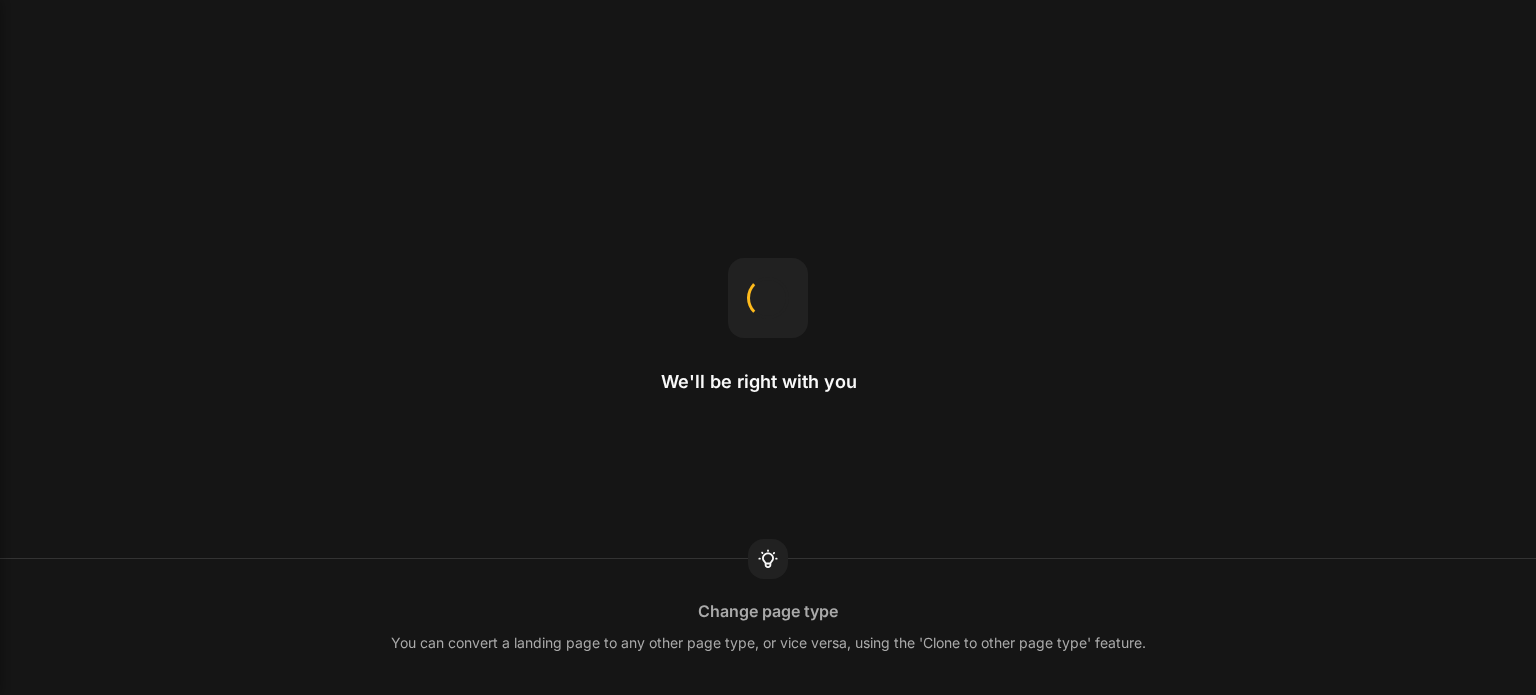 scroll, scrollTop: 0, scrollLeft: 0, axis: both 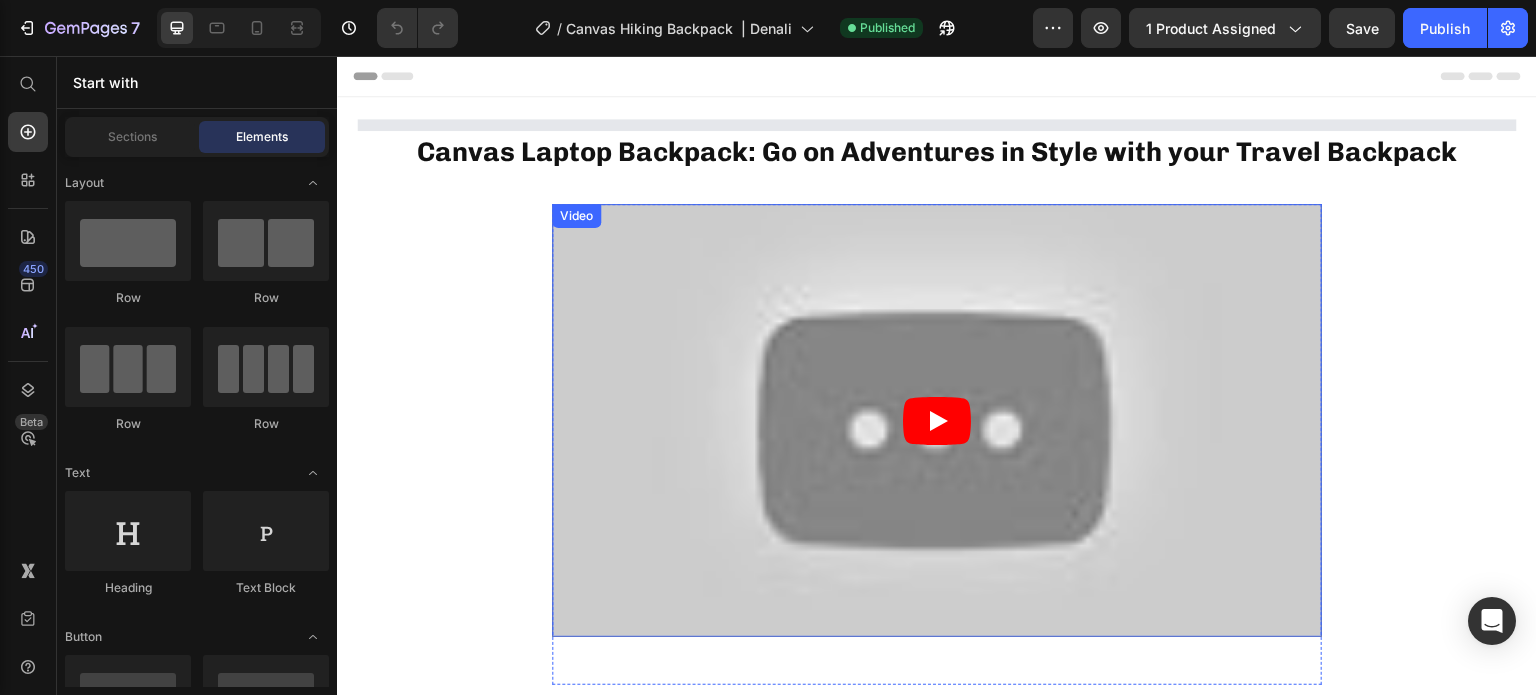 click at bounding box center [937, 420] 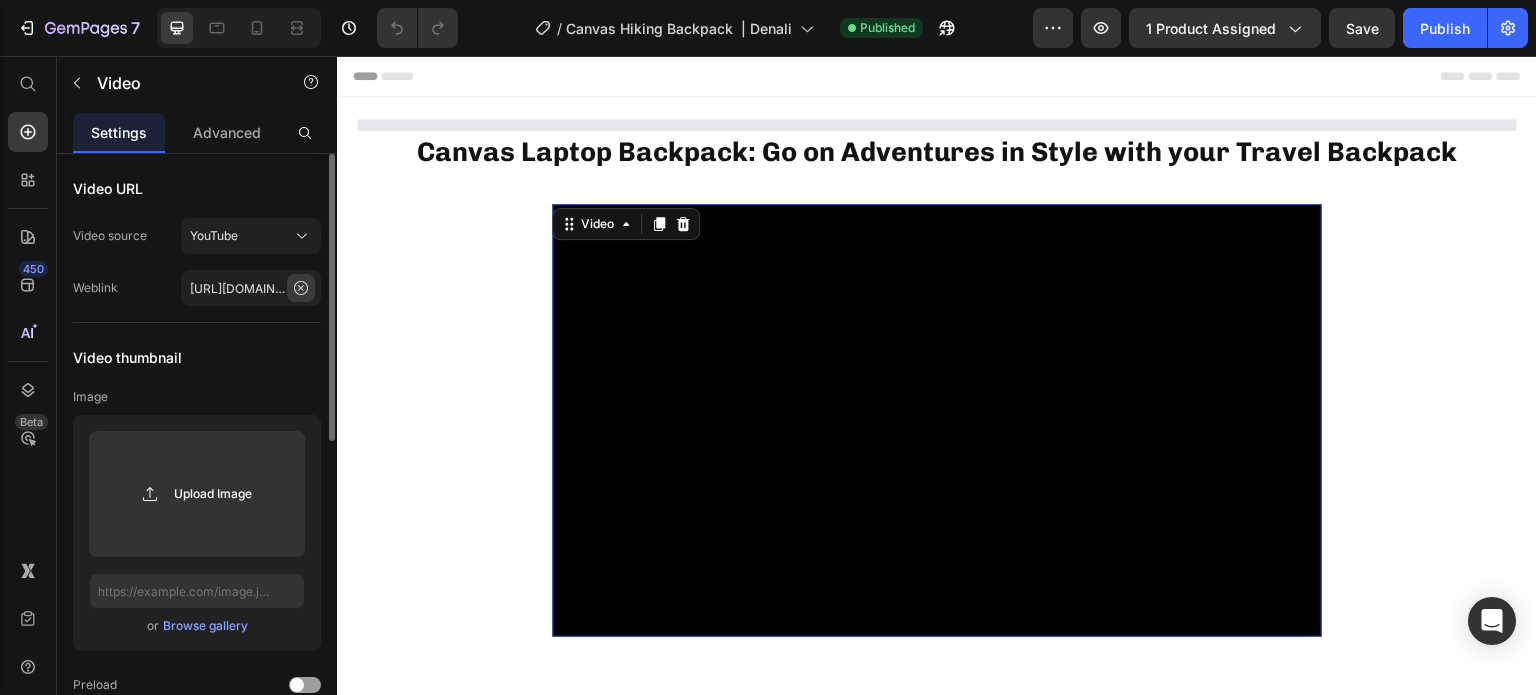 click 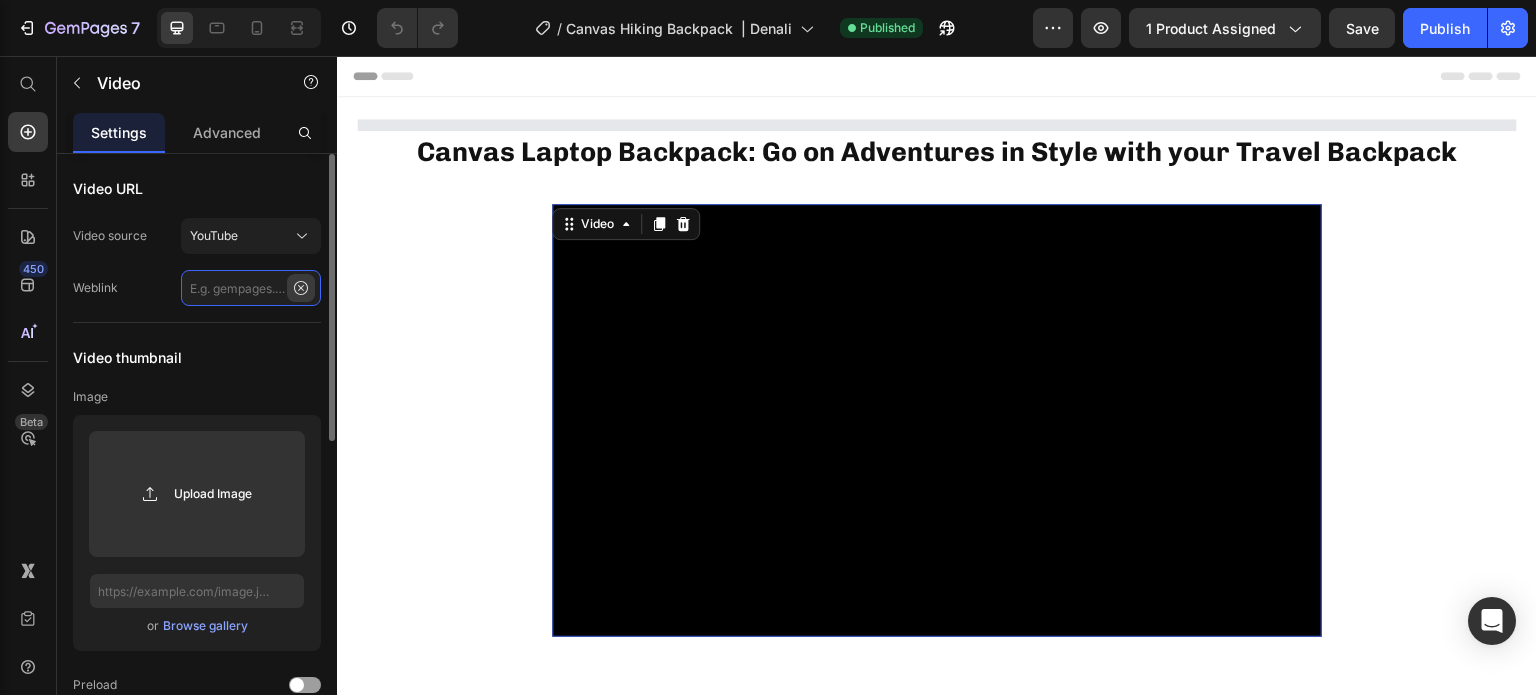 scroll, scrollTop: 0, scrollLeft: 0, axis: both 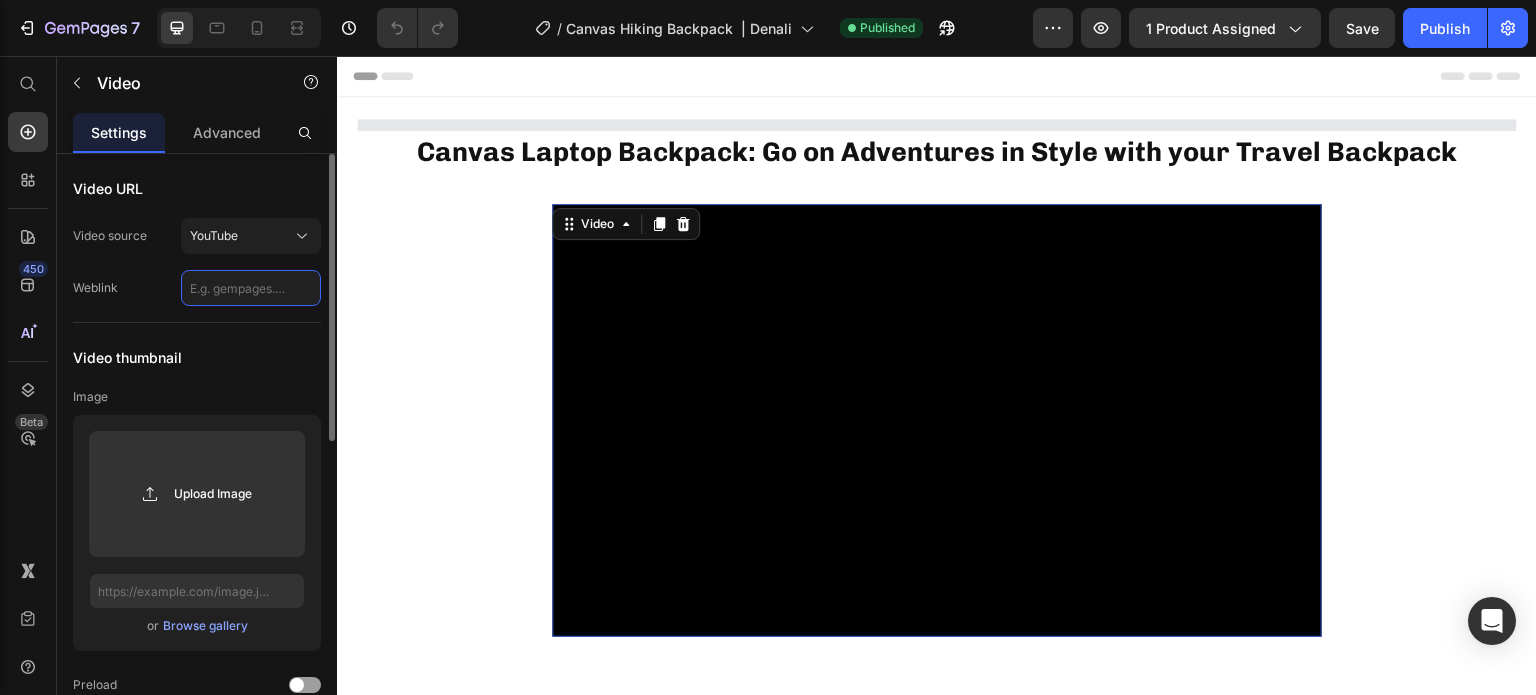 paste on "https://www.youtube.com/watch?v=cm6tC-O-F10" 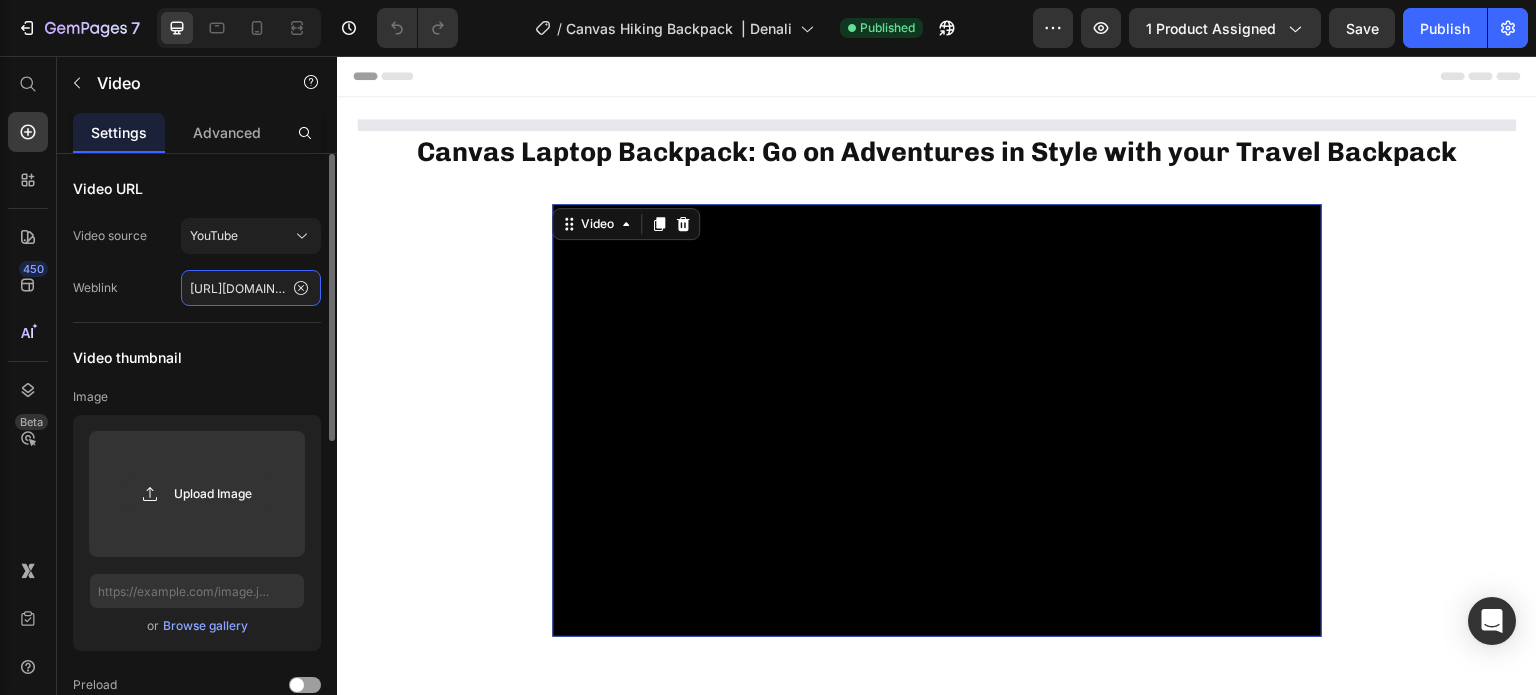 scroll, scrollTop: 0, scrollLeft: 184, axis: horizontal 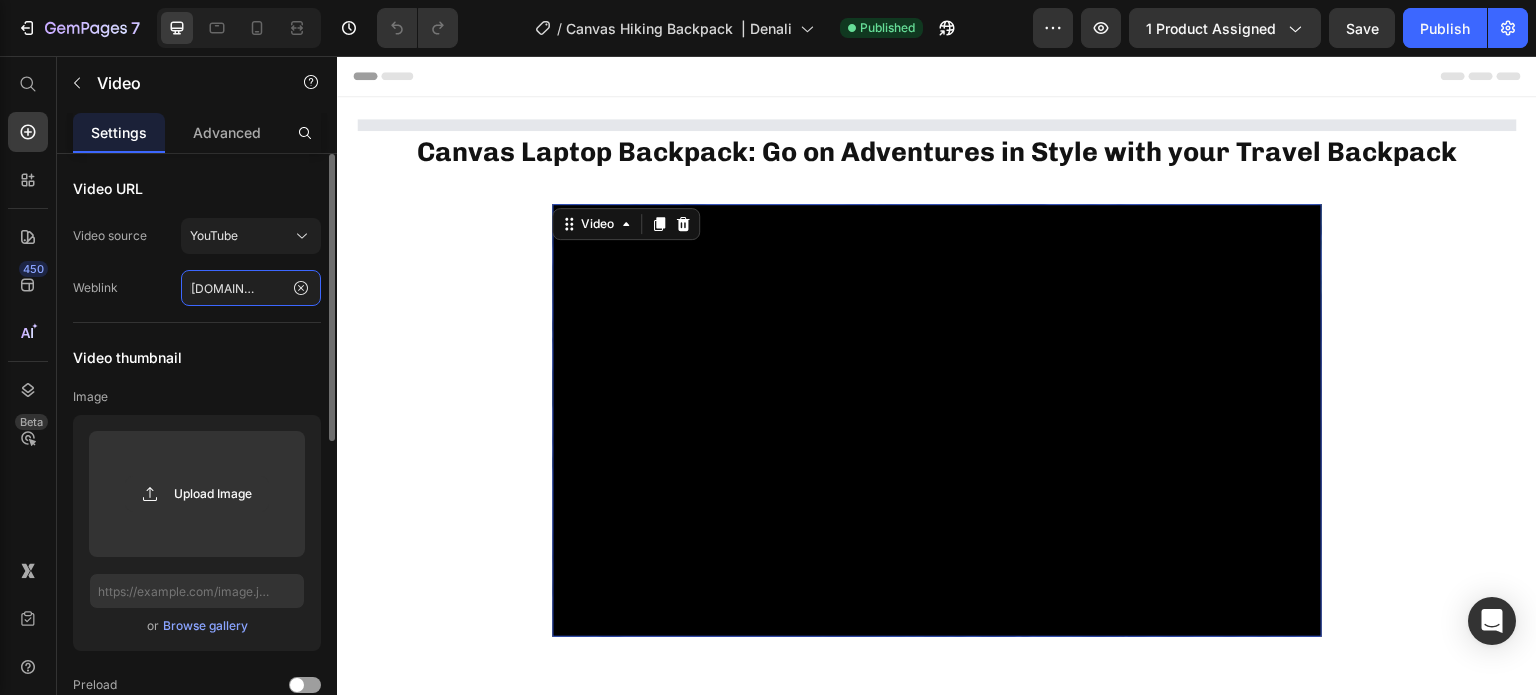 type on "https://www.youtube.com/watch?v=cm6tC-O-F10" 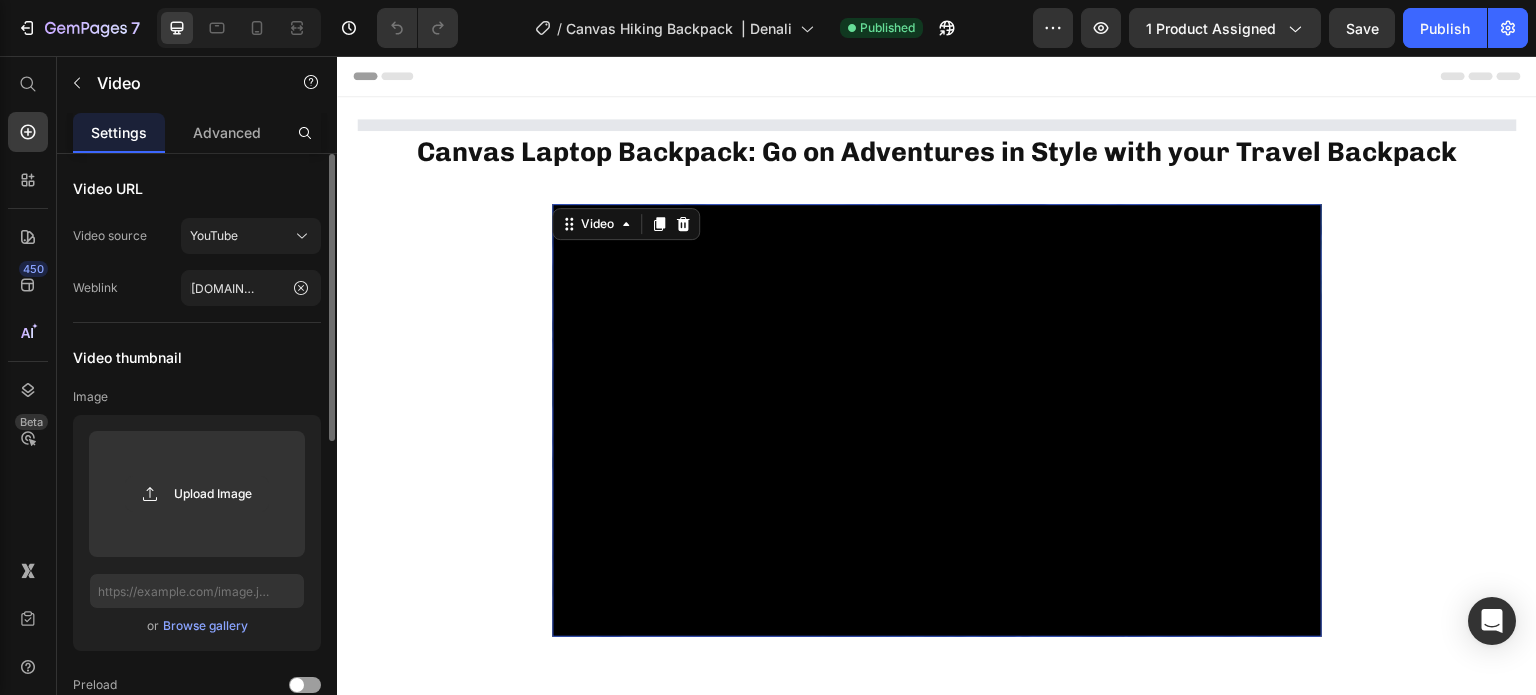 click on "Video URL Video source YouTube Weblink https://www.youtube.com/watch?v=cm6tC-O-F10 Video thumbnail Image Upload Image  or   Browse gallery  Preload Ratio 16:9 Options Autoplay Enable sound Loop video Show control bar Lazy load Starting and ending time Start video at End video at" at bounding box center (197, 726) 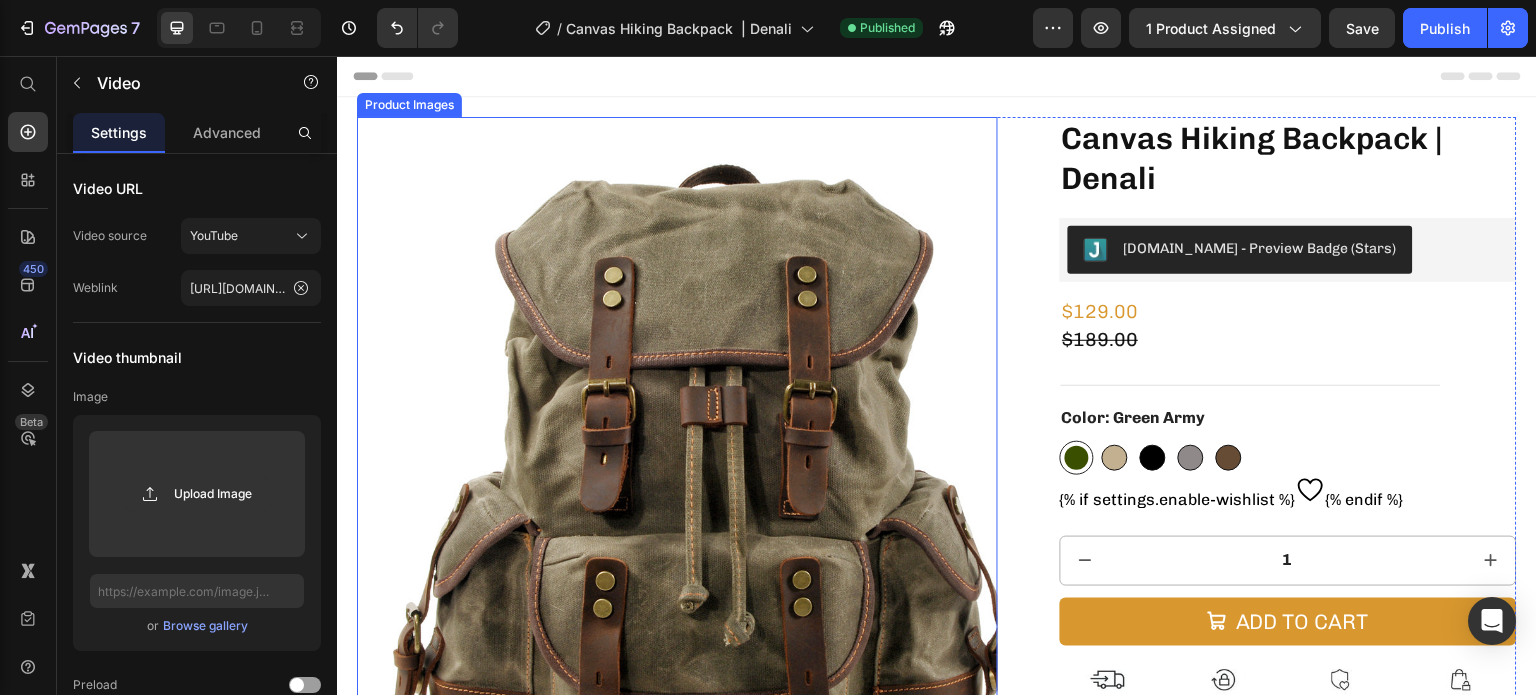click at bounding box center [677, 437] 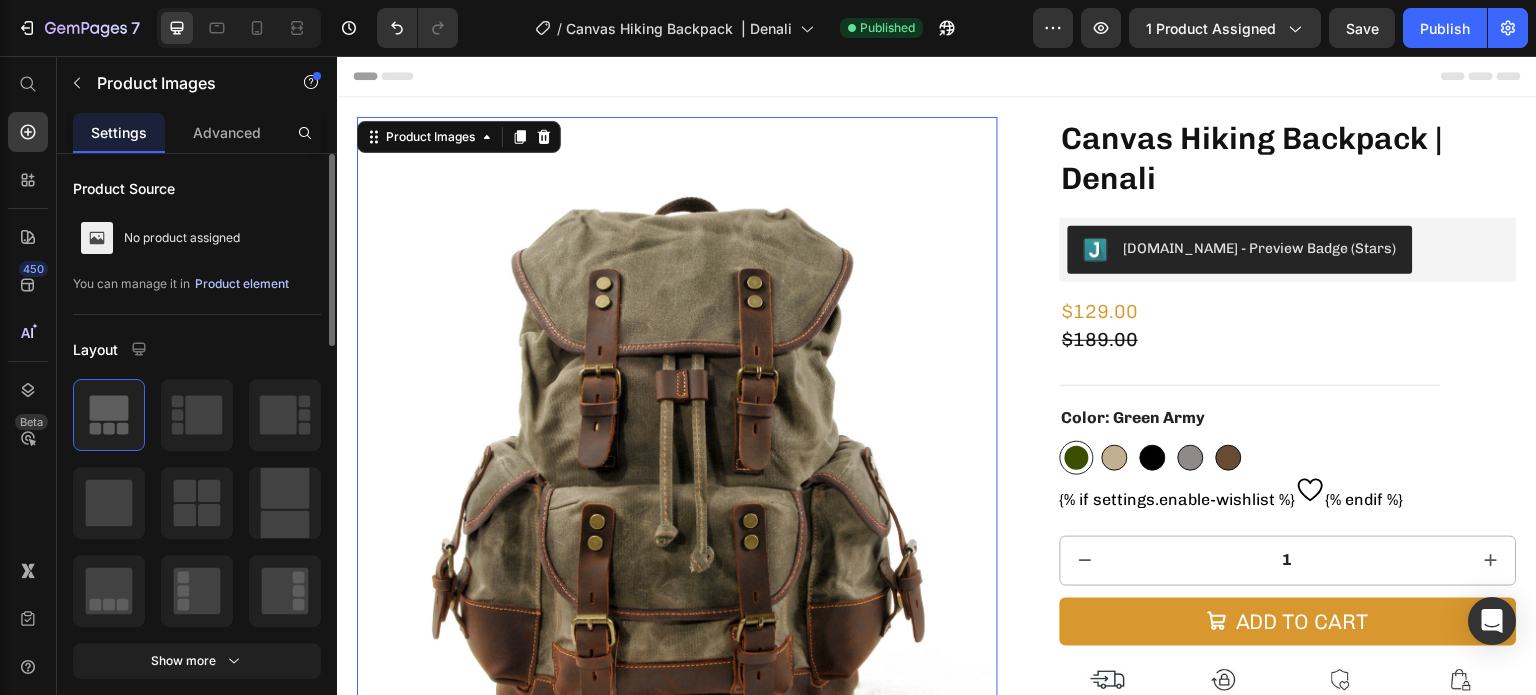 click on "Product element" at bounding box center [242, 284] 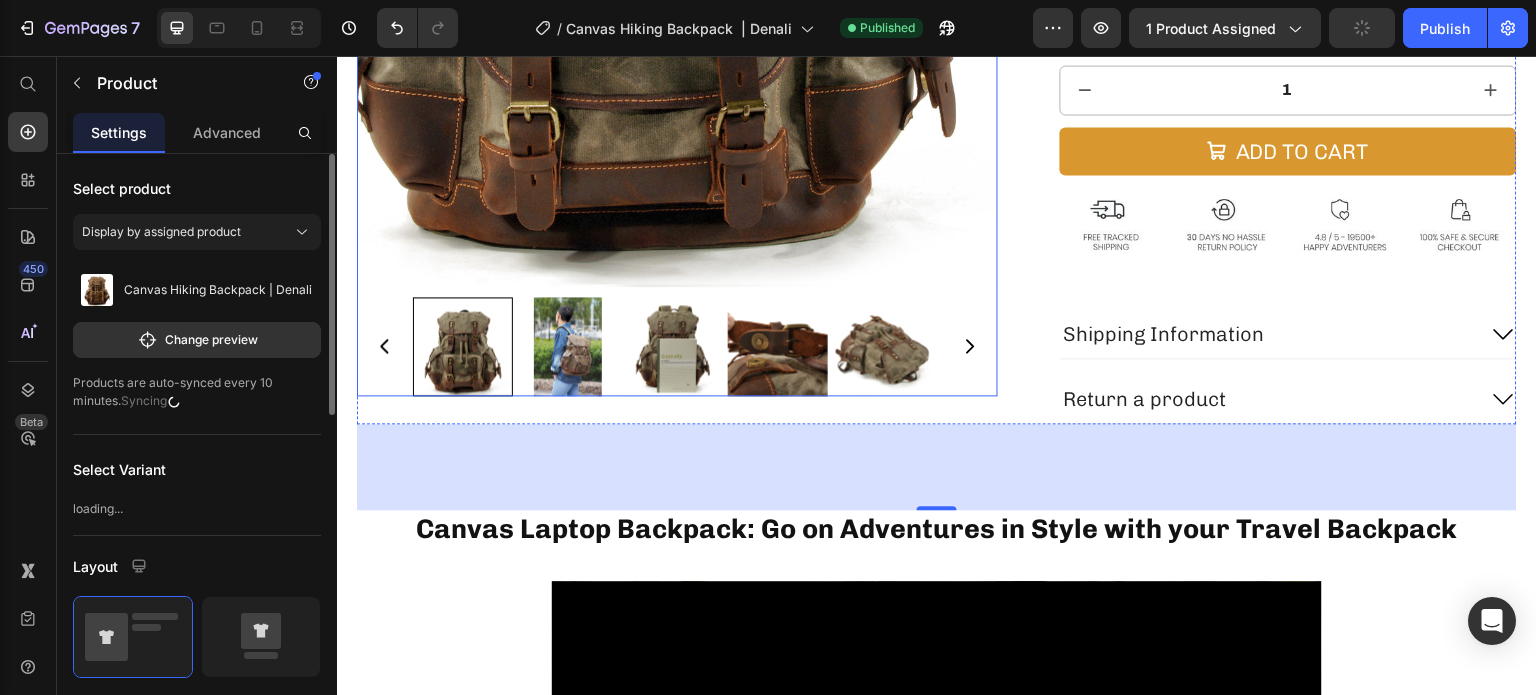 scroll, scrollTop: 200, scrollLeft: 0, axis: vertical 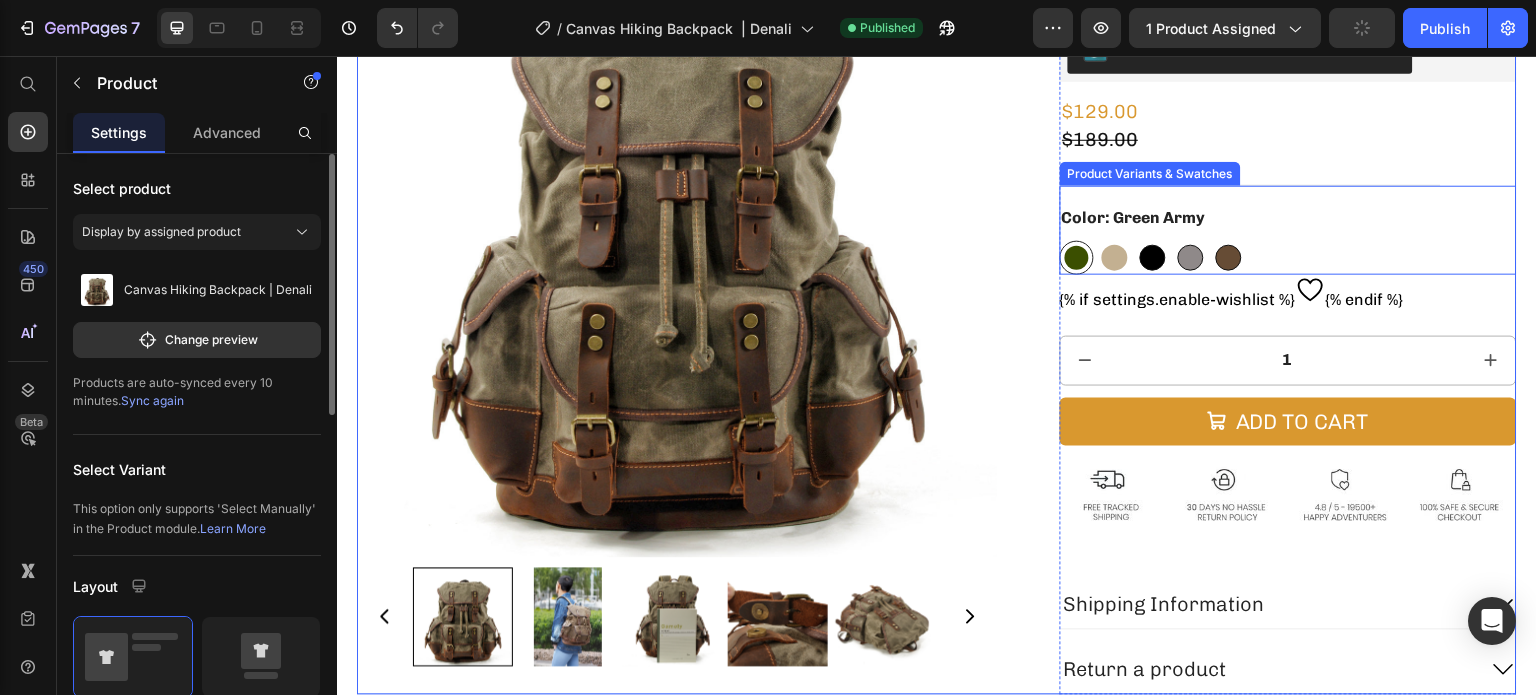 click at bounding box center [1115, 258] 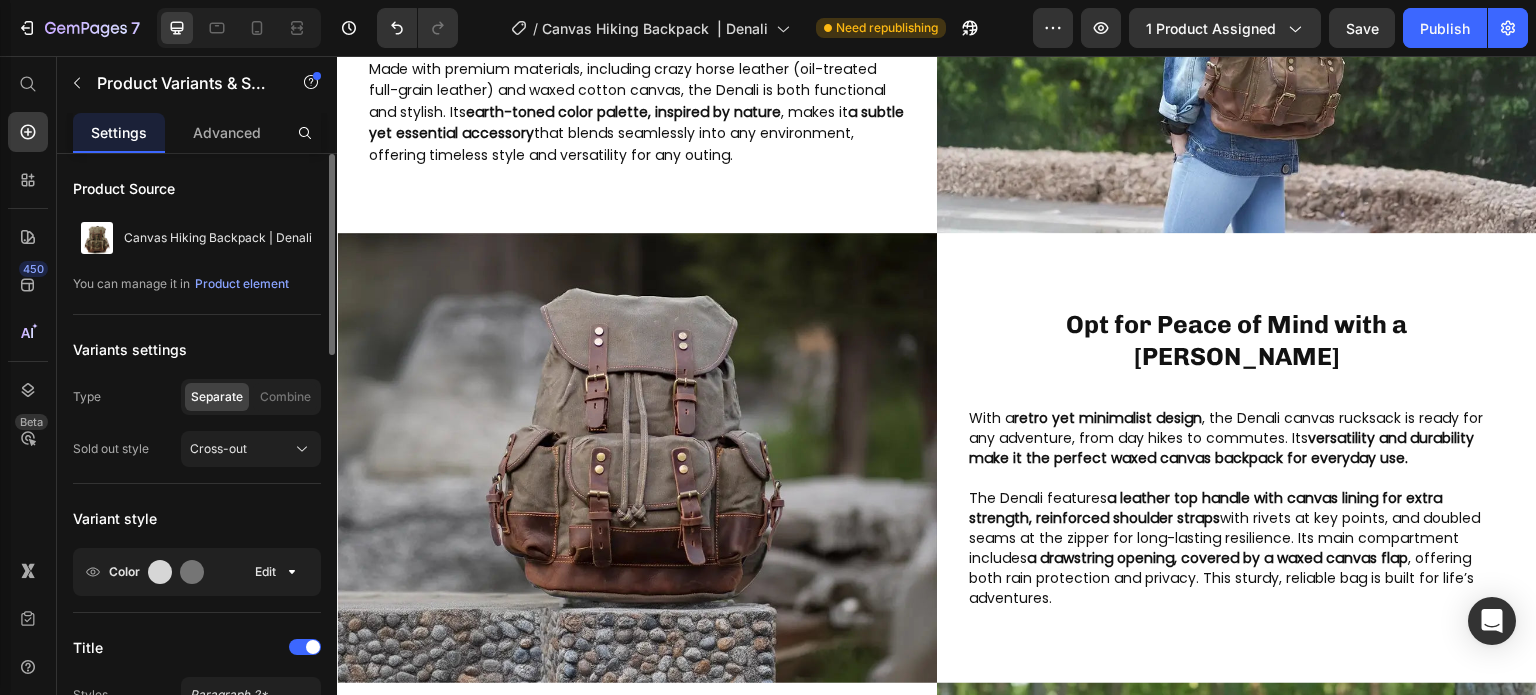 scroll, scrollTop: 1800, scrollLeft: 0, axis: vertical 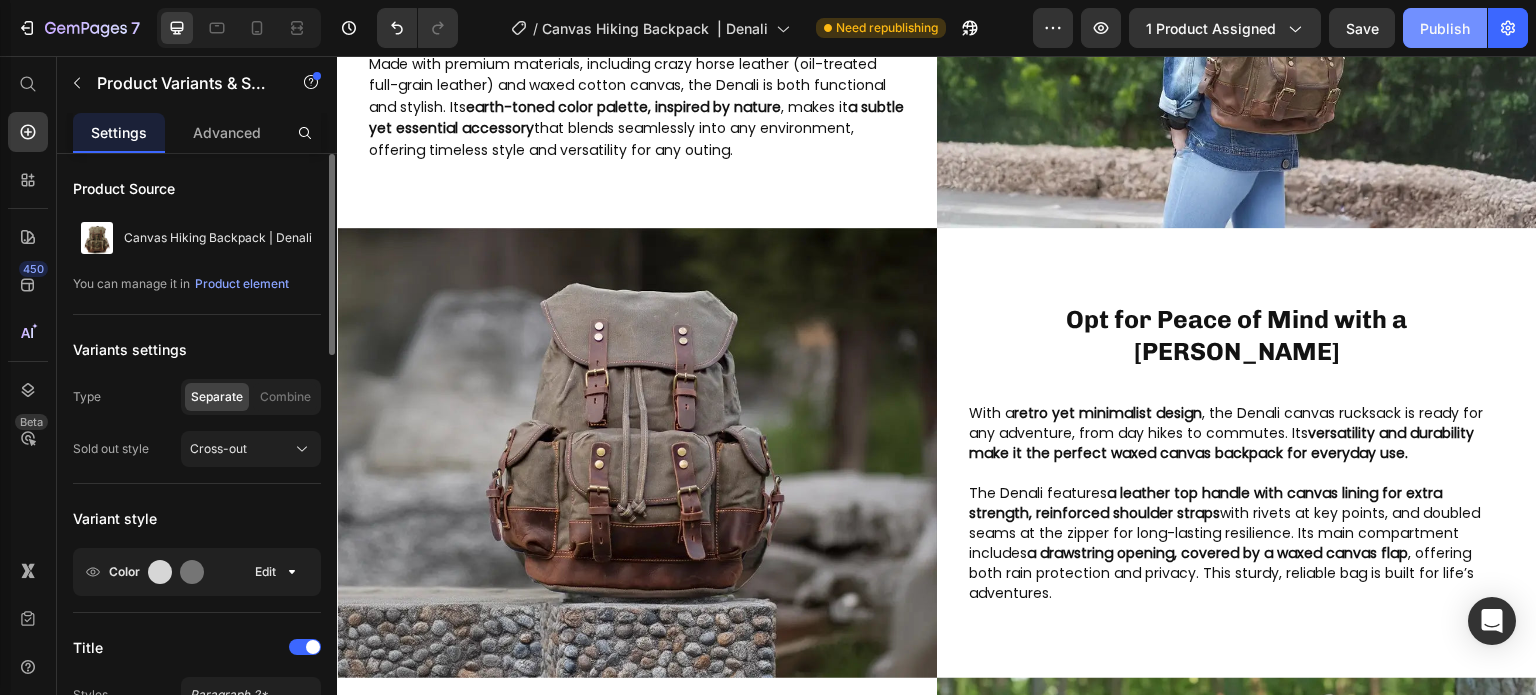 click on "Publish" at bounding box center [1445, 28] 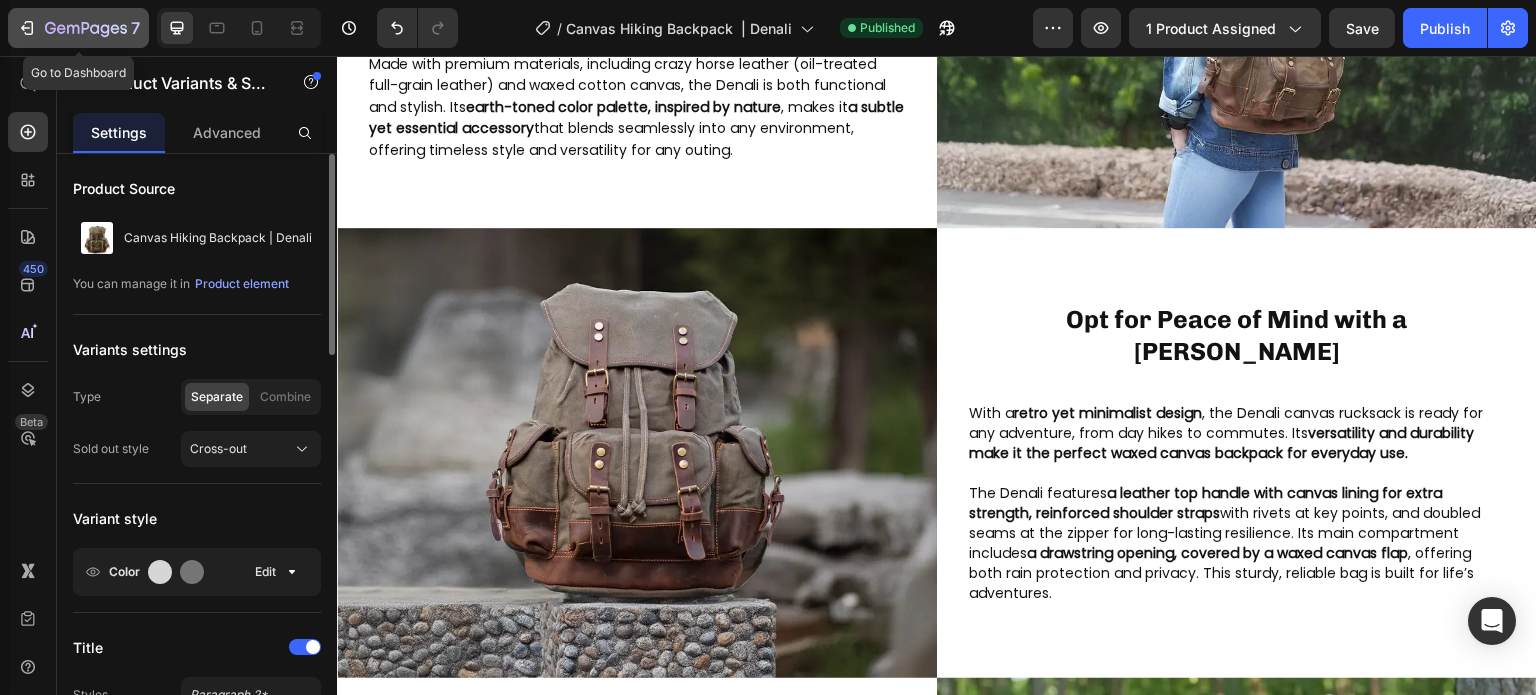 click 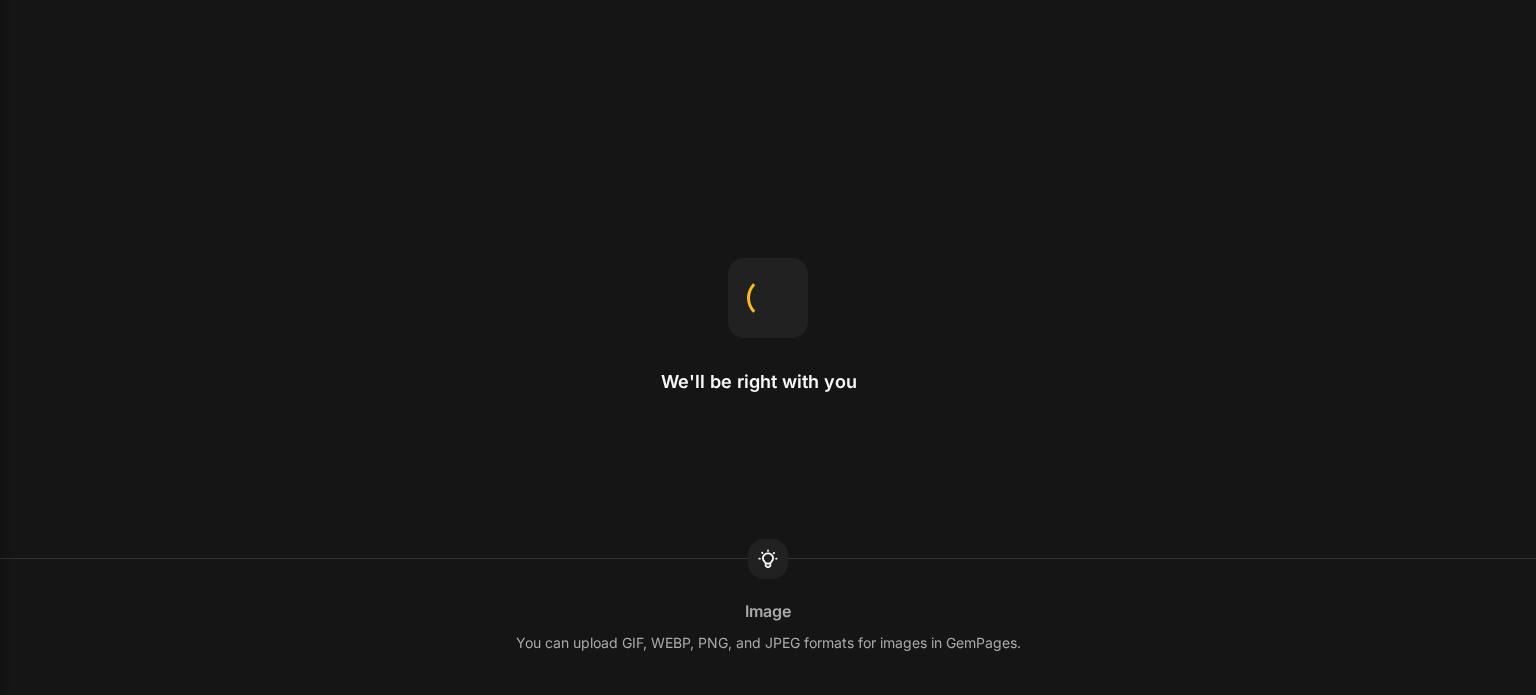 scroll, scrollTop: 0, scrollLeft: 0, axis: both 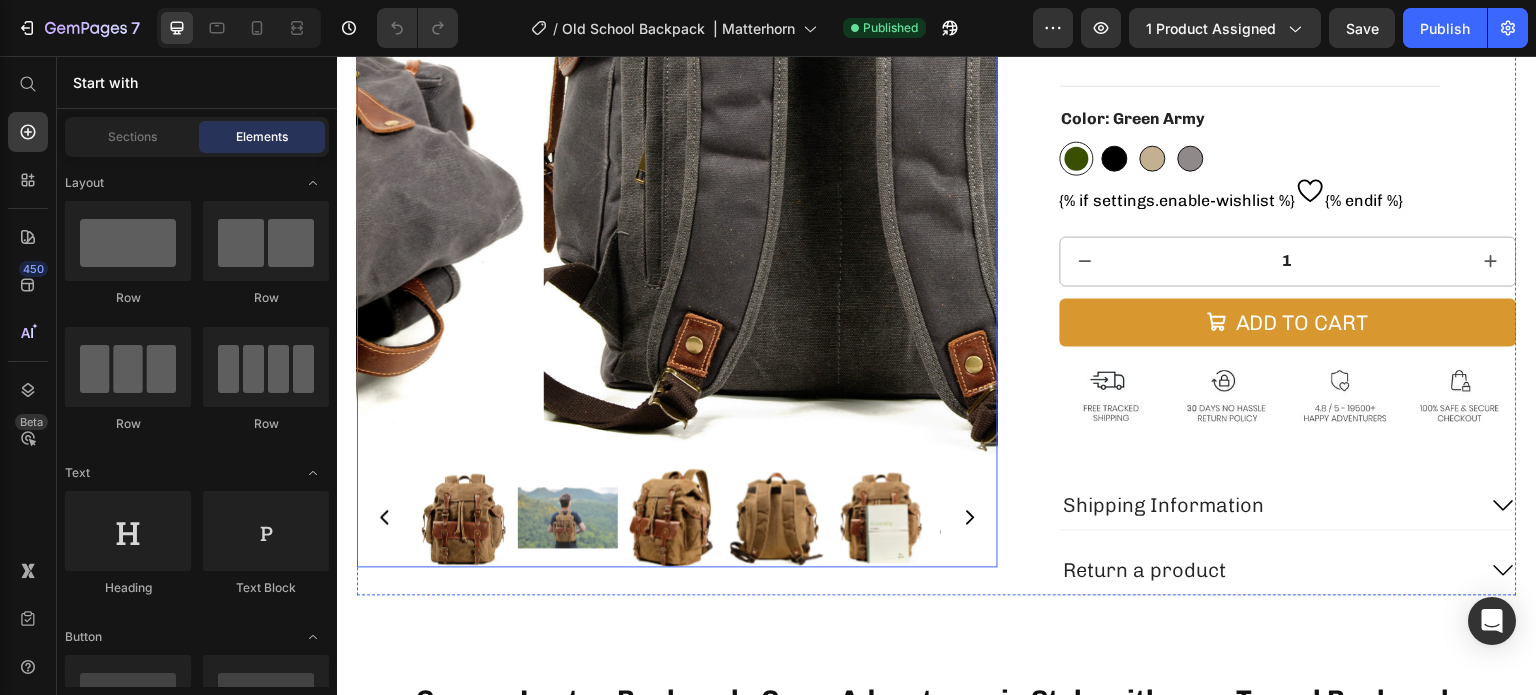 click at bounding box center (863, 137) 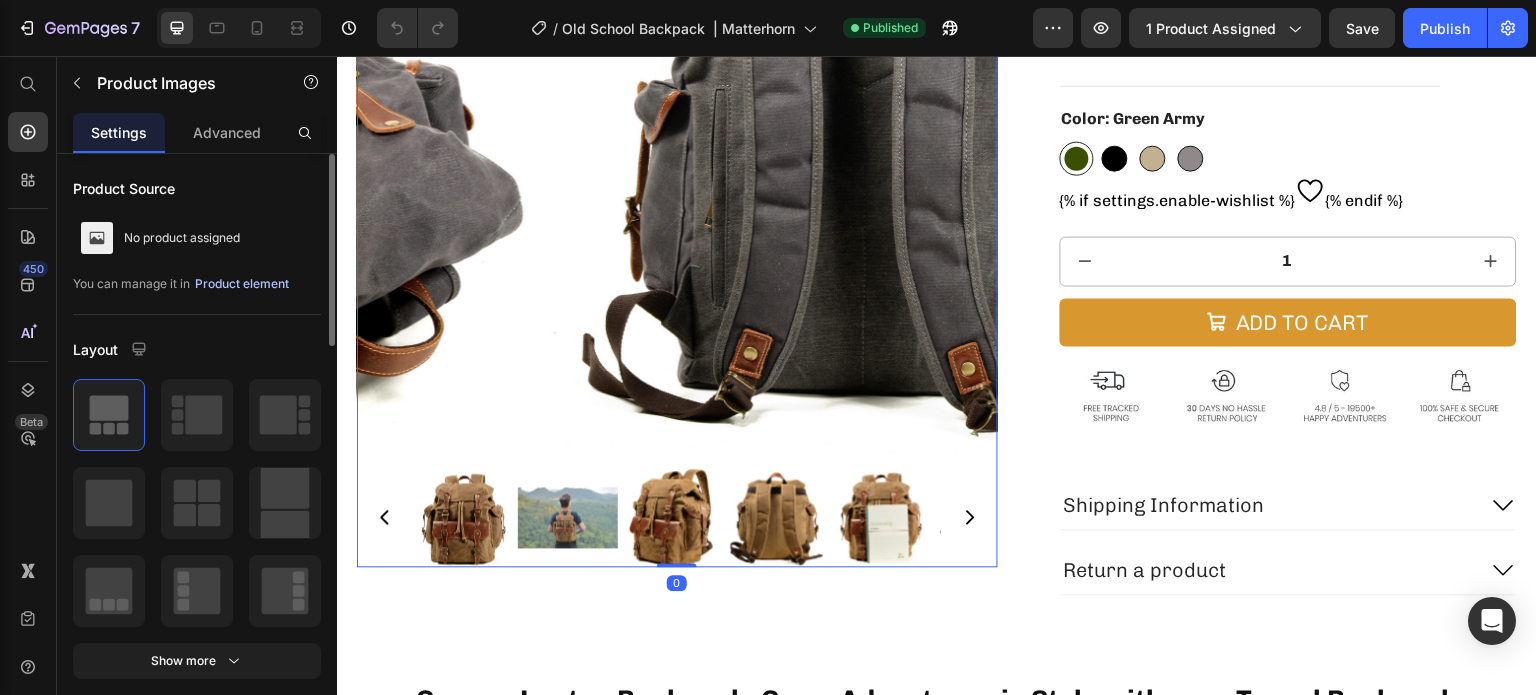 click on "Product element" at bounding box center [242, 284] 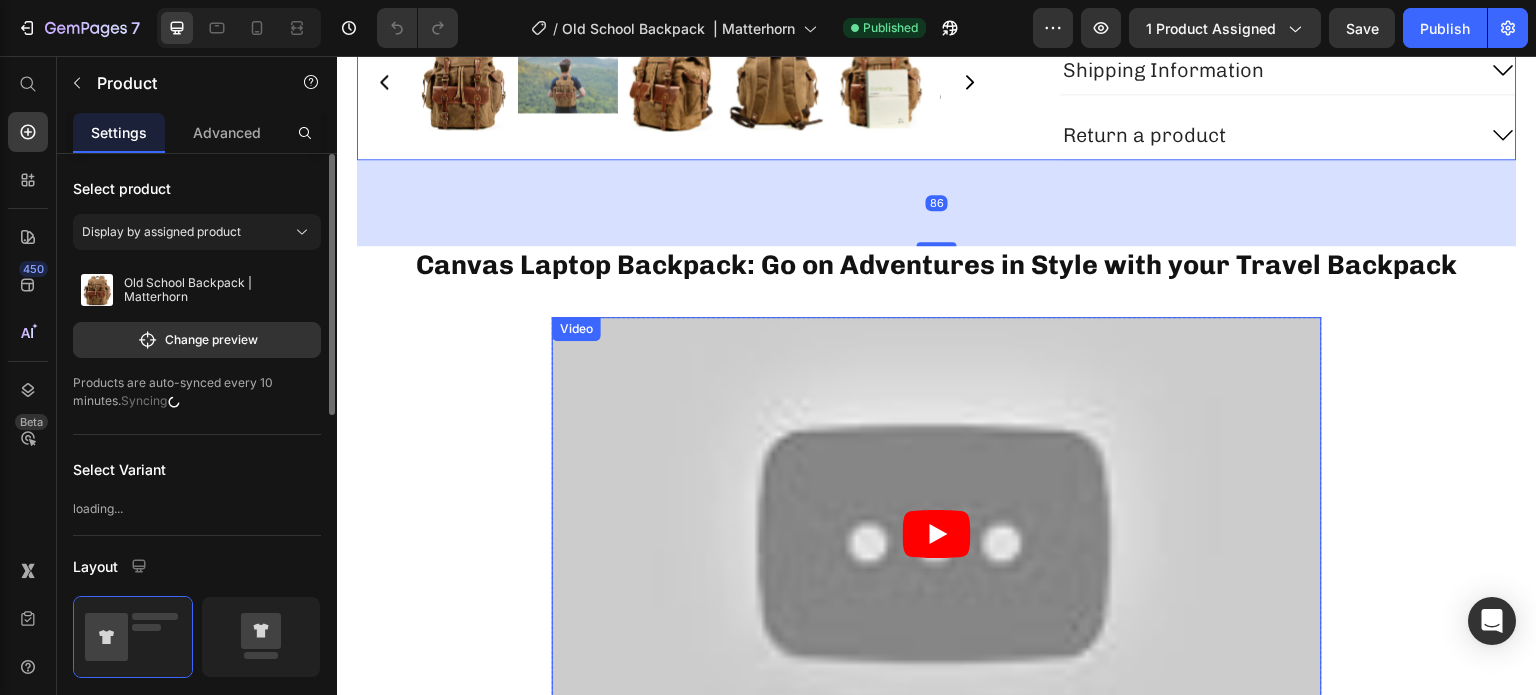 scroll, scrollTop: 800, scrollLeft: 0, axis: vertical 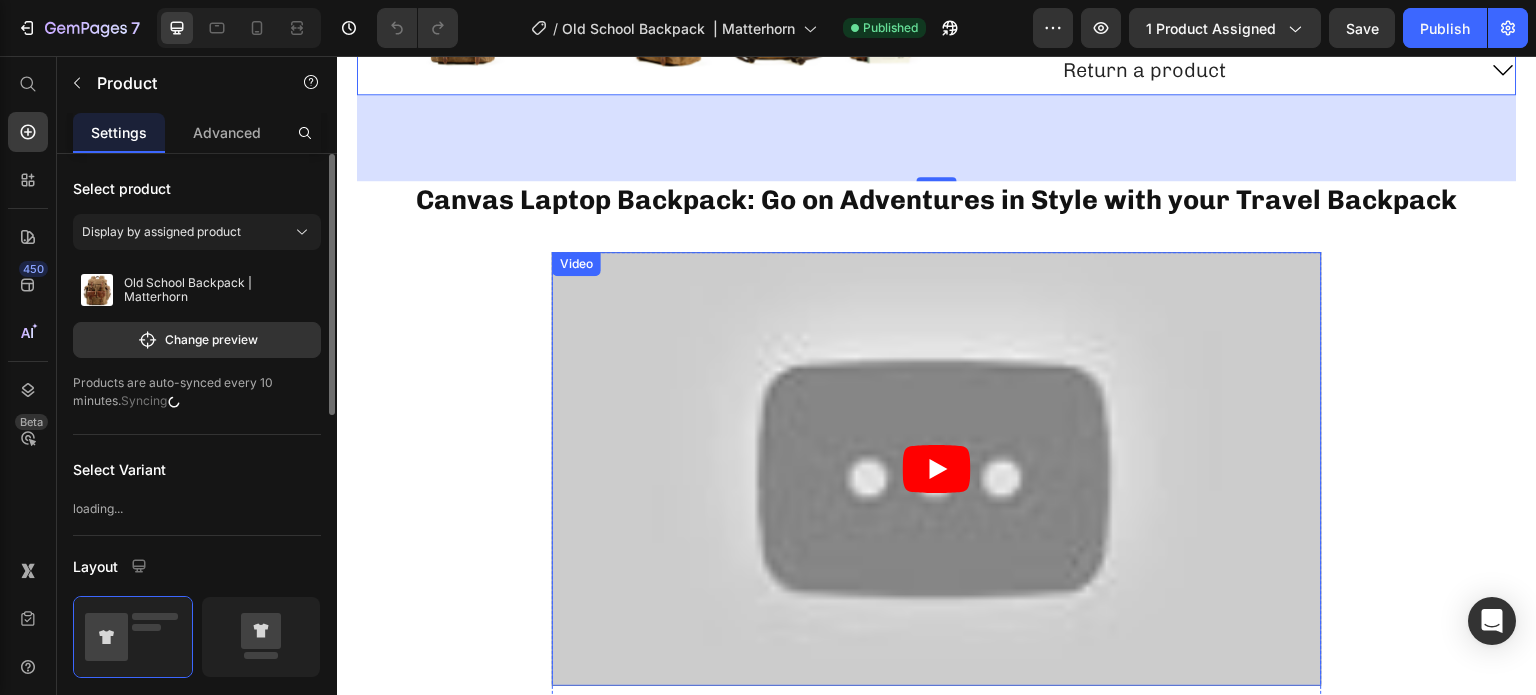 click at bounding box center [937, 468] 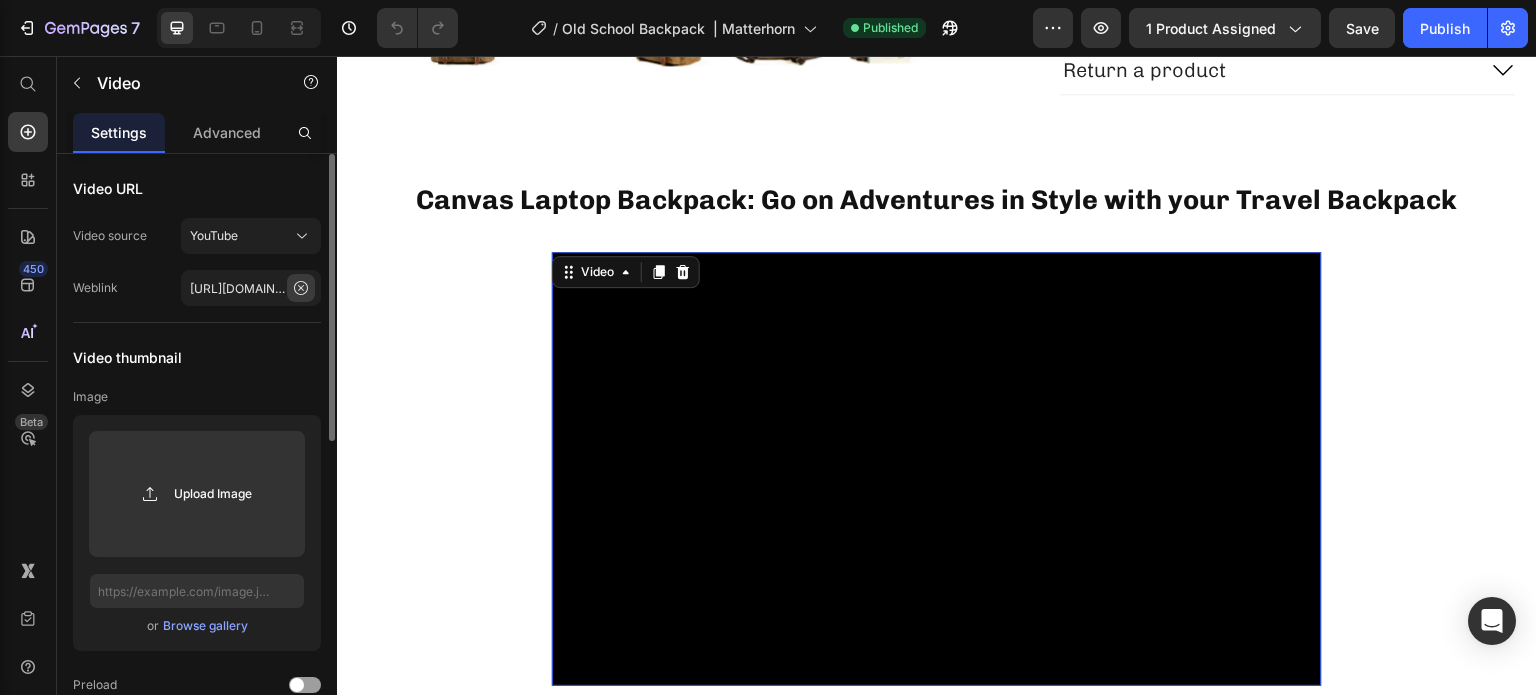 click 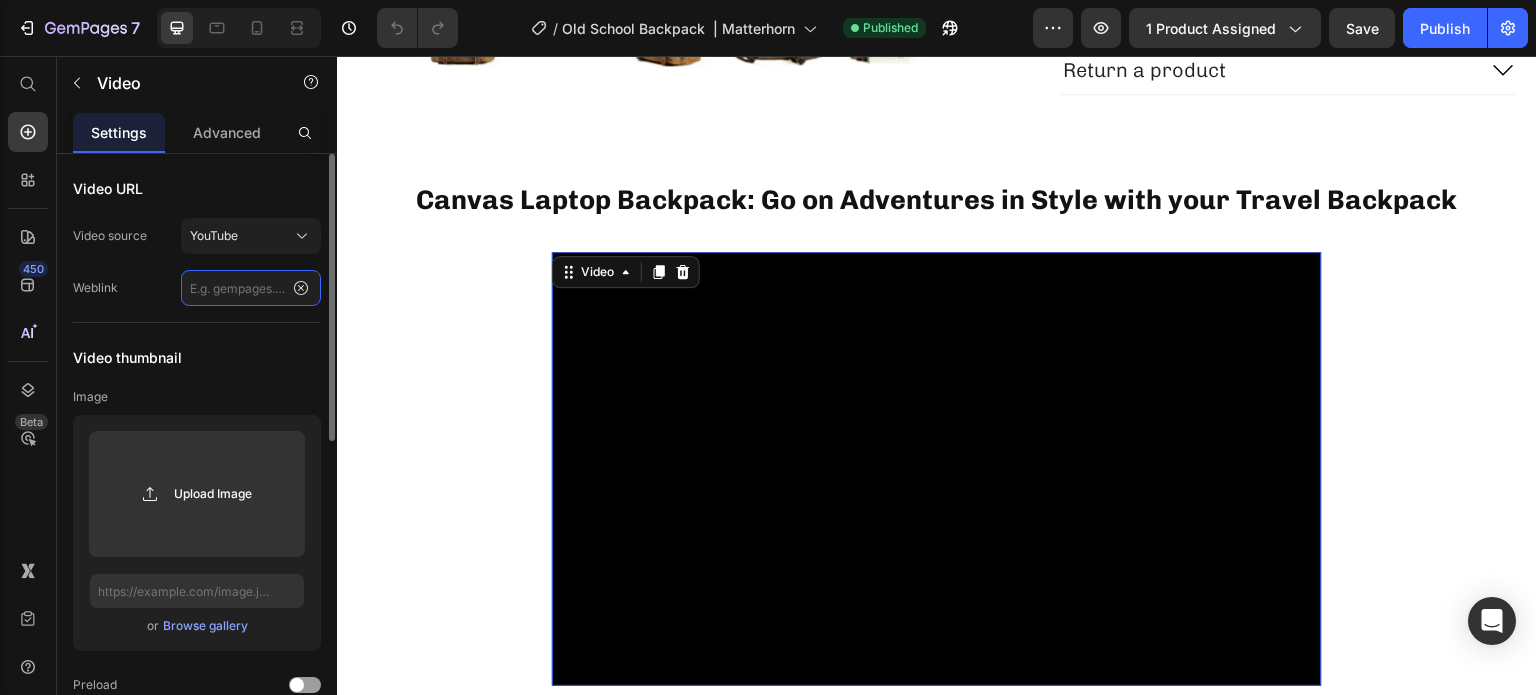 scroll, scrollTop: 0, scrollLeft: 0, axis: both 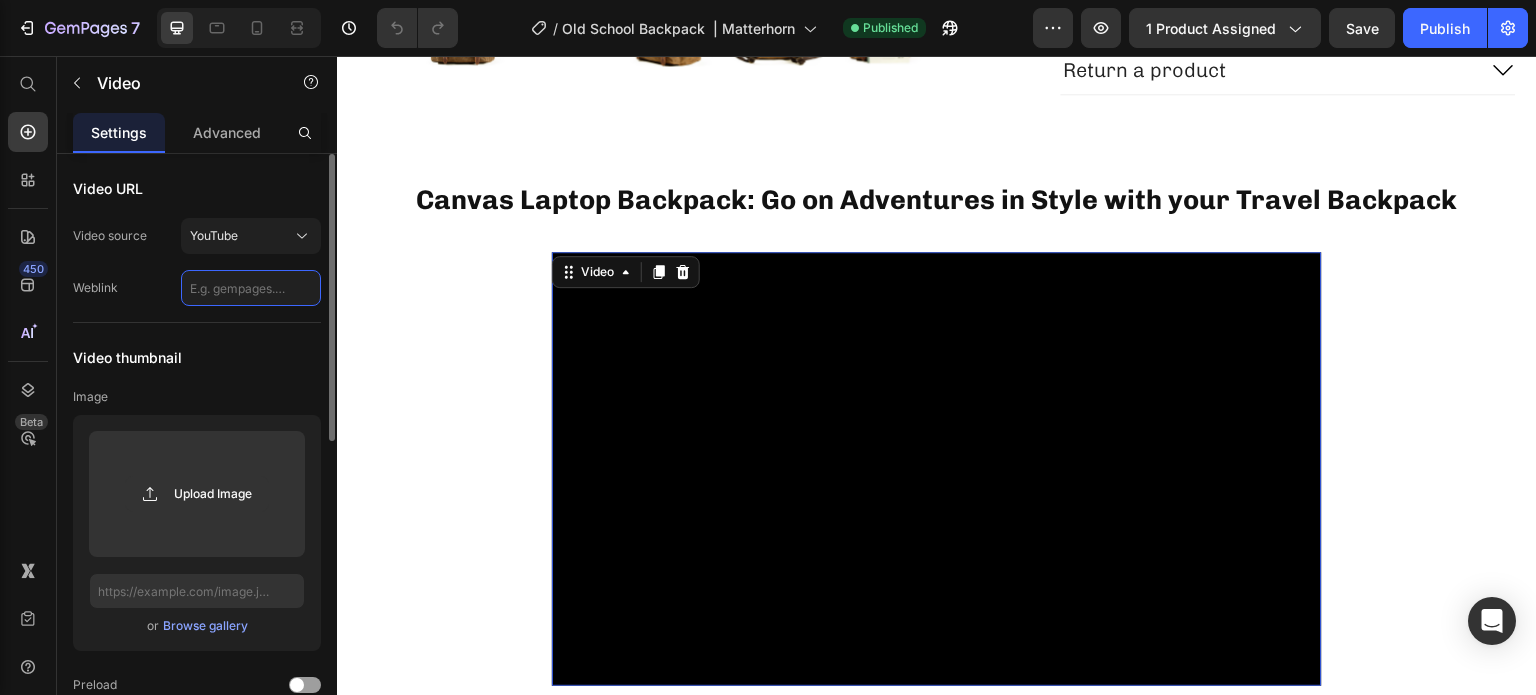 click 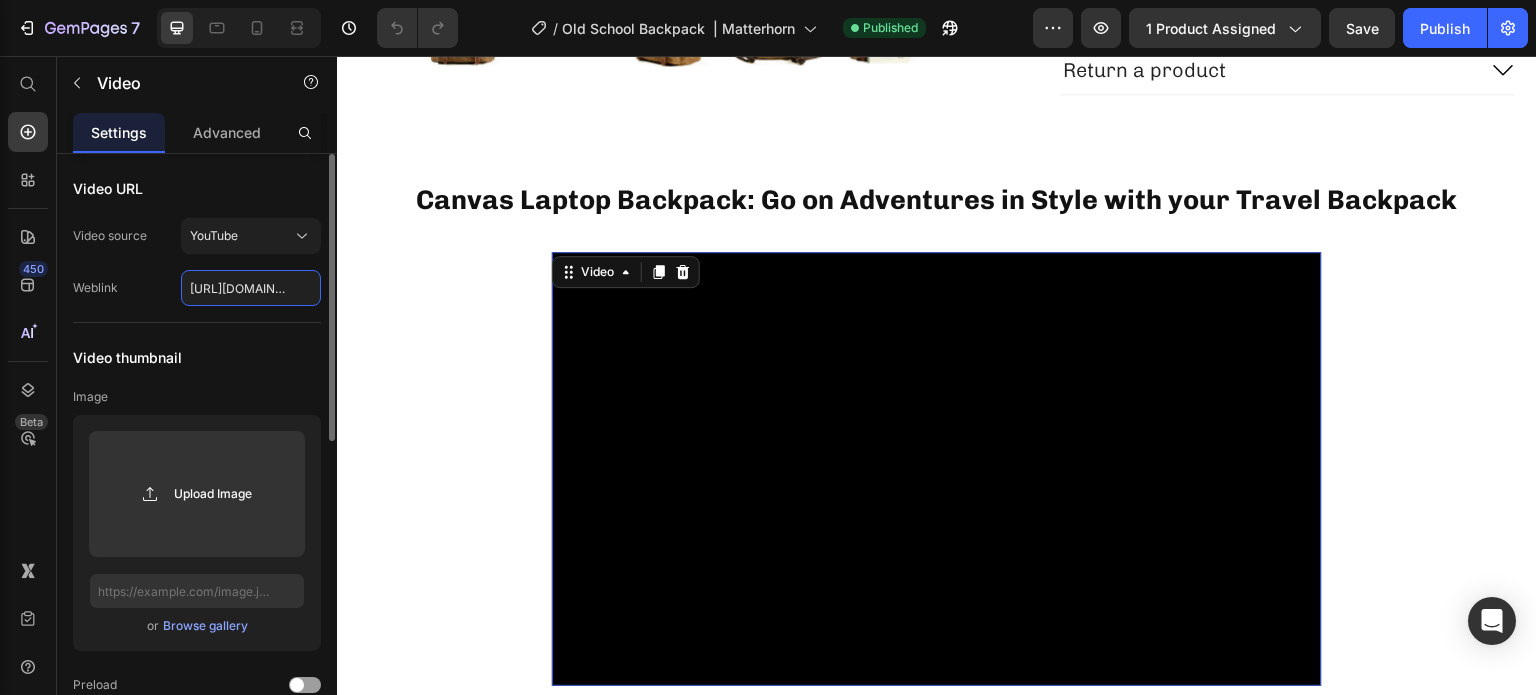 scroll, scrollTop: 0, scrollLeft: 176, axis: horizontal 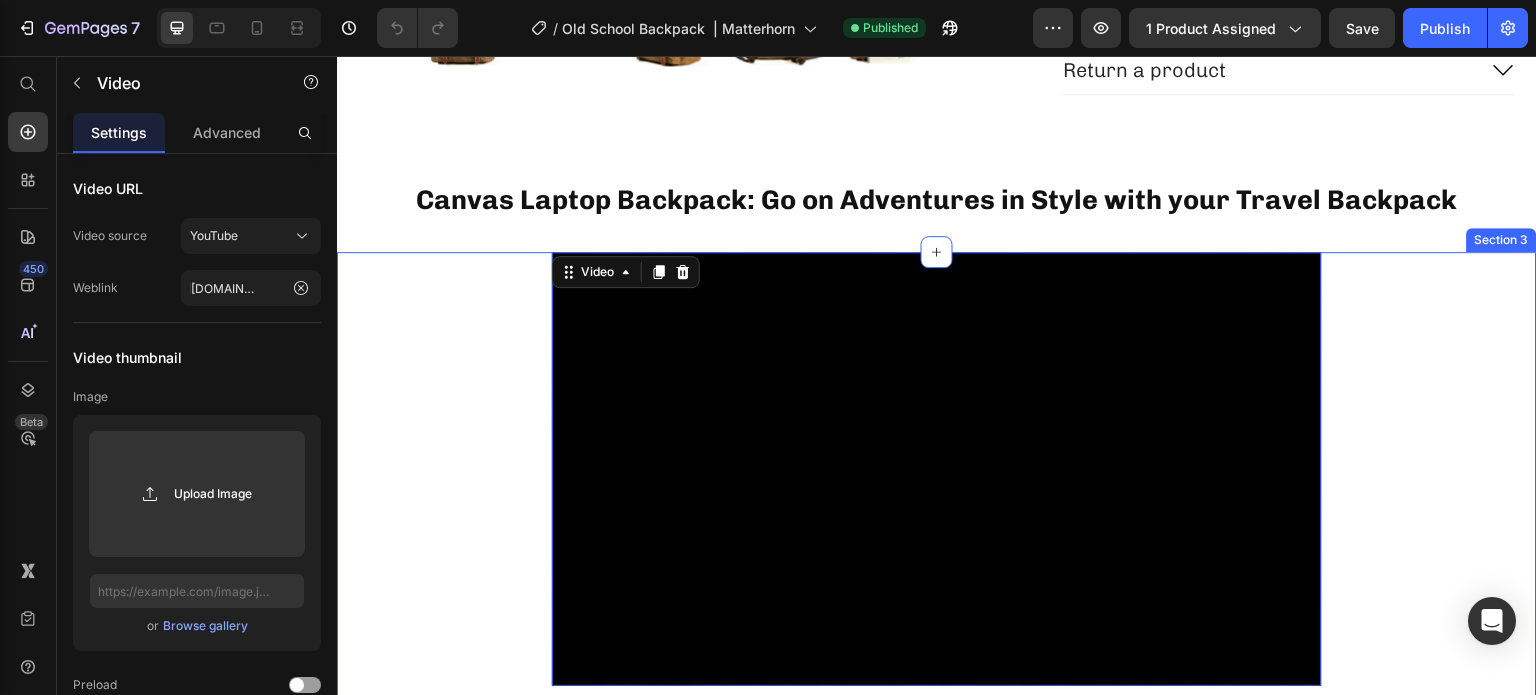click on "Video   48 Row" at bounding box center [937, 492] 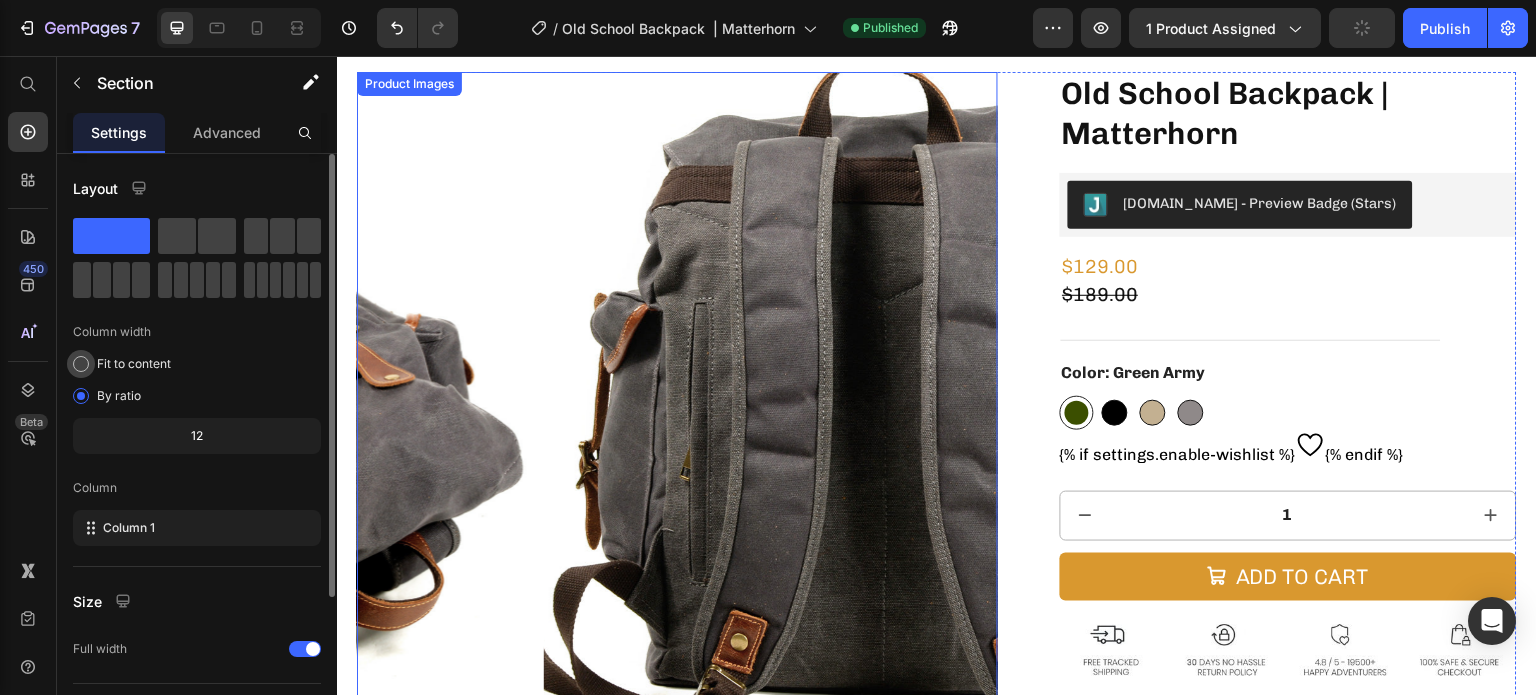scroll, scrollTop: 0, scrollLeft: 0, axis: both 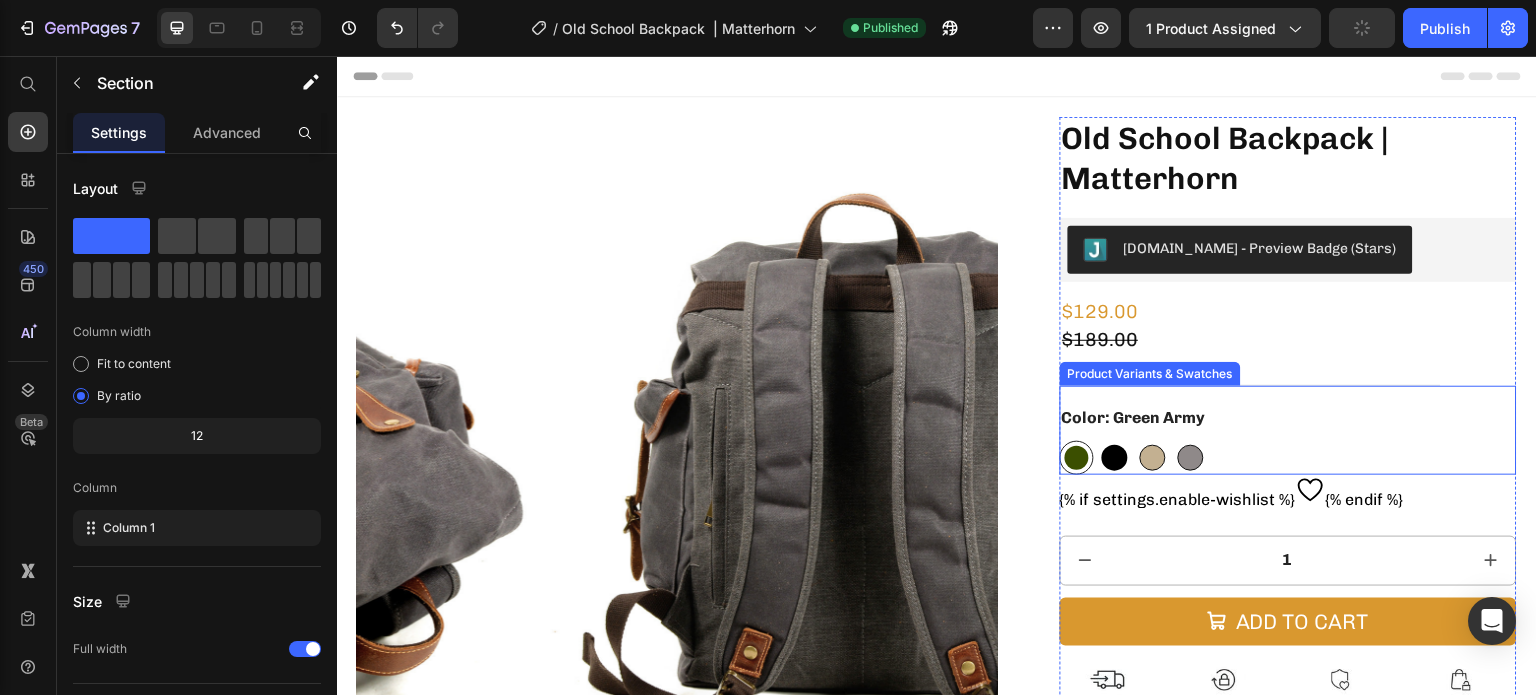 click at bounding box center (1115, 458) 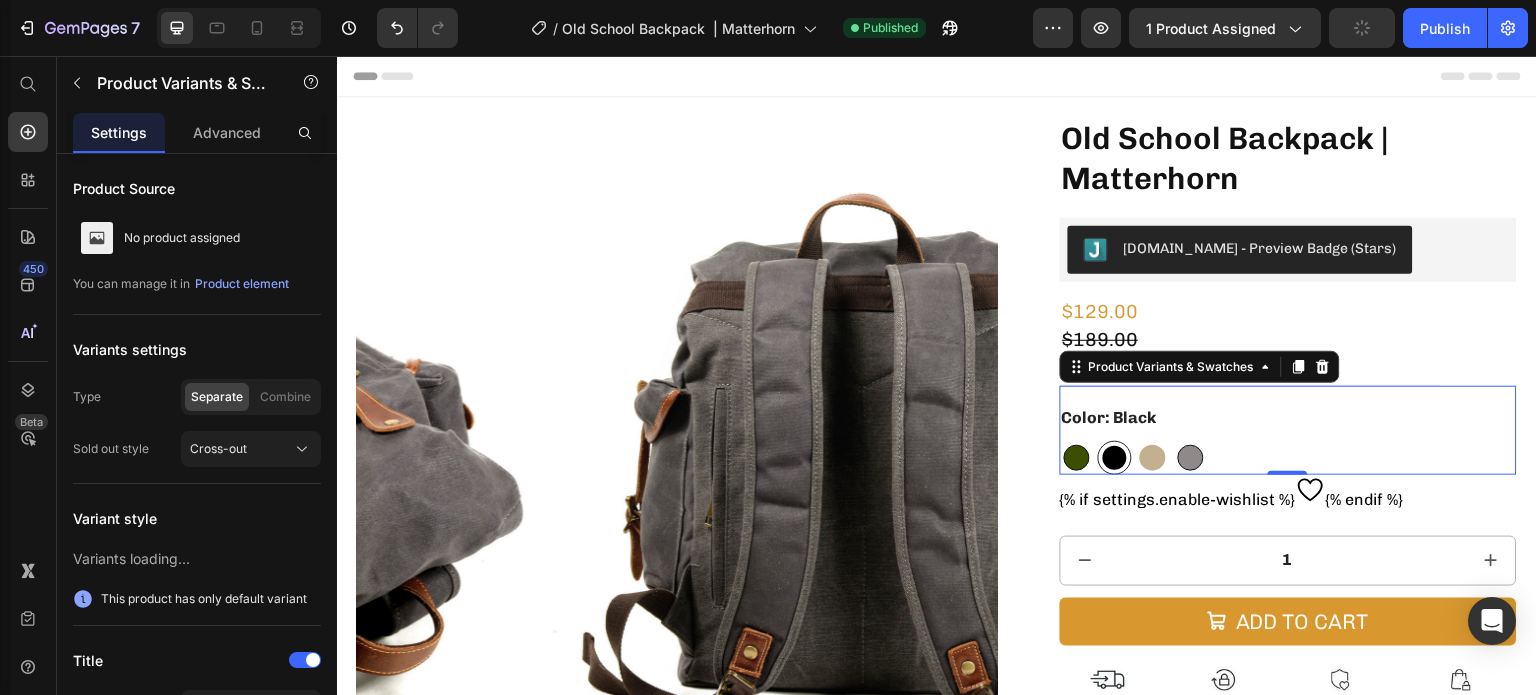 click at bounding box center [1153, 458] 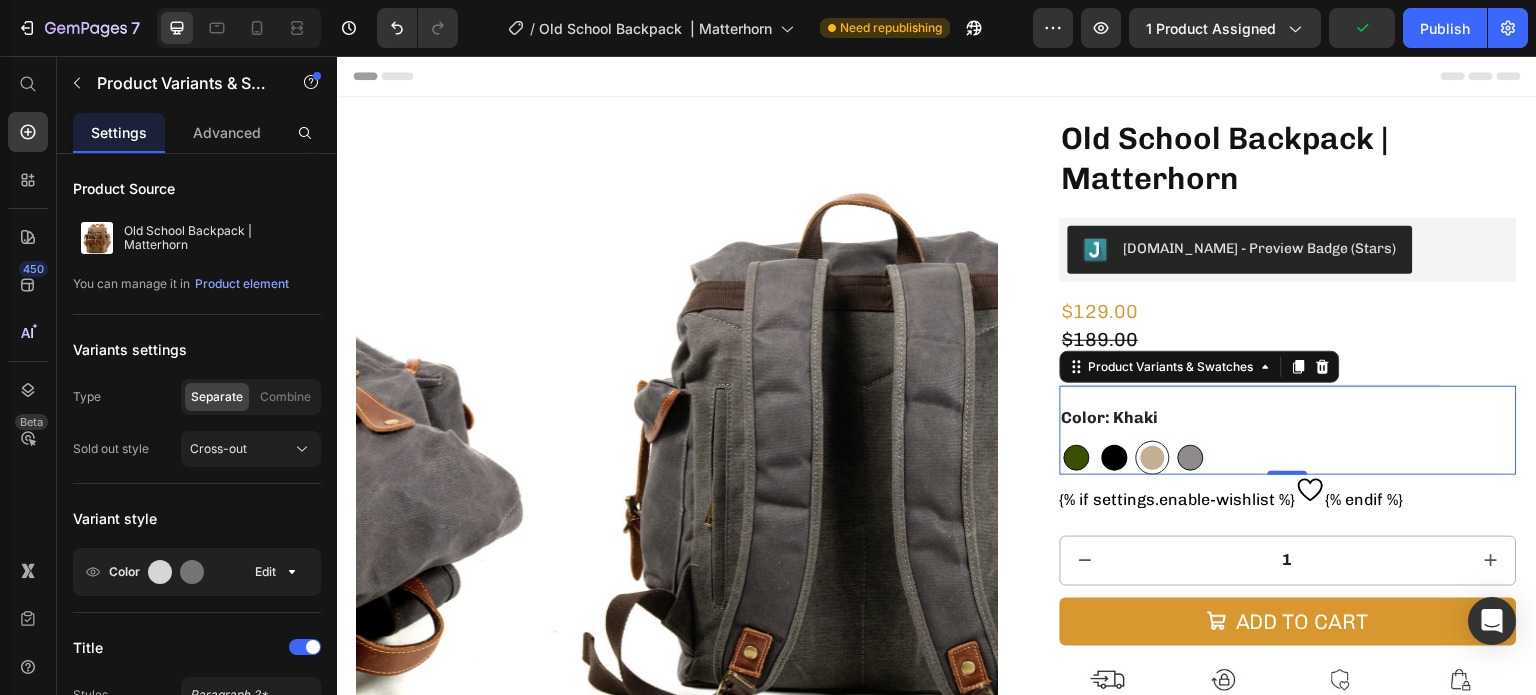 click at bounding box center [1115, 458] 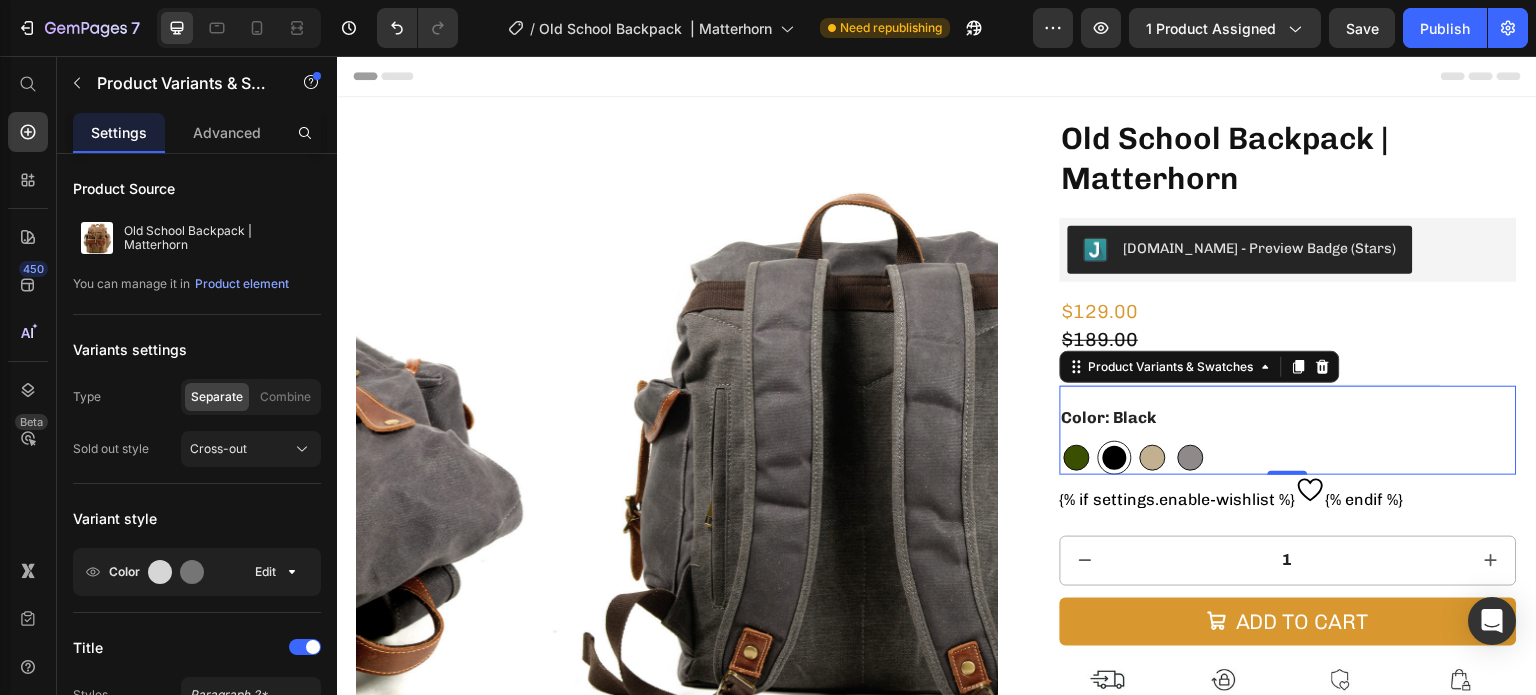 click at bounding box center [1115, 458] 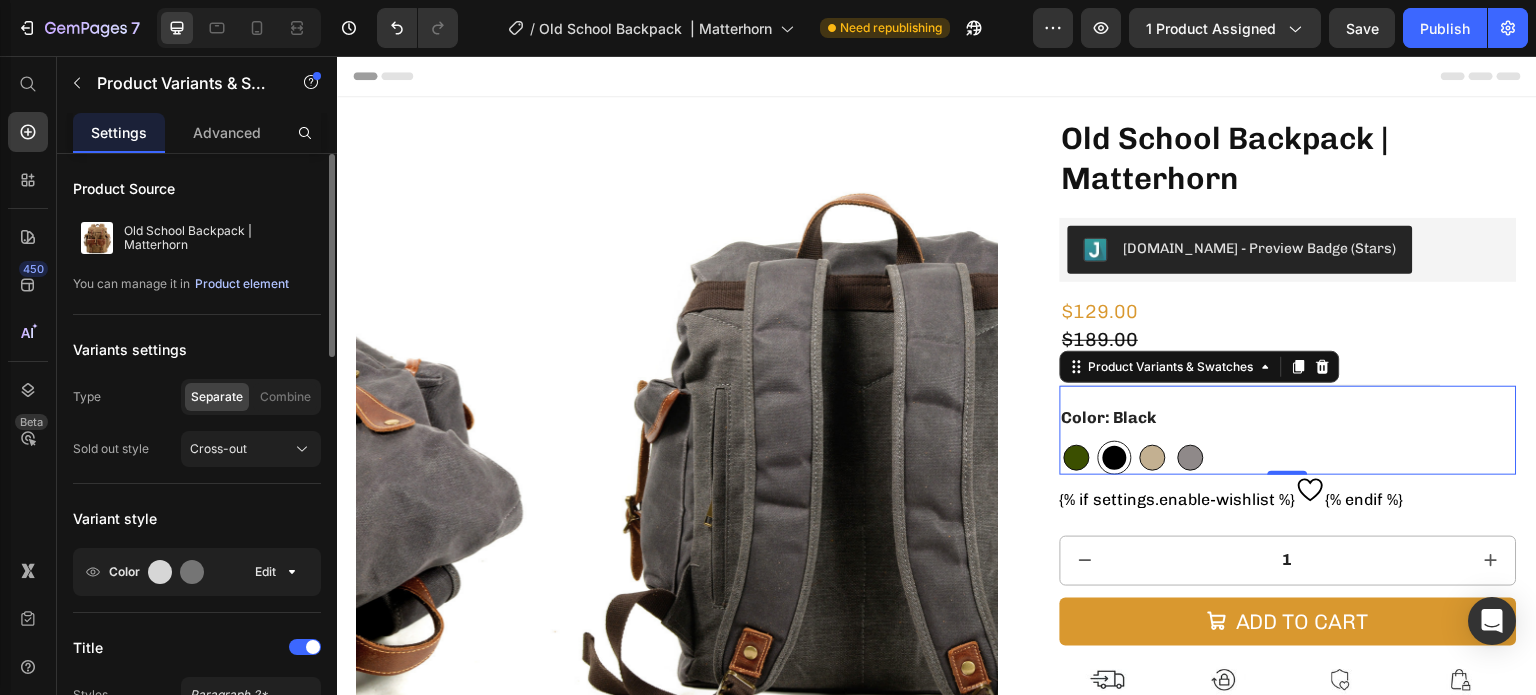 click on "Product element" at bounding box center (242, 284) 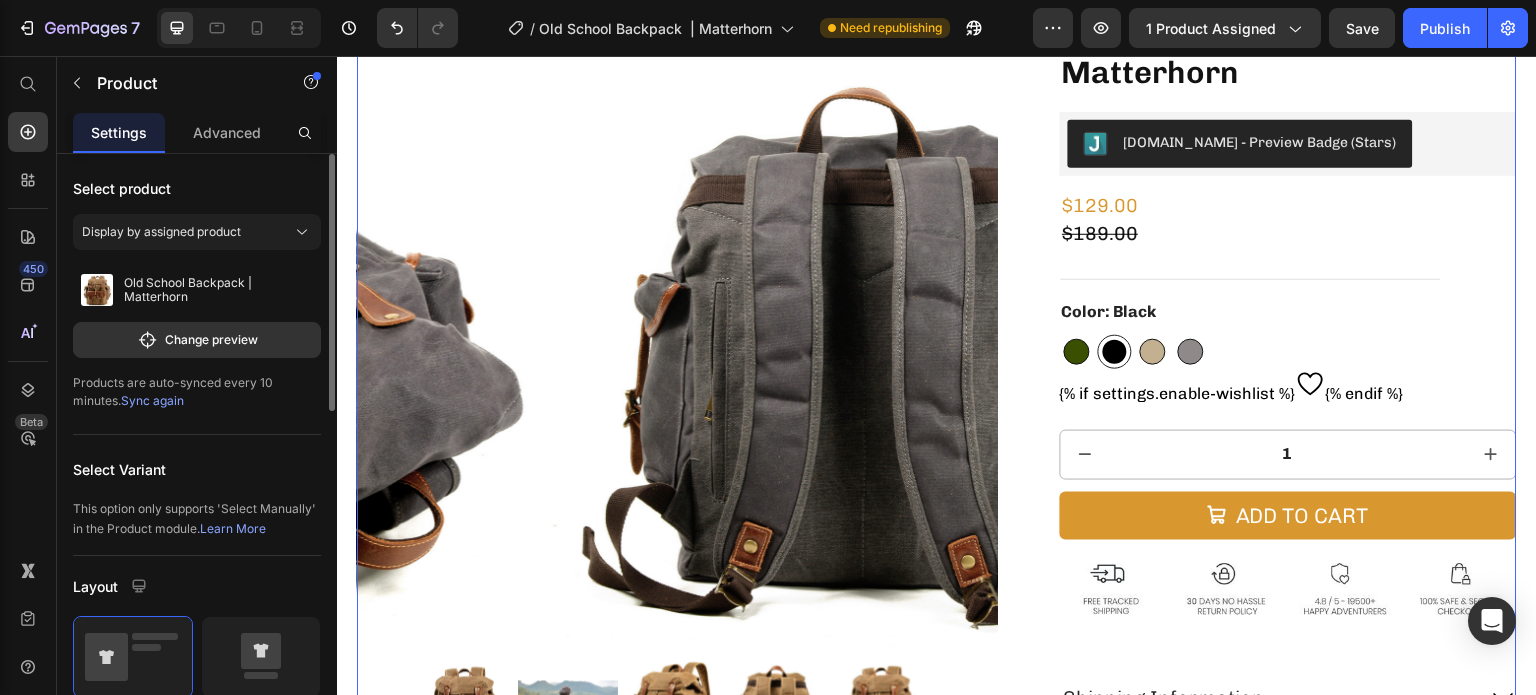scroll, scrollTop: 0, scrollLeft: 0, axis: both 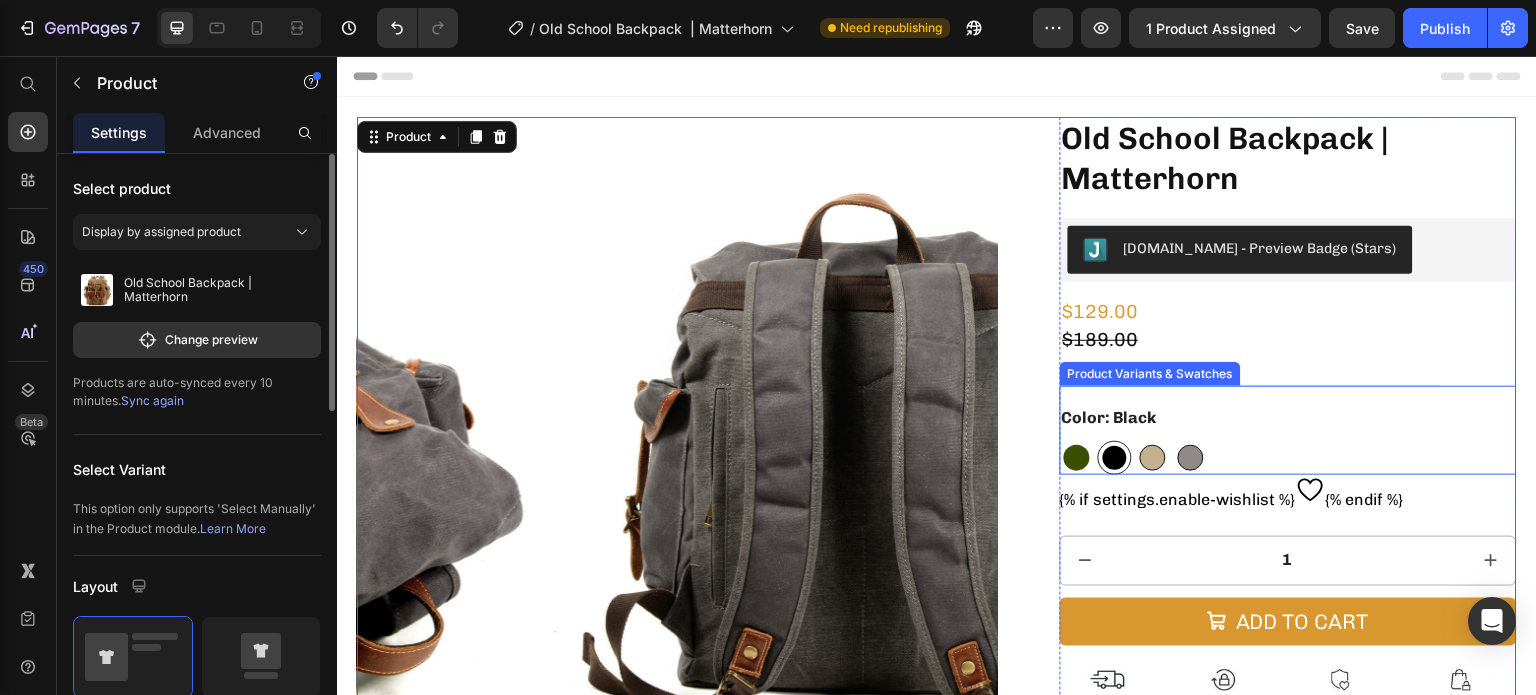 click at bounding box center (1077, 458) 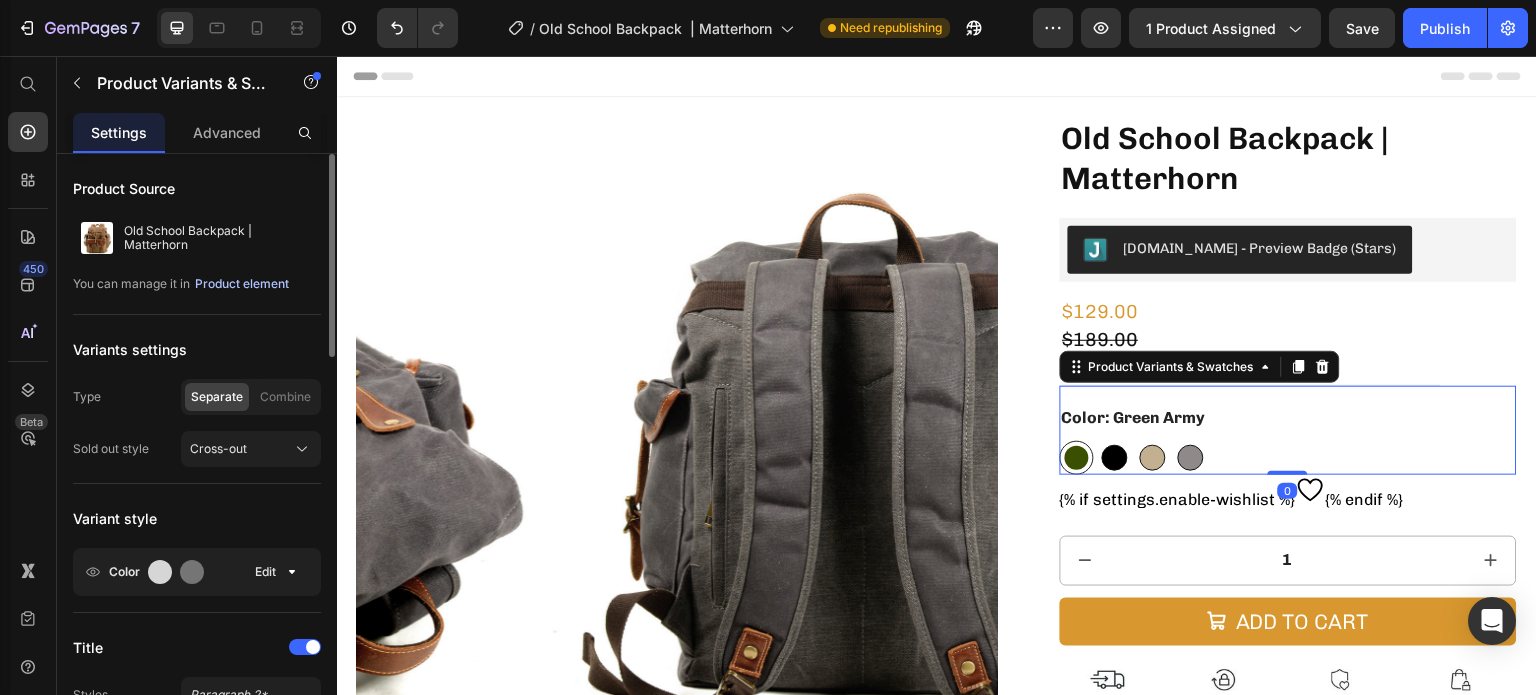 click on "Product element" at bounding box center [242, 284] 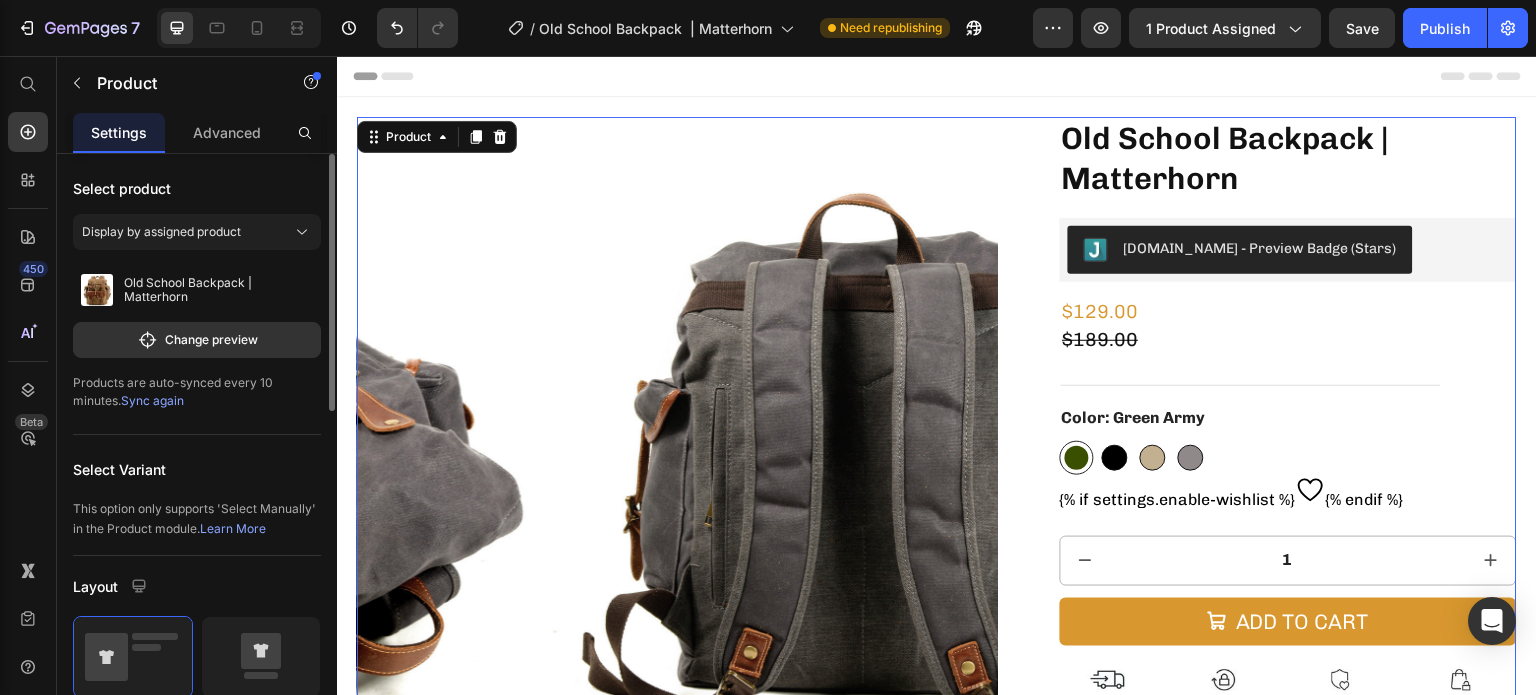 click on "Sync again" at bounding box center [152, 400] 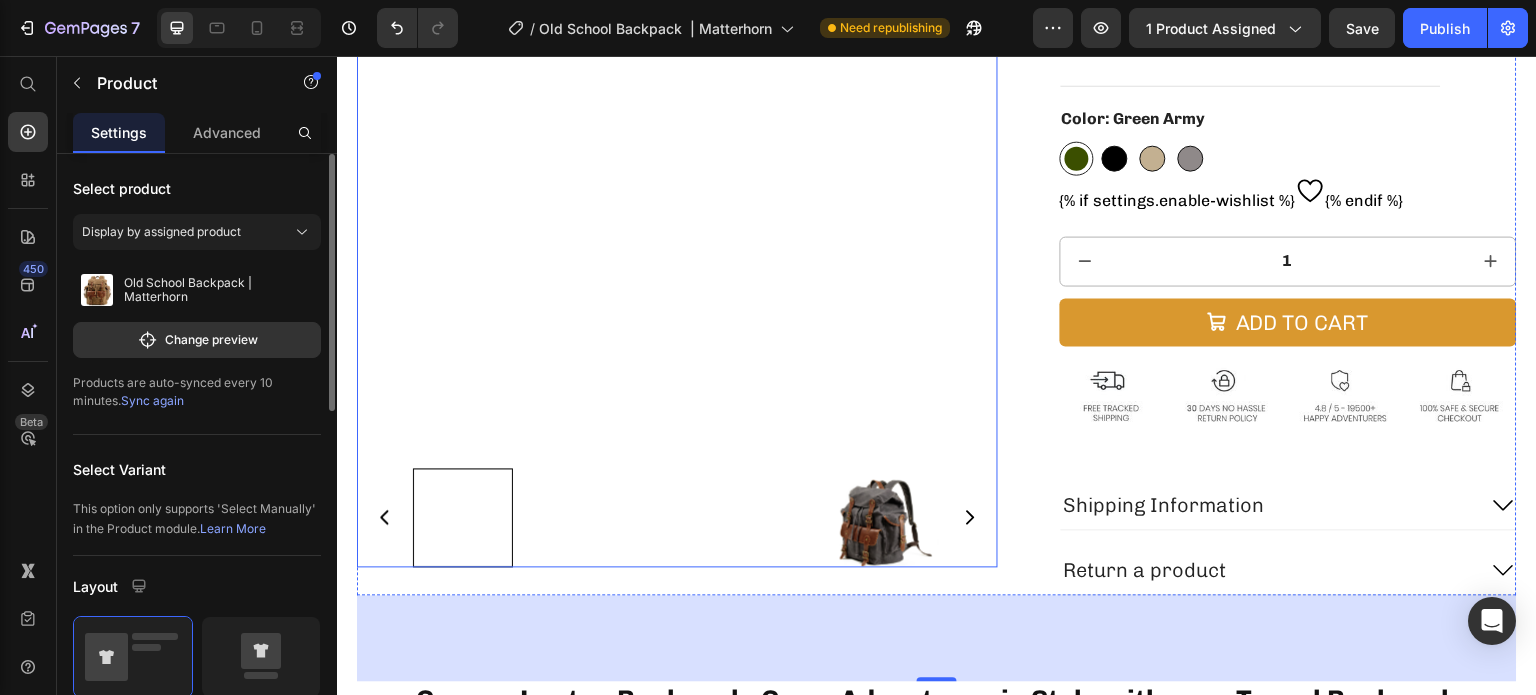 scroll, scrollTop: 0, scrollLeft: 0, axis: both 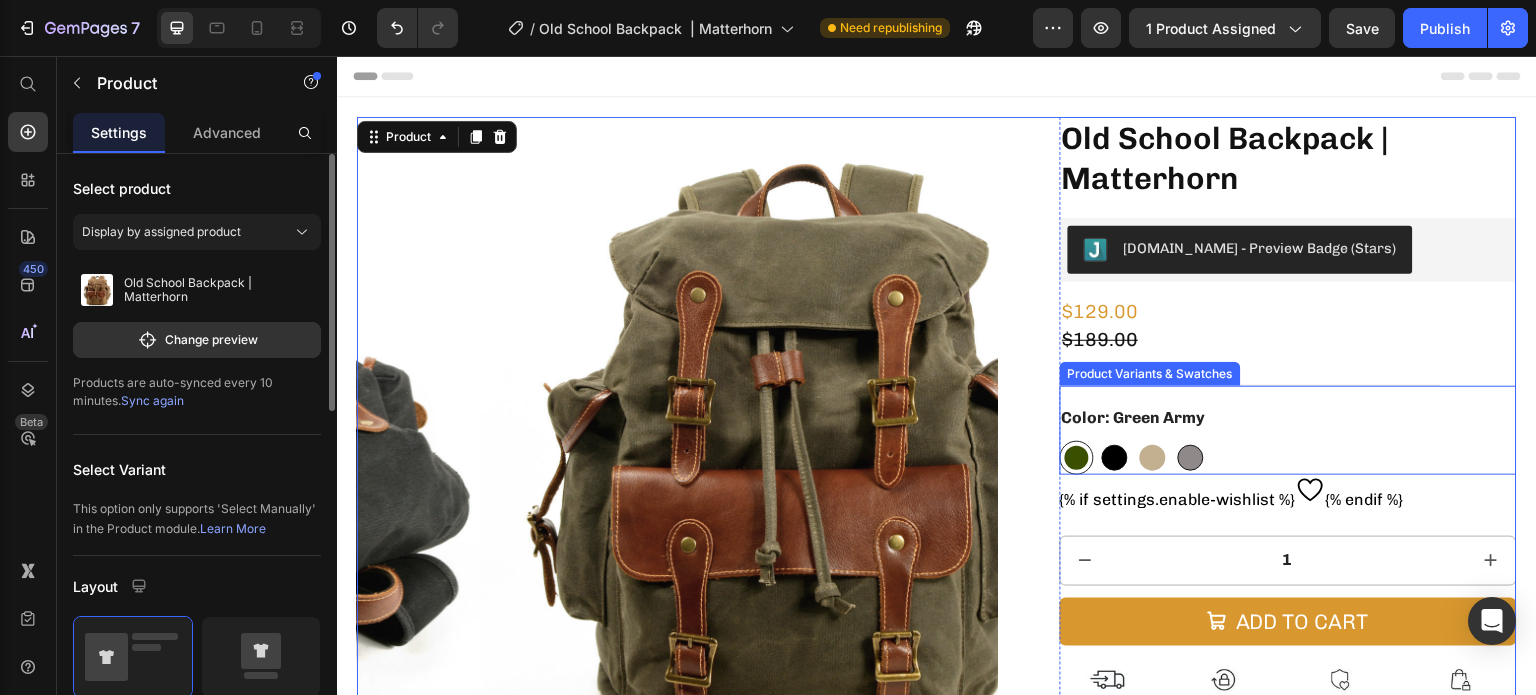 click at bounding box center (1153, 458) 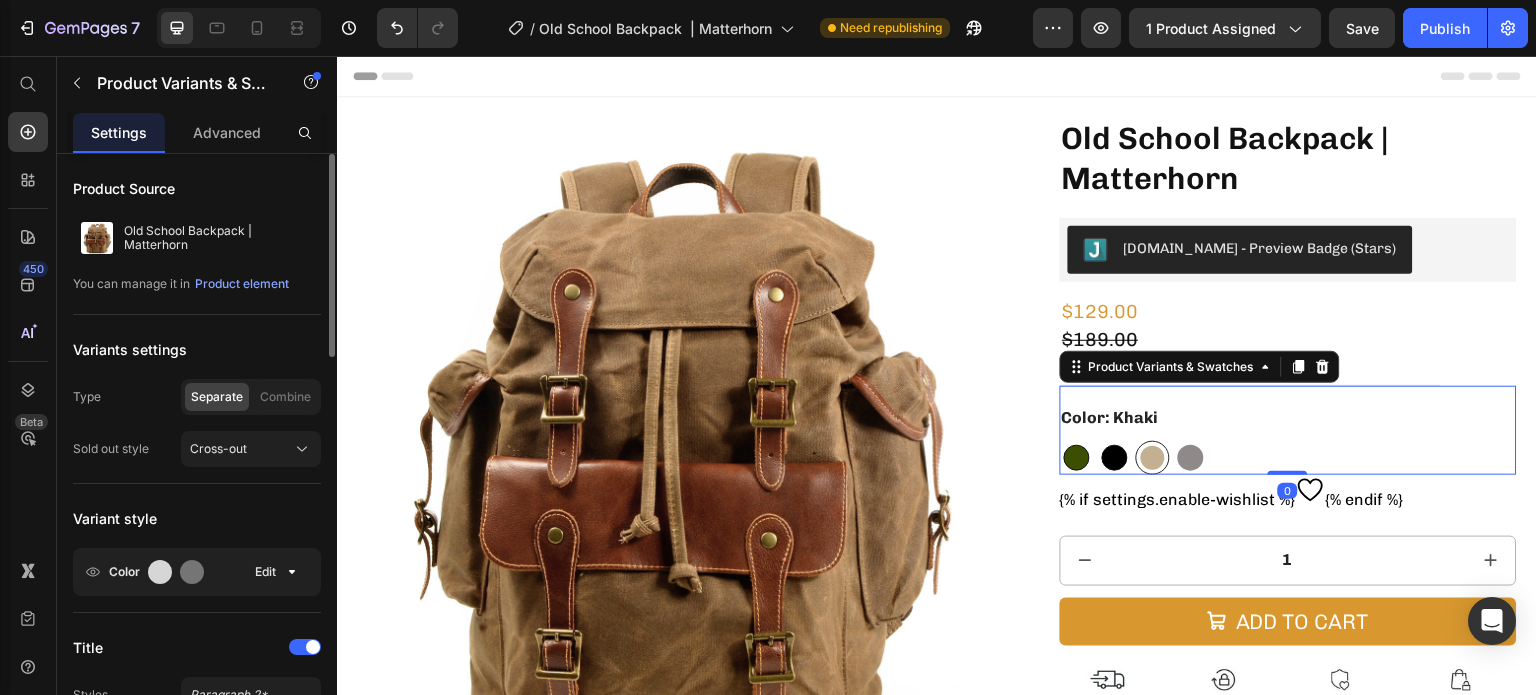 click at bounding box center [1191, 458] 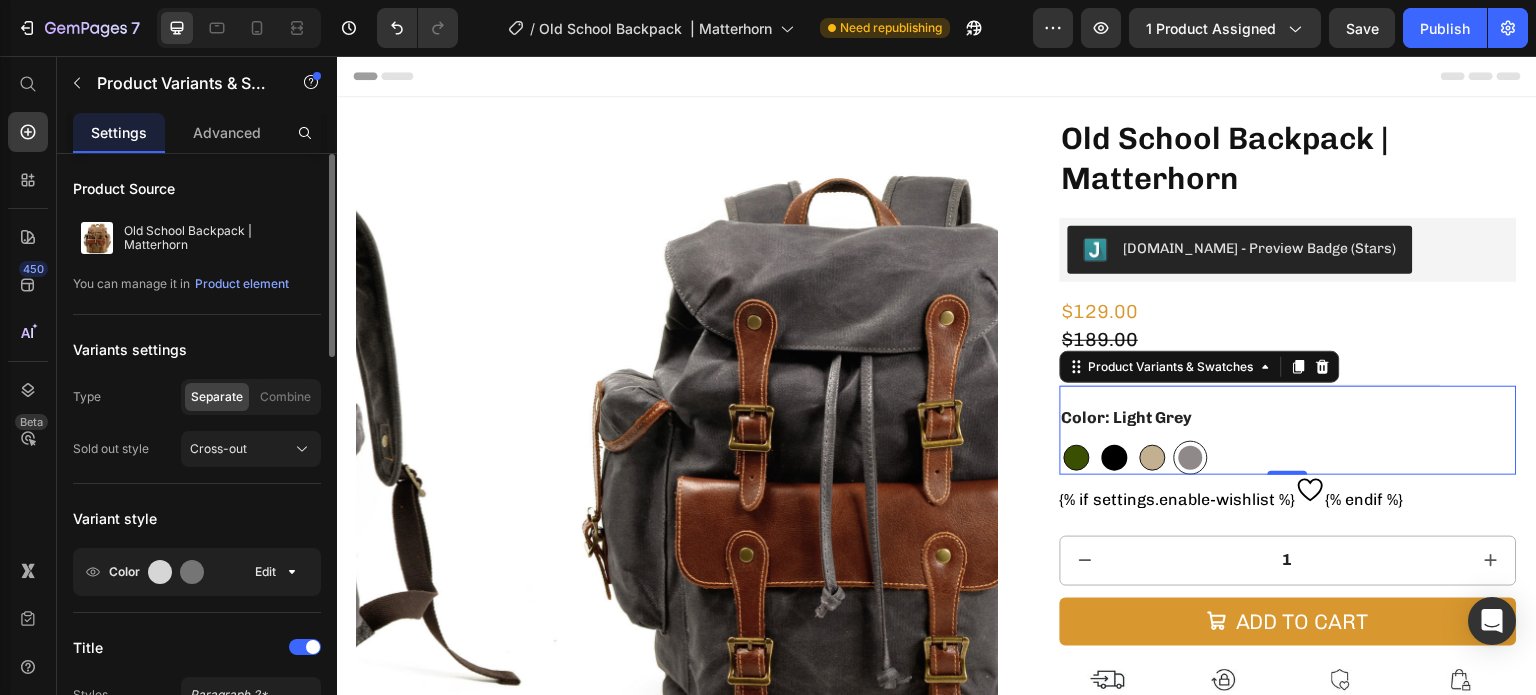 click at bounding box center [1115, 458] 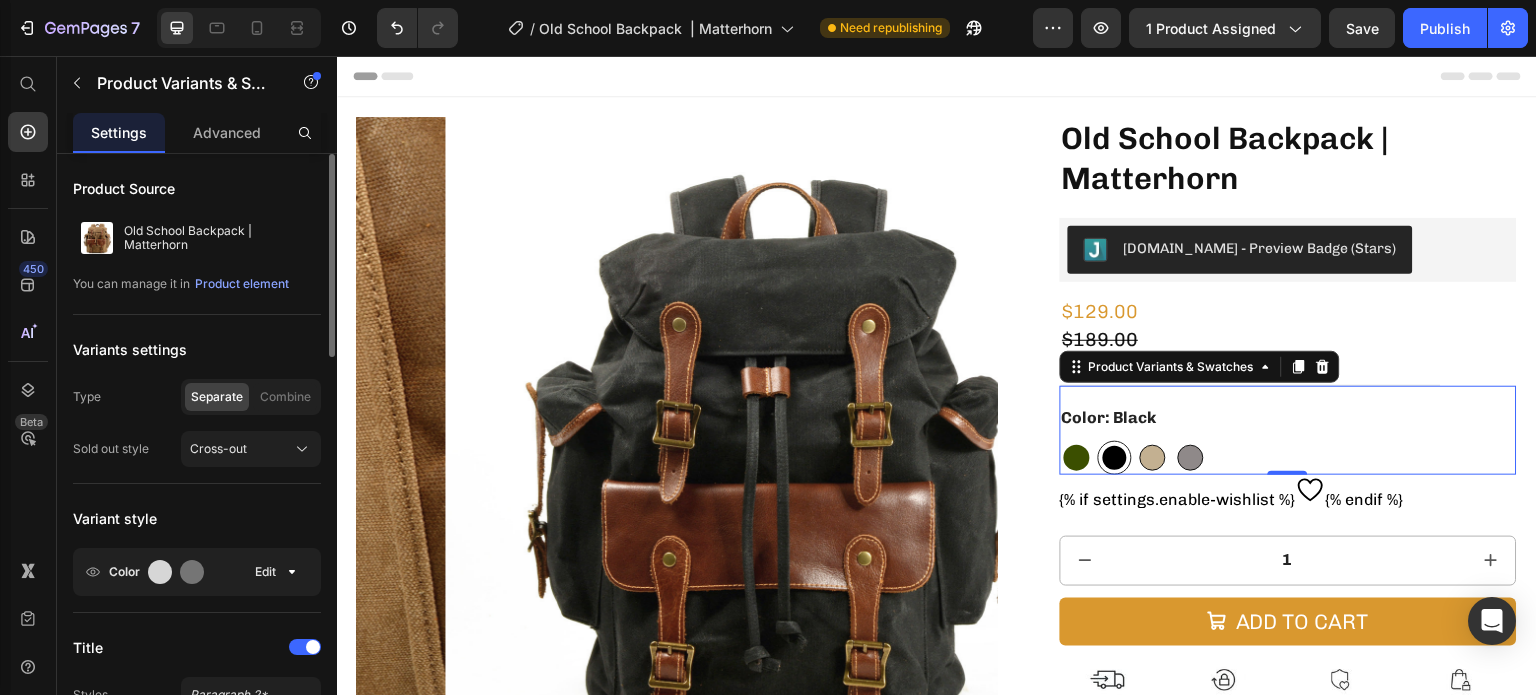 click at bounding box center [1077, 458] 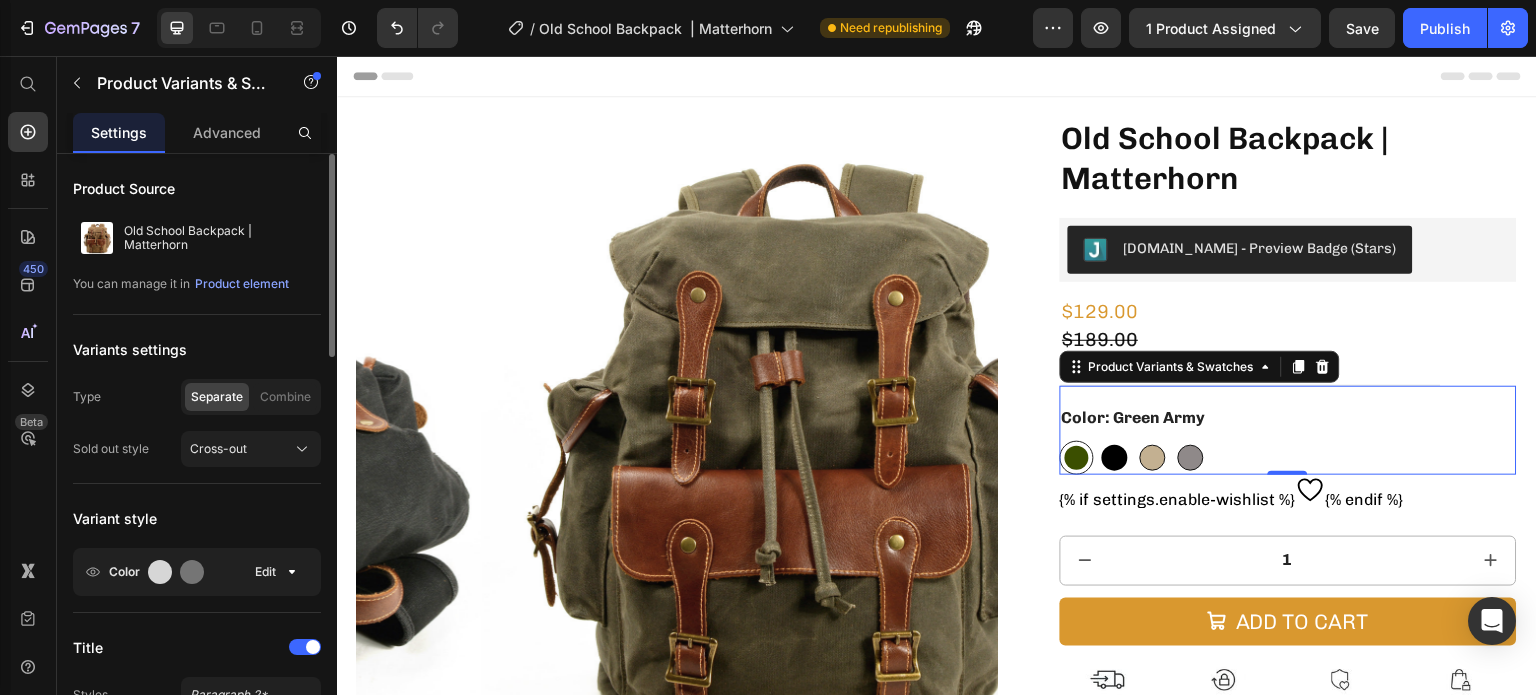 click at bounding box center [1115, 458] 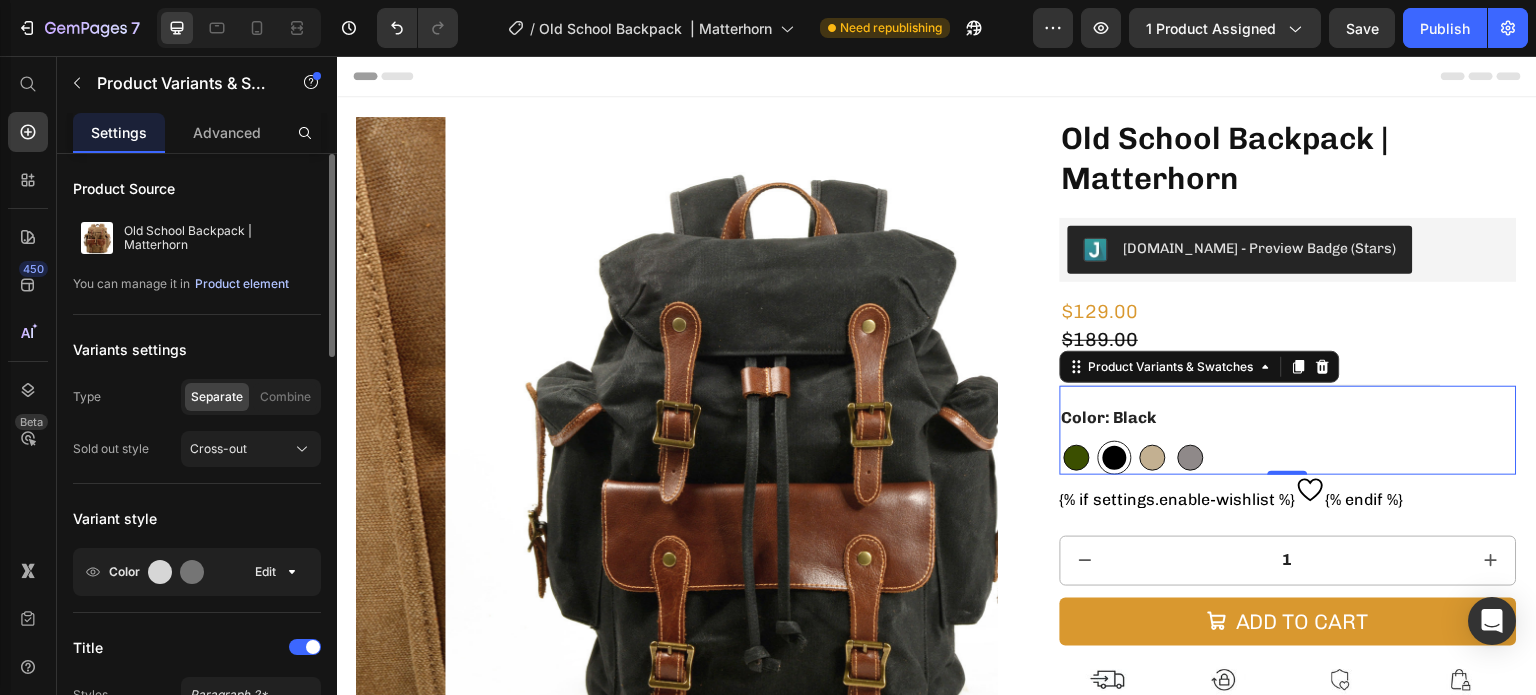 click on "Product element" at bounding box center [242, 284] 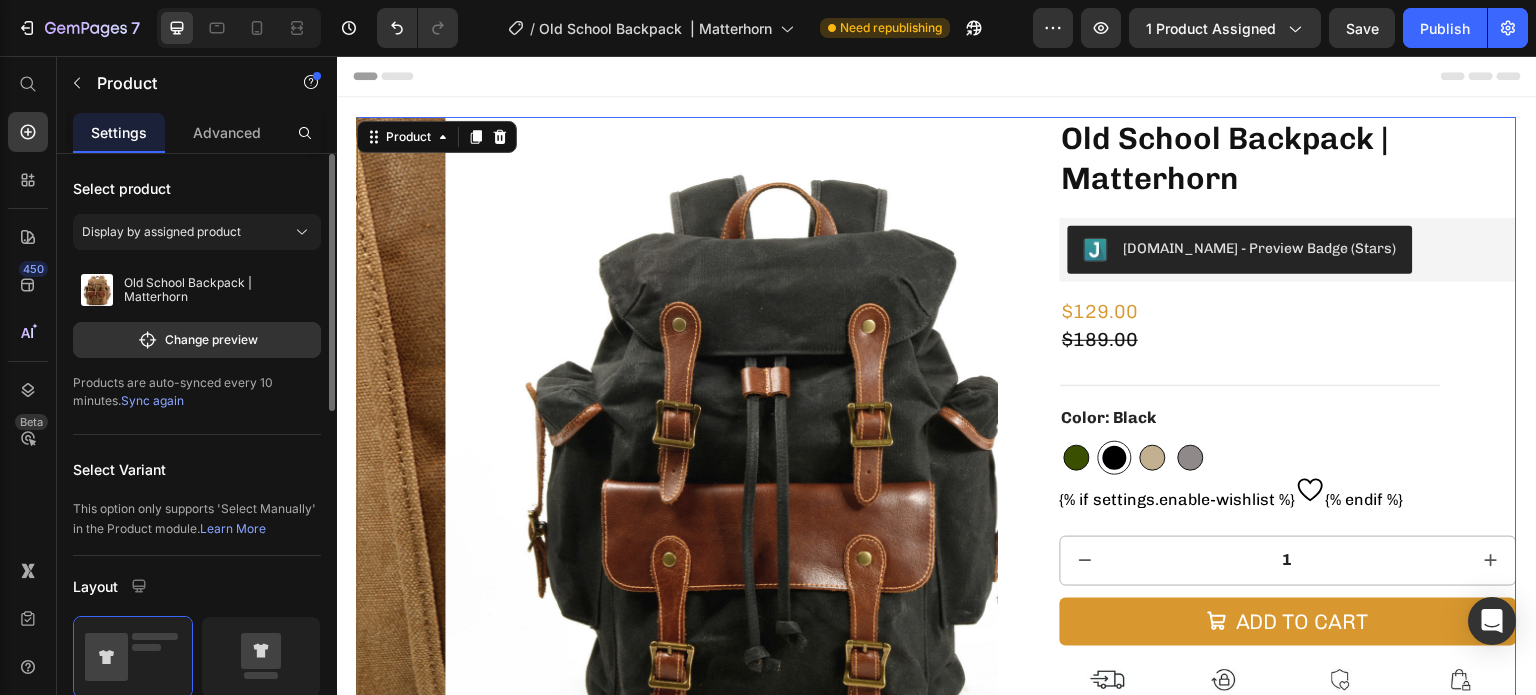 click on "Products are auto-synced every 10 minutes.  Sync again" at bounding box center [197, 392] 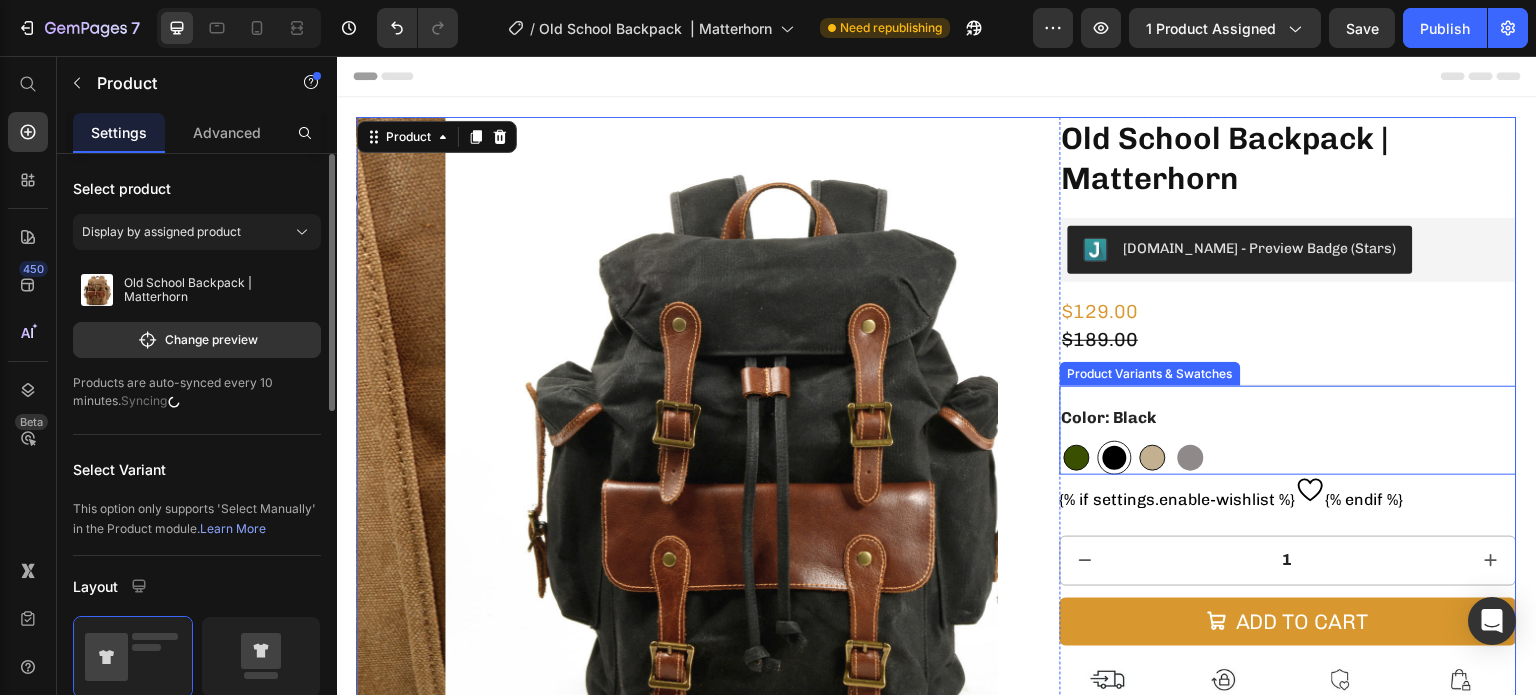 click at bounding box center (1191, 458) 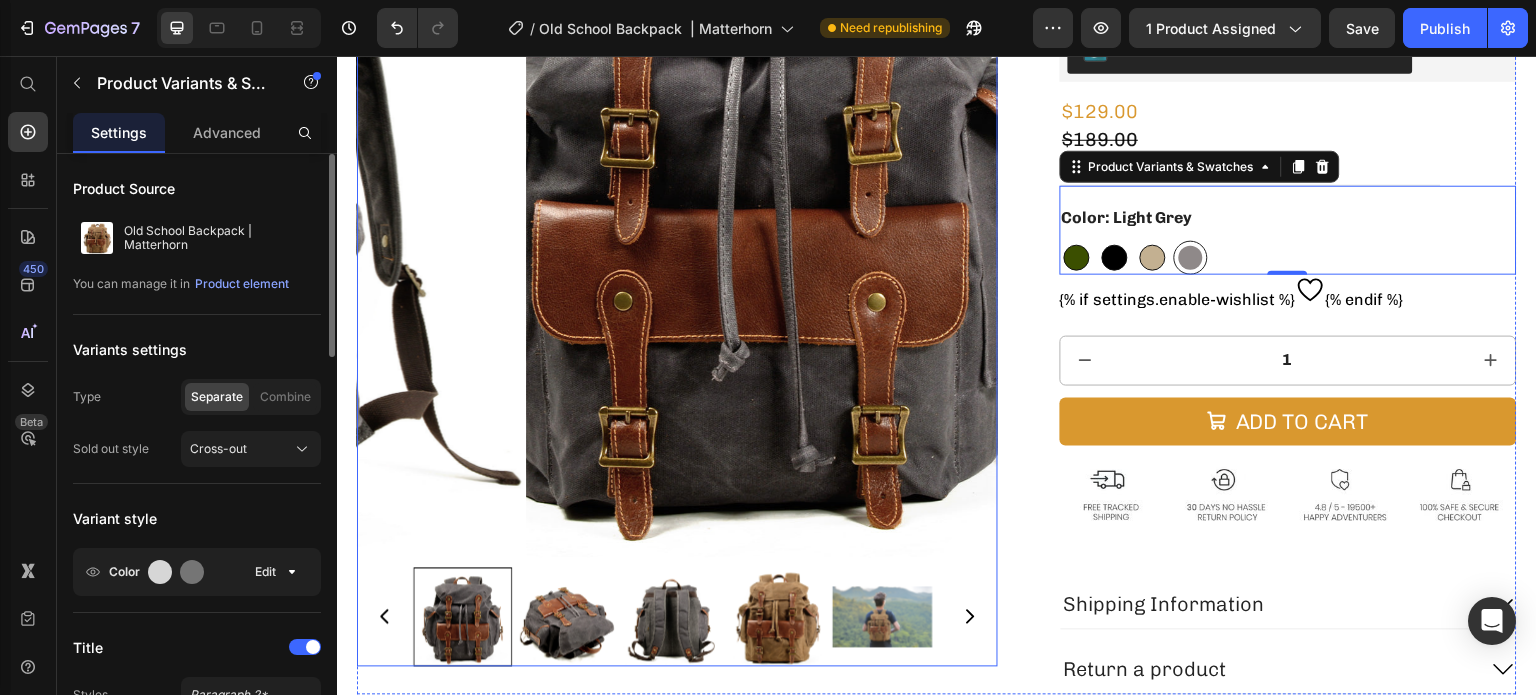 scroll, scrollTop: 300, scrollLeft: 0, axis: vertical 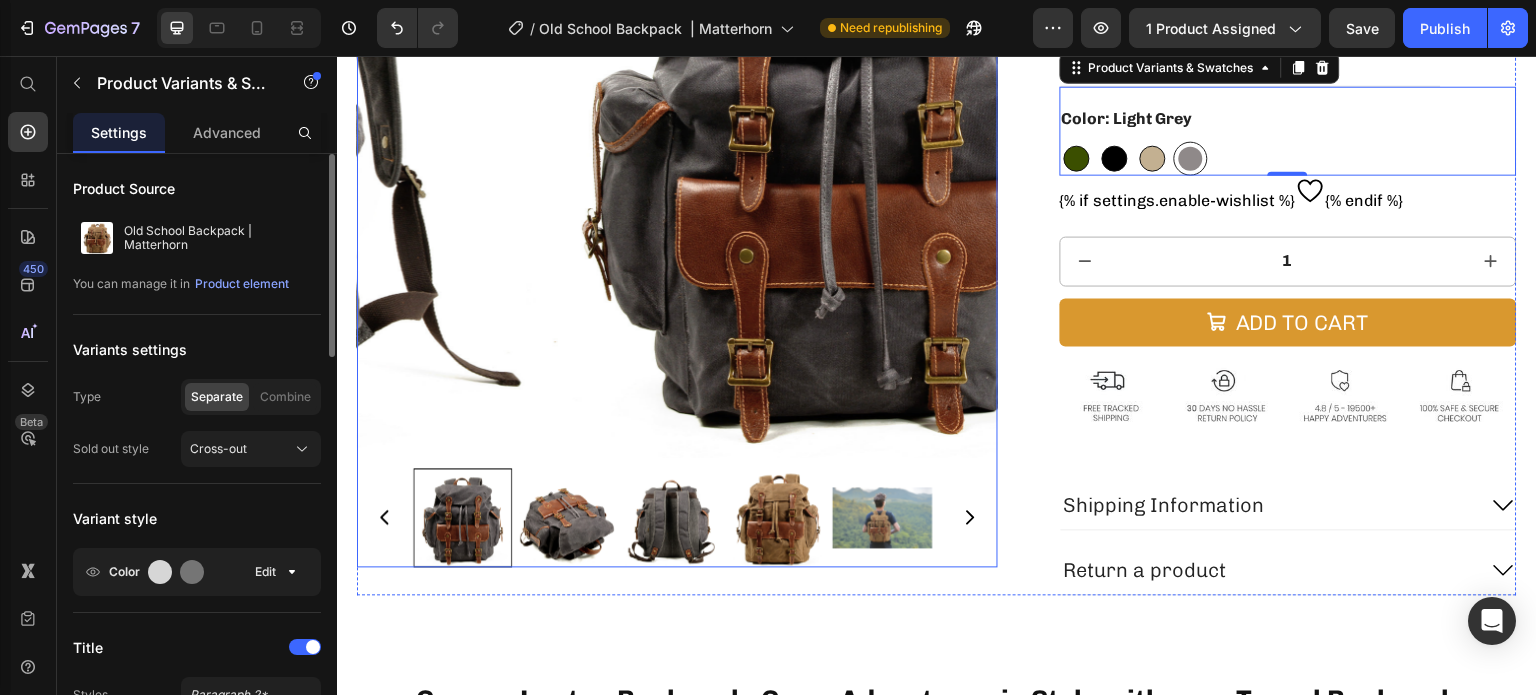 click 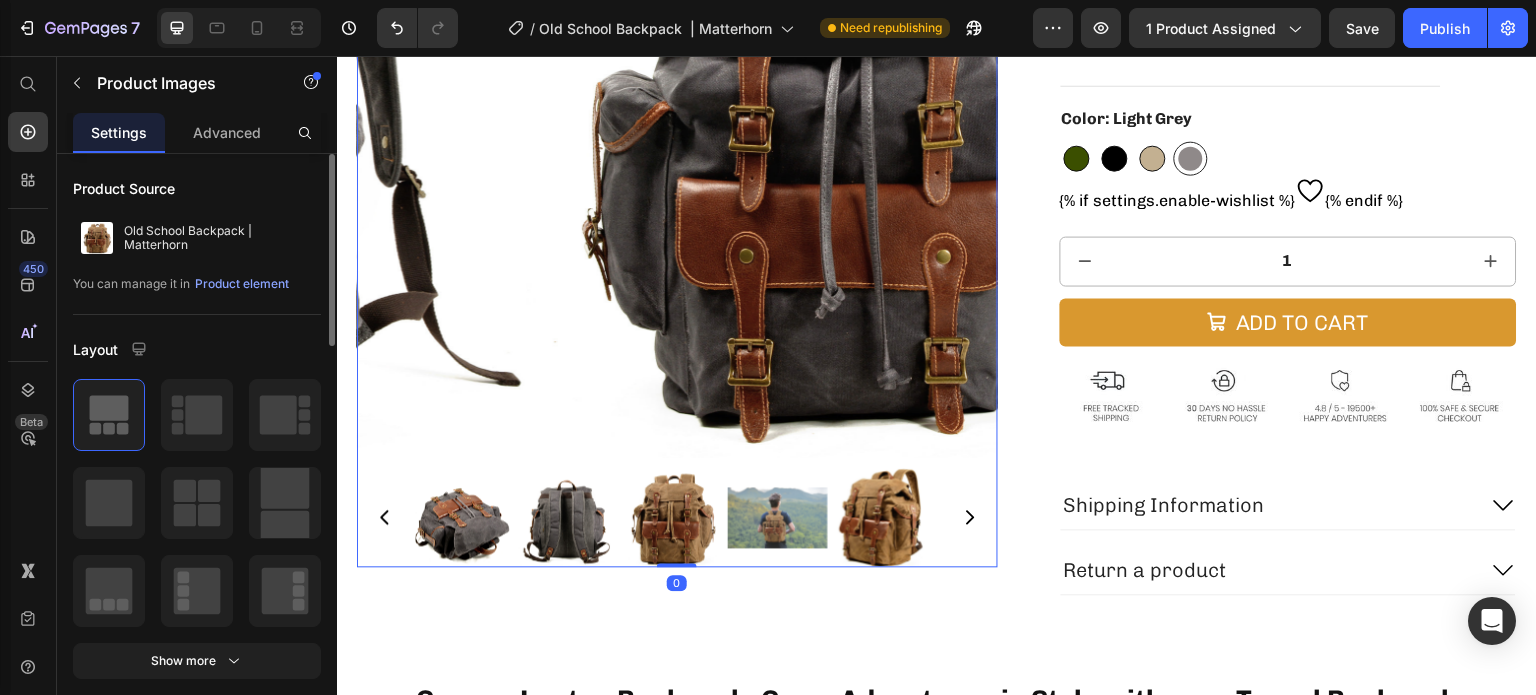 click 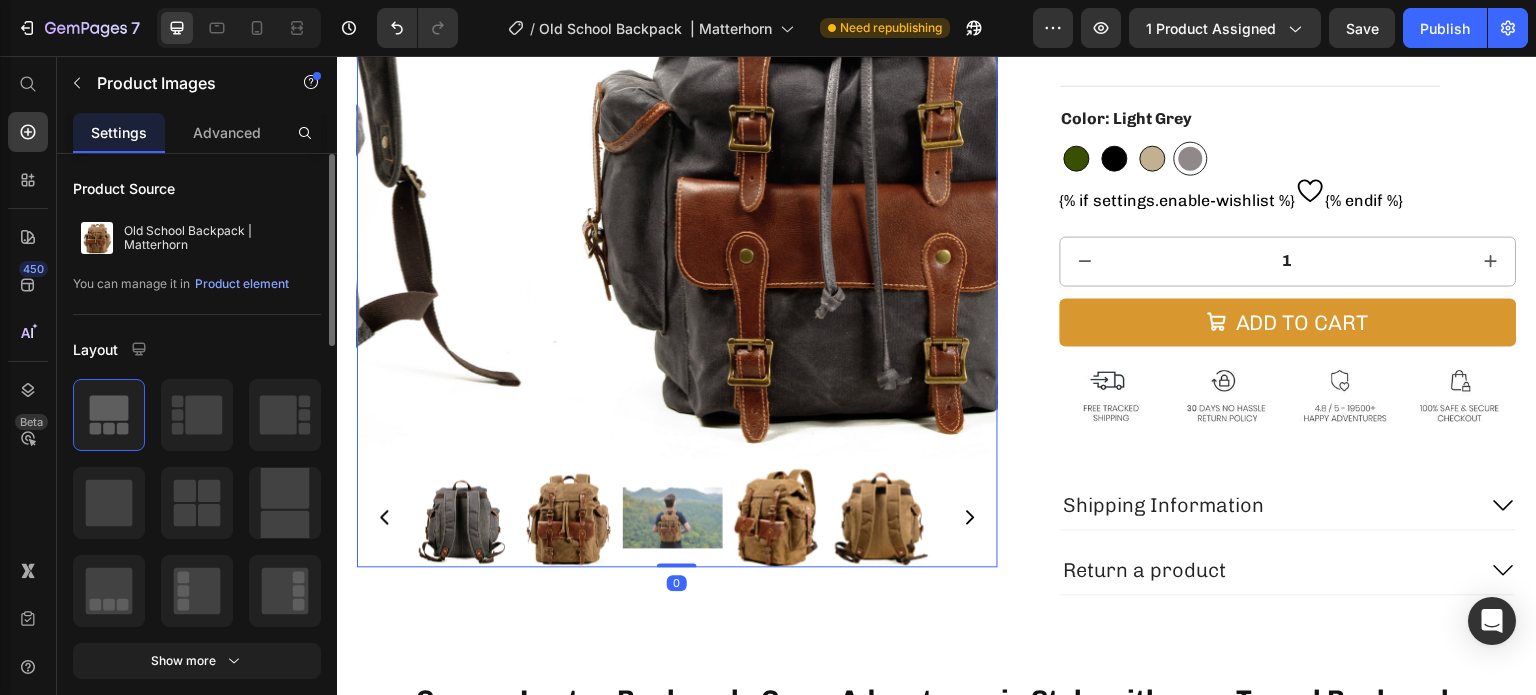 click 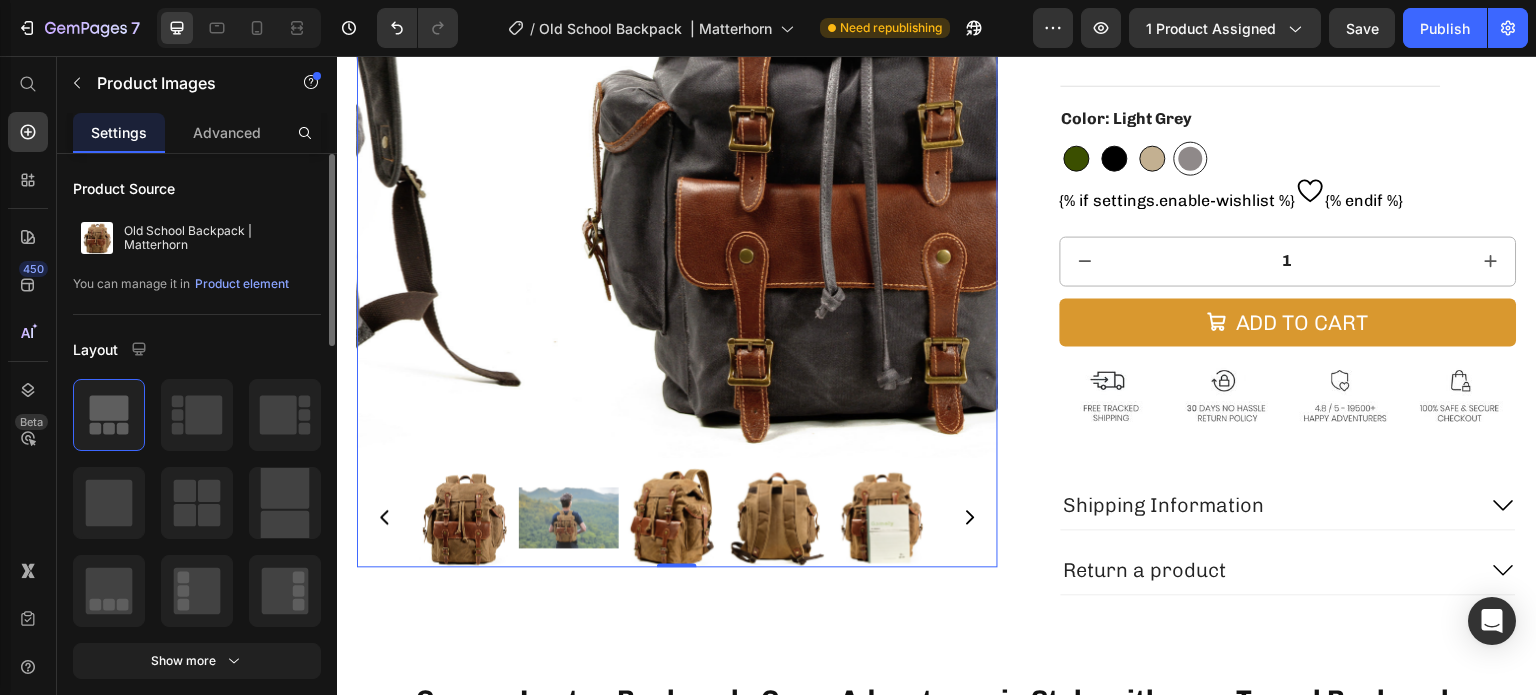 click 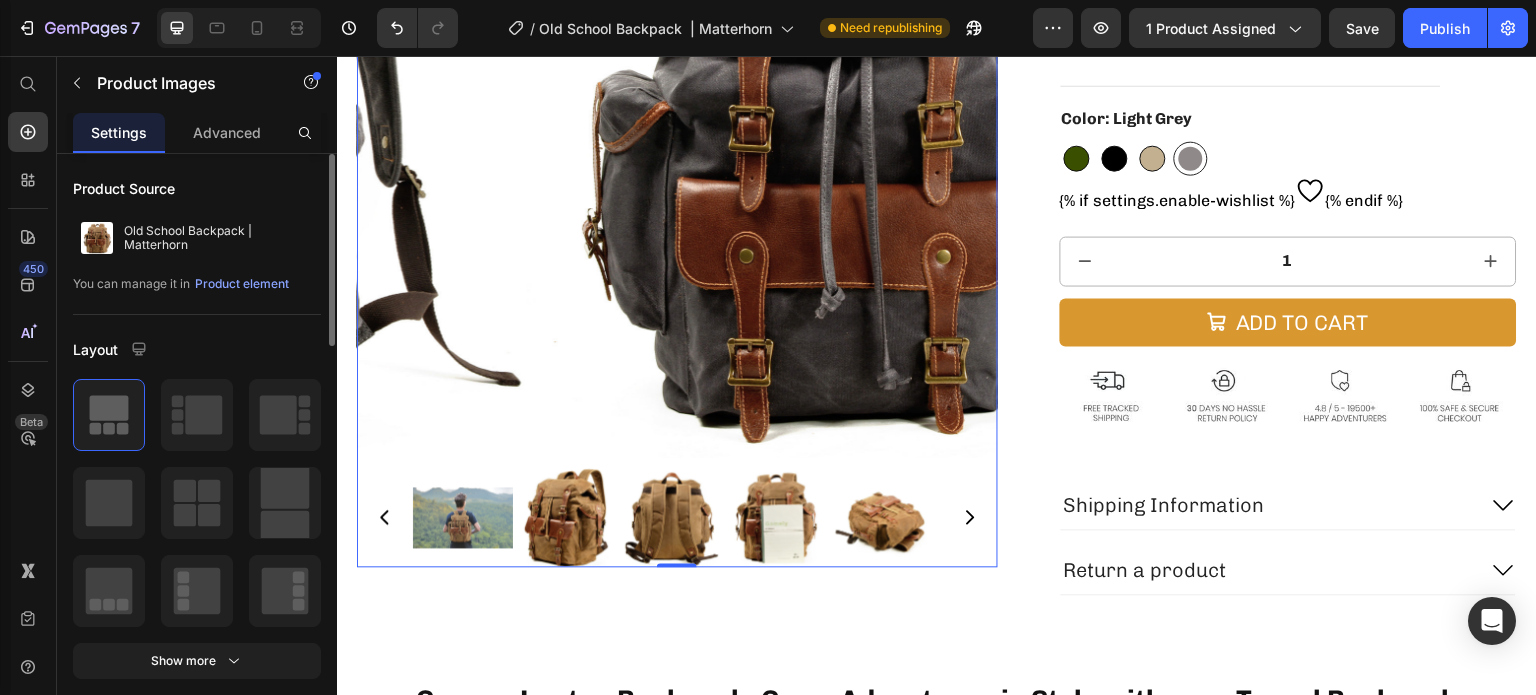 click 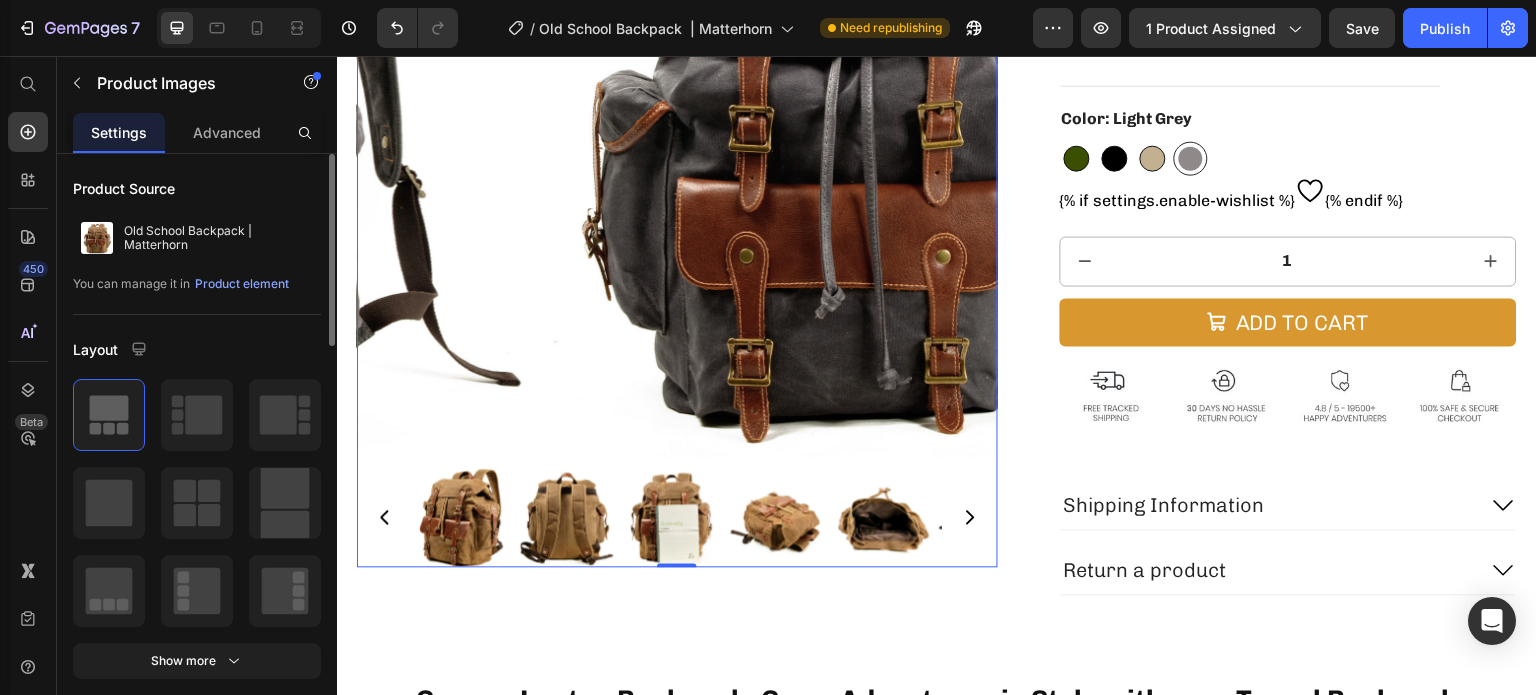 click 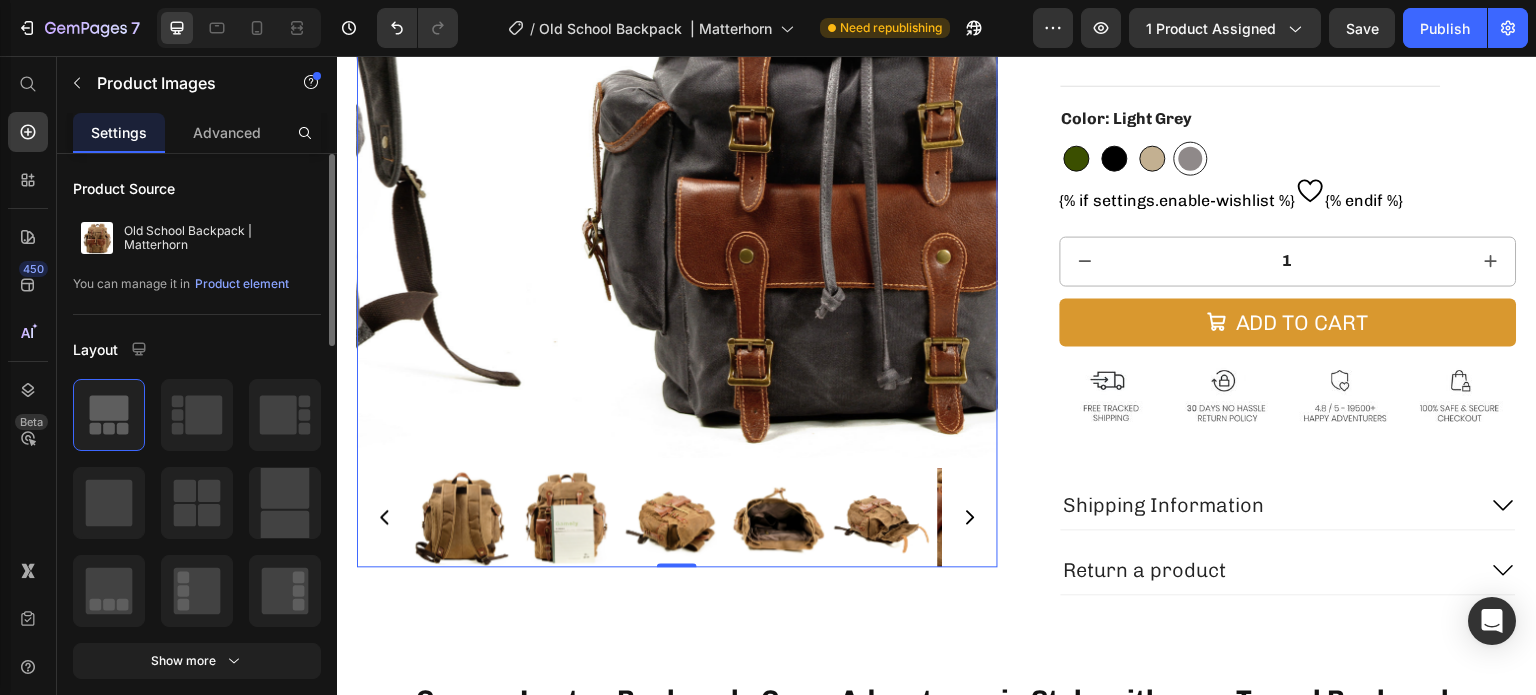 click 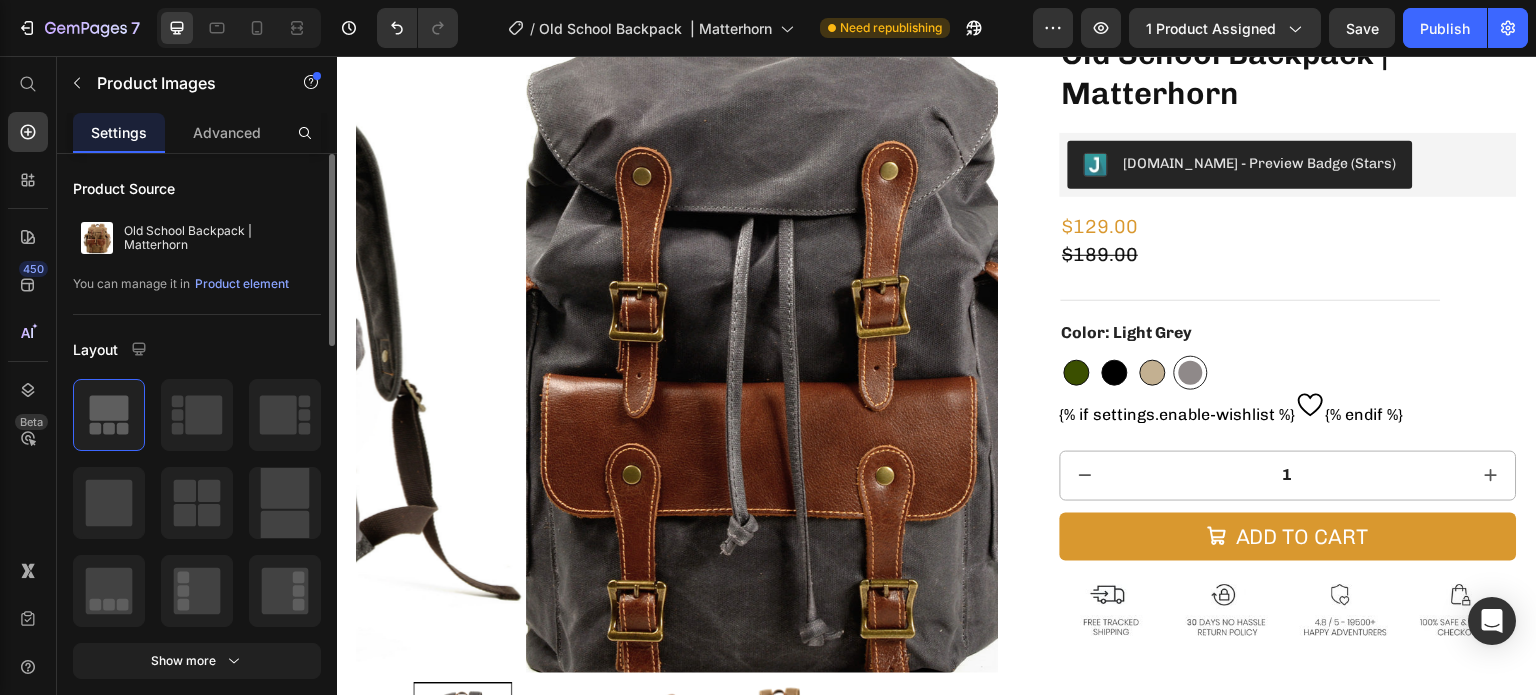 scroll, scrollTop: 0, scrollLeft: 0, axis: both 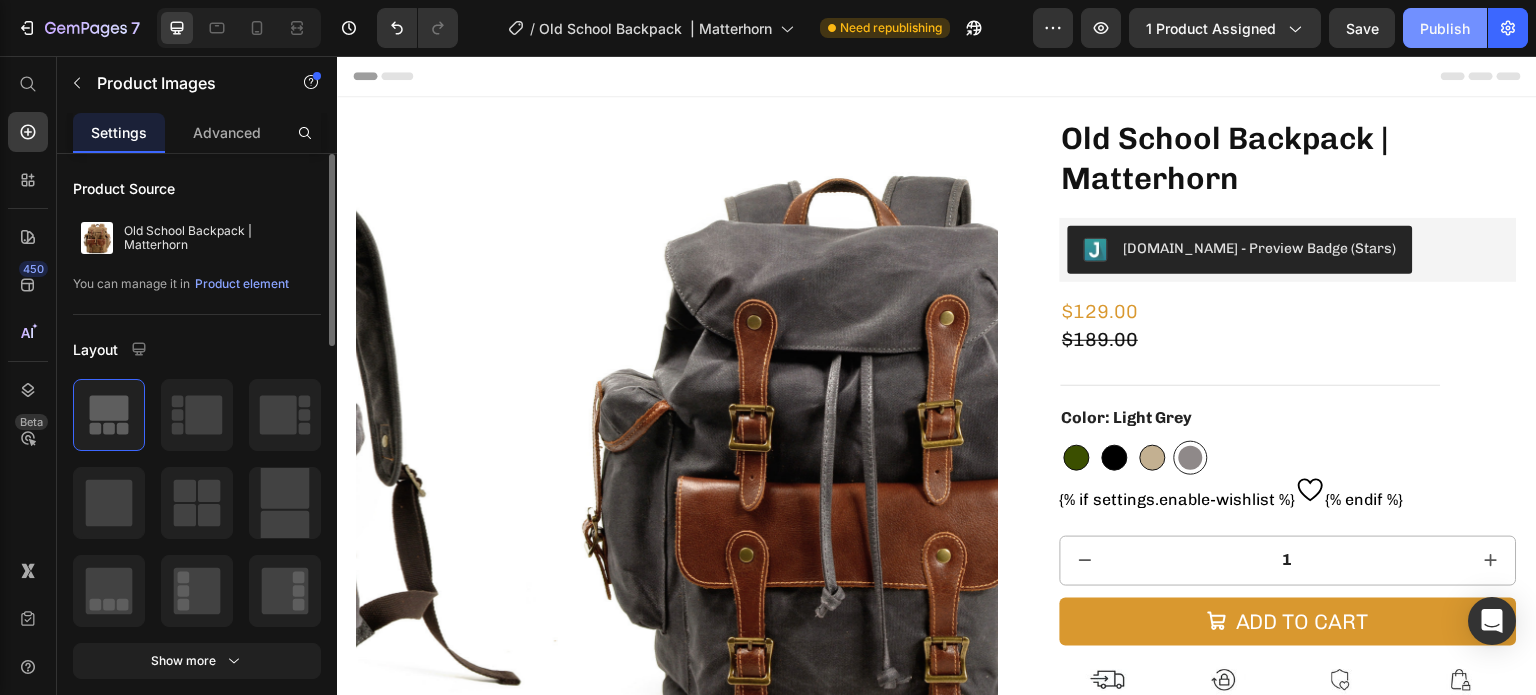 click on "Publish" at bounding box center [1445, 28] 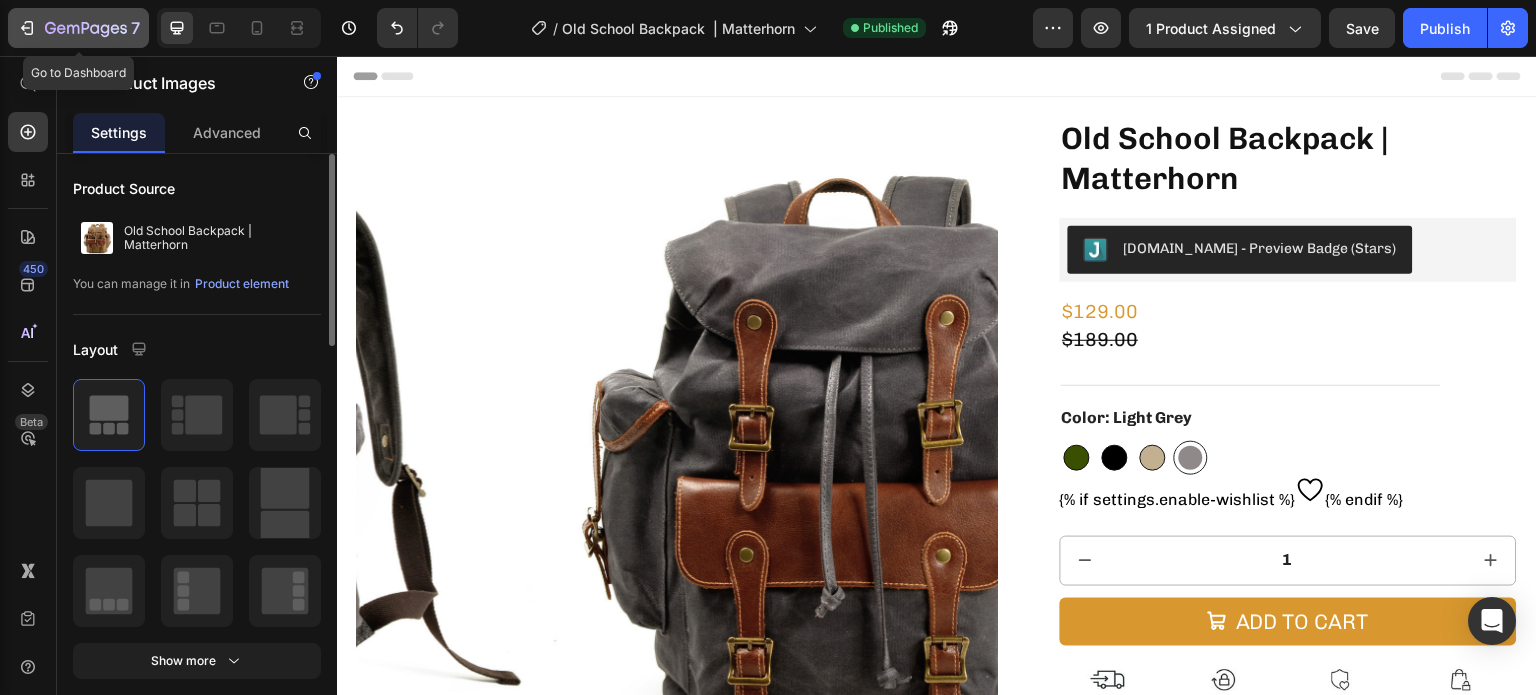 click 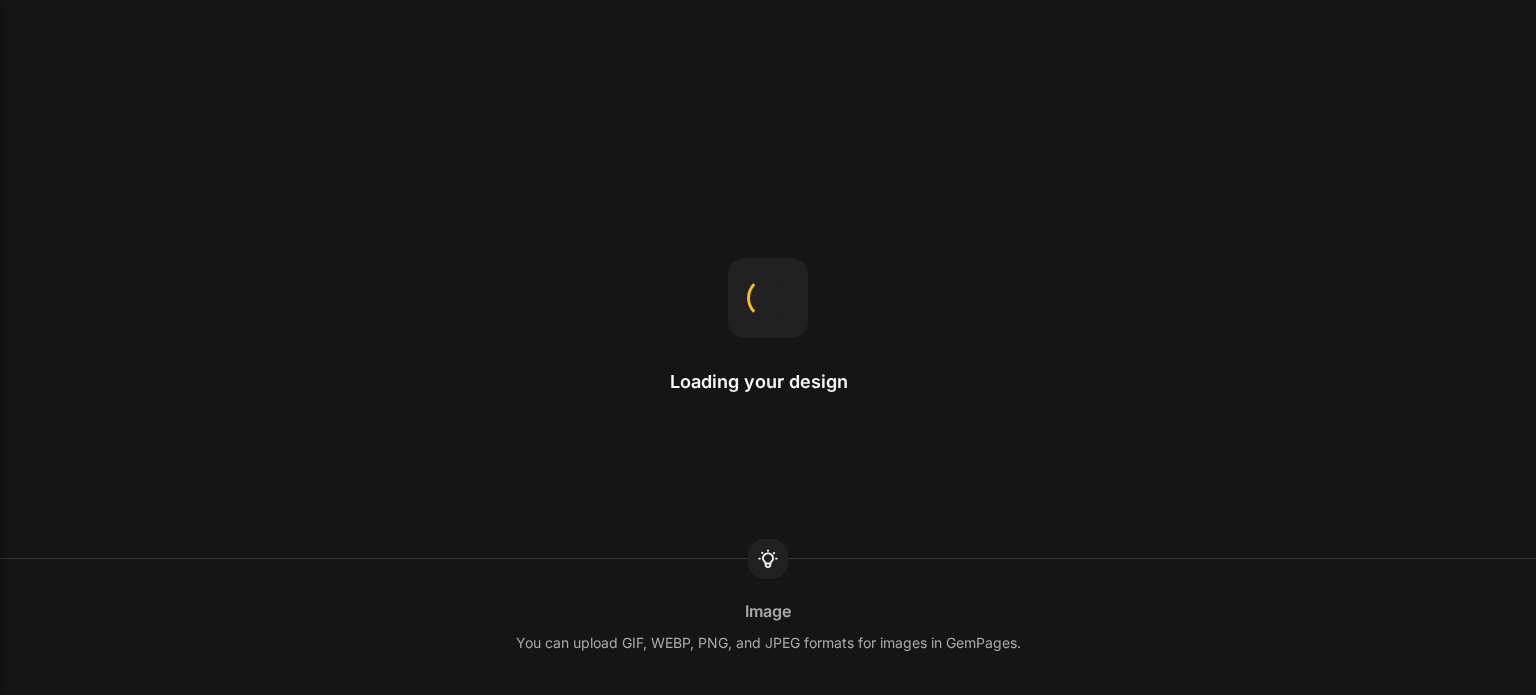 scroll, scrollTop: 0, scrollLeft: 0, axis: both 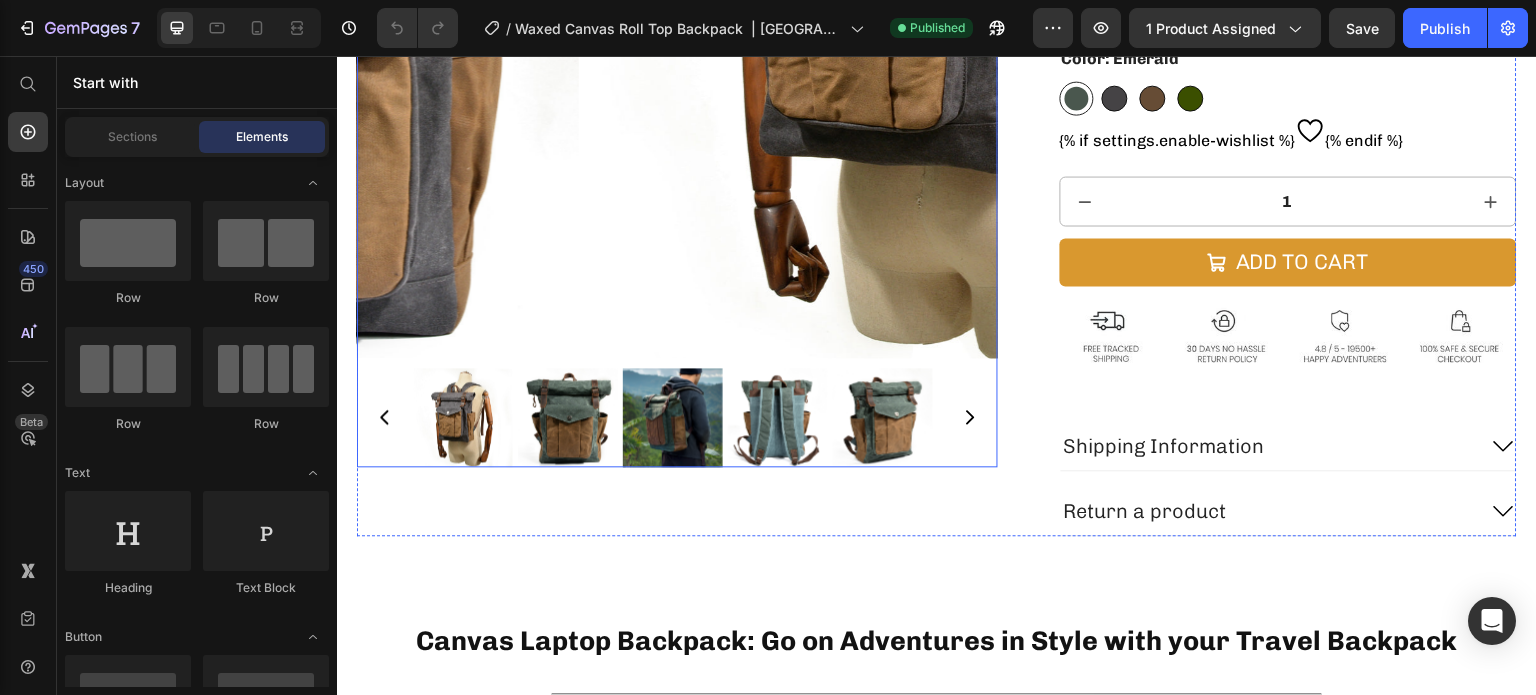 click at bounding box center [899, 37] 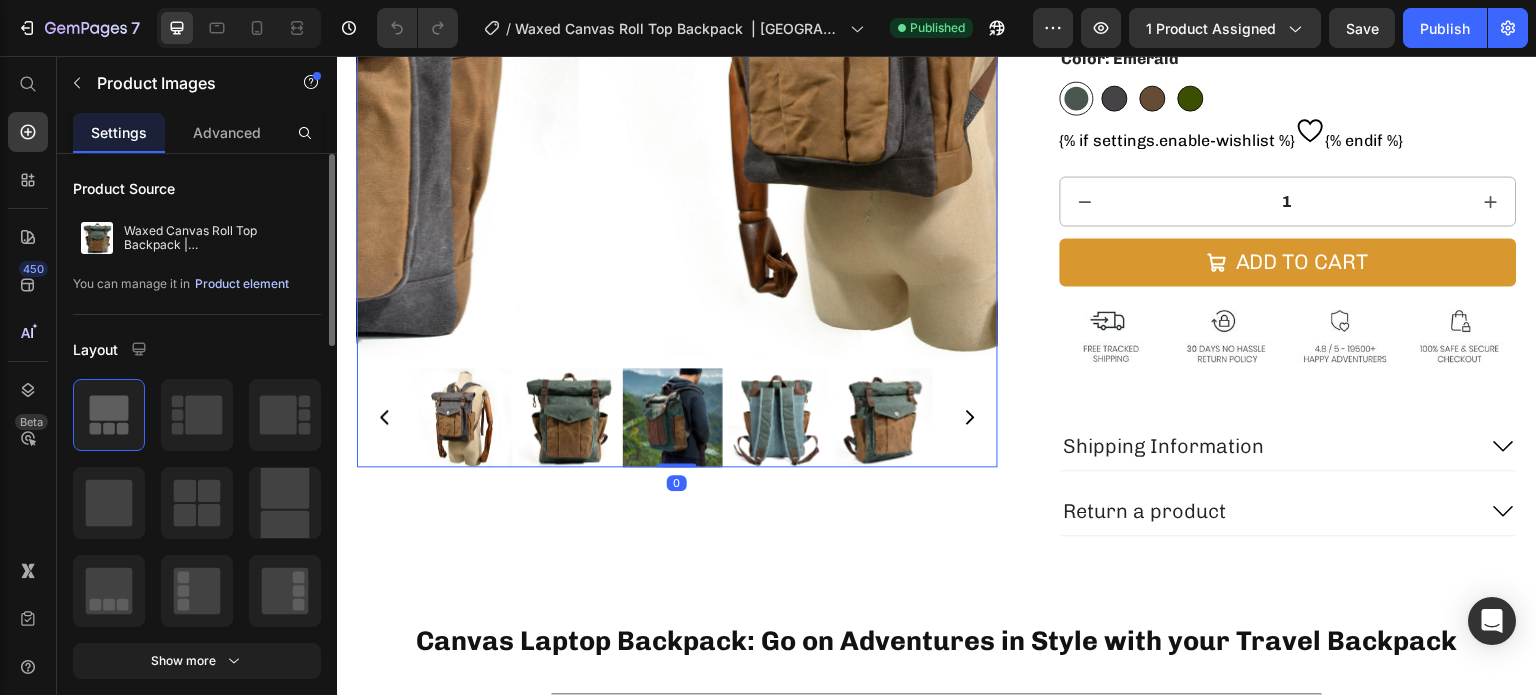 click on "Product element" at bounding box center (242, 284) 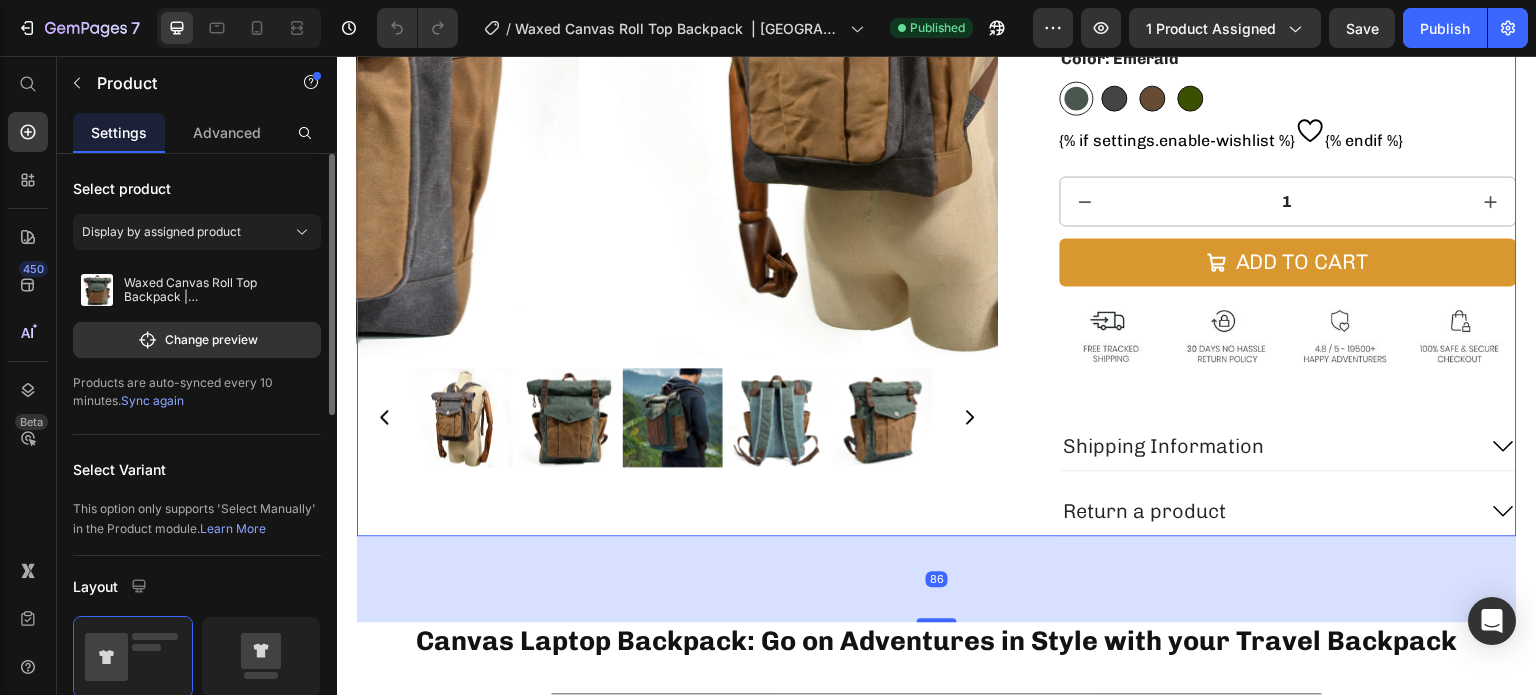 click on "Sync again" at bounding box center (152, 400) 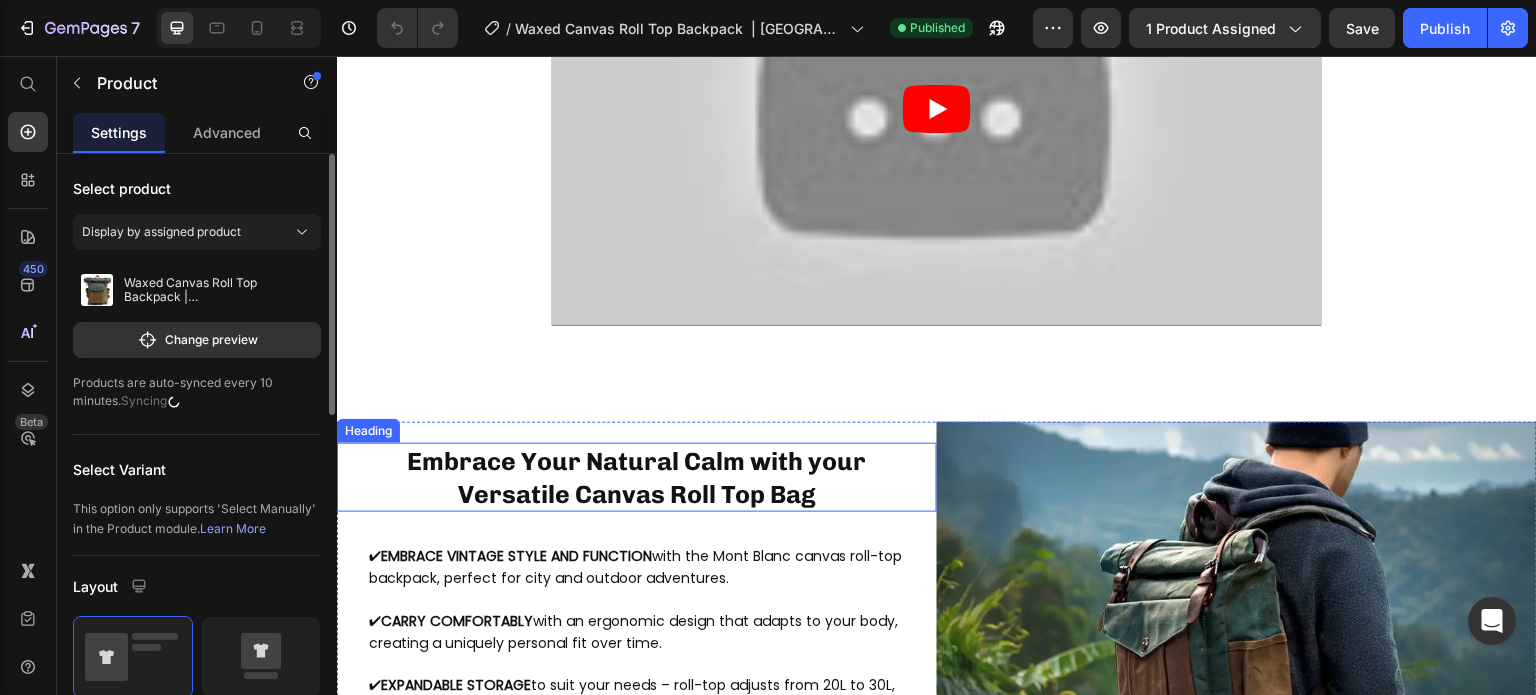 scroll, scrollTop: 900, scrollLeft: 0, axis: vertical 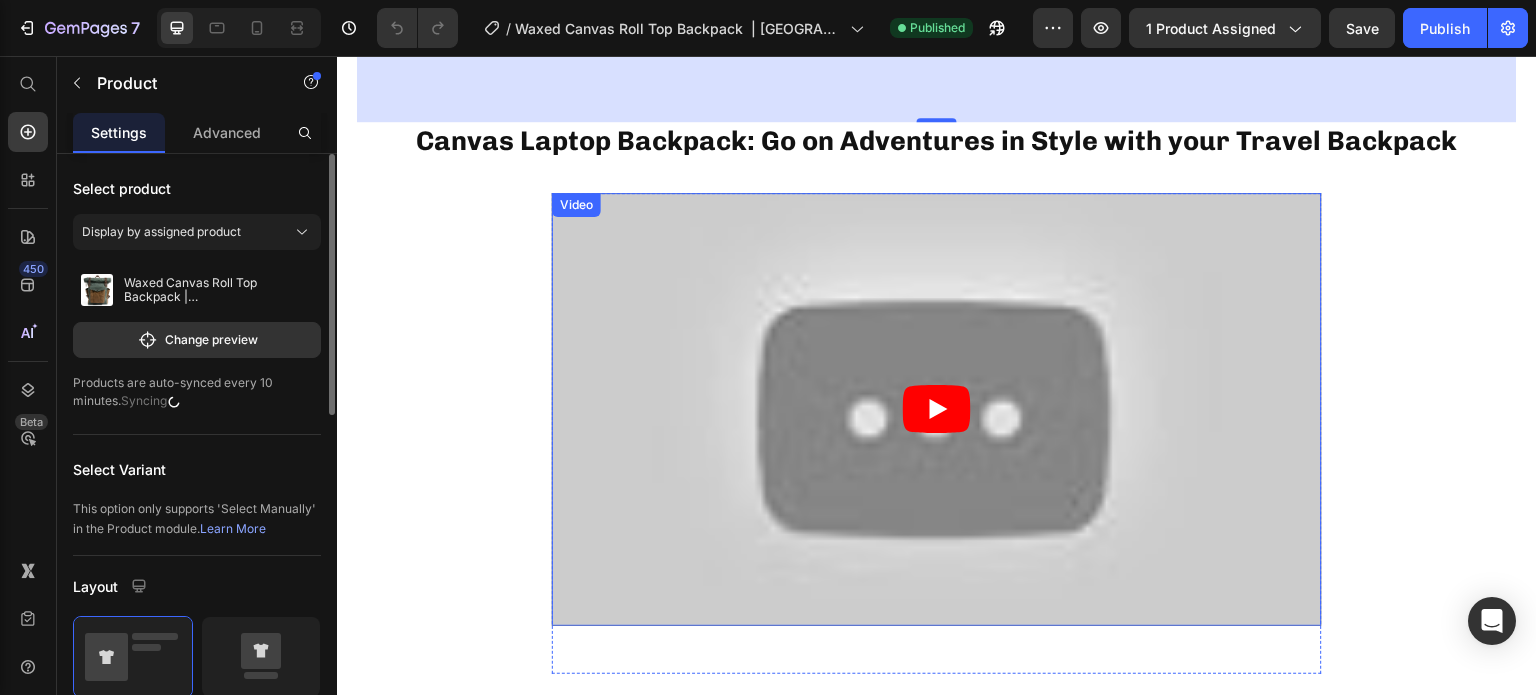 click at bounding box center [937, 409] 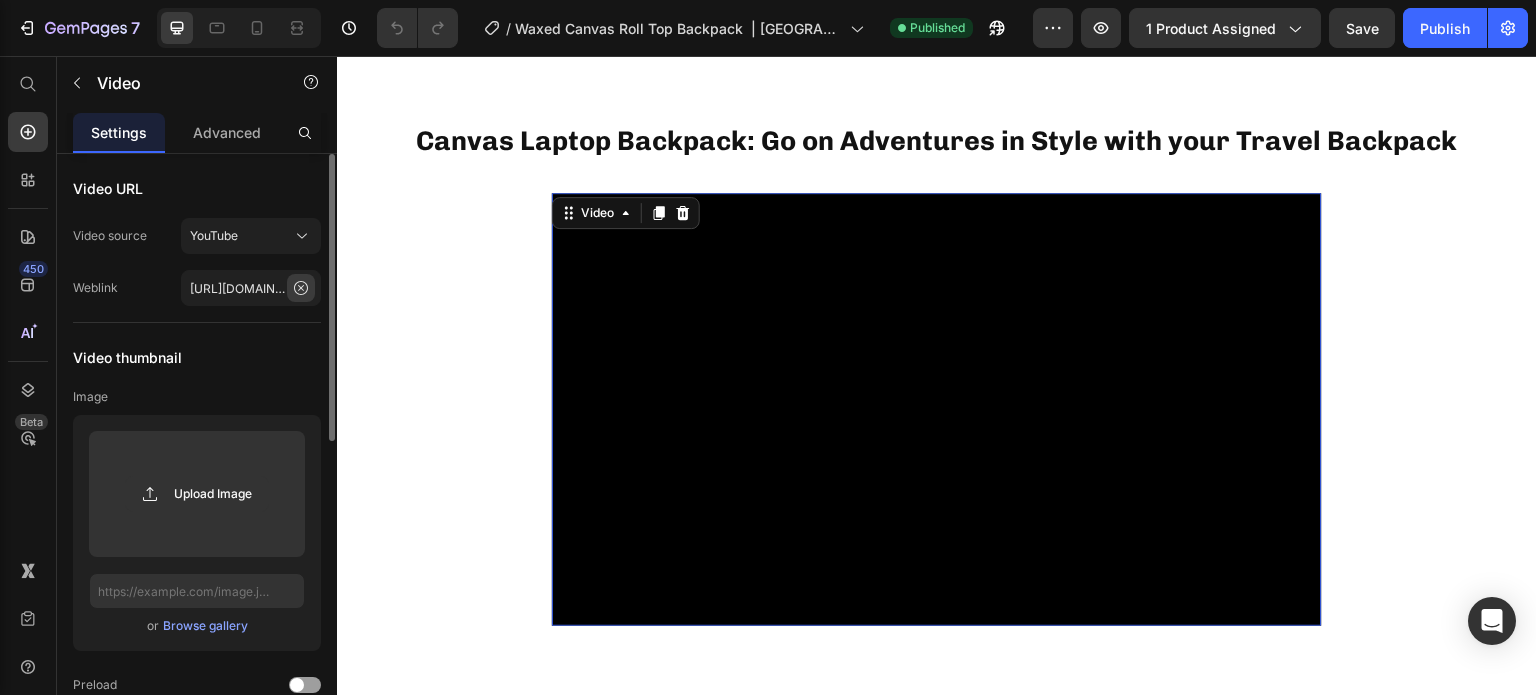 click 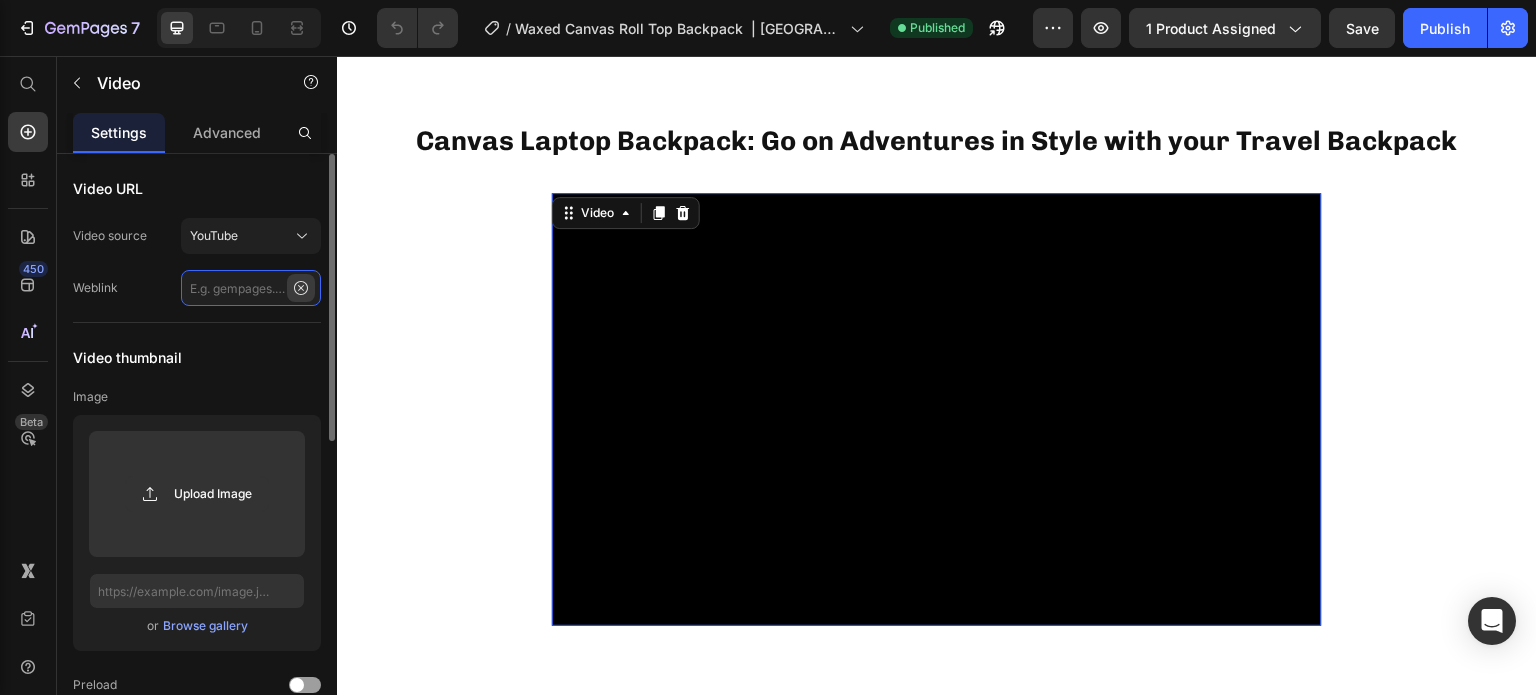 scroll, scrollTop: 0, scrollLeft: 0, axis: both 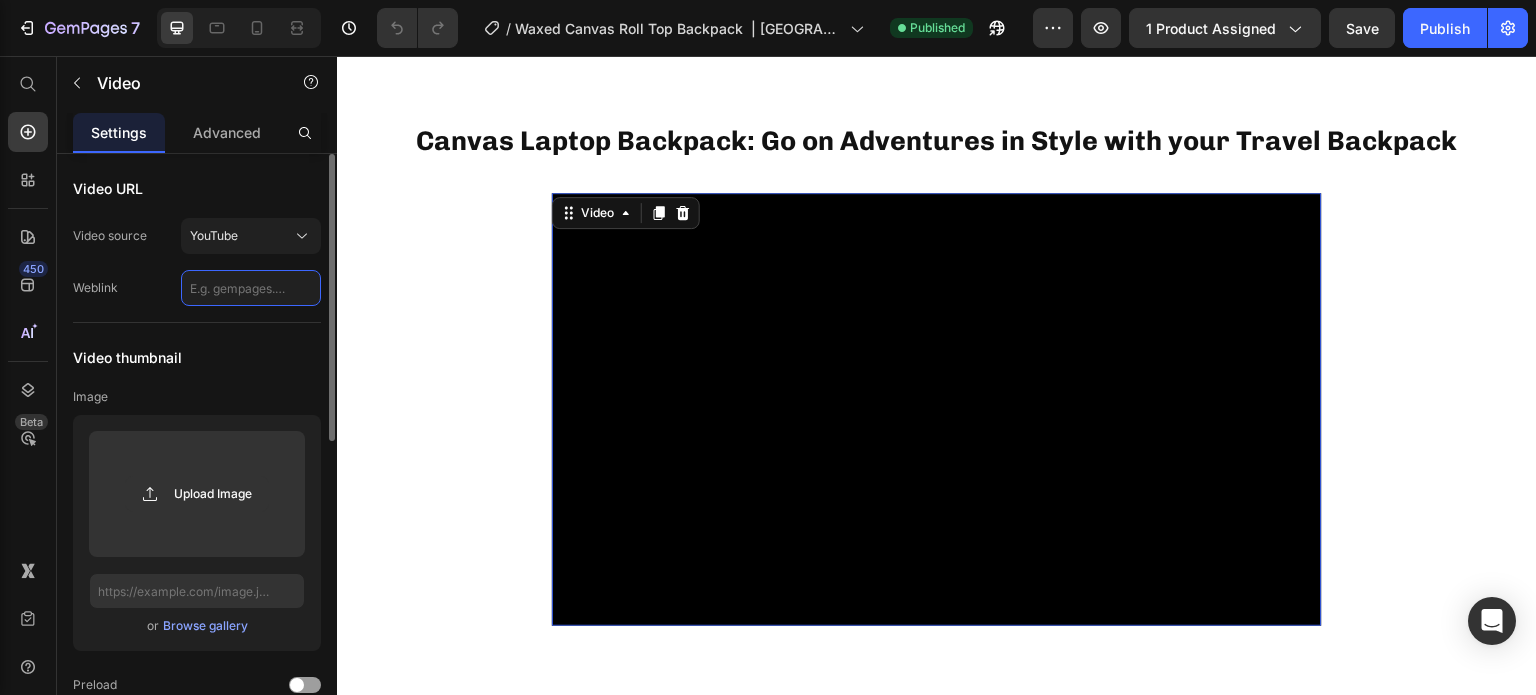paste on "[URL][DOMAIN_NAME]" 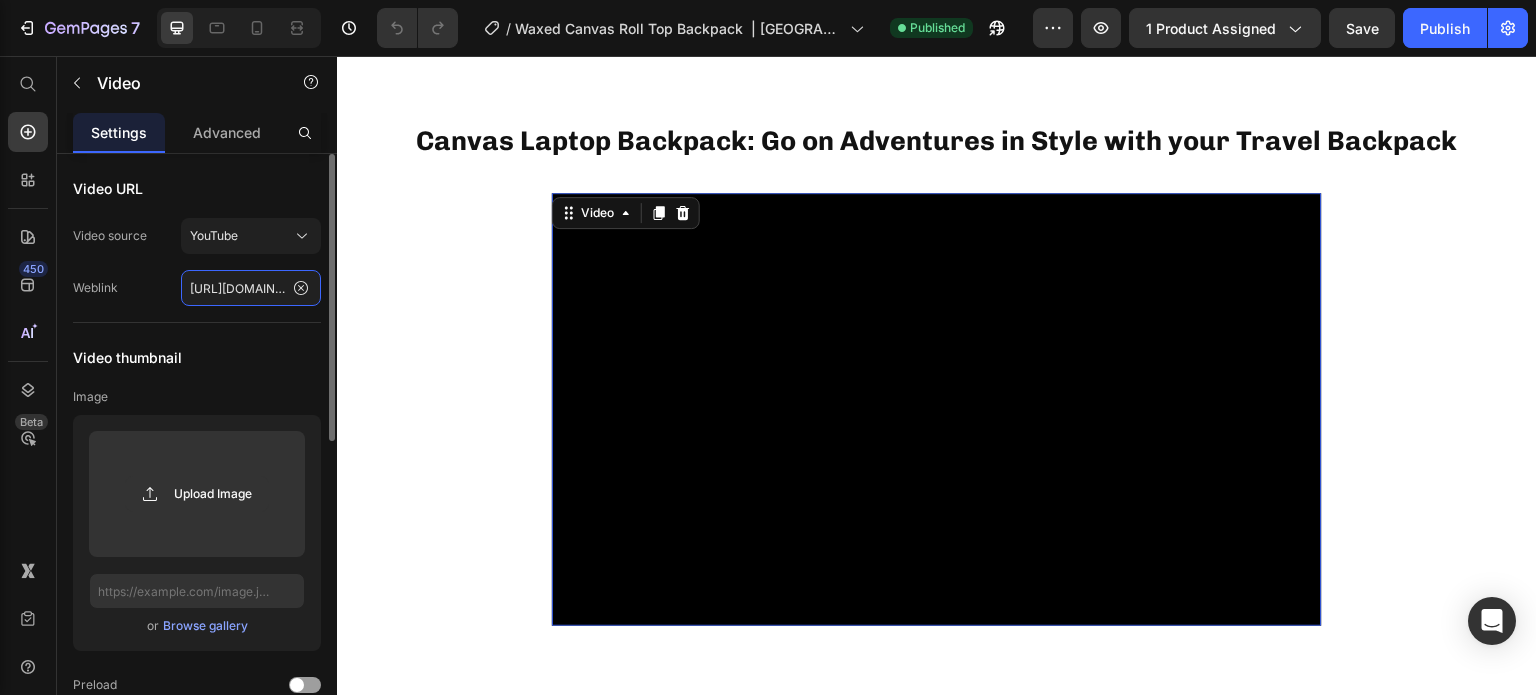 scroll, scrollTop: 0, scrollLeft: 184, axis: horizontal 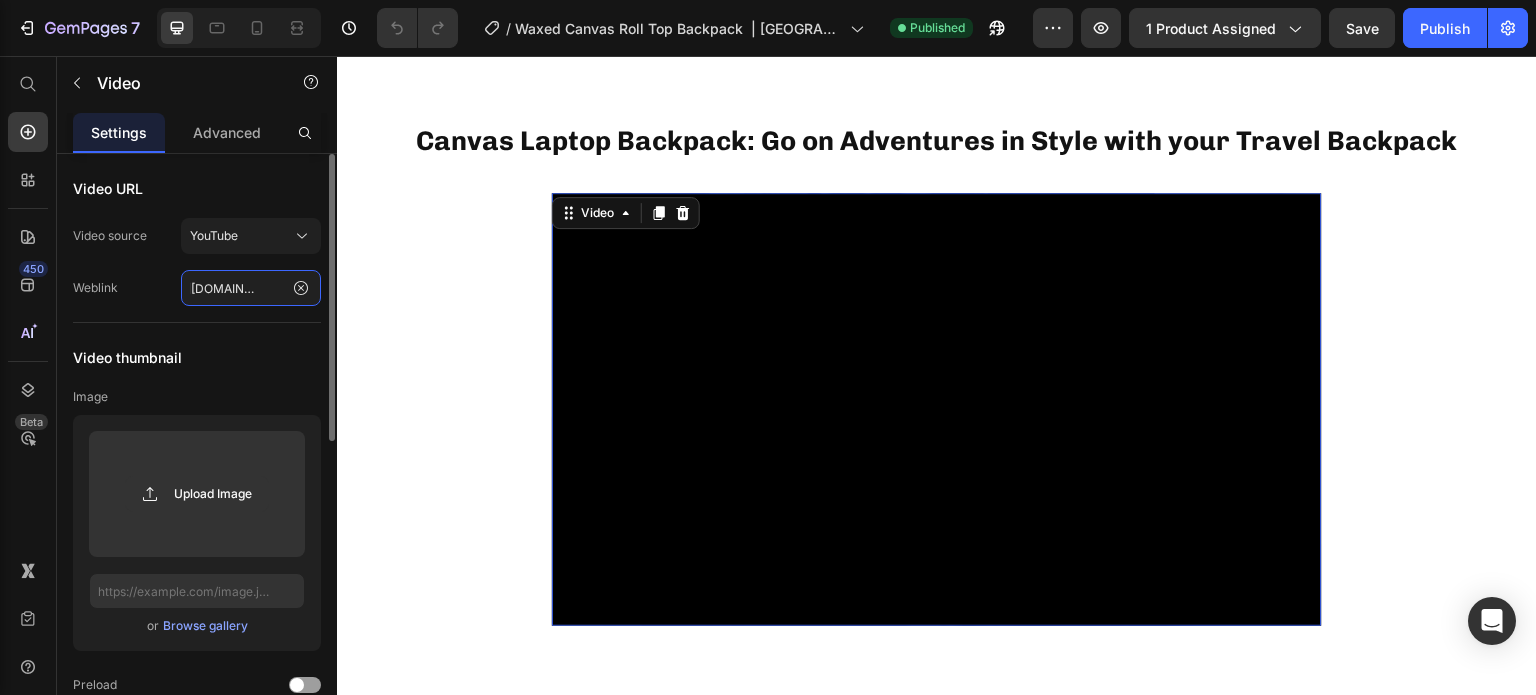 type on "[URL][DOMAIN_NAME]" 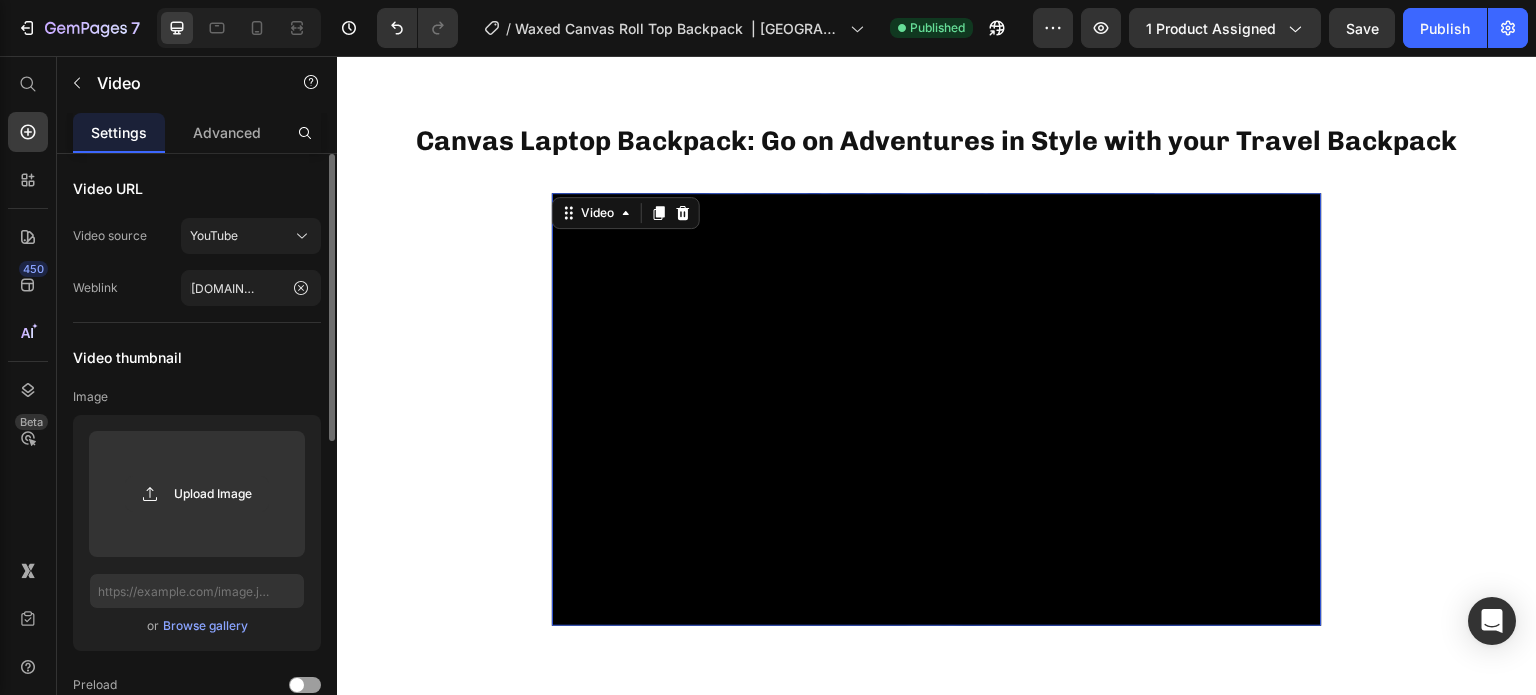 click on "Image" at bounding box center [197, 397] 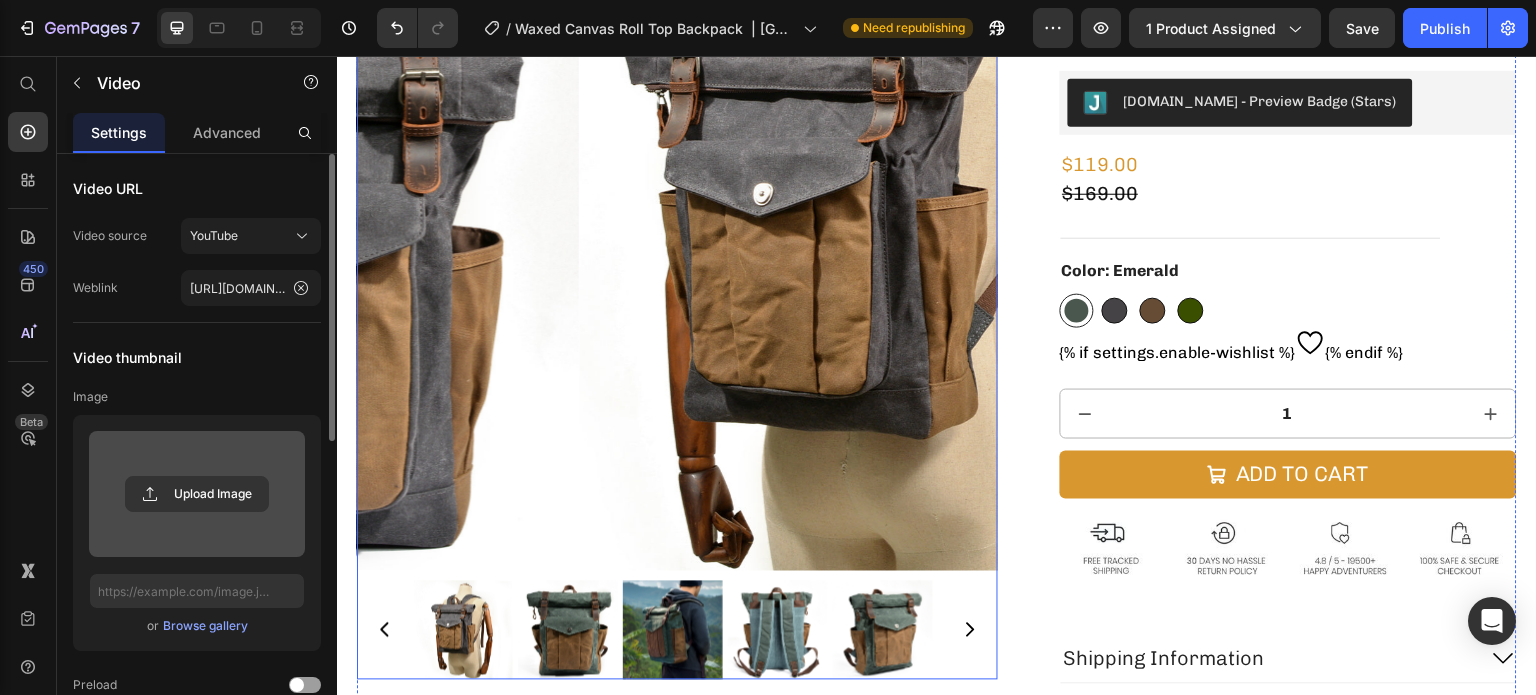 scroll, scrollTop: 200, scrollLeft: 0, axis: vertical 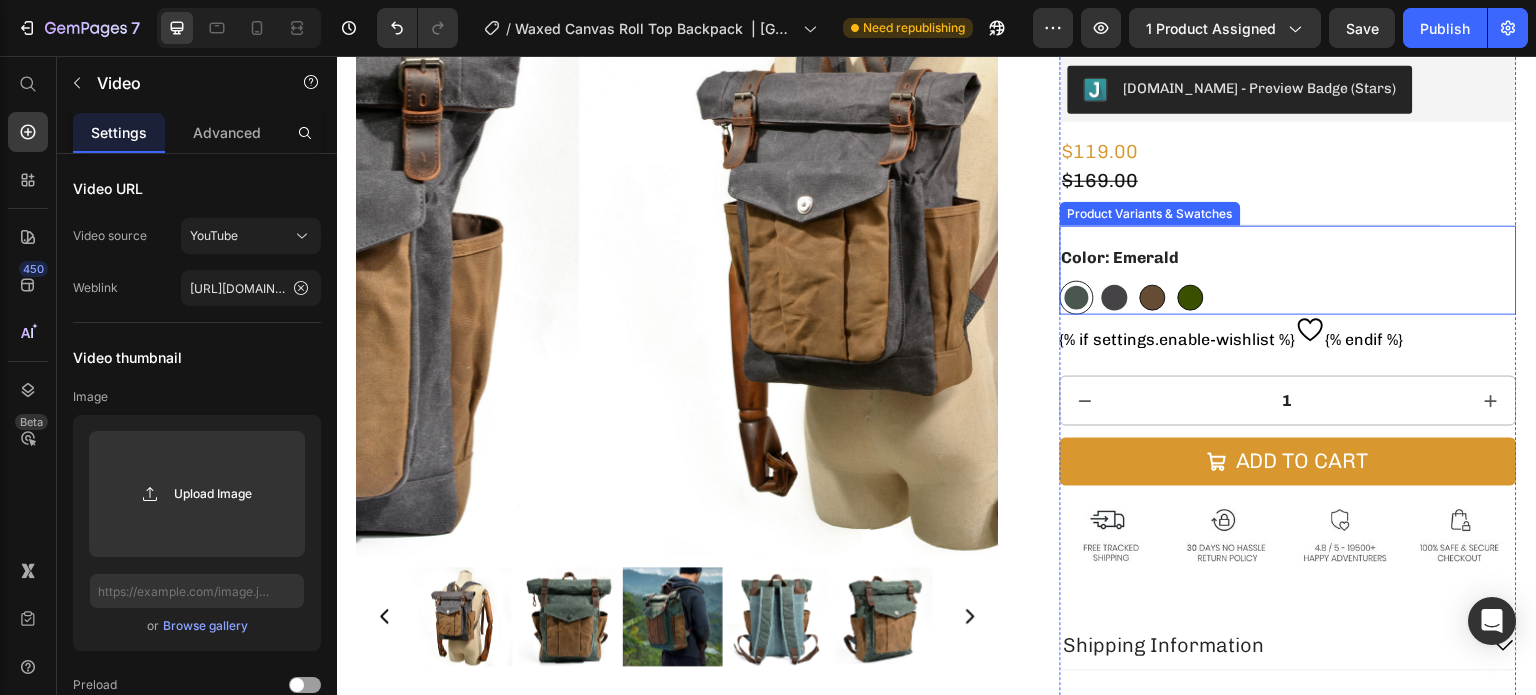 click at bounding box center (1115, 298) 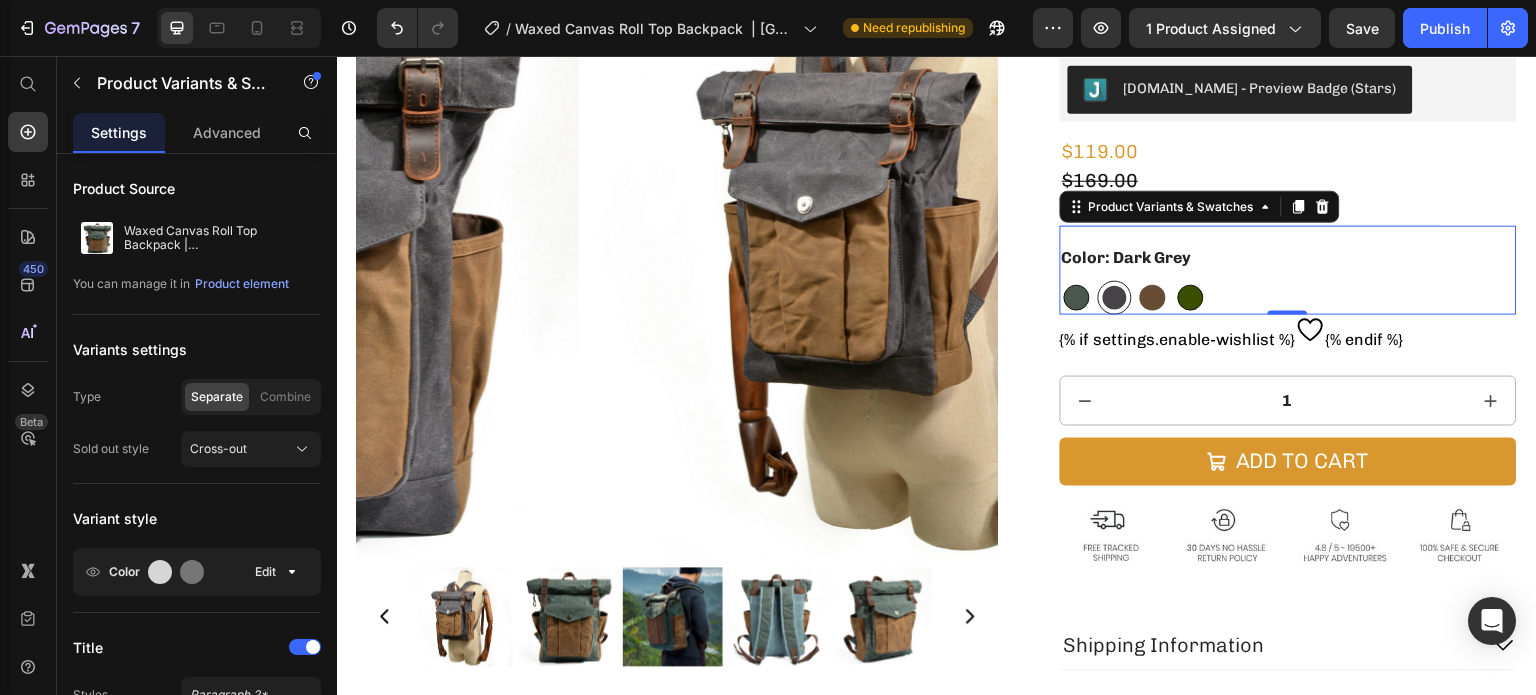 click at bounding box center (1153, 298) 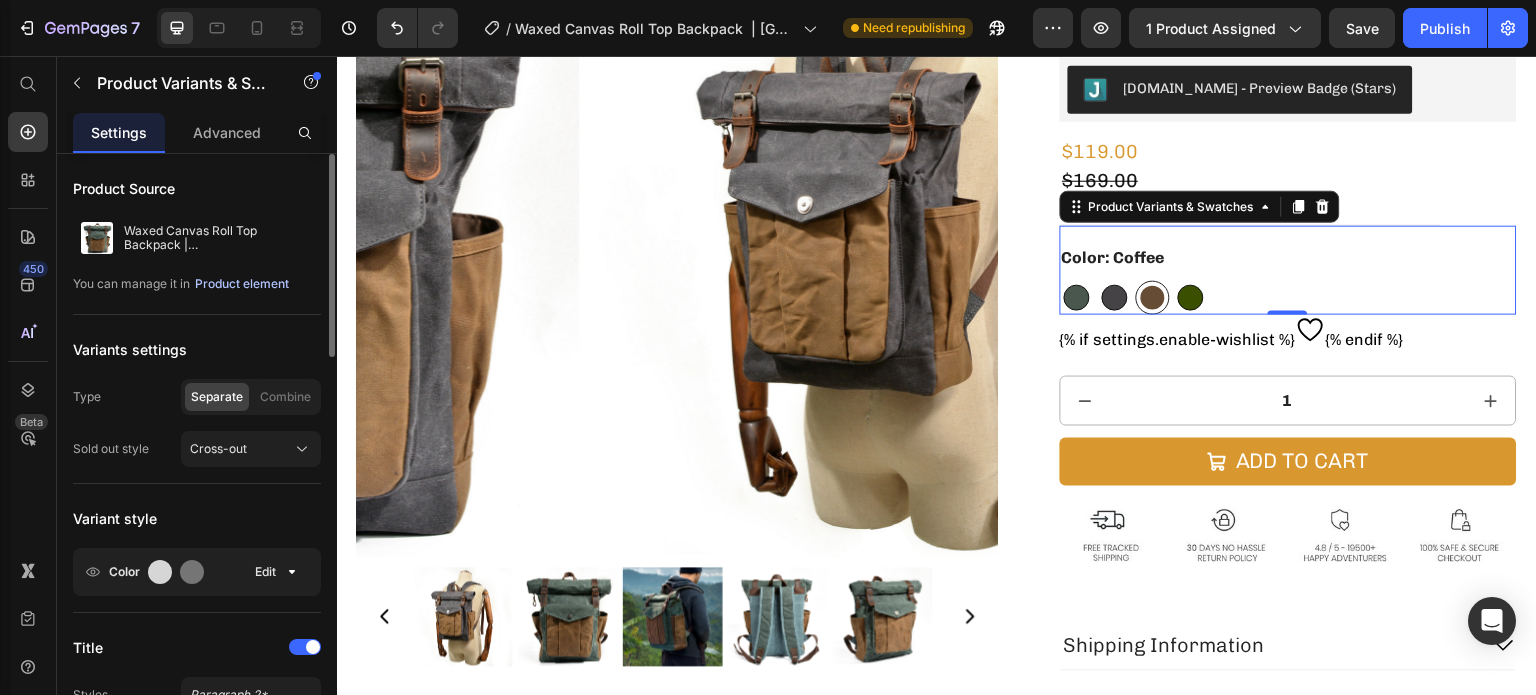 click on "Product element" at bounding box center [242, 284] 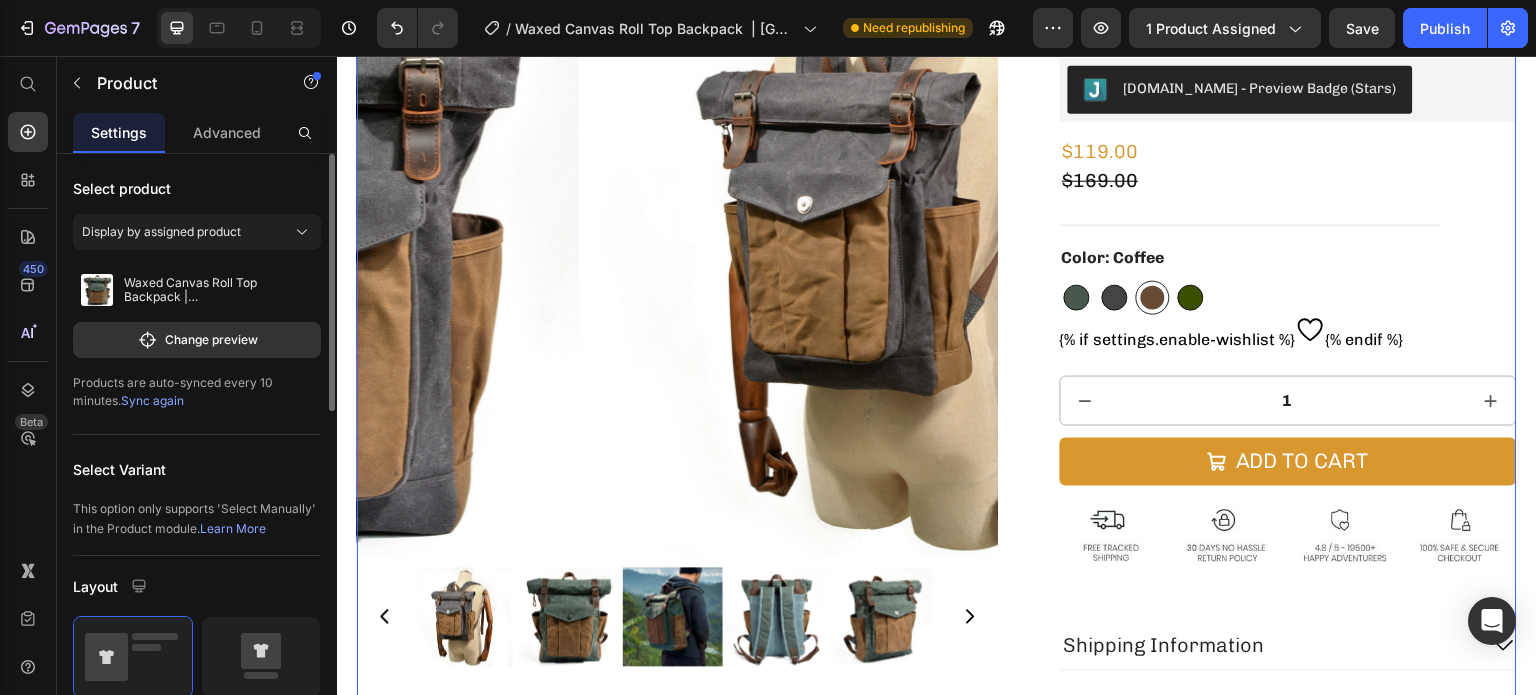 click on "Sync again" at bounding box center (152, 400) 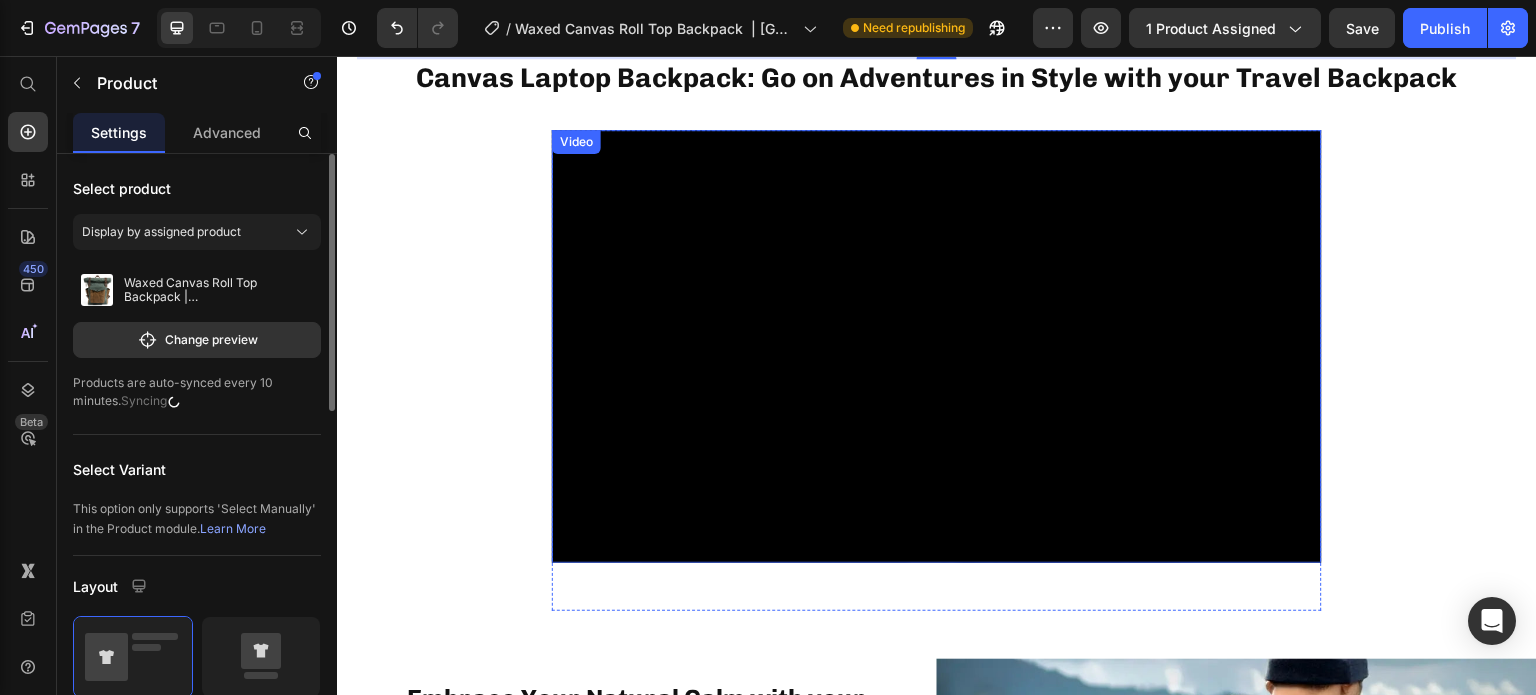 scroll, scrollTop: 1000, scrollLeft: 0, axis: vertical 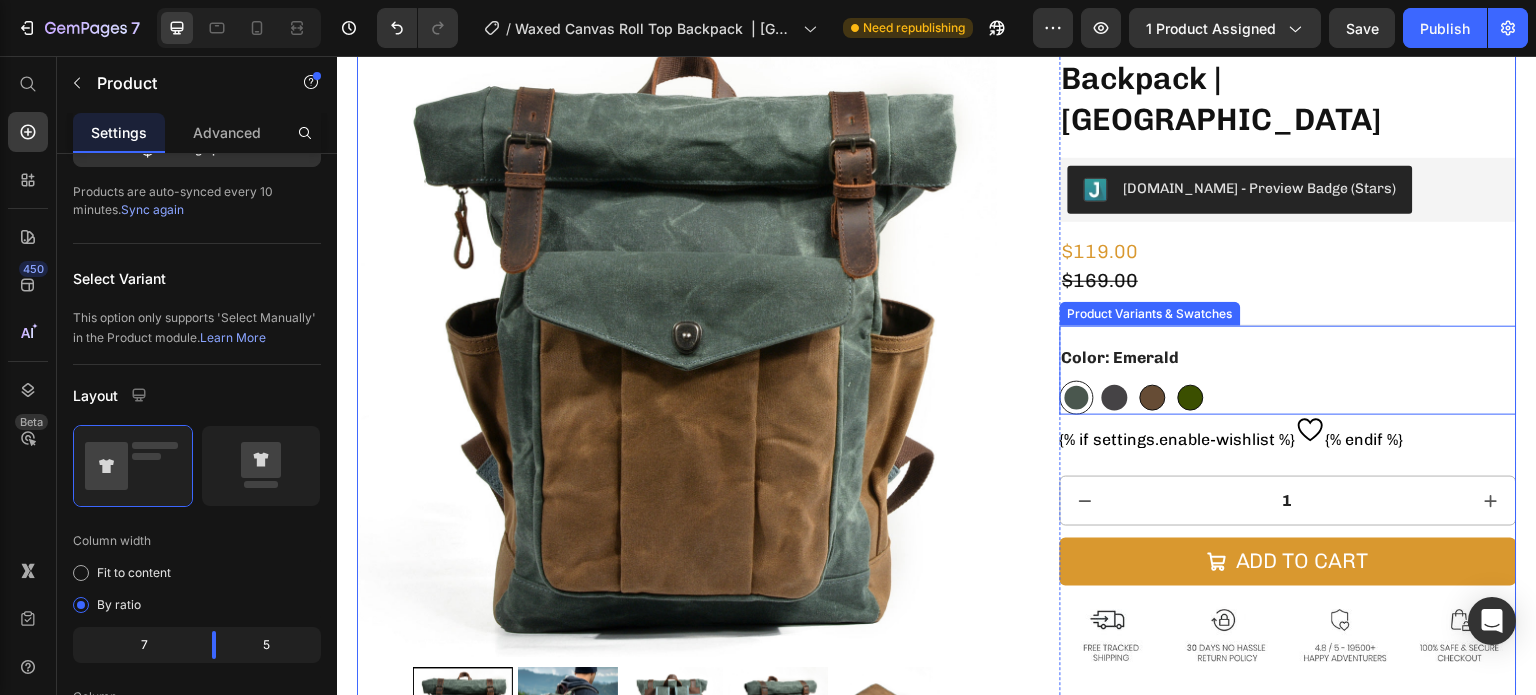 click at bounding box center (1115, 398) 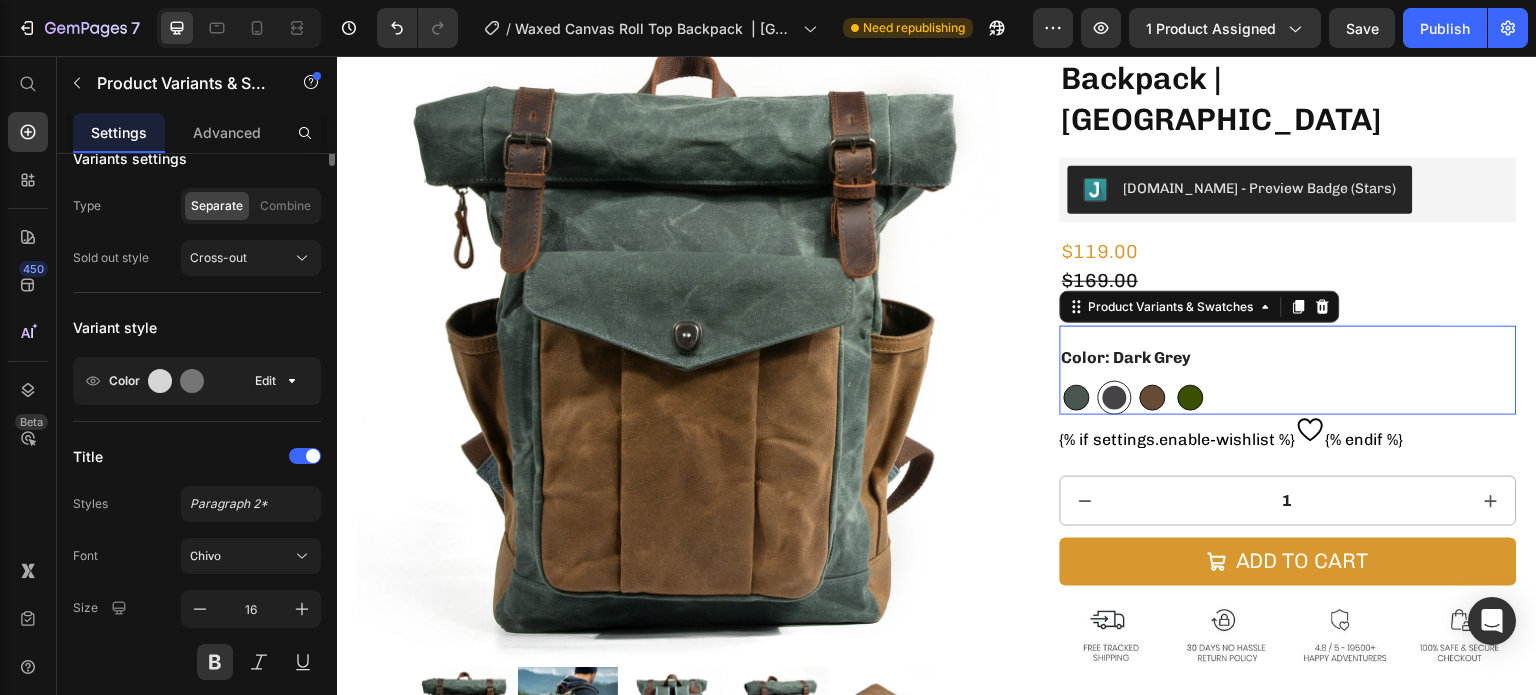 scroll, scrollTop: 0, scrollLeft: 0, axis: both 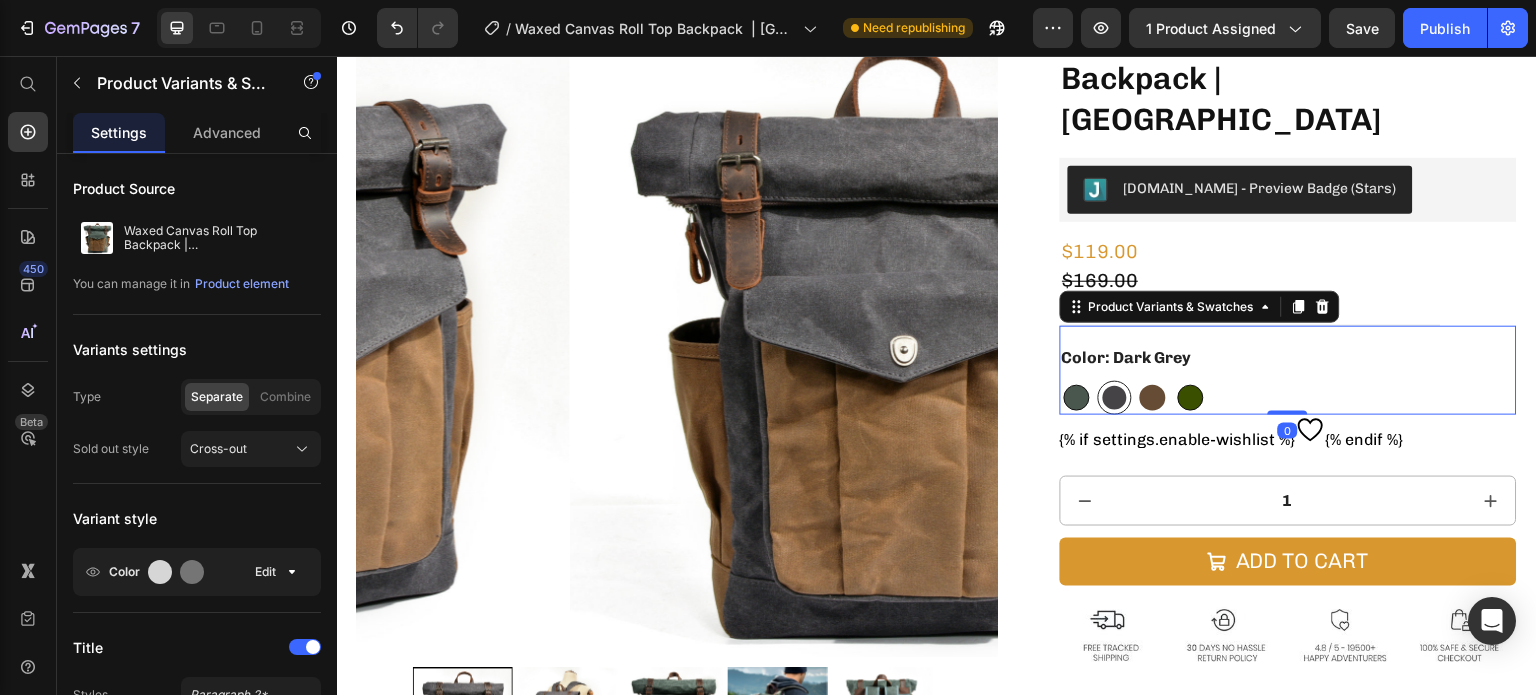 click at bounding box center [1153, 398] 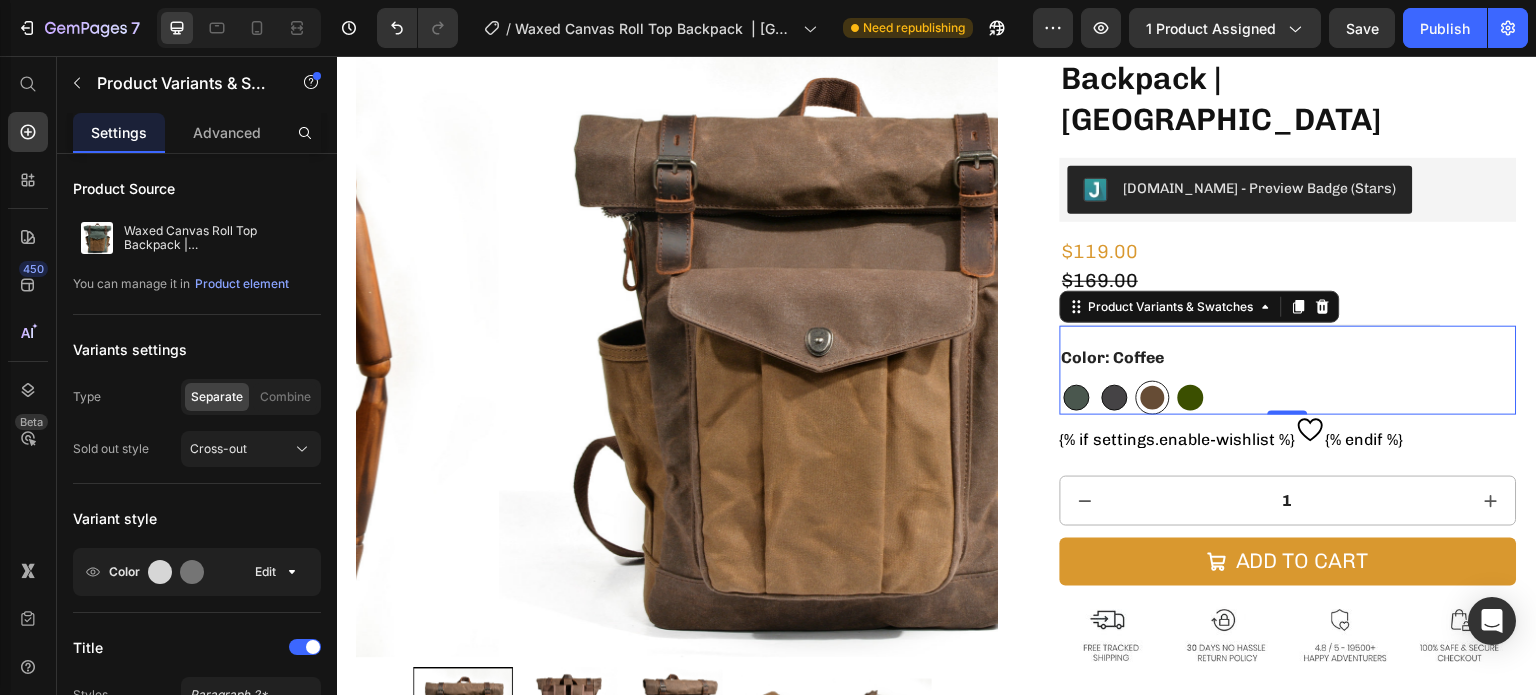 click at bounding box center (1191, 398) 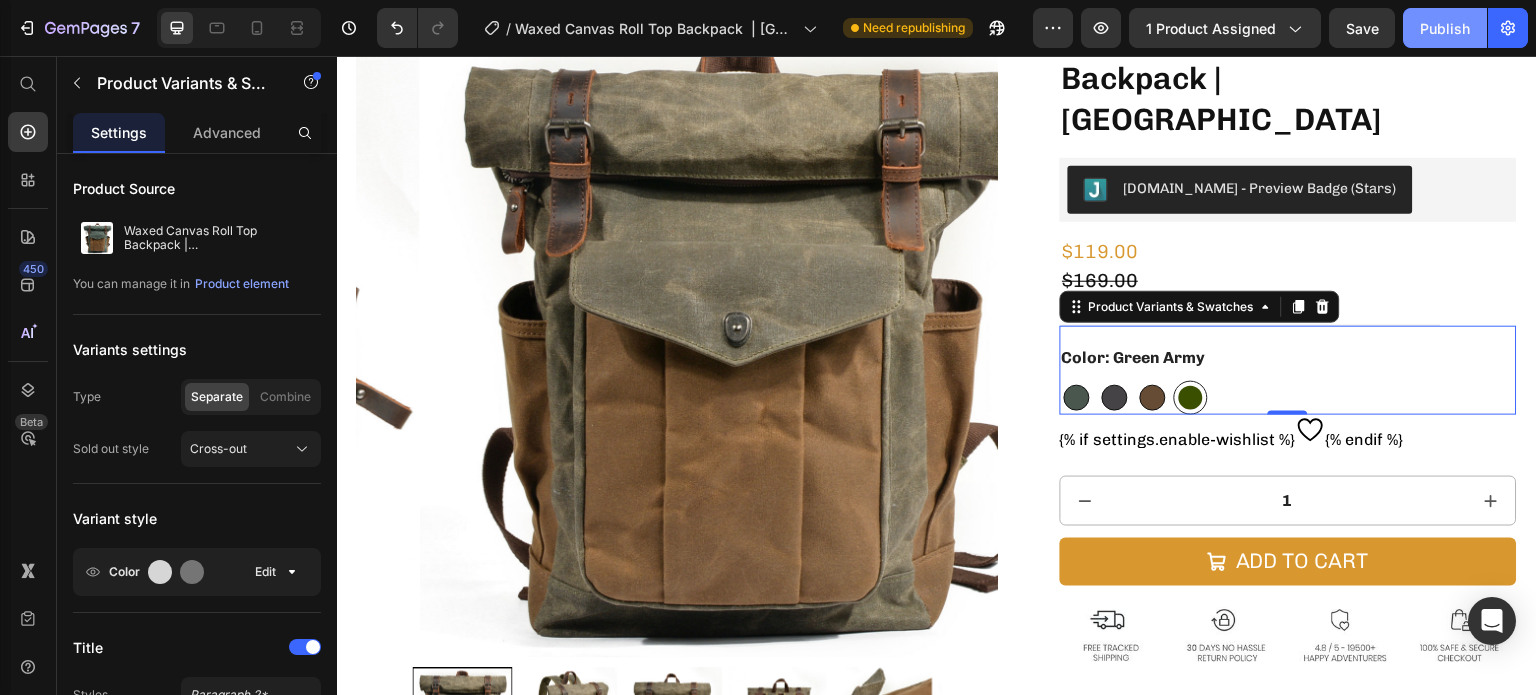 click on "Publish" at bounding box center (1445, 28) 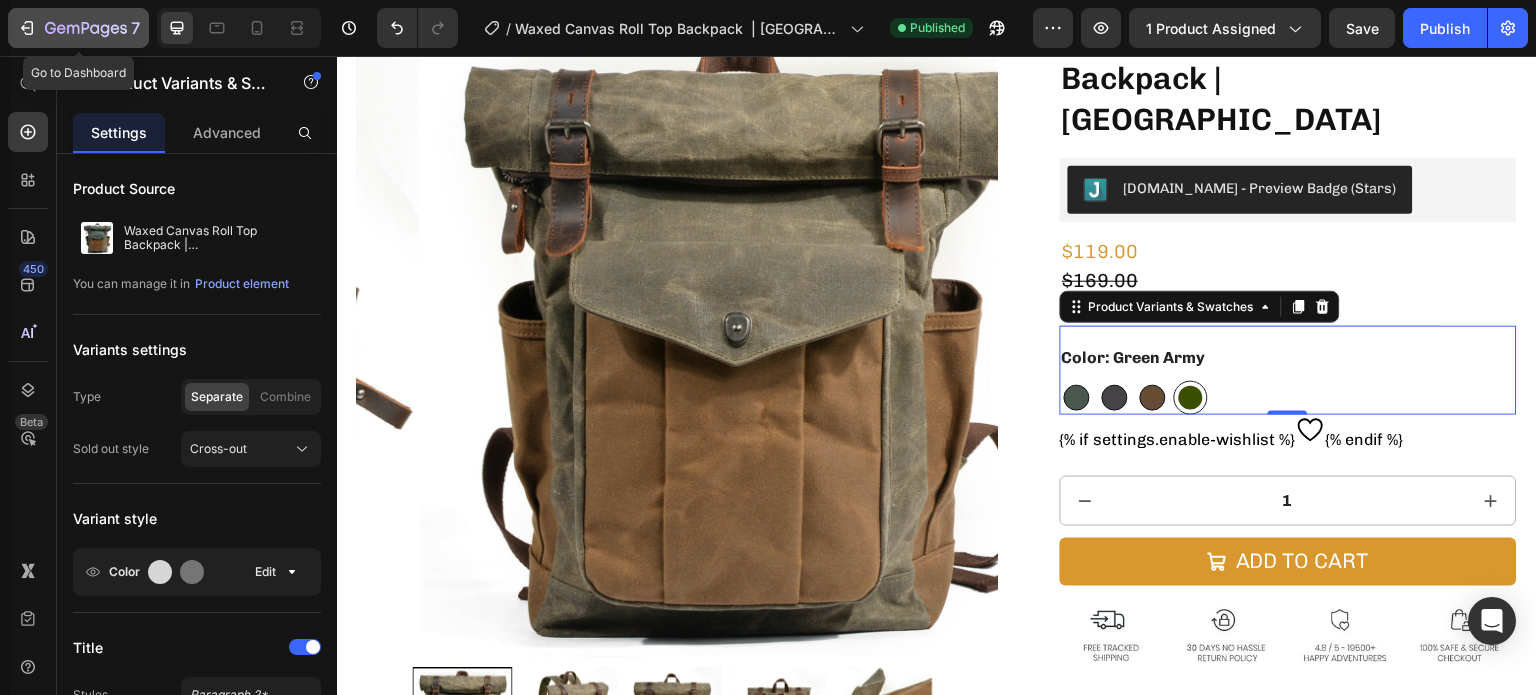 click 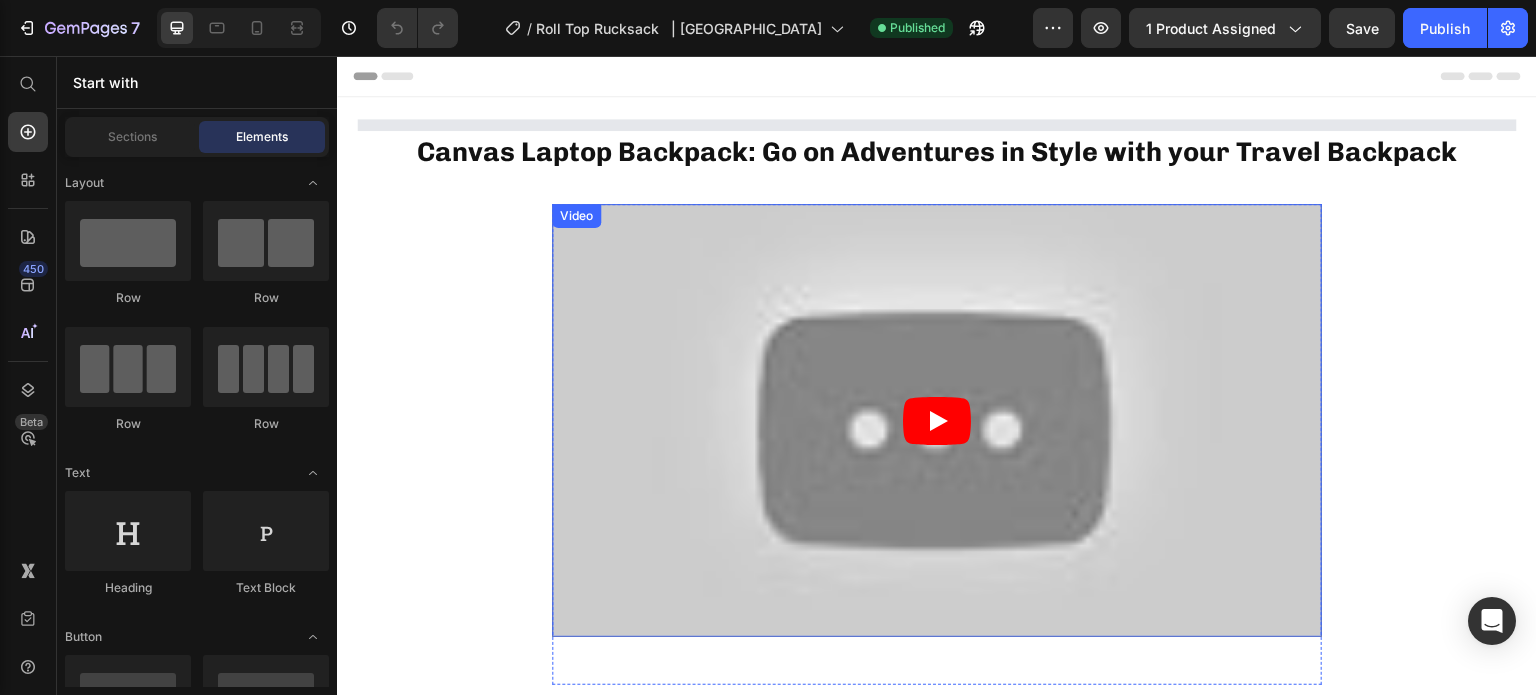 scroll, scrollTop: 0, scrollLeft: 0, axis: both 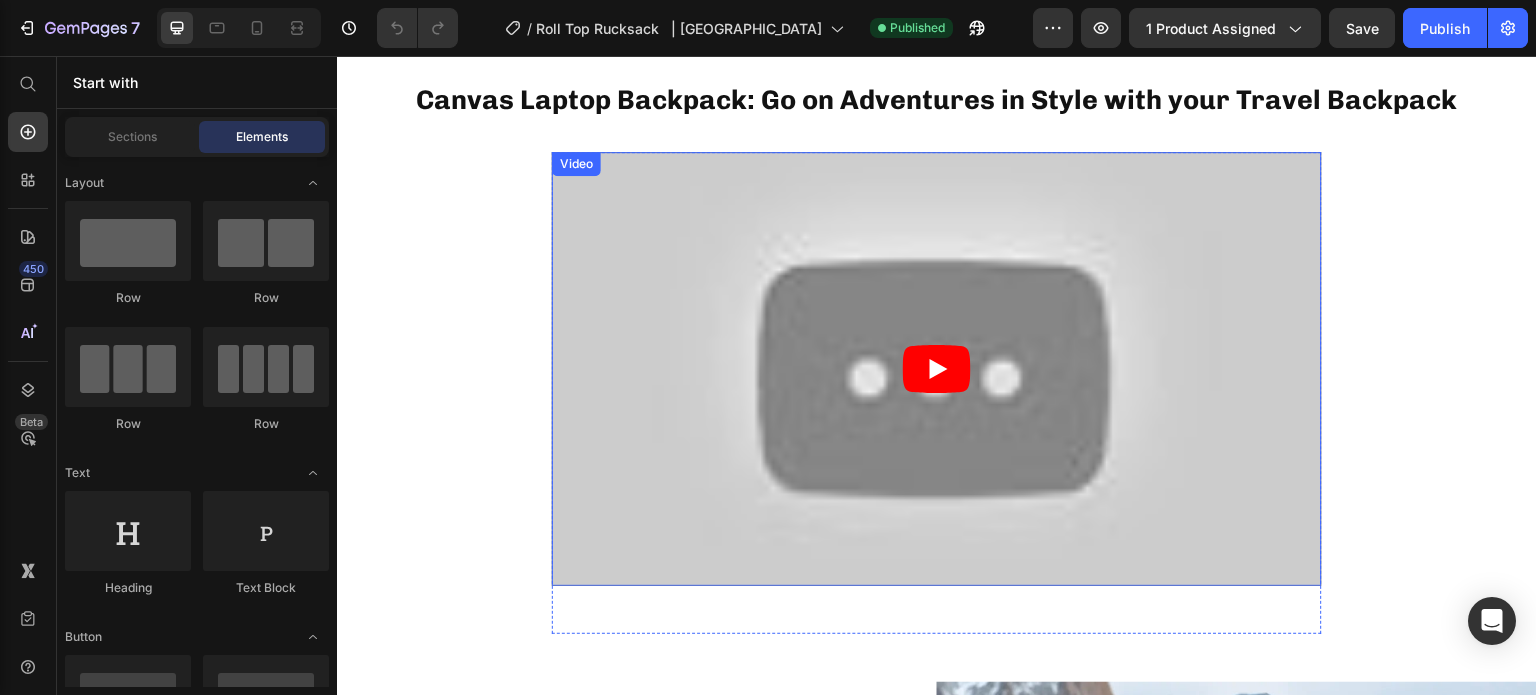 click at bounding box center (937, 368) 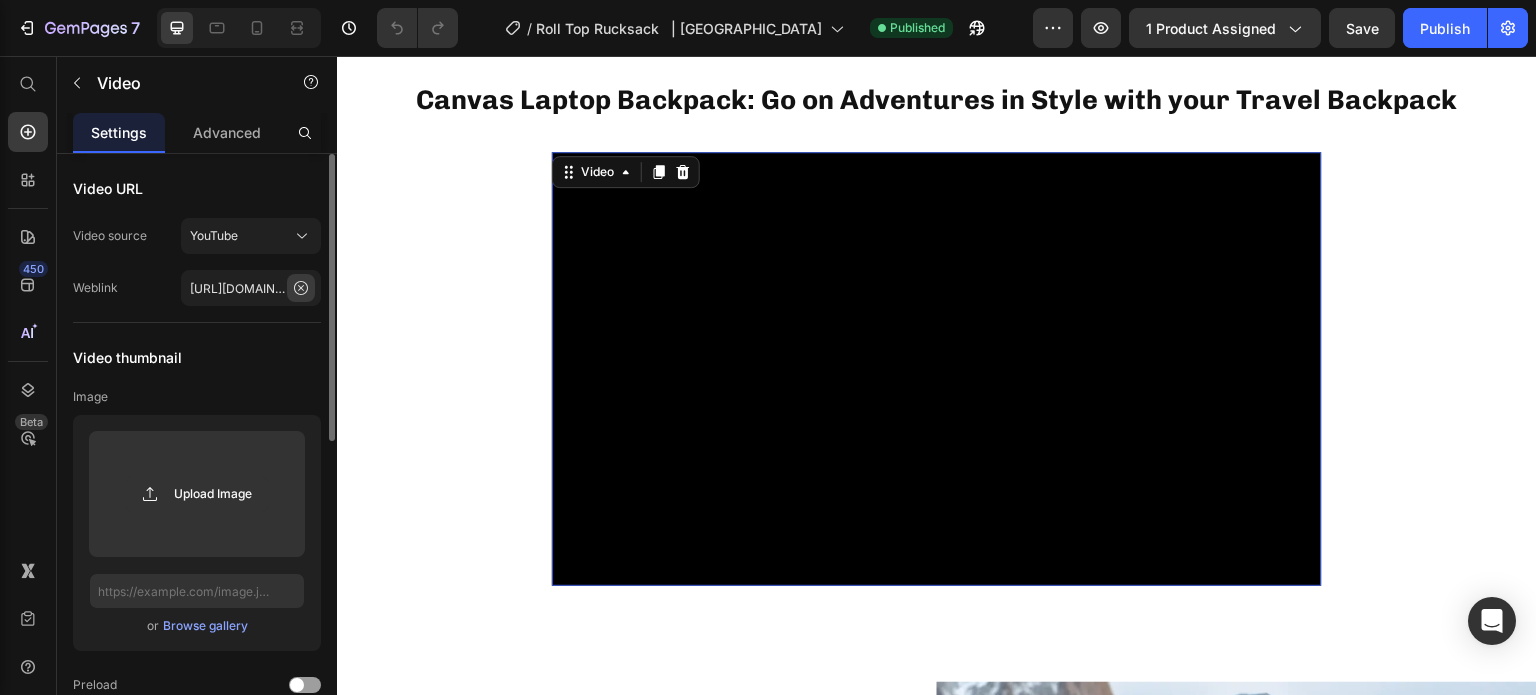 click 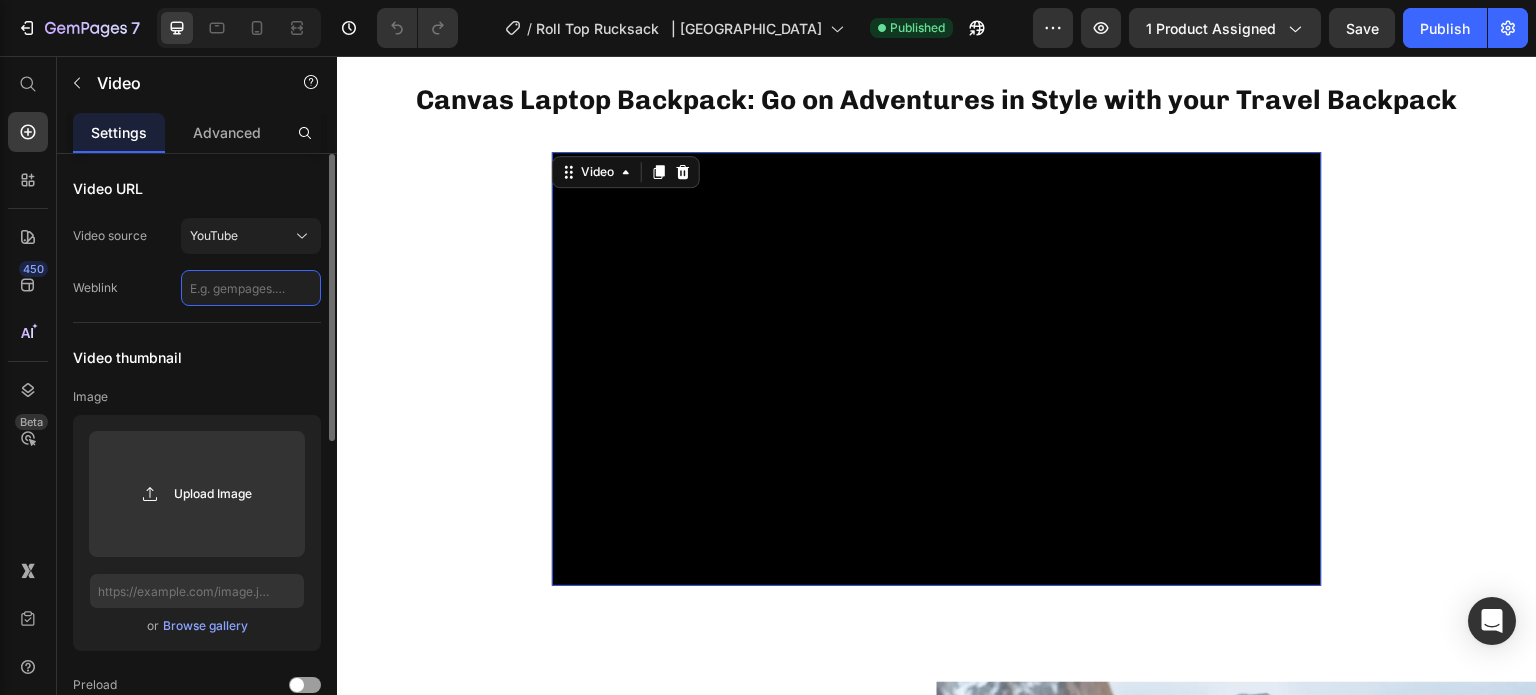 scroll, scrollTop: 0, scrollLeft: 0, axis: both 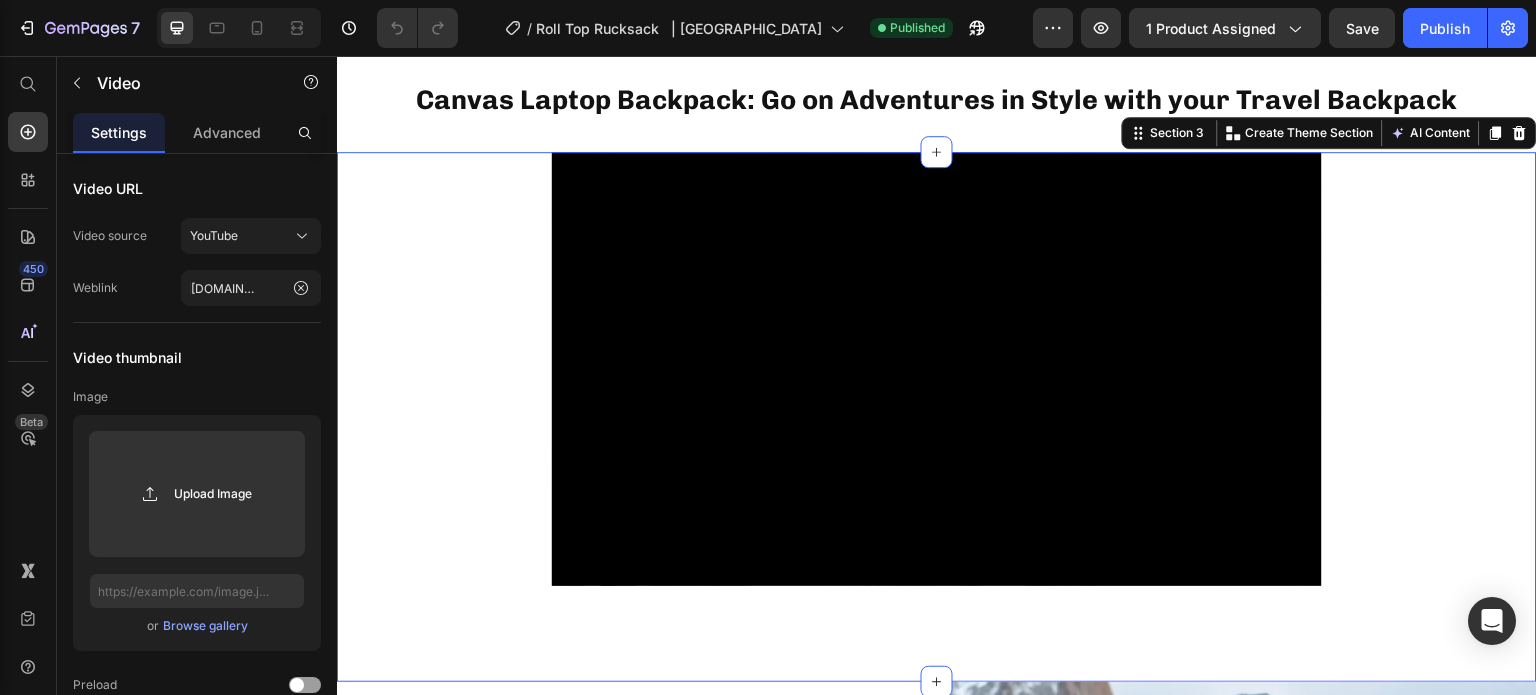 click on "Video Row" at bounding box center [937, 392] 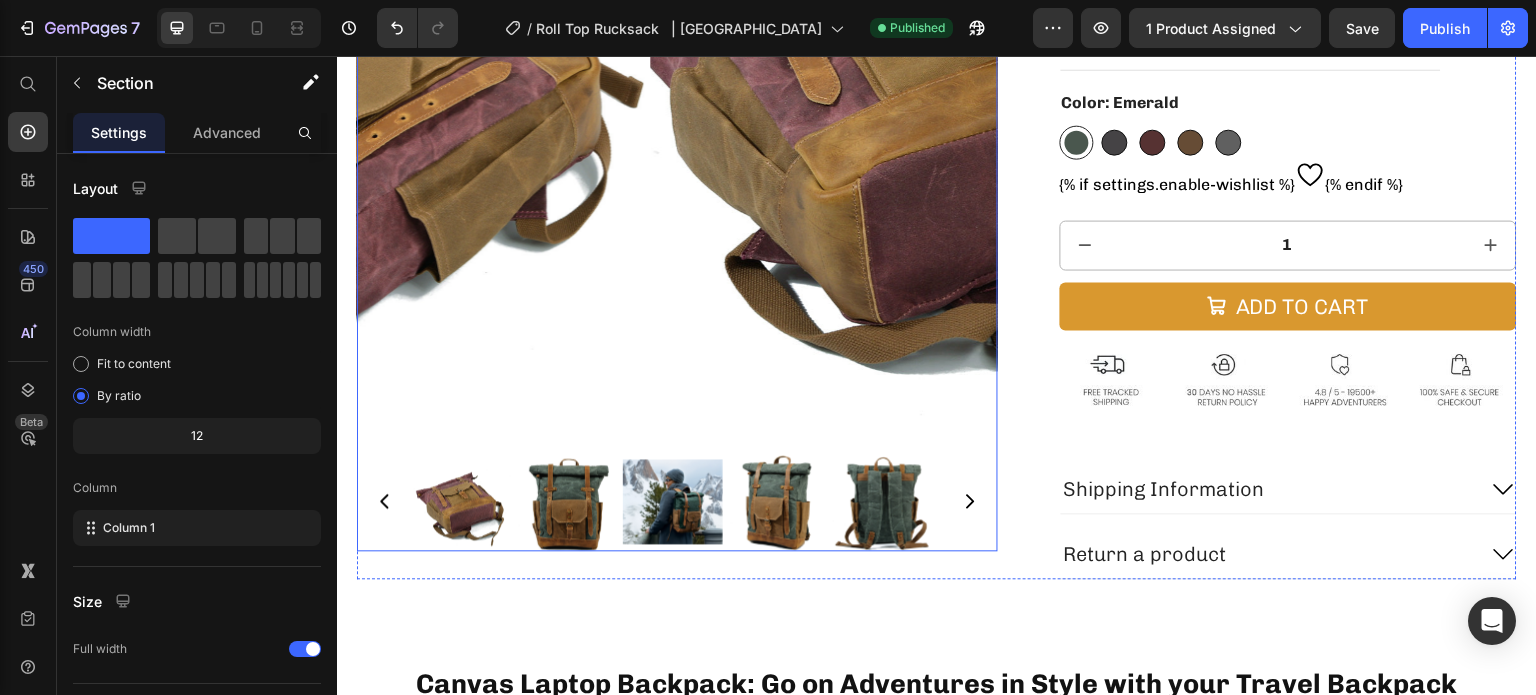 scroll, scrollTop: 200, scrollLeft: 0, axis: vertical 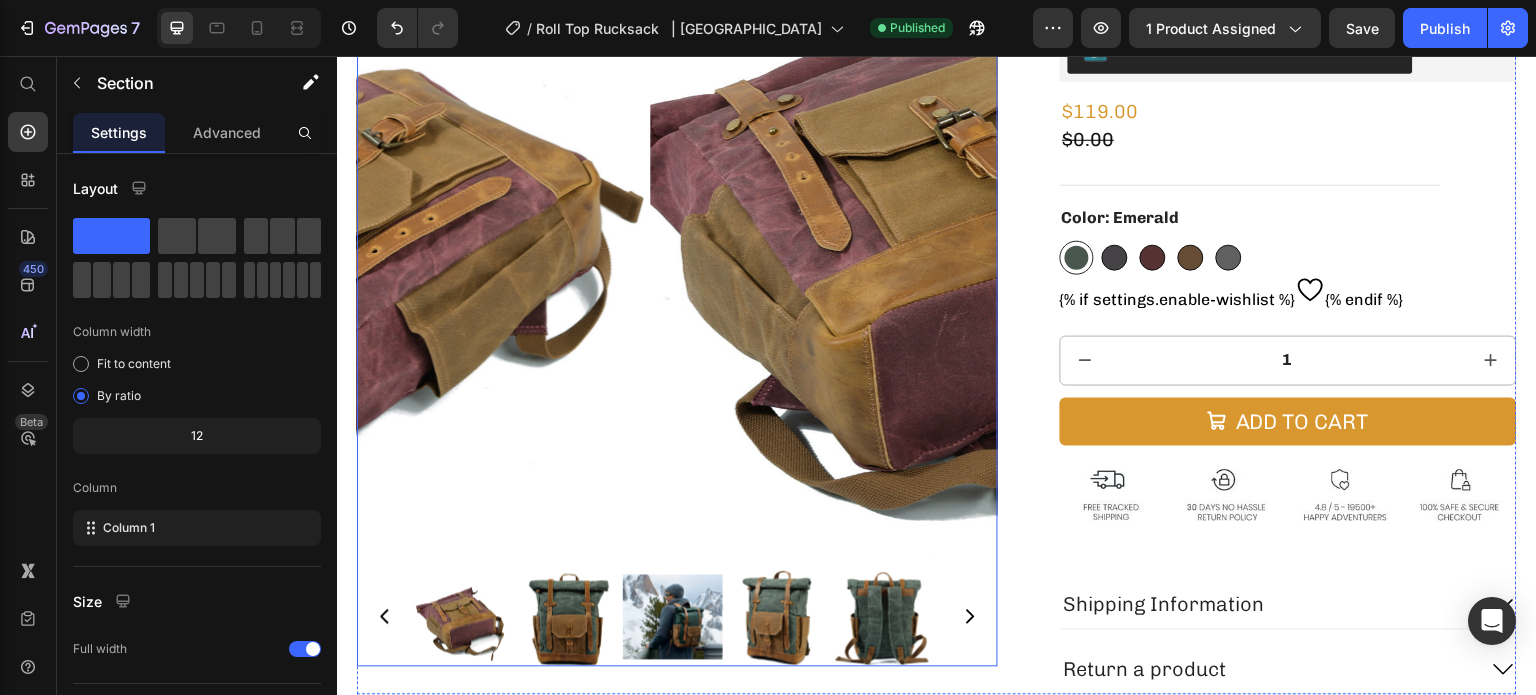 click at bounding box center [970, 237] 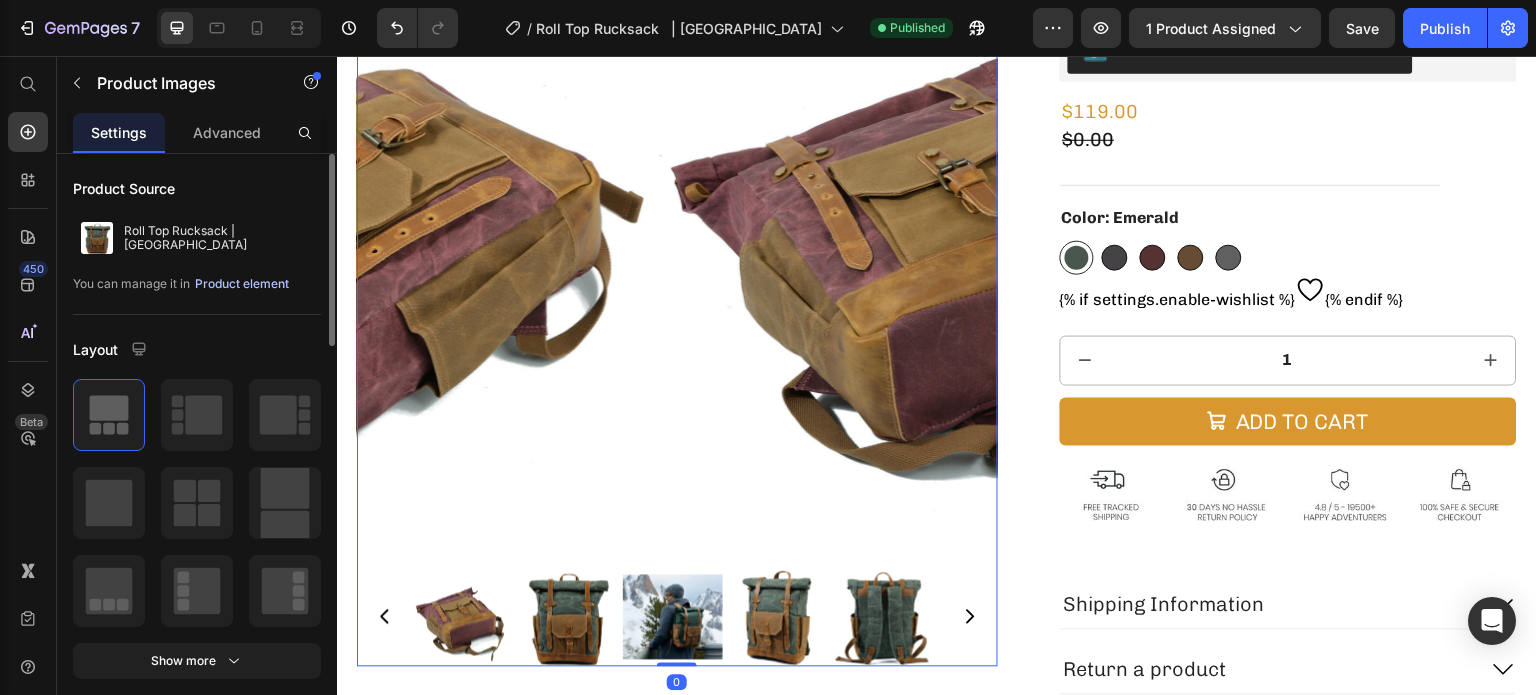 click on "Product element" at bounding box center [242, 284] 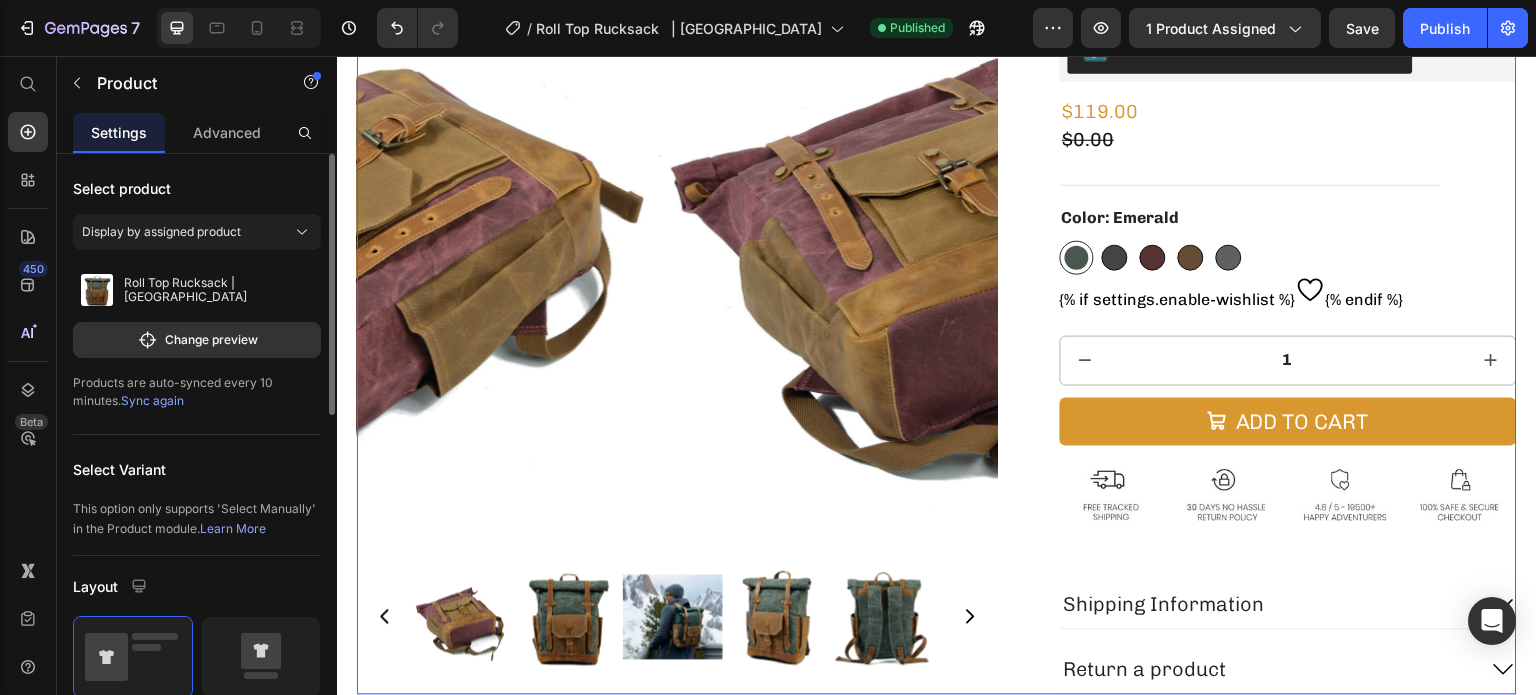 click on "Sync again" at bounding box center [152, 400] 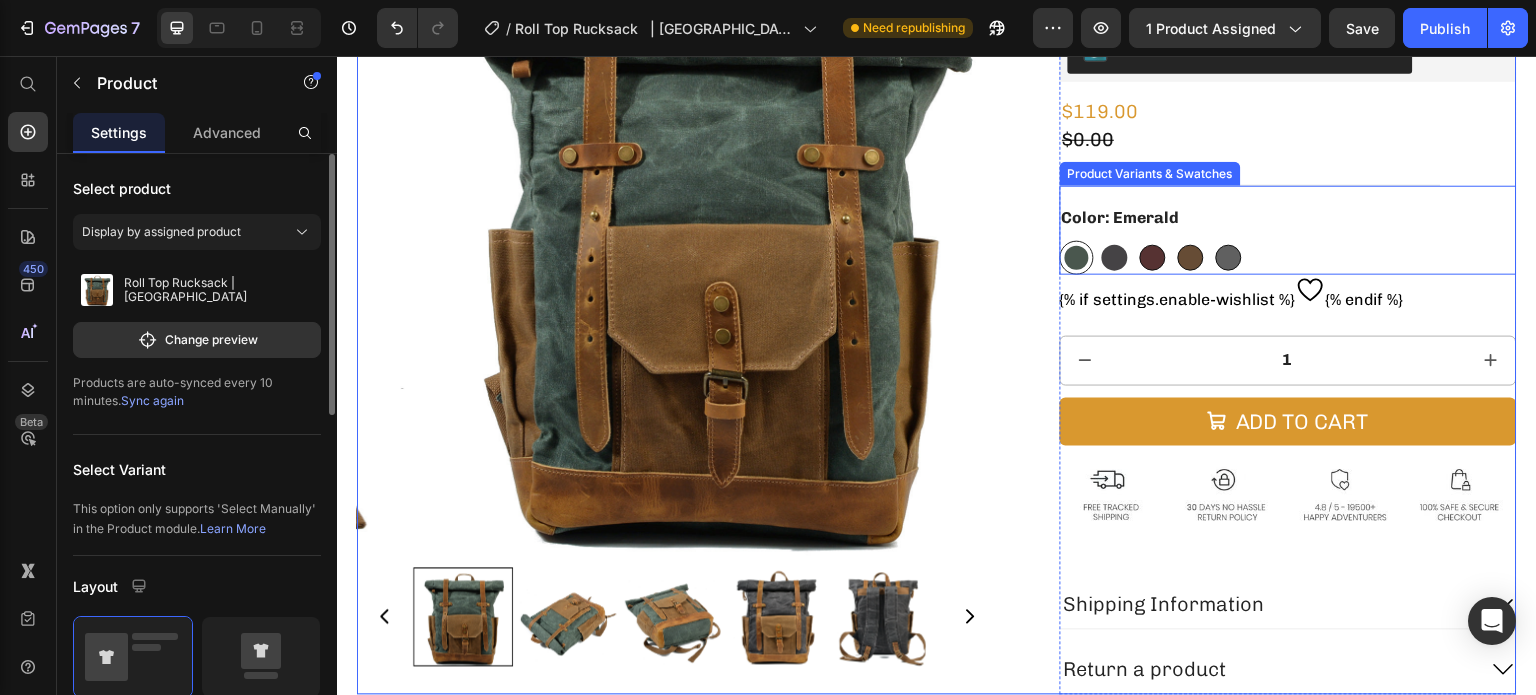 click at bounding box center [1115, 258] 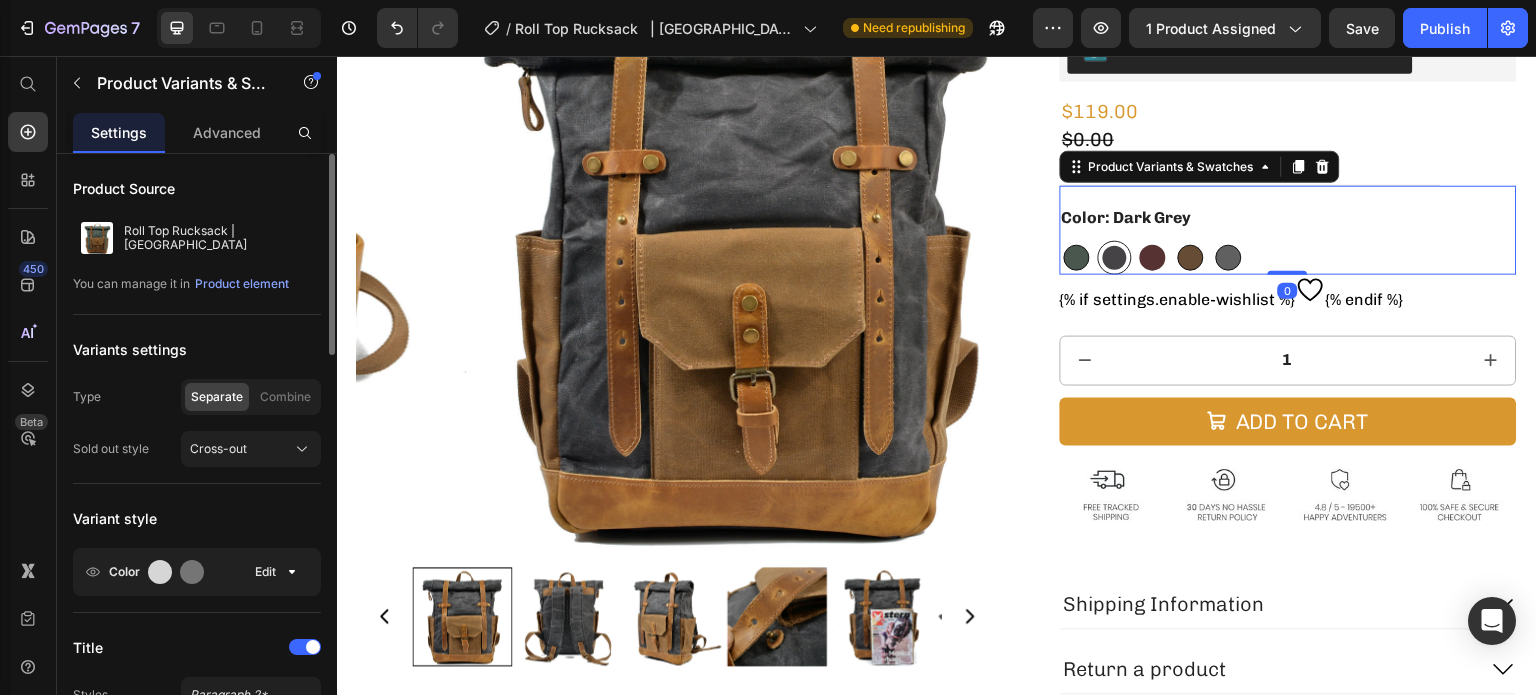 click at bounding box center [1153, 258] 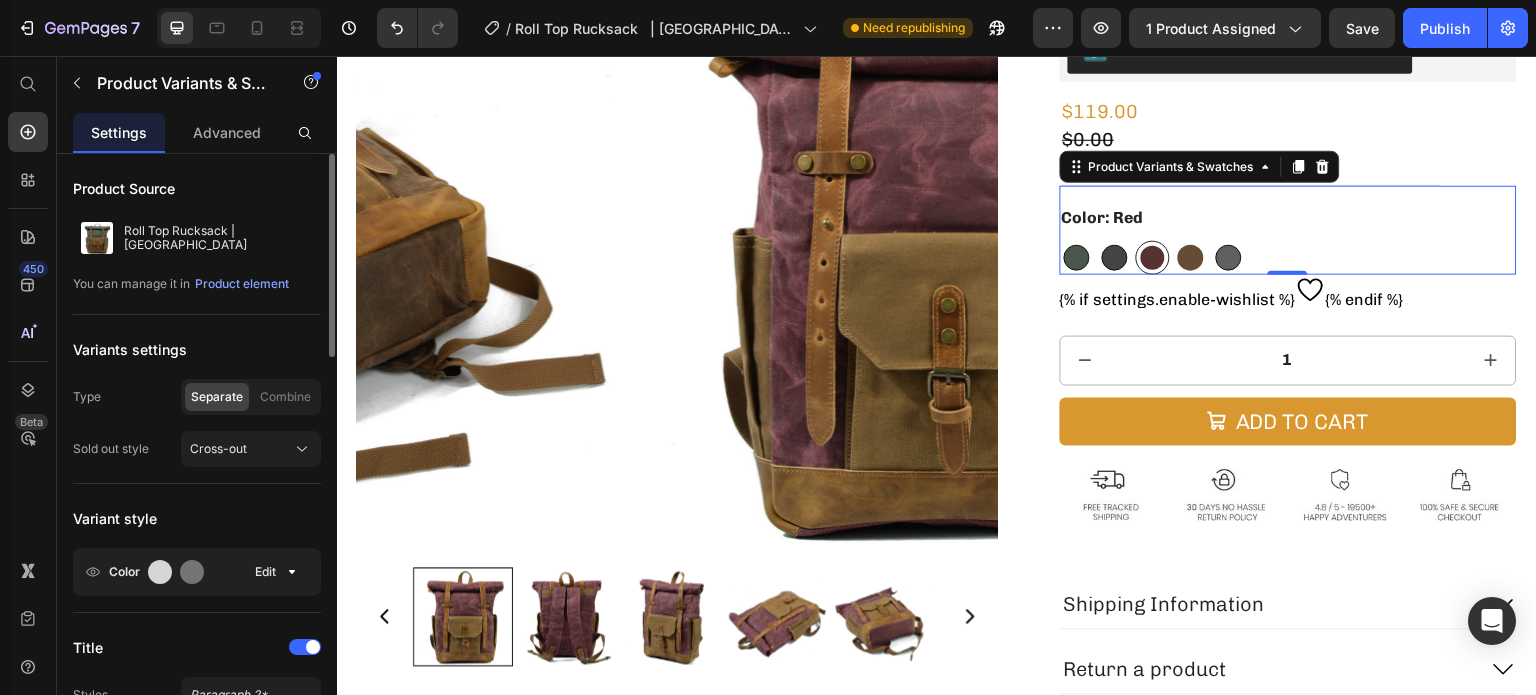 click at bounding box center [1191, 258] 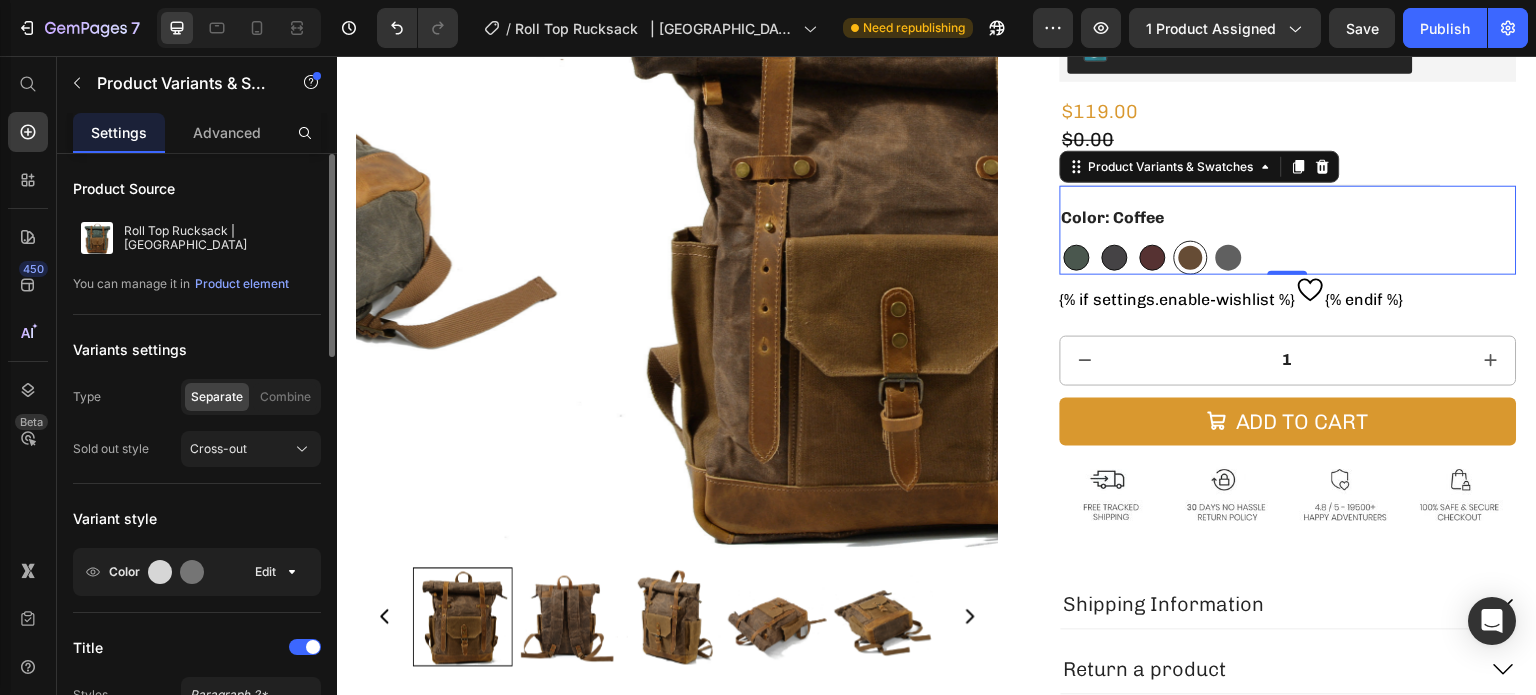 click at bounding box center [1229, 258] 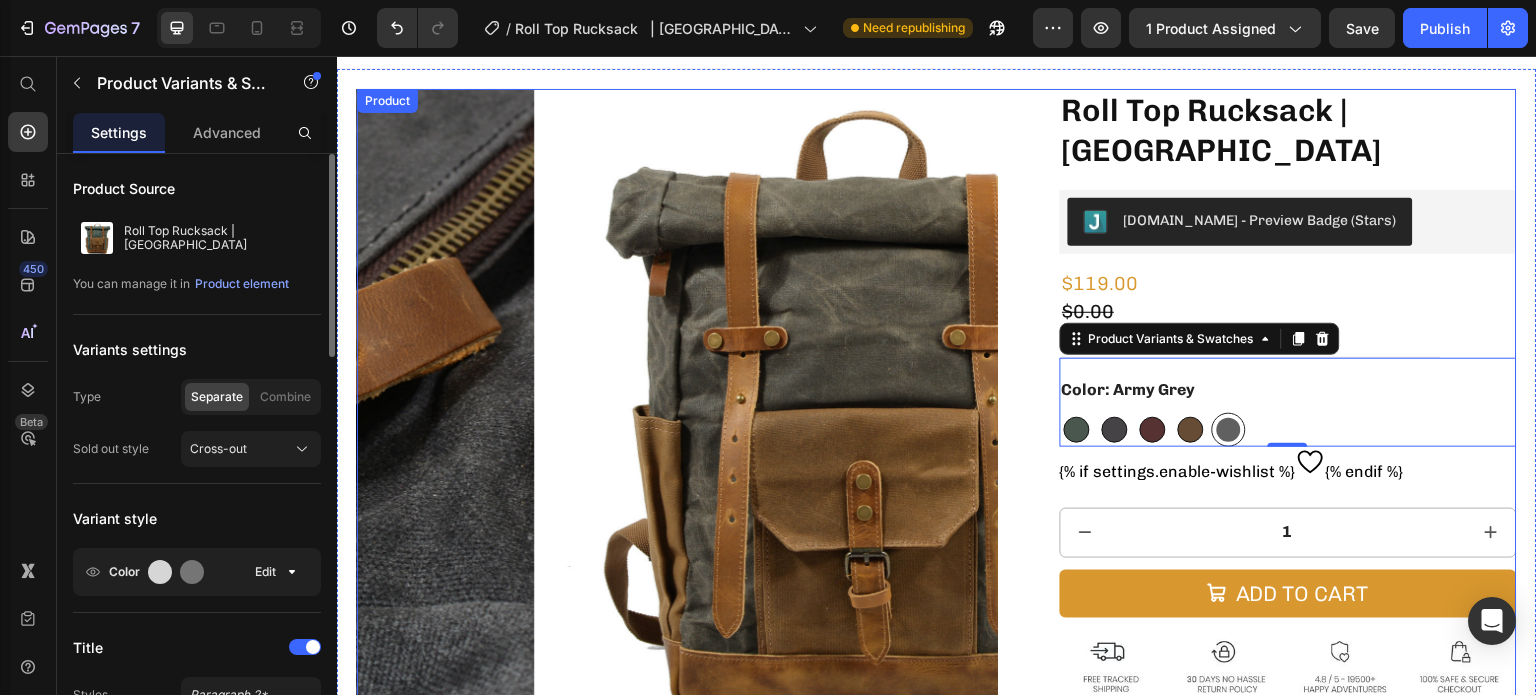 scroll, scrollTop: 0, scrollLeft: 0, axis: both 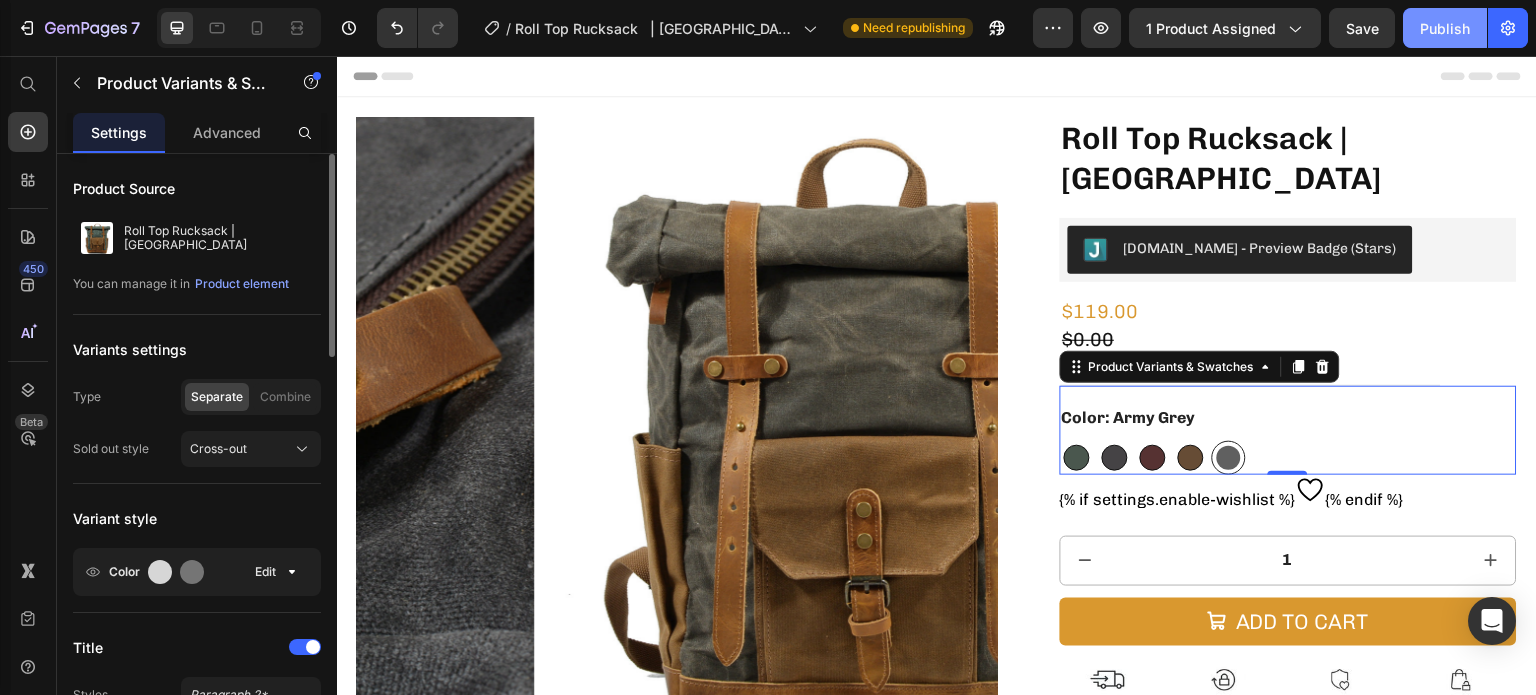 click on "Publish" 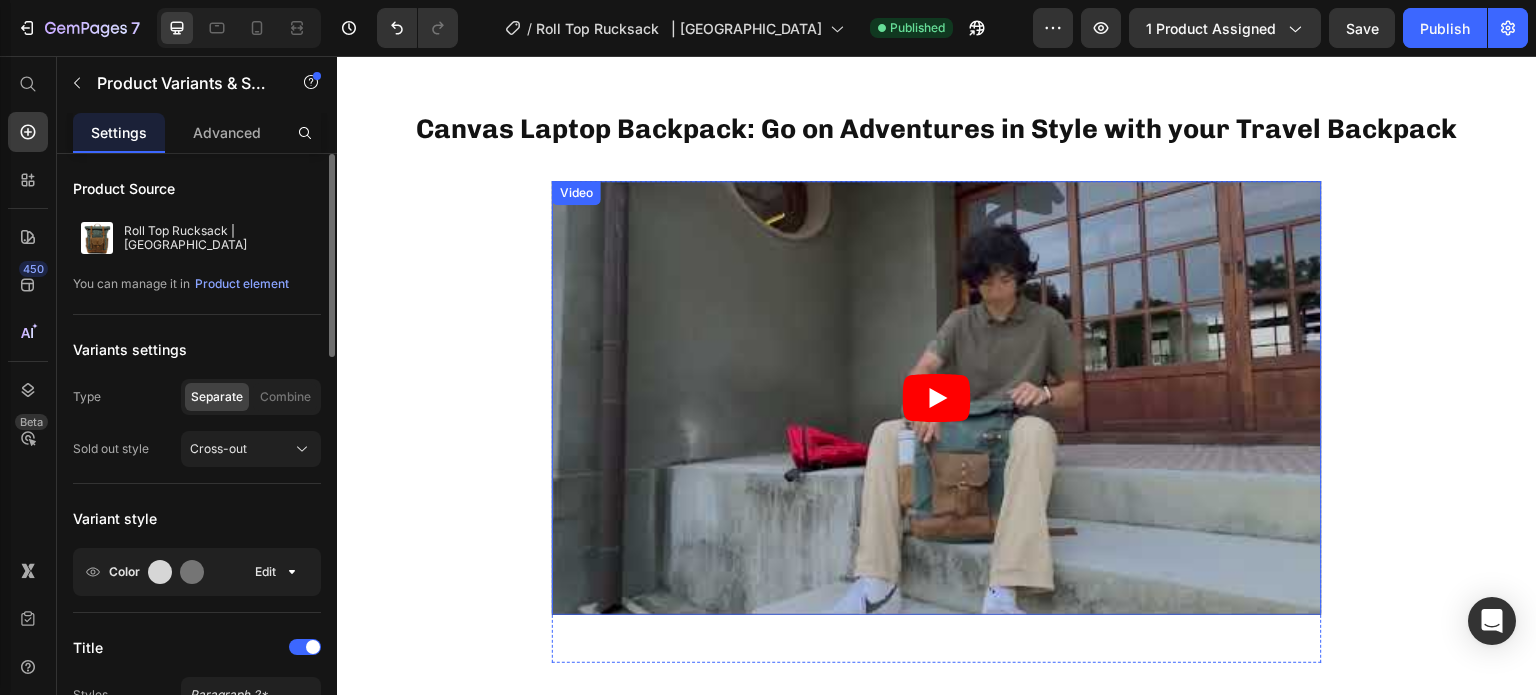 scroll, scrollTop: 900, scrollLeft: 0, axis: vertical 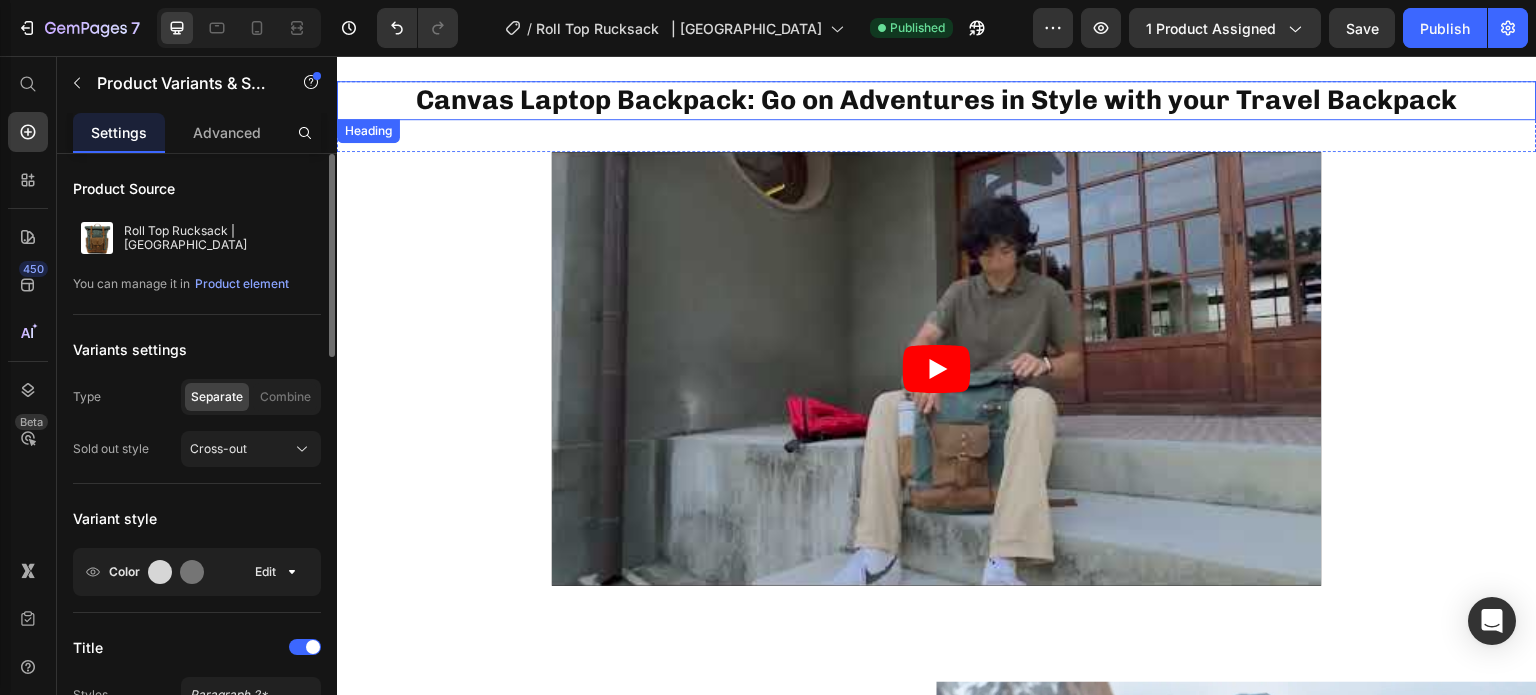 click on "Canvas Laptop Backpack: Go on Adventures in Style with your Travel Backpack" at bounding box center (937, 100) 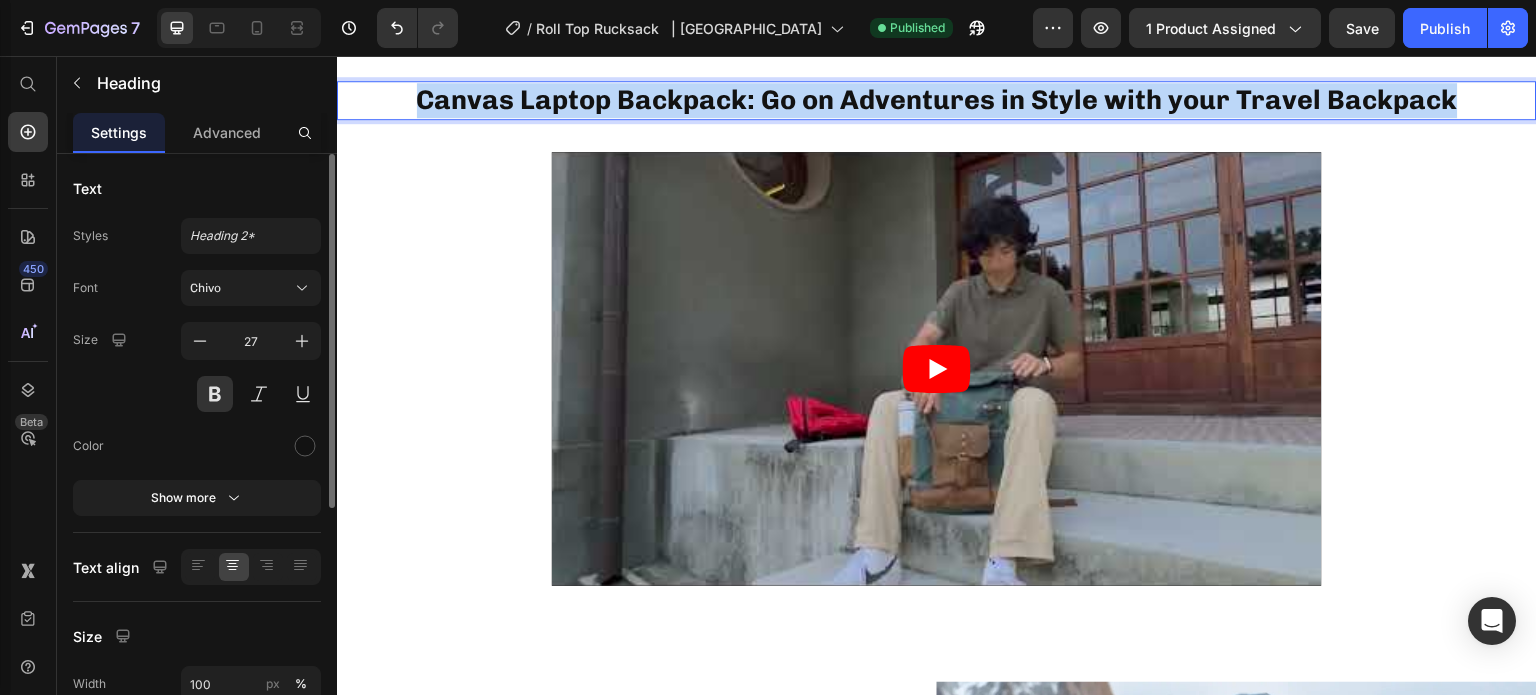 click on "Canvas Laptop Backpack: Go on Adventures in Style with your Travel Backpack" at bounding box center (937, 100) 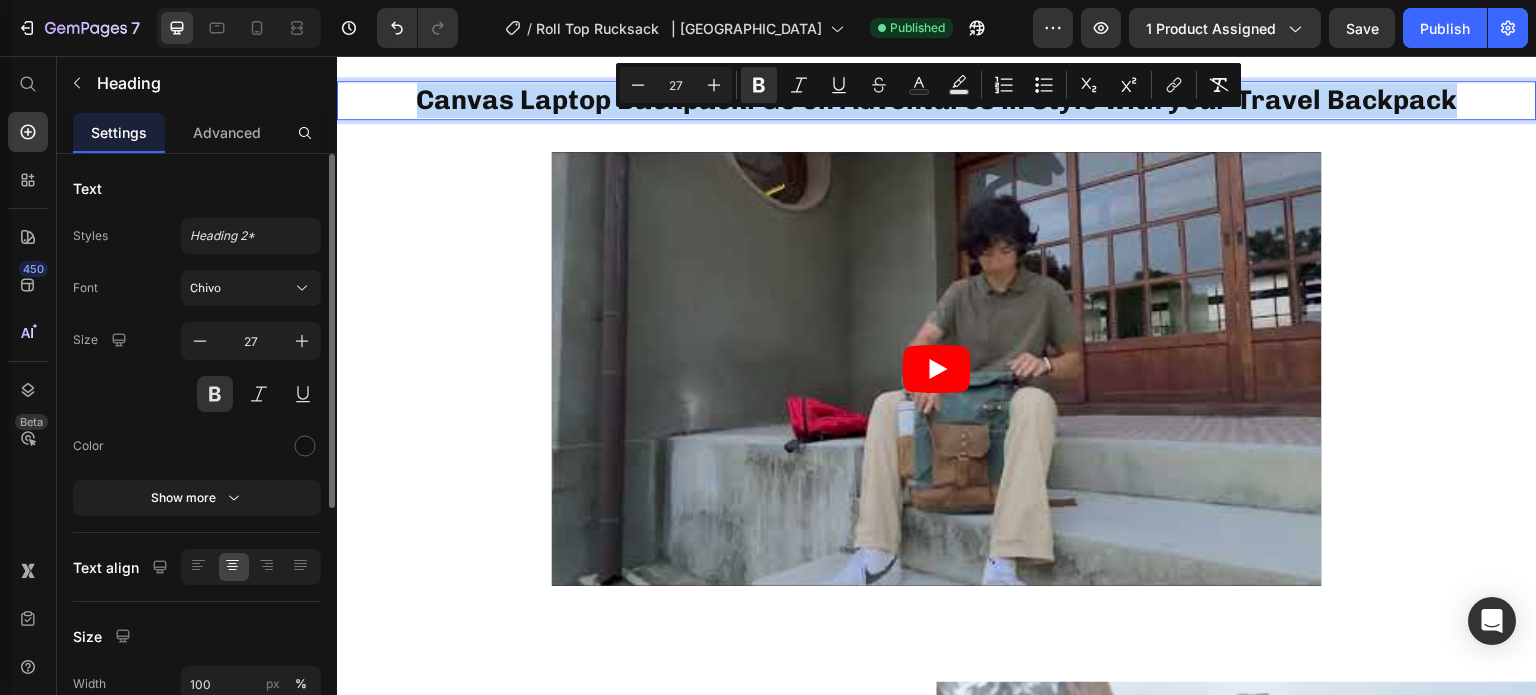 click on "Minus 27 Plus Bold Italic Underline       Strikethrough
Text Color
Text Background Color Numbered List Bulleted List Subscript Superscript       link Remove Format" at bounding box center (928, 85) 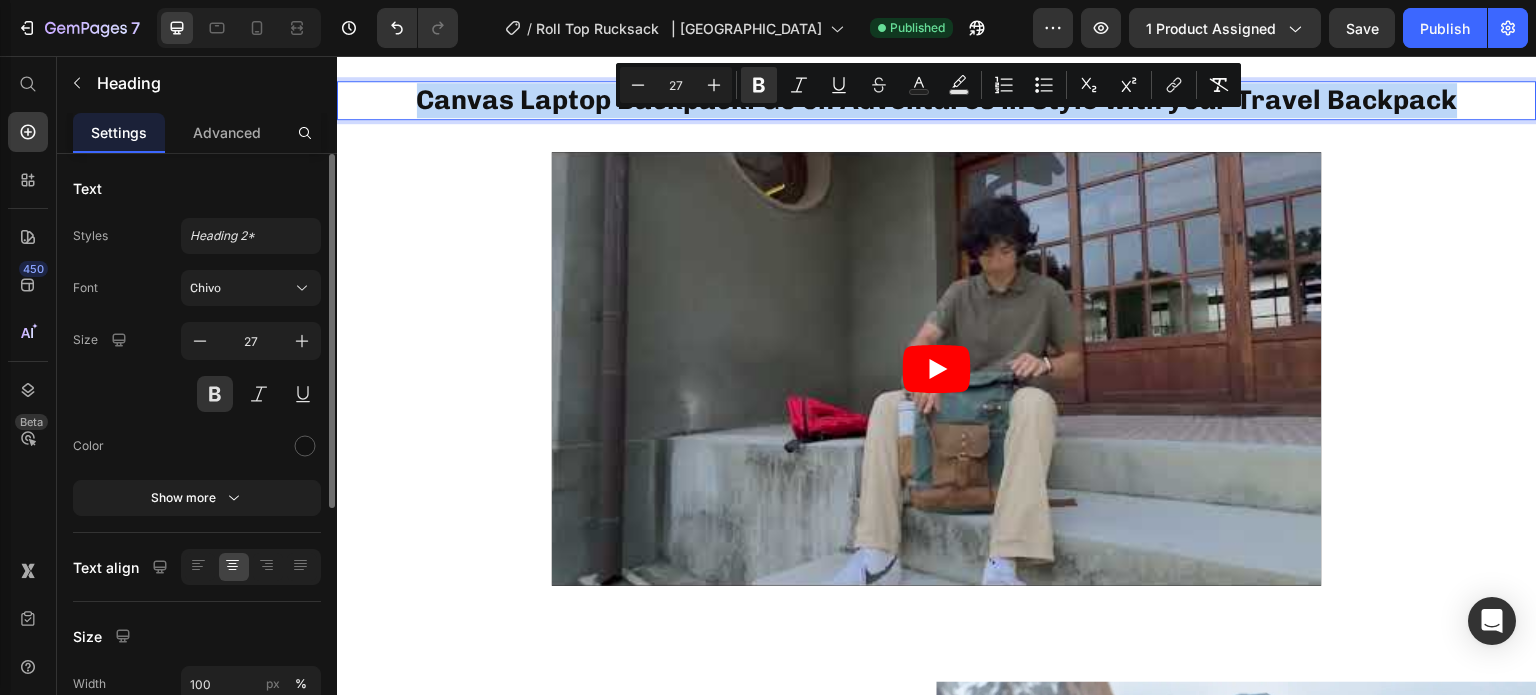 click on "Canvas Laptop Backpack: Go on Adventures in Style with your Travel Backpack" at bounding box center (937, 100) 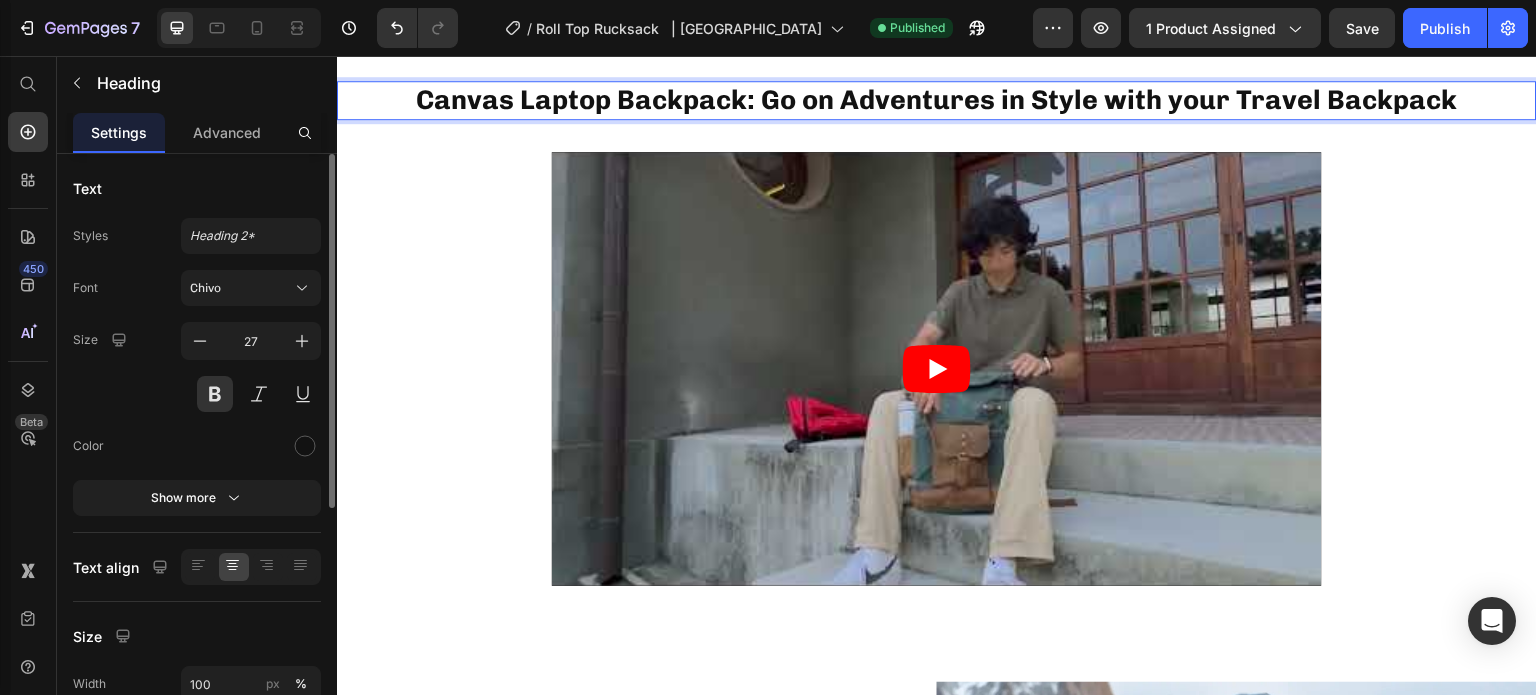 click on "Canvas Laptop Backpack: Go on Adventures in Style with your Travel Backpack" at bounding box center (937, 100) 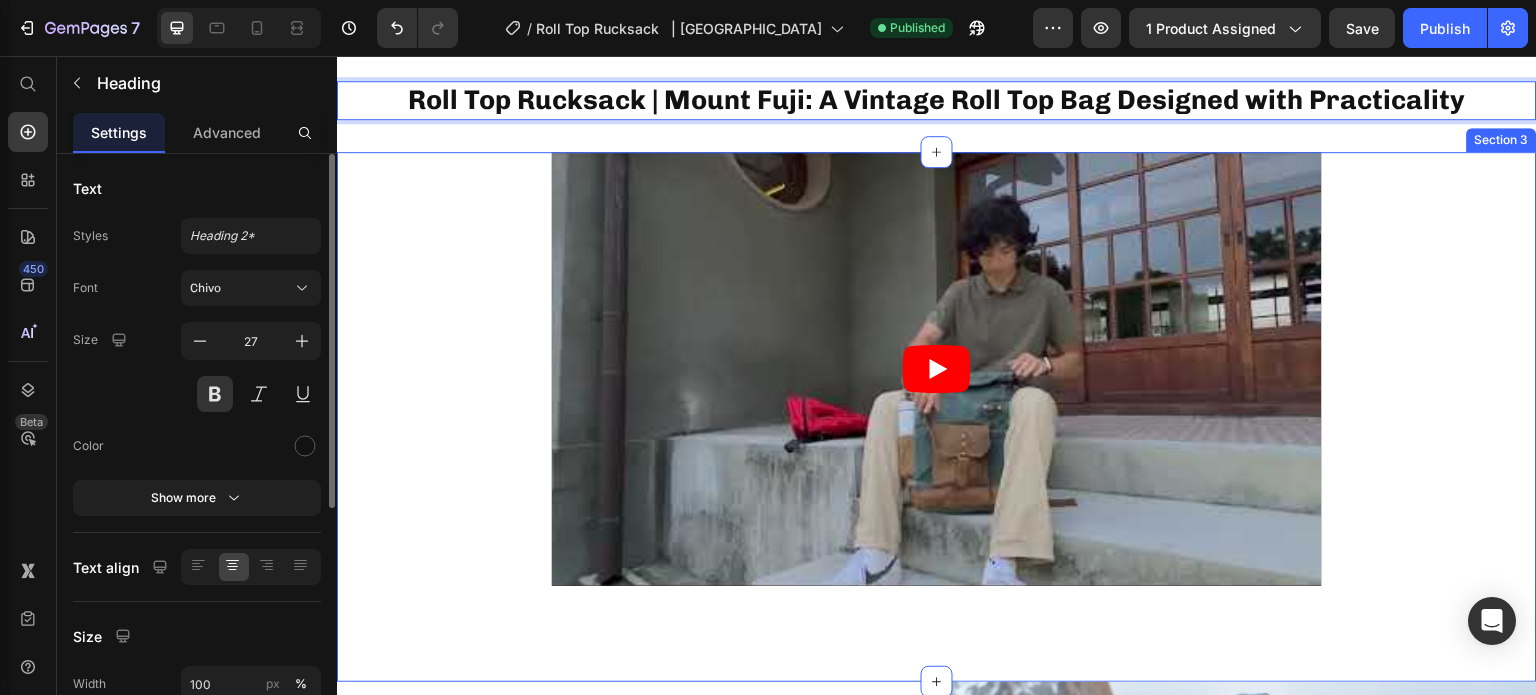 click on "Video Row" at bounding box center (937, 392) 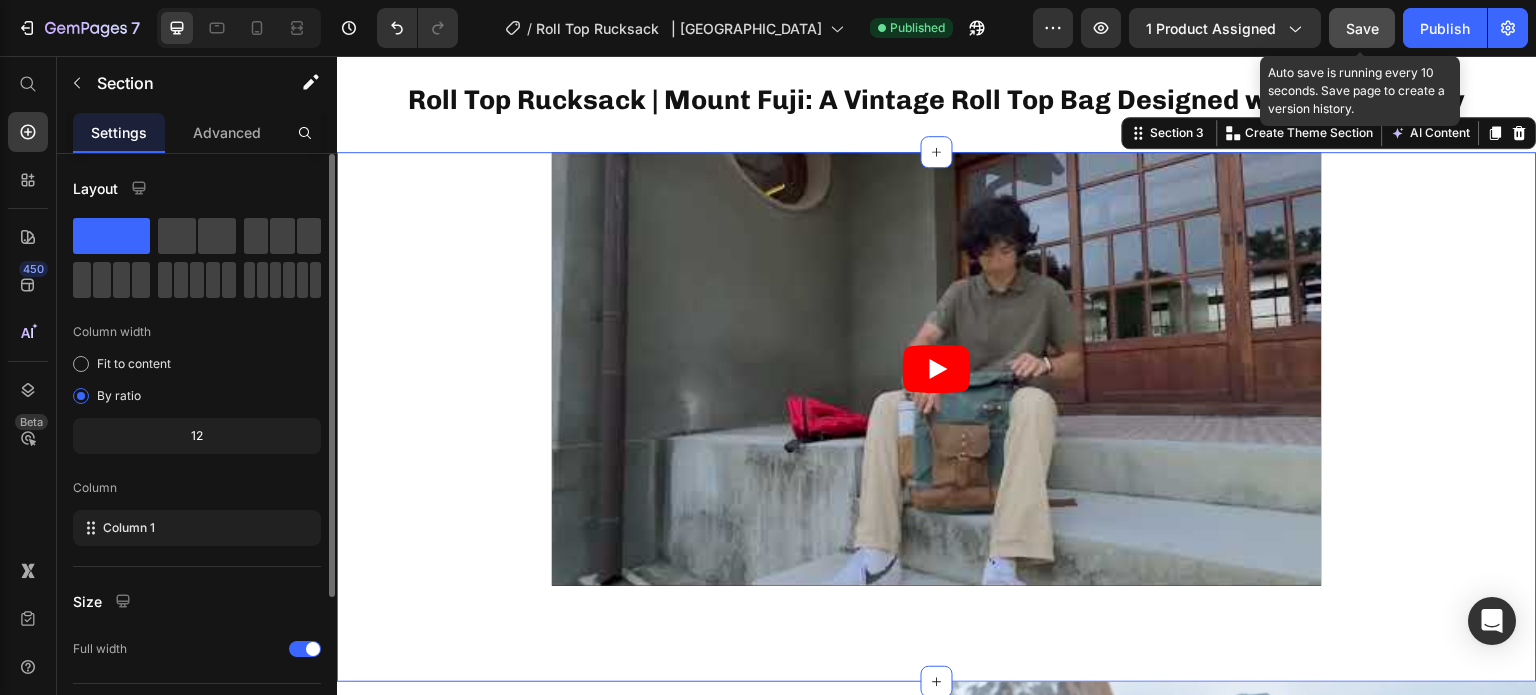 click on "Save" at bounding box center [1362, 28] 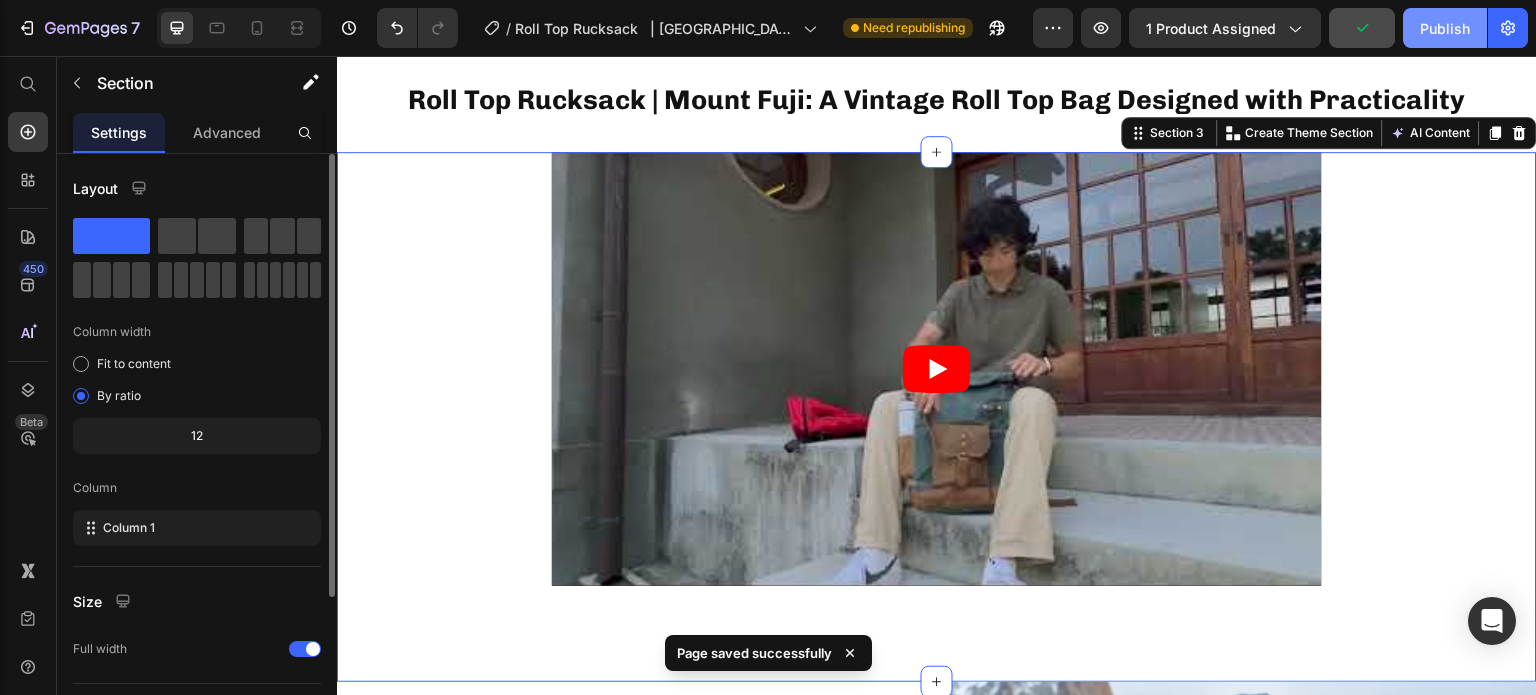click on "Publish" 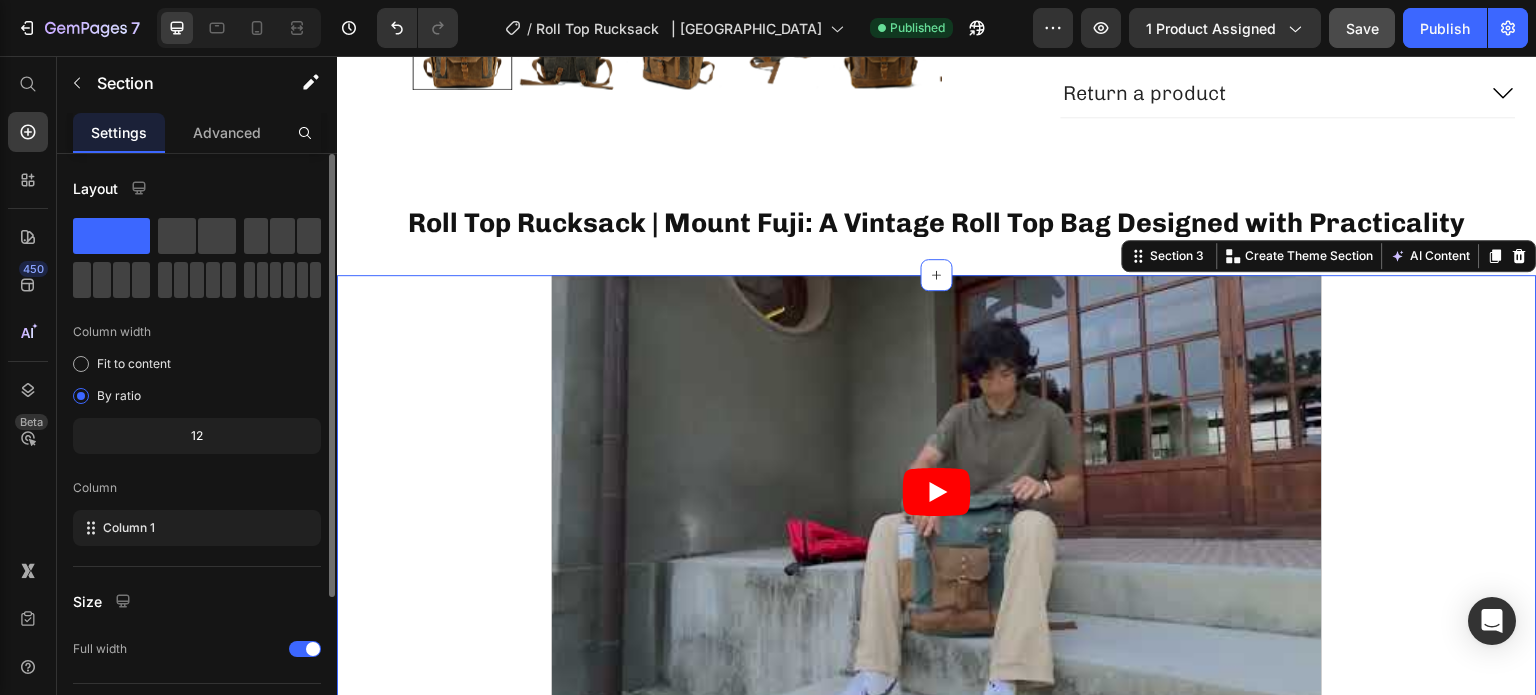 scroll, scrollTop: 500, scrollLeft: 0, axis: vertical 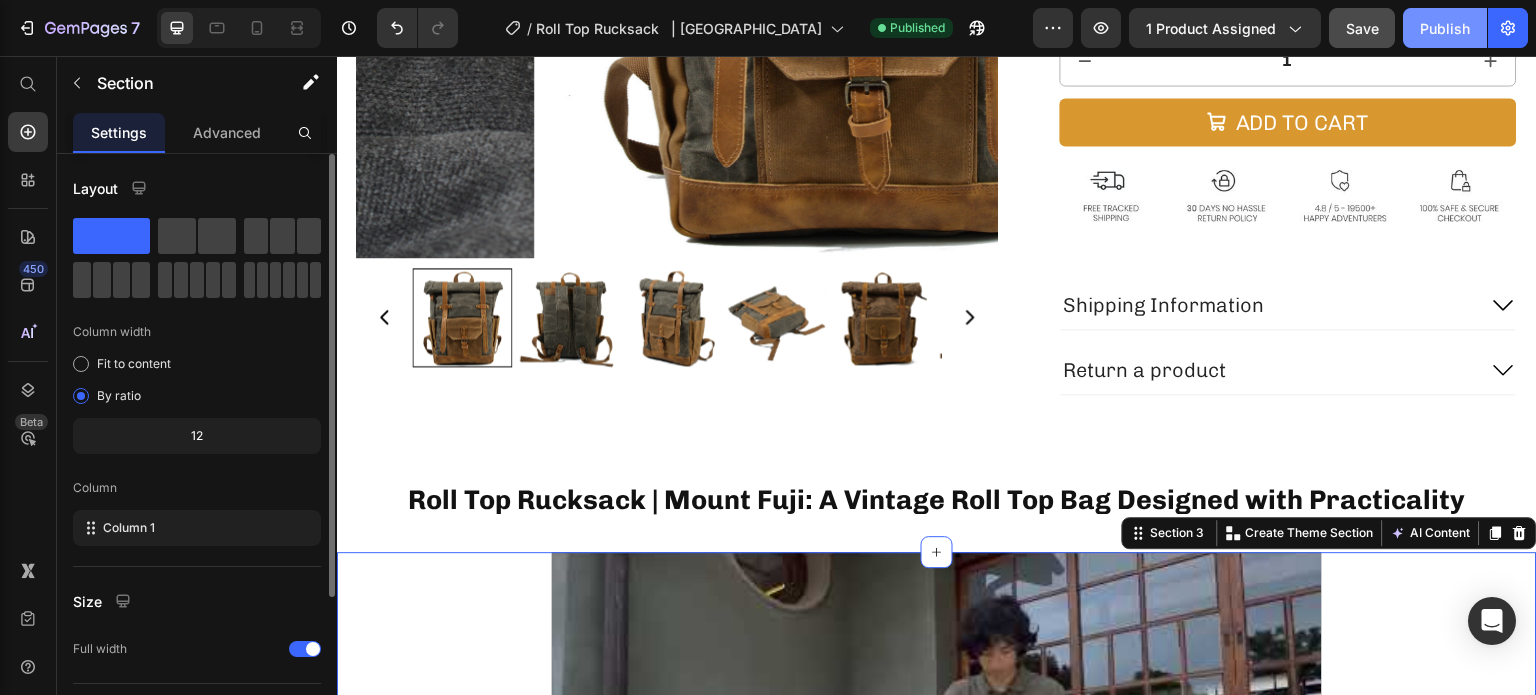 click on "Publish" 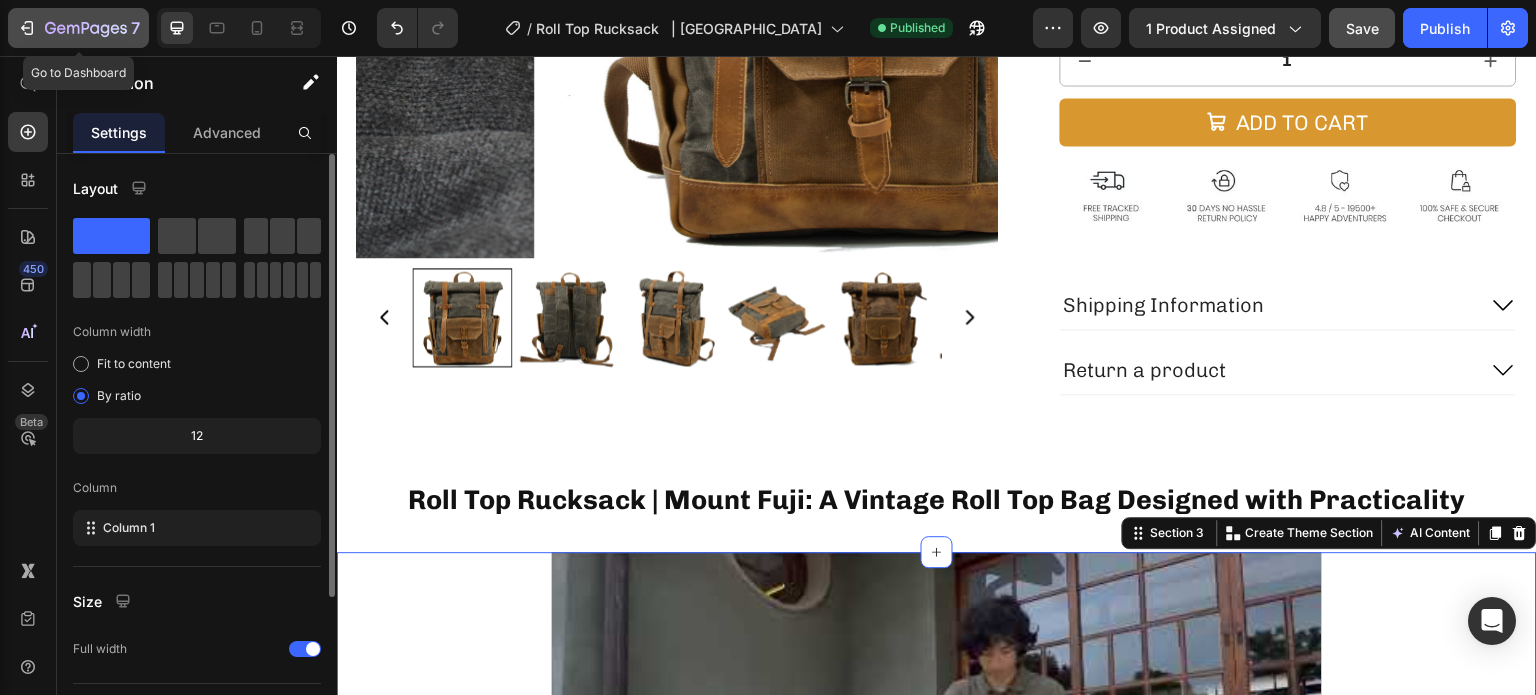 click on "7" 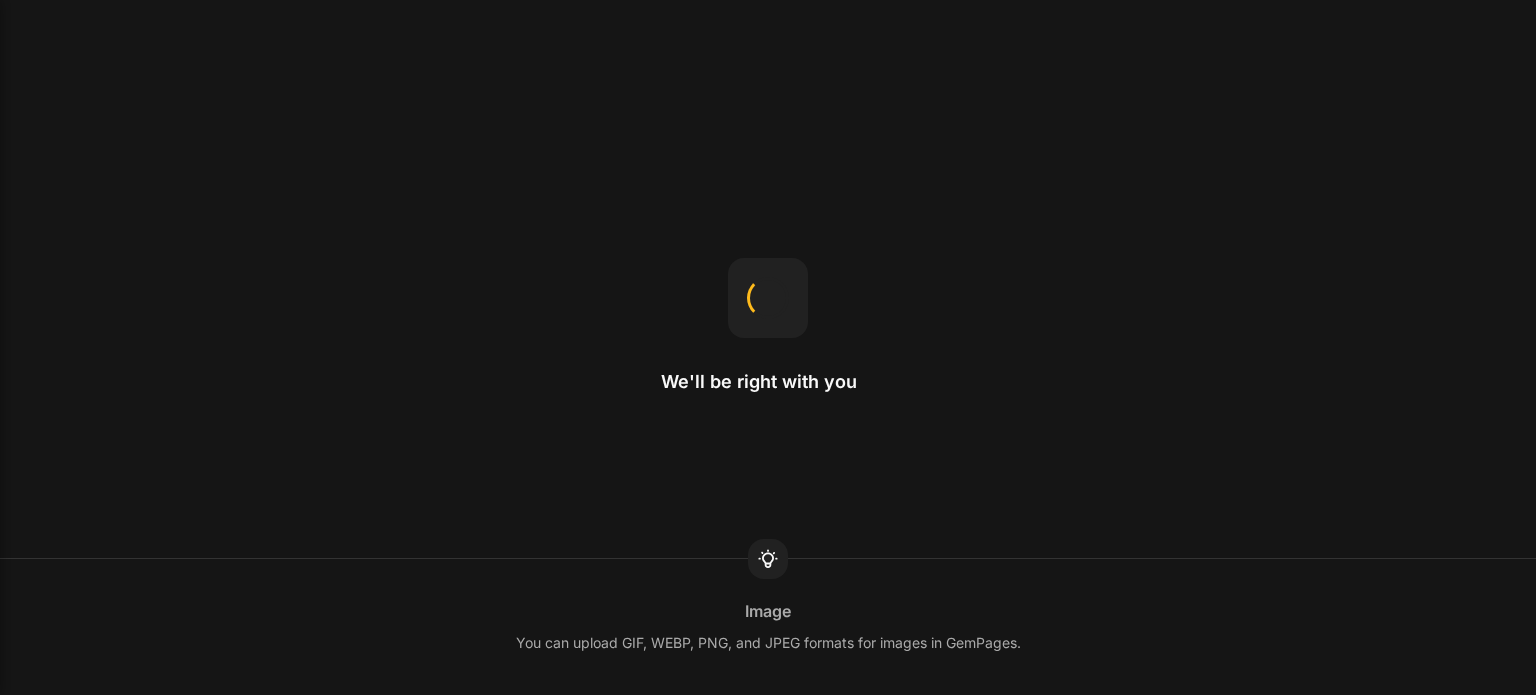 scroll, scrollTop: 0, scrollLeft: 0, axis: both 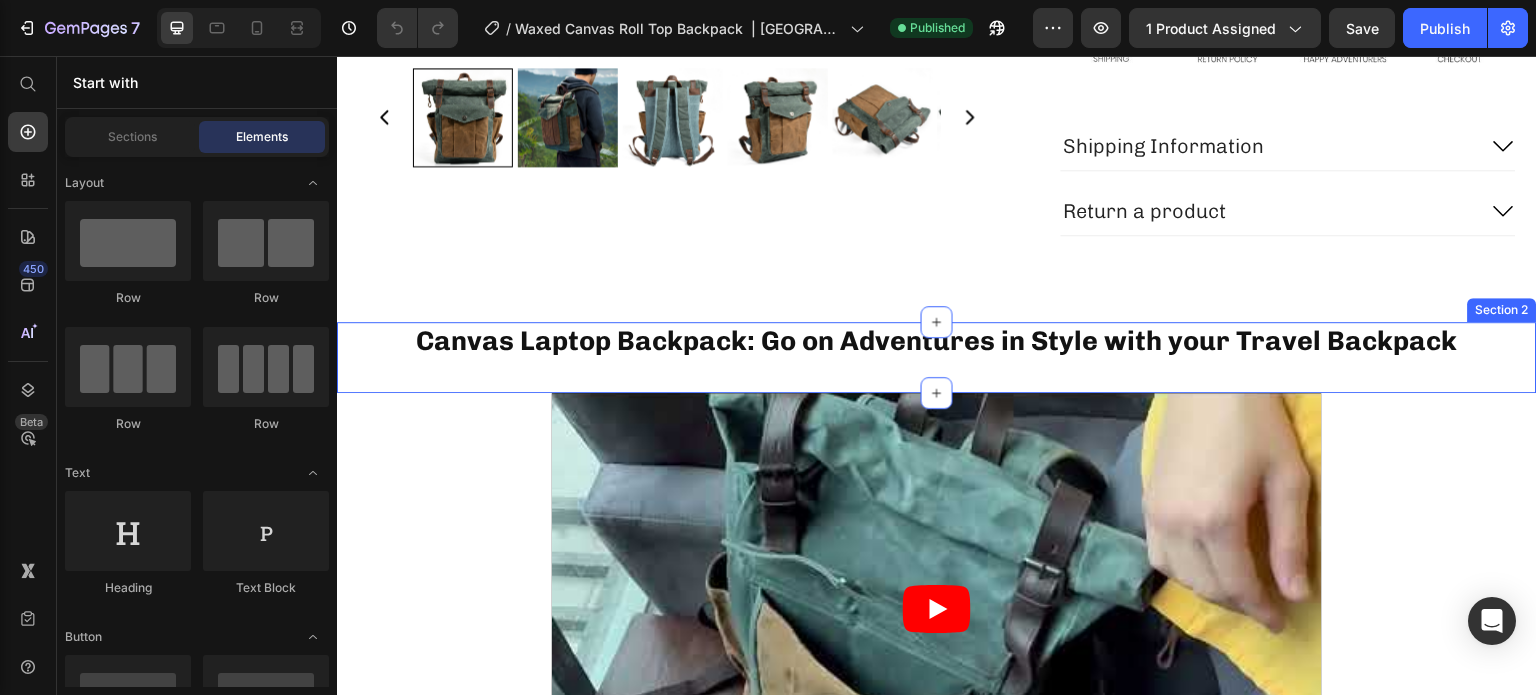 click on "Canvas Laptop Backpack: Go on Adventures in Style with your Travel Backpack" at bounding box center (937, 341) 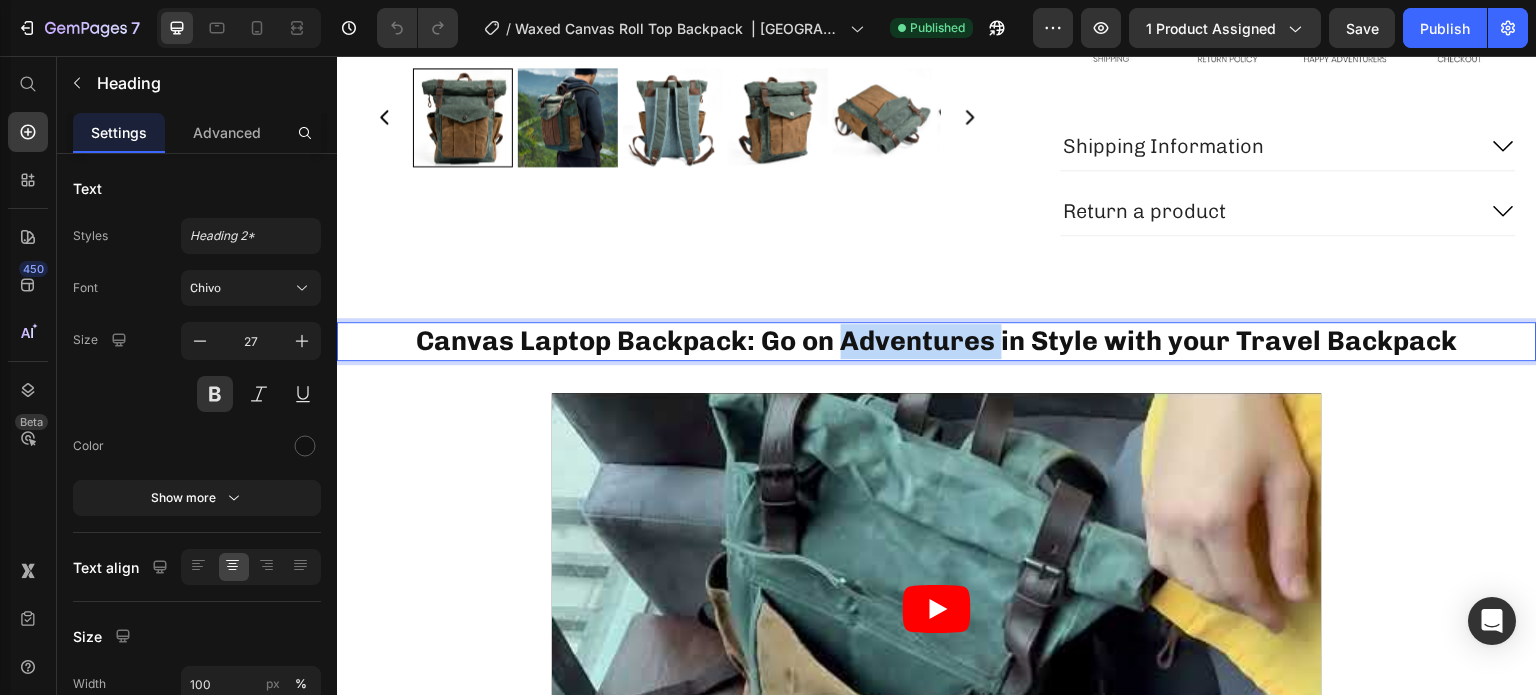 click on "Canvas Laptop Backpack: Go on Adventures in Style with your Travel Backpack" at bounding box center (937, 341) 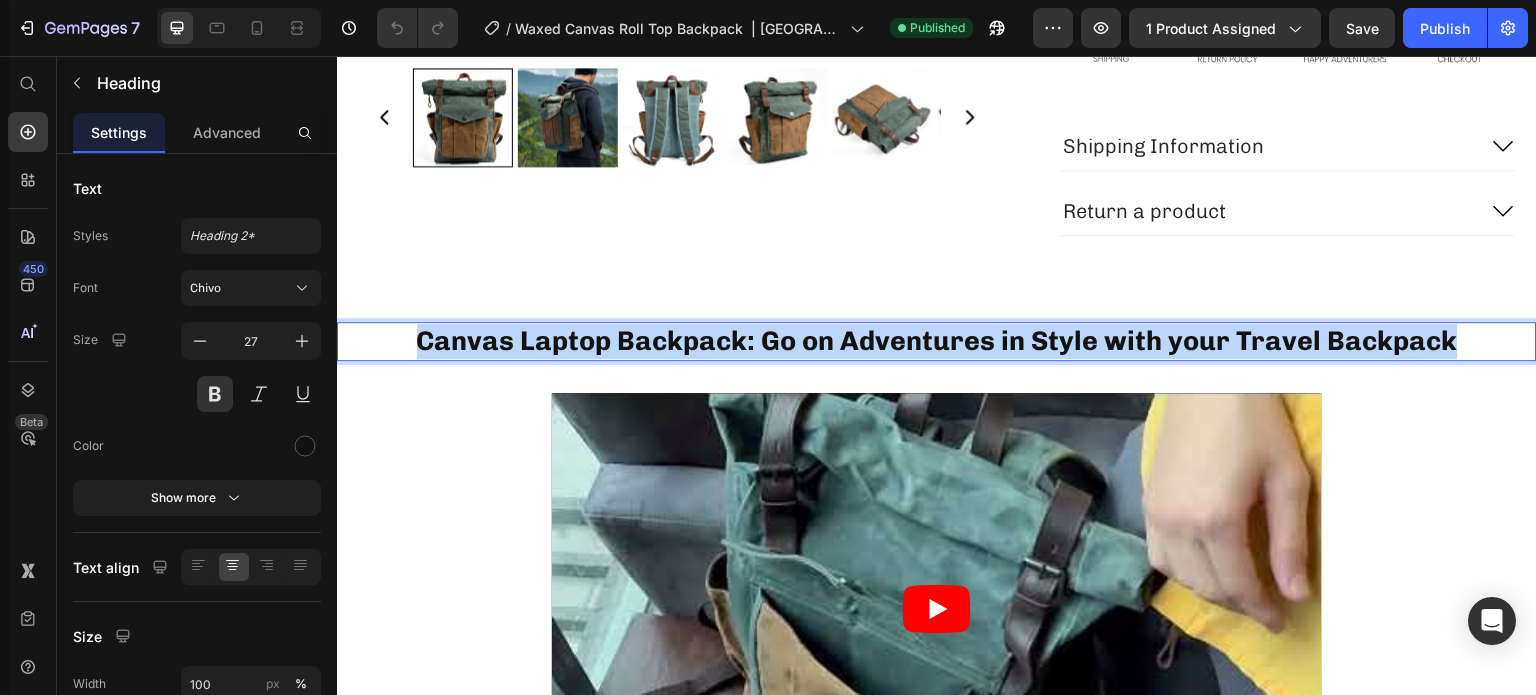 click on "Canvas Laptop Backpack: Go on Adventures in Style with your Travel Backpack" at bounding box center [937, 341] 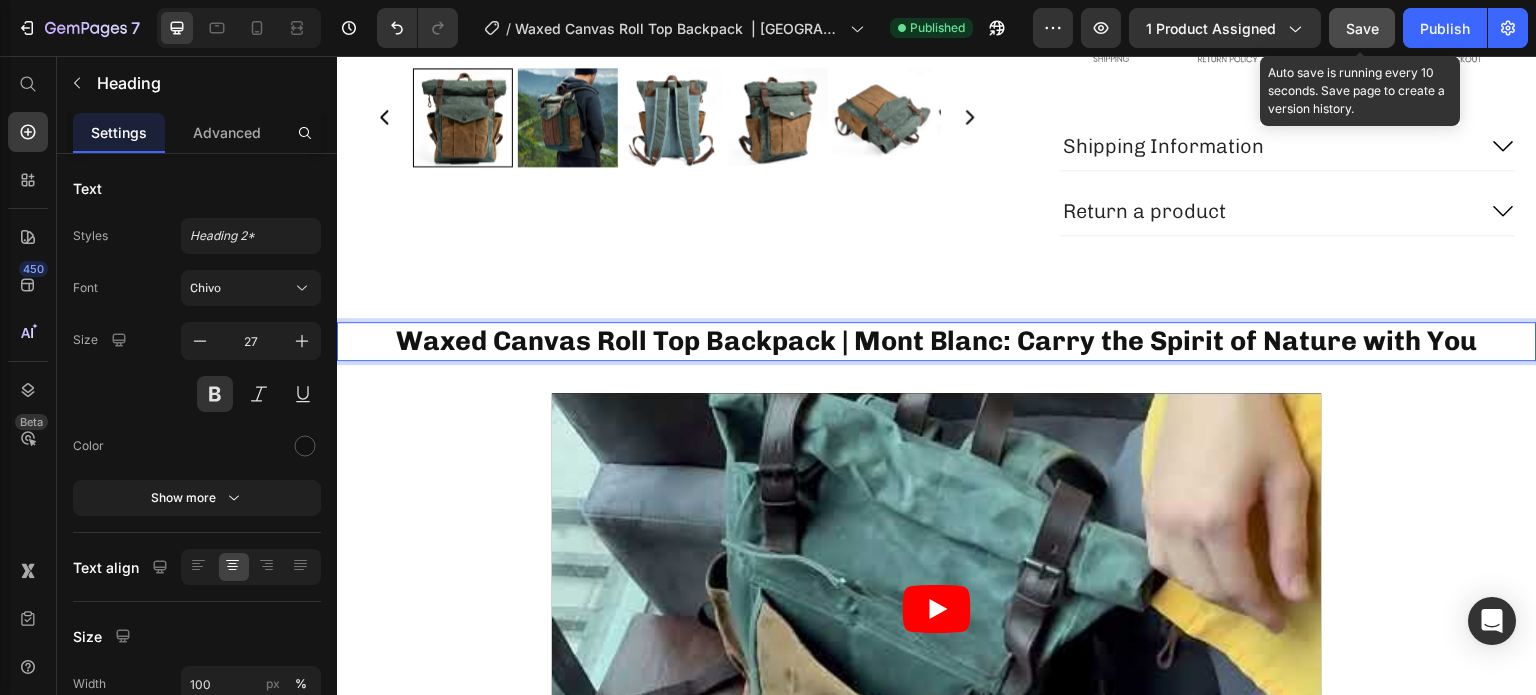 click on "Save" at bounding box center (1362, 28) 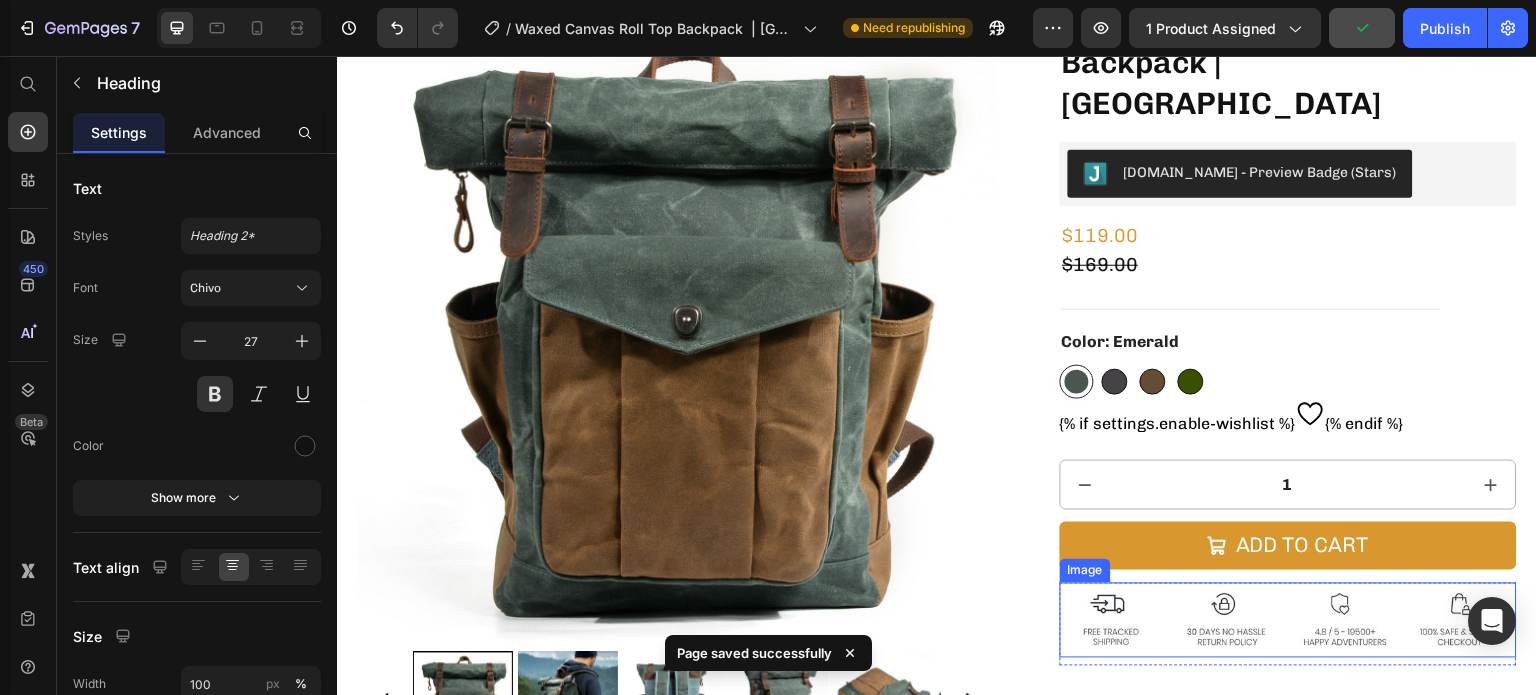 scroll, scrollTop: 0, scrollLeft: 0, axis: both 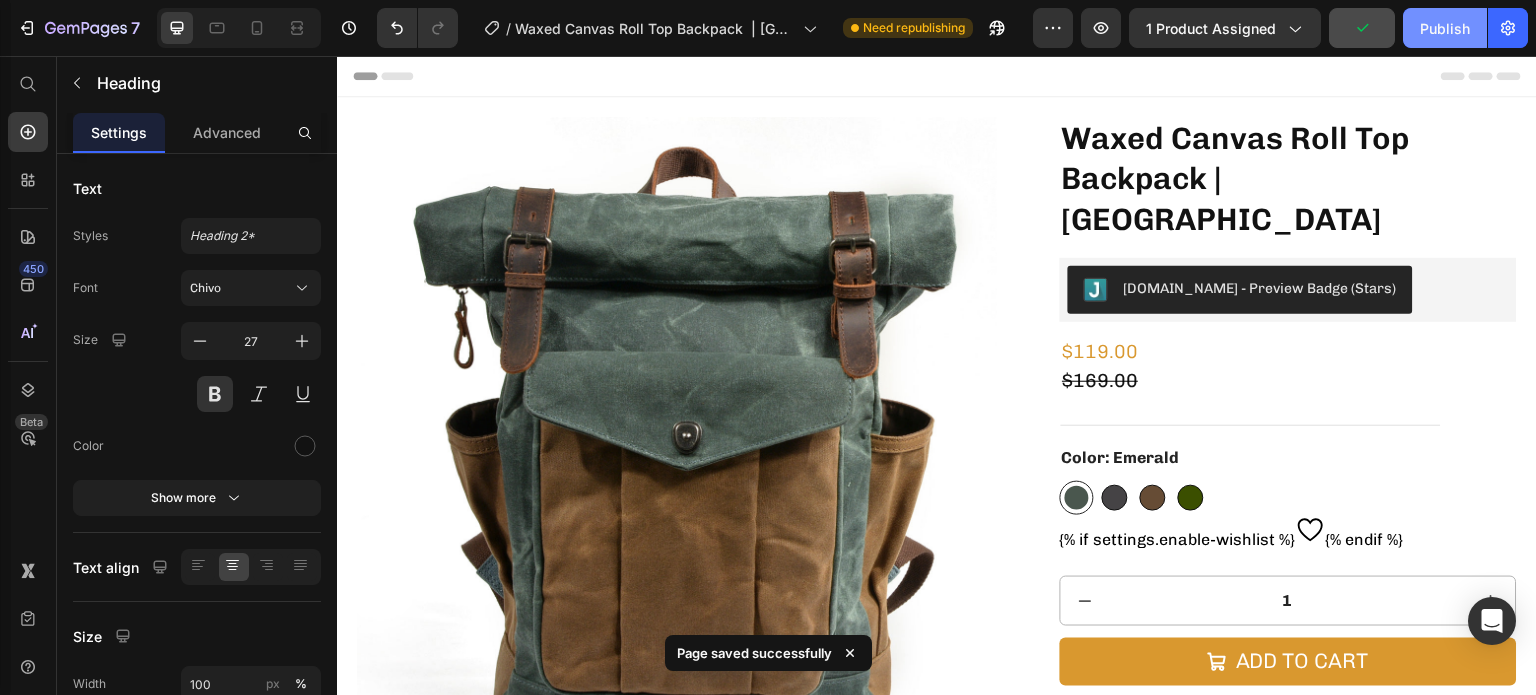 click on "Publish" at bounding box center [1445, 28] 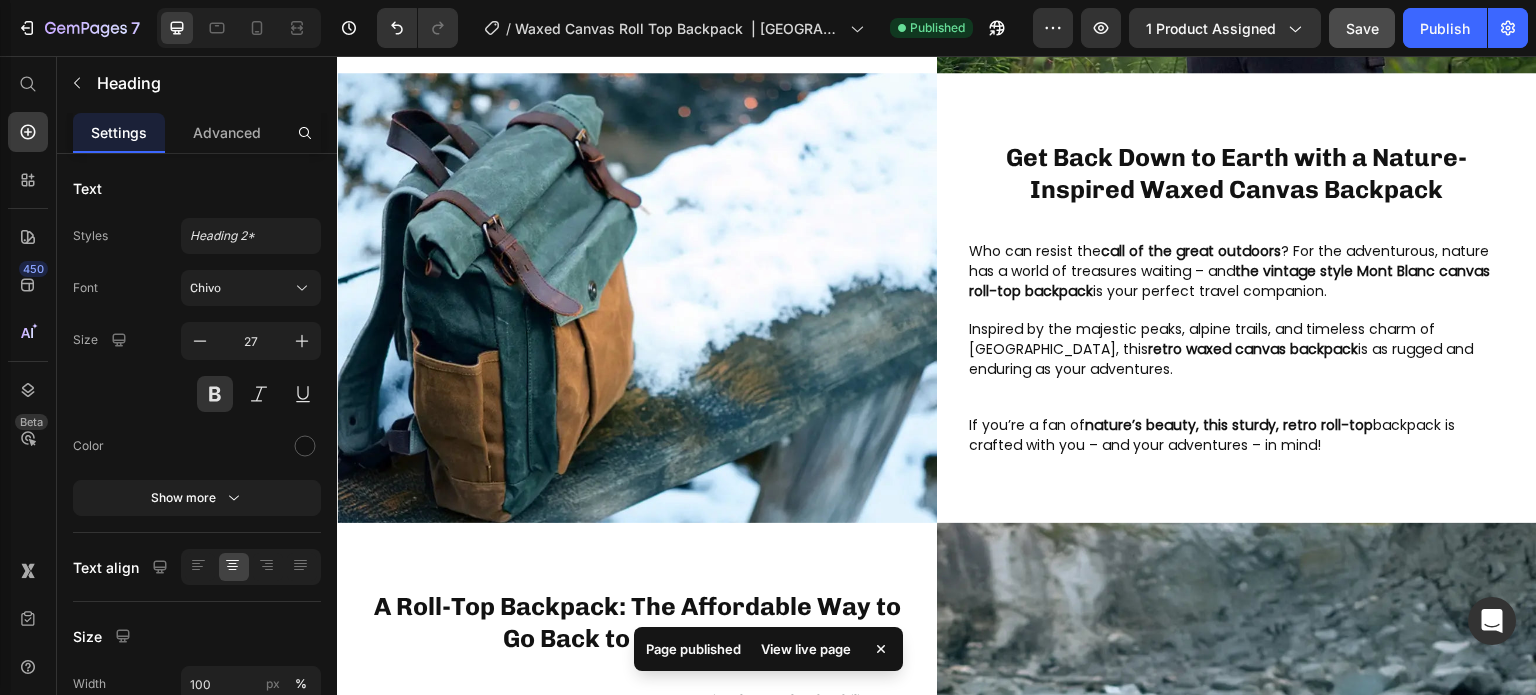 scroll, scrollTop: 1900, scrollLeft: 0, axis: vertical 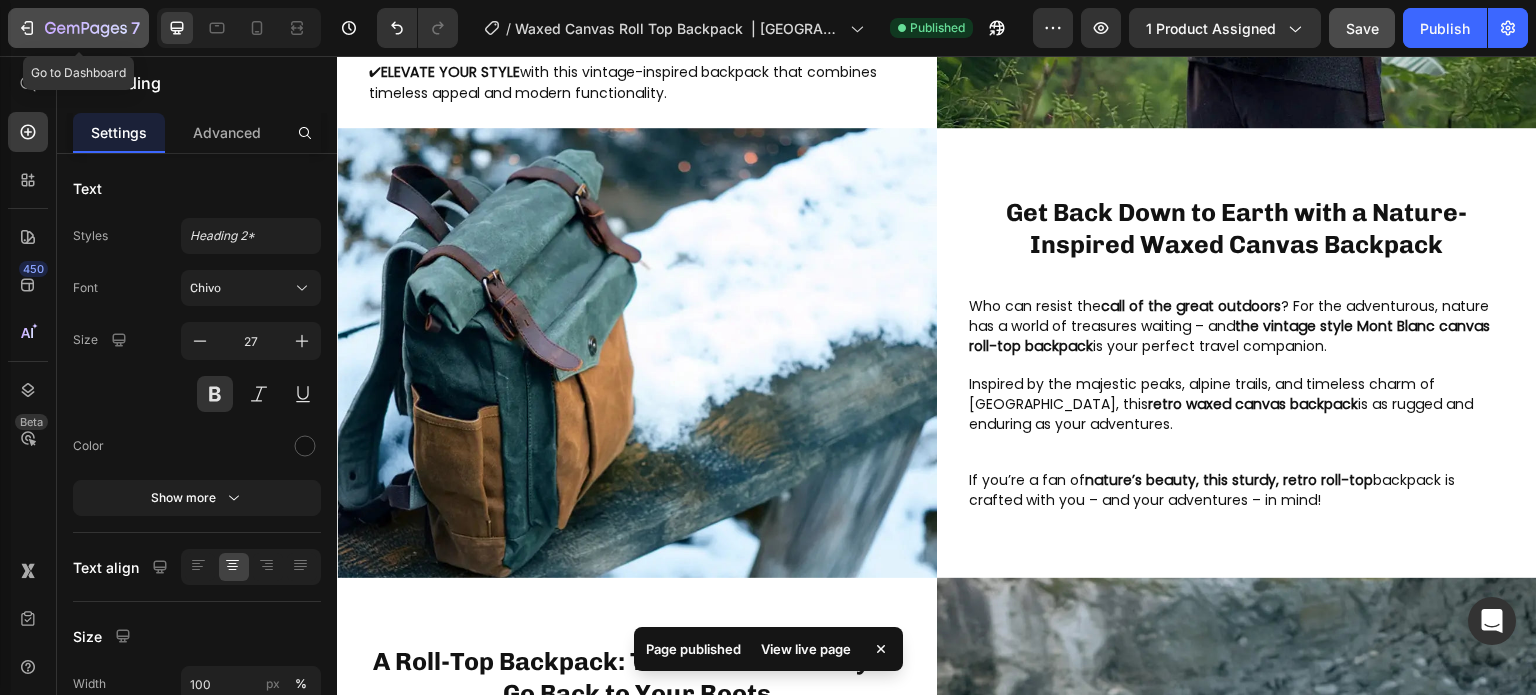 click on "7" 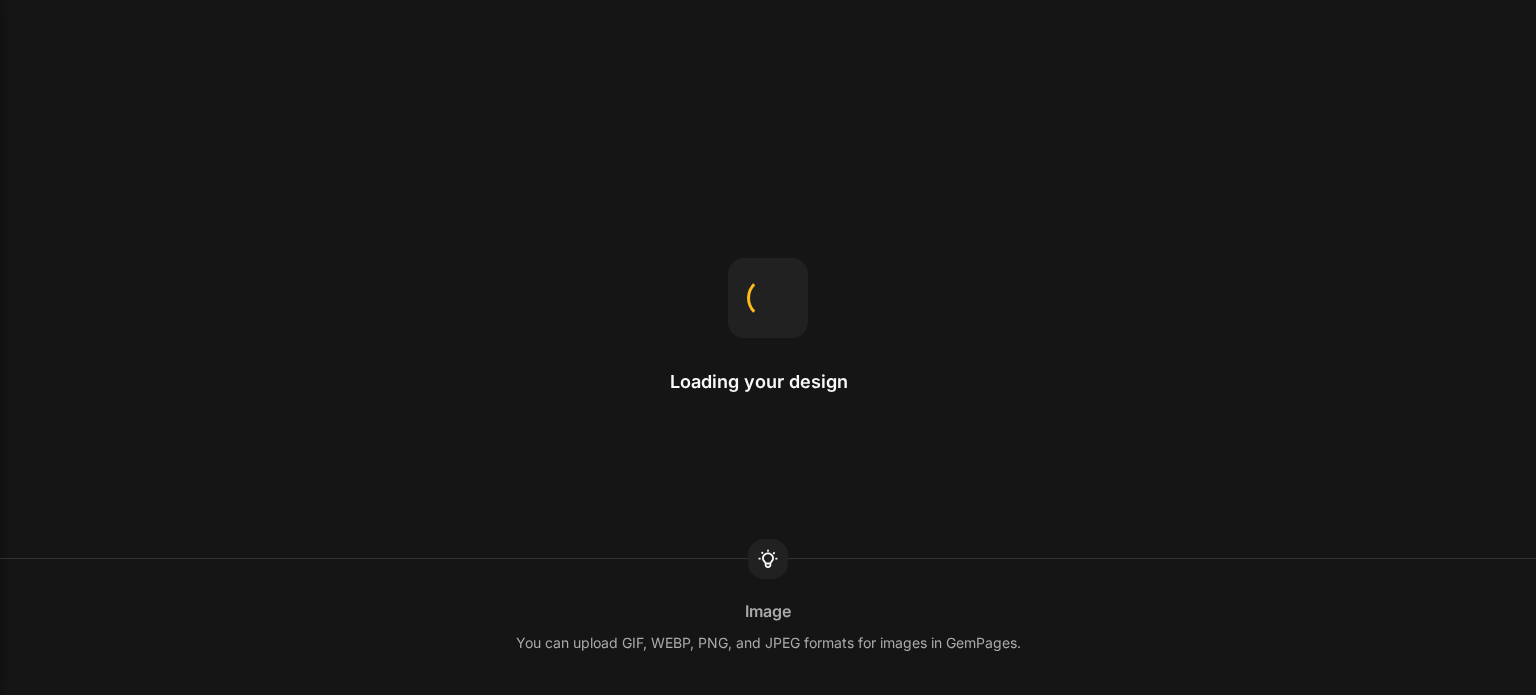 scroll, scrollTop: 0, scrollLeft: 0, axis: both 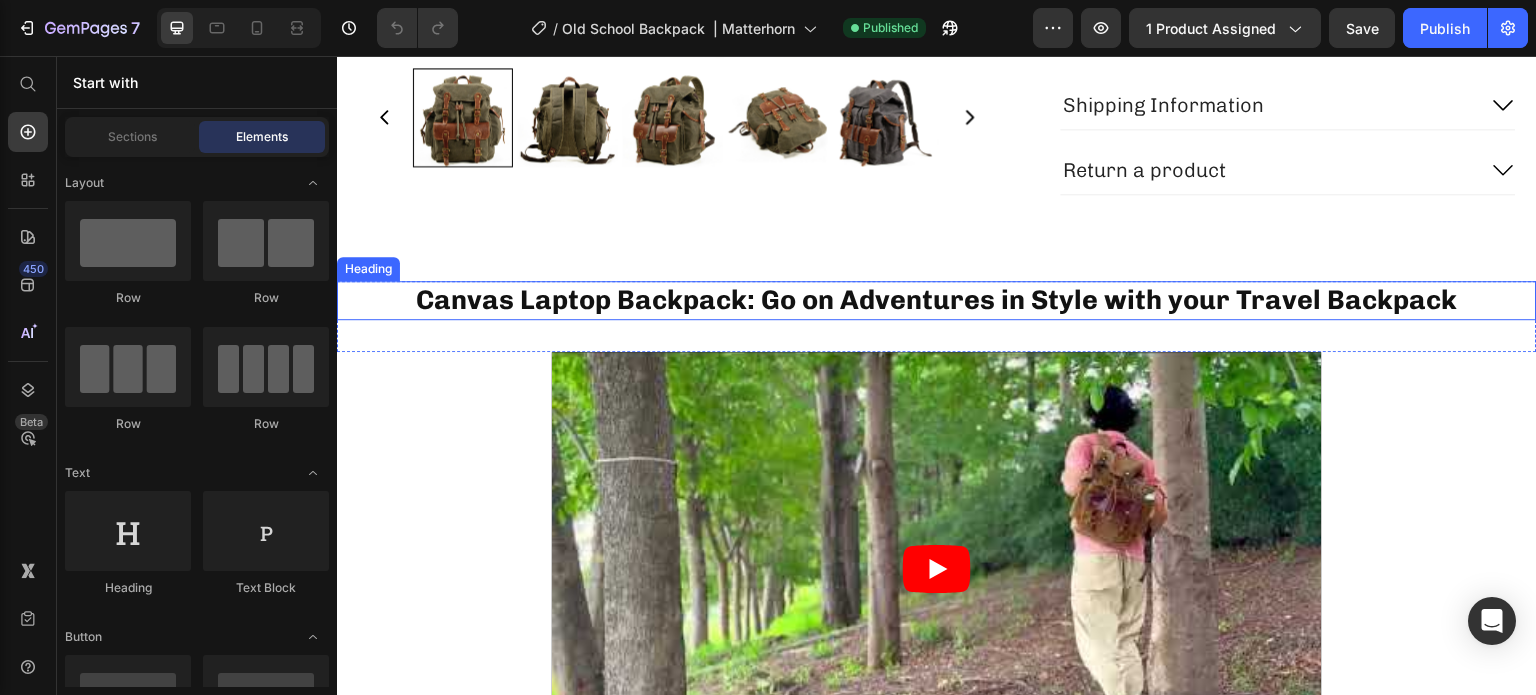 click on "Canvas Laptop Backpack: Go on Adventures in Style with your Travel Backpack" at bounding box center (937, 300) 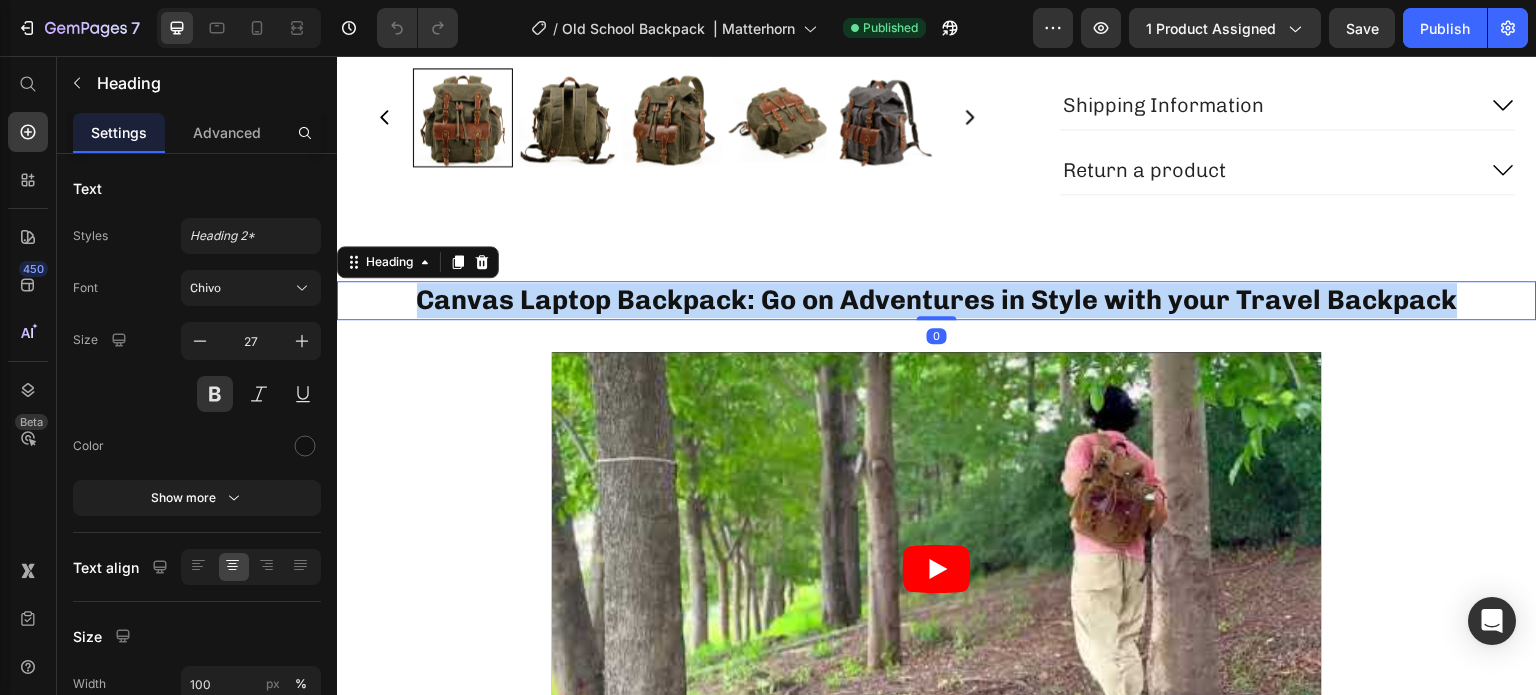 click on "Canvas Laptop Backpack: Go on Adventures in Style with your Travel Backpack" at bounding box center [937, 300] 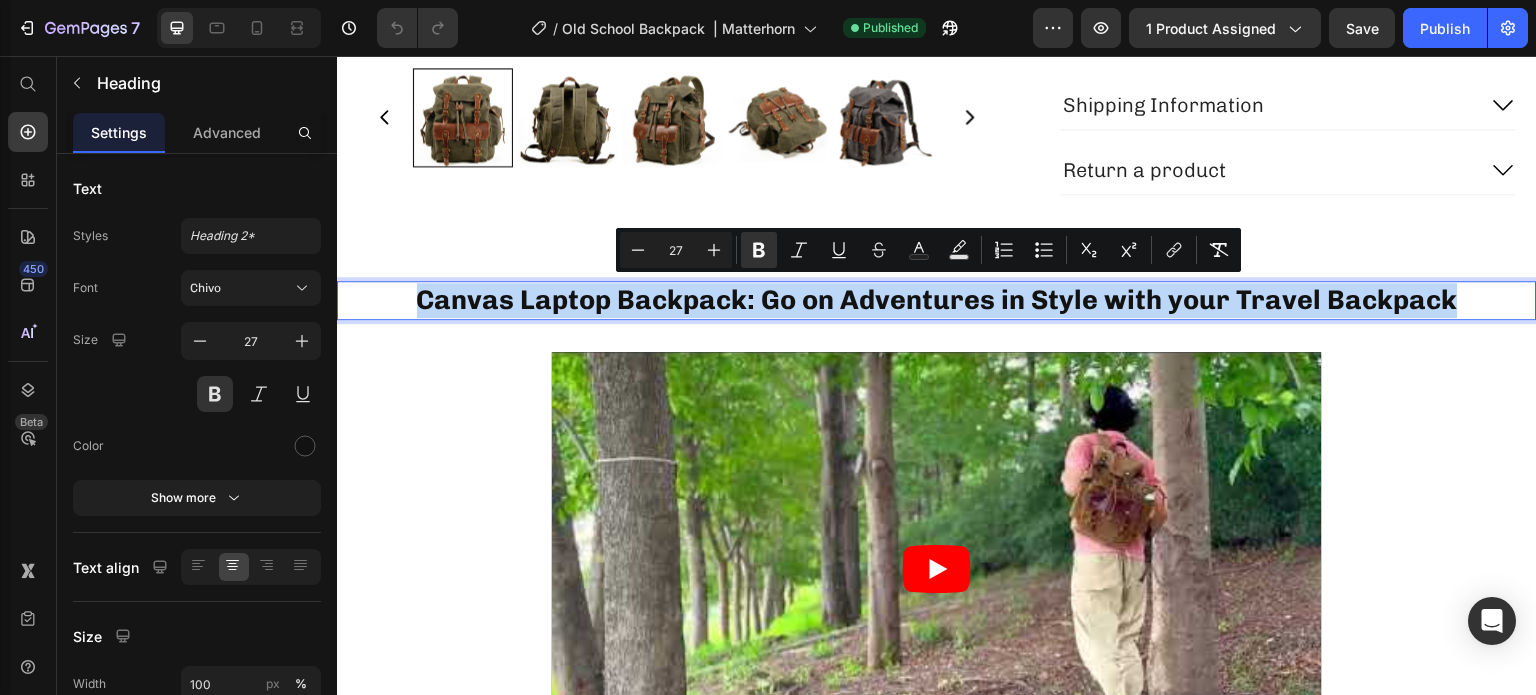 click on "Canvas Laptop Backpack: Go on Adventures in Style with your Travel Backpack" at bounding box center [937, 300] 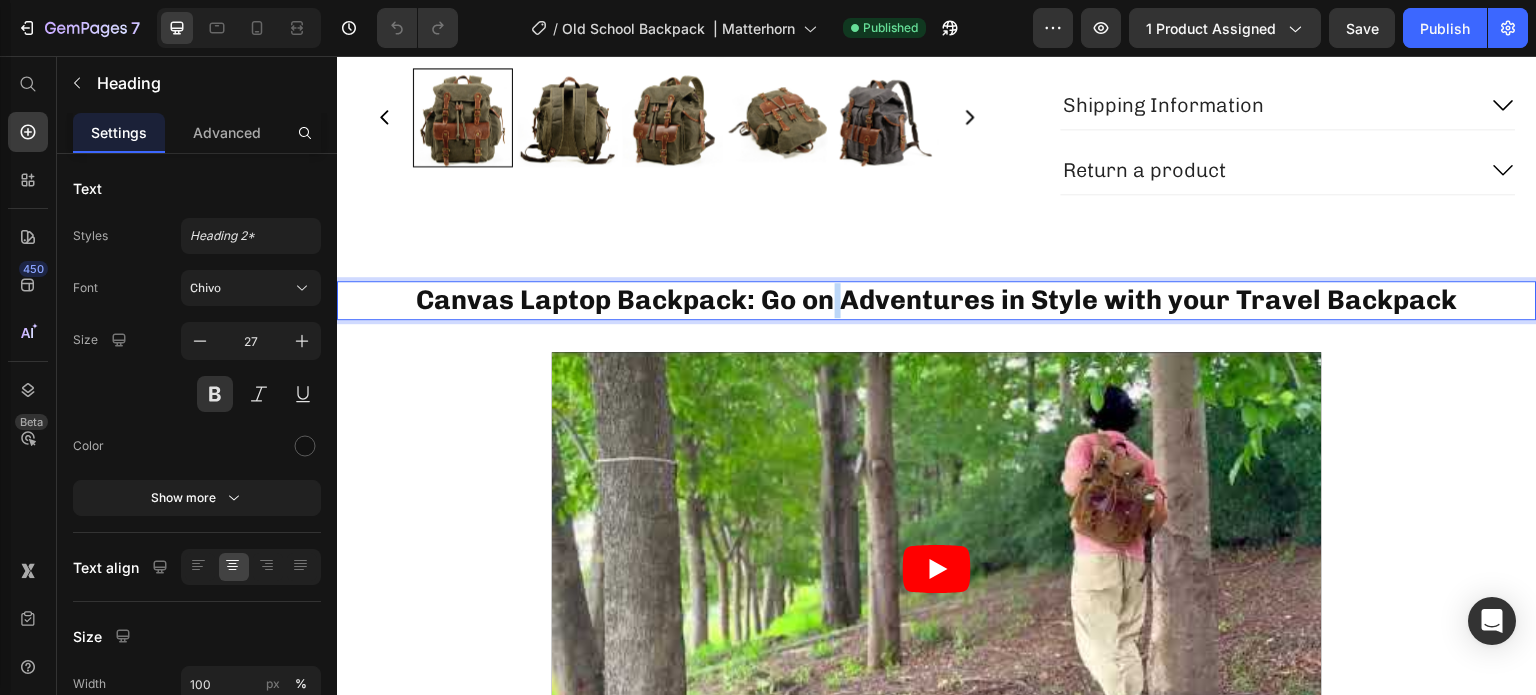 click on "Canvas Laptop Backpack: Go on Adventures in Style with your Travel Backpack" at bounding box center [937, 300] 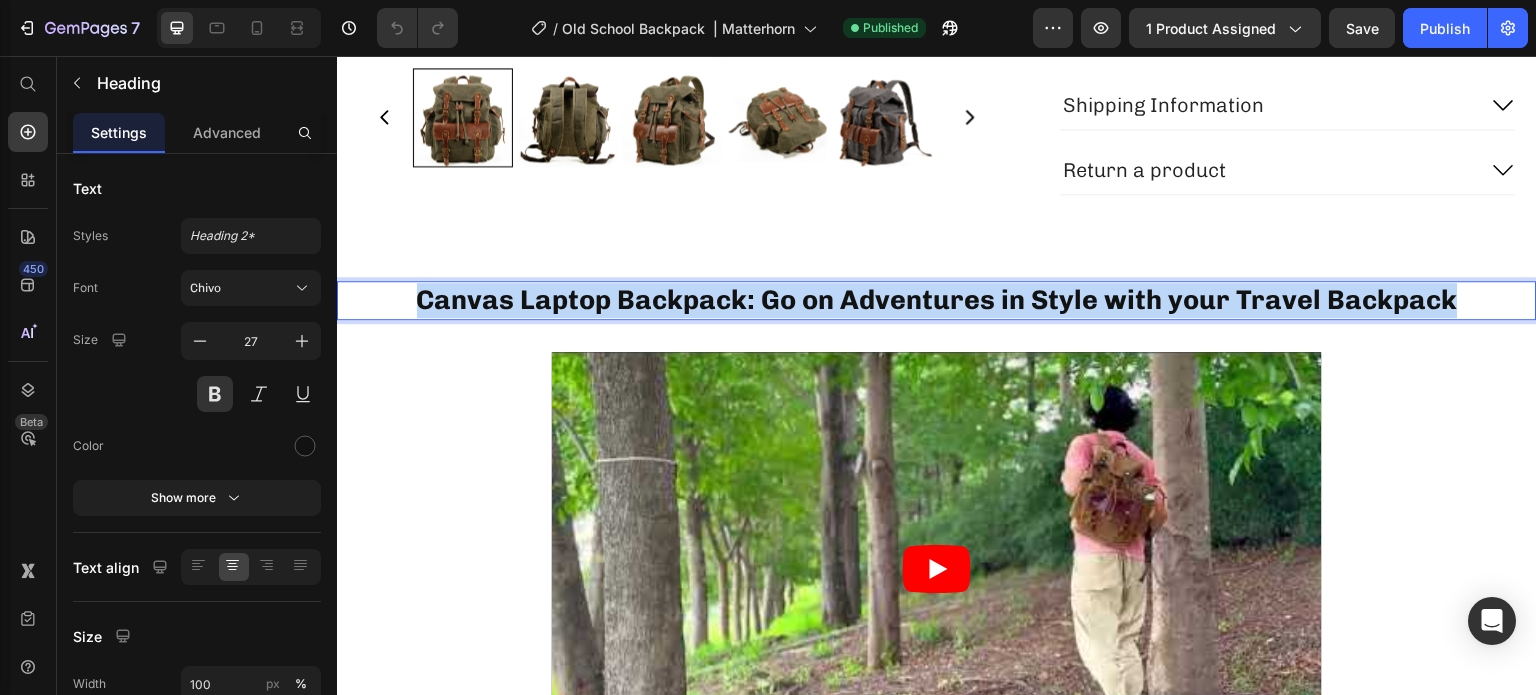 click on "Canvas Laptop Backpack: Go on Adventures in Style with your Travel Backpack" at bounding box center (937, 300) 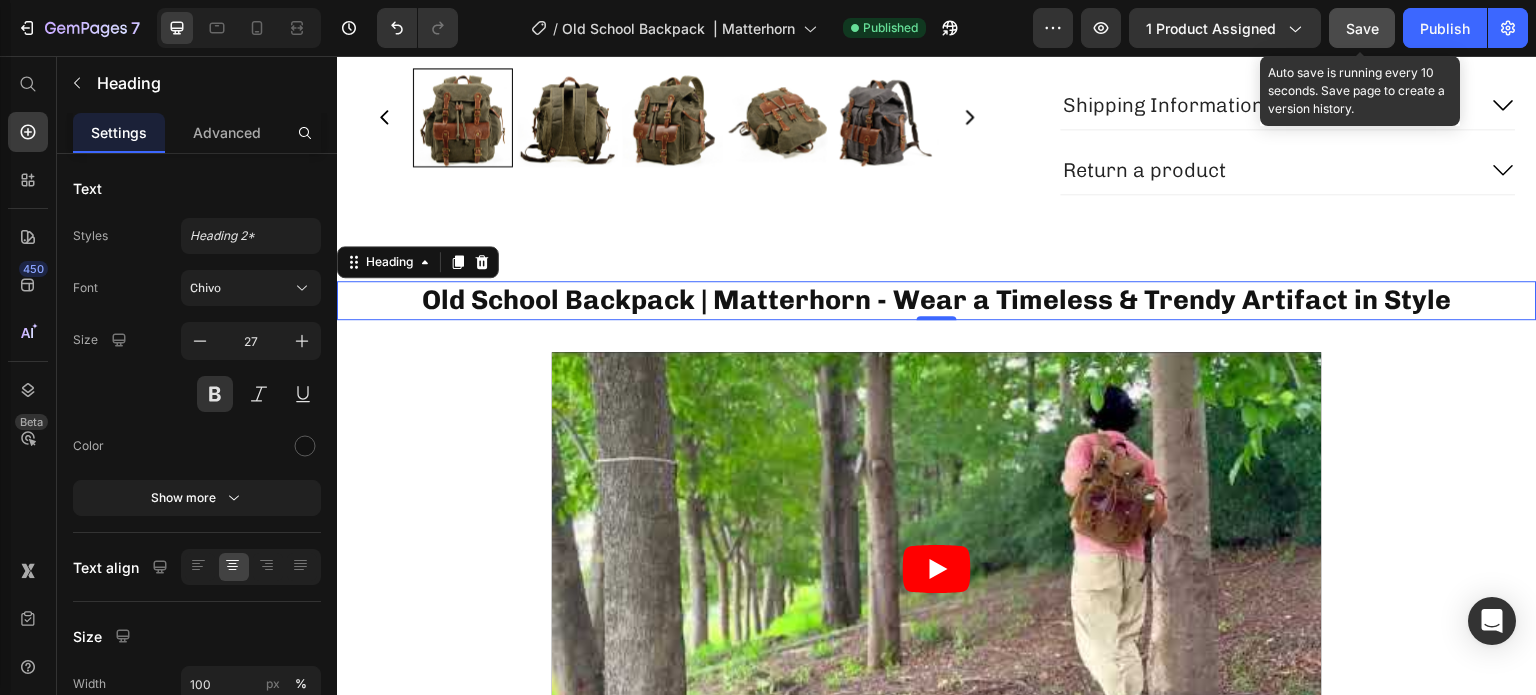 click on "Save" 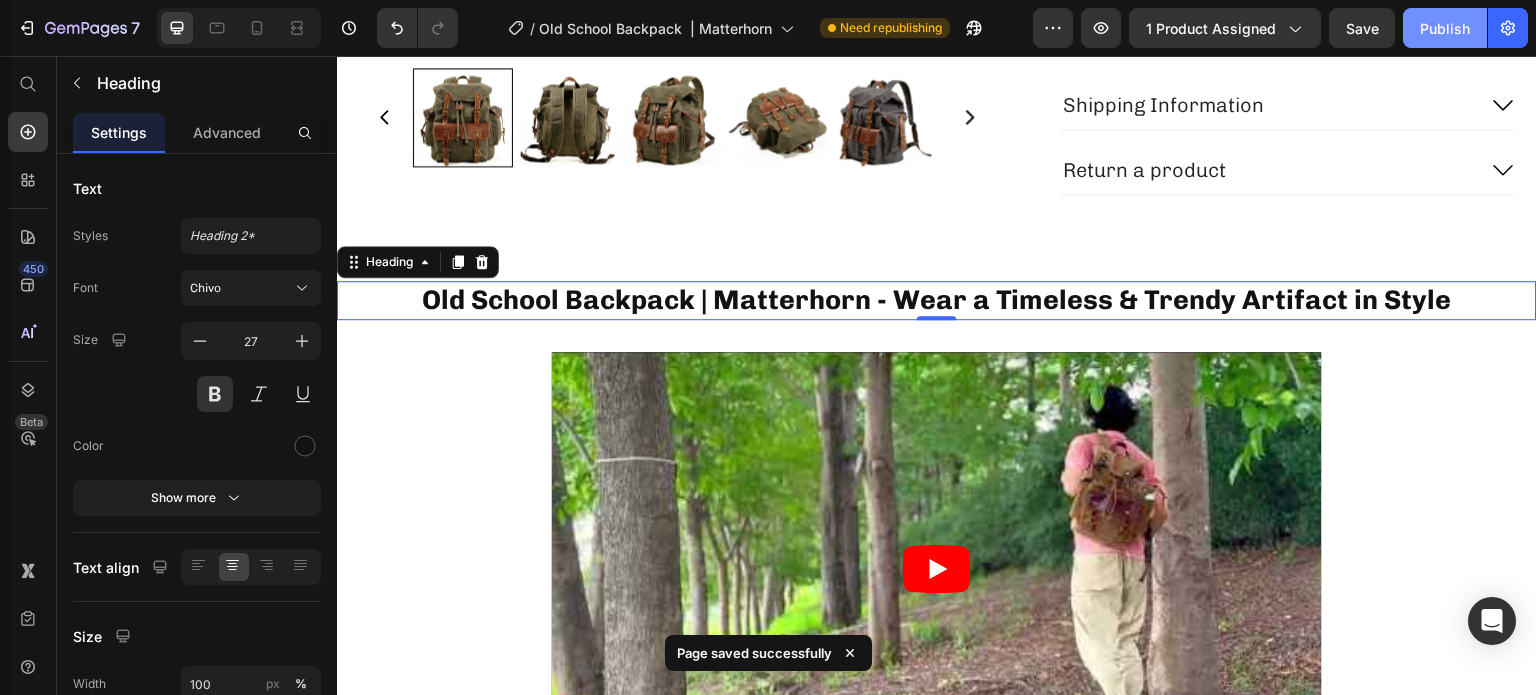 click on "Publish" at bounding box center (1445, 28) 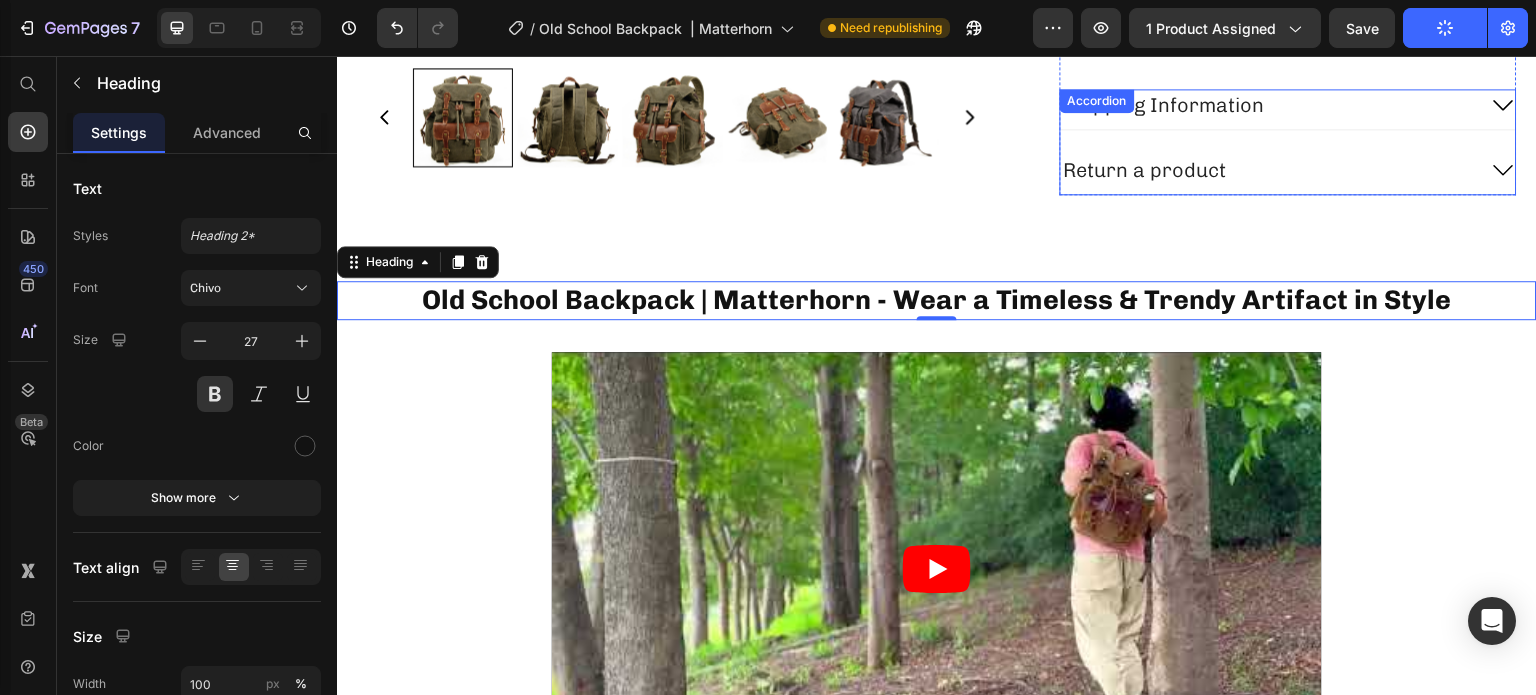 click on "Shipping Information" at bounding box center [1269, 105] 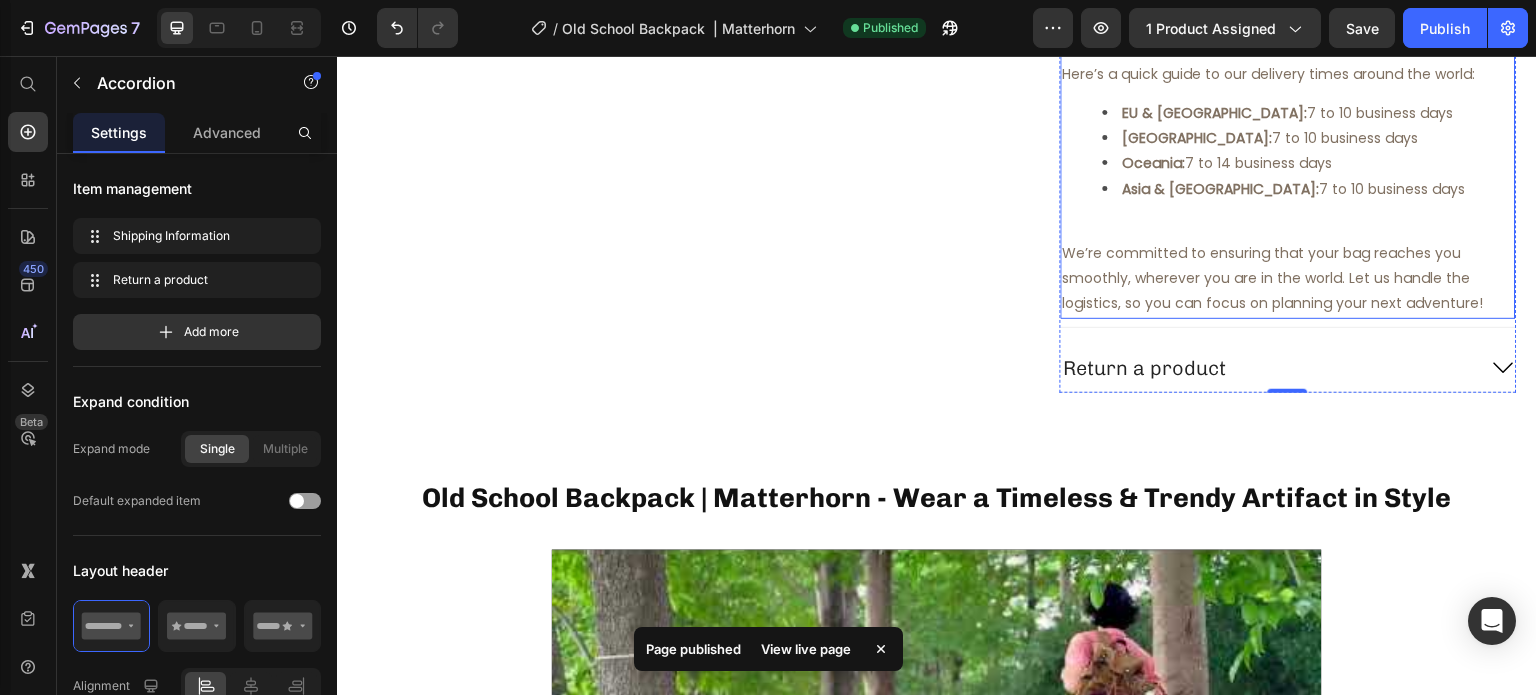scroll, scrollTop: 1200, scrollLeft: 0, axis: vertical 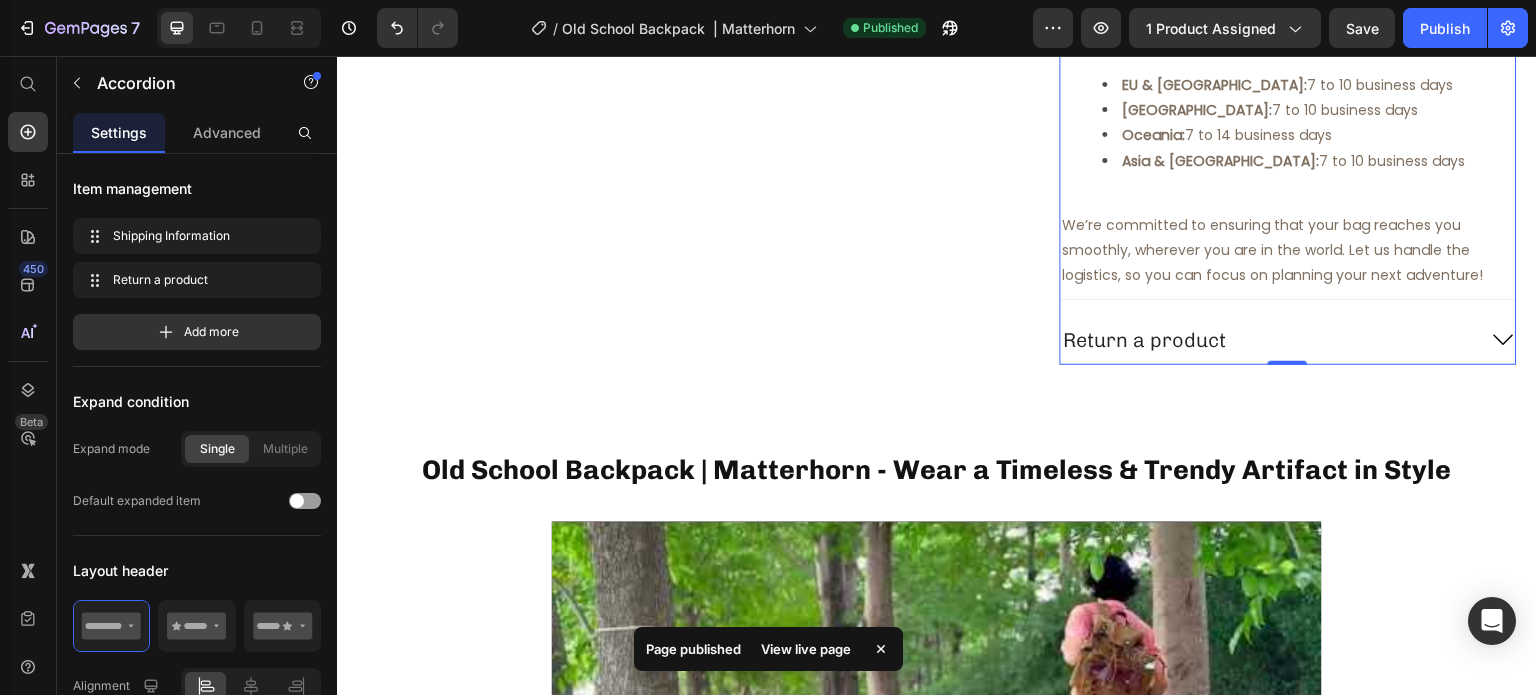 click on "Return a product" at bounding box center (1269, 340) 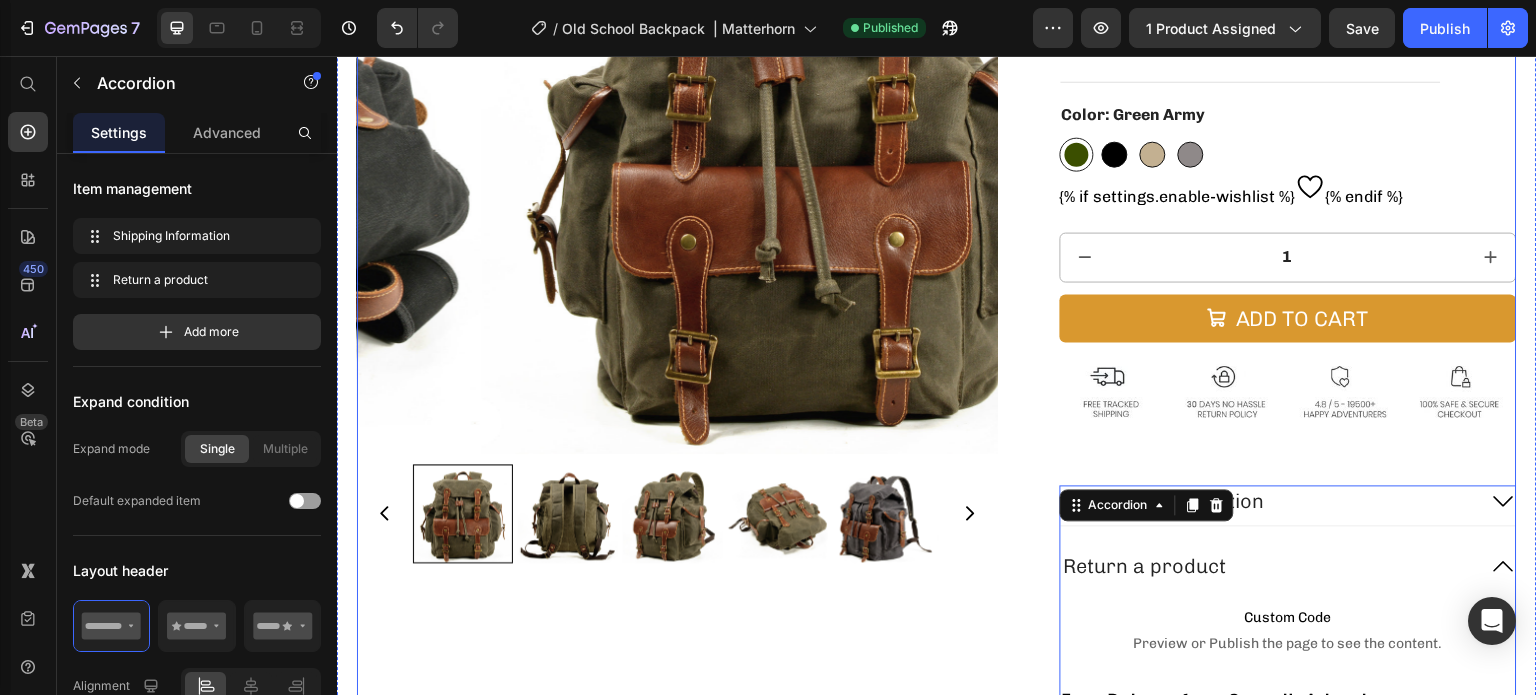 scroll, scrollTop: 300, scrollLeft: 0, axis: vertical 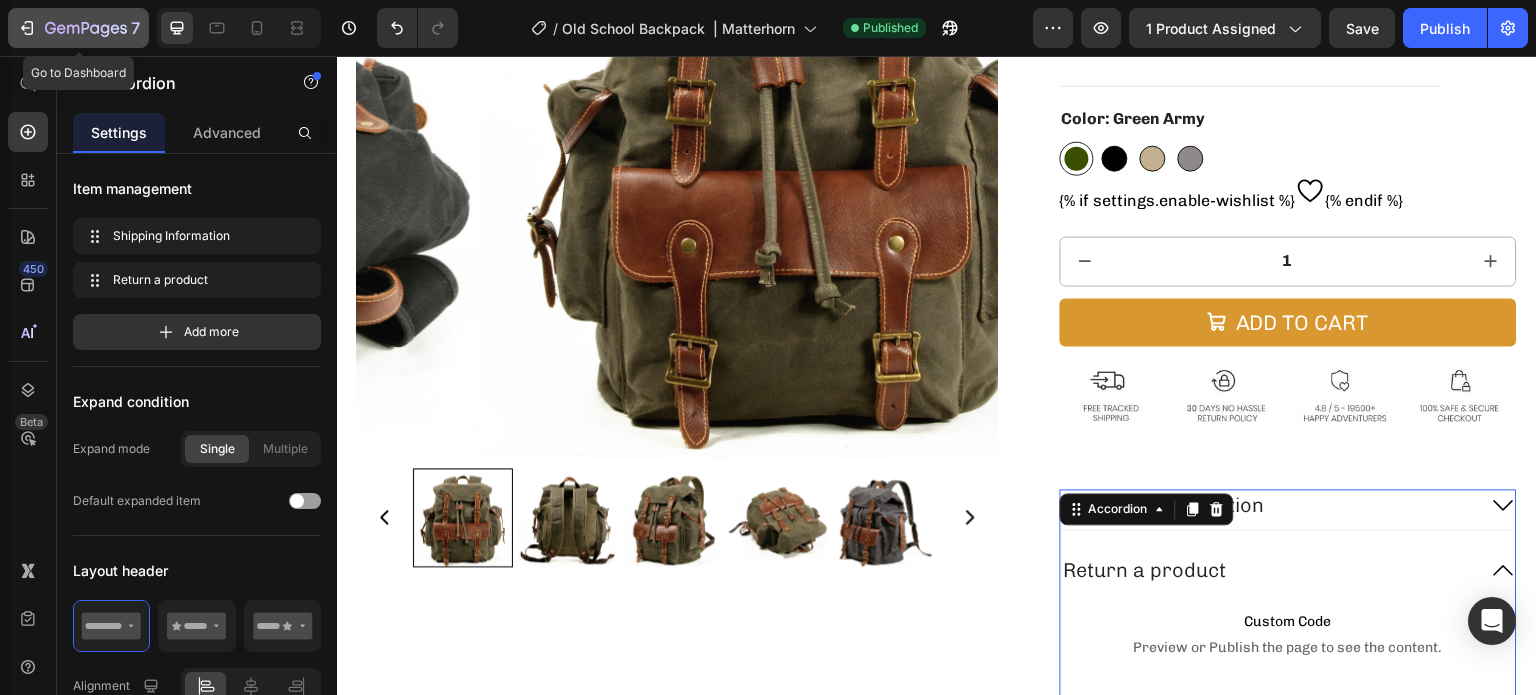 click on "7" 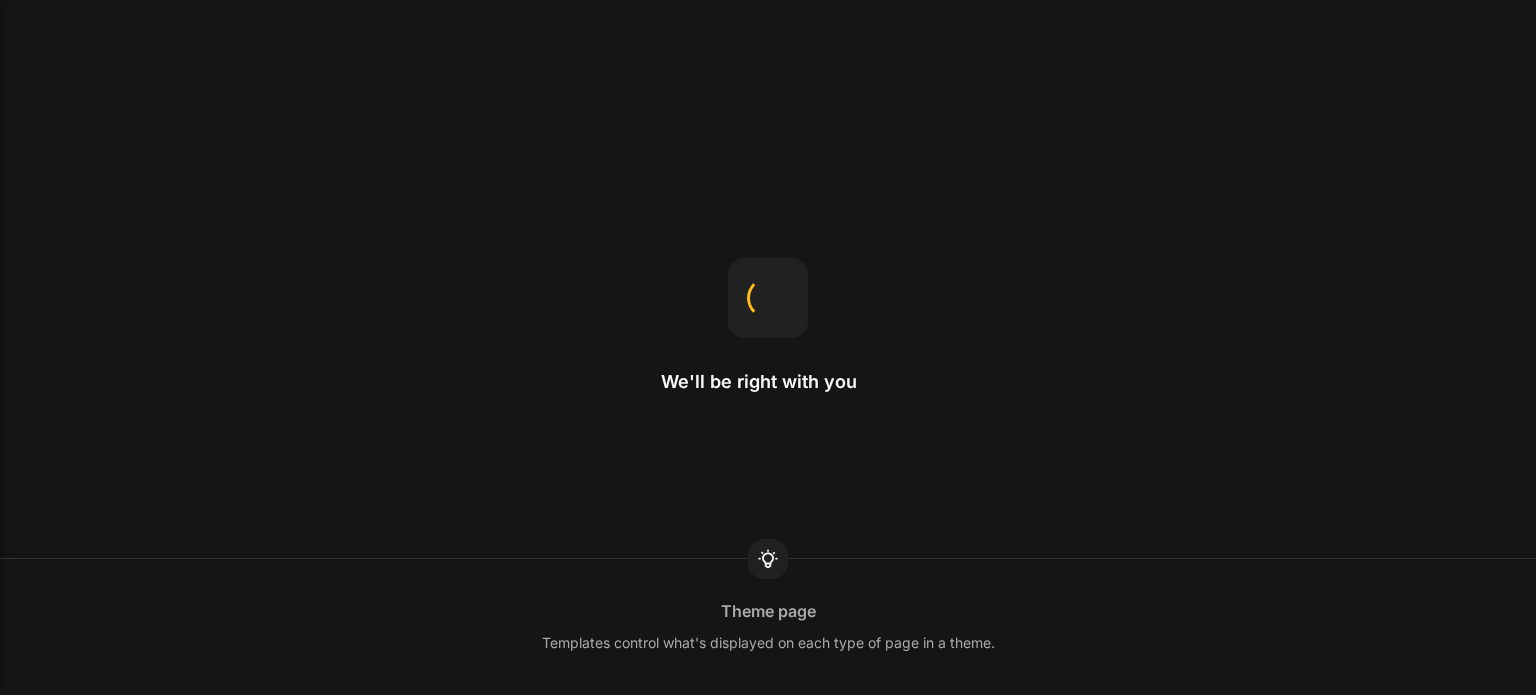scroll, scrollTop: 0, scrollLeft: 0, axis: both 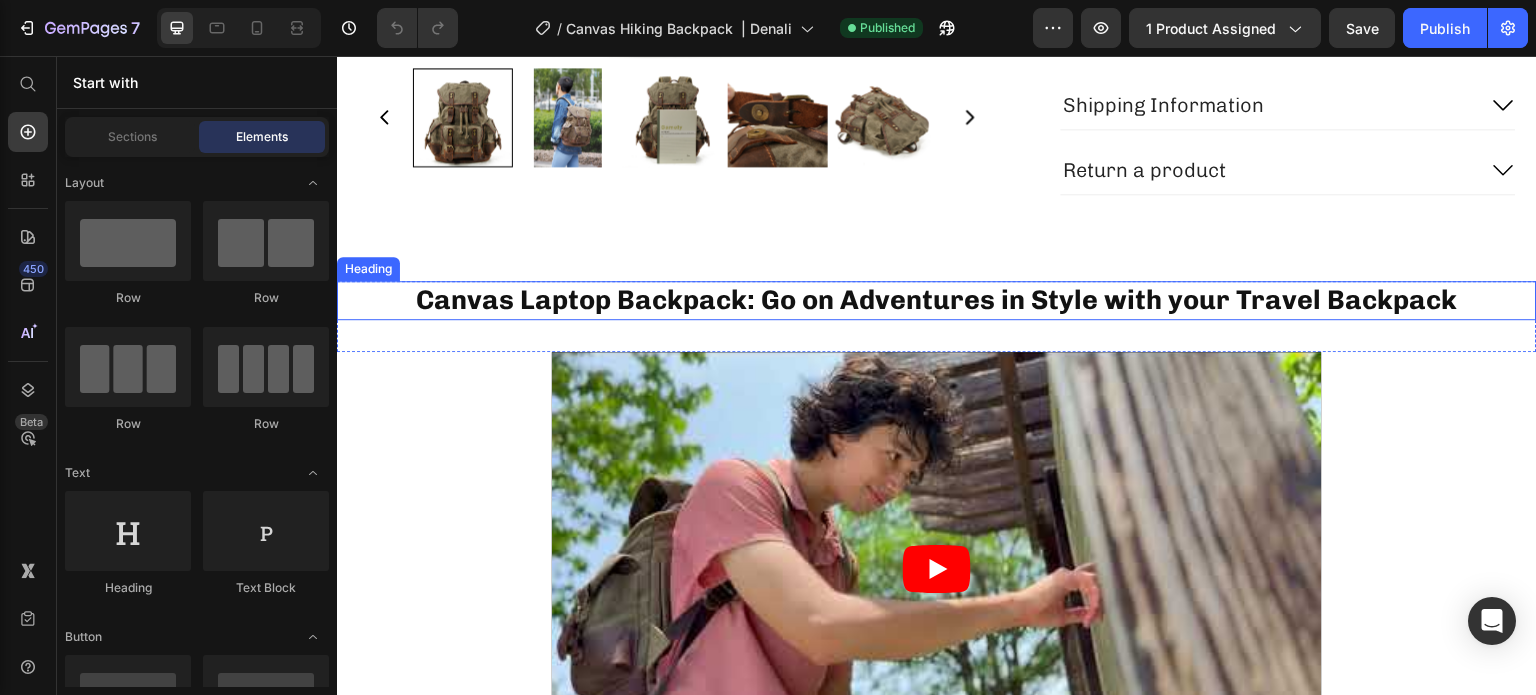 click on "Canvas Laptop Backpack: Go on Adventures in Style with your Travel Backpack" at bounding box center [937, 300] 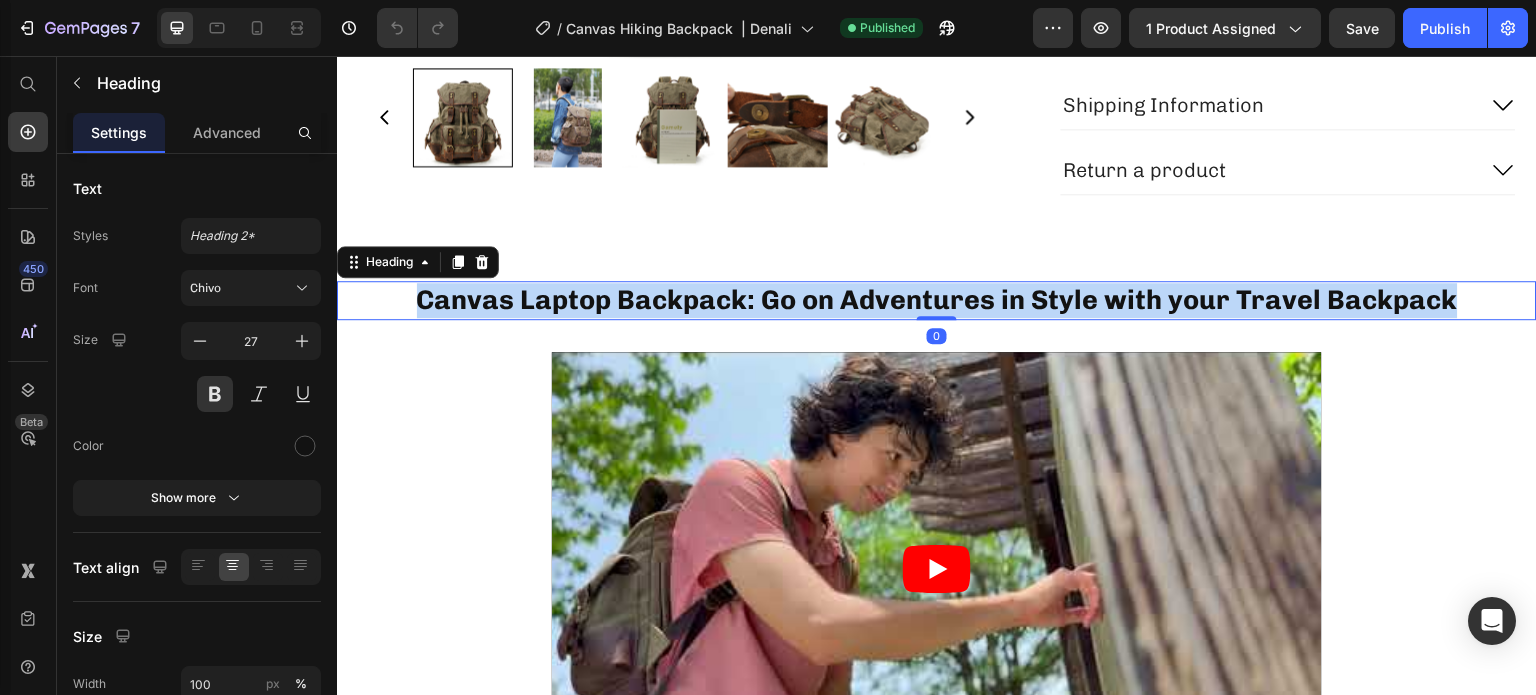 click on "Canvas Laptop Backpack: Go on Adventures in Style with your Travel Backpack" at bounding box center [937, 300] 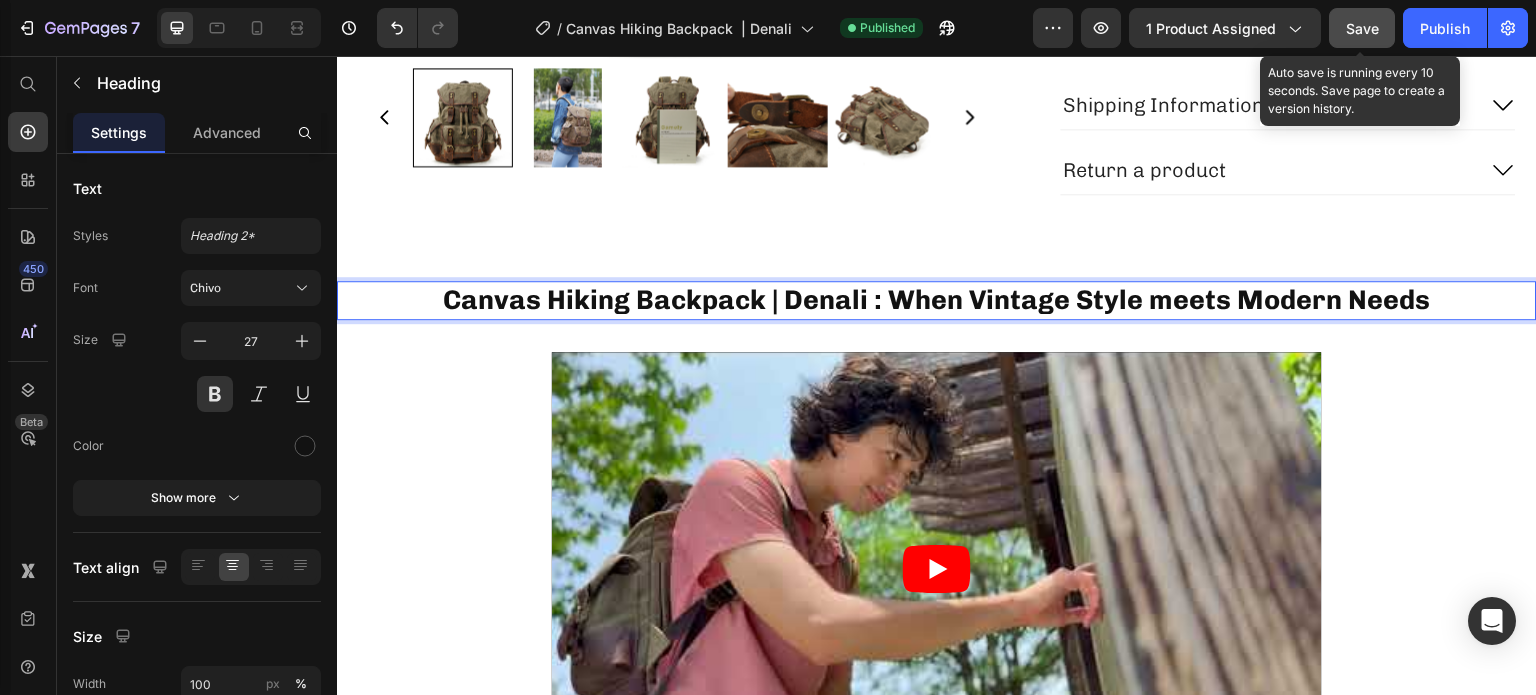 click on "Save" at bounding box center (1362, 28) 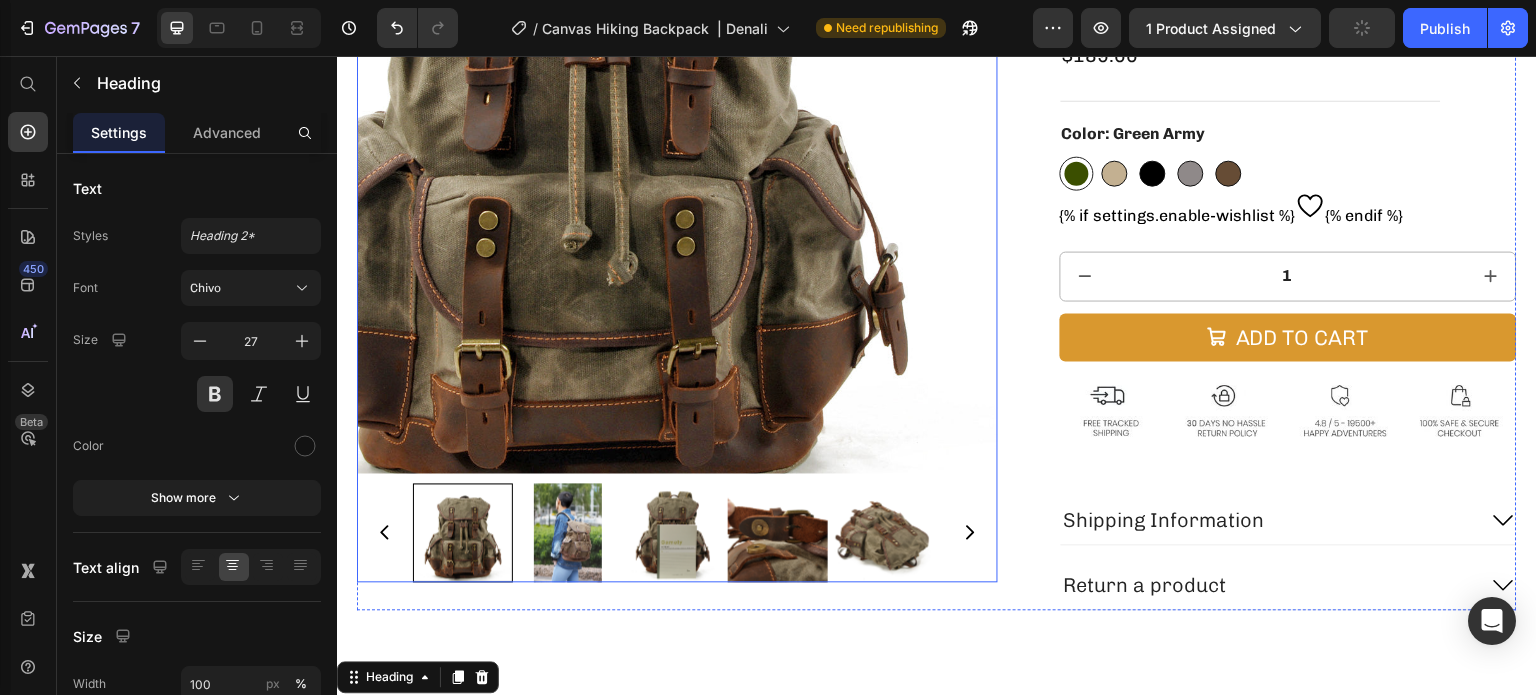 scroll, scrollTop: 200, scrollLeft: 0, axis: vertical 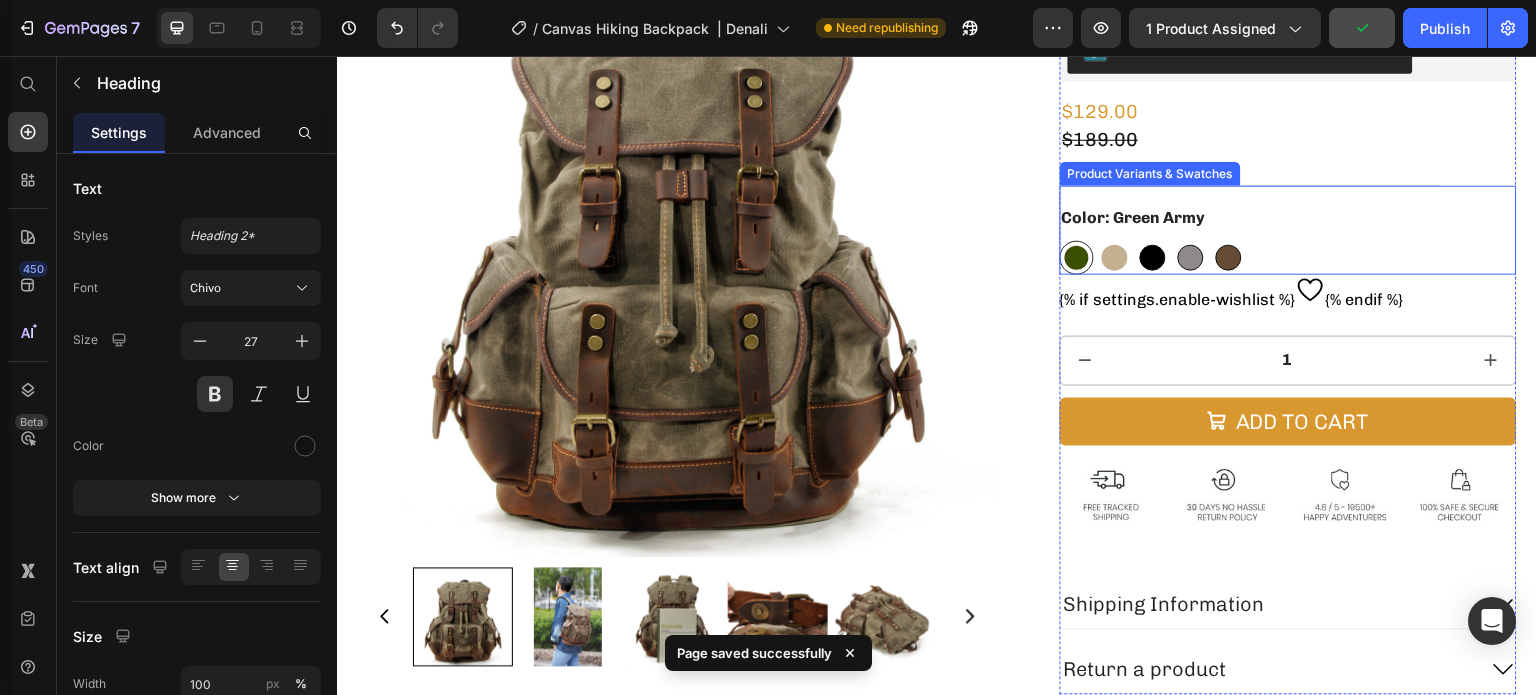 click at bounding box center [1115, 258] 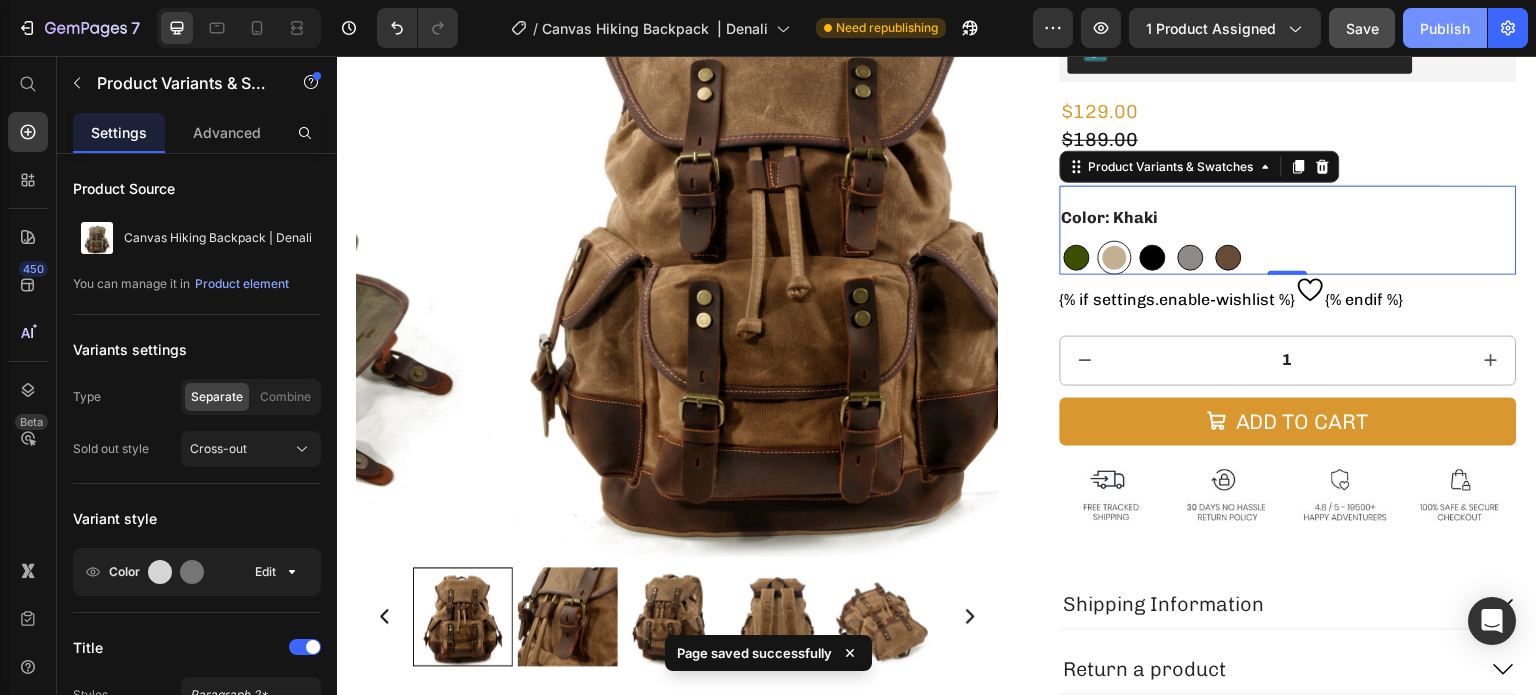 click on "Publish" at bounding box center (1445, 28) 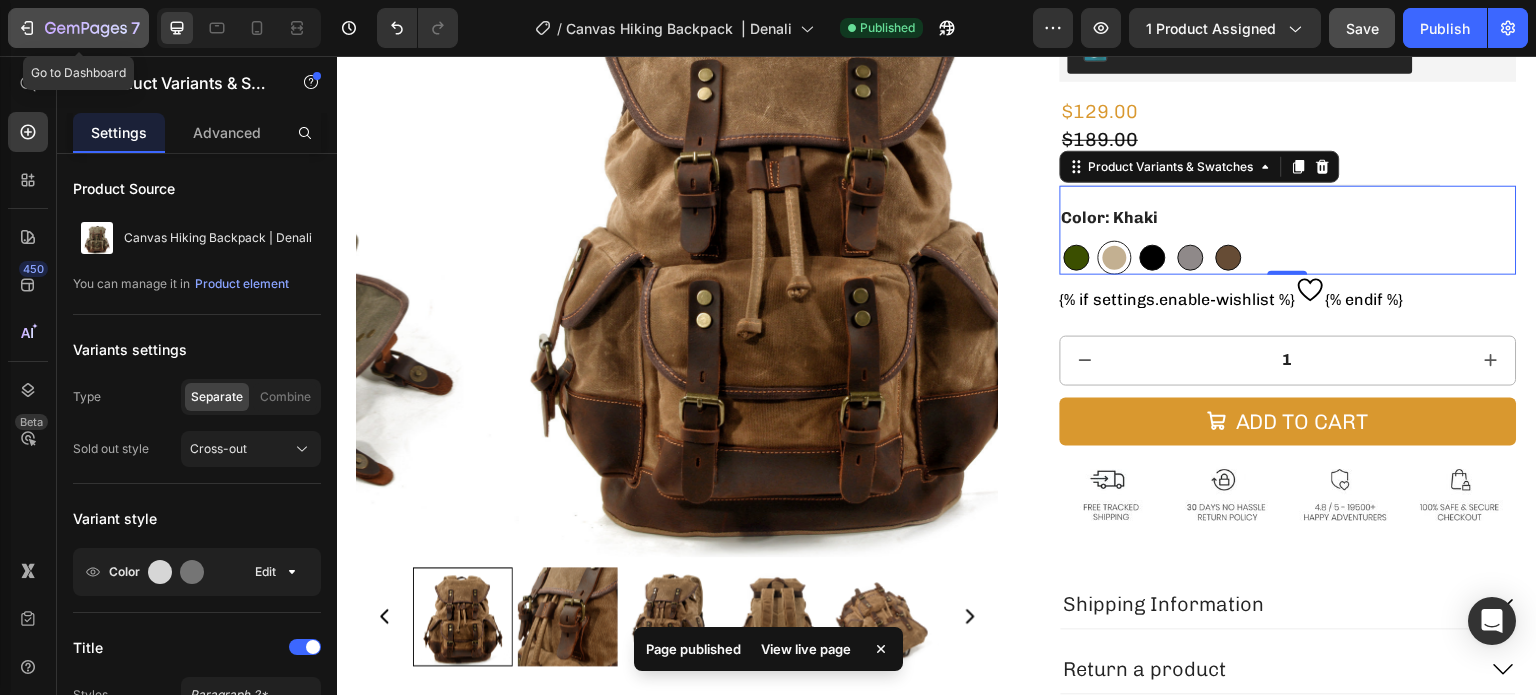 click 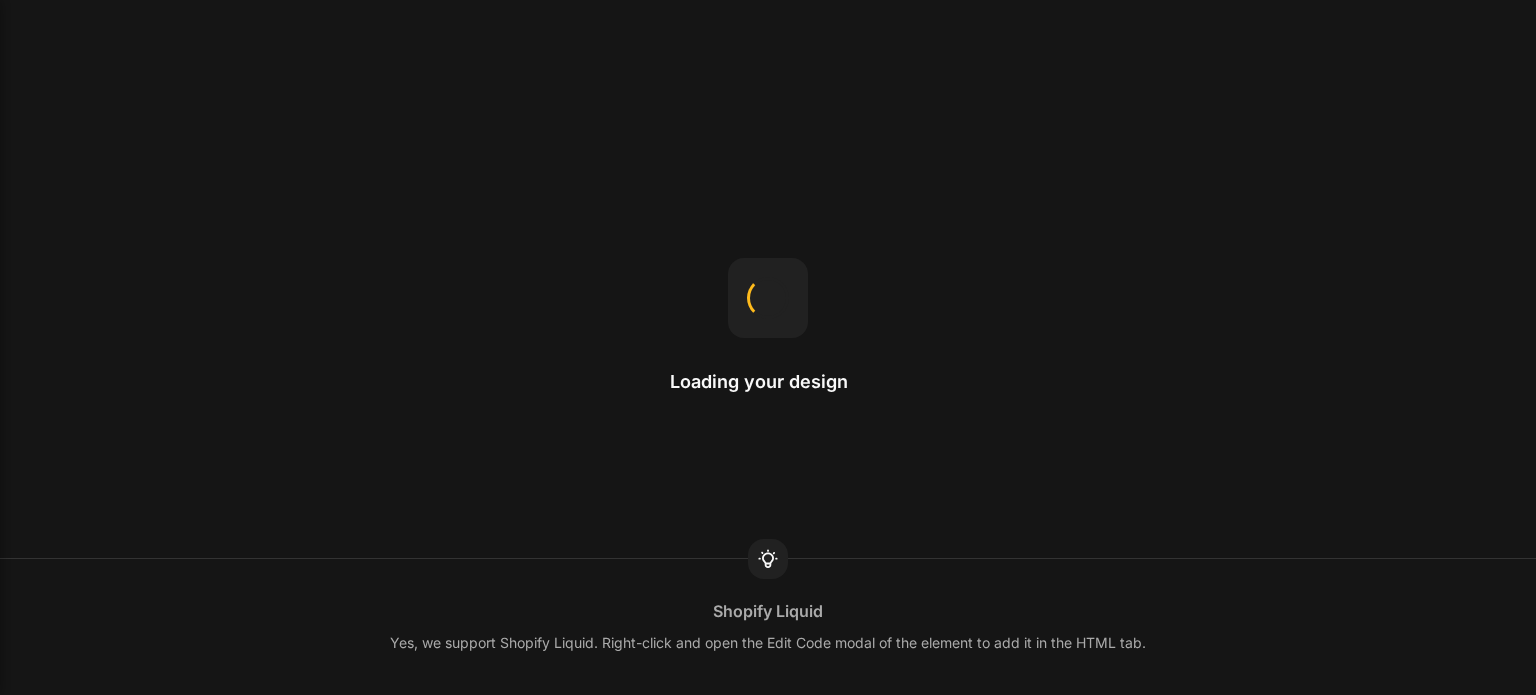 scroll, scrollTop: 0, scrollLeft: 0, axis: both 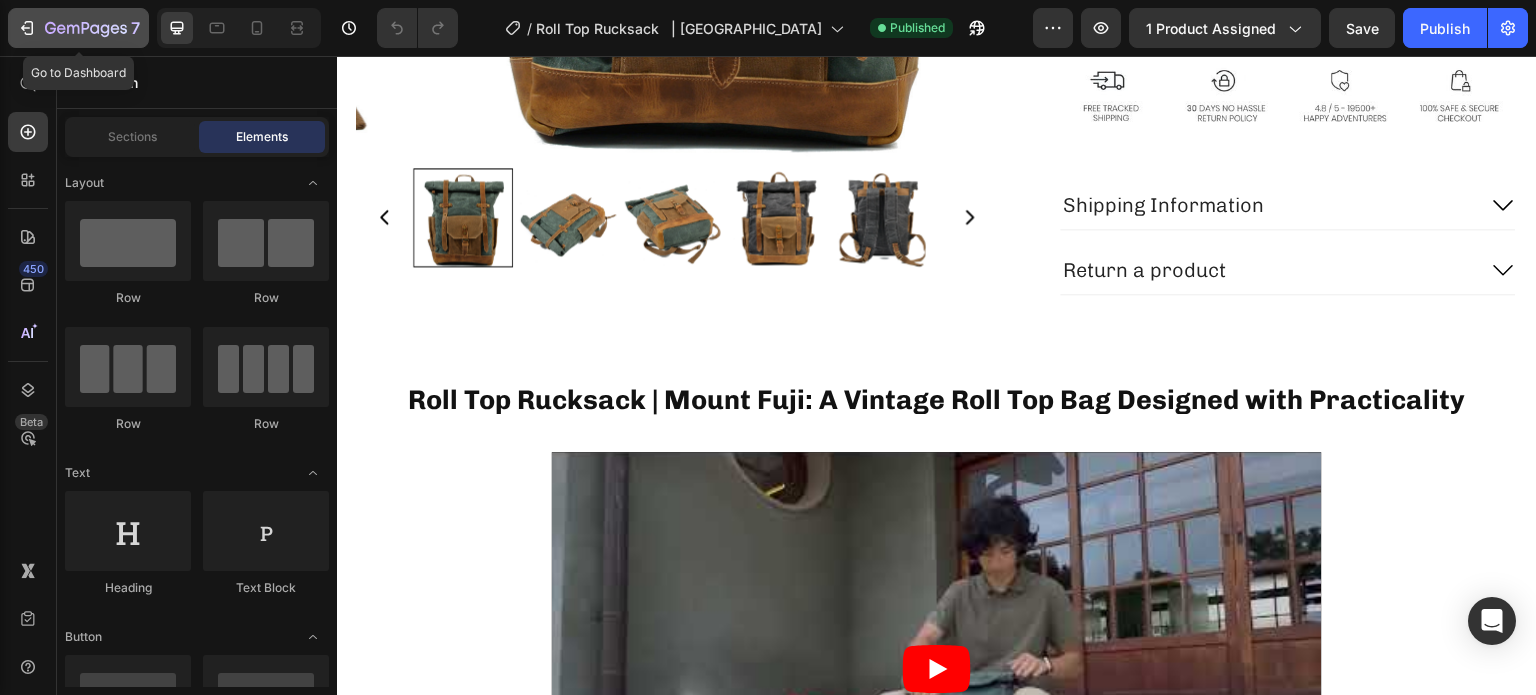 click 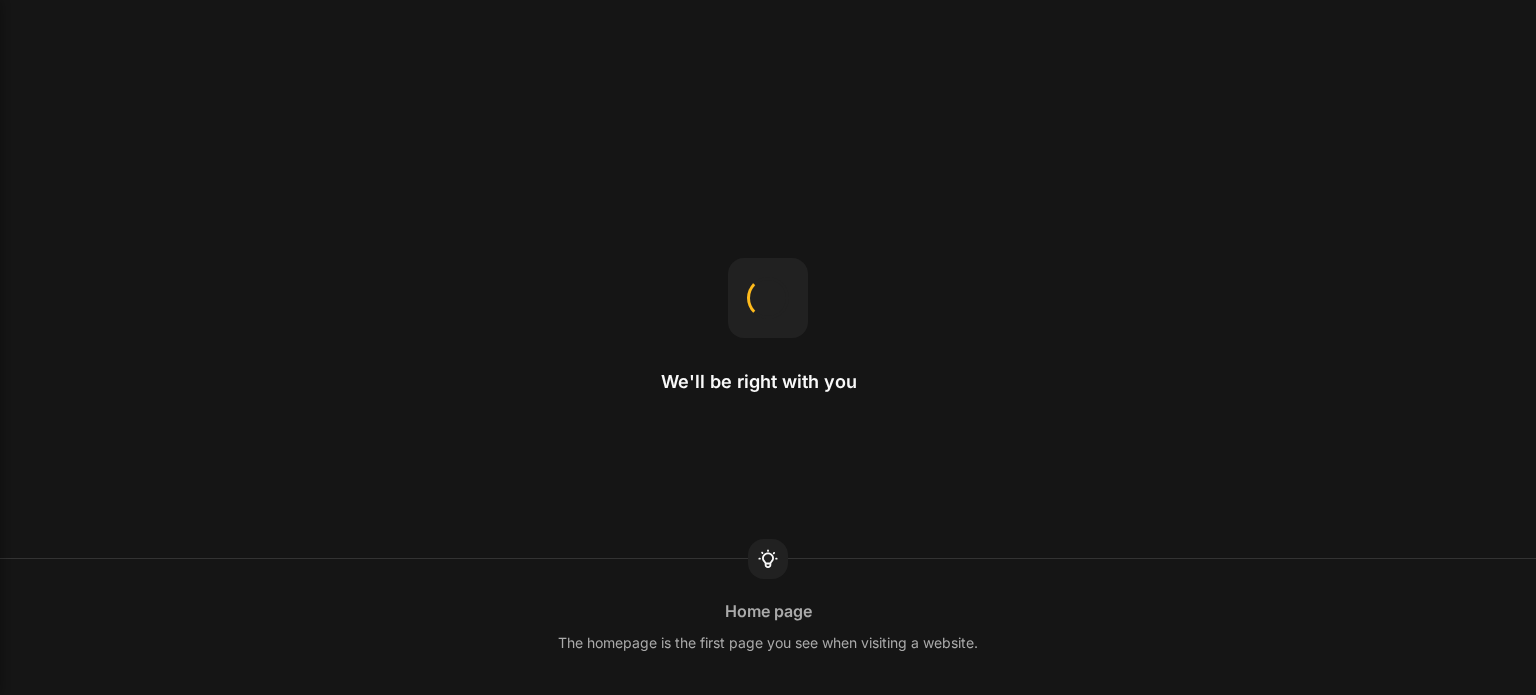 scroll, scrollTop: 0, scrollLeft: 0, axis: both 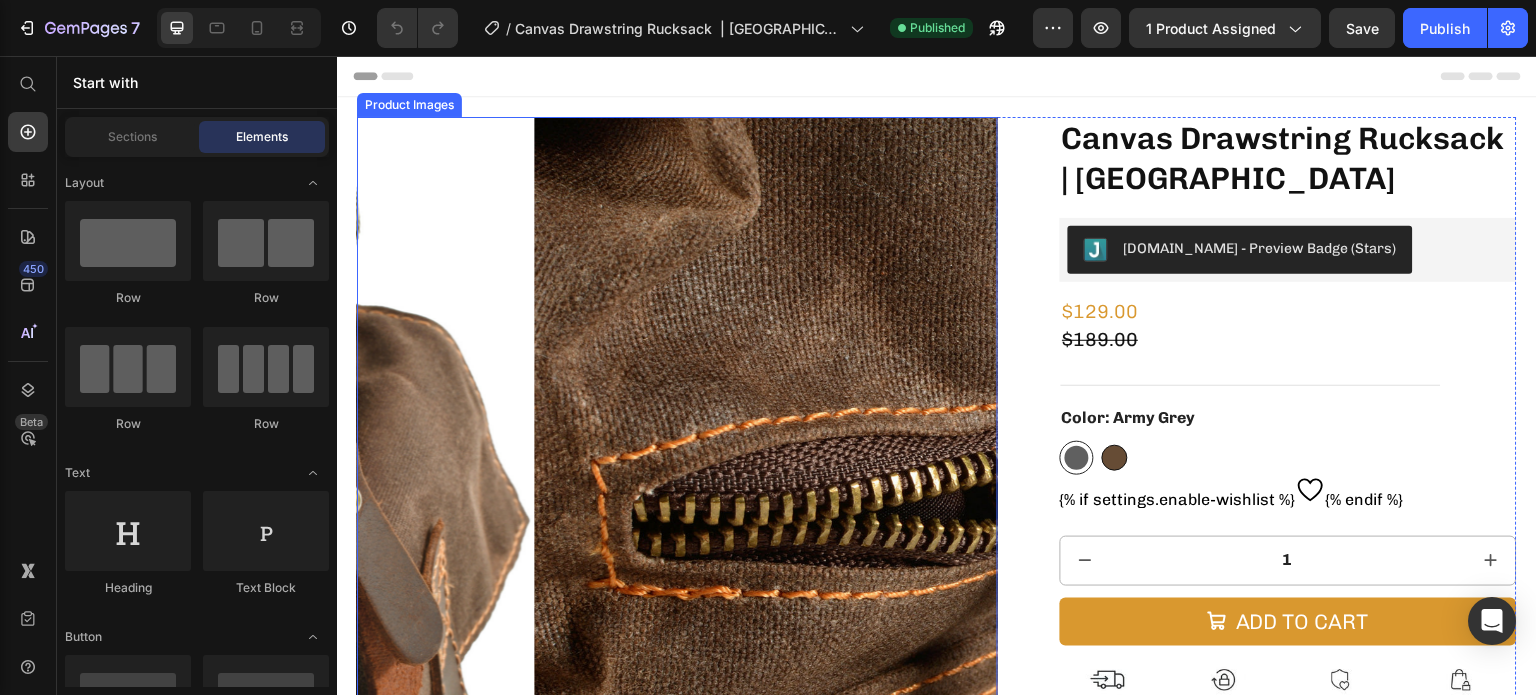 click at bounding box center [855, 437] 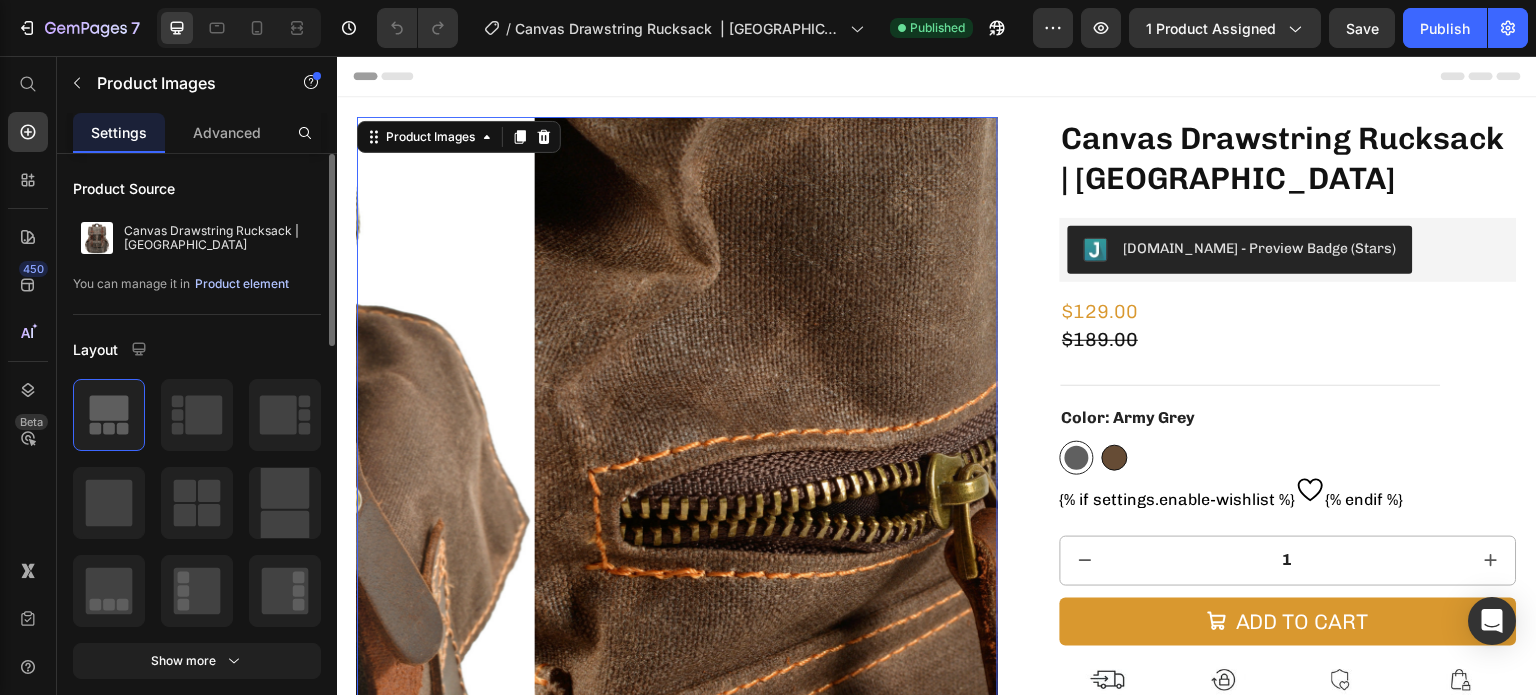 click on "Product element" at bounding box center [242, 284] 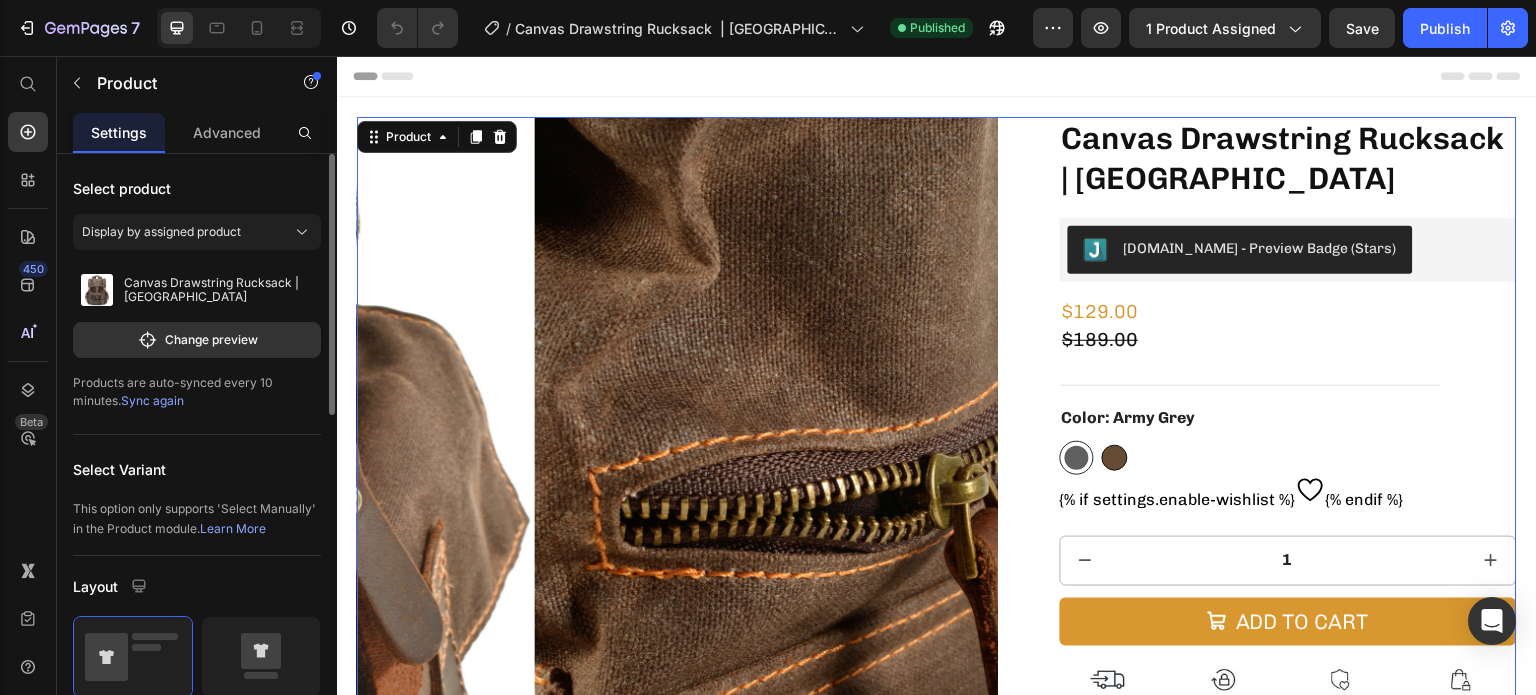 click on "Sync again" at bounding box center [152, 400] 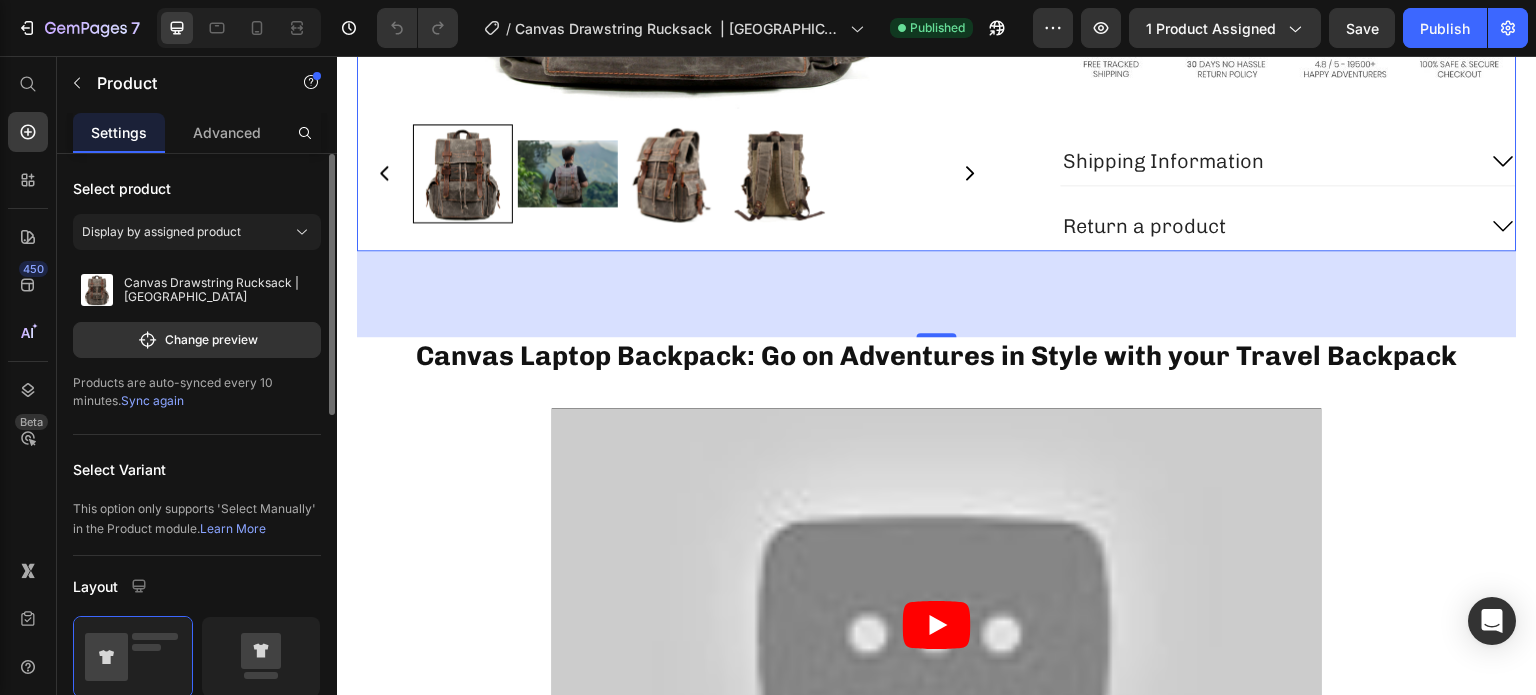 scroll, scrollTop: 800, scrollLeft: 0, axis: vertical 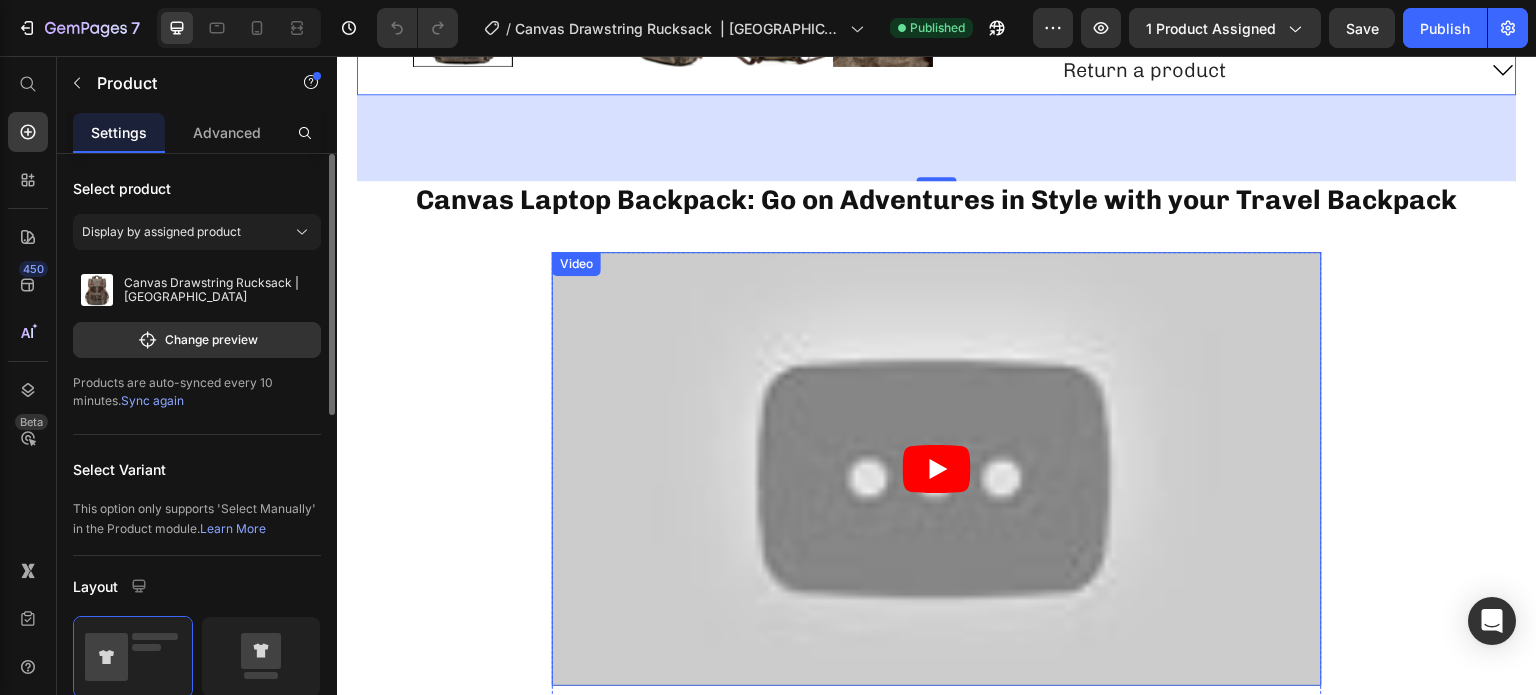 click at bounding box center [937, 468] 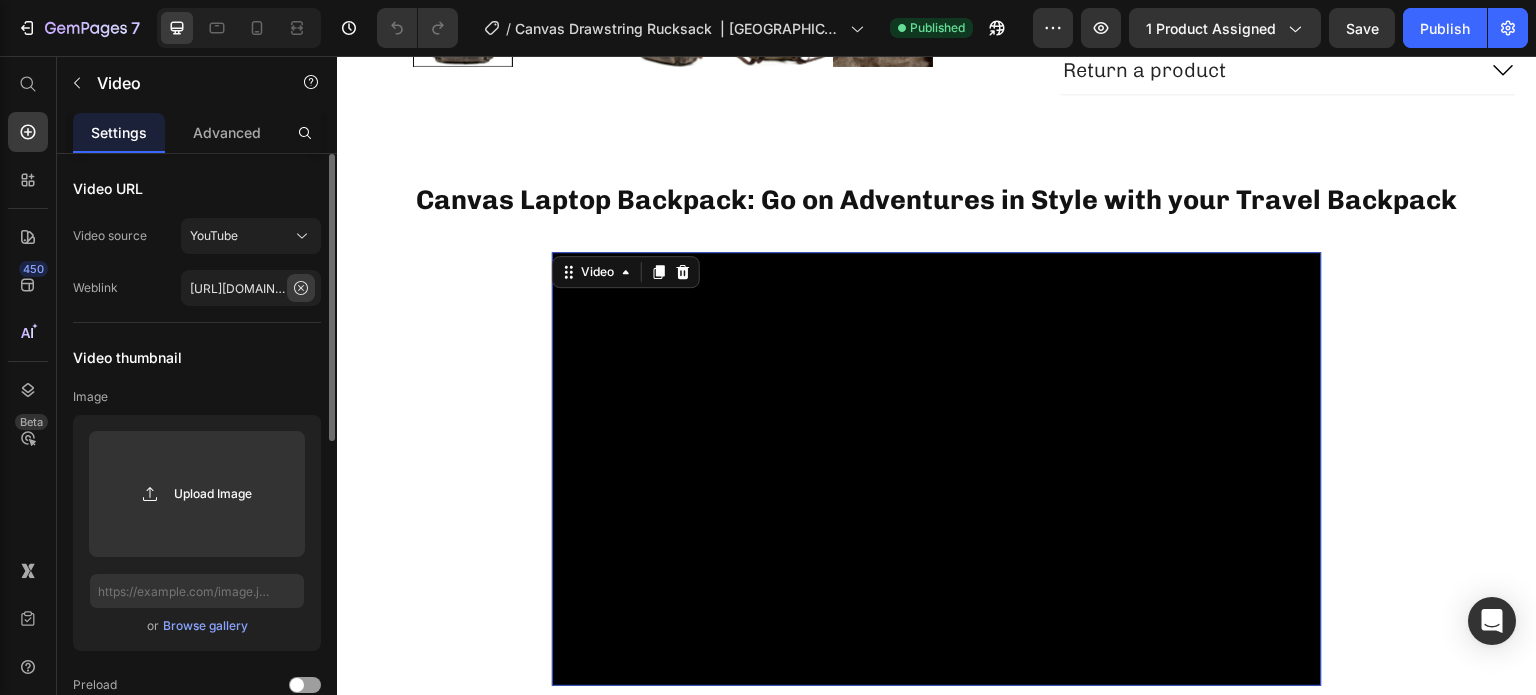 click 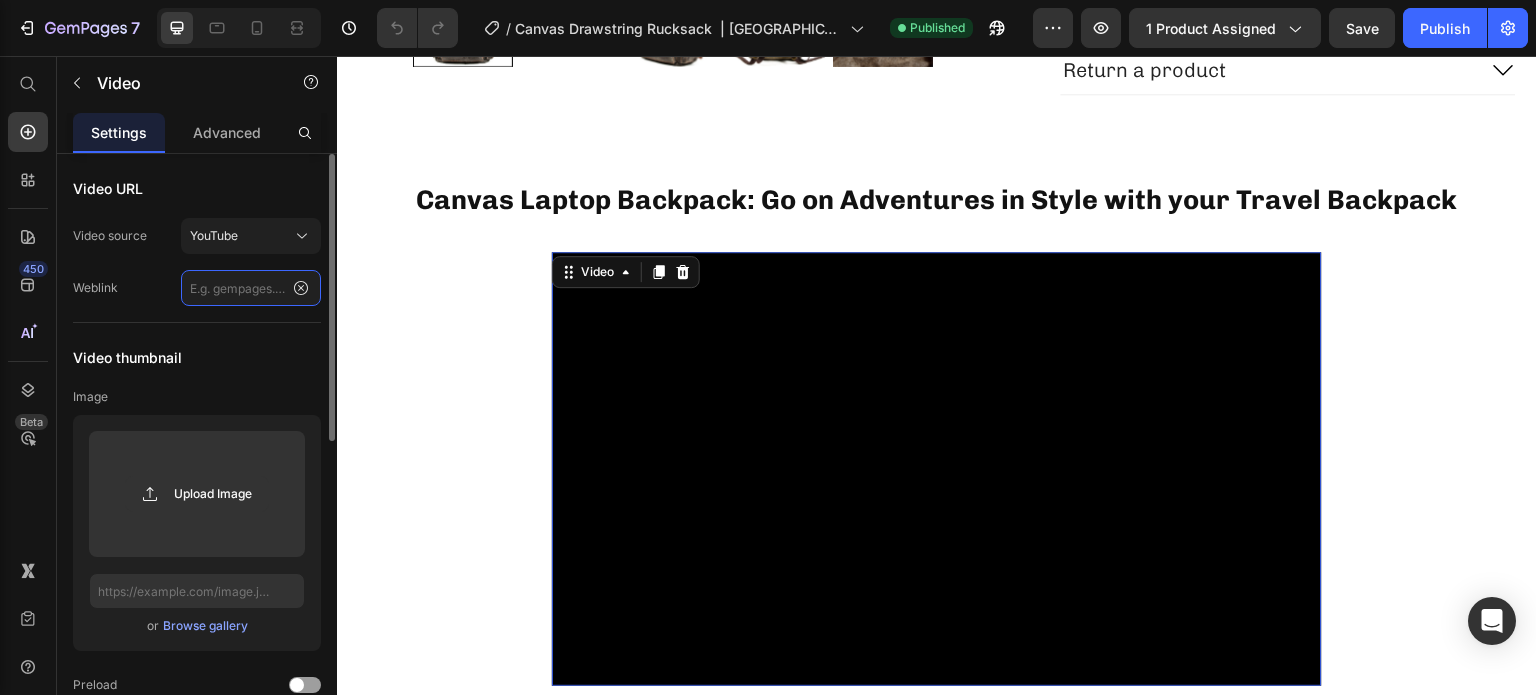 scroll, scrollTop: 0, scrollLeft: 0, axis: both 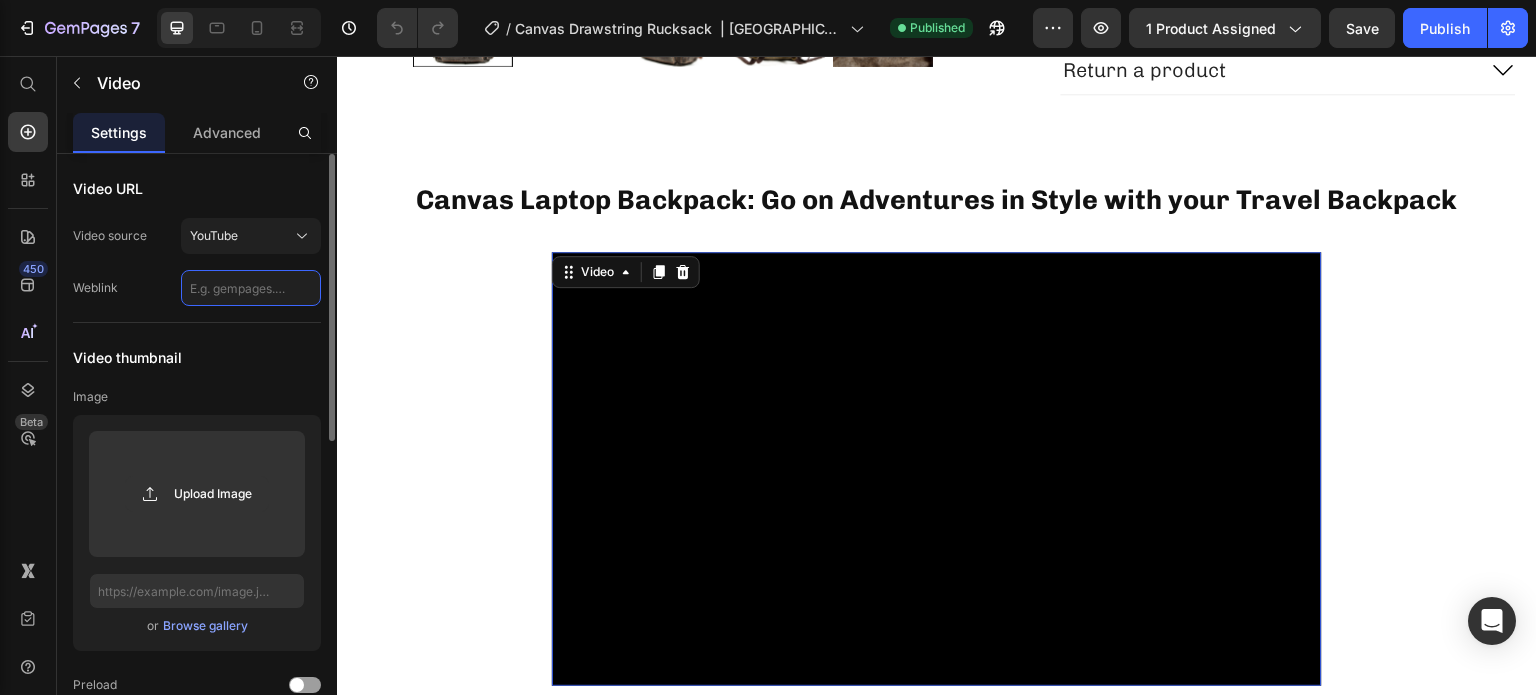 paste on "https://www.youtube.com/watch?v=UCh73moHPMo" 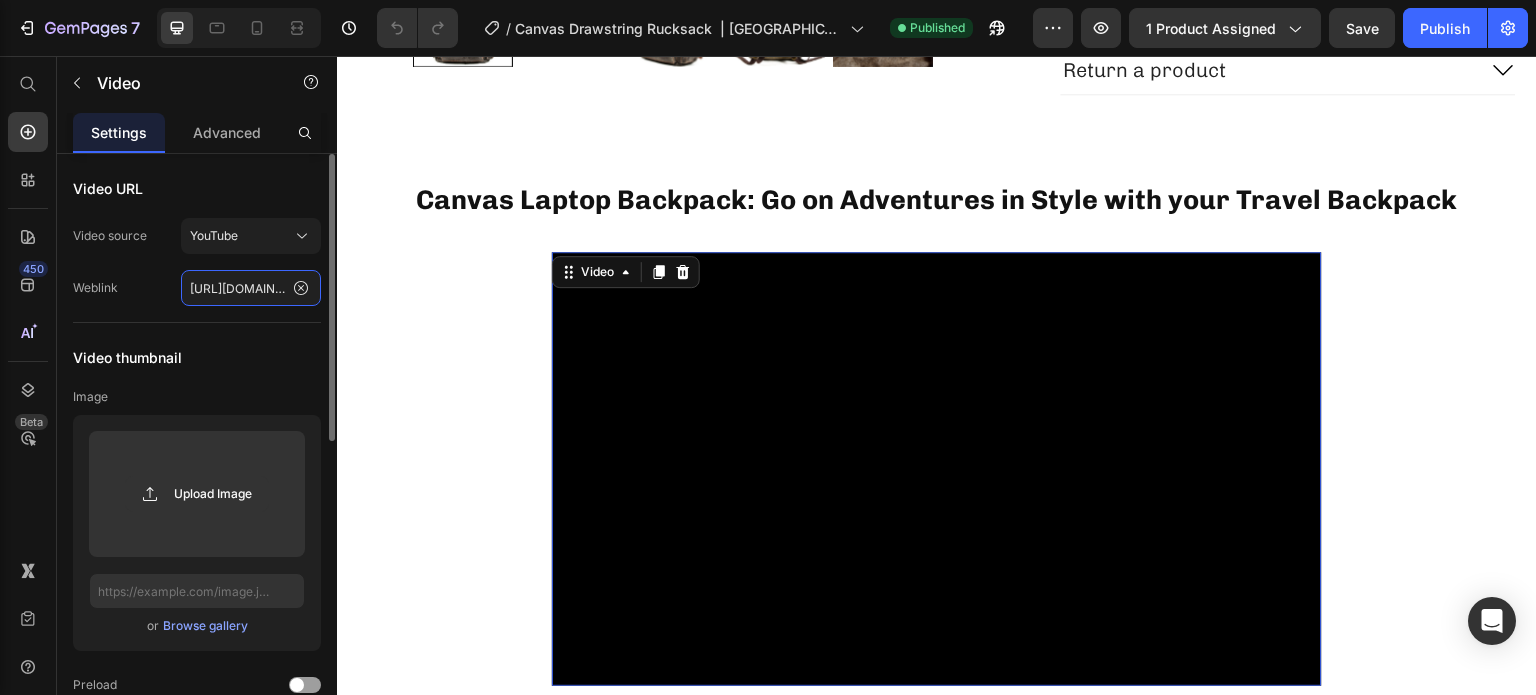 scroll, scrollTop: 0, scrollLeft: 198, axis: horizontal 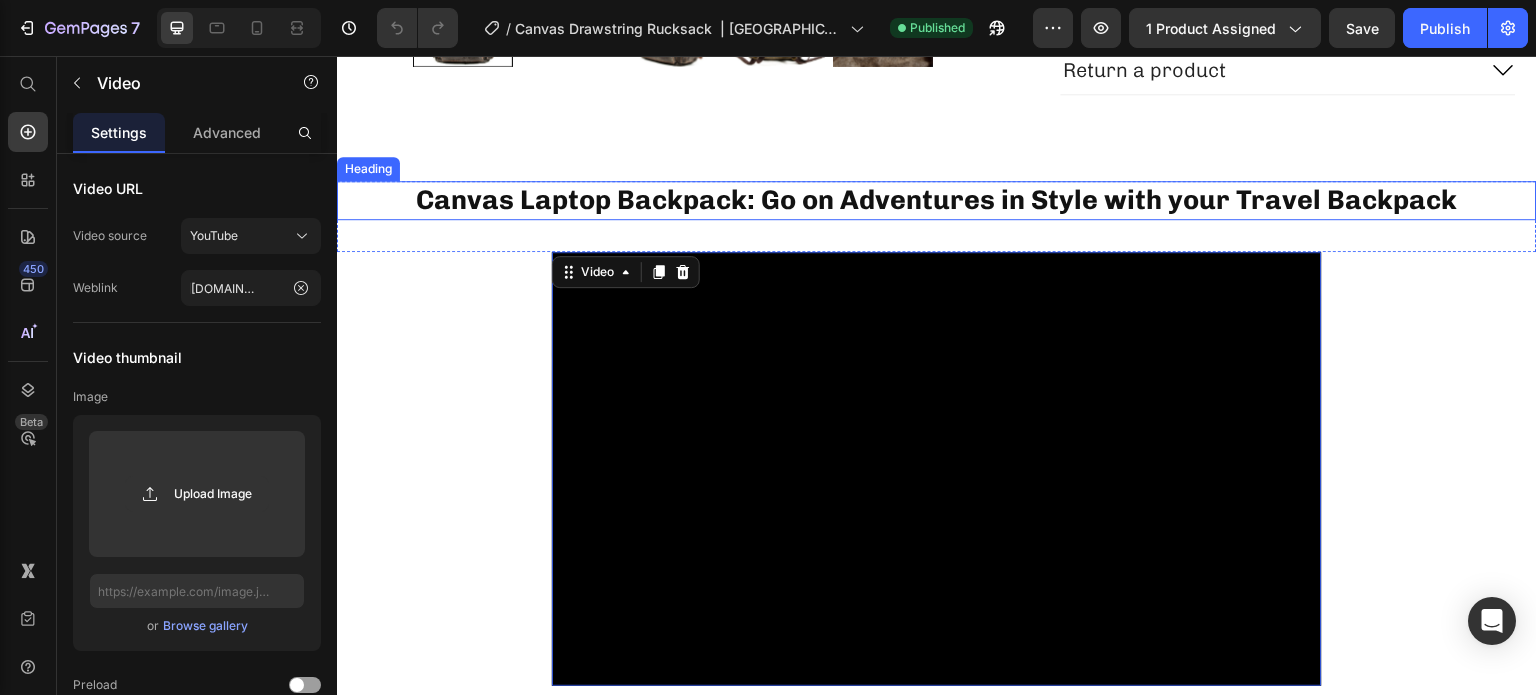 click on "Canvas Laptop Backpack: Go on Adventures in Style with your Travel Backpack Heading" at bounding box center (937, 200) 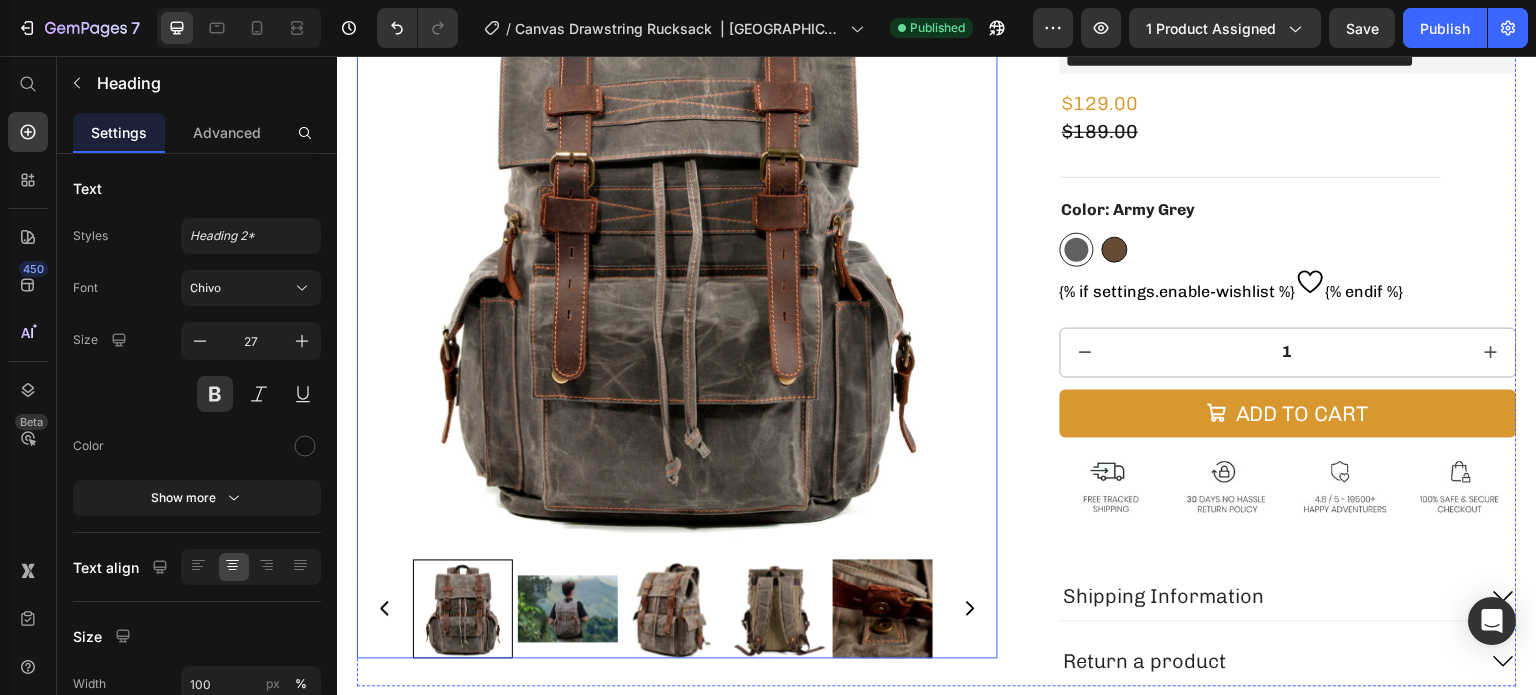 scroll, scrollTop: 100, scrollLeft: 0, axis: vertical 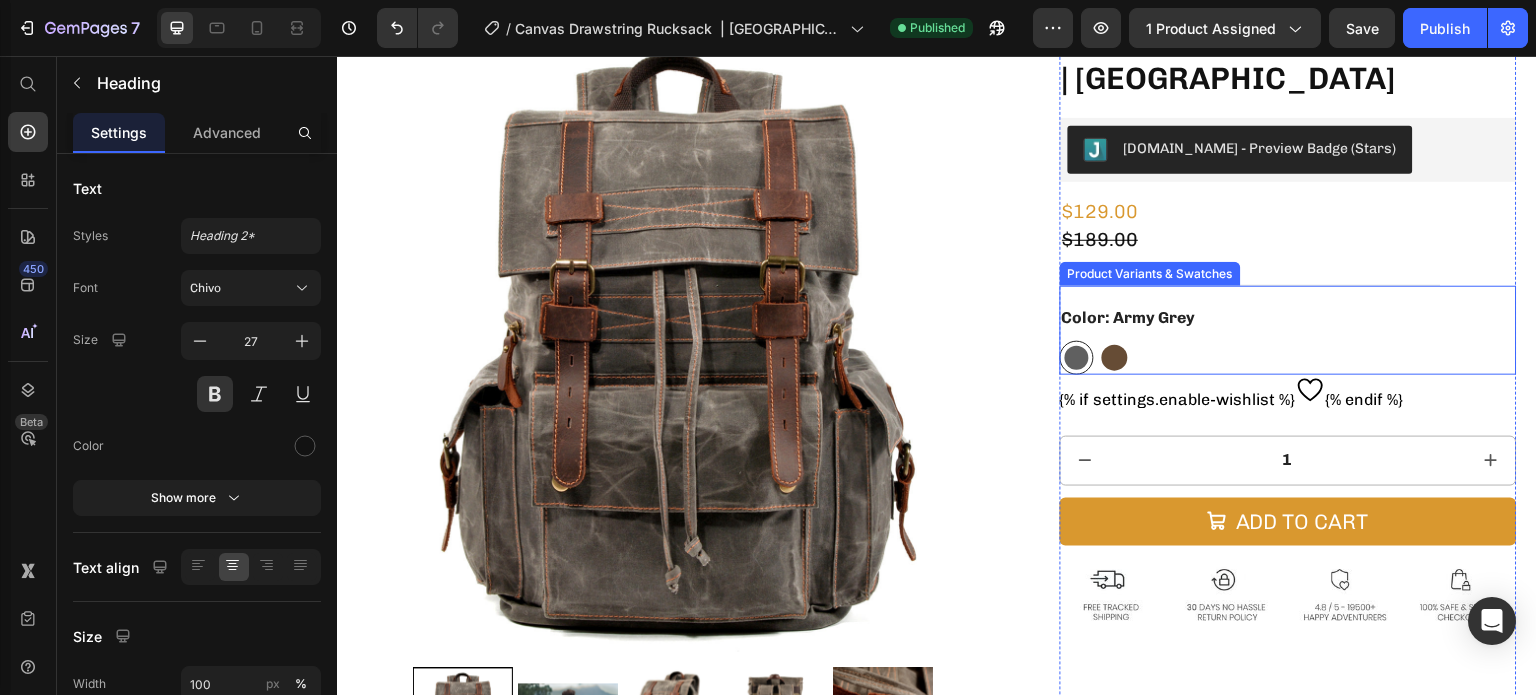click at bounding box center (1115, 358) 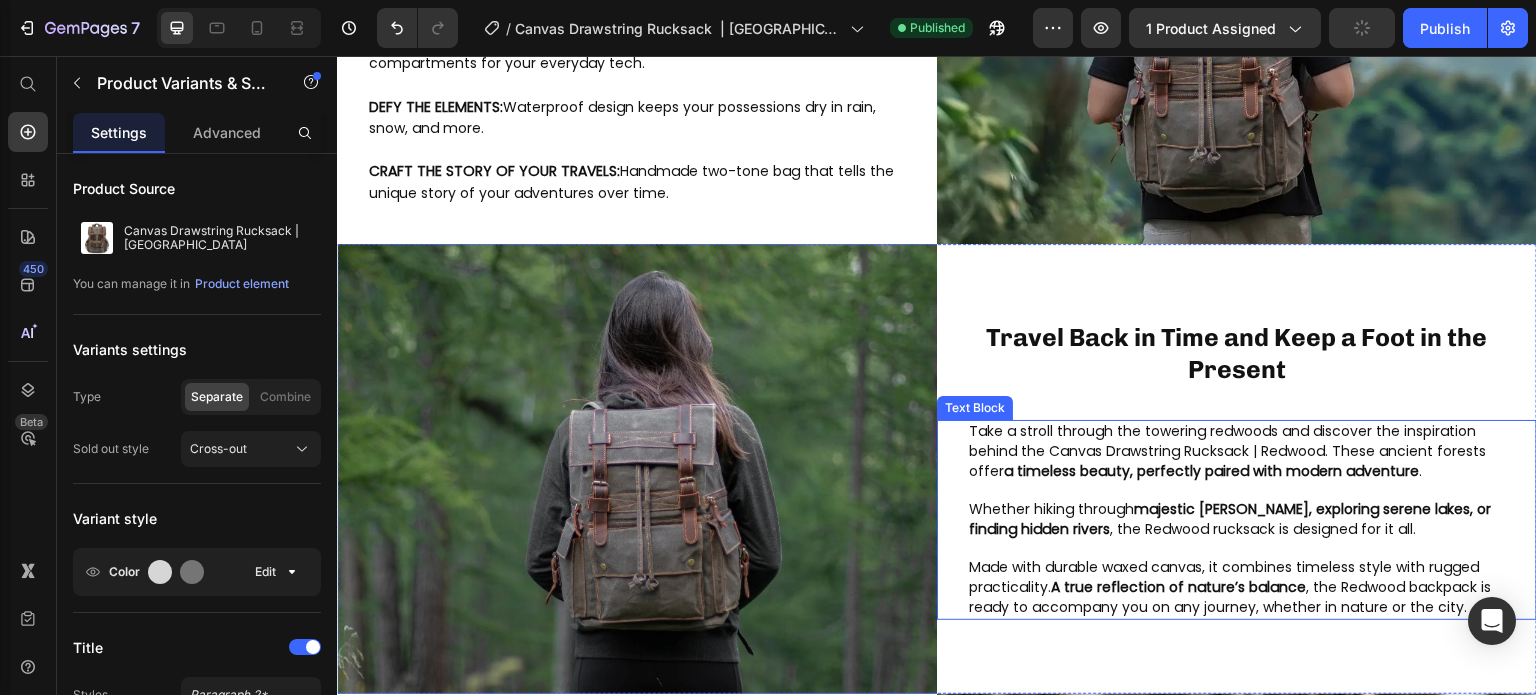 scroll, scrollTop: 1800, scrollLeft: 0, axis: vertical 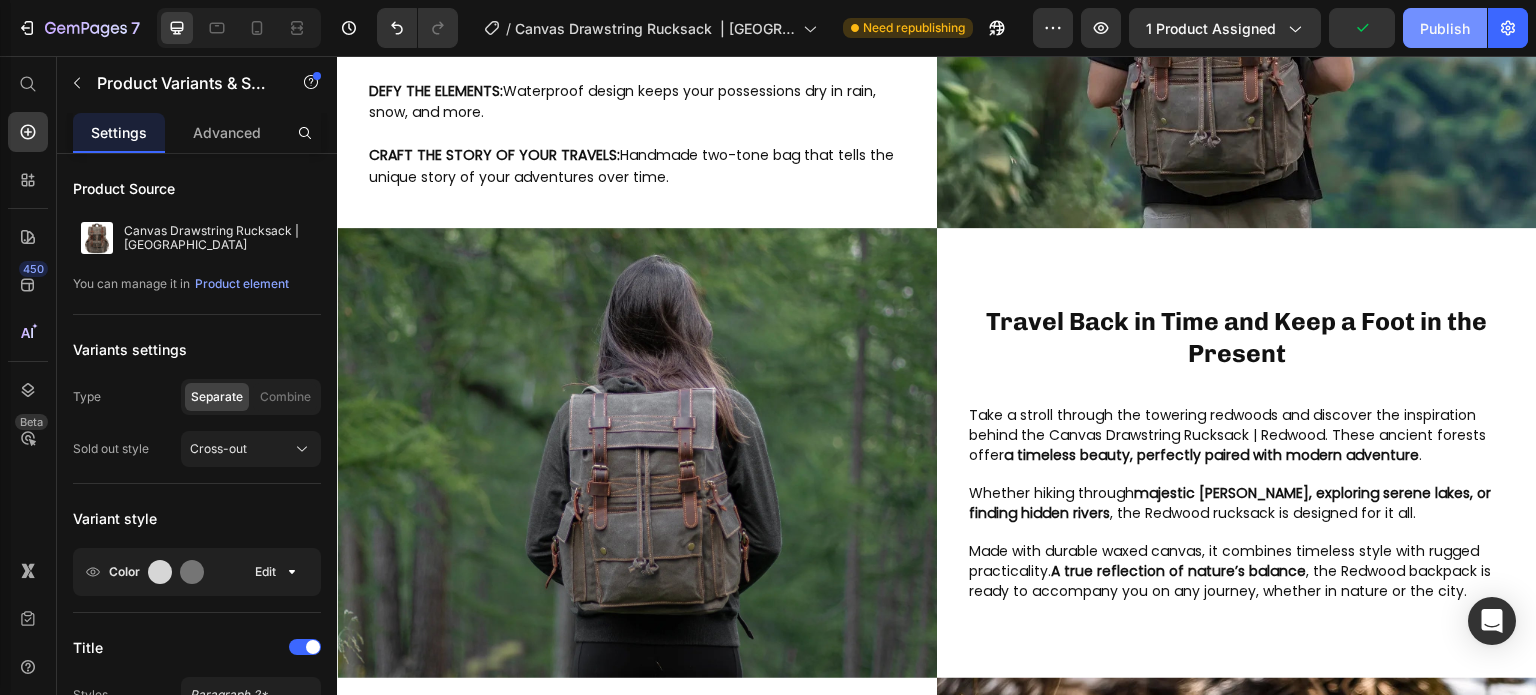 click on "Publish" at bounding box center (1445, 28) 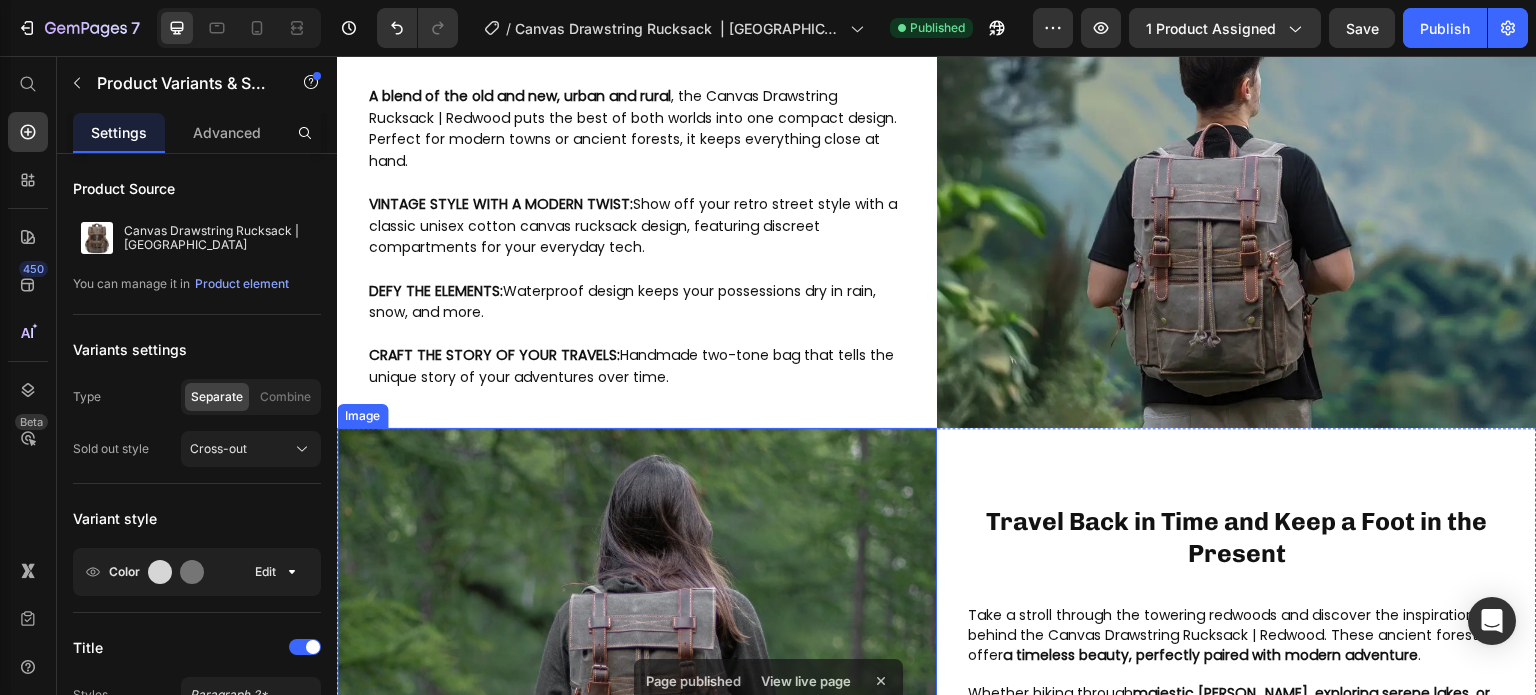 scroll, scrollTop: 1500, scrollLeft: 0, axis: vertical 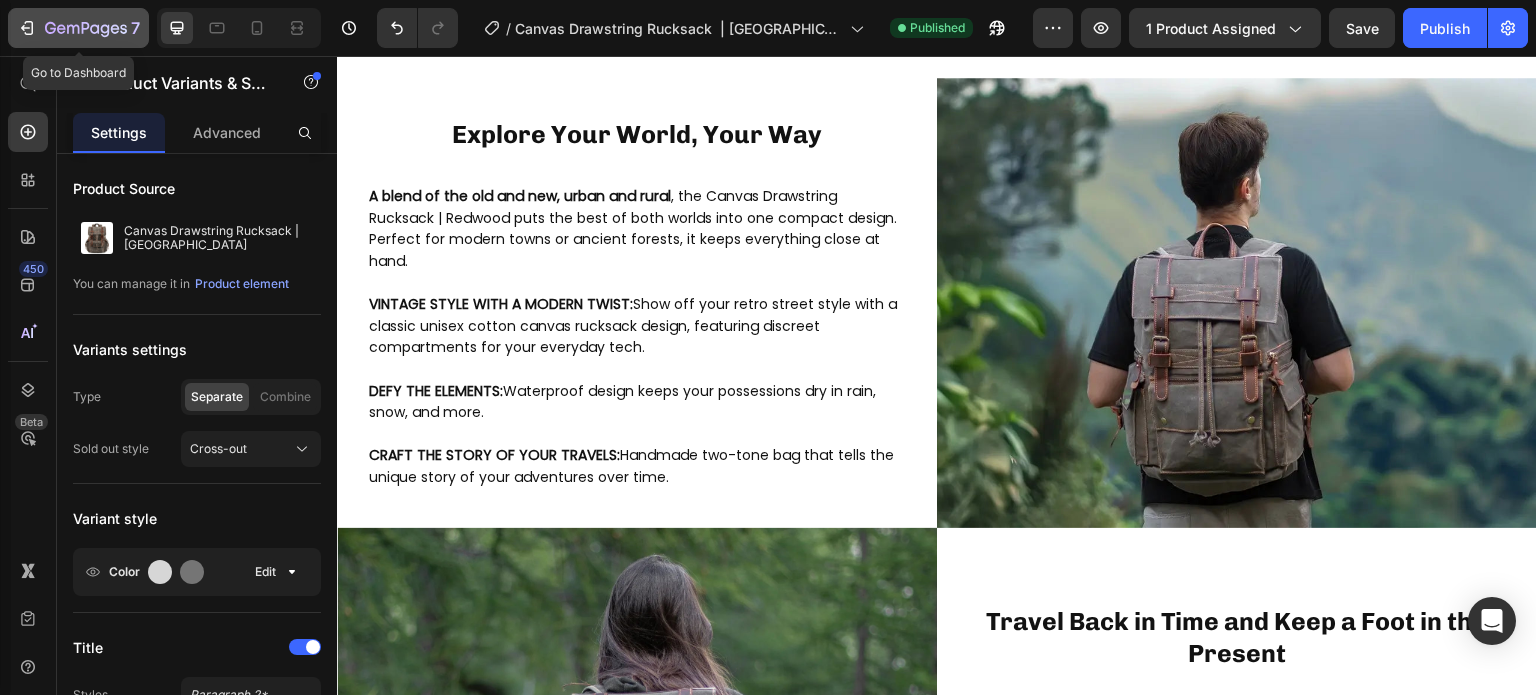 click on "7" 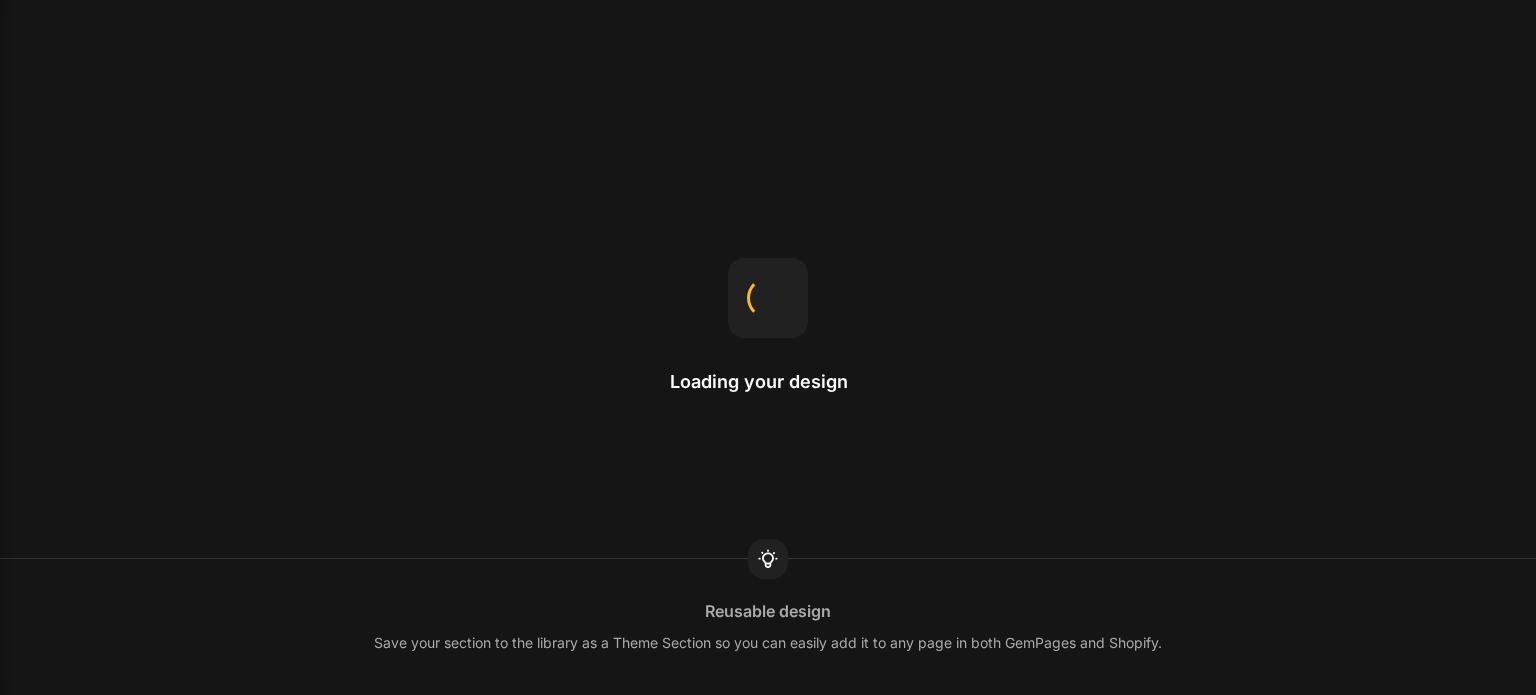 scroll, scrollTop: 0, scrollLeft: 0, axis: both 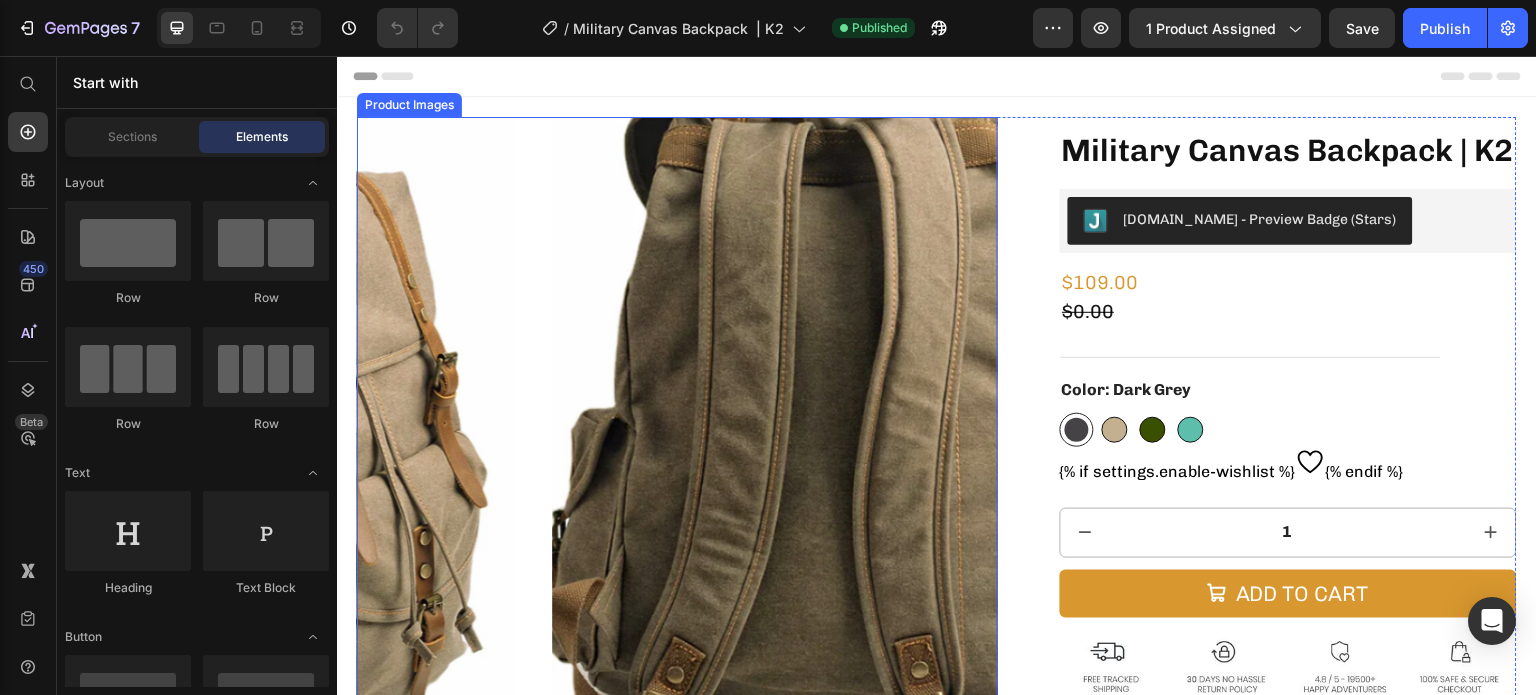 click at bounding box center [872, 437] 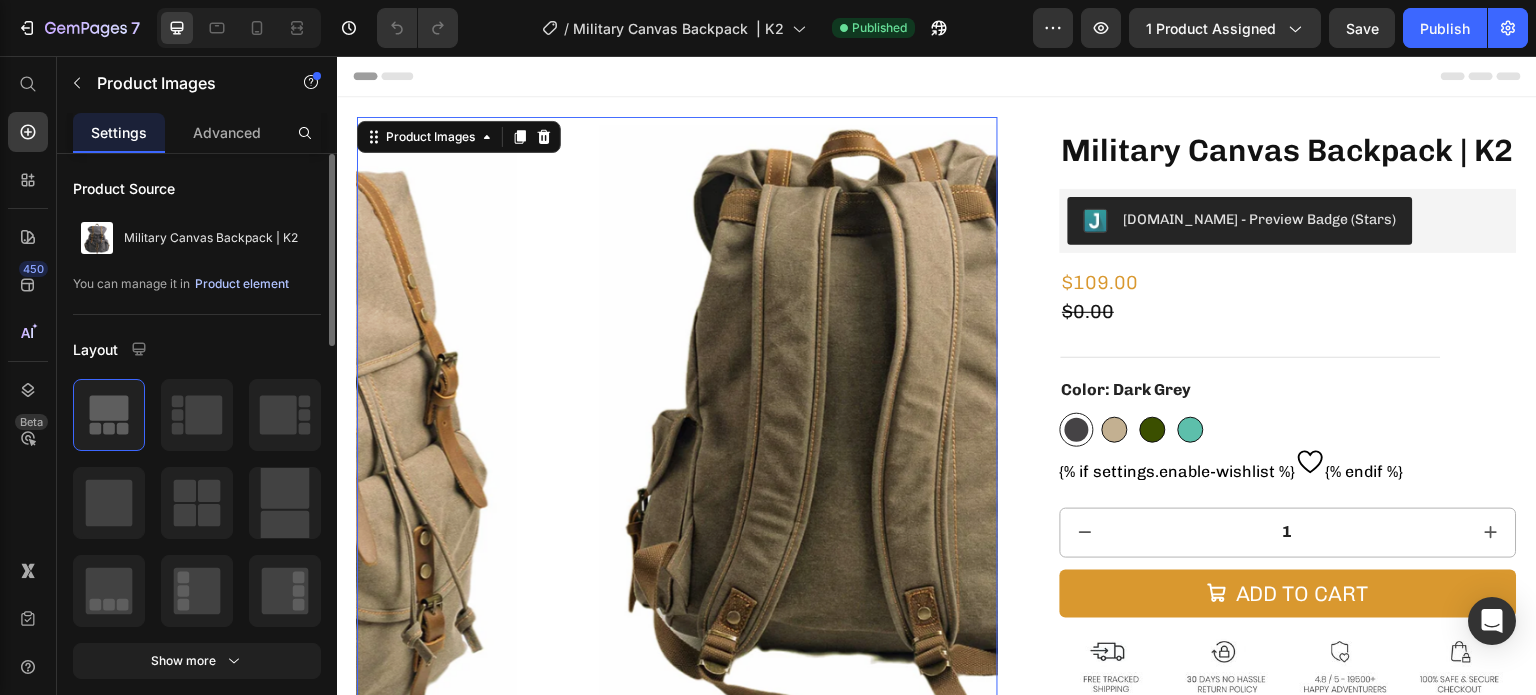 click on "Product element" at bounding box center [242, 284] 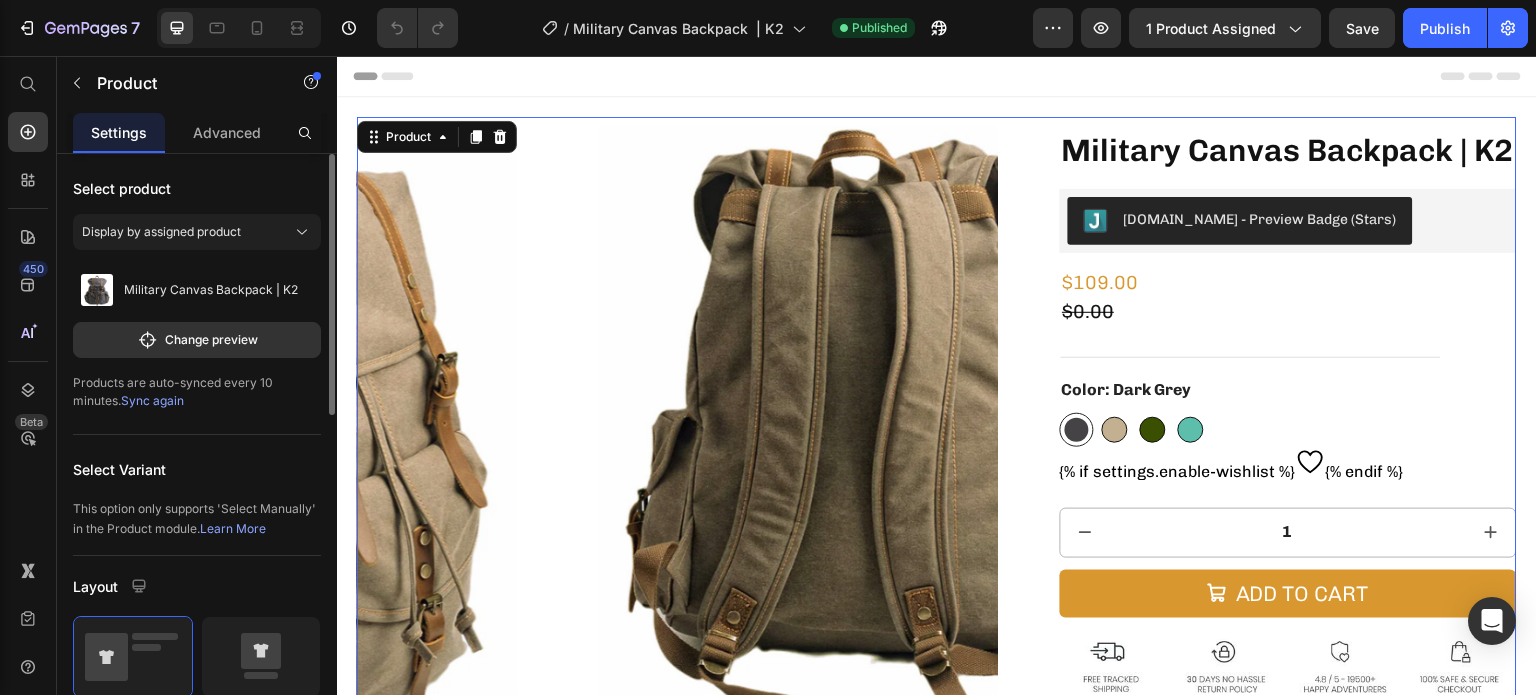 click on "Sync again" at bounding box center (152, 400) 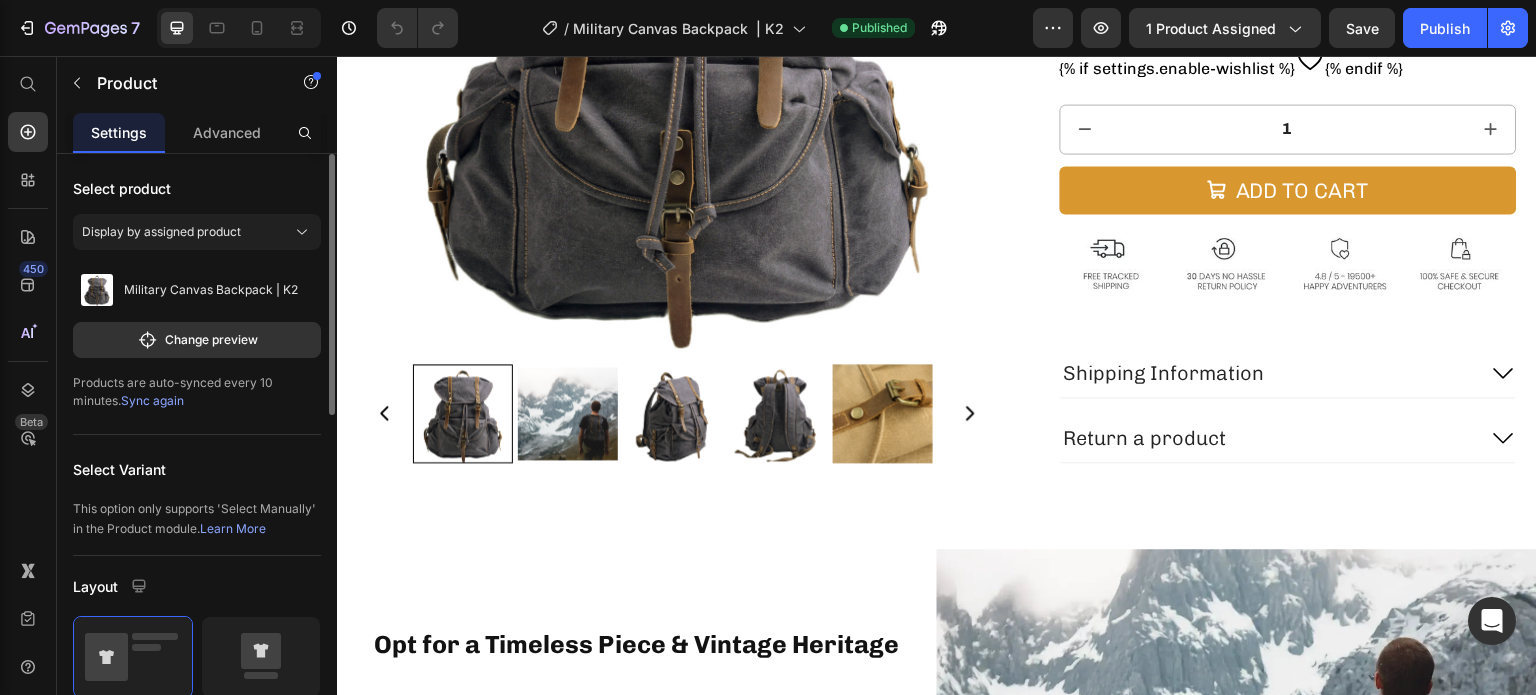 scroll, scrollTop: 400, scrollLeft: 0, axis: vertical 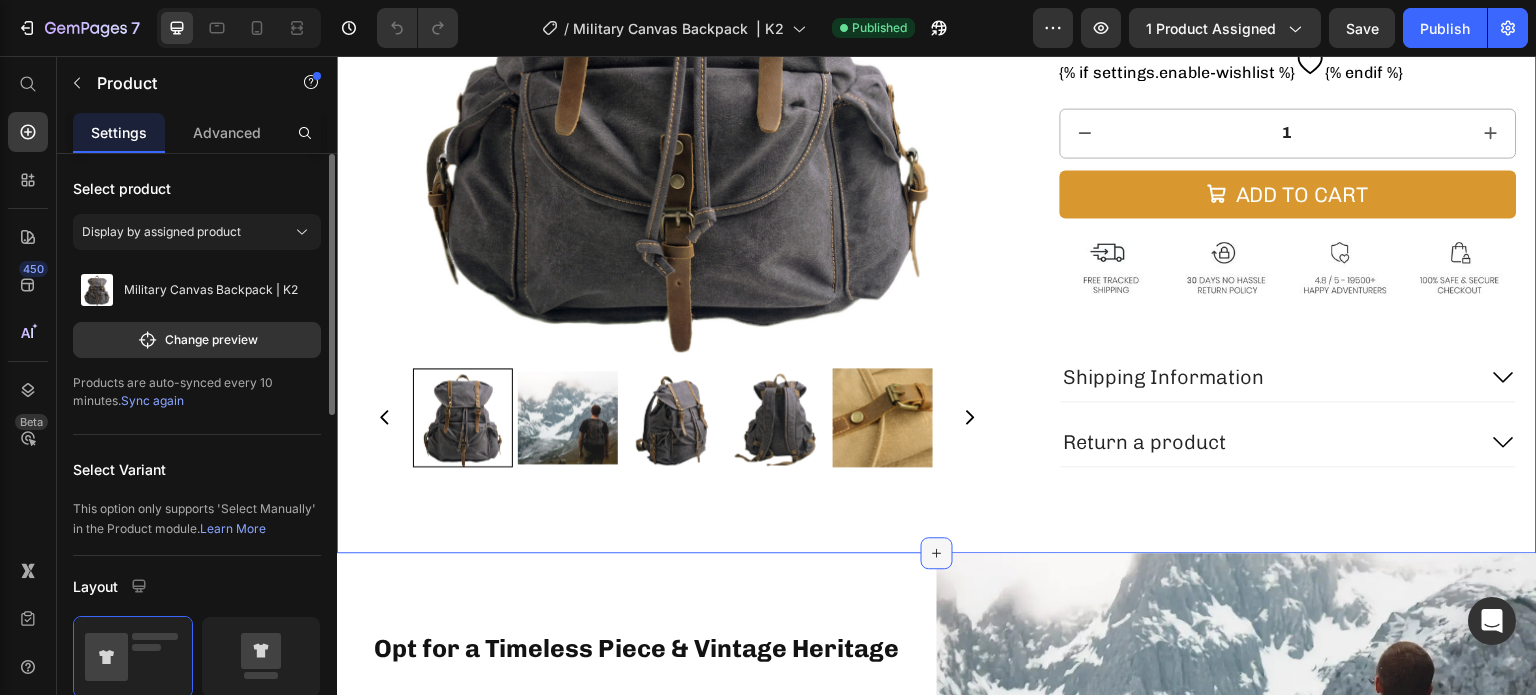 click 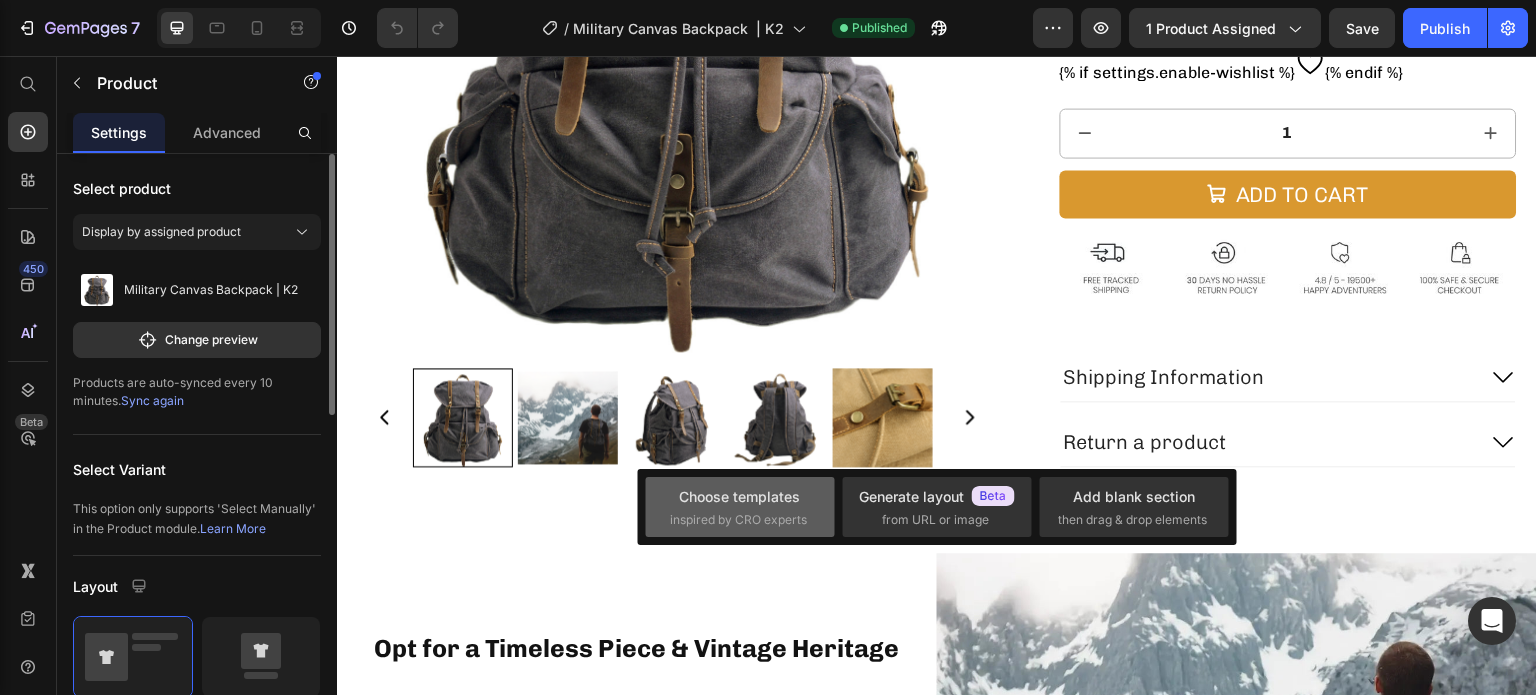 click on "Choose templates" at bounding box center [739, 496] 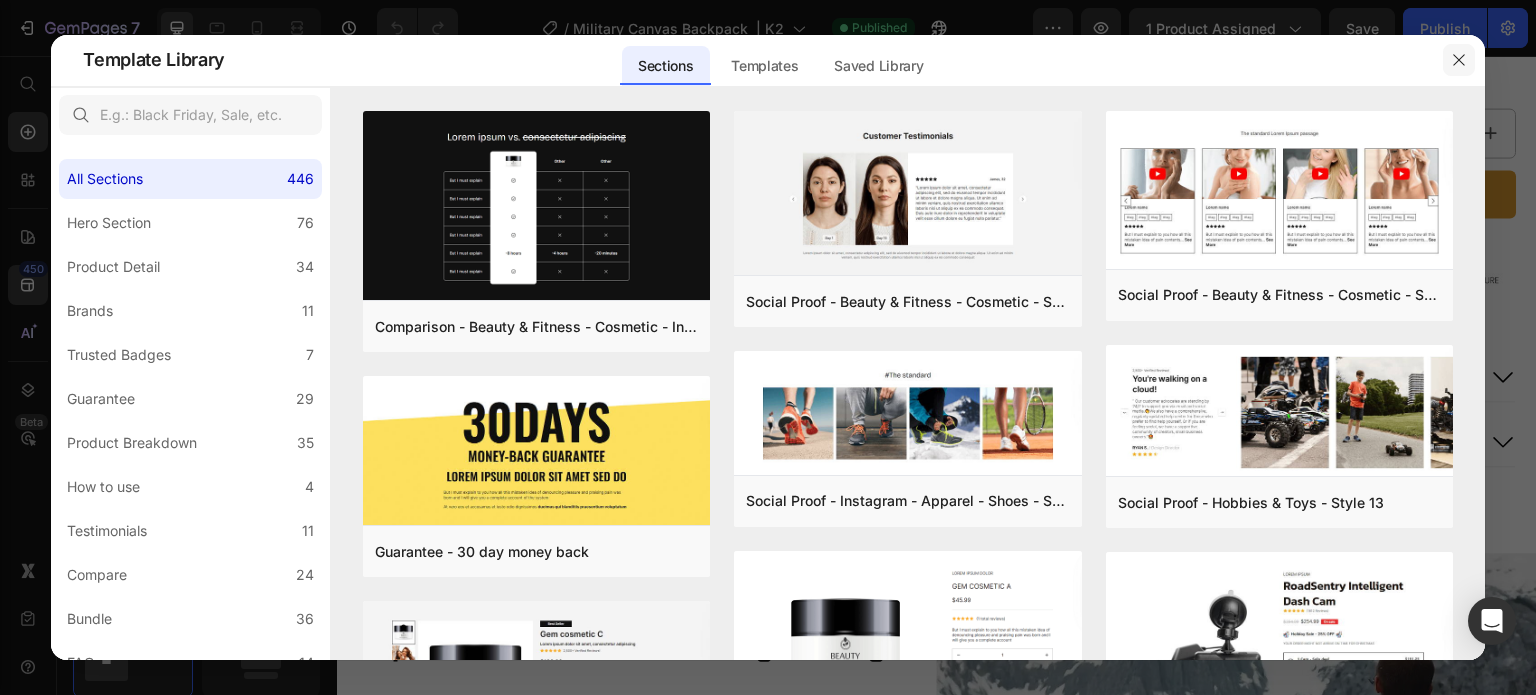 click 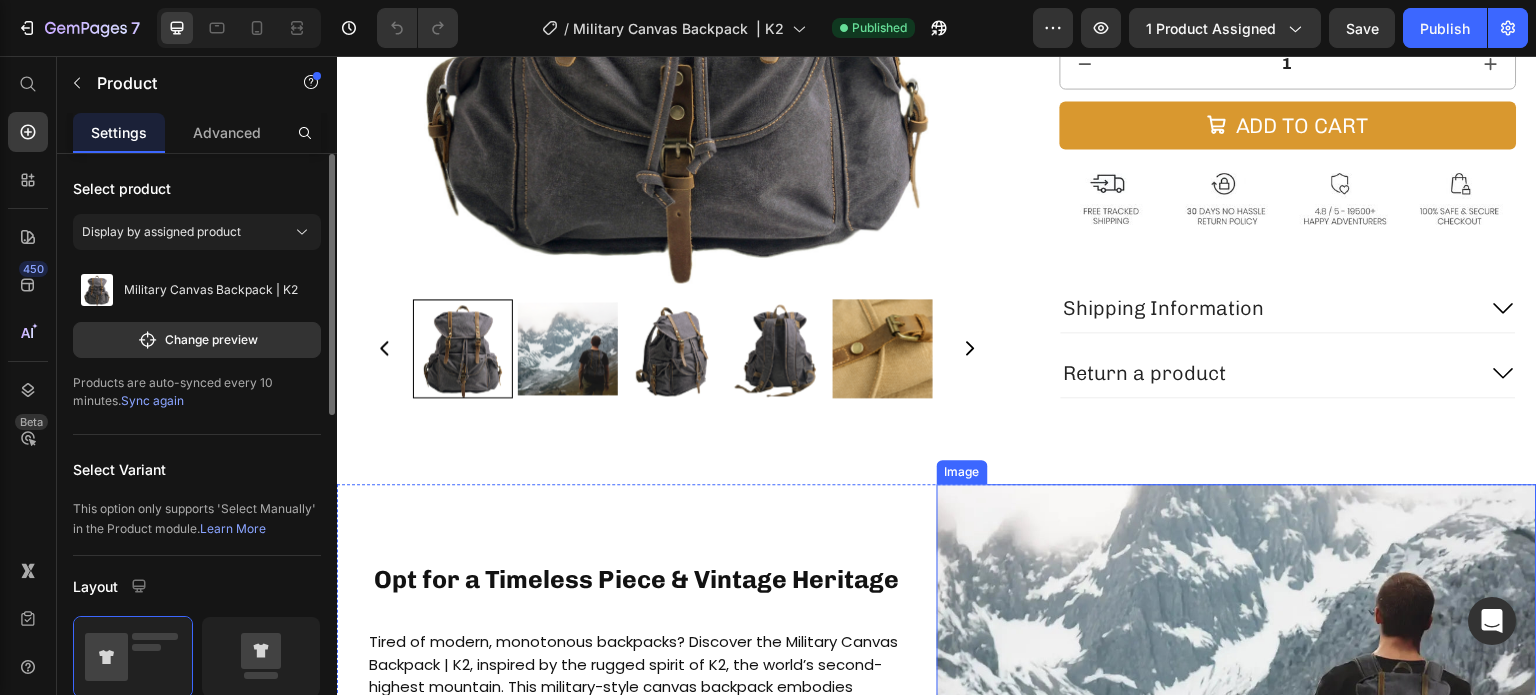 scroll, scrollTop: 600, scrollLeft: 0, axis: vertical 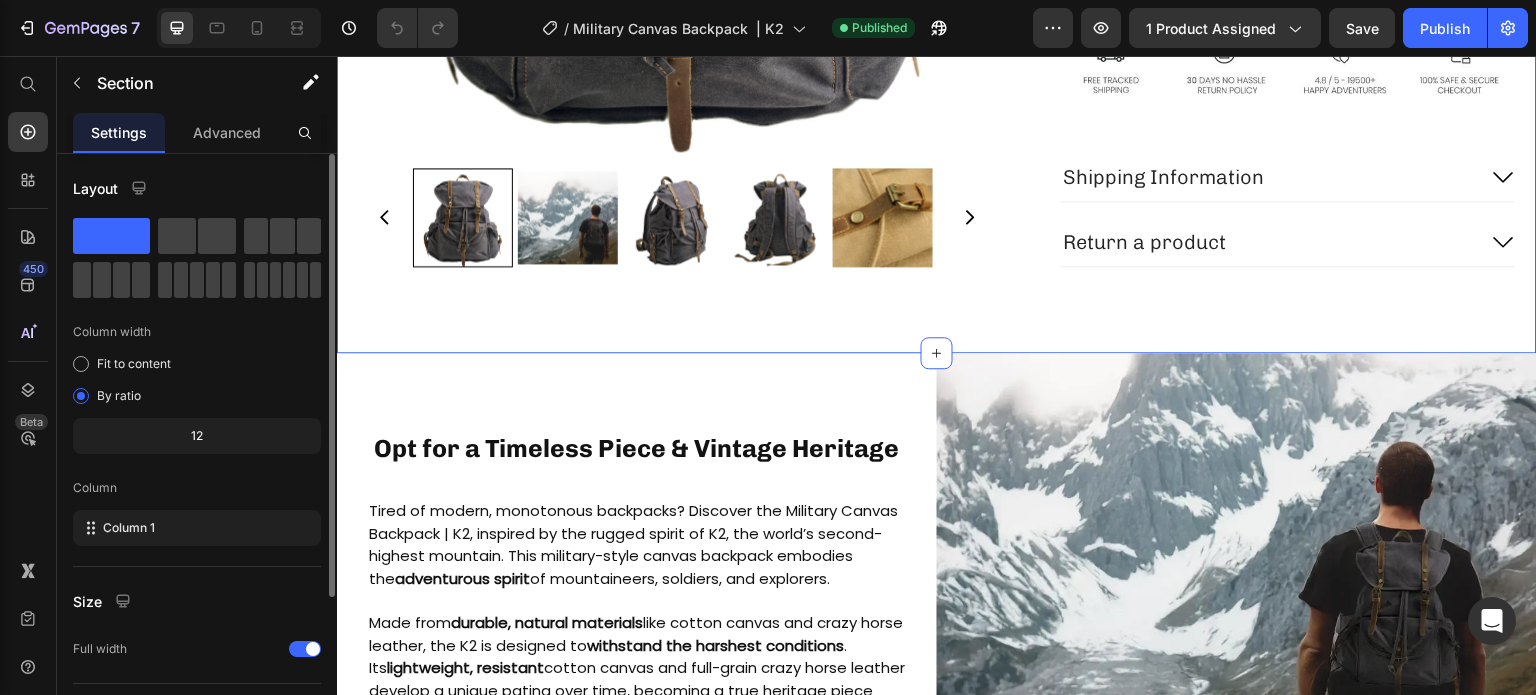 click on "Product Images Military Canvas Backpack  | K2 Product Title Judge.me - Preview Badge (Stars) Judge.me $109.00 Product Price $0.00 Product Price Row Color: Dark Grey Dark Grey Dark Grey Khaki Khaki Green Army Green Army Lake Green Lake Green Product Variants & Swatches {% if settings.enable-wishlist %}
{% endif %} Custom Code 1 Product Quantity
Add to cart Add to Cart Image Row
Shipping Information
Return a product Accordion Row Product" at bounding box center [937, -65] 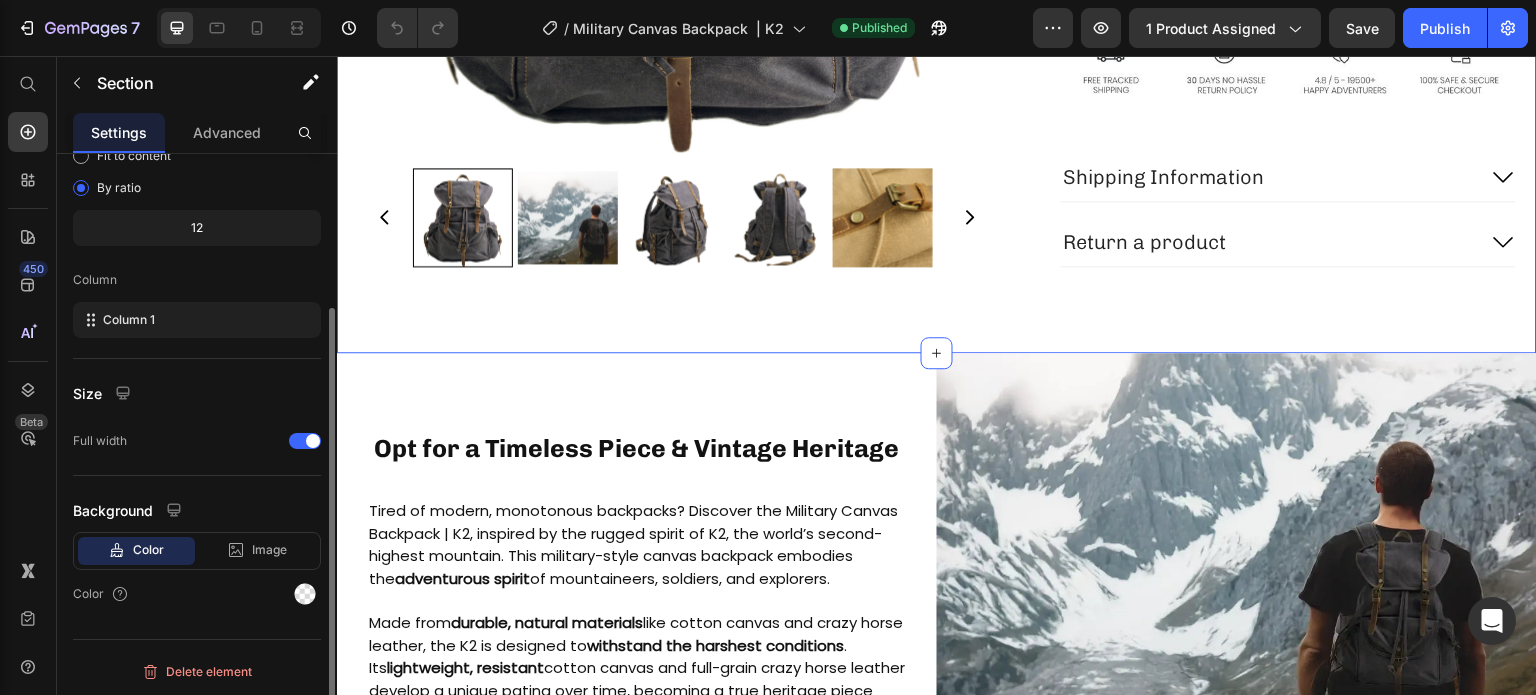 scroll, scrollTop: 8, scrollLeft: 0, axis: vertical 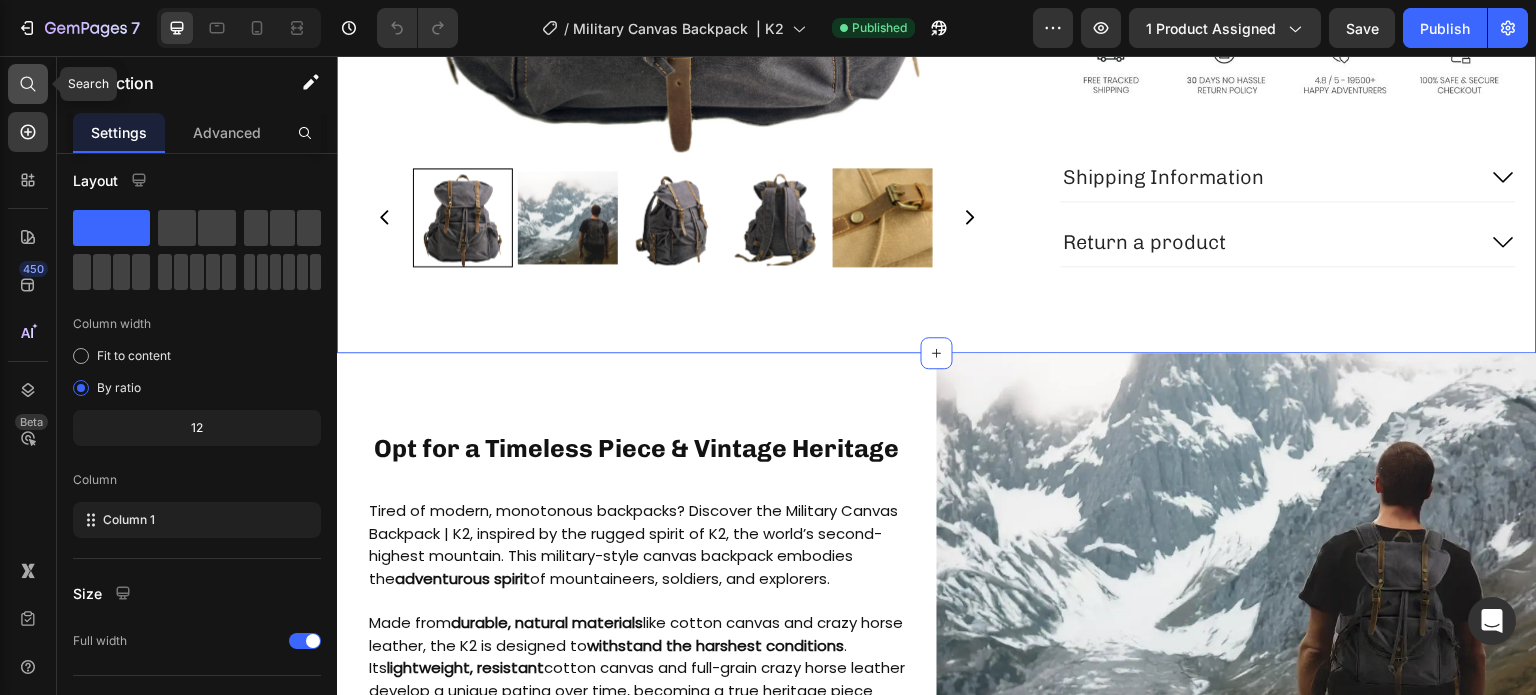 click 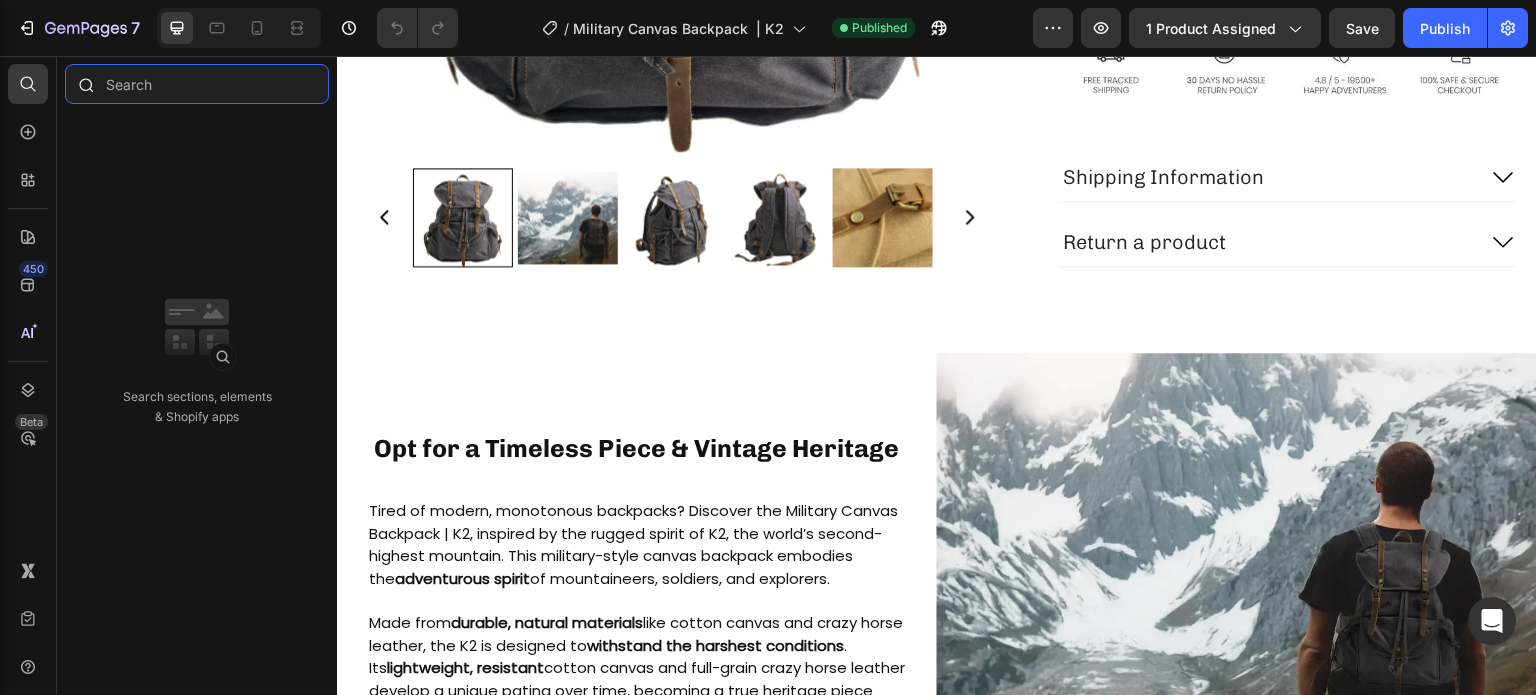 click at bounding box center [197, 84] 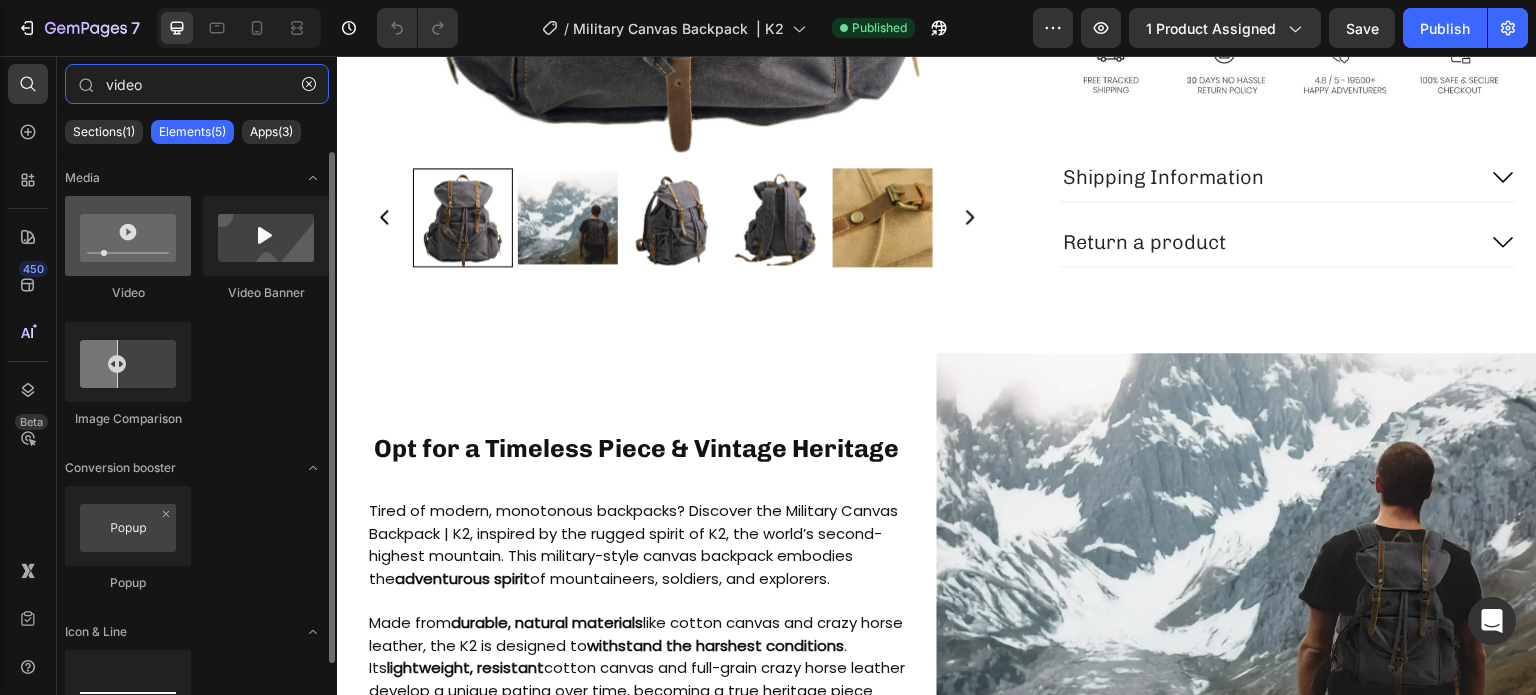 type on "video" 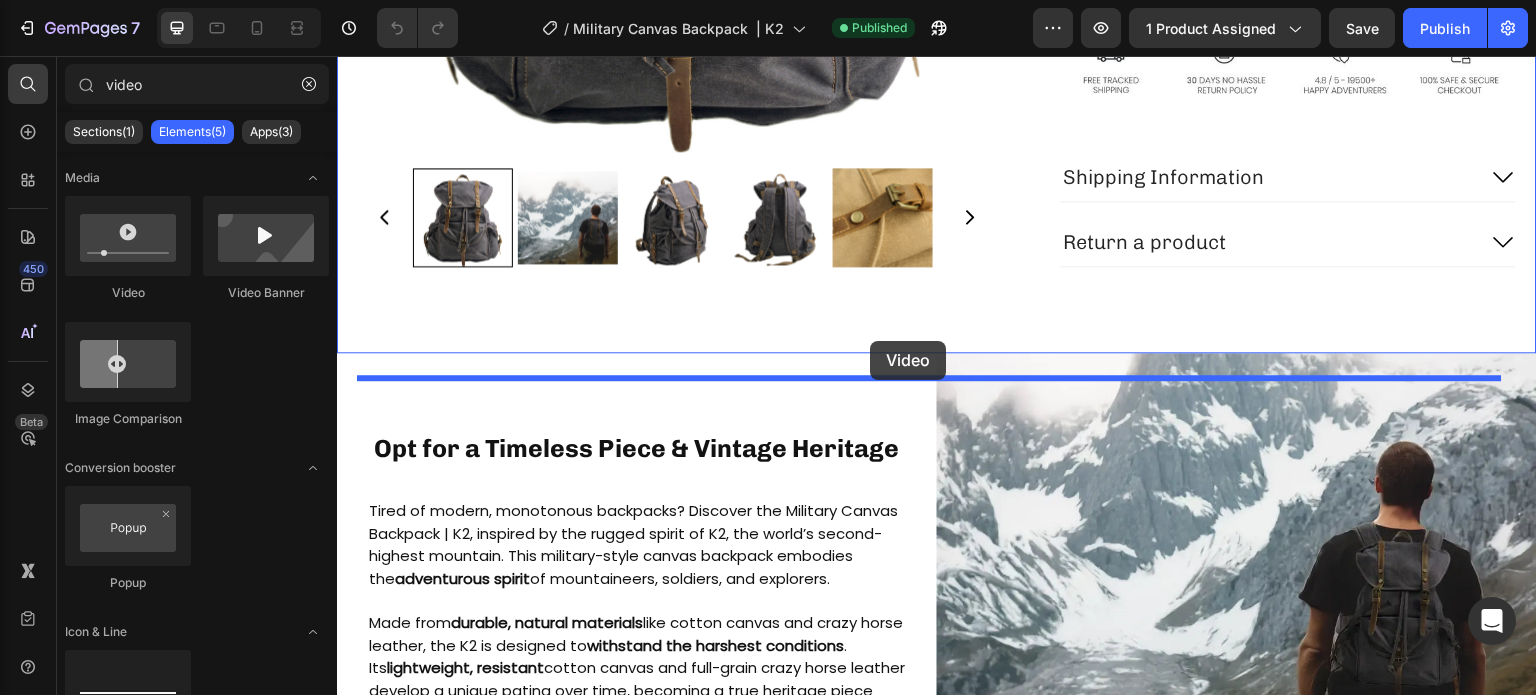 drag, startPoint x: 469, startPoint y: 308, endPoint x: 870, endPoint y: 341, distance: 402.35556 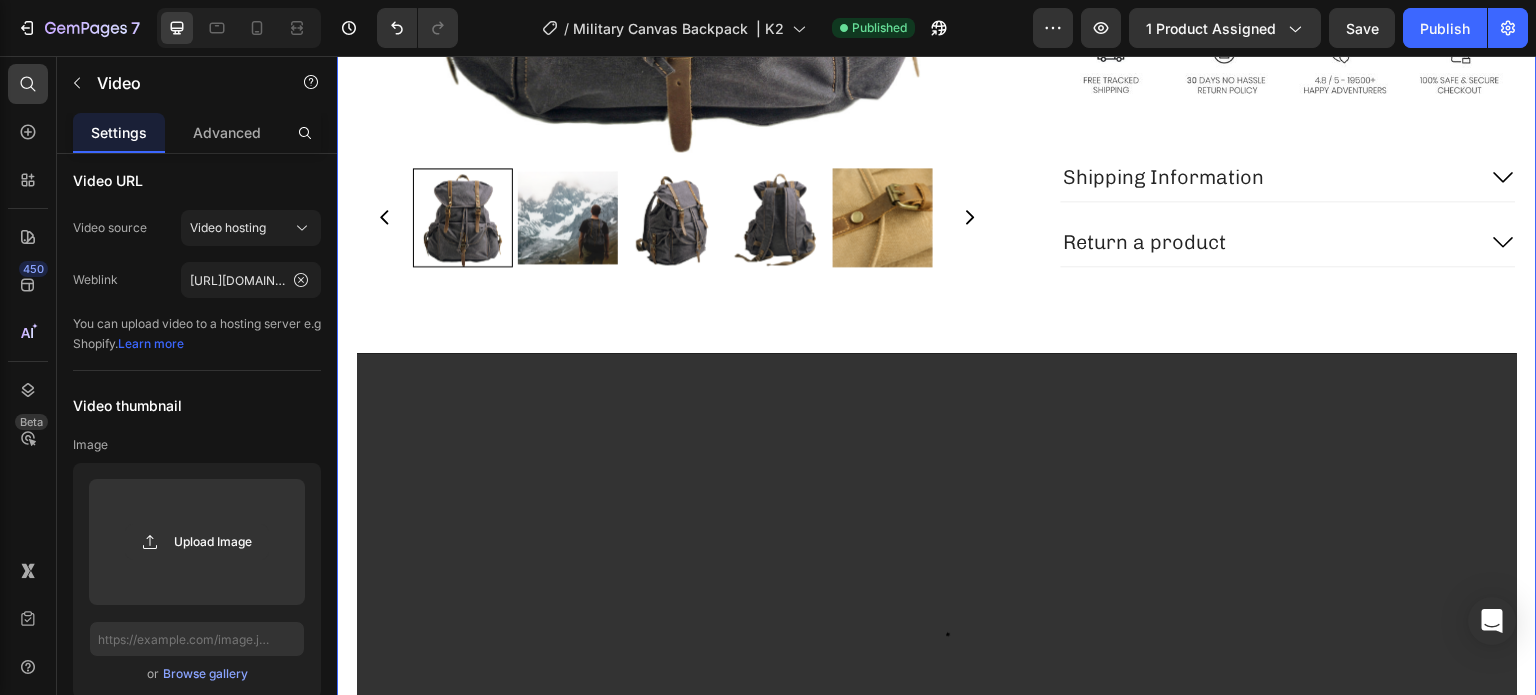 scroll, scrollTop: 0, scrollLeft: 0, axis: both 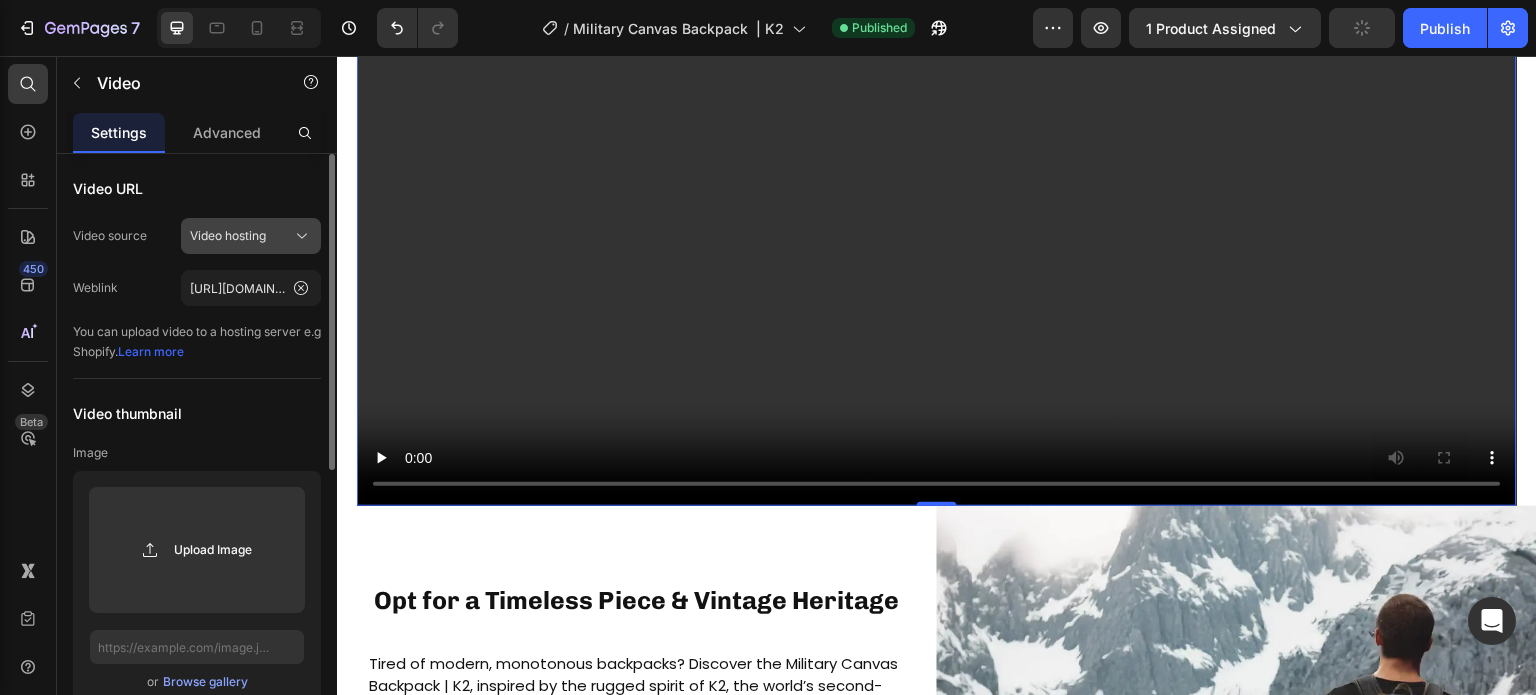 click on "Video hosting" 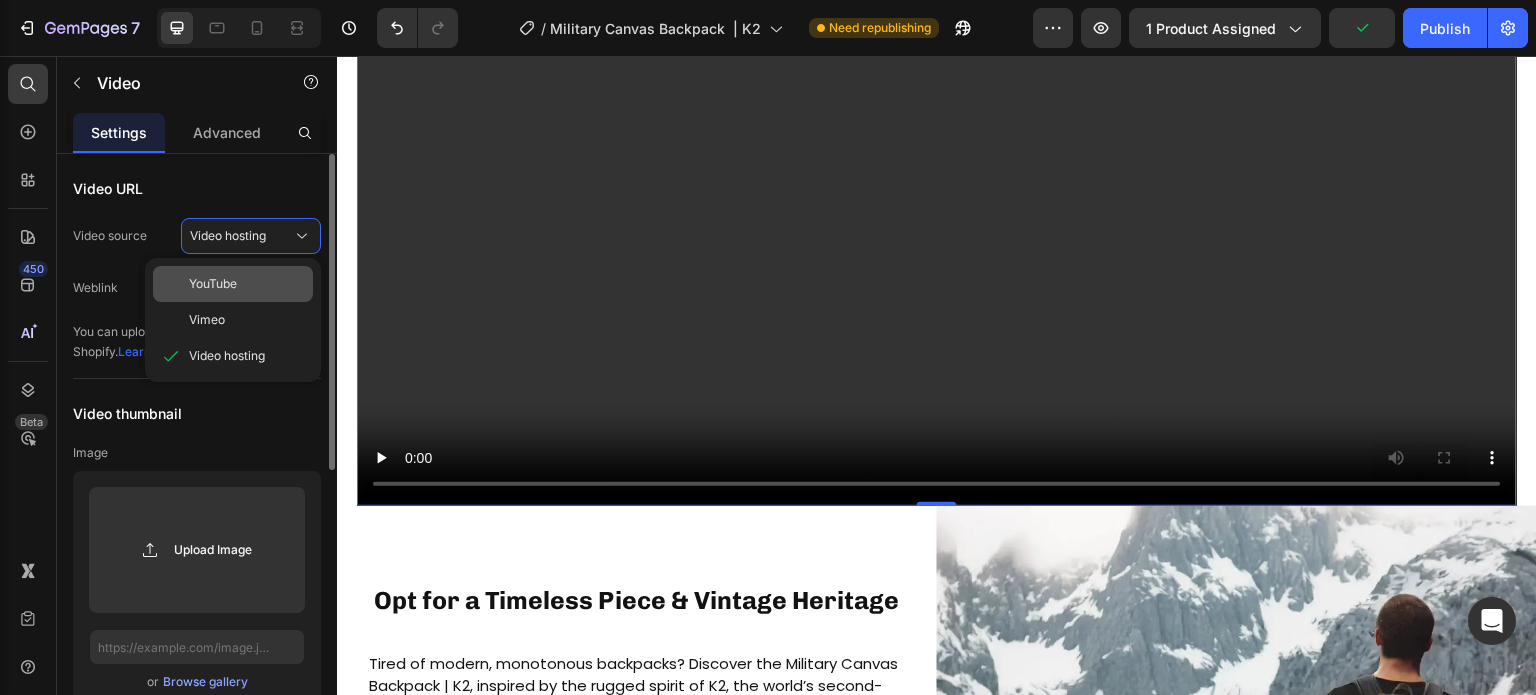 click on "YouTube" 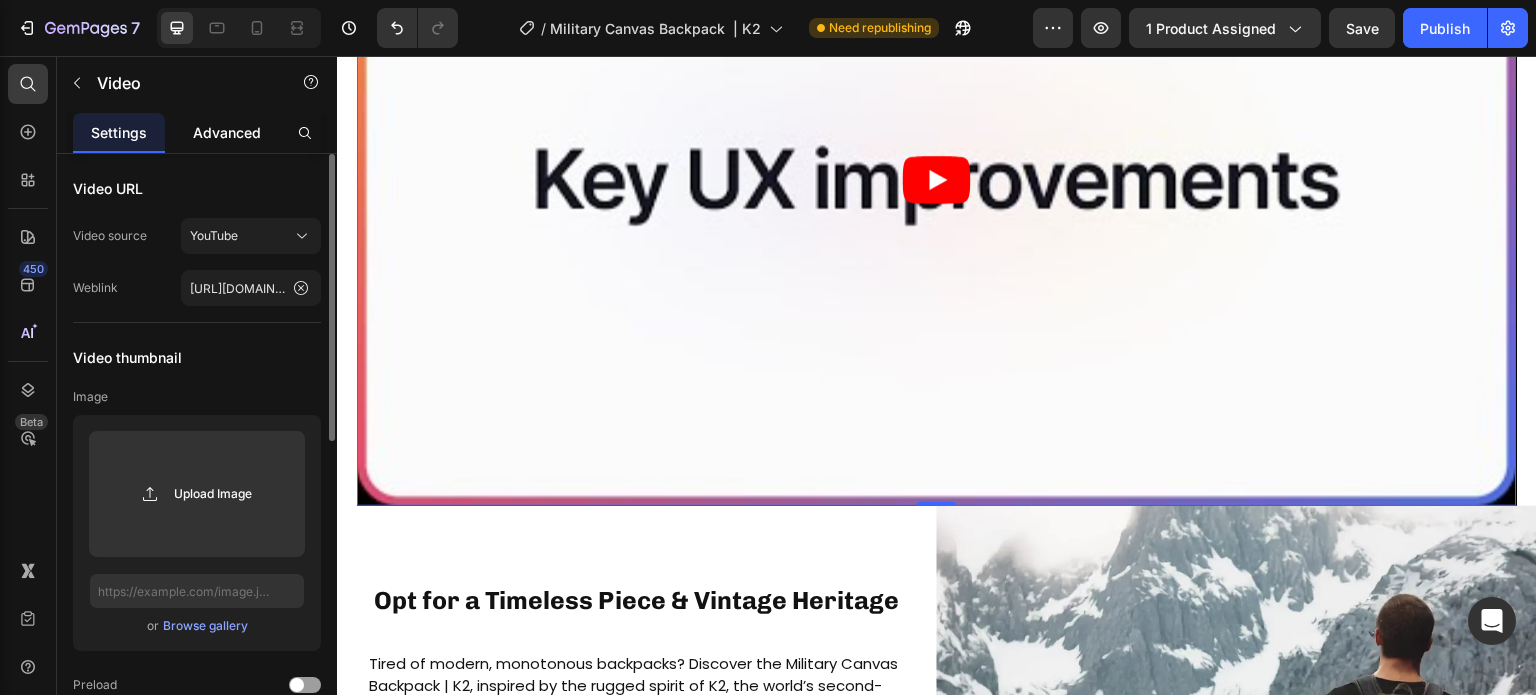 click on "Advanced" at bounding box center [227, 132] 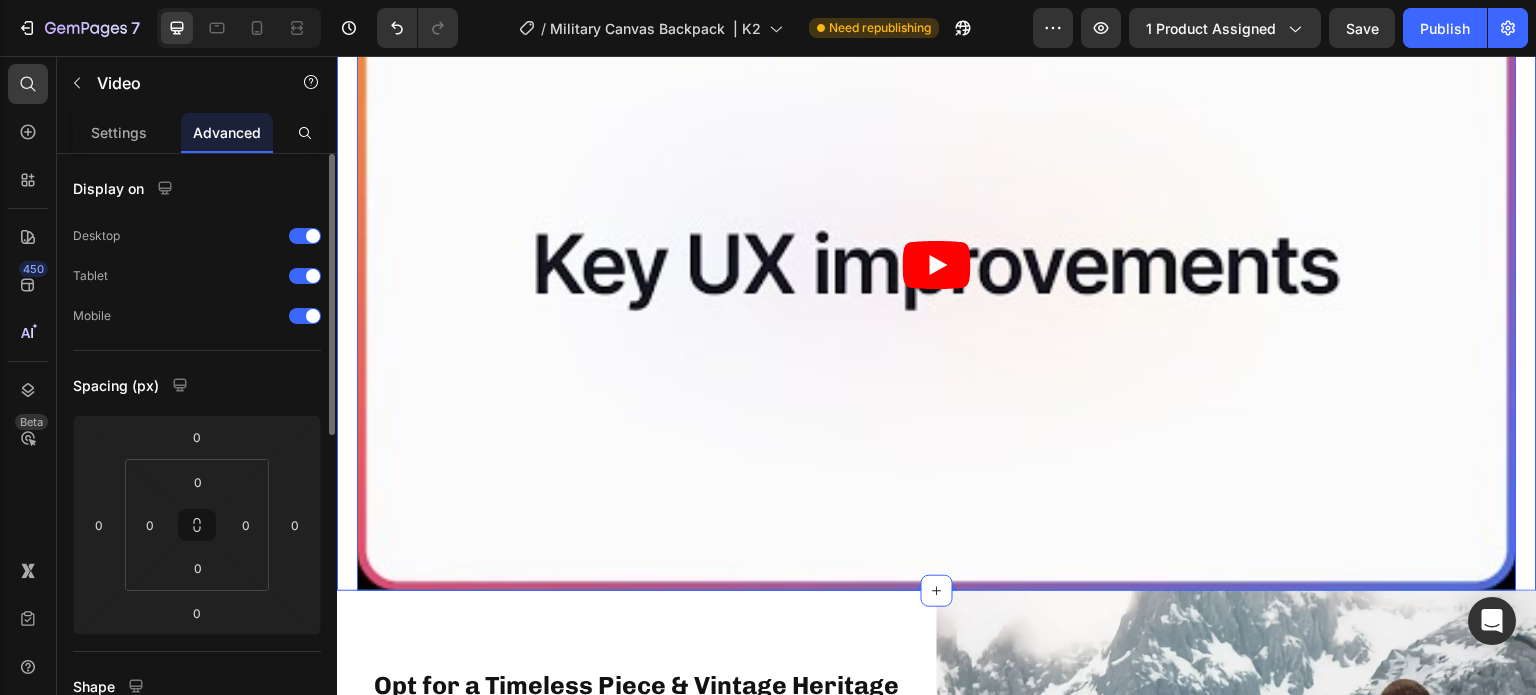 scroll, scrollTop: 800, scrollLeft: 0, axis: vertical 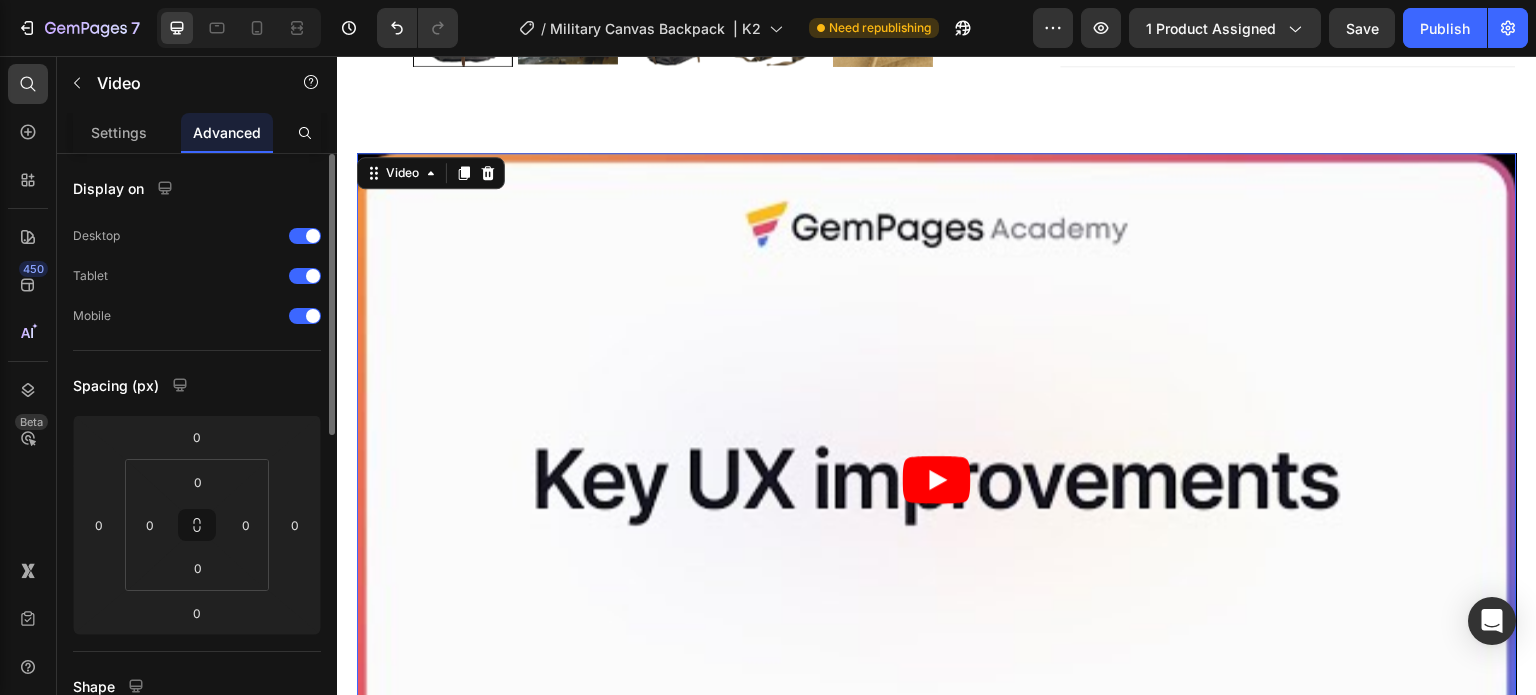 click at bounding box center (937, 479) 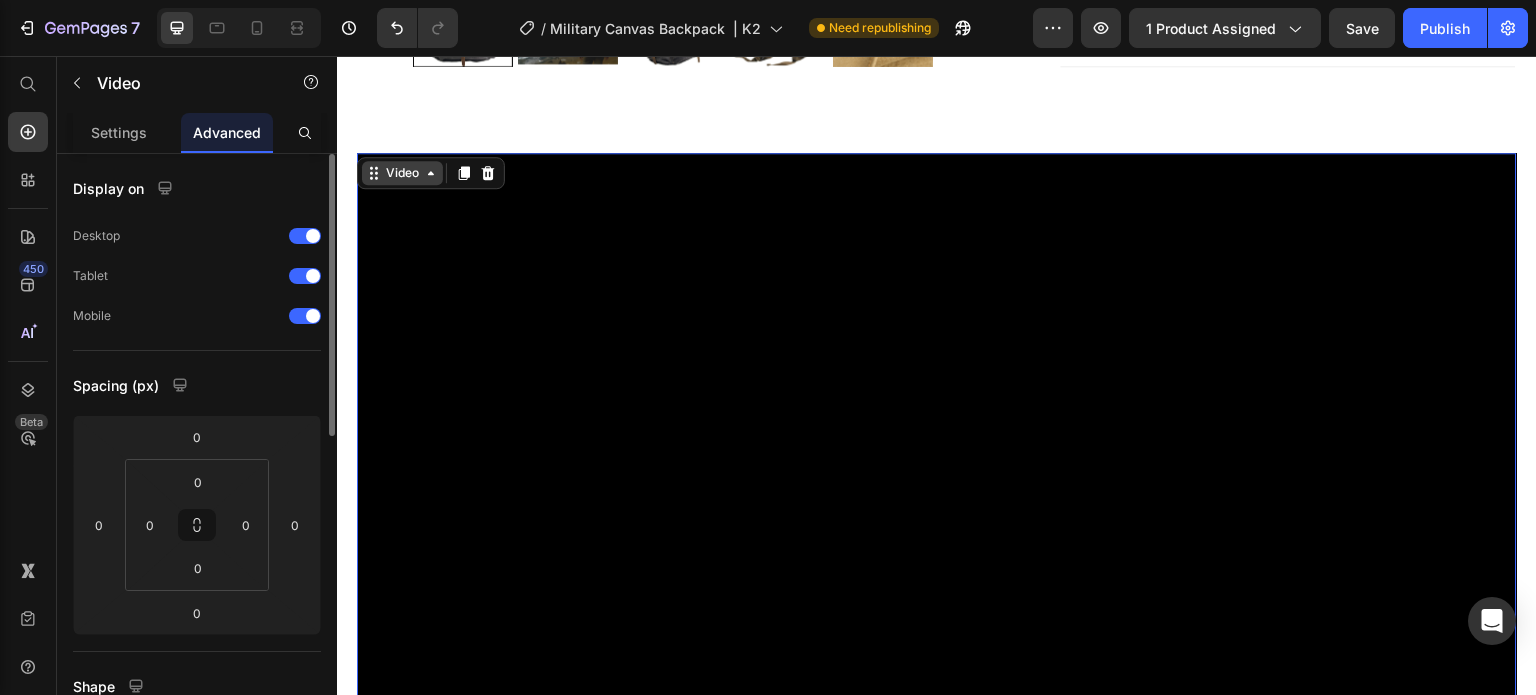 click on "Video" at bounding box center [402, 173] 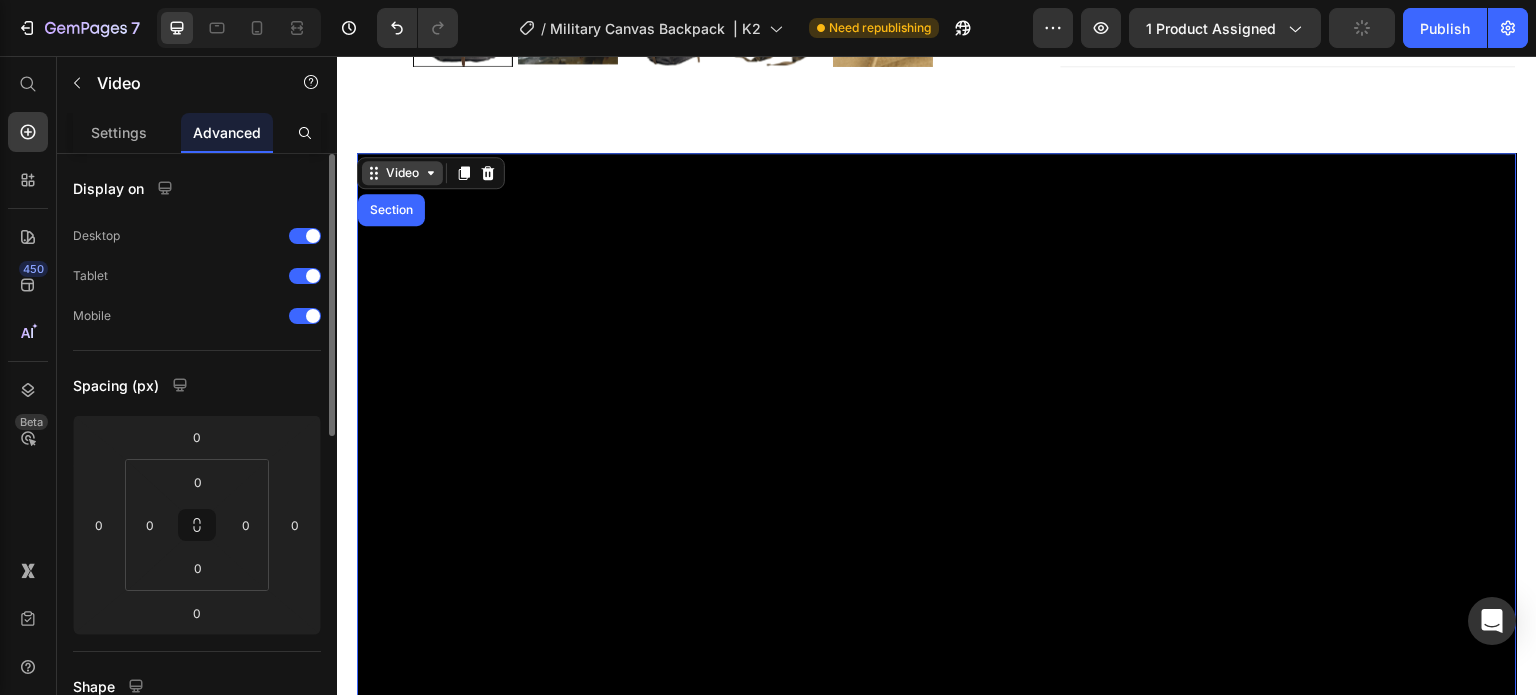 click on "Video" at bounding box center [402, 173] 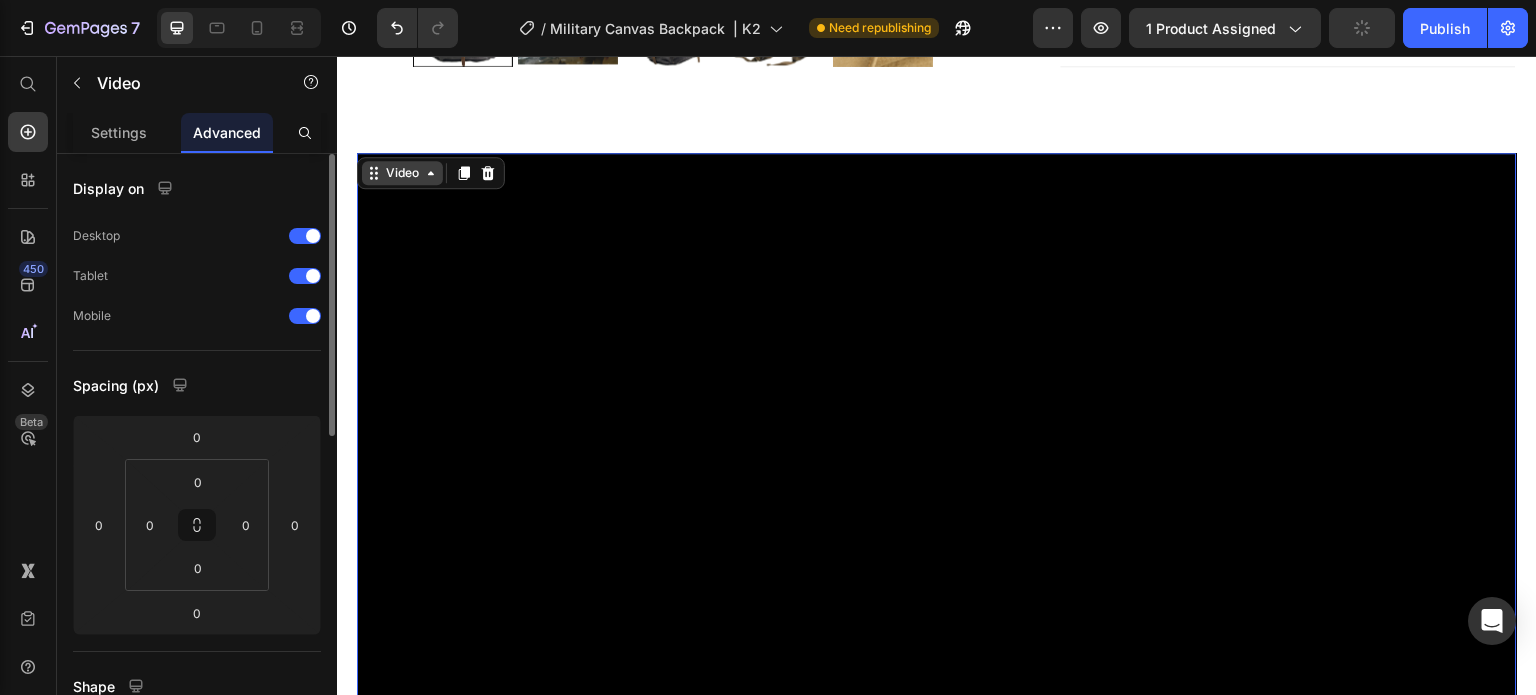 click on "Video" at bounding box center (402, 173) 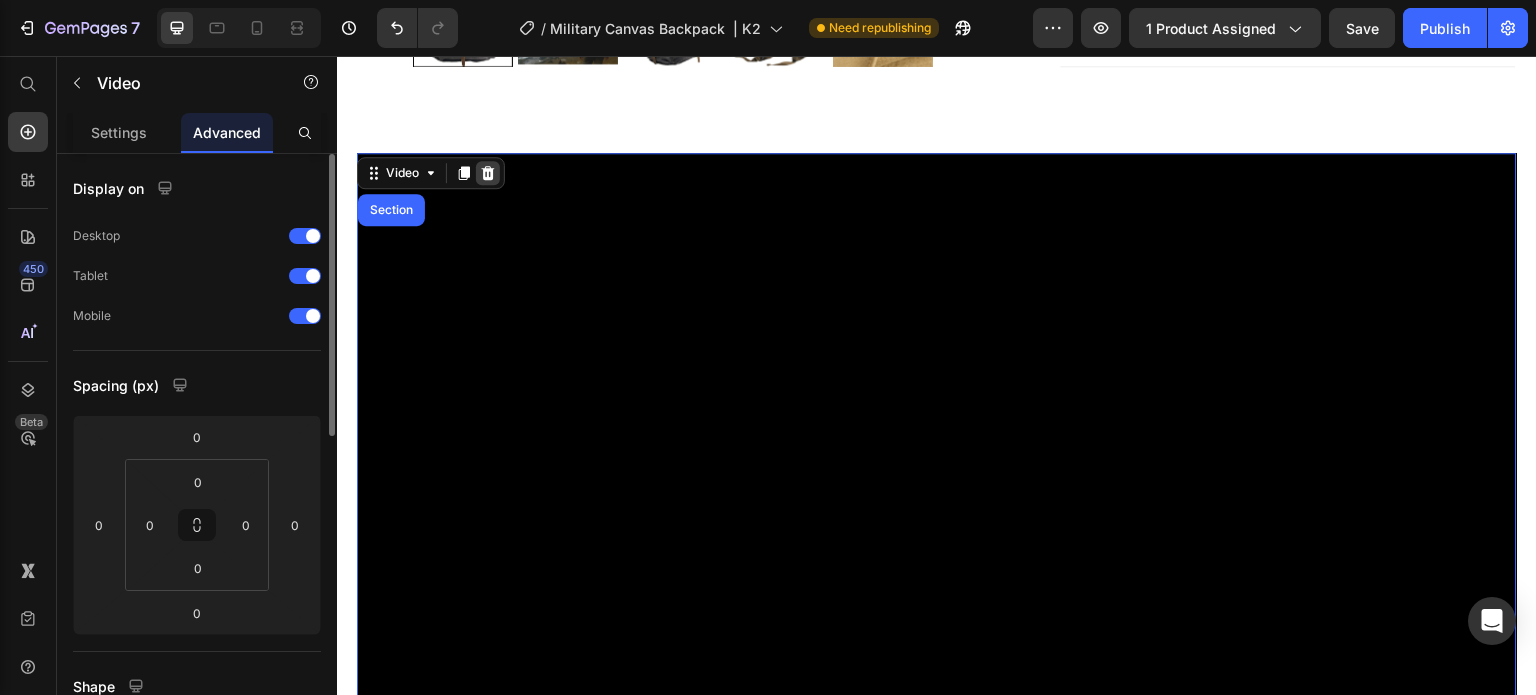 click 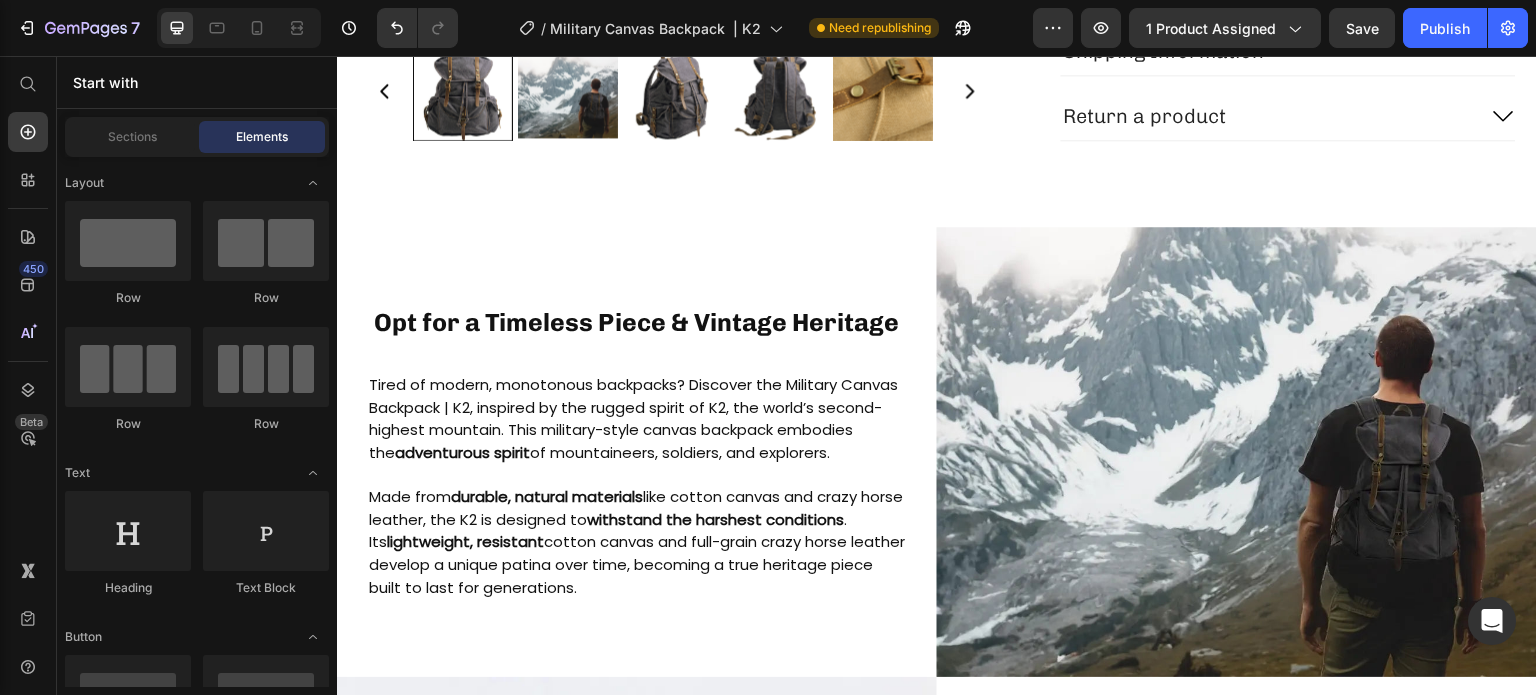 scroll, scrollTop: 700, scrollLeft: 0, axis: vertical 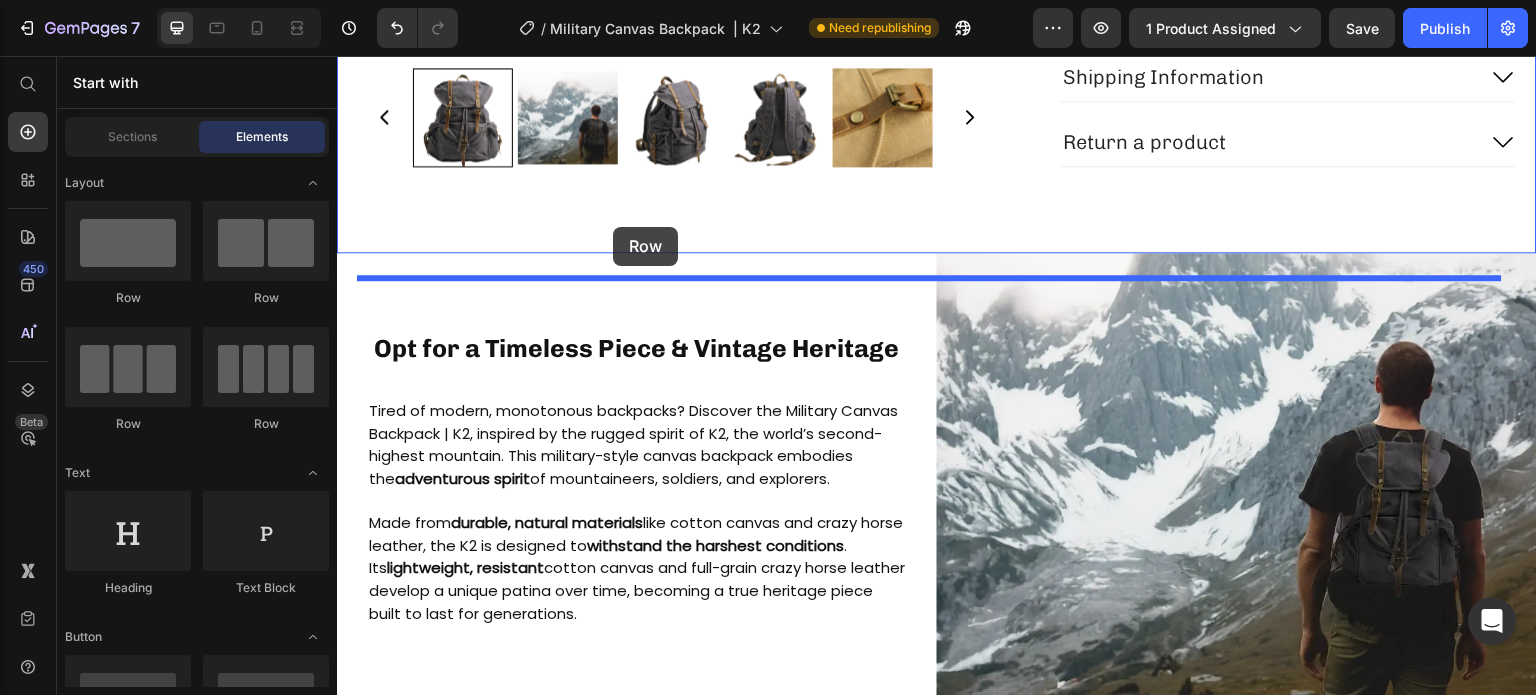 drag, startPoint x: 493, startPoint y: 304, endPoint x: 613, endPoint y: 227, distance: 142.5798 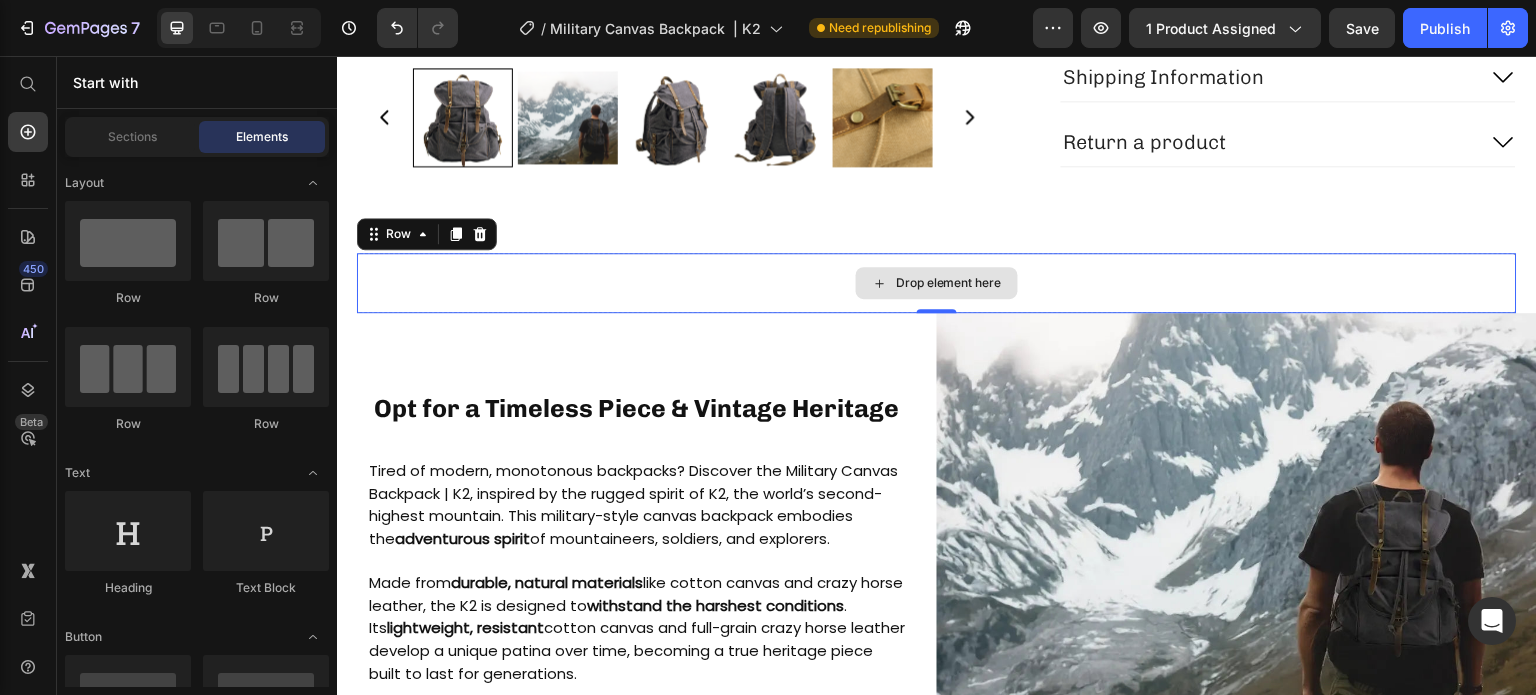 click on "Drop element here" at bounding box center (937, 283) 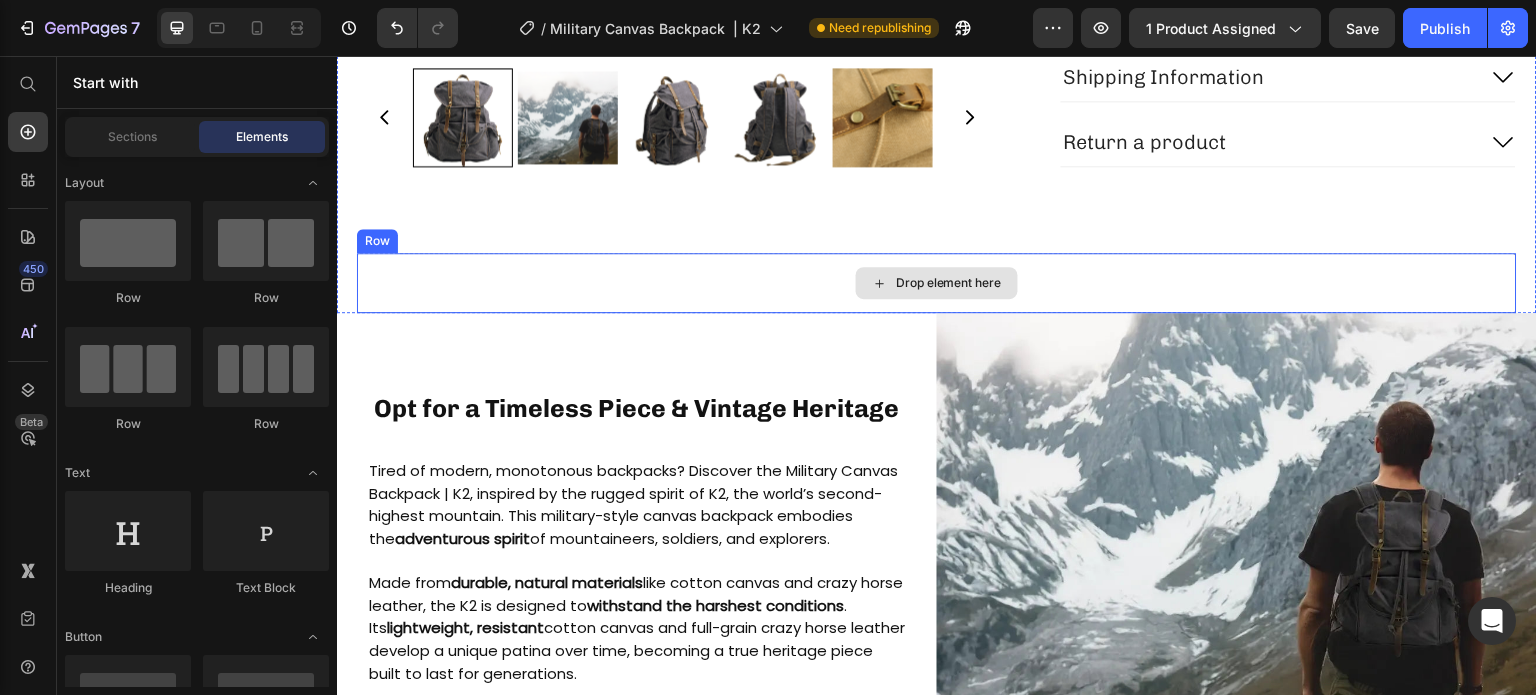 click on "Drop element here" at bounding box center [949, 283] 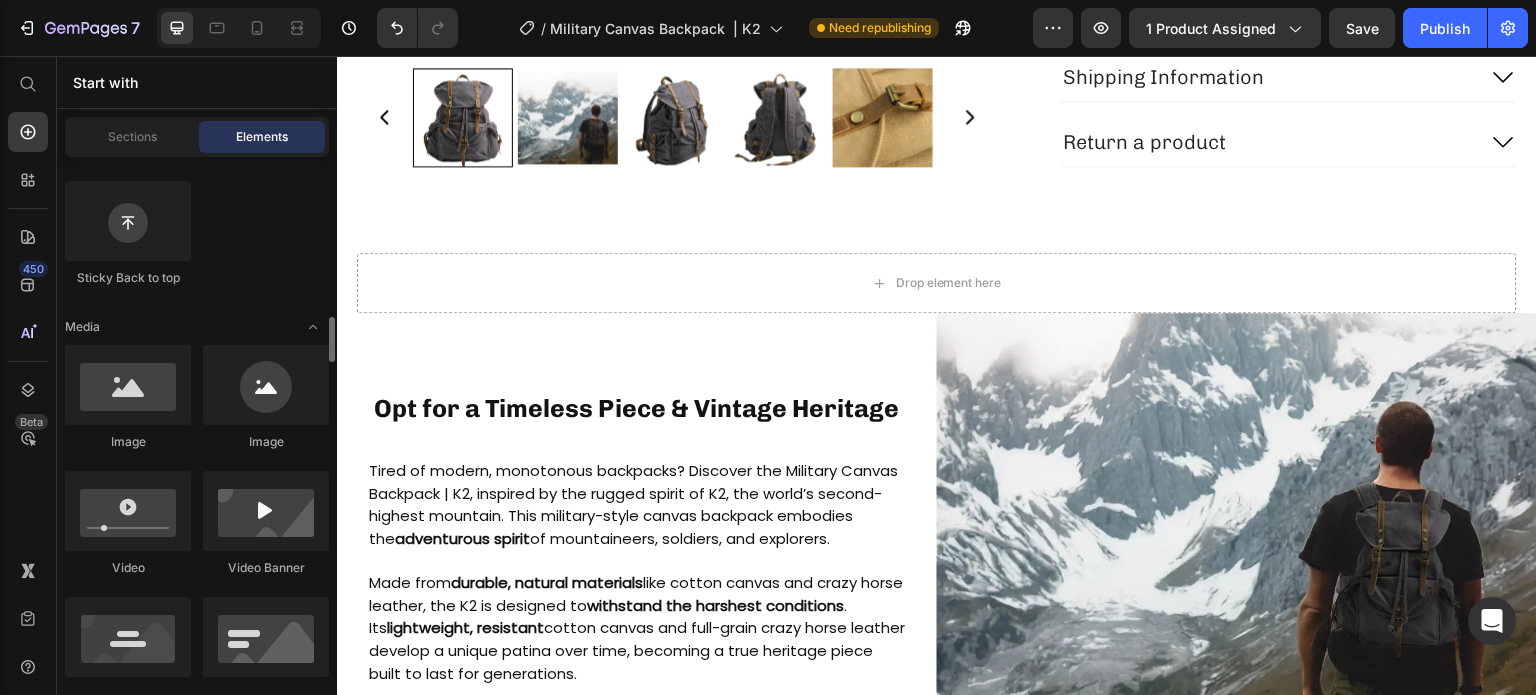 scroll, scrollTop: 700, scrollLeft: 0, axis: vertical 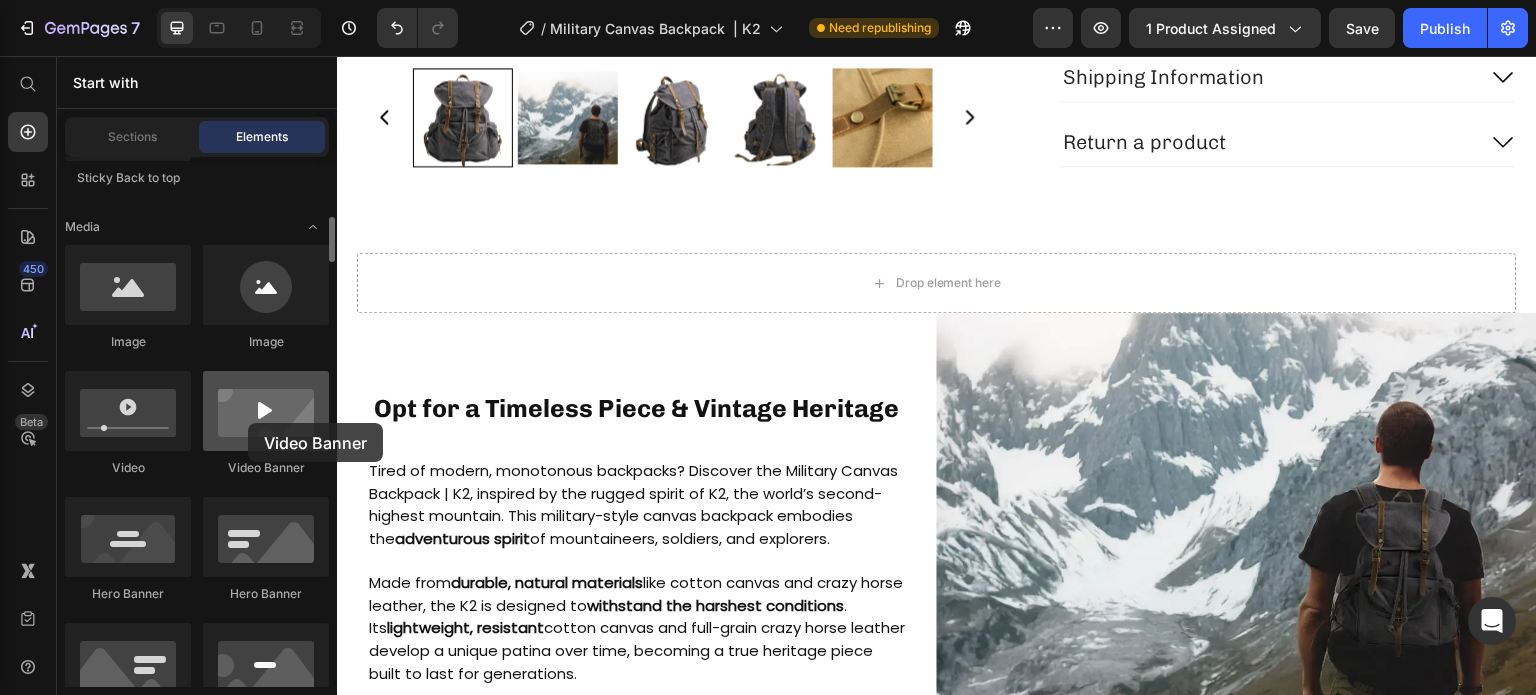 click at bounding box center (266, 411) 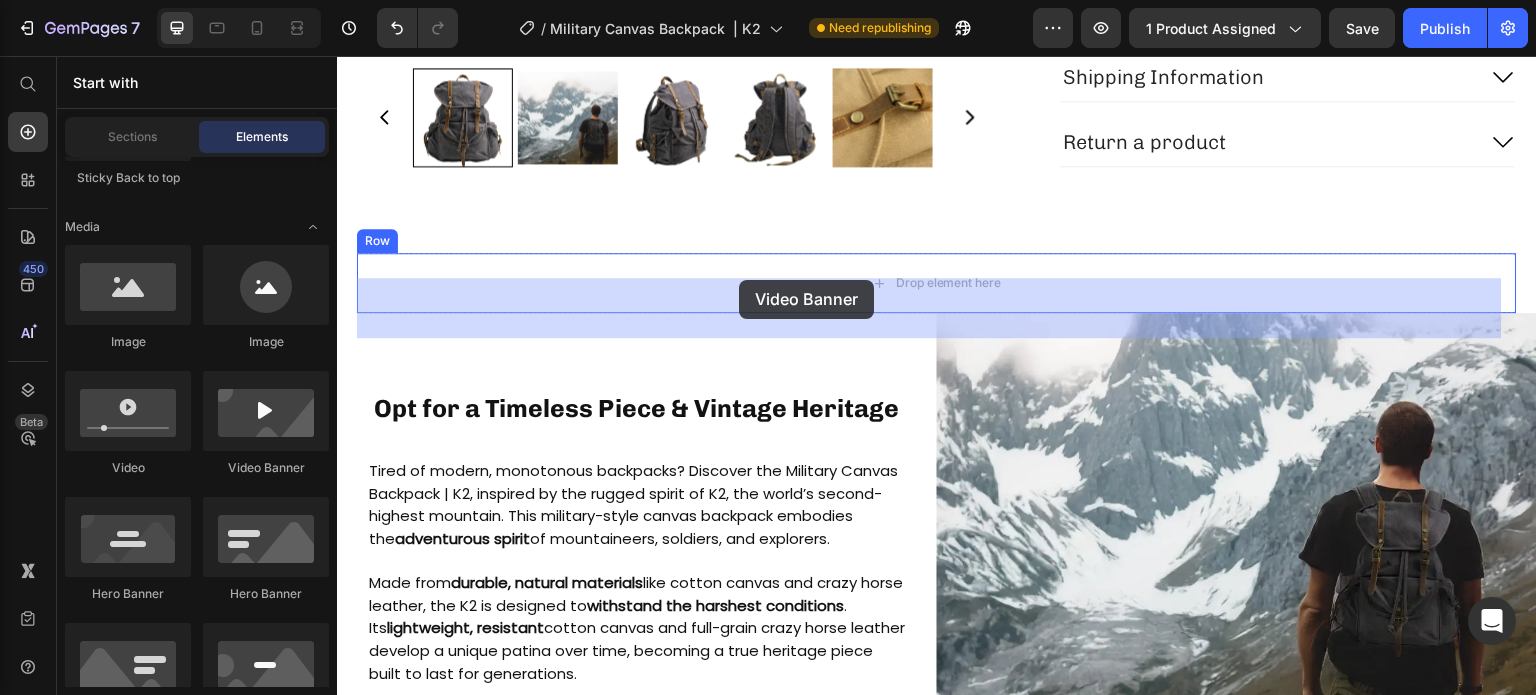 drag, startPoint x: 585, startPoint y: 479, endPoint x: 739, endPoint y: 280, distance: 251.6287 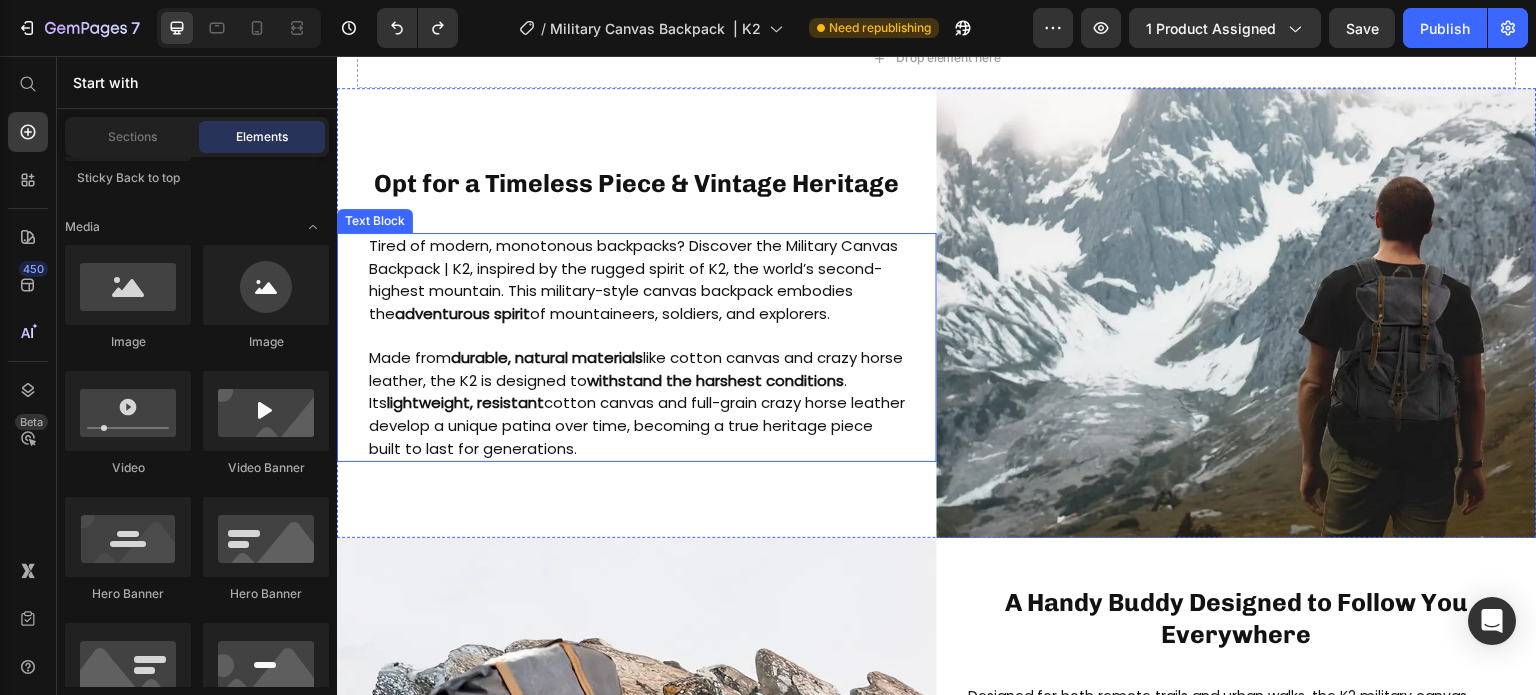 scroll, scrollTop: 800, scrollLeft: 0, axis: vertical 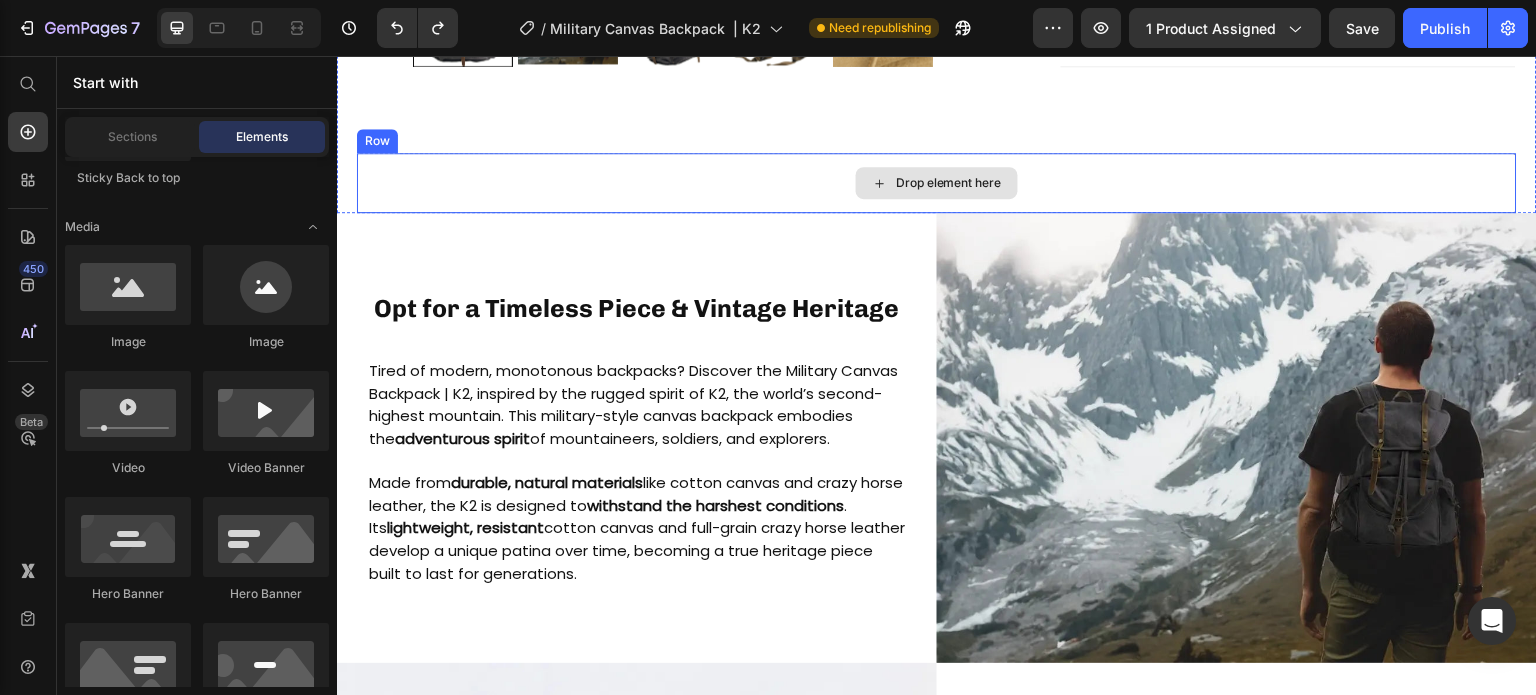 click on "Drop element here" at bounding box center (937, 183) 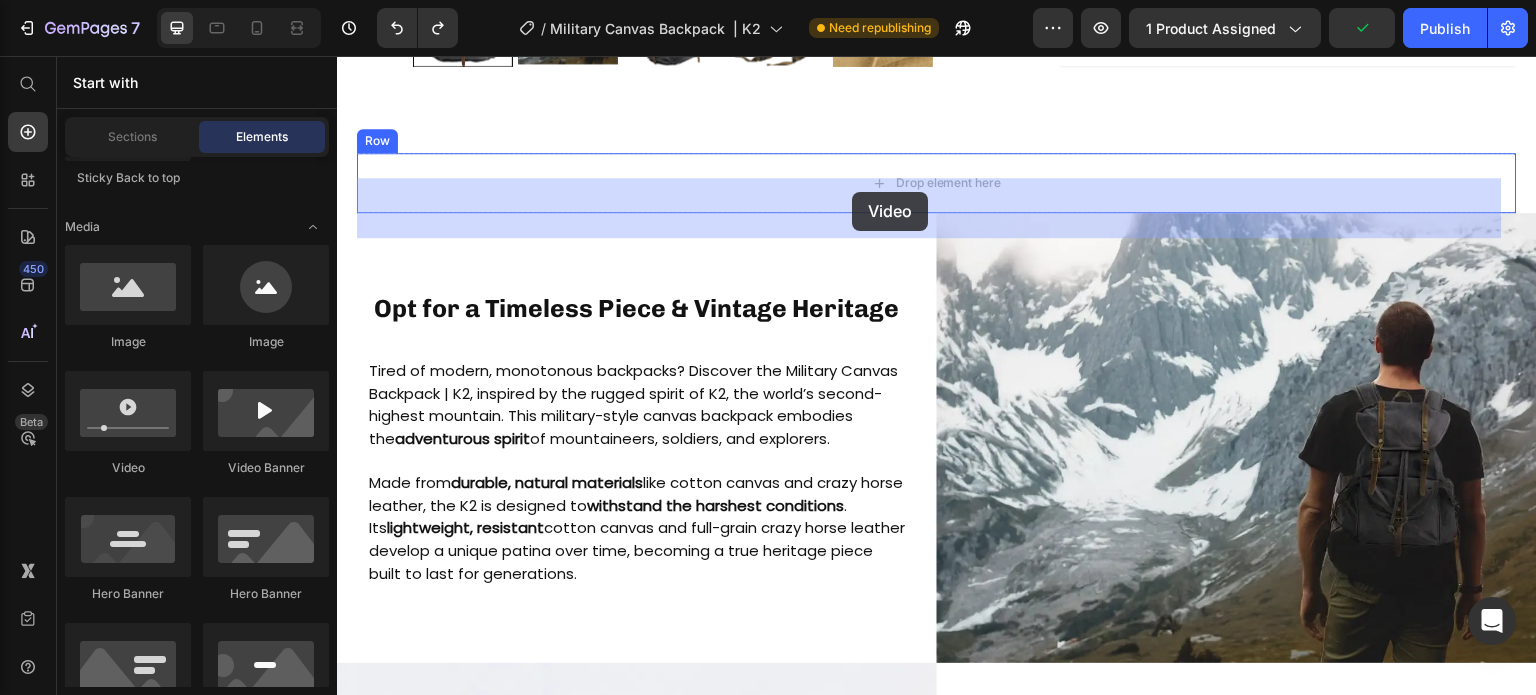 drag, startPoint x: 487, startPoint y: 486, endPoint x: 852, endPoint y: 192, distance: 468.68005 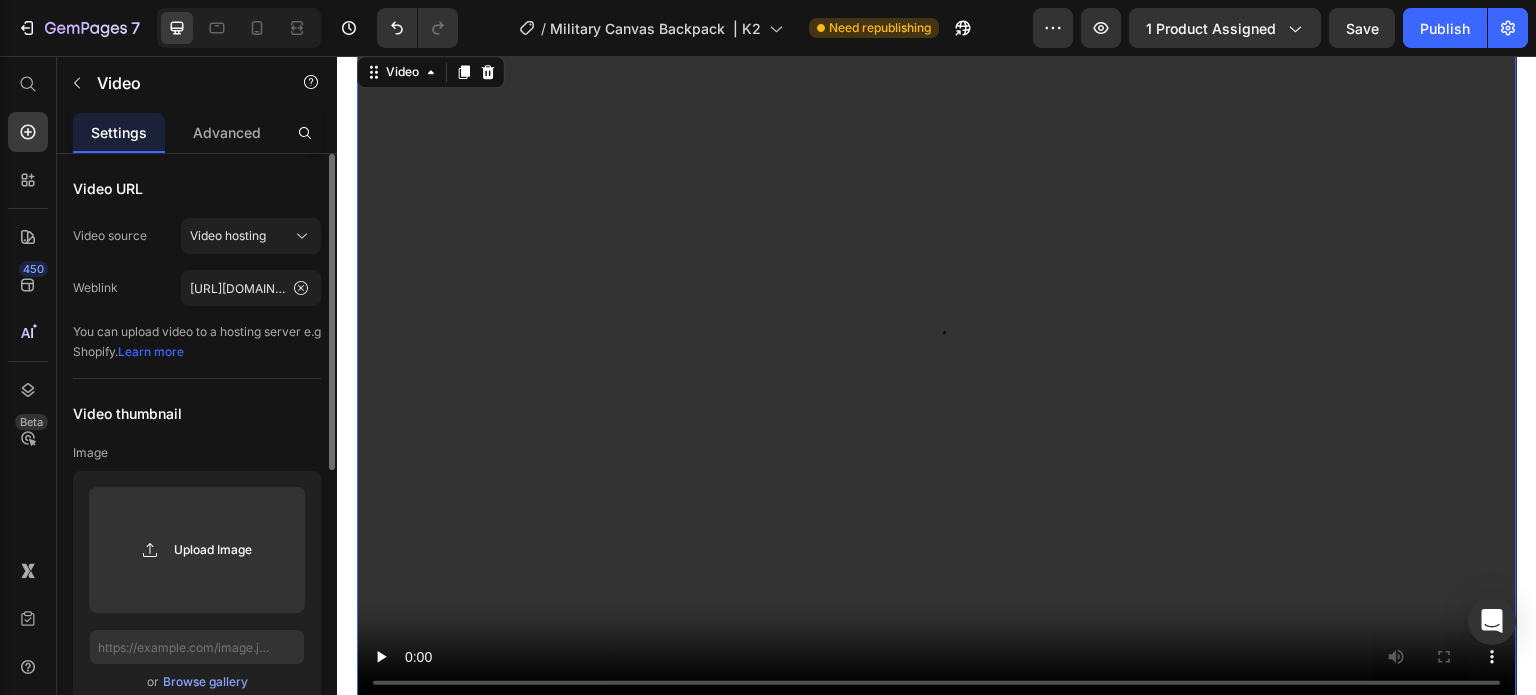 scroll, scrollTop: 900, scrollLeft: 0, axis: vertical 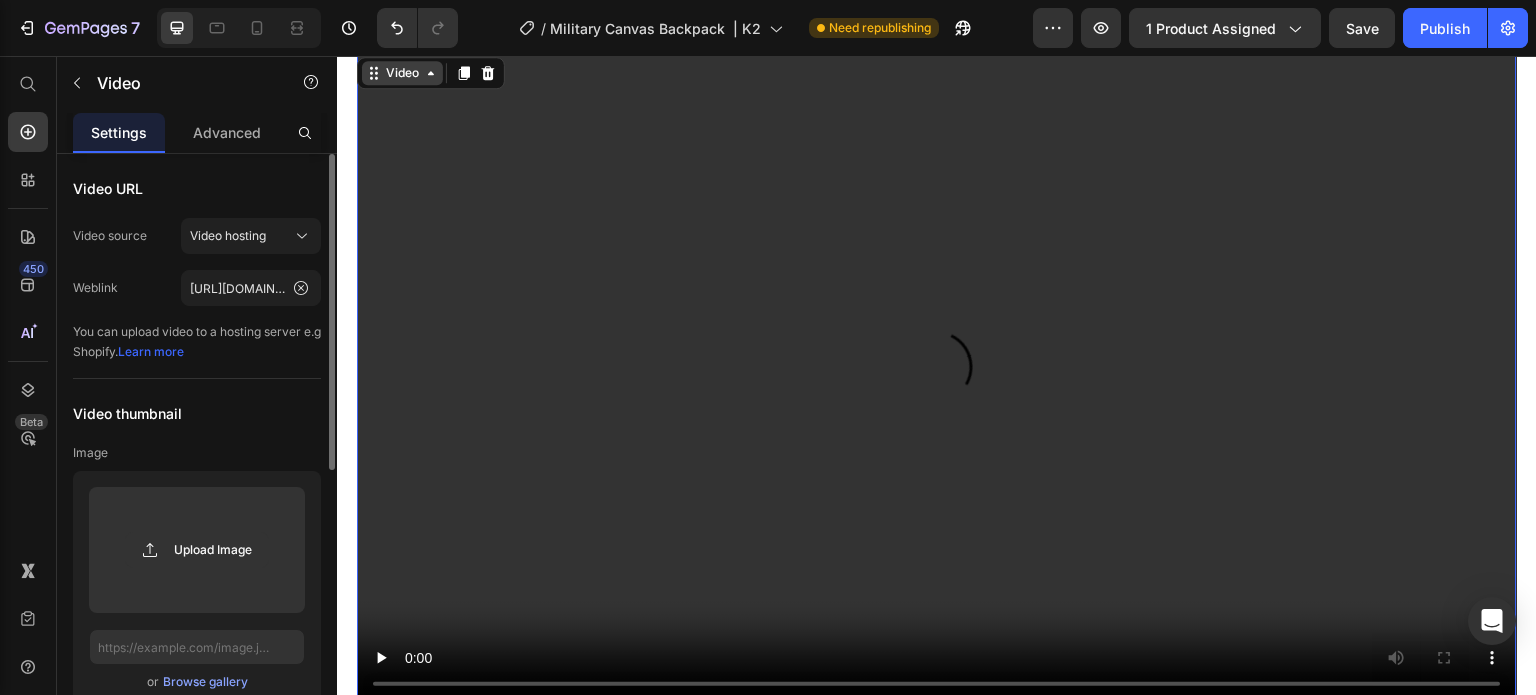 click 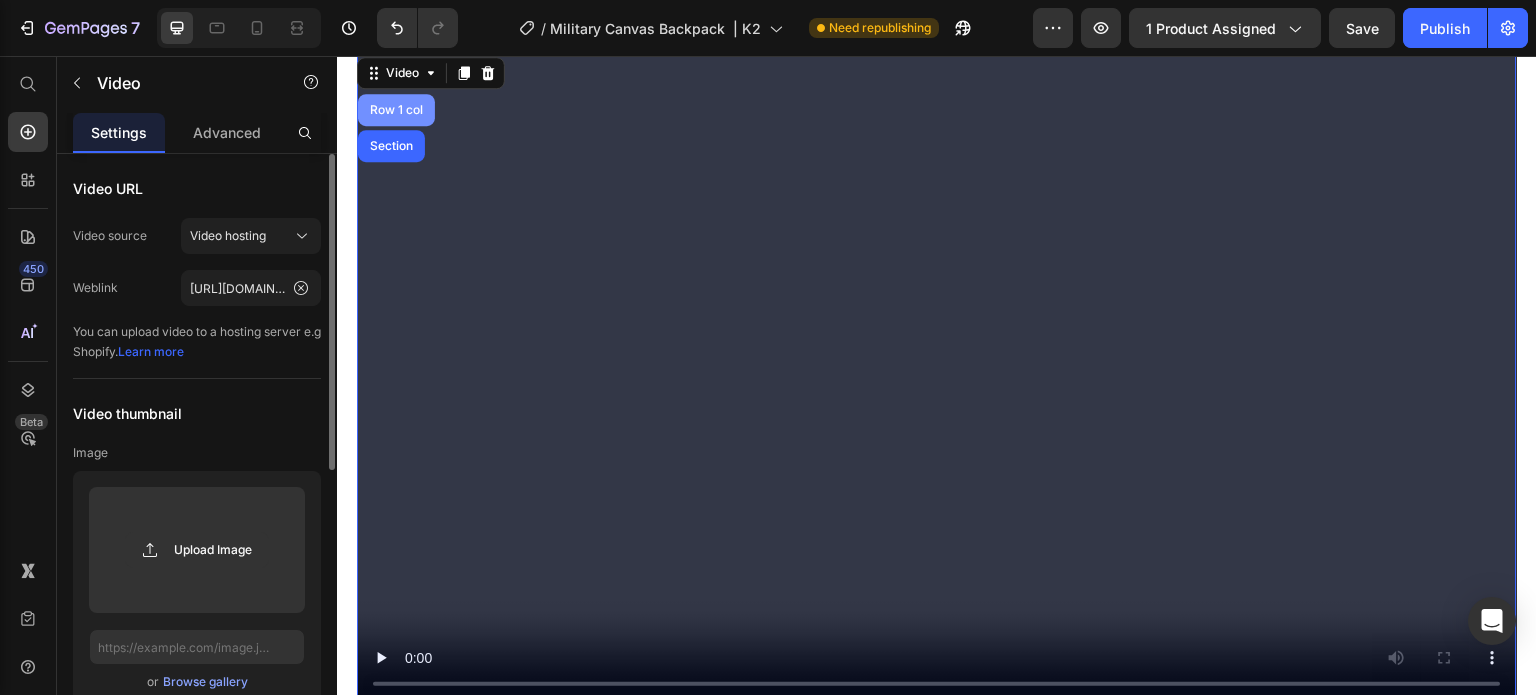 click on "Row 1 col" at bounding box center (396, 110) 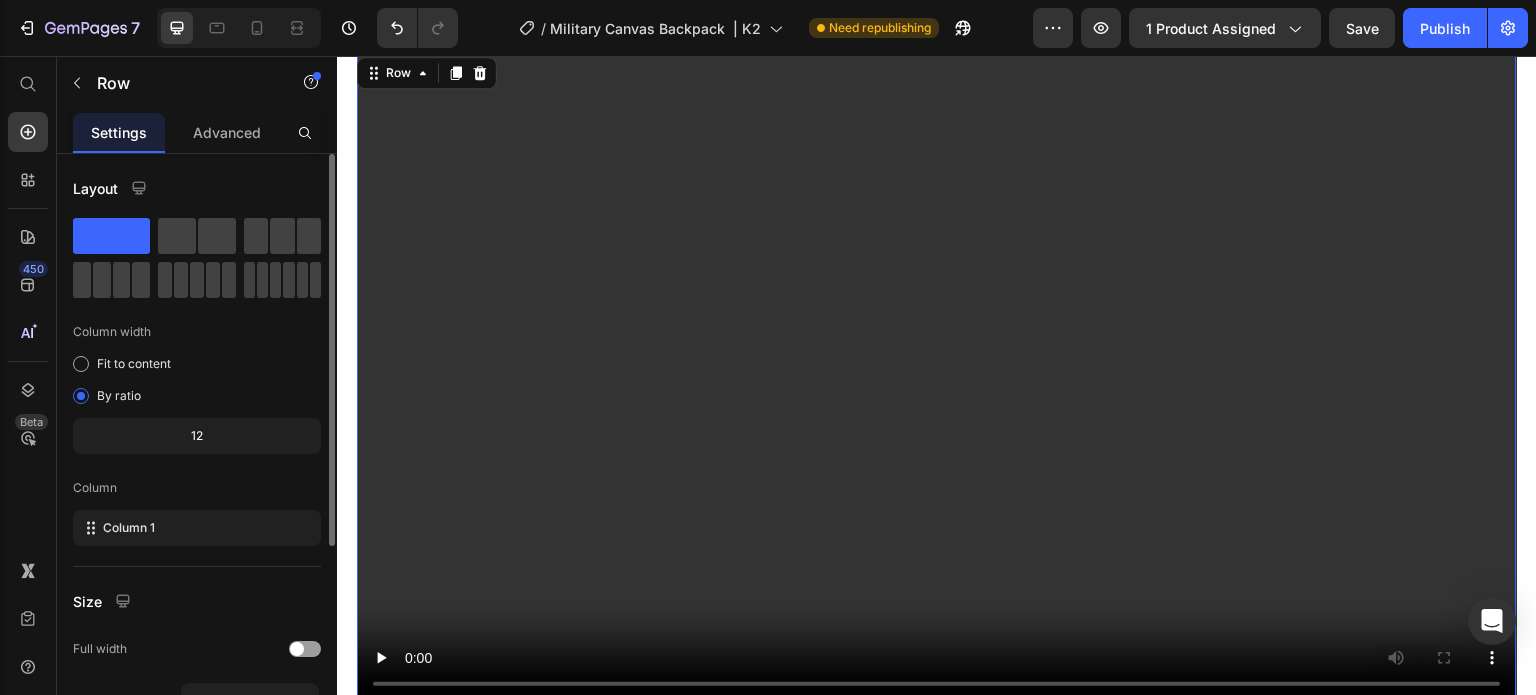 click on "12" 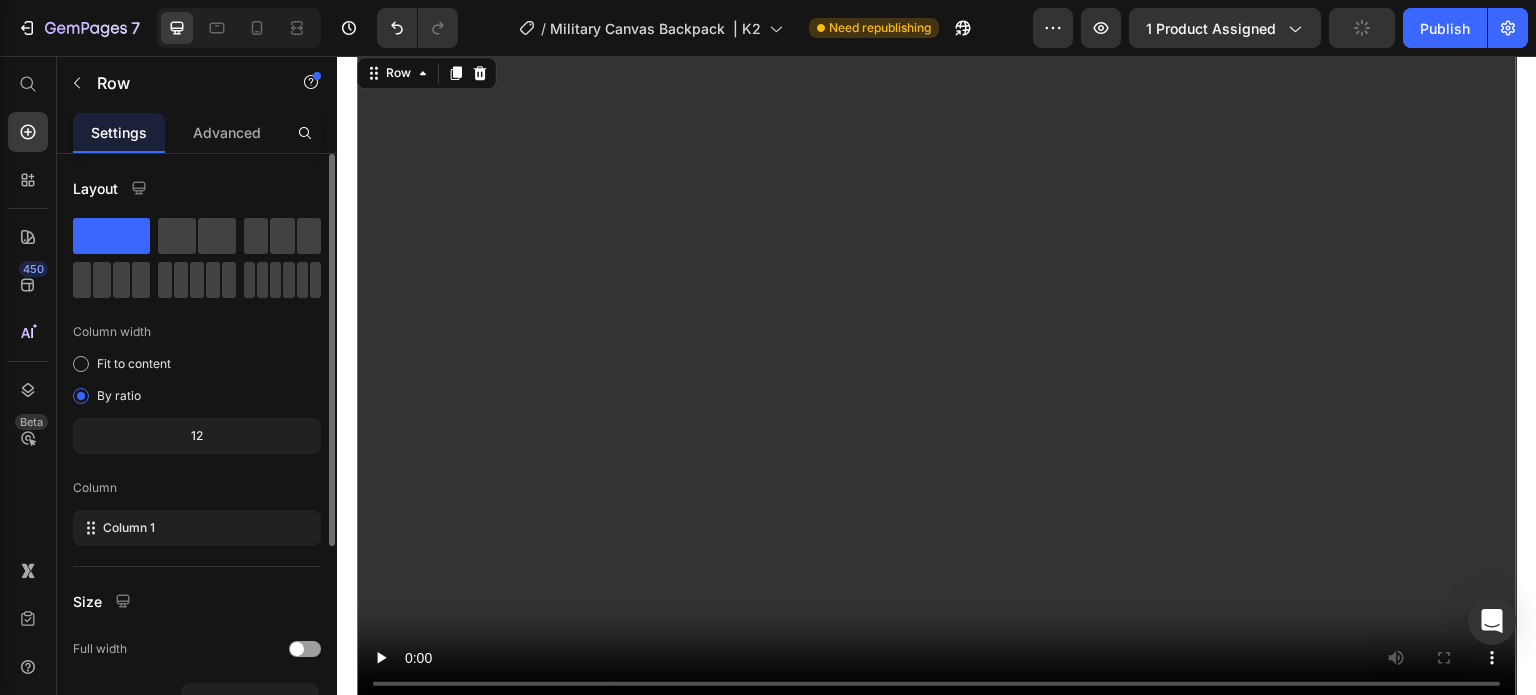 click on "12" 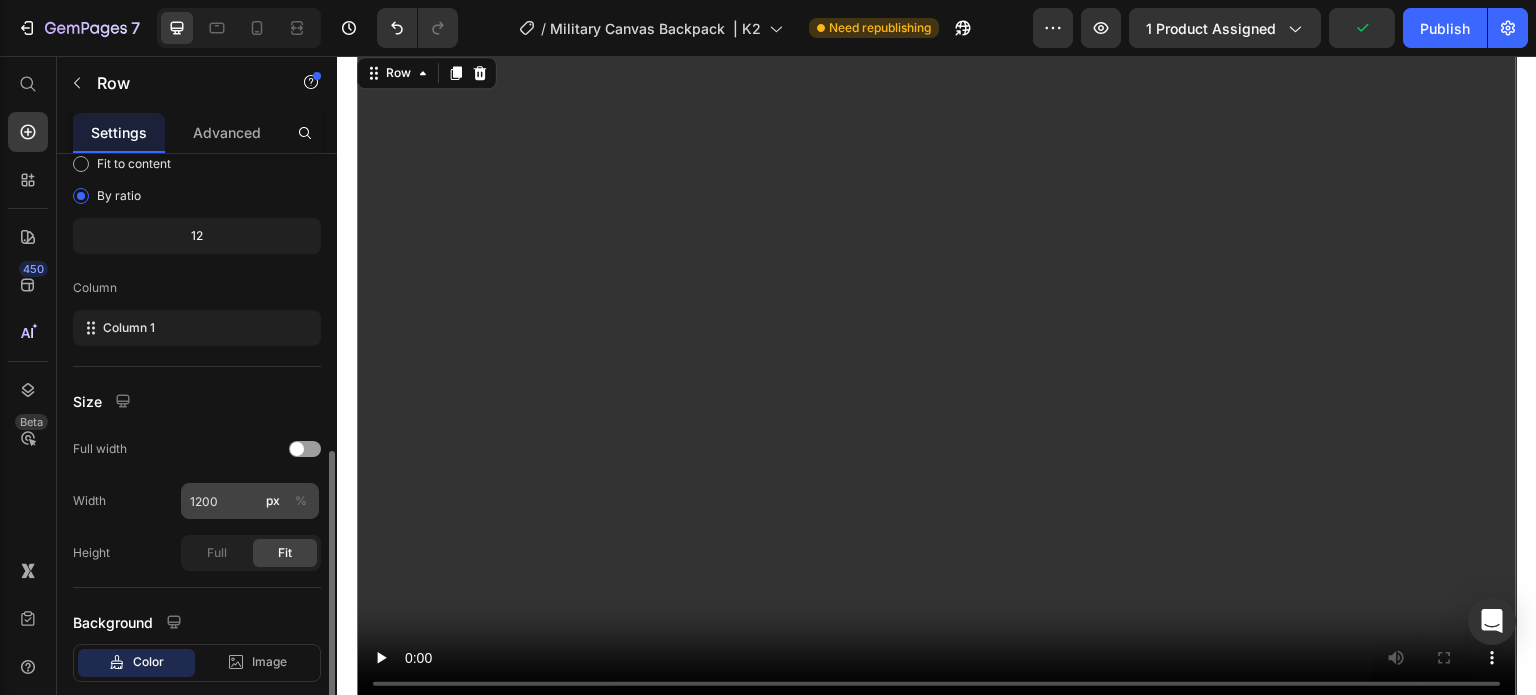 scroll, scrollTop: 300, scrollLeft: 0, axis: vertical 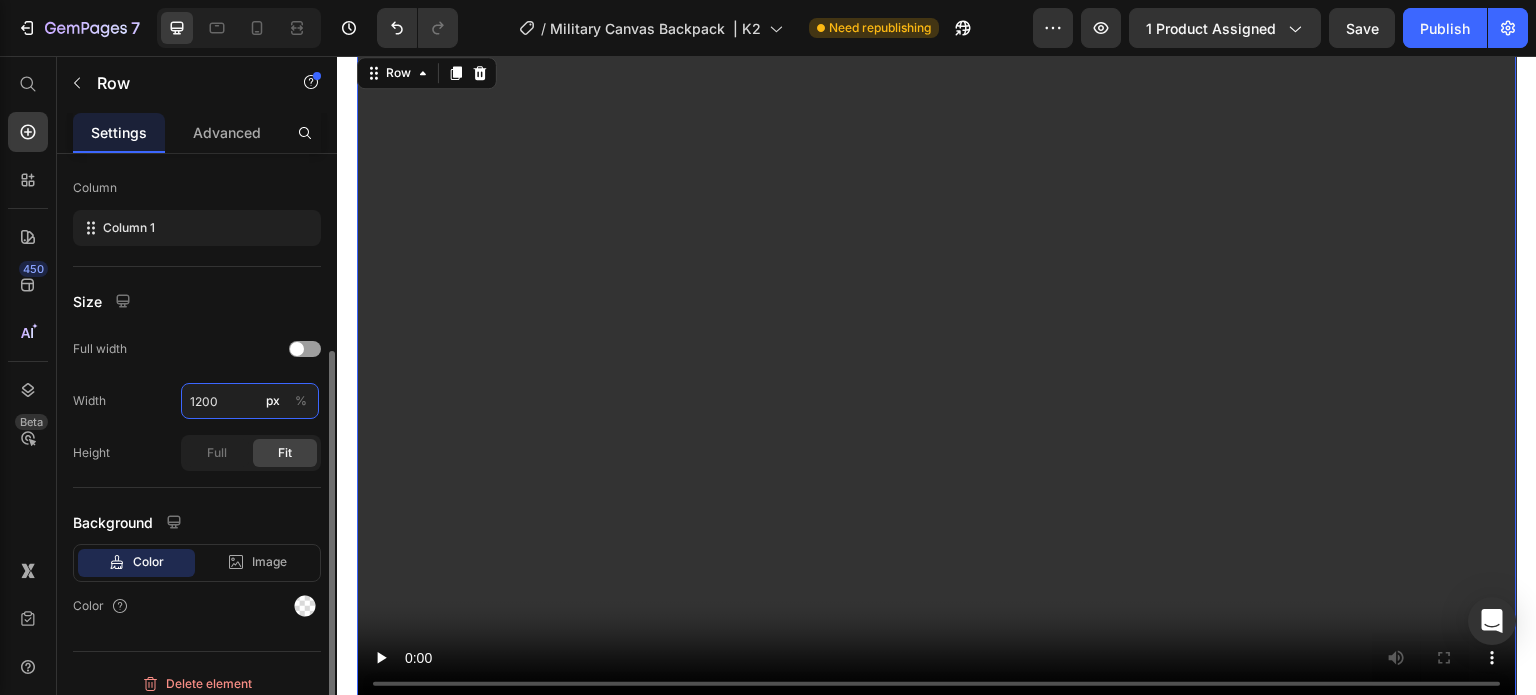 click on "1200" at bounding box center [250, 401] 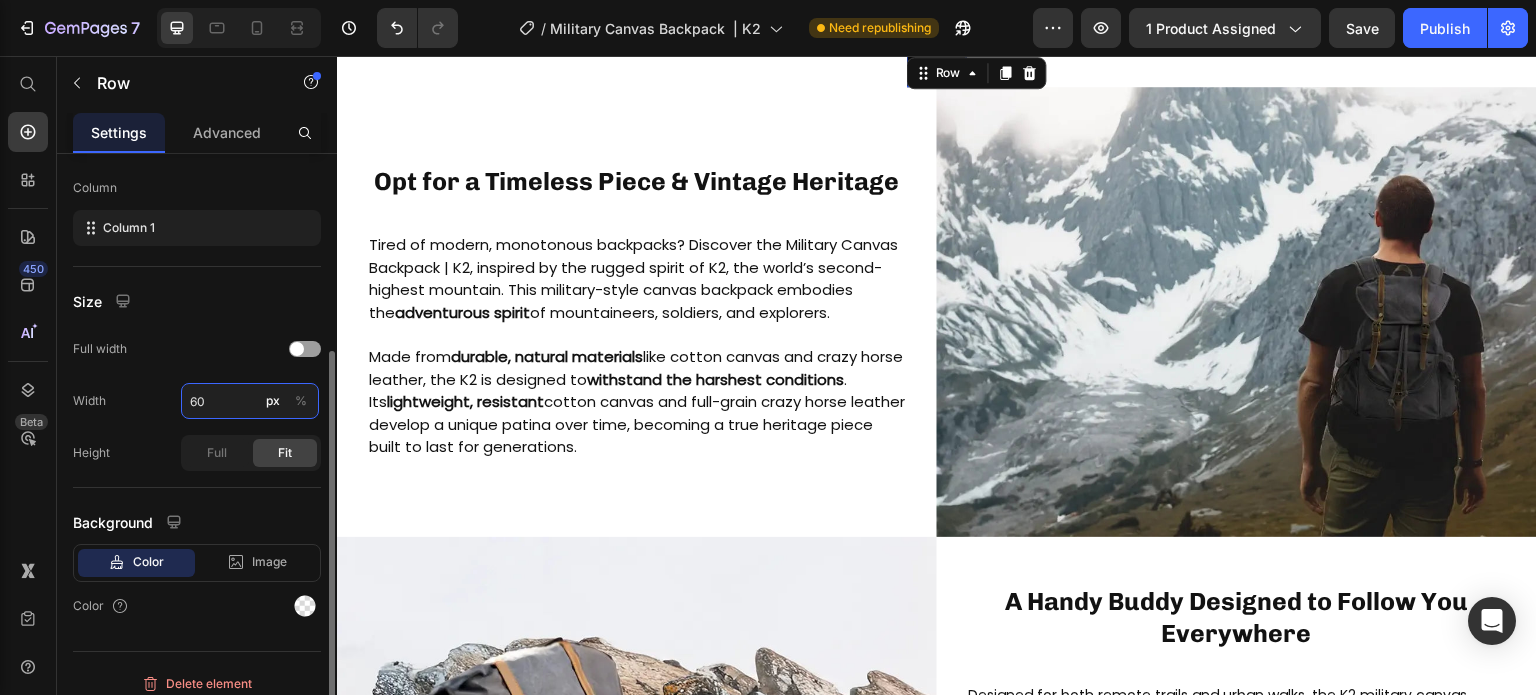 type on "6" 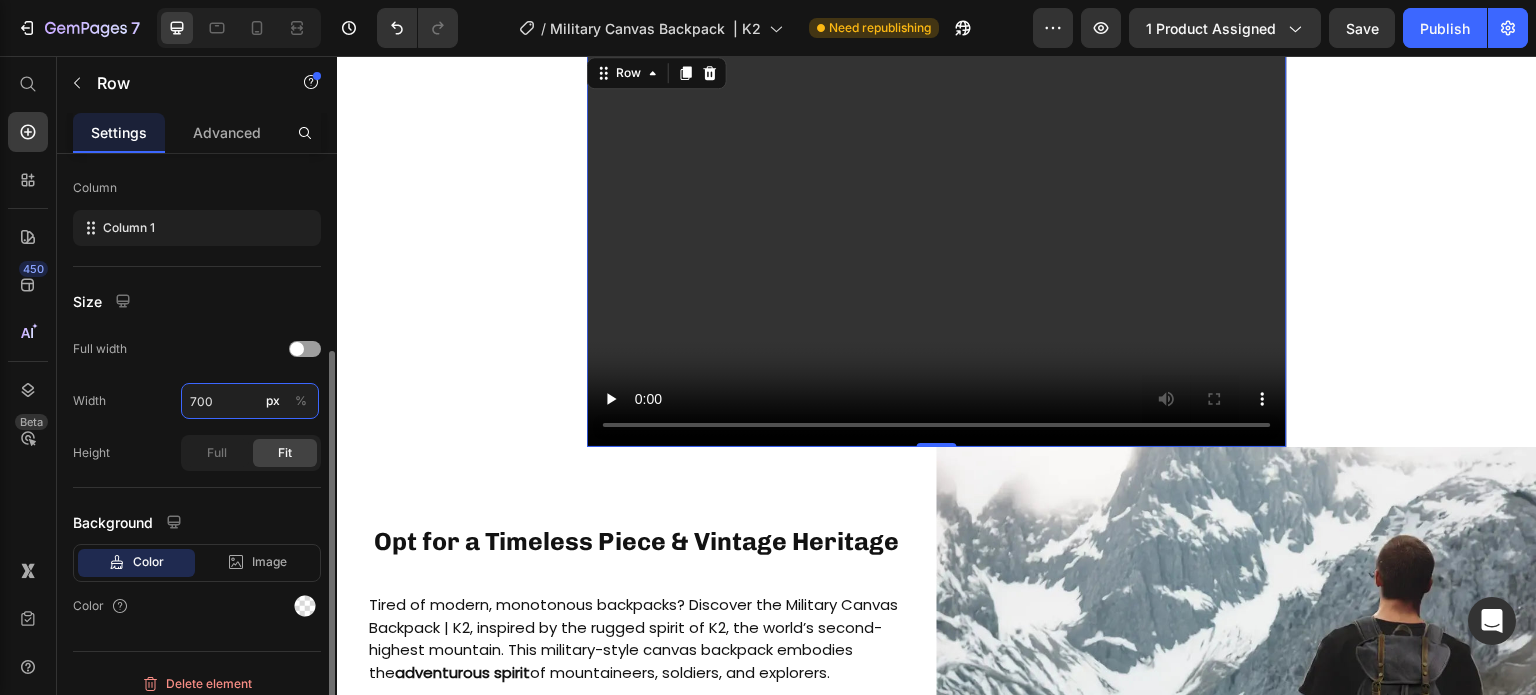 scroll, scrollTop: 100, scrollLeft: 0, axis: vertical 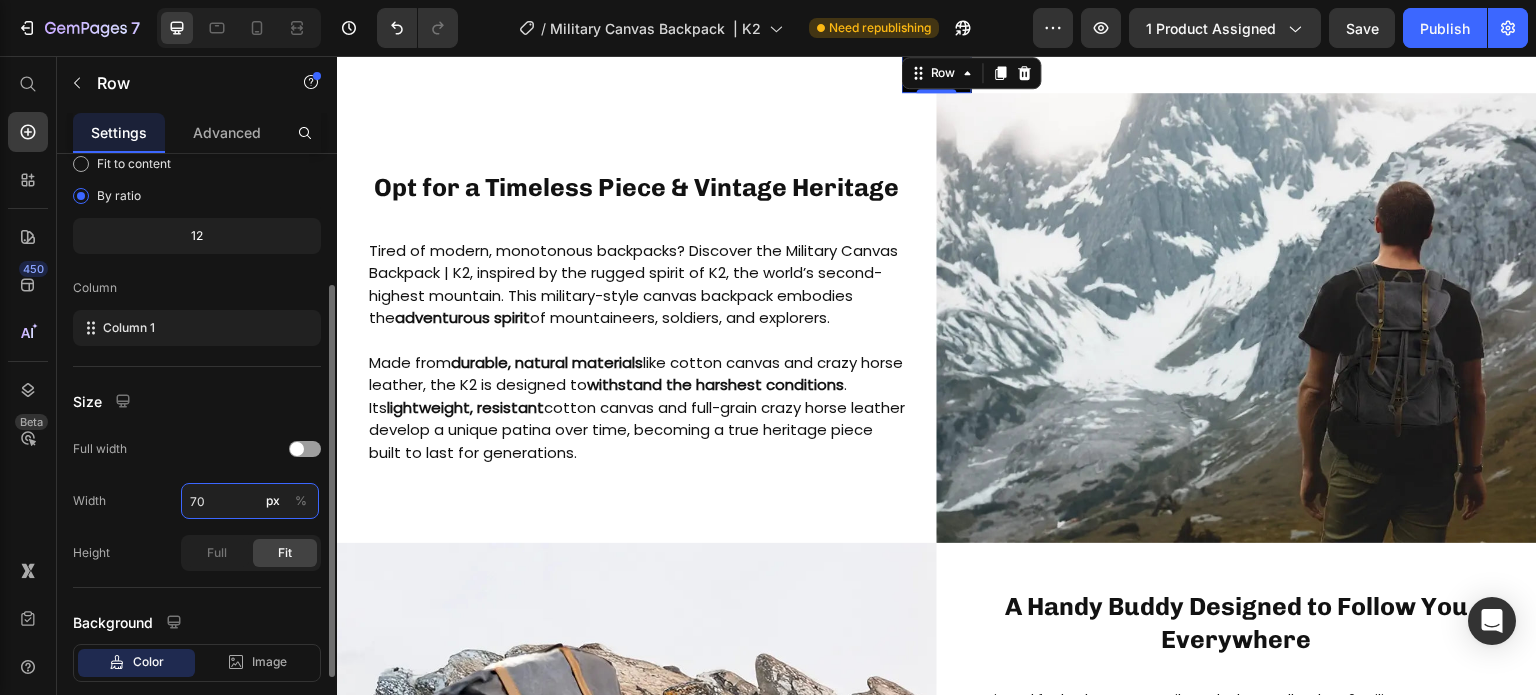 type on "7" 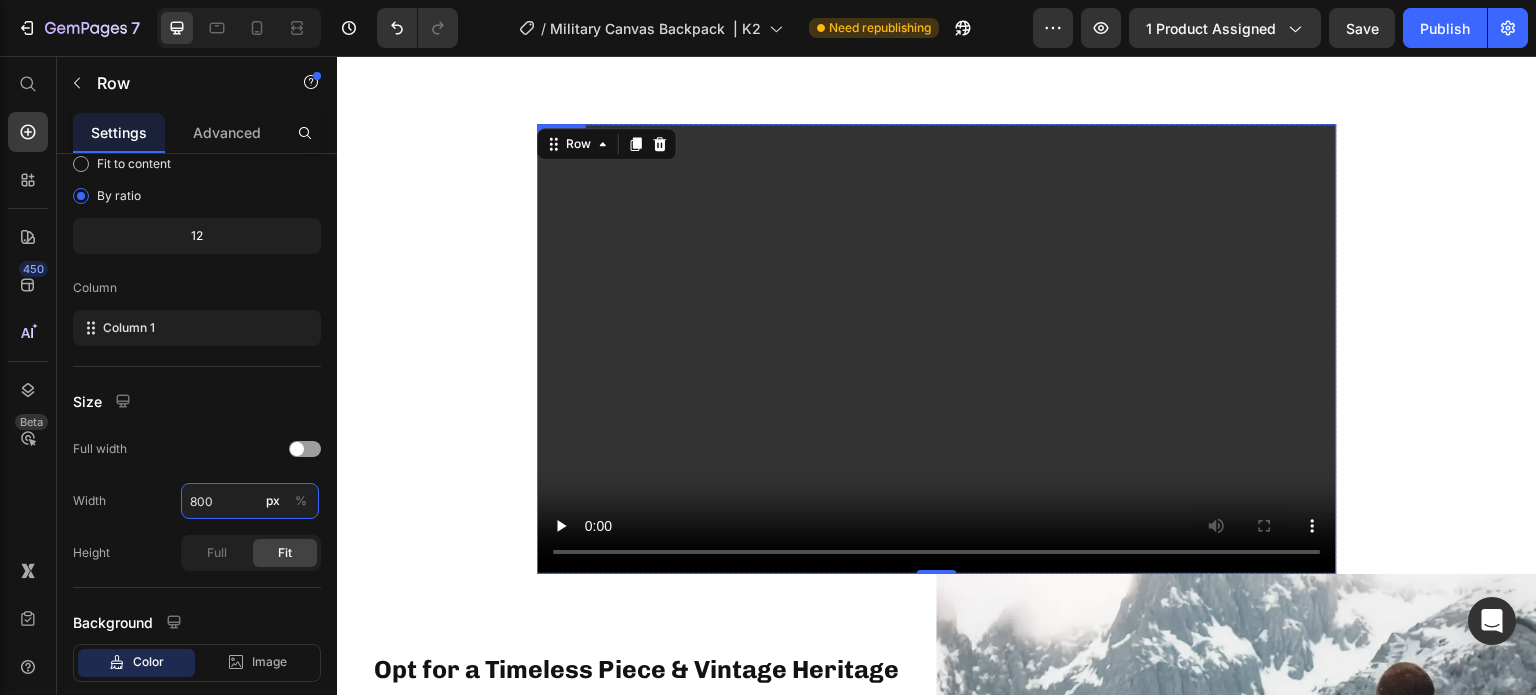 scroll, scrollTop: 800, scrollLeft: 0, axis: vertical 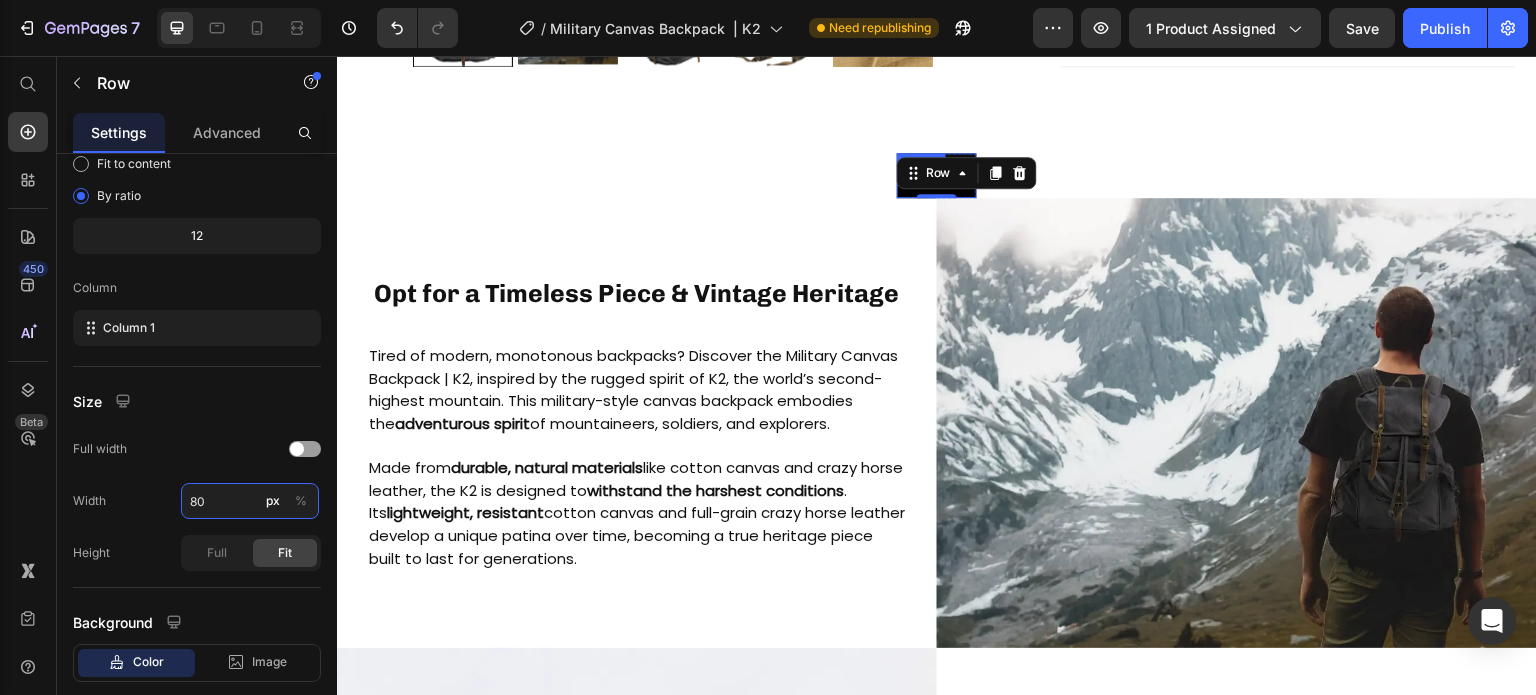 type on "8" 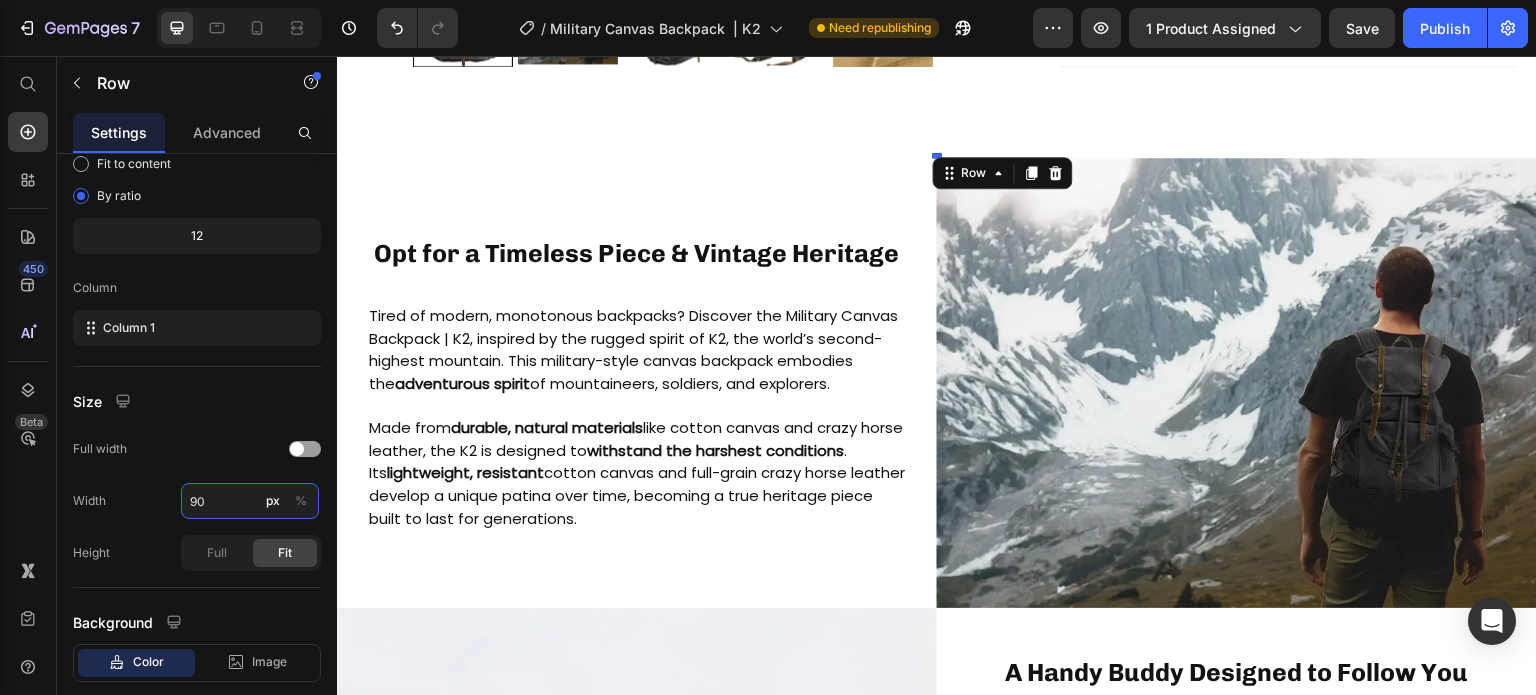 type on "900" 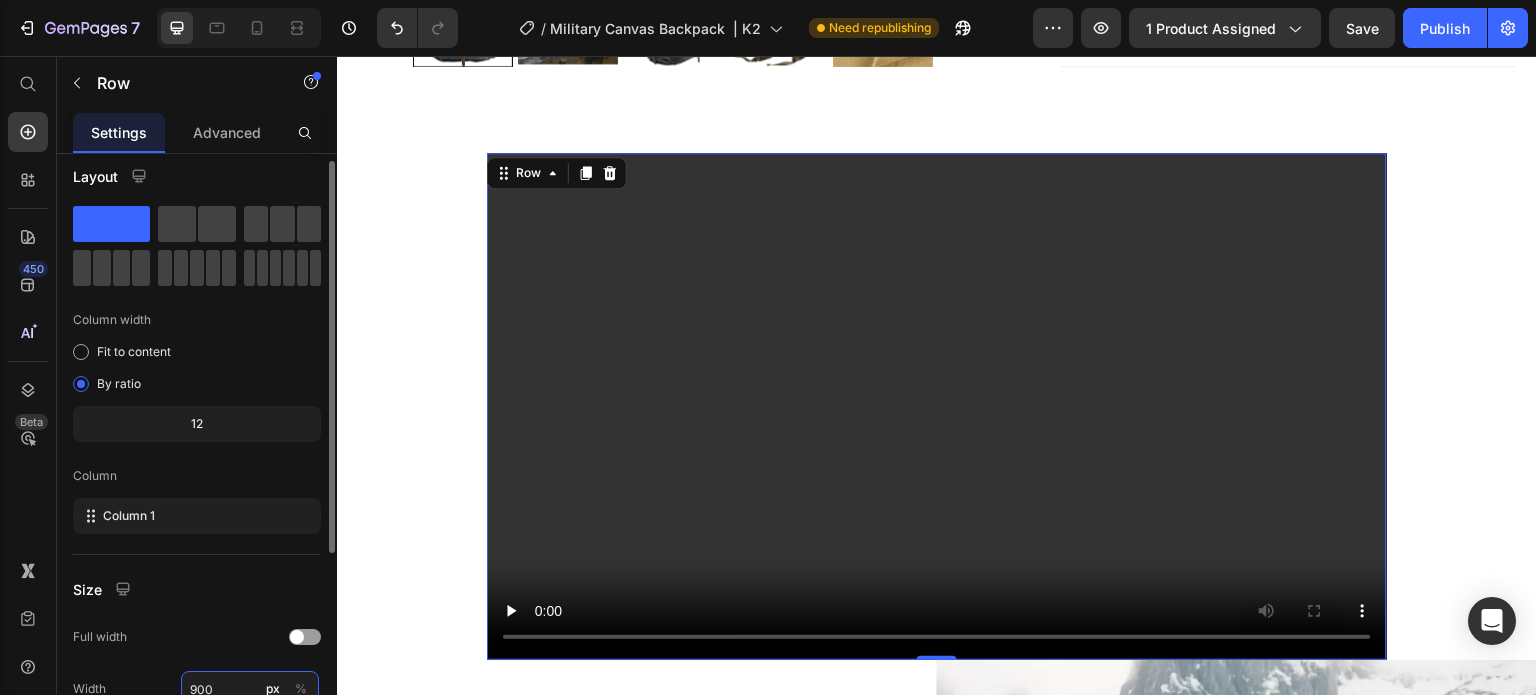 scroll, scrollTop: 0, scrollLeft: 0, axis: both 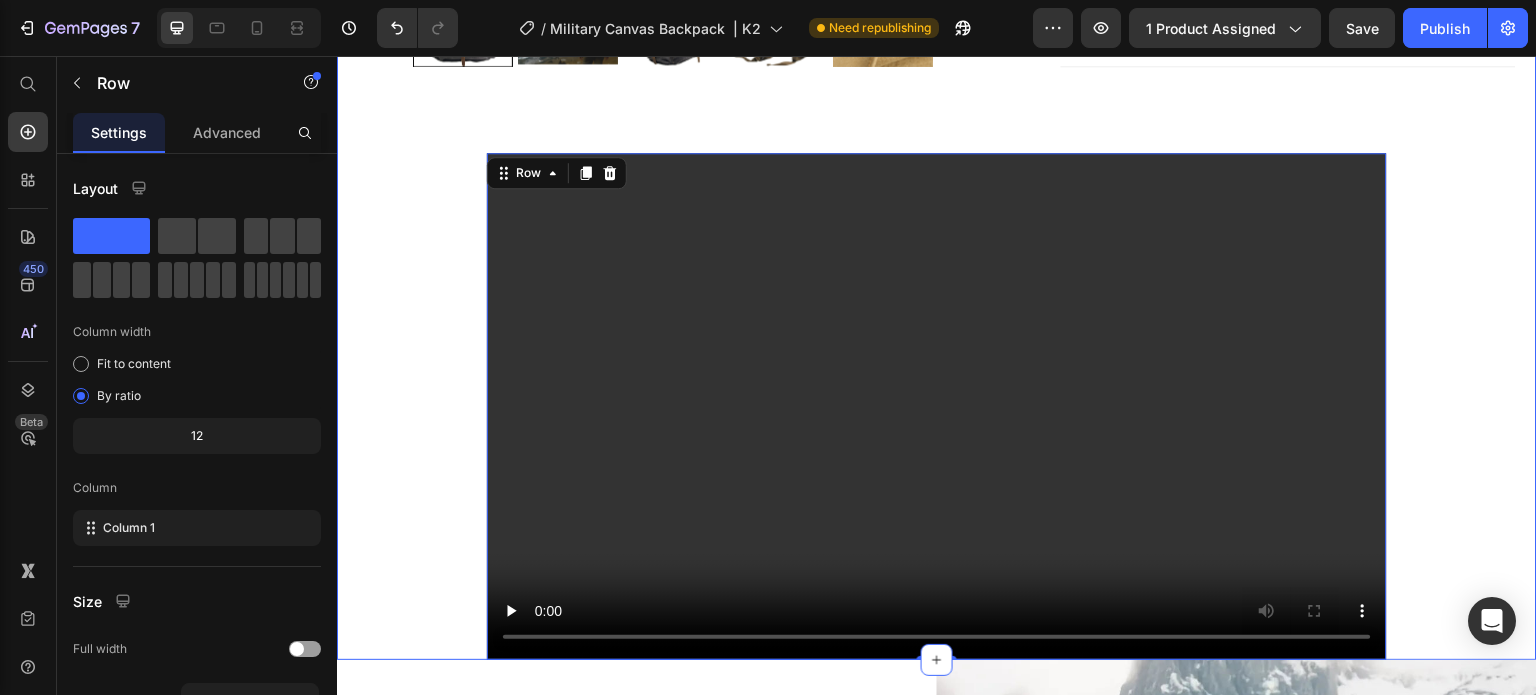 click on "Product Images Military Canvas Backpack  | K2 Product Title Judge.me - Preview Badge (Stars) Judge.me $109.00 Product Price $0.00 Product Price Row Color: Dark Grey Dark Grey Dark Grey Khaki Khaki Green Army Green Army Lake Green Lake Green Product Variants & Swatches {% if settings.enable-wishlist %}
{% endif %} Custom Code 1 Product Quantity
Add to cart Add to Cart Image Row
Shipping Information
Return a product Accordion Row Product Video Row   0" at bounding box center [937, -12] 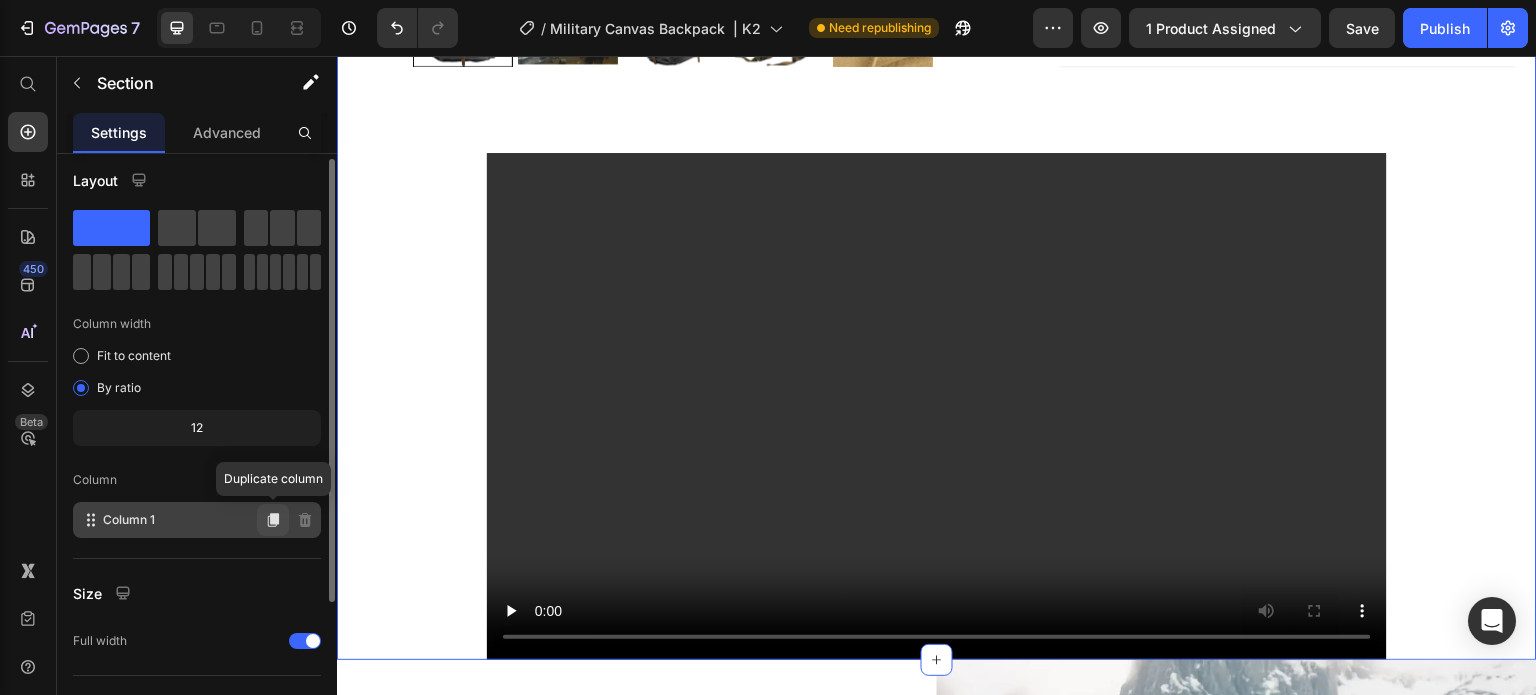 scroll, scrollTop: 0, scrollLeft: 0, axis: both 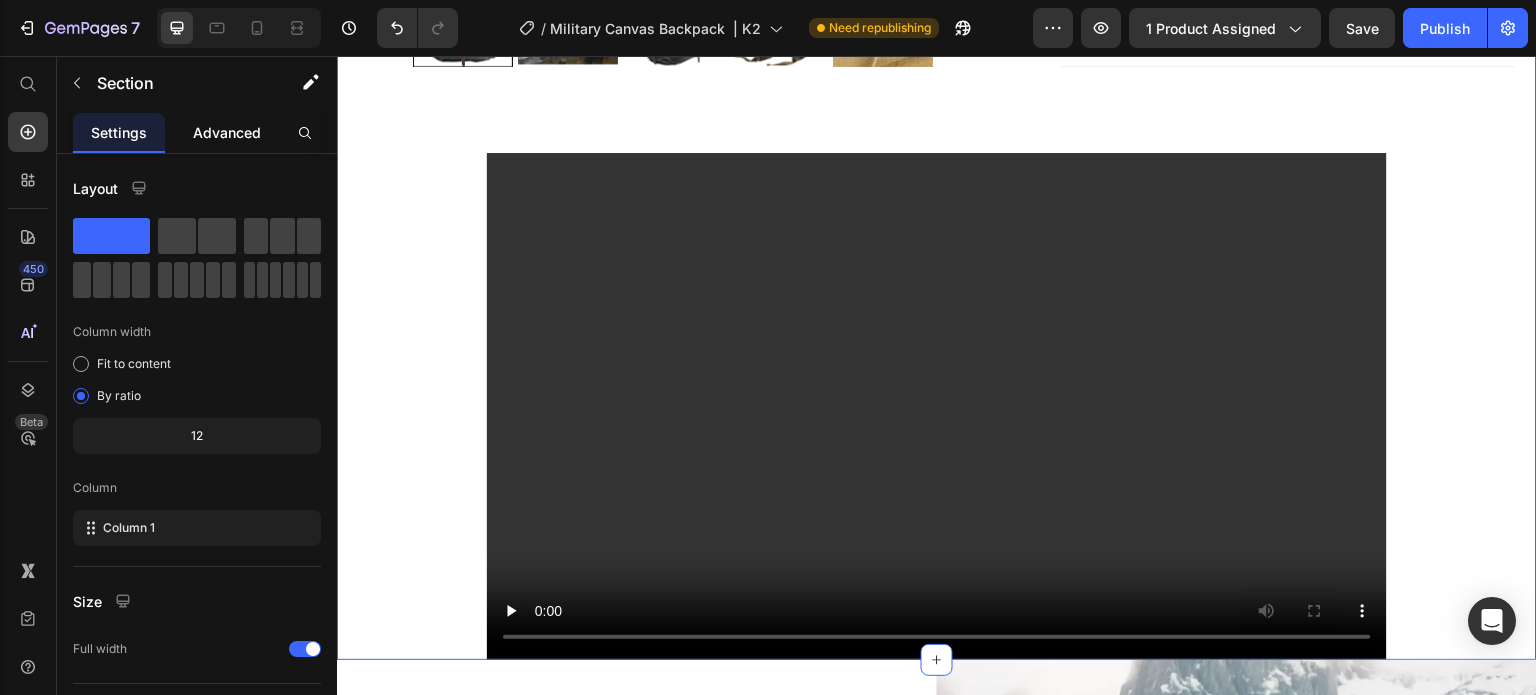 click on "Advanced" at bounding box center [227, 132] 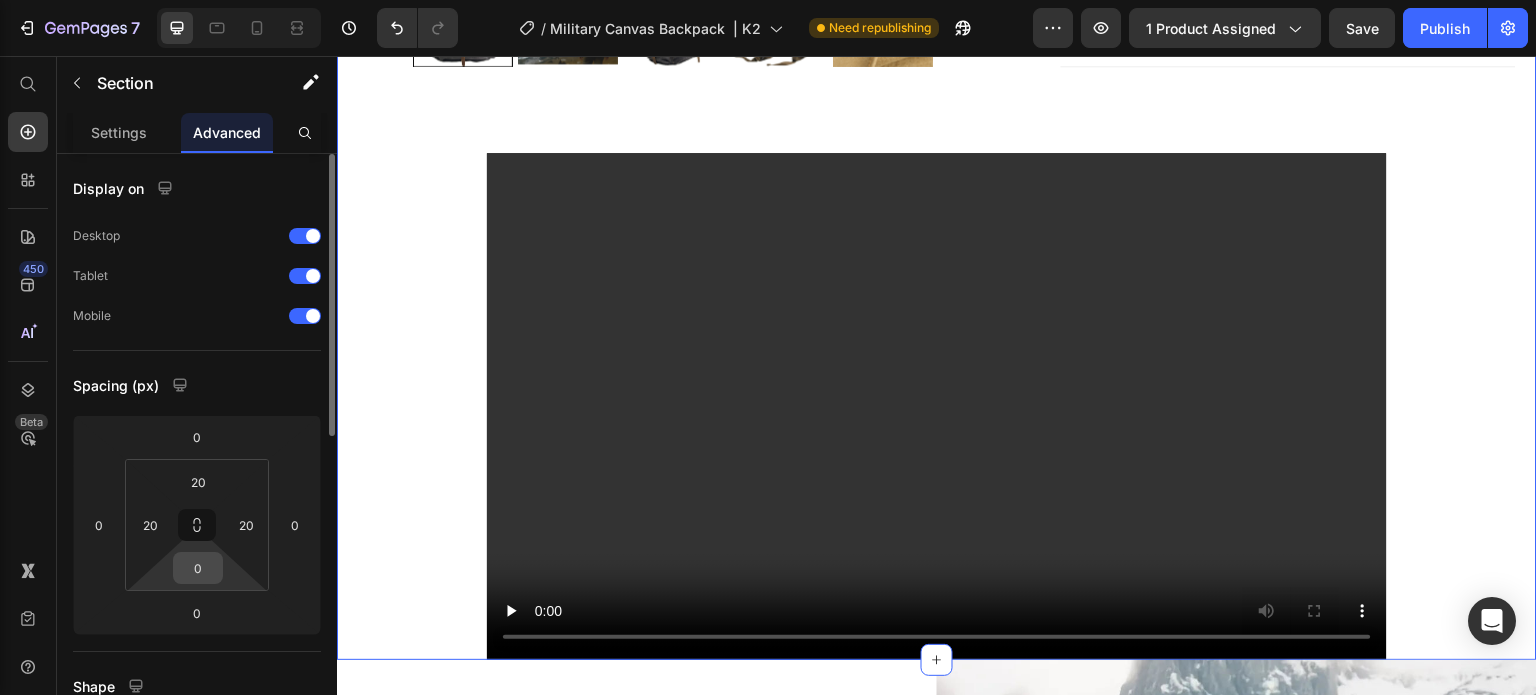 click on "0" at bounding box center (198, 568) 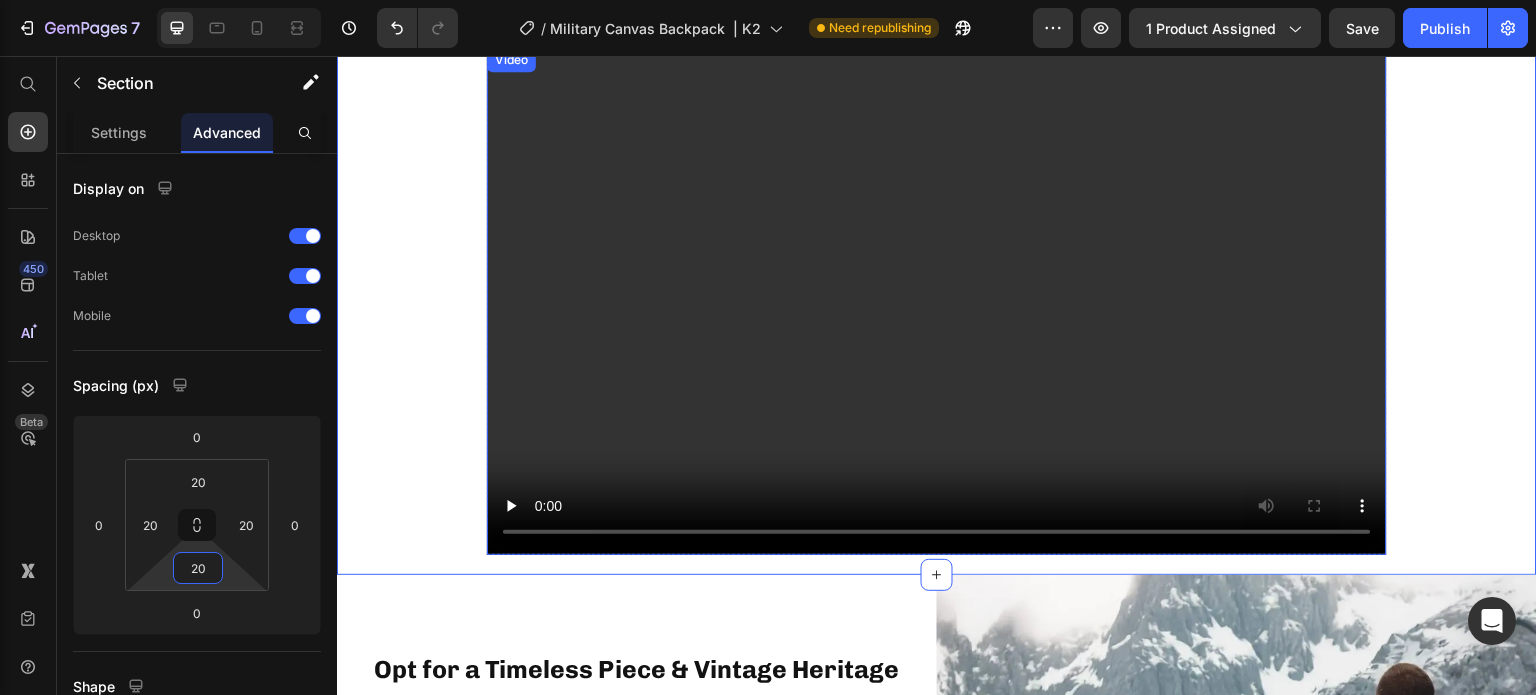 scroll, scrollTop: 900, scrollLeft: 0, axis: vertical 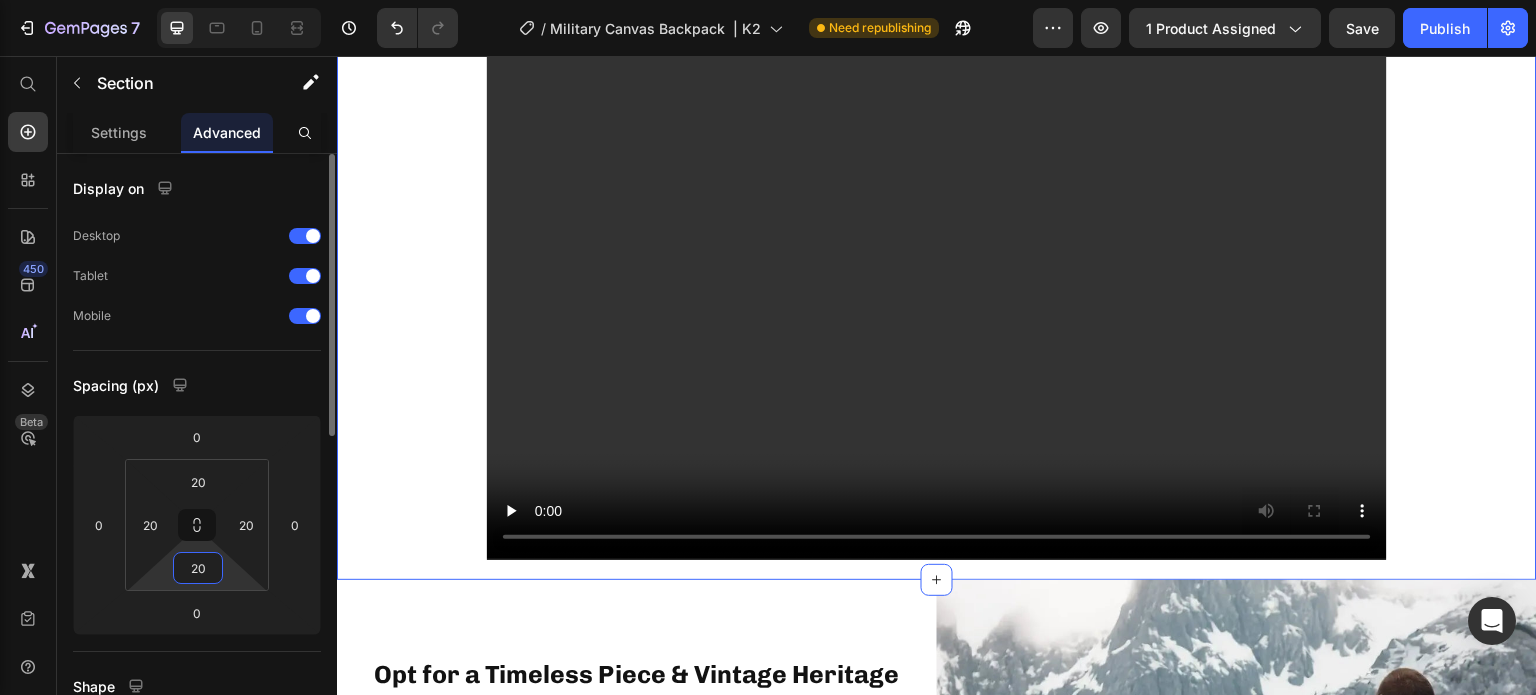 type on "2" 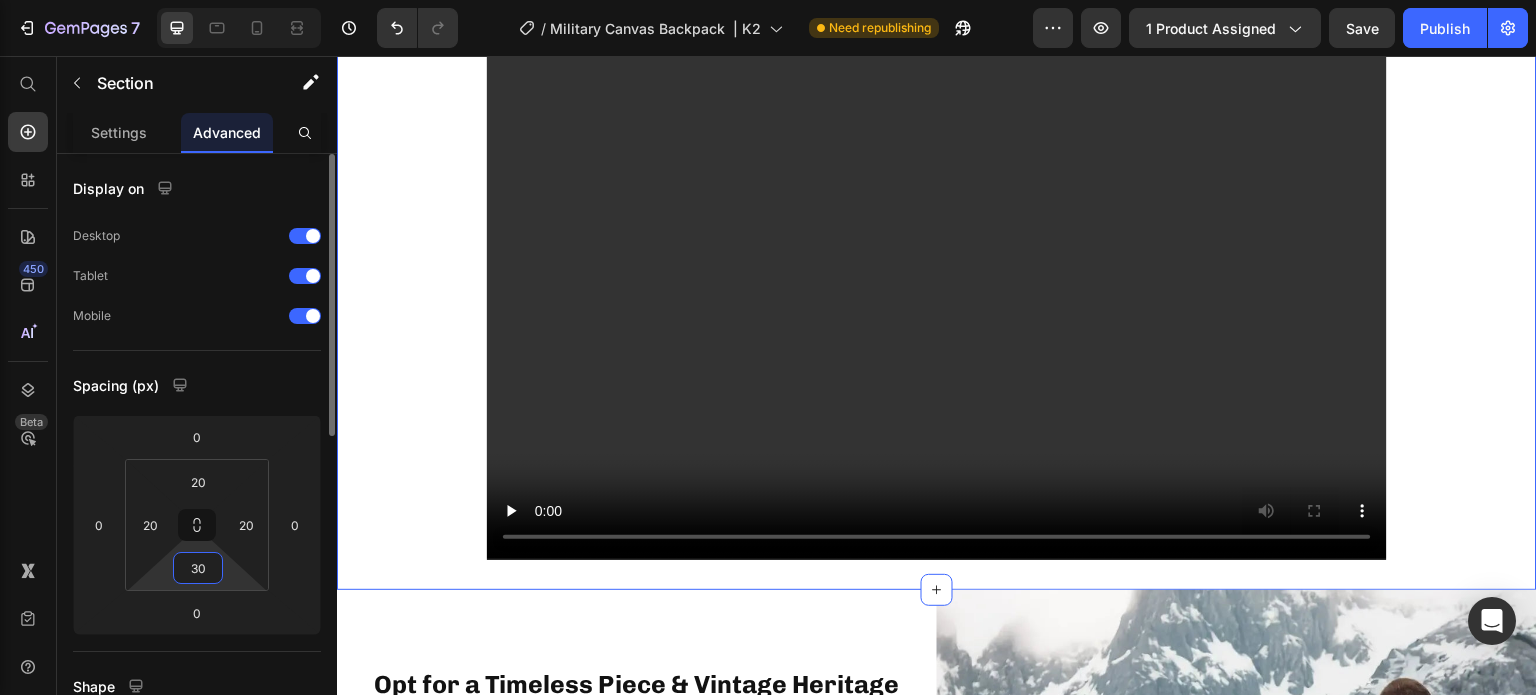 type on "3" 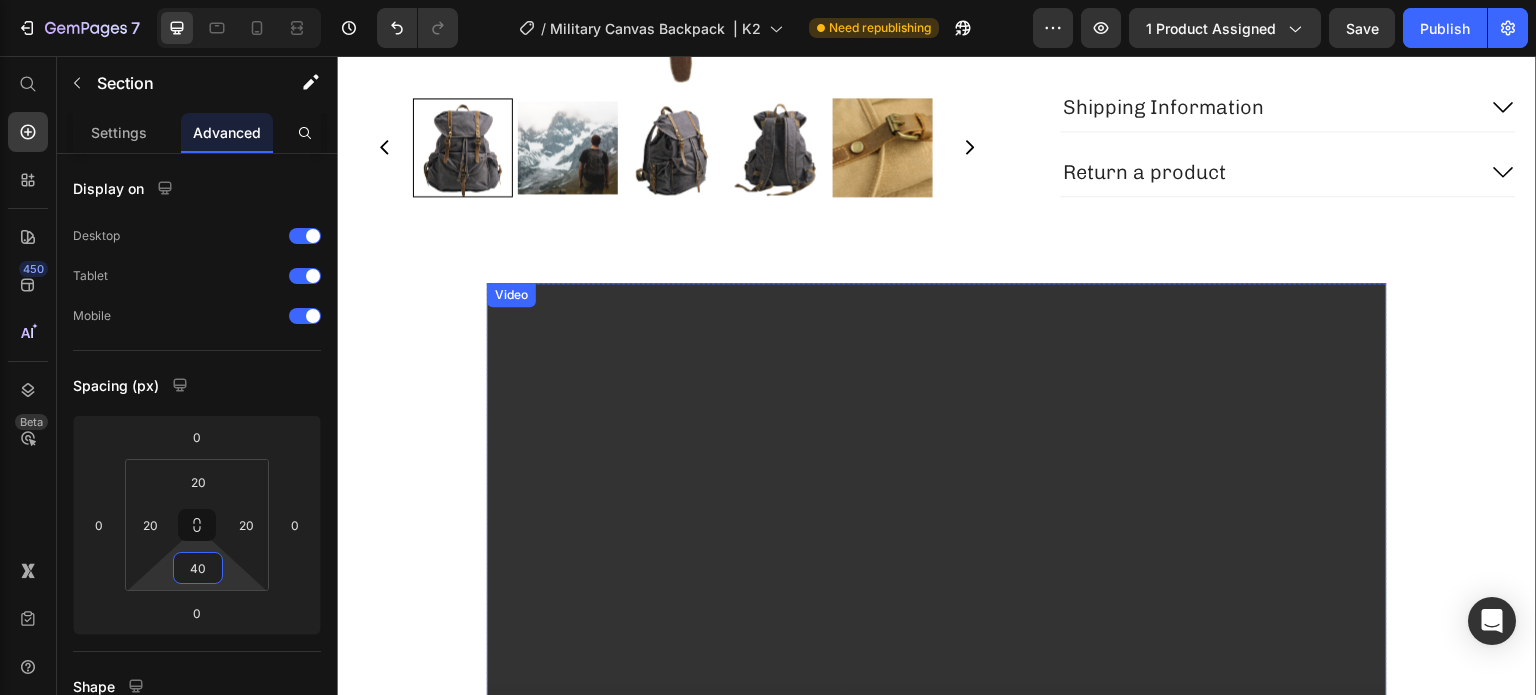 scroll, scrollTop: 700, scrollLeft: 0, axis: vertical 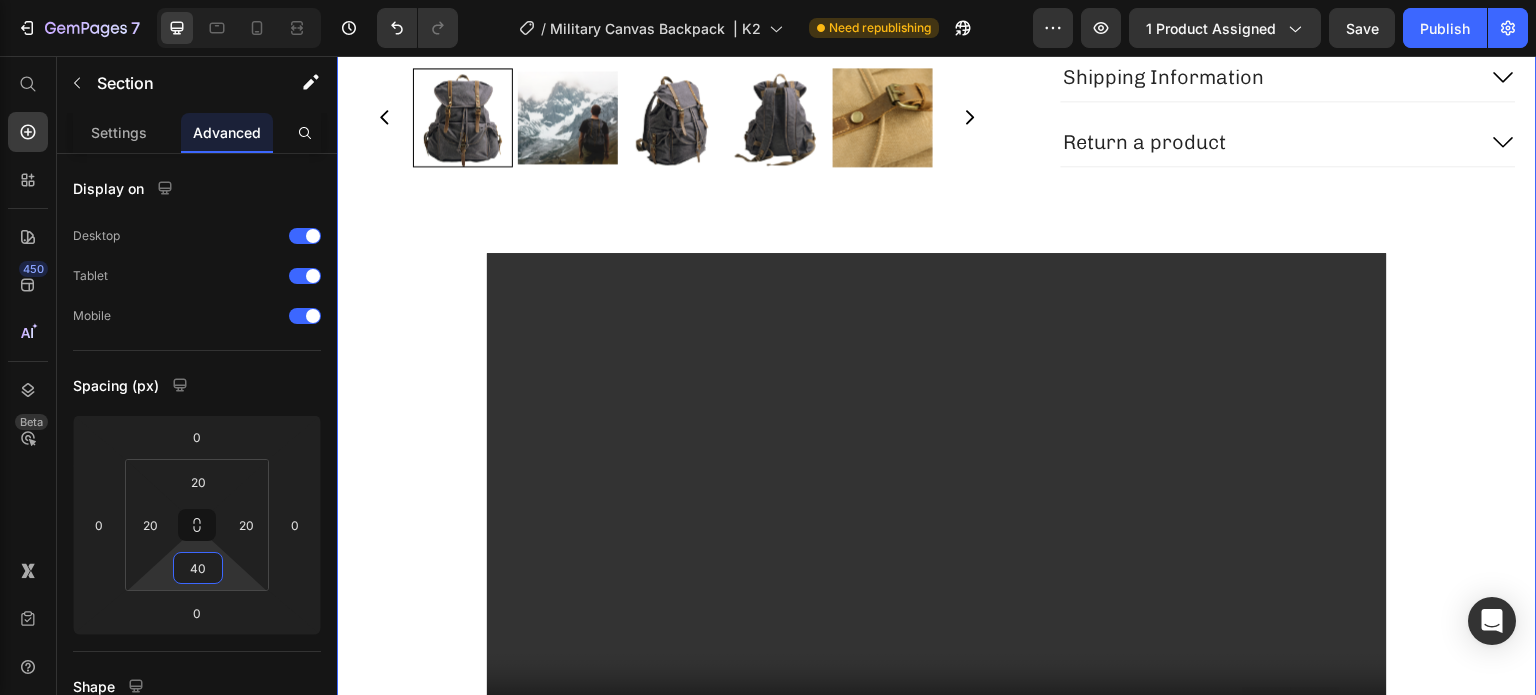 type on "40" 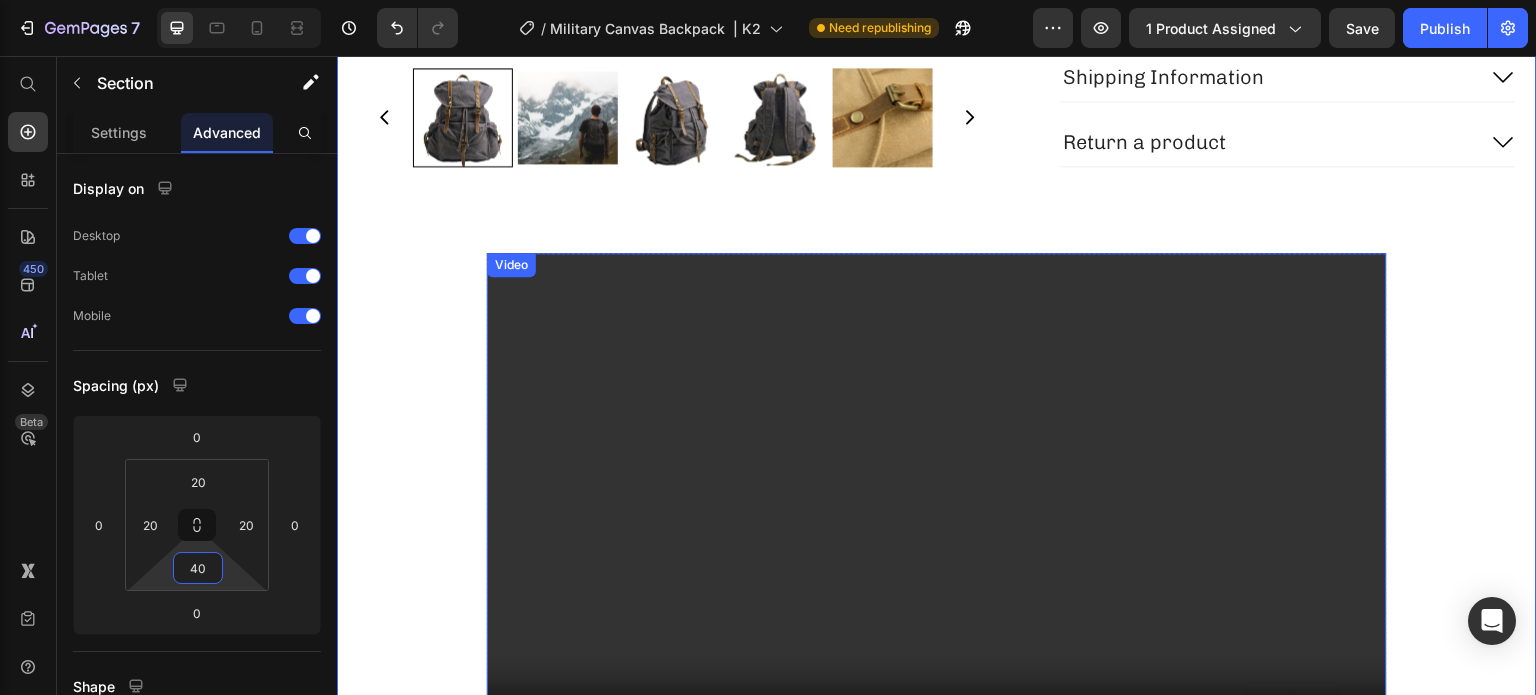click at bounding box center (937, 506) 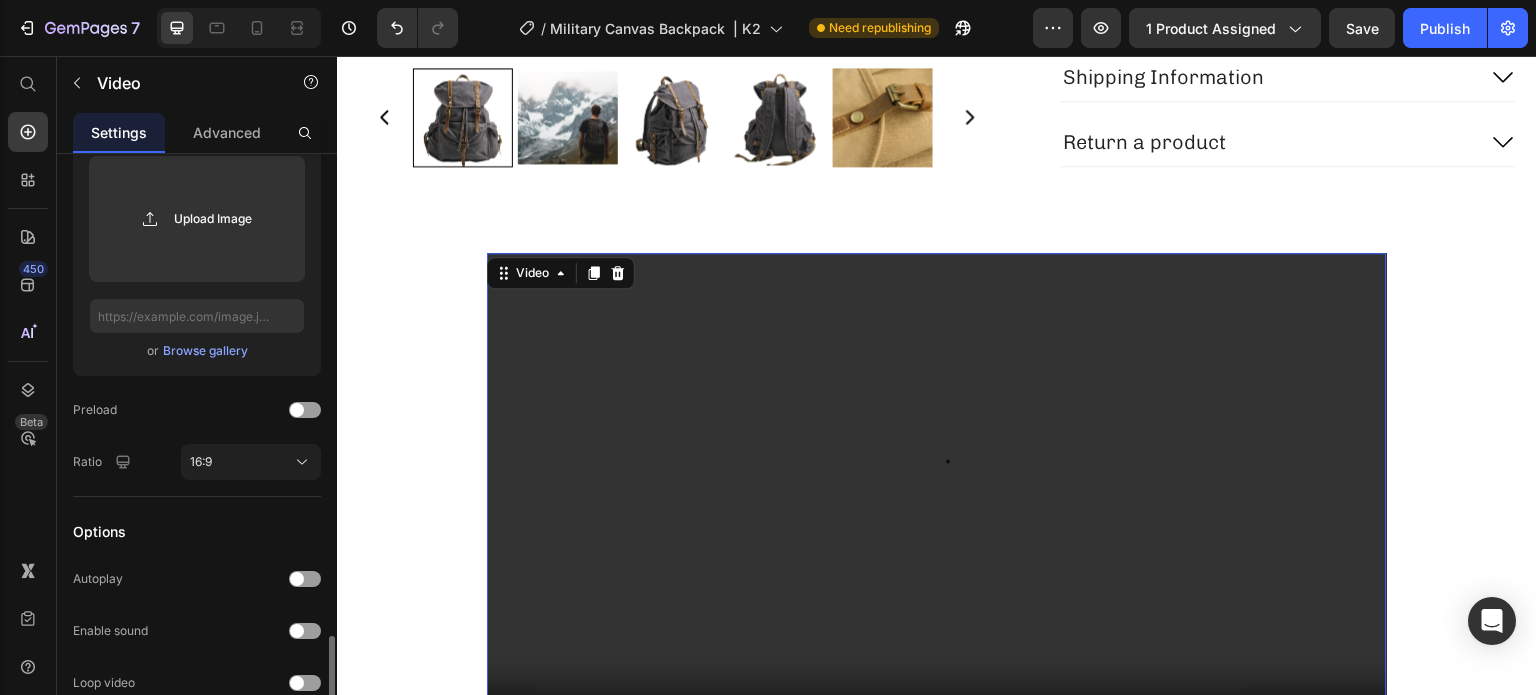 scroll, scrollTop: 531, scrollLeft: 0, axis: vertical 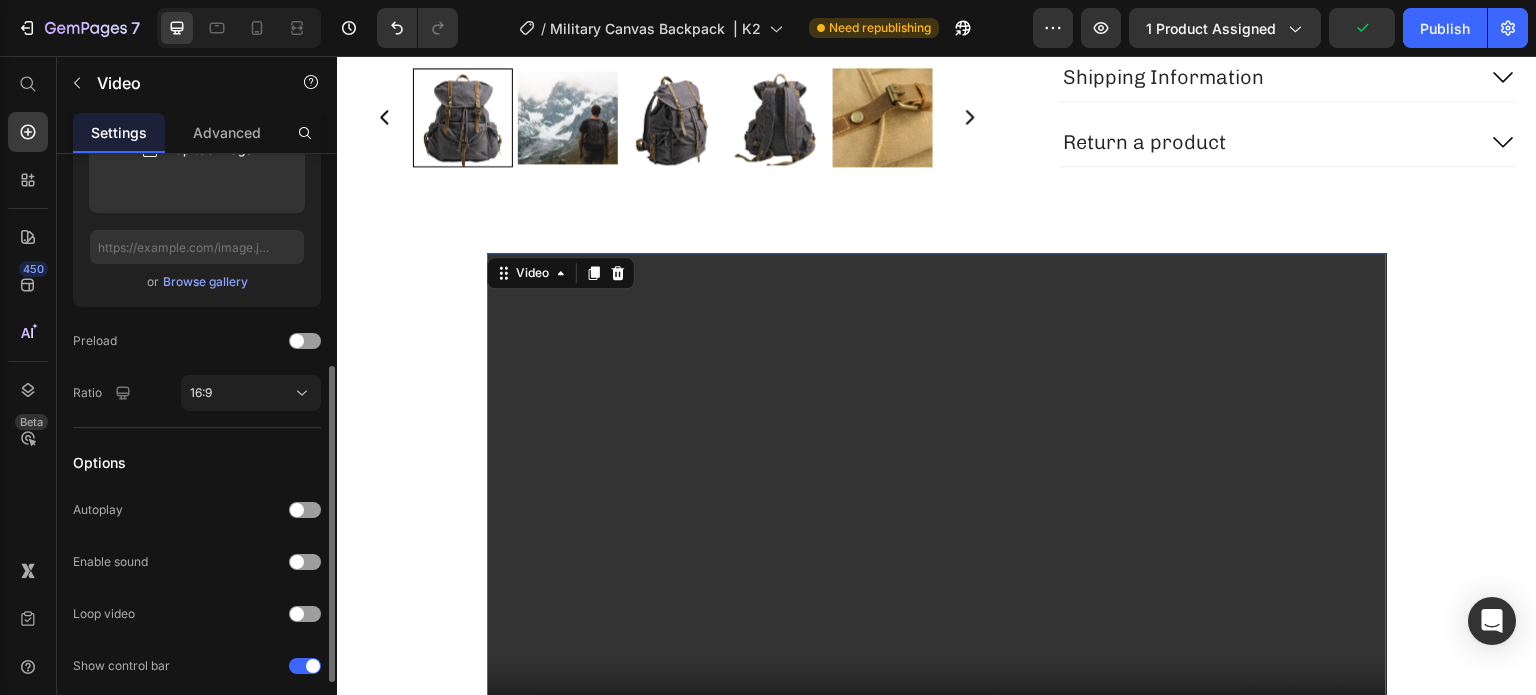 click at bounding box center [937, 506] 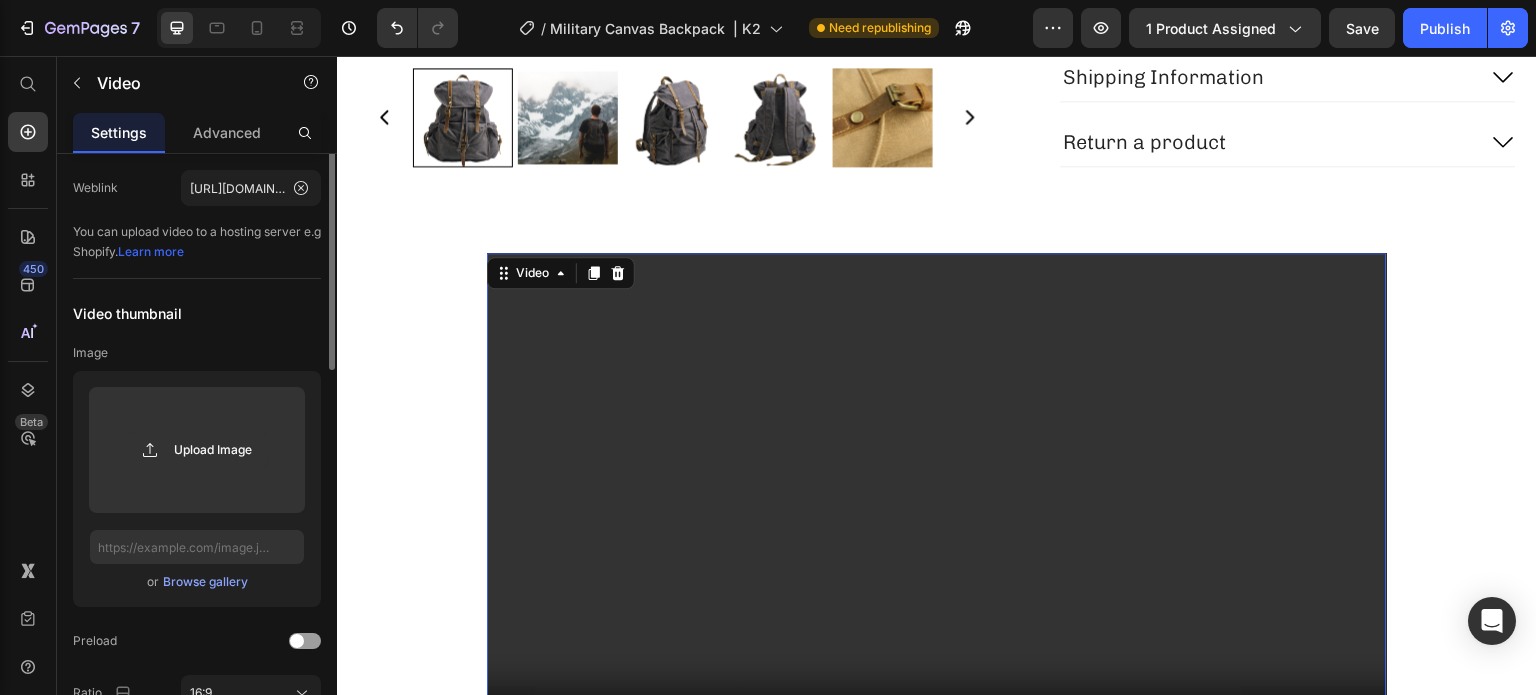 scroll, scrollTop: 0, scrollLeft: 0, axis: both 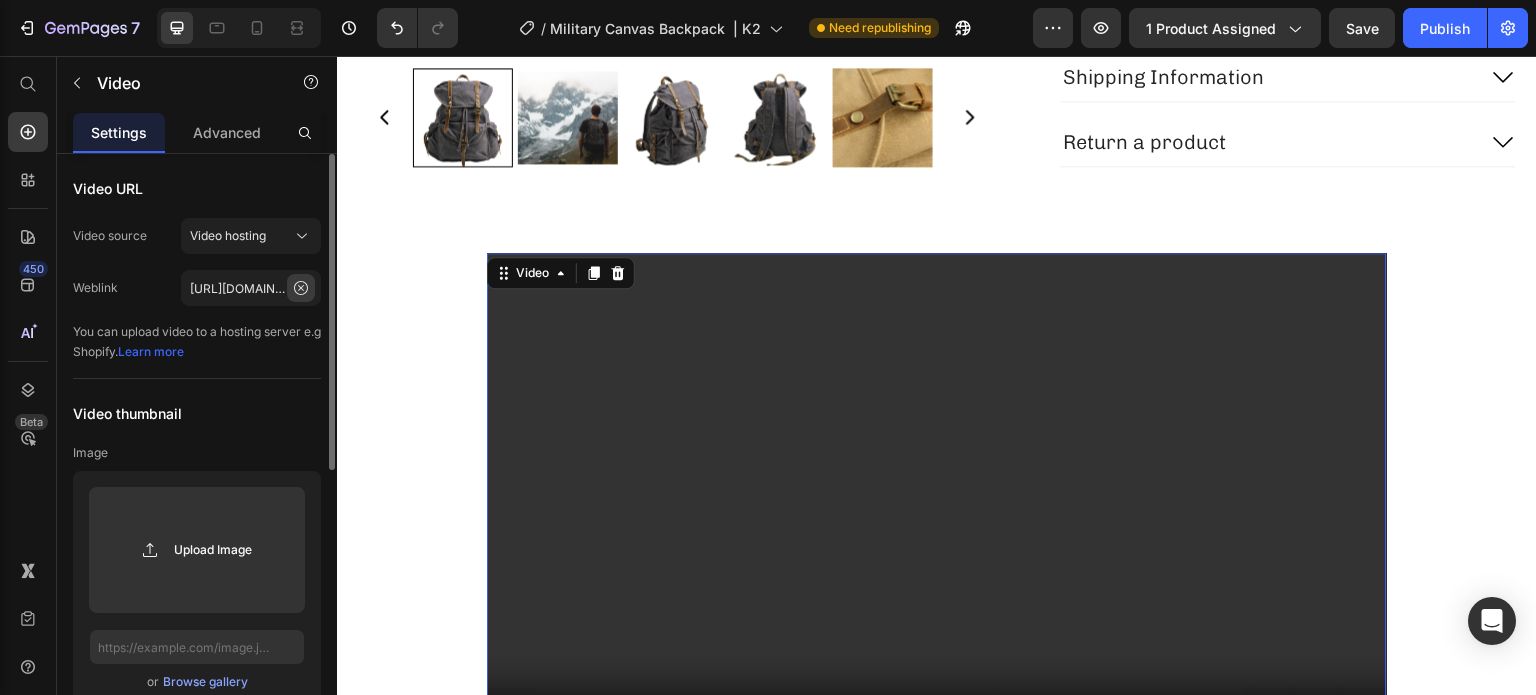 click 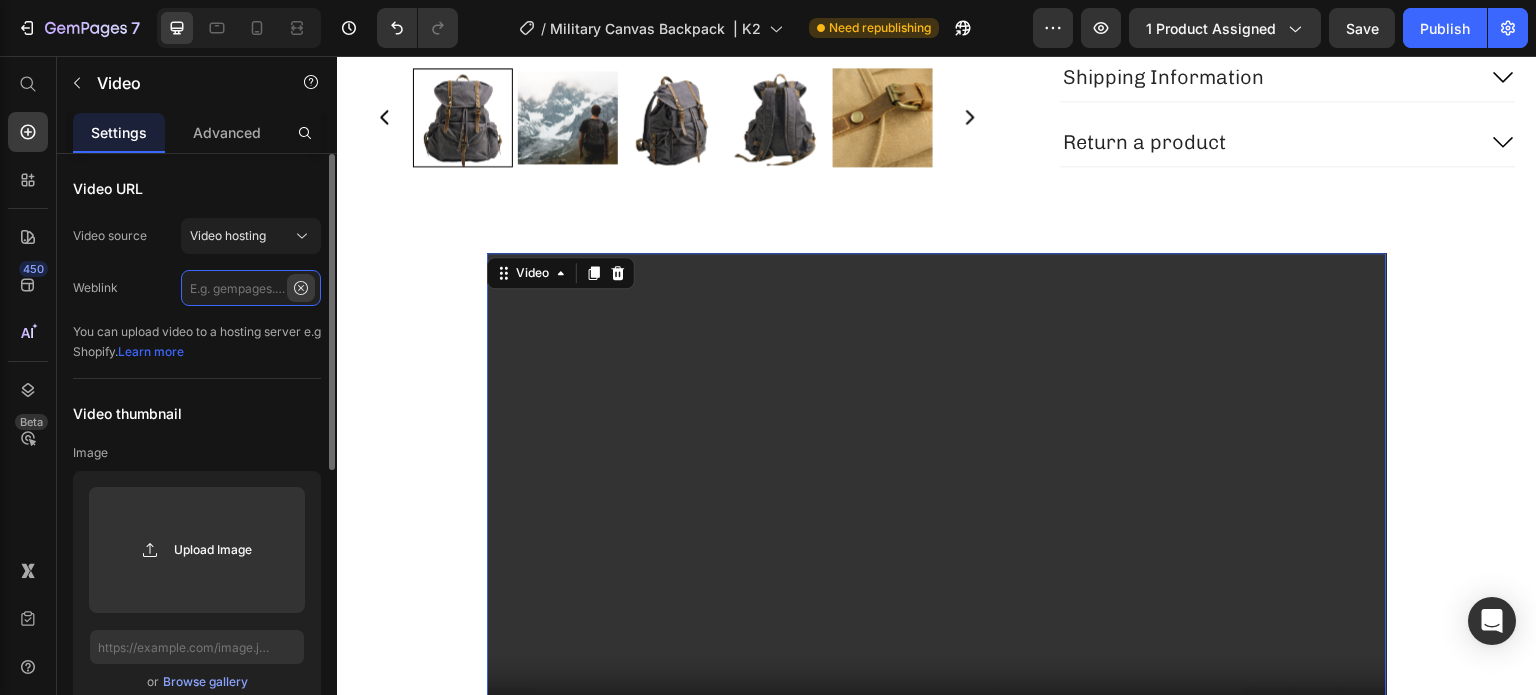 scroll, scrollTop: 0, scrollLeft: 0, axis: both 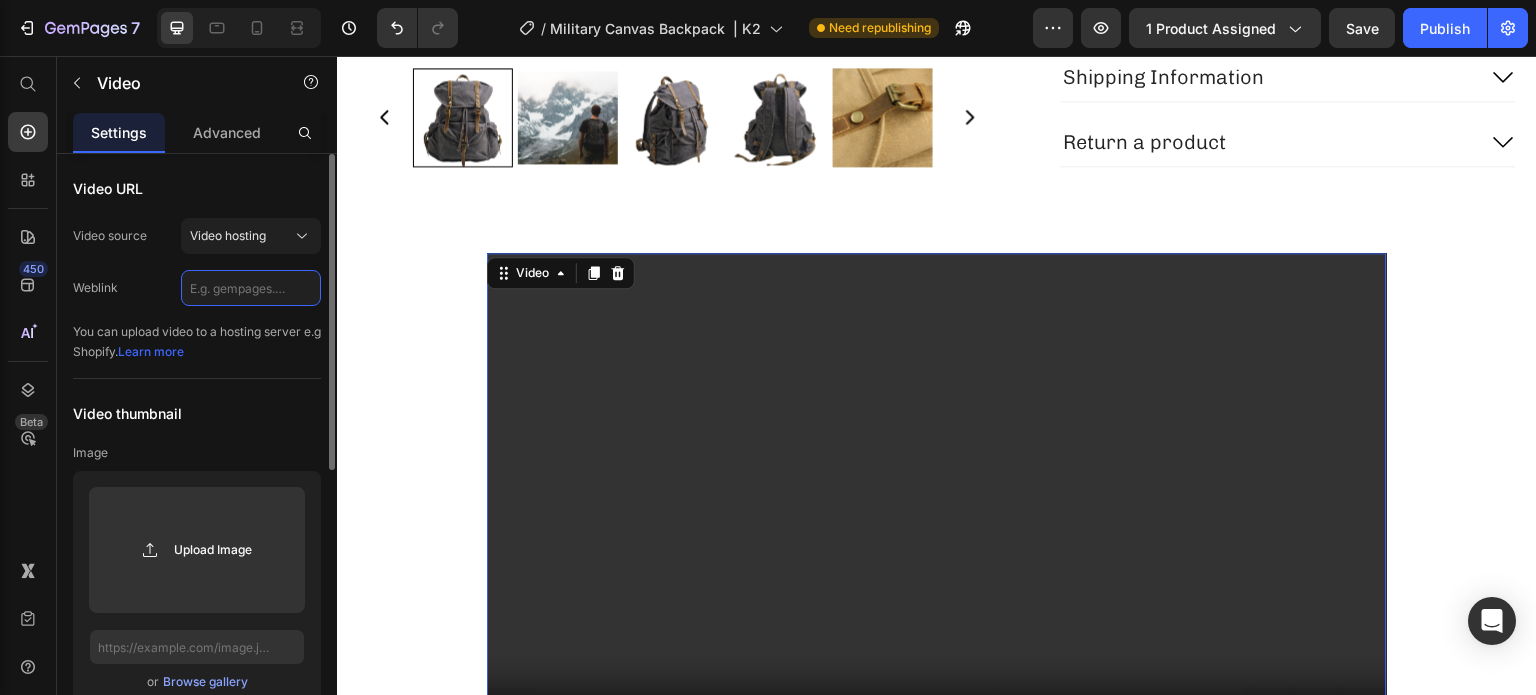 click 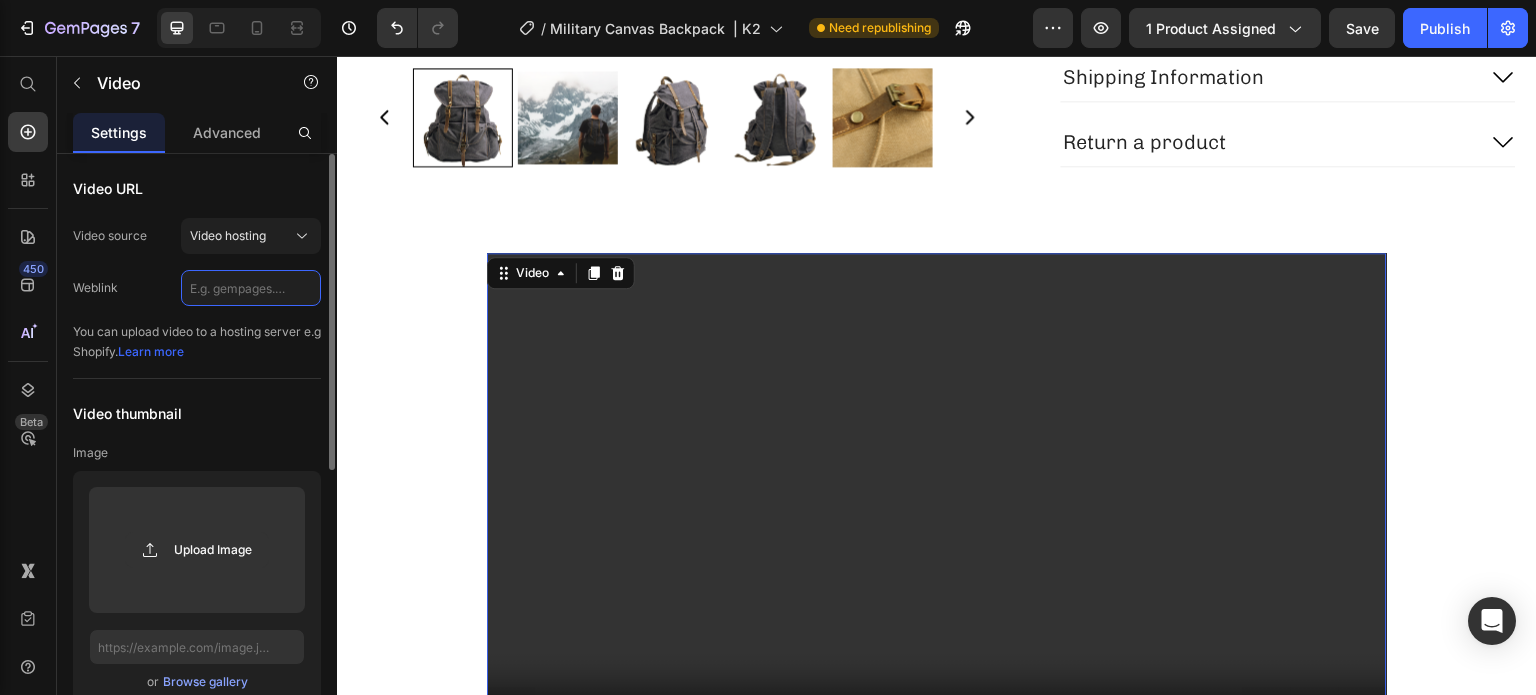 paste on "https://www.youtube.com/watch?v=KDGW9qtTnaY" 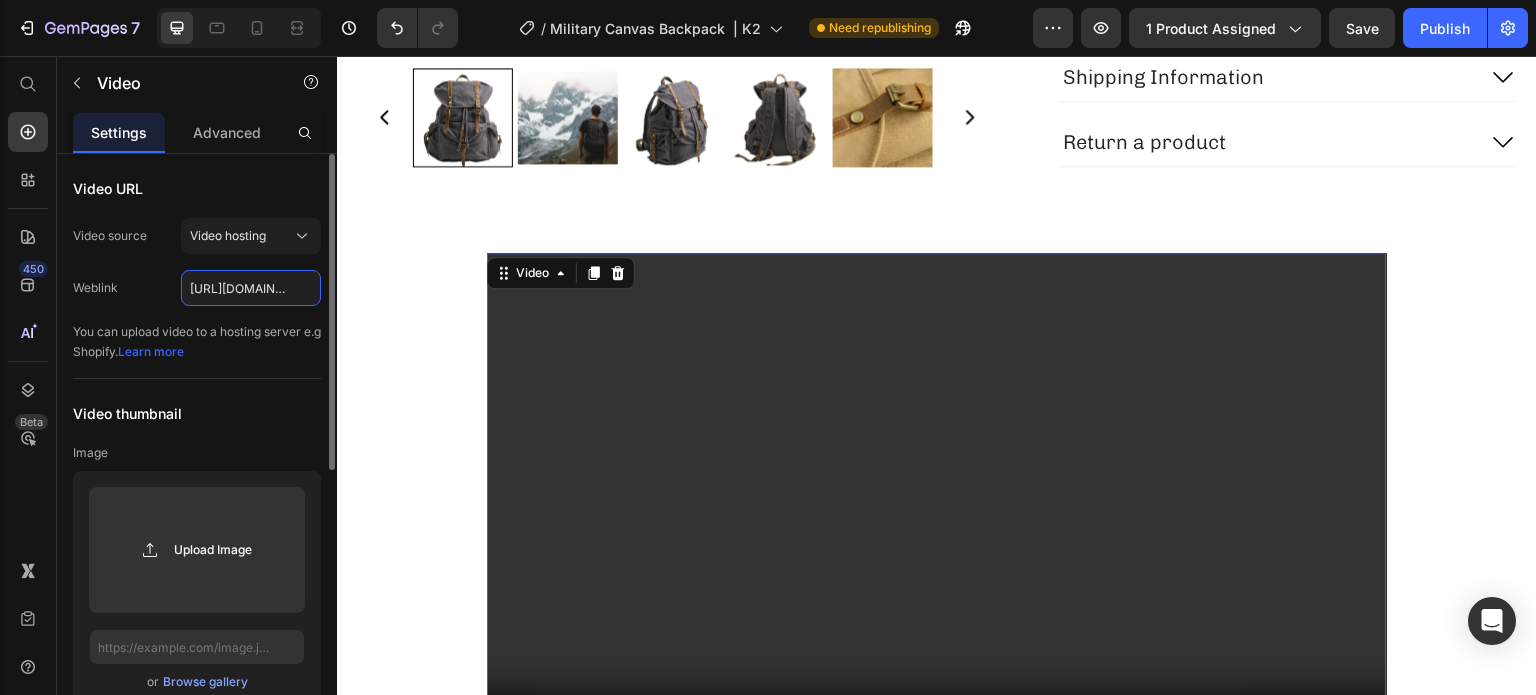 scroll, scrollTop: 0, scrollLeft: 191, axis: horizontal 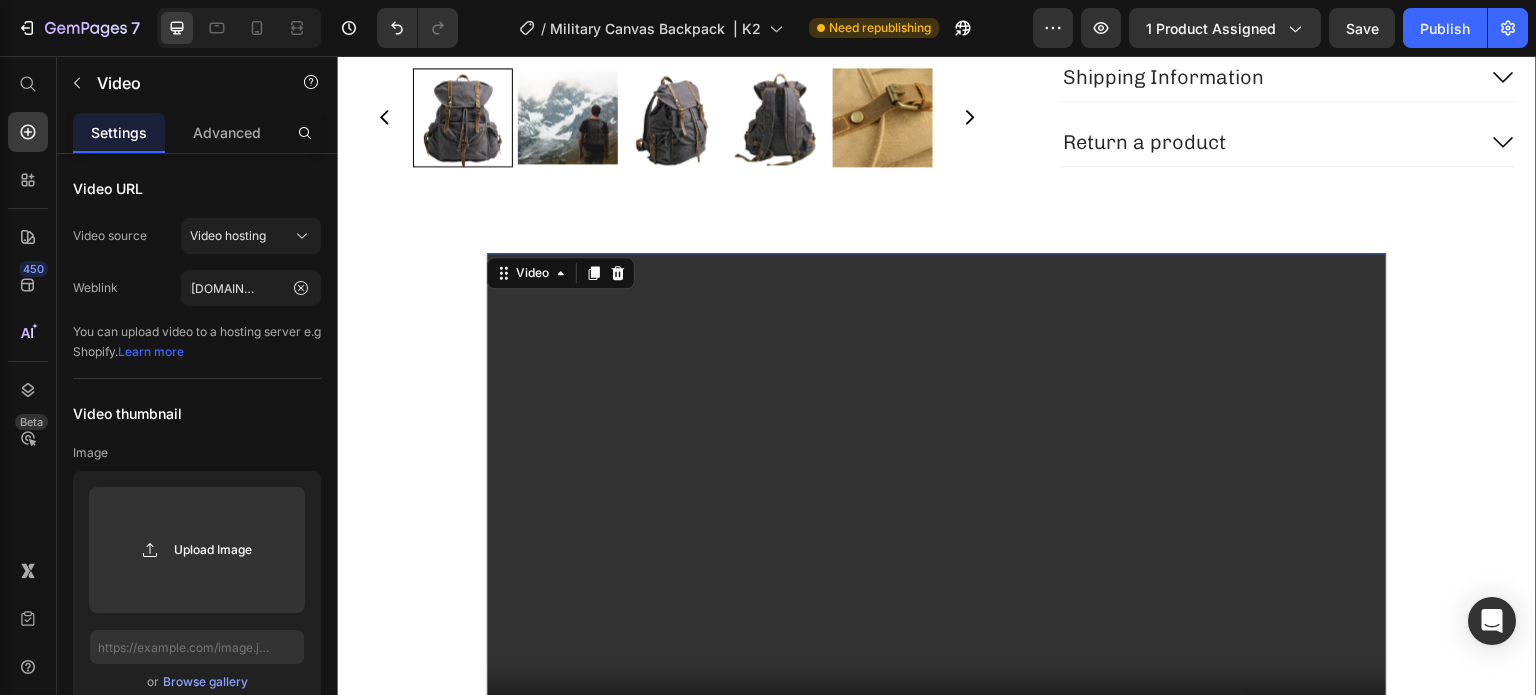click on "Product Images Military Canvas Backpack  | K2 Product Title Judge.me - Preview Badge (Stars) Judge.me $109.00 Product Price $0.00 Product Price Row Color: Dark Grey Dark Grey Dark Grey Khaki Khaki Green Army Green Army Lake Green Lake Green Product Variants & Swatches {% if settings.enable-wishlist %}
{% endif %} Custom Code 1 Product Quantity
Add to cart Add to Cart Image Row
Shipping Information
Return a product Accordion Row Product Video   0 Row" at bounding box center [937, 88] 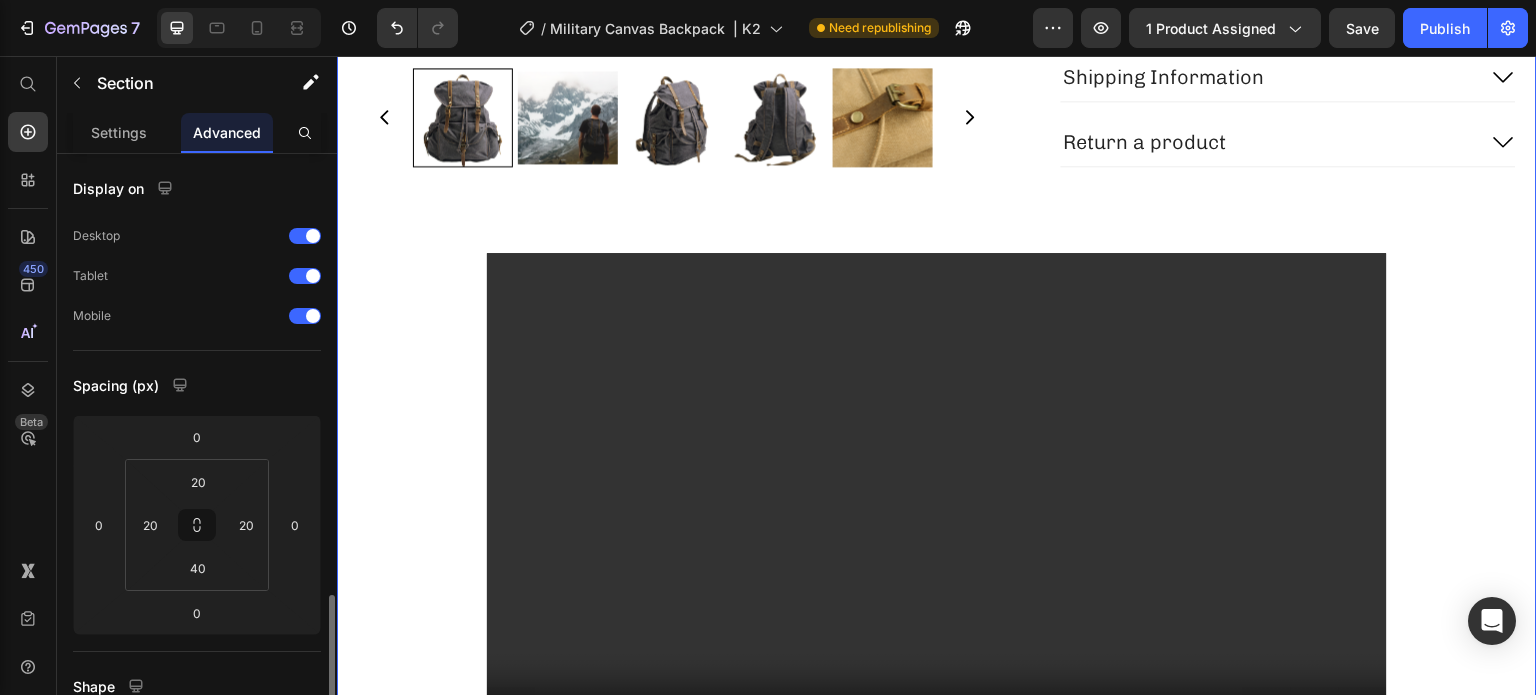 scroll, scrollTop: 300, scrollLeft: 0, axis: vertical 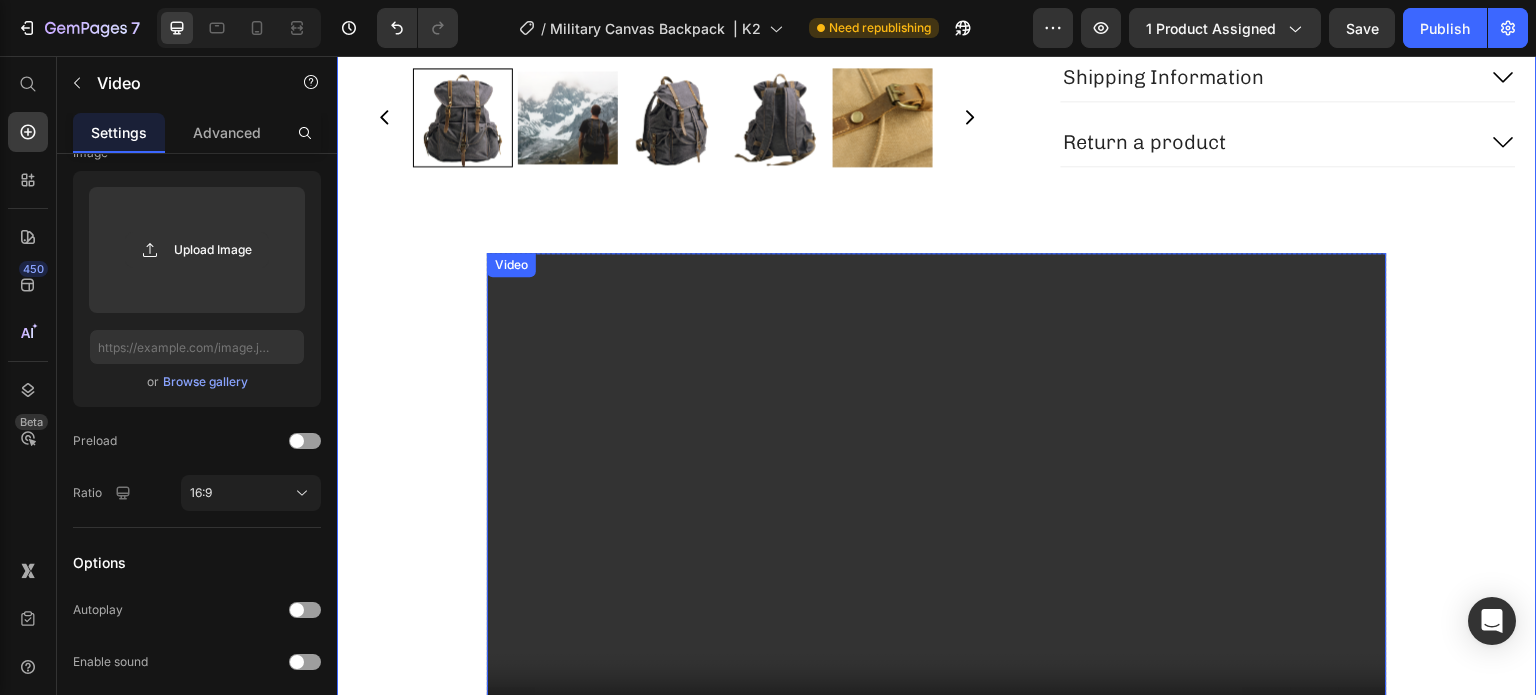 click at bounding box center (937, 506) 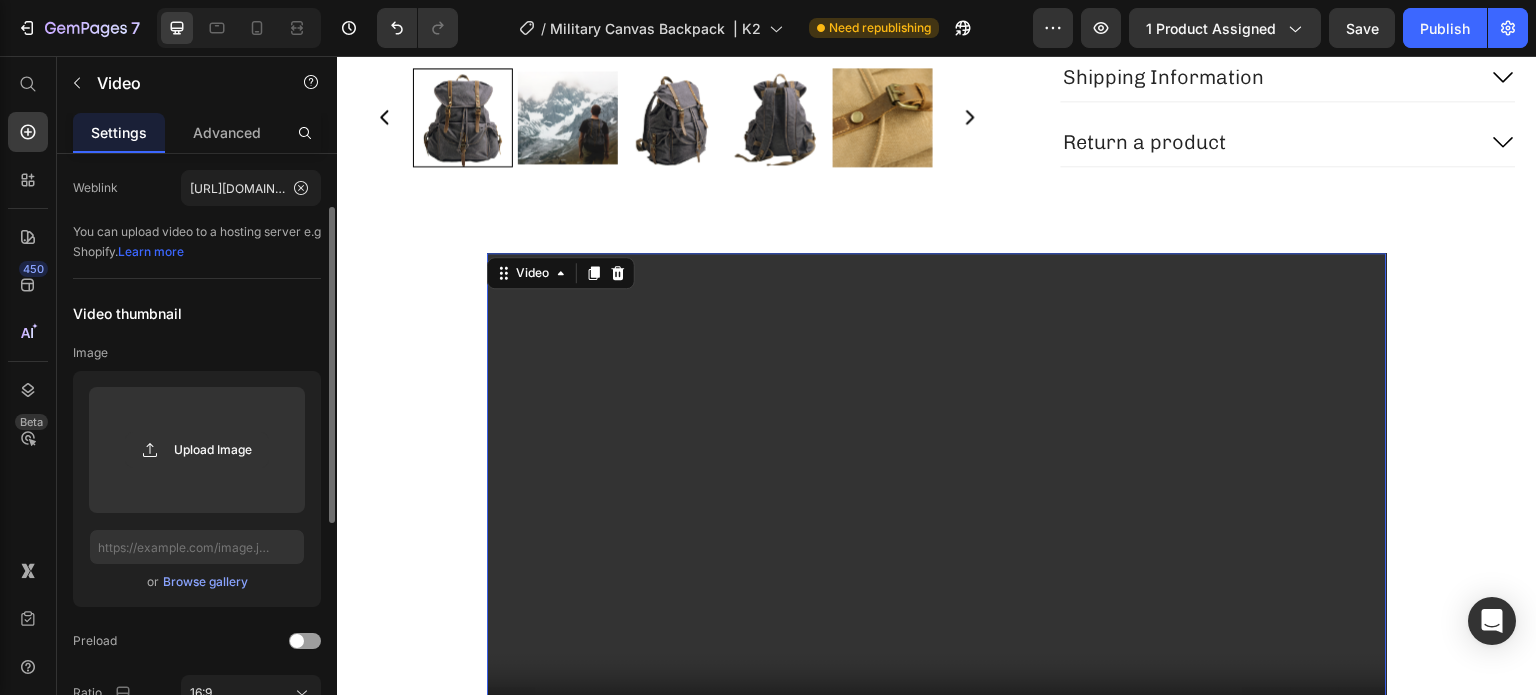 scroll, scrollTop: 0, scrollLeft: 0, axis: both 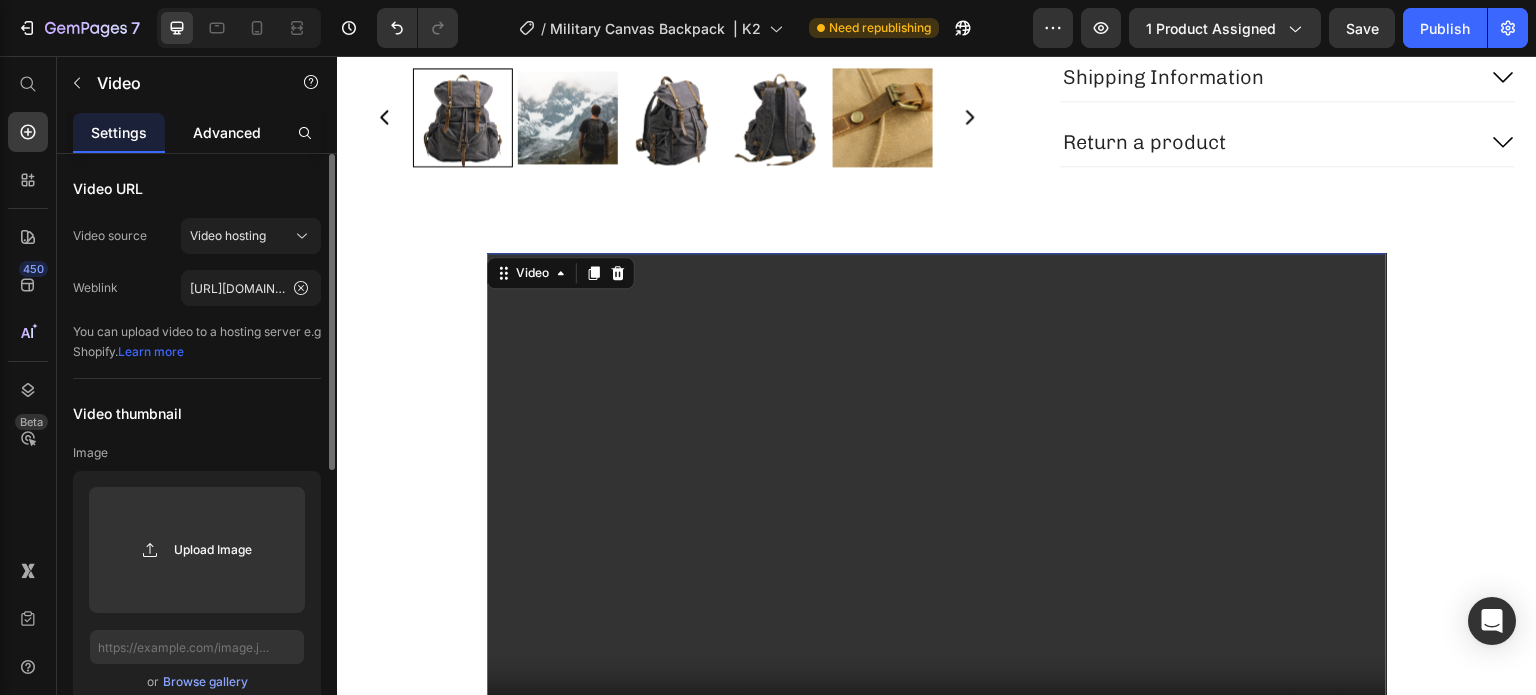 click on "Advanced" at bounding box center [227, 132] 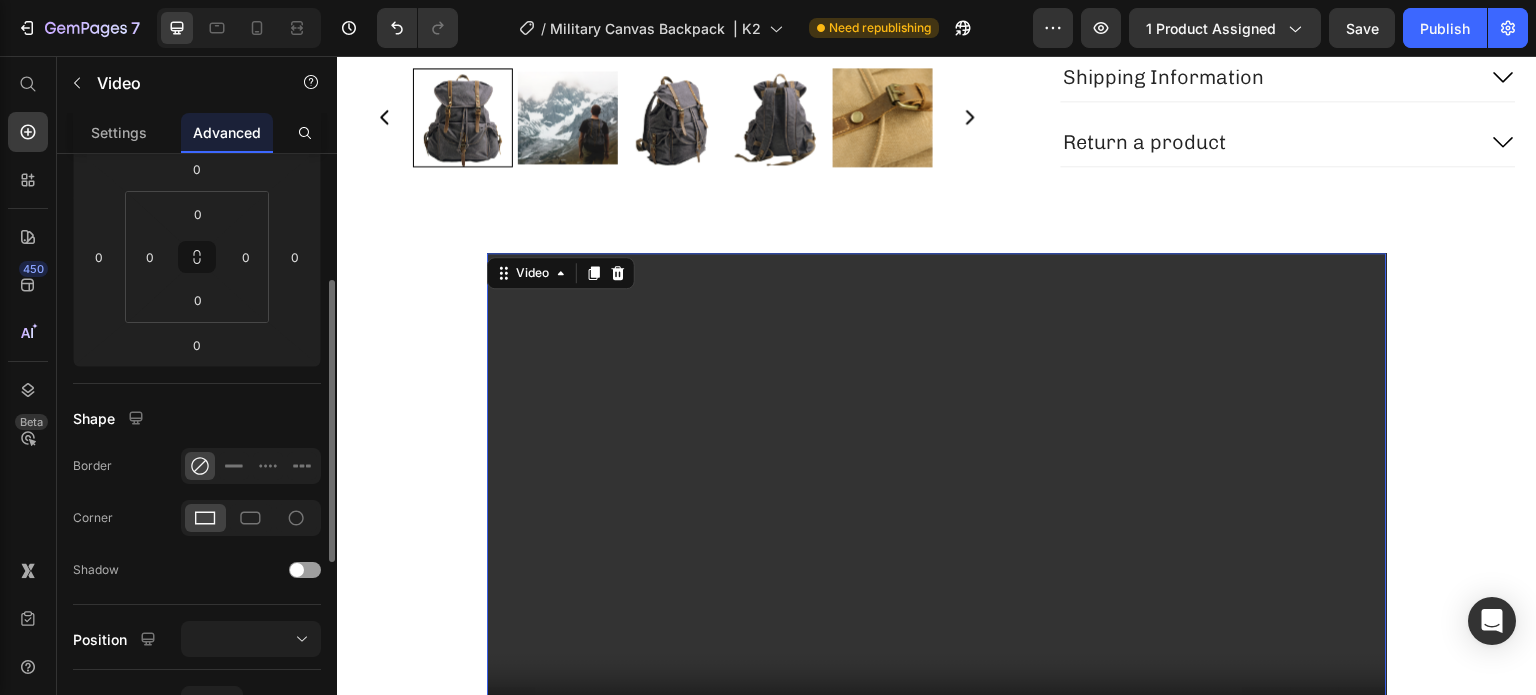 scroll, scrollTop: 0, scrollLeft: 0, axis: both 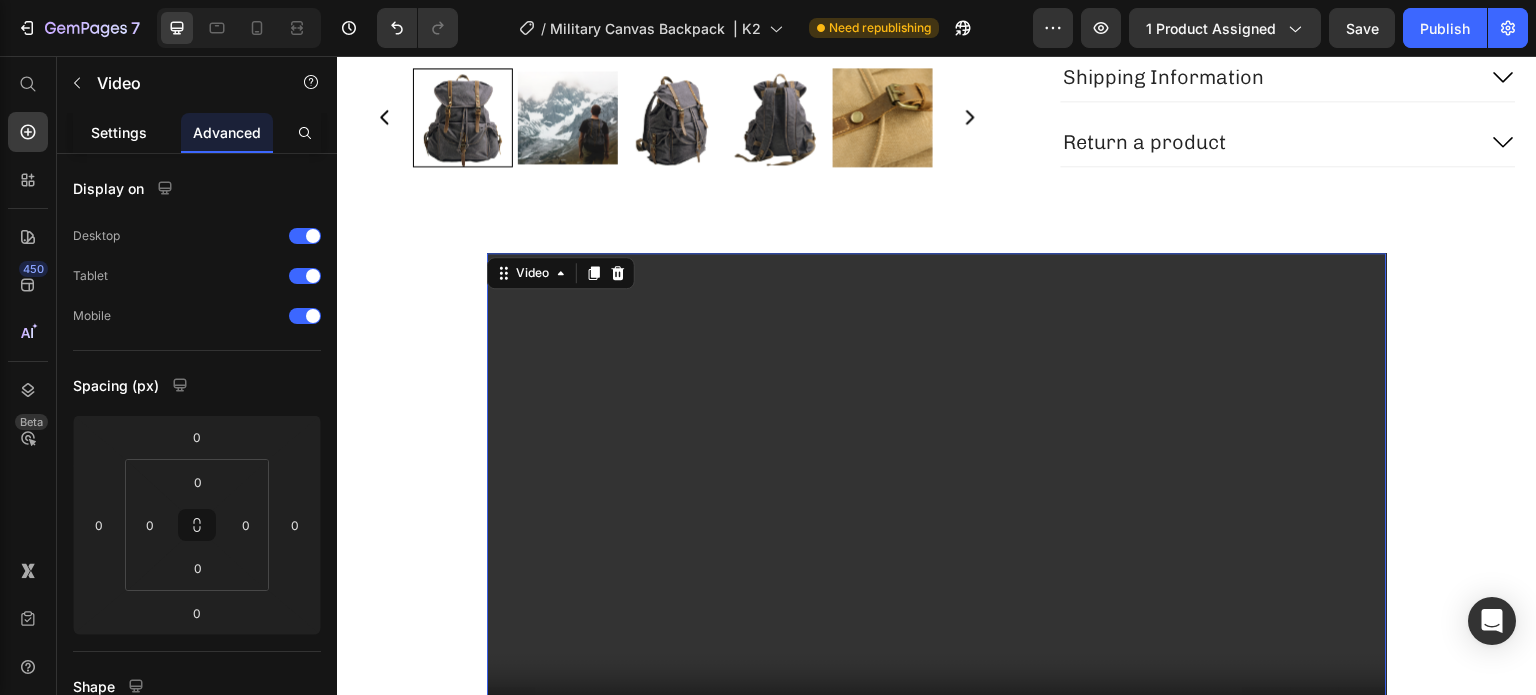 click on "Settings" at bounding box center (119, 132) 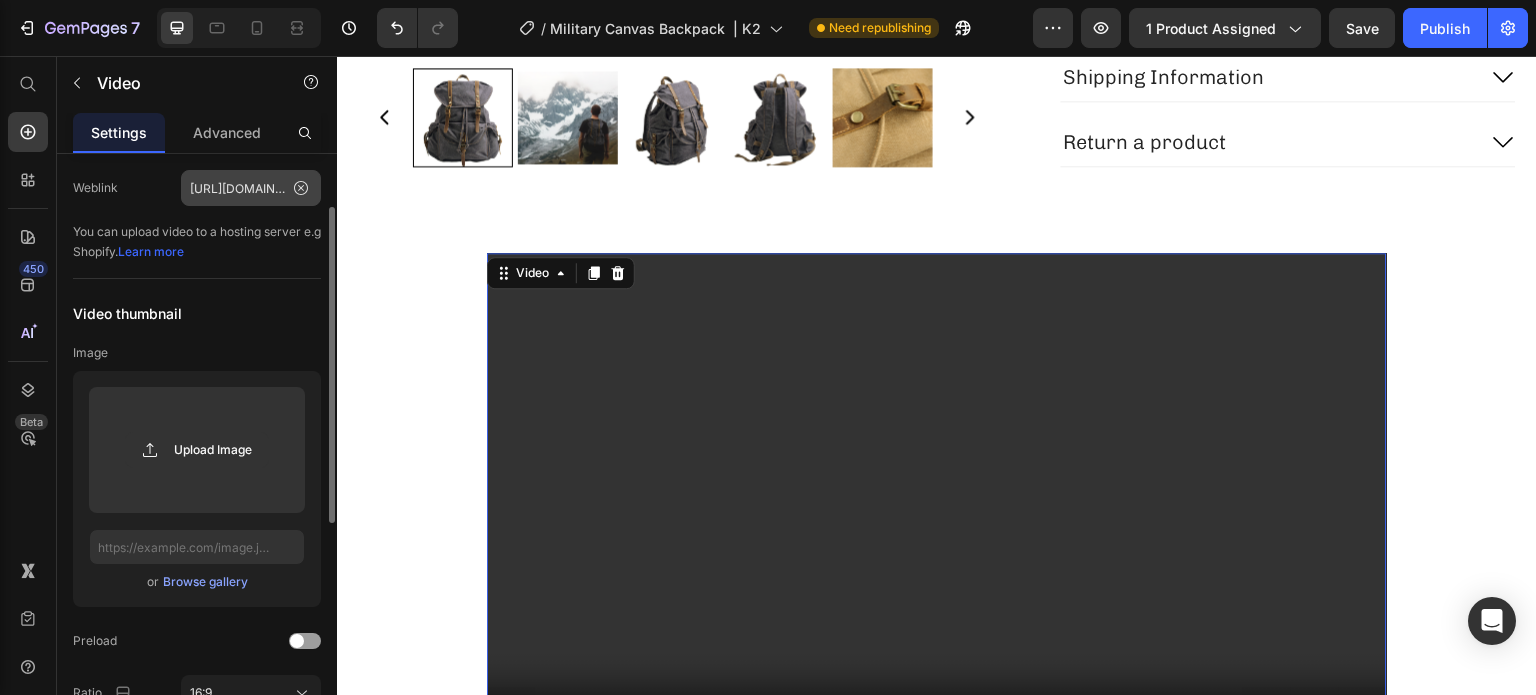 scroll, scrollTop: 0, scrollLeft: 0, axis: both 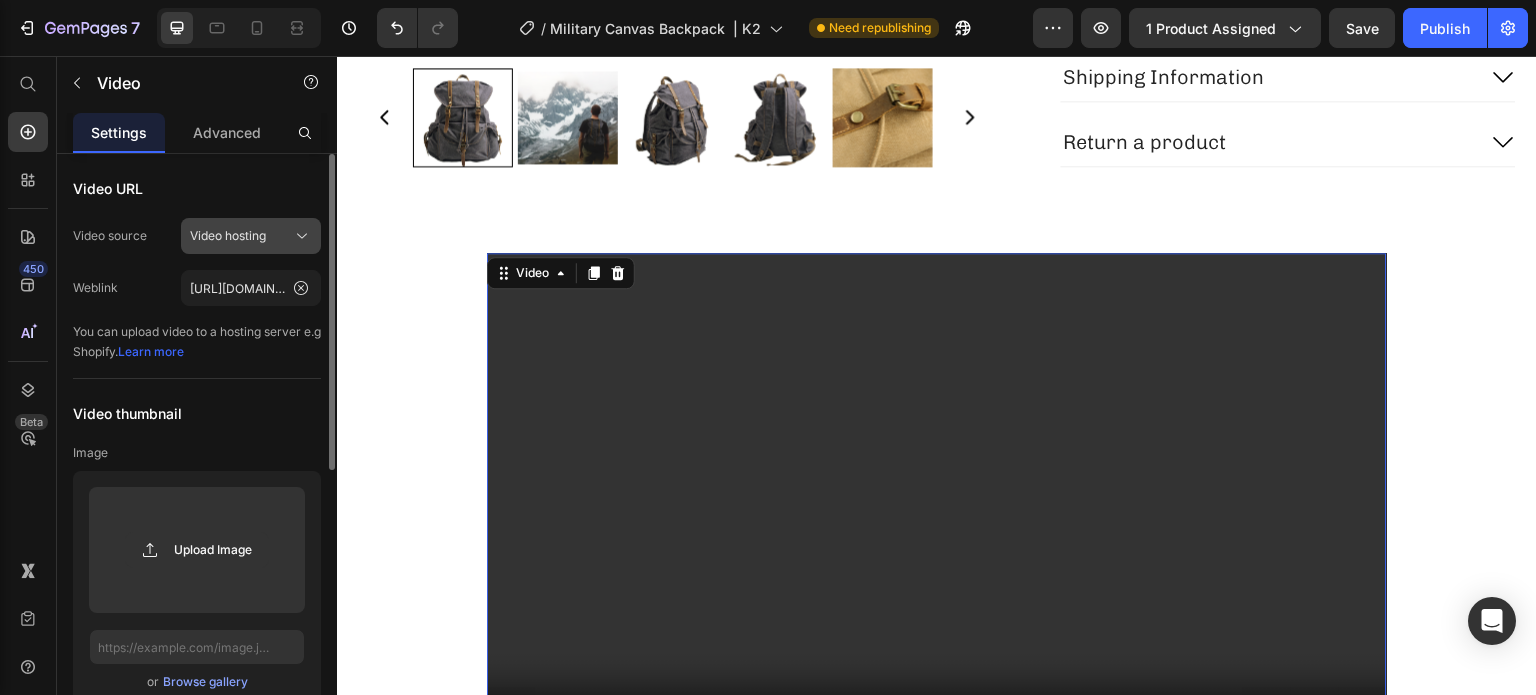 click on "Video hosting" at bounding box center (228, 236) 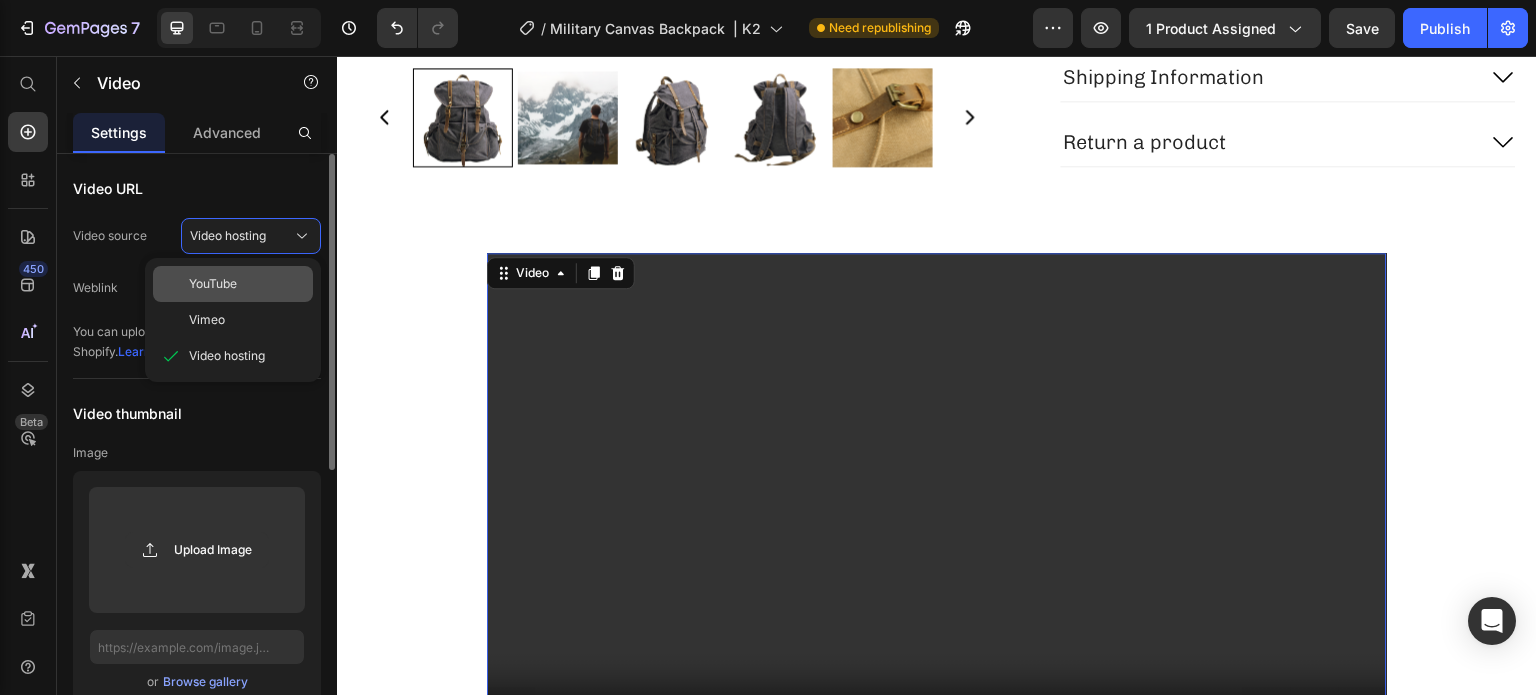 click on "YouTube" at bounding box center [247, 284] 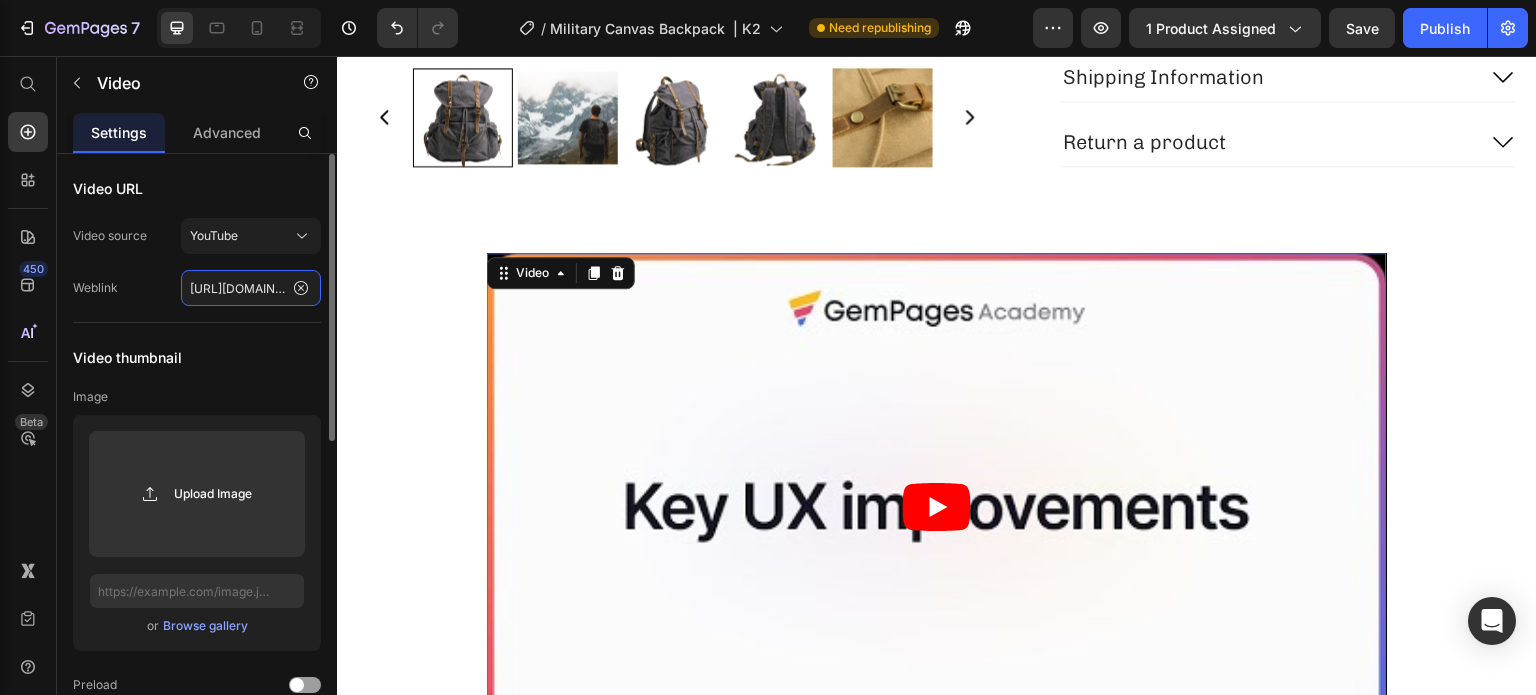 click on "https://www.youtube.com/watch?v=cyzh48XRS4M" 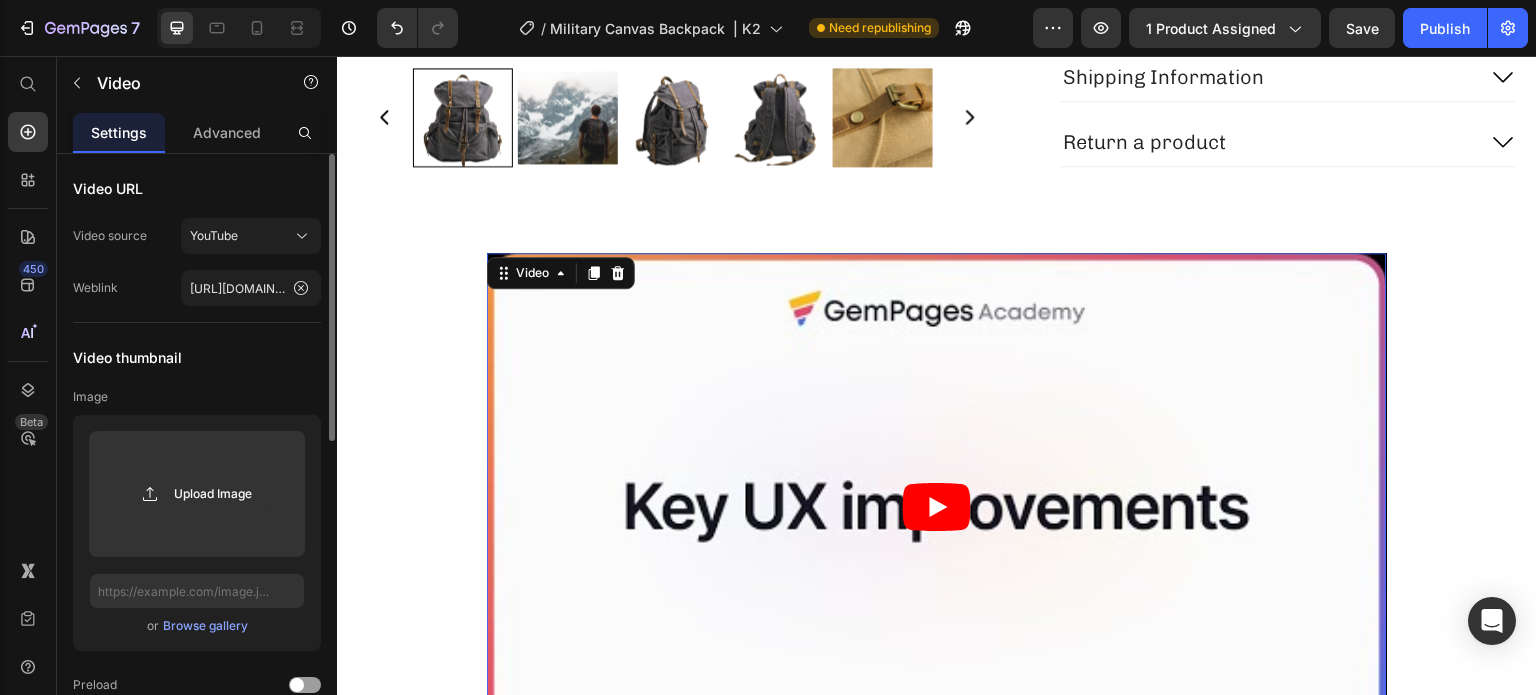 click on "Video thumbnail" at bounding box center (197, 357) 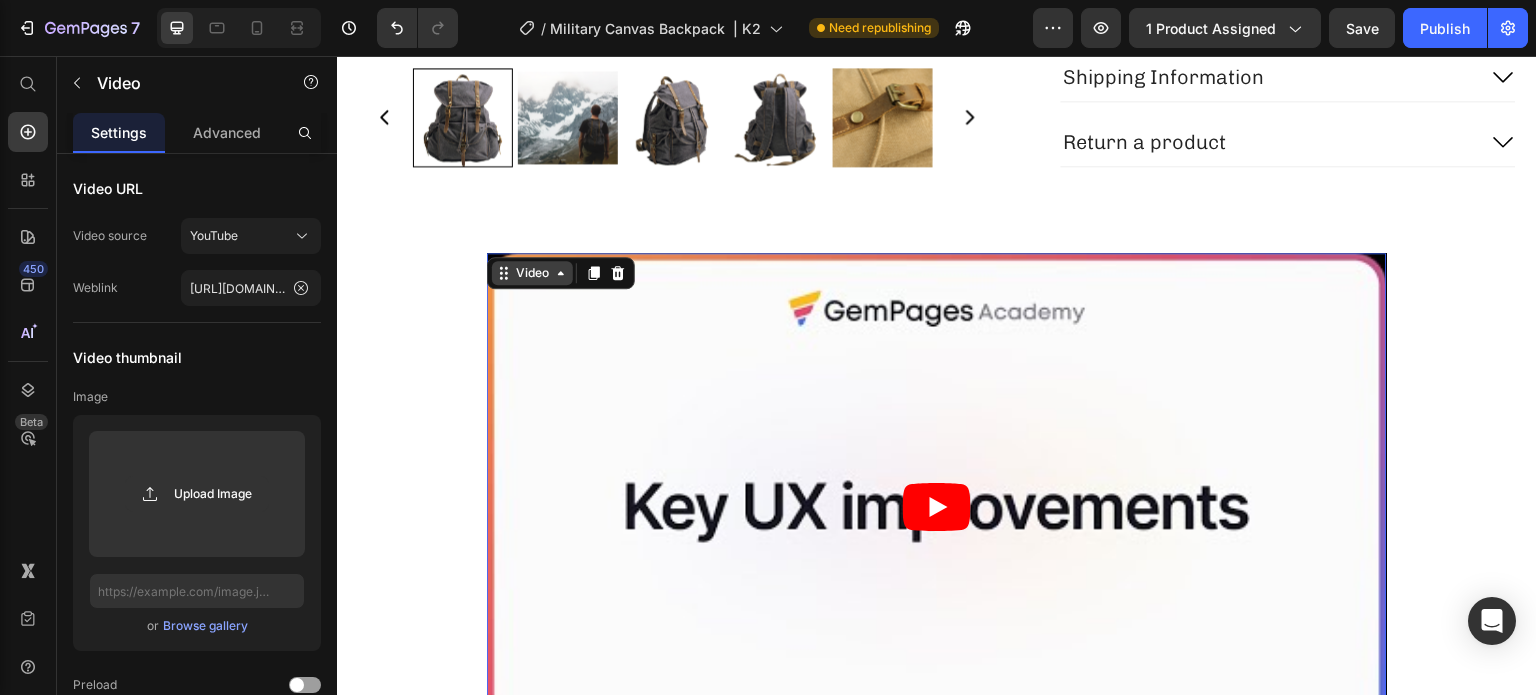 click on "Video" at bounding box center [532, 273] 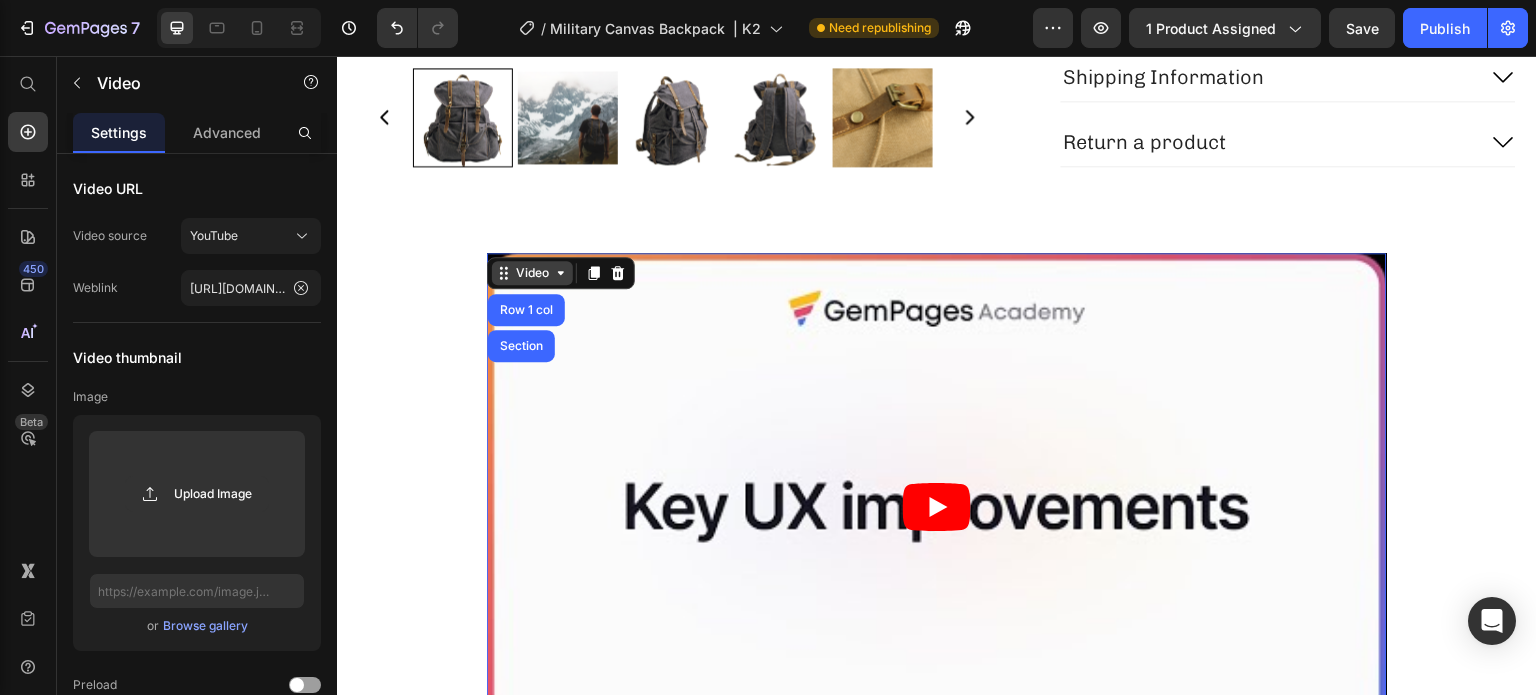 click on "Video" at bounding box center [532, 273] 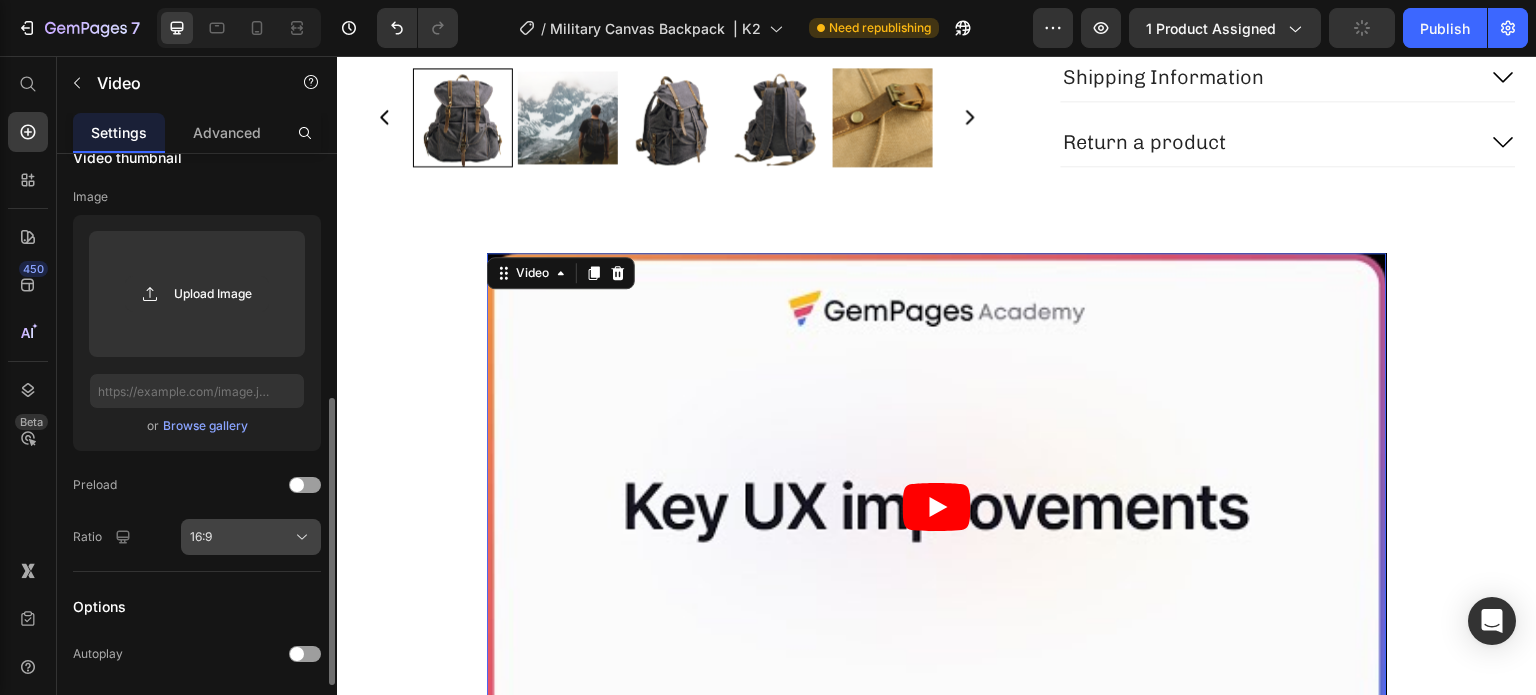 scroll, scrollTop: 300, scrollLeft: 0, axis: vertical 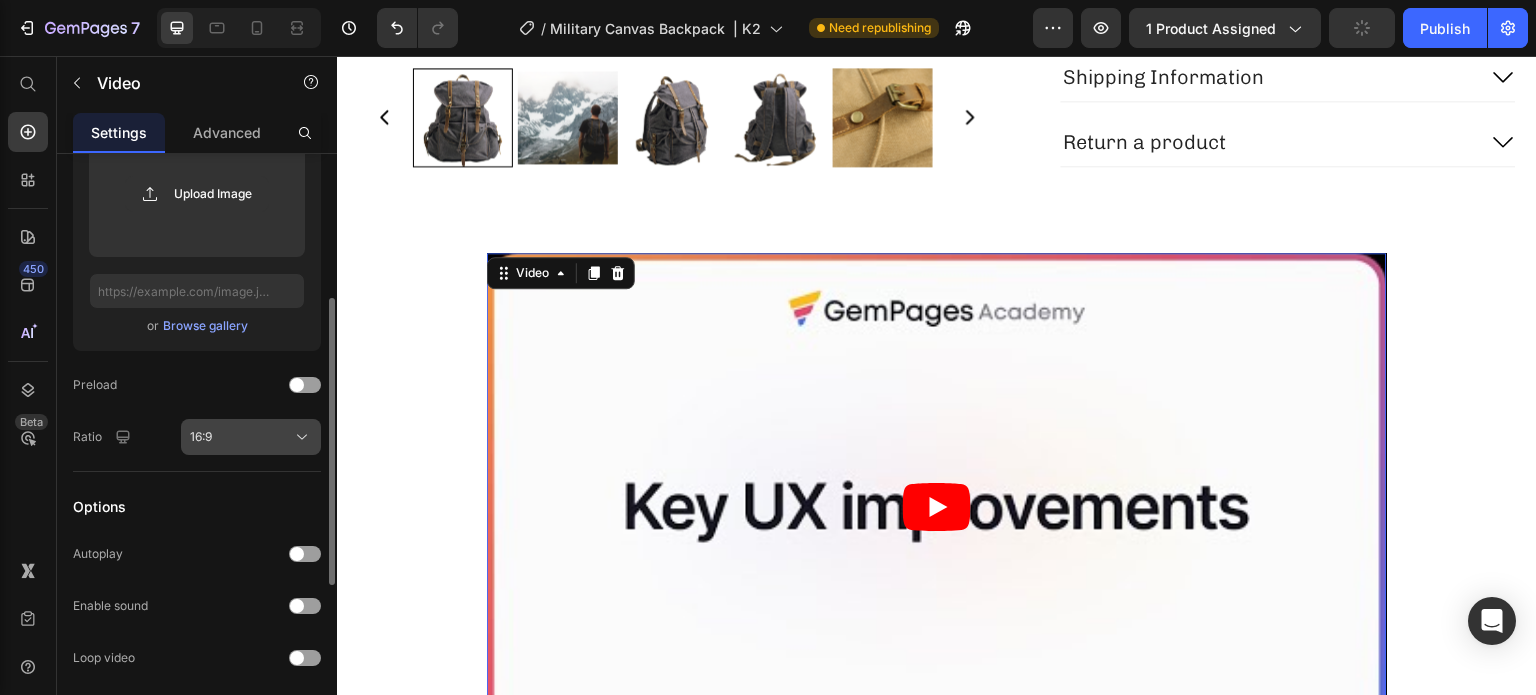 click on "16:9" 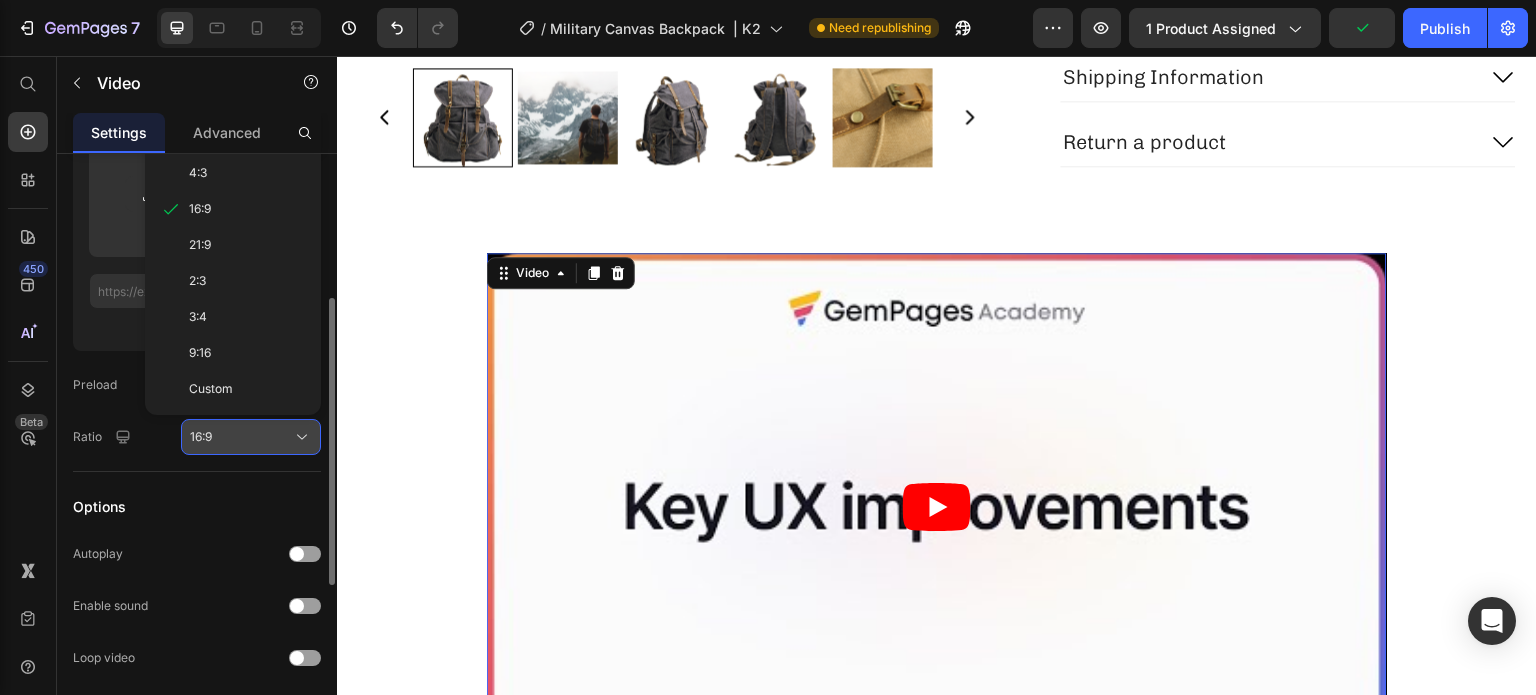 click on "16:9" 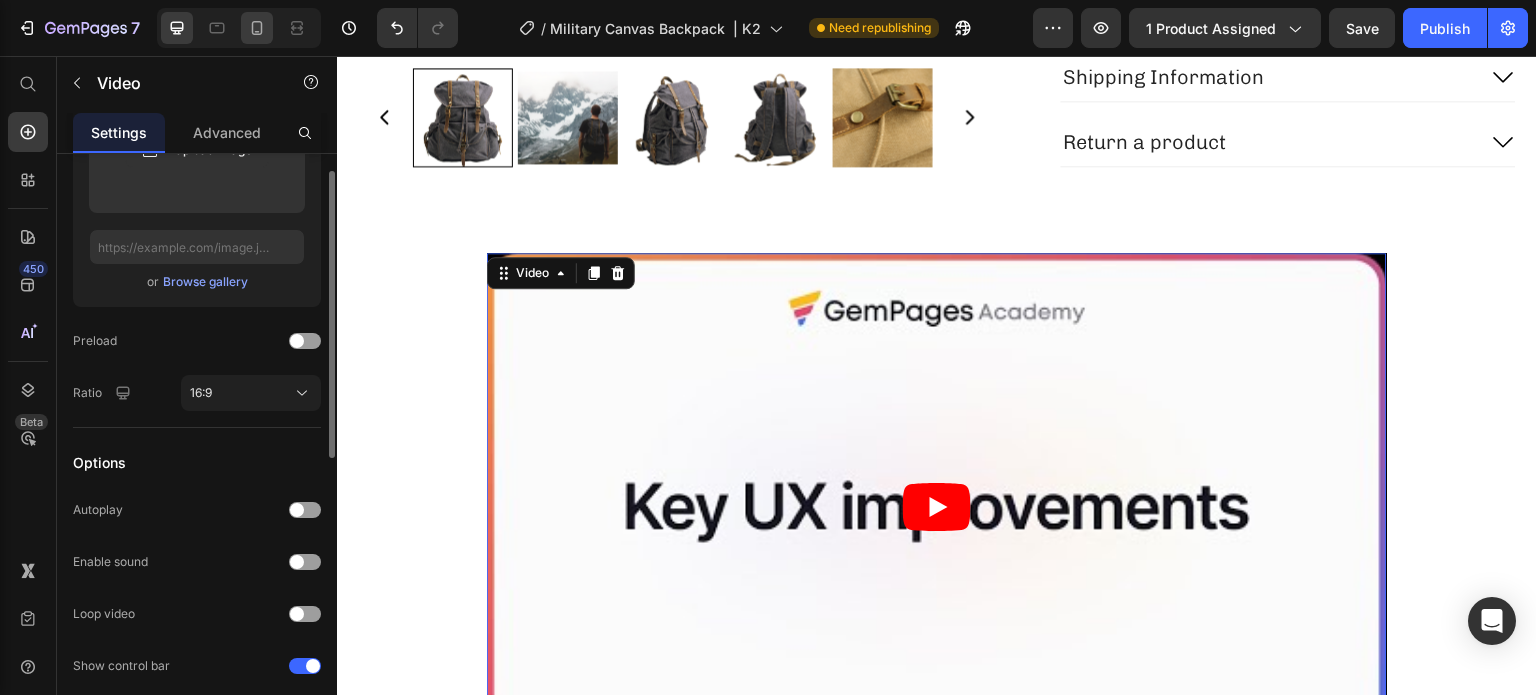 scroll, scrollTop: 144, scrollLeft: 0, axis: vertical 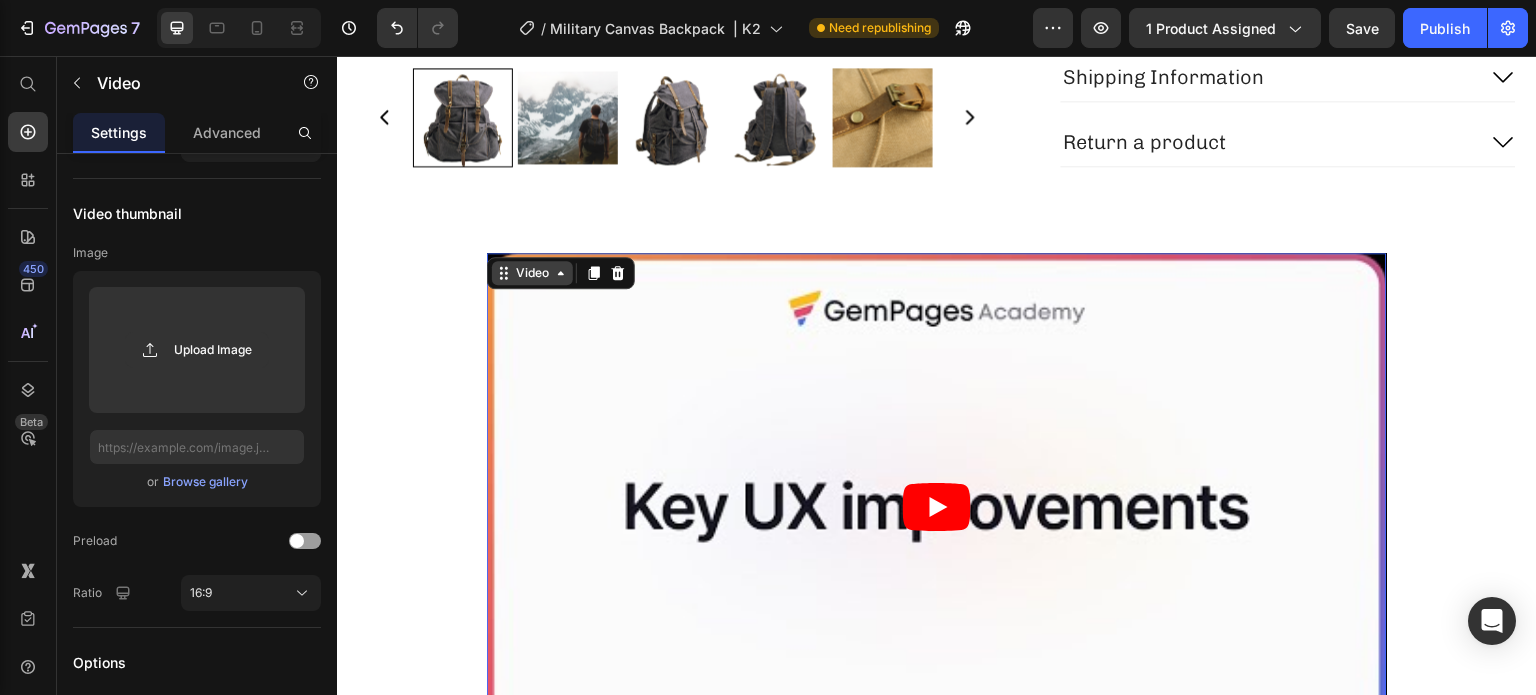 click on "Video" at bounding box center [532, 273] 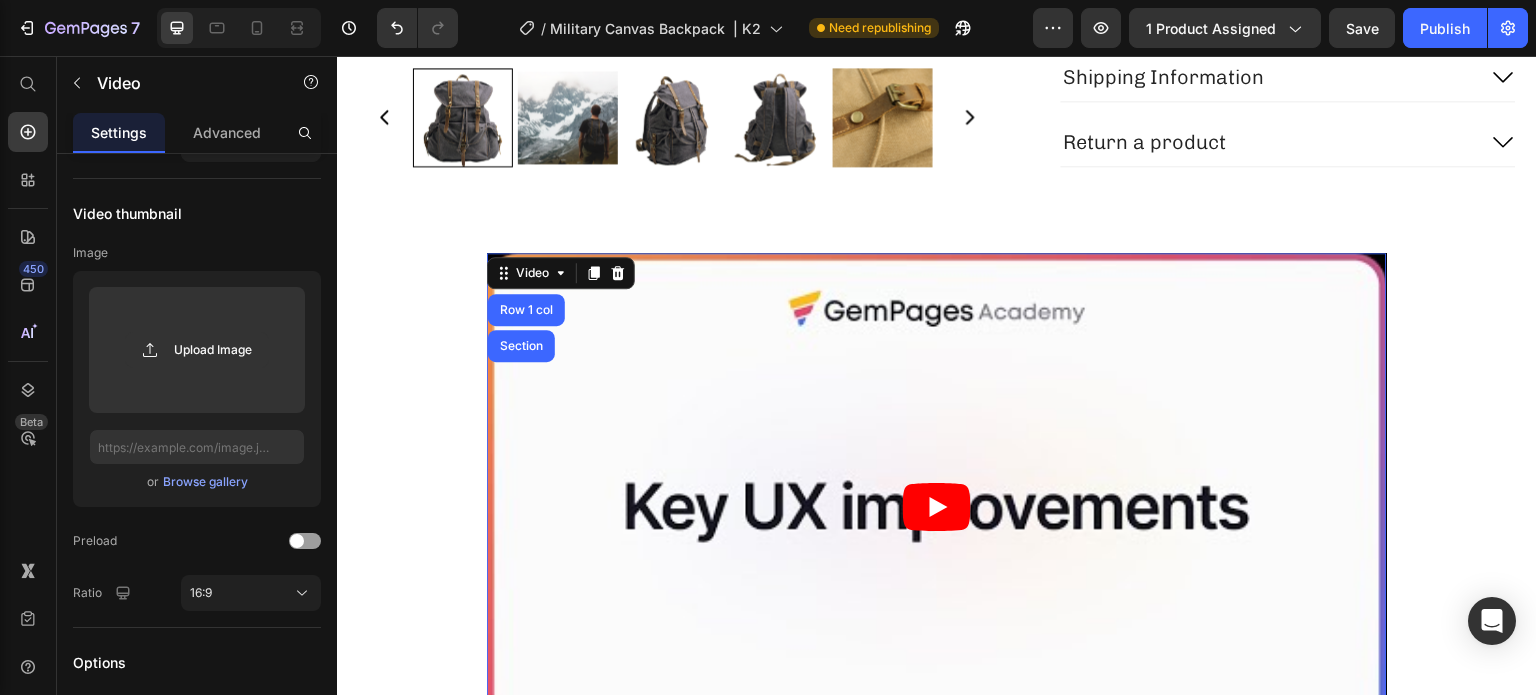 click at bounding box center [937, 506] 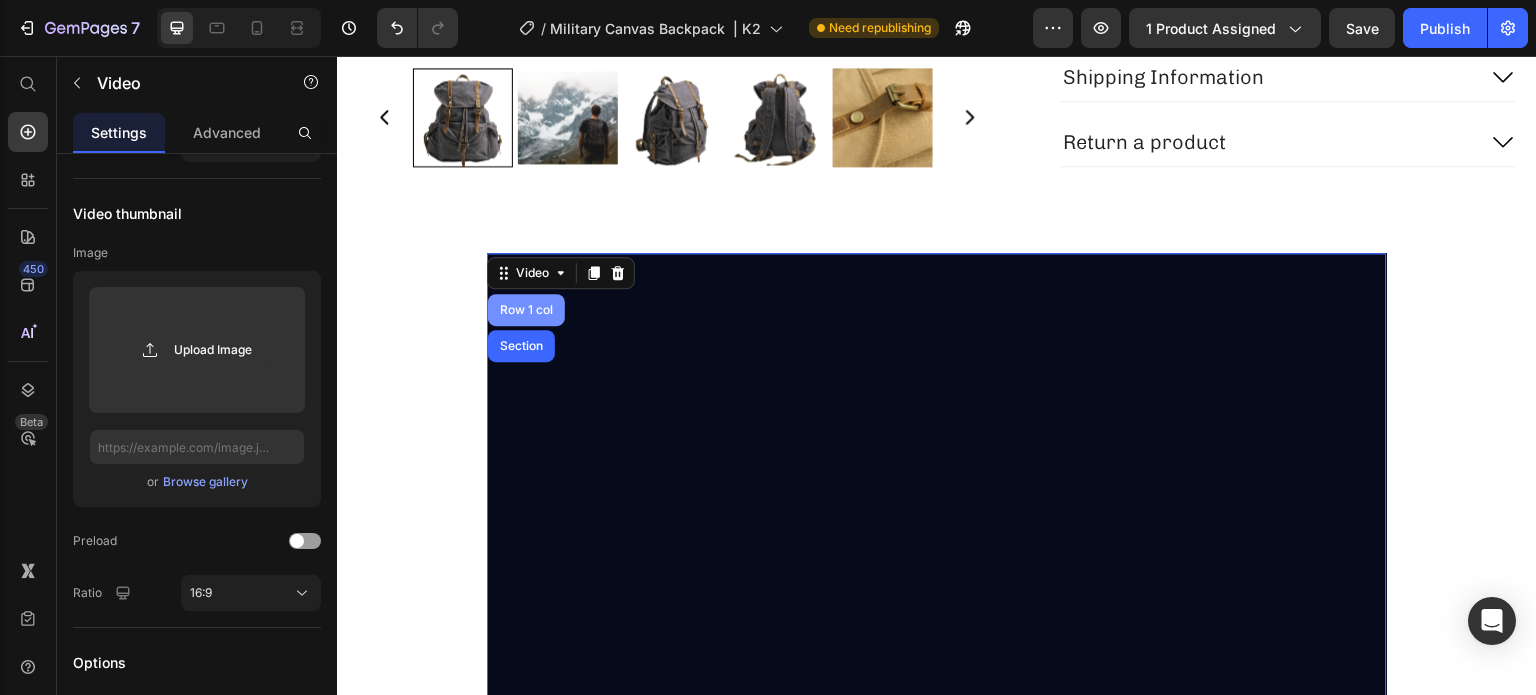 click on "Row 1 col" at bounding box center [526, 310] 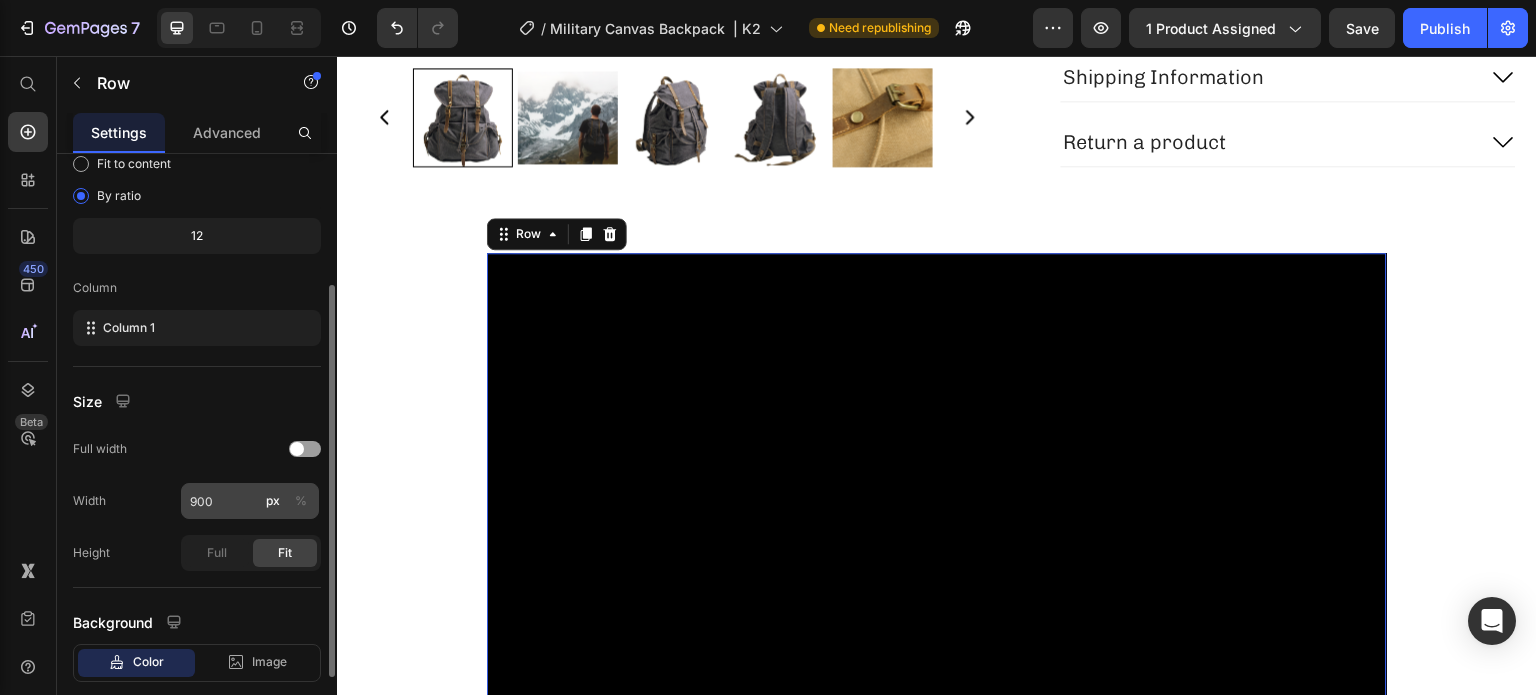 scroll, scrollTop: 300, scrollLeft: 0, axis: vertical 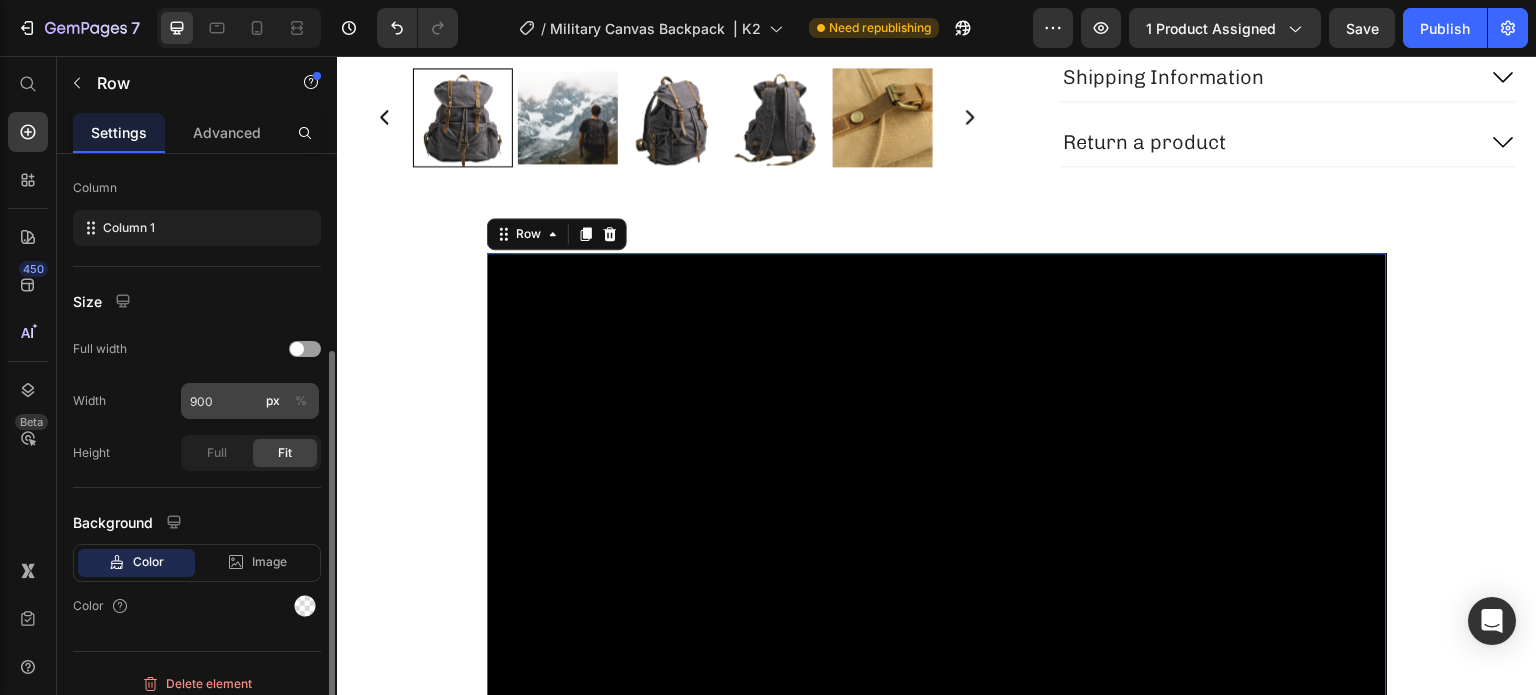 click on "Background" at bounding box center [197, 522] 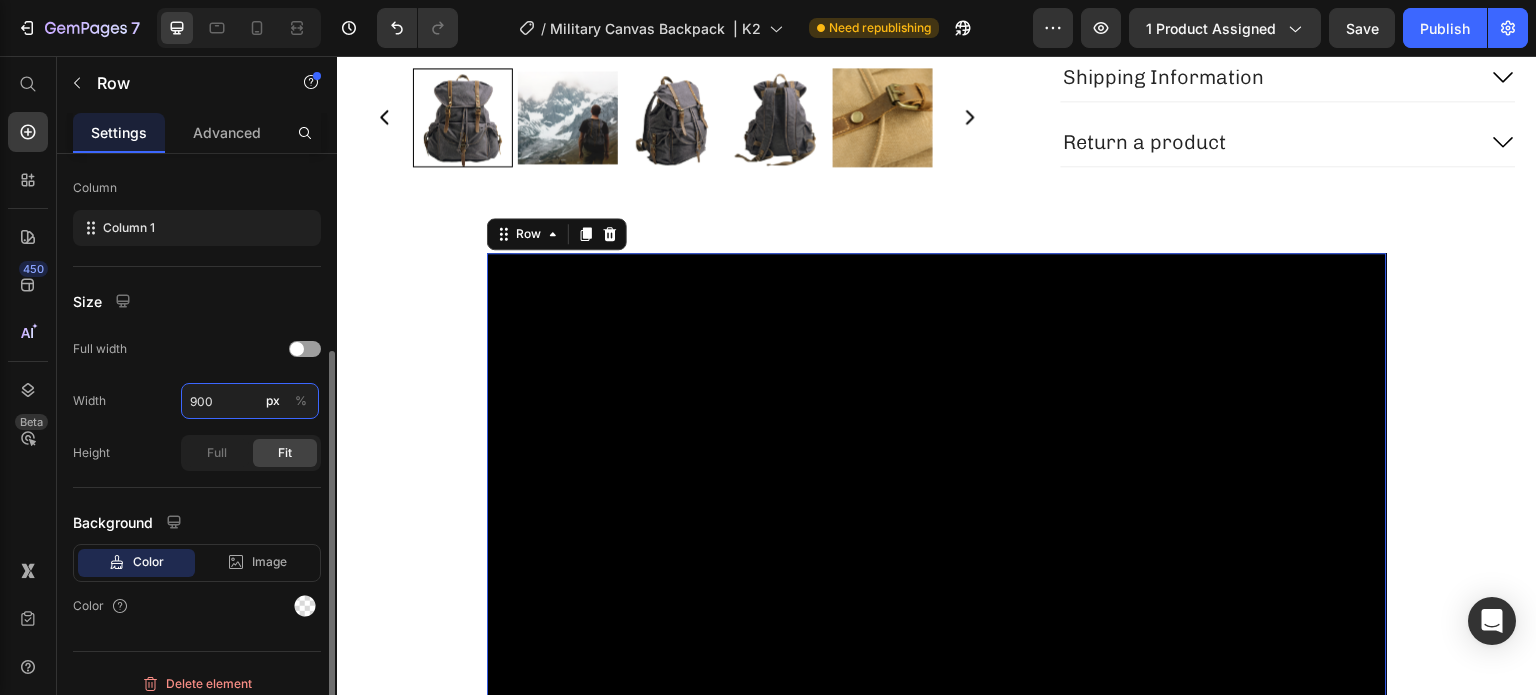 click on "900" at bounding box center (250, 401) 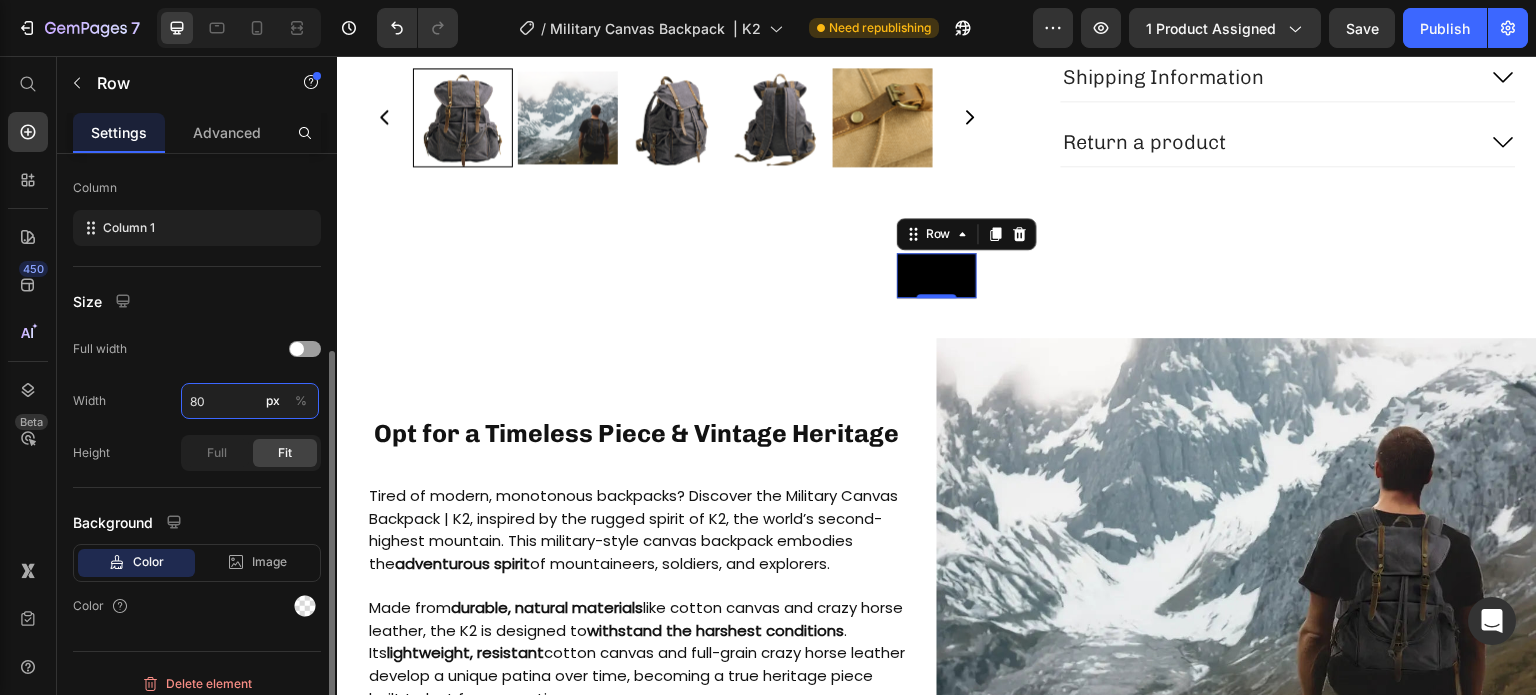 type on "800" 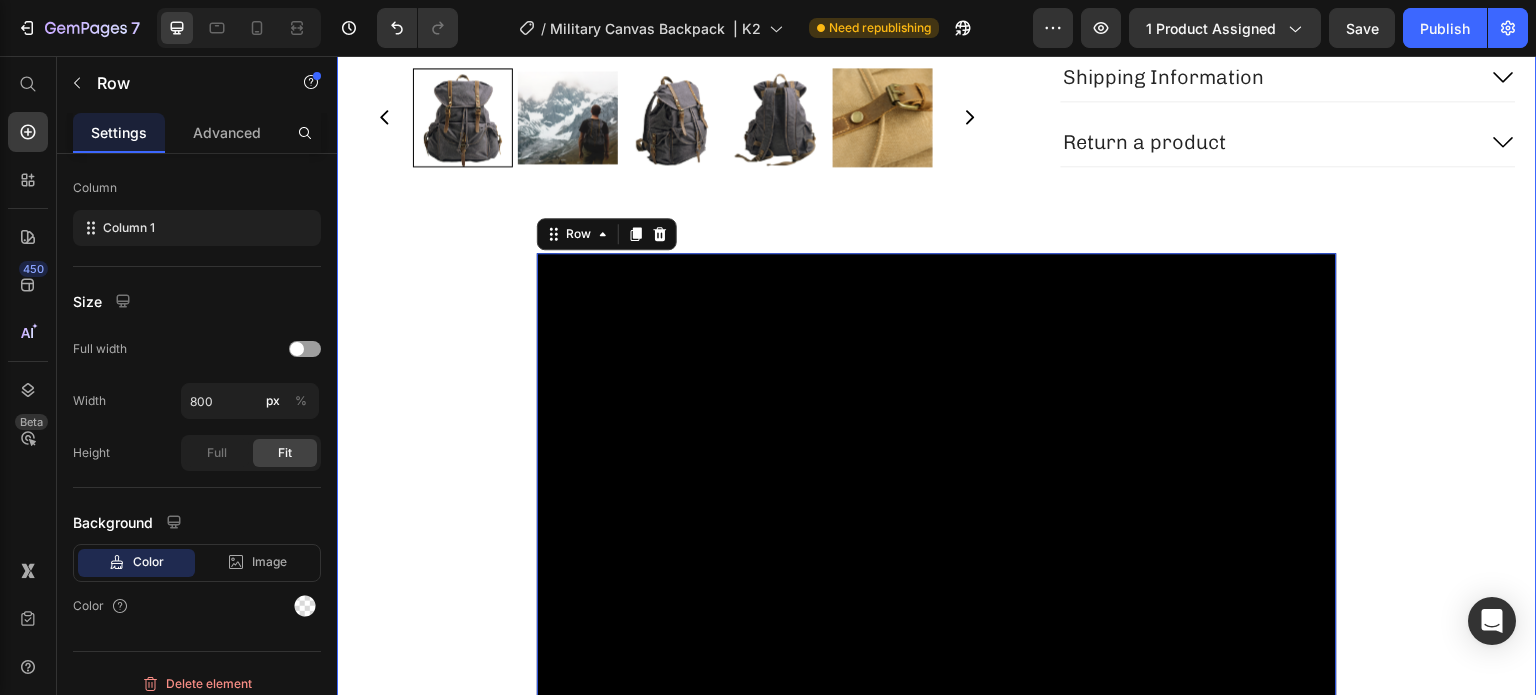 click on "Product Images Military Canvas Backpack  | K2 Product Title Judge.me - Preview Badge (Stars) Judge.me $109.00 Product Price $0.00 Product Price Row Color: Dark Grey Dark Grey Dark Grey Khaki Khaki Green Army Green Army Lake Green Lake Green Product Variants & Swatches {% if settings.enable-wishlist %}
{% endif %} Custom Code 1 Product Quantity
Add to cart Add to Cart Image Row
Shipping Information
Return a product Accordion Row Product Video Row   0" at bounding box center (937, 60) 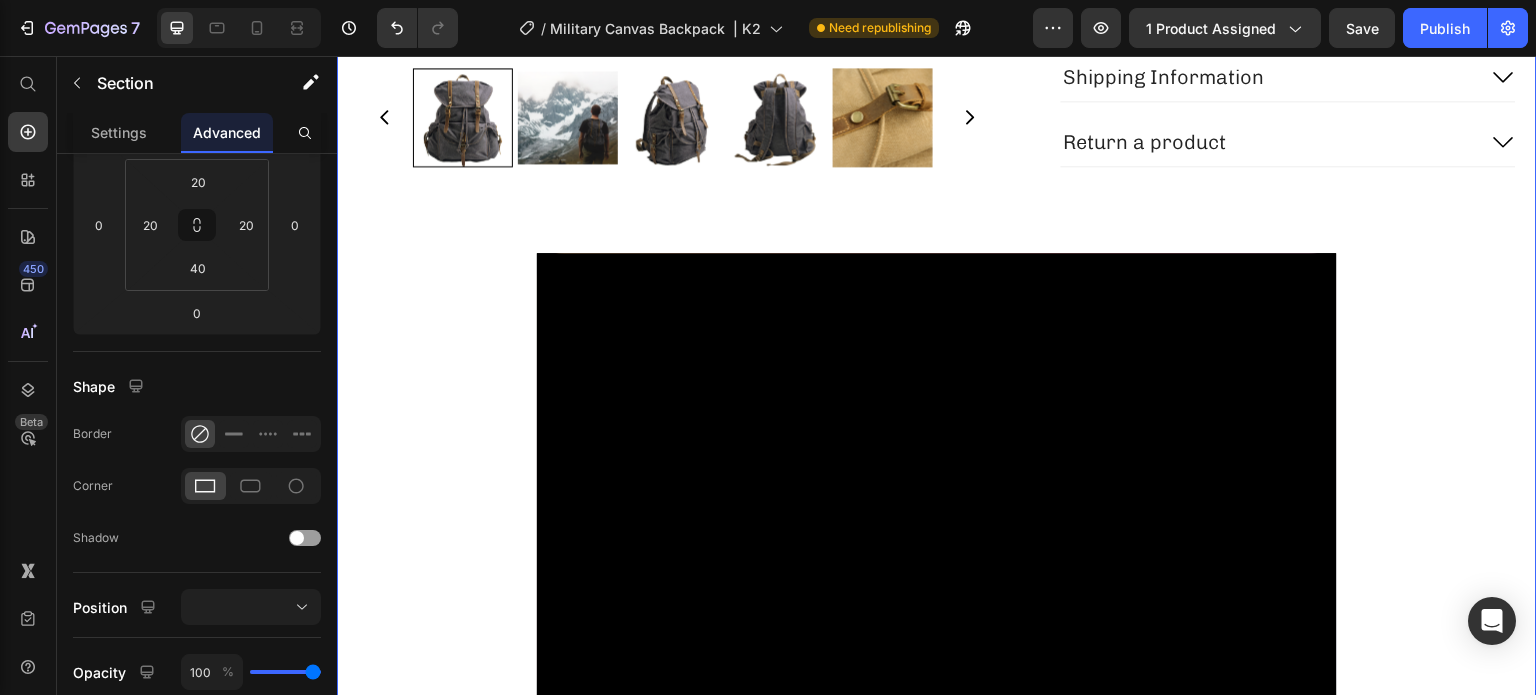 scroll, scrollTop: 0, scrollLeft: 0, axis: both 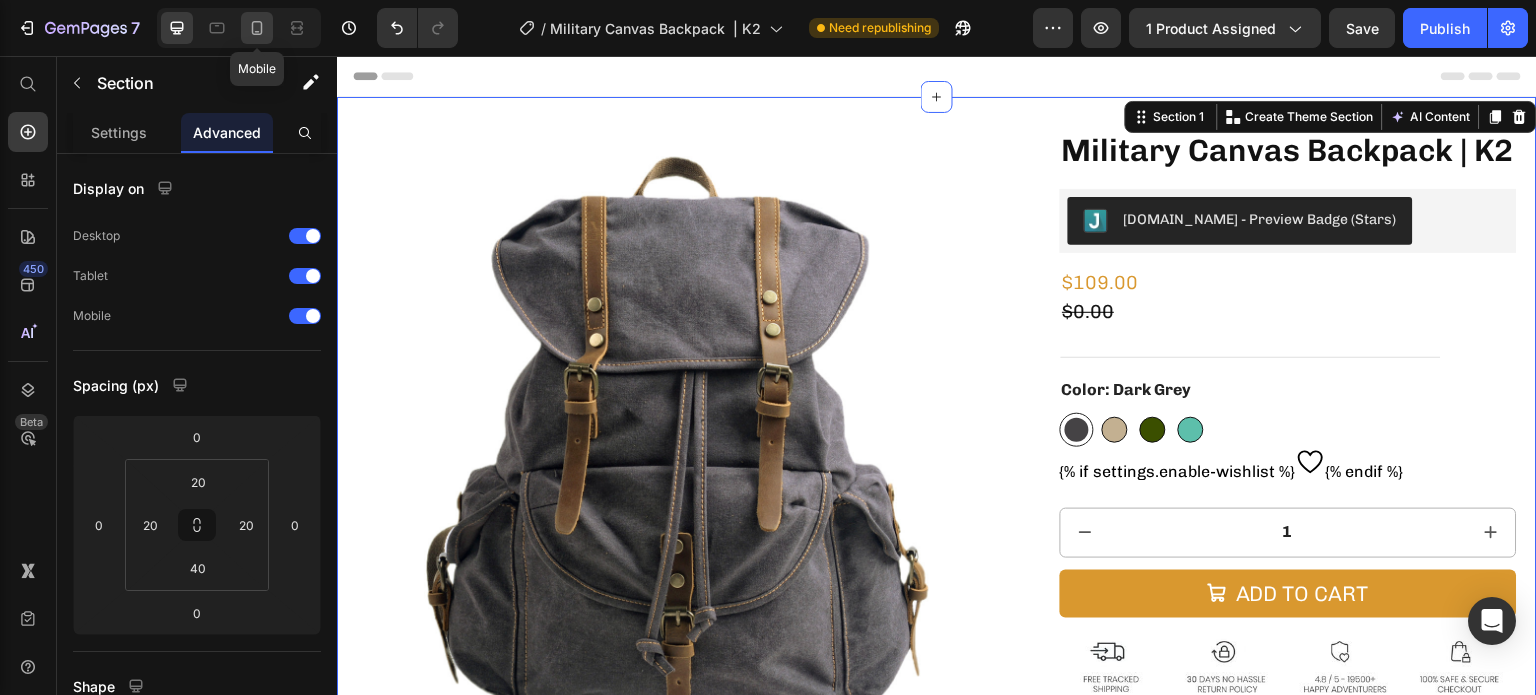click 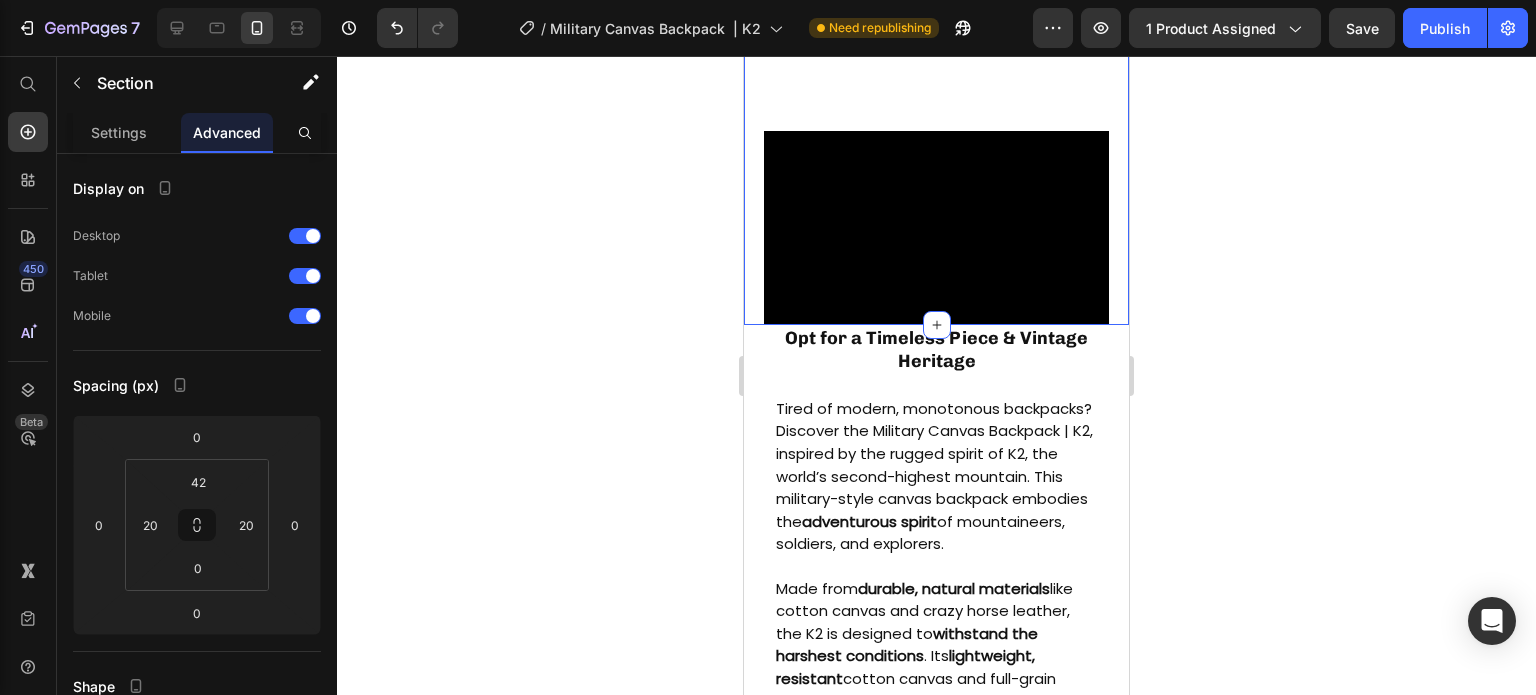 scroll, scrollTop: 1100, scrollLeft: 0, axis: vertical 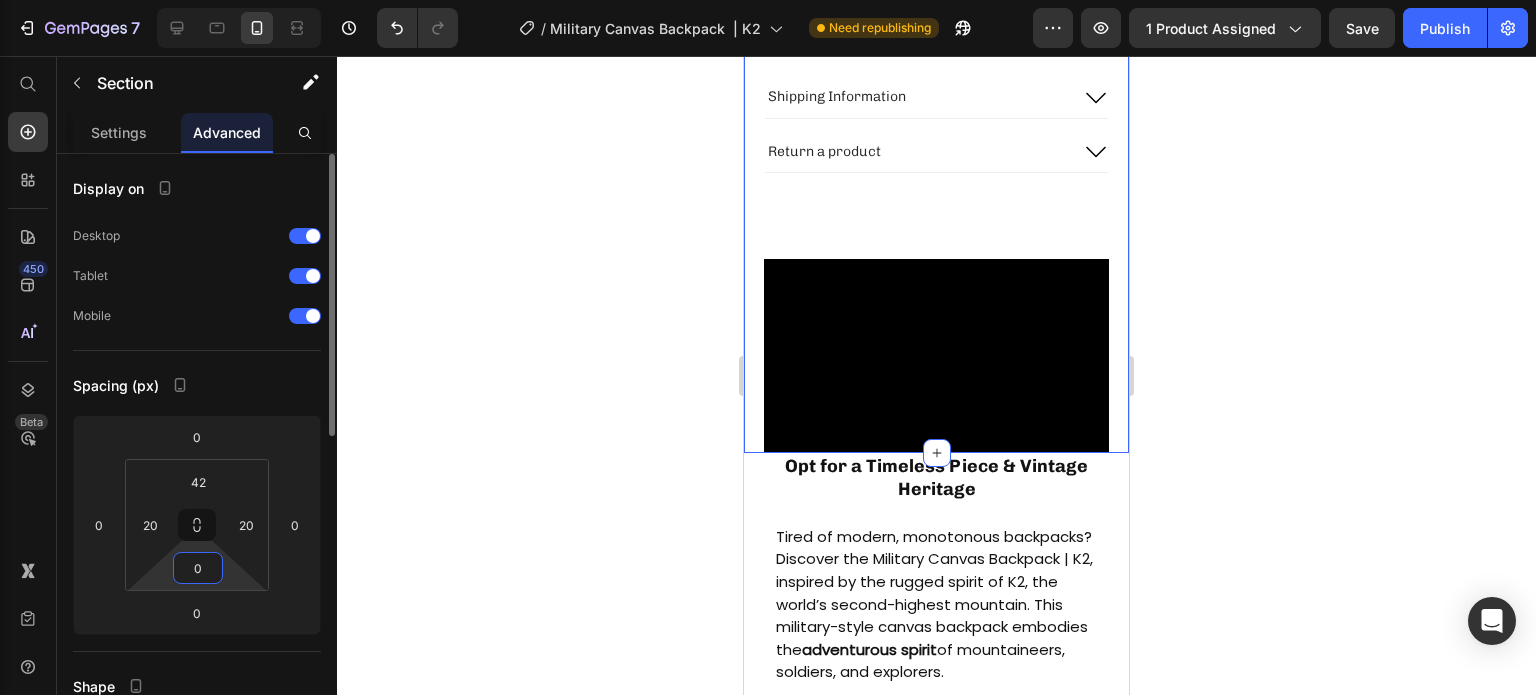 click on "0" at bounding box center [198, 568] 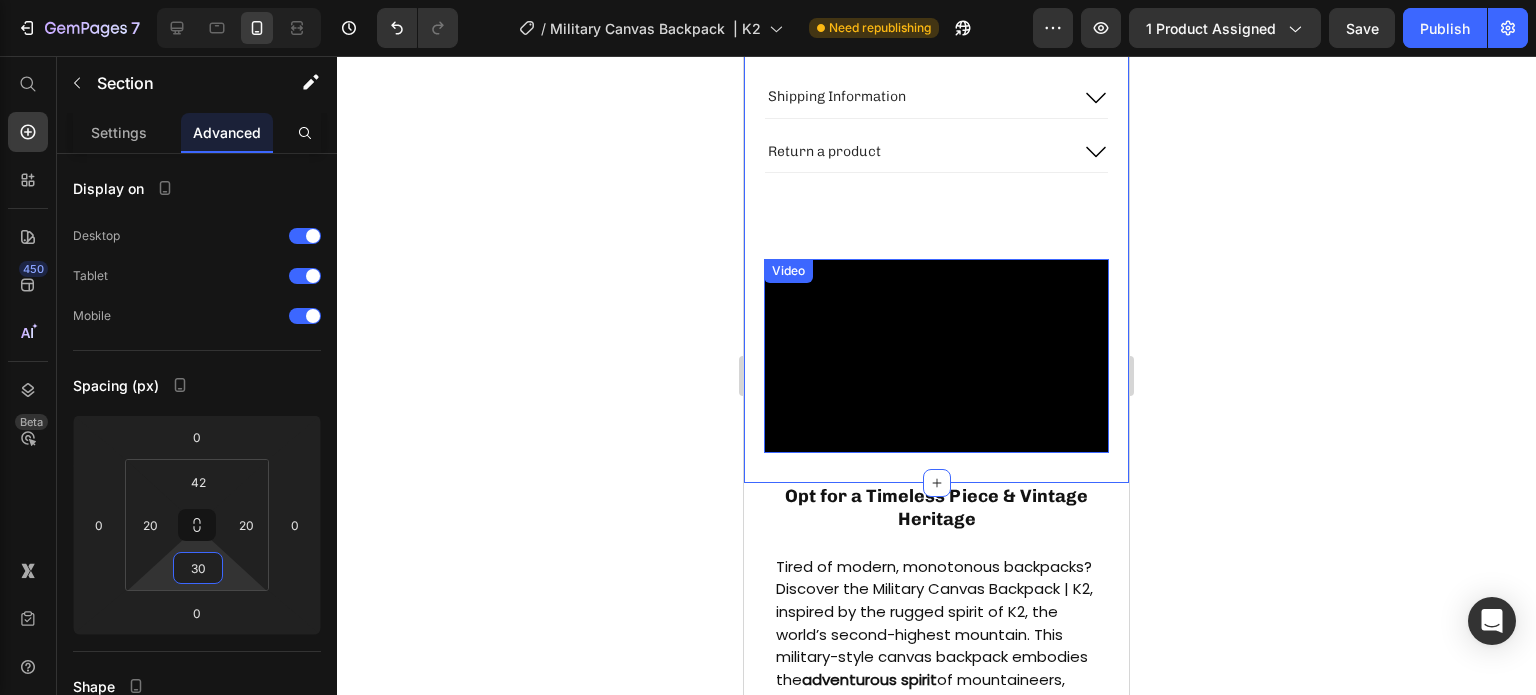 type on "30" 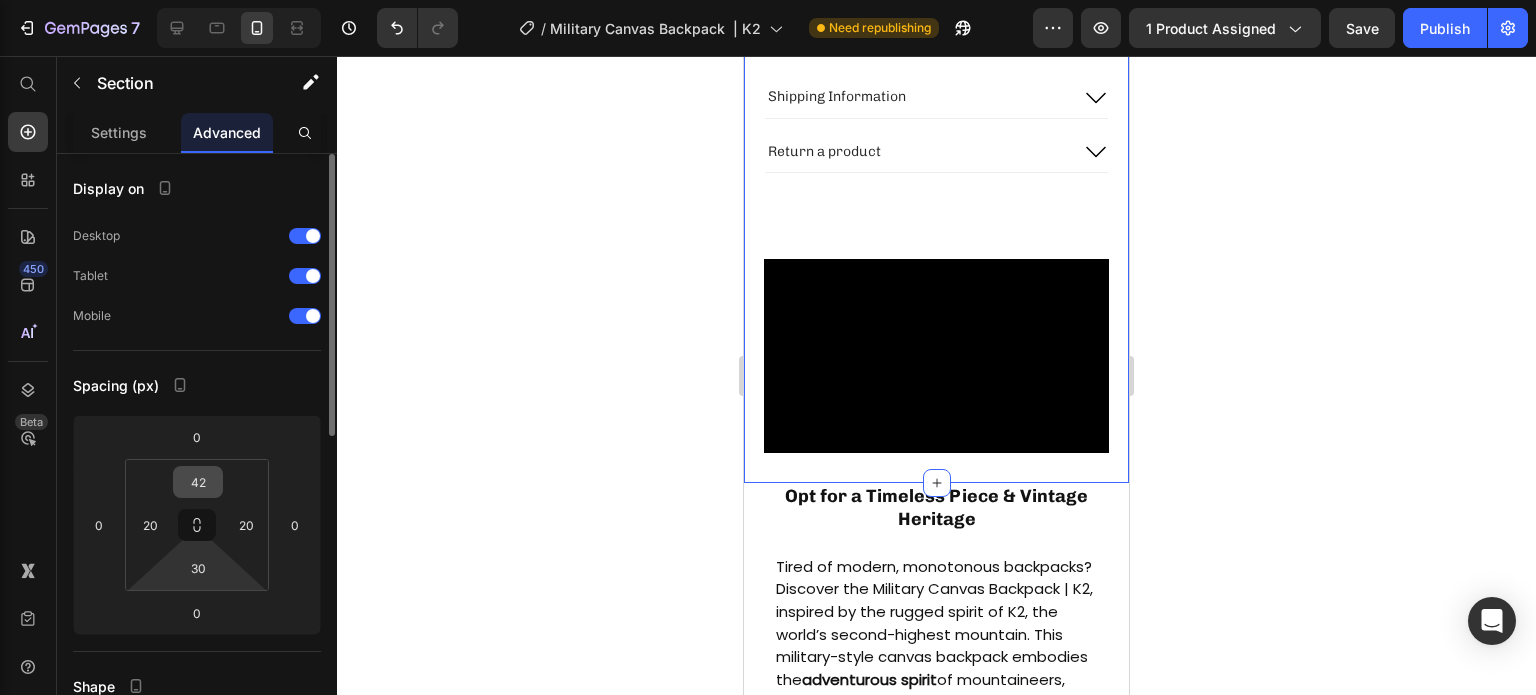 scroll, scrollTop: 200, scrollLeft: 0, axis: vertical 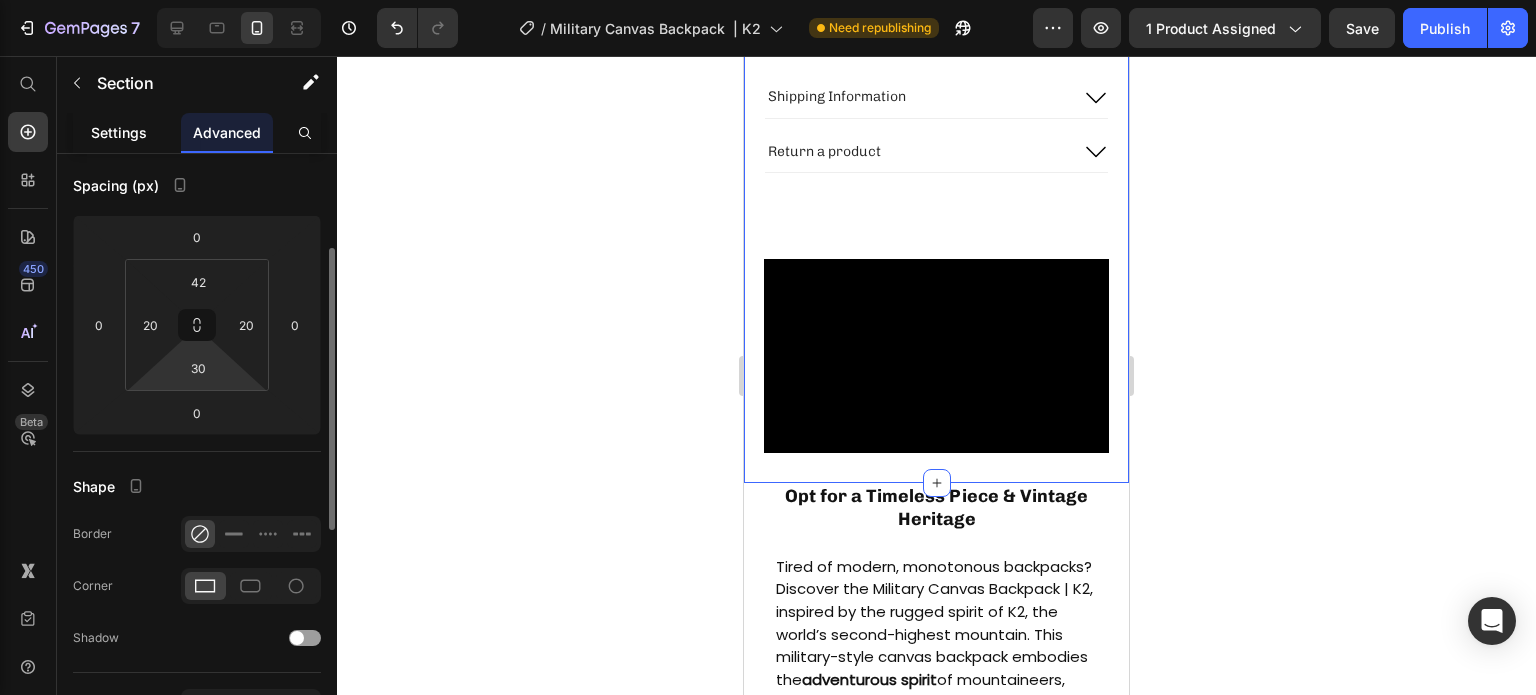 click on "Settings" at bounding box center [119, 132] 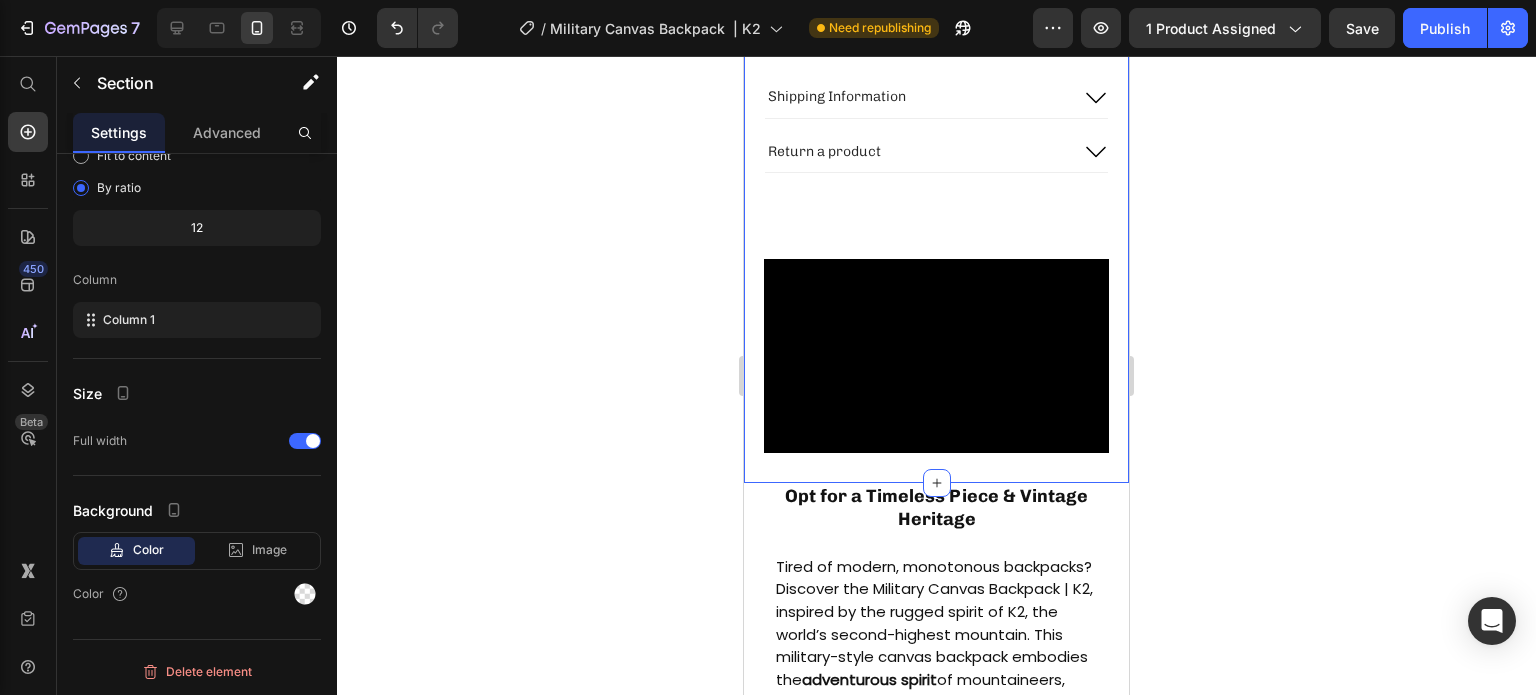 scroll, scrollTop: 0, scrollLeft: 0, axis: both 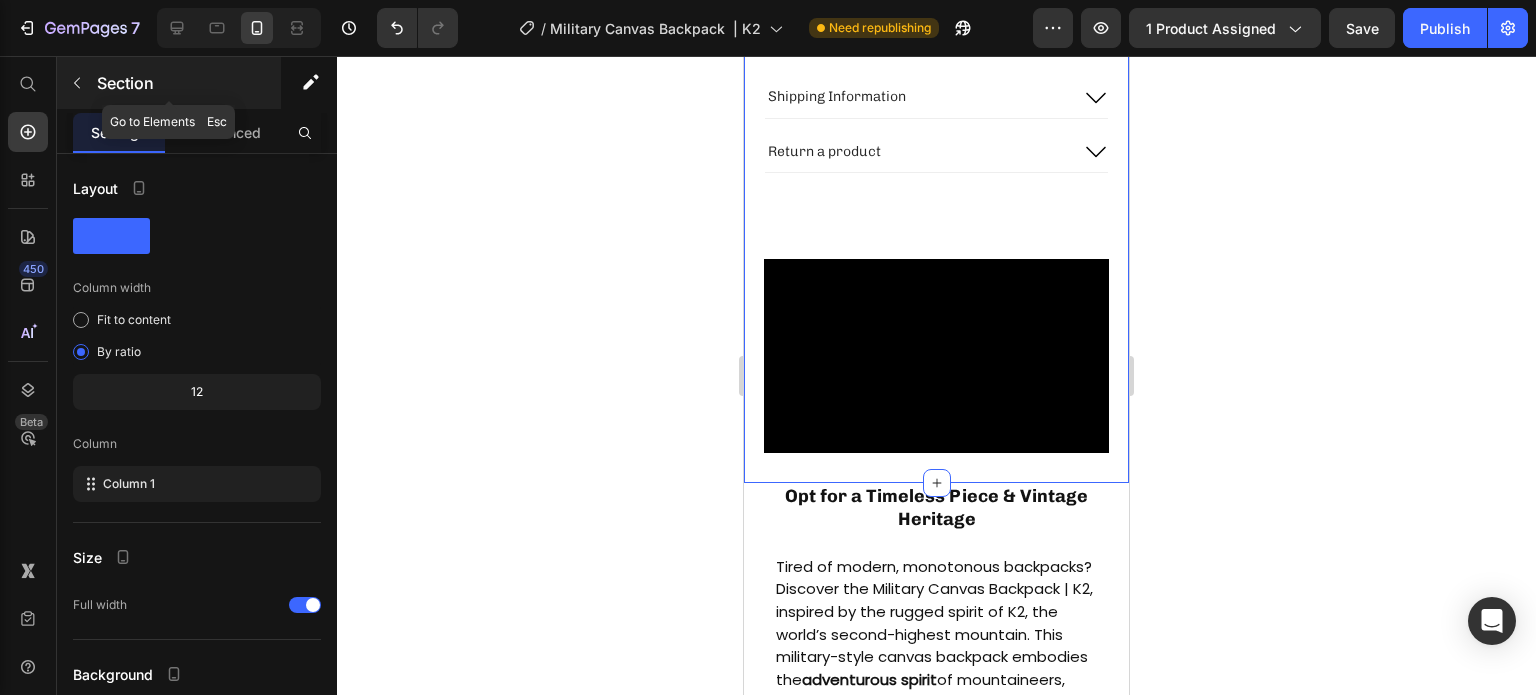 click on "Section" at bounding box center (187, 83) 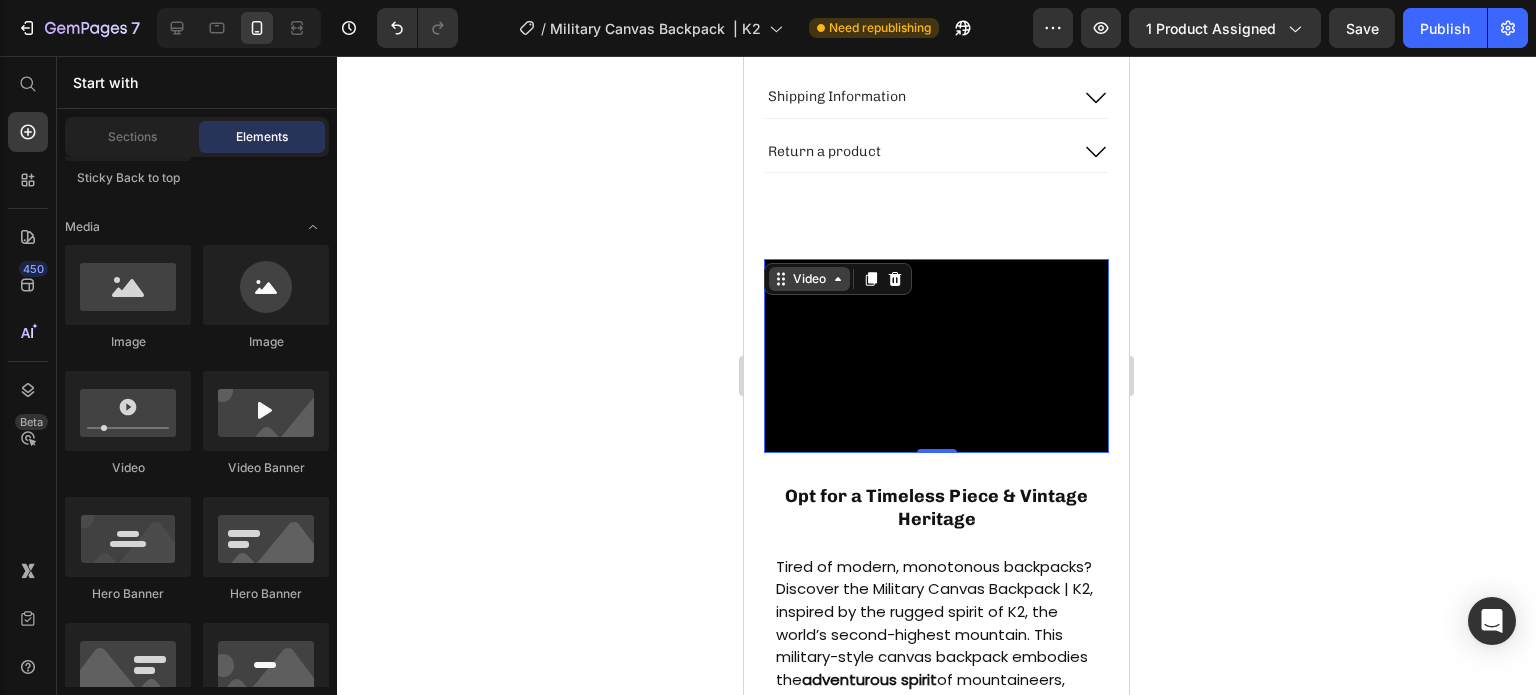 click on "Video" at bounding box center [809, 279] 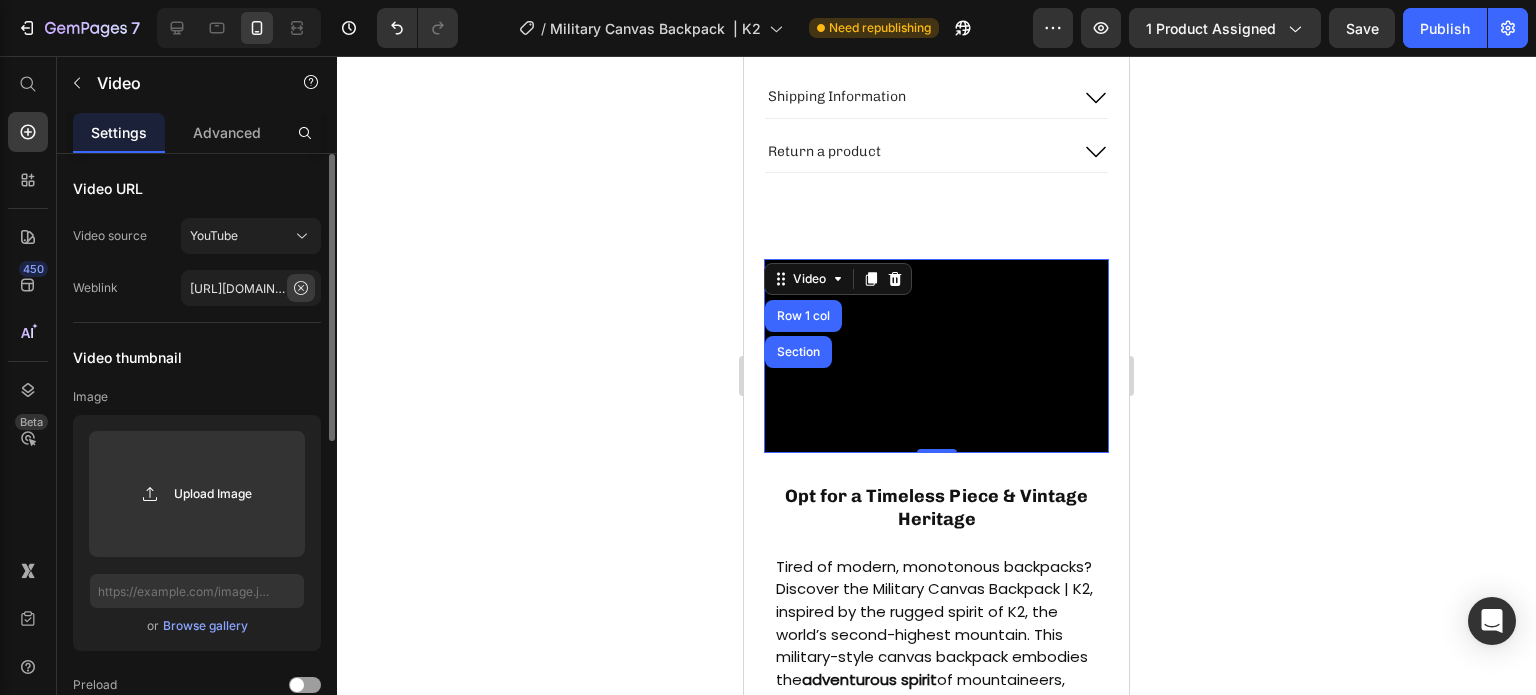 click 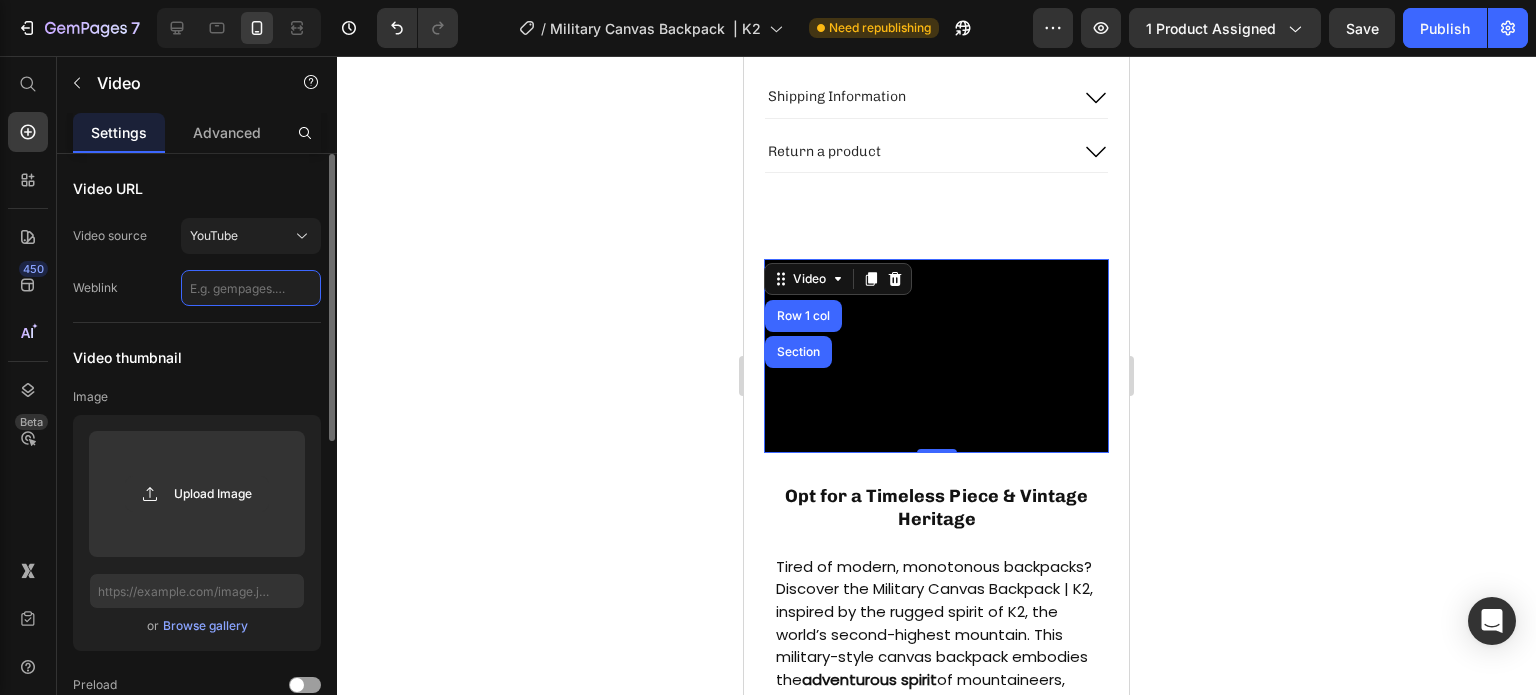 scroll, scrollTop: 0, scrollLeft: 0, axis: both 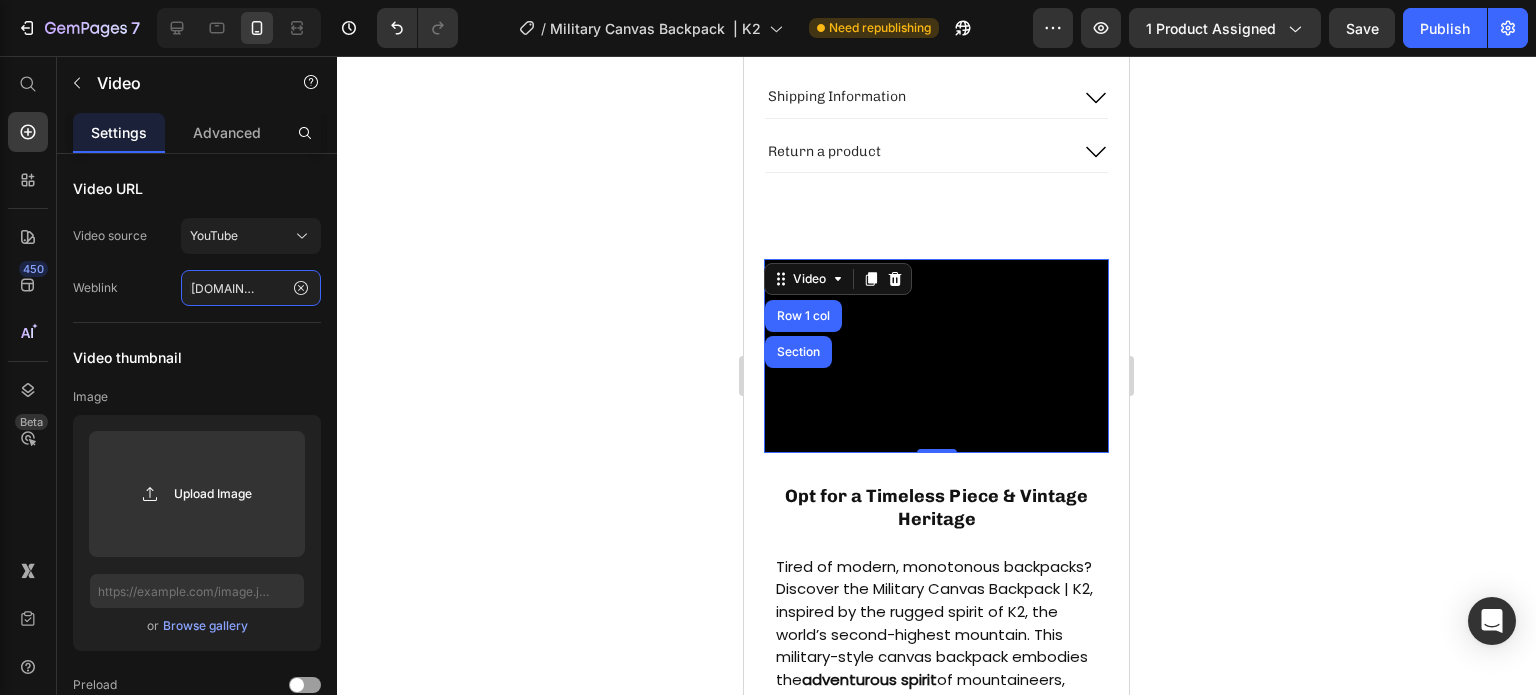 type on "https://www.youtube.com/watch?v=KDGW9qtTnaY" 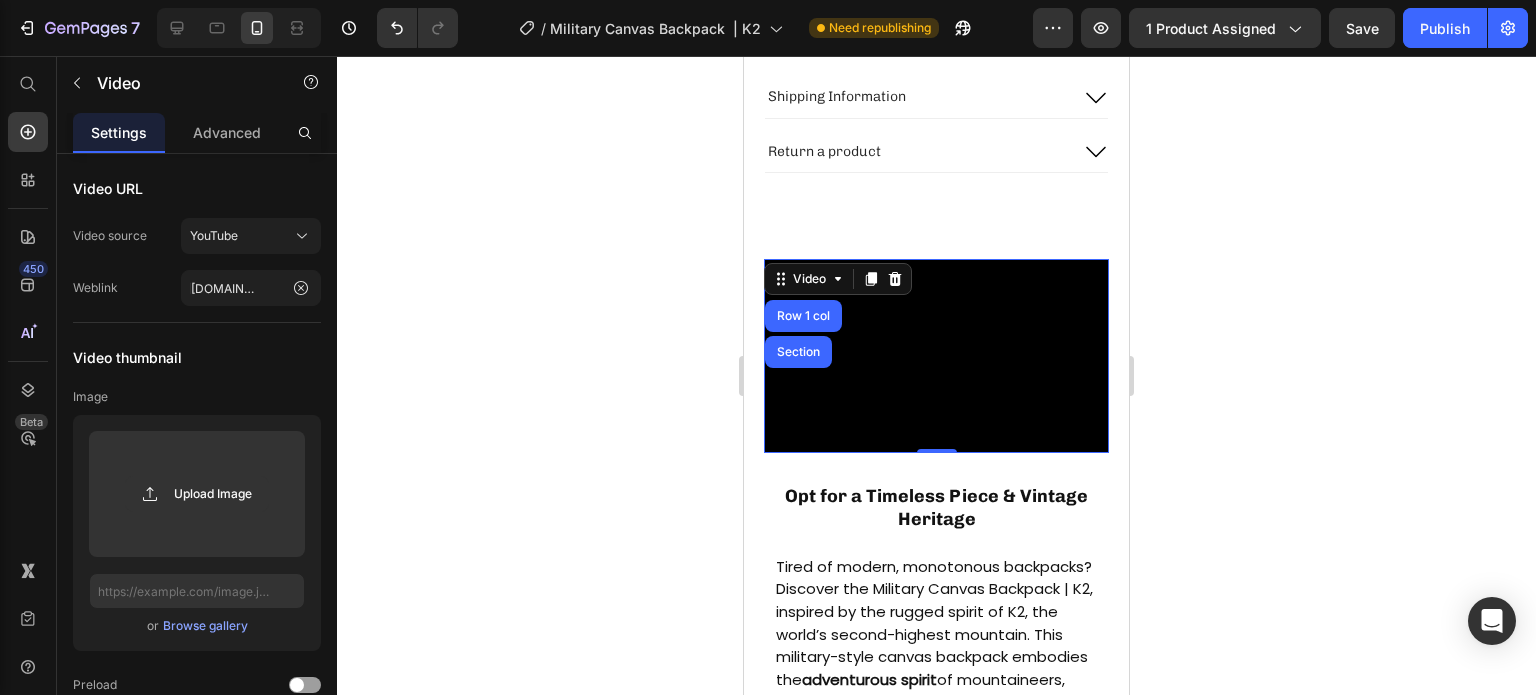 scroll, scrollTop: 0, scrollLeft: 0, axis: both 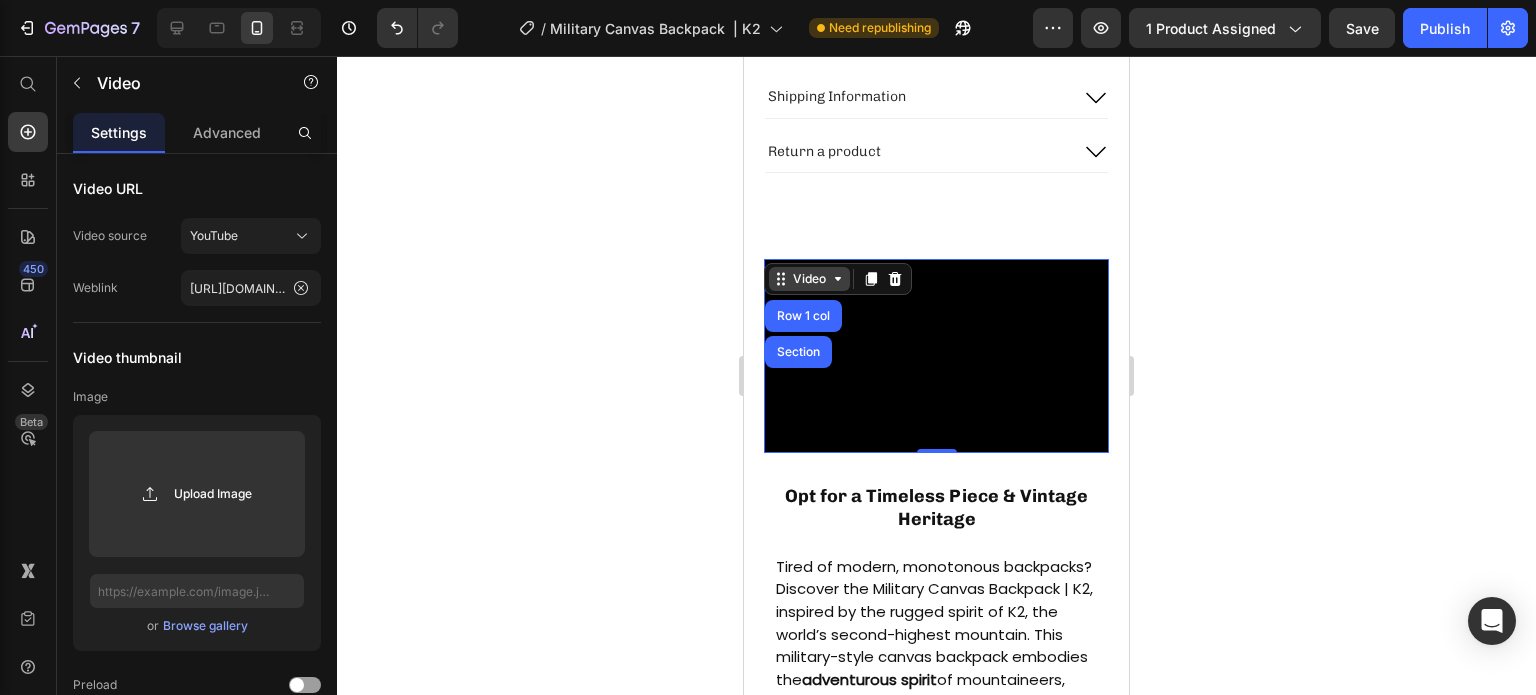 click 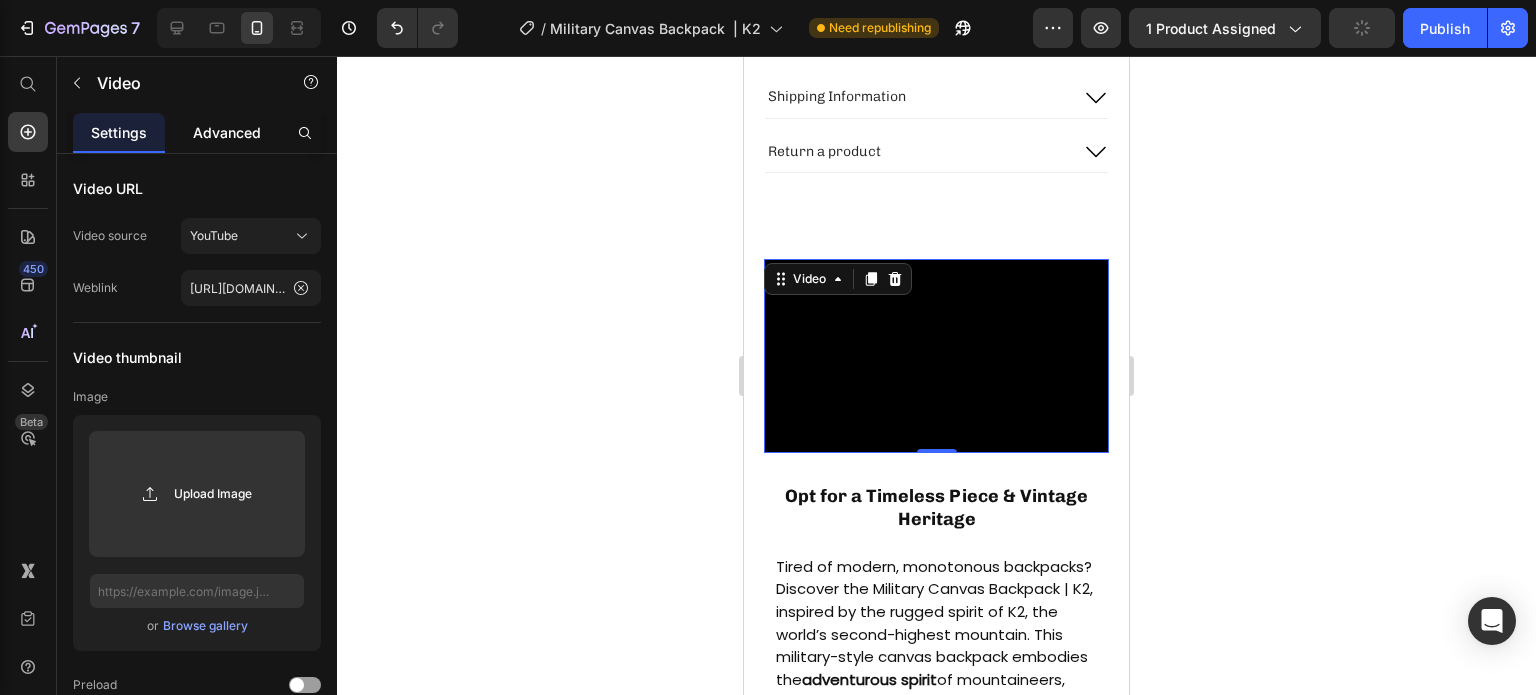 click on "Advanced" at bounding box center [227, 132] 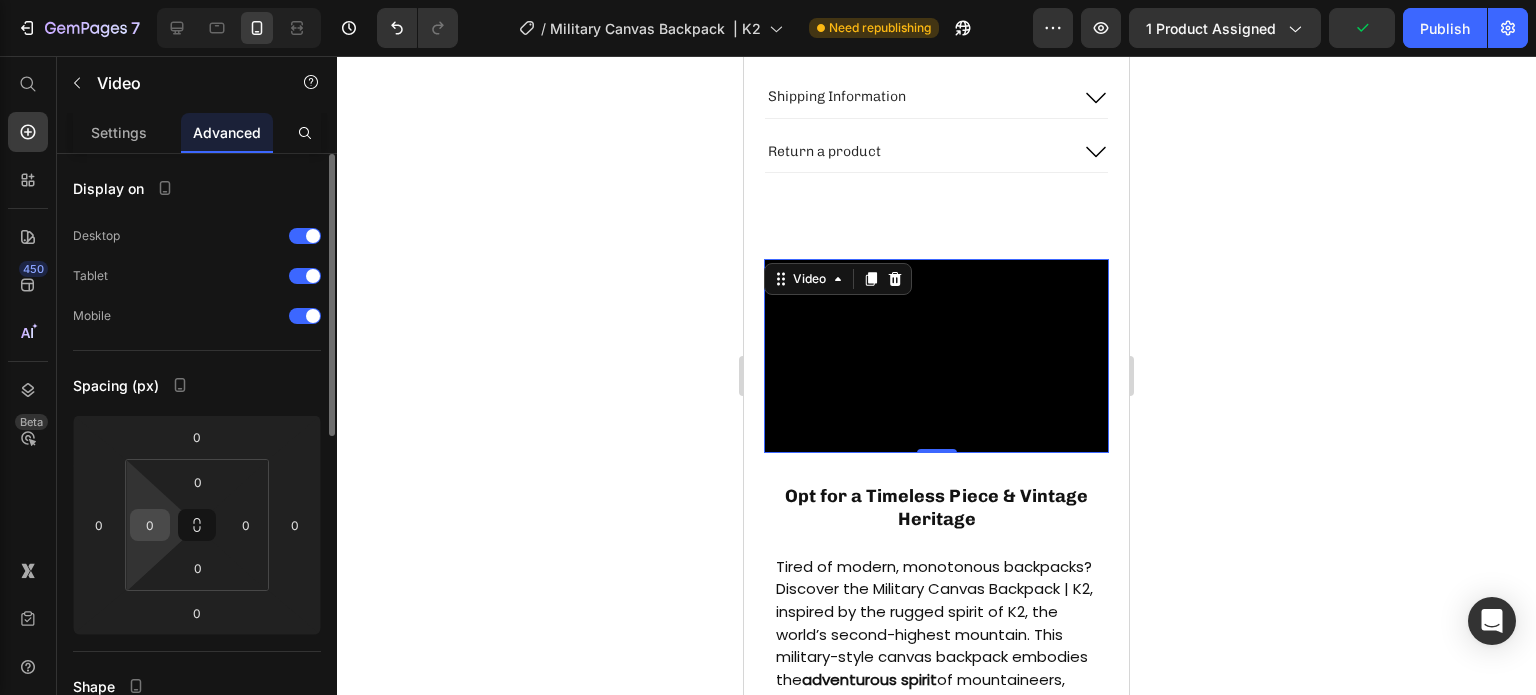 click on "0" at bounding box center (150, 525) 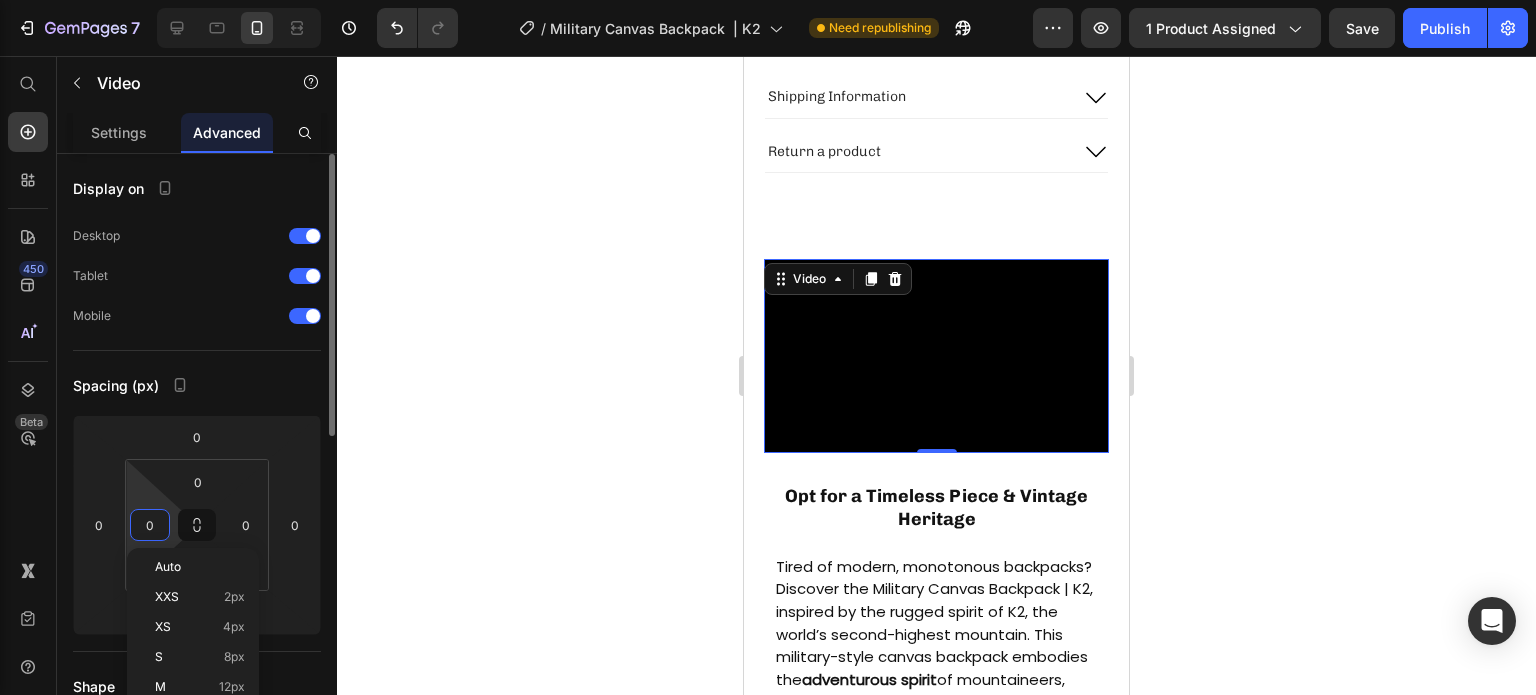 click on "Spacing (px)" at bounding box center [197, 385] 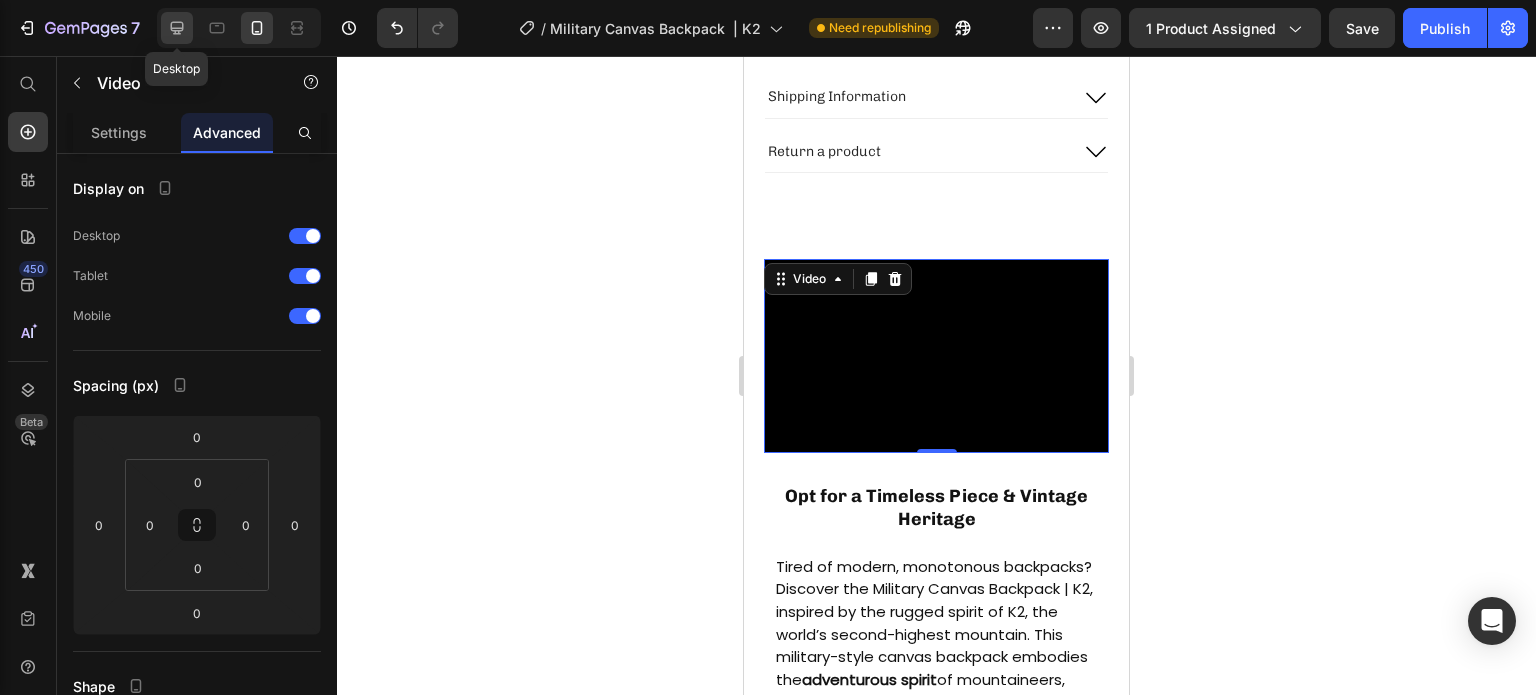click 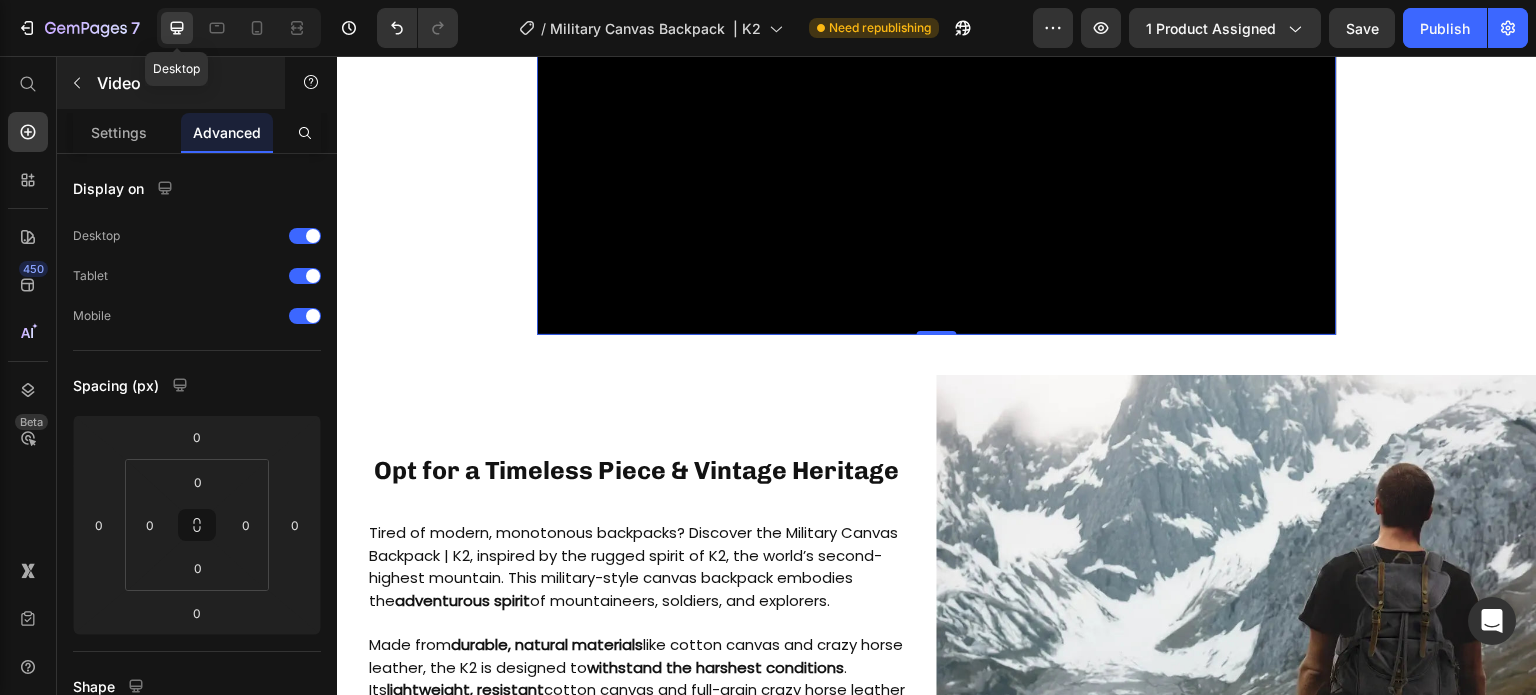 scroll, scrollTop: 852, scrollLeft: 0, axis: vertical 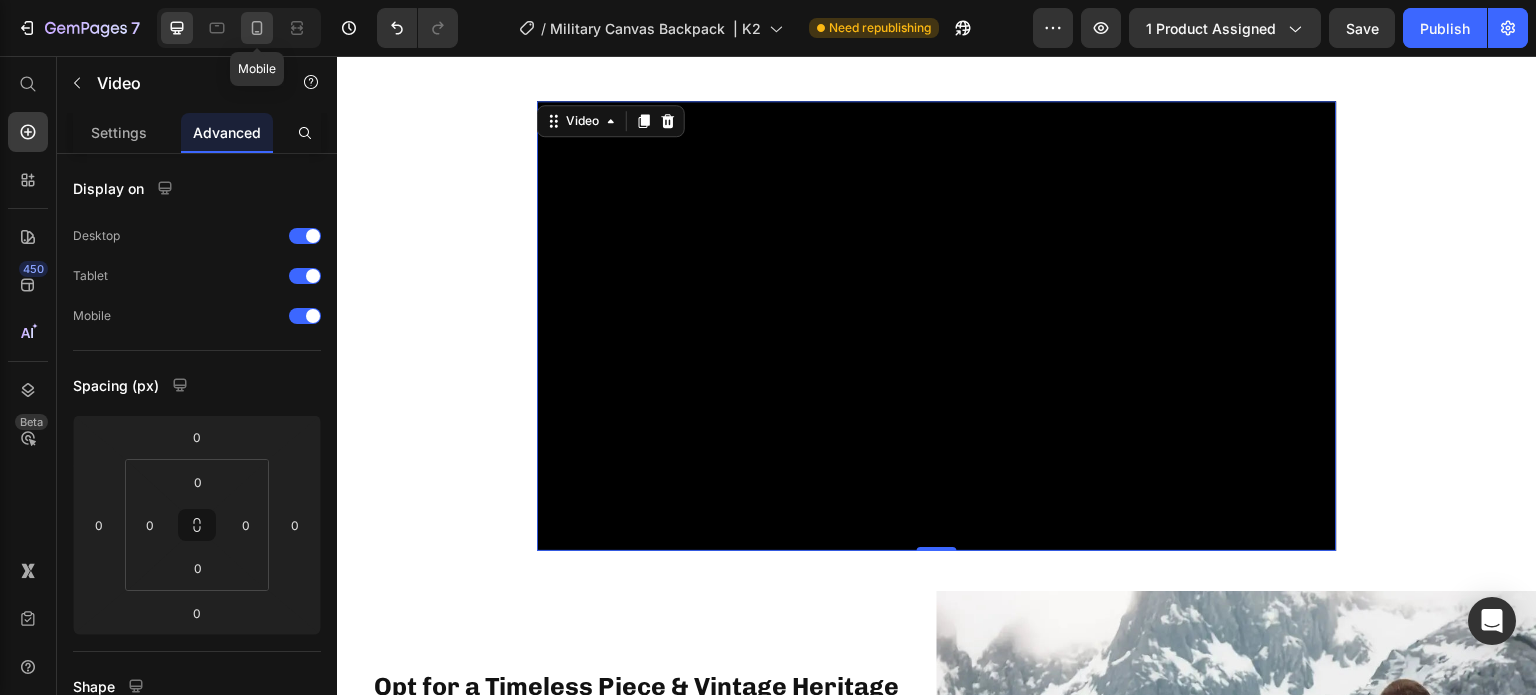 click 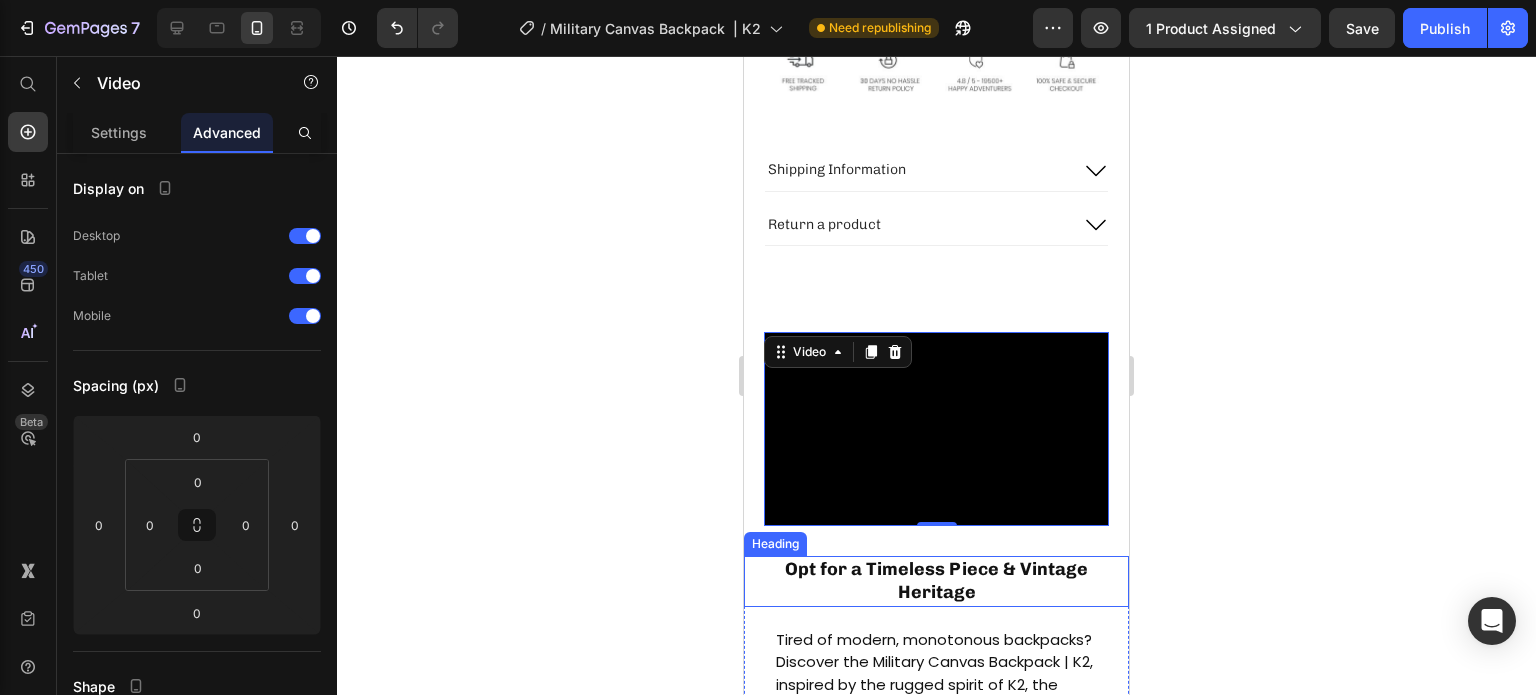 scroll, scrollTop: 1018, scrollLeft: 0, axis: vertical 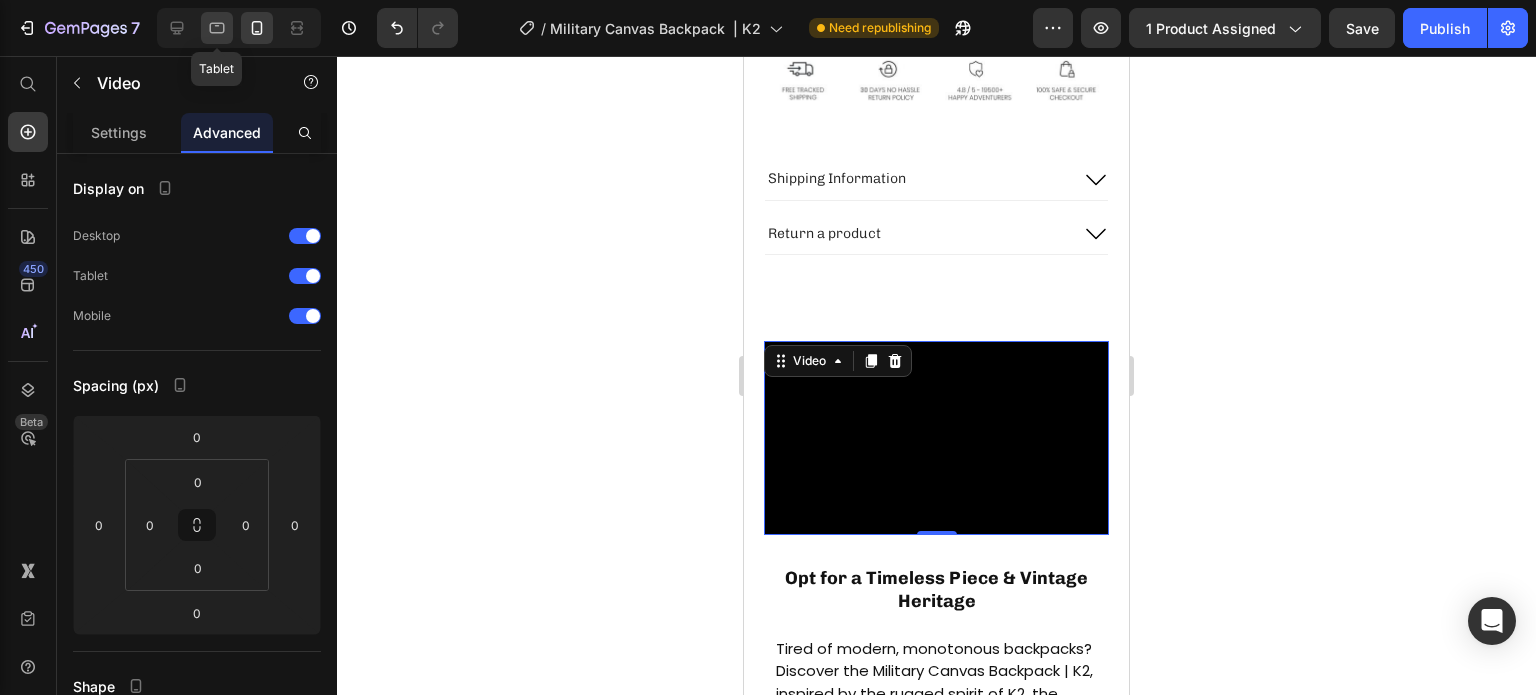 click 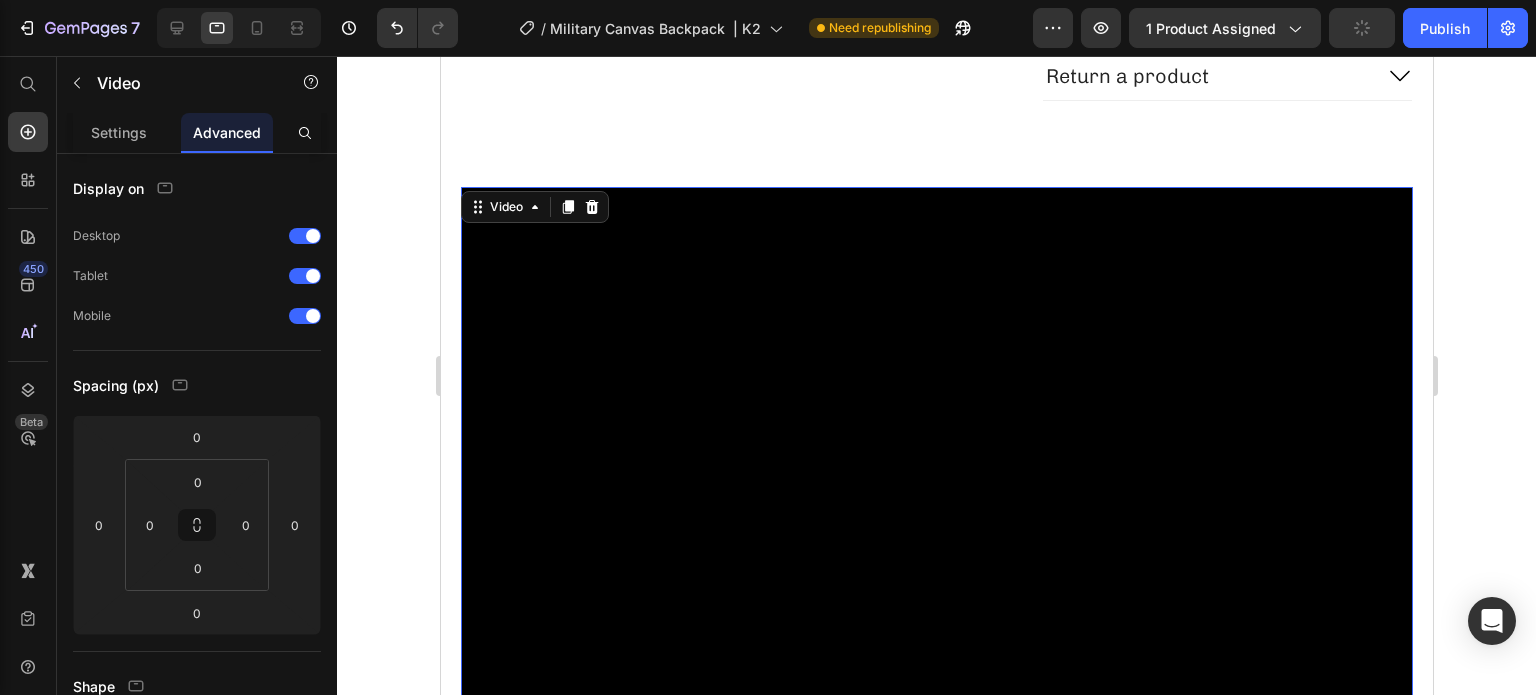 scroll, scrollTop: 759, scrollLeft: 0, axis: vertical 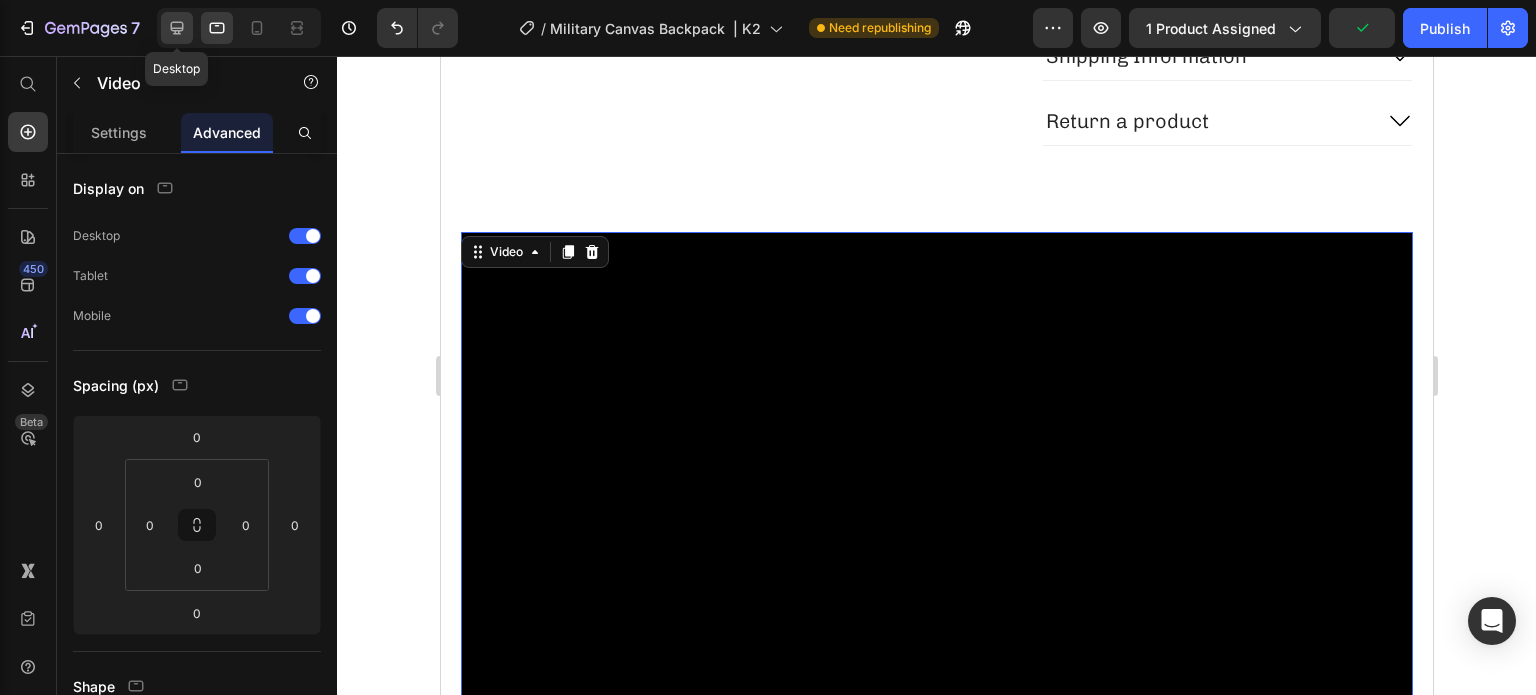 click 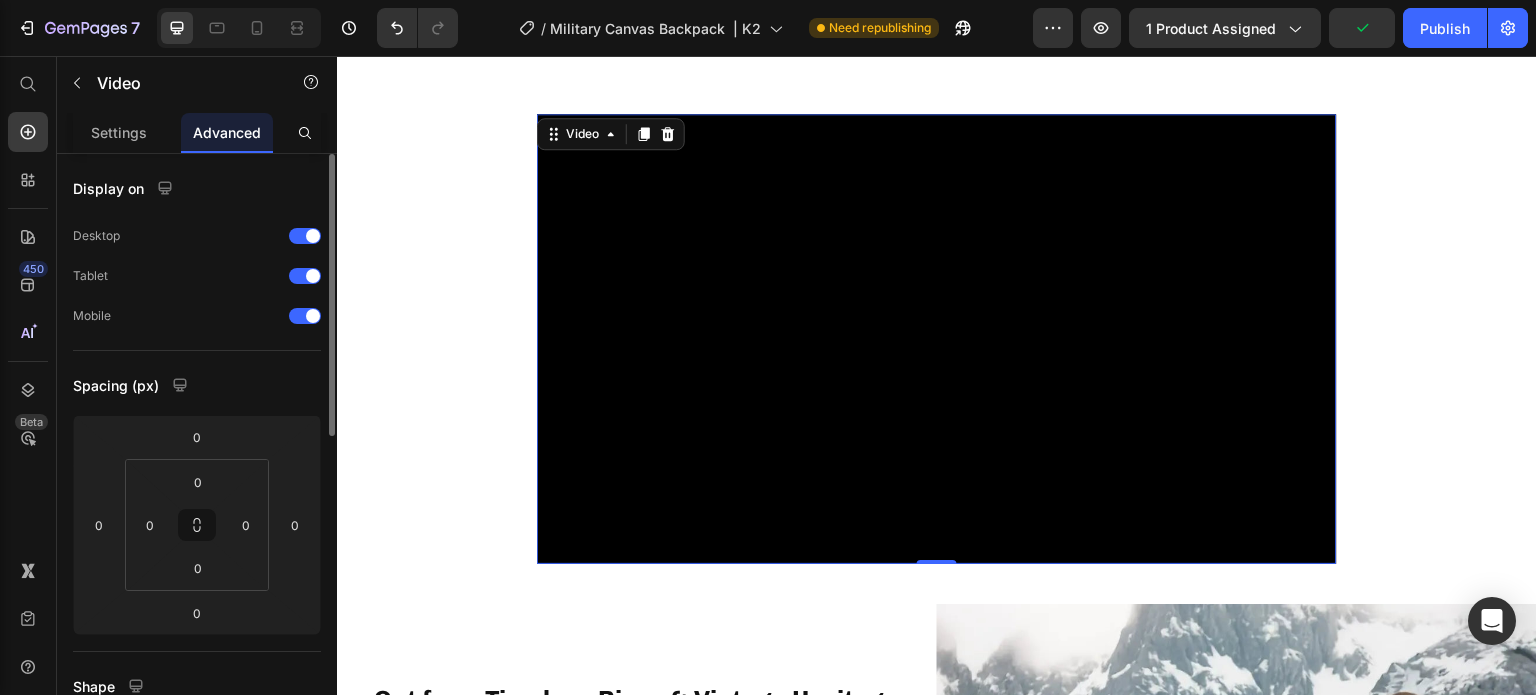 scroll, scrollTop: 852, scrollLeft: 0, axis: vertical 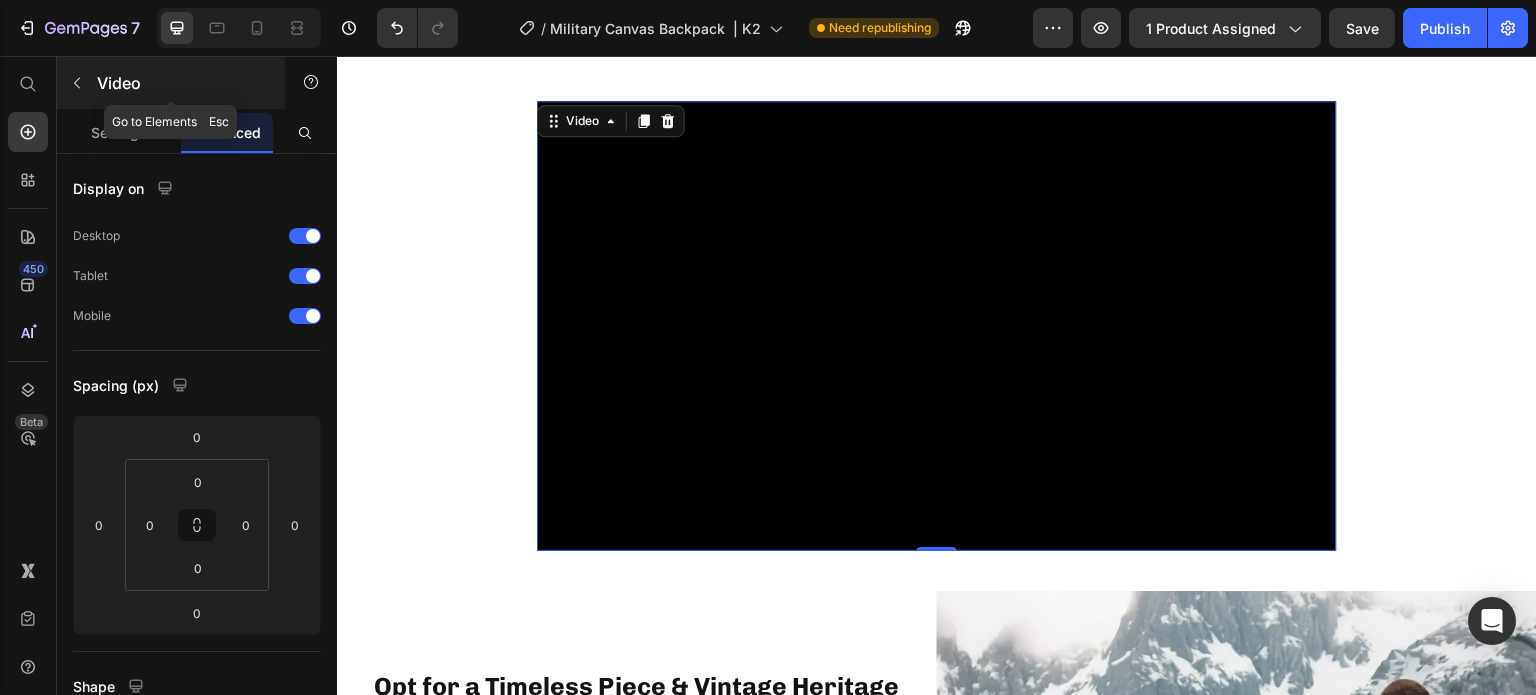 click at bounding box center [77, 83] 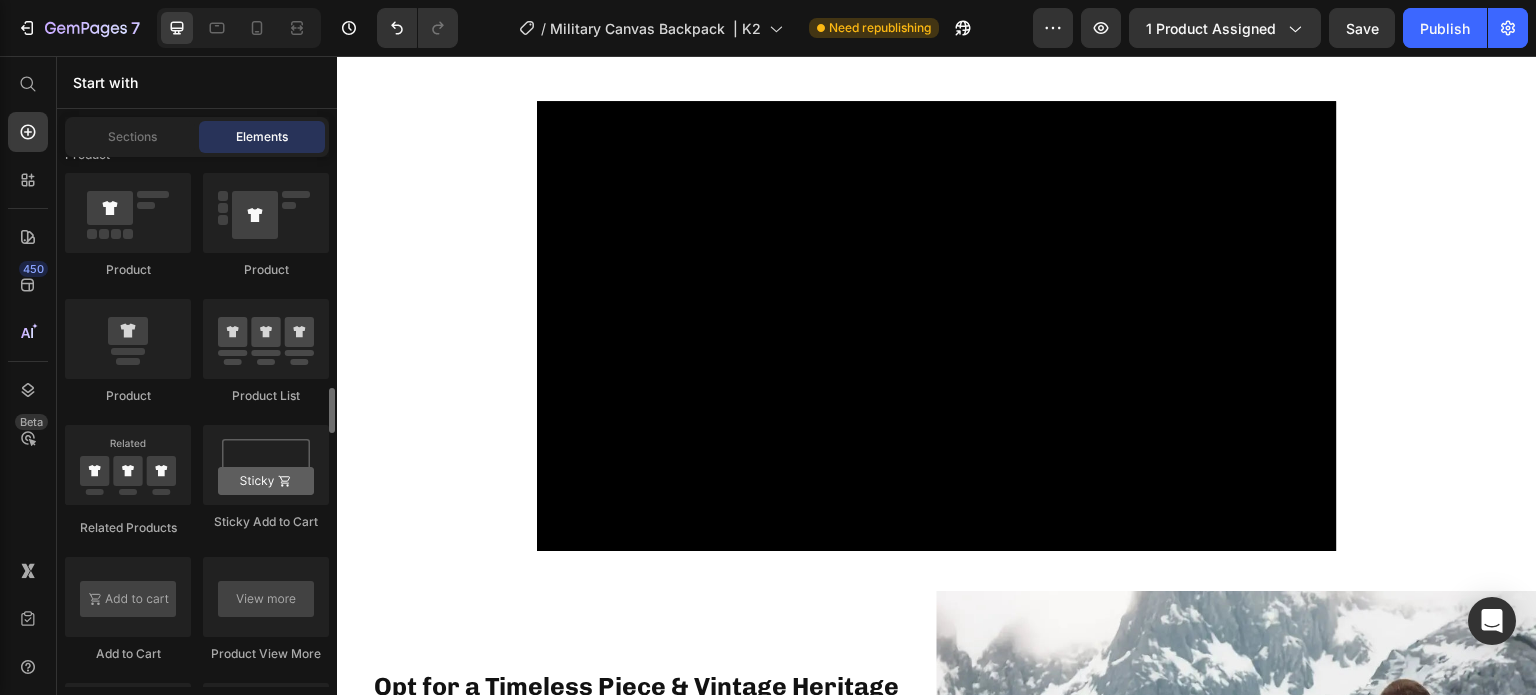 scroll, scrollTop: 3100, scrollLeft: 0, axis: vertical 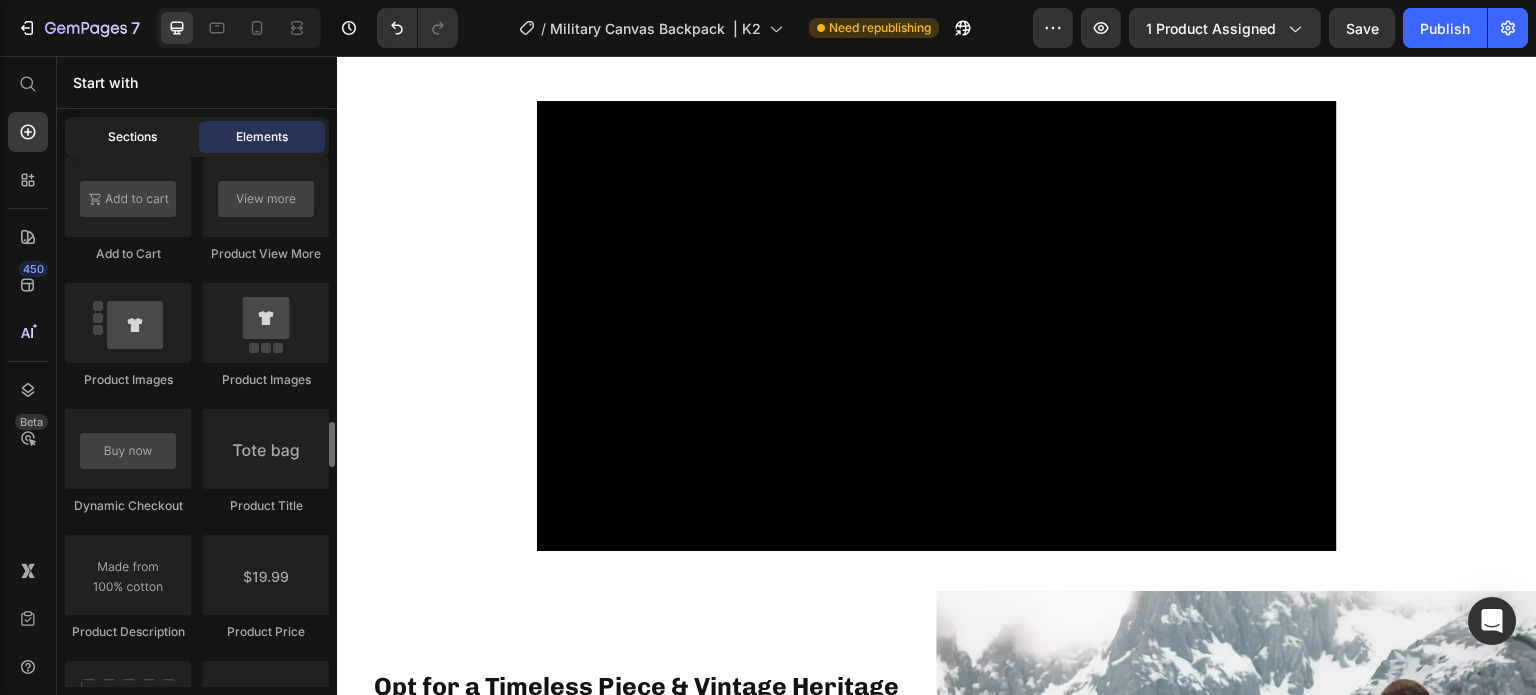 click on "Sections" 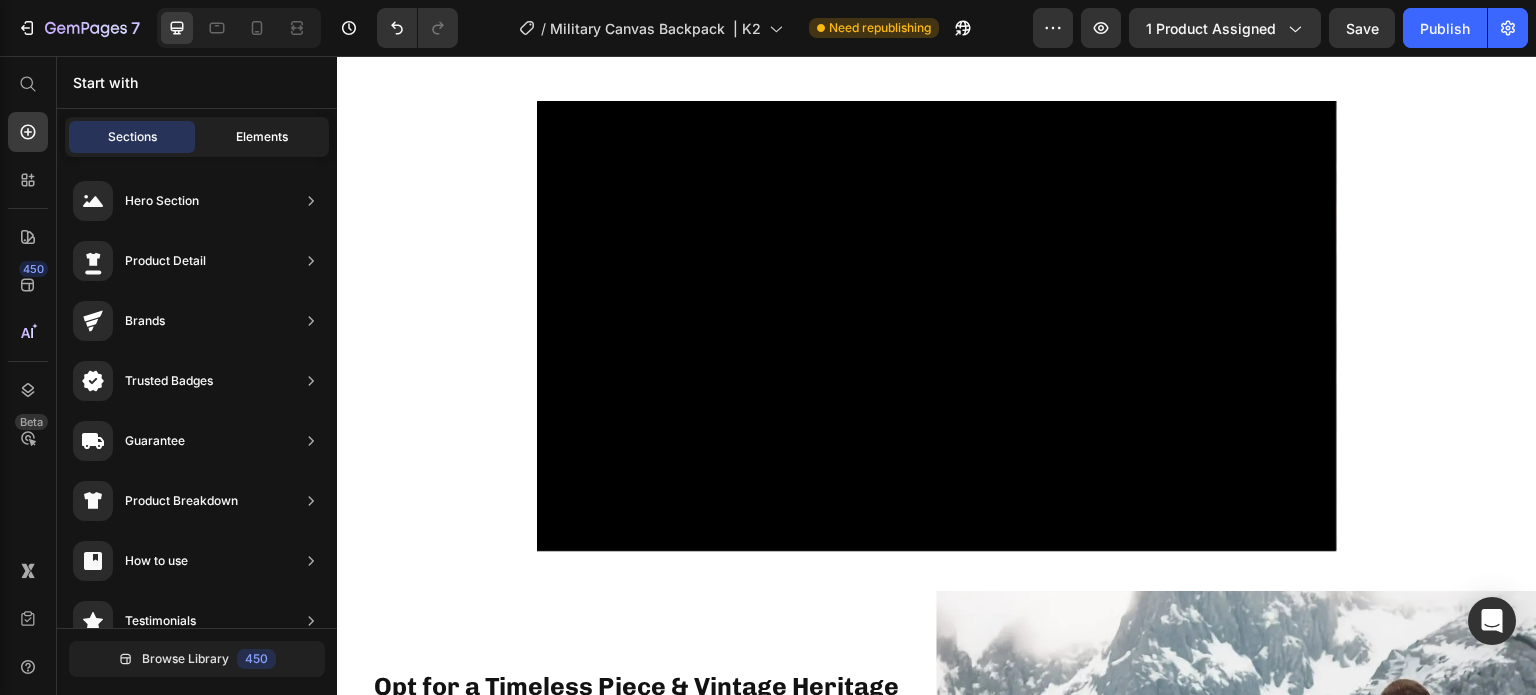 click on "Elements" at bounding box center [262, 137] 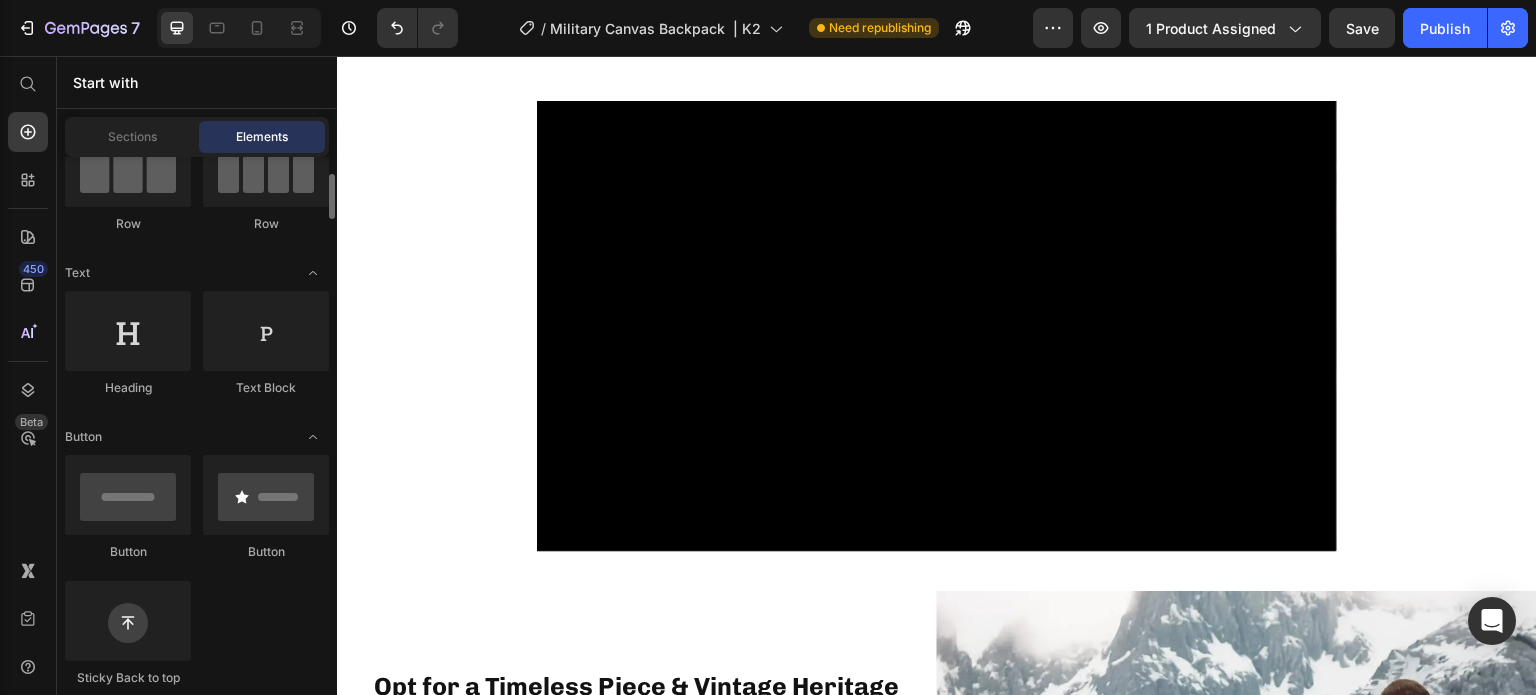 scroll, scrollTop: 0, scrollLeft: 0, axis: both 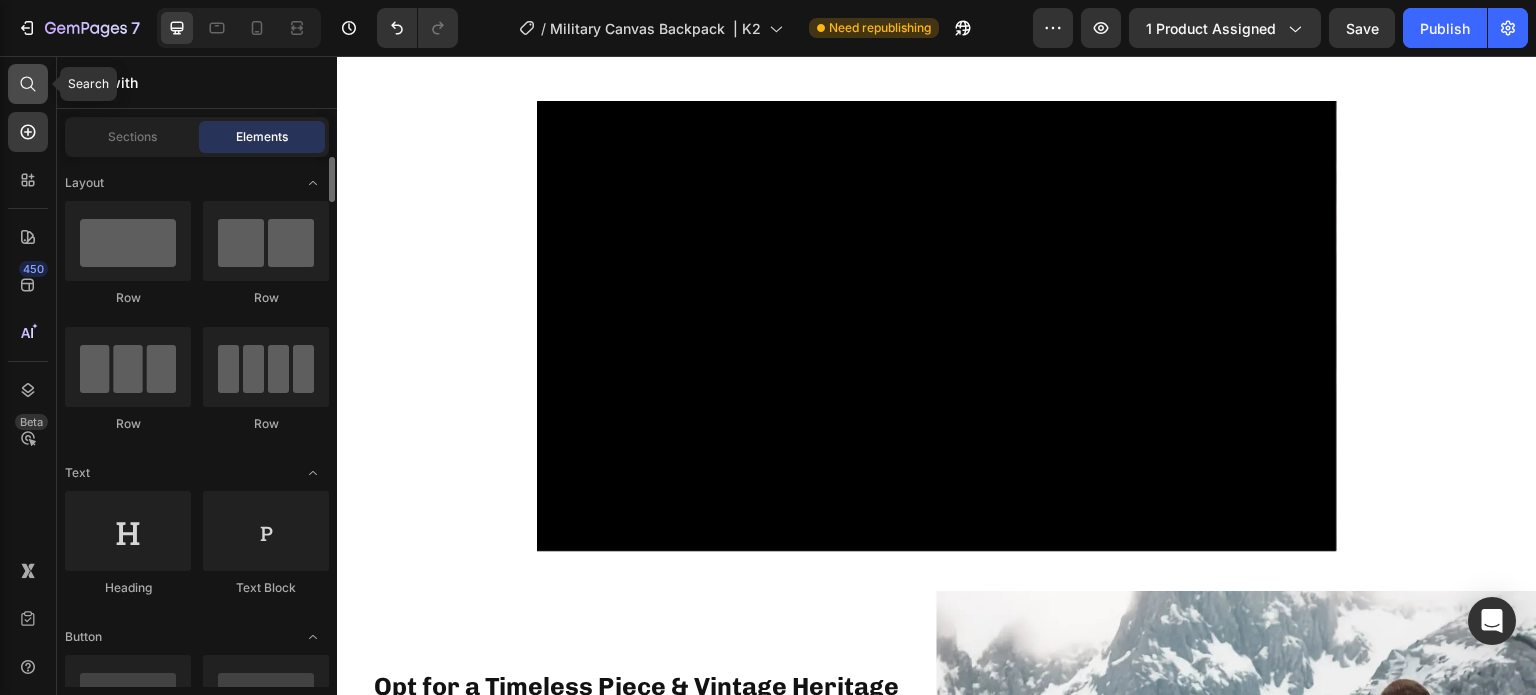 click 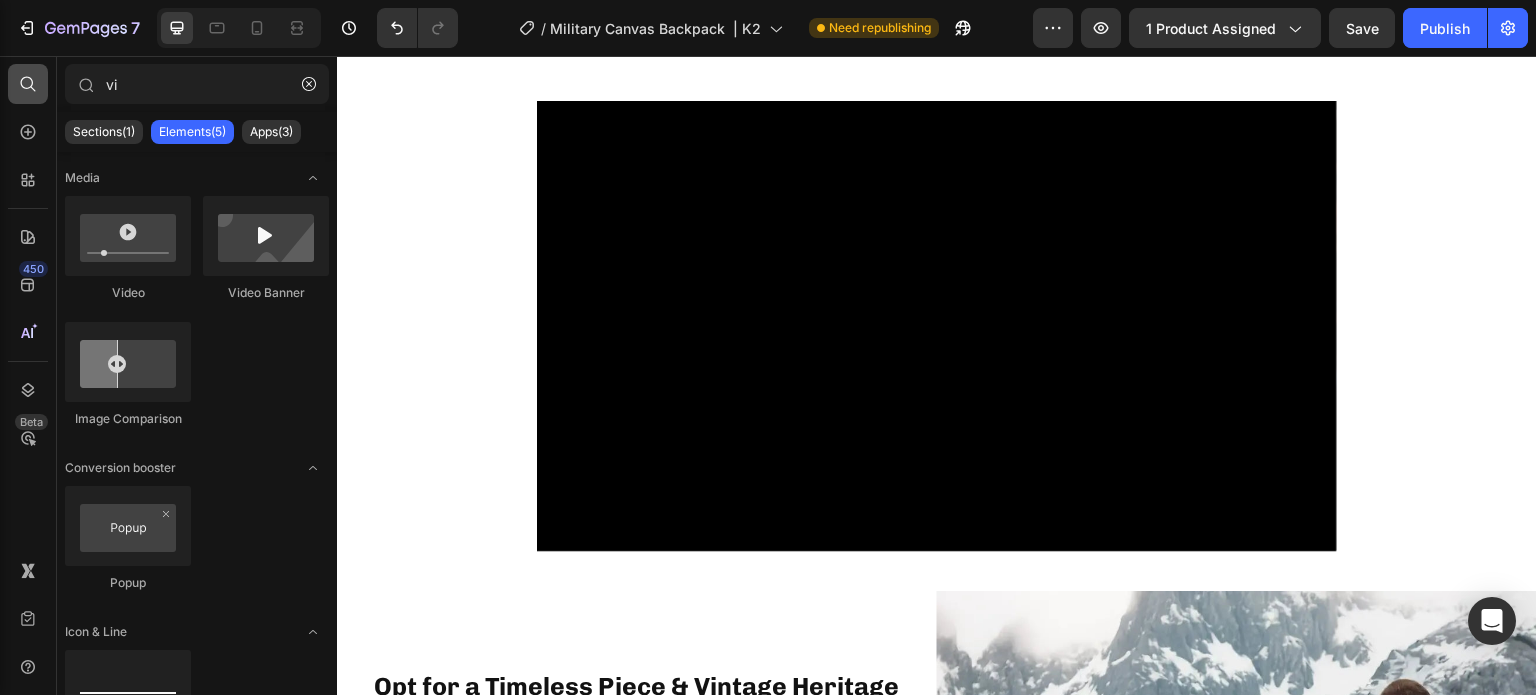 type on "v" 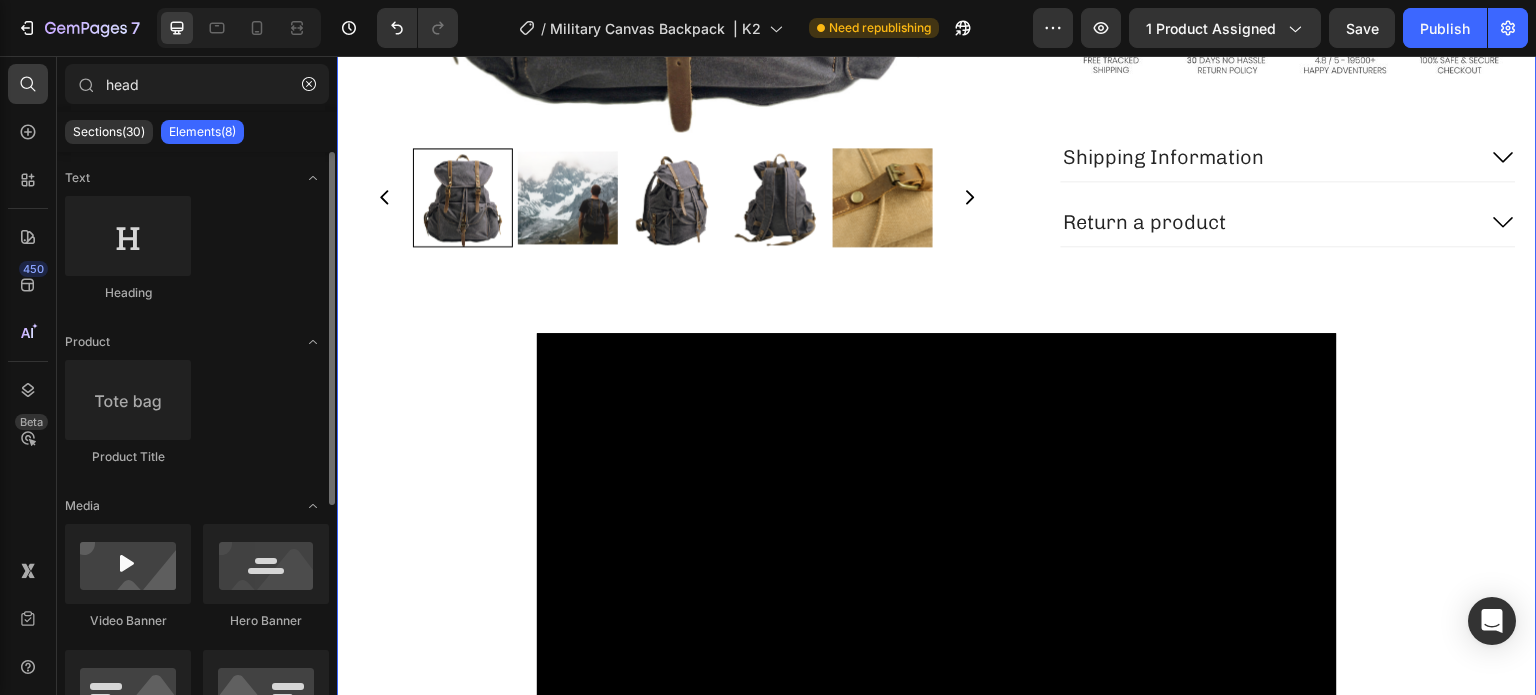scroll, scrollTop: 552, scrollLeft: 0, axis: vertical 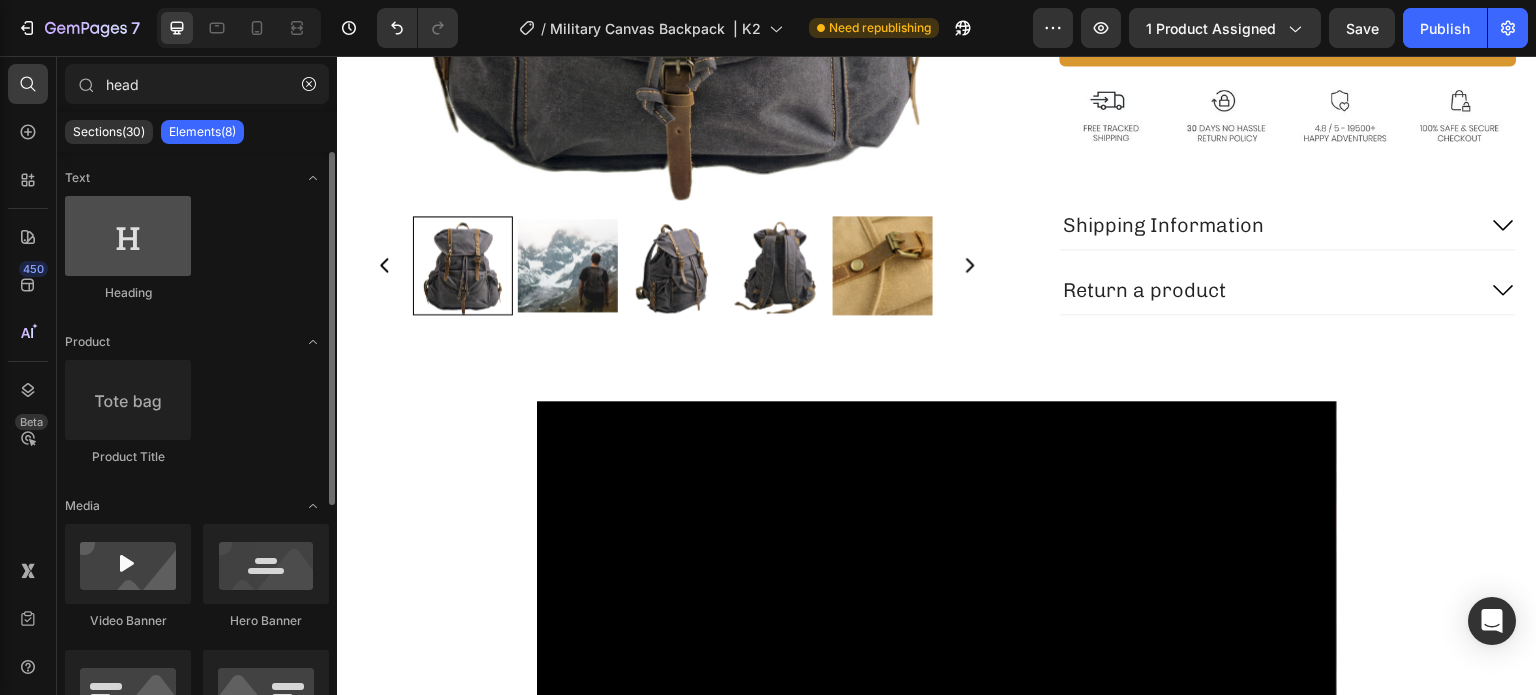 type on "head" 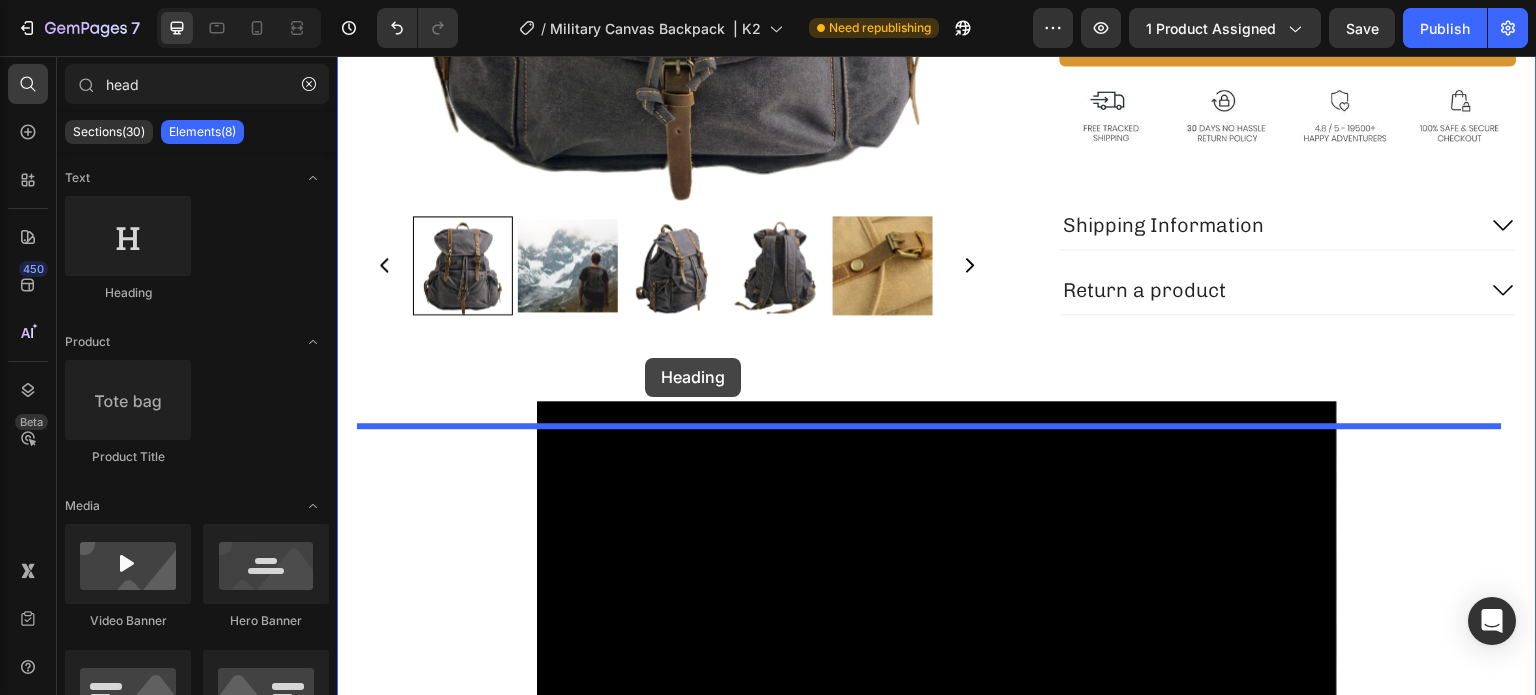 drag, startPoint x: 453, startPoint y: 307, endPoint x: 645, endPoint y: 358, distance: 198.658 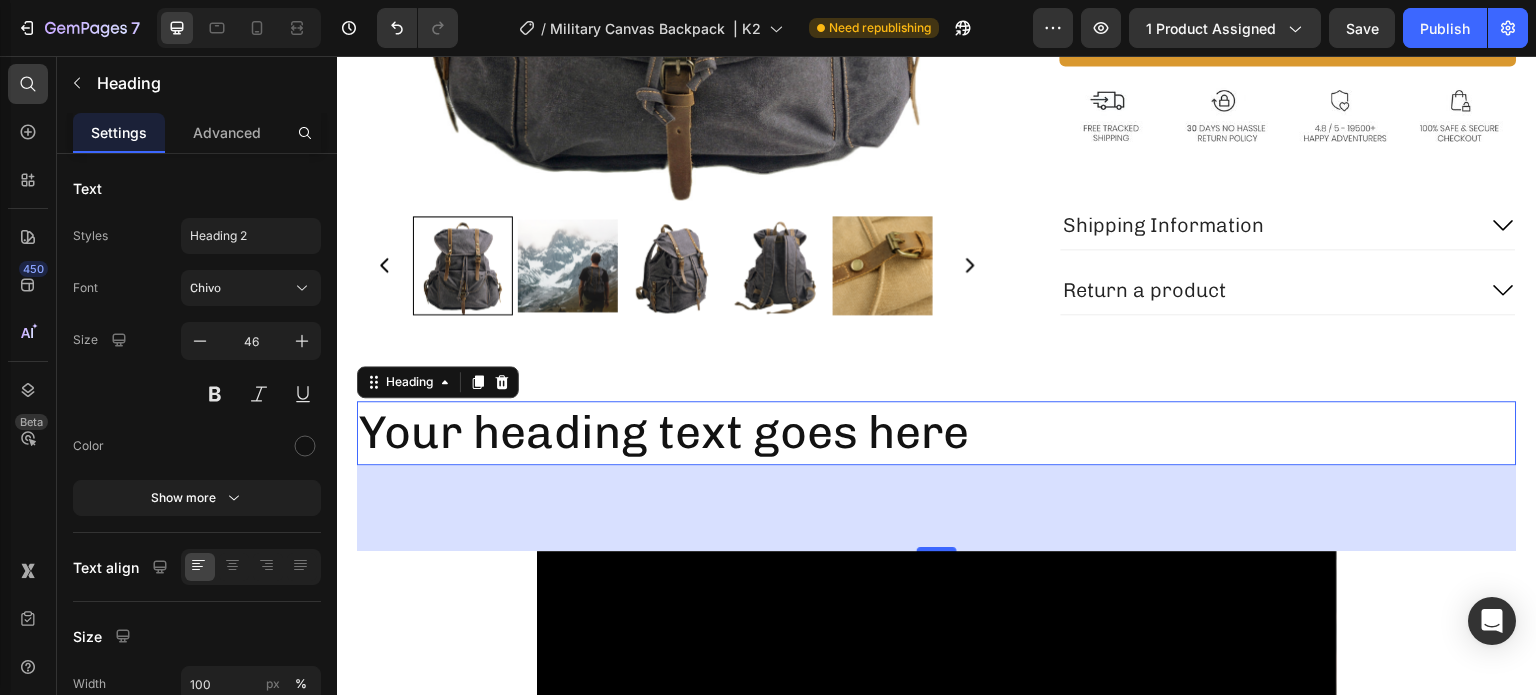 click on "0" at bounding box center [937, 508] 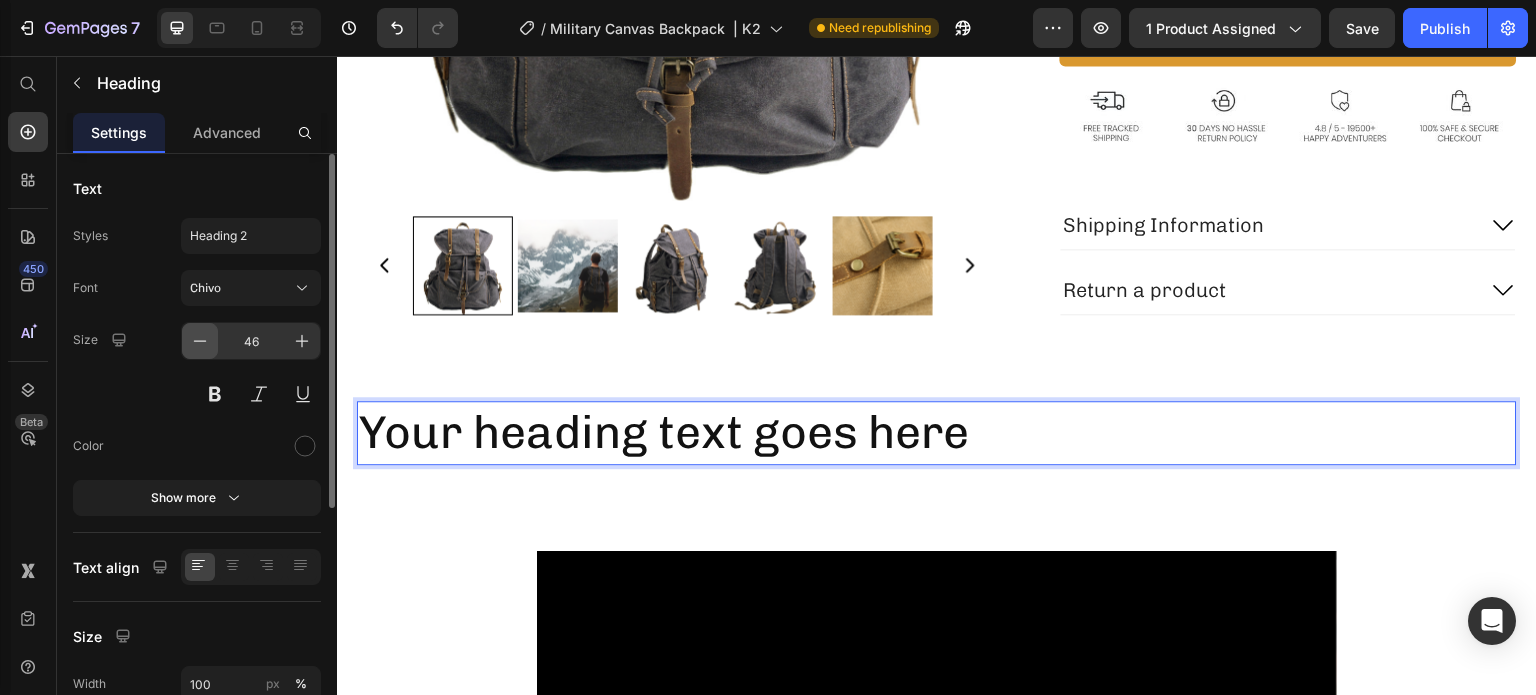 click 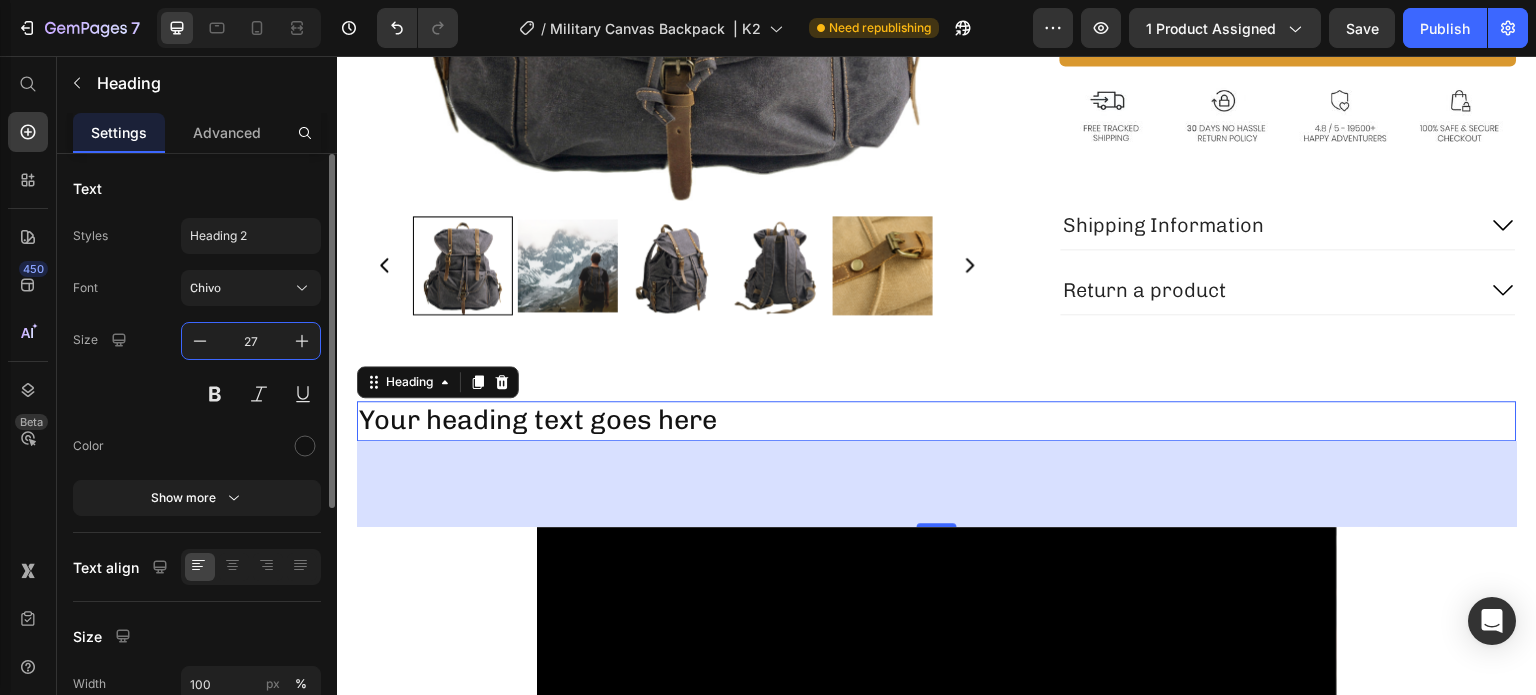 type on "27" 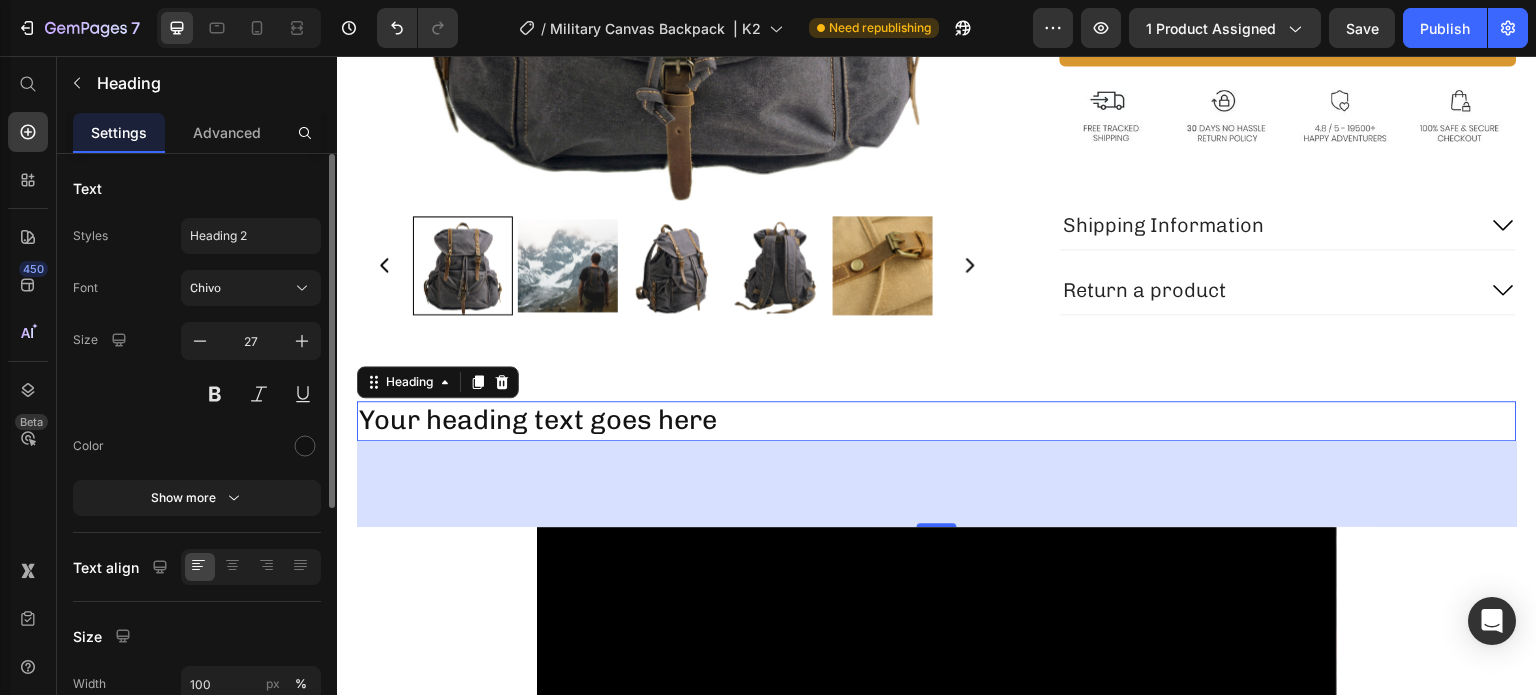 click on "Size 27" at bounding box center (197, 367) 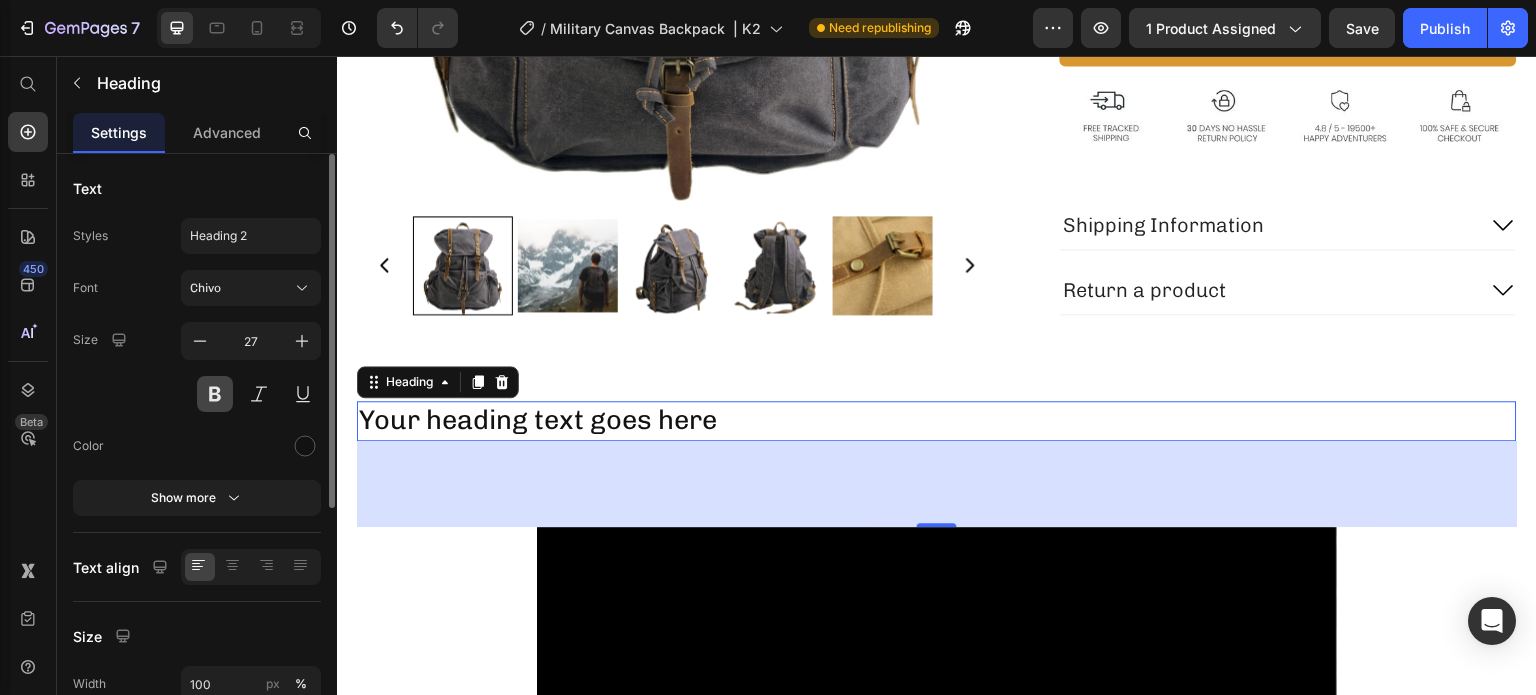 click at bounding box center [215, 394] 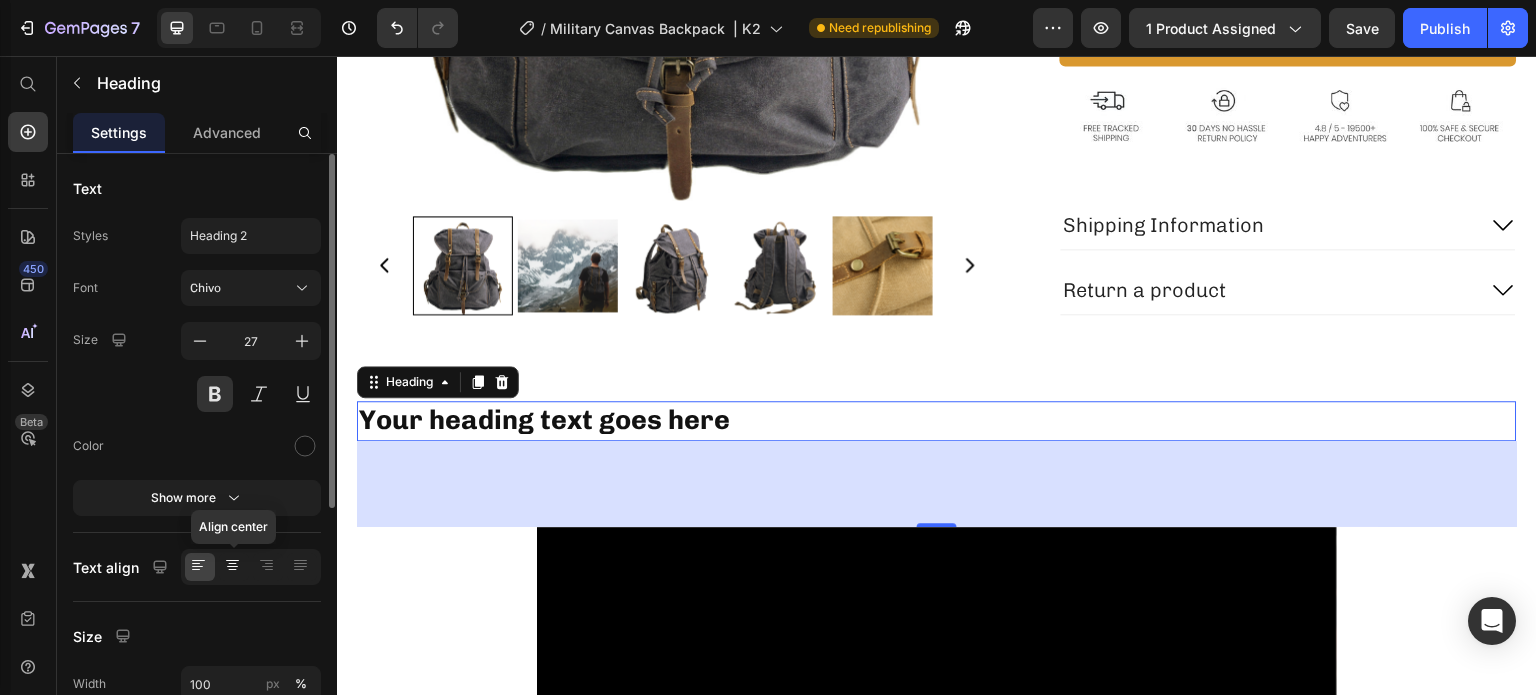 click 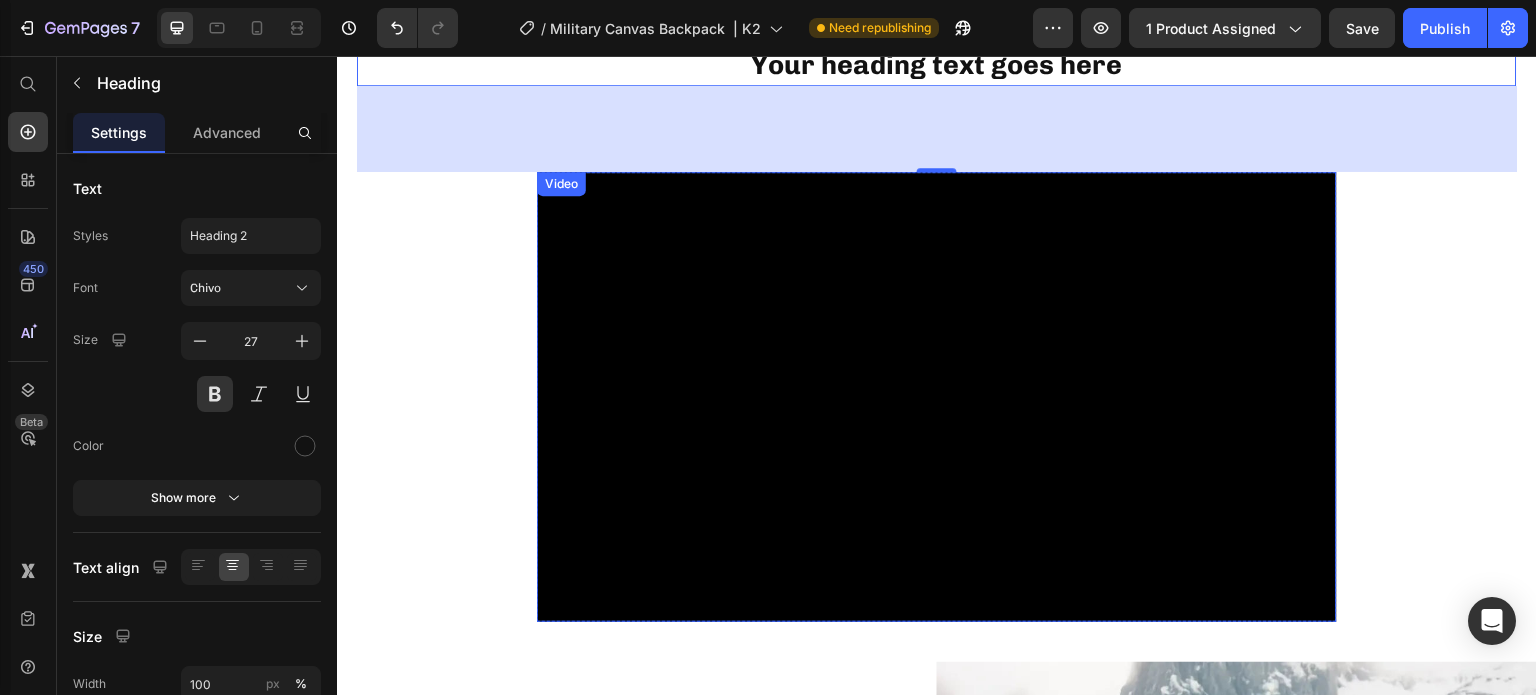 scroll, scrollTop: 752, scrollLeft: 0, axis: vertical 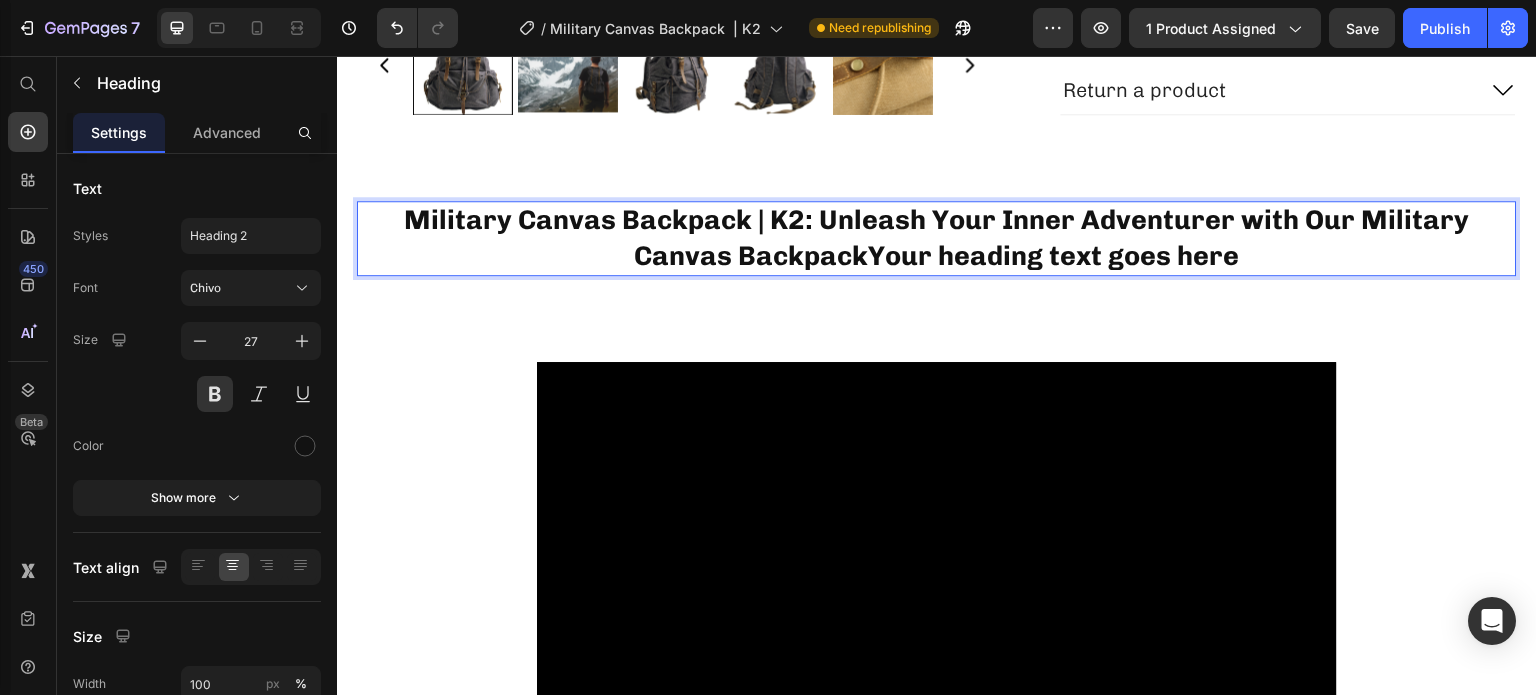 click on "Military Canvas Backpack | K2: Unleash Your Inner Adventurer with Our Military Canvas Backpack" at bounding box center (937, 237) 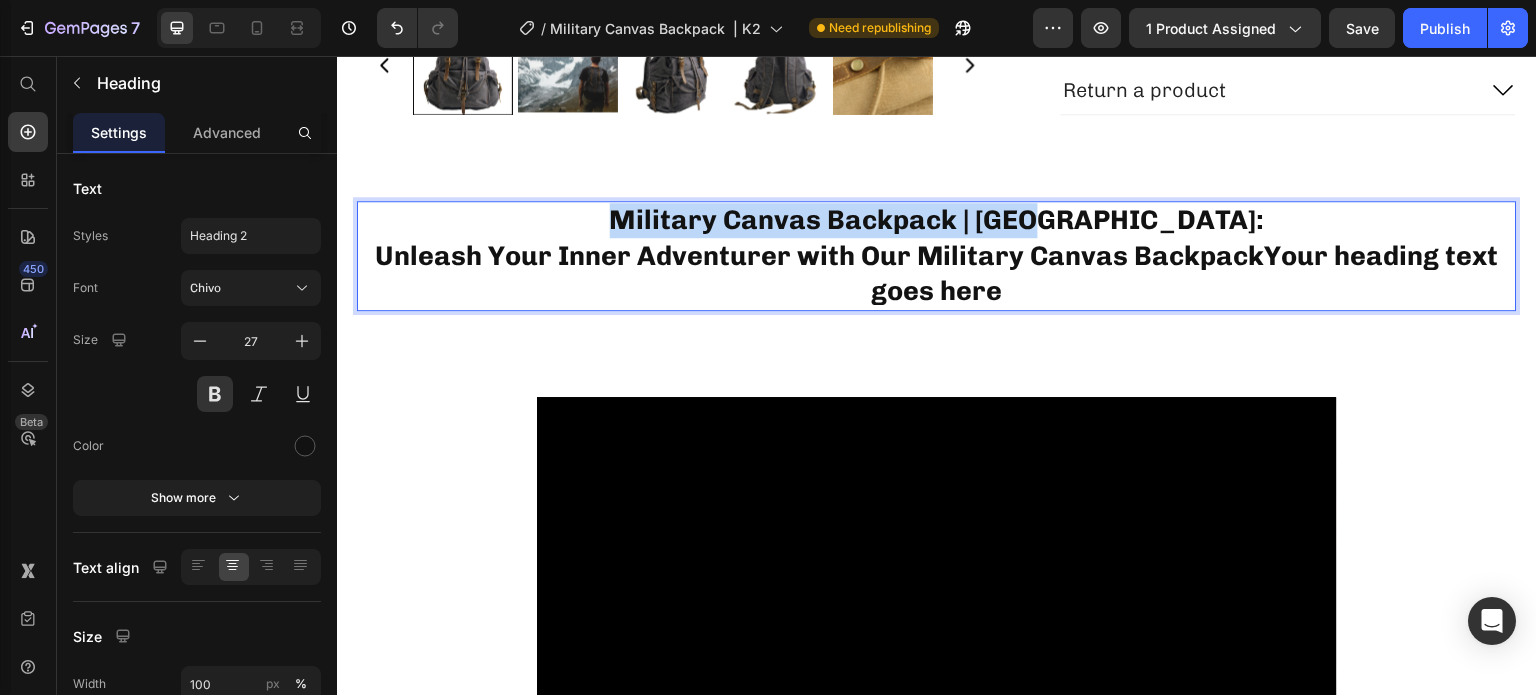drag, startPoint x: 723, startPoint y: 248, endPoint x: 1136, endPoint y: 247, distance: 413.00122 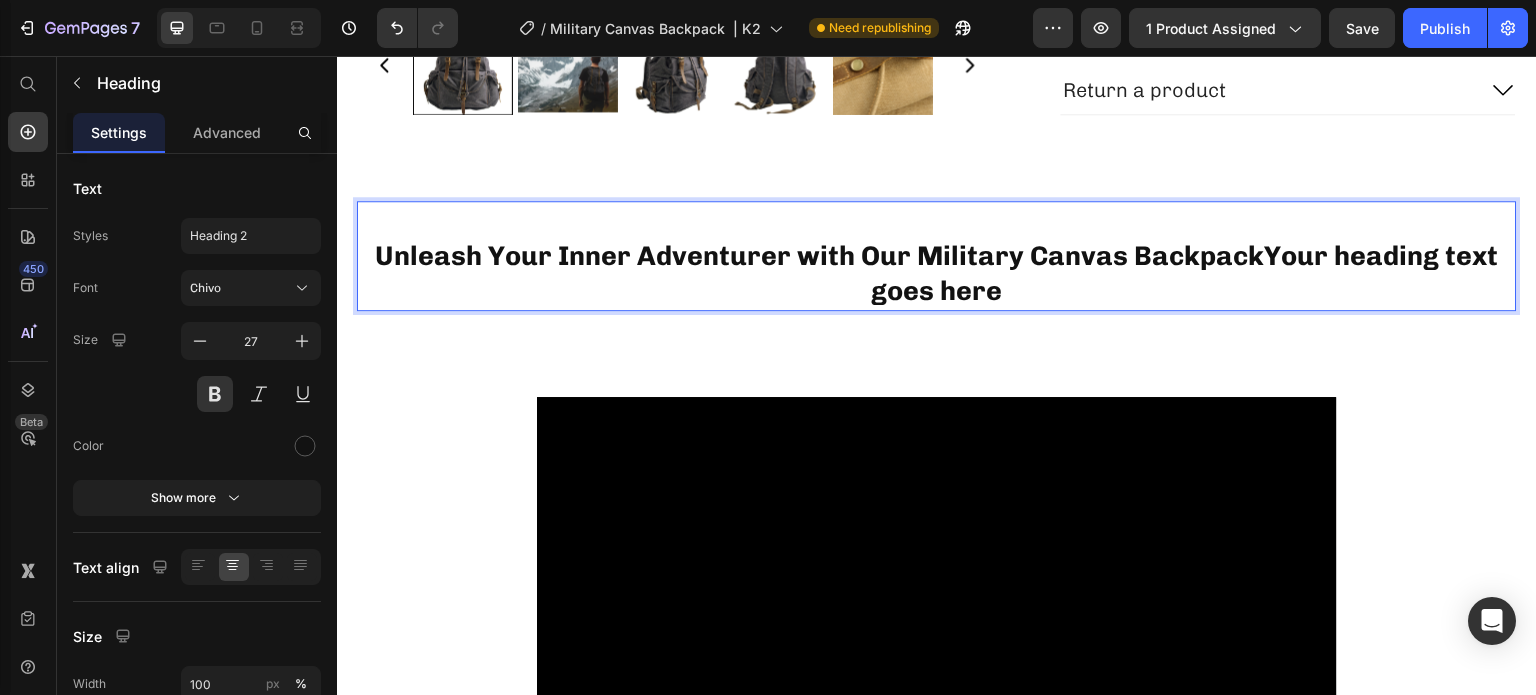 click on "⁠⁠⁠⁠⁠⁠⁠ Unleash Your Inner Adventurer with Our Military Canvas Backpack Your heading text goes here" at bounding box center [937, 255] 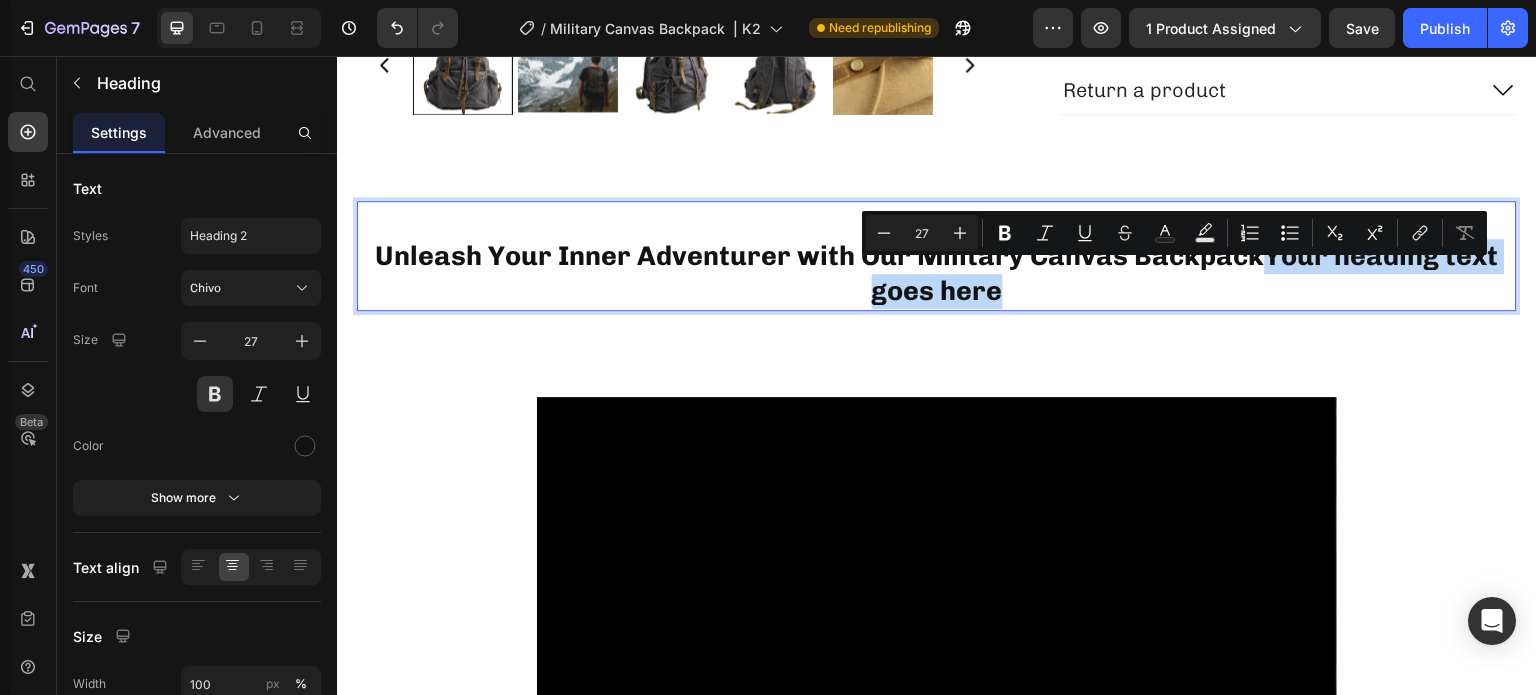 drag, startPoint x: 1356, startPoint y: 317, endPoint x: 1256, endPoint y: 278, distance: 107.33592 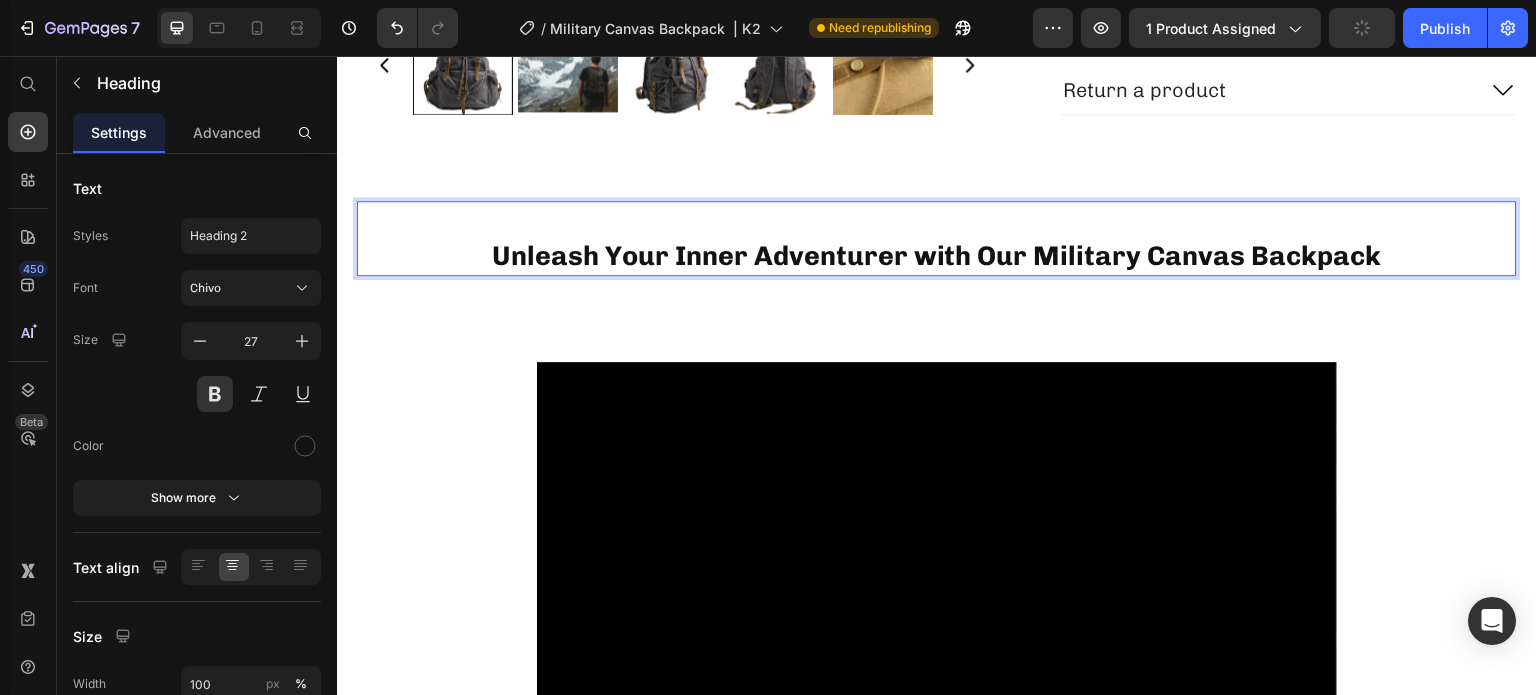 click on "Unleash Your Inner Adventurer with Our Military Canvas Backpack" at bounding box center [937, 238] 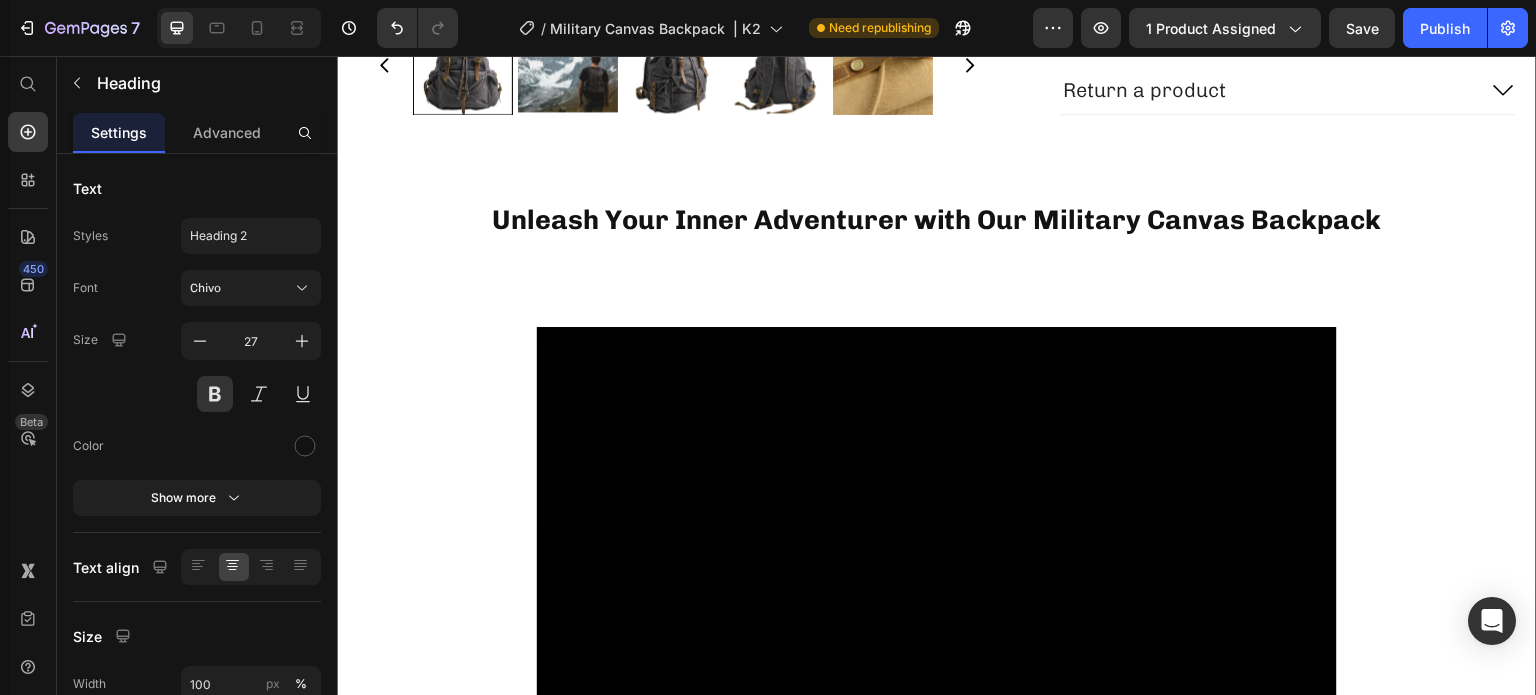 click on "Product Images Military Canvas Backpack  | K2 Product Title Judge.me - Preview Badge (Stars) Judge.me $109.00 Product Price $0.00 Product Price Row Color: Dark Grey Dark Grey Dark Grey Khaki Khaki Green Army Green Army Lake Green Lake Green Product Variants & Swatches {% if settings.enable-wishlist %}
{% endif %} Custom Code 1 Product Quantity
Add to cart Add to Cart Image Row
Shipping Information
Return a product Accordion Row Product ⁠⁠⁠⁠⁠⁠⁠ Unleash Your Inner Adventurer with Our Military Canvas Backpack  Heading Video Row" at bounding box center [937, 71] 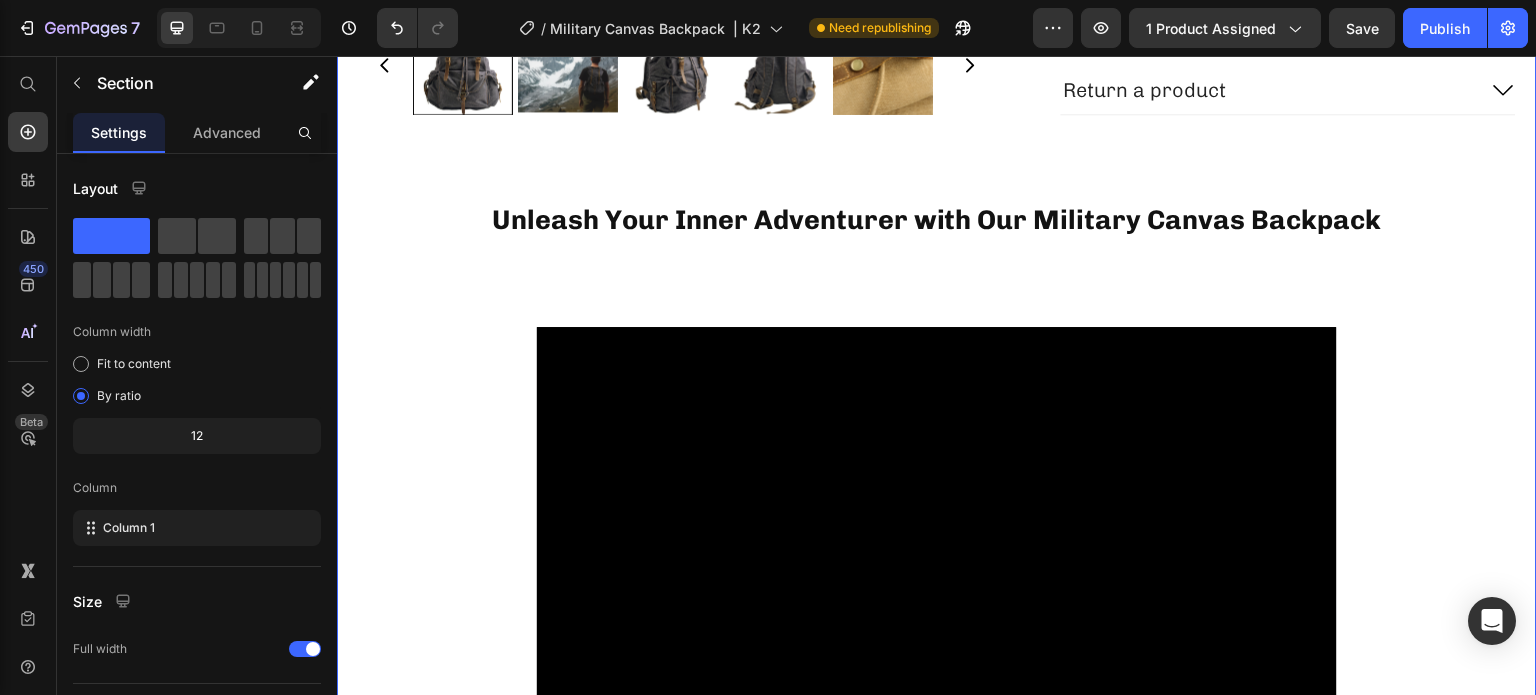 click on "Product Images Military Canvas Backpack  | K2 Product Title Judge.me - Preview Badge (Stars) Judge.me $109.00 Product Price $0.00 Product Price Row Color: Dark Grey Dark Grey Dark Grey Khaki Khaki Green Army Green Army Lake Green Lake Green Product Variants & Swatches {% if settings.enable-wishlist %}
{% endif %} Custom Code 1 Product Quantity
Add to cart Add to Cart Image Row
Shipping Information
Return a product Accordion Row Product ⁠⁠⁠⁠⁠⁠⁠ Unleash Your Inner Adventurer with Our Military Canvas Backpack  Heading Video Row" at bounding box center [937, 71] 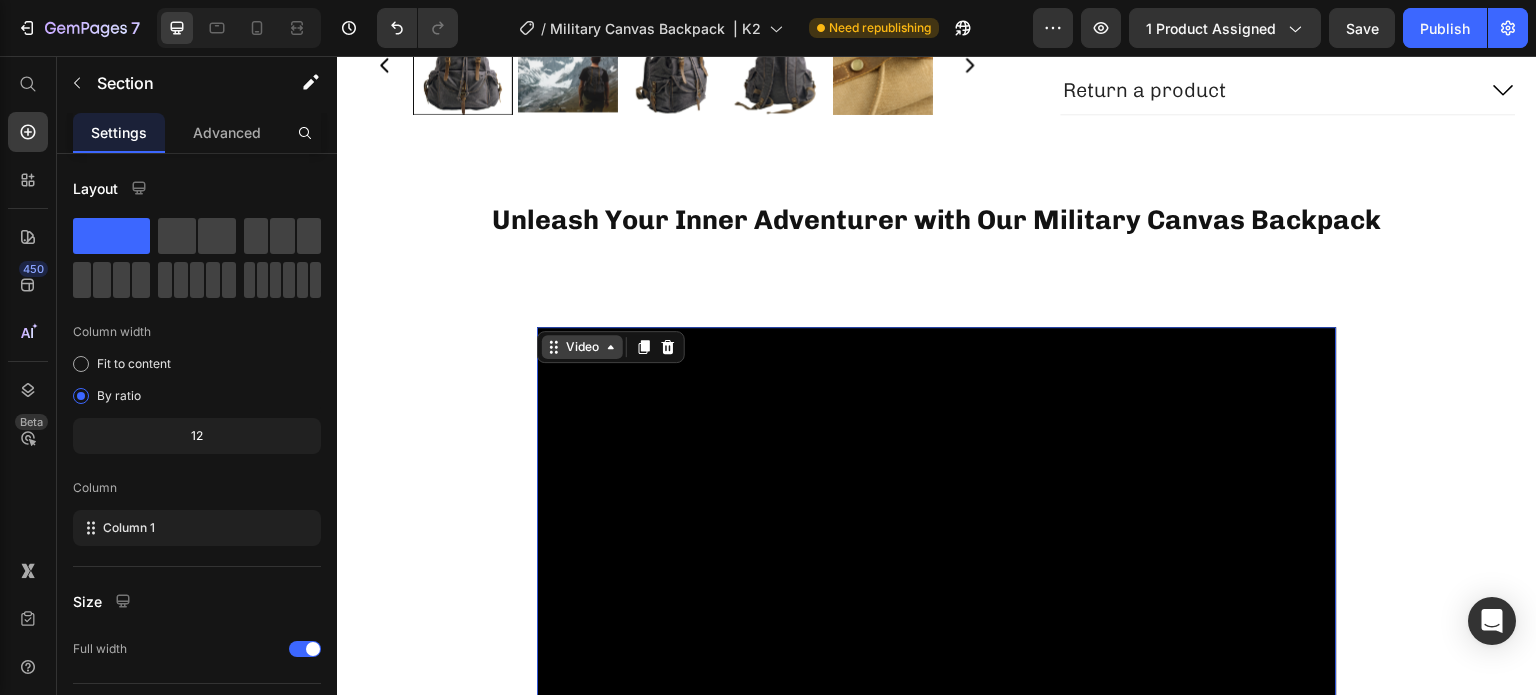 click on "Video" at bounding box center (611, 347) 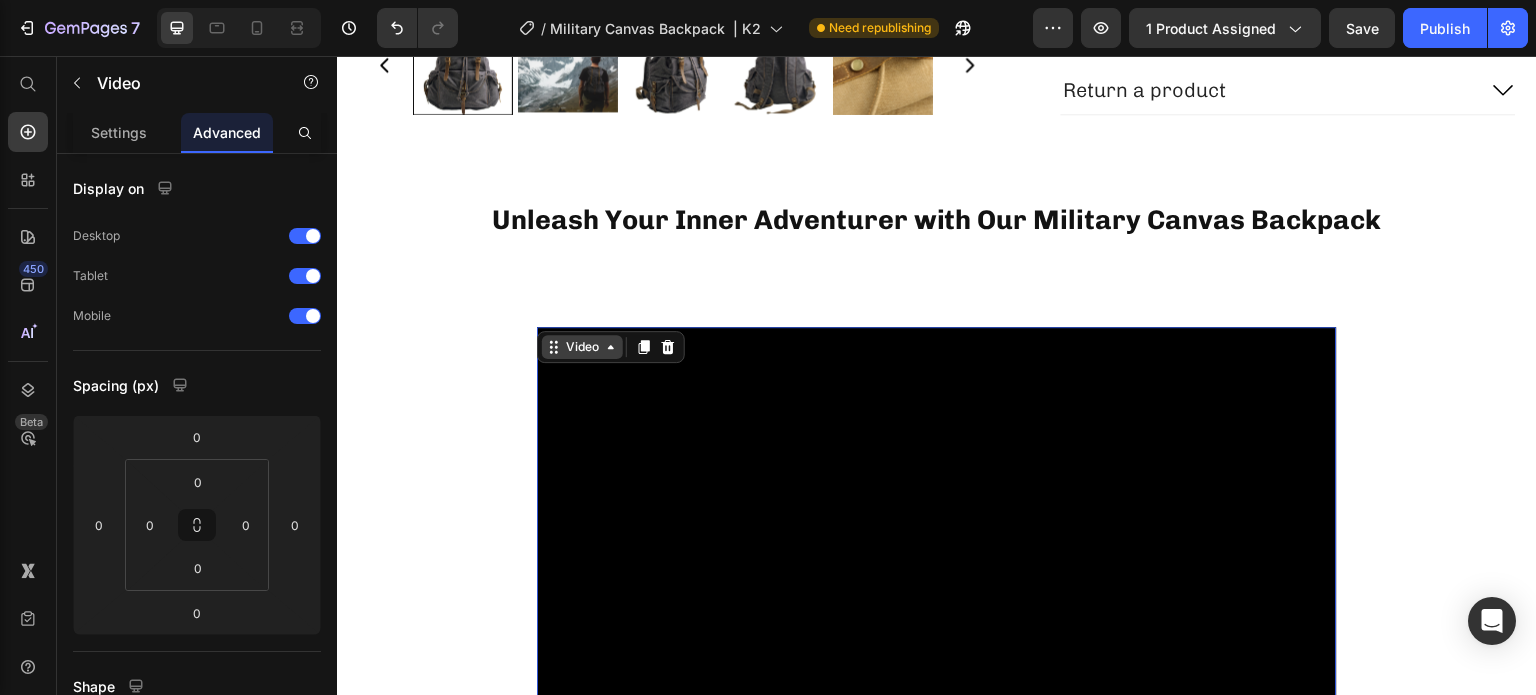 click on "Video" at bounding box center [582, 347] 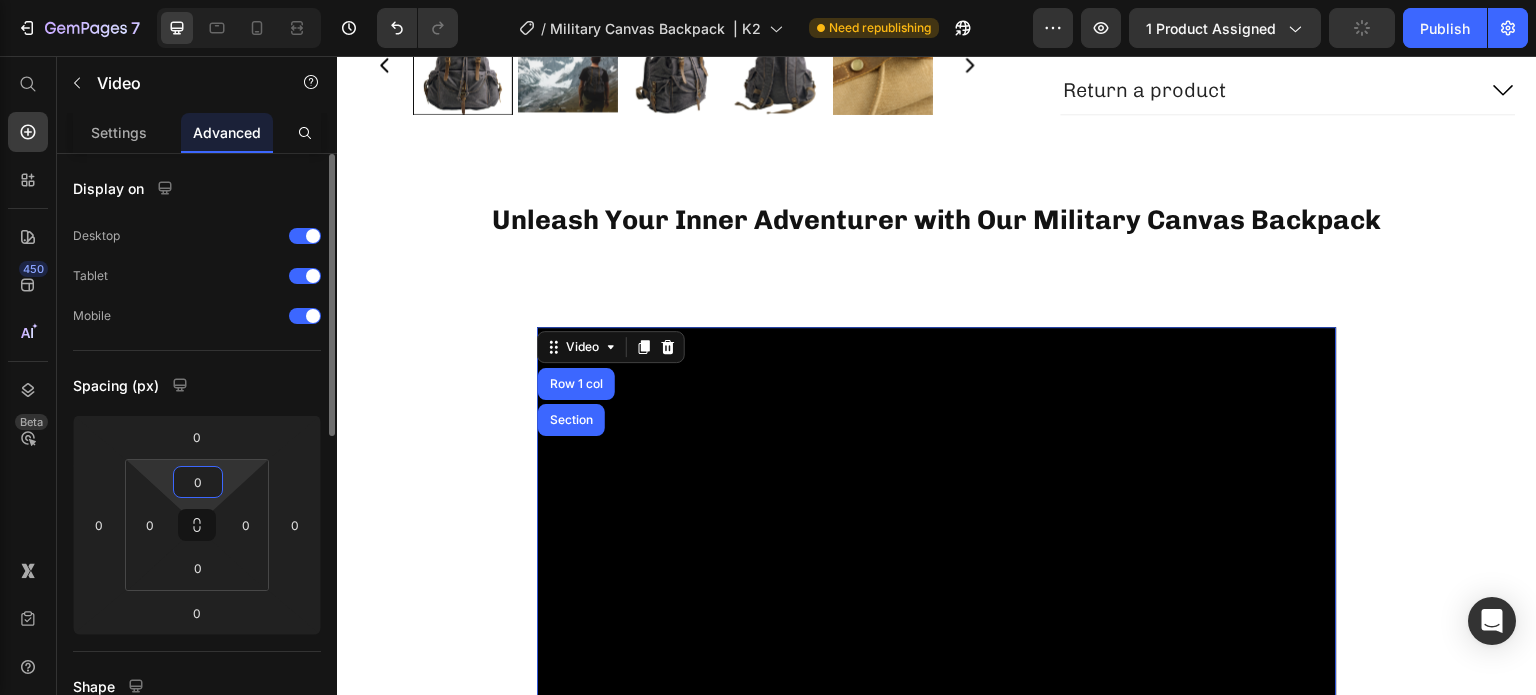click on "0" at bounding box center [198, 482] 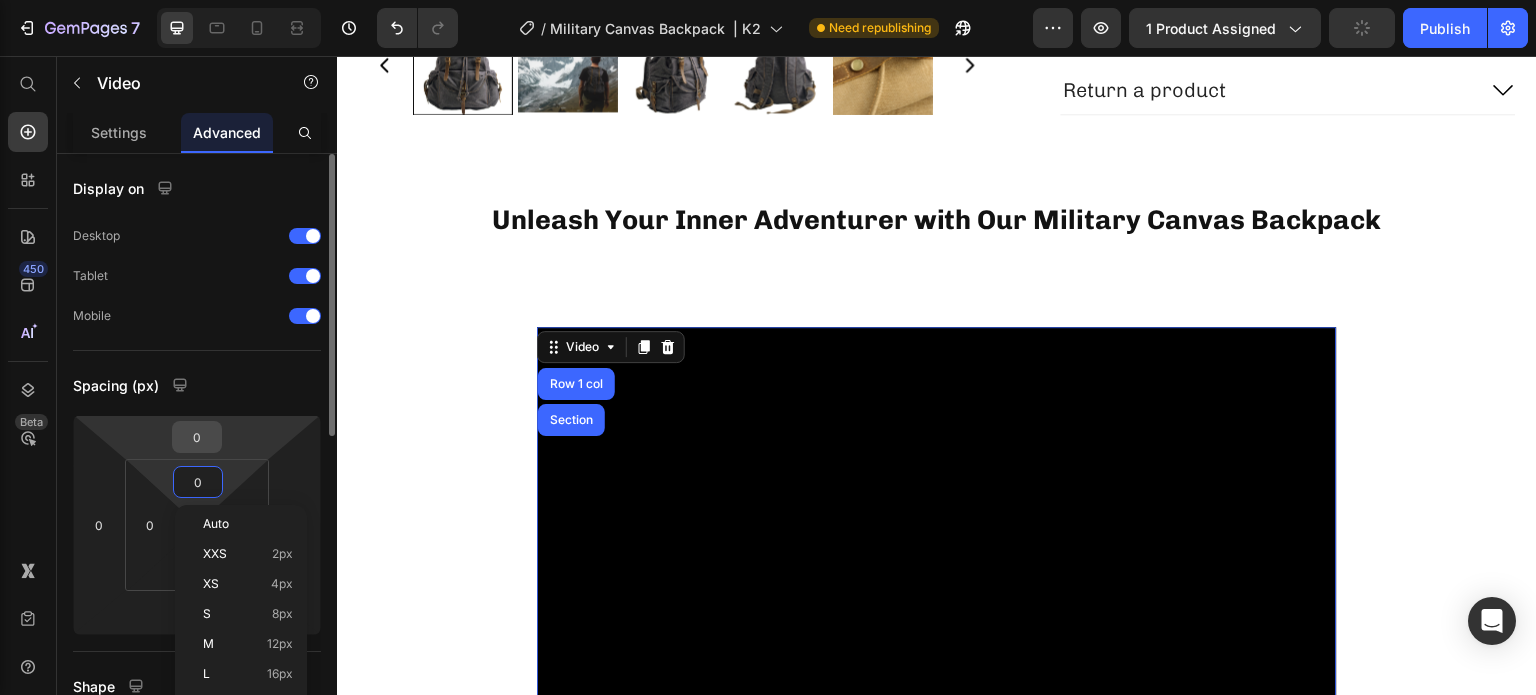 click on "0" at bounding box center (197, 437) 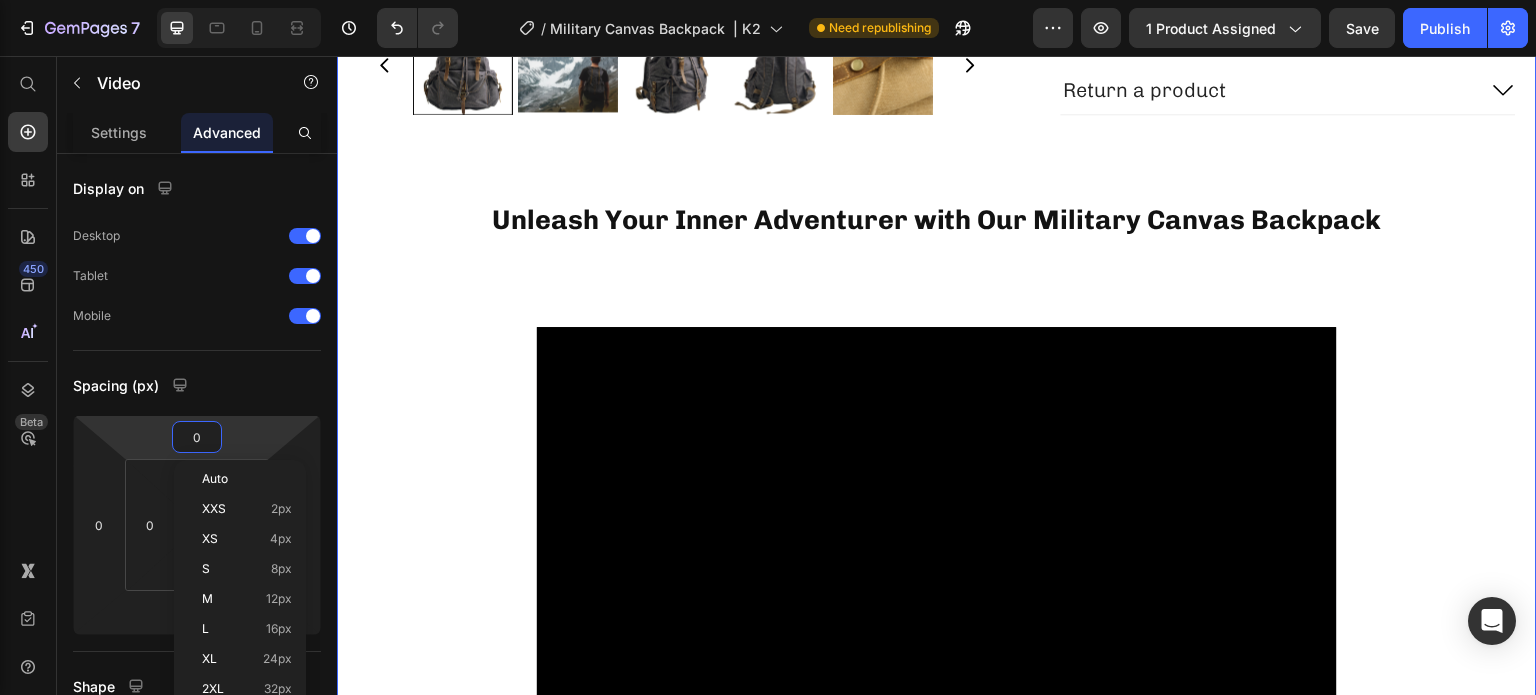 click on "Product Images Military Canvas Backpack  | K2 Product Title Judge.me - Preview Badge (Stars) Judge.me $109.00 Product Price $0.00 Product Price Row Color: Dark Grey Dark Grey Dark Grey Khaki Khaki Green Army Green Army Lake Green Lake Green Product Variants & Swatches {% if settings.enable-wishlist %}
{% endif %} Custom Code 1 Product Quantity
Add to cart Add to Cart Image Row
Shipping Information
Return a product Accordion Row Product ⁠⁠⁠⁠⁠⁠⁠ Unleash Your Inner Adventurer with Our Military Canvas Backpack  Heading Video Row" at bounding box center (937, 71) 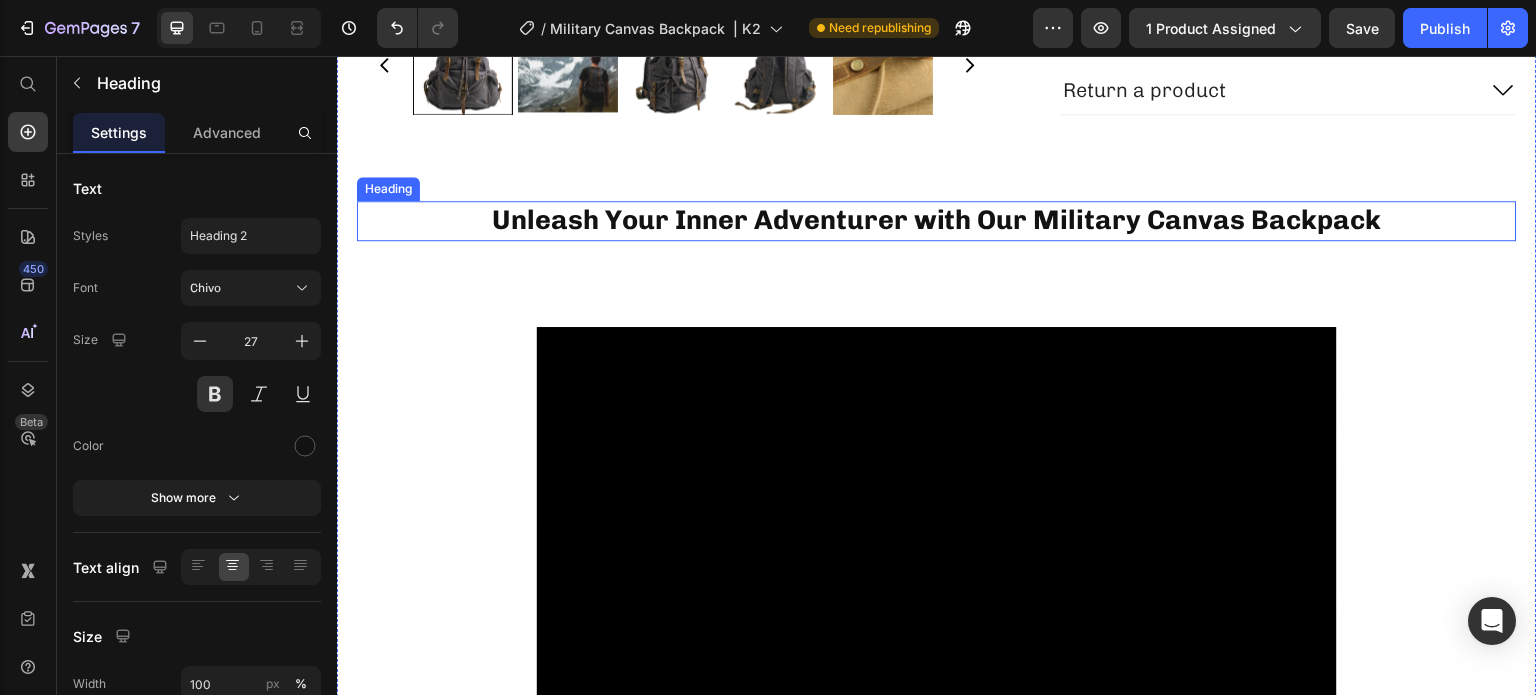 click on "Unleash Your Inner Adventurer with Our Military Canvas Backpack" at bounding box center (937, 220) 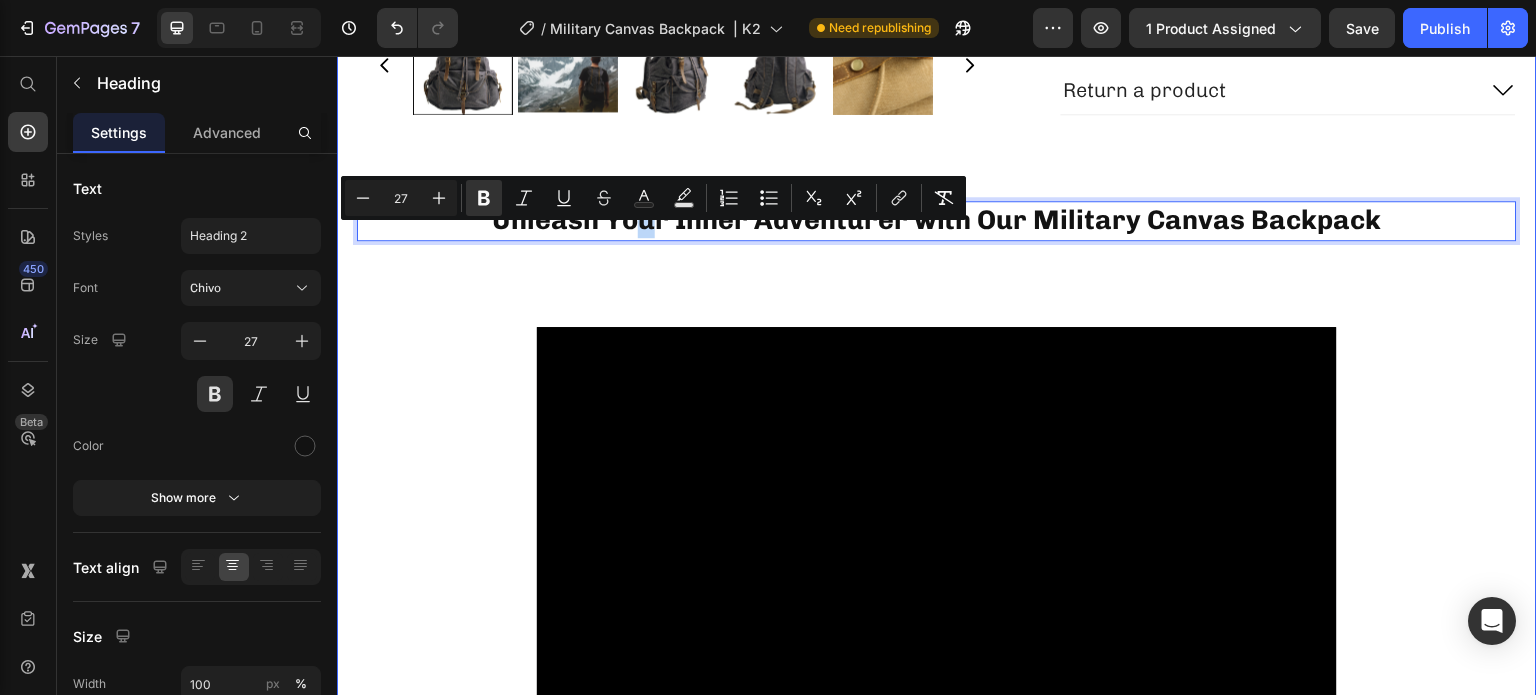 drag, startPoint x: 632, startPoint y: 235, endPoint x: 651, endPoint y: 287, distance: 55.362442 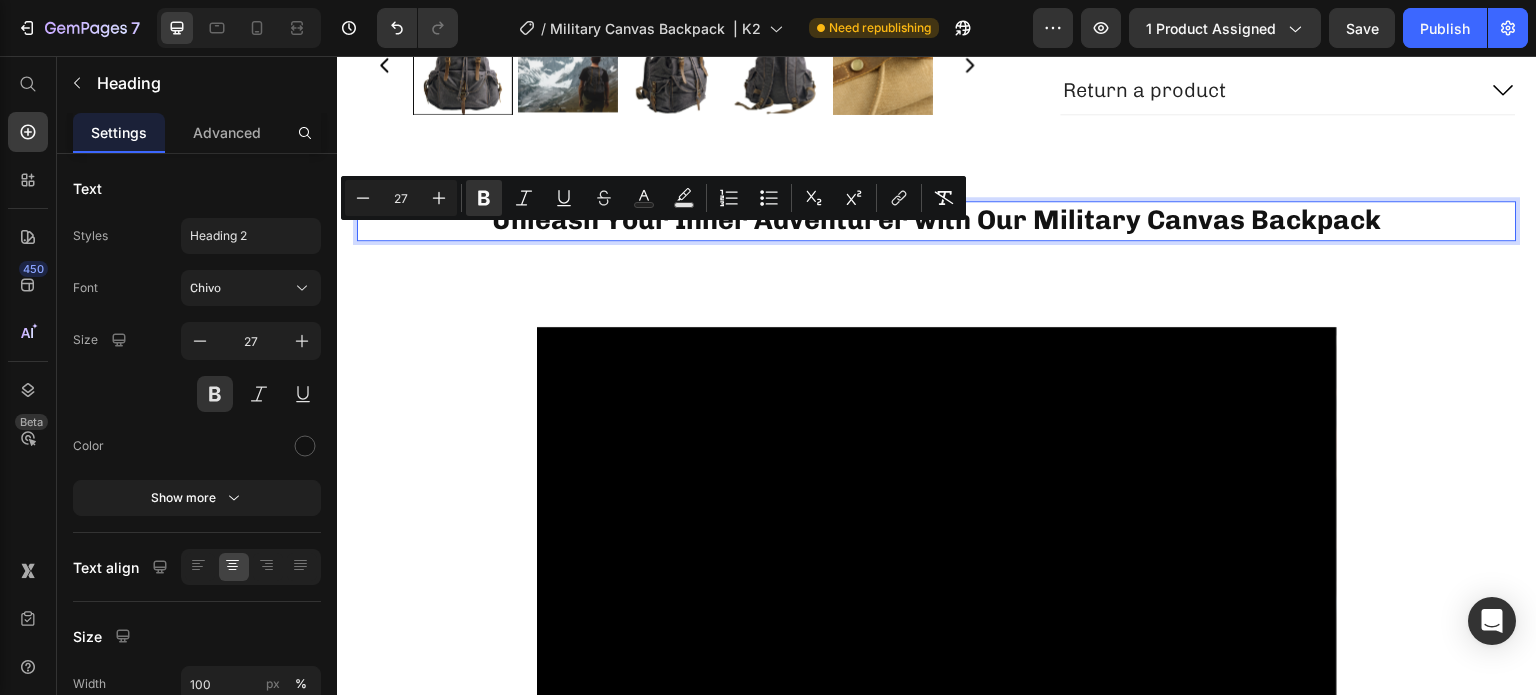 click on "Unleash Your Inner Adventurer with Our Military Canvas Backpack" at bounding box center [937, 220] 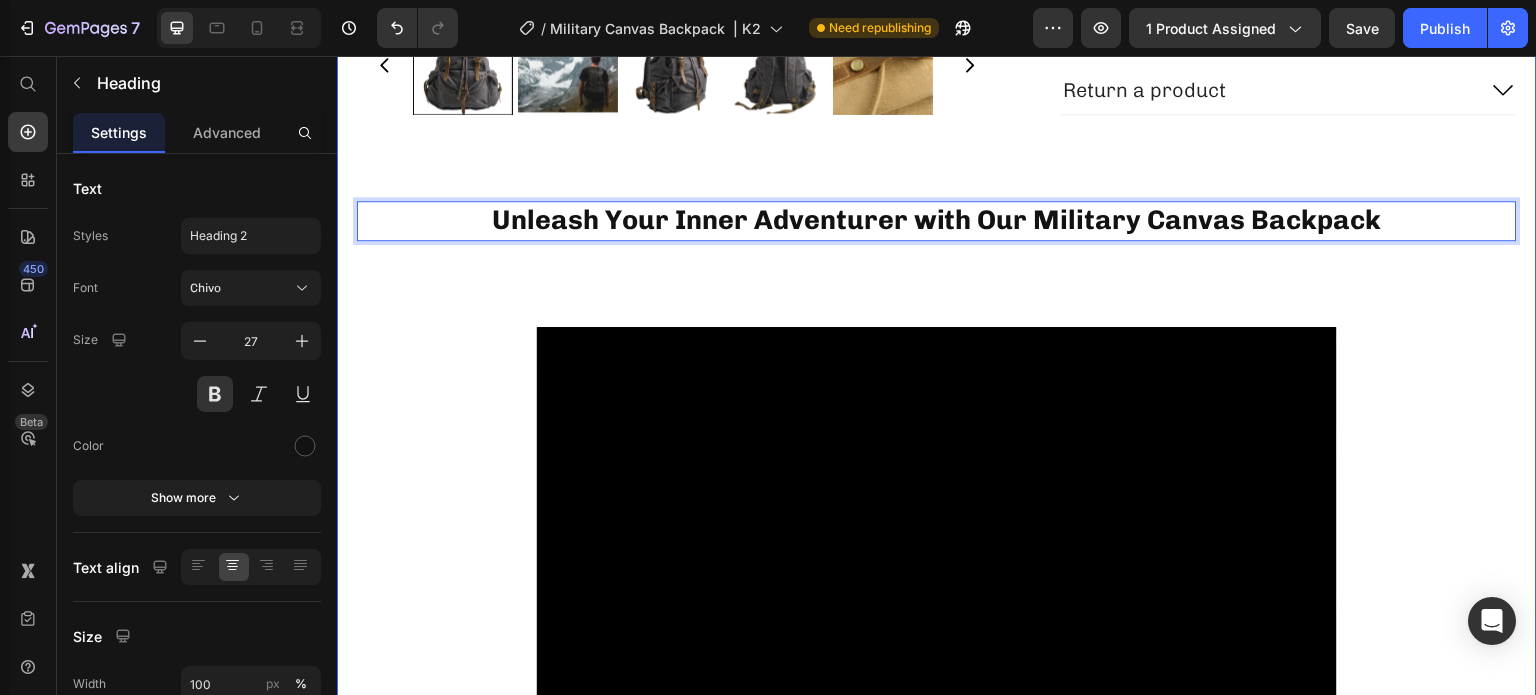 drag, startPoint x: 417, startPoint y: 244, endPoint x: 419, endPoint y: 283, distance: 39.051247 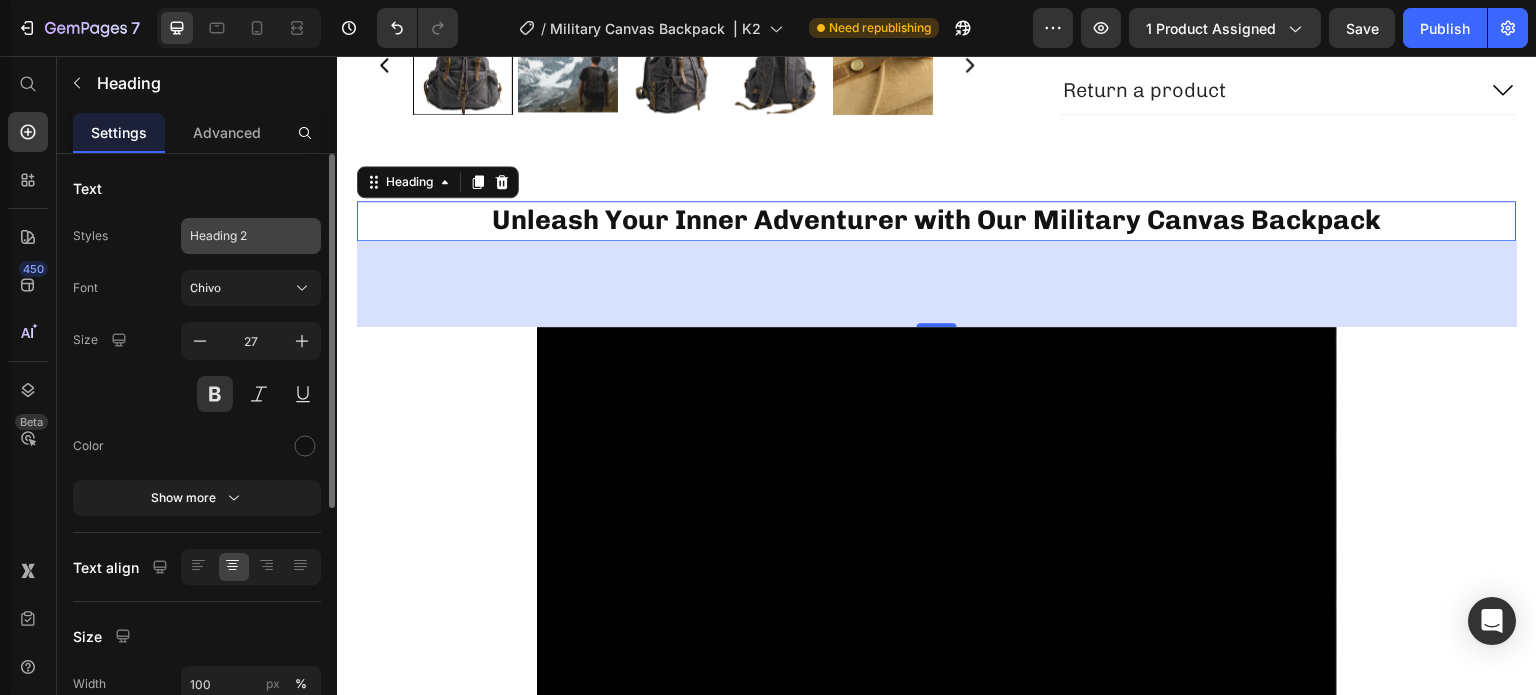 click on "Heading 2" 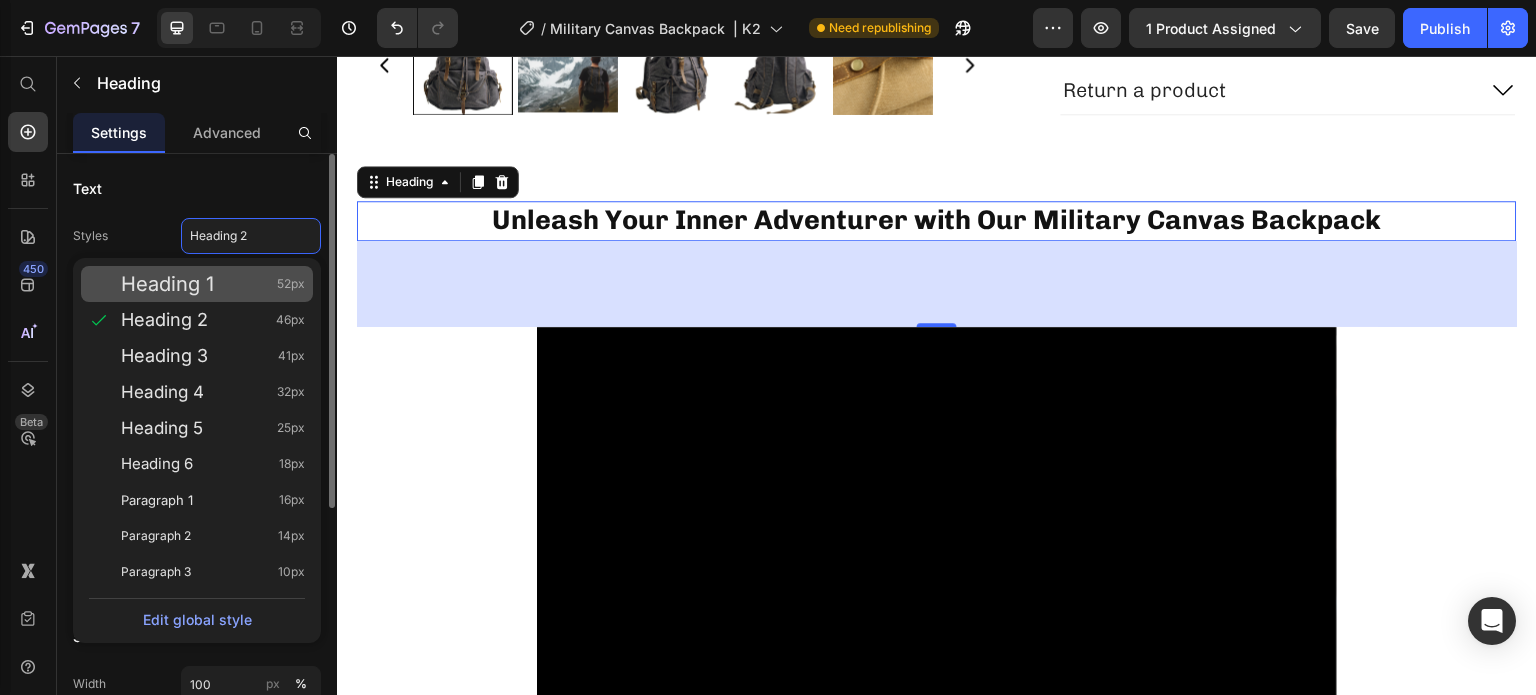 click on "Heading 1 52px" 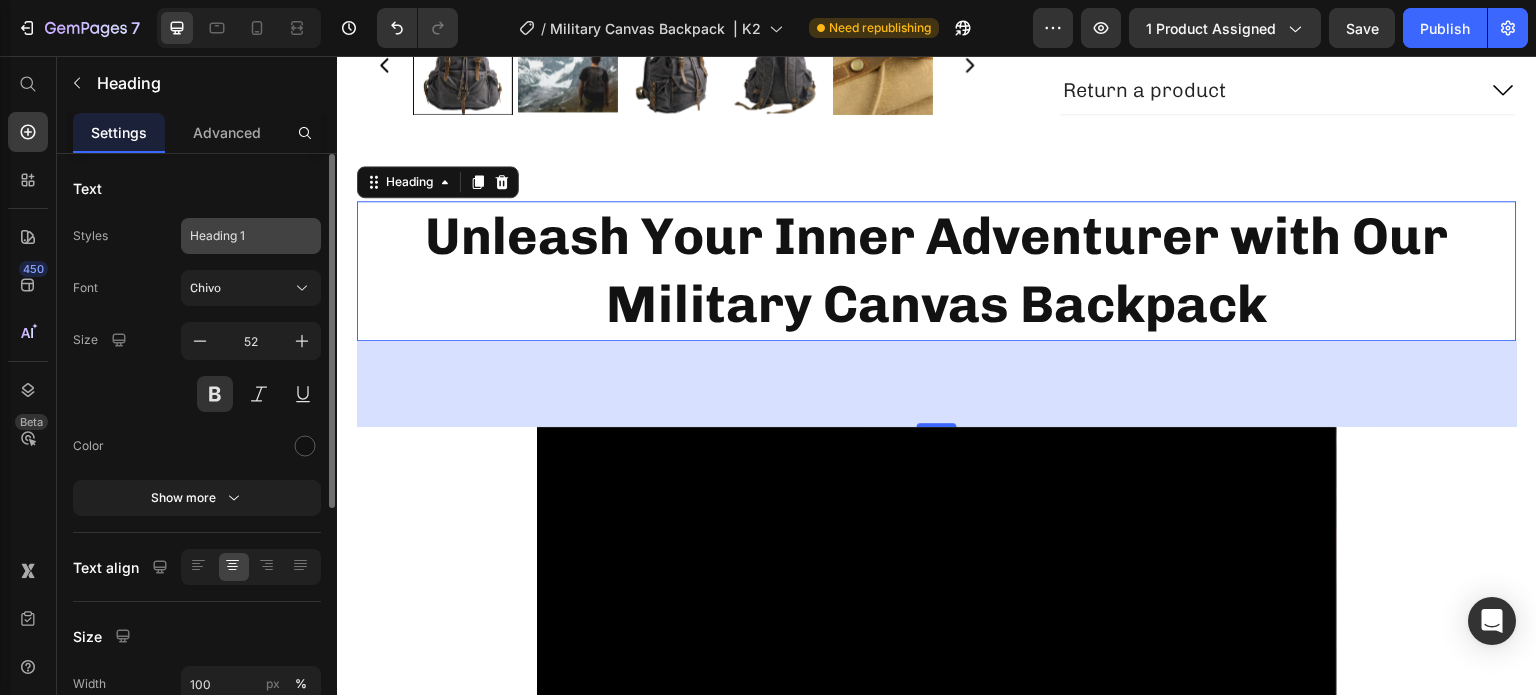 click on "Heading 1" at bounding box center (239, 236) 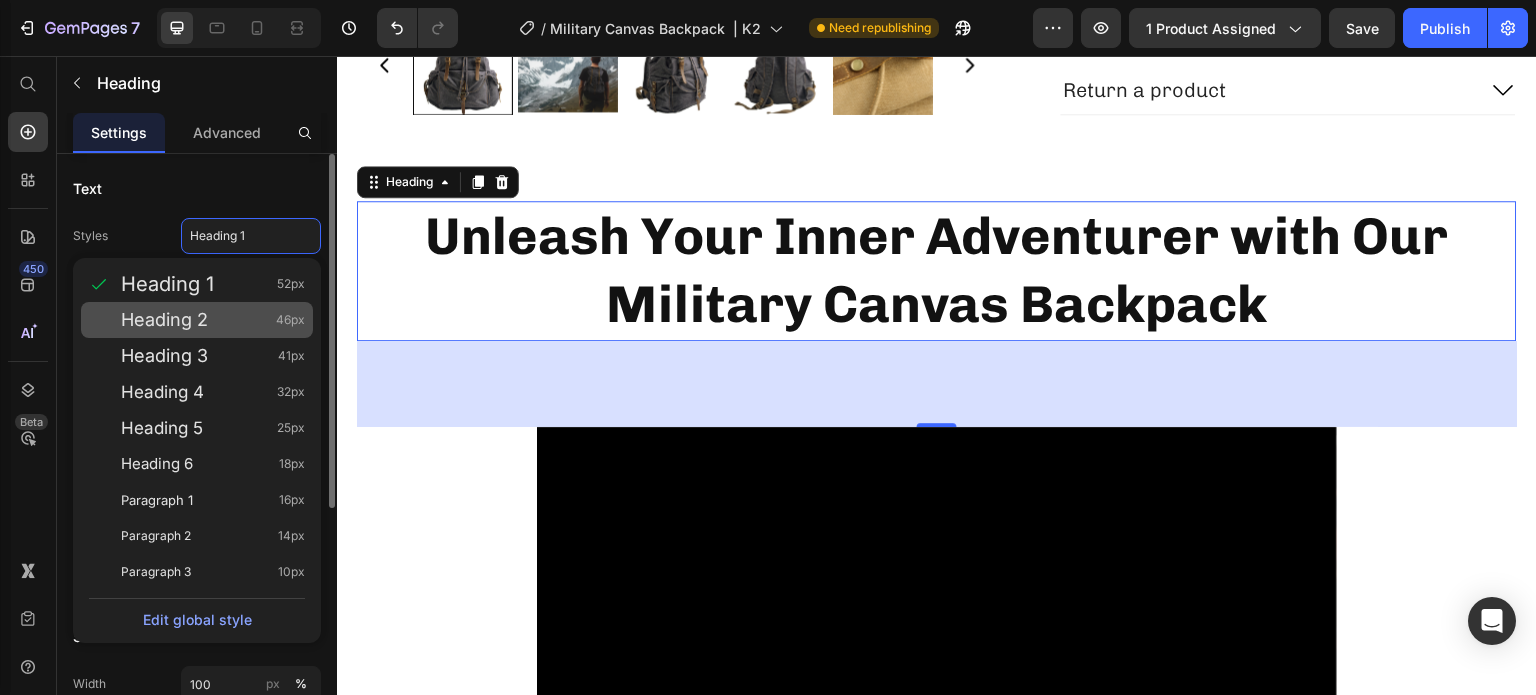 click on "Heading 2 46px" at bounding box center [213, 320] 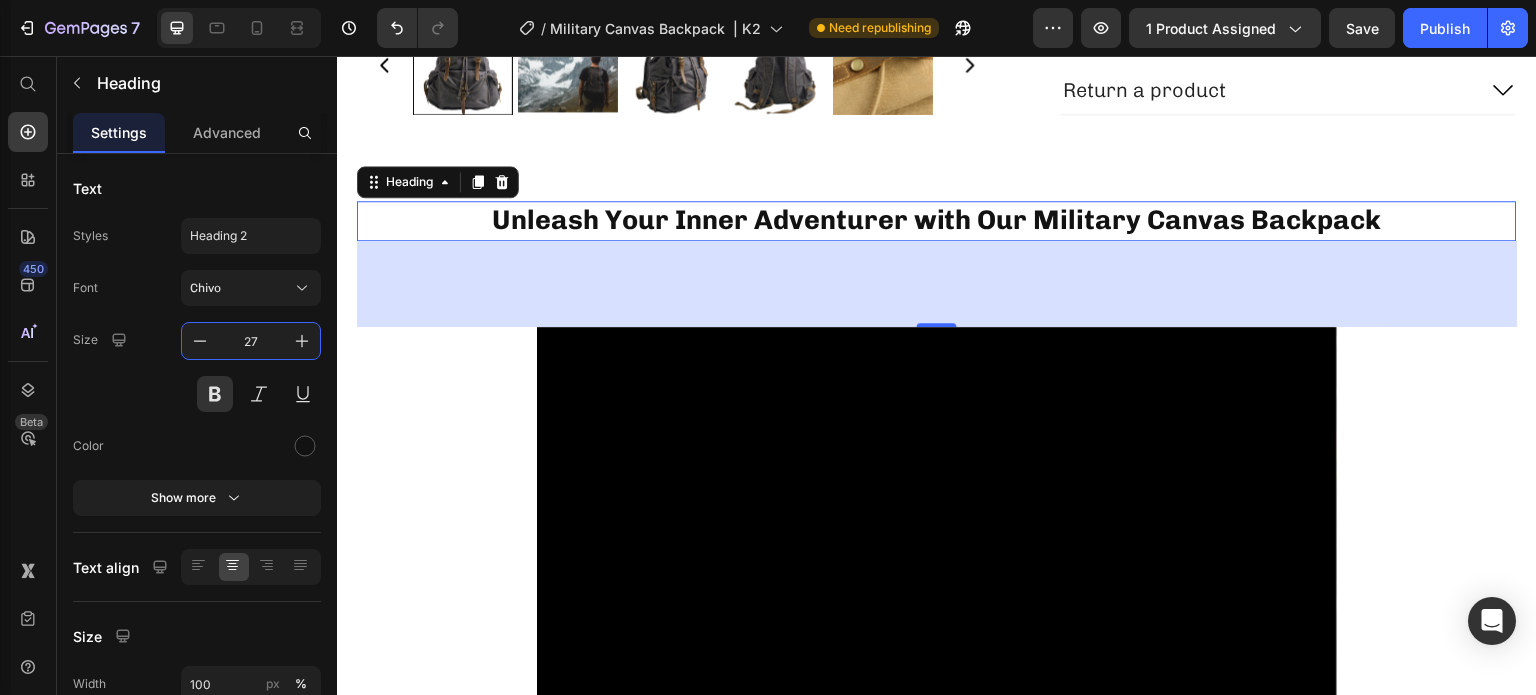 type on "27" 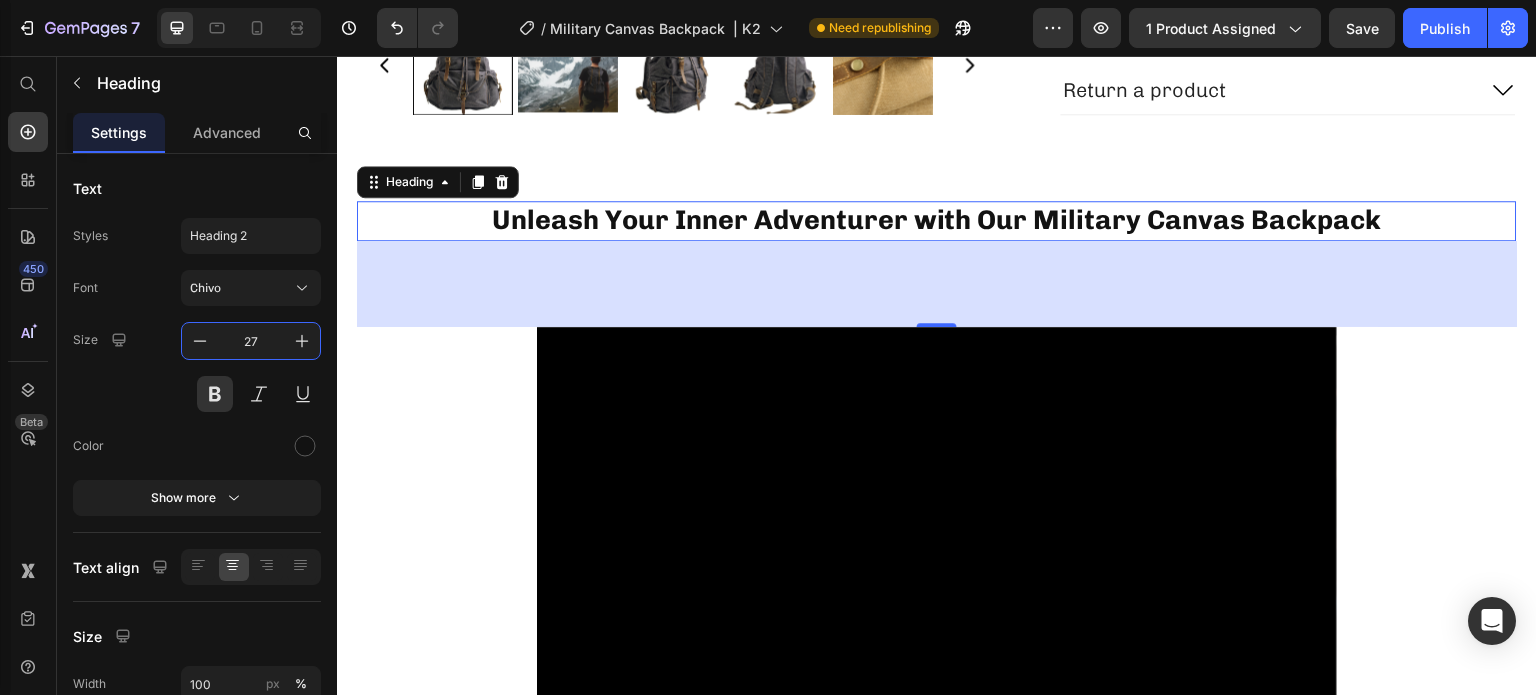 click on "86" at bounding box center (937, 284) 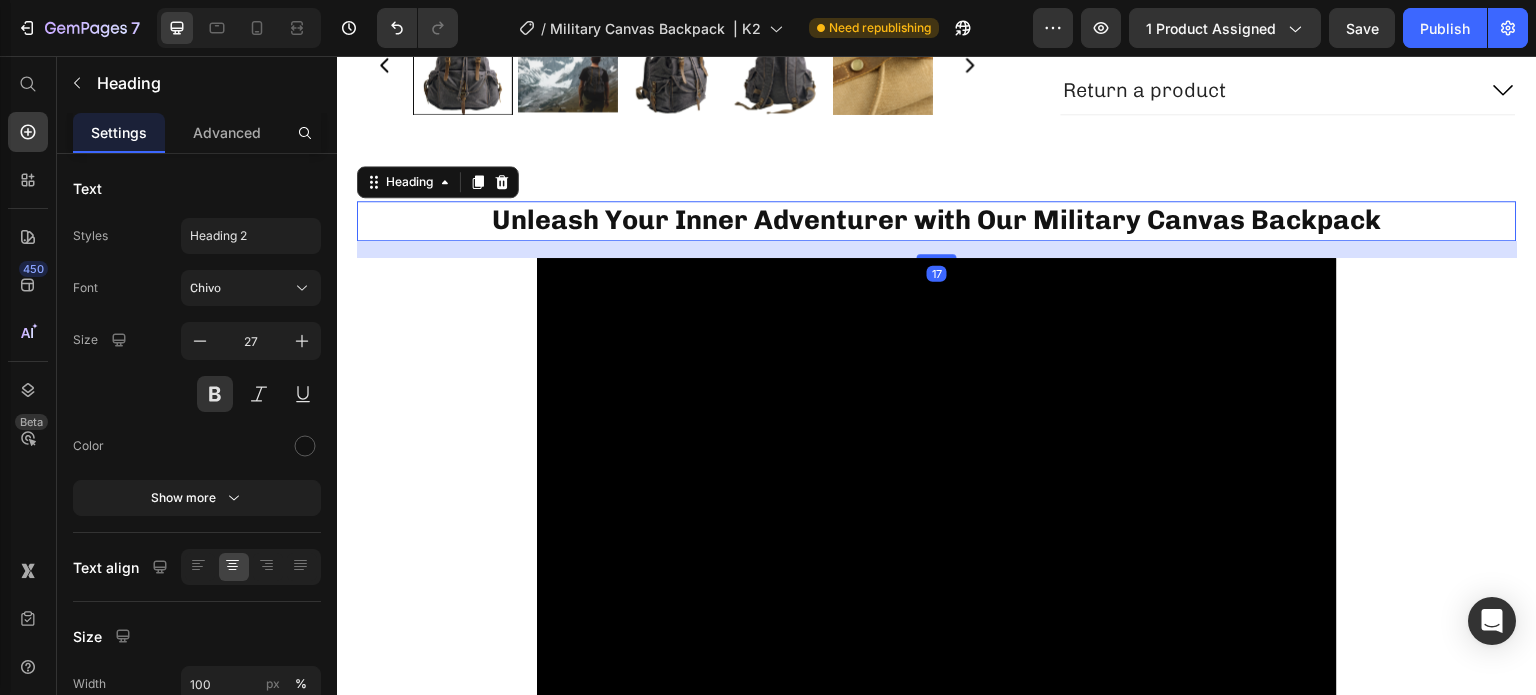 drag, startPoint x: 918, startPoint y: 349, endPoint x: 926, endPoint y: 280, distance: 69.46222 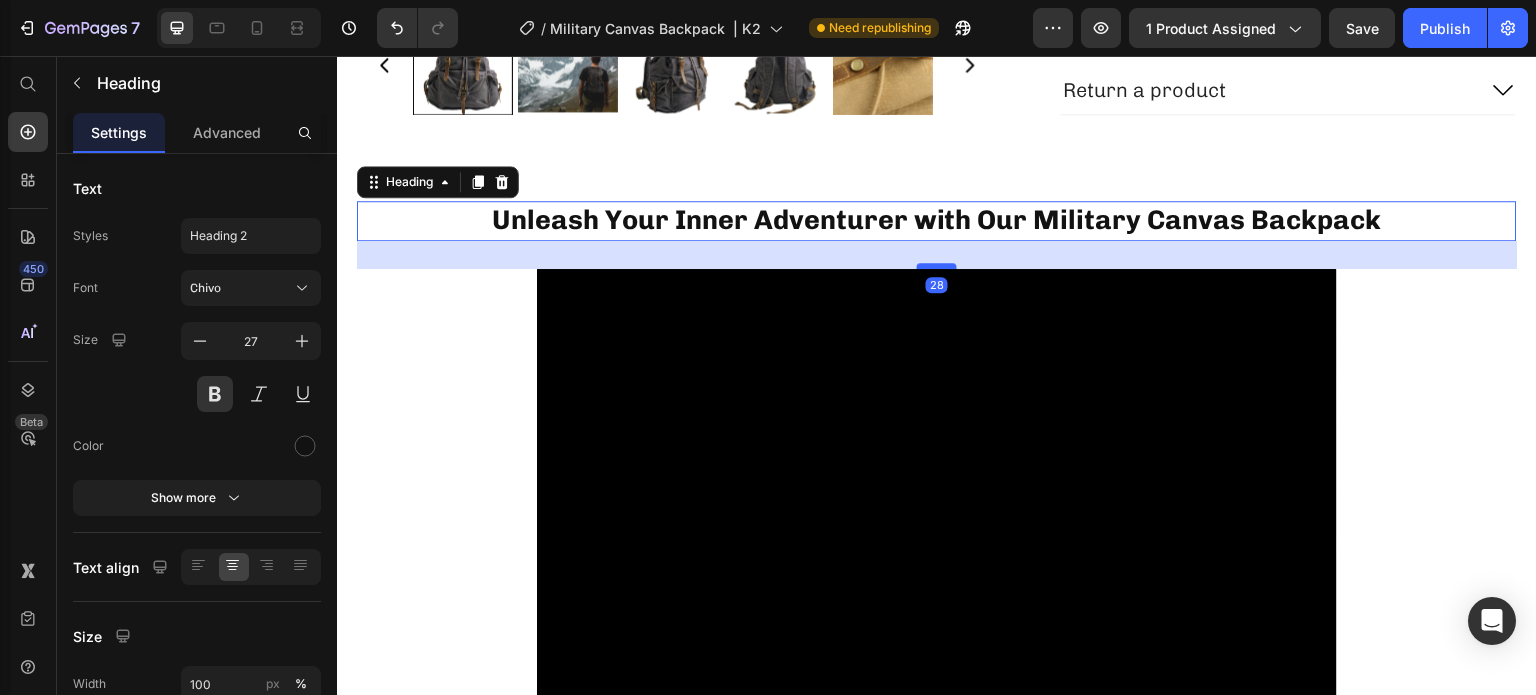 drag, startPoint x: 925, startPoint y: 278, endPoint x: 923, endPoint y: 289, distance: 11.18034 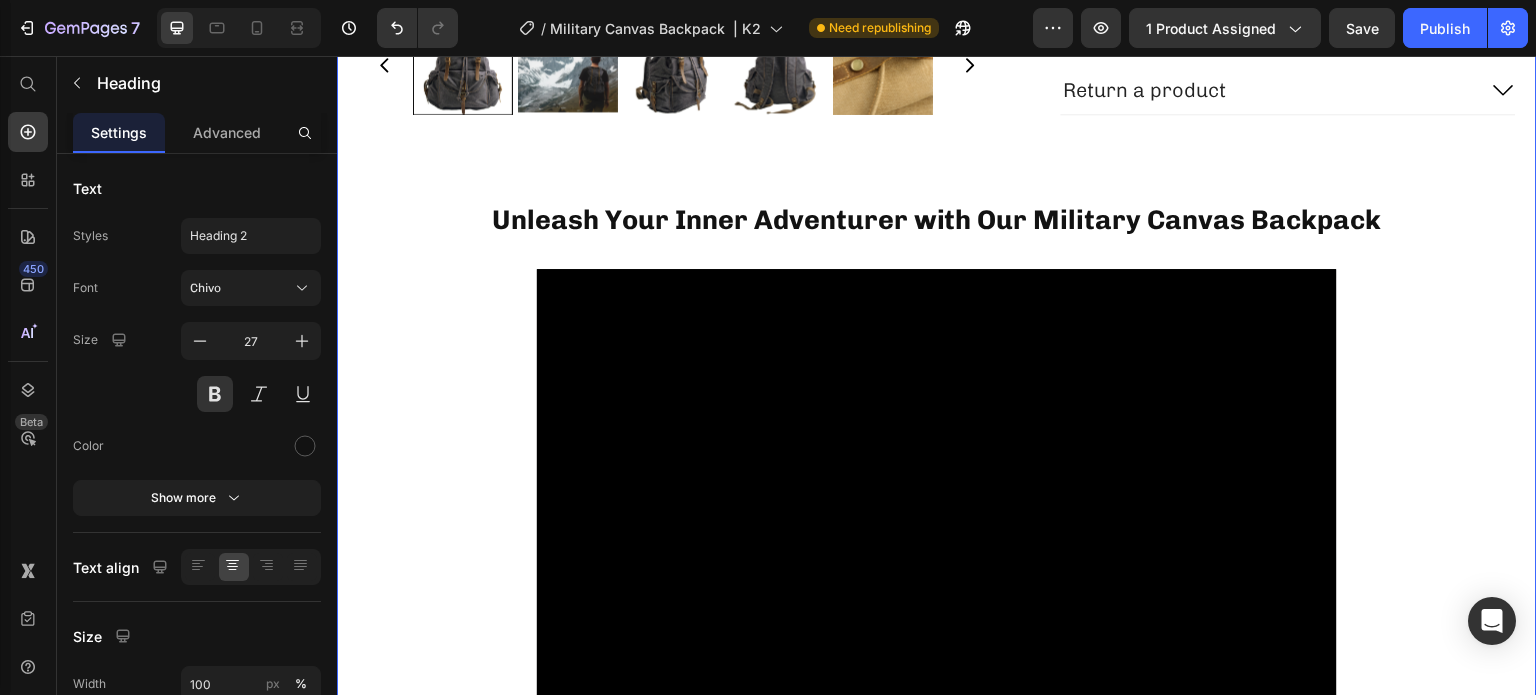 click on "Product Images Military Canvas Backpack  | K2 Product Title Judge.me - Preview Badge (Stars) Judge.me $109.00 Product Price $0.00 Product Price Row Color: Dark Grey Dark Grey Dark Grey Khaki Khaki Green Army Green Army Lake Green Lake Green Product Variants & Swatches {% if settings.enable-wishlist %}
{% endif %} Custom Code 1 Product Quantity
Add to cart Add to Cart Image Row
Shipping Information
Return a product Accordion Row Product ⁠⁠⁠⁠⁠⁠⁠ Unleash Your Inner Adventurer with Our Military Canvas Backpack  Heading Video Row" at bounding box center (937, 42) 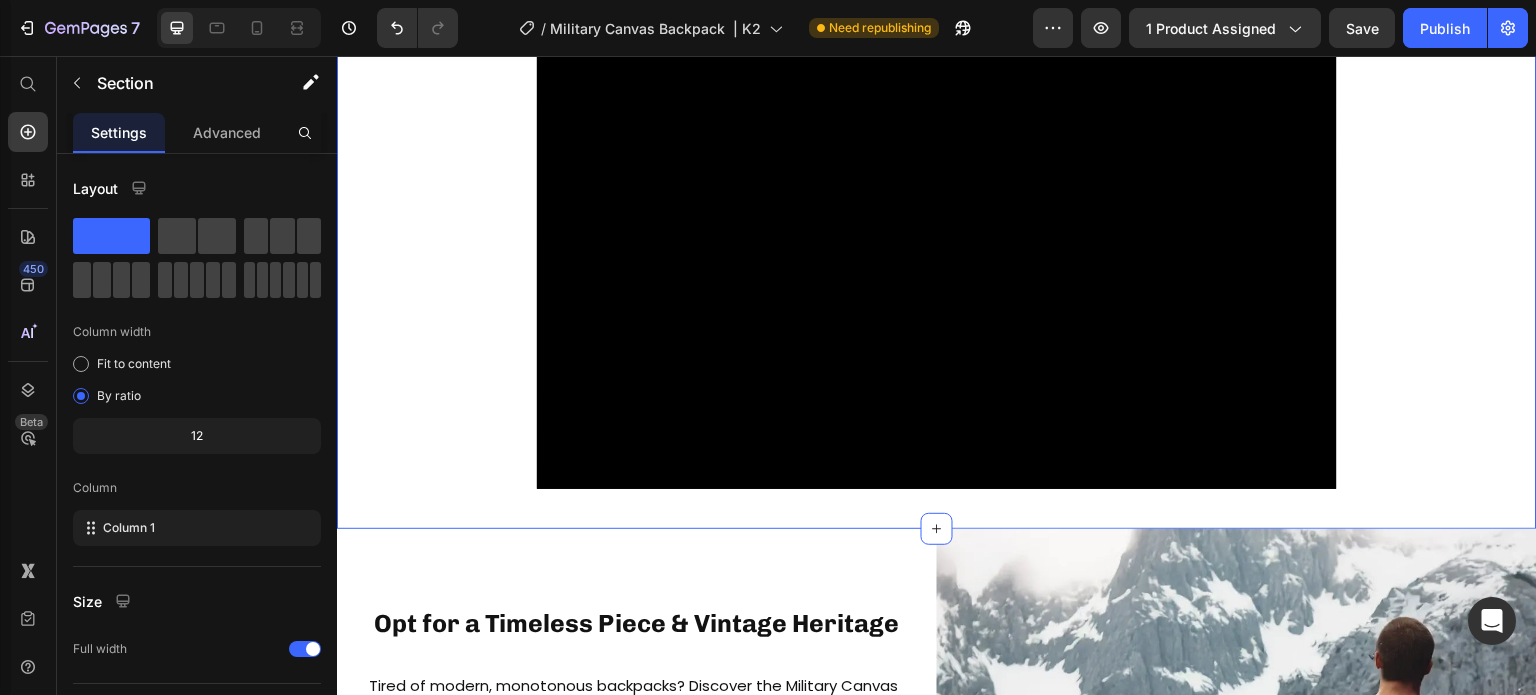 scroll, scrollTop: 1152, scrollLeft: 0, axis: vertical 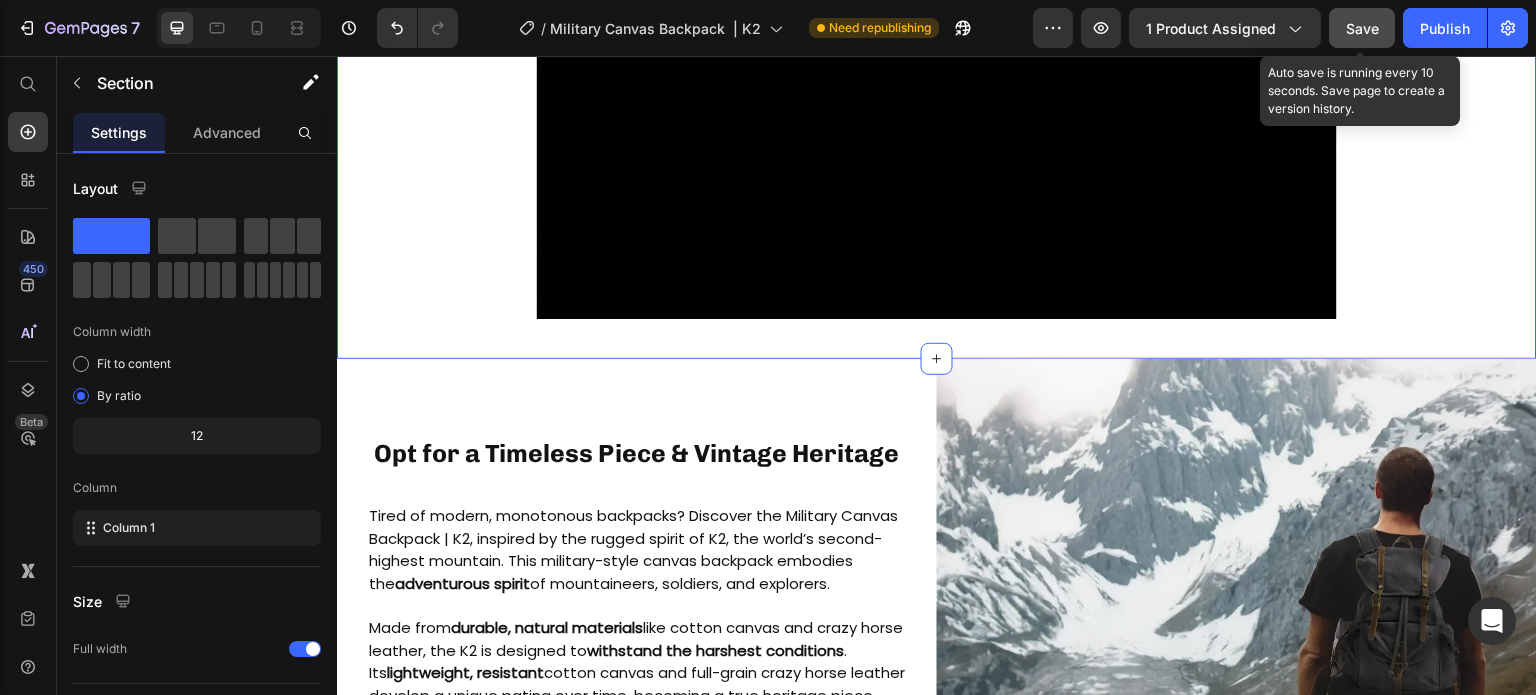 click on "Save" at bounding box center [1362, 28] 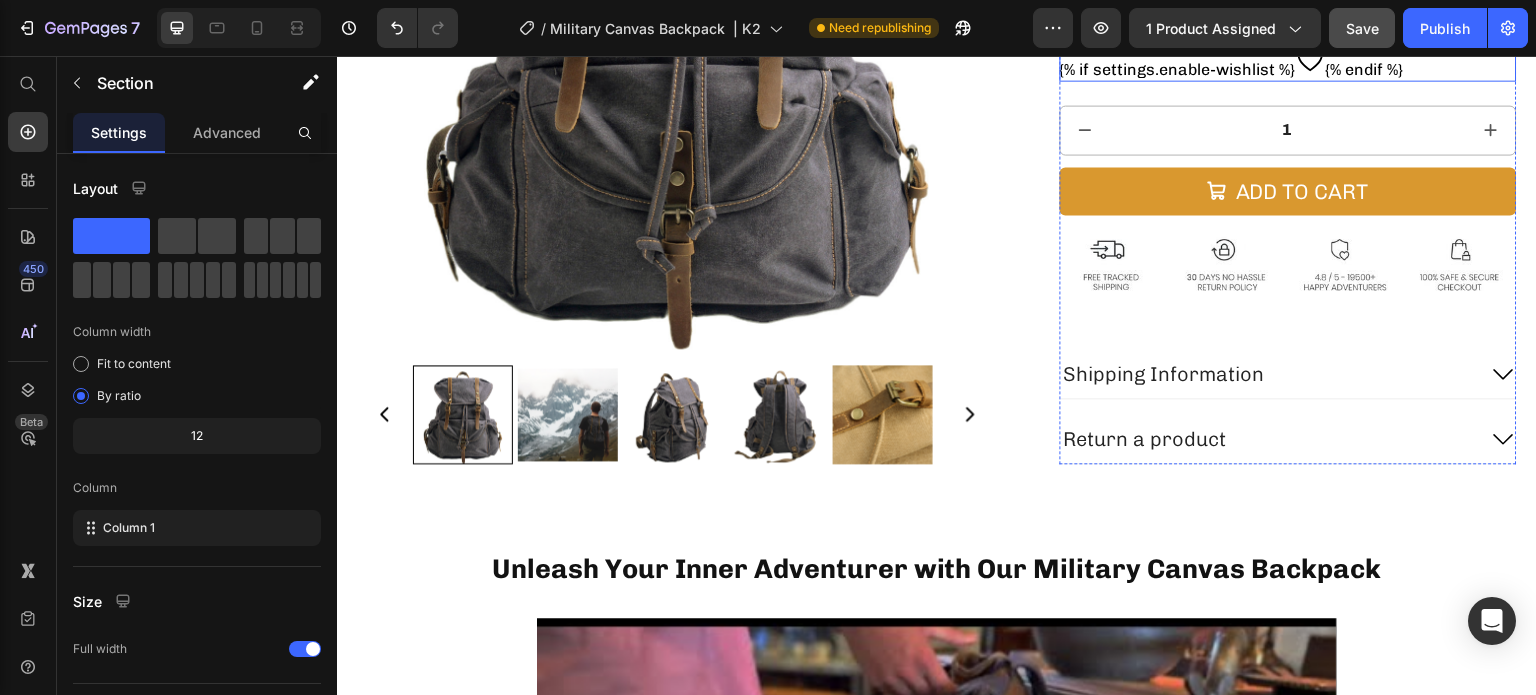 scroll, scrollTop: 352, scrollLeft: 0, axis: vertical 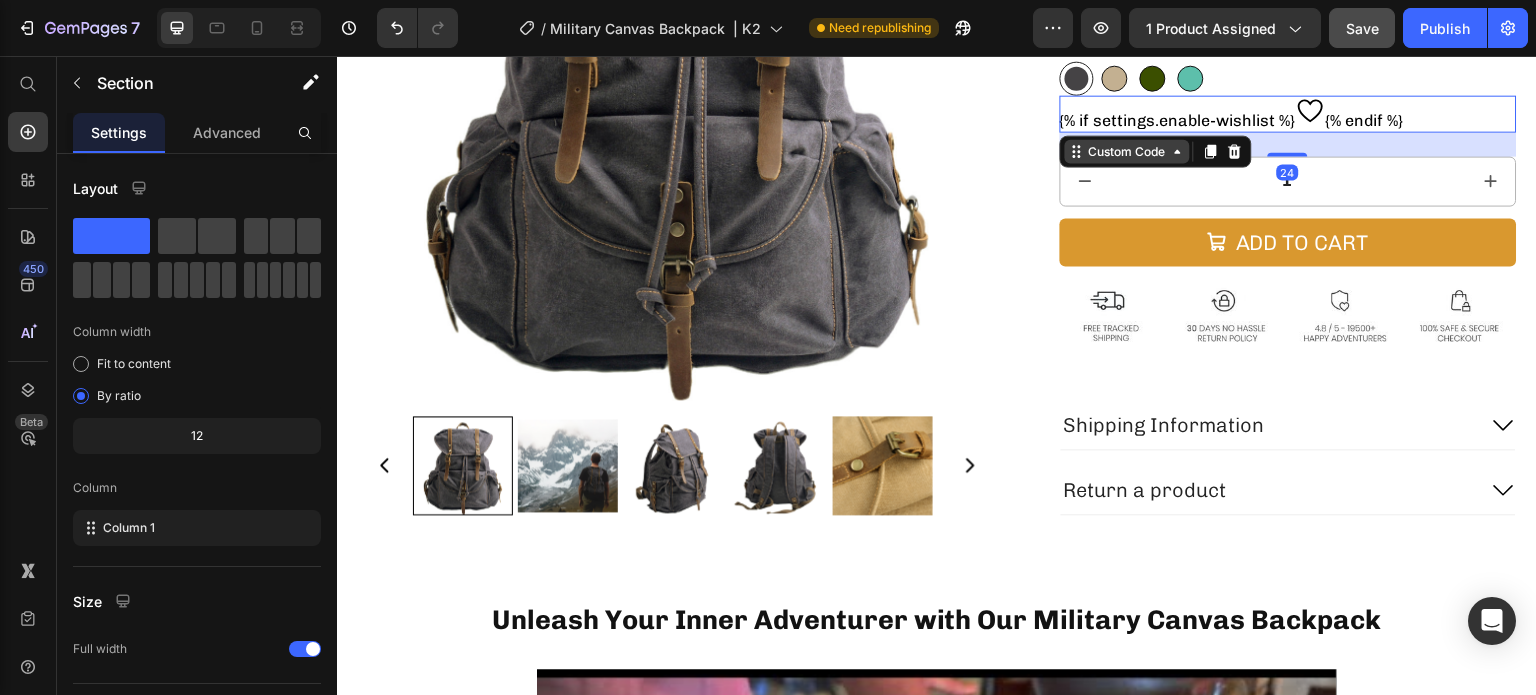 click on "Military Canvas Backpack  | K2 Product Title Judge.me - Preview Badge (Stars) Judge.me $109.00 Product Price $0.00 Product Price Row Color: Dark Grey Dark Grey Dark Grey Khaki Khaki Green Army Green Army Lake Green Lake Green Product Variants & Swatches {% if settings.enable-wishlist %}
{% endif %} Custom Code   24 1 Product Quantity
Add to cart Add to Cart Image Row
Shipping Information
Return a product Accordion" at bounding box center (1289, 146) 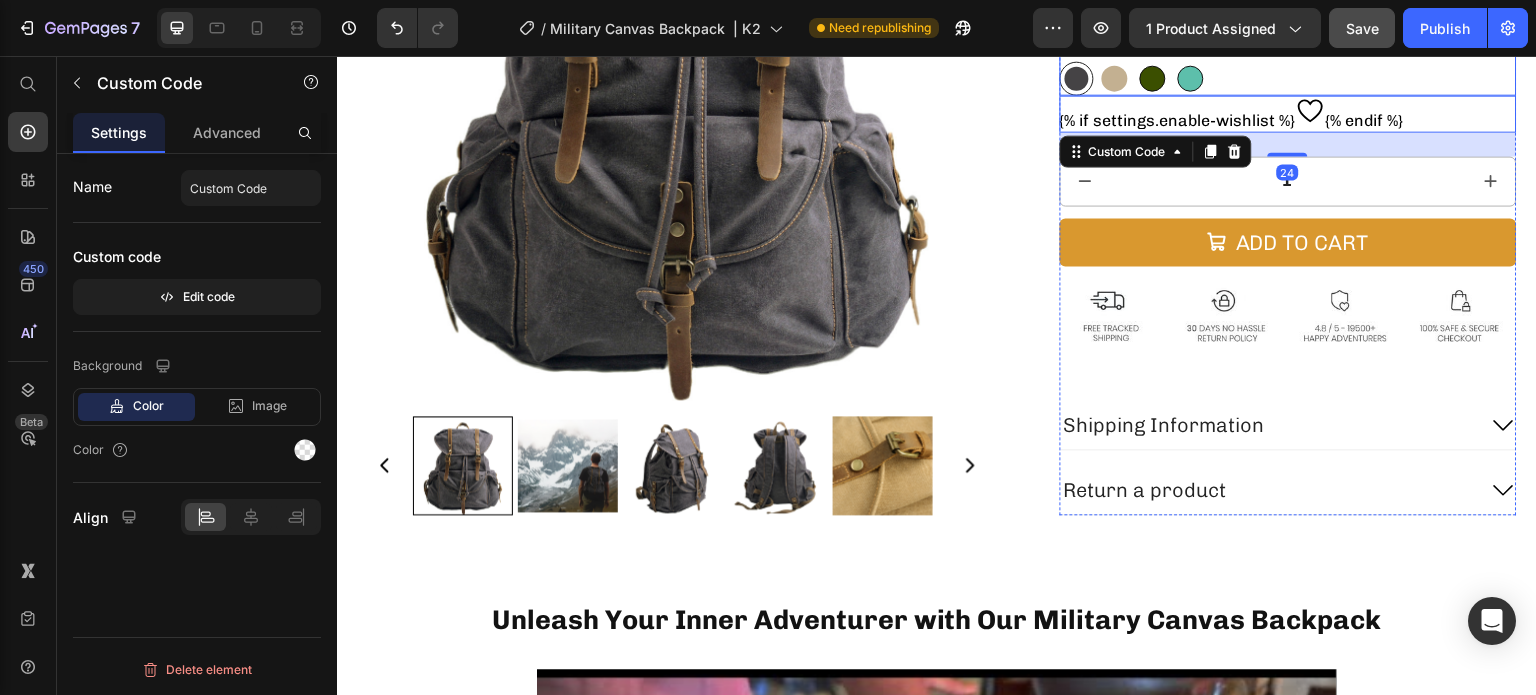 click at bounding box center (1115, 78) 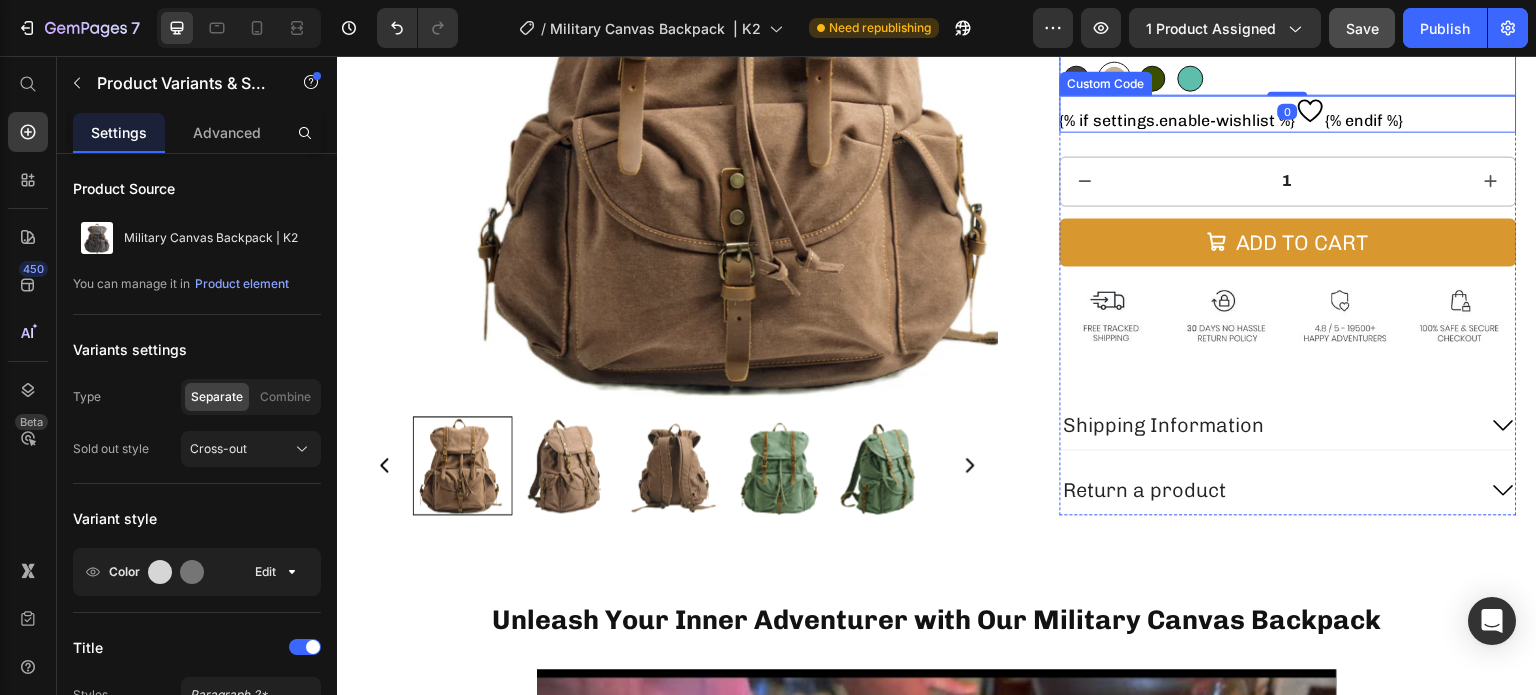 scroll, scrollTop: 252, scrollLeft: 0, axis: vertical 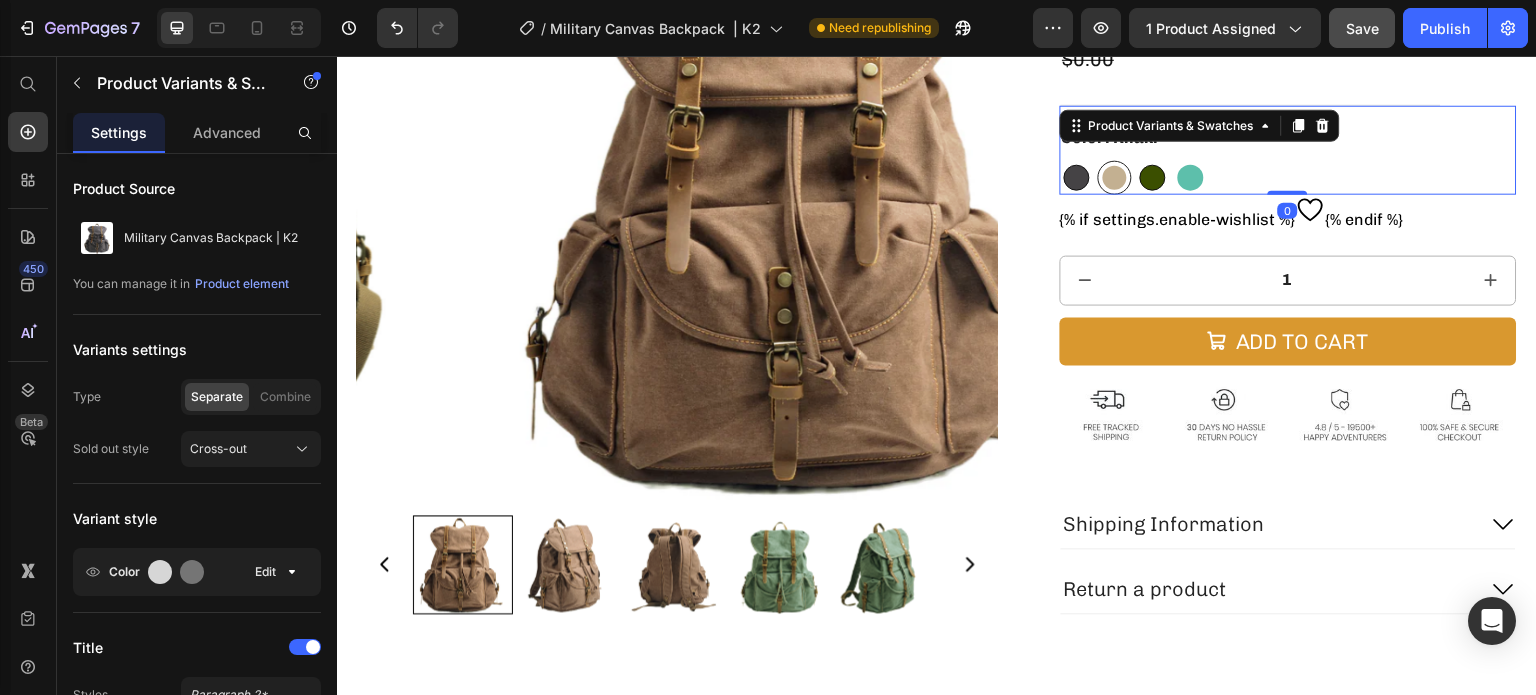 click at bounding box center [1191, 178] 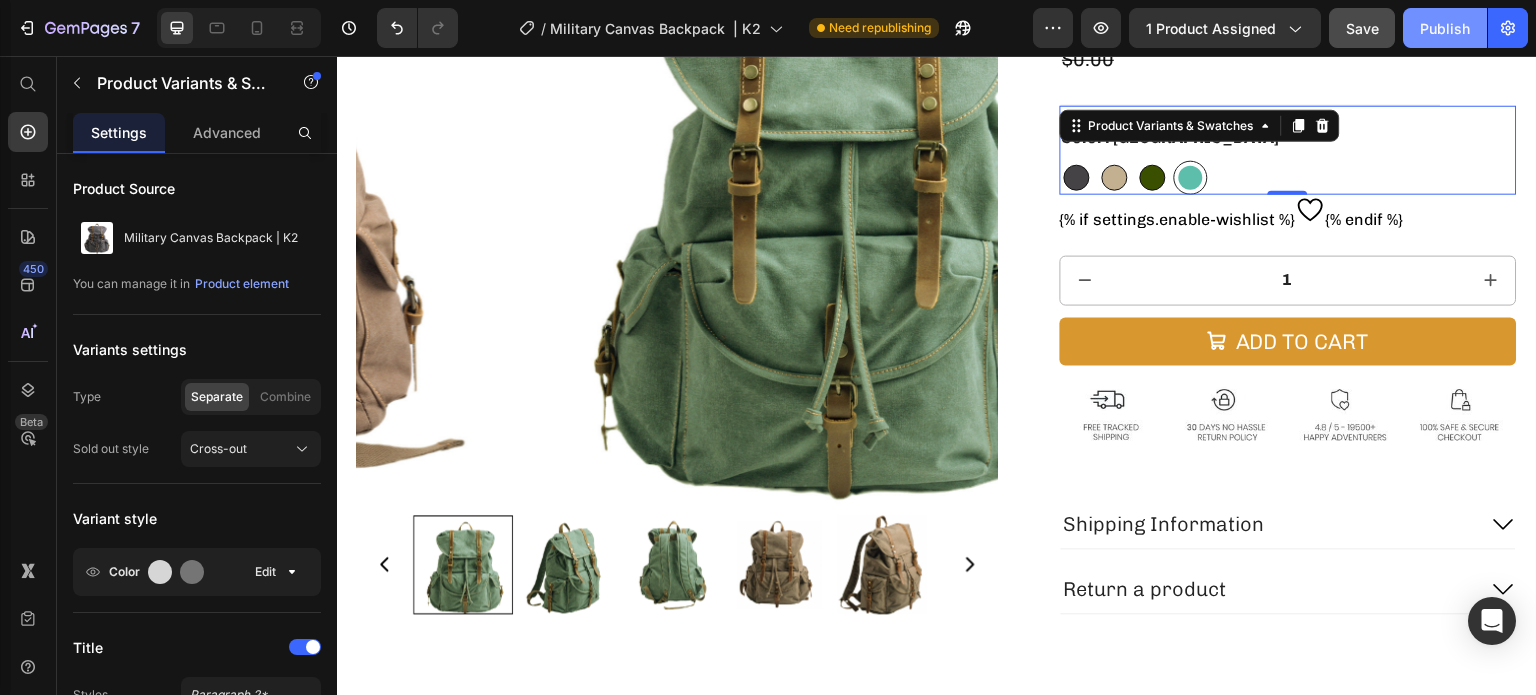 click on "Publish" at bounding box center (1445, 28) 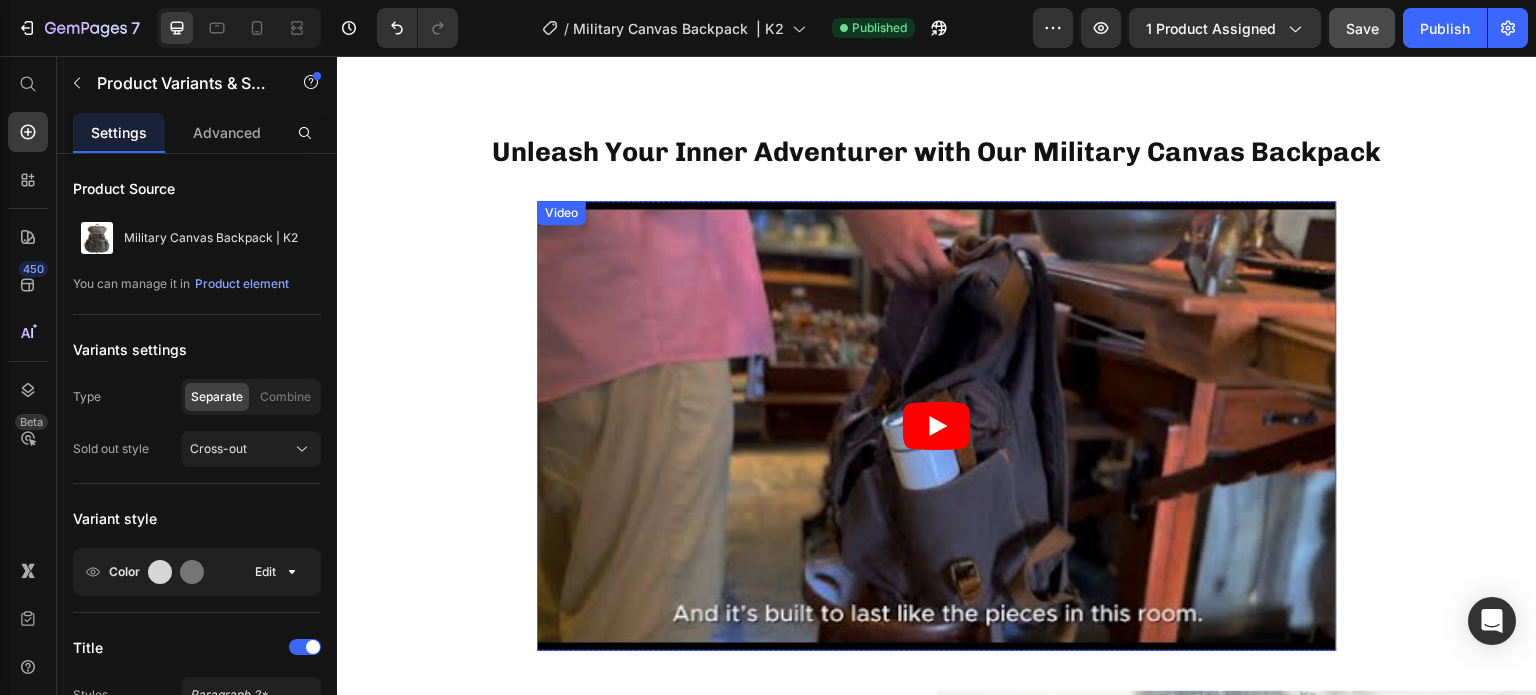 scroll, scrollTop: 752, scrollLeft: 0, axis: vertical 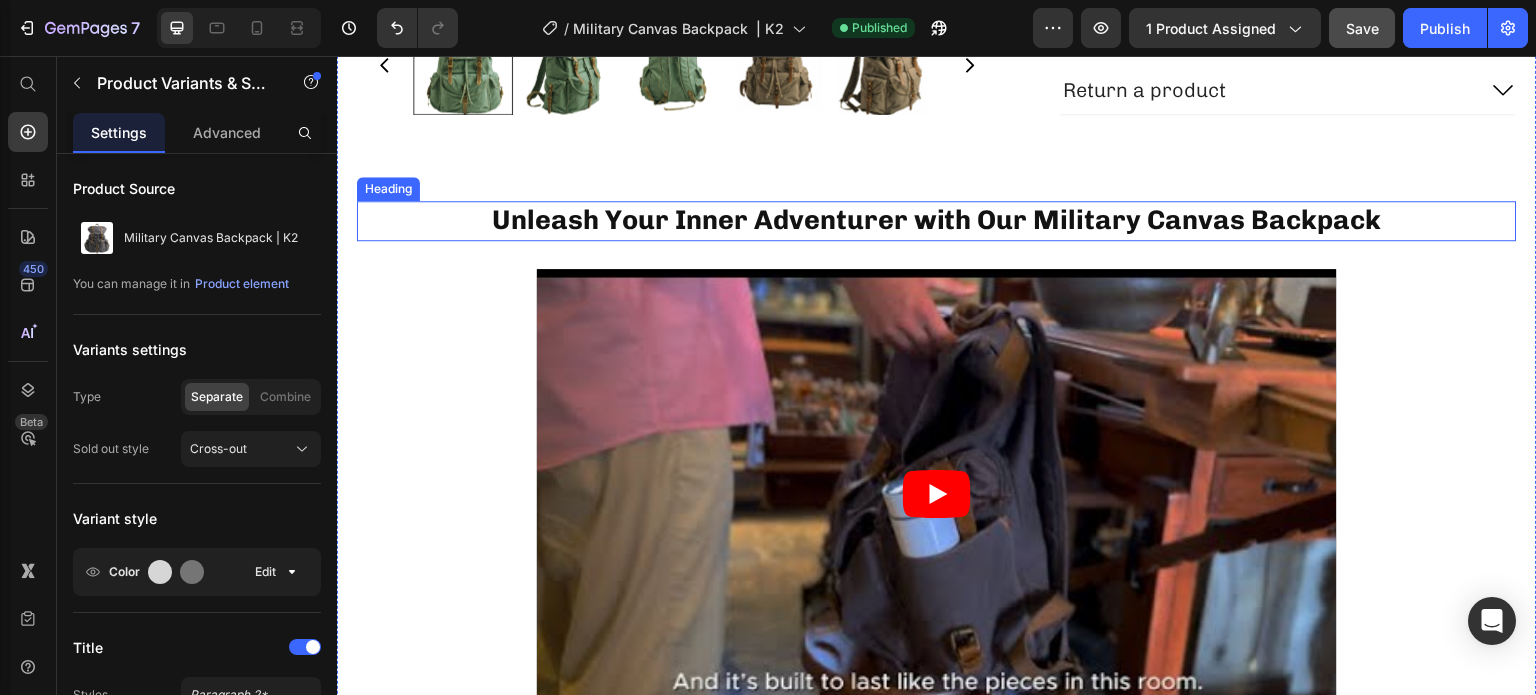 click on "Unleash Your Inner Adventurer with Our Military Canvas Backpack" at bounding box center [937, 220] 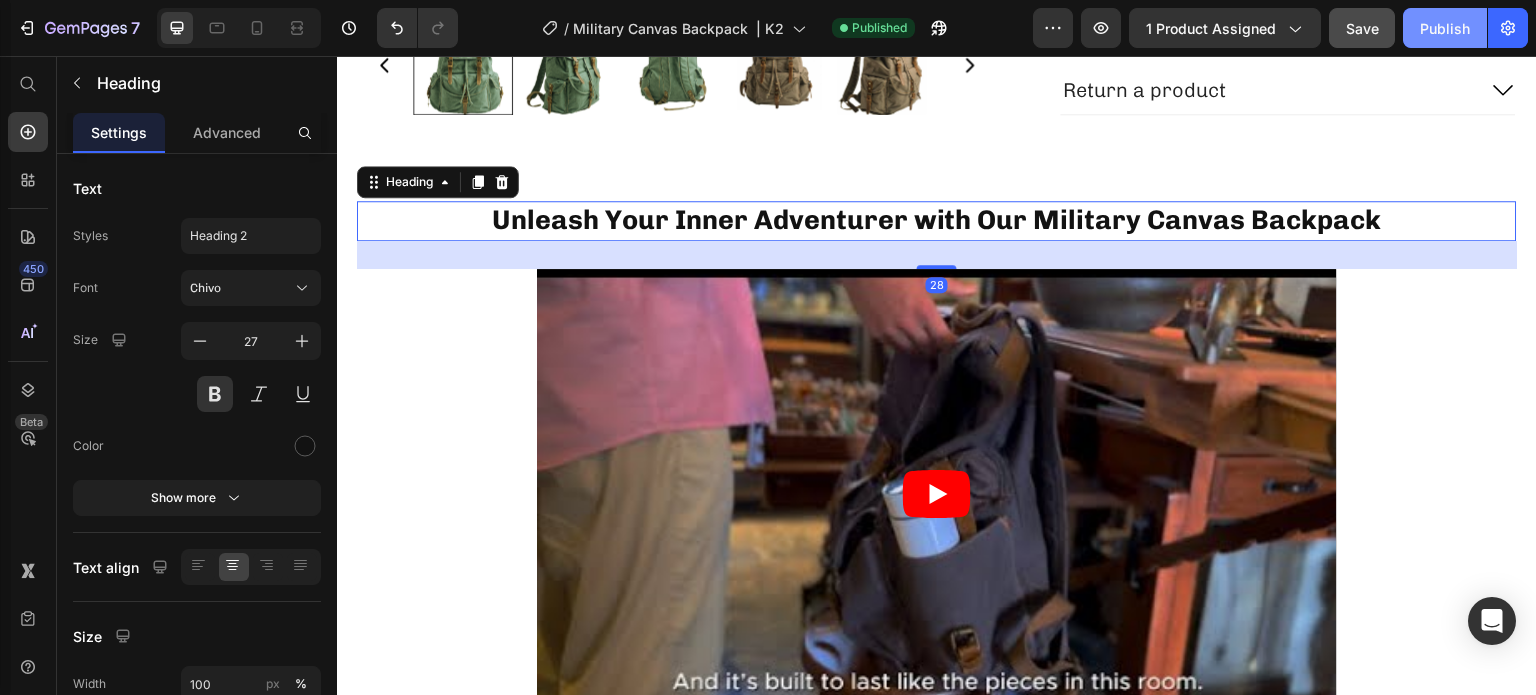 click on "Publish" at bounding box center [1445, 28] 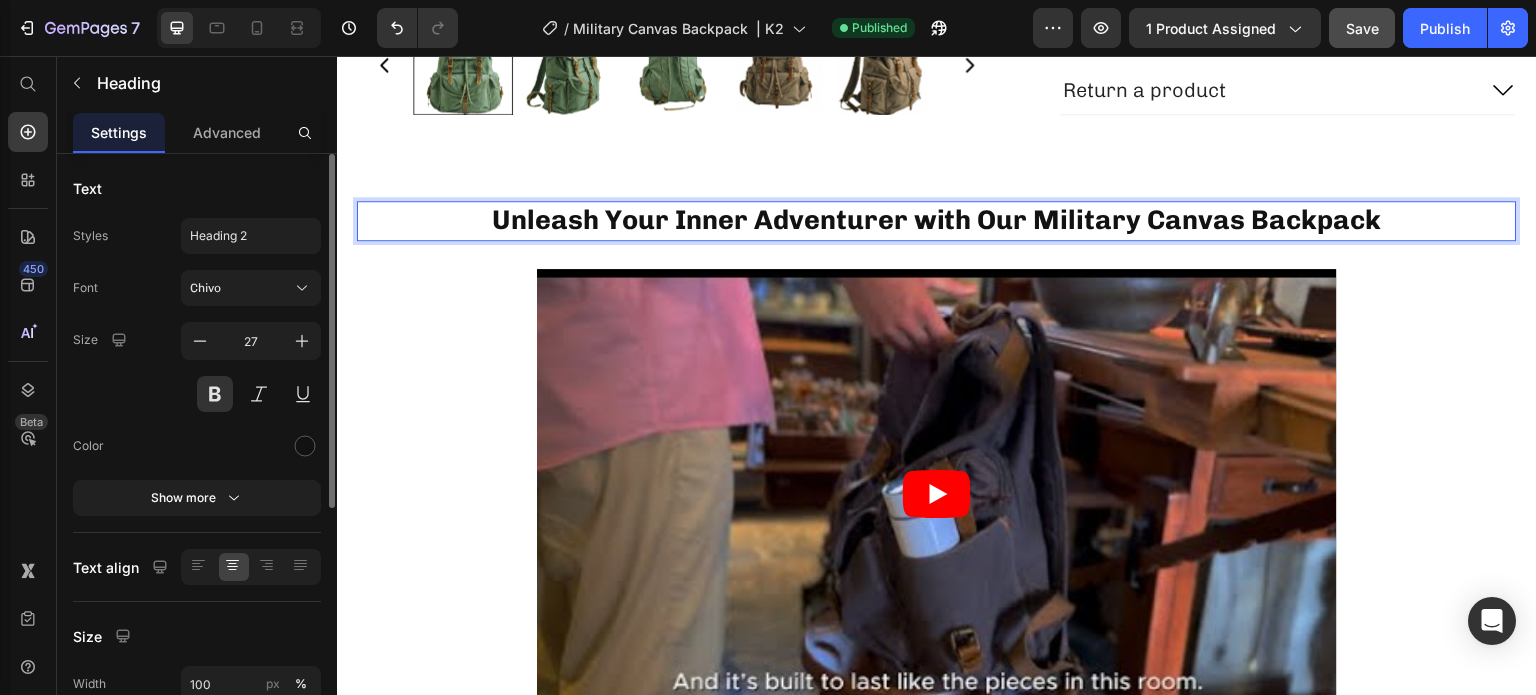 scroll, scrollTop: 100, scrollLeft: 0, axis: vertical 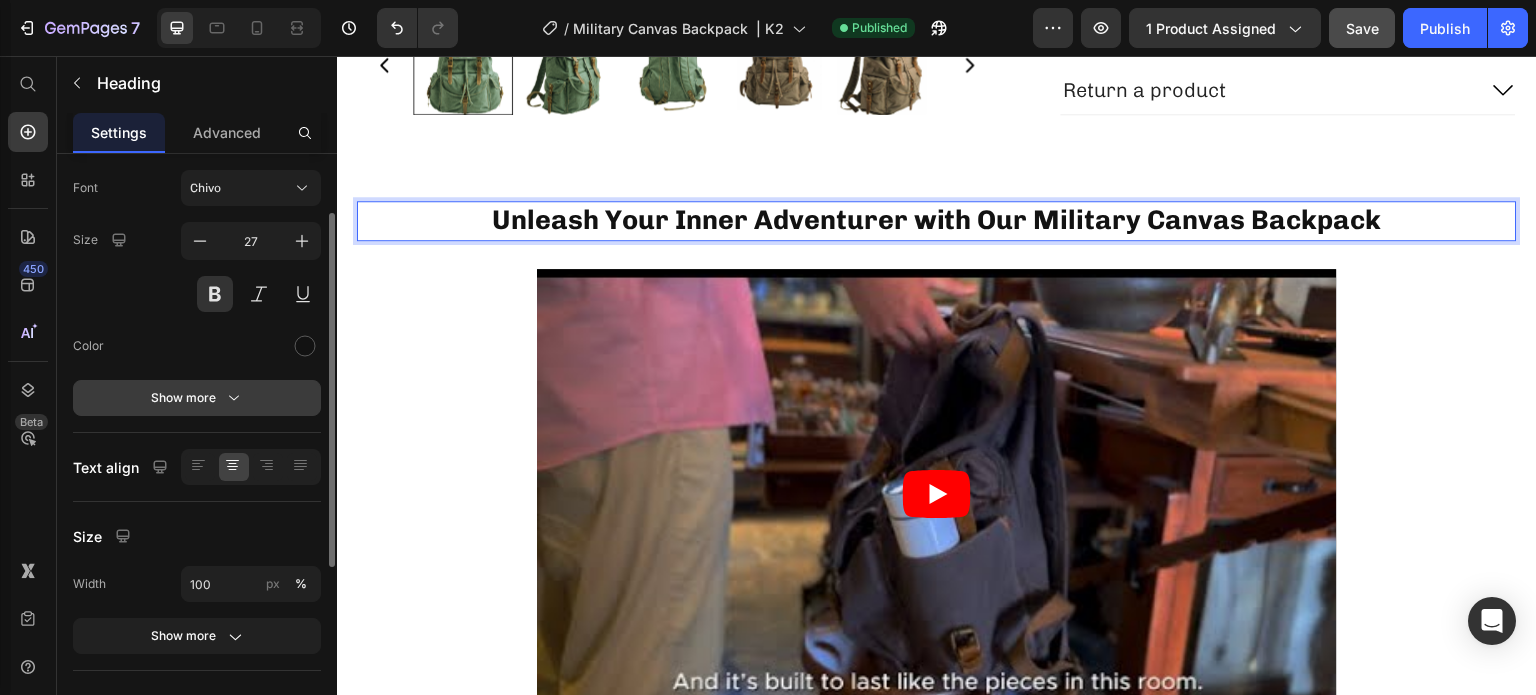 click on "Show more" at bounding box center (197, 398) 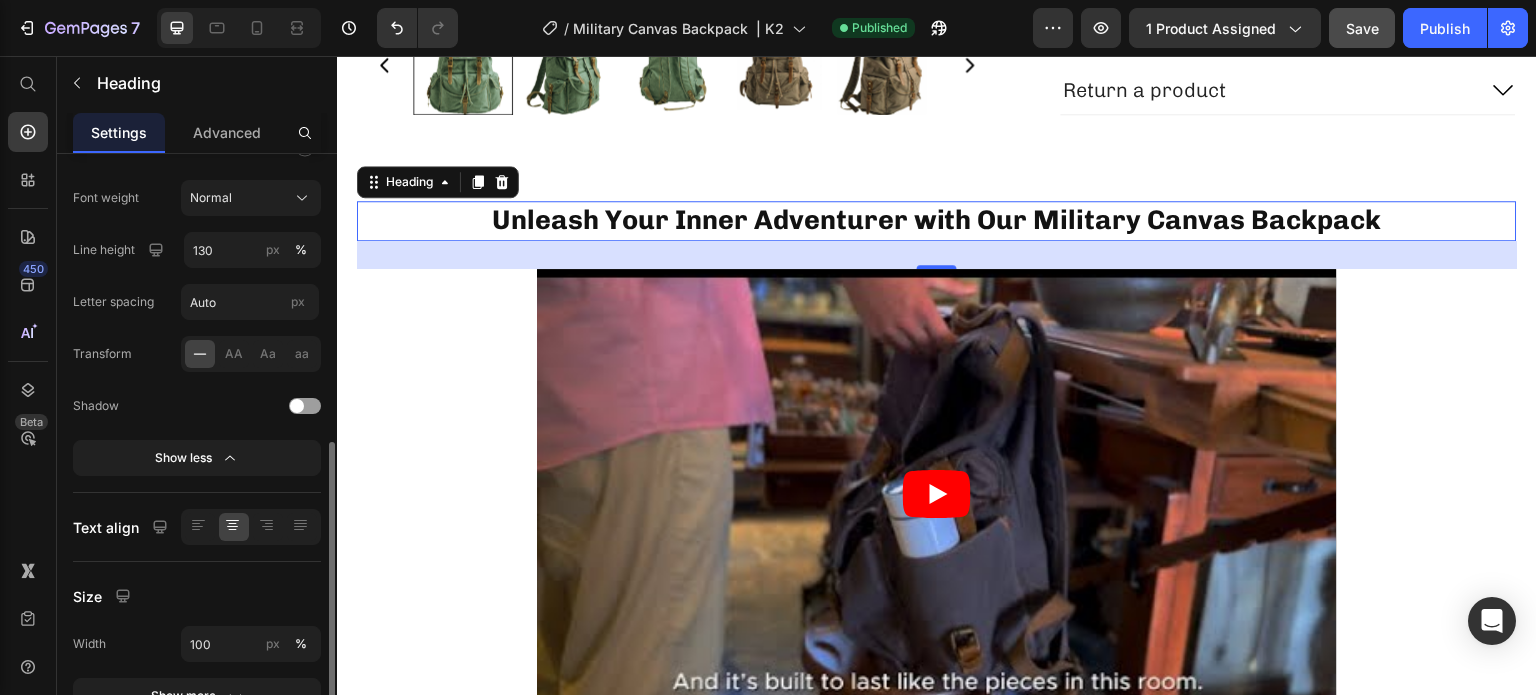 scroll, scrollTop: 500, scrollLeft: 0, axis: vertical 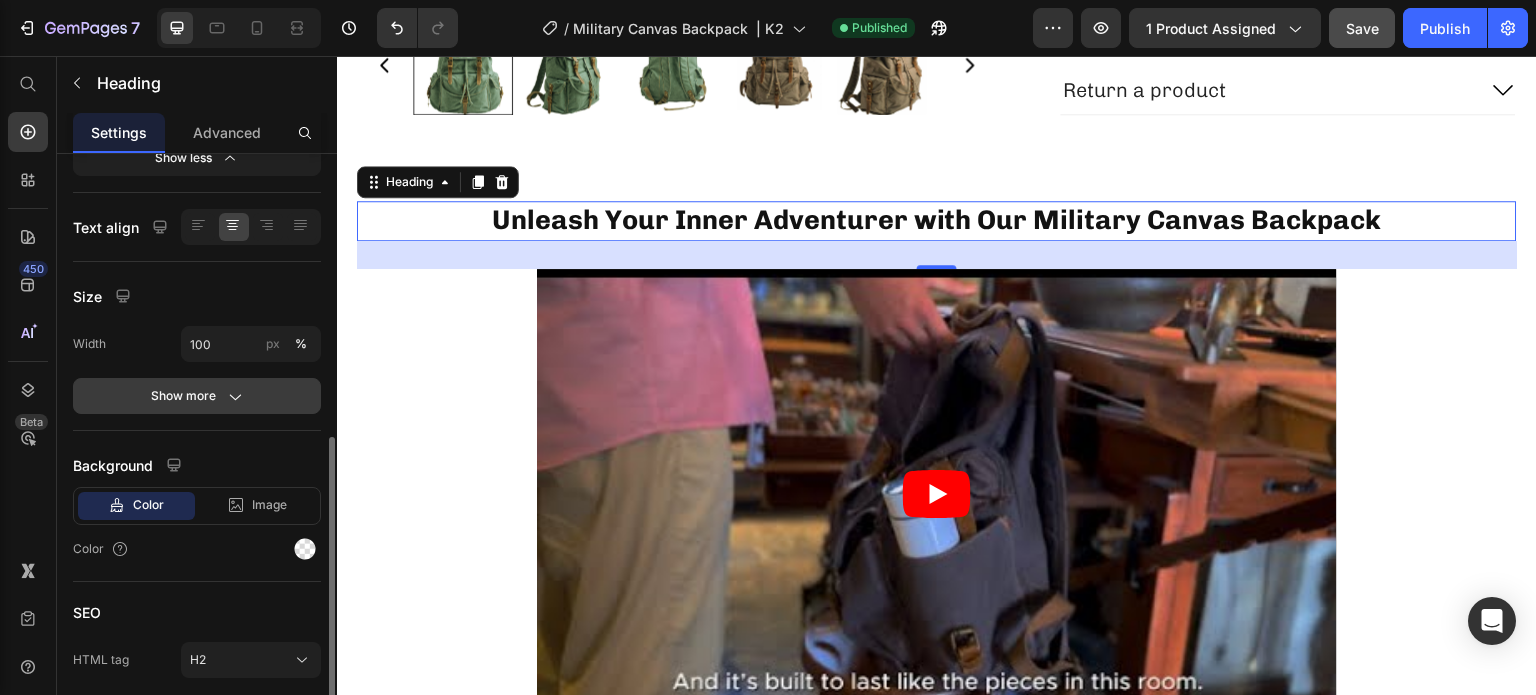 click on "Show more" at bounding box center [197, 396] 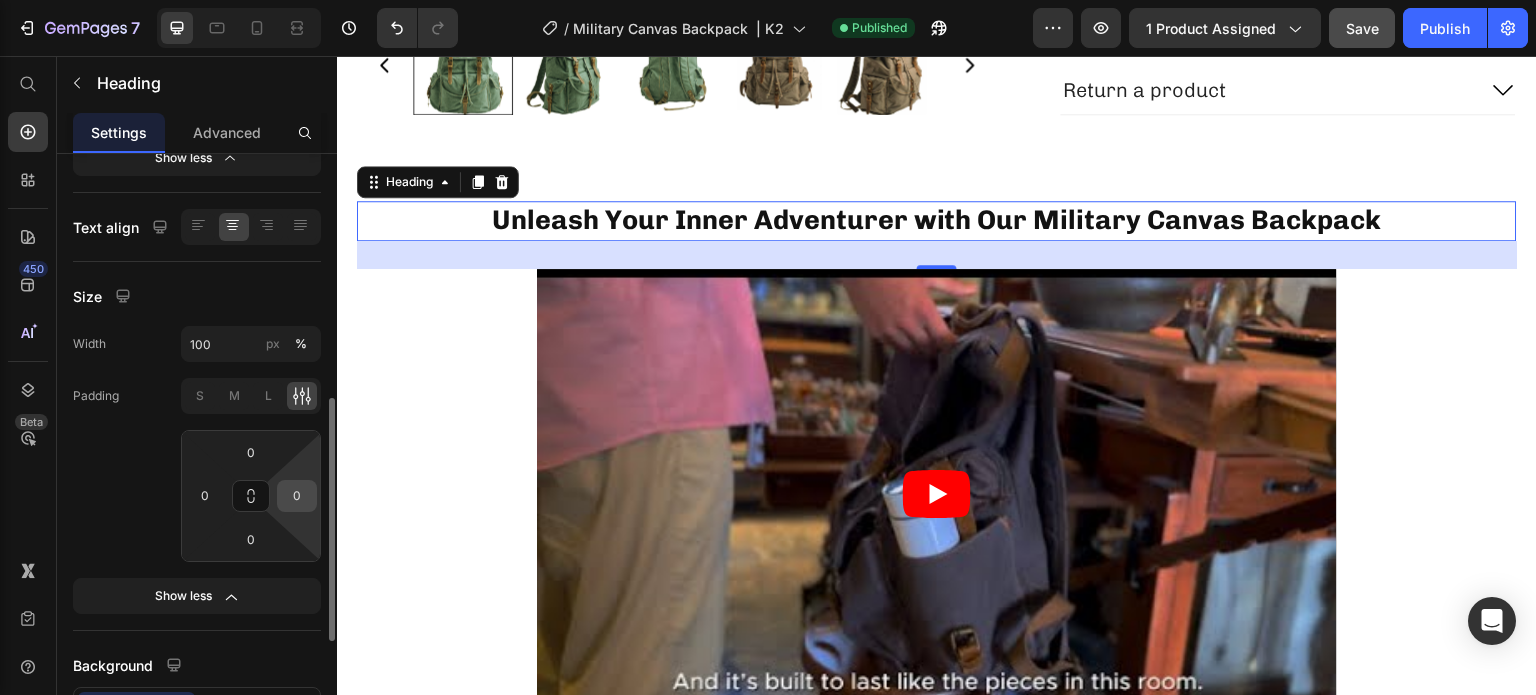 scroll, scrollTop: 800, scrollLeft: 0, axis: vertical 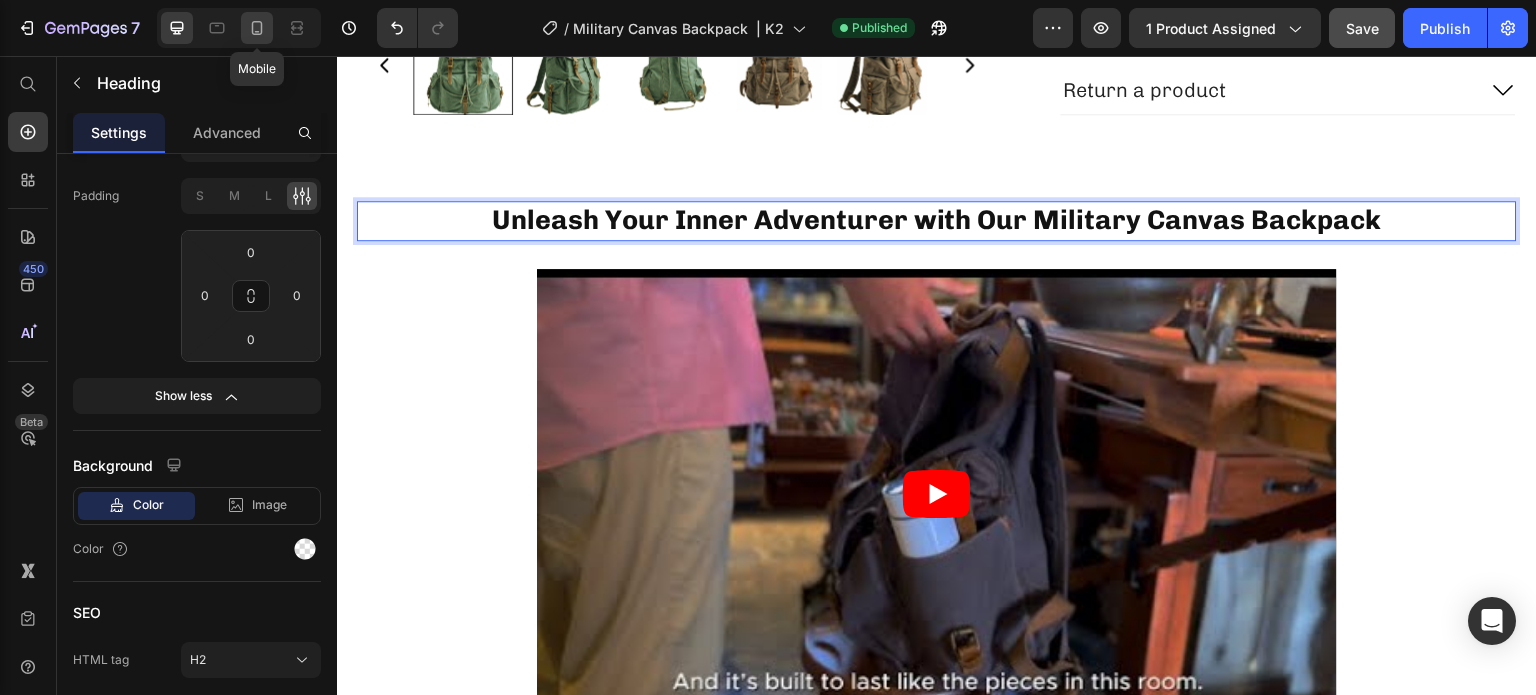 click 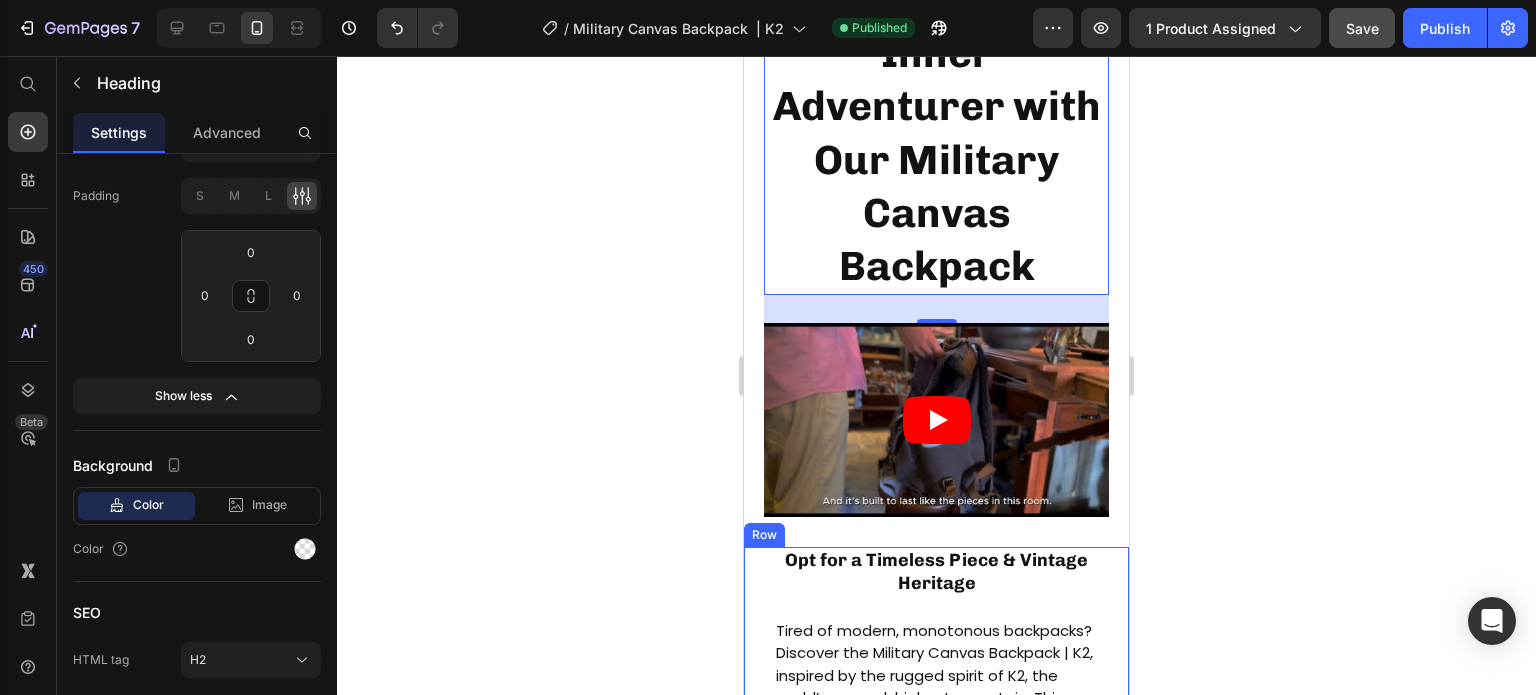 scroll, scrollTop: 1526, scrollLeft: 0, axis: vertical 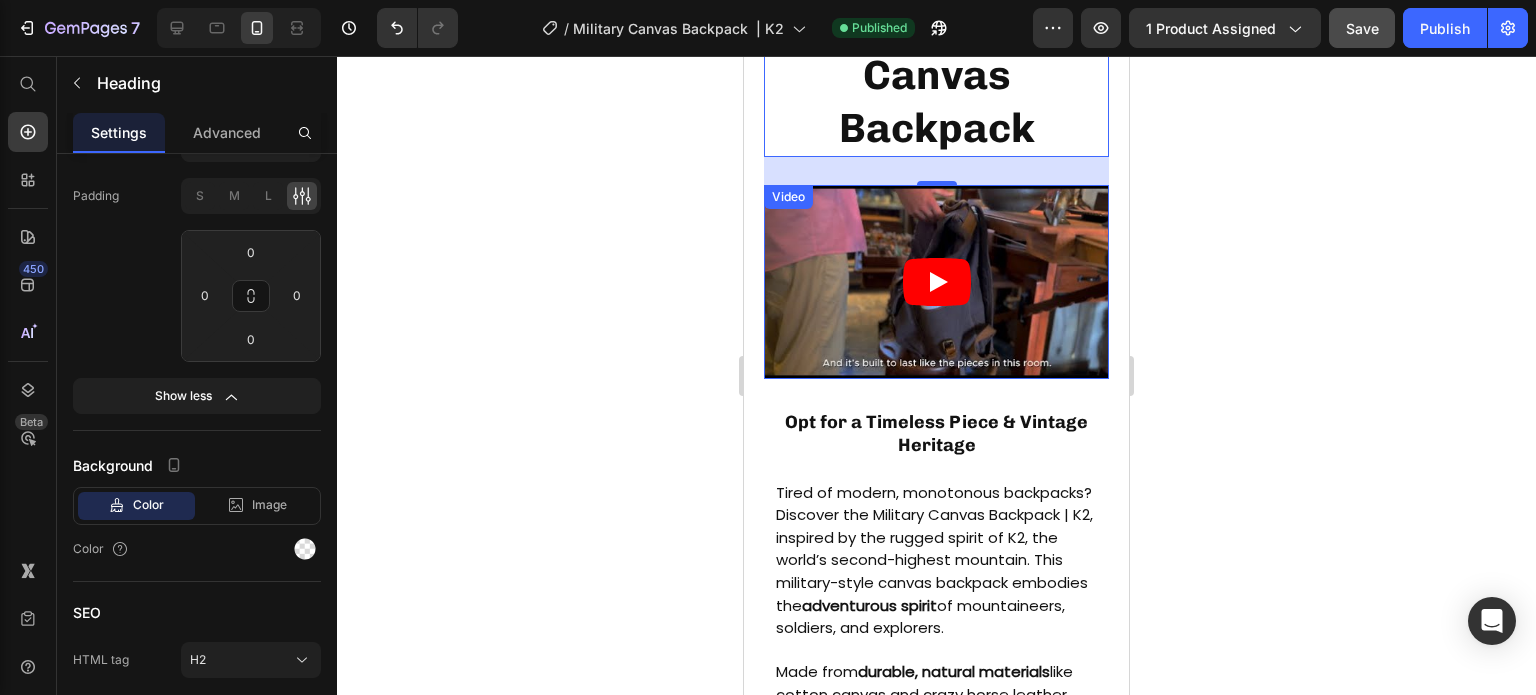 click at bounding box center (936, 282) 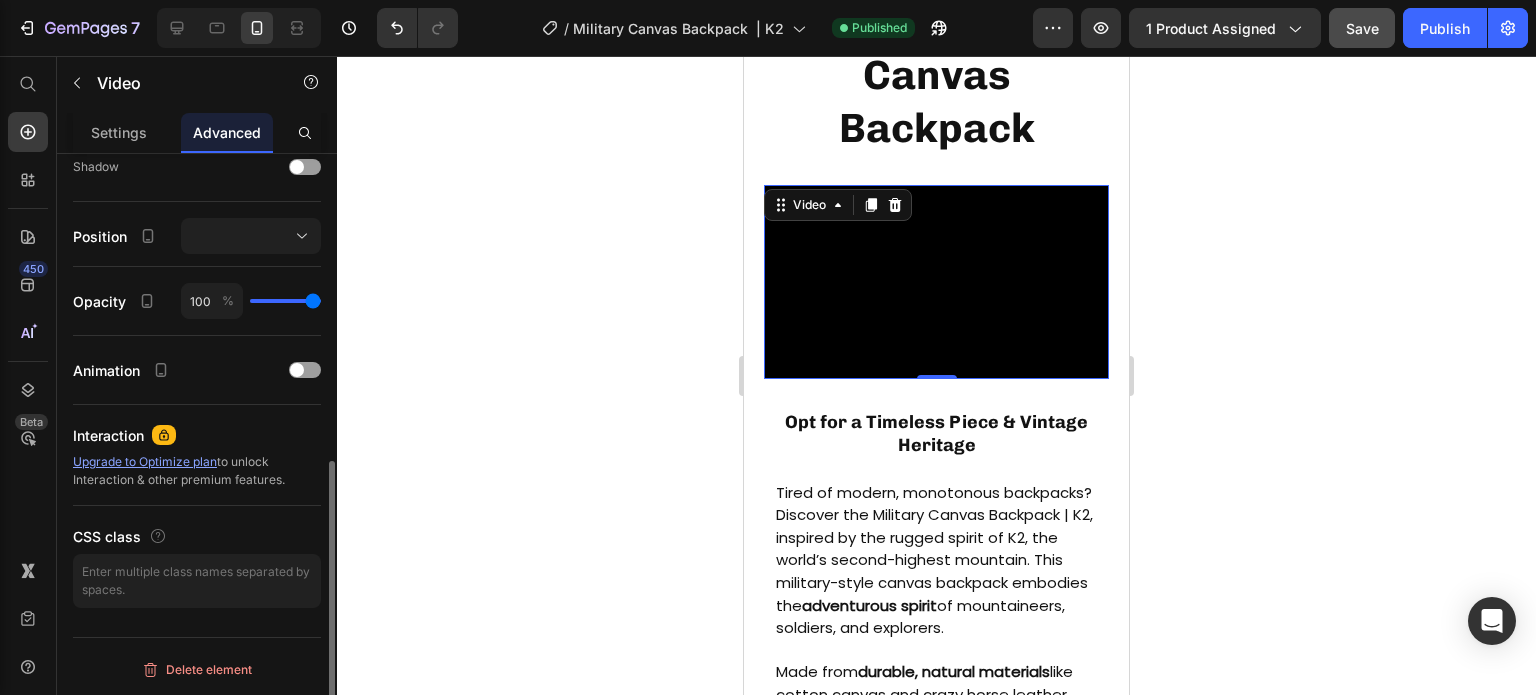 scroll, scrollTop: 0, scrollLeft: 0, axis: both 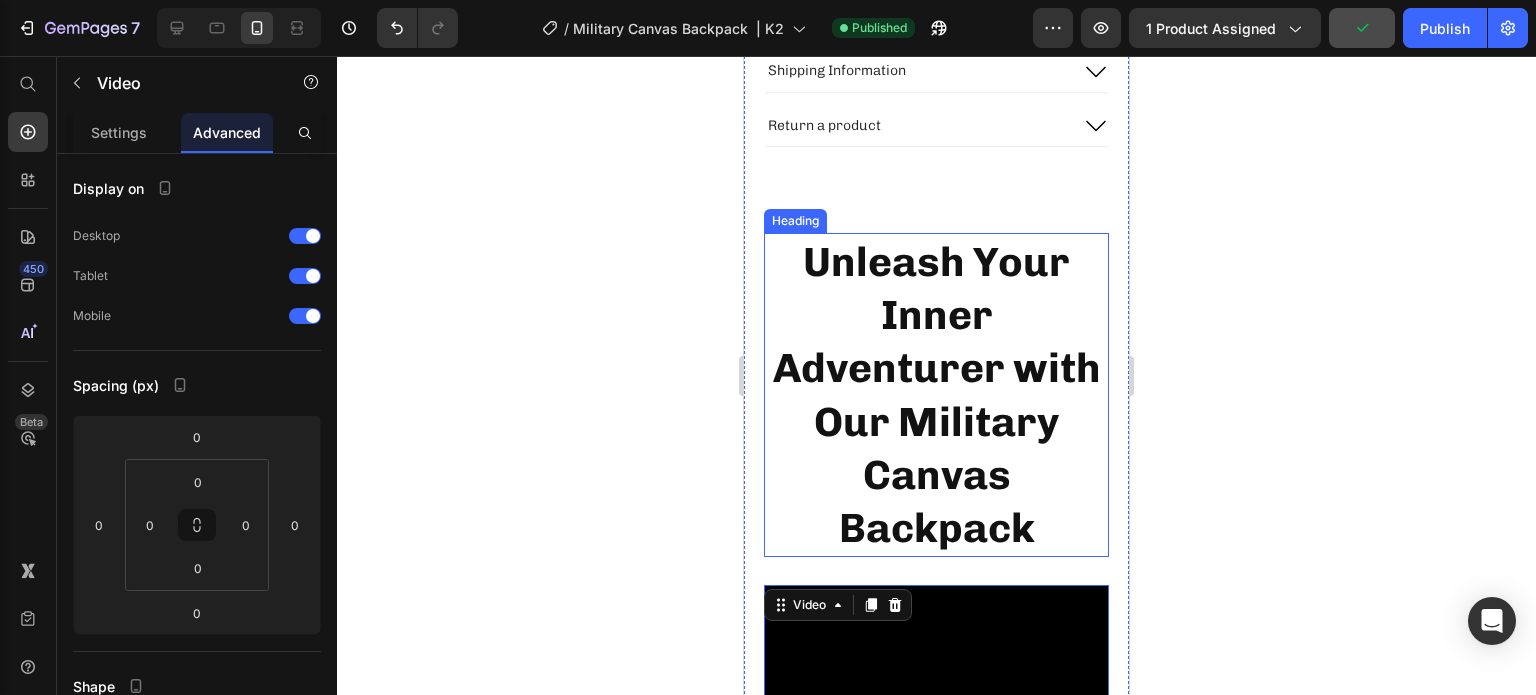 click on "Unleash Your Inner Adventurer with Our Military Canvas Backpack" at bounding box center (937, 394) 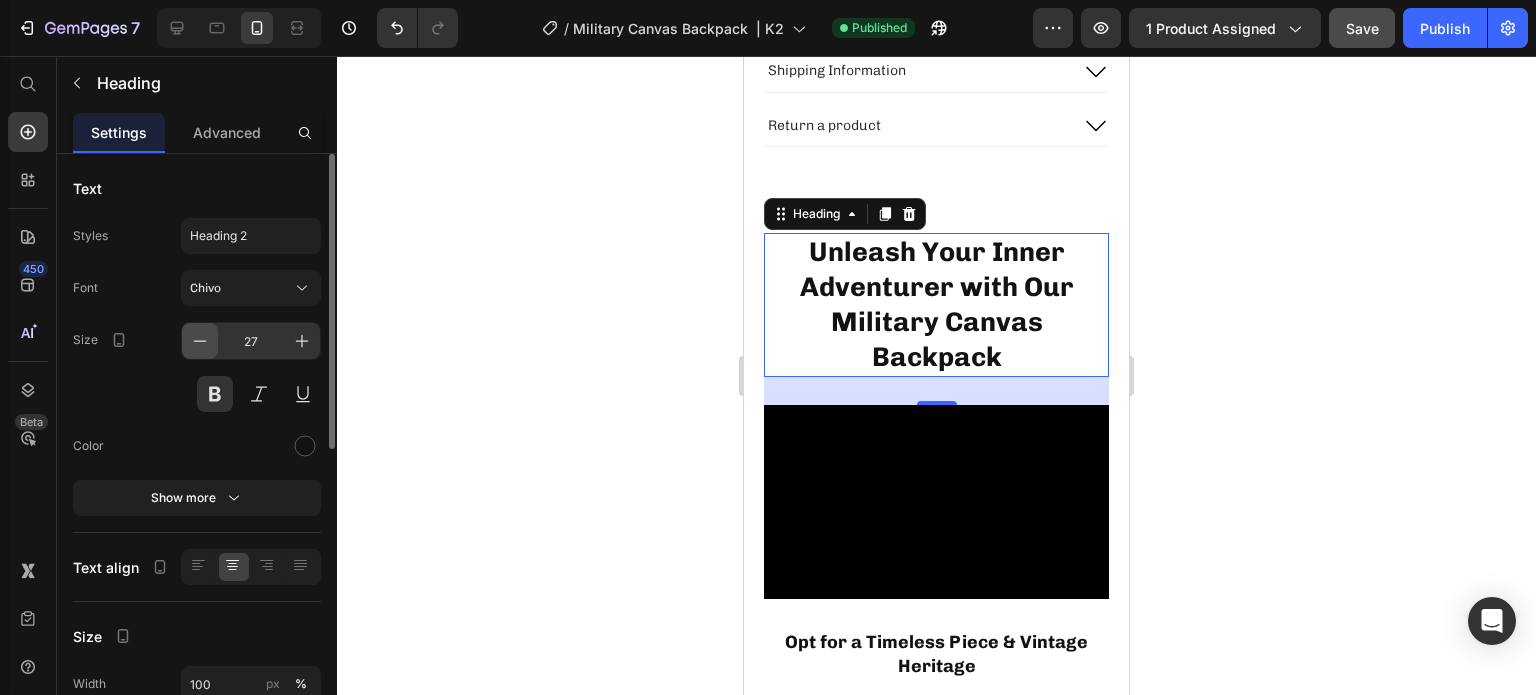 click at bounding box center [200, 341] 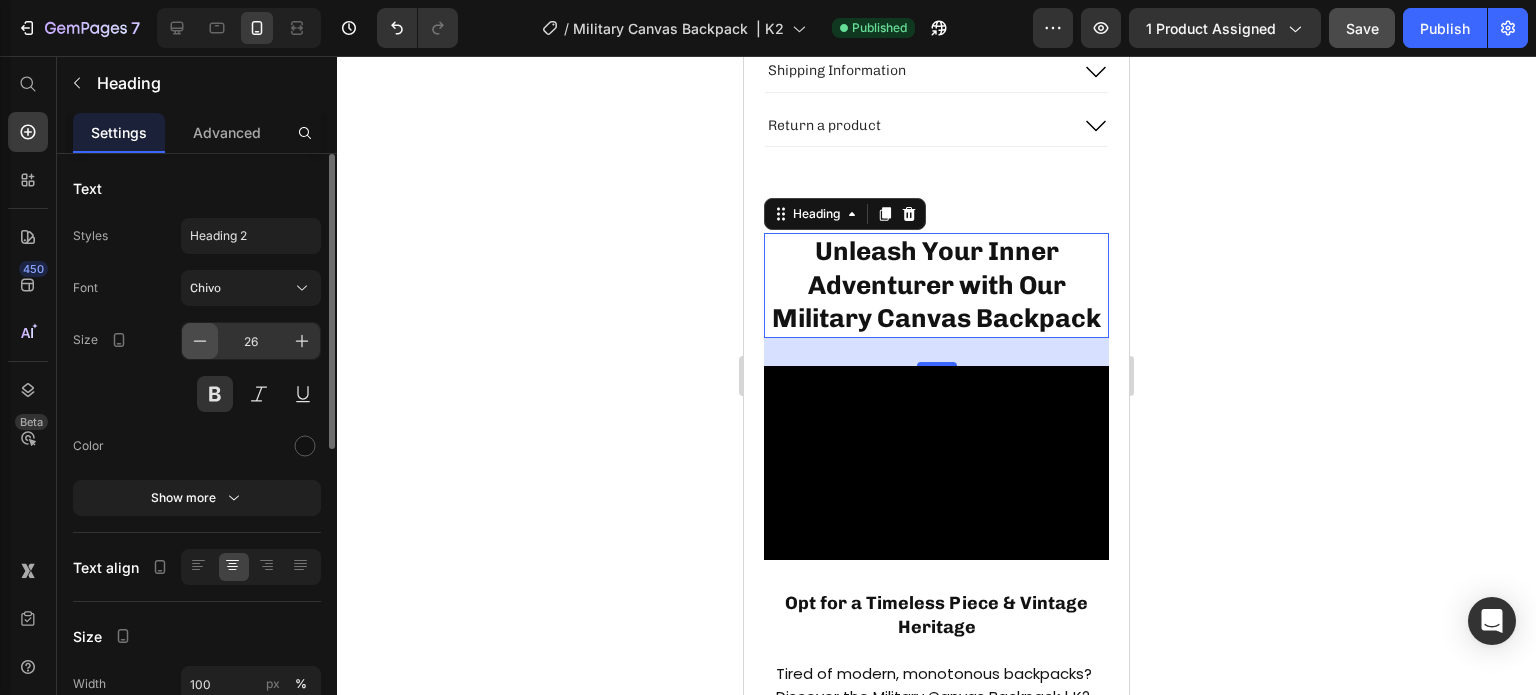 click at bounding box center (200, 341) 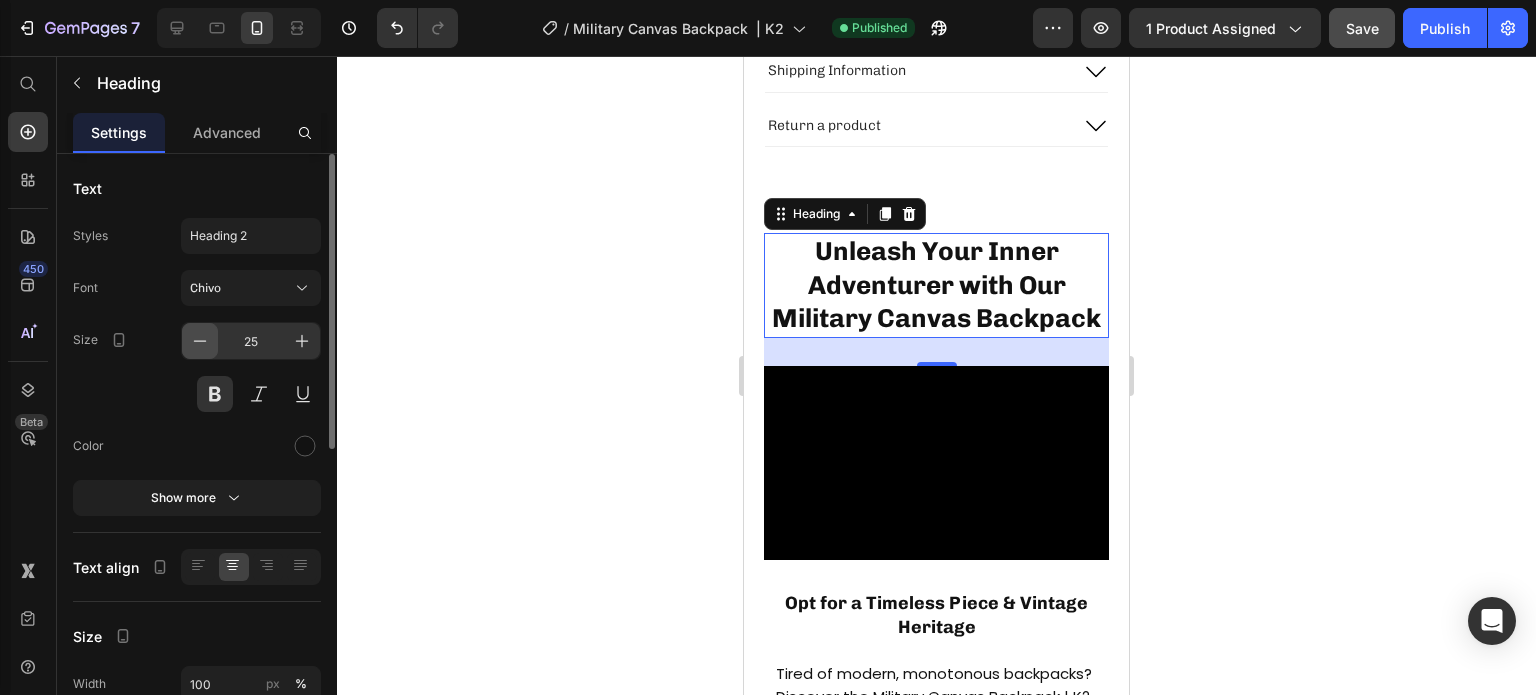 click at bounding box center (200, 341) 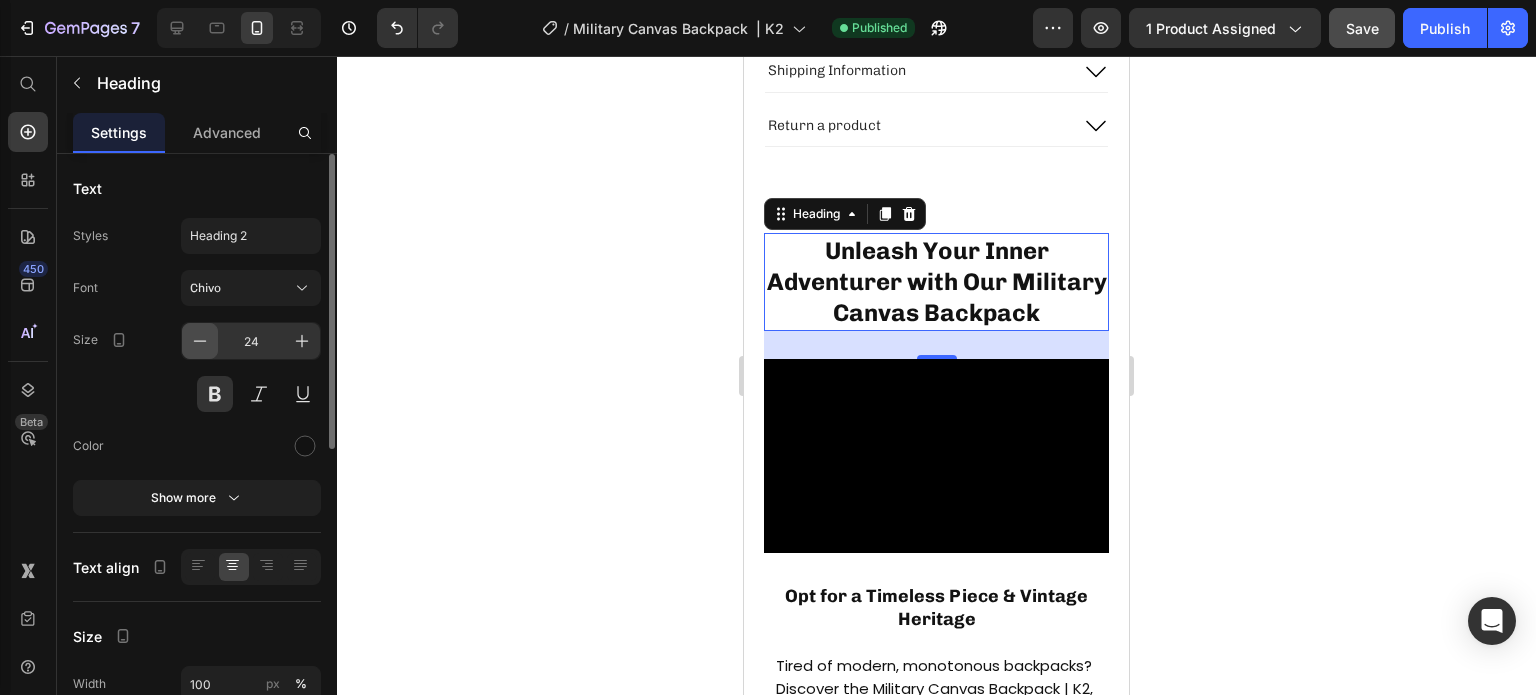 click at bounding box center (200, 341) 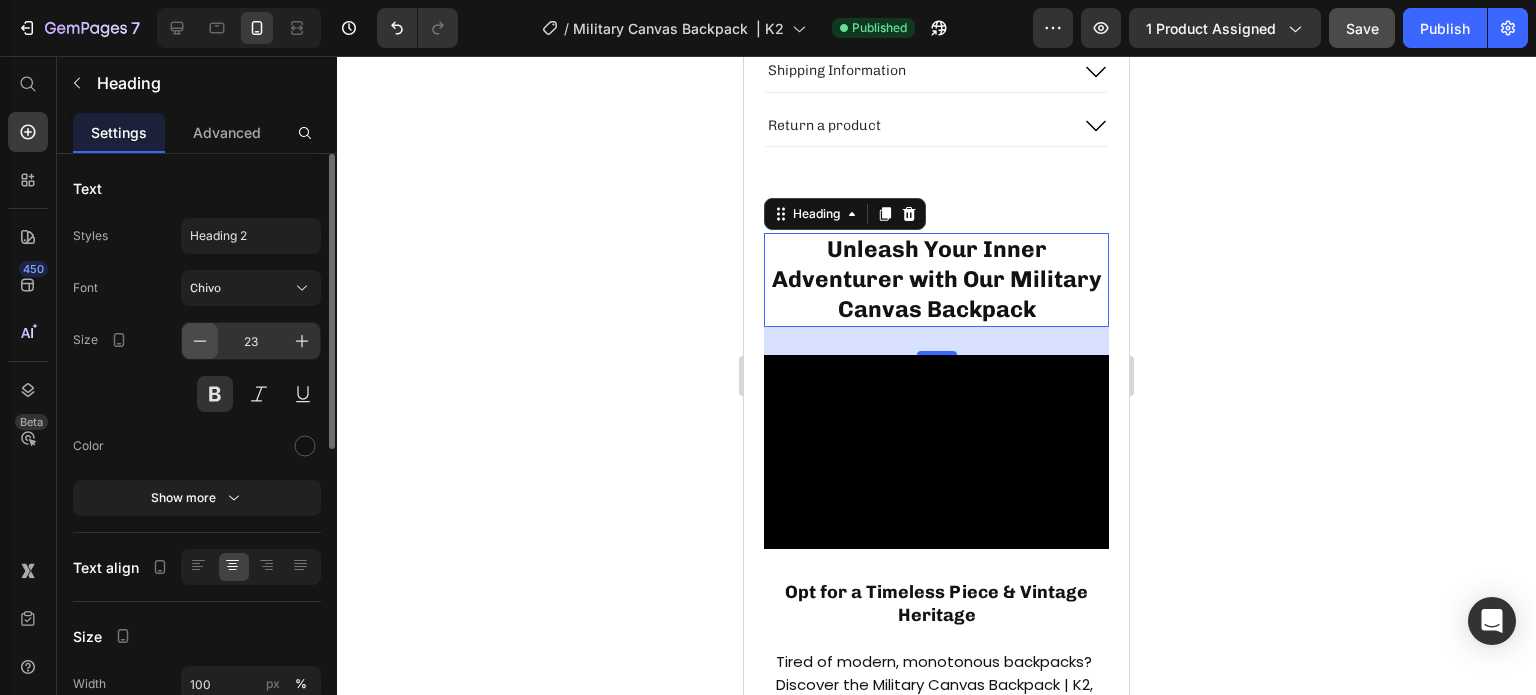 click at bounding box center [200, 341] 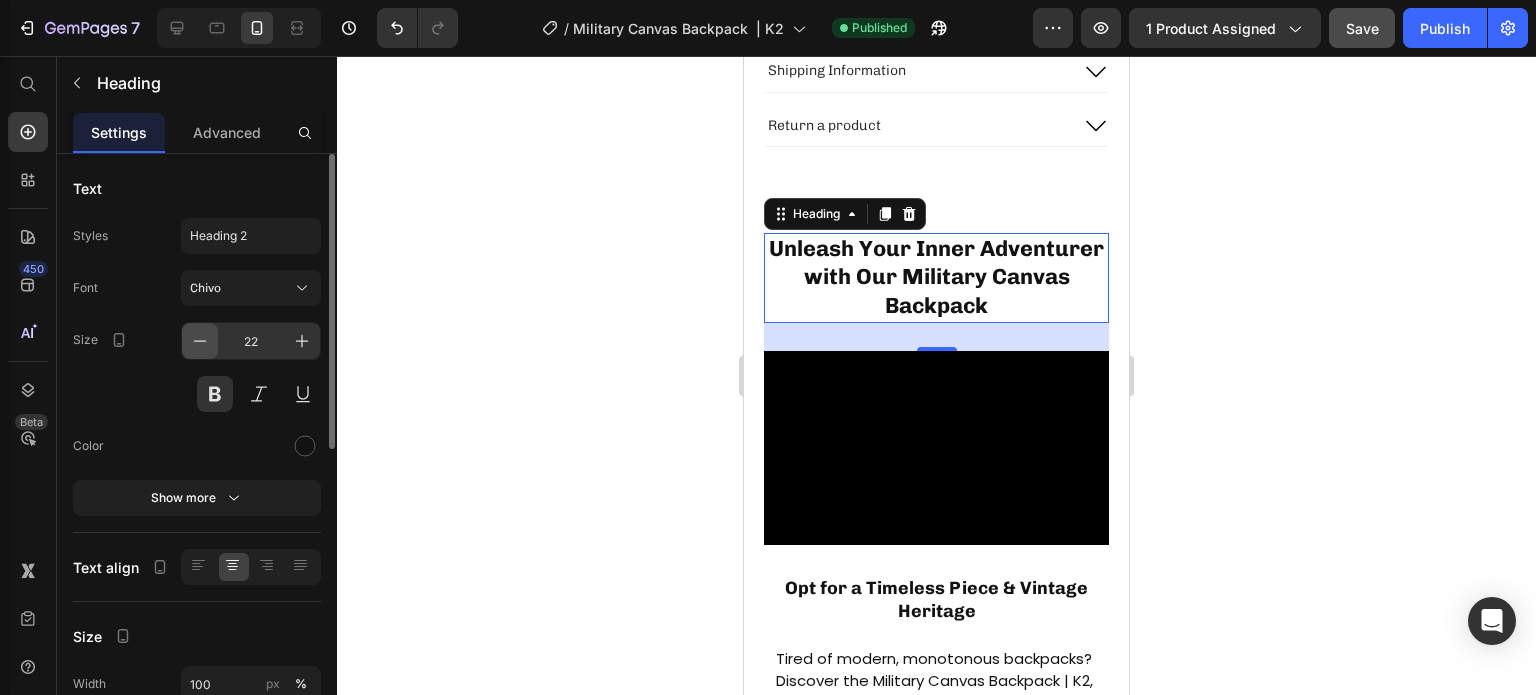 click at bounding box center (200, 341) 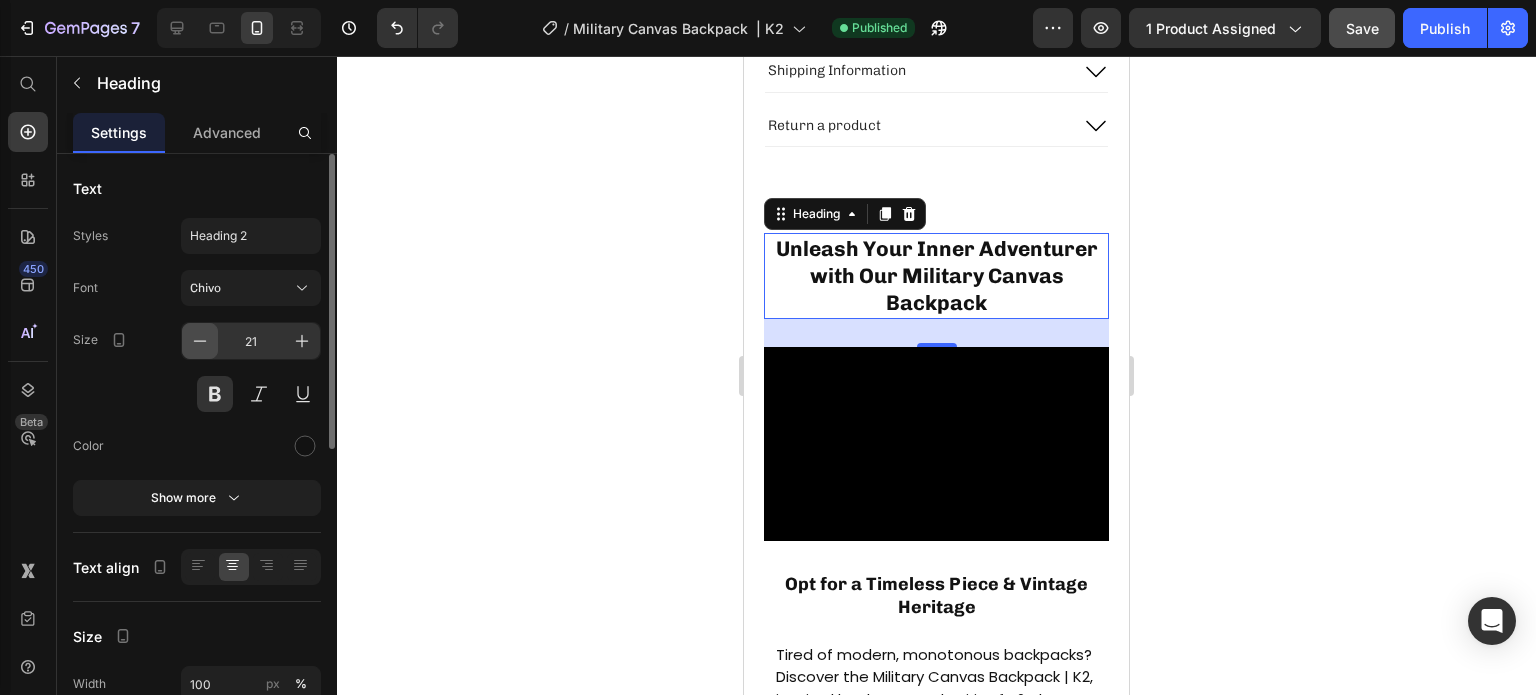 click at bounding box center (200, 341) 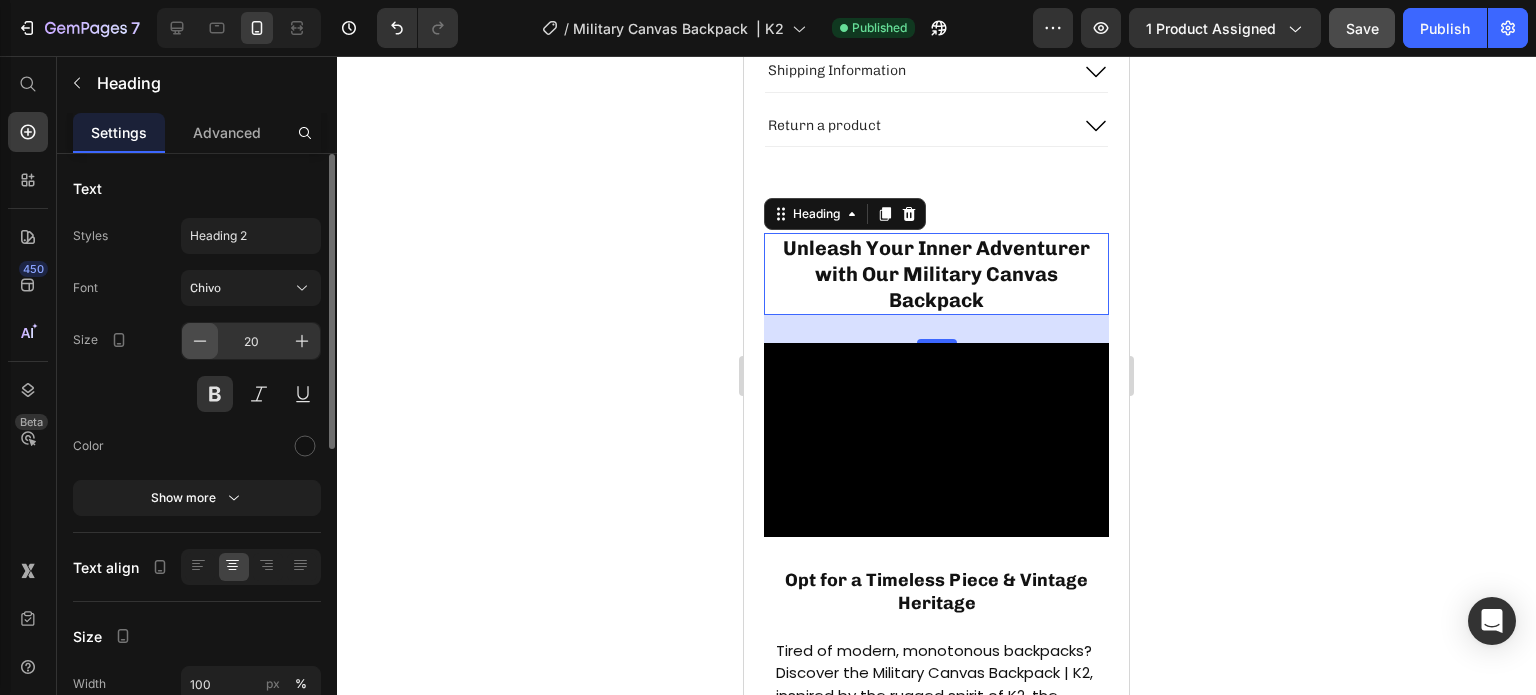 click at bounding box center [200, 341] 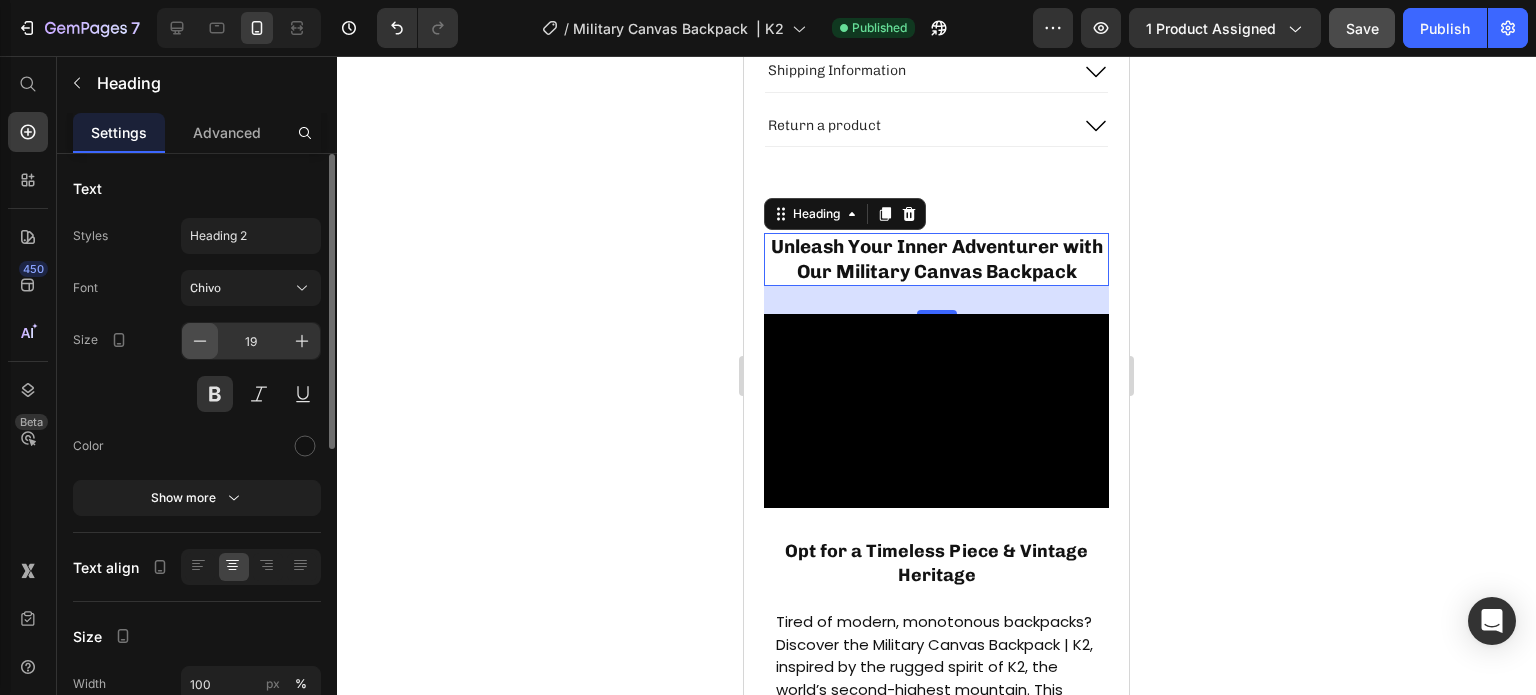 click at bounding box center [200, 341] 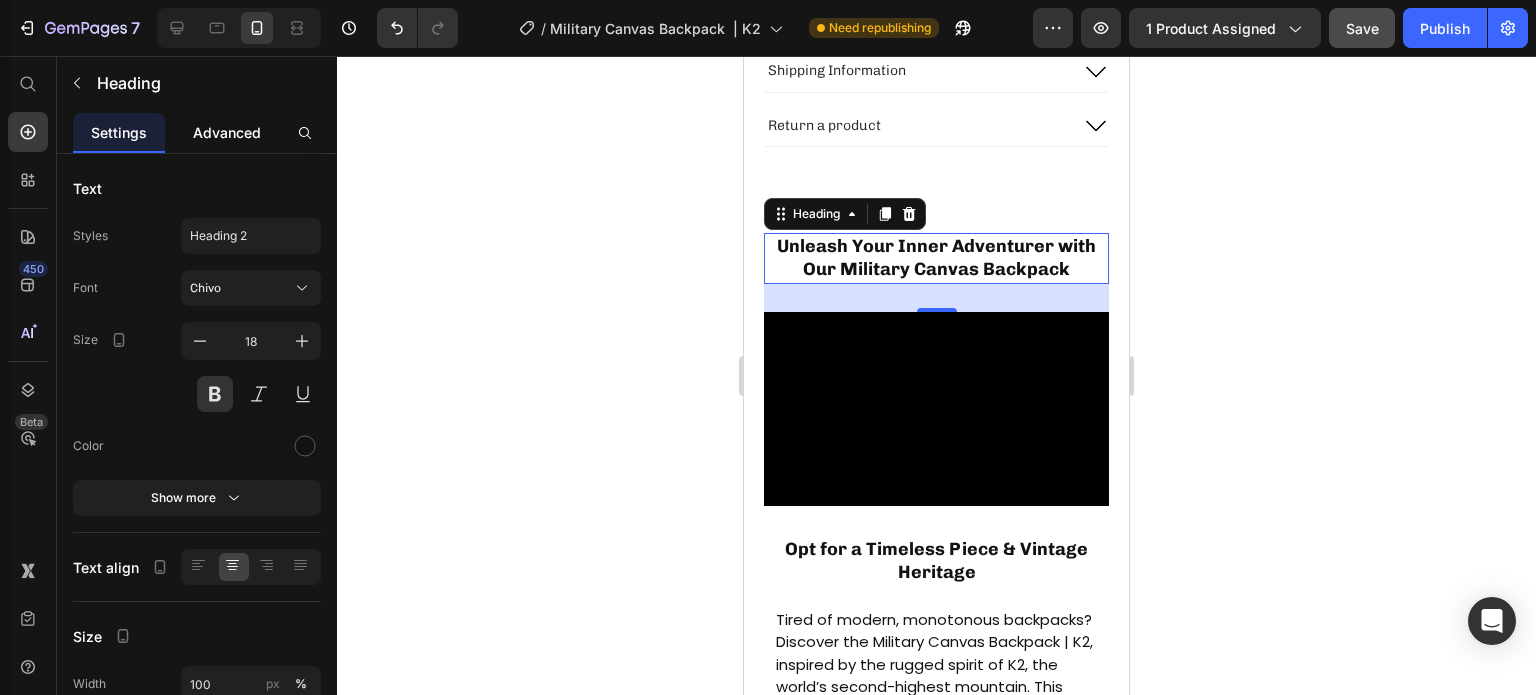 click on "Advanced" at bounding box center (227, 132) 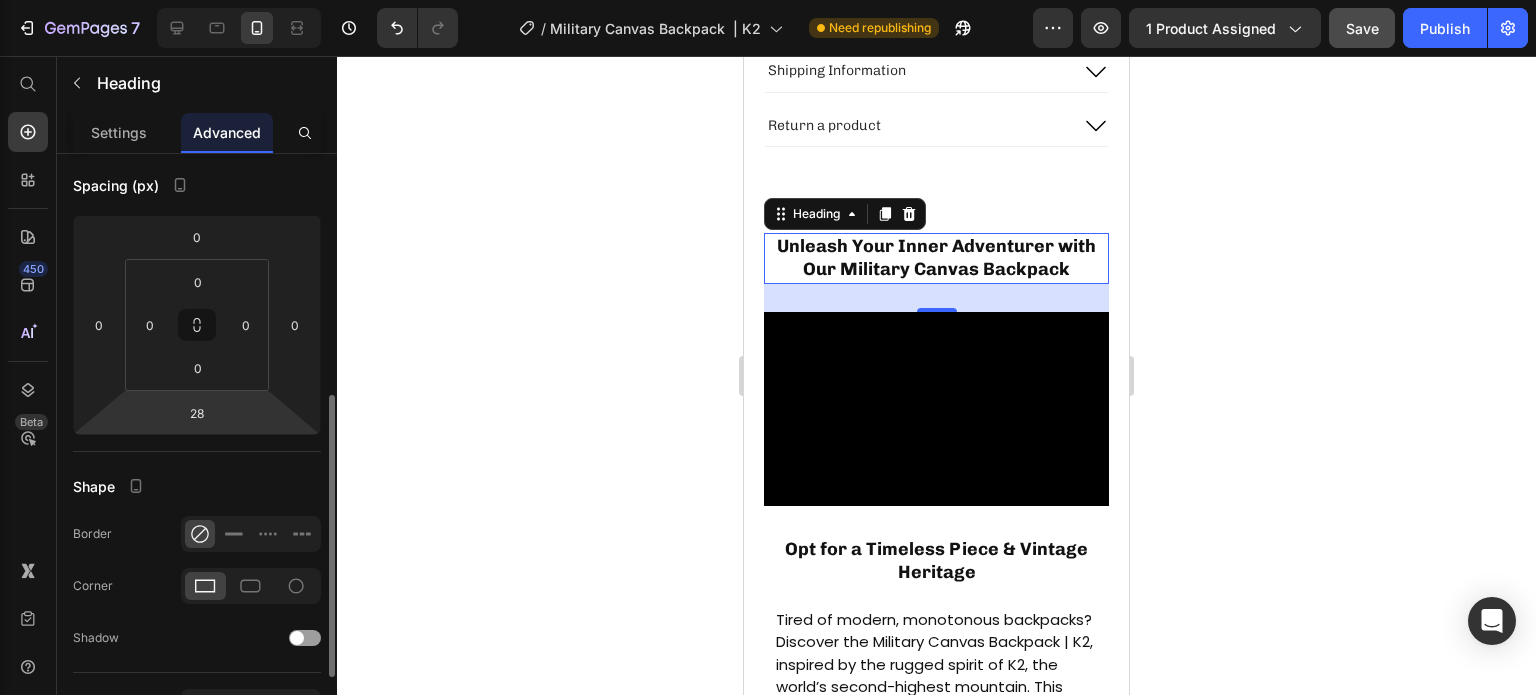 scroll, scrollTop: 300, scrollLeft: 0, axis: vertical 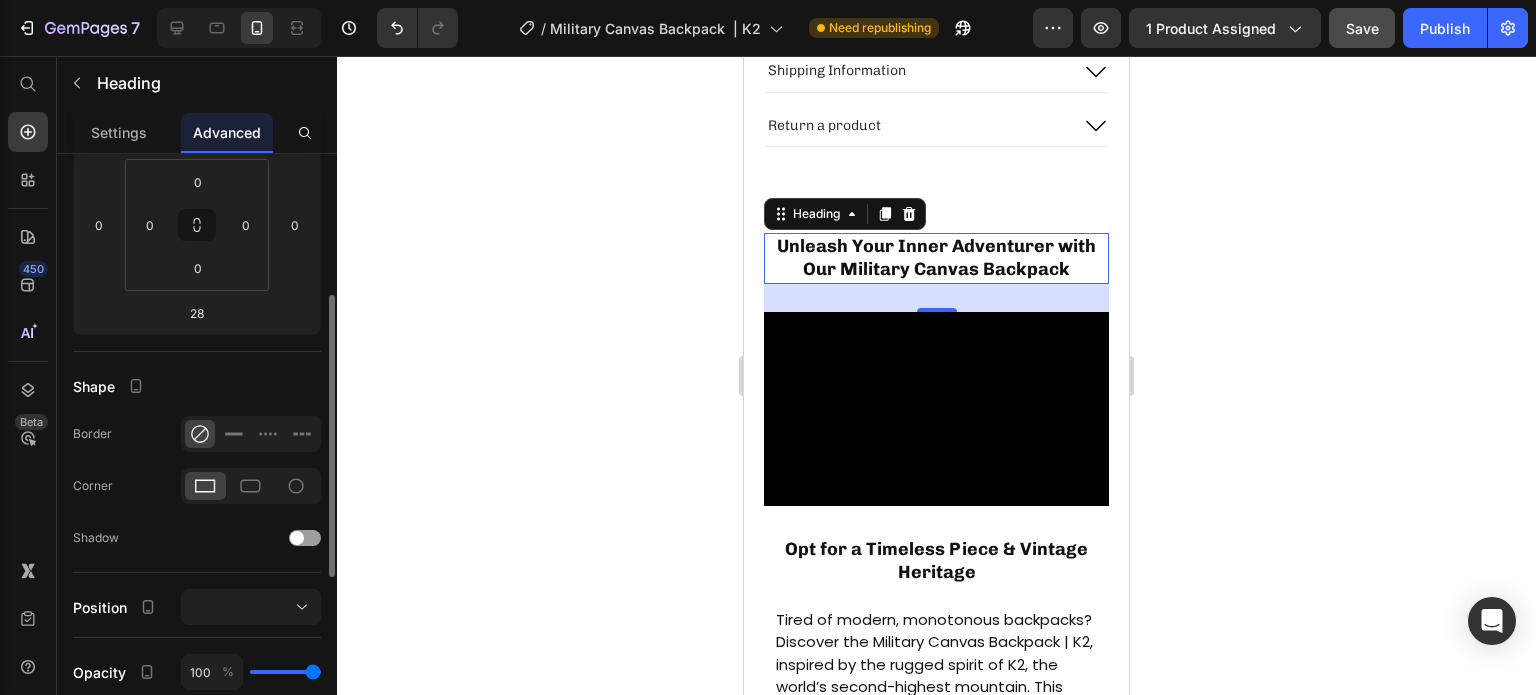 click 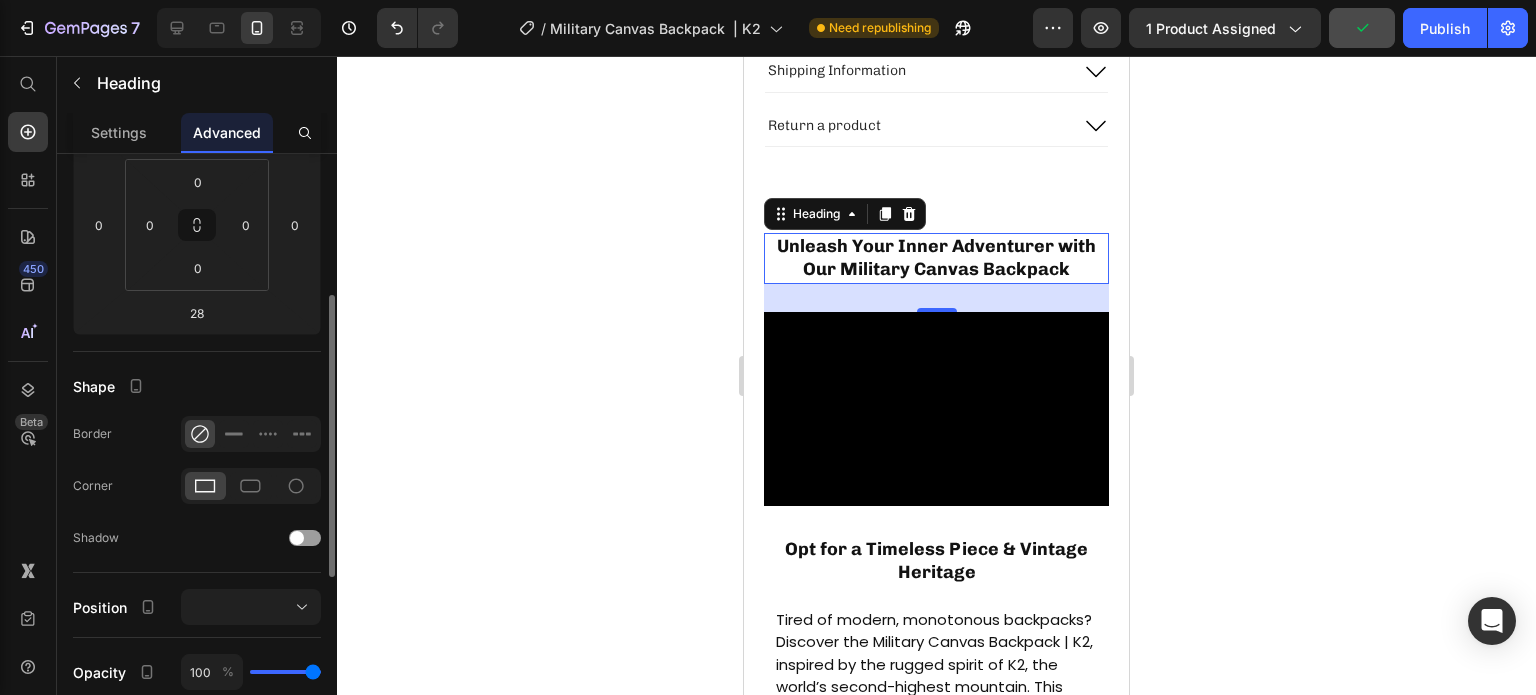click 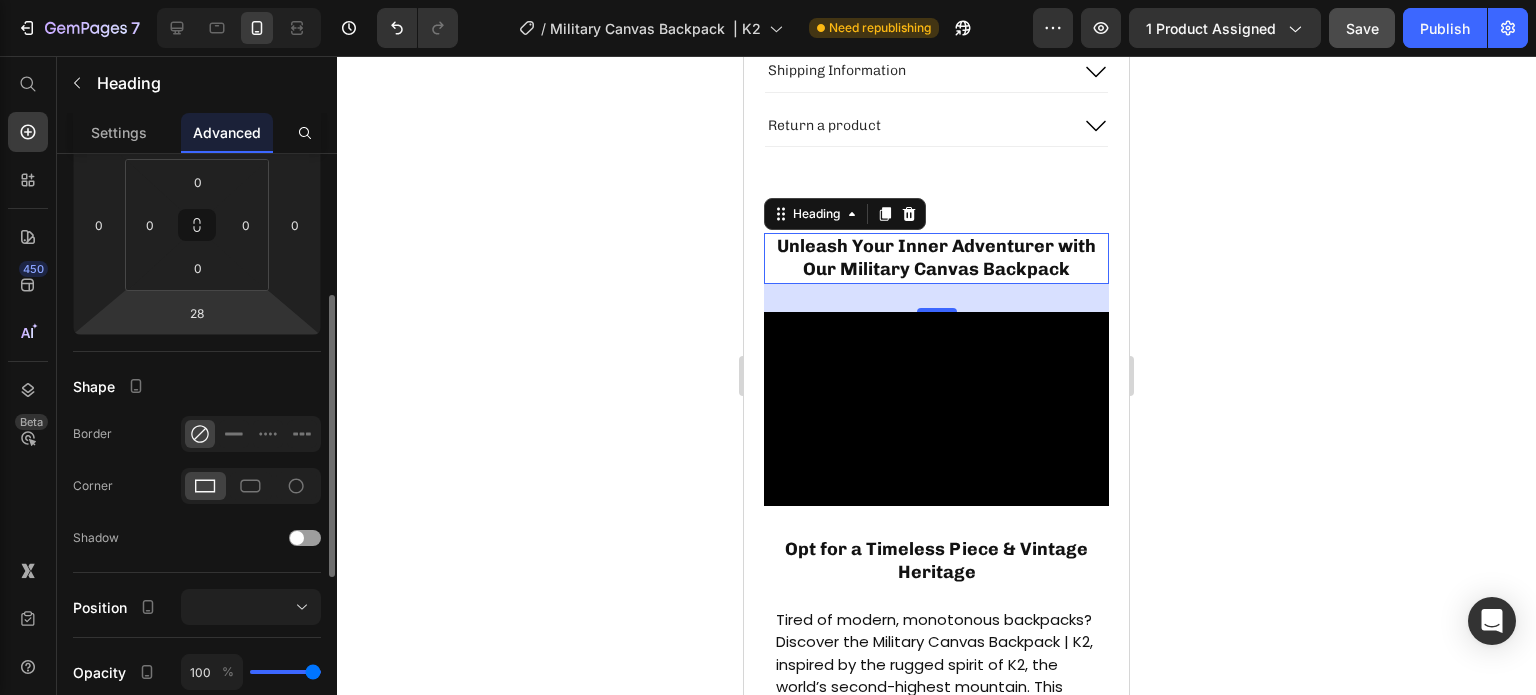 scroll, scrollTop: 0, scrollLeft: 0, axis: both 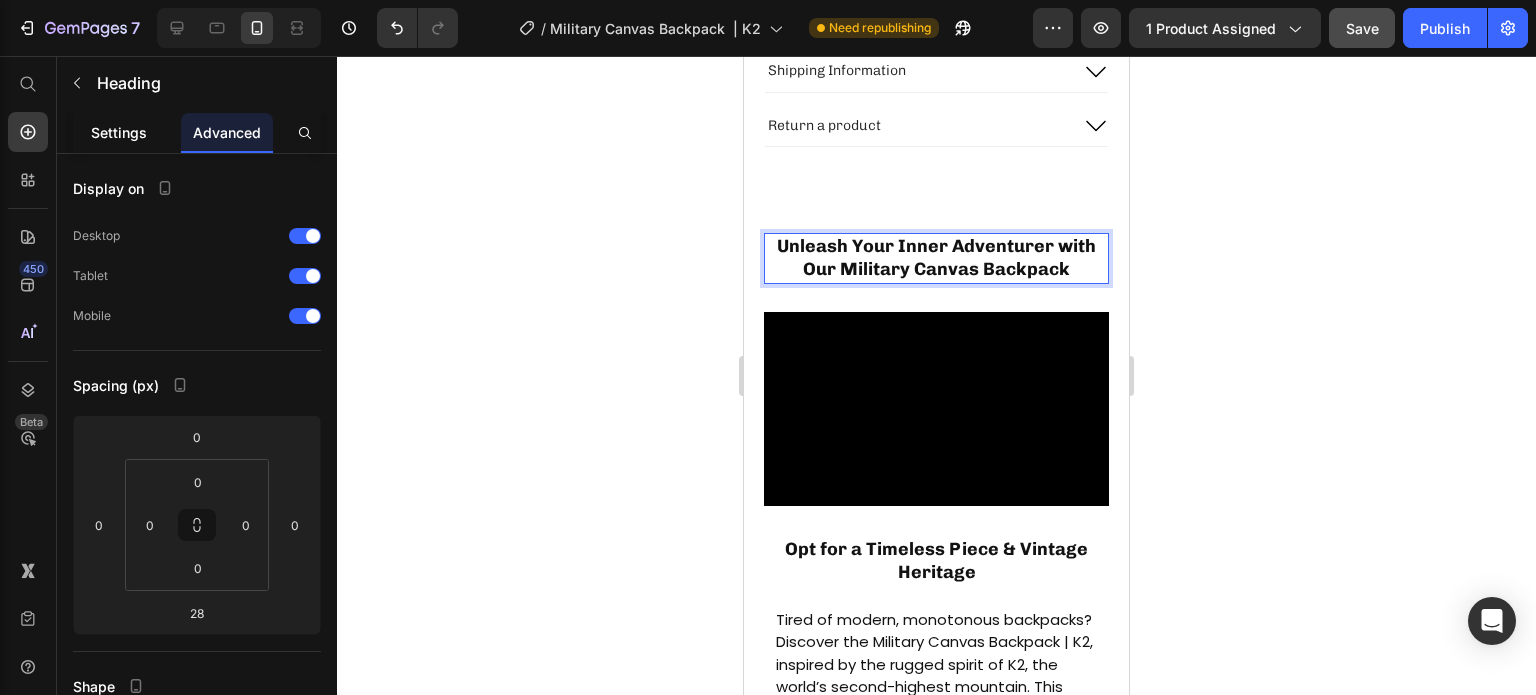 click on "Settings" at bounding box center [119, 132] 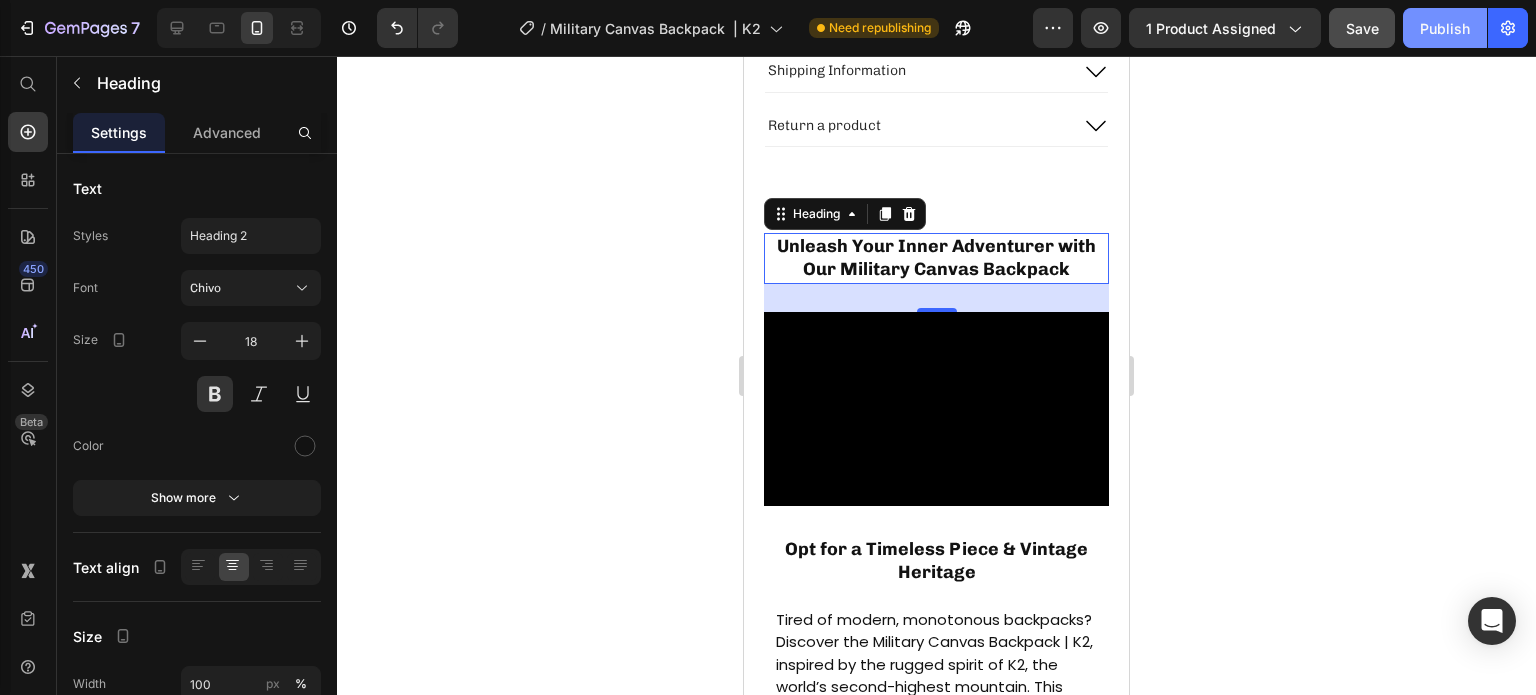 click on "Publish" at bounding box center (1445, 28) 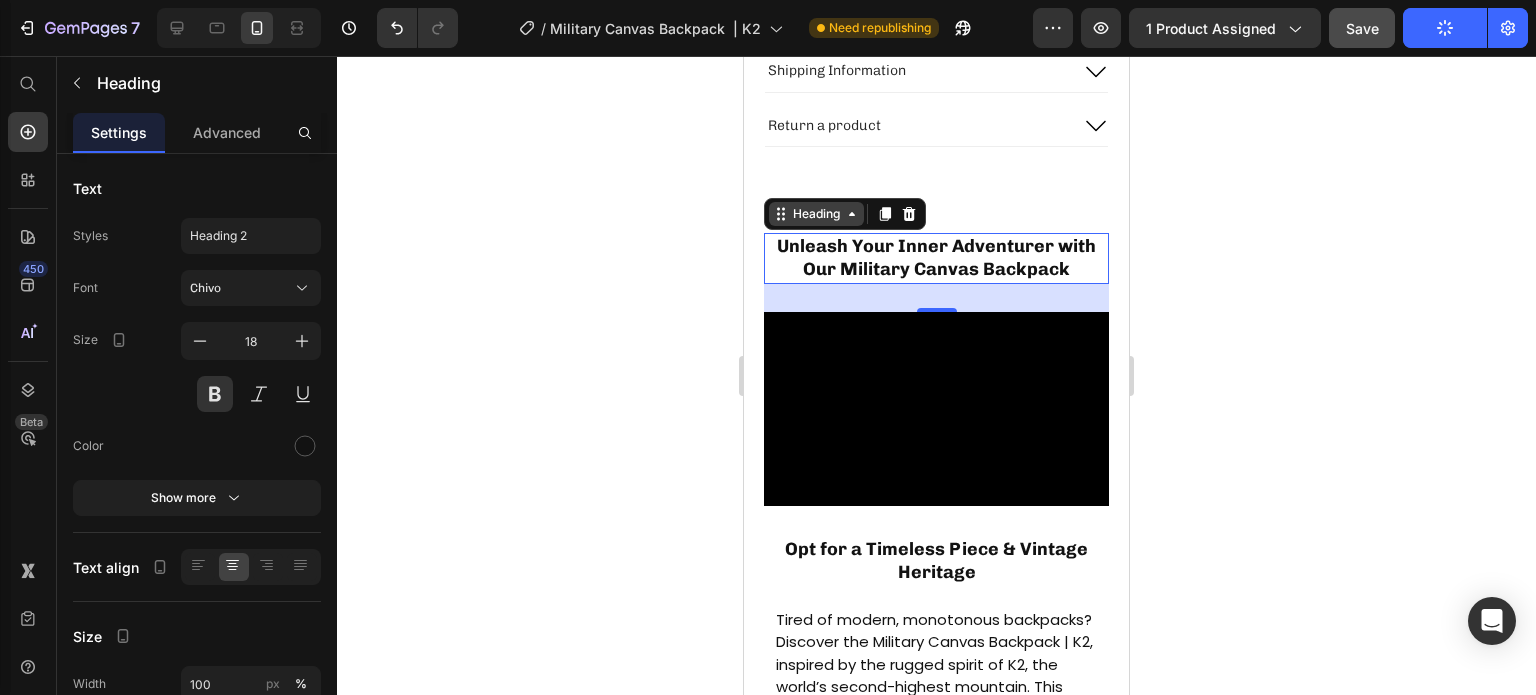 click on "Heading" at bounding box center [816, 214] 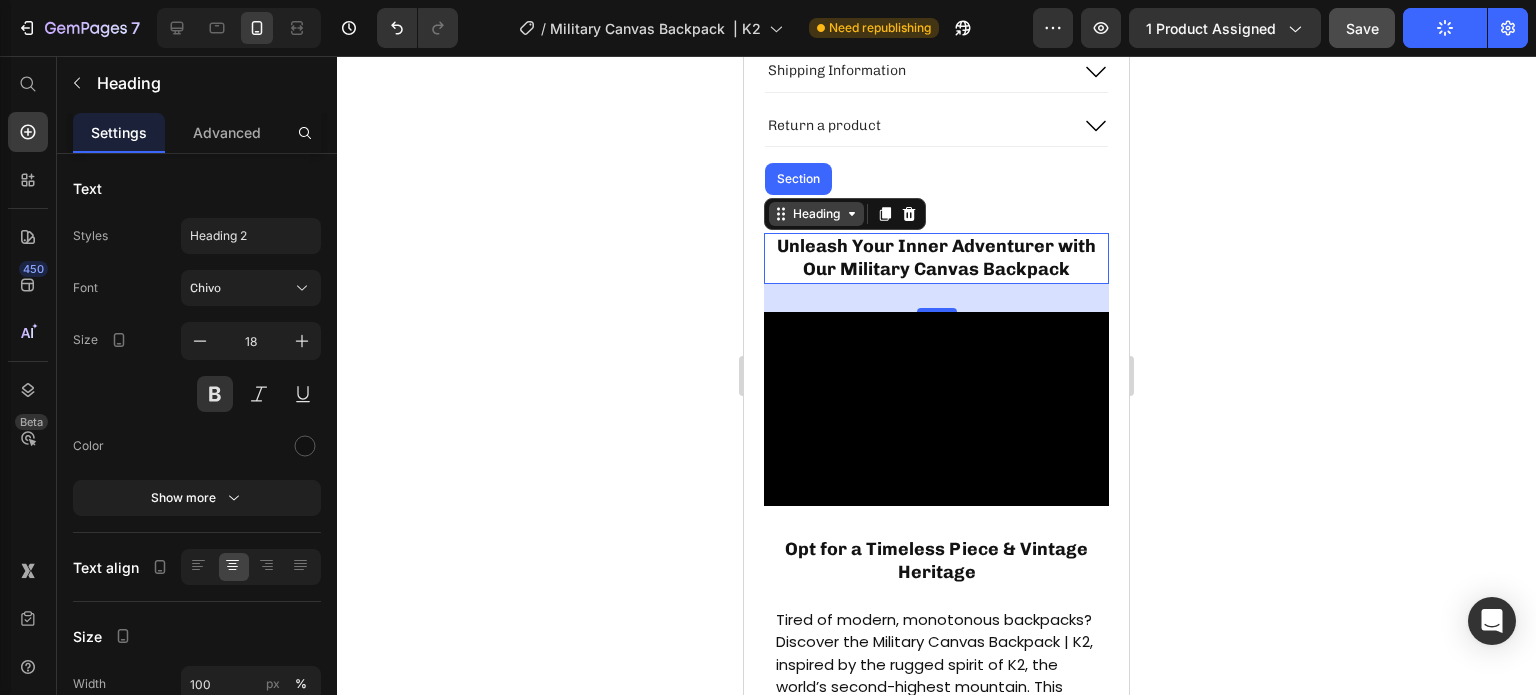 click on "Heading" at bounding box center [816, 214] 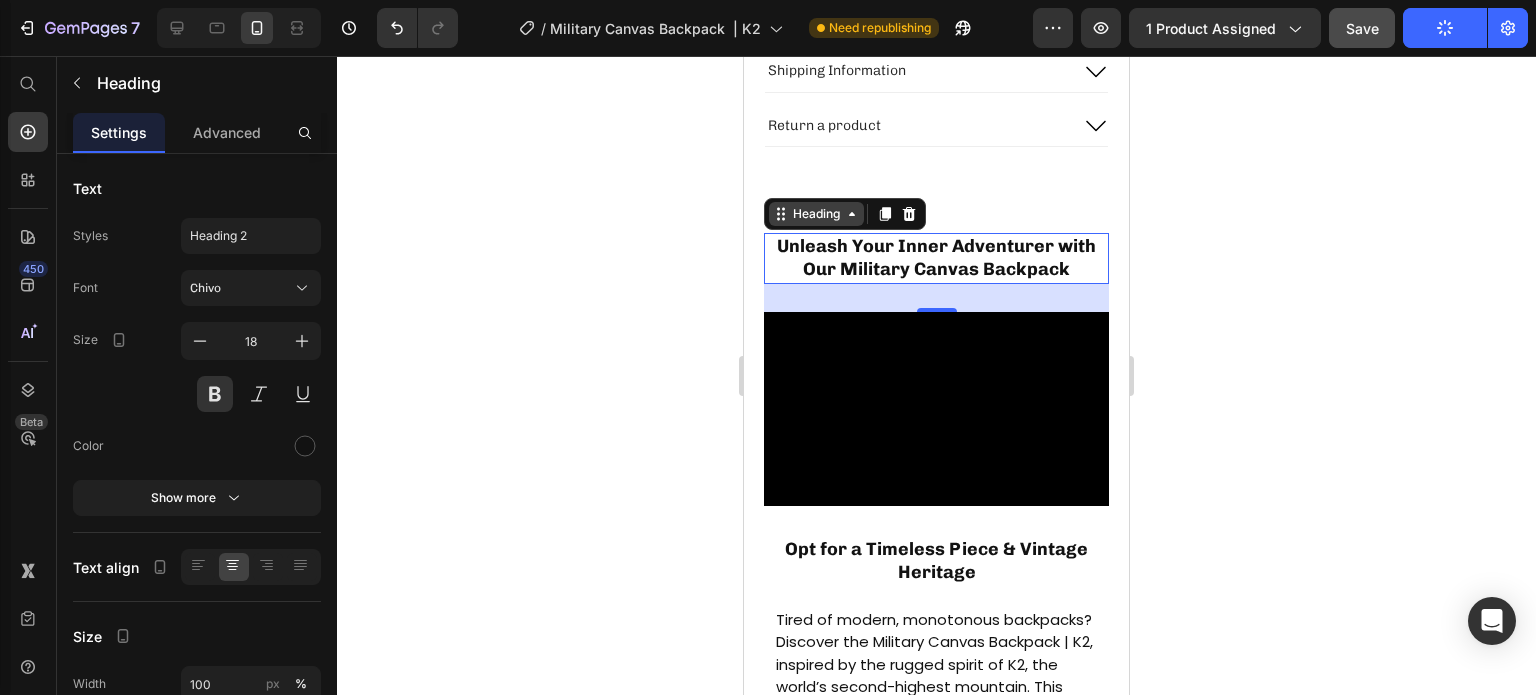 click on "Heading" at bounding box center (816, 214) 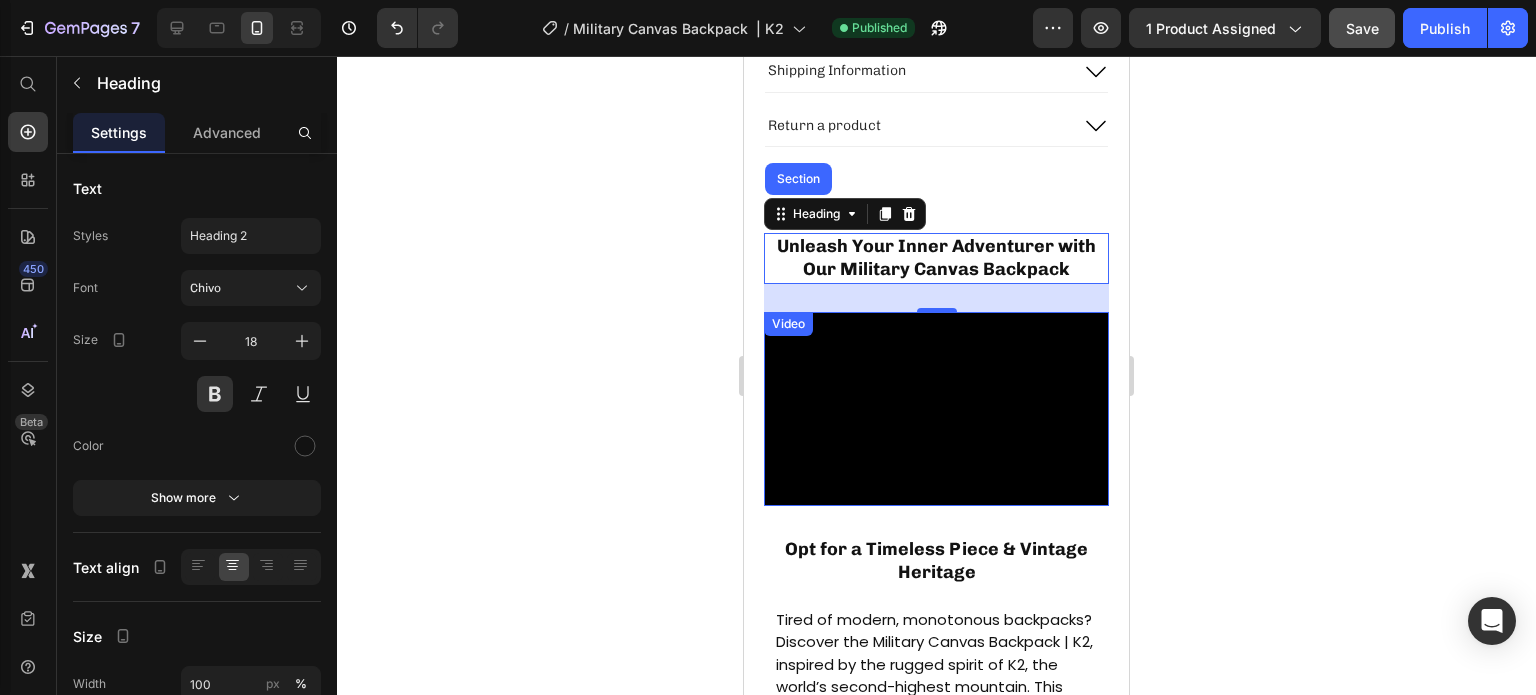 click on "Video" at bounding box center (788, 324) 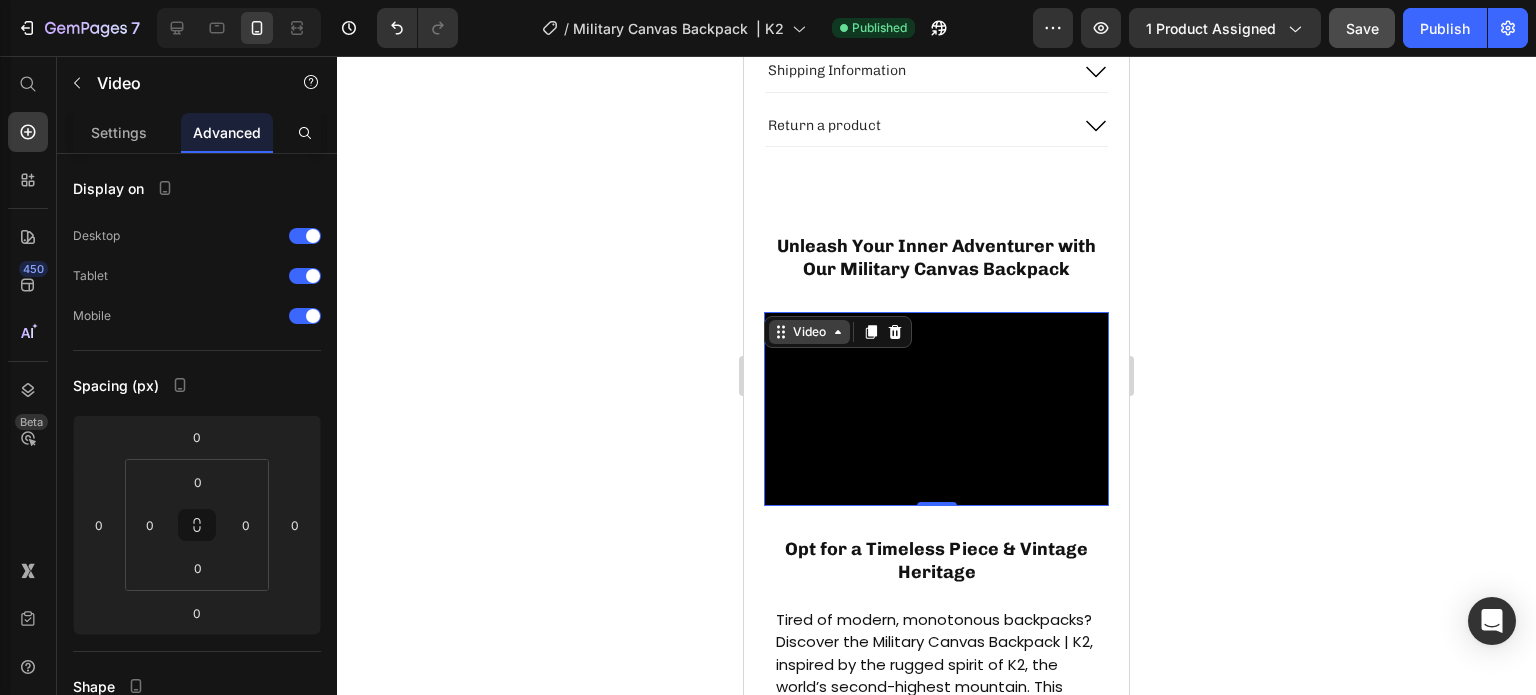 click on "Video" at bounding box center [809, 332] 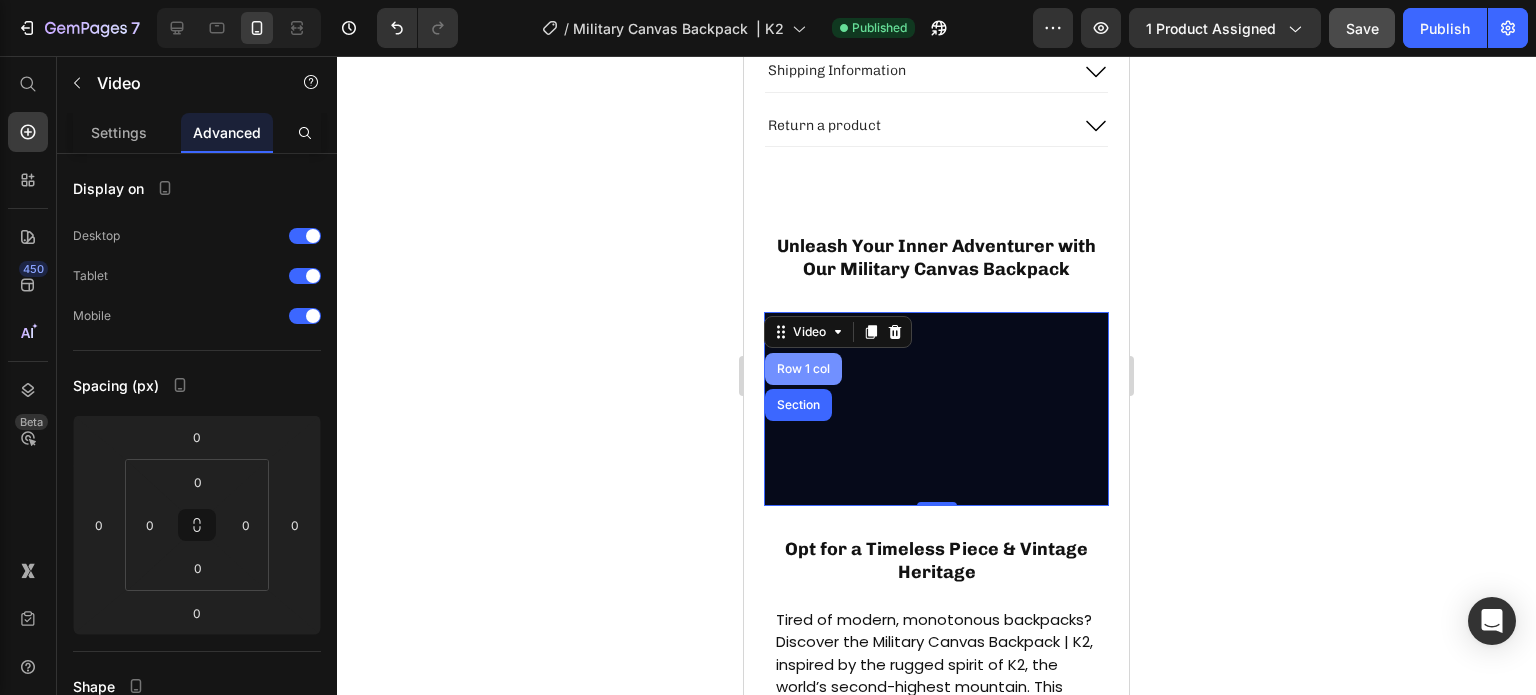 click on "Row 1 col" at bounding box center (803, 369) 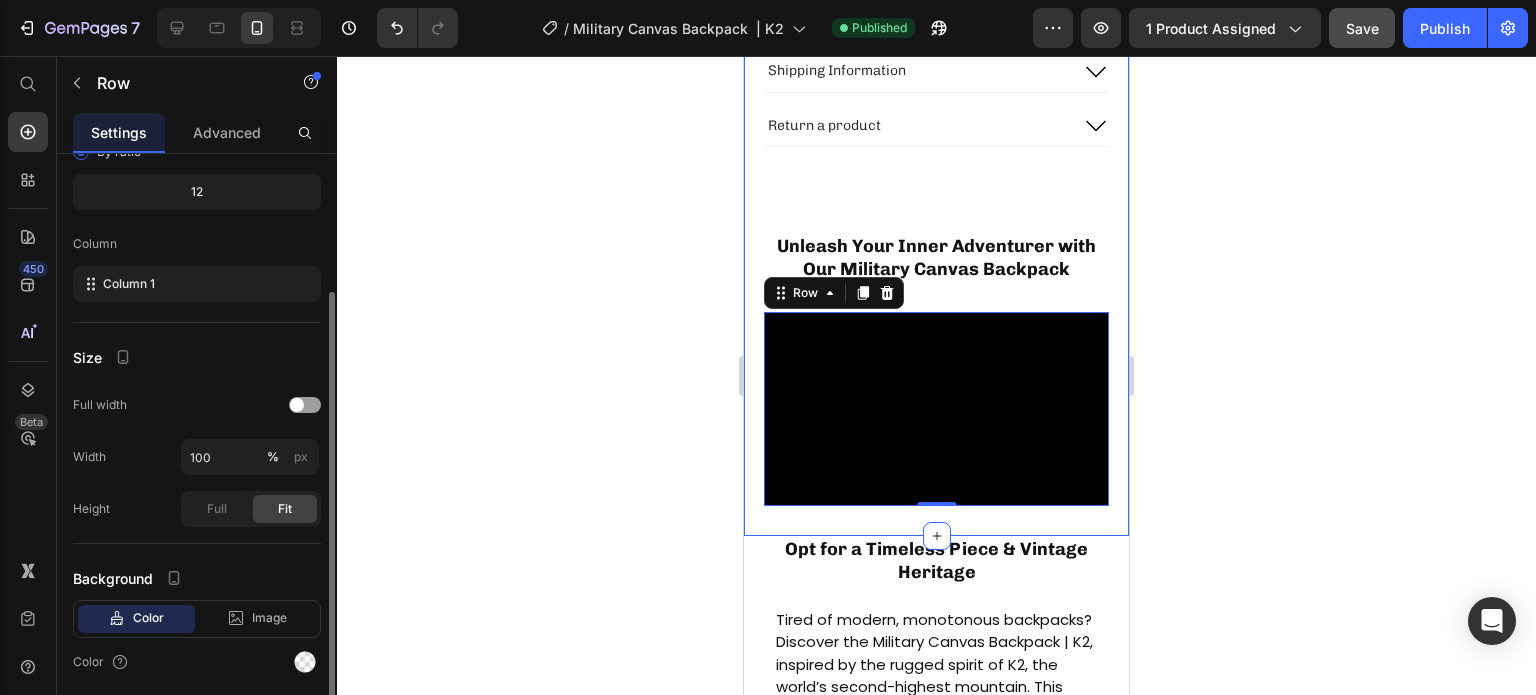 scroll, scrollTop: 0, scrollLeft: 0, axis: both 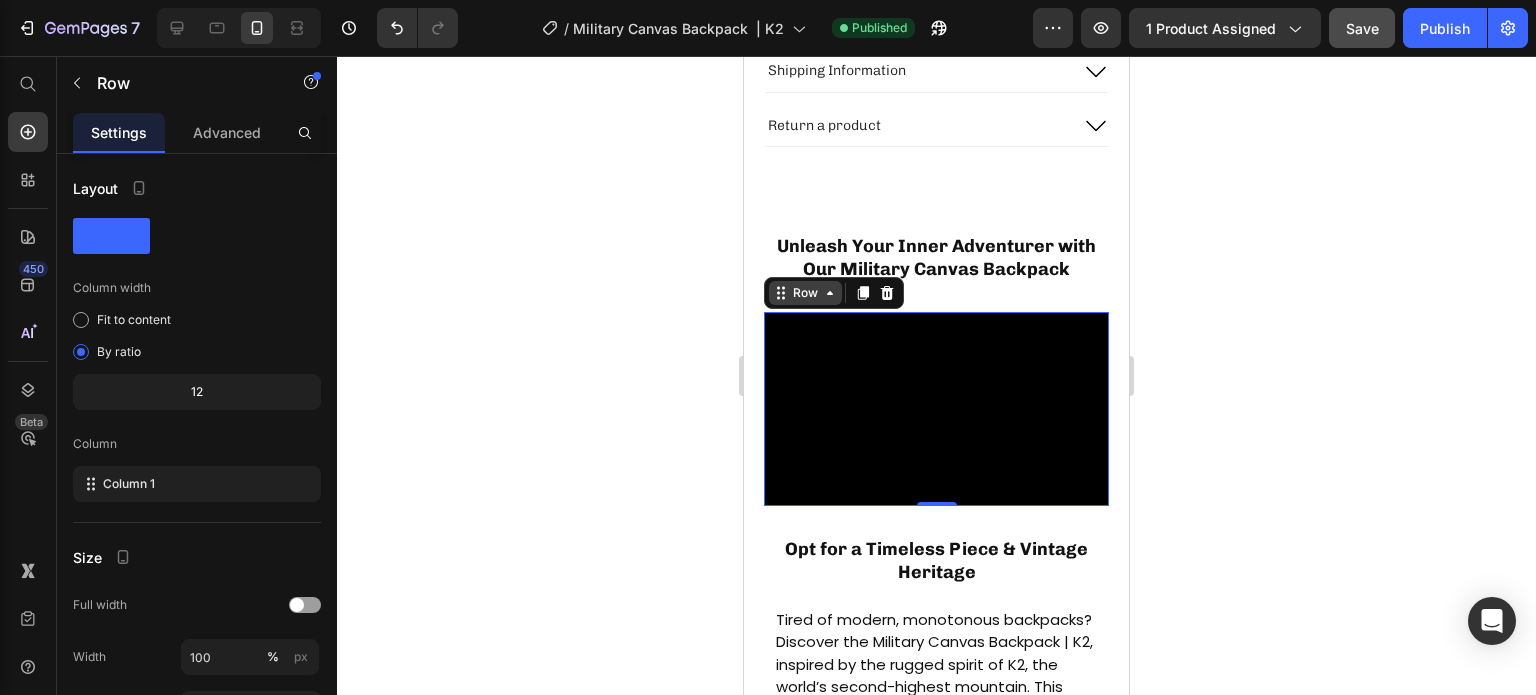 click on "Row" at bounding box center (805, 293) 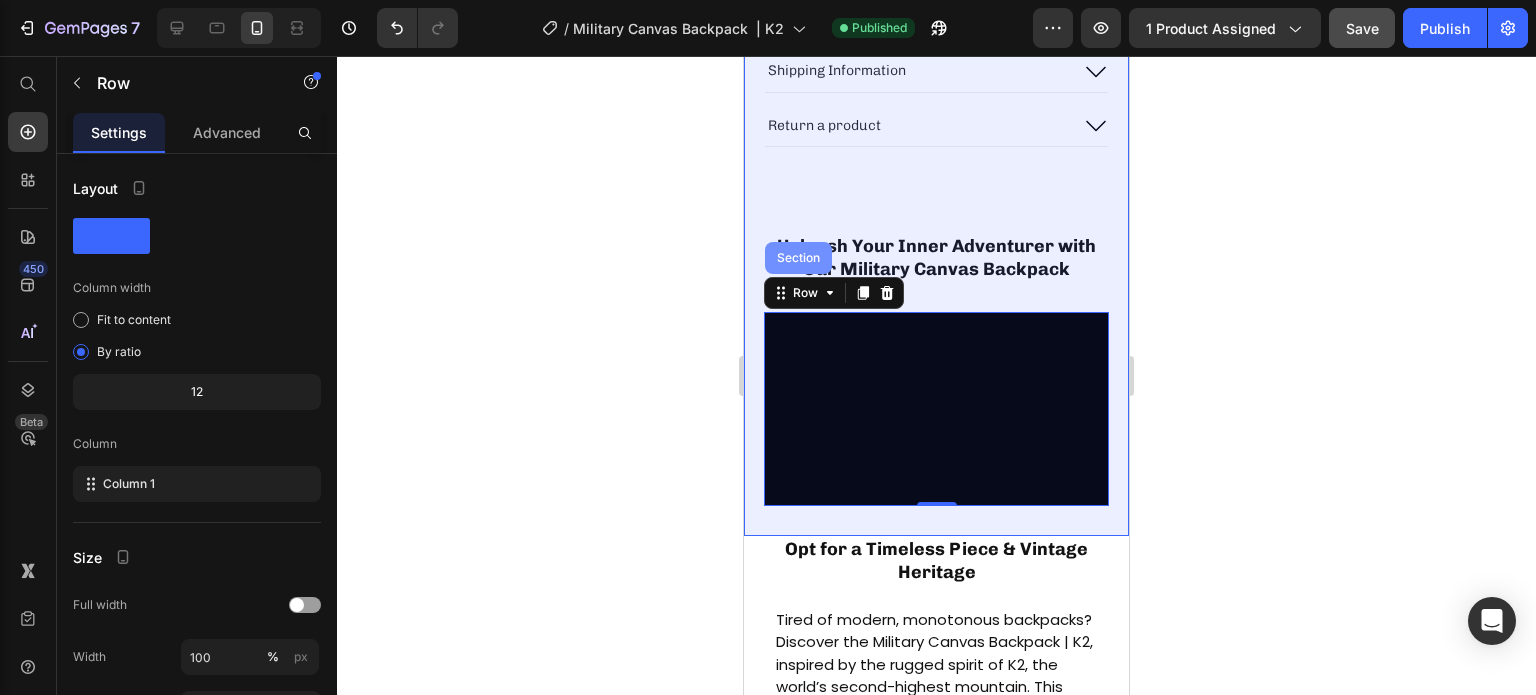 click on "Section" at bounding box center [798, 258] 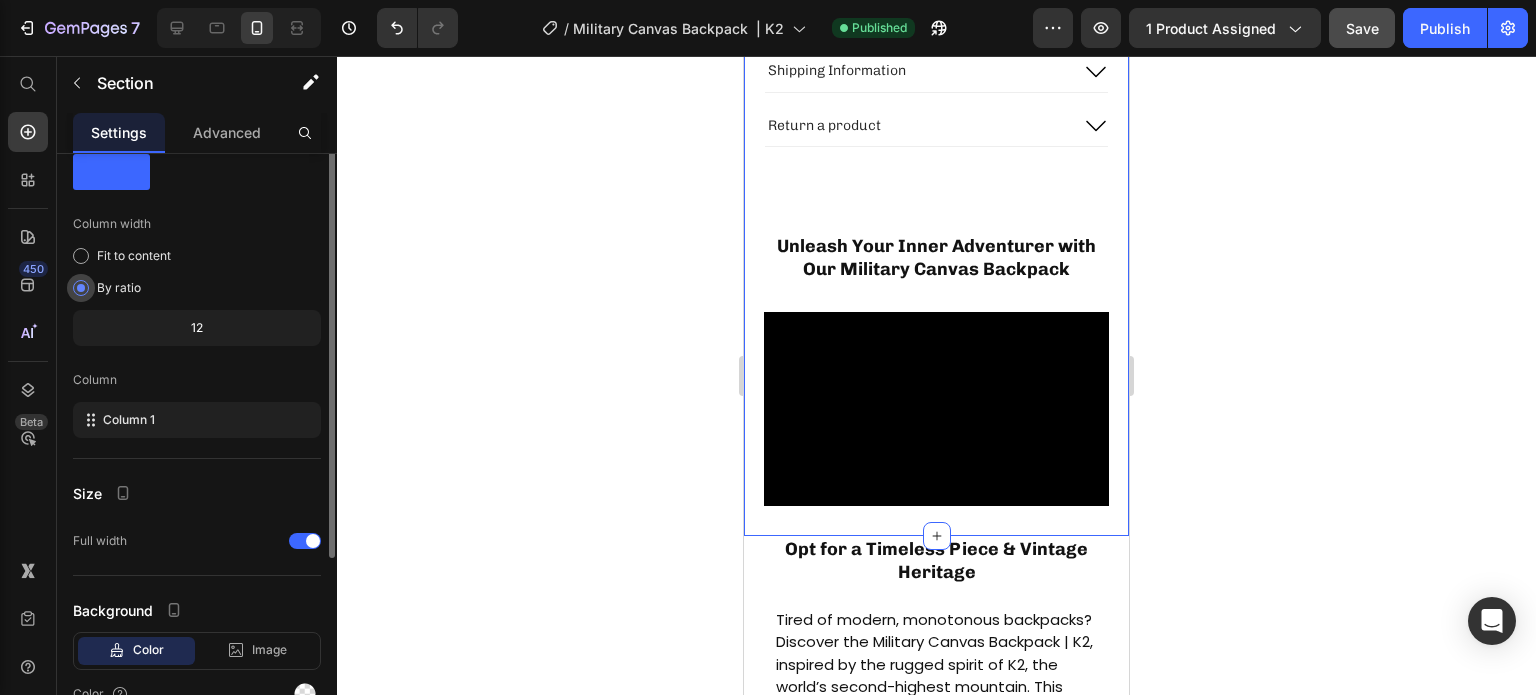 scroll, scrollTop: 0, scrollLeft: 0, axis: both 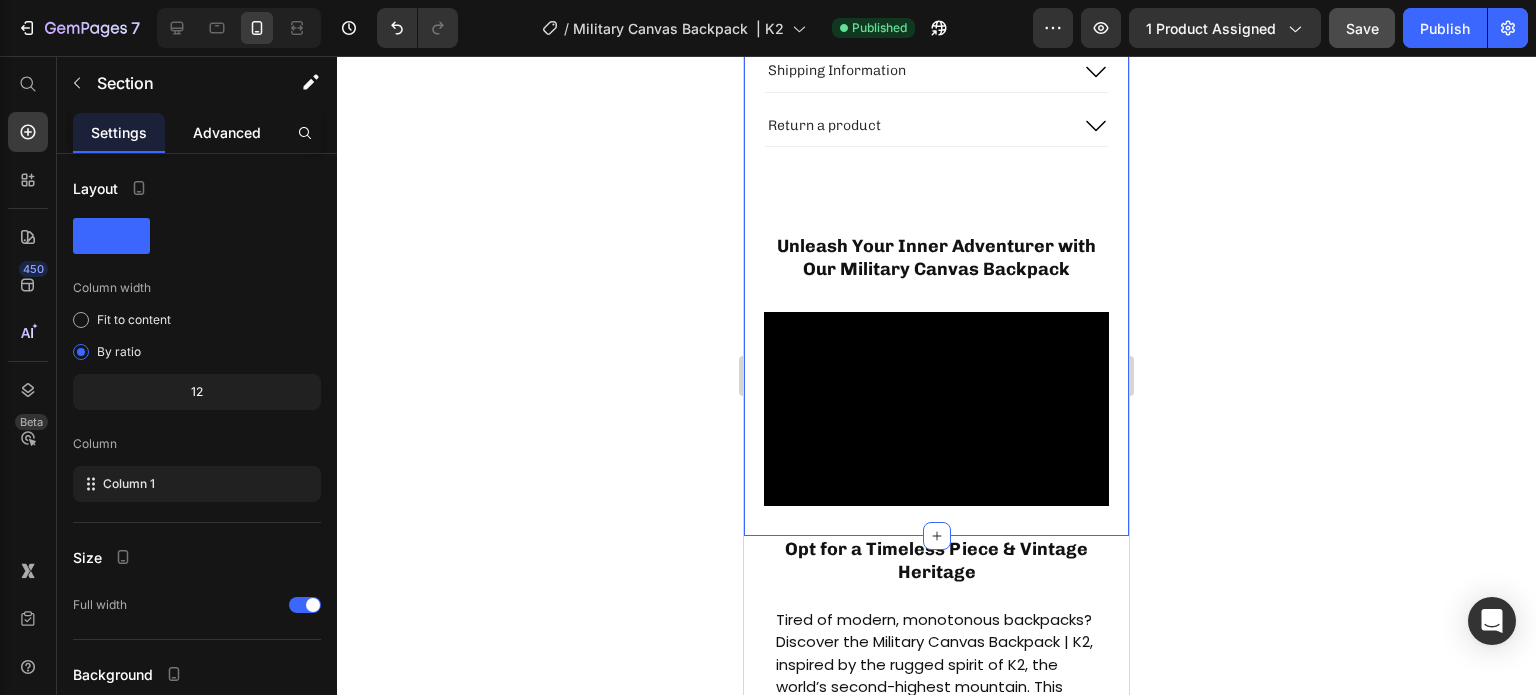 click on "Advanced" 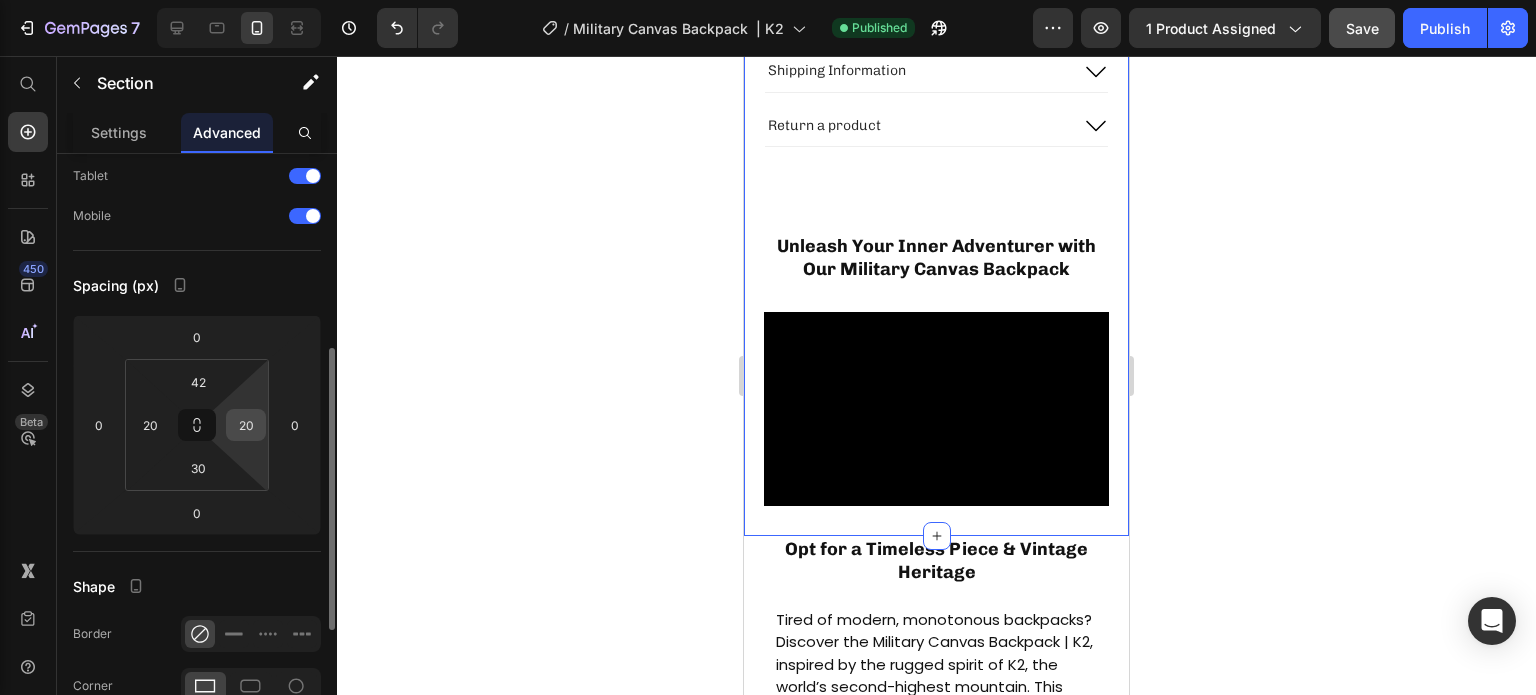 scroll, scrollTop: 200, scrollLeft: 0, axis: vertical 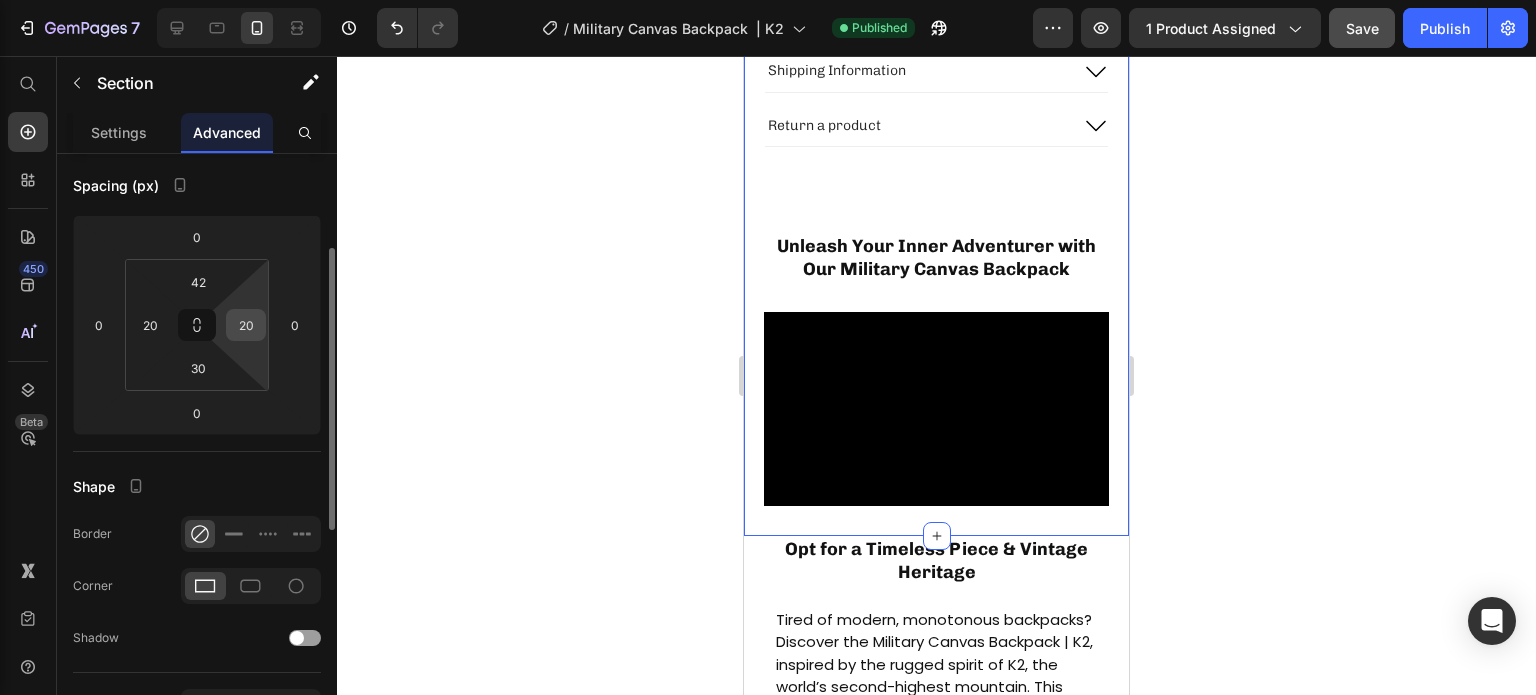click on "20" at bounding box center [246, 325] 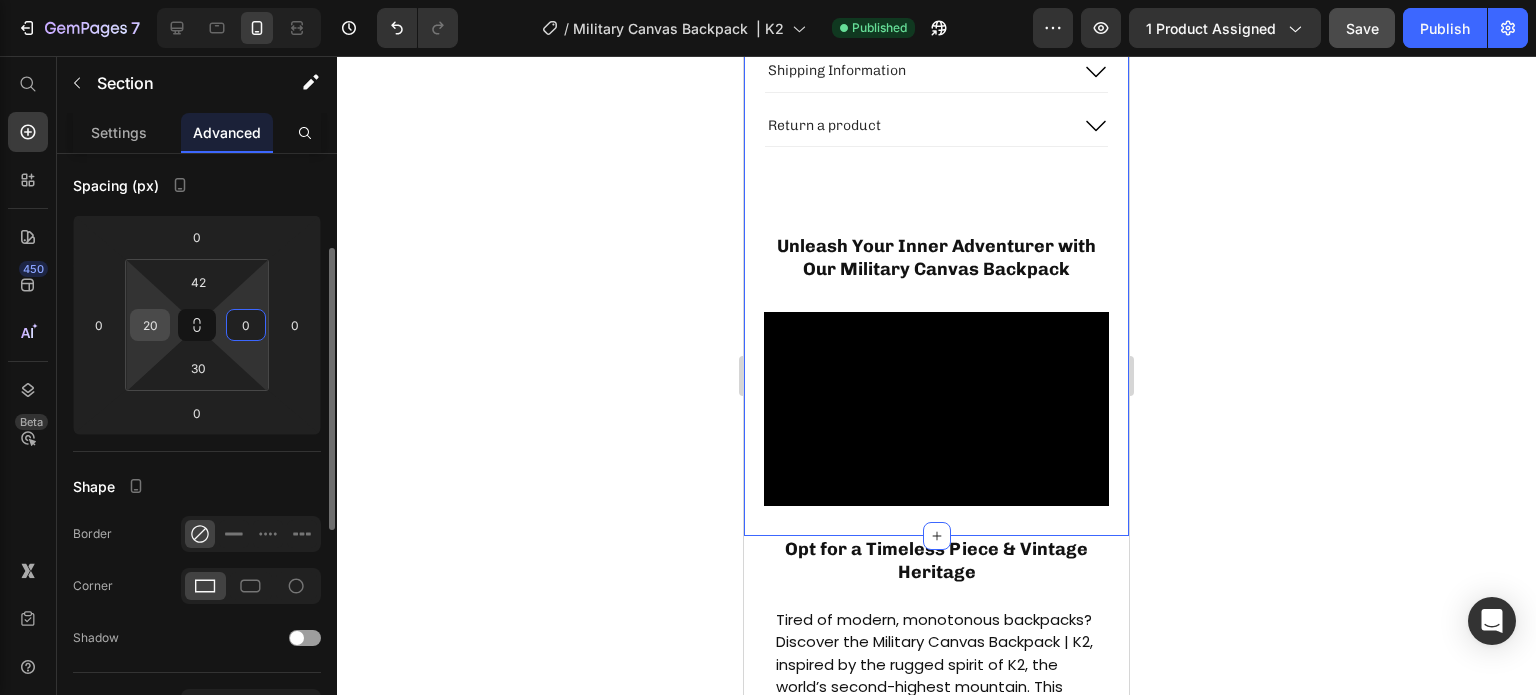 type on "0" 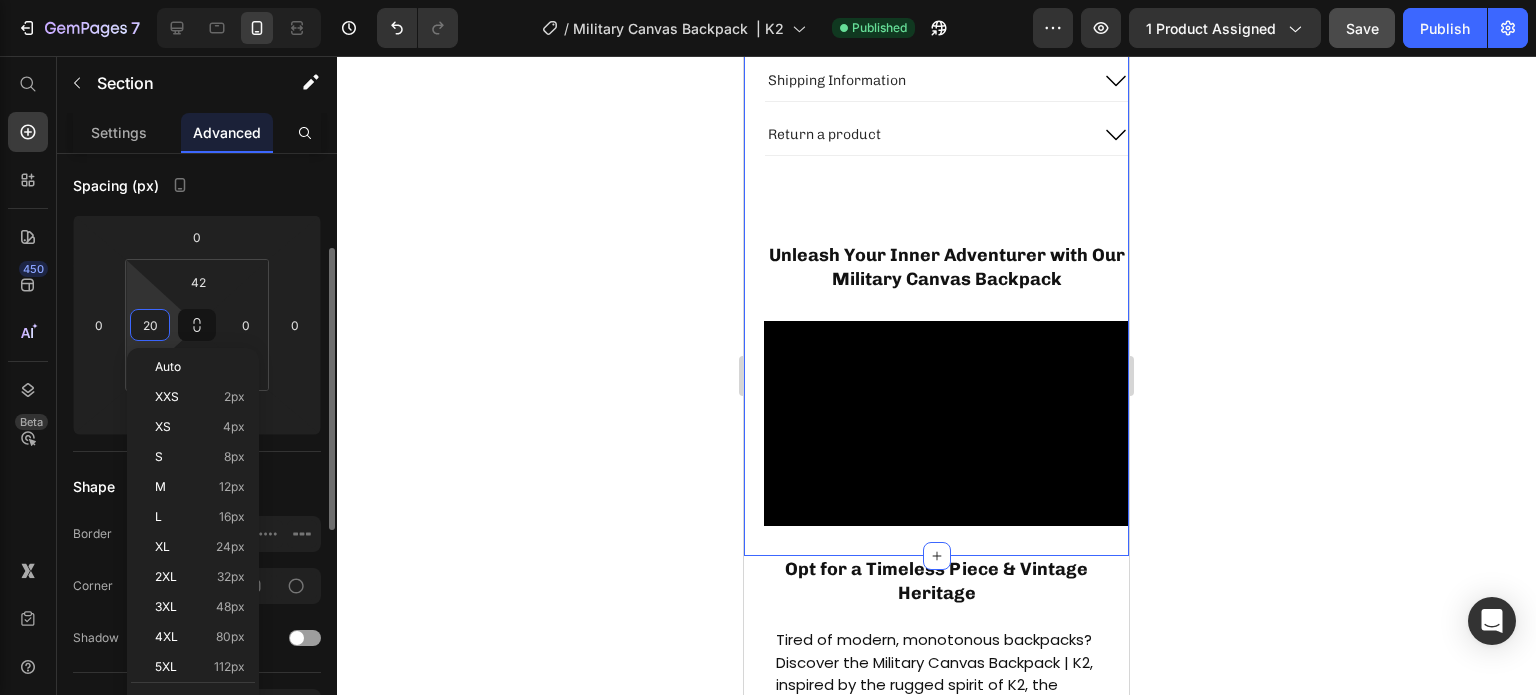 scroll, scrollTop: 1130, scrollLeft: 0, axis: vertical 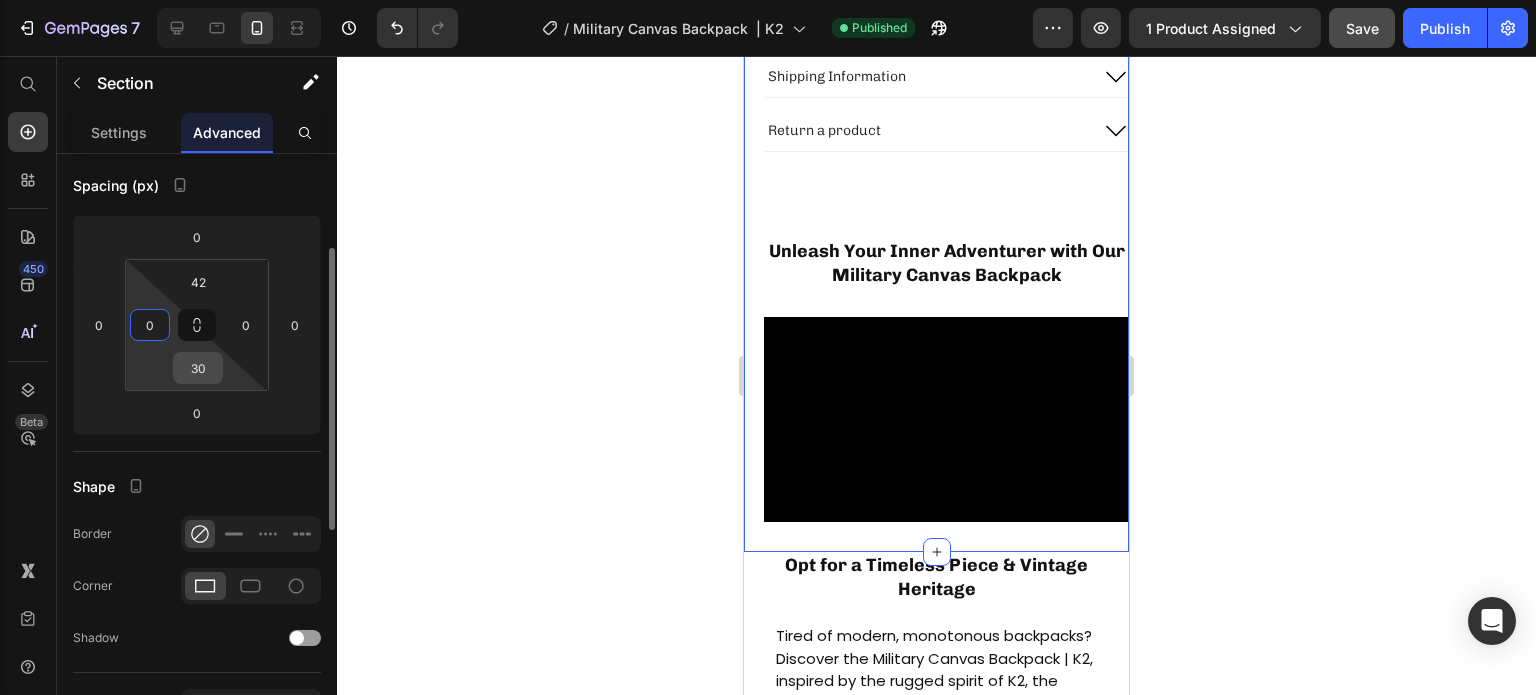 type on "0" 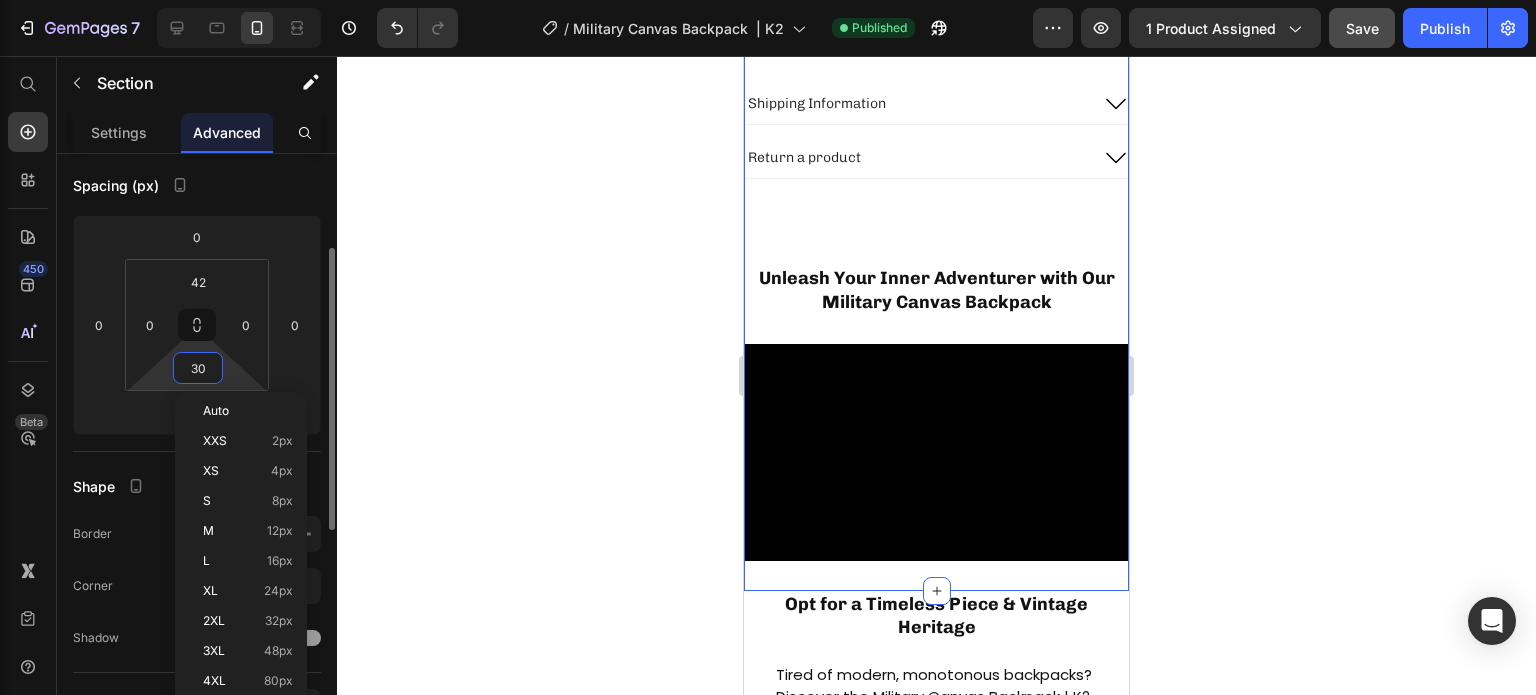 scroll, scrollTop: 1134, scrollLeft: 0, axis: vertical 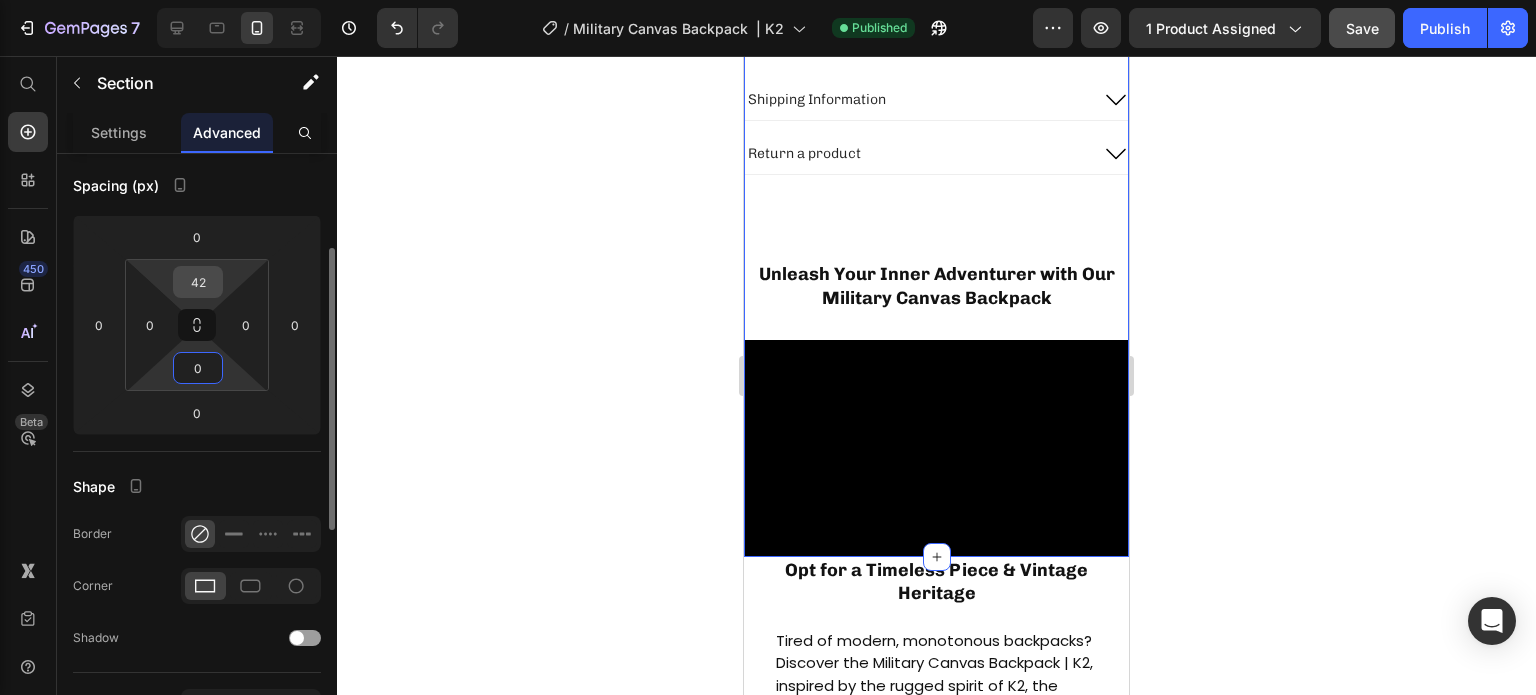 type on "0" 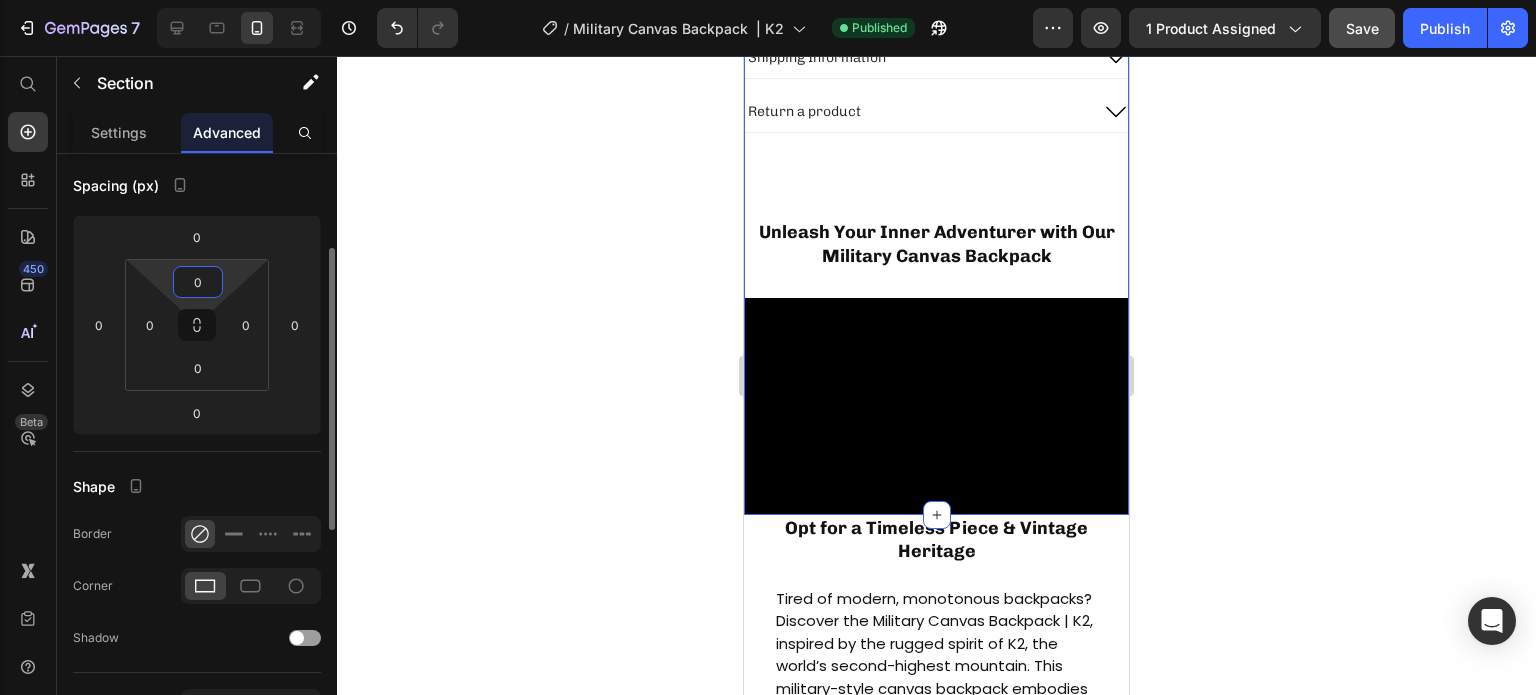 type on "0" 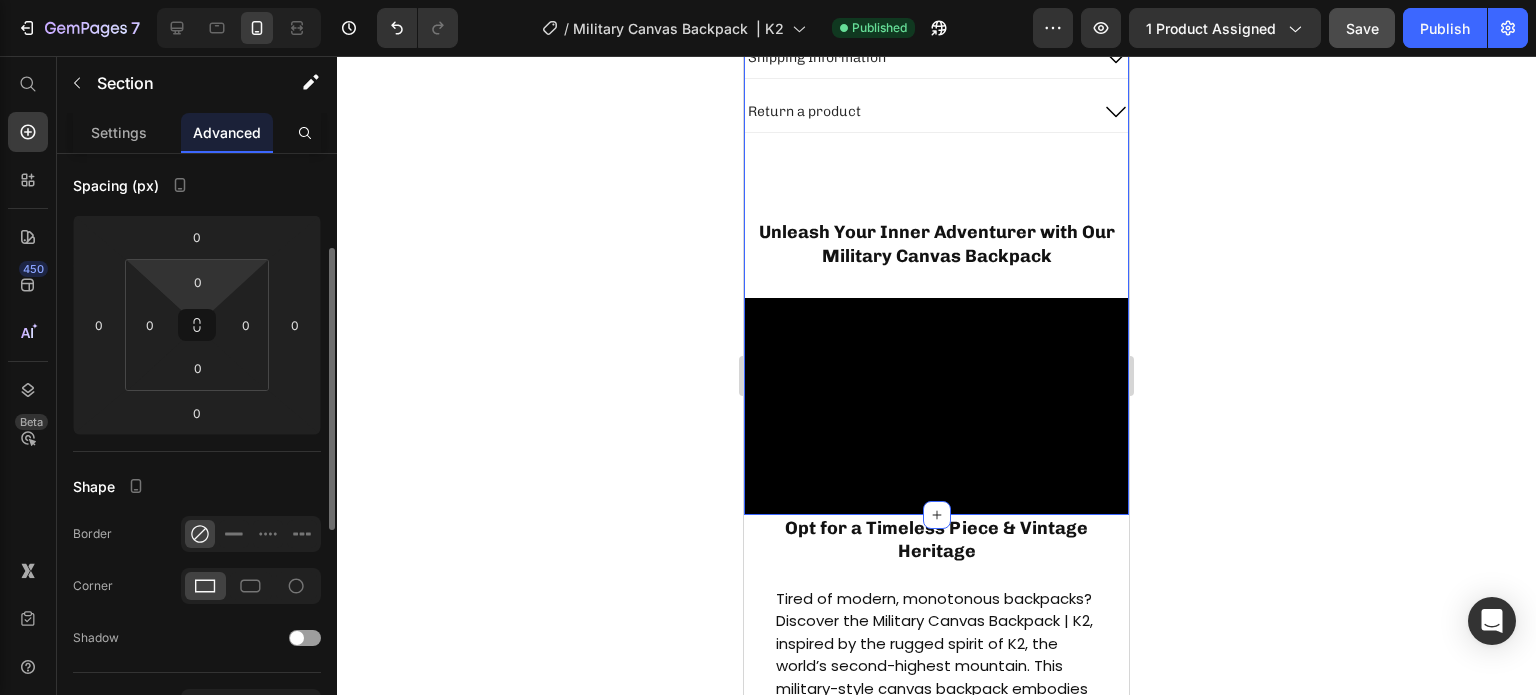 click on "Shape" at bounding box center (197, 486) 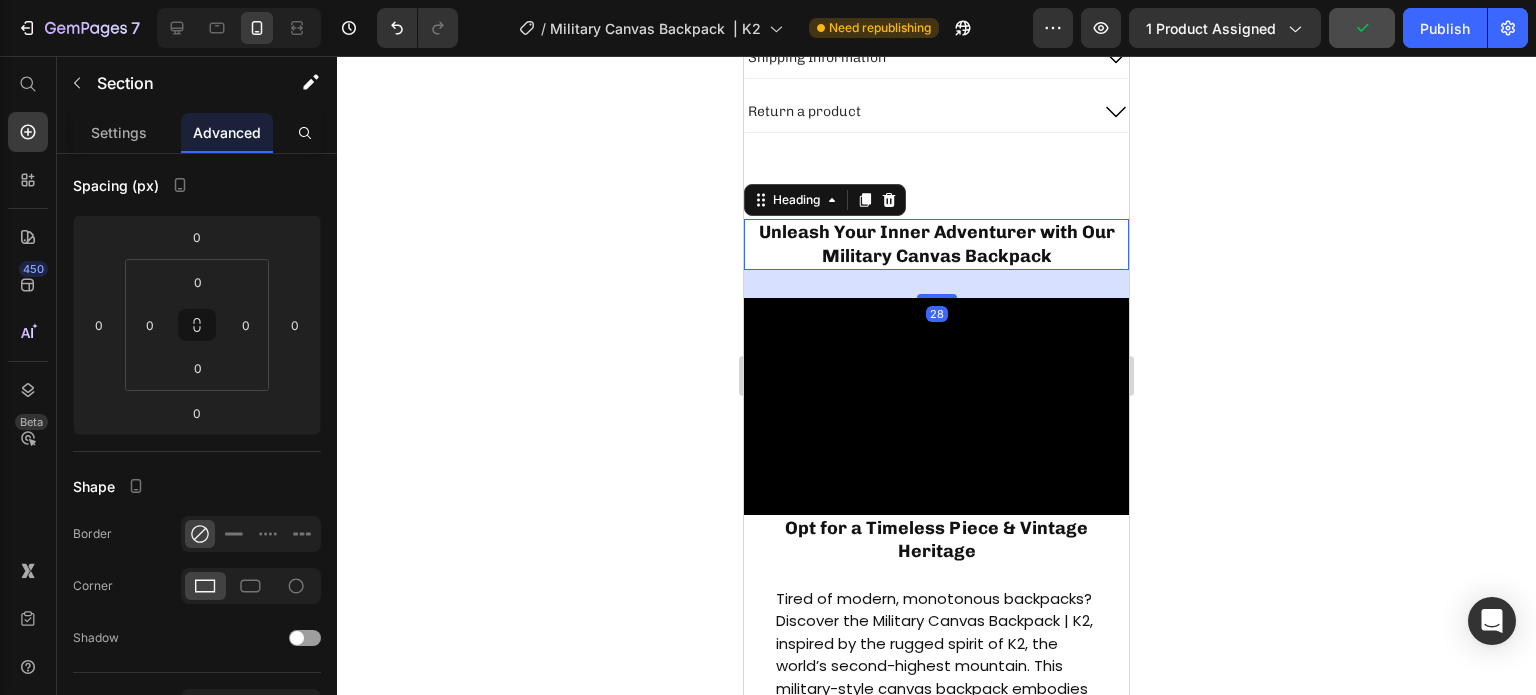 click on "Unleash Your Inner Adventurer with Our Military Canvas Backpack" at bounding box center [937, 243] 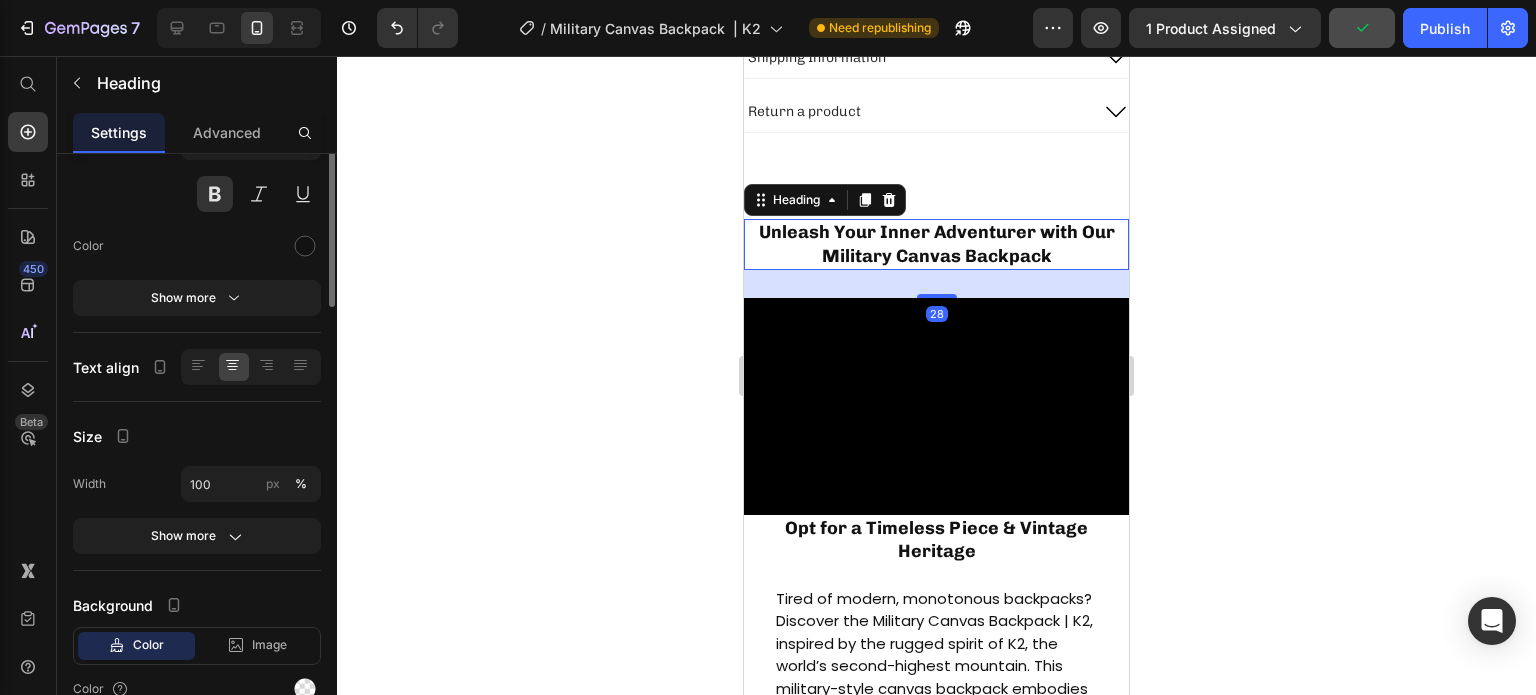 scroll, scrollTop: 0, scrollLeft: 0, axis: both 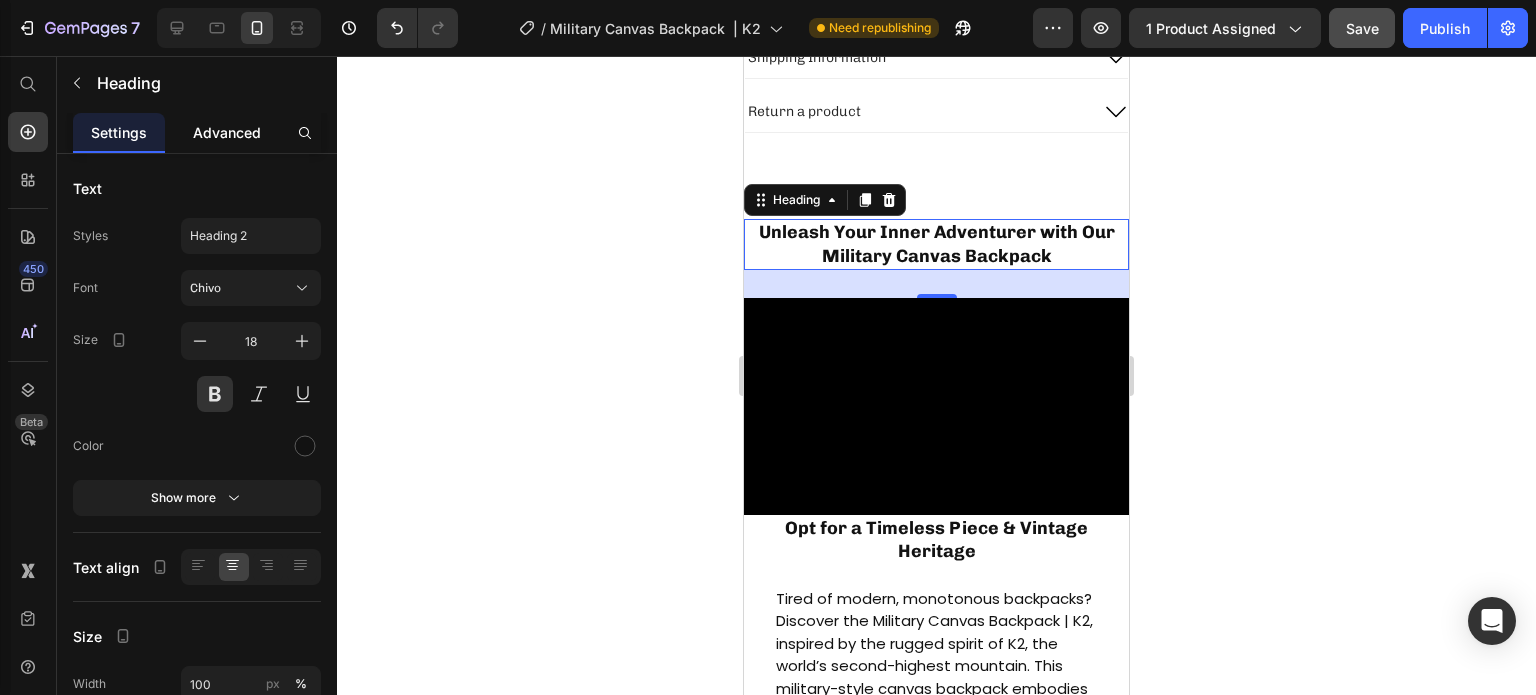 click on "Advanced" at bounding box center [227, 132] 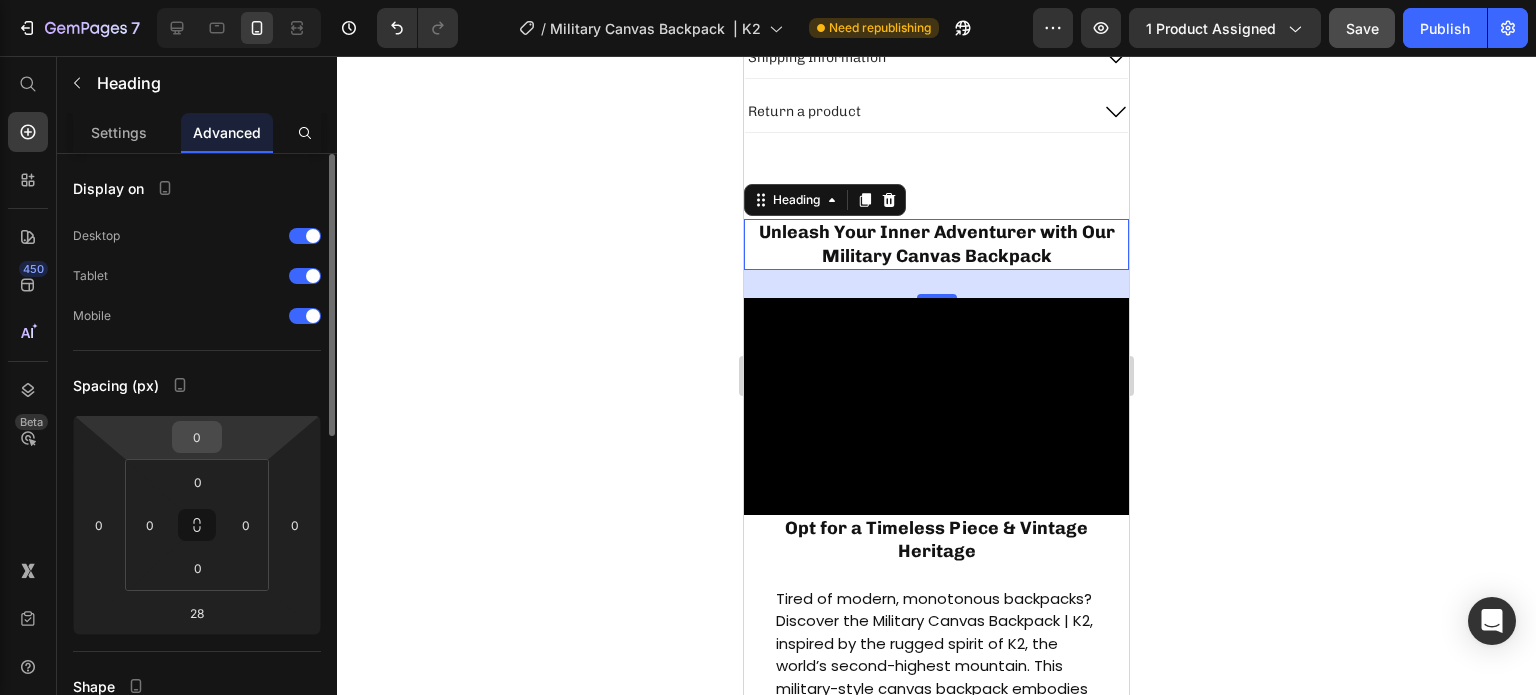 click on "0" at bounding box center (197, 437) 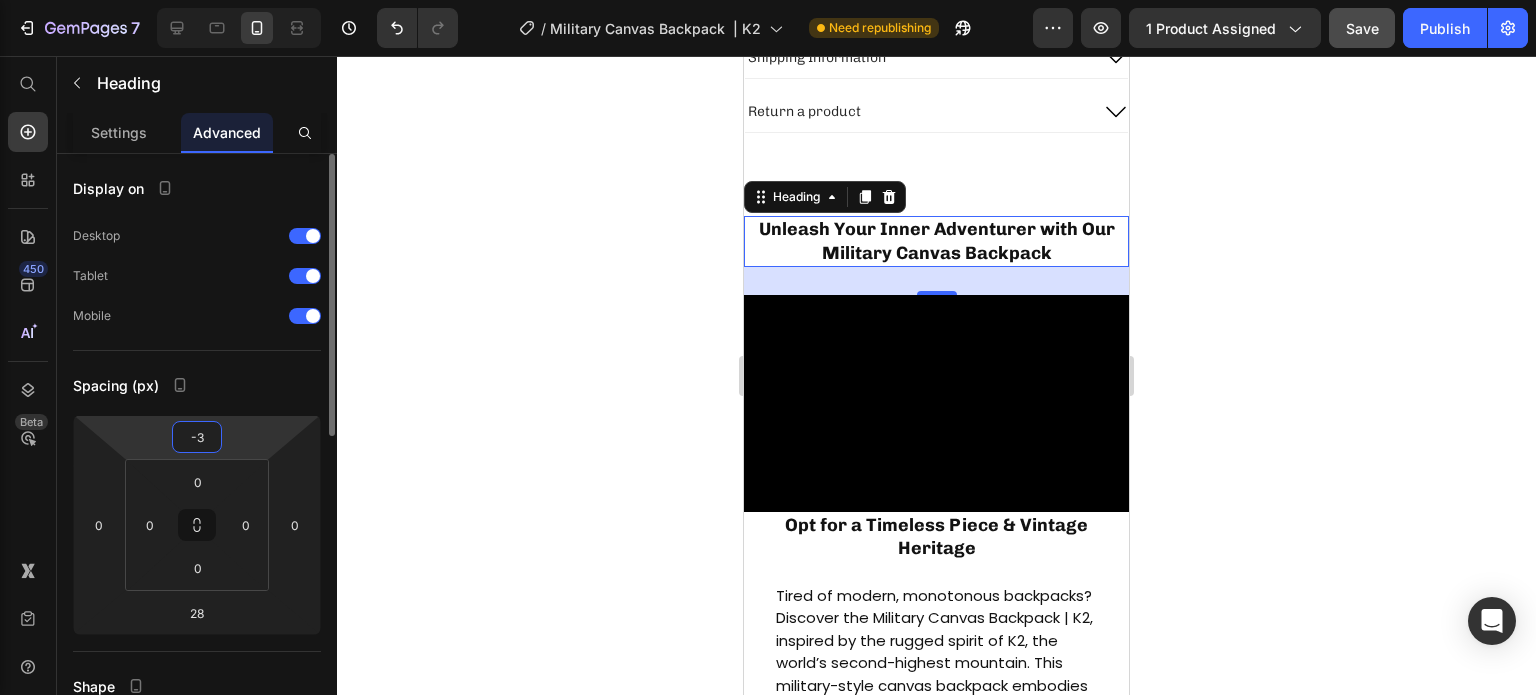 type on "-30" 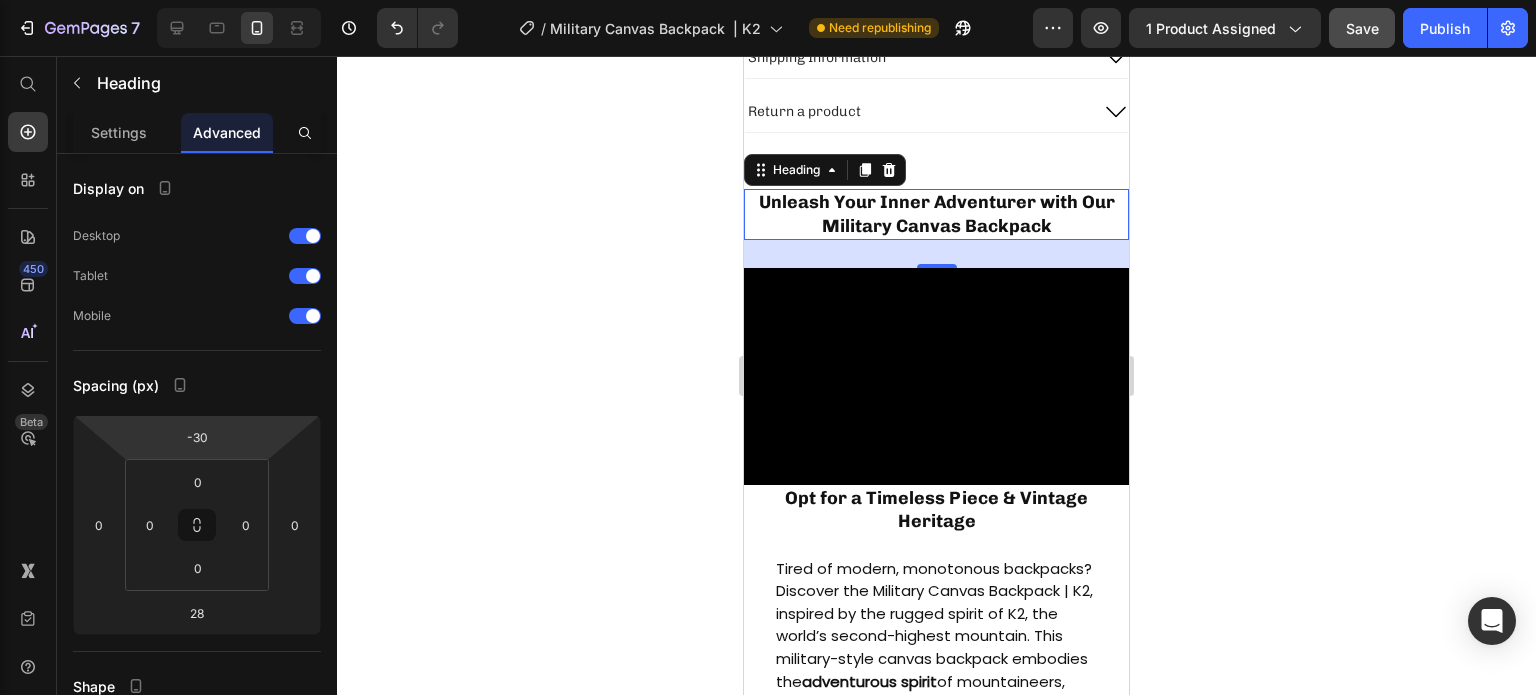 click 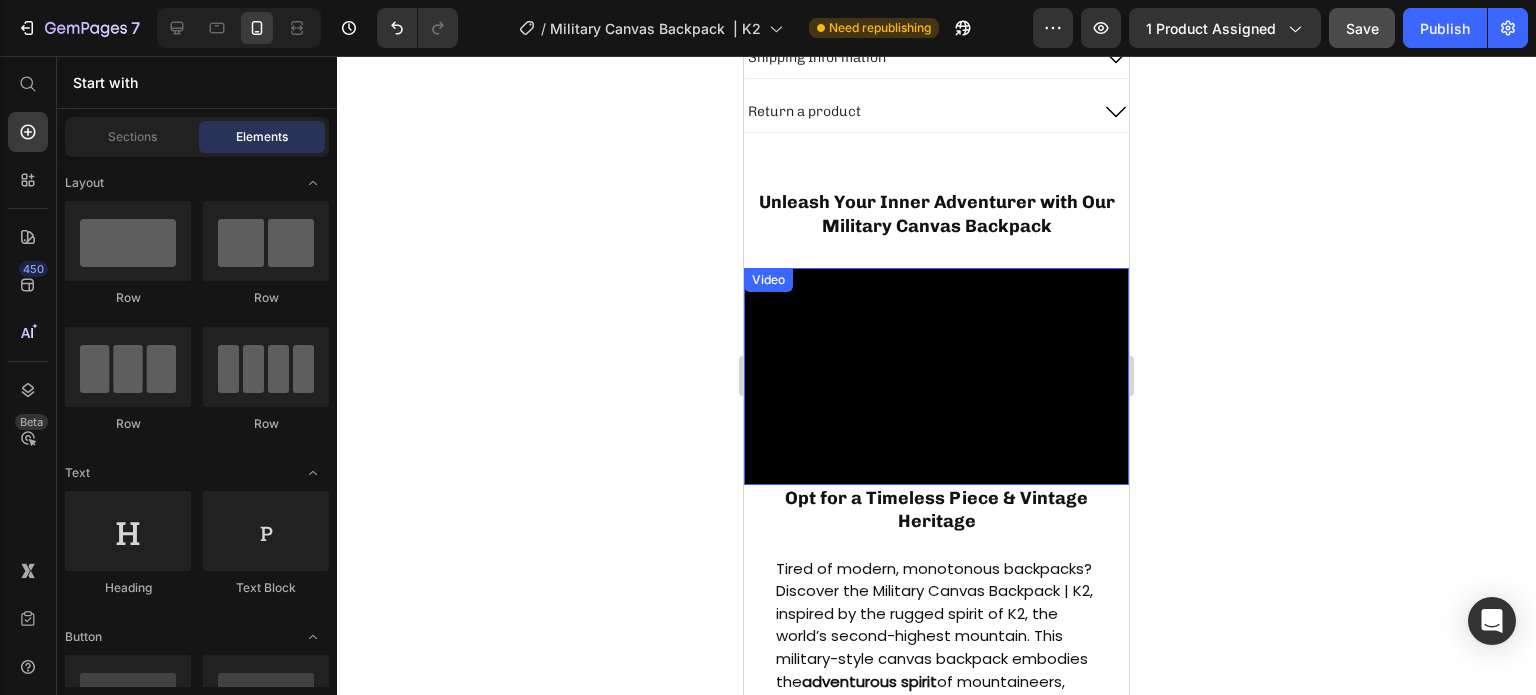 click on "Video" at bounding box center (768, 280) 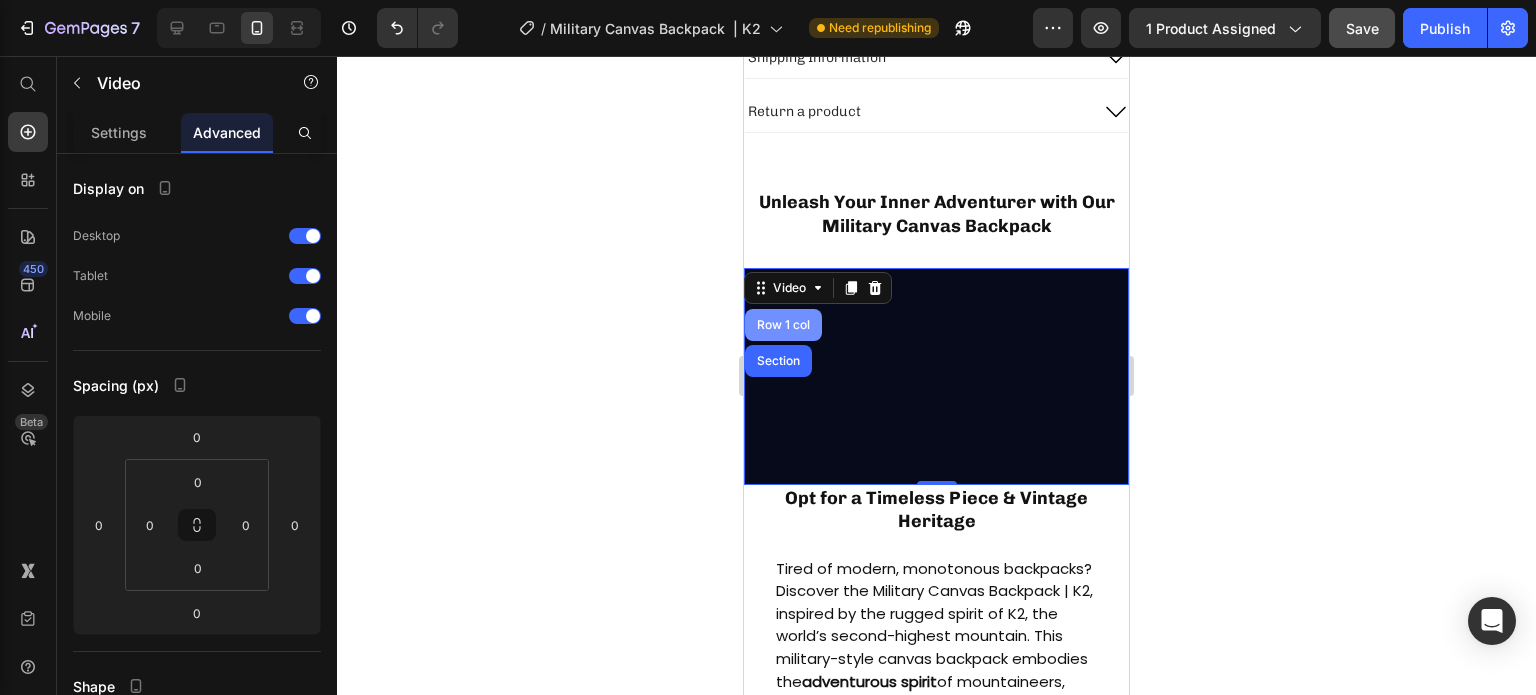click on "Row 1 col" at bounding box center [783, 325] 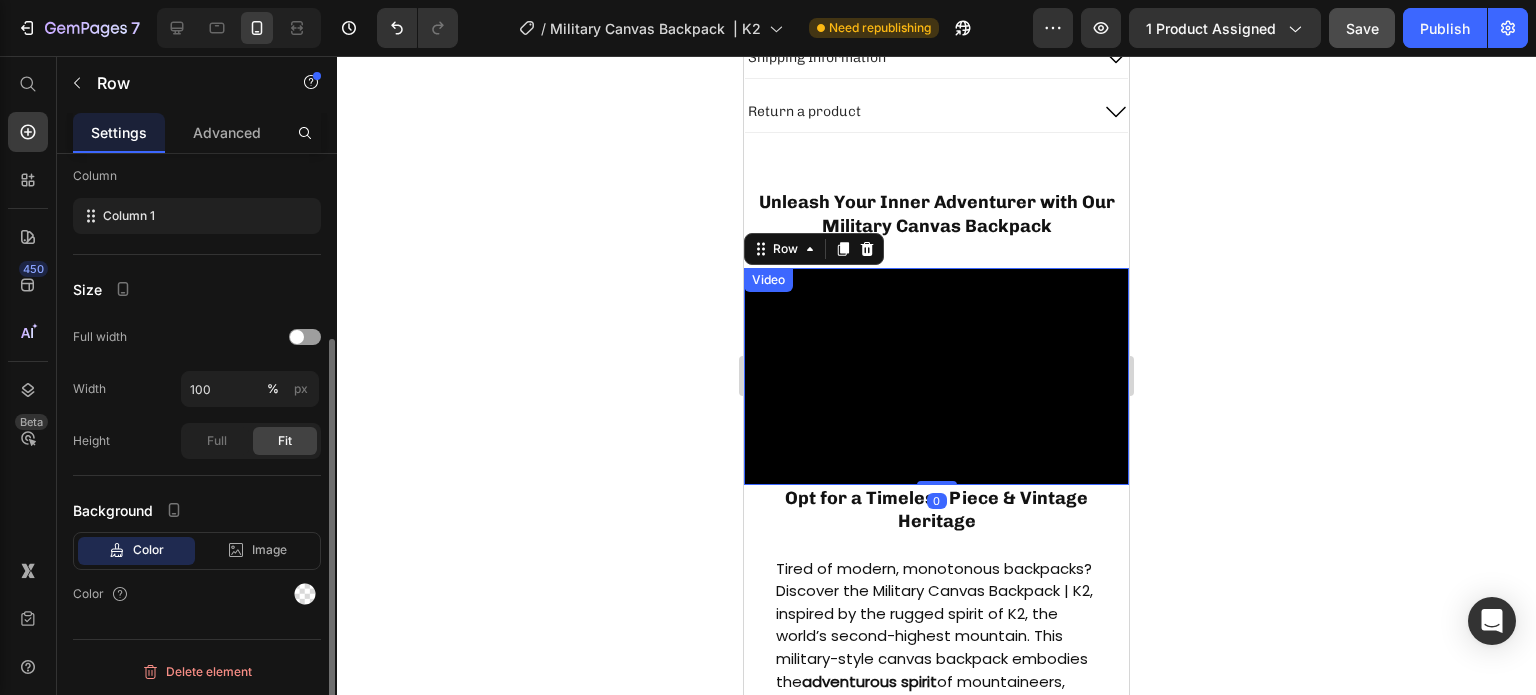 scroll, scrollTop: 0, scrollLeft: 0, axis: both 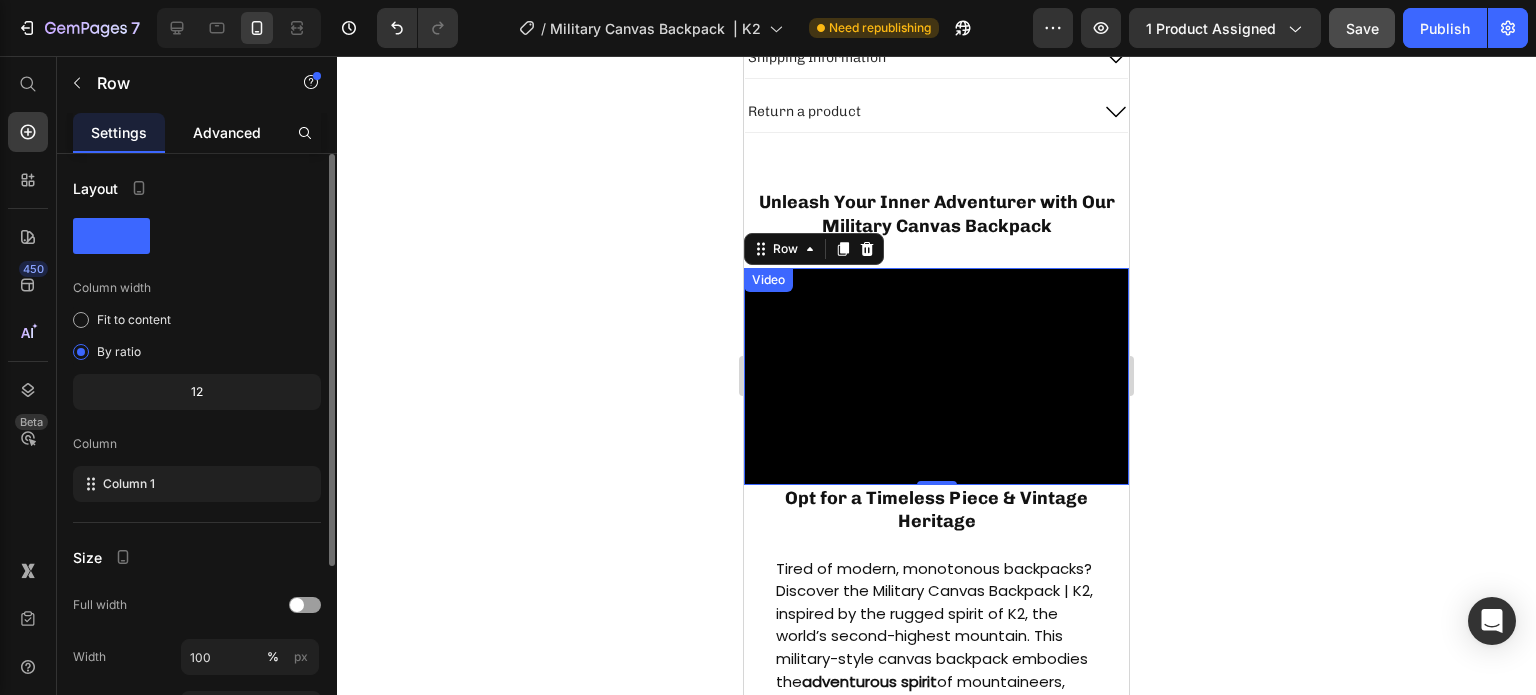 click on "Advanced" at bounding box center [227, 132] 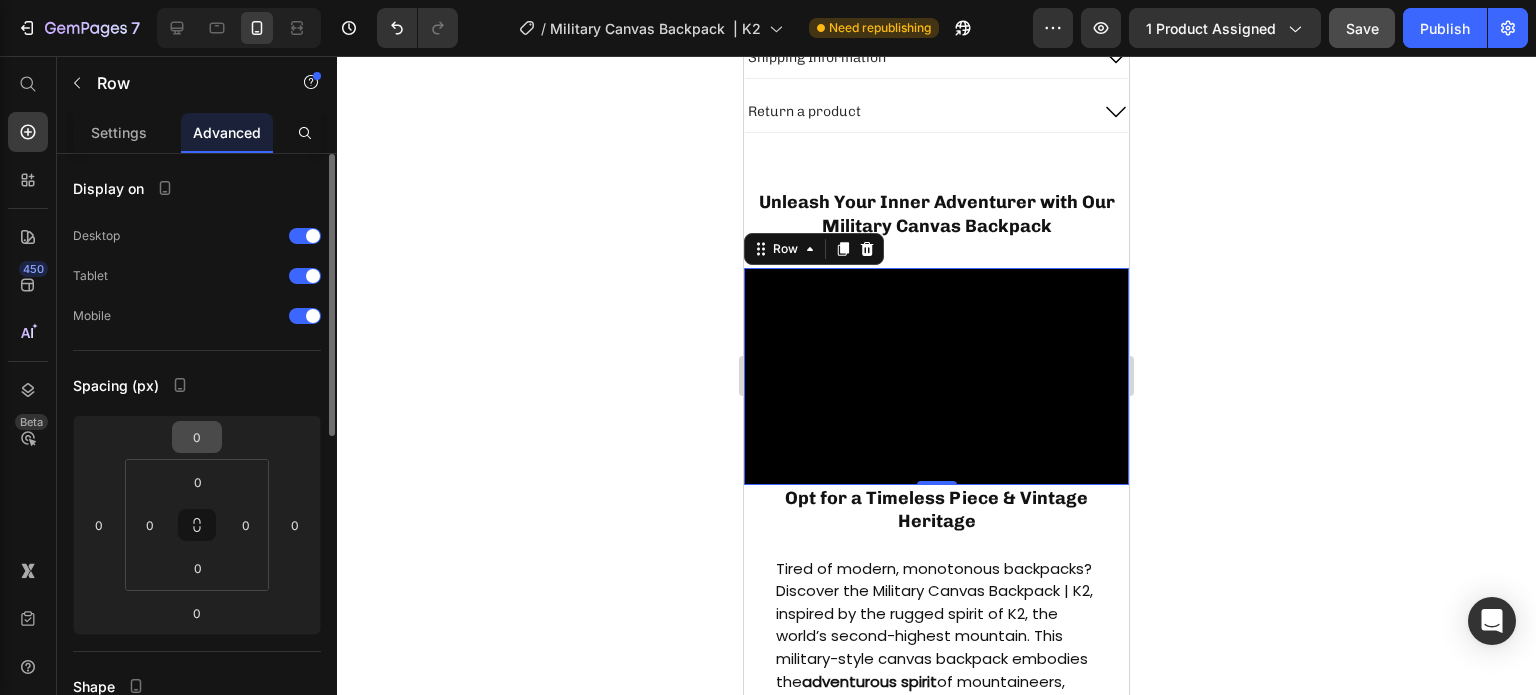 scroll, scrollTop: 100, scrollLeft: 0, axis: vertical 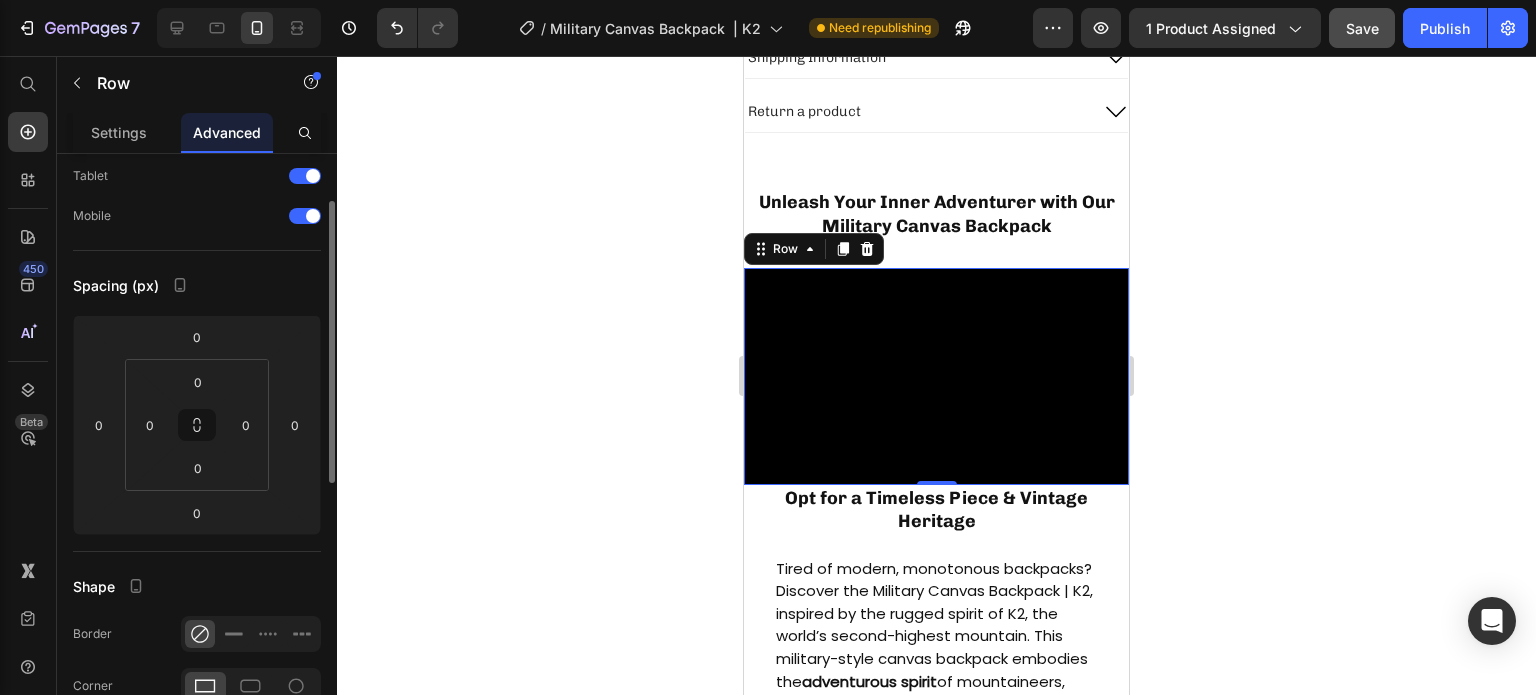 click 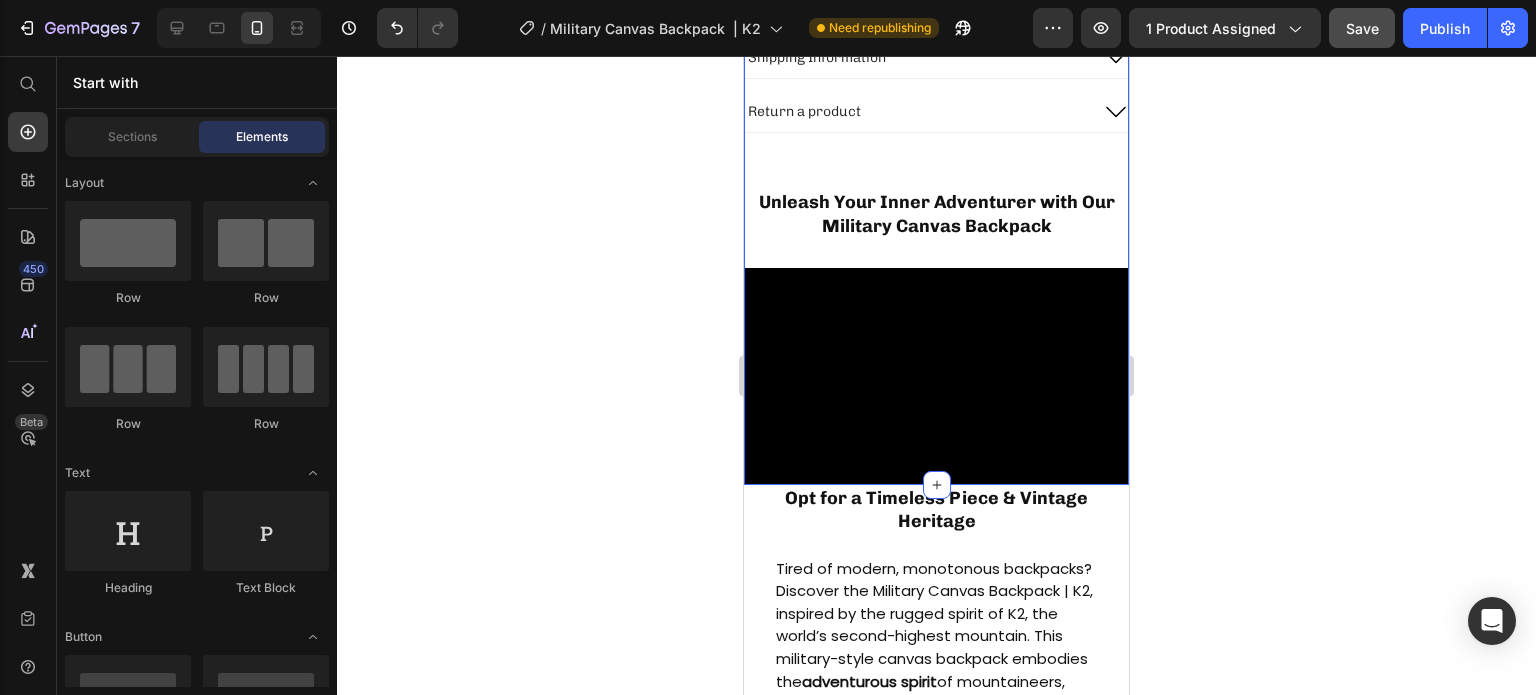 click on "Product Images Military Canvas Backpack  | K2 Product Title Judge.me - Preview Badge (Stars) Judge.me $109.00 Product Price $0.00 Product Price Row Color: Lake Green Dark Grey Dark Grey Khaki Khaki Green Army Green Army Lake Green Lake Green Product Variants & Swatches {% if settings.enable-wishlist %}
{% endif %} Custom Code 1 Product Quantity
Add to cart Add to Cart Image Row
Shipping Information
Return a product Accordion Row Product ⁠⁠⁠⁠⁠⁠⁠ Unleash Your Inner Adventurer with Our Military Canvas Backpack  Heading Video Row" at bounding box center (936, -276) 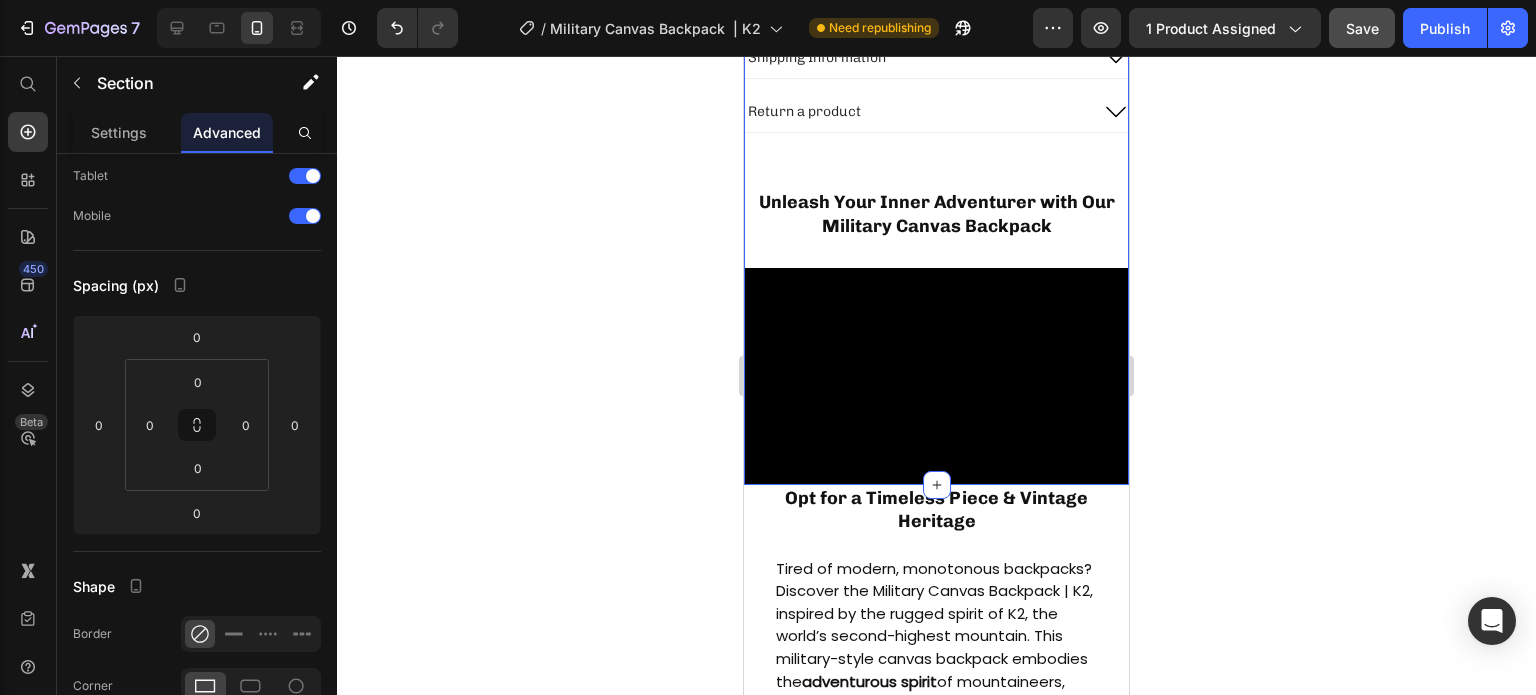 scroll, scrollTop: 0, scrollLeft: 0, axis: both 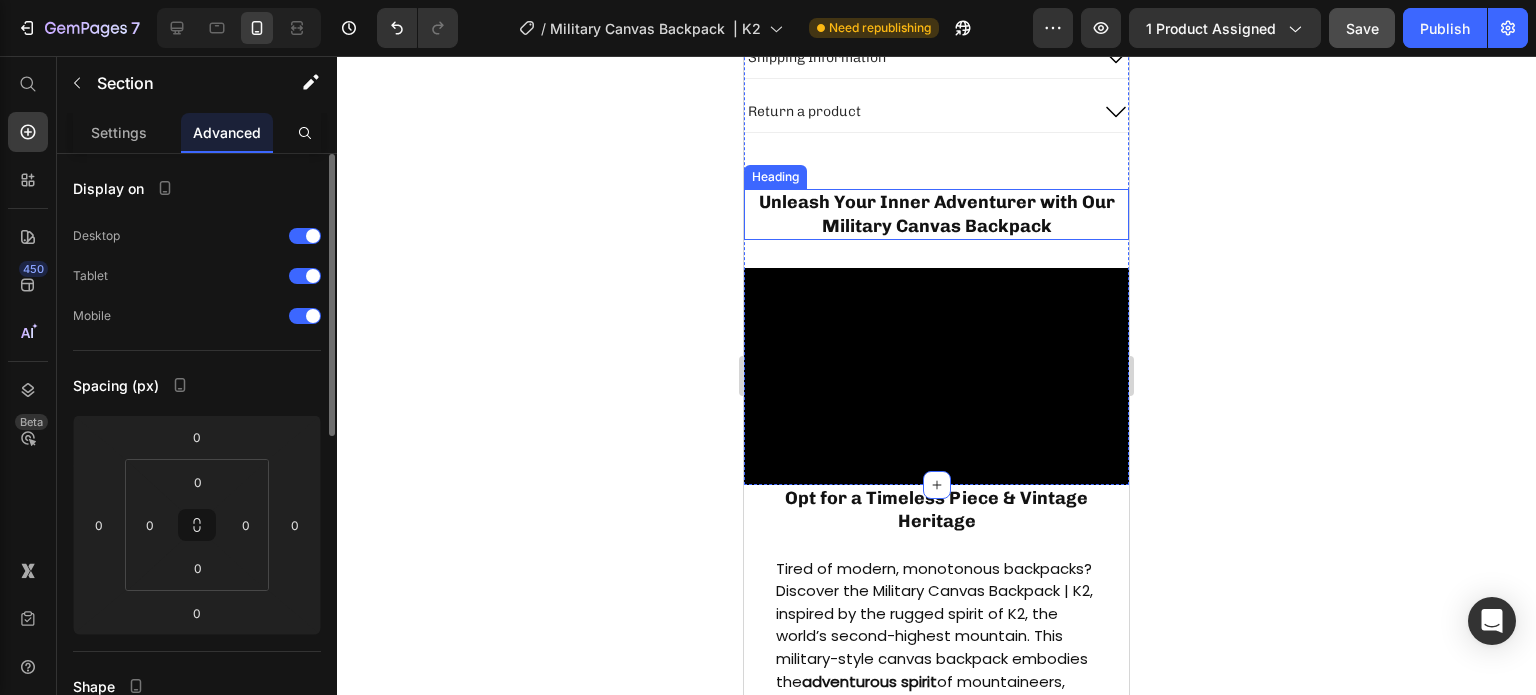 click on "Unleash Your Inner Adventurer with Our Military Canvas Backpack" at bounding box center [937, 213] 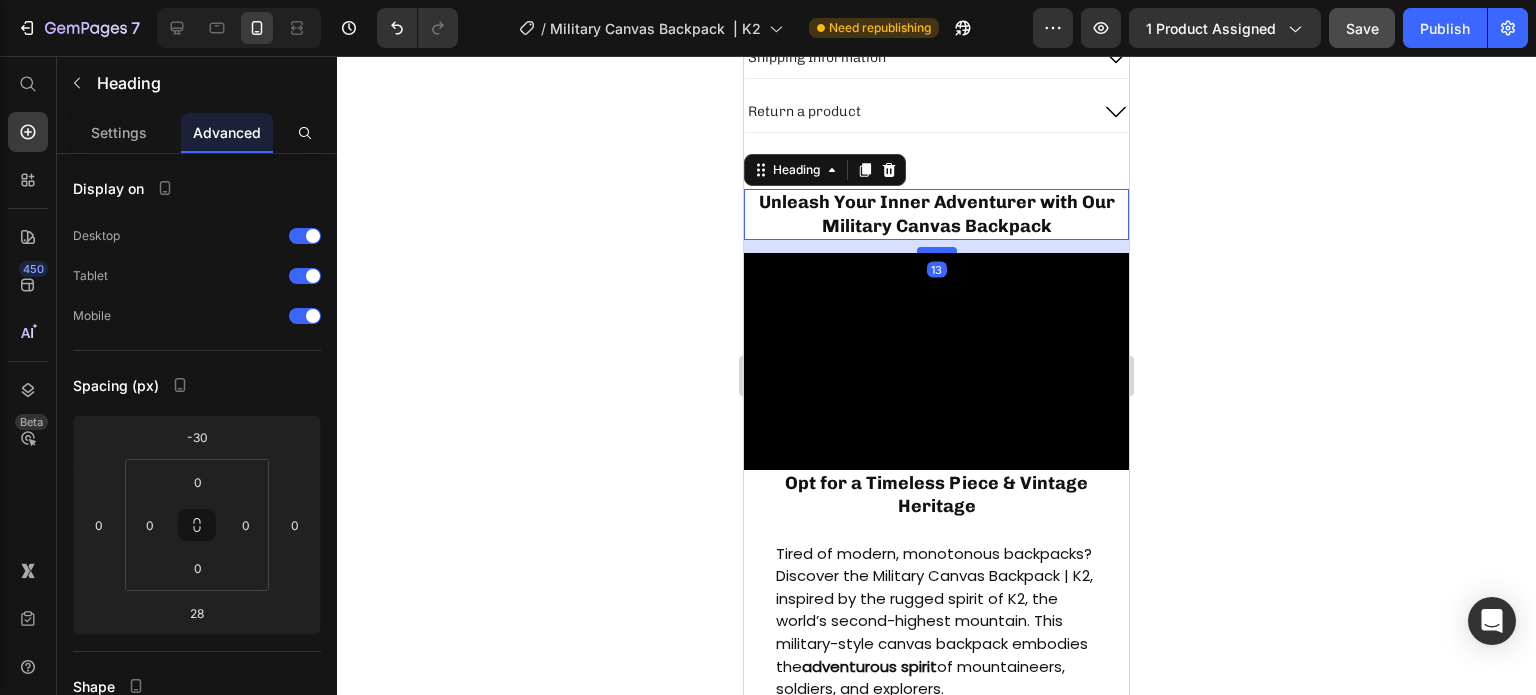 drag, startPoint x: 929, startPoint y: 247, endPoint x: 924, endPoint y: 232, distance: 15.811388 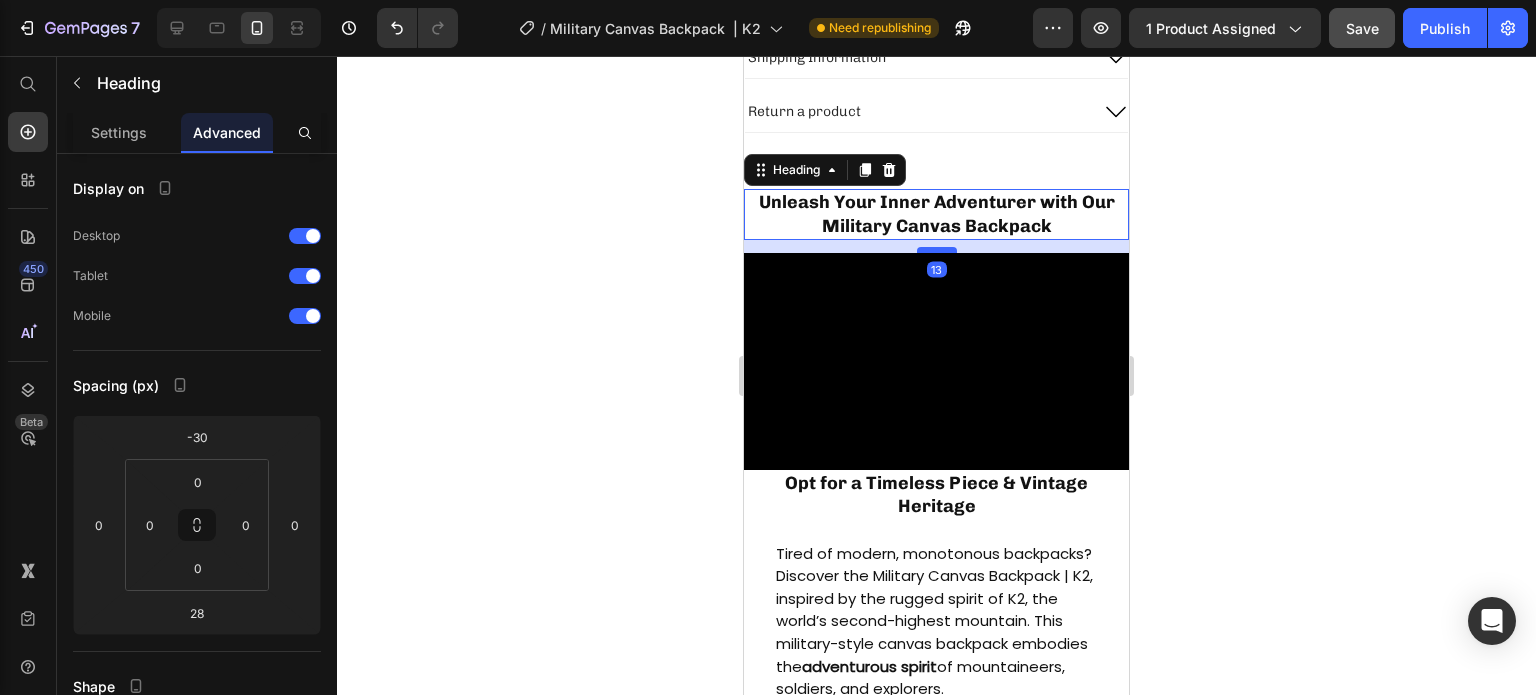 click on "13" at bounding box center [936, 240] 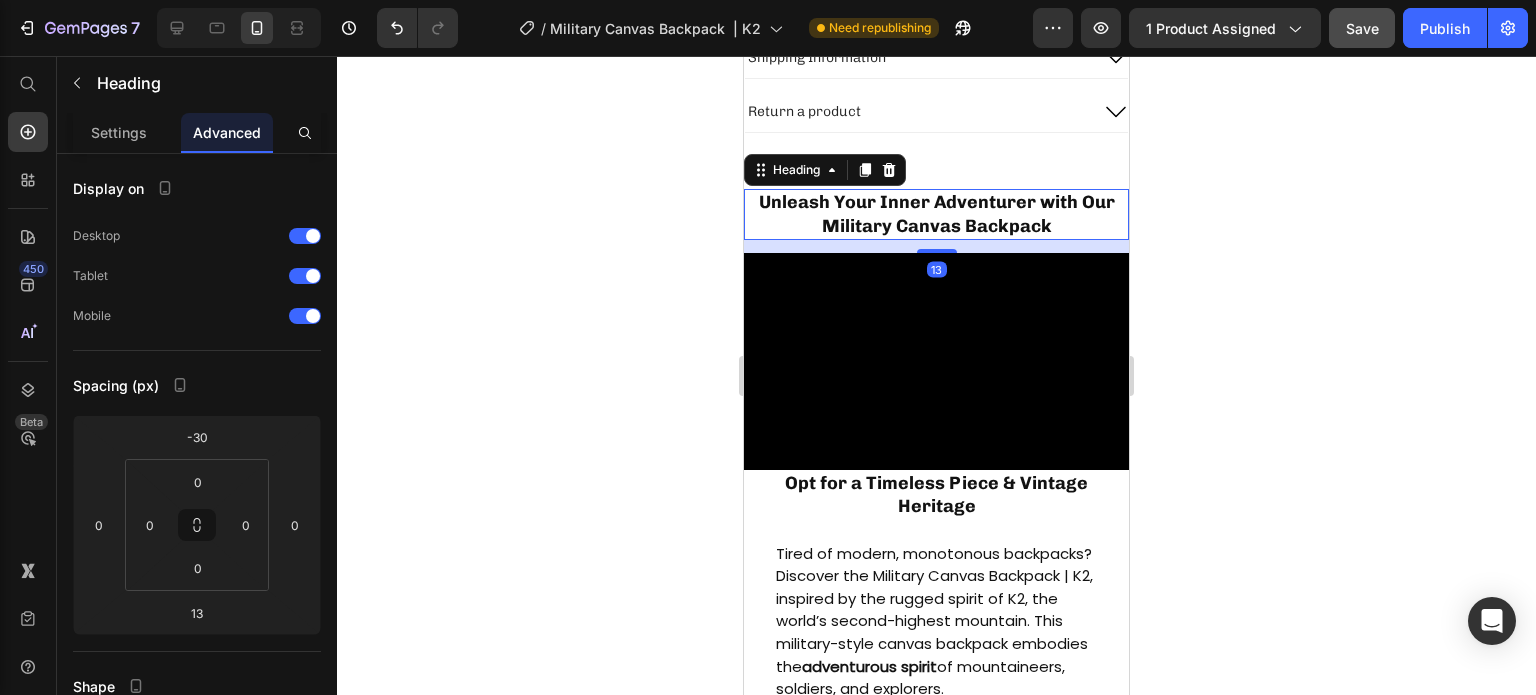 click 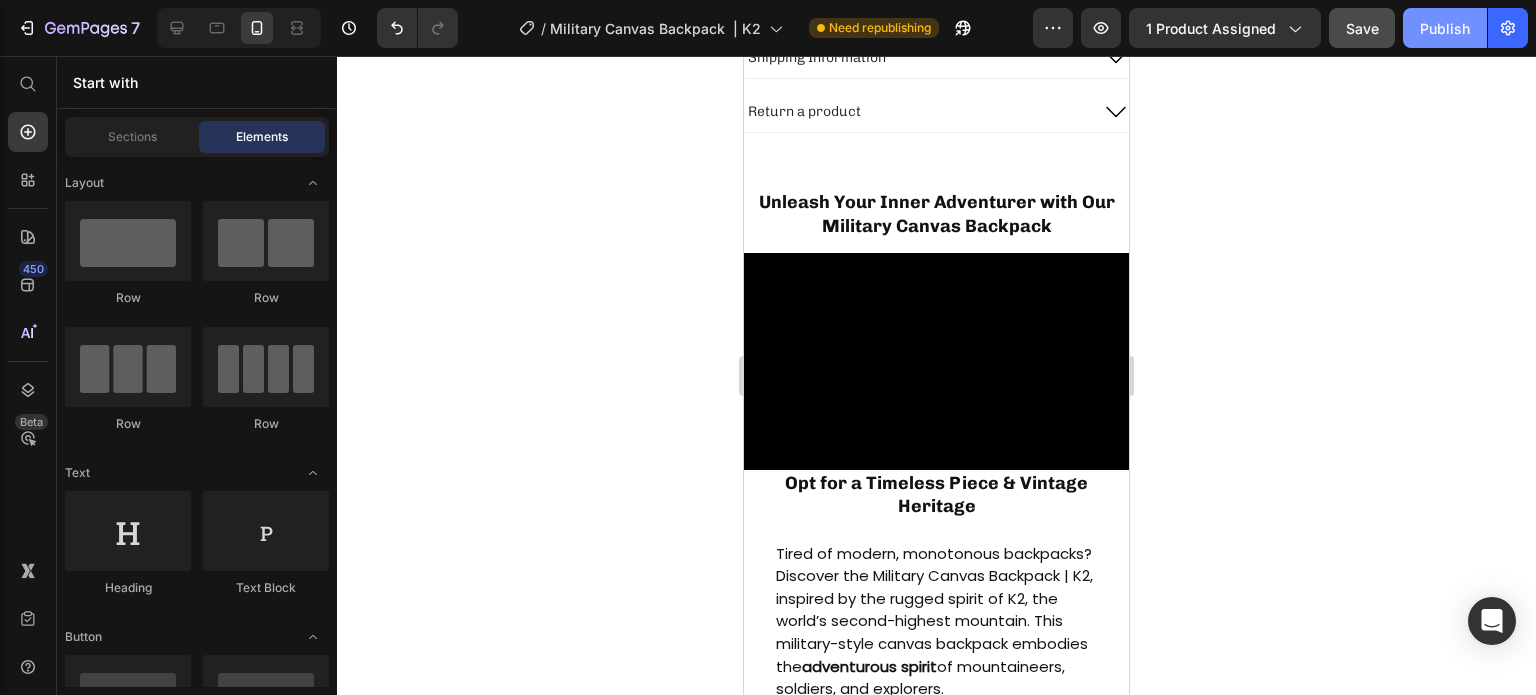click on "Publish" at bounding box center [1445, 28] 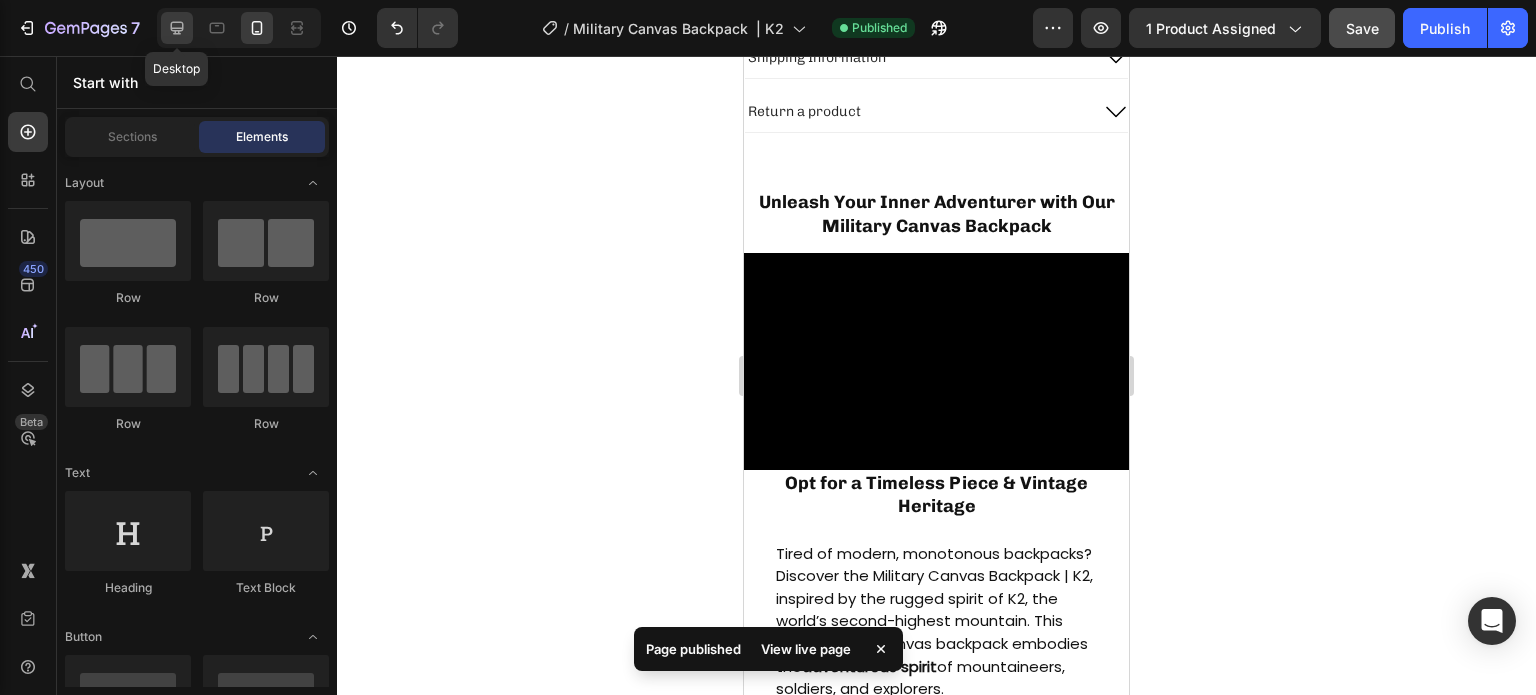 click 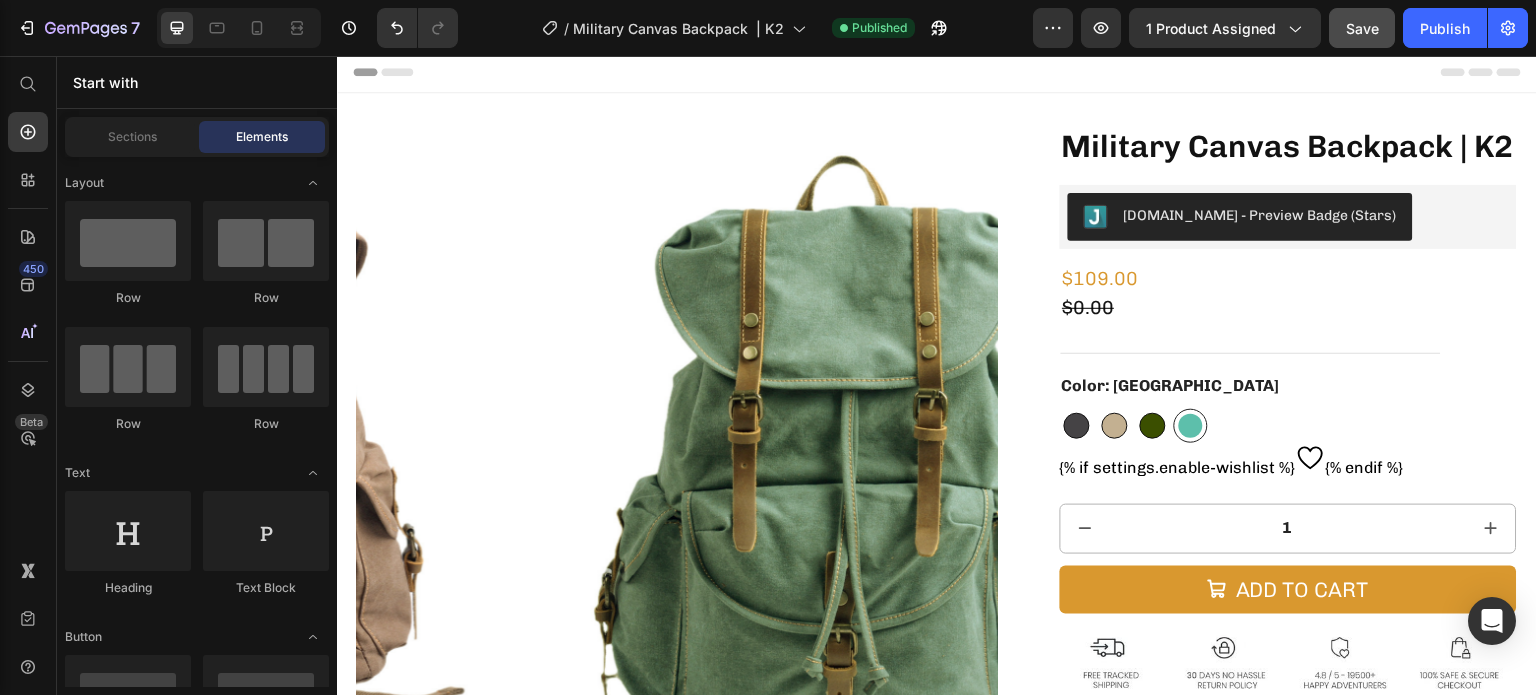 scroll, scrollTop: 0, scrollLeft: 0, axis: both 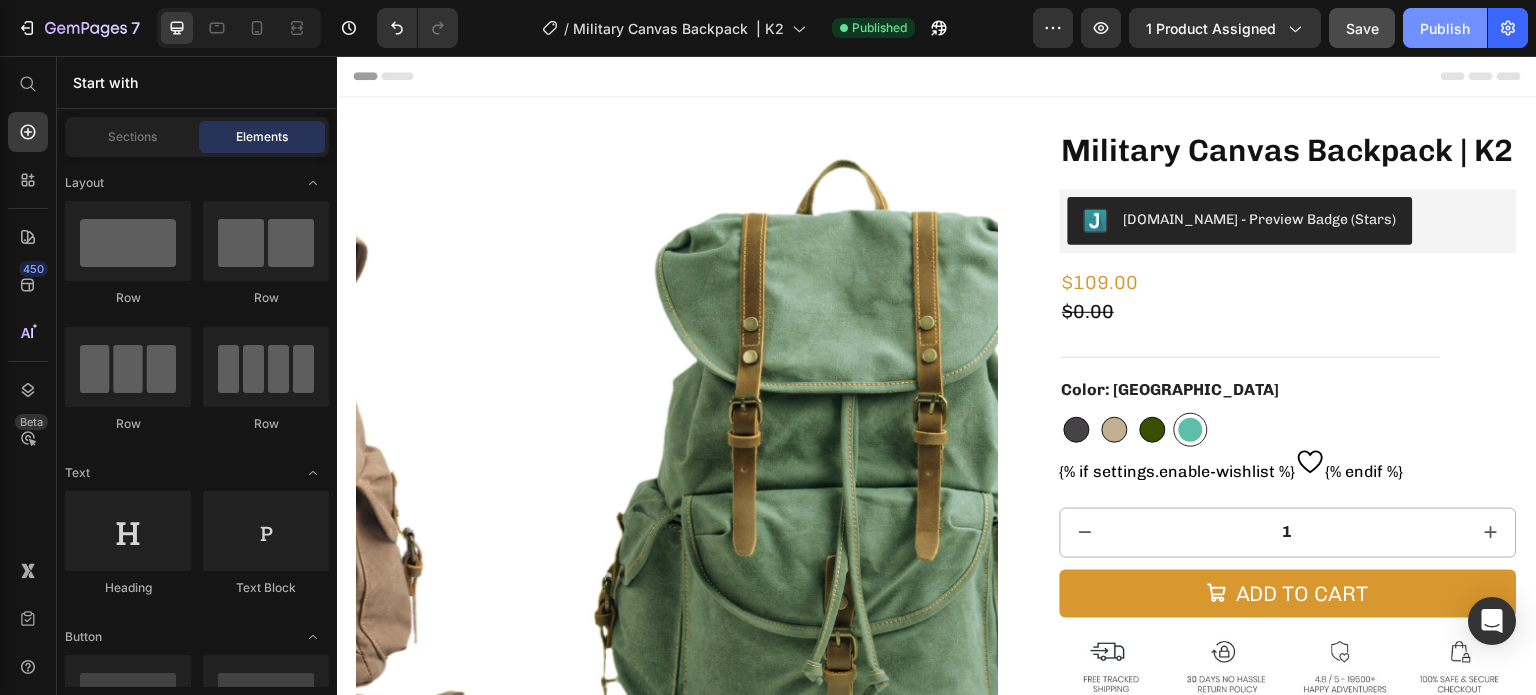 click on "Publish" at bounding box center (1445, 28) 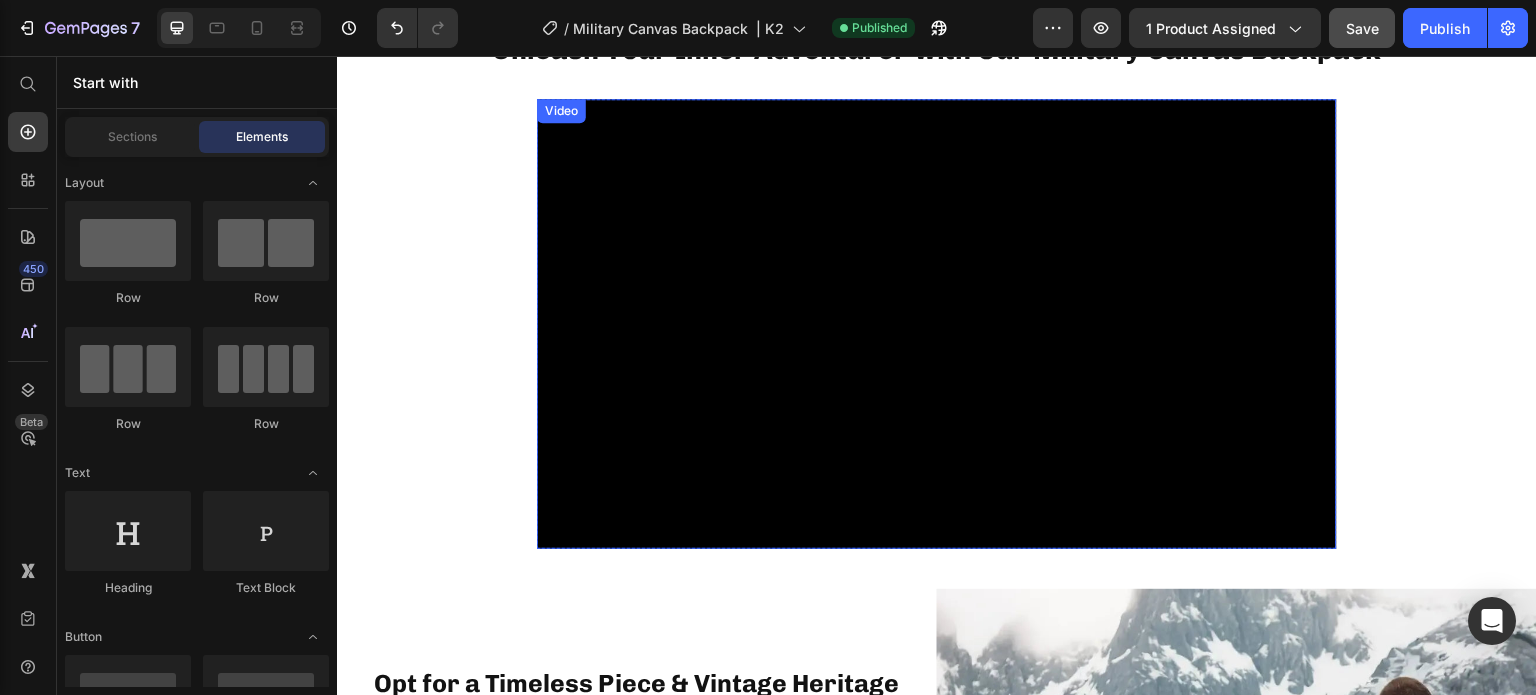 scroll, scrollTop: 900, scrollLeft: 0, axis: vertical 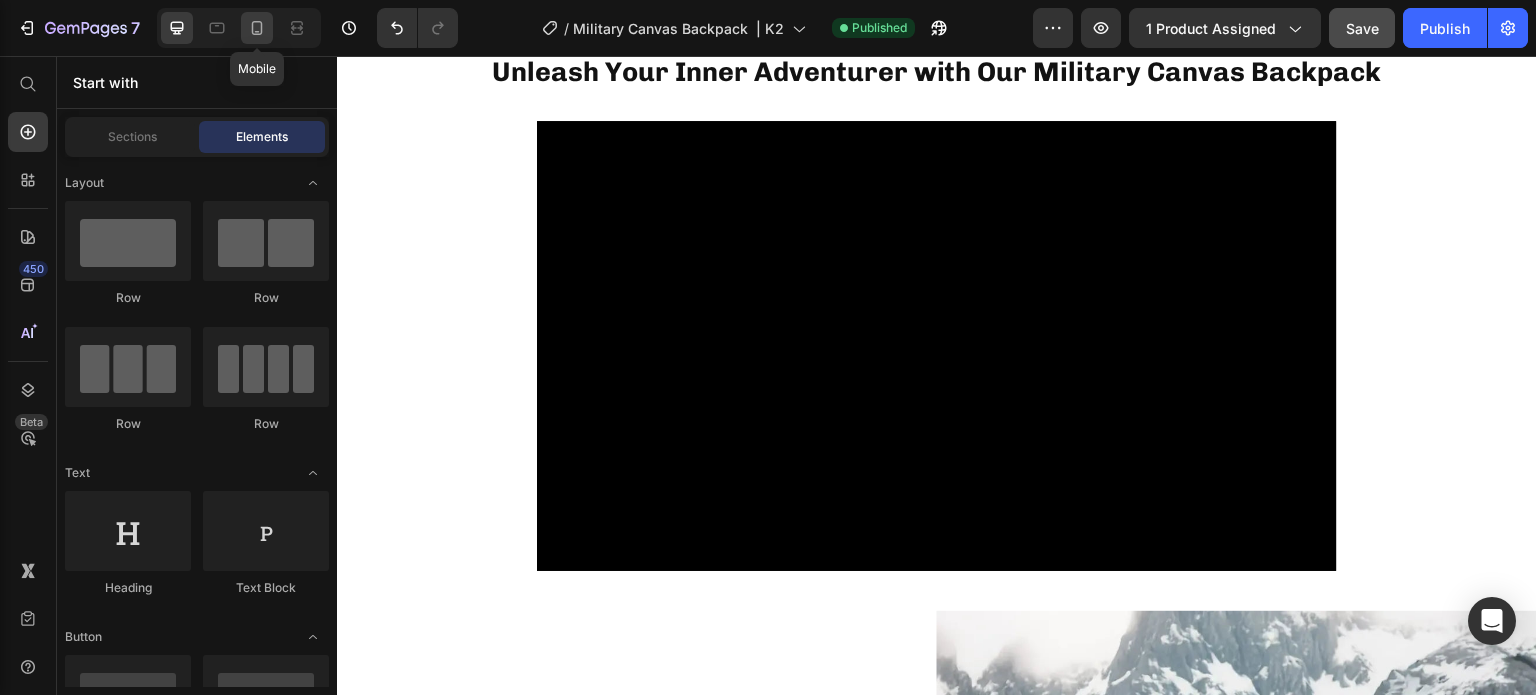 click 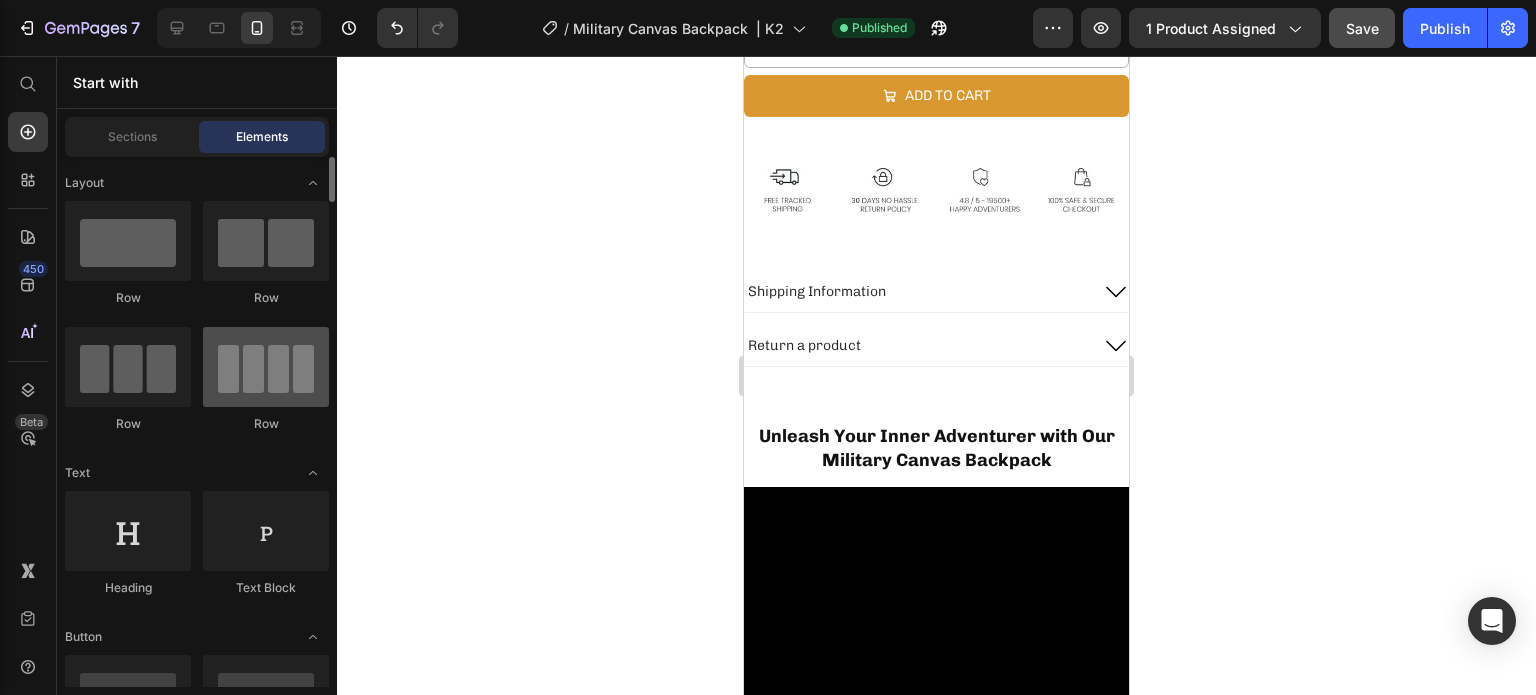 scroll, scrollTop: 911, scrollLeft: 0, axis: vertical 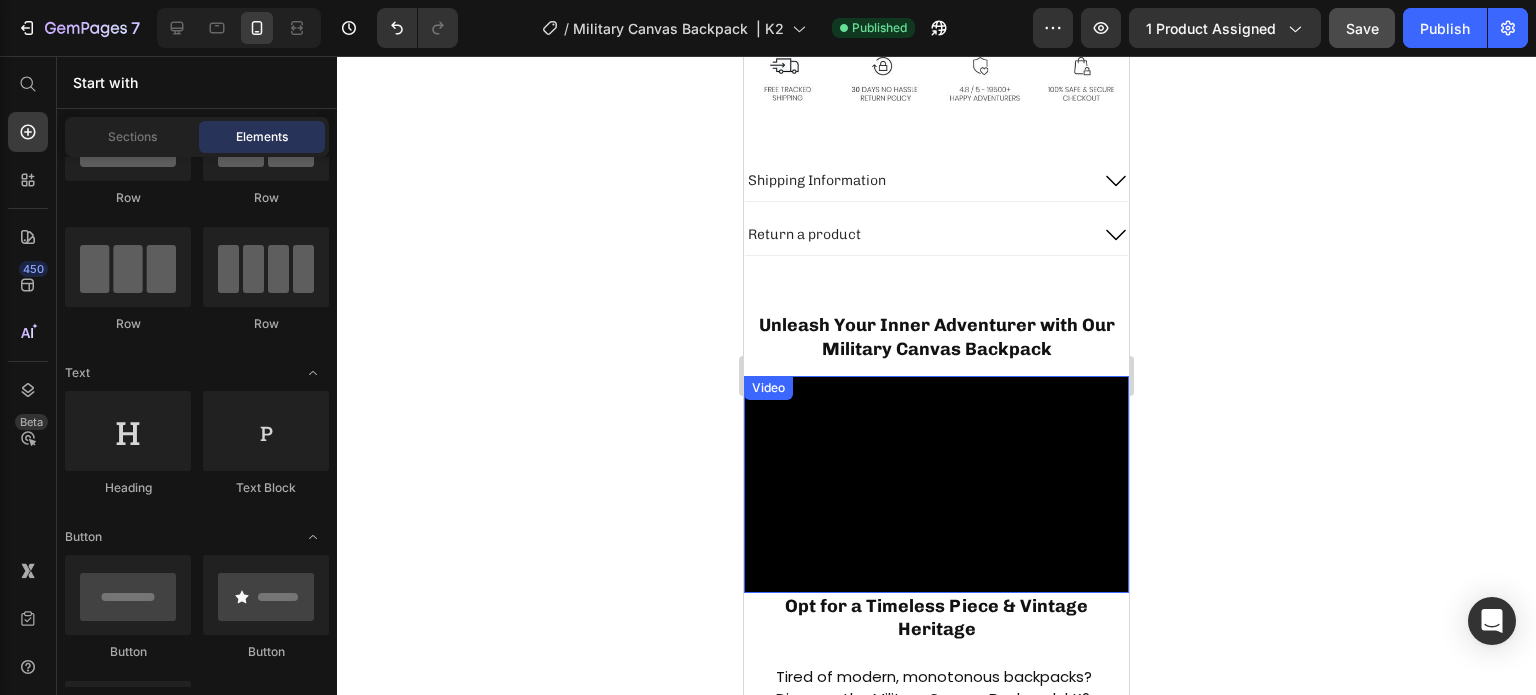 click on "Video" at bounding box center [768, 388] 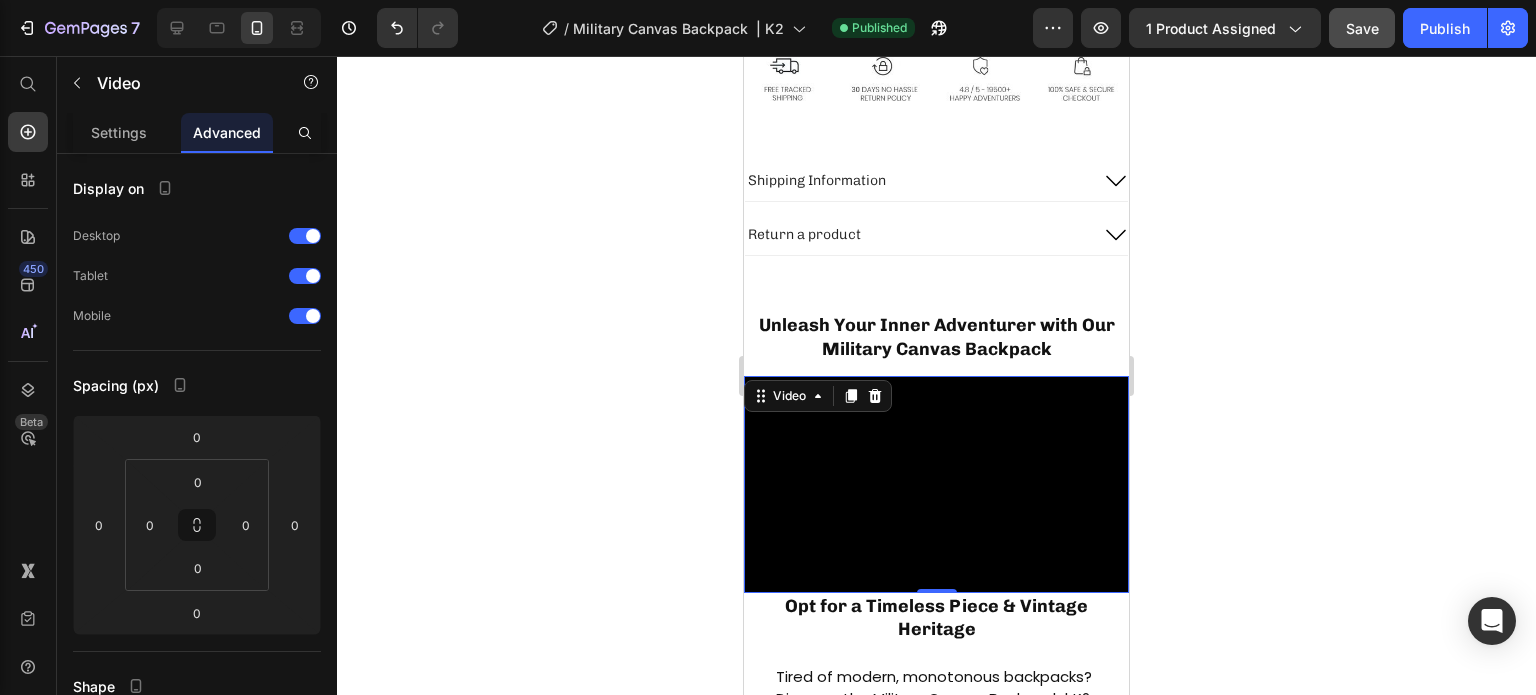 click on "Video" at bounding box center [818, 396] 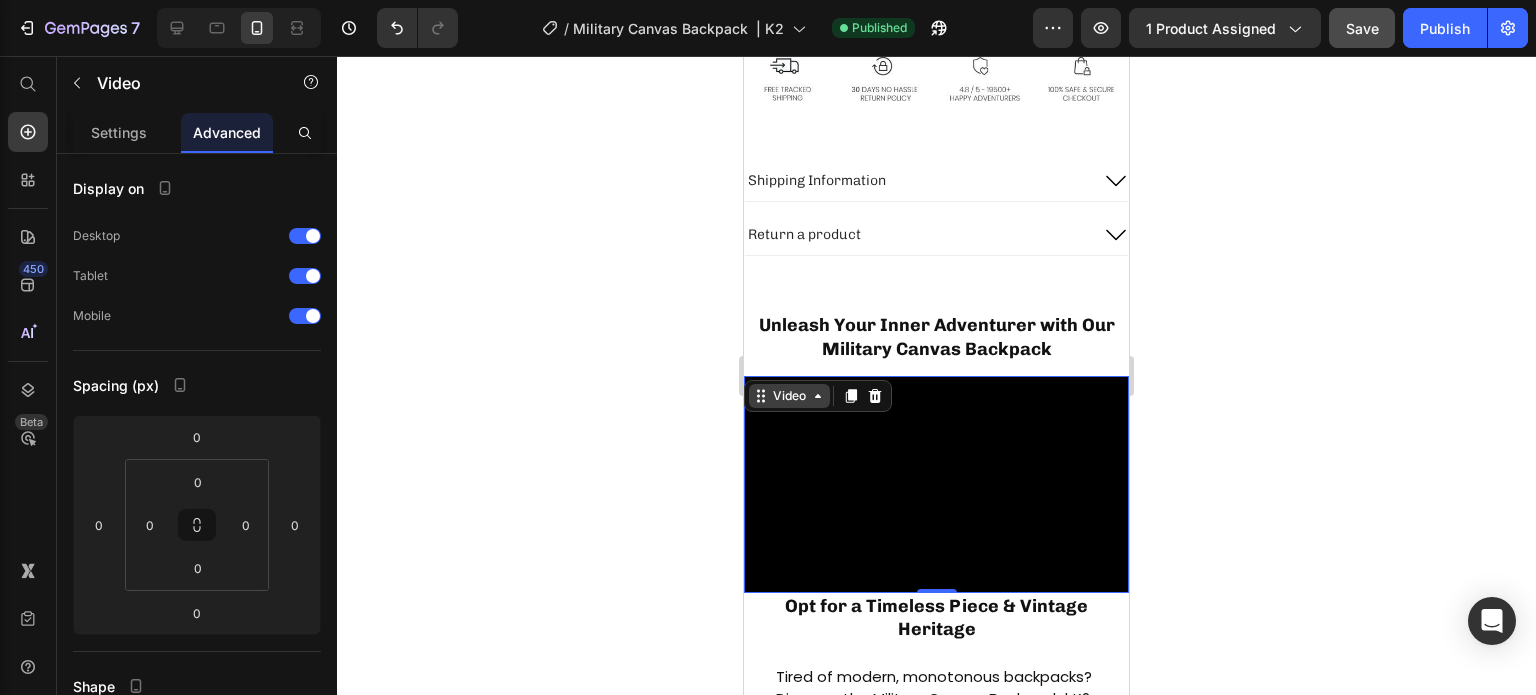 click on "Video" at bounding box center (789, 396) 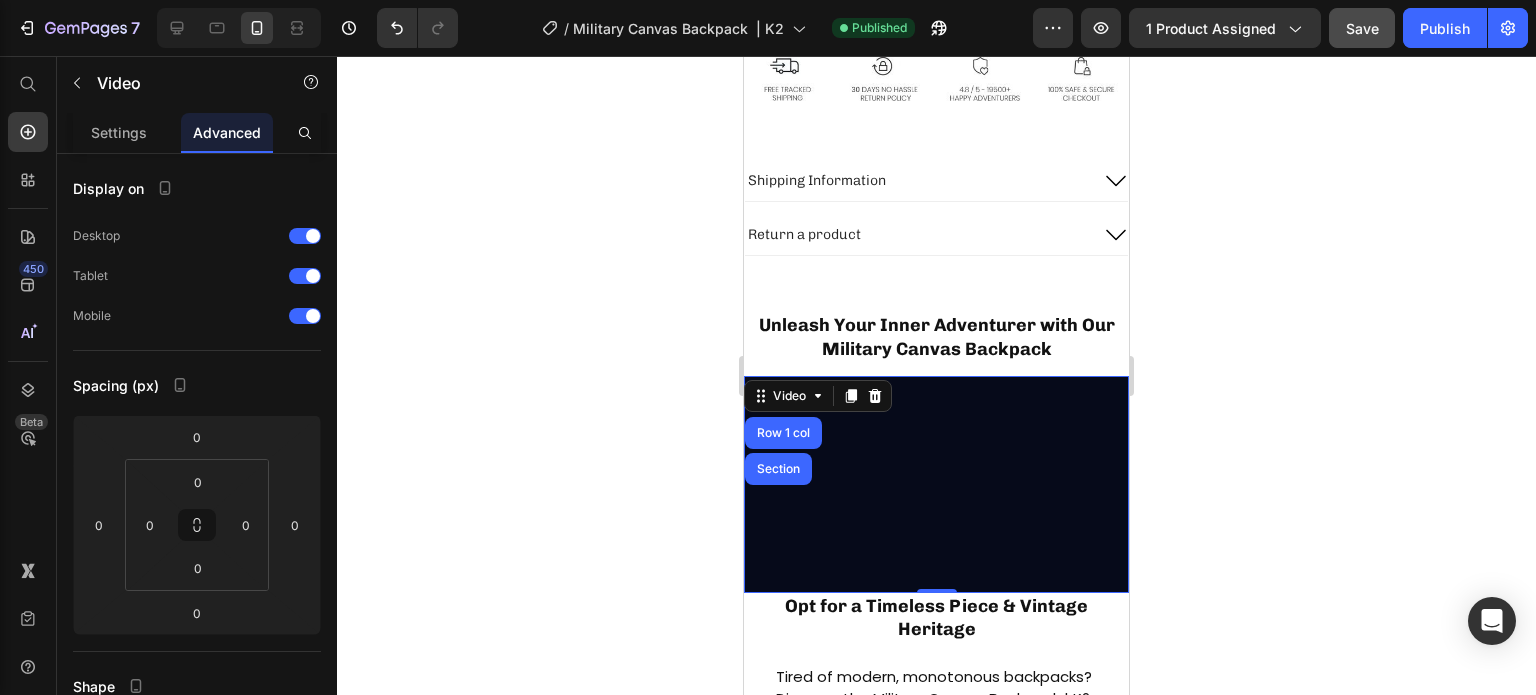 click on "Row 1 col" at bounding box center (783, 433) 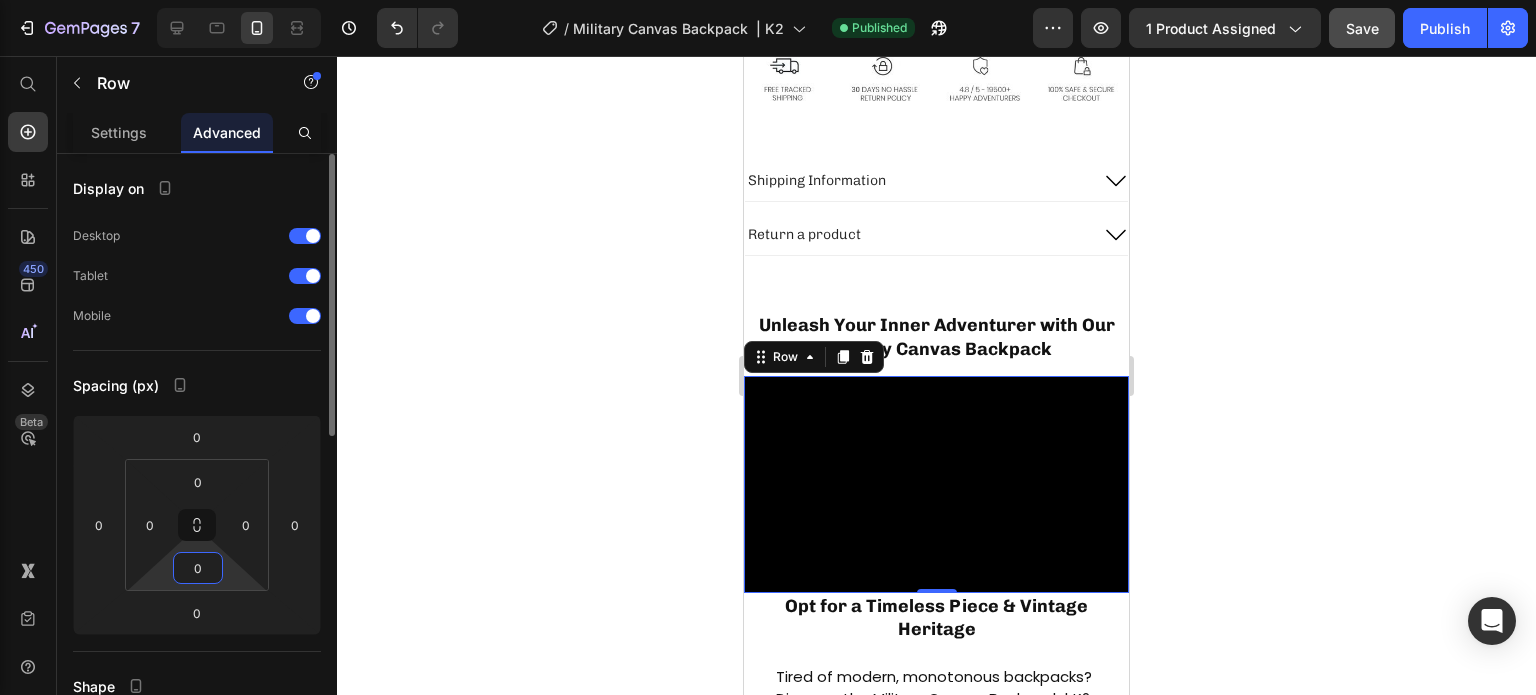 click on "0" at bounding box center (198, 568) 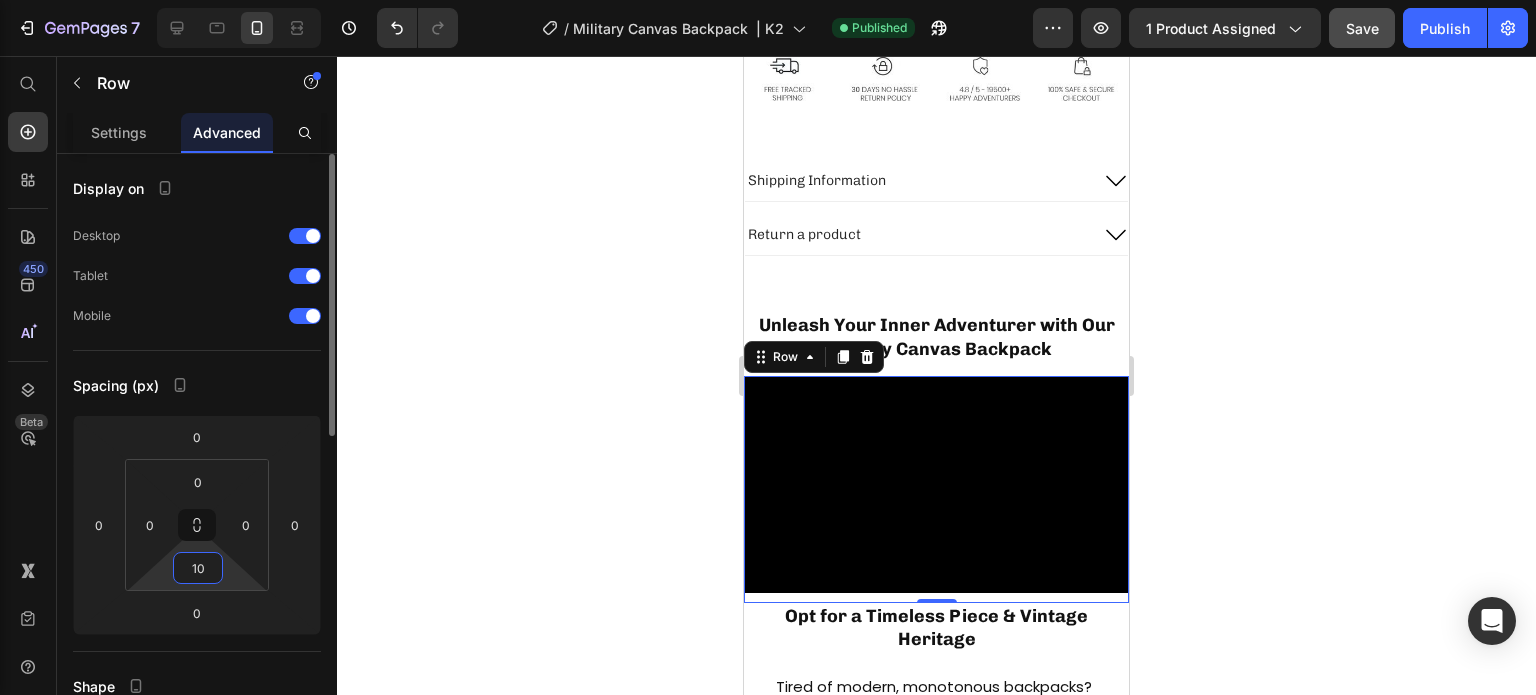 type on "1" 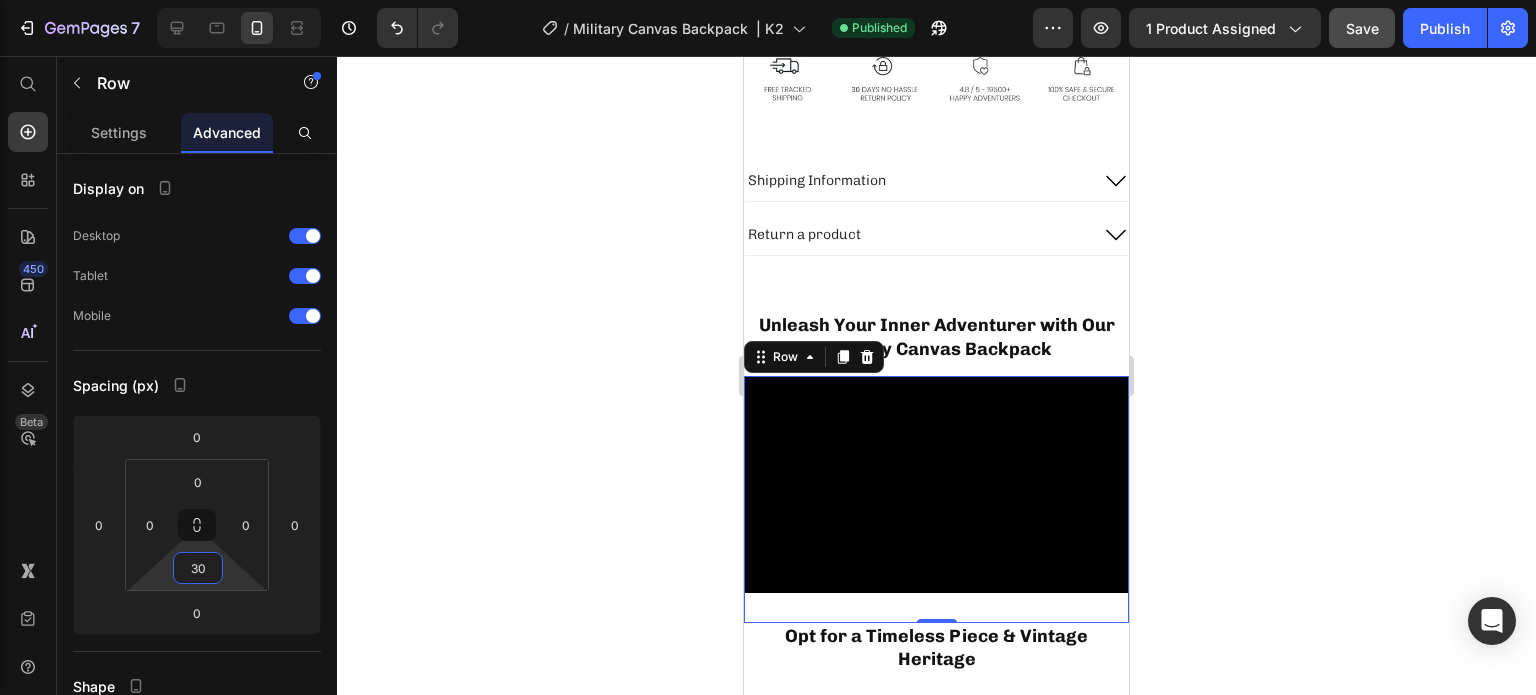 type on "30" 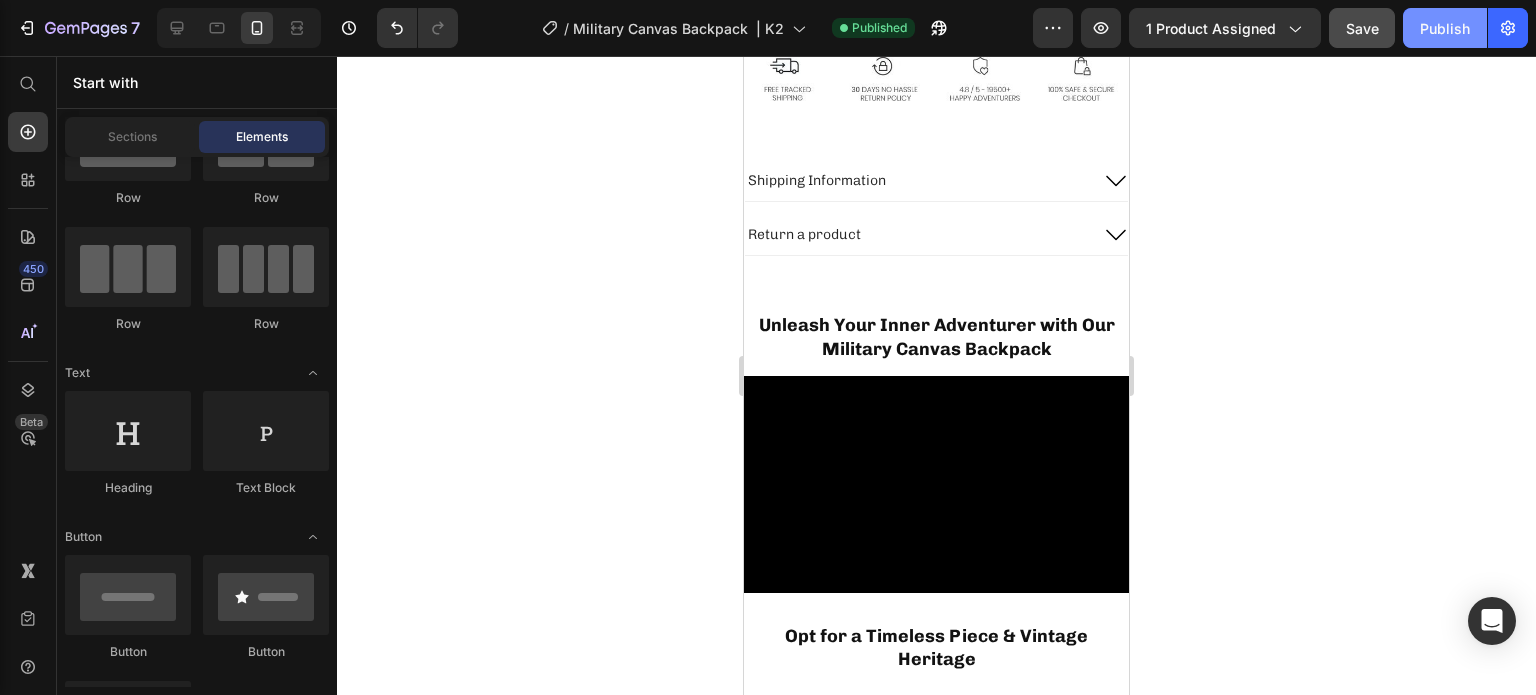 click on "Publish" 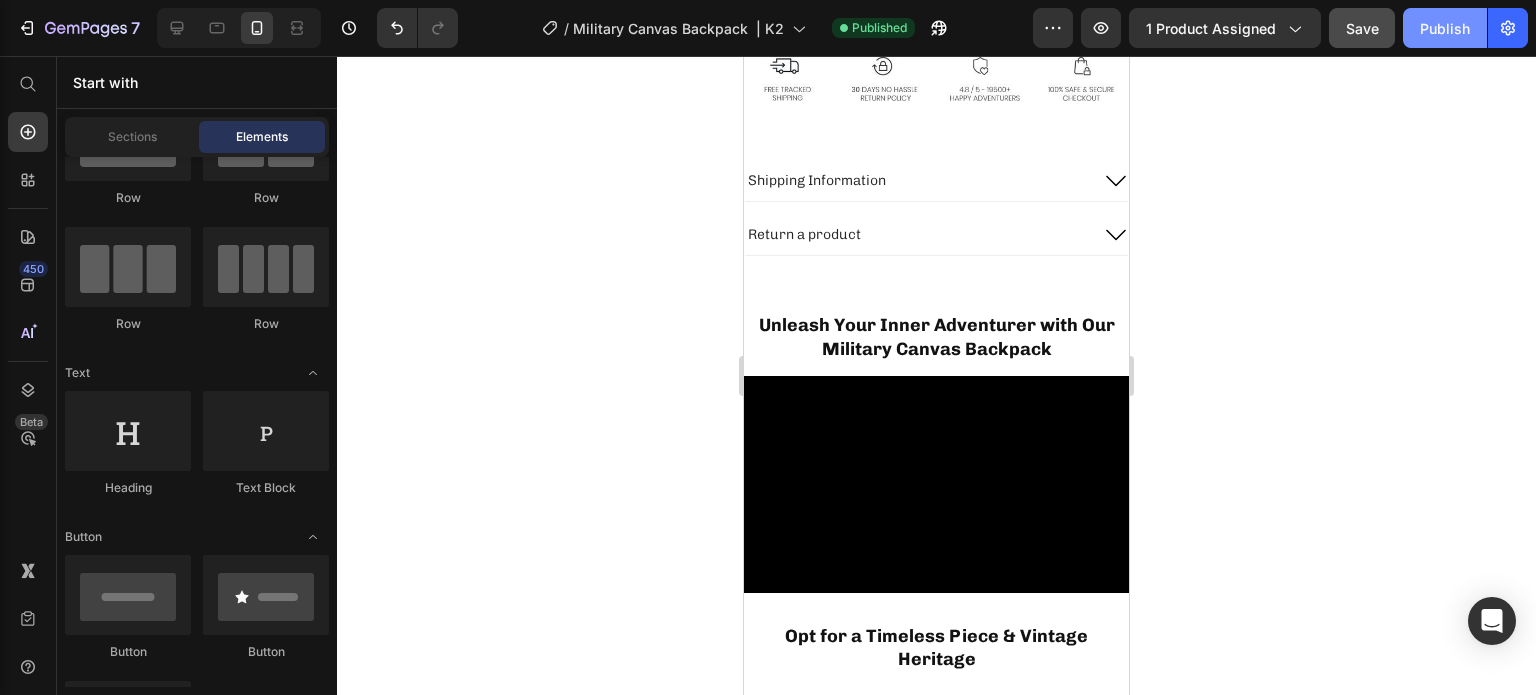 click on "Publish" 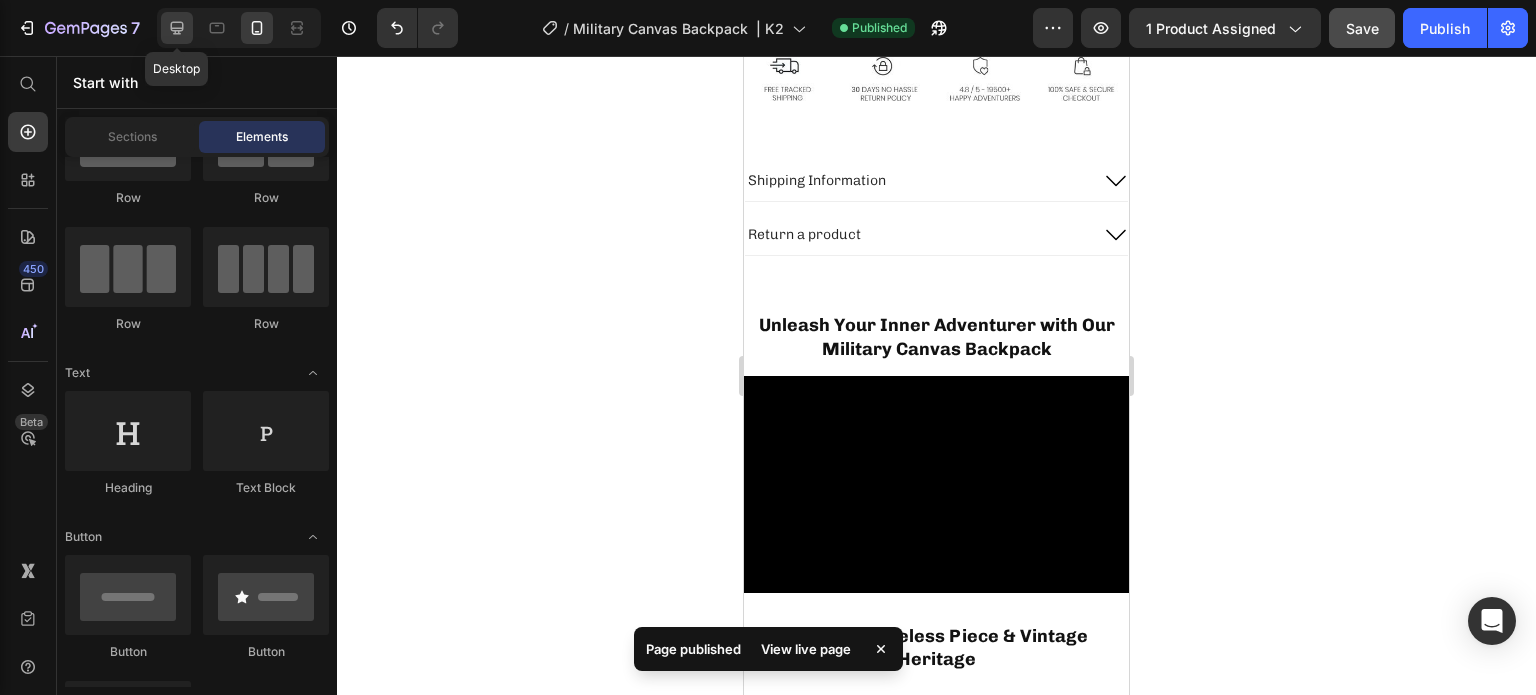 click 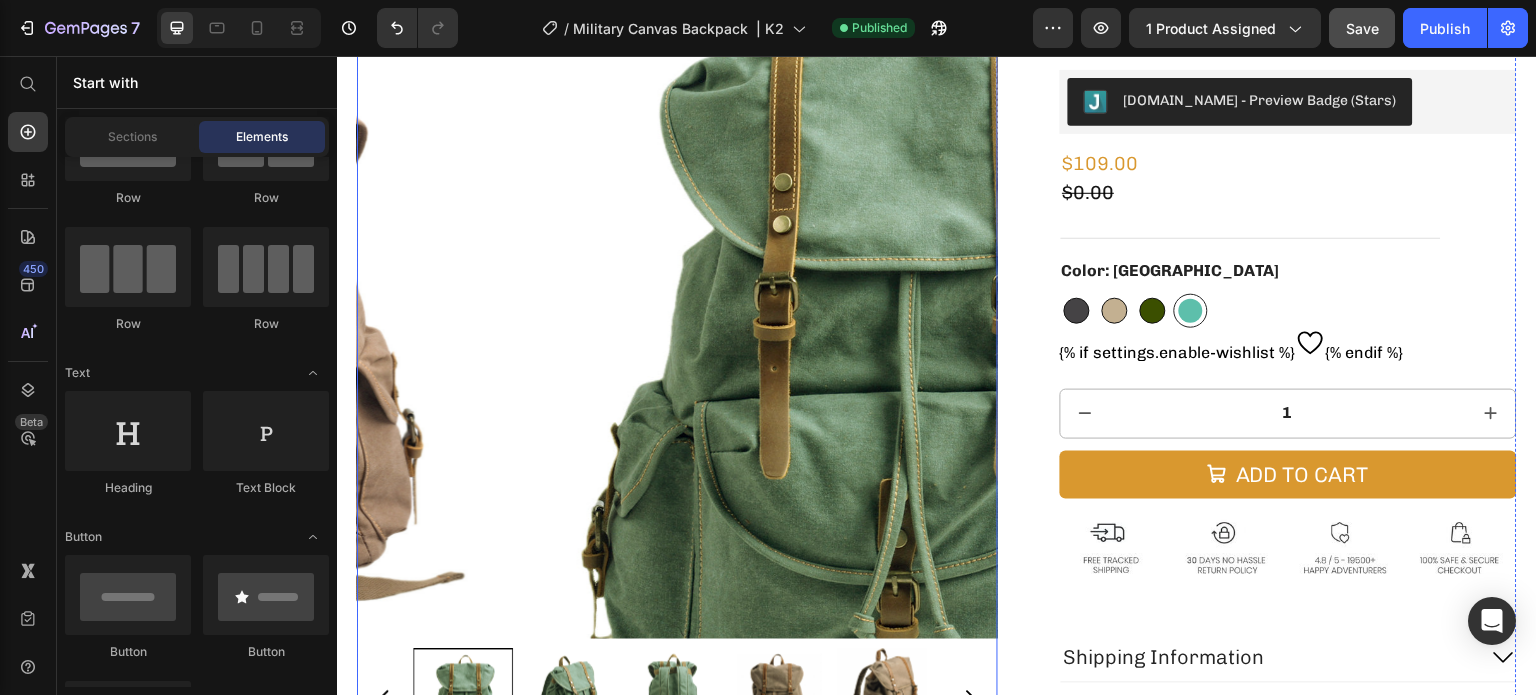 scroll, scrollTop: 88, scrollLeft: 0, axis: vertical 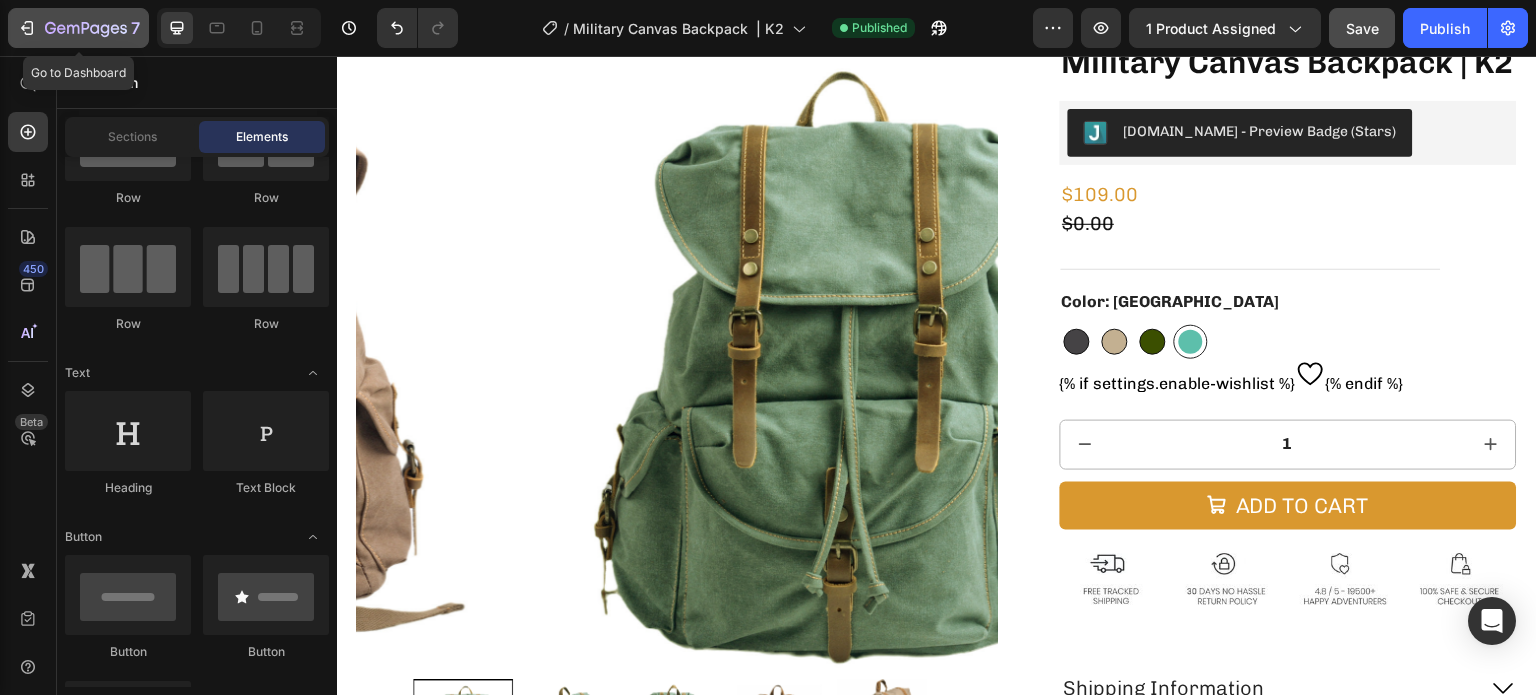 click 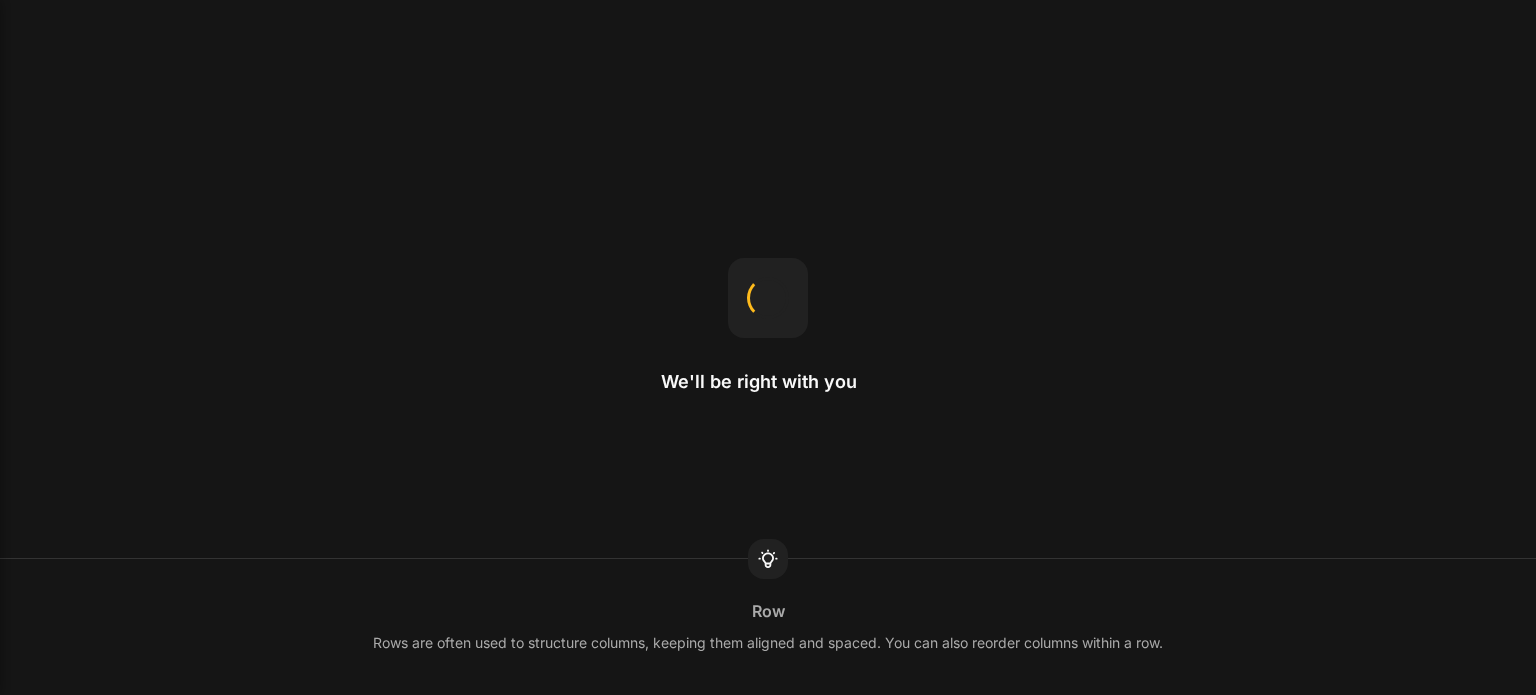 scroll, scrollTop: 0, scrollLeft: 0, axis: both 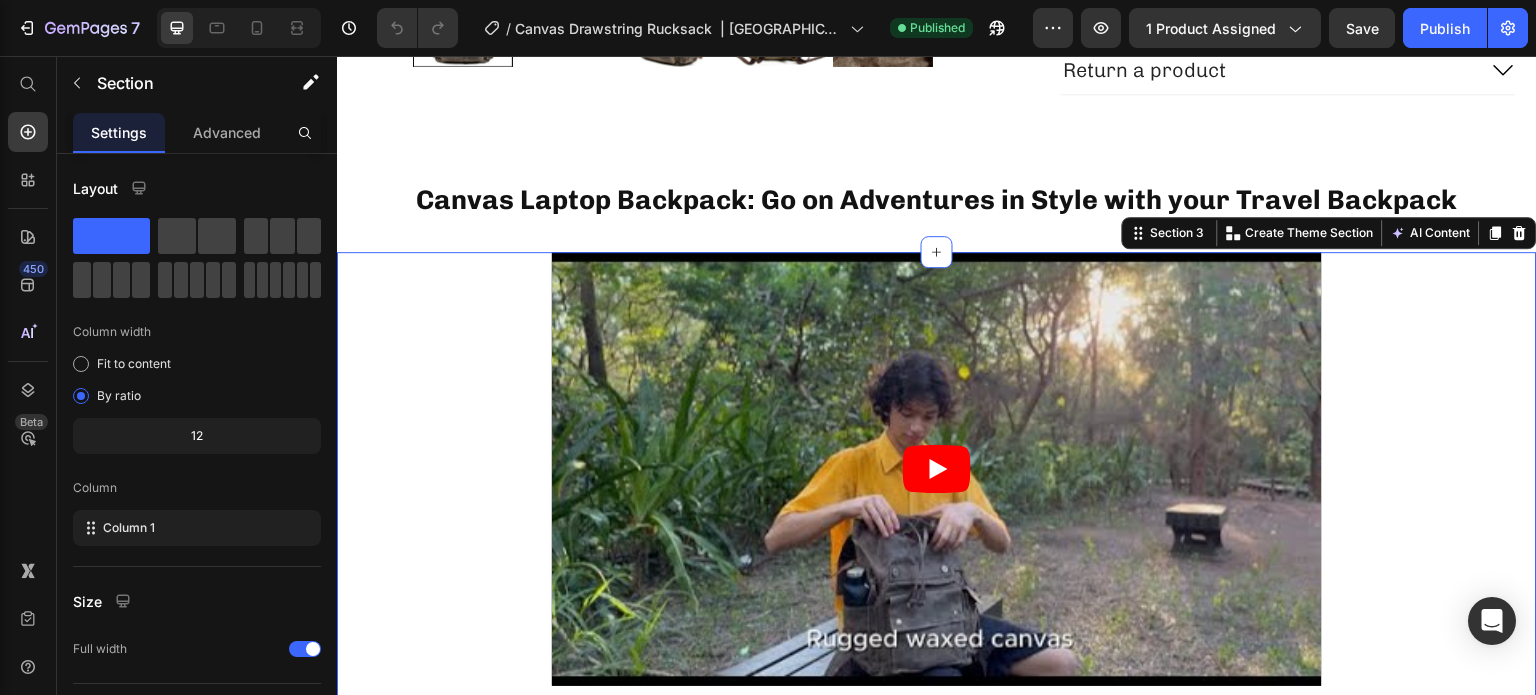 click on "Video Row" at bounding box center (937, 492) 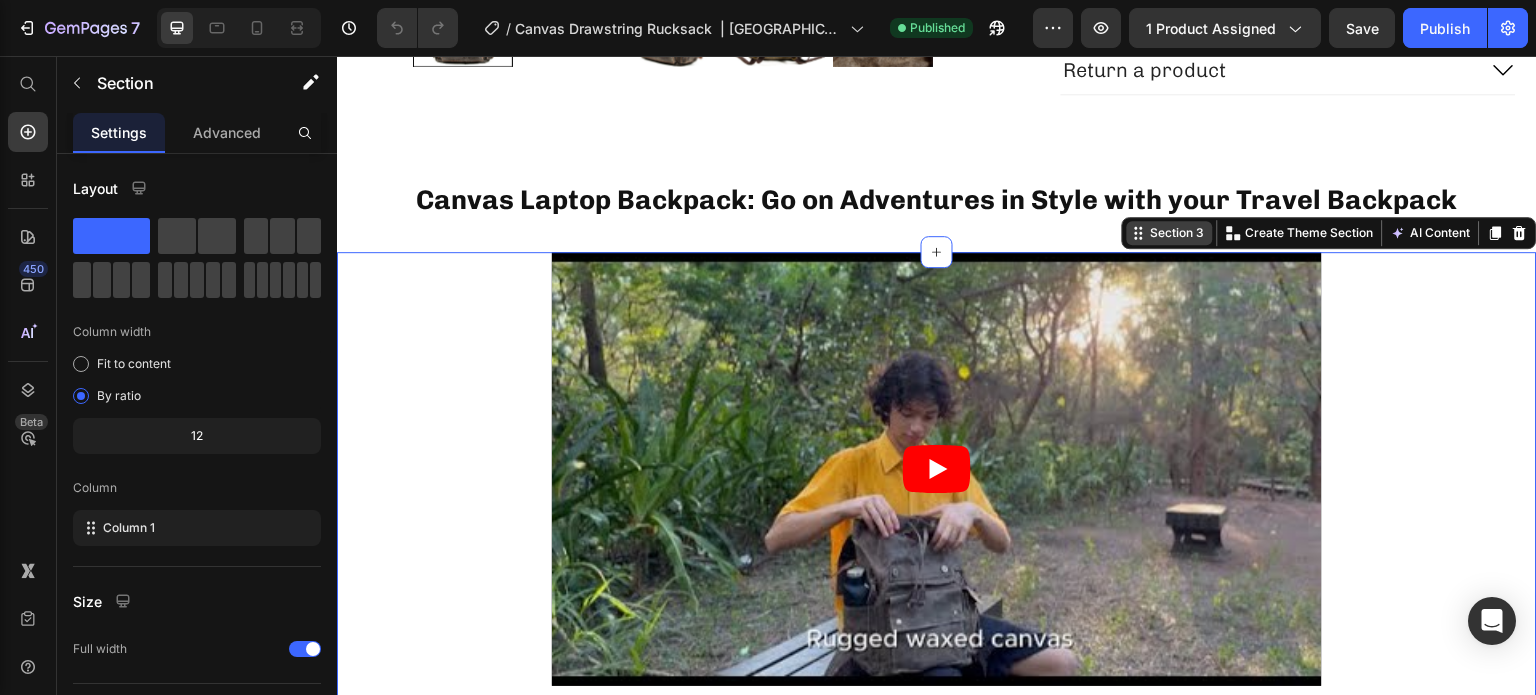 click on "Section 3" at bounding box center [1178, 233] 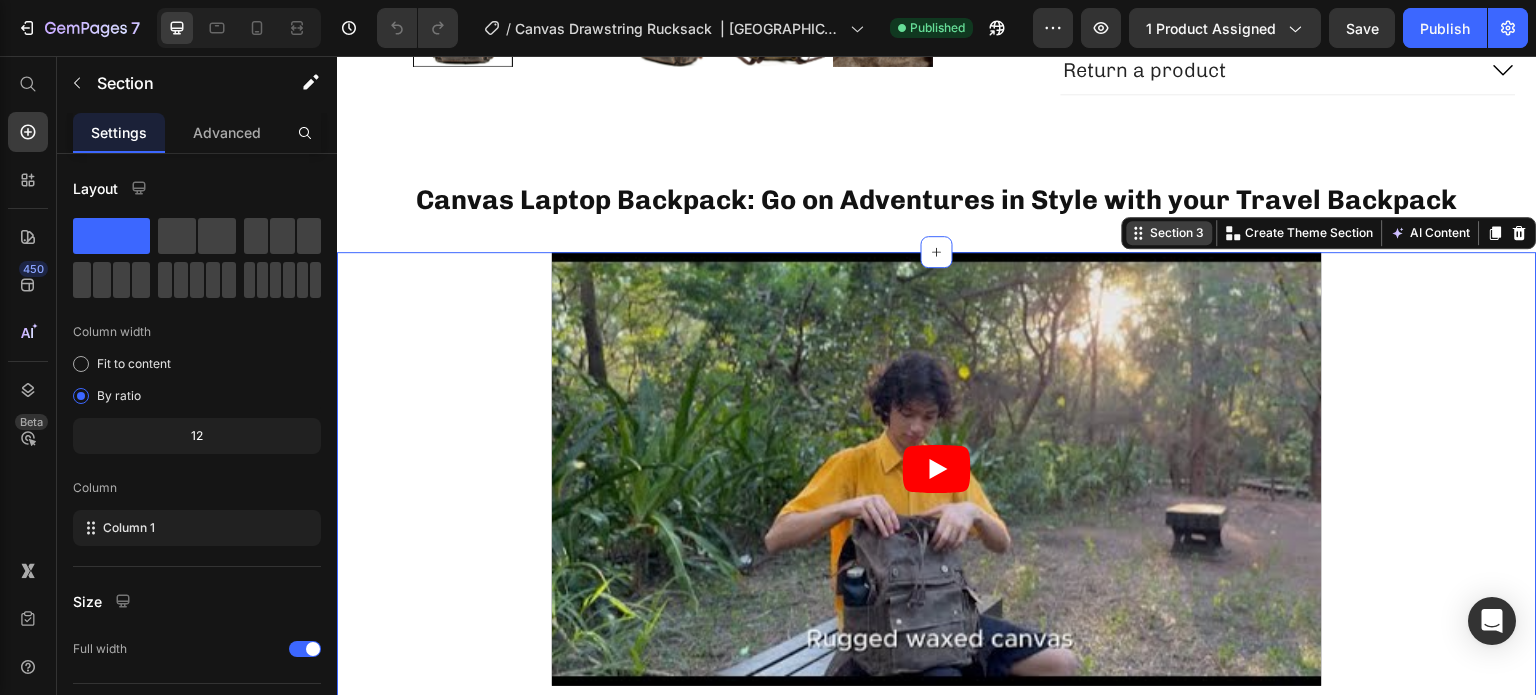 click on "Section 3" at bounding box center [1178, 233] 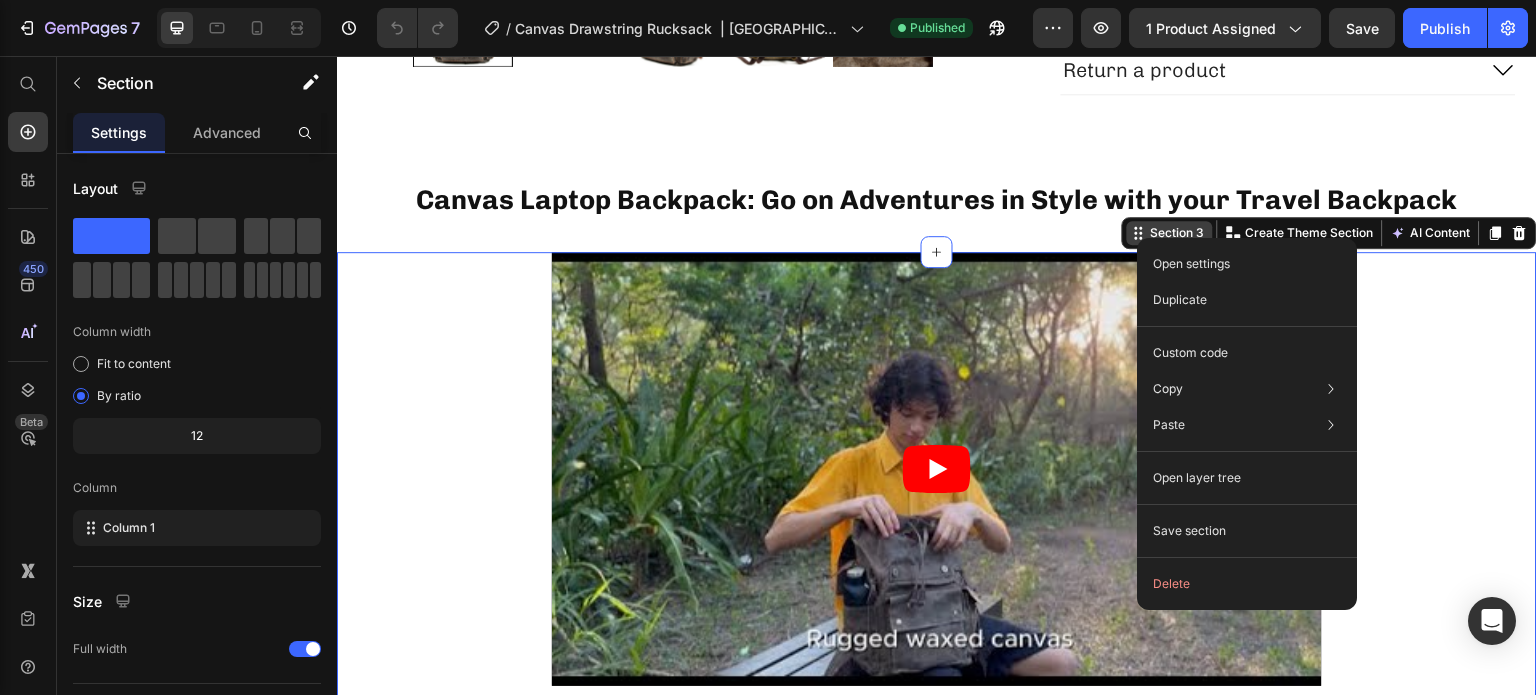 click on "Open settings Duplicate Custom code Copy Copy section  Ctrl + C Copy style  Copy class  .gFdfCCnnfV Paste Paste element  Ctrl + V Paste style  Ctrl + Shift + V Open layer tree Save section  Delete" 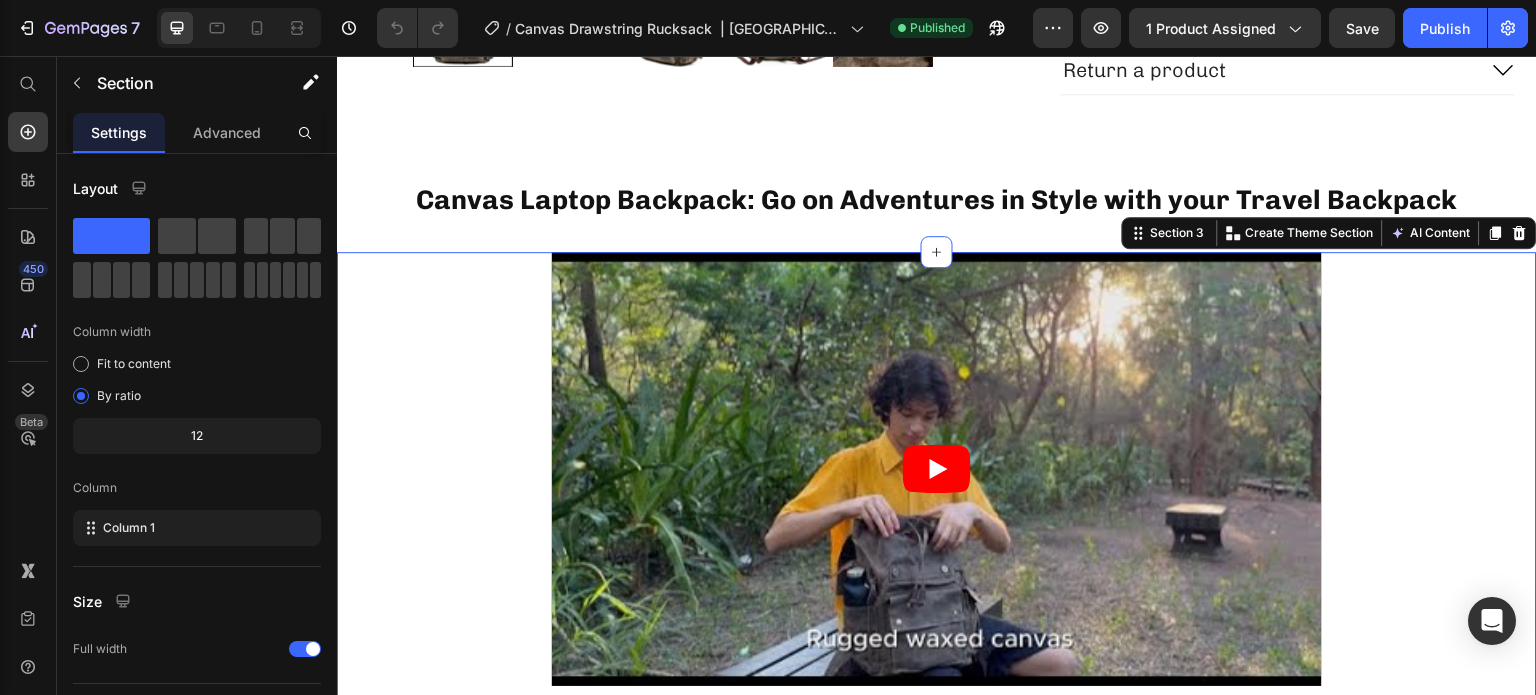 click on "Video Row" at bounding box center (937, 492) 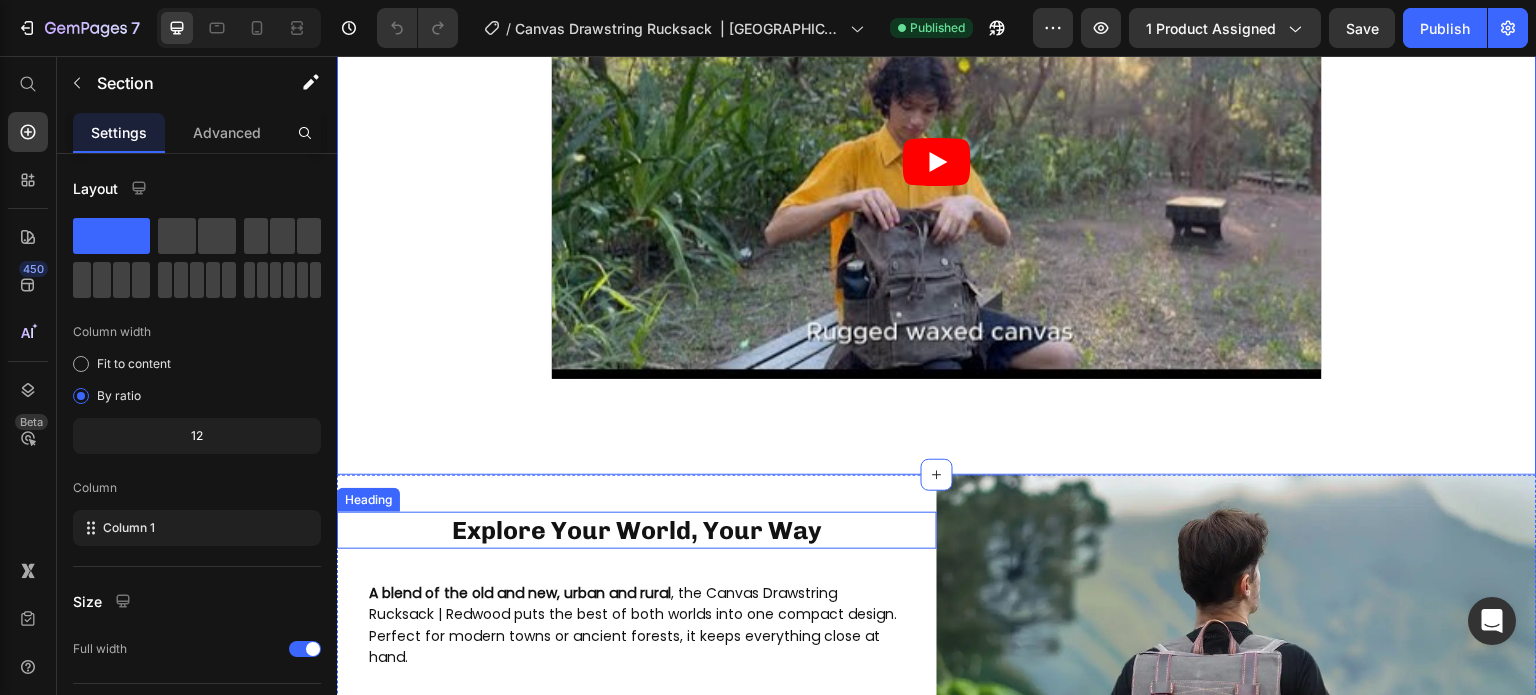 scroll, scrollTop: 1000, scrollLeft: 0, axis: vertical 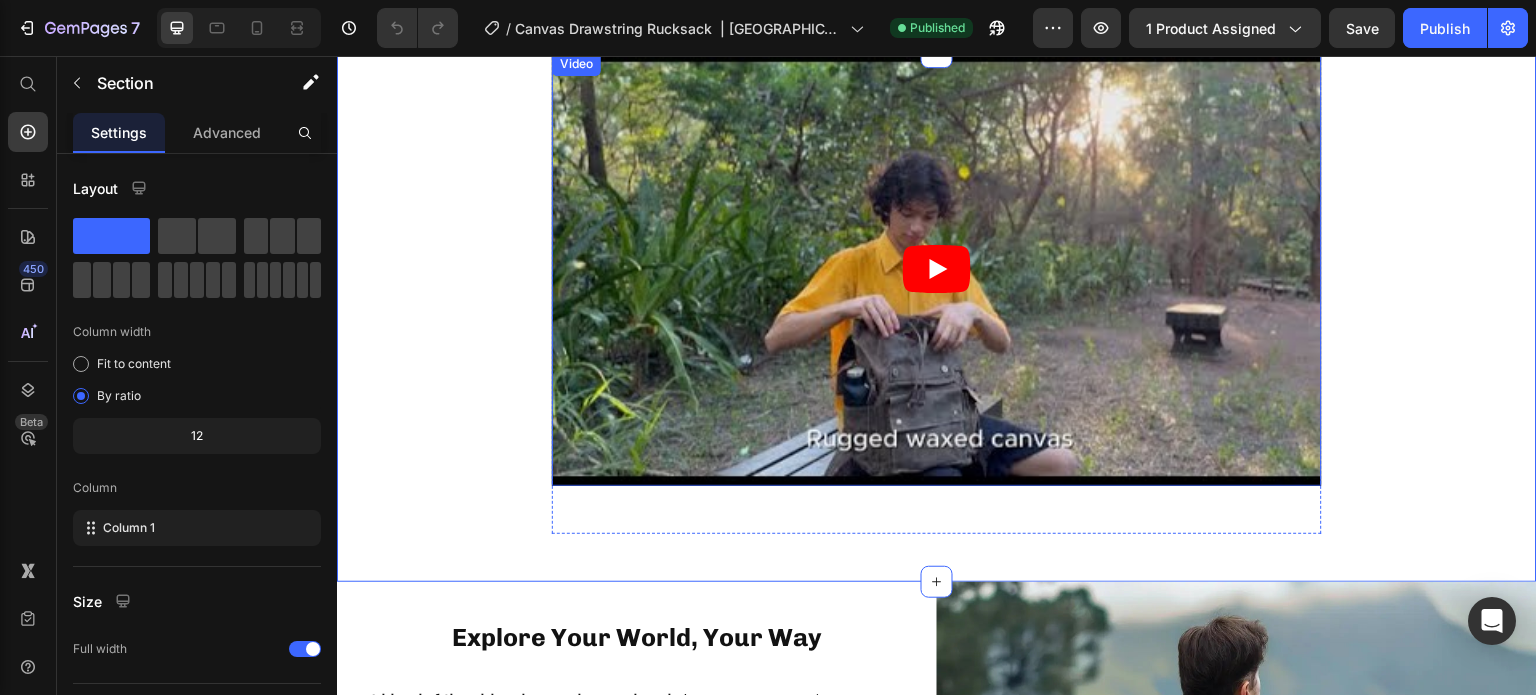 click at bounding box center [937, 268] 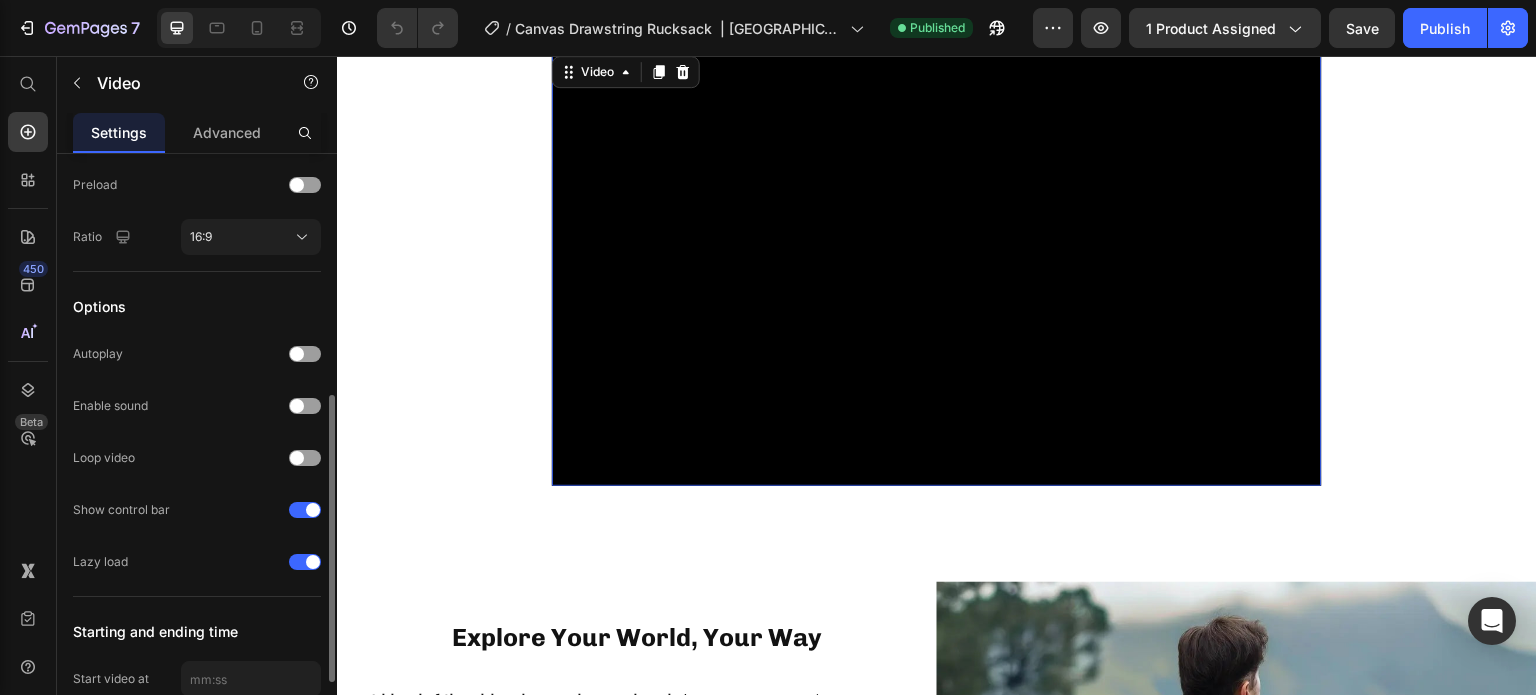 scroll, scrollTop: 644, scrollLeft: 0, axis: vertical 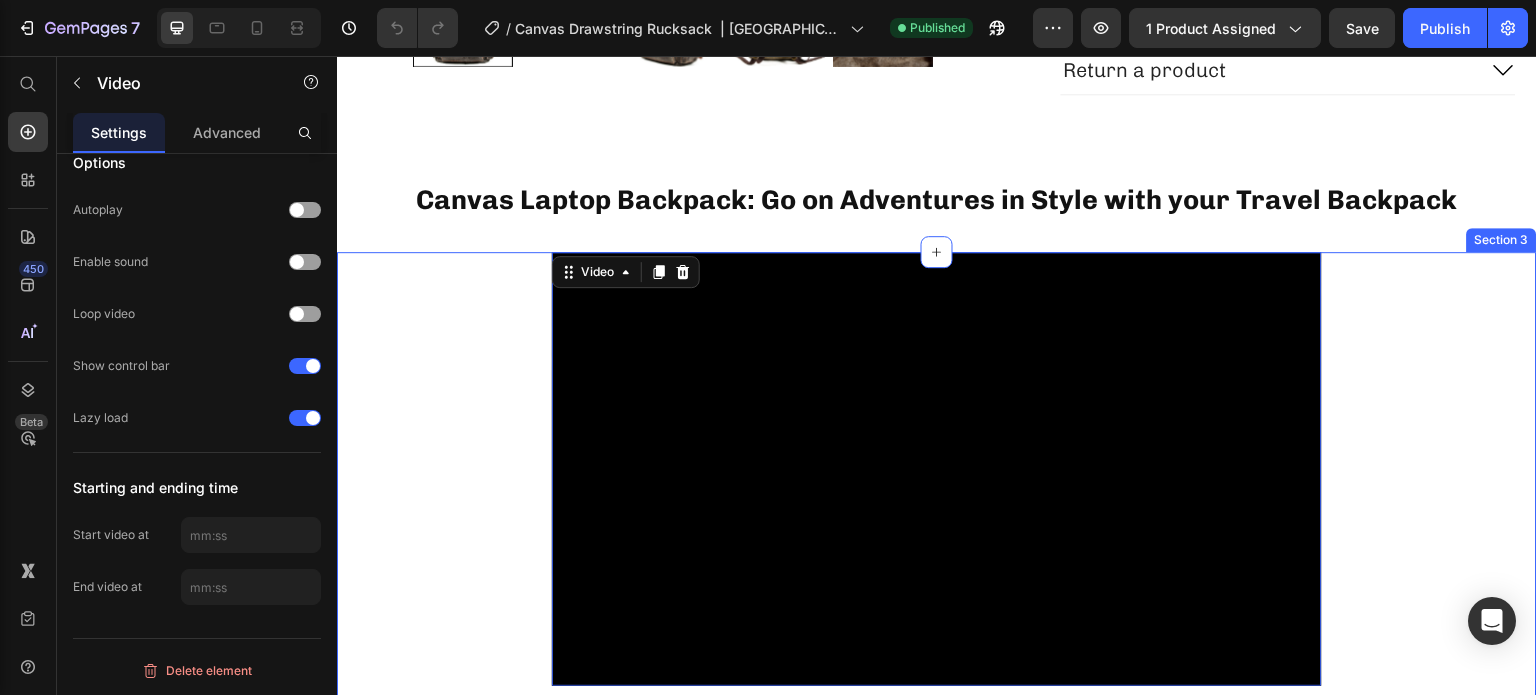 click on "Video   48 Row" at bounding box center [937, 492] 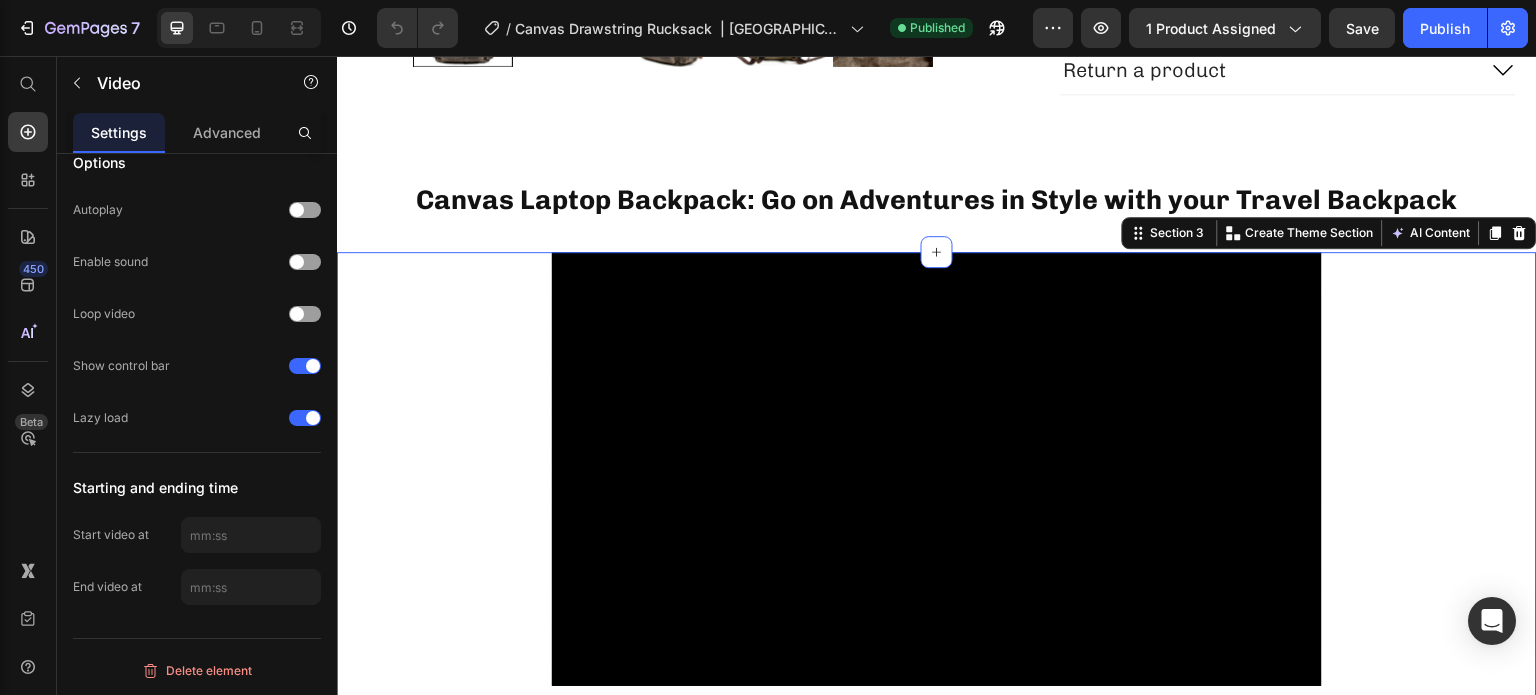 scroll, scrollTop: 0, scrollLeft: 0, axis: both 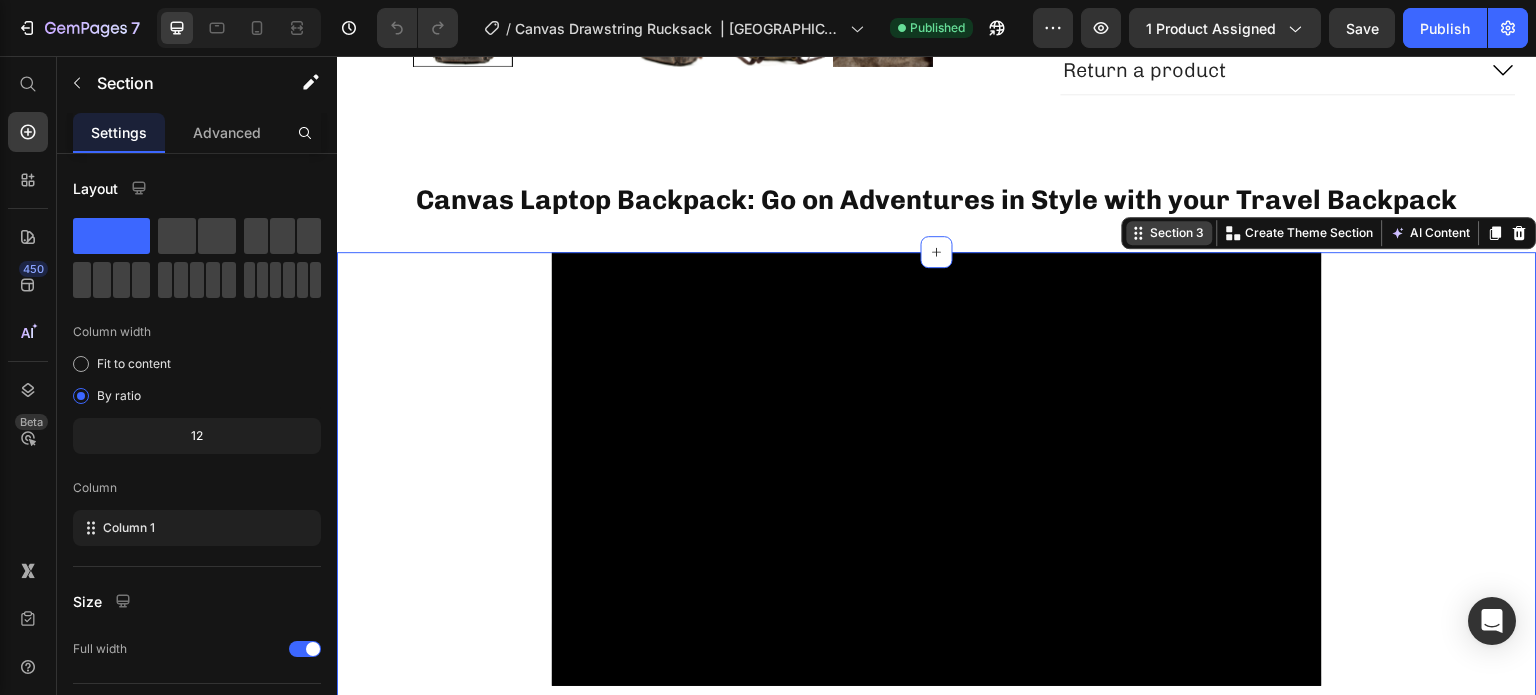 click on "Section 3" at bounding box center (1178, 233) 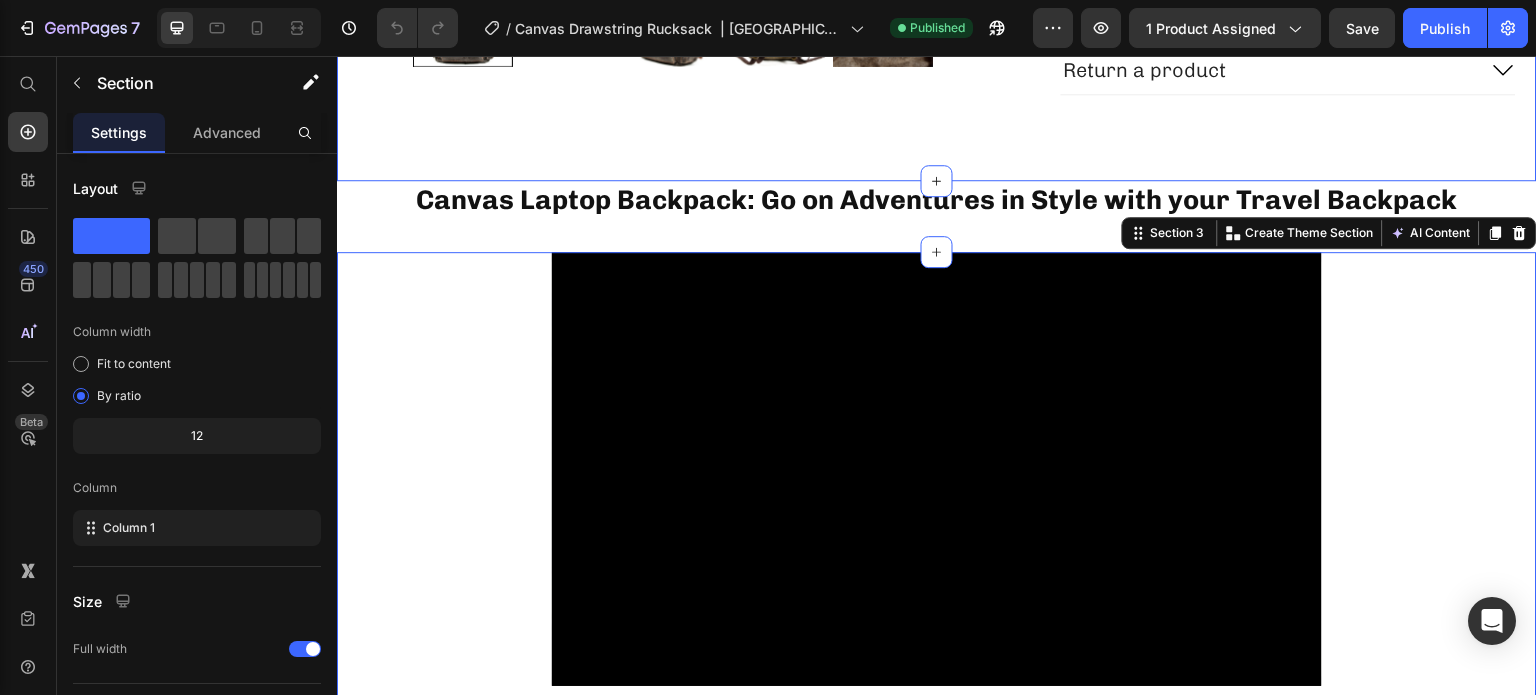 drag, startPoint x: 622, startPoint y: 164, endPoint x: 623, endPoint y: 181, distance: 17.029387 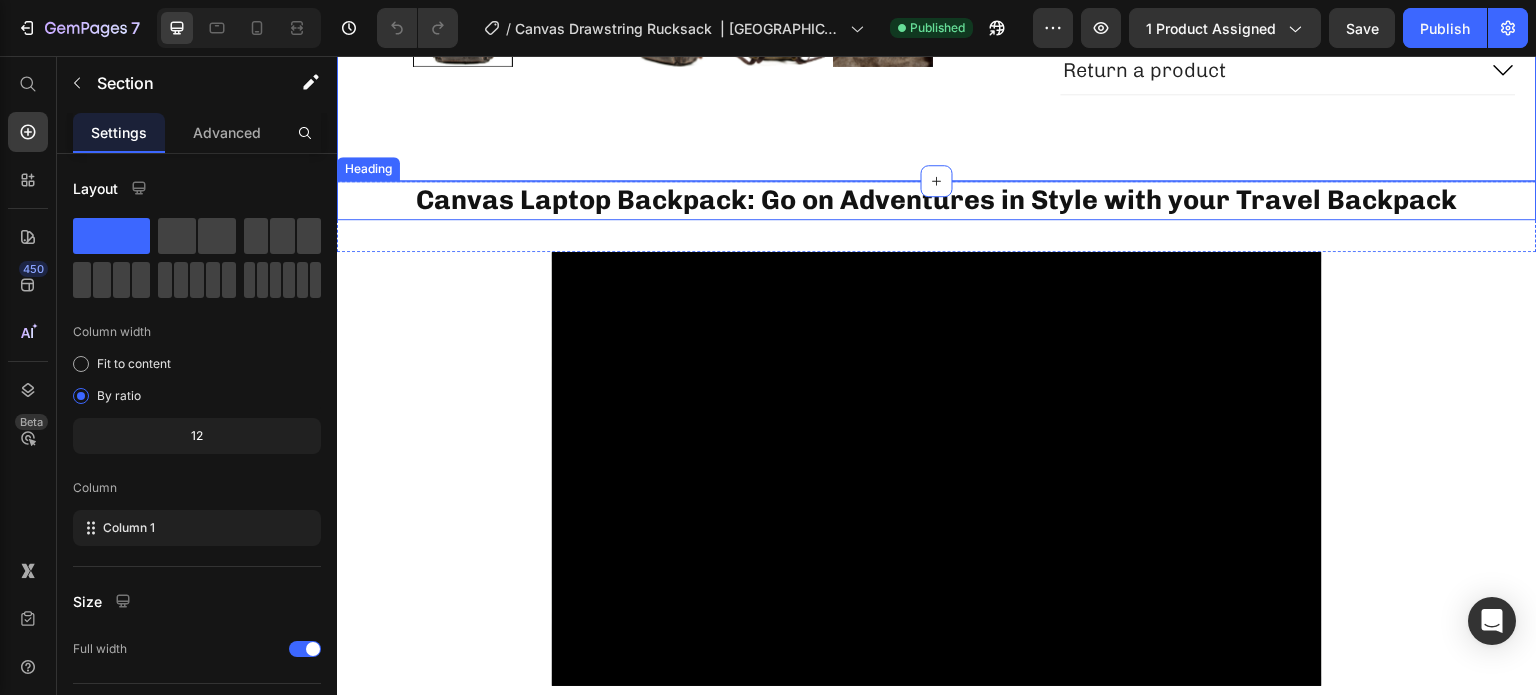 click on "Canvas Laptop Backpack: Go on Adventures in Style with your Travel Backpack" at bounding box center (937, 200) 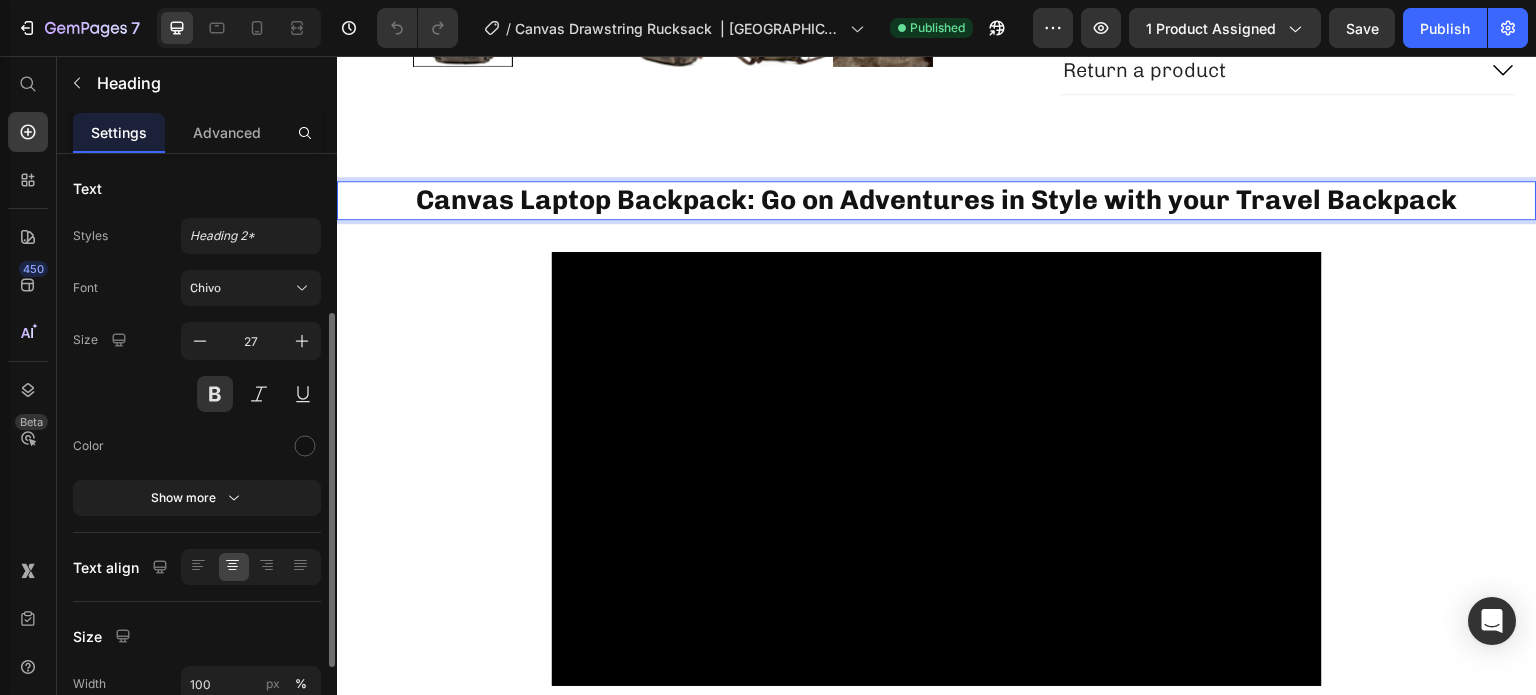 scroll, scrollTop: 100, scrollLeft: 0, axis: vertical 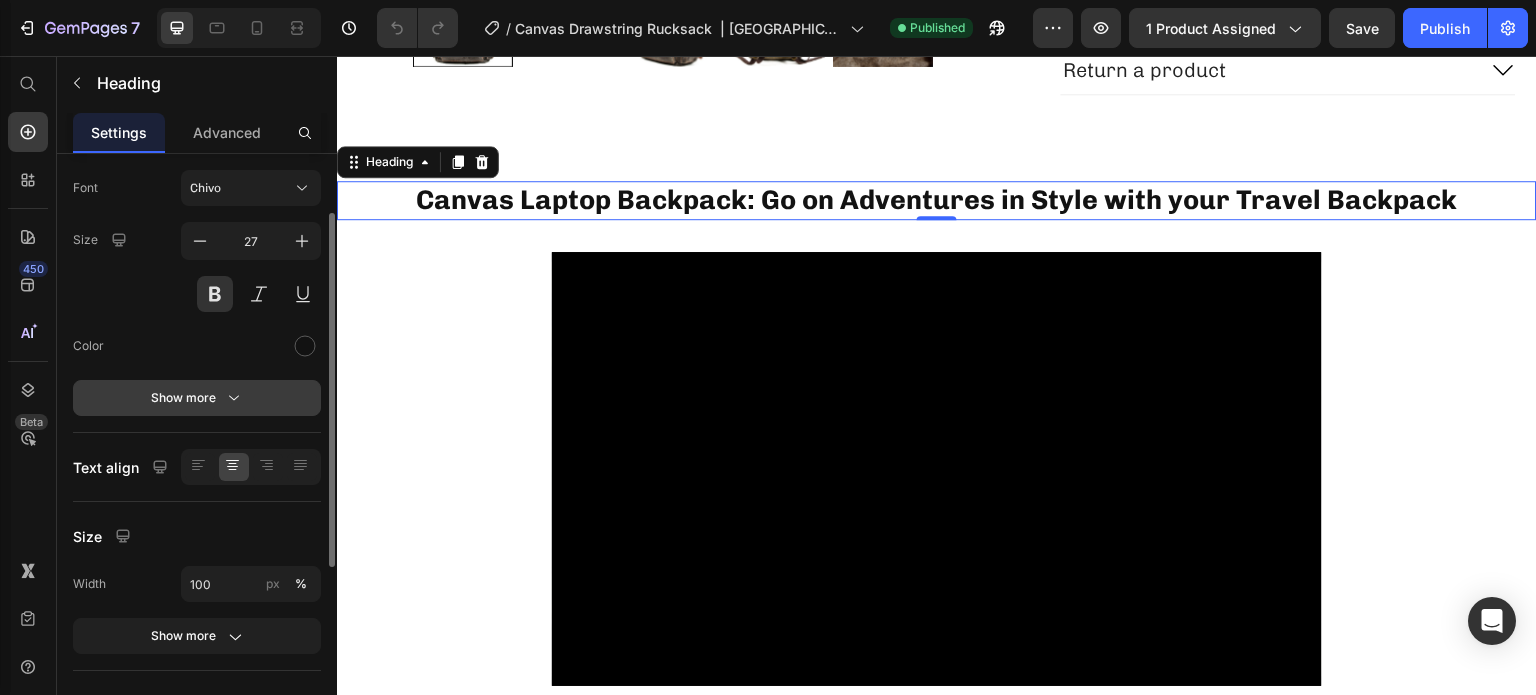click on "Show more" at bounding box center [197, 398] 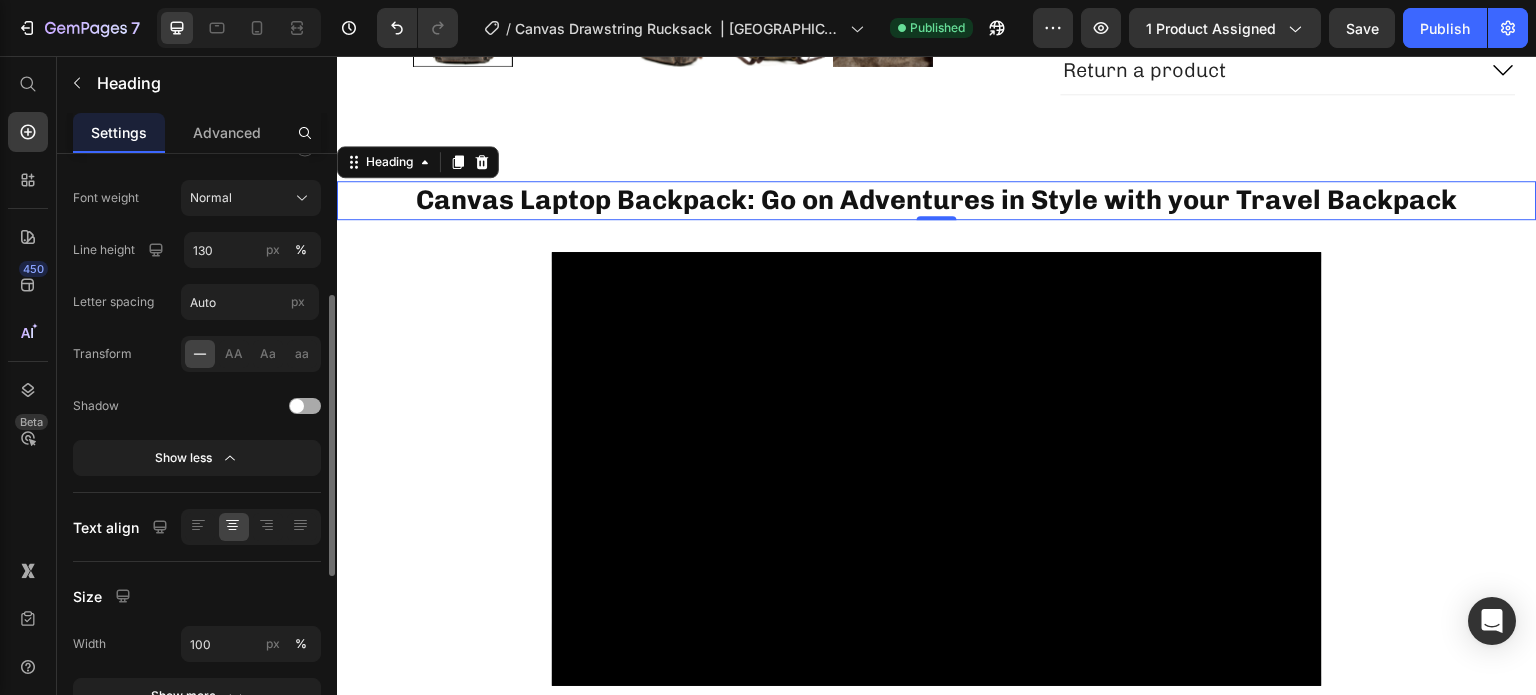 scroll, scrollTop: 400, scrollLeft: 0, axis: vertical 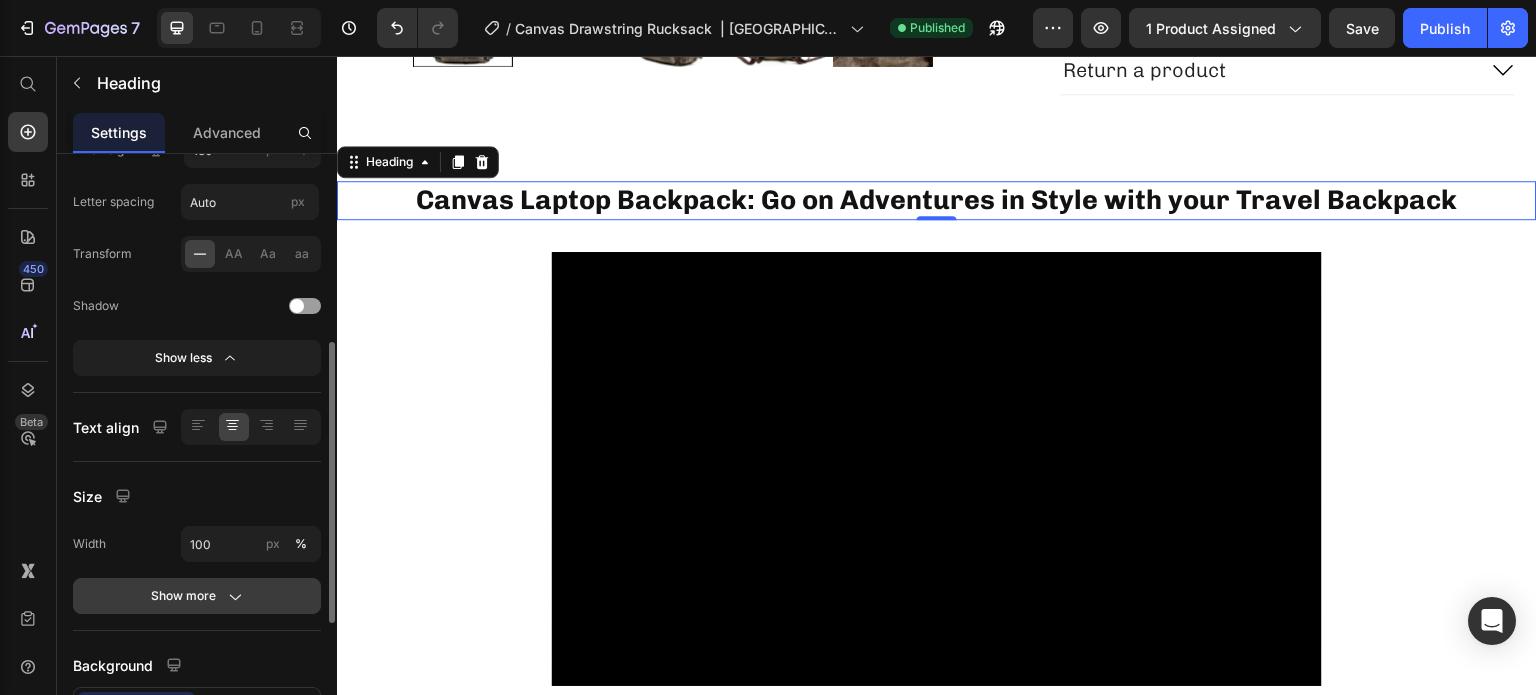 click 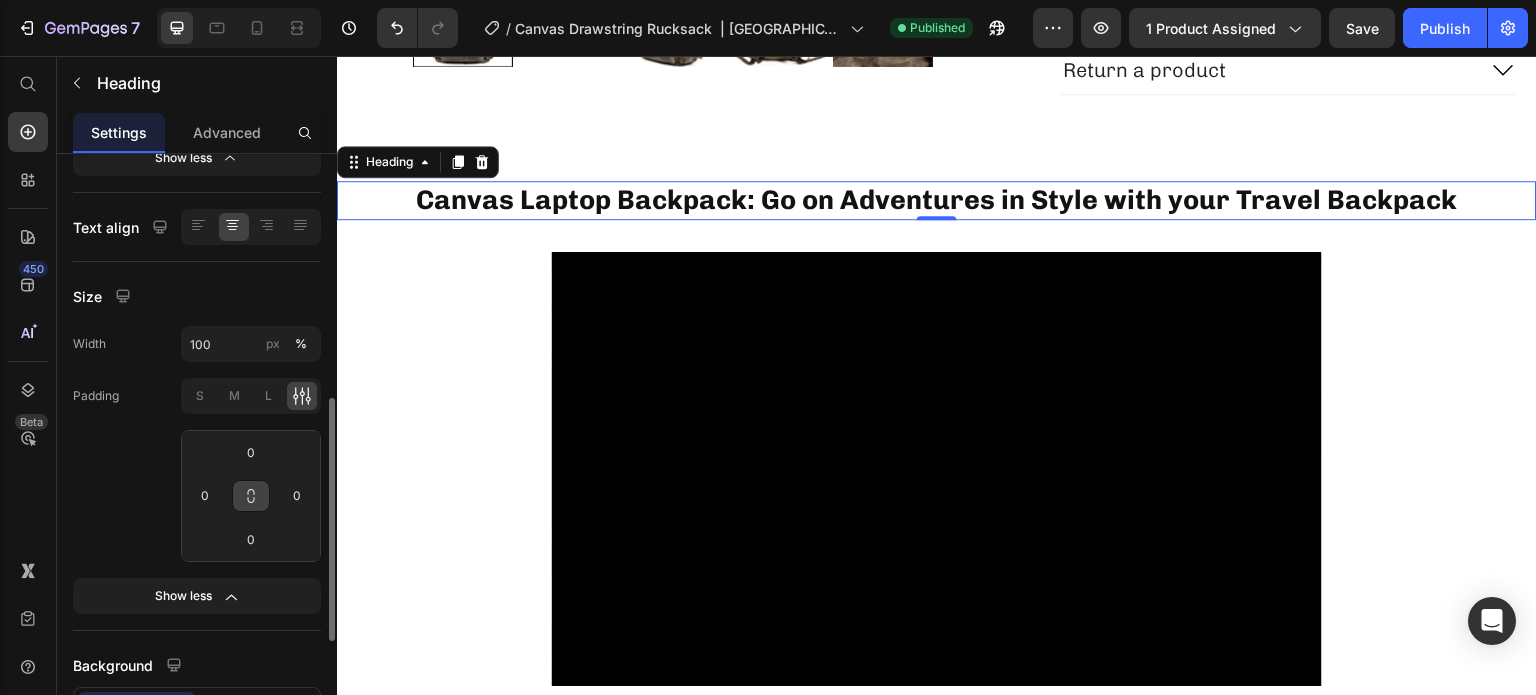 scroll, scrollTop: 700, scrollLeft: 0, axis: vertical 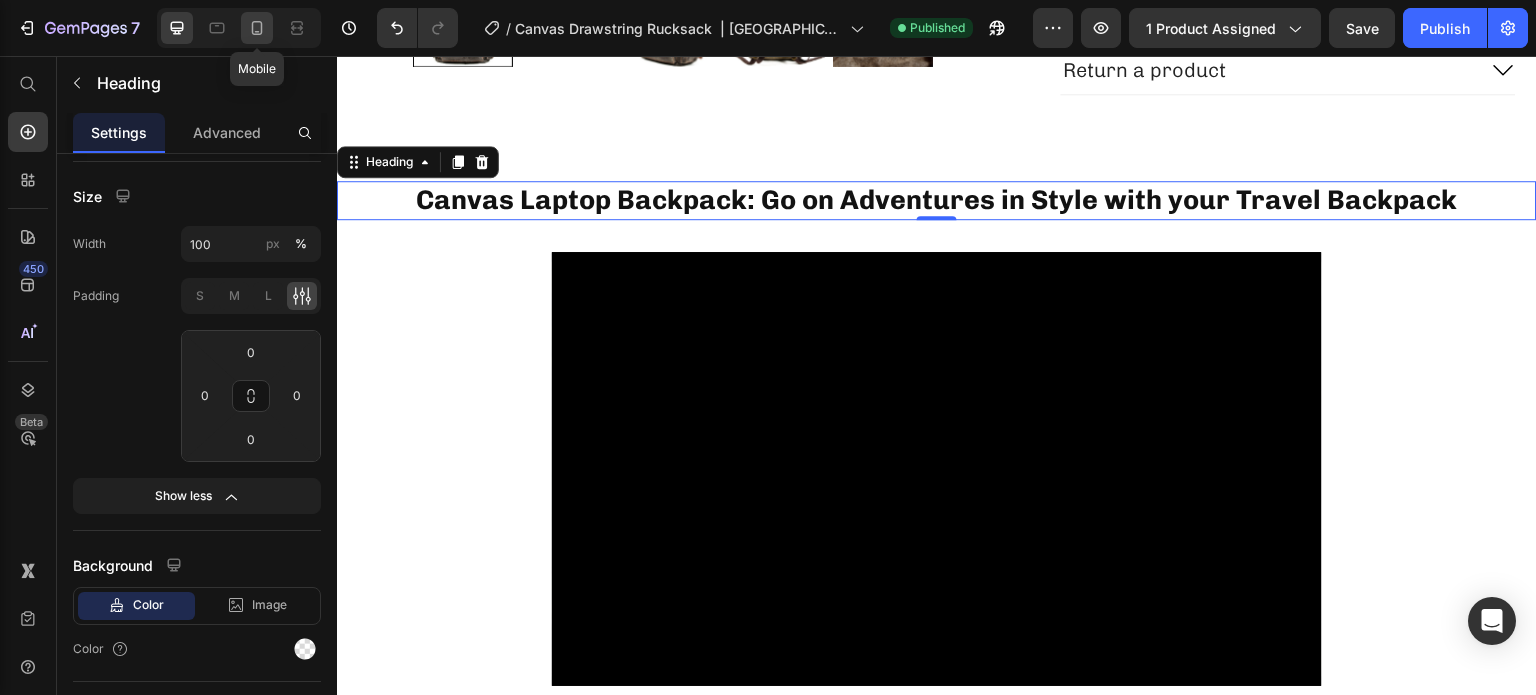 click 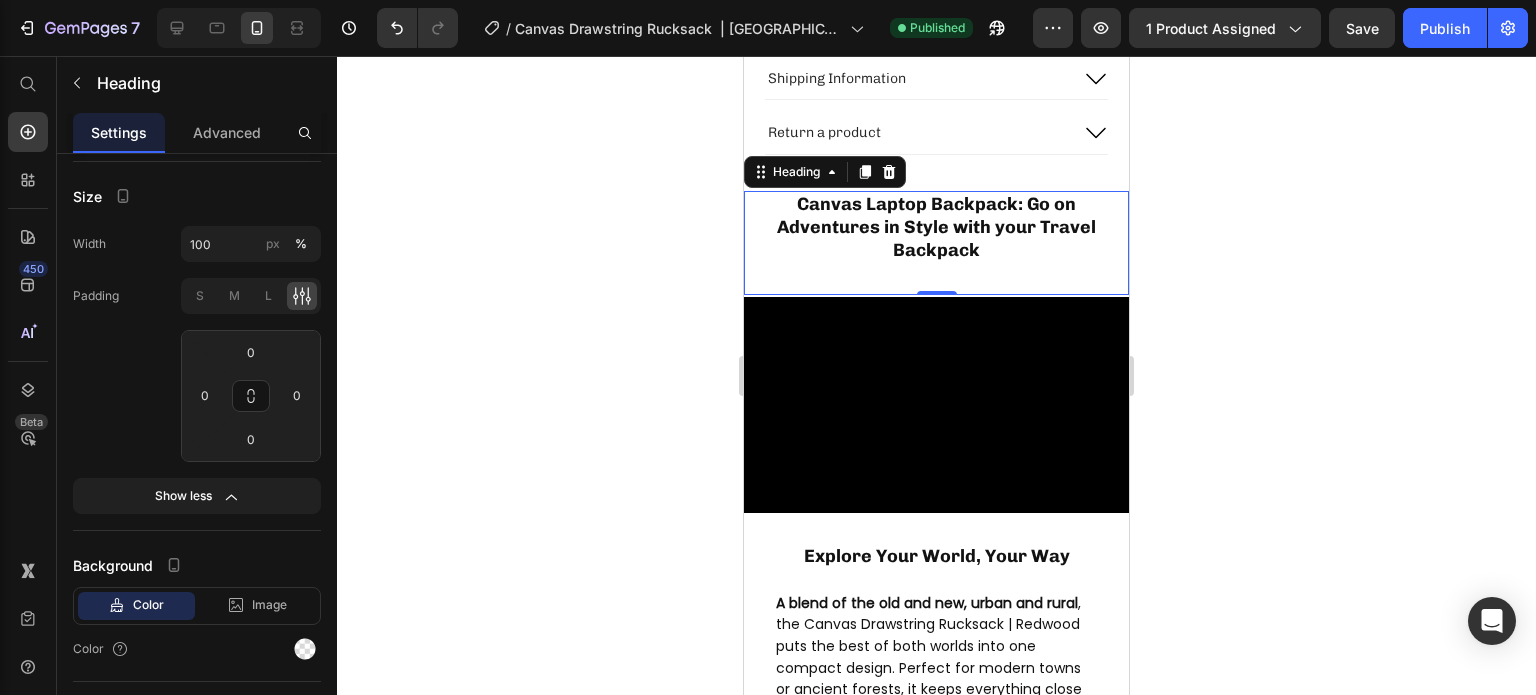 scroll, scrollTop: 1168, scrollLeft: 0, axis: vertical 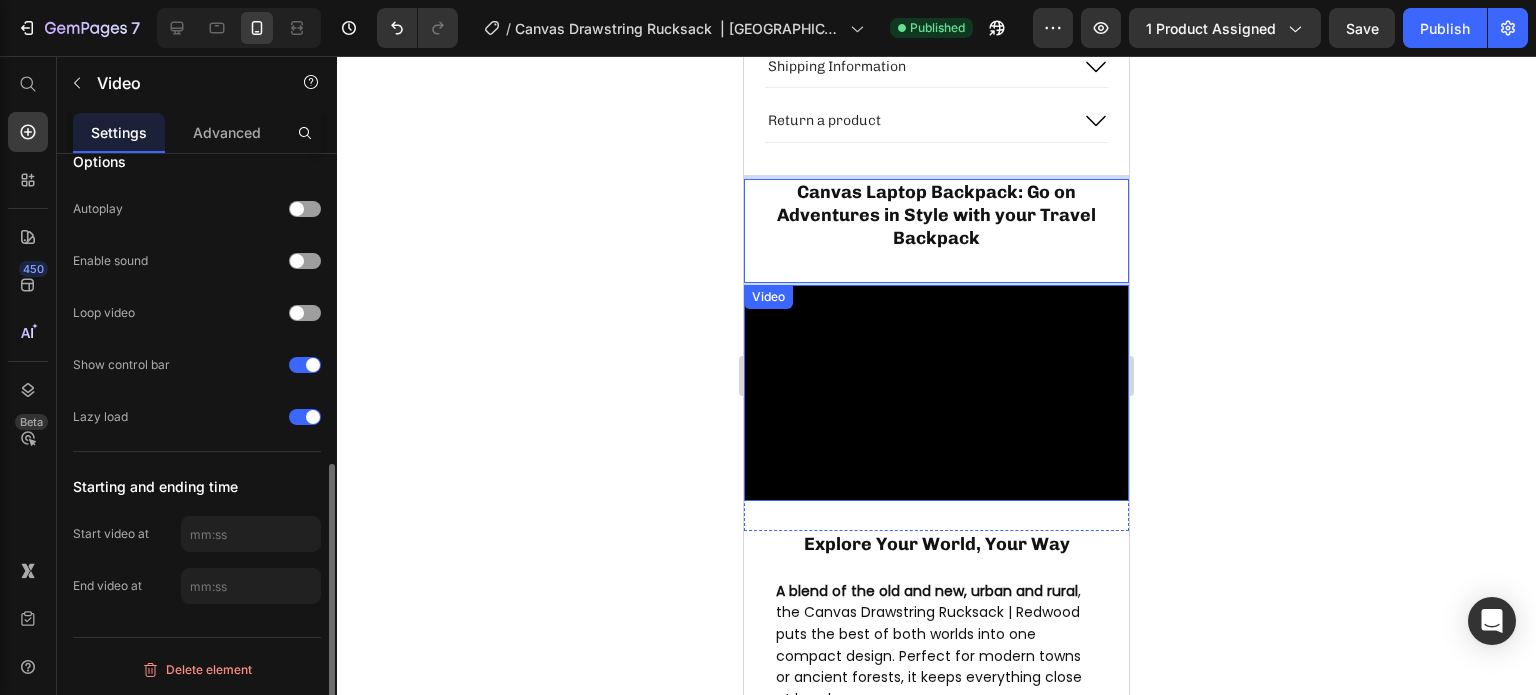 click on "Video" at bounding box center [768, 297] 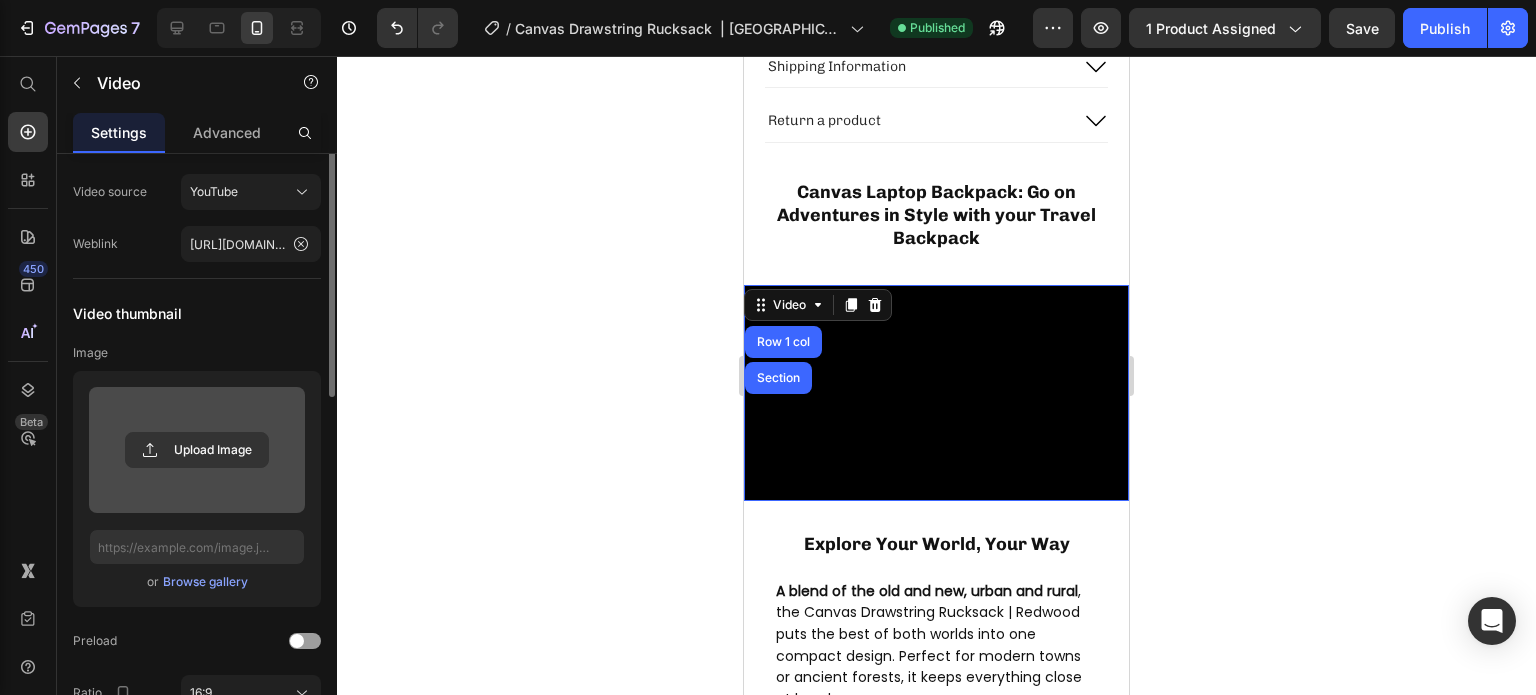 scroll, scrollTop: 0, scrollLeft: 0, axis: both 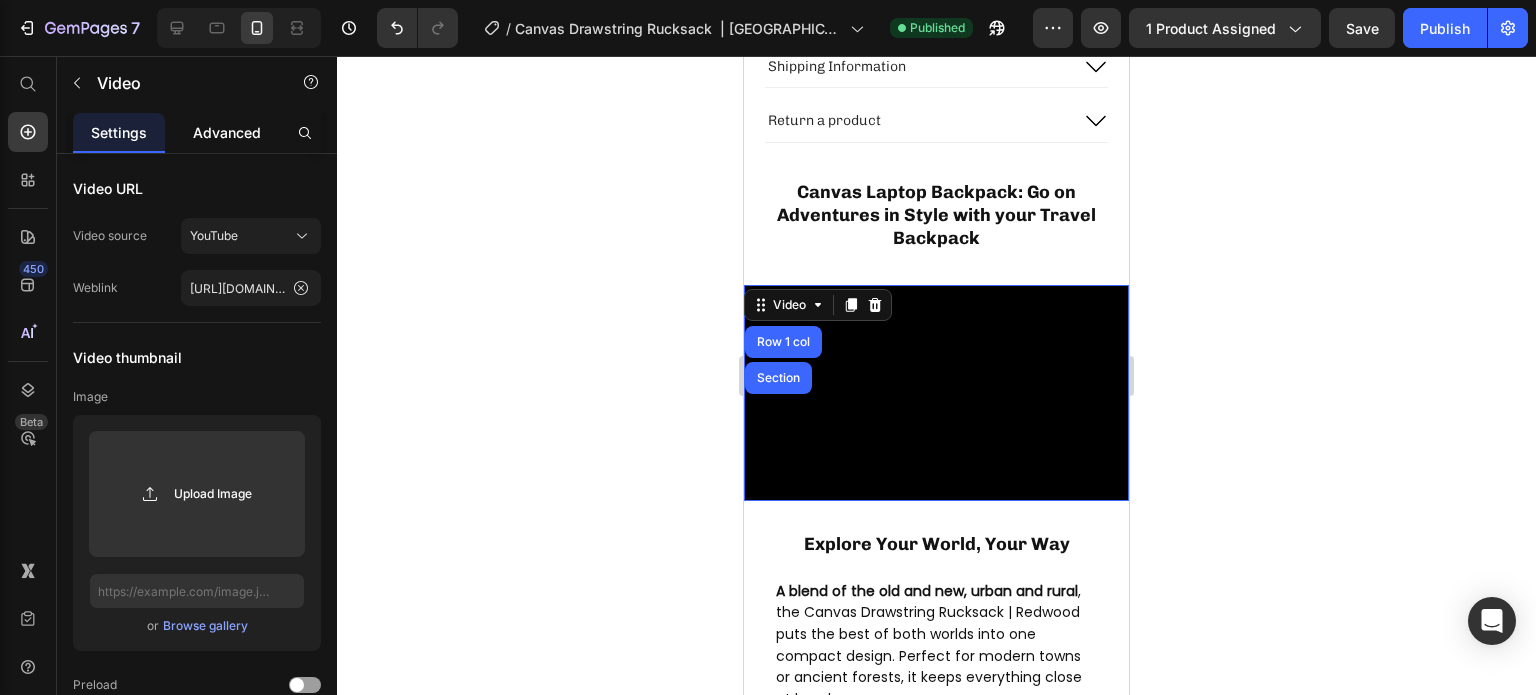 click on "Advanced" at bounding box center (227, 132) 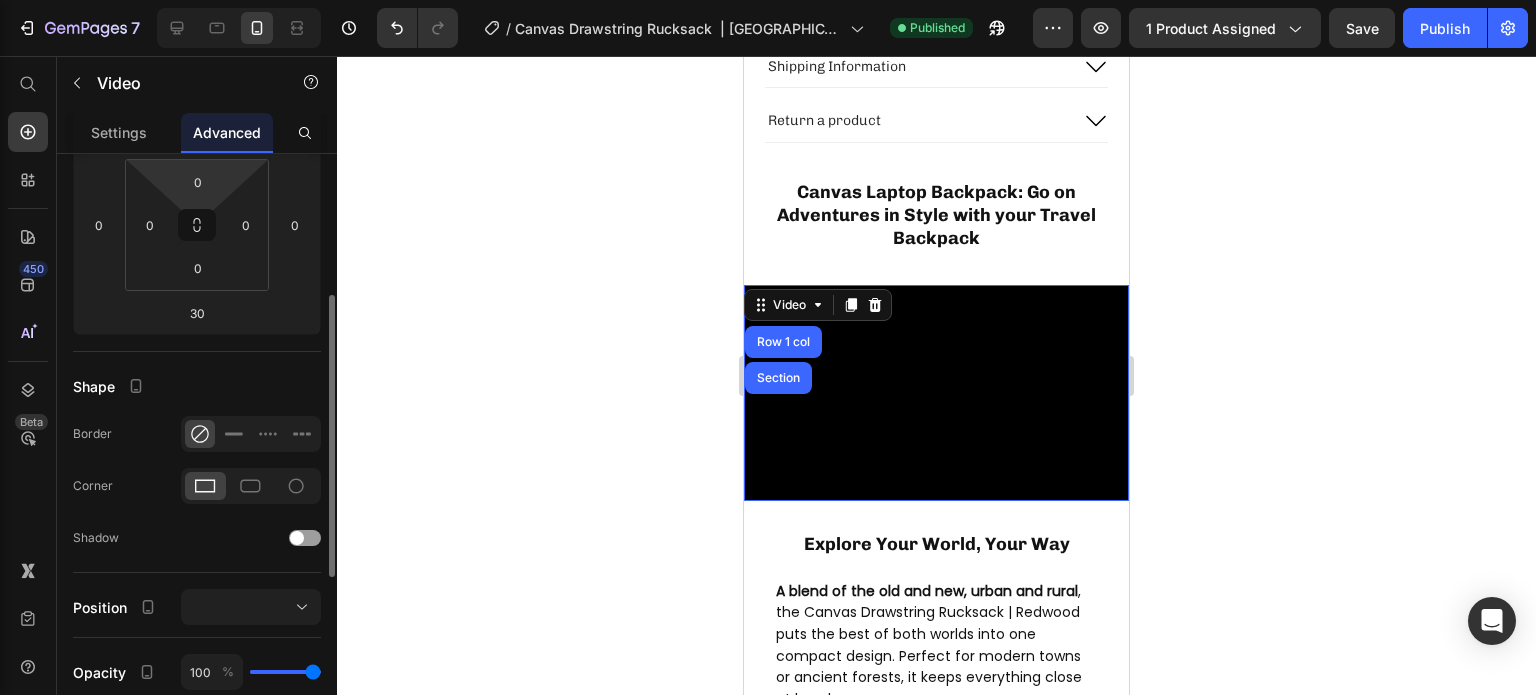 scroll, scrollTop: 0, scrollLeft: 0, axis: both 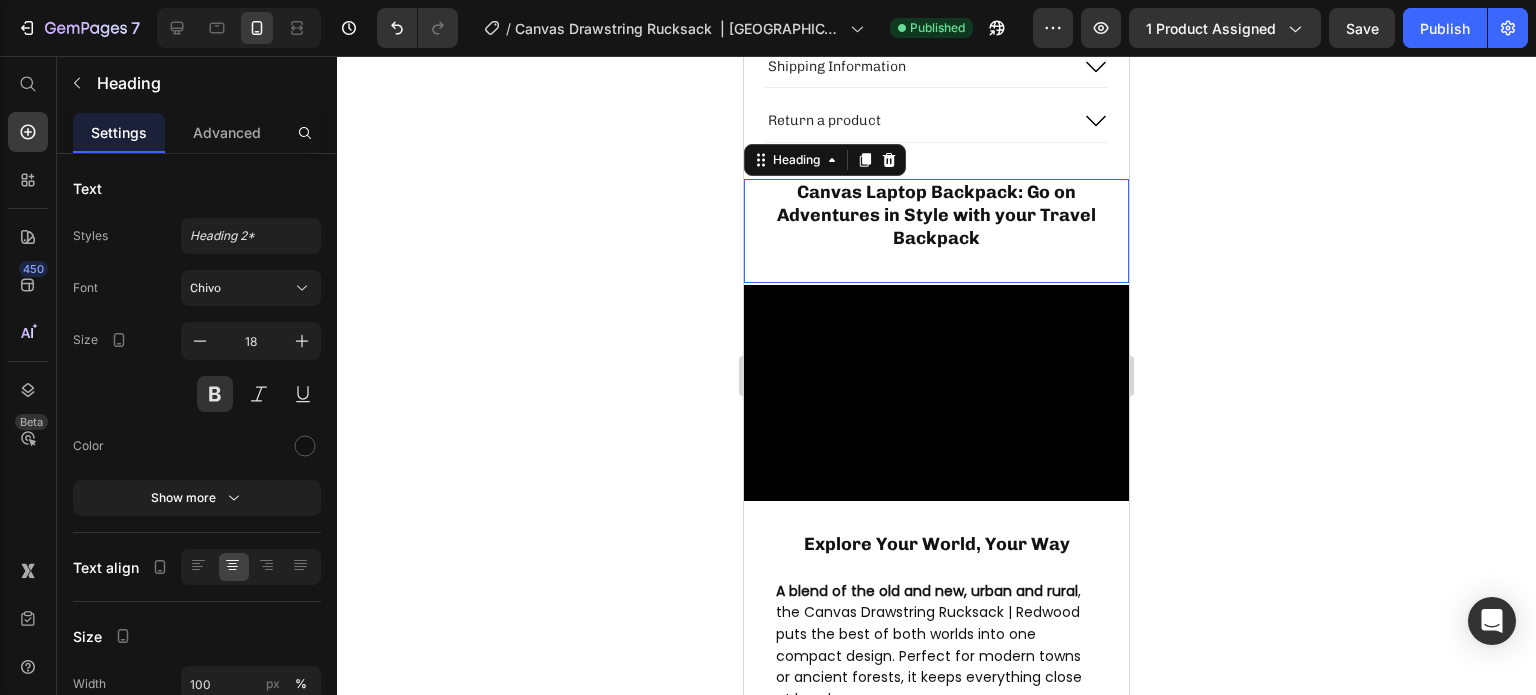 click on "Canvas Laptop Backpack: Go on Adventures in Style with your Travel Backpack" at bounding box center [936, 215] 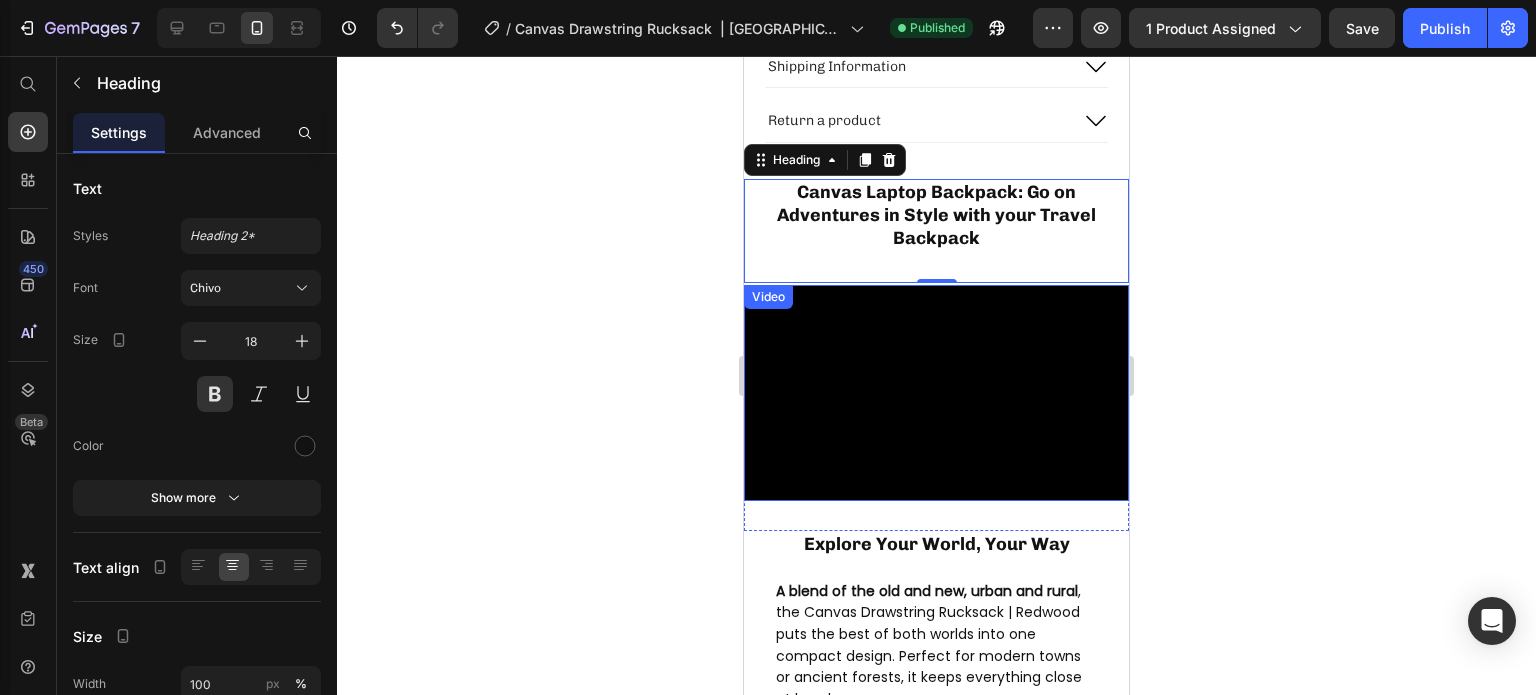 click on "Video" at bounding box center [768, 297] 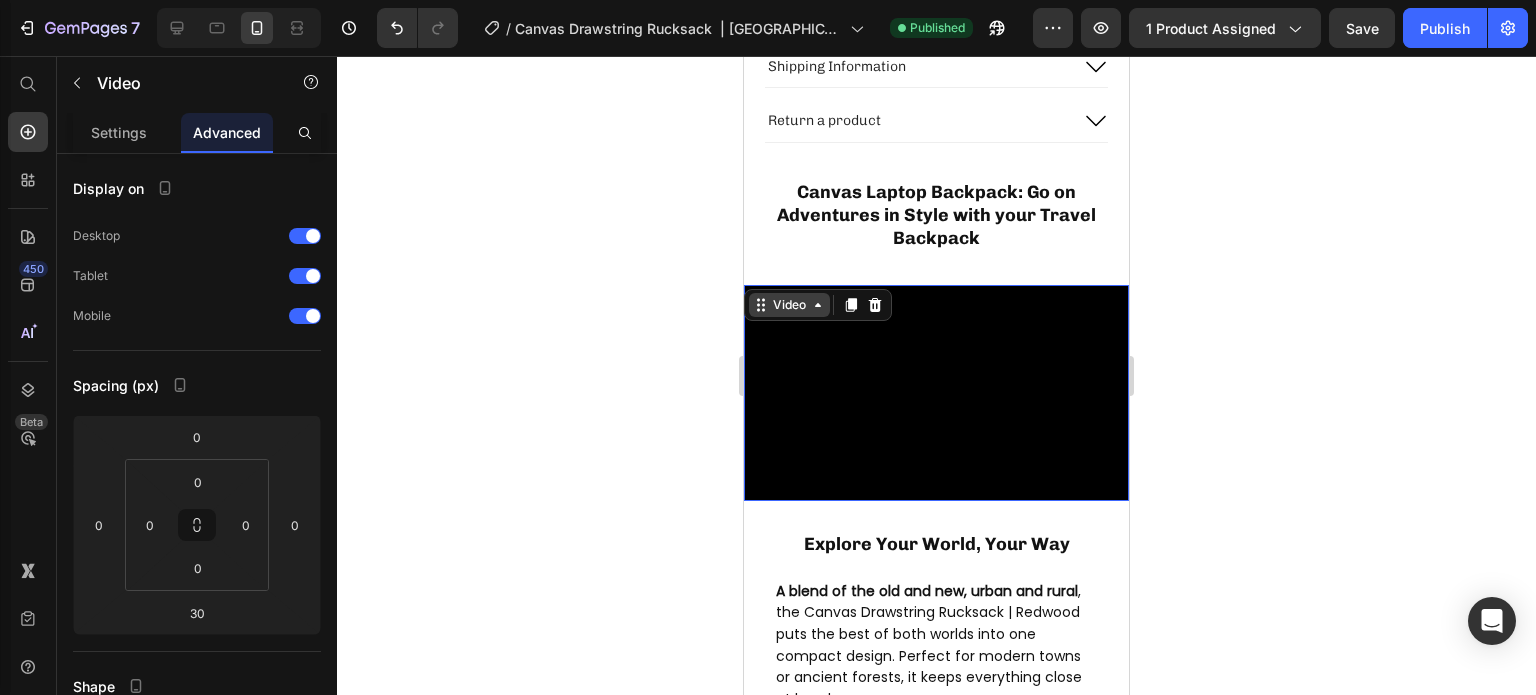 click on "Video" at bounding box center (789, 305) 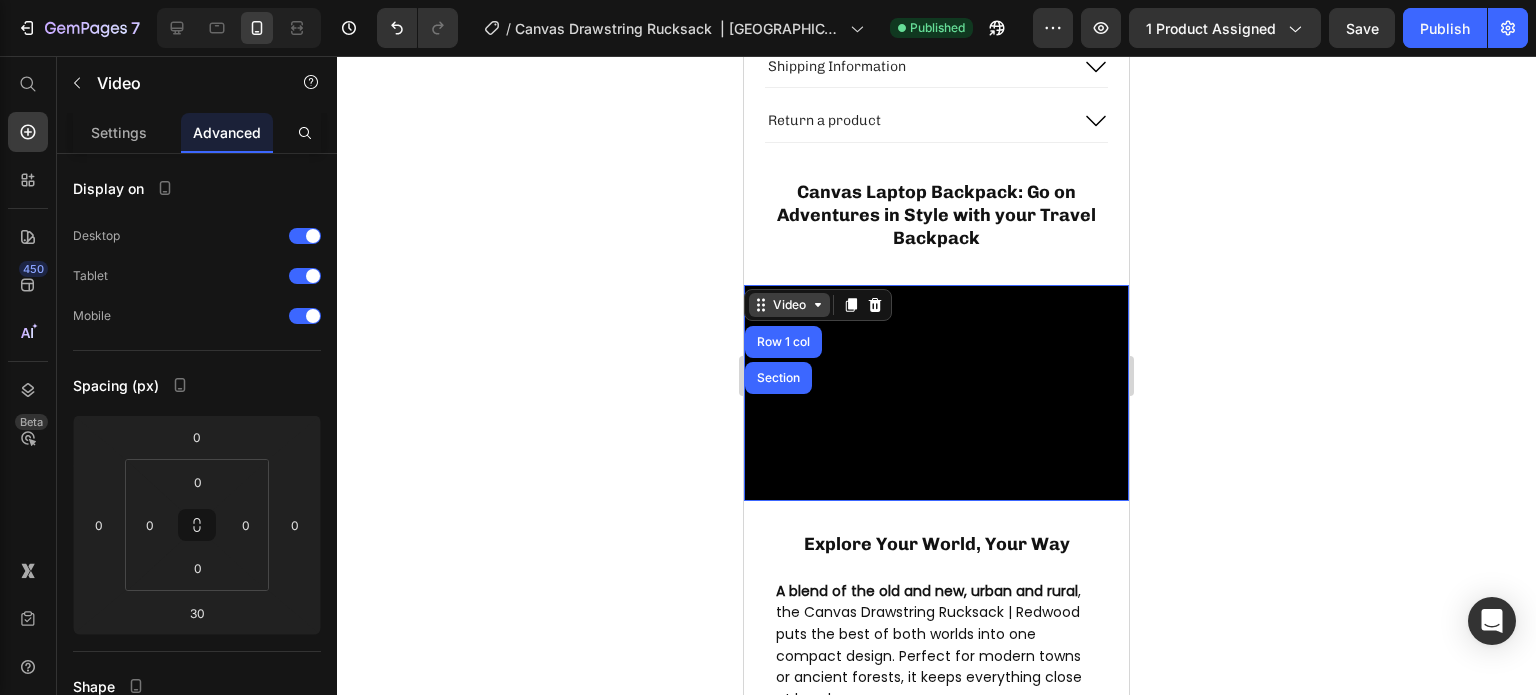click on "Video" at bounding box center (789, 305) 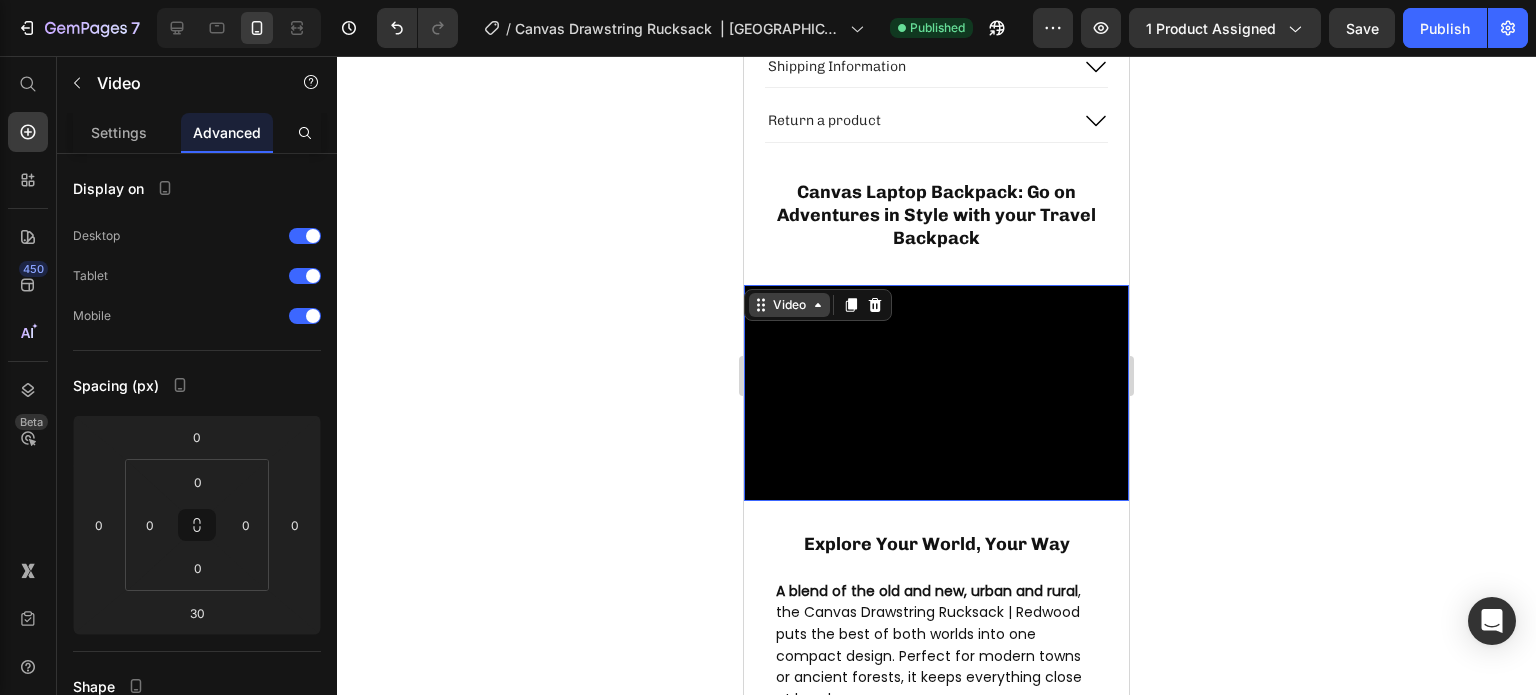 click on "Video" at bounding box center [789, 305] 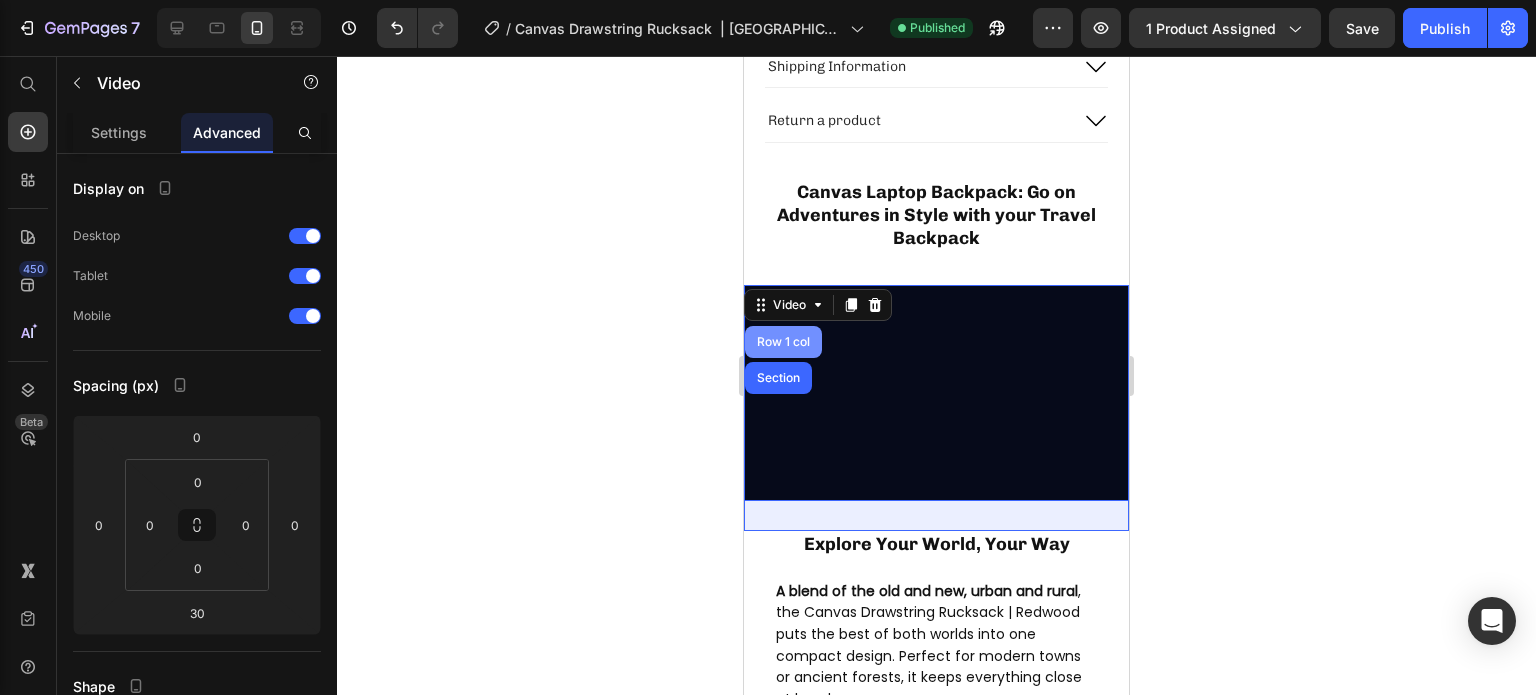 click on "Row 1 col" at bounding box center (783, 342) 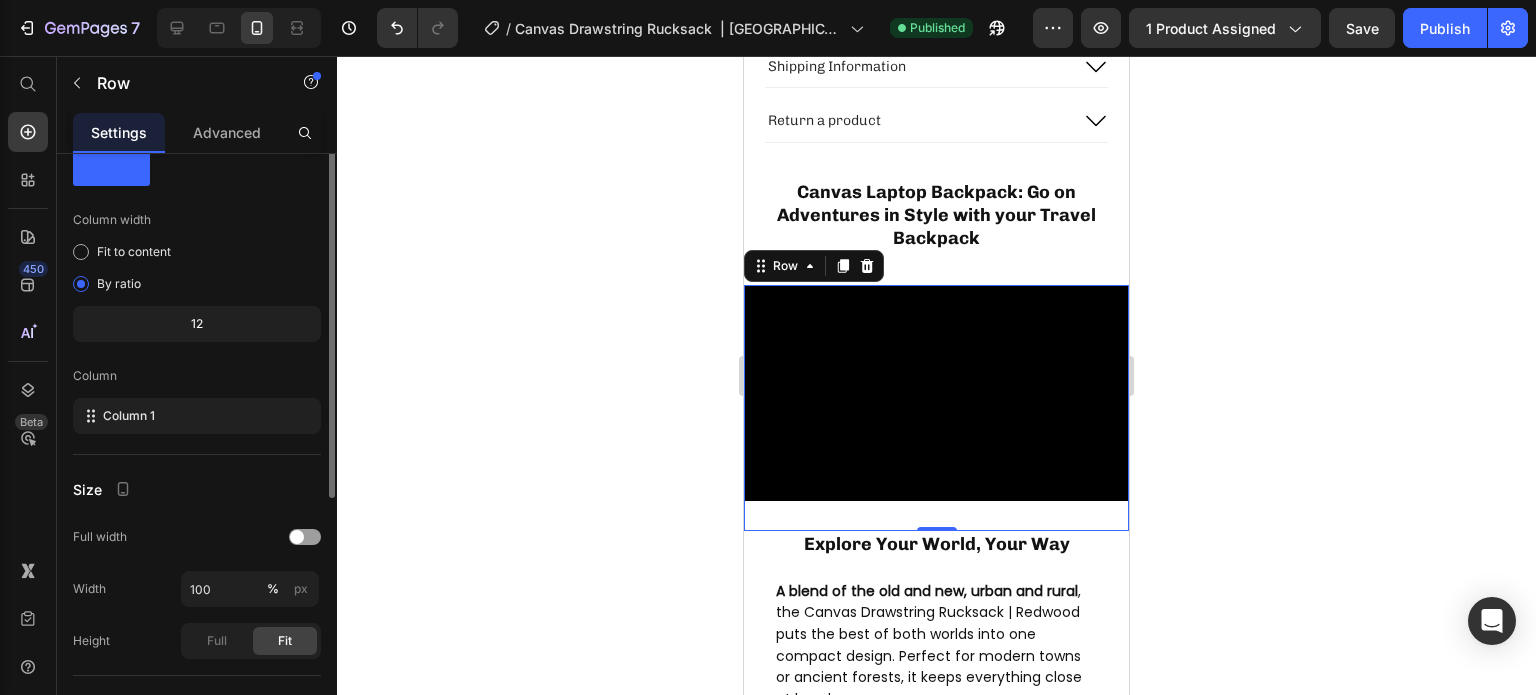 scroll, scrollTop: 0, scrollLeft: 0, axis: both 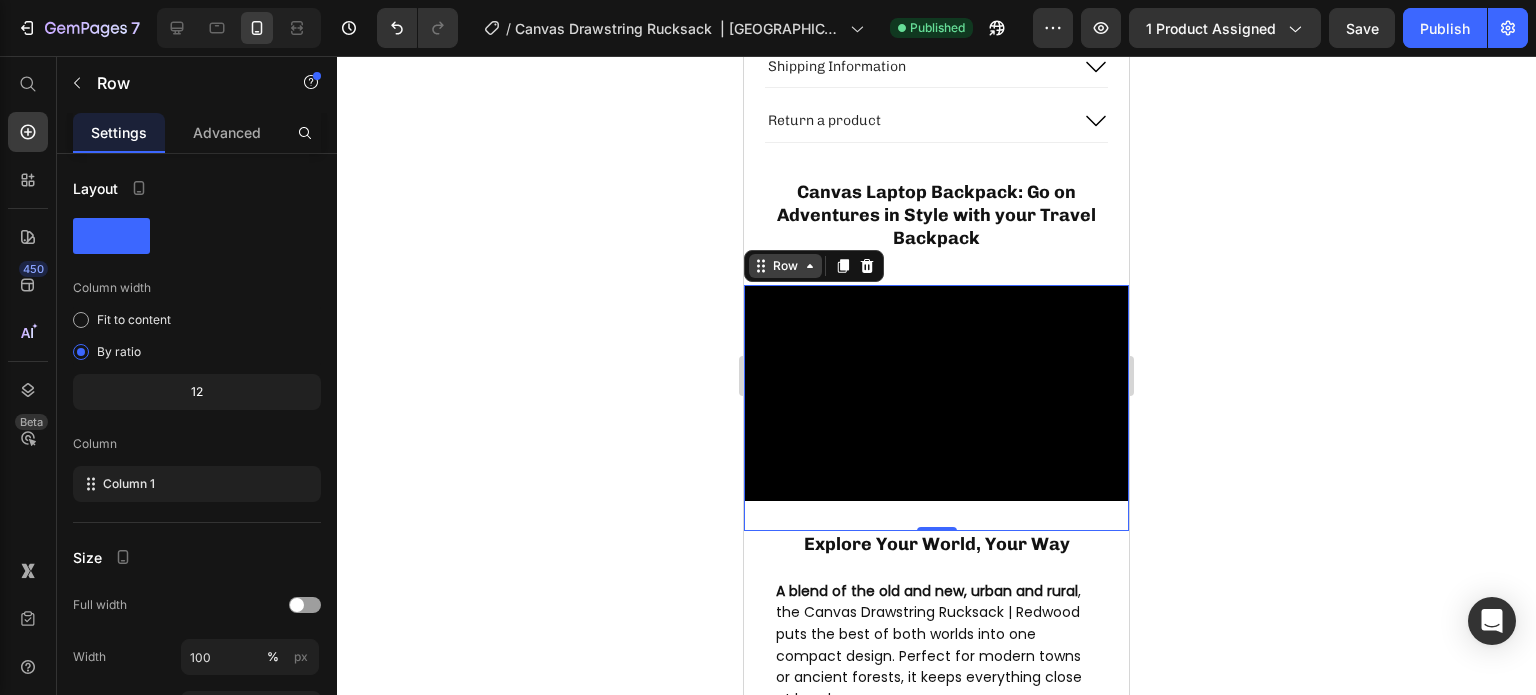 click on "Row" at bounding box center [785, 266] 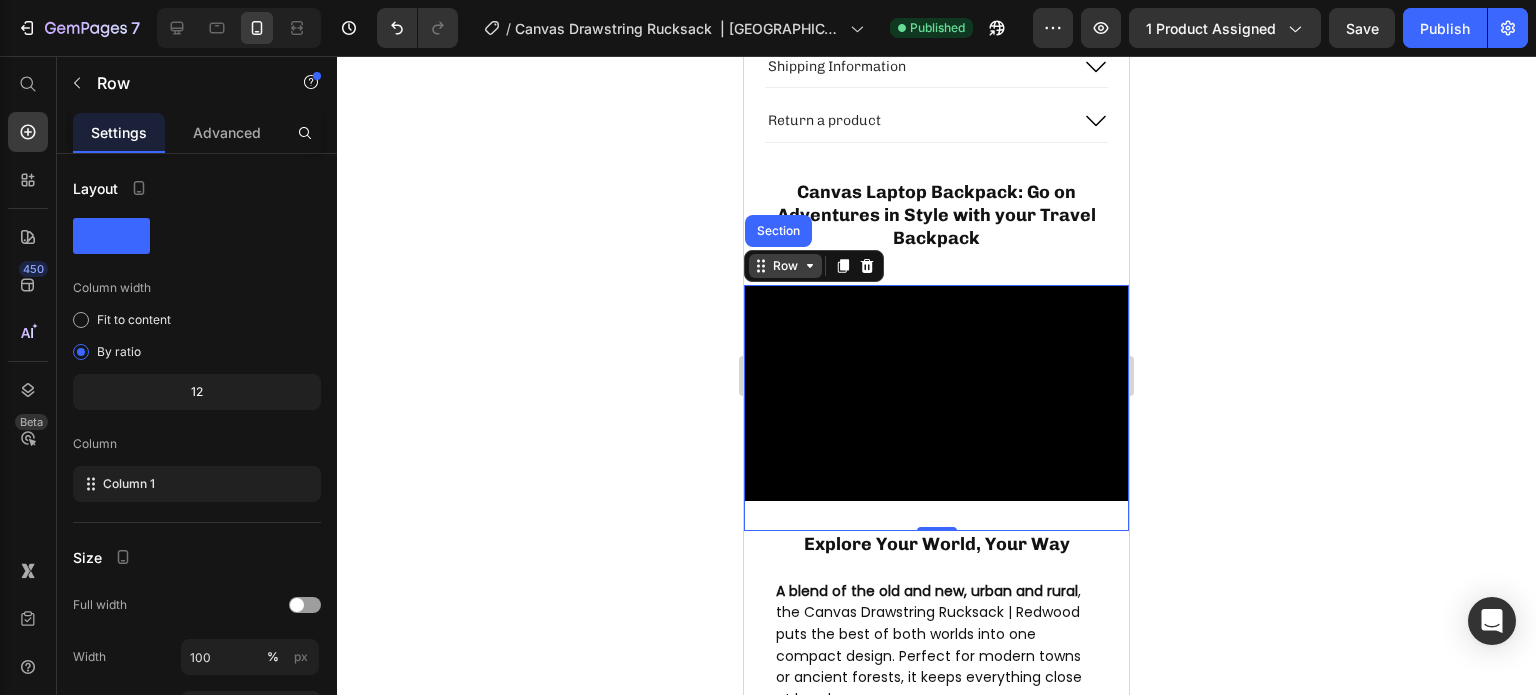click 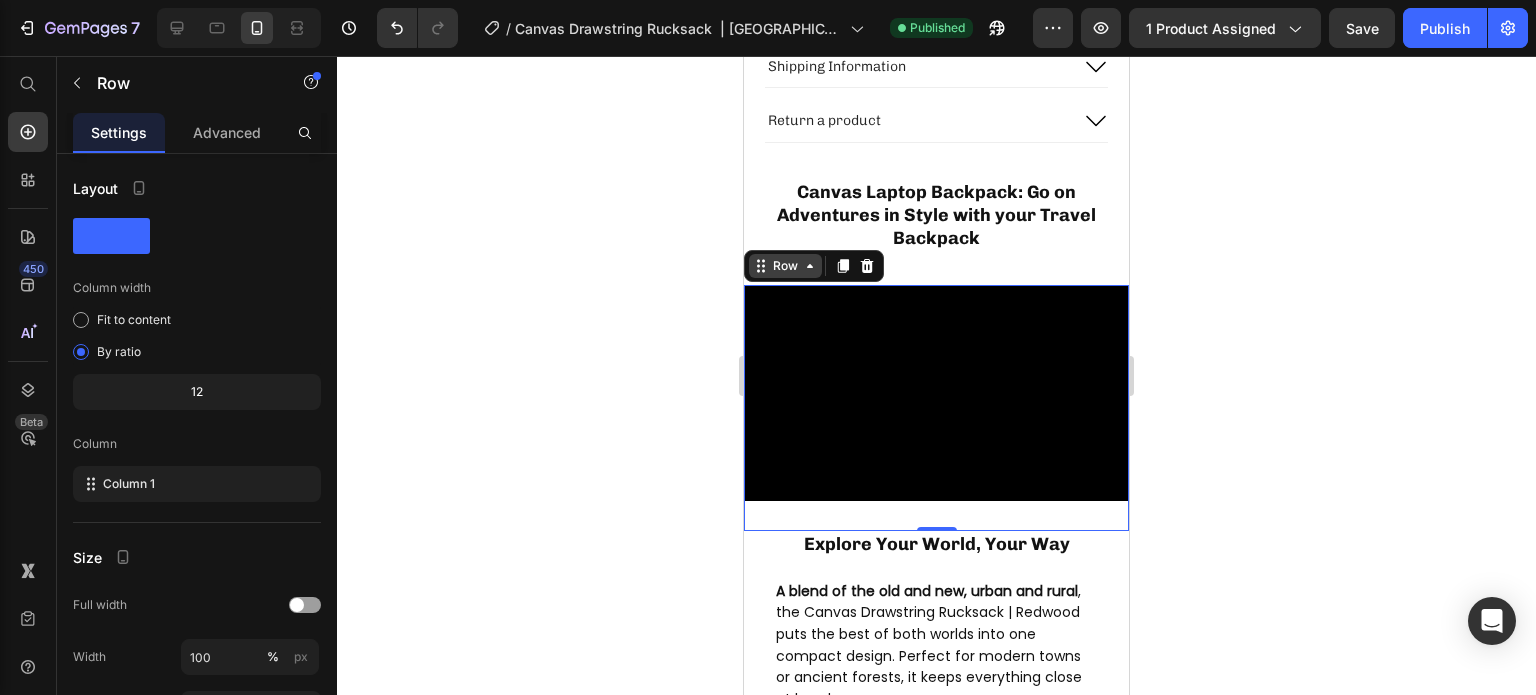 click 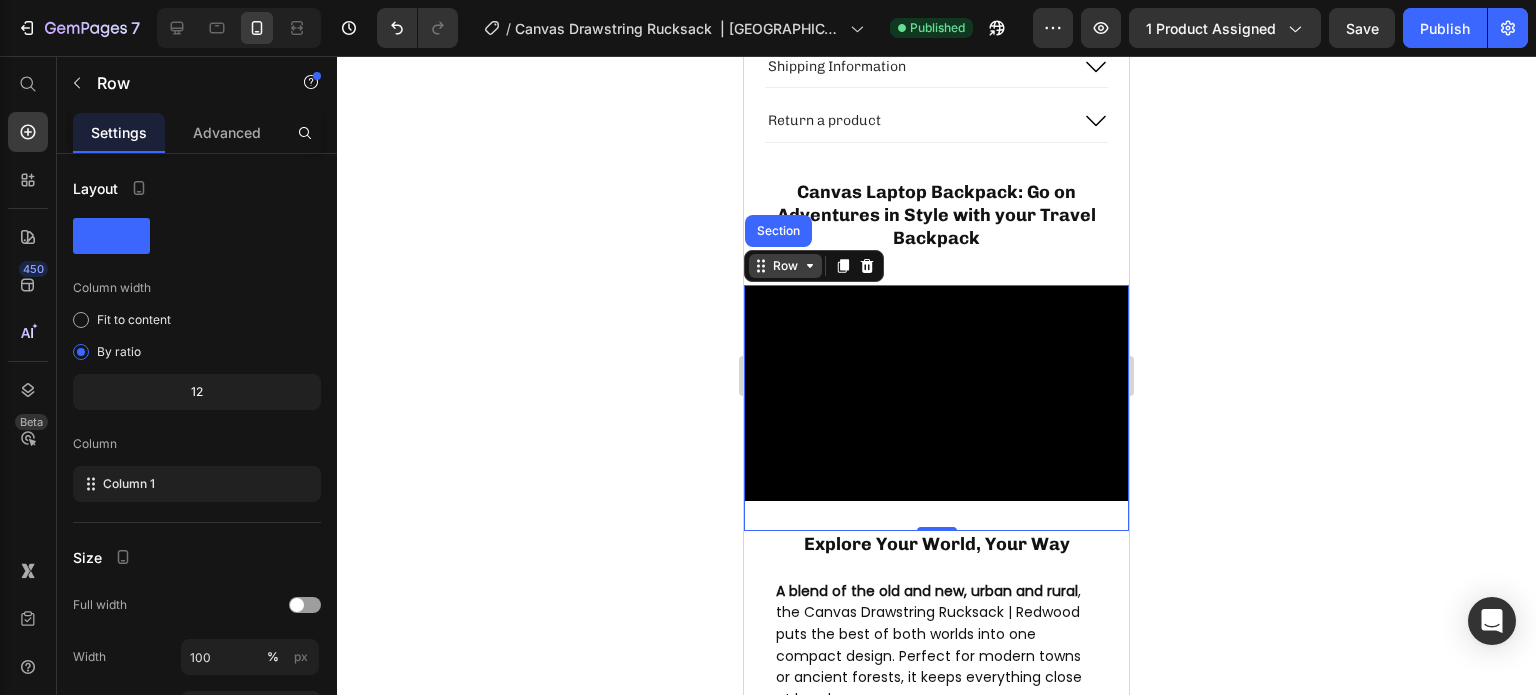 click 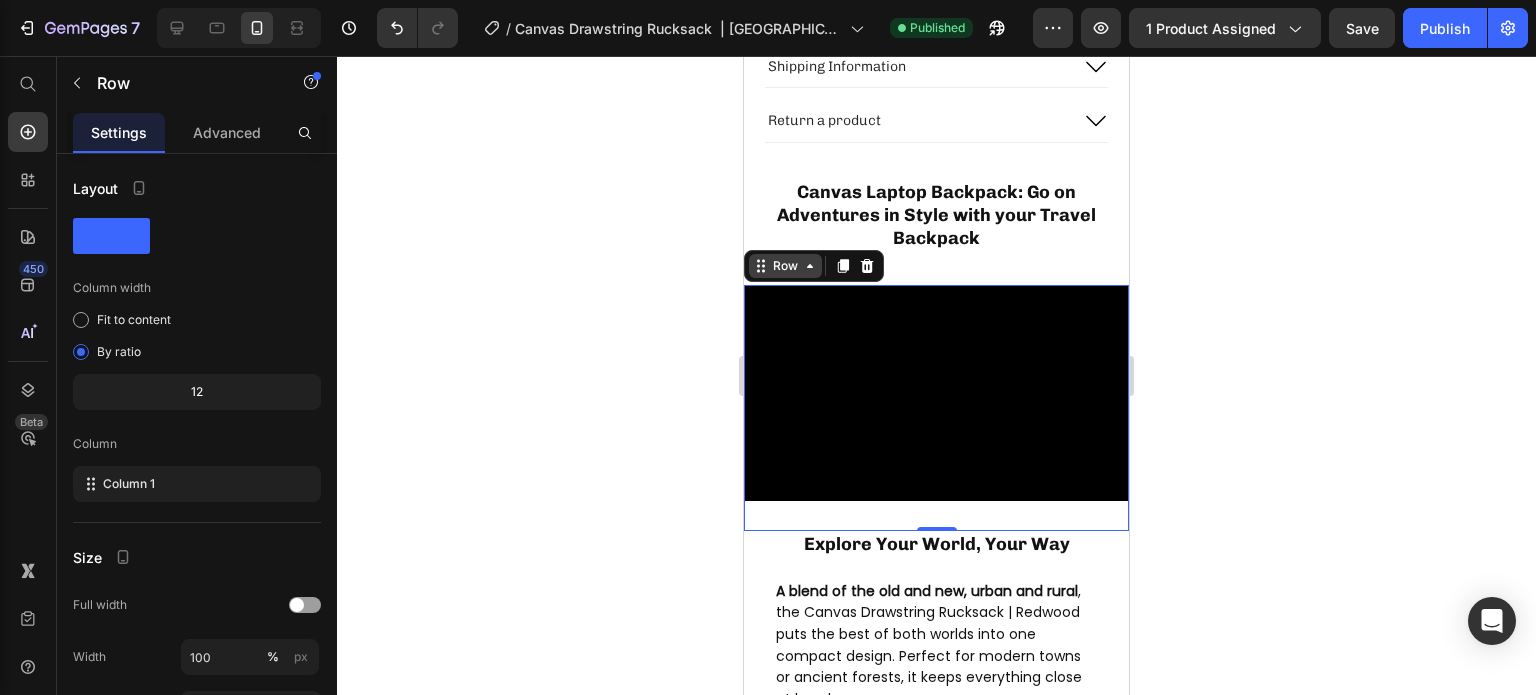 click on "Row" at bounding box center [785, 266] 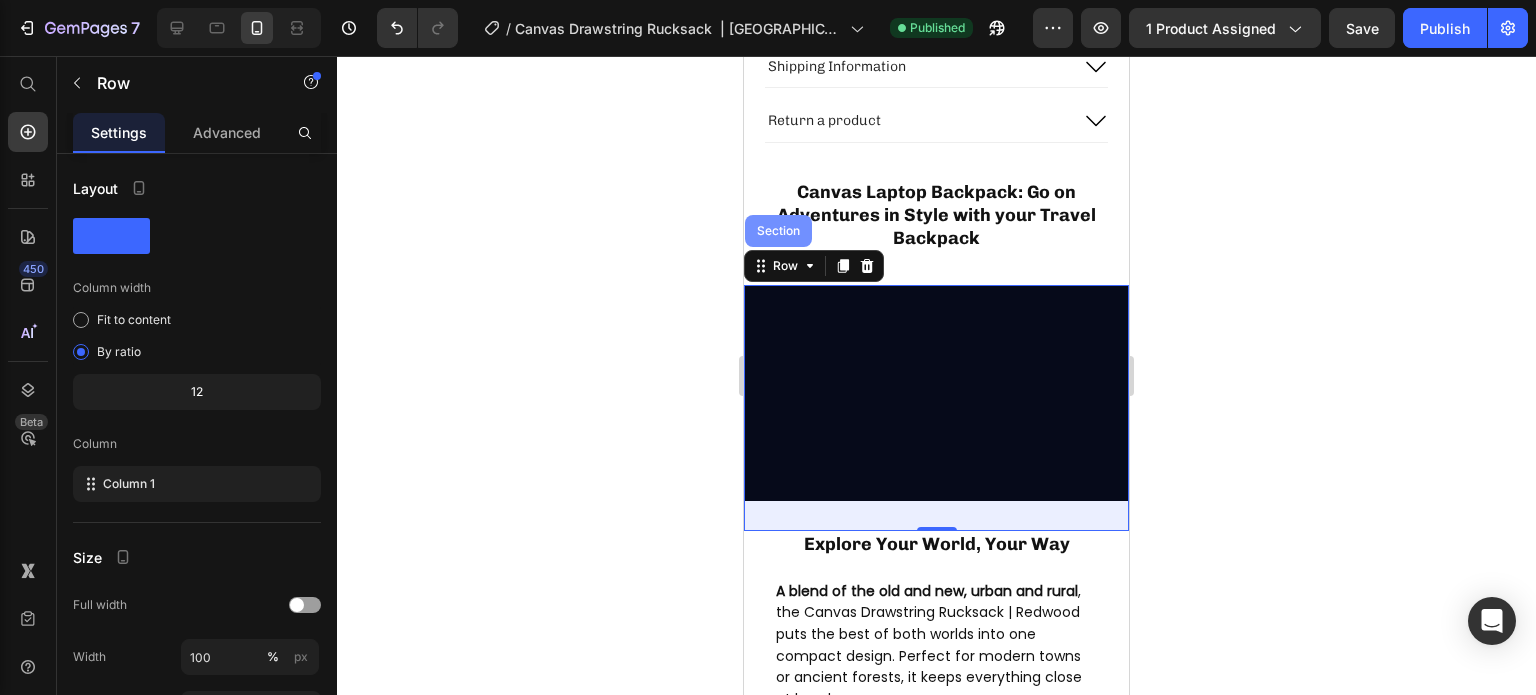 click on "Section" at bounding box center [778, 231] 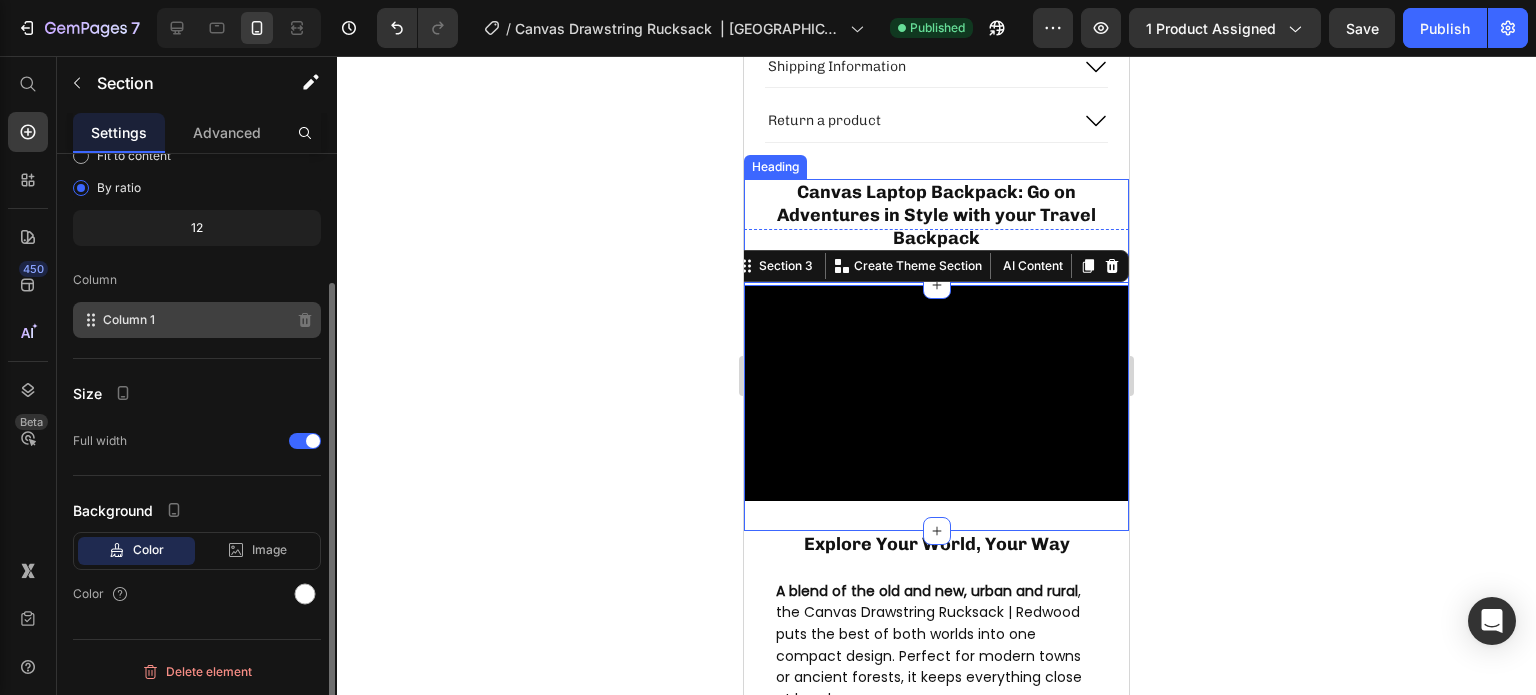 scroll, scrollTop: 0, scrollLeft: 0, axis: both 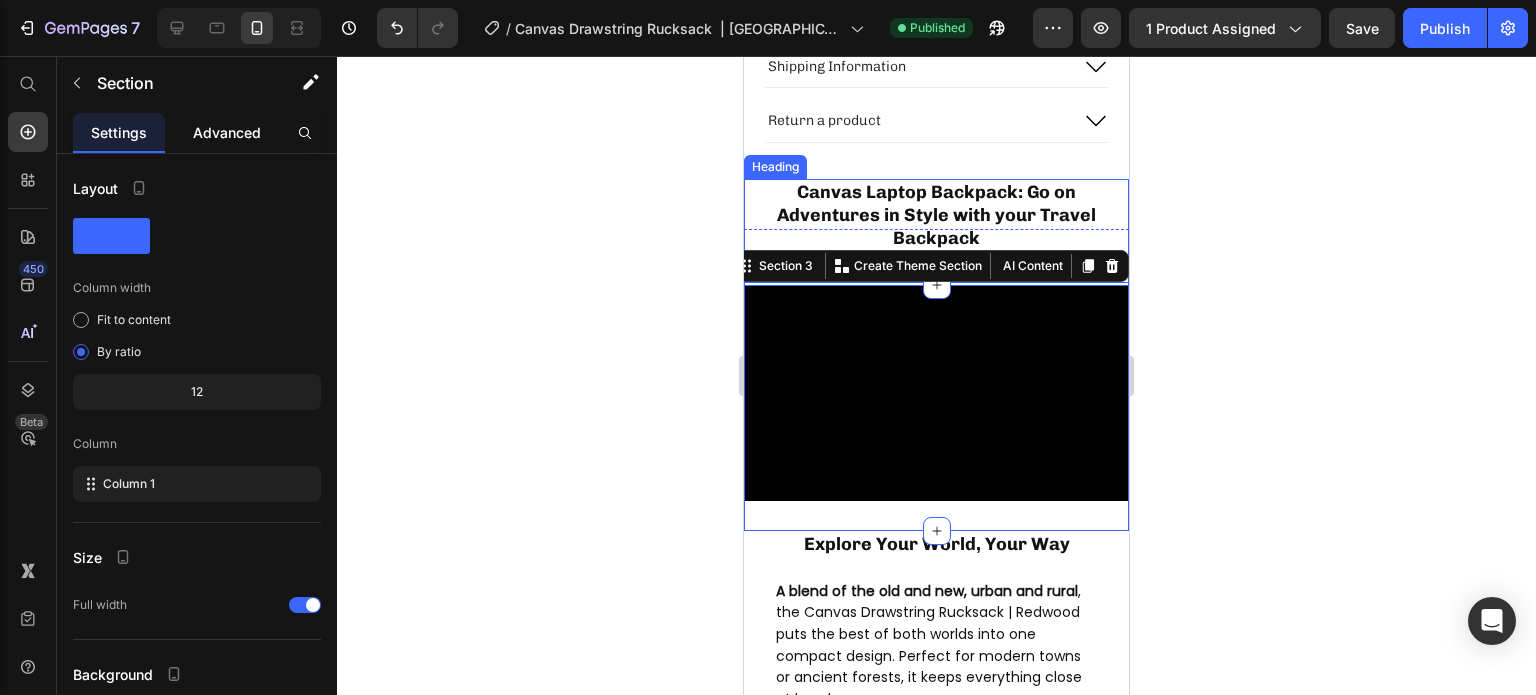click on "Advanced" at bounding box center [227, 132] 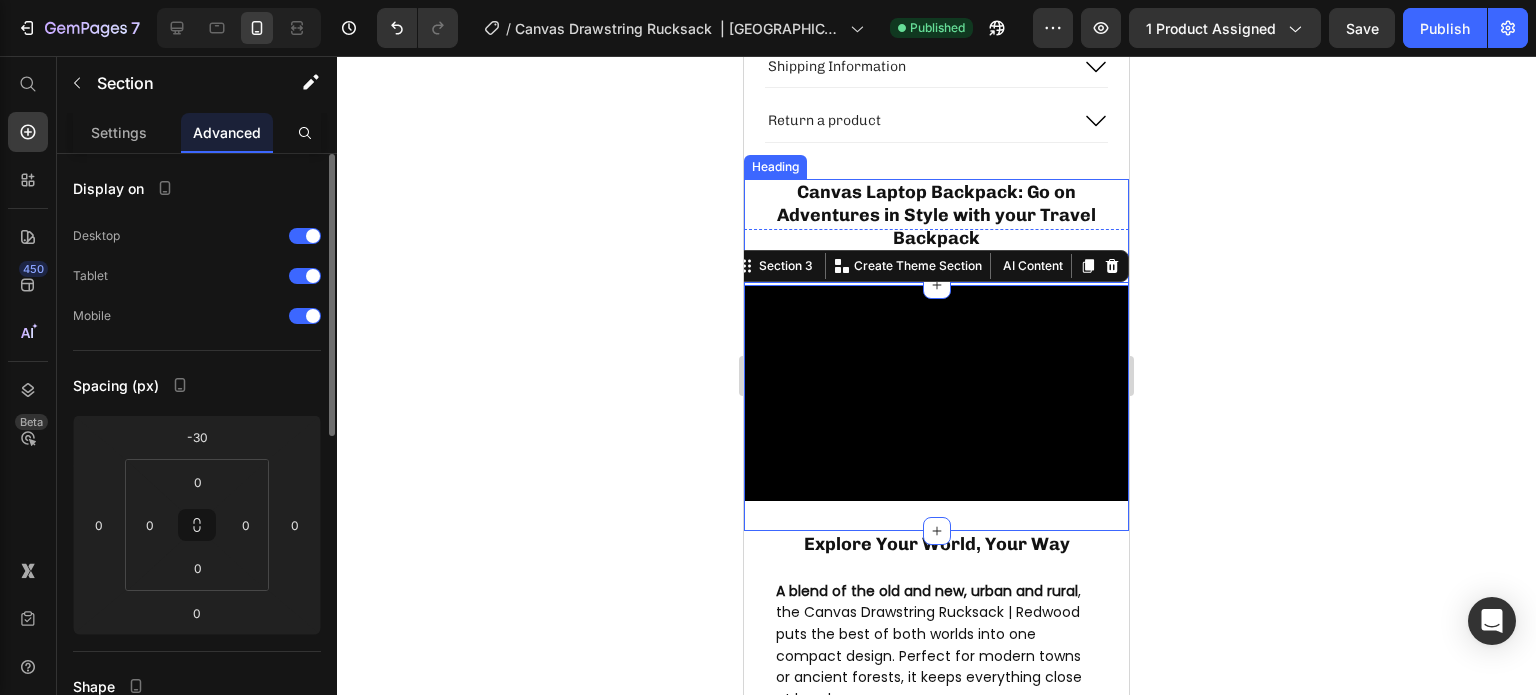 scroll, scrollTop: 100, scrollLeft: 0, axis: vertical 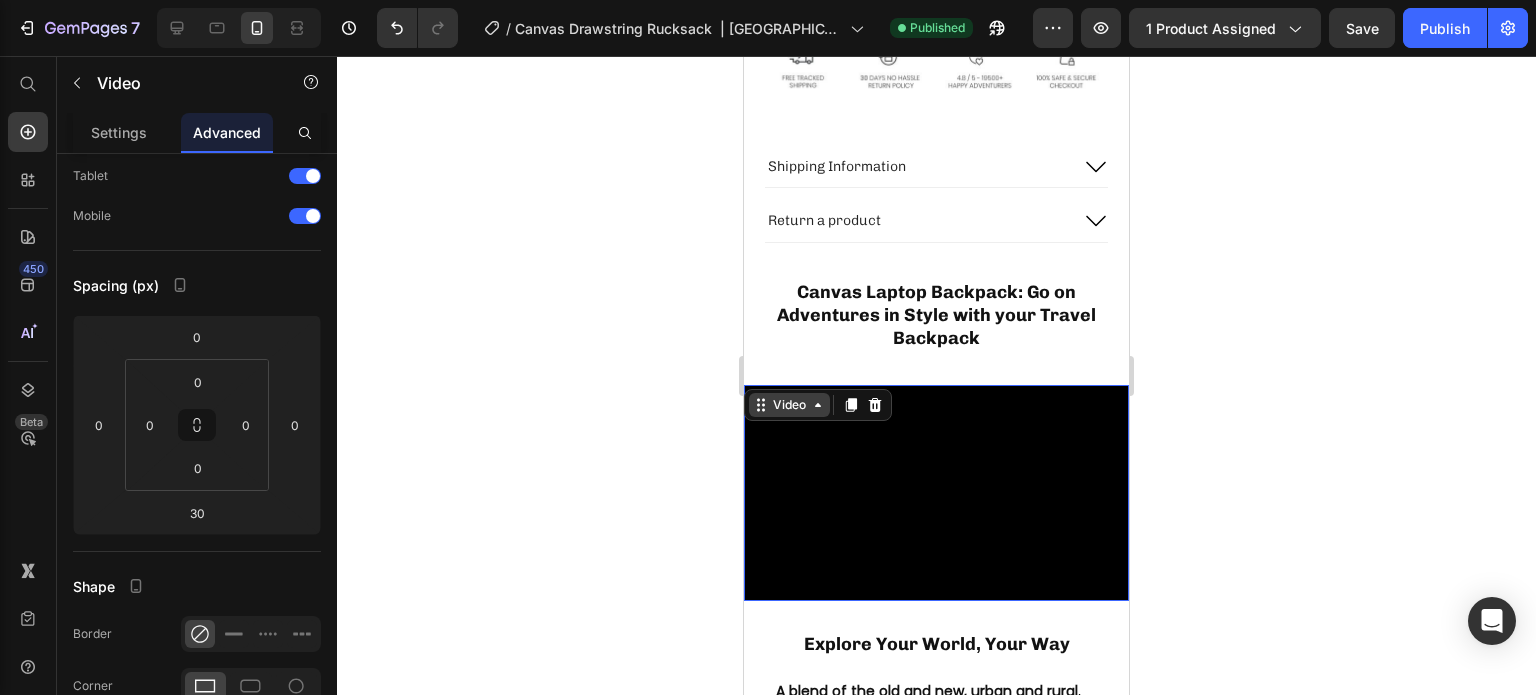 click on "Video" at bounding box center [789, 405] 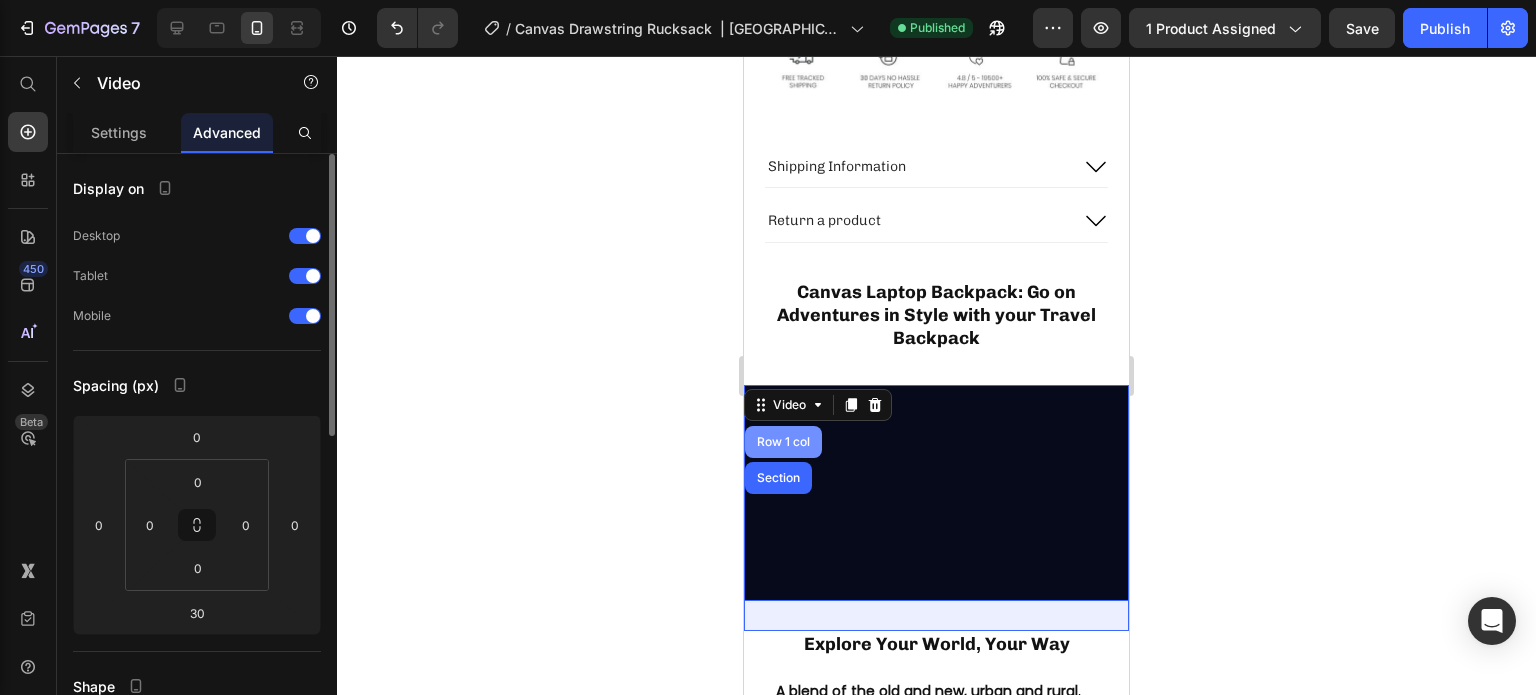 click on "Row 1 col" at bounding box center (783, 442) 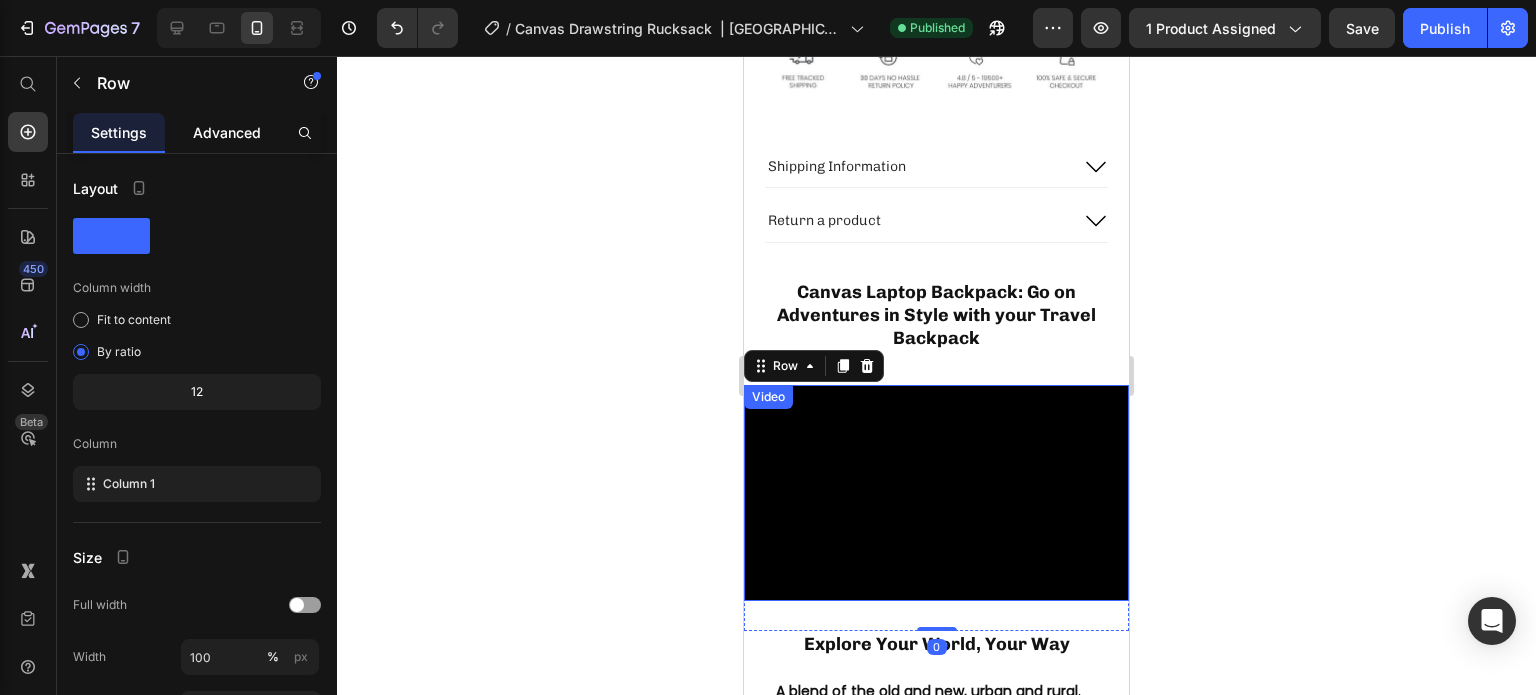 click on "Advanced" at bounding box center (227, 132) 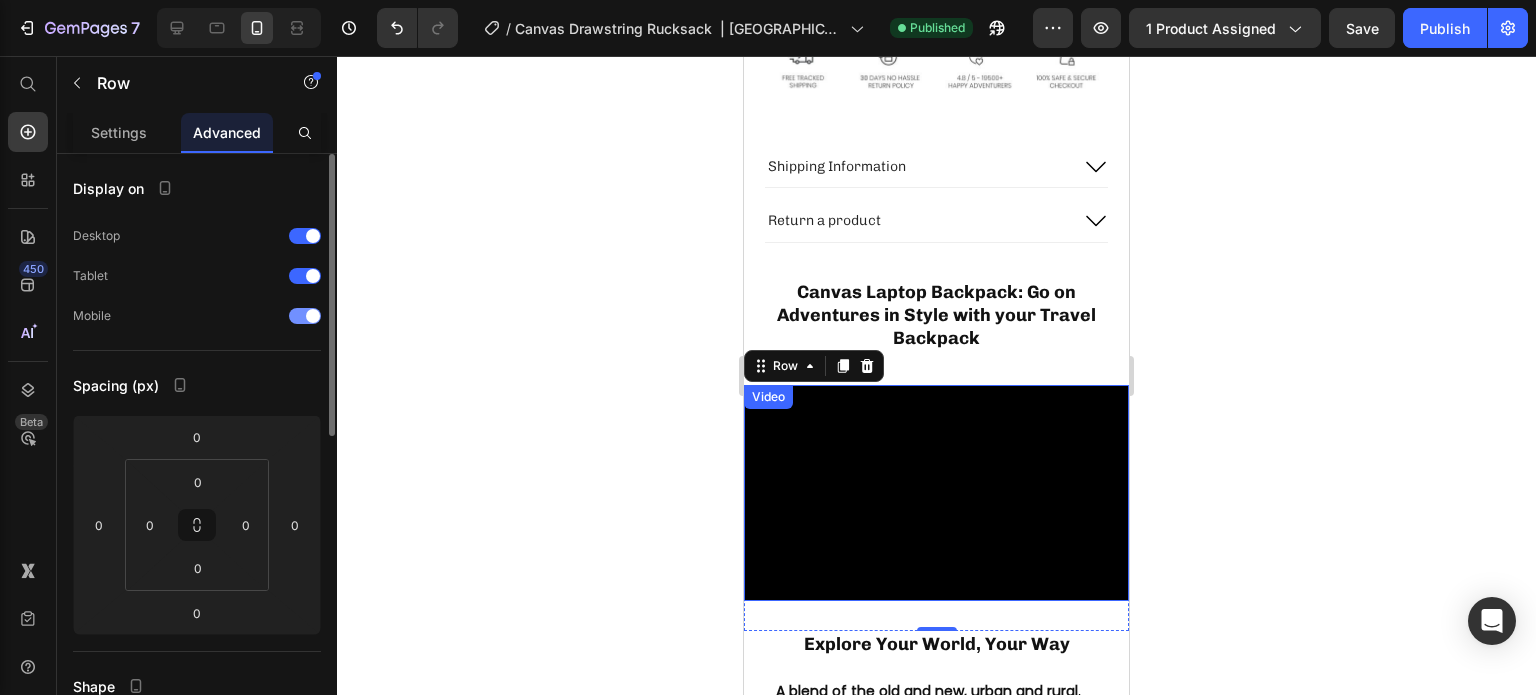 scroll, scrollTop: 100, scrollLeft: 0, axis: vertical 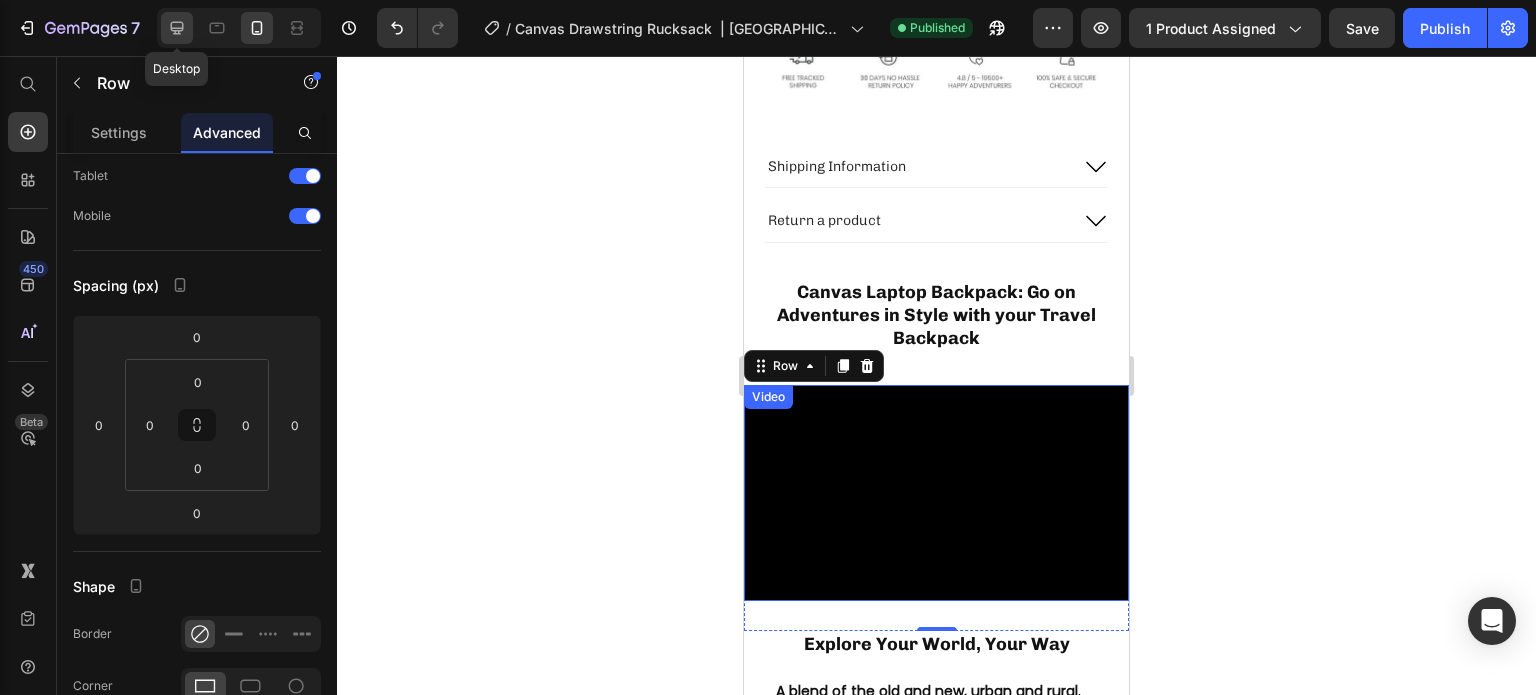 click 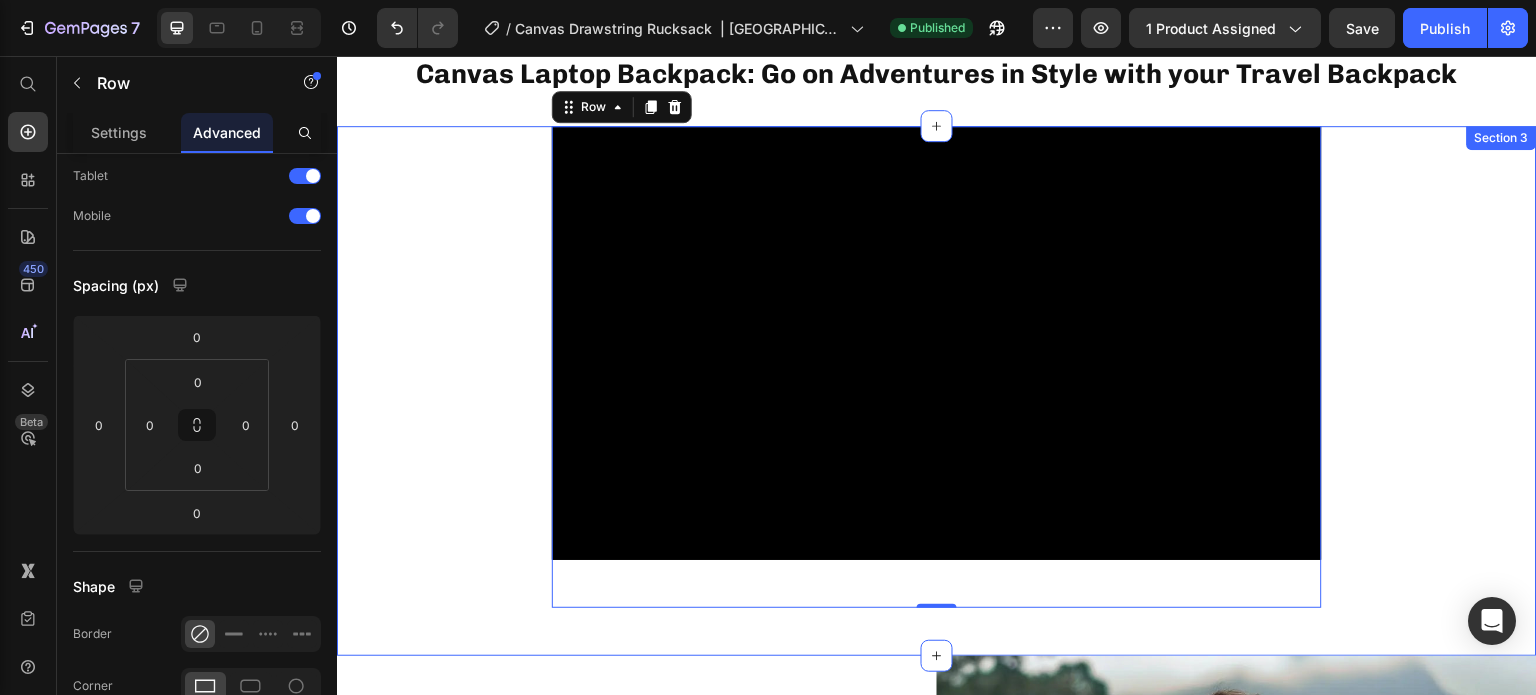 scroll, scrollTop: 922, scrollLeft: 0, axis: vertical 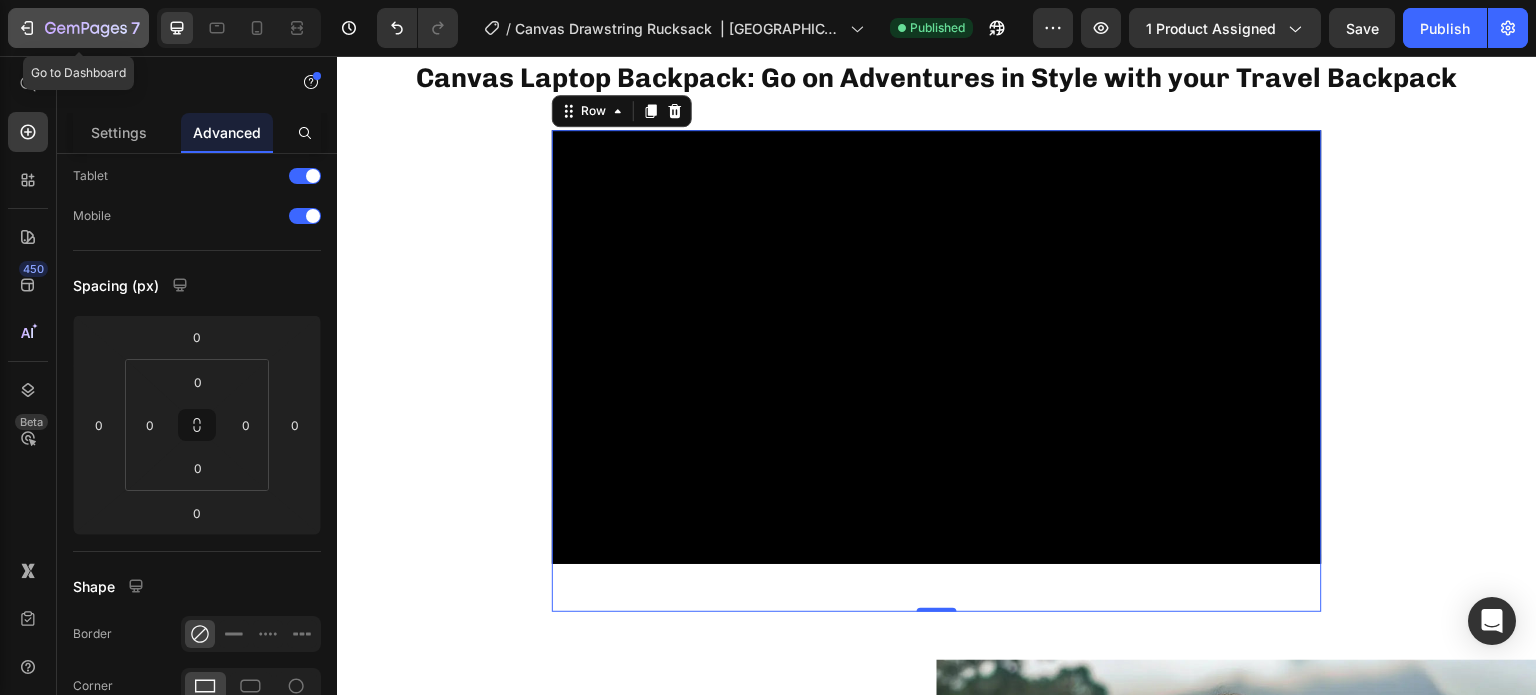 click 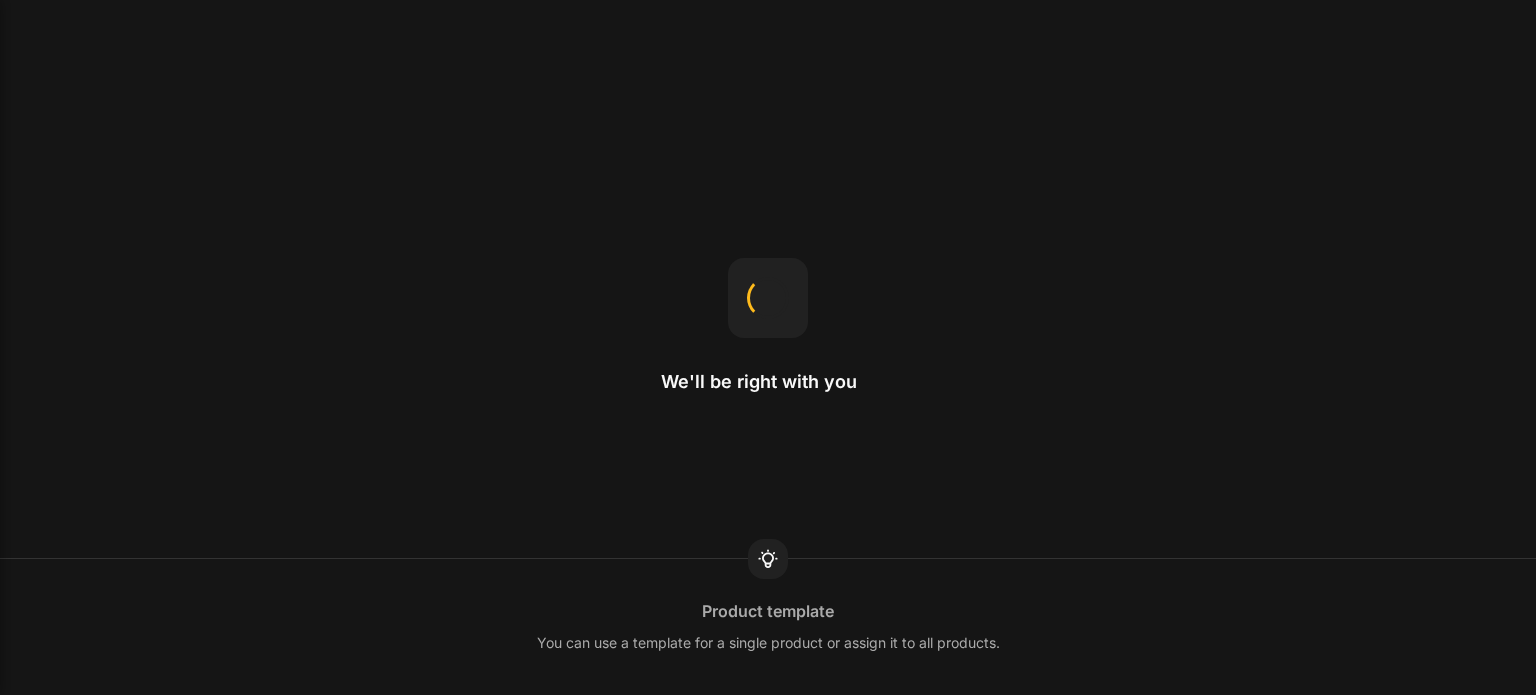 scroll, scrollTop: 0, scrollLeft: 0, axis: both 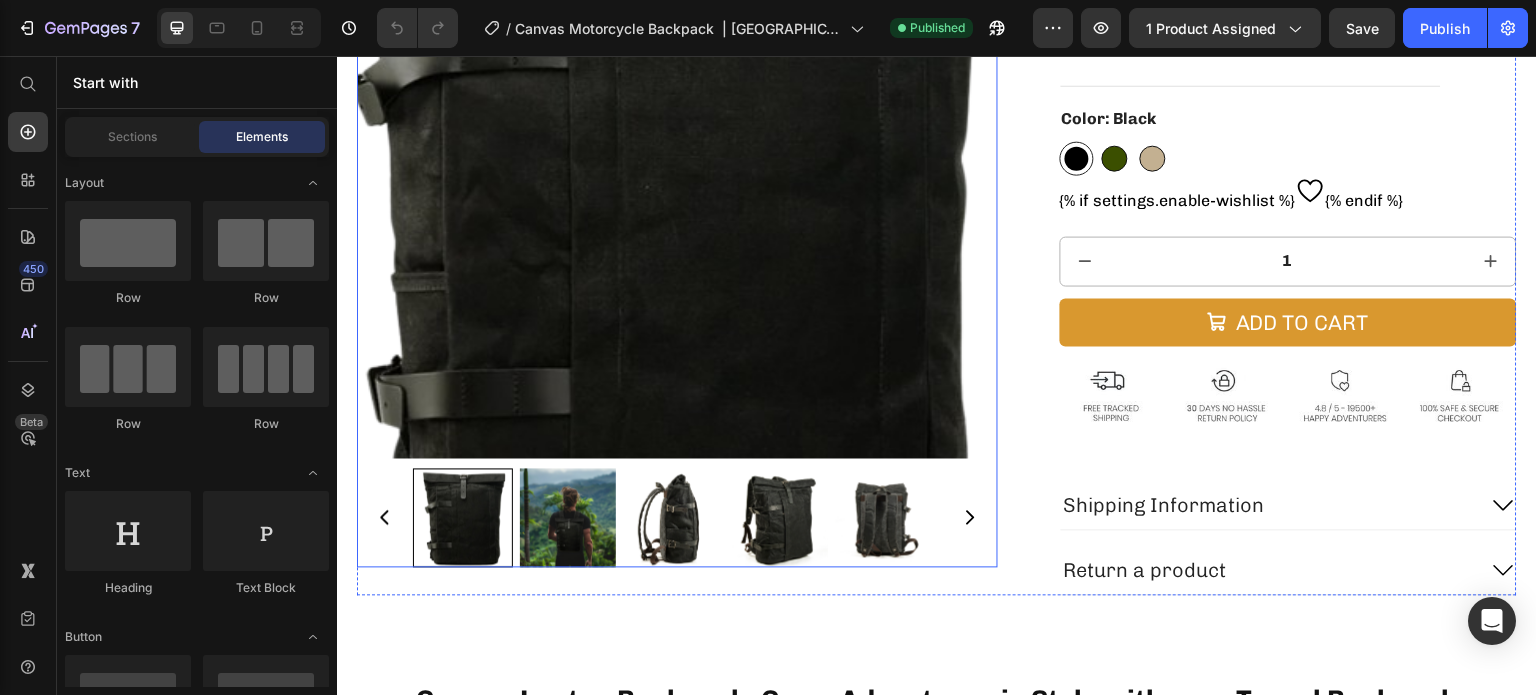 click at bounding box center [677, 137] 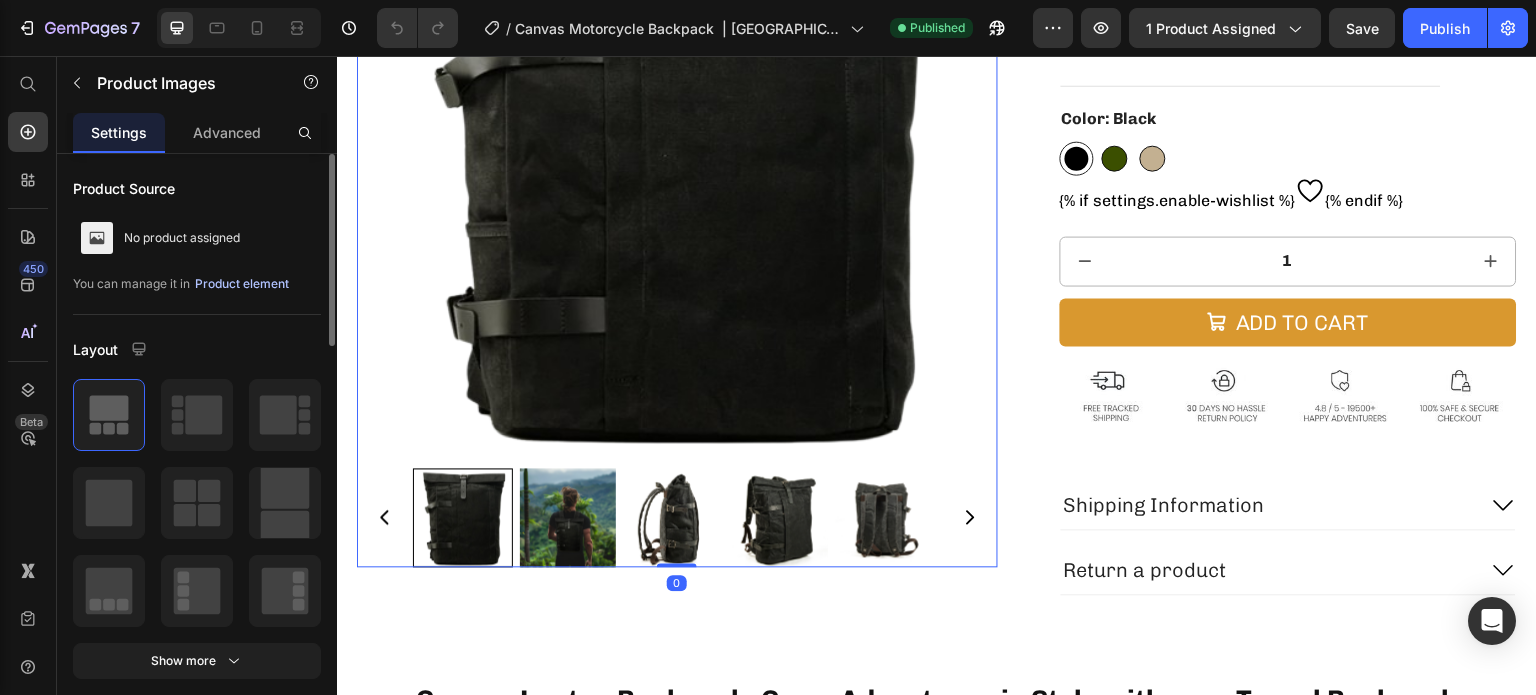 click on "Product element" at bounding box center (242, 284) 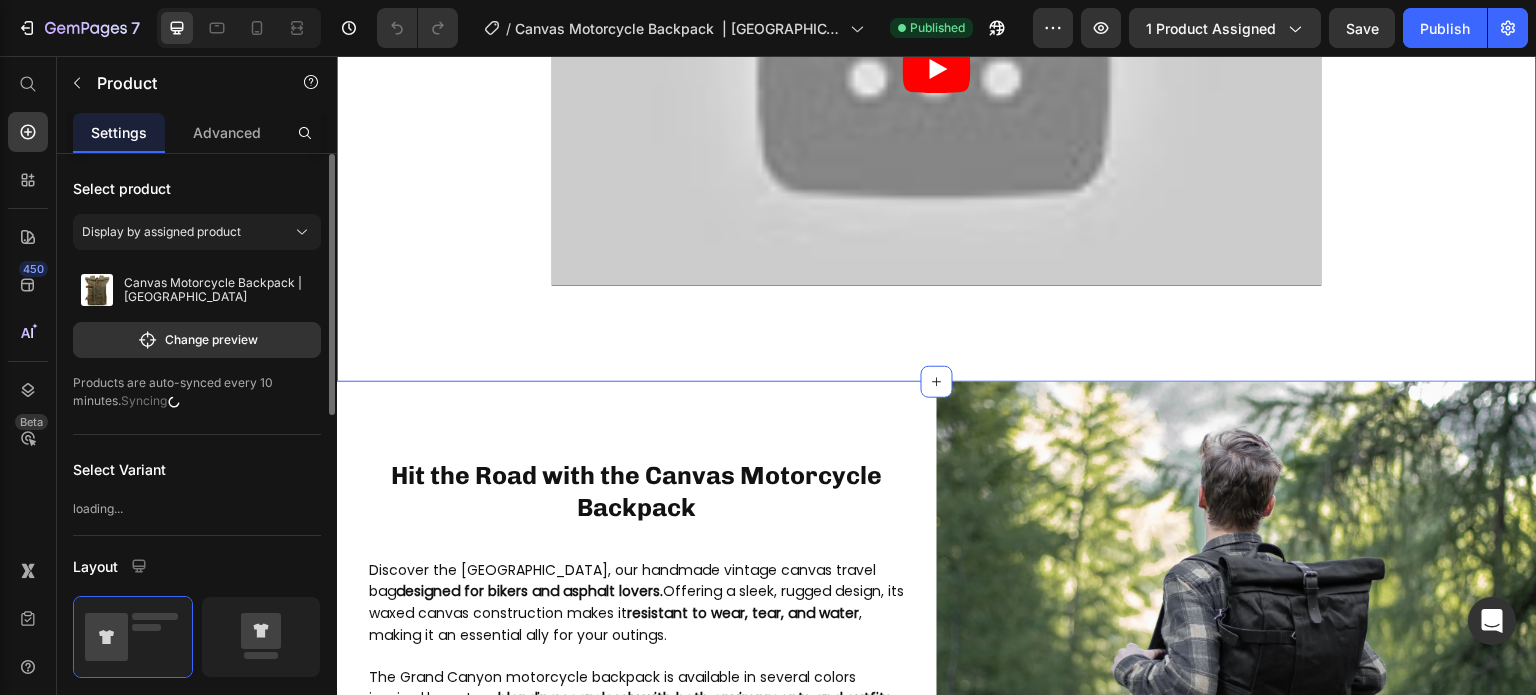 scroll, scrollTop: 900, scrollLeft: 0, axis: vertical 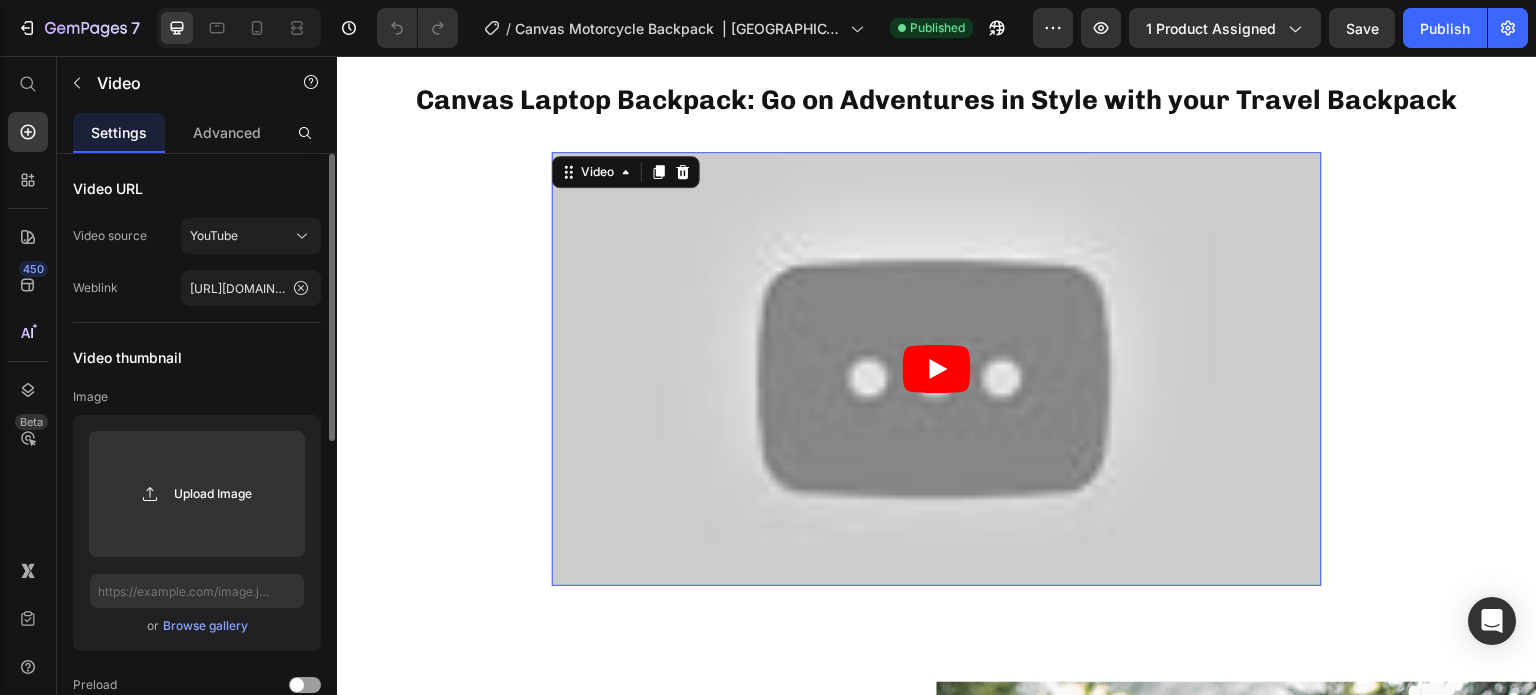 click at bounding box center [937, 368] 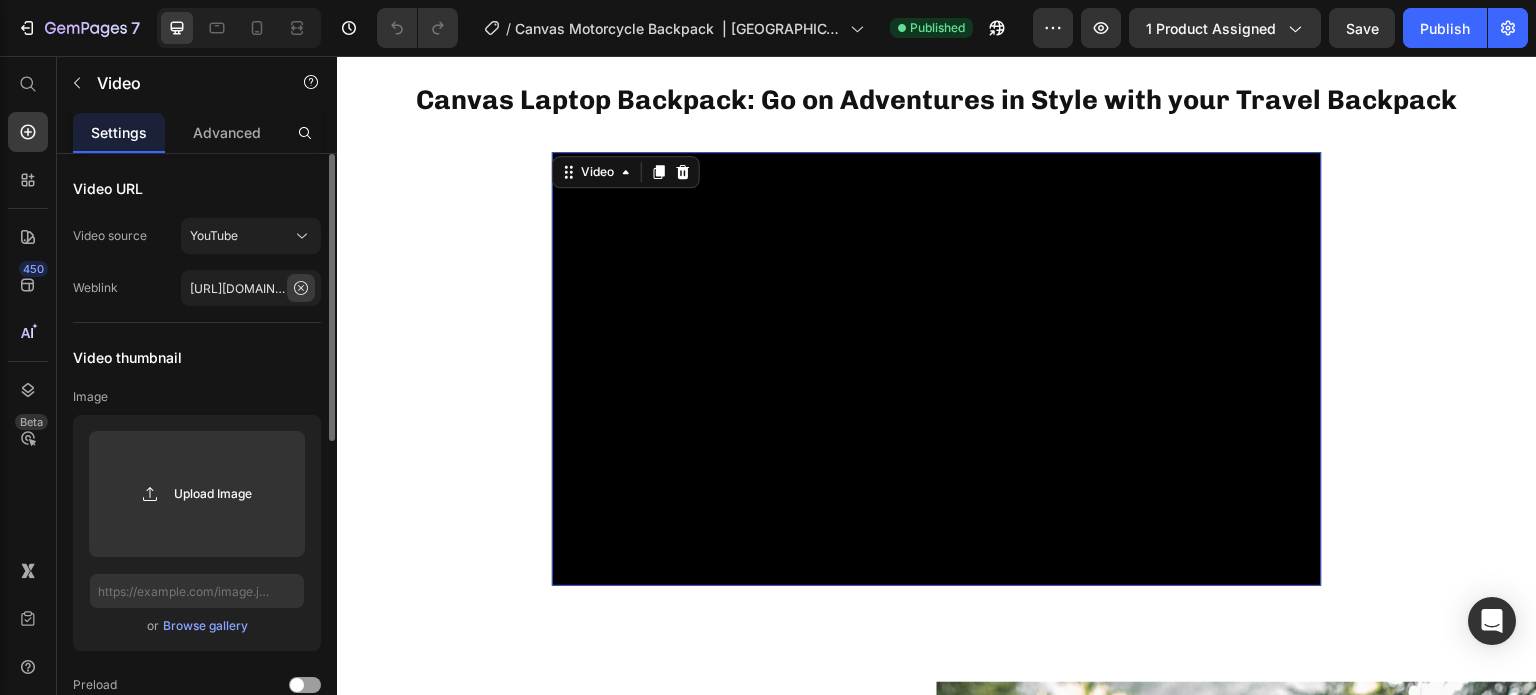 click 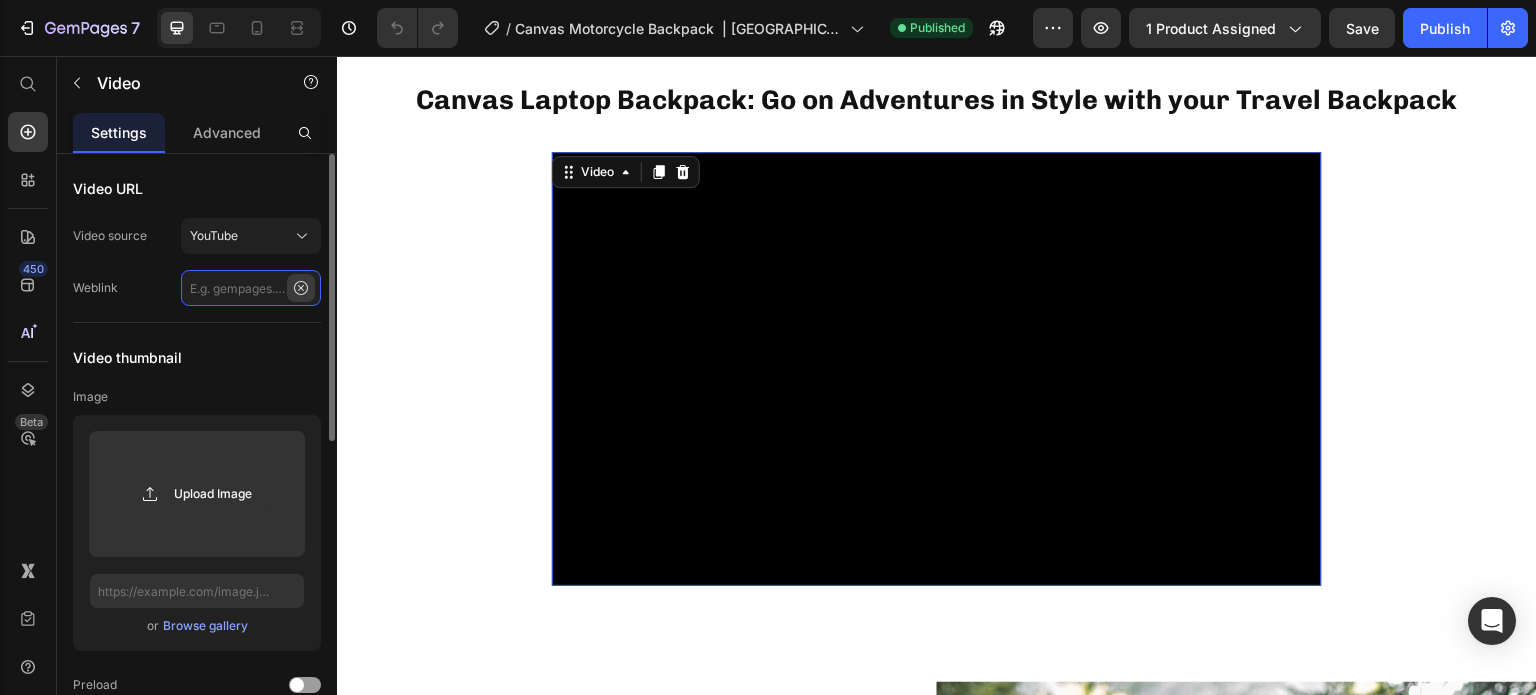 scroll, scrollTop: 0, scrollLeft: 0, axis: both 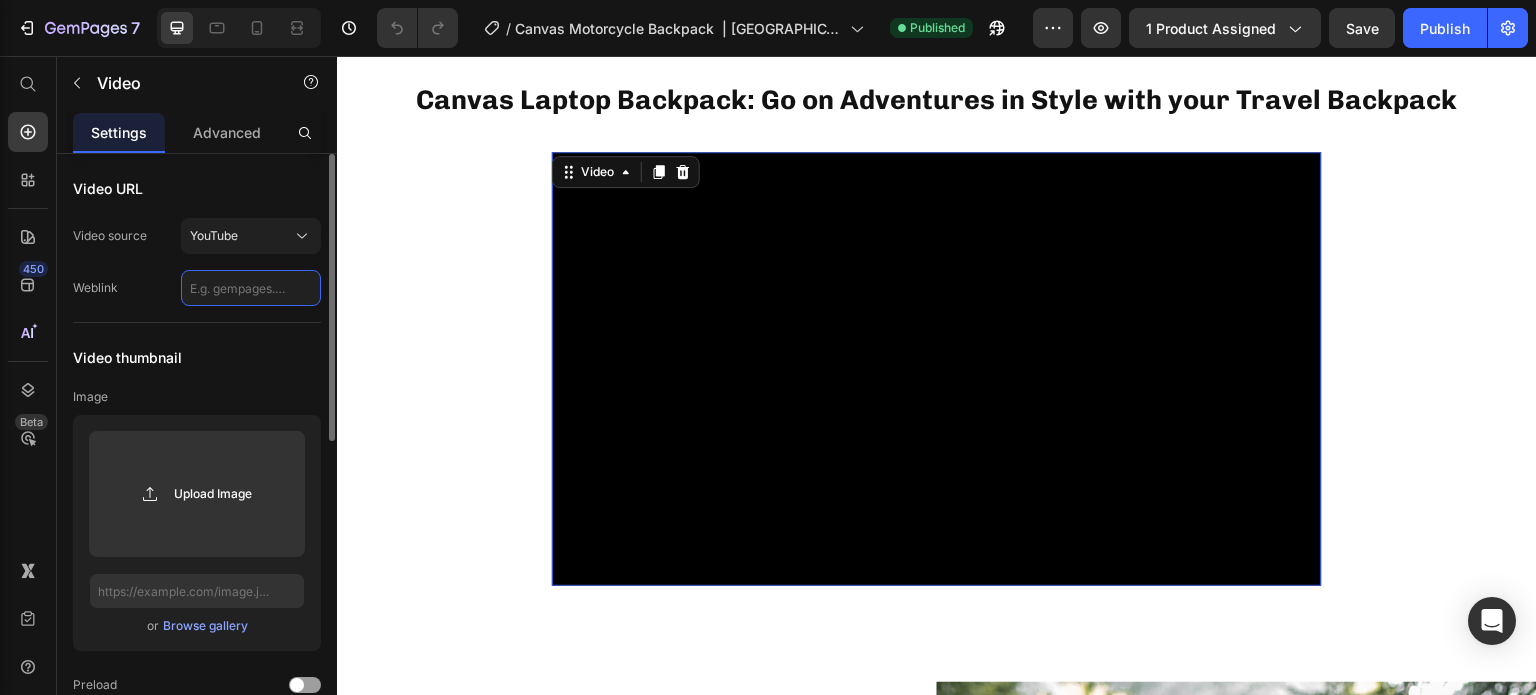 paste on "https://www.youtube.com/watch?v=L8N2gbOKRKw" 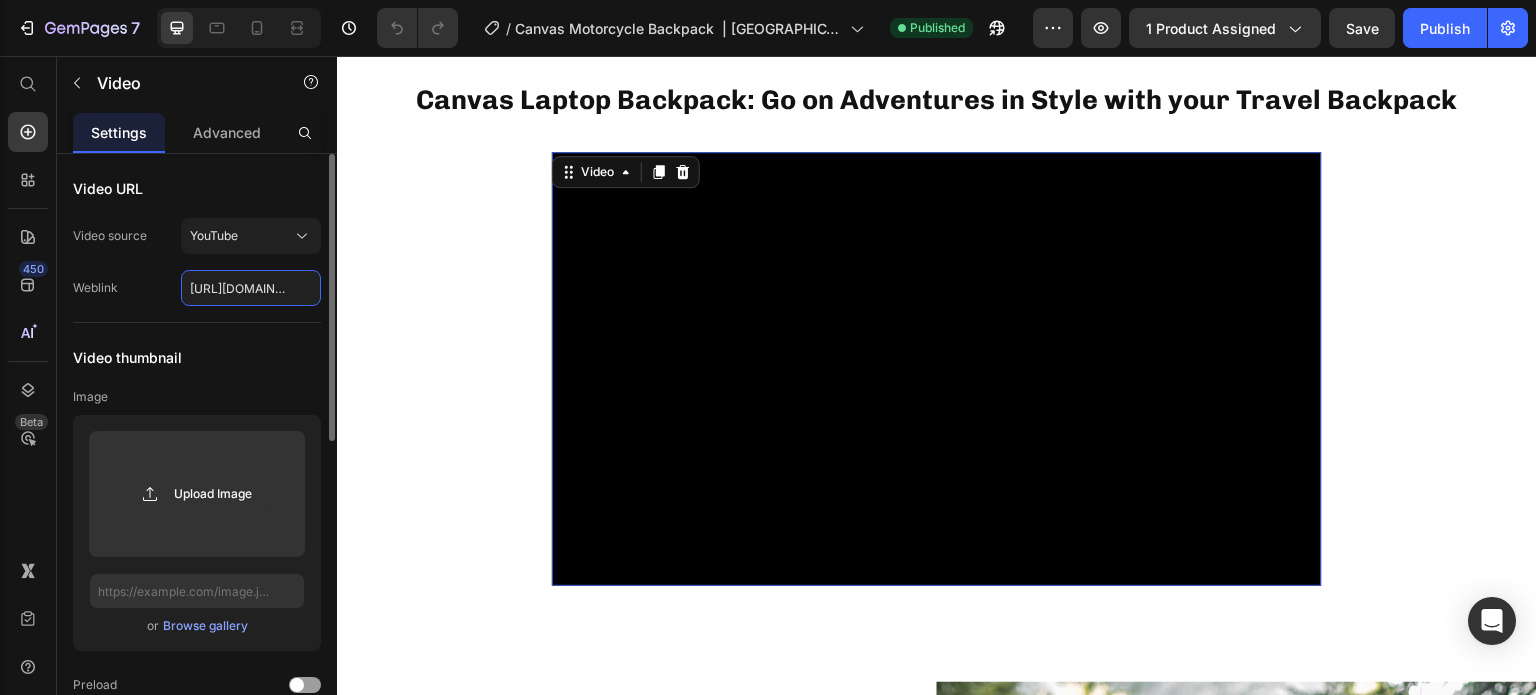 scroll, scrollTop: 0, scrollLeft: 195, axis: horizontal 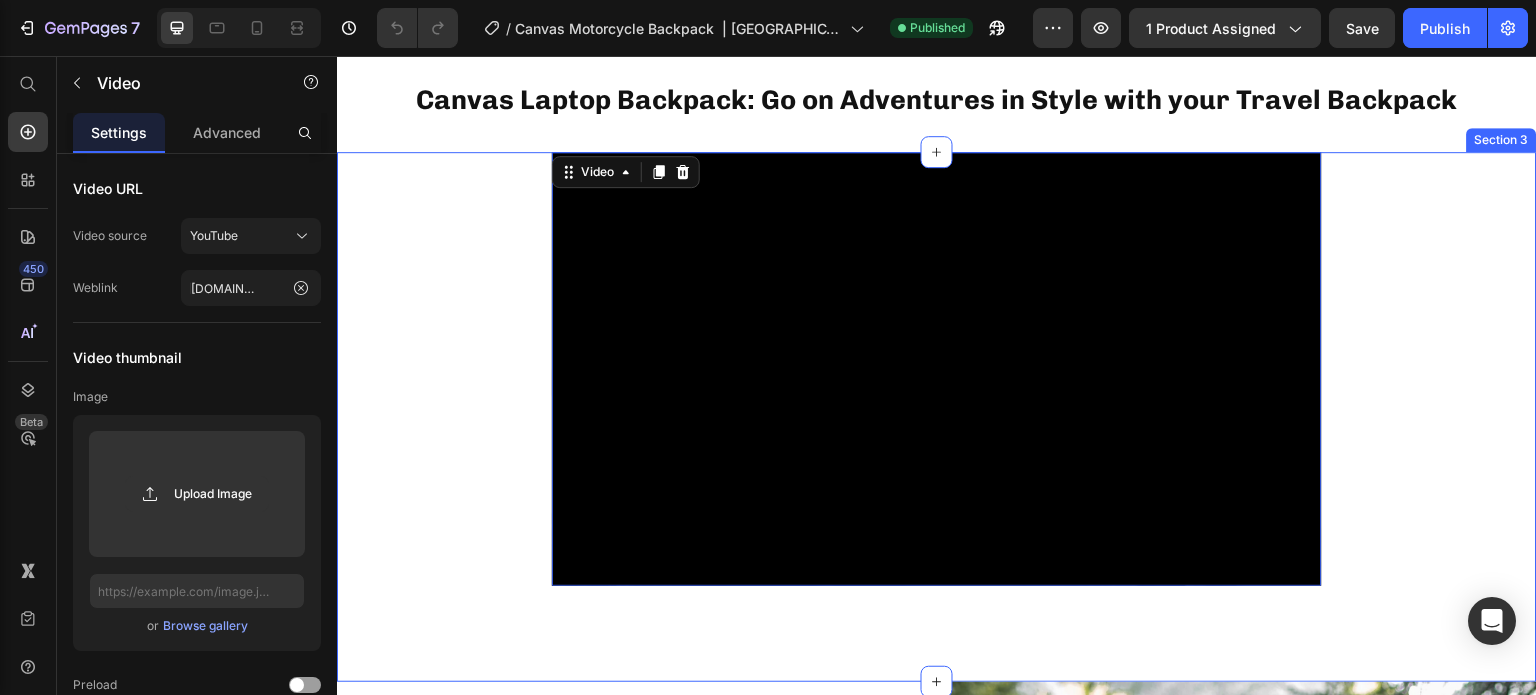 click on "Video   48 Row" at bounding box center (937, 392) 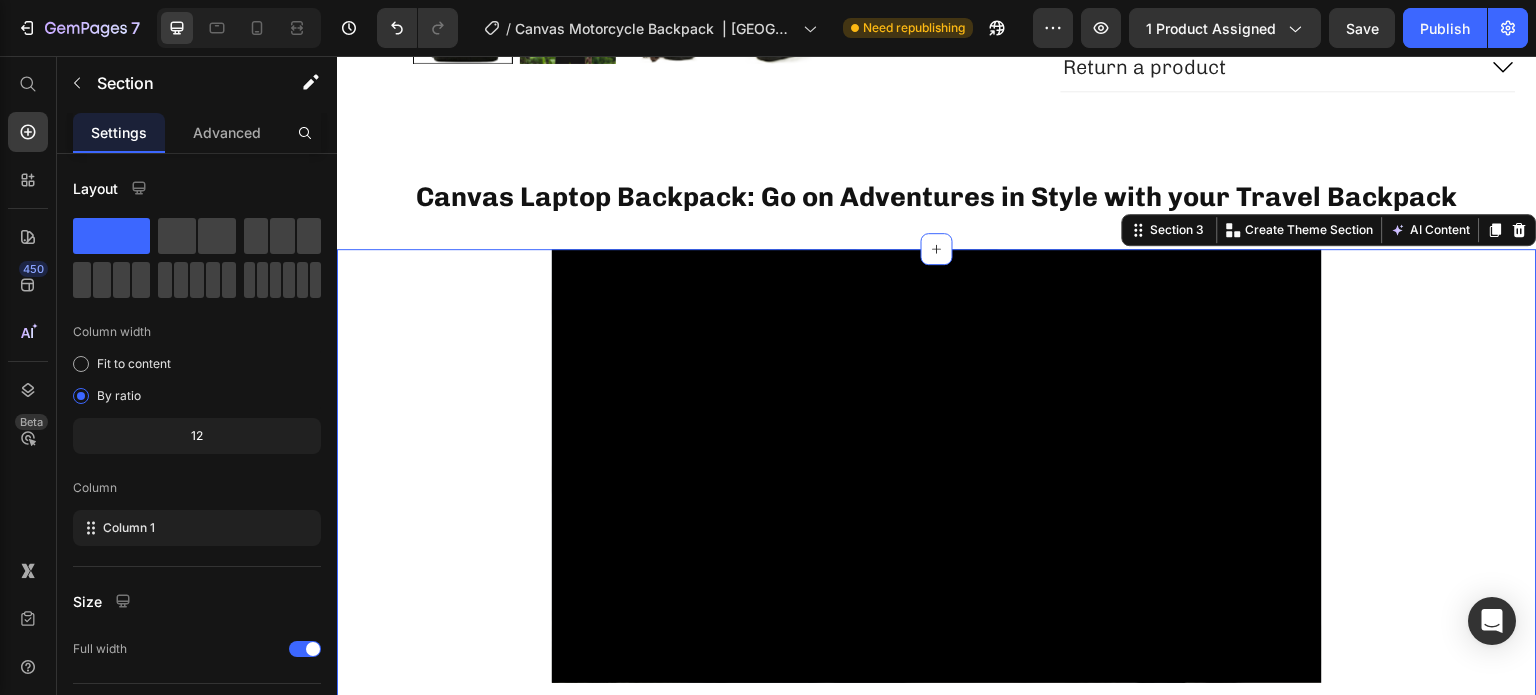 scroll, scrollTop: 800, scrollLeft: 0, axis: vertical 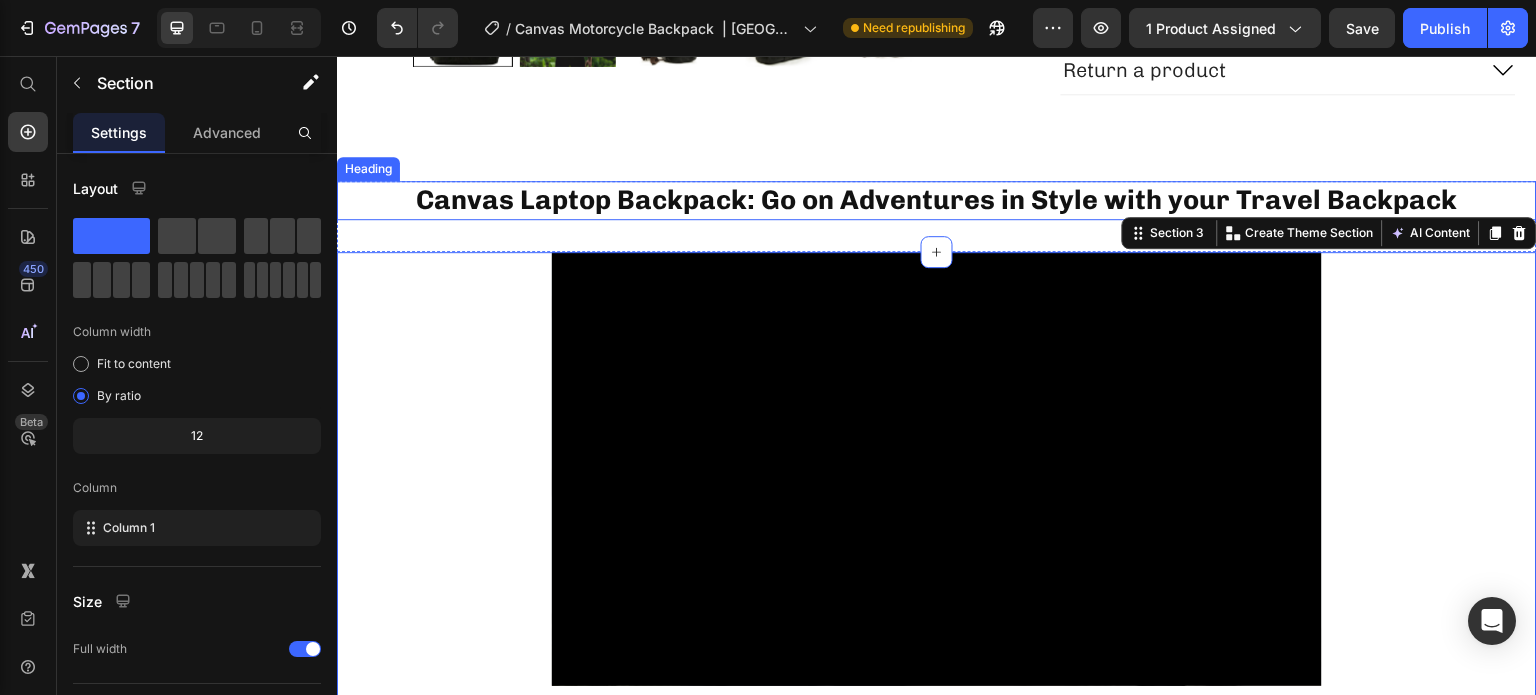 click on "Canvas Laptop Backpack: Go on Adventures in Style with your Travel Backpack" at bounding box center [937, 200] 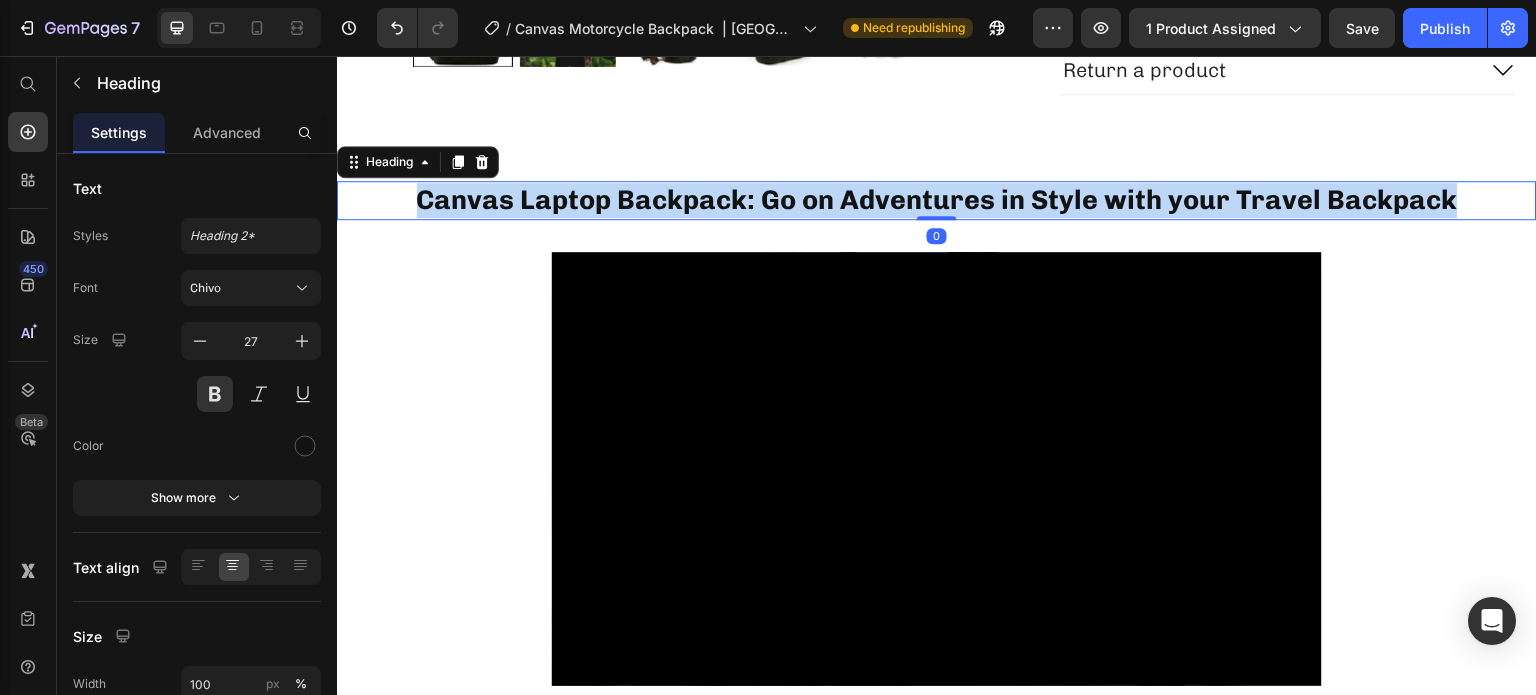 click on "Canvas Laptop Backpack: Go on Adventures in Style with your Travel Backpack" at bounding box center (937, 200) 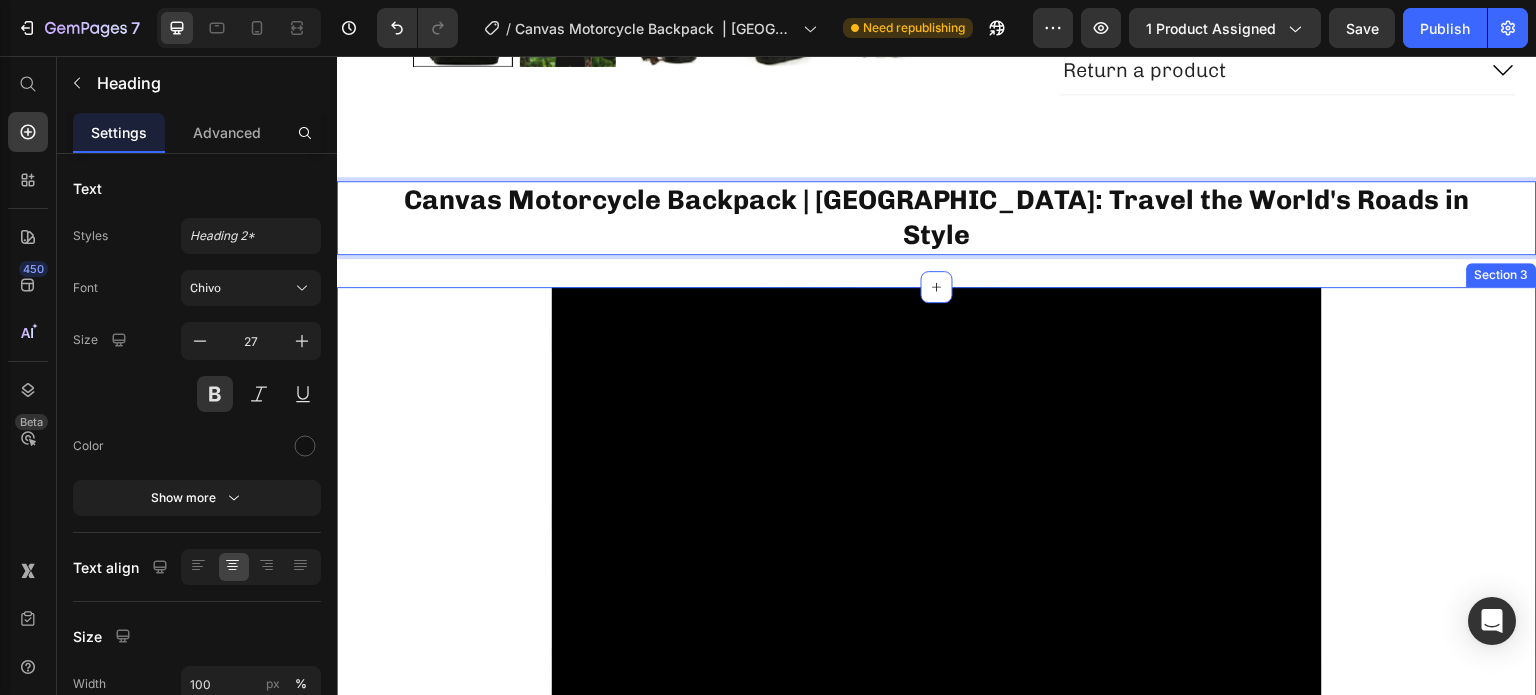 click on "Video Row" at bounding box center (937, 527) 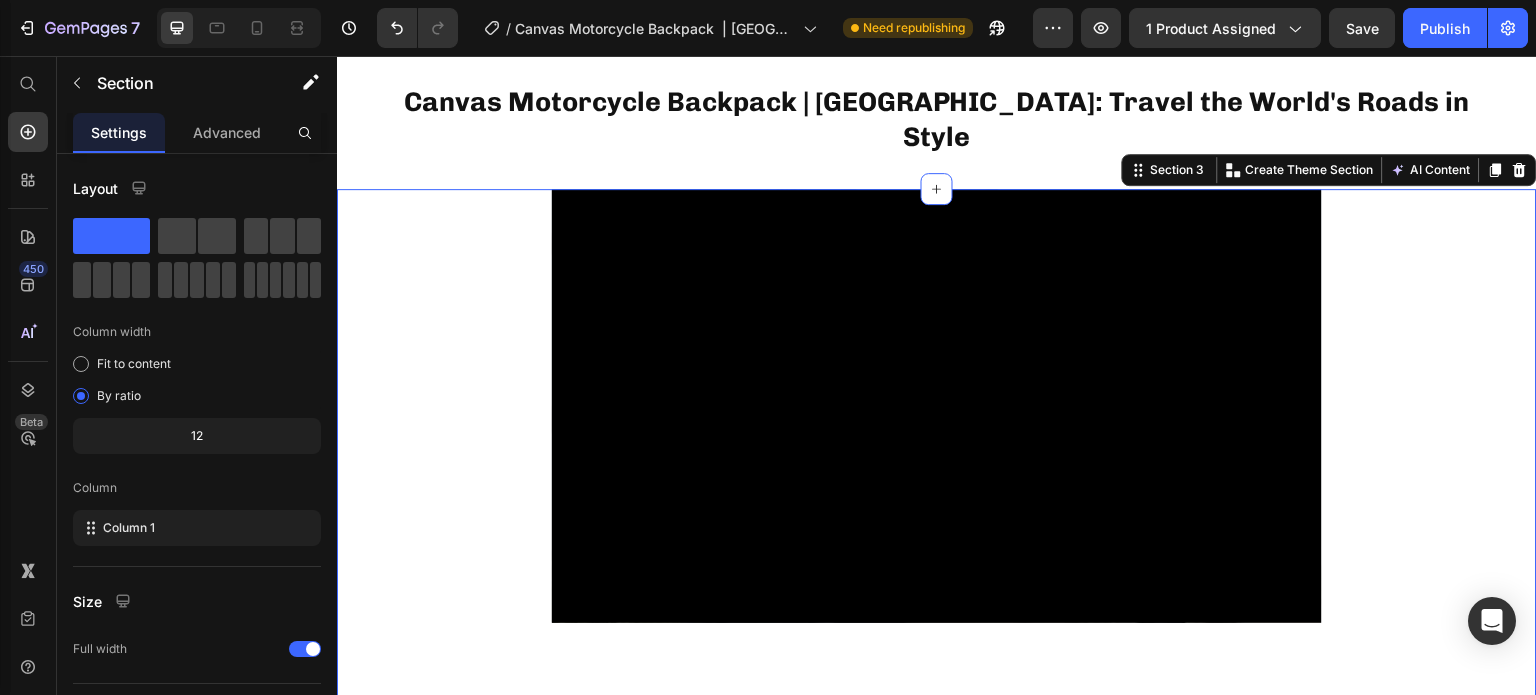 scroll, scrollTop: 1000, scrollLeft: 0, axis: vertical 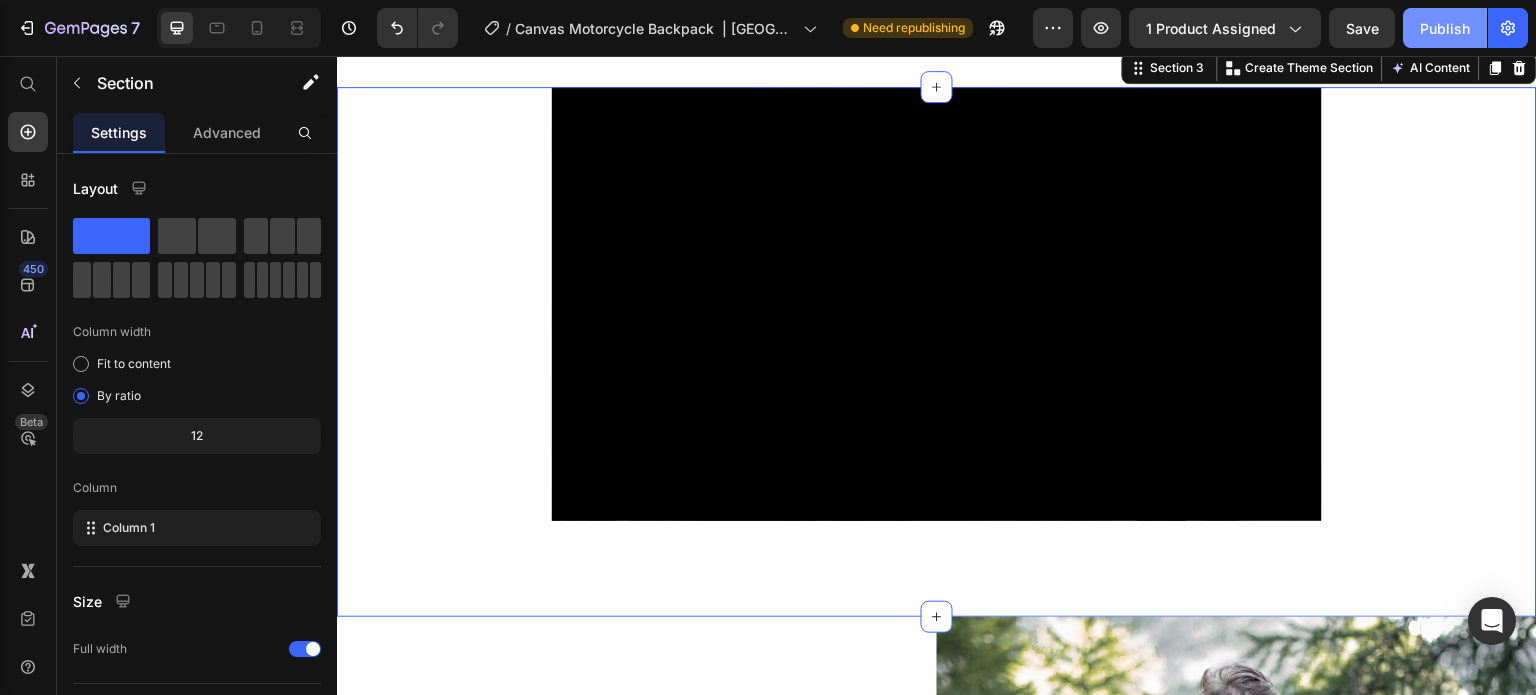 click on "Publish" at bounding box center [1445, 28] 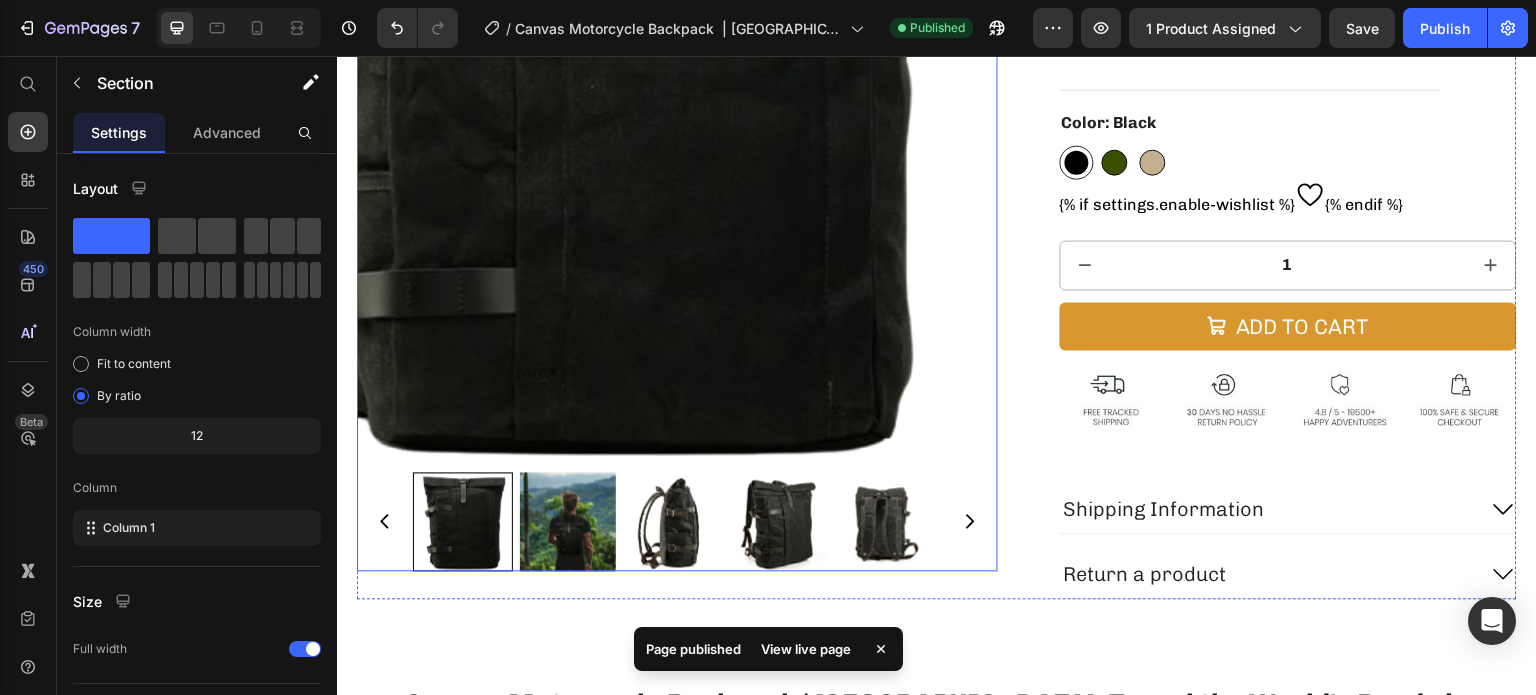 scroll, scrollTop: 200, scrollLeft: 0, axis: vertical 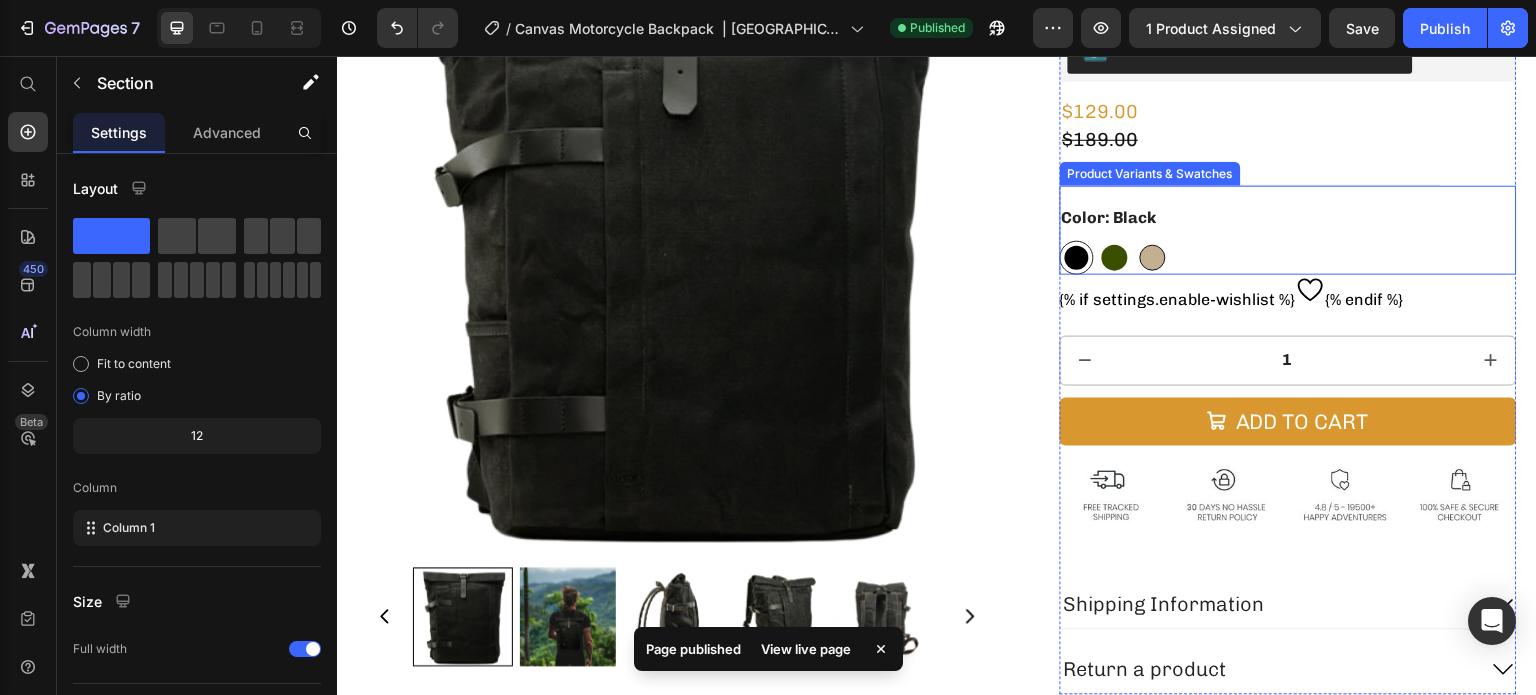 click at bounding box center (1115, 258) 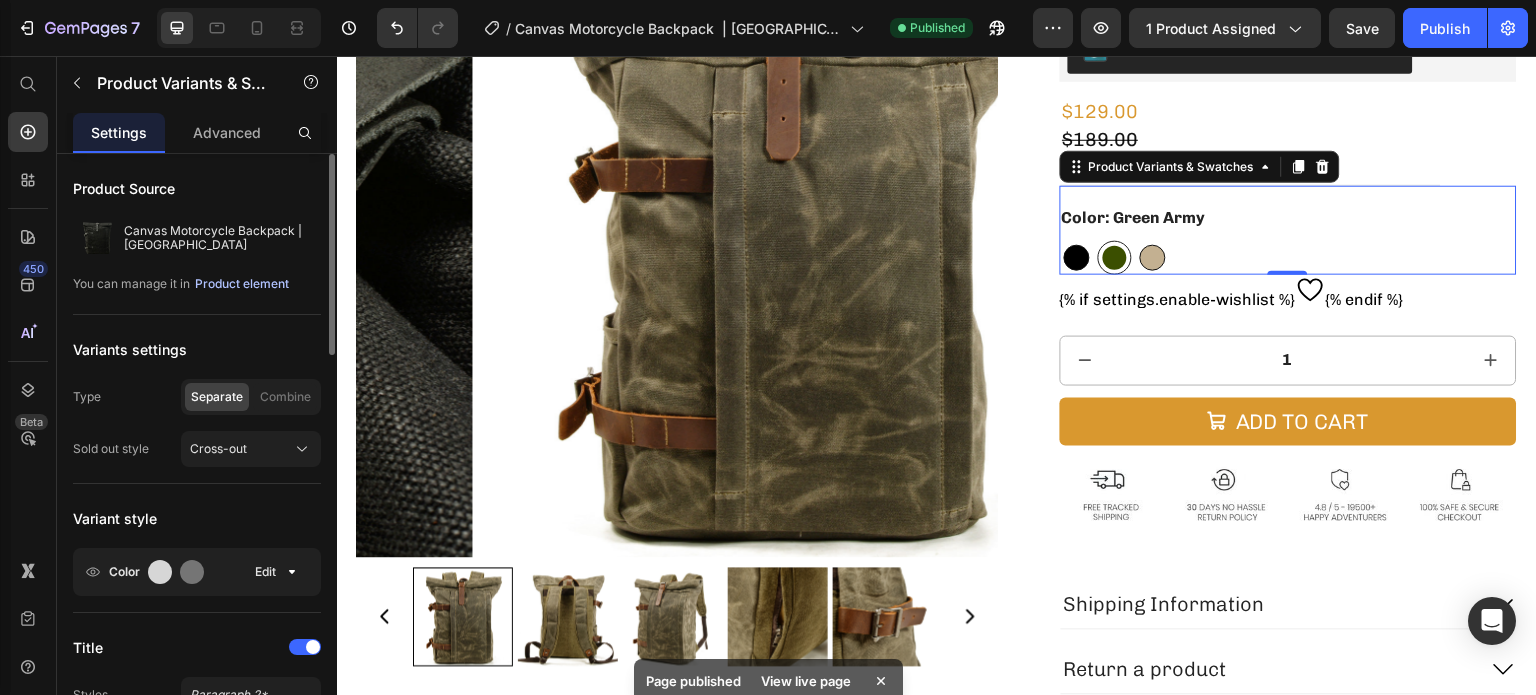 click on "Product element" at bounding box center (242, 284) 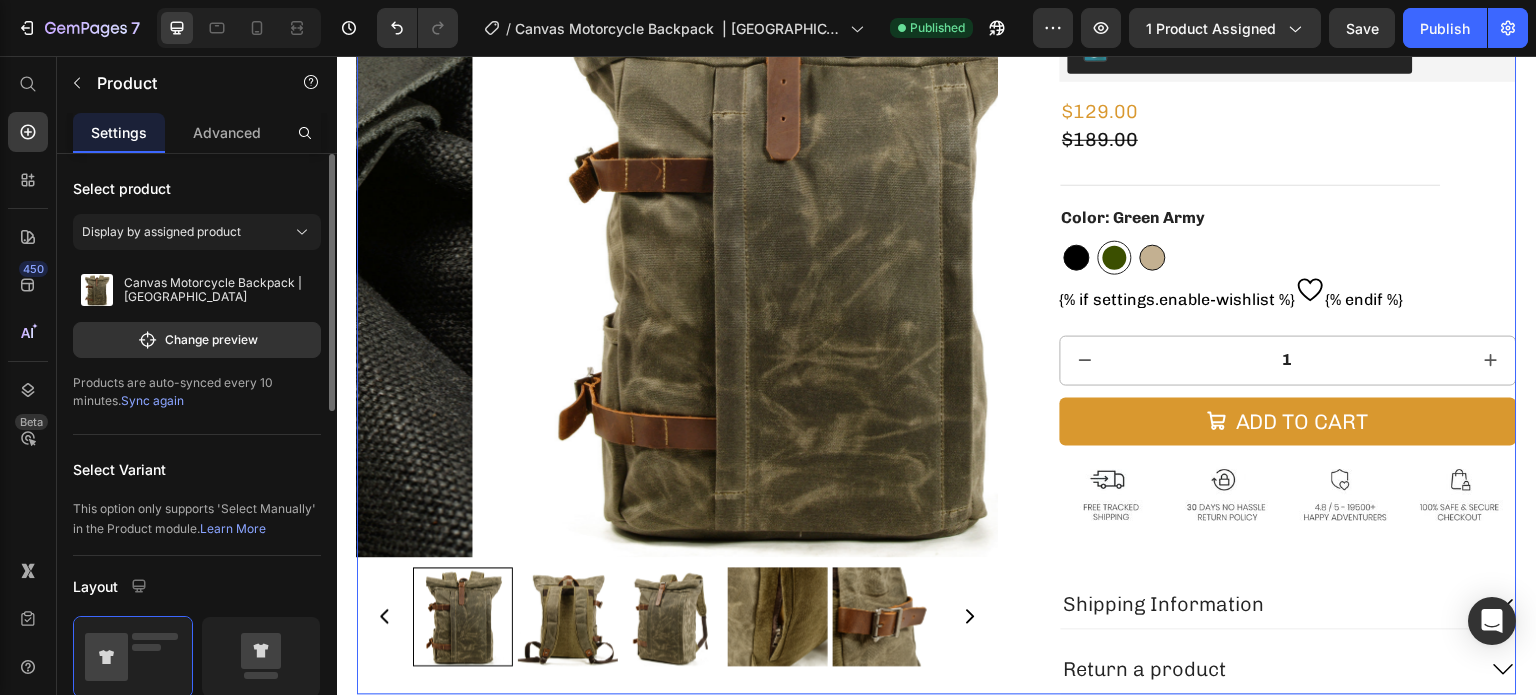 click on "Sync again" at bounding box center (152, 400) 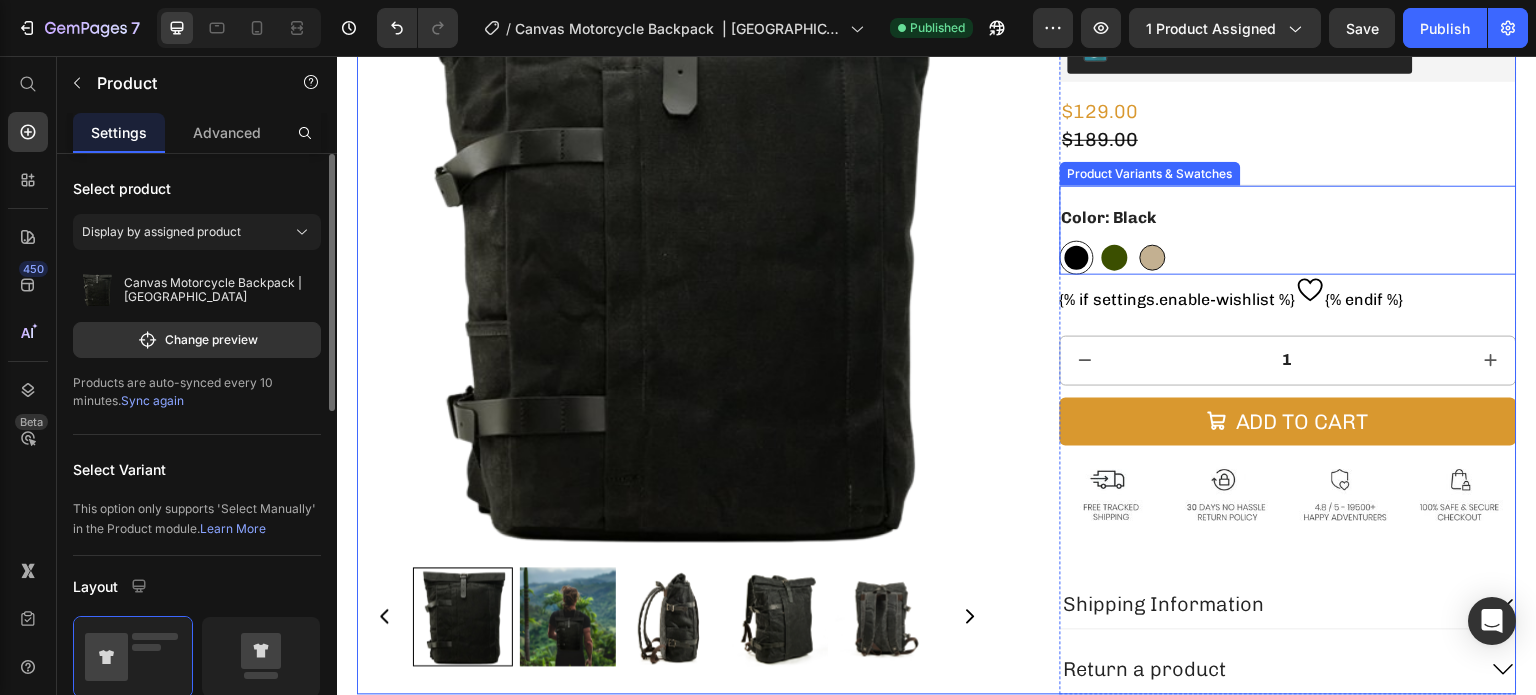 click at bounding box center [1115, 258] 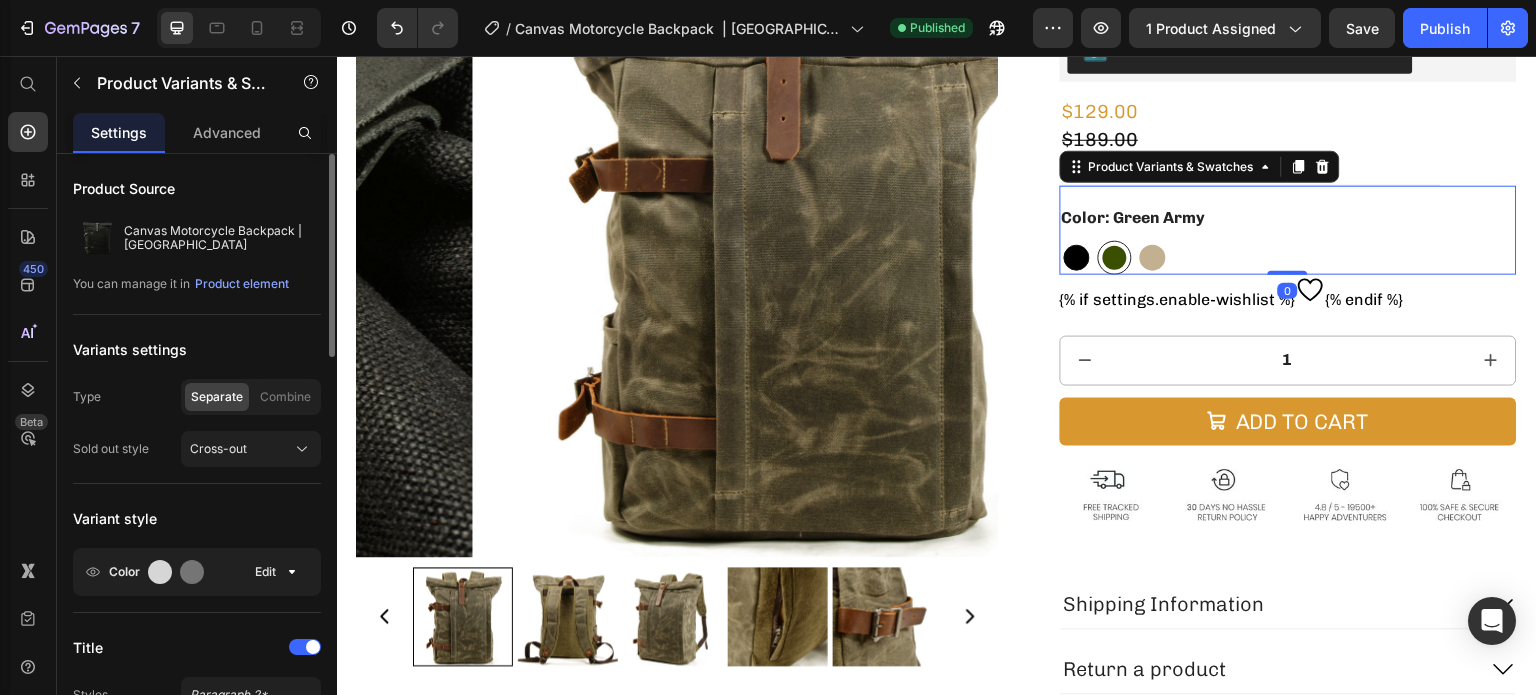 click at bounding box center [1153, 258] 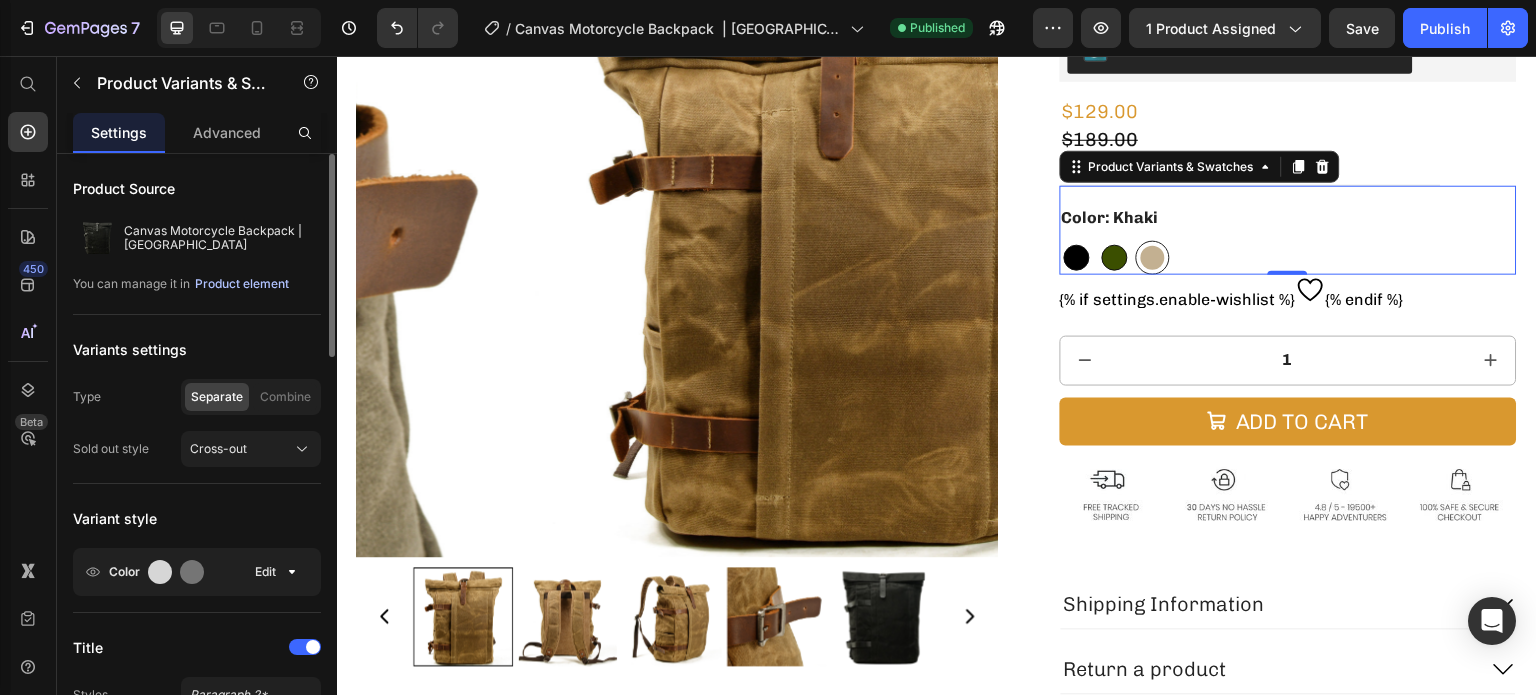 click on "Product element" at bounding box center [242, 284] 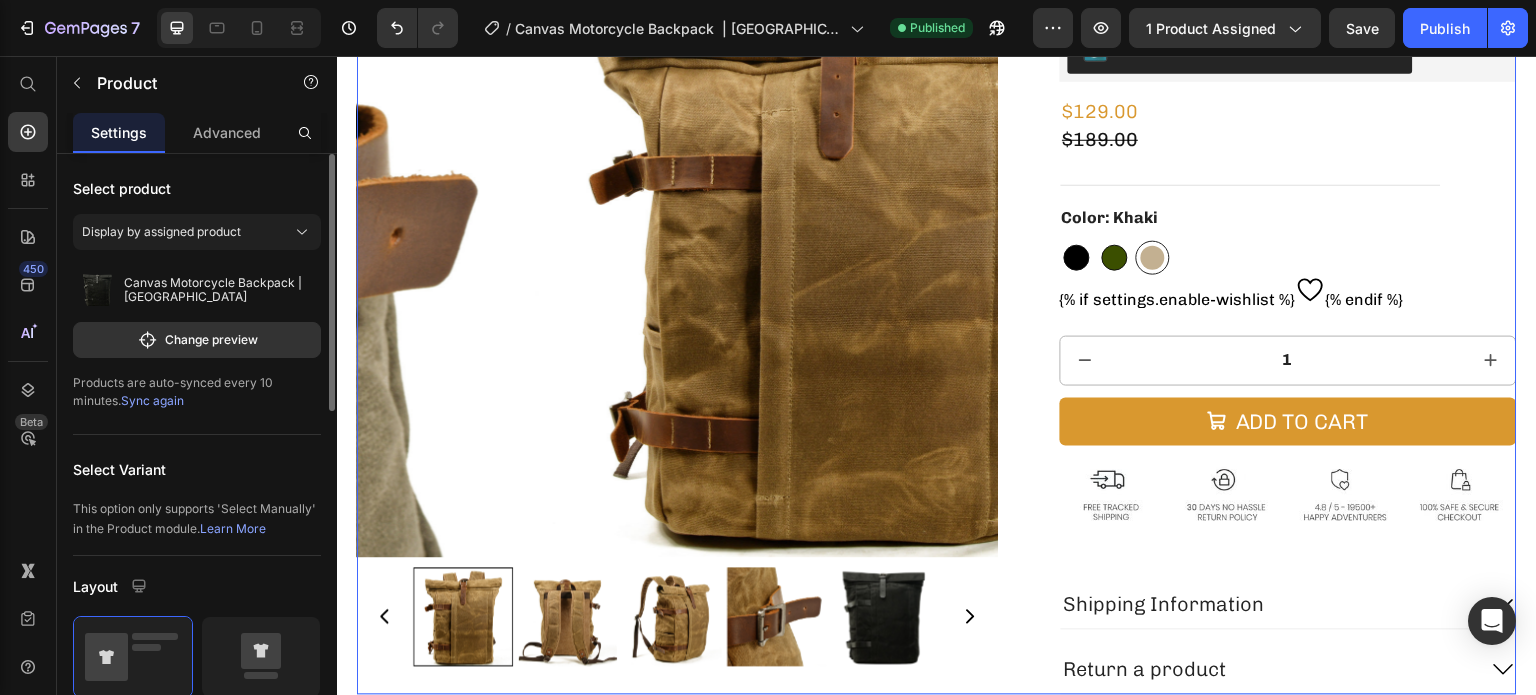 click on "Sync again" at bounding box center (152, 400) 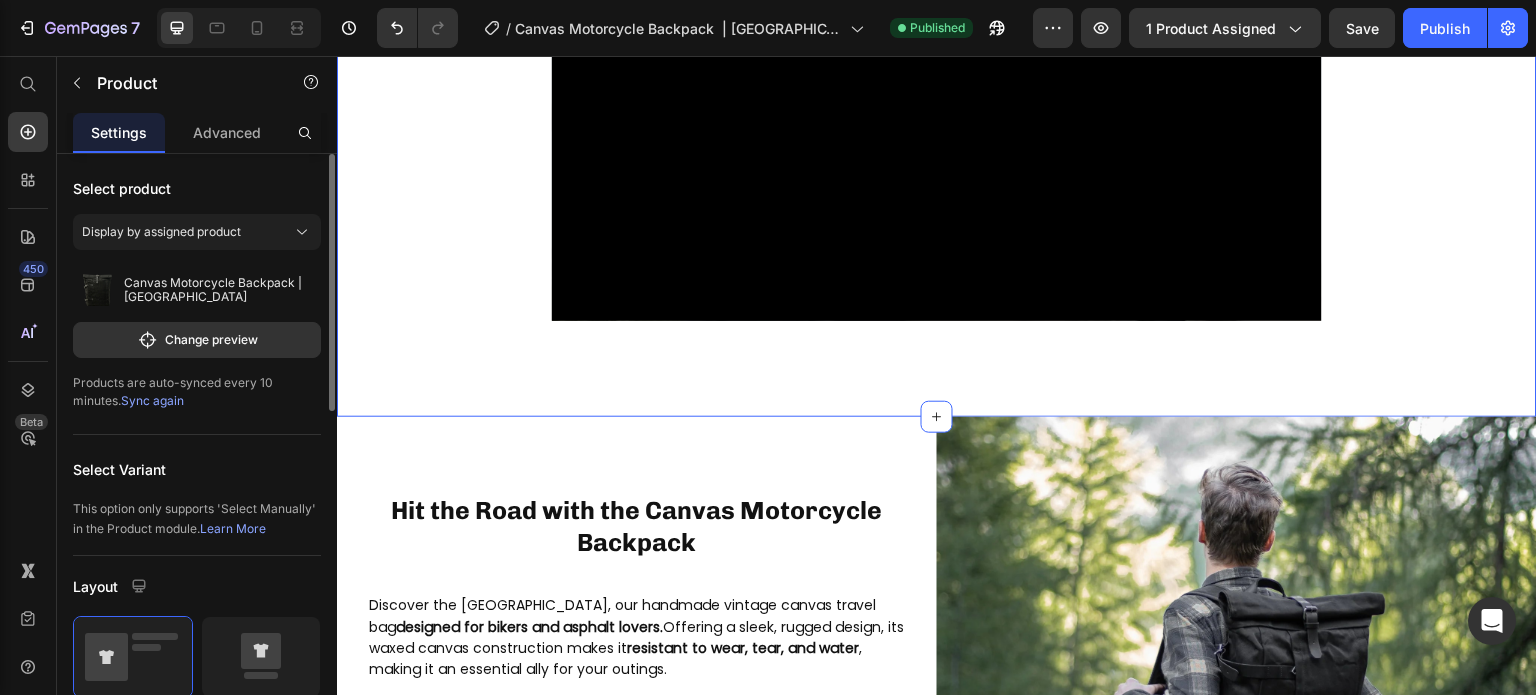 scroll, scrollTop: 900, scrollLeft: 0, axis: vertical 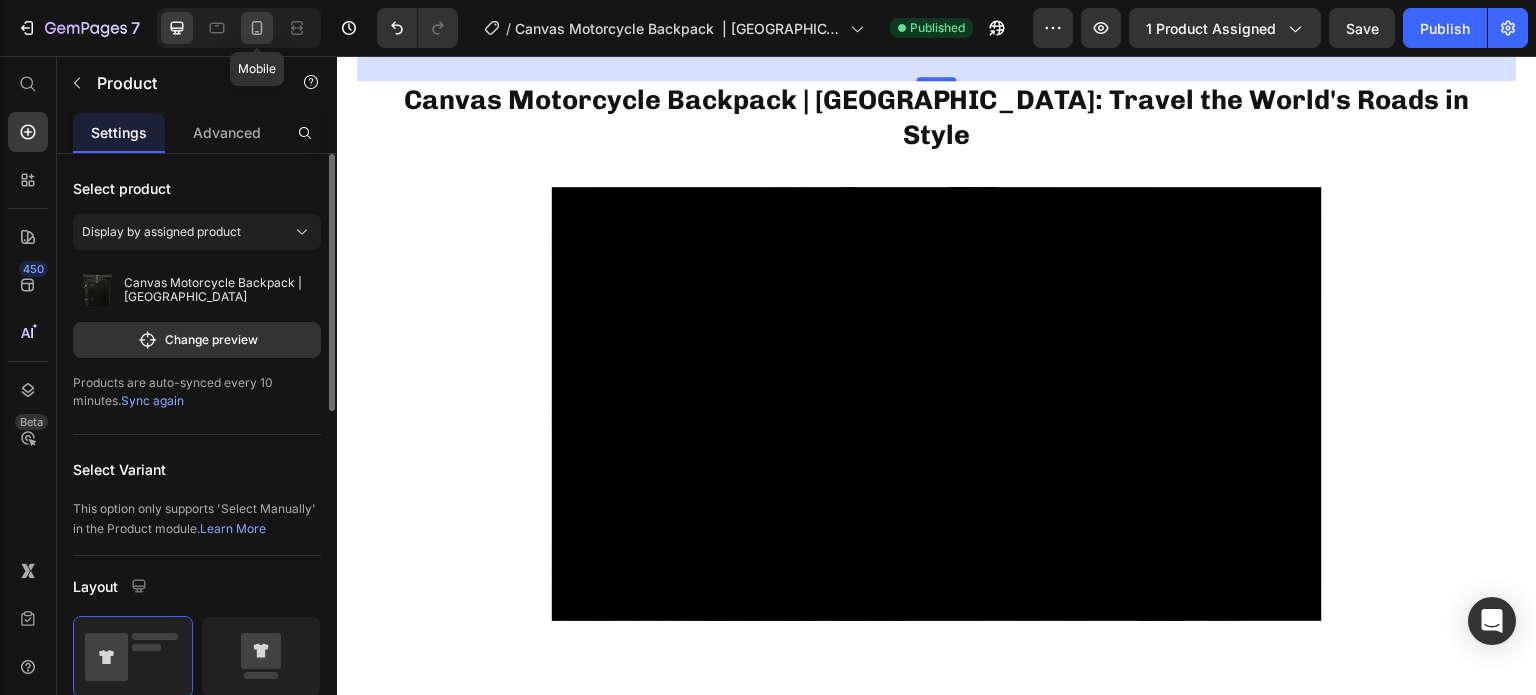 click 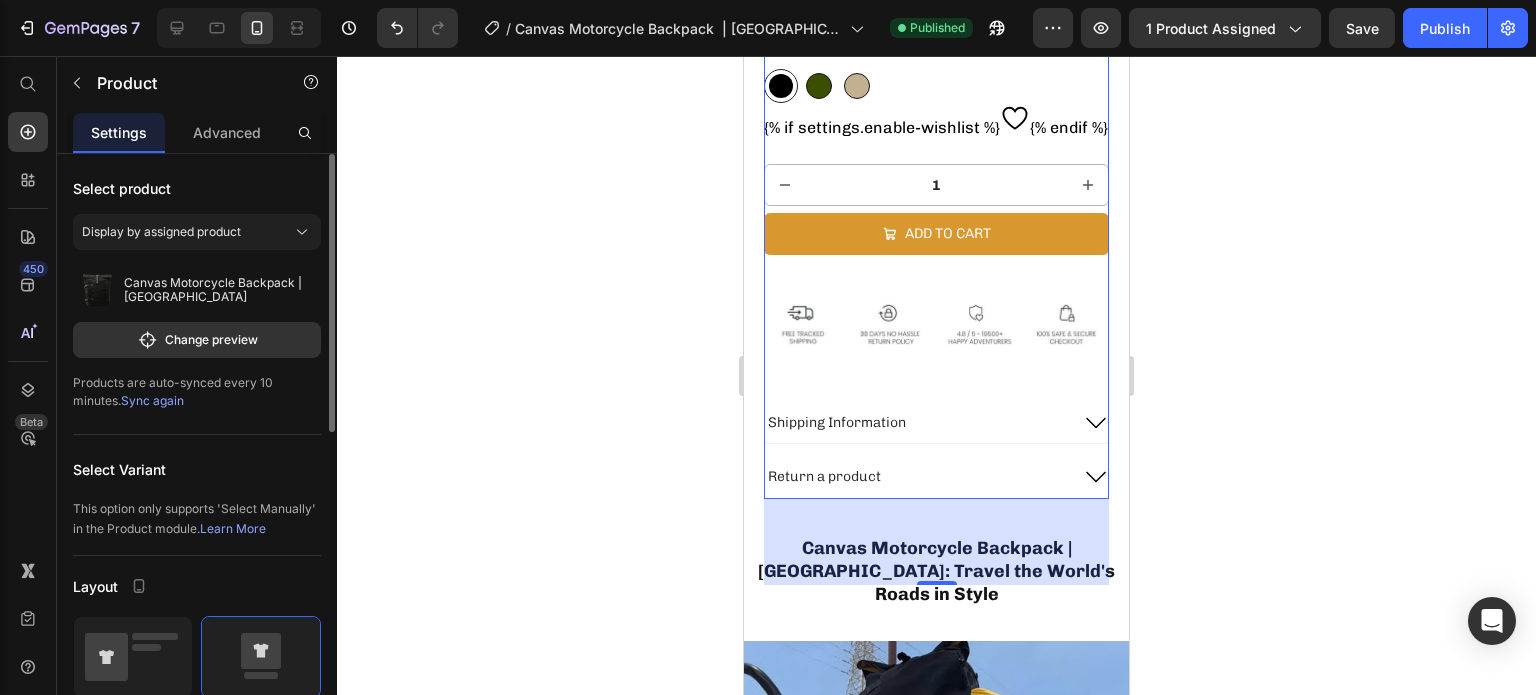 scroll, scrollTop: 1212, scrollLeft: 0, axis: vertical 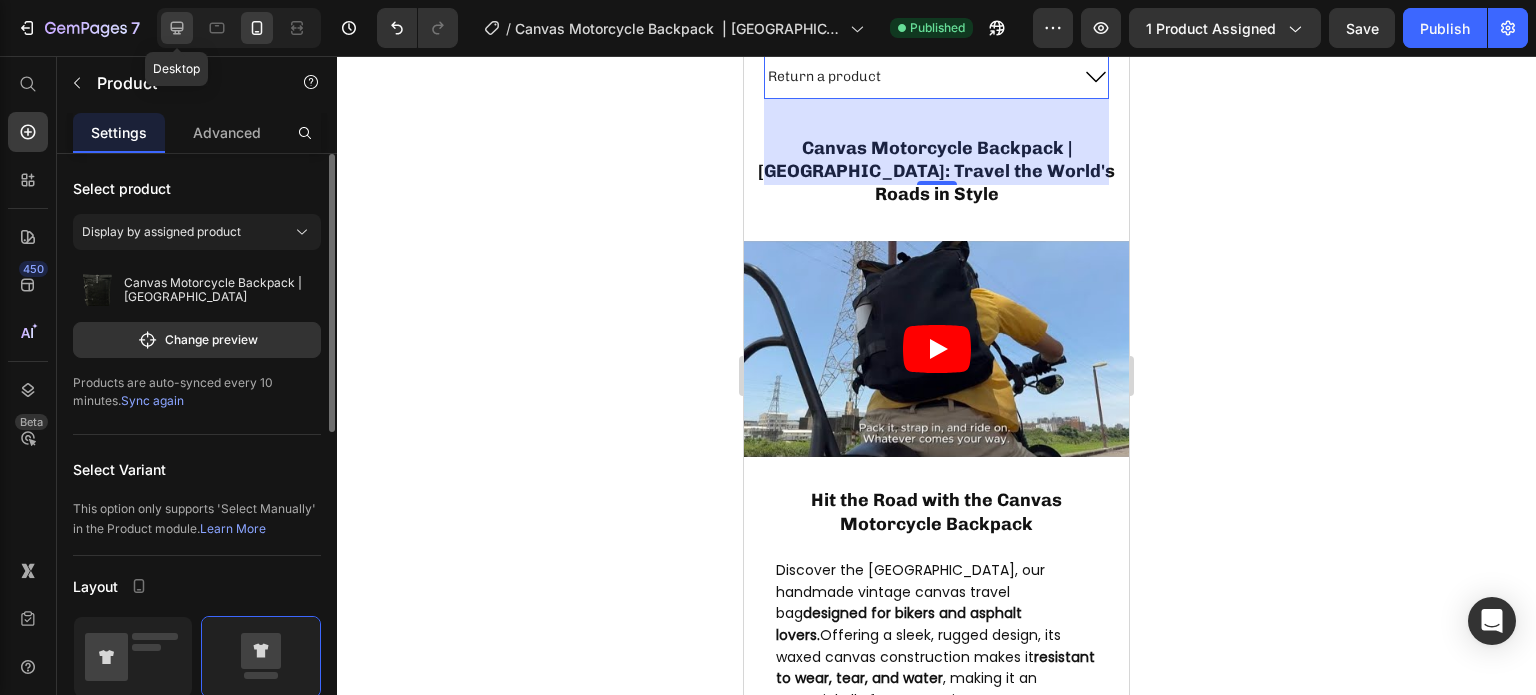 click 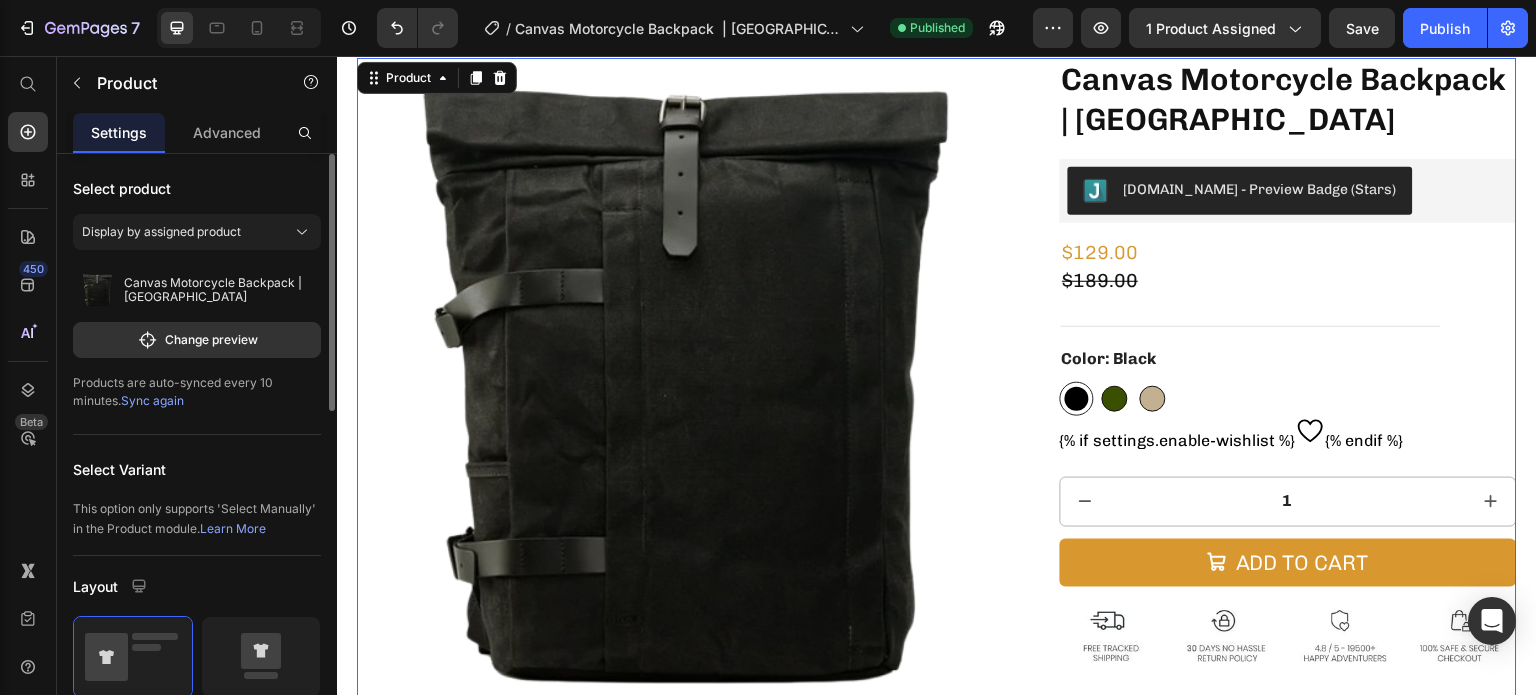 scroll, scrollTop: 0, scrollLeft: 0, axis: both 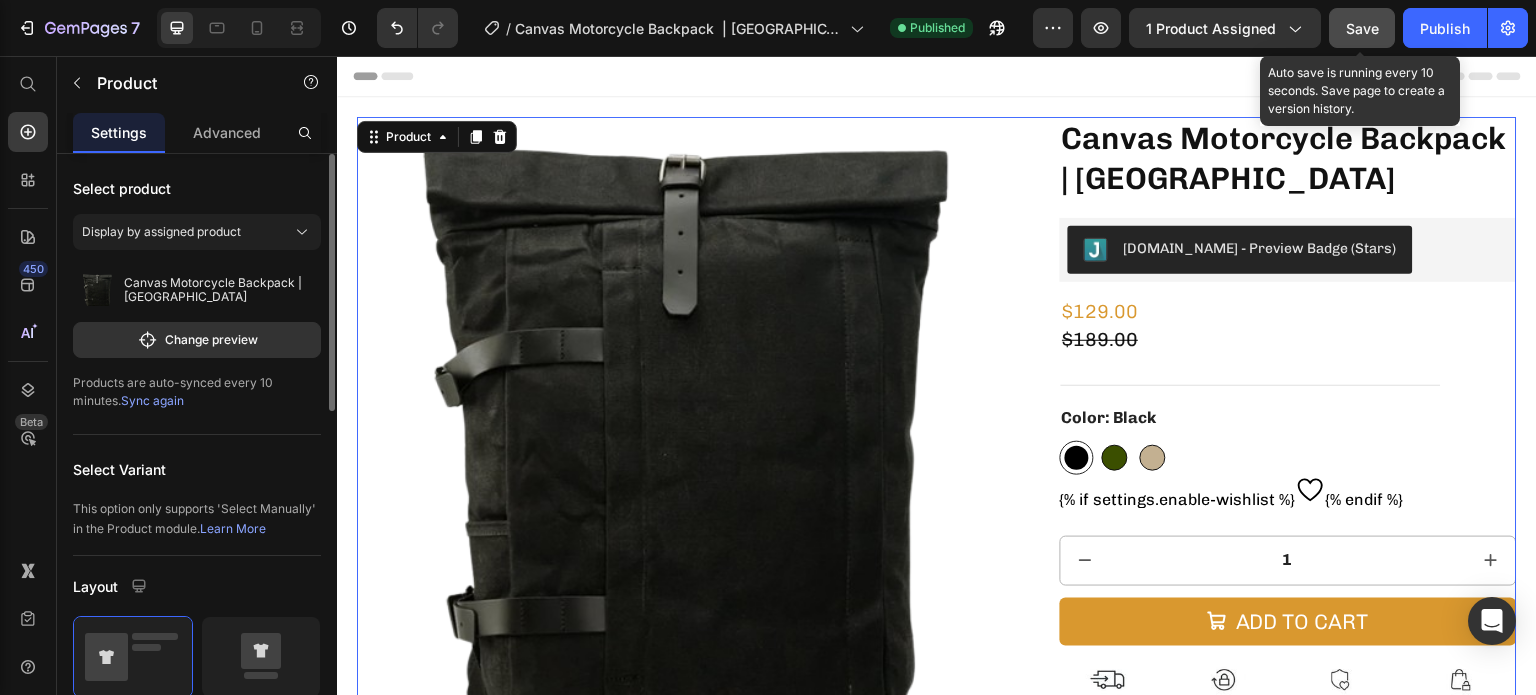 click on "Save" at bounding box center (1362, 28) 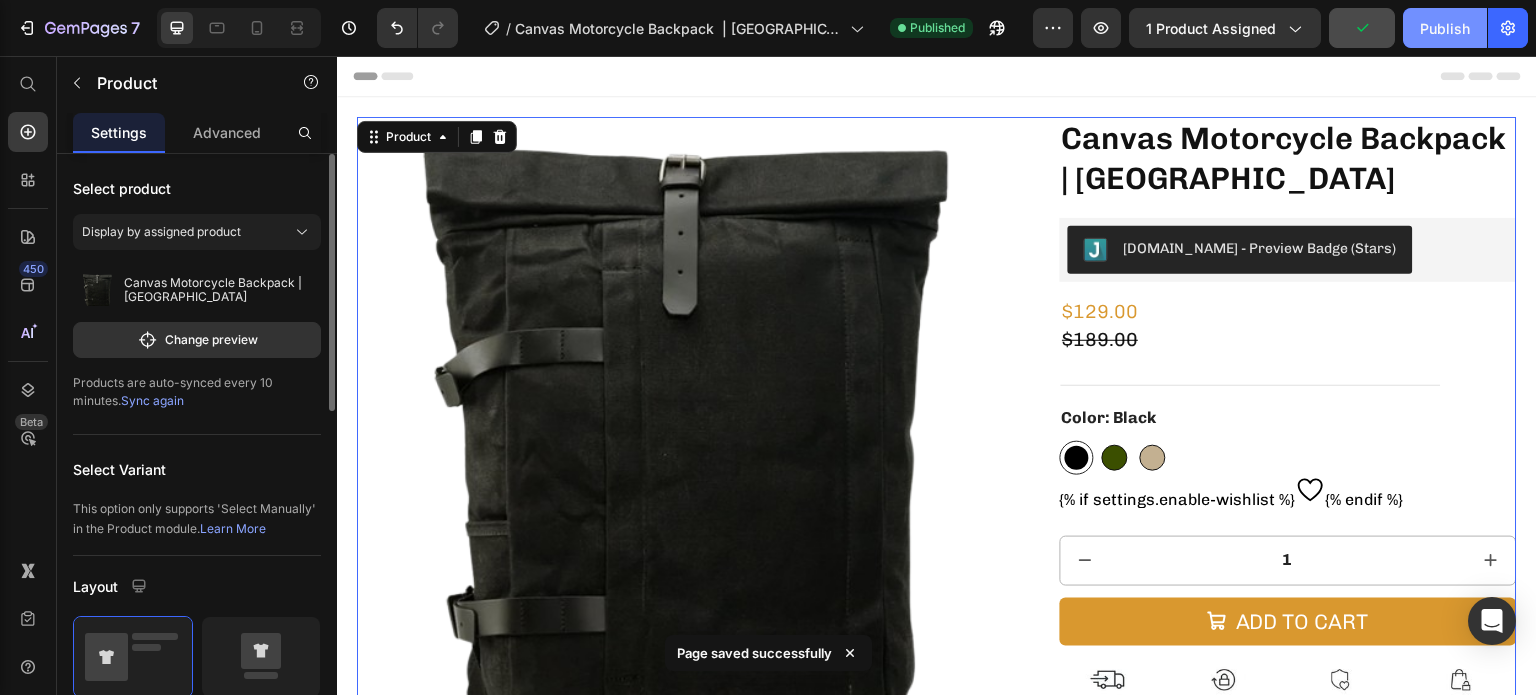 click on "Publish" at bounding box center [1445, 28] 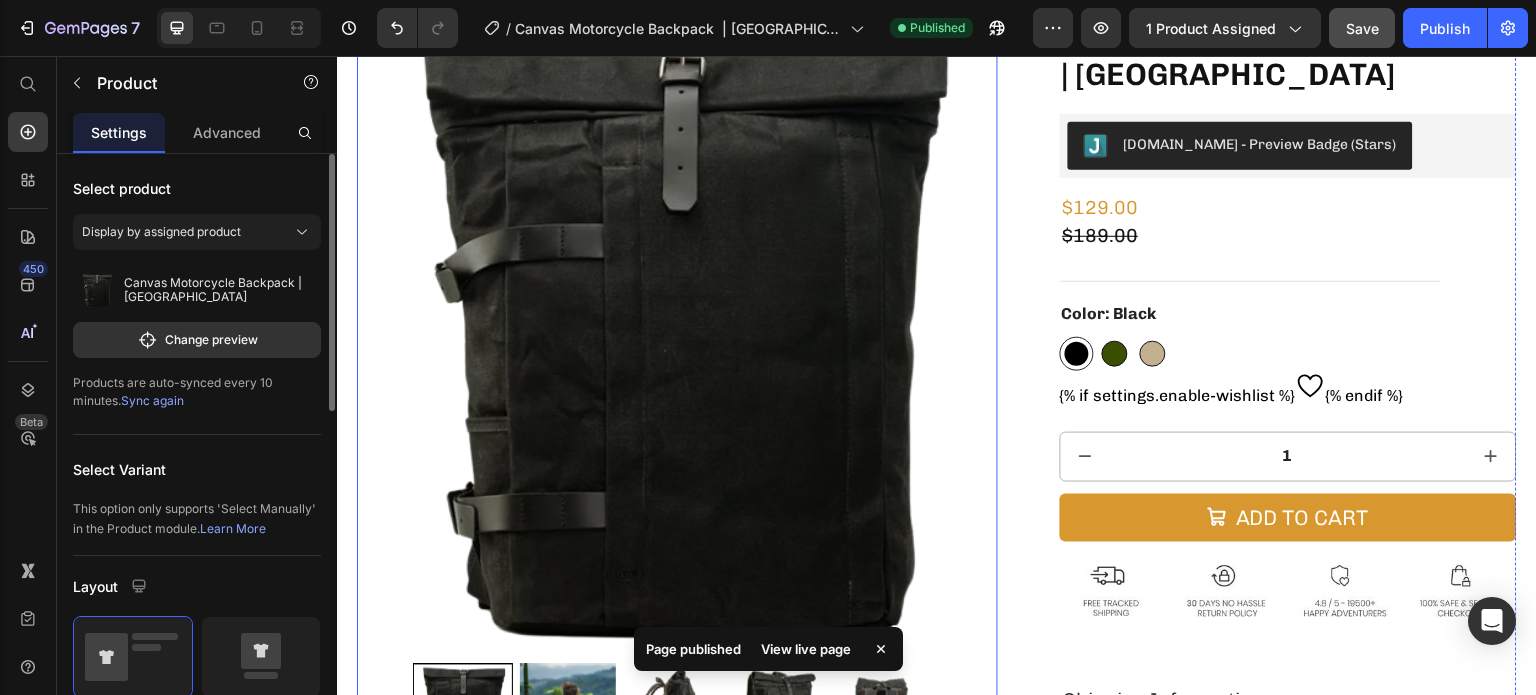 scroll, scrollTop: 100, scrollLeft: 0, axis: vertical 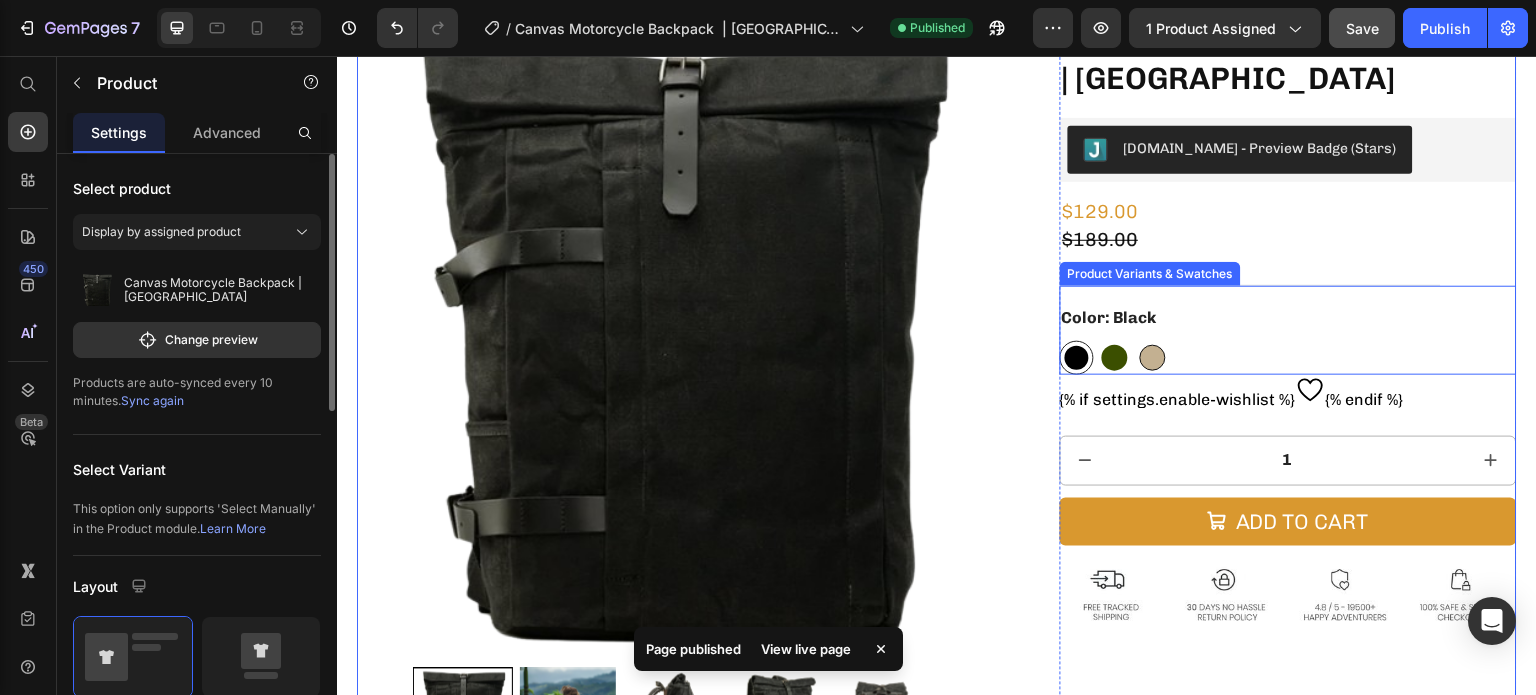 click at bounding box center [1115, 358] 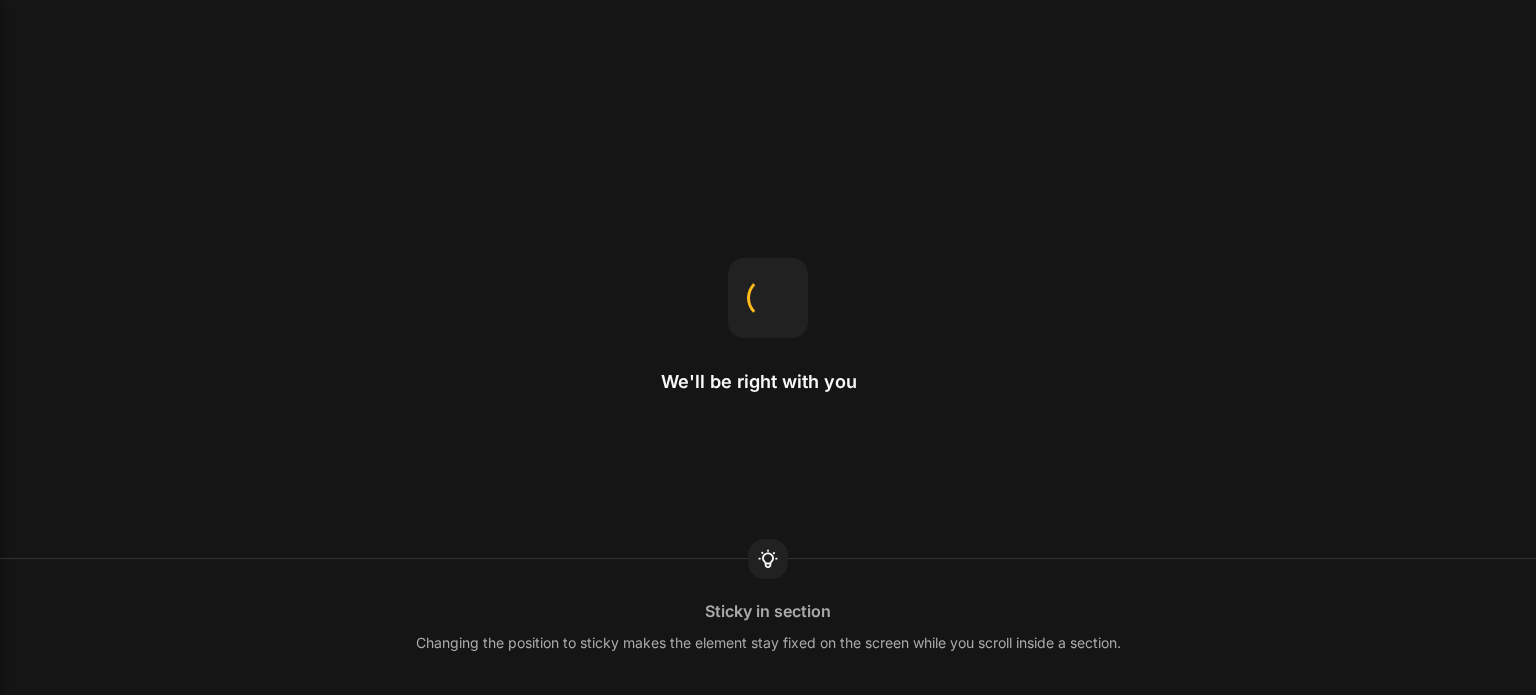 scroll, scrollTop: 0, scrollLeft: 0, axis: both 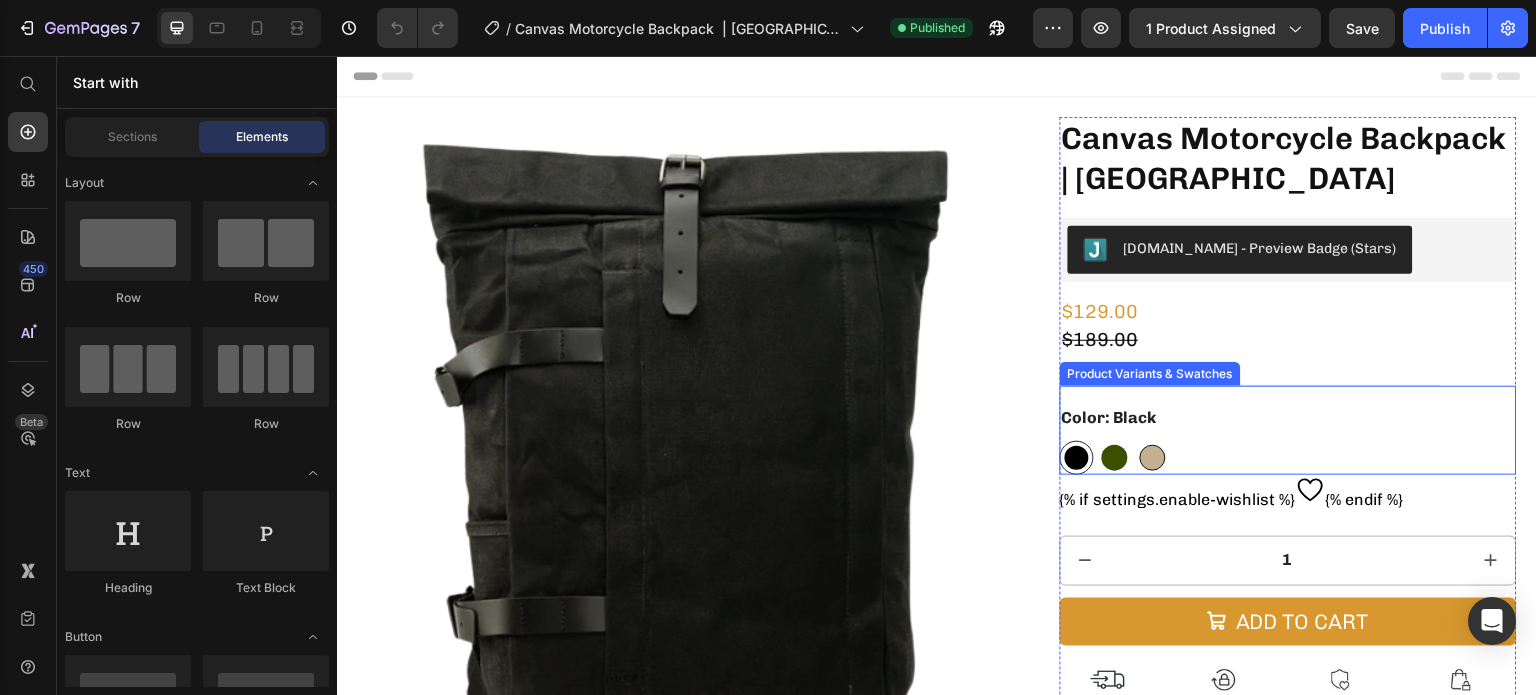 click at bounding box center (1115, 458) 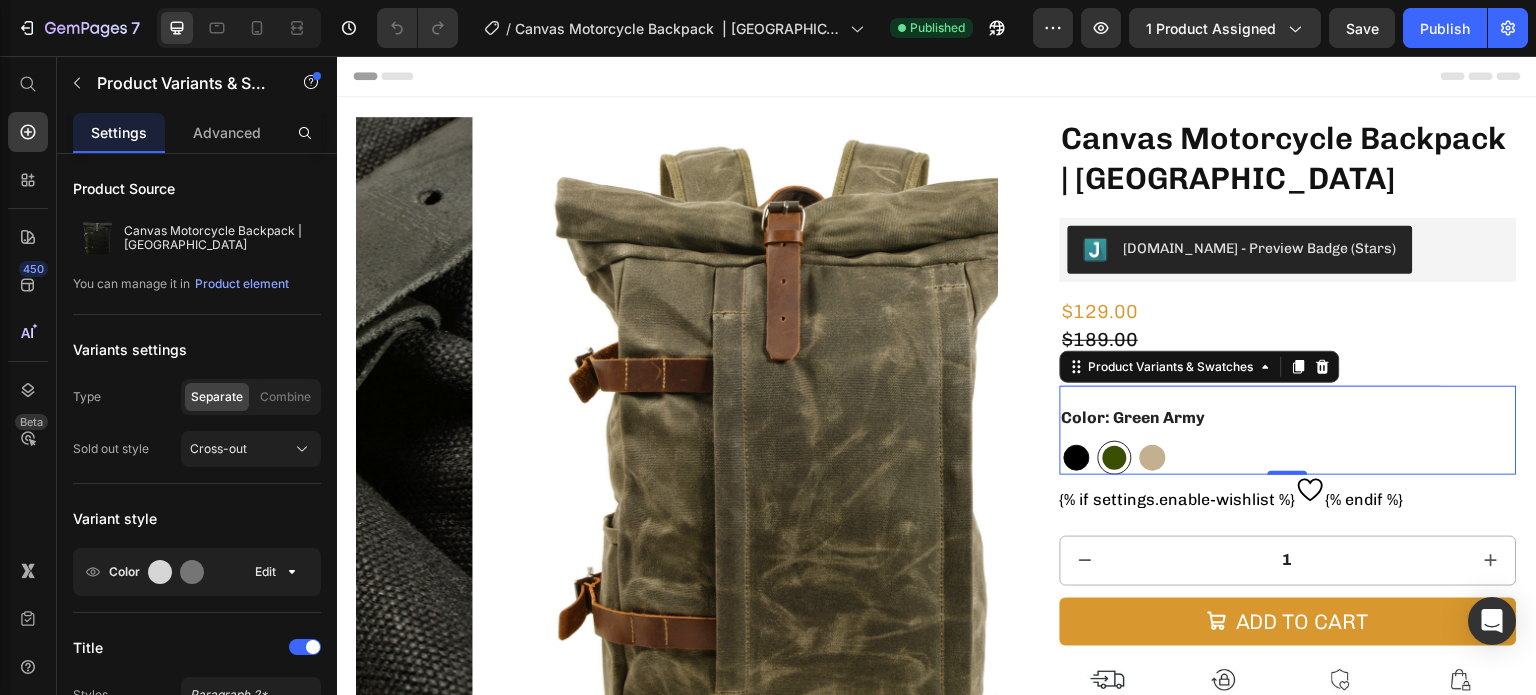click at bounding box center [1153, 458] 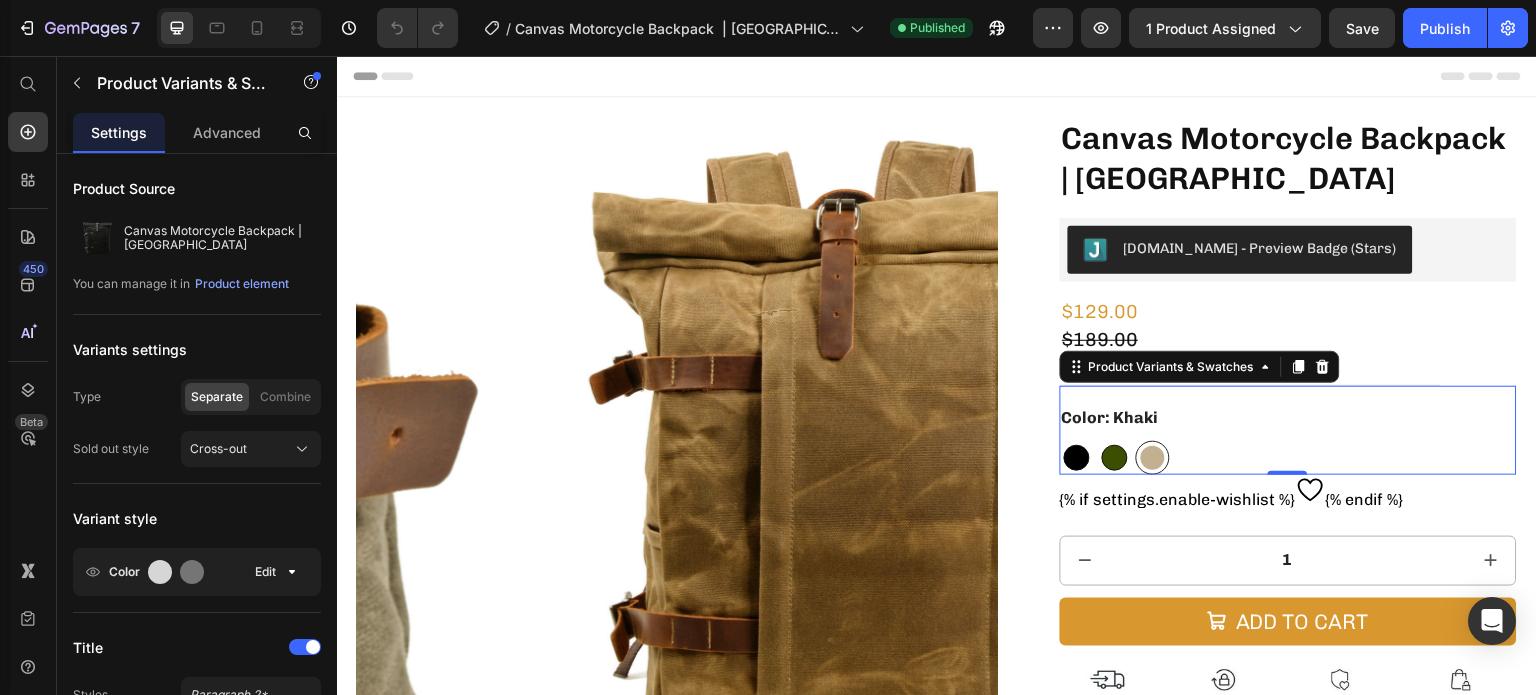 click at bounding box center [1153, 458] 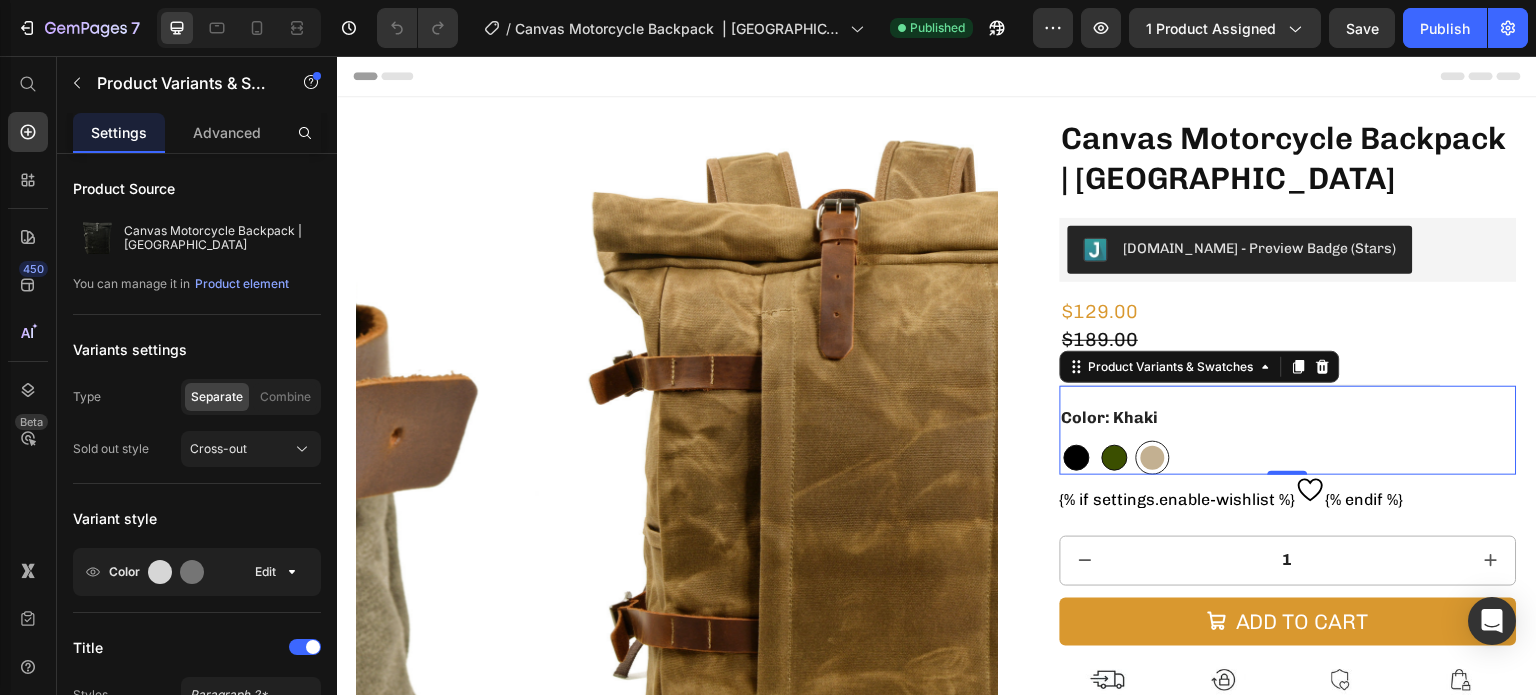 click at bounding box center (1153, 458) 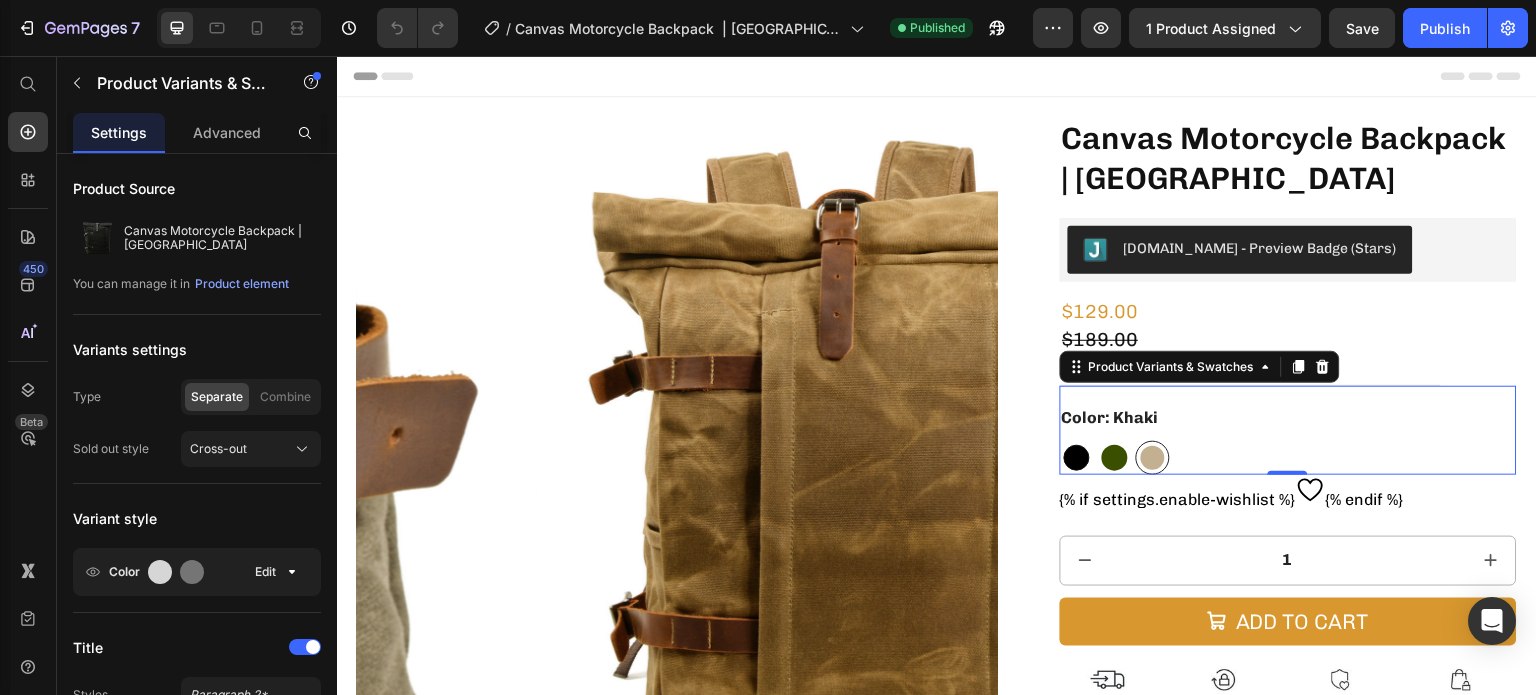 click at bounding box center [1115, 458] 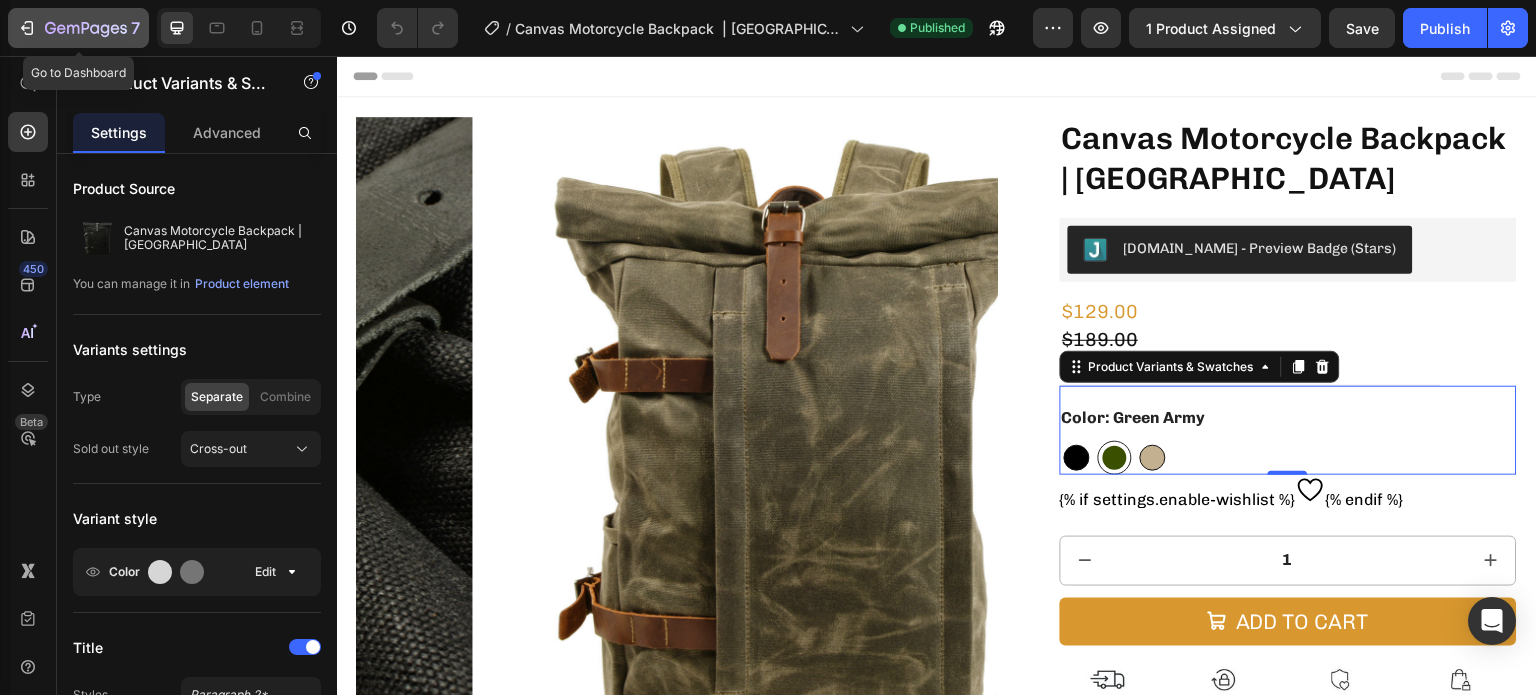 click on "7" 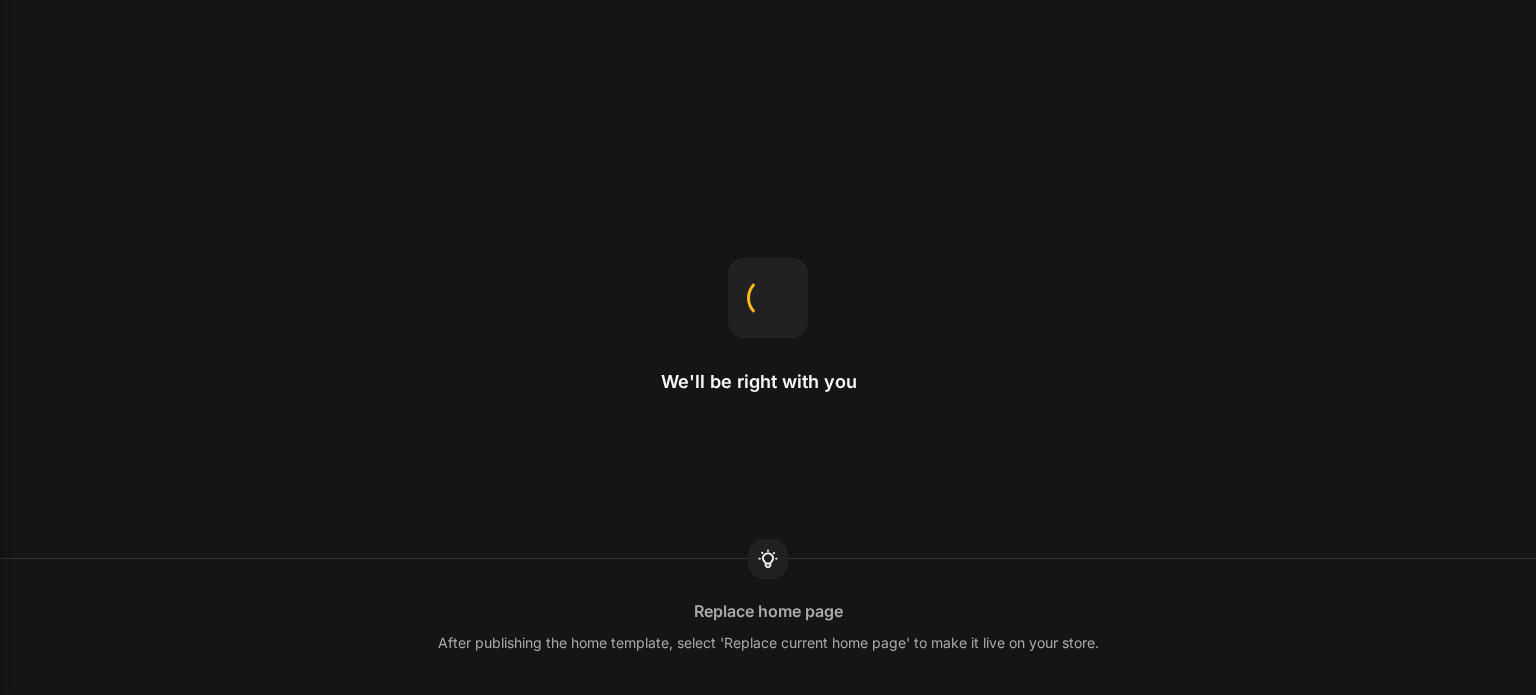 scroll, scrollTop: 0, scrollLeft: 0, axis: both 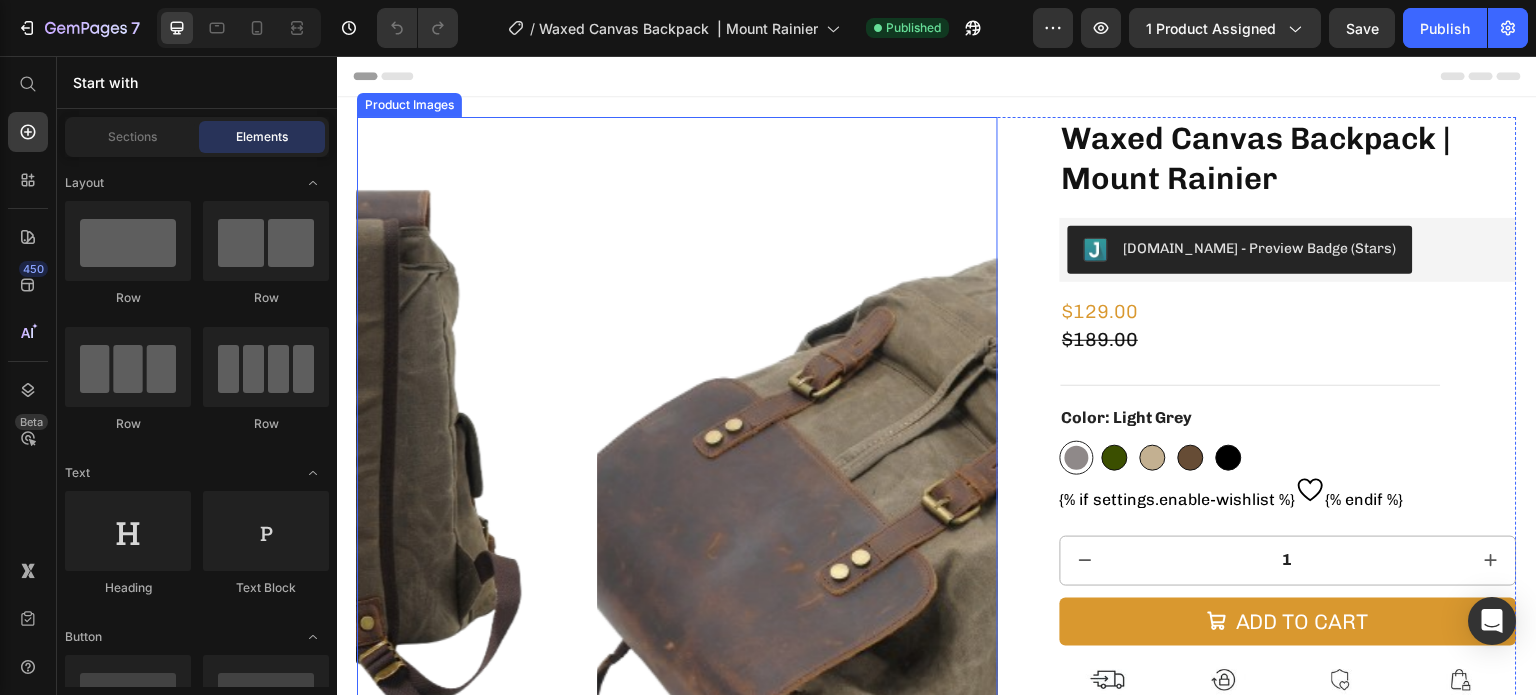 click at bounding box center (917, 437) 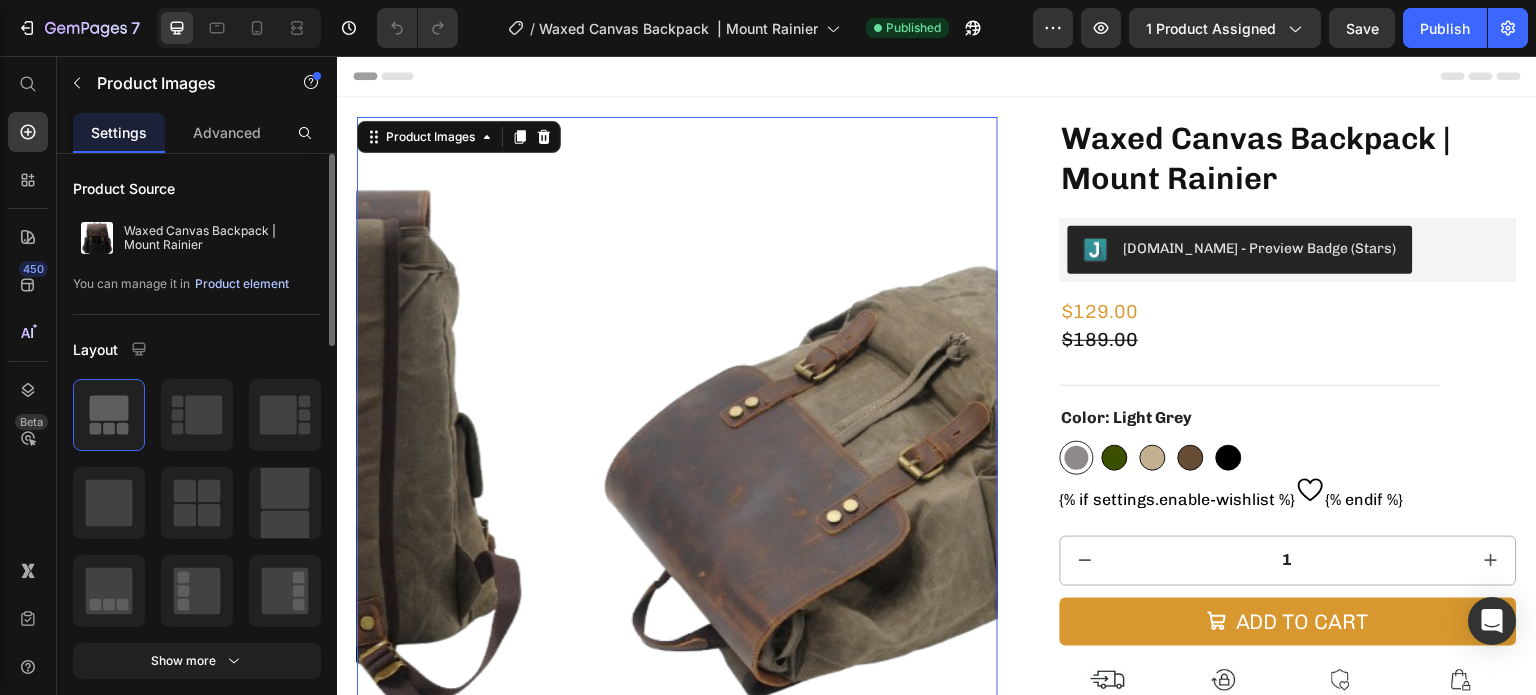click on "Product element" at bounding box center [242, 284] 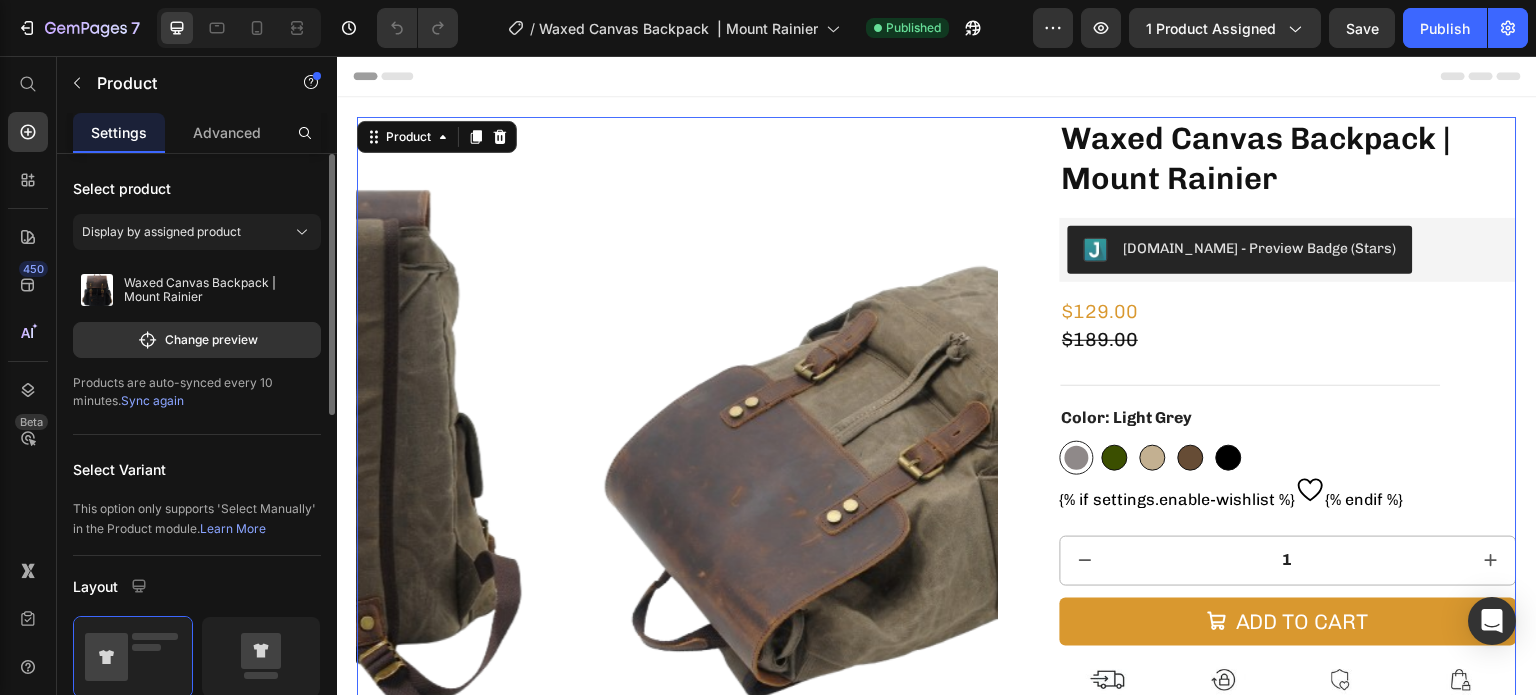 click on "Sync again" at bounding box center [152, 400] 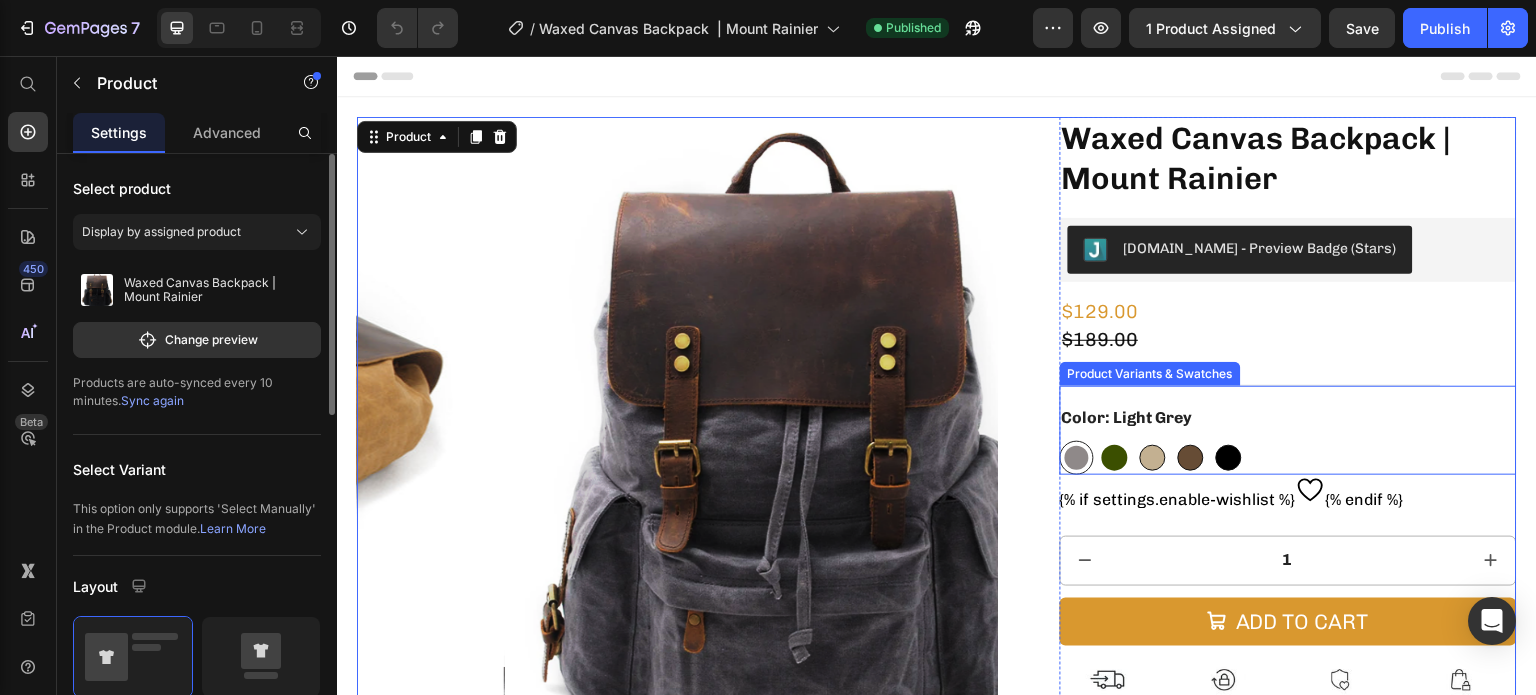 click at bounding box center (1115, 458) 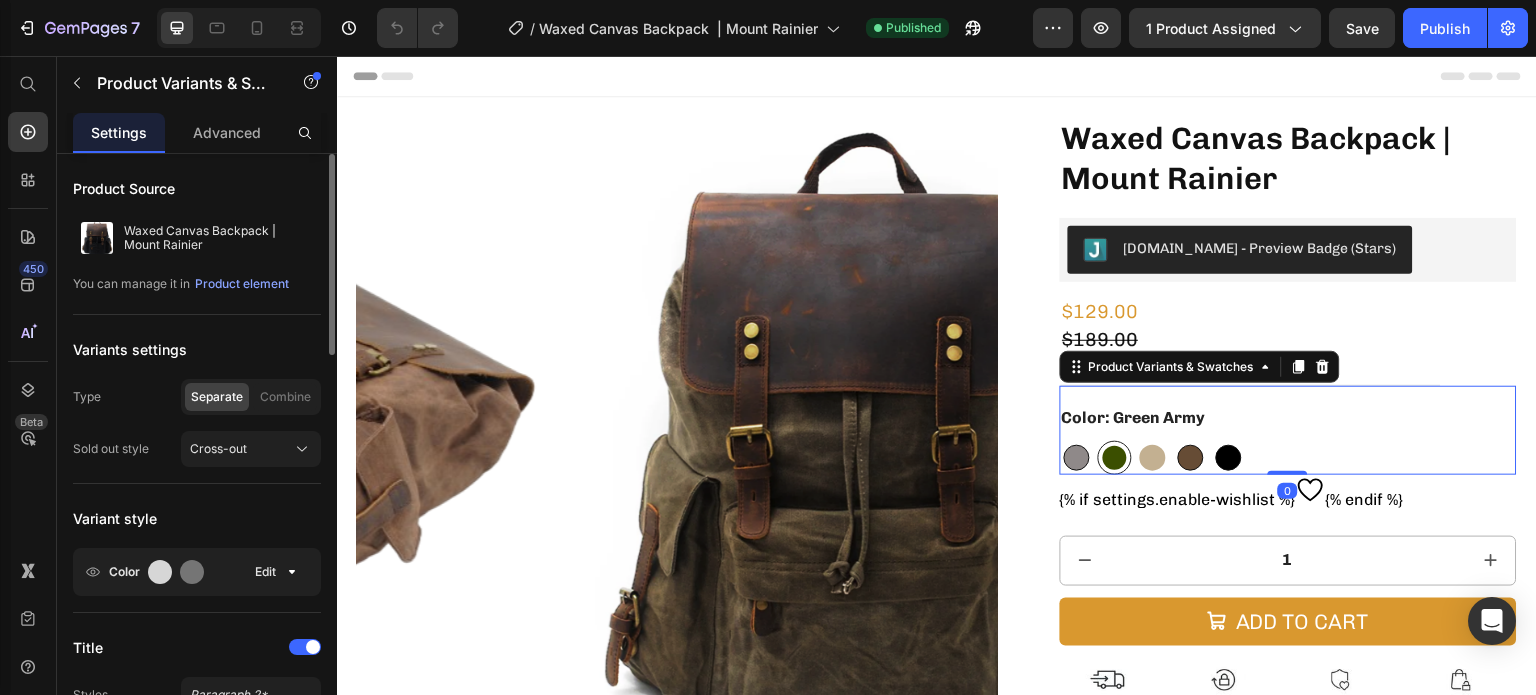 click at bounding box center (1153, 458) 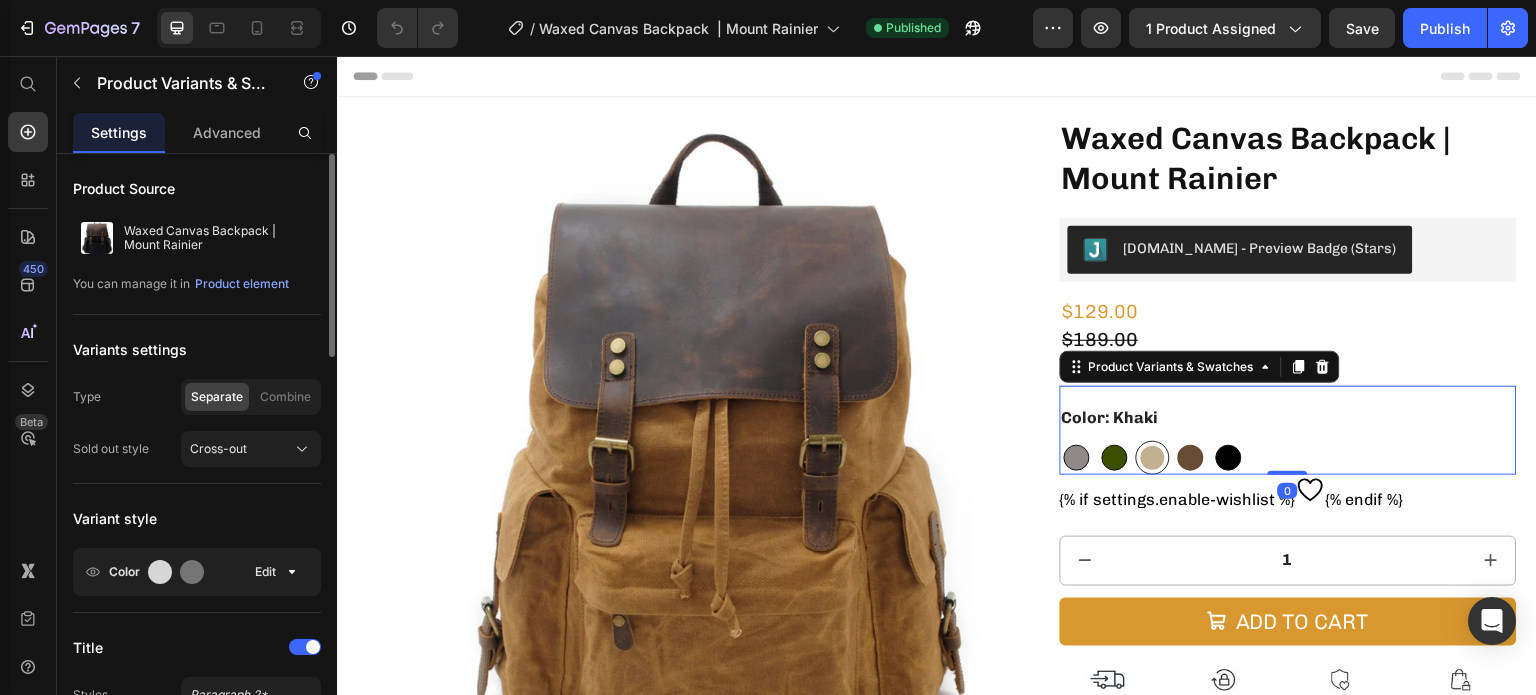 click at bounding box center (1191, 458) 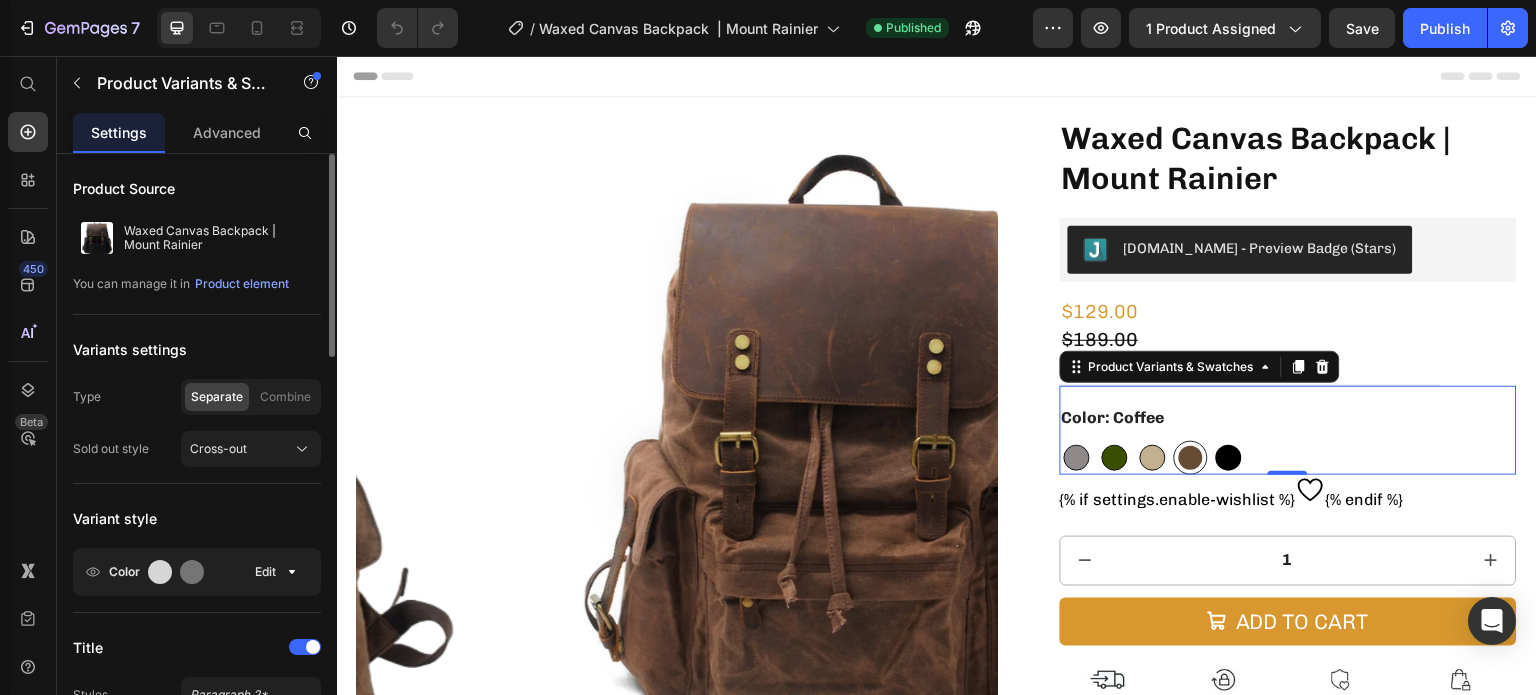 click at bounding box center (1229, 458) 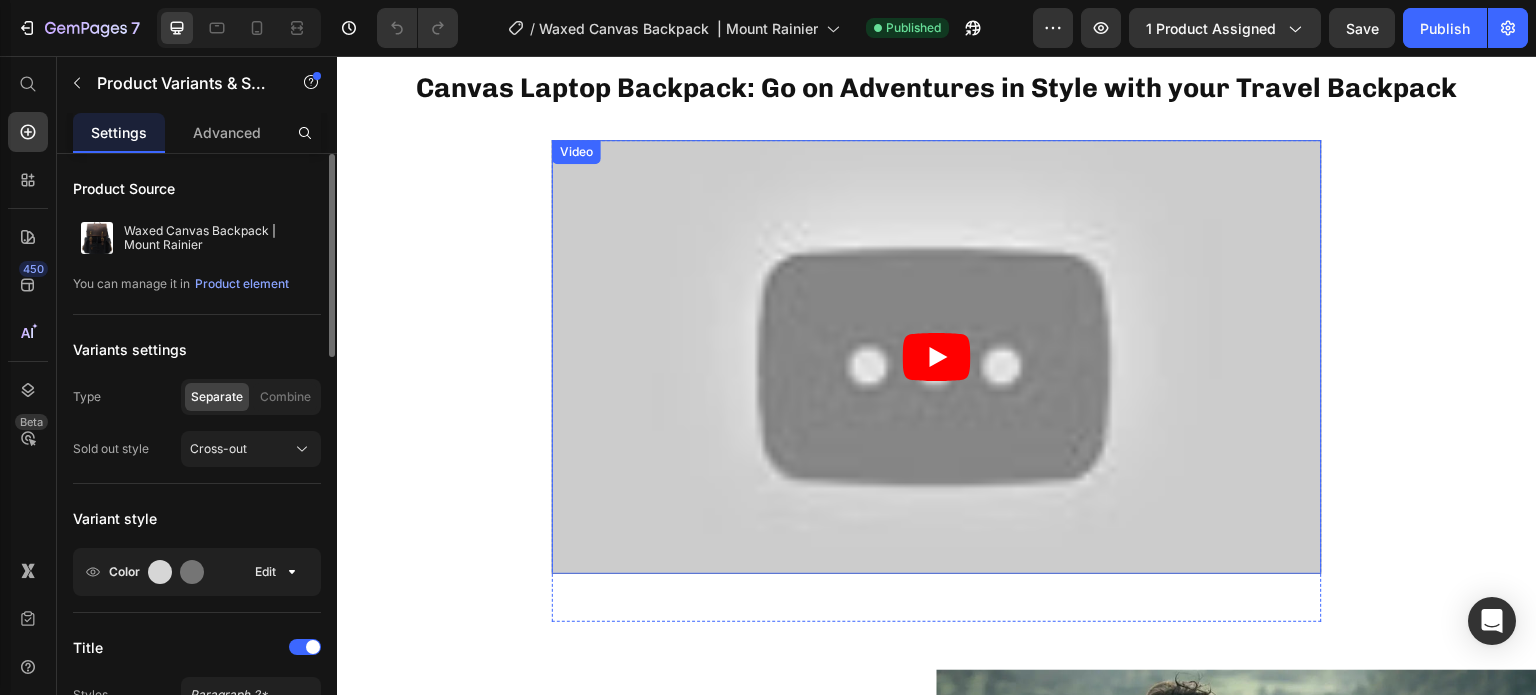 scroll, scrollTop: 800, scrollLeft: 0, axis: vertical 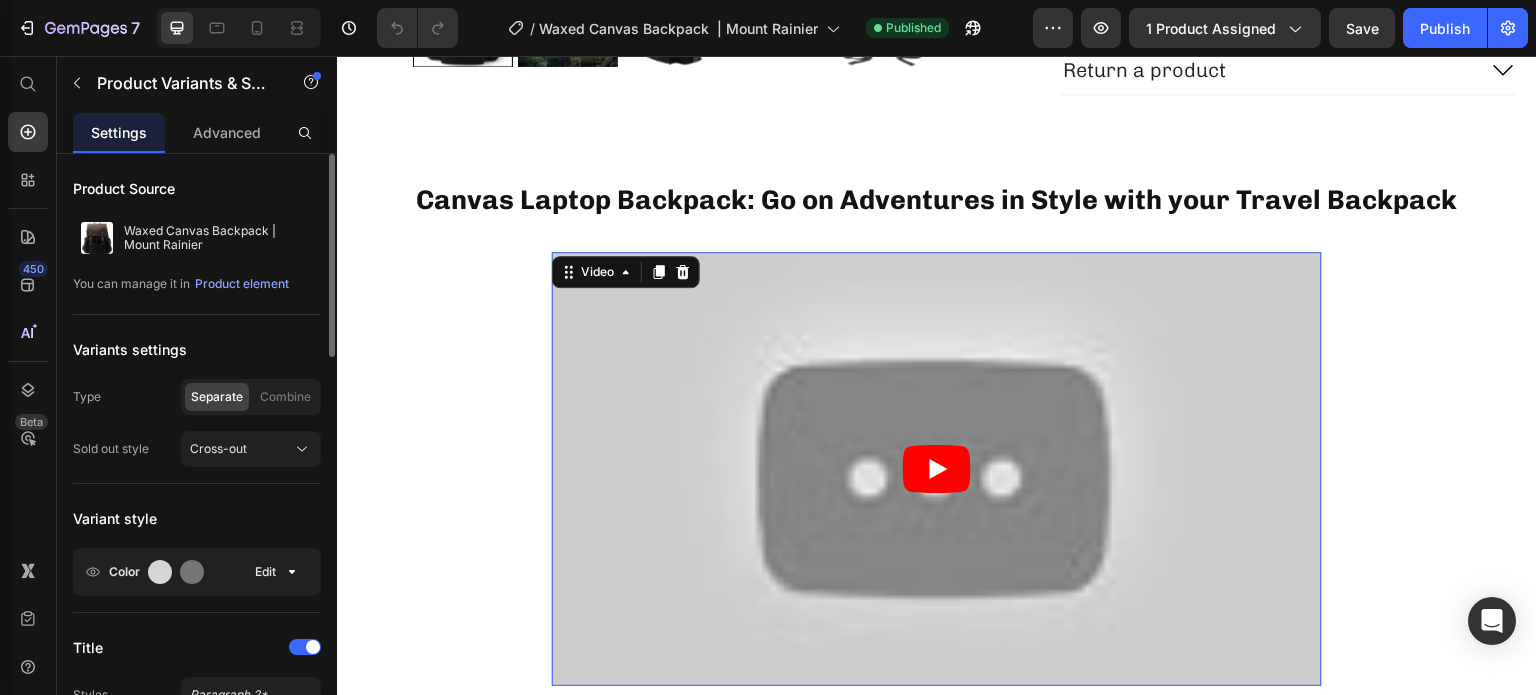 click at bounding box center (937, 468) 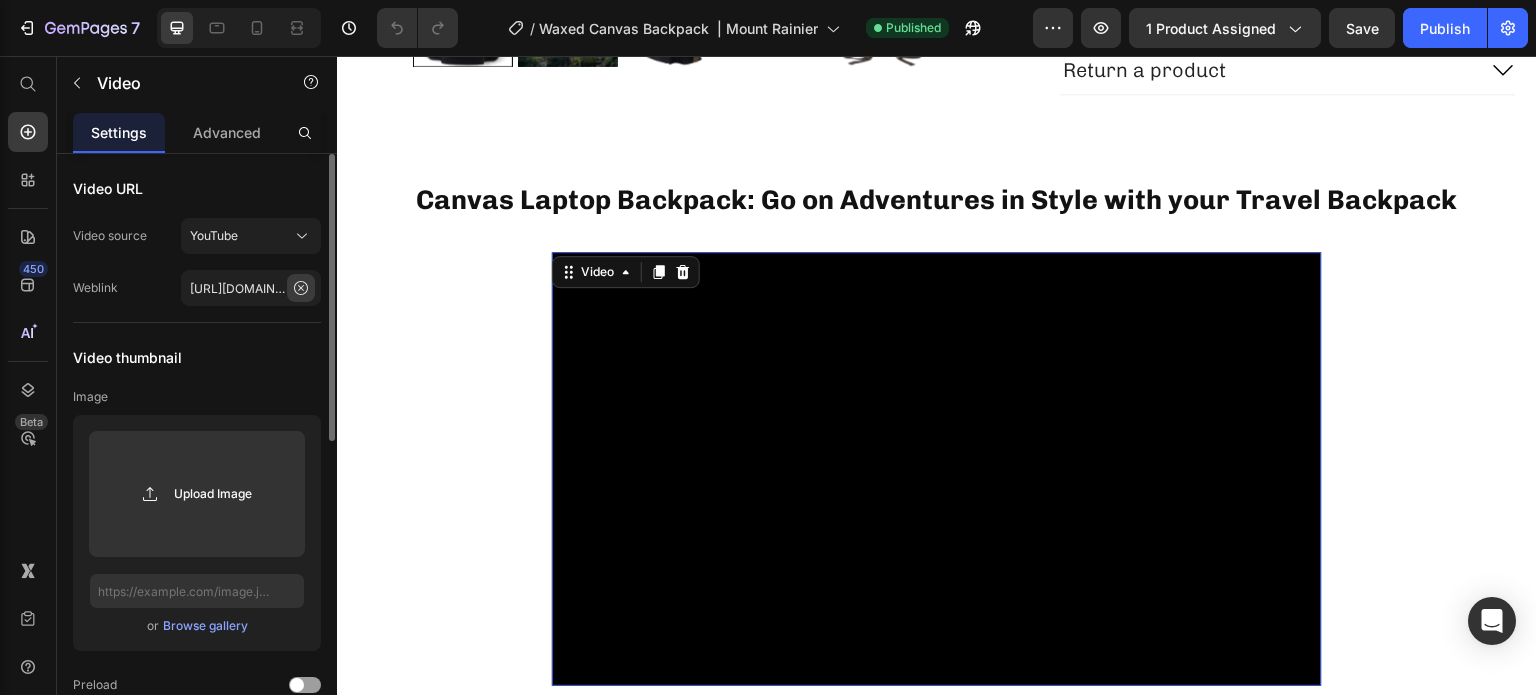 click 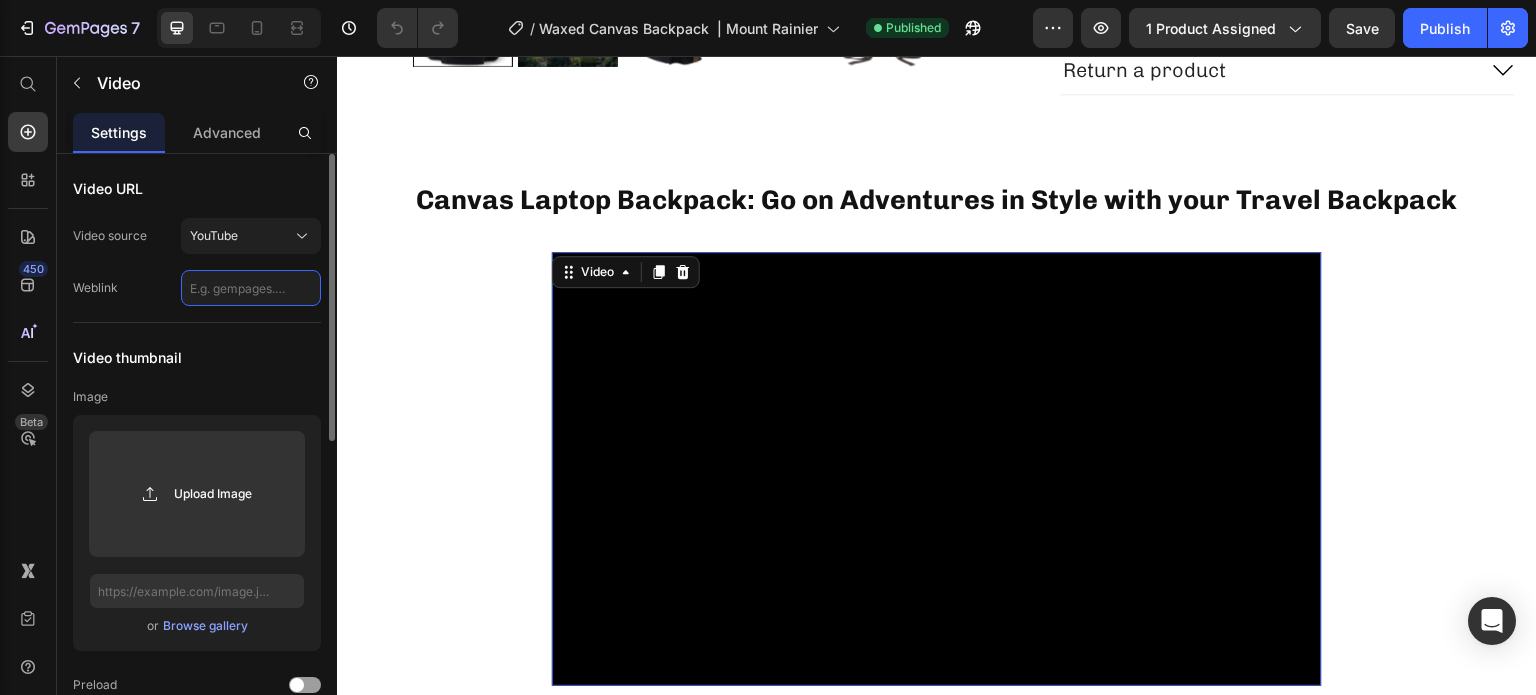 scroll, scrollTop: 0, scrollLeft: 0, axis: both 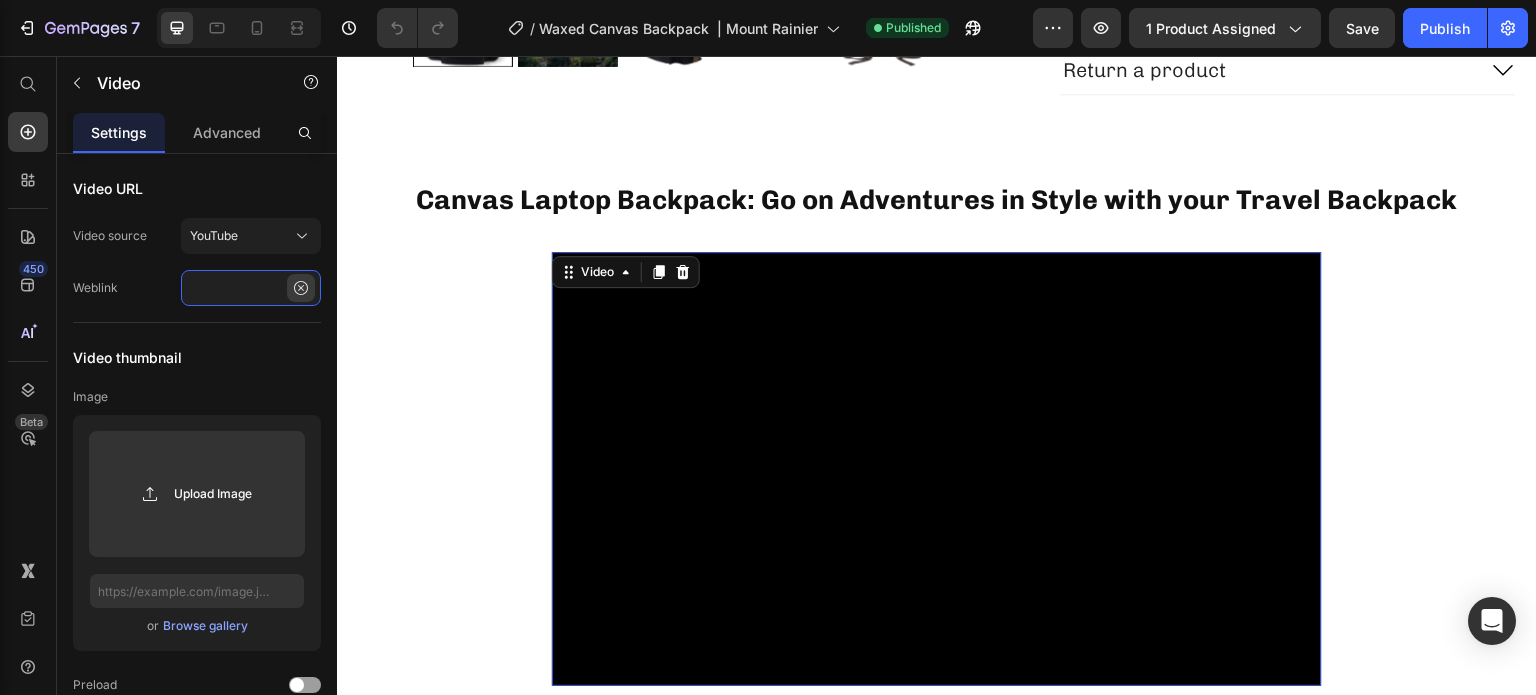 type 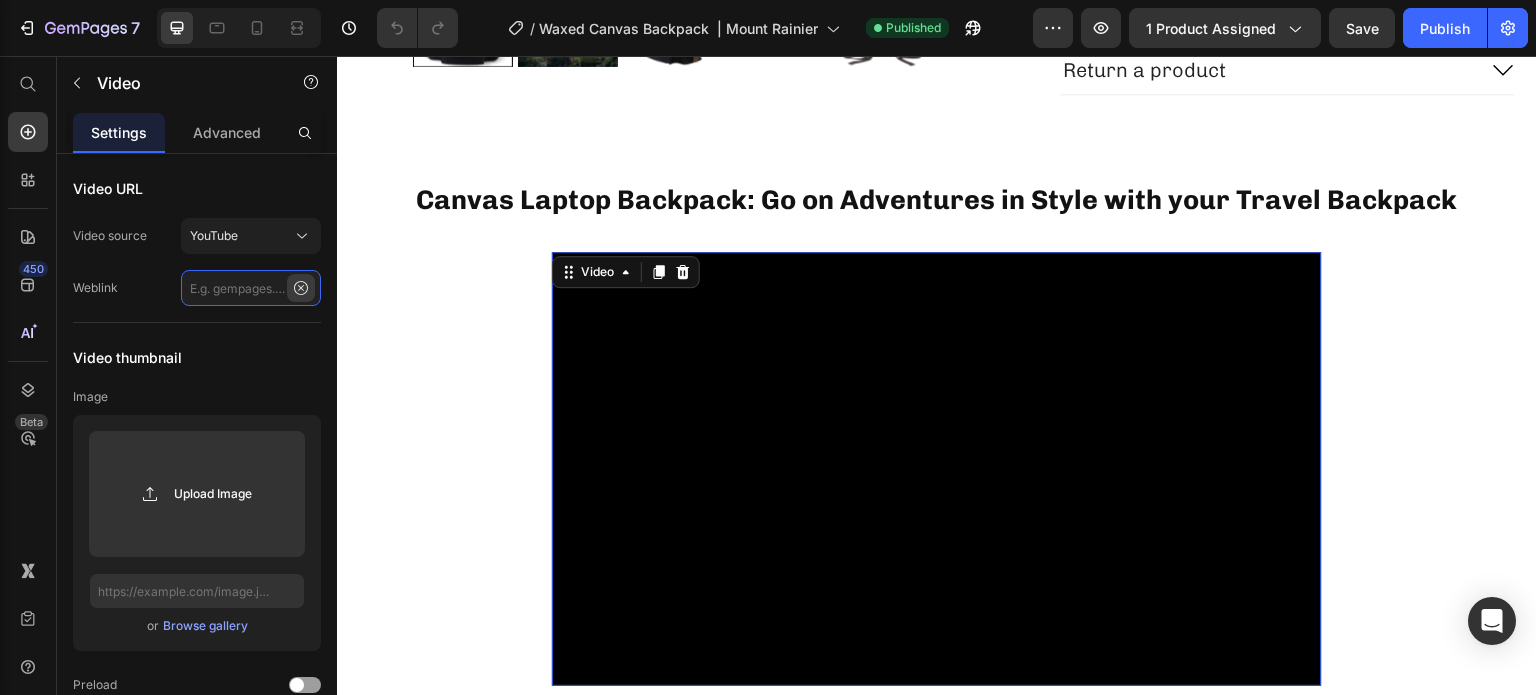 scroll, scrollTop: 0, scrollLeft: 0, axis: both 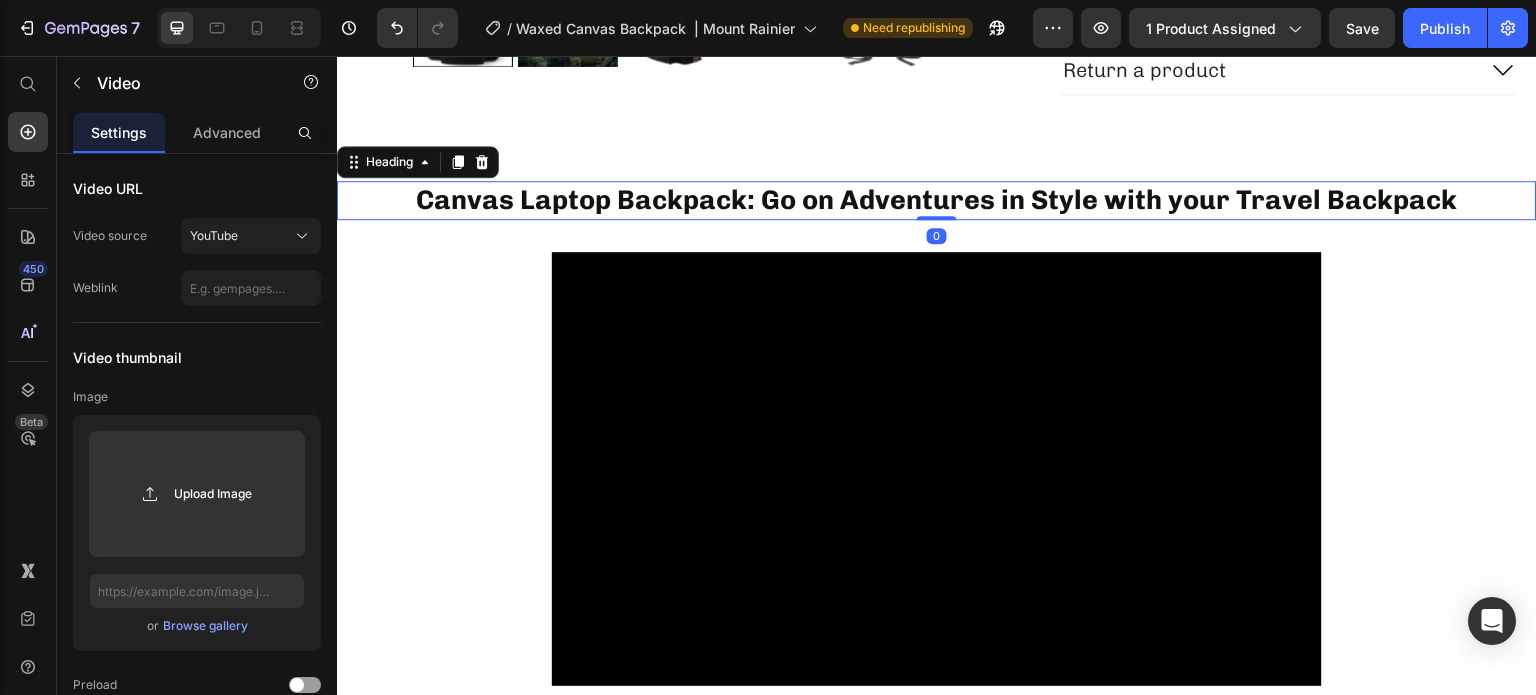 click on "Canvas Laptop Backpack: Go on Adventures in Style with your Travel Backpack" at bounding box center (937, 200) 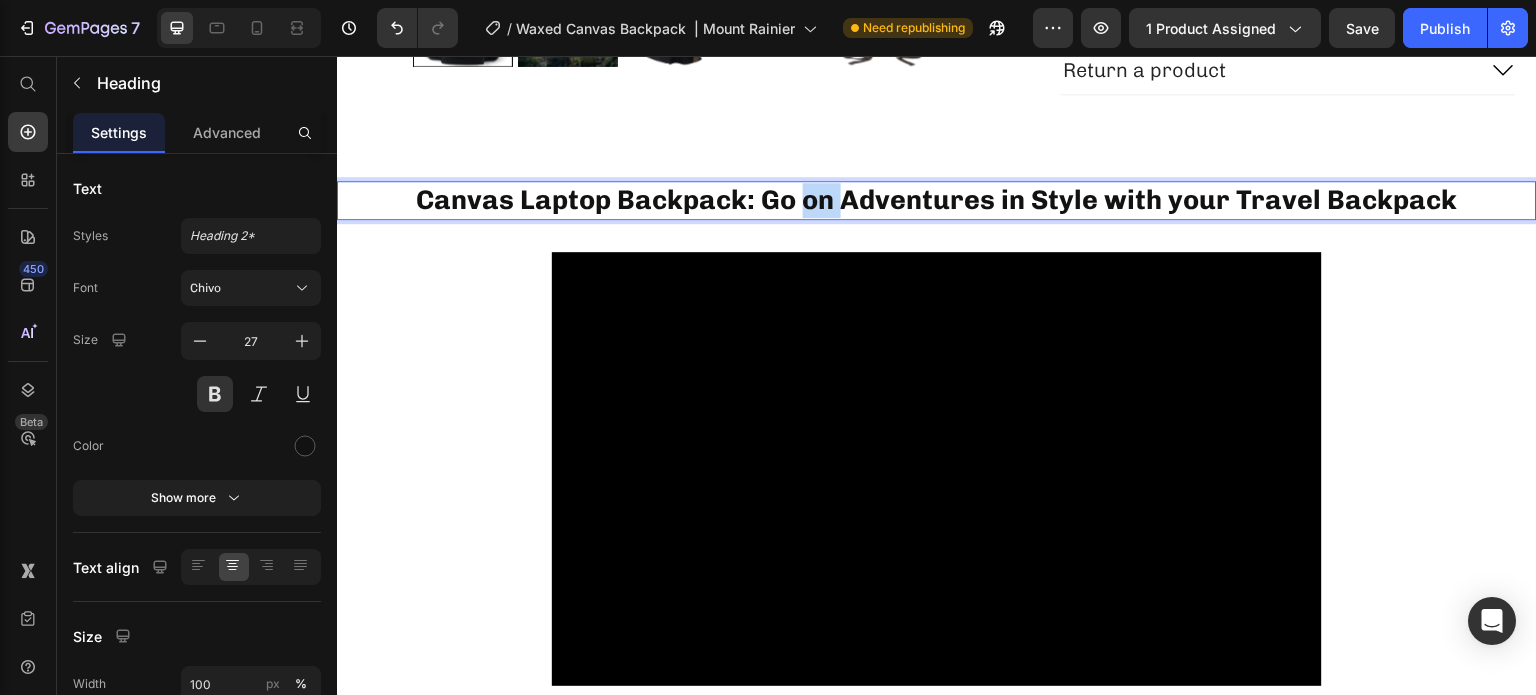 click on "Canvas Laptop Backpack: Go on Adventures in Style with your Travel Backpack" at bounding box center (937, 200) 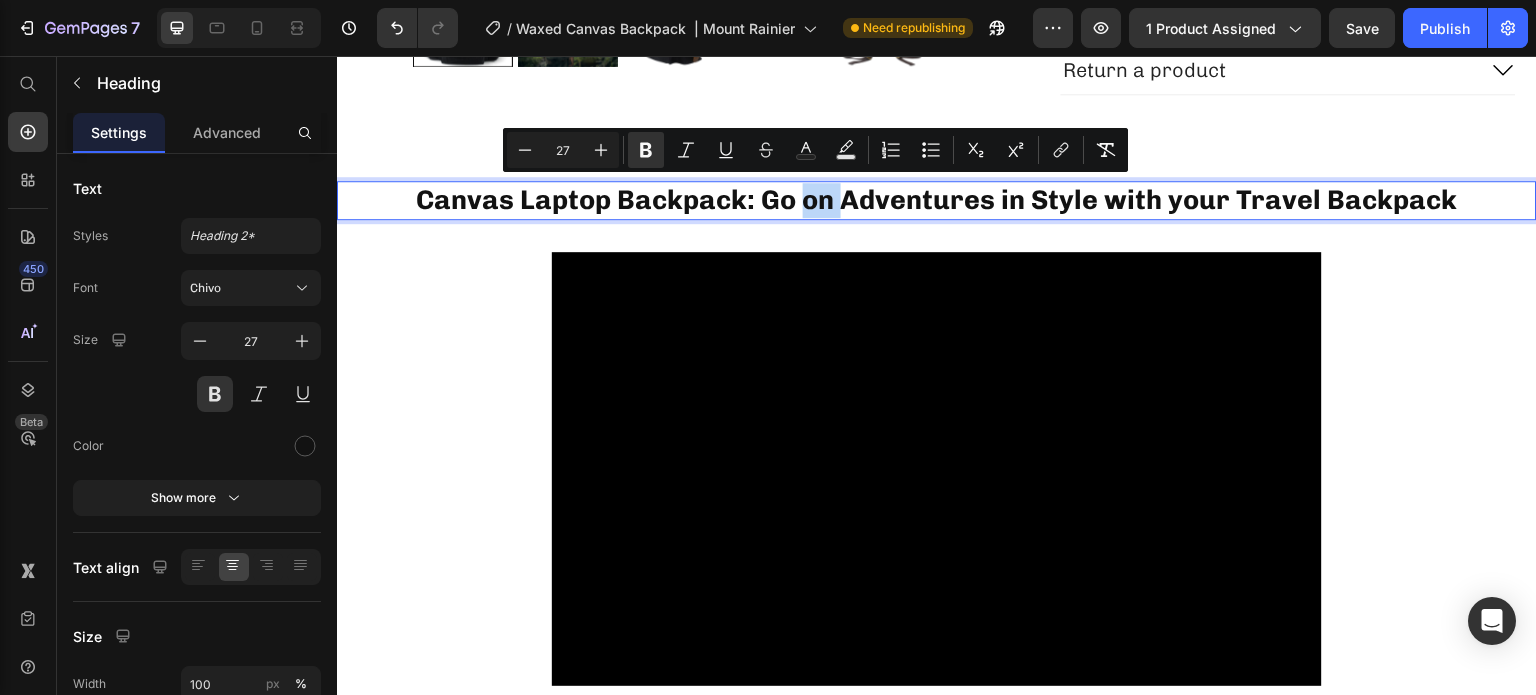 click on "Canvas Laptop Backpack: Go on Adventures in Style with your Travel Backpack" at bounding box center [937, 200] 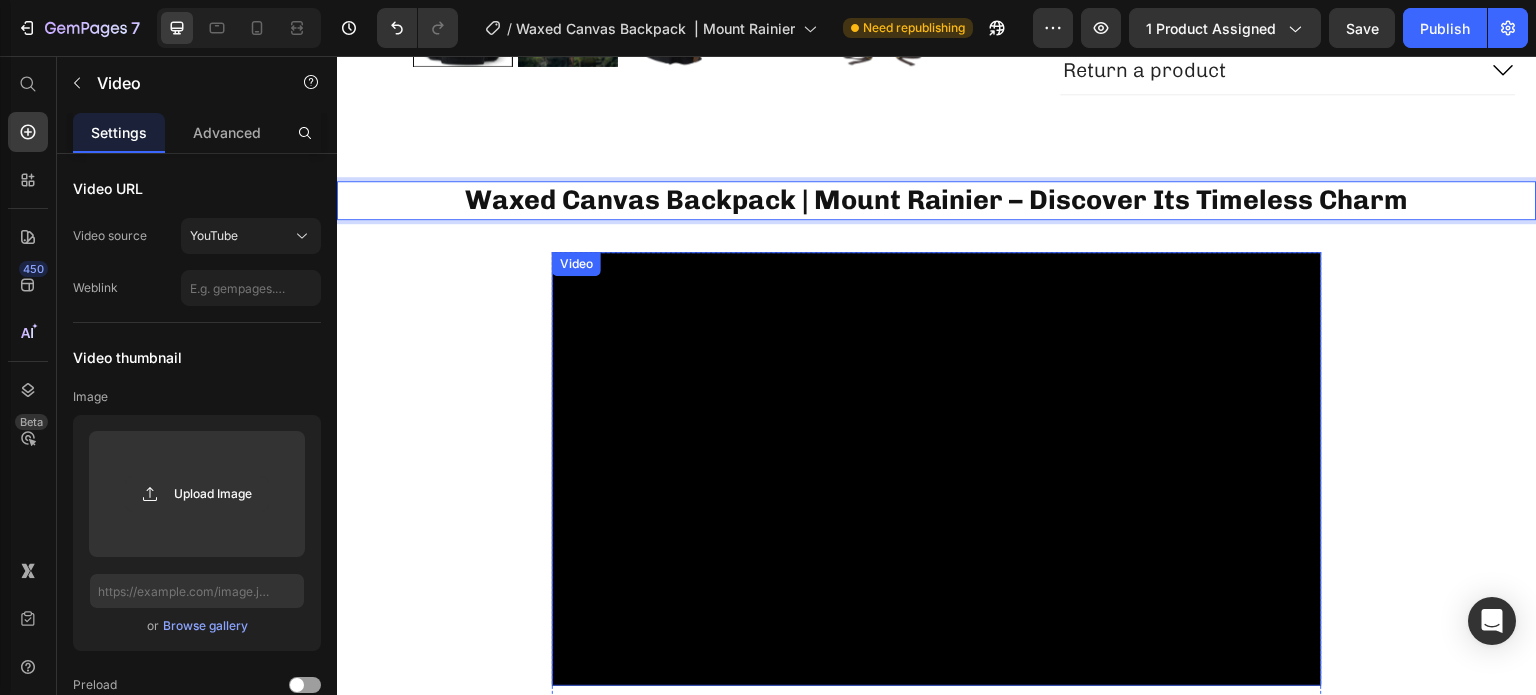 click on "Video" at bounding box center (937, 468) 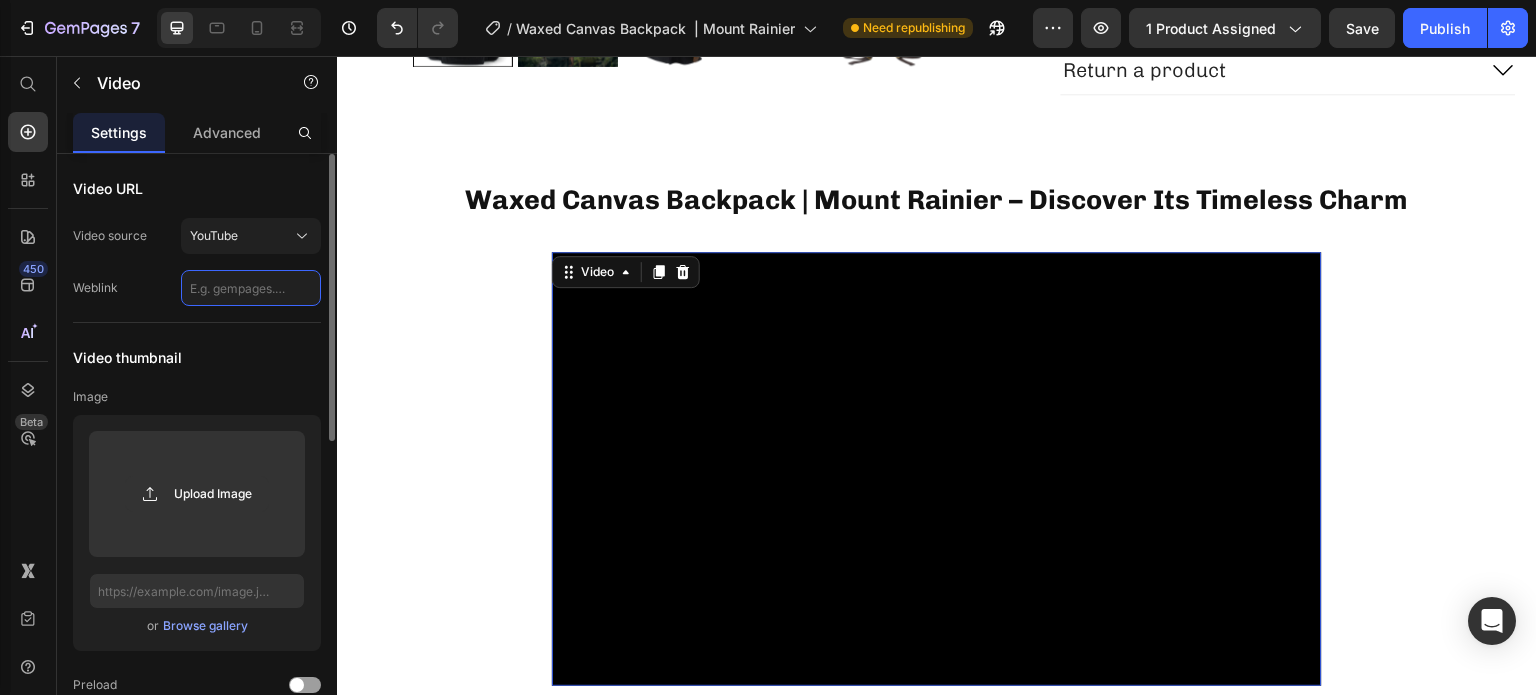 click 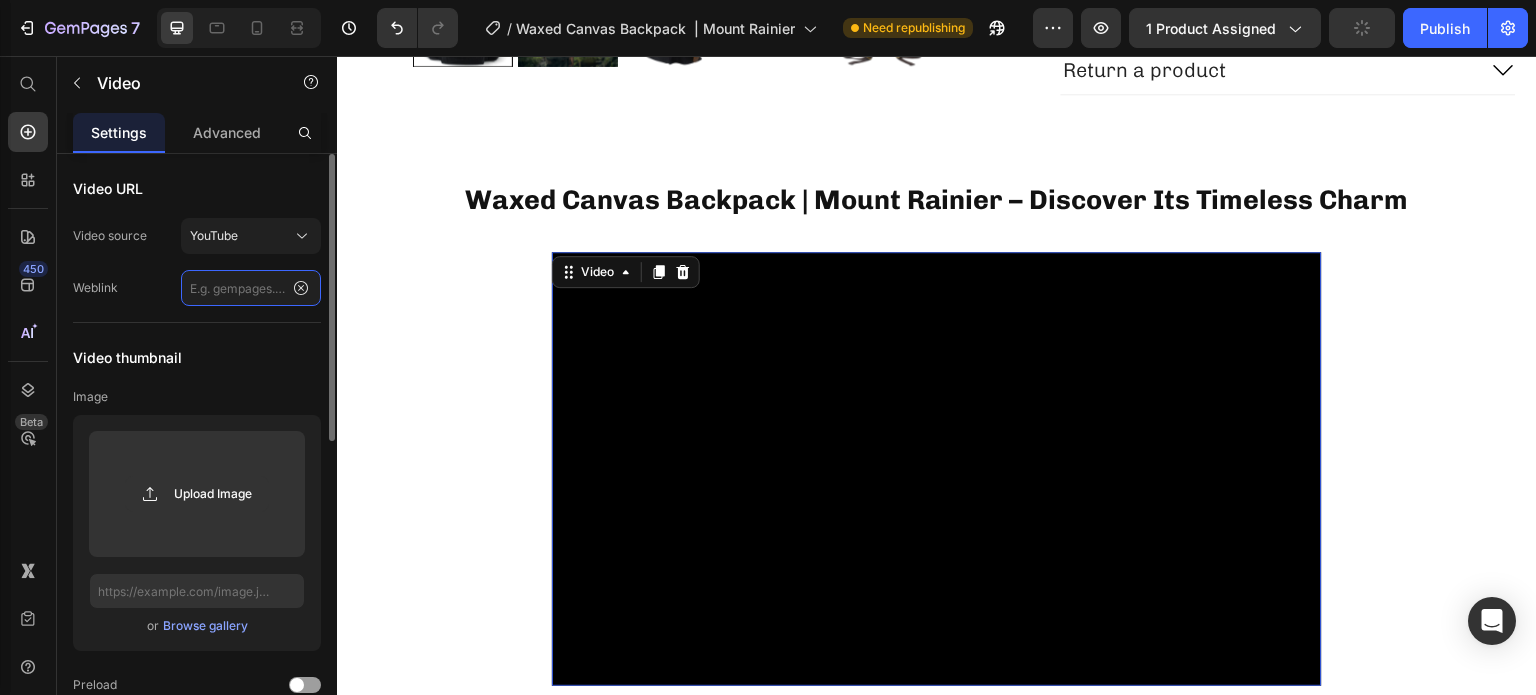 type on "https://www.youtube.com/watch?v=NW7mVGdwvIA" 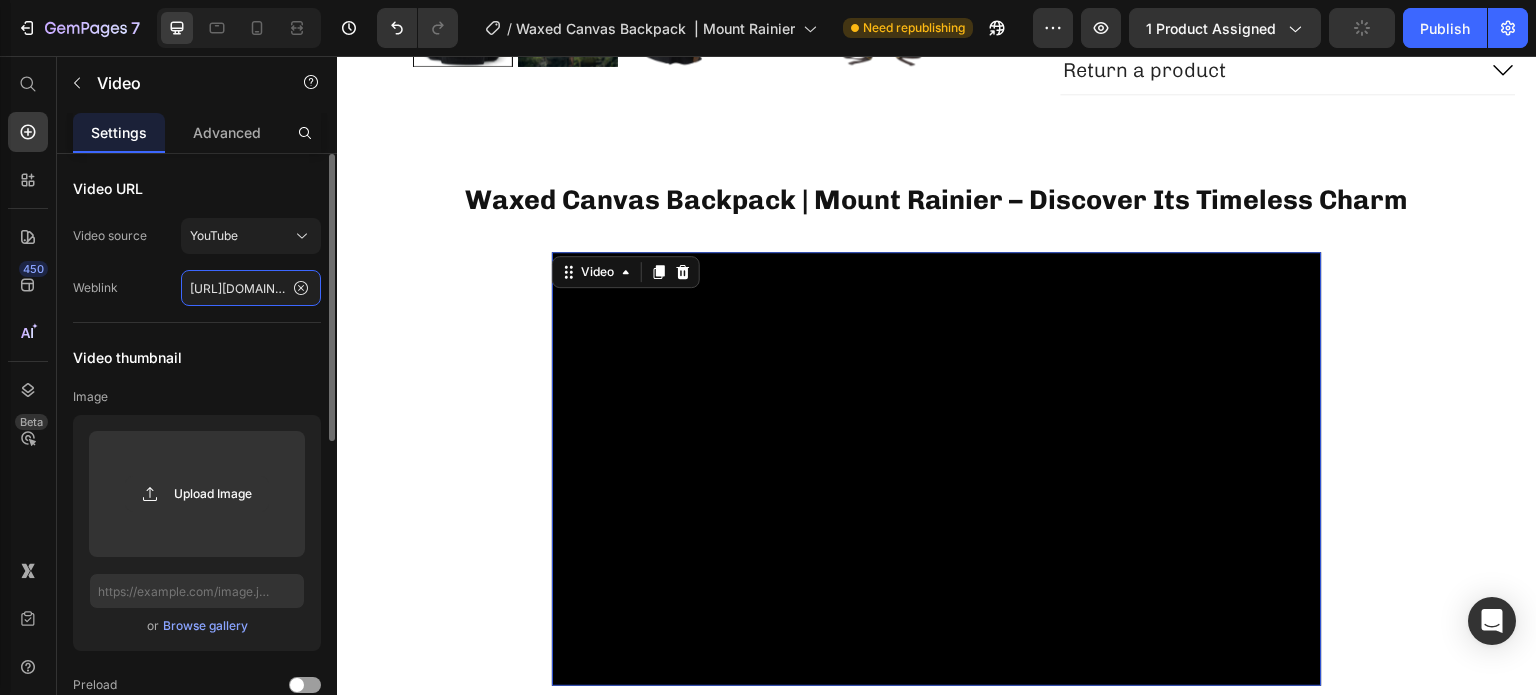 scroll, scrollTop: 0, scrollLeft: 196, axis: horizontal 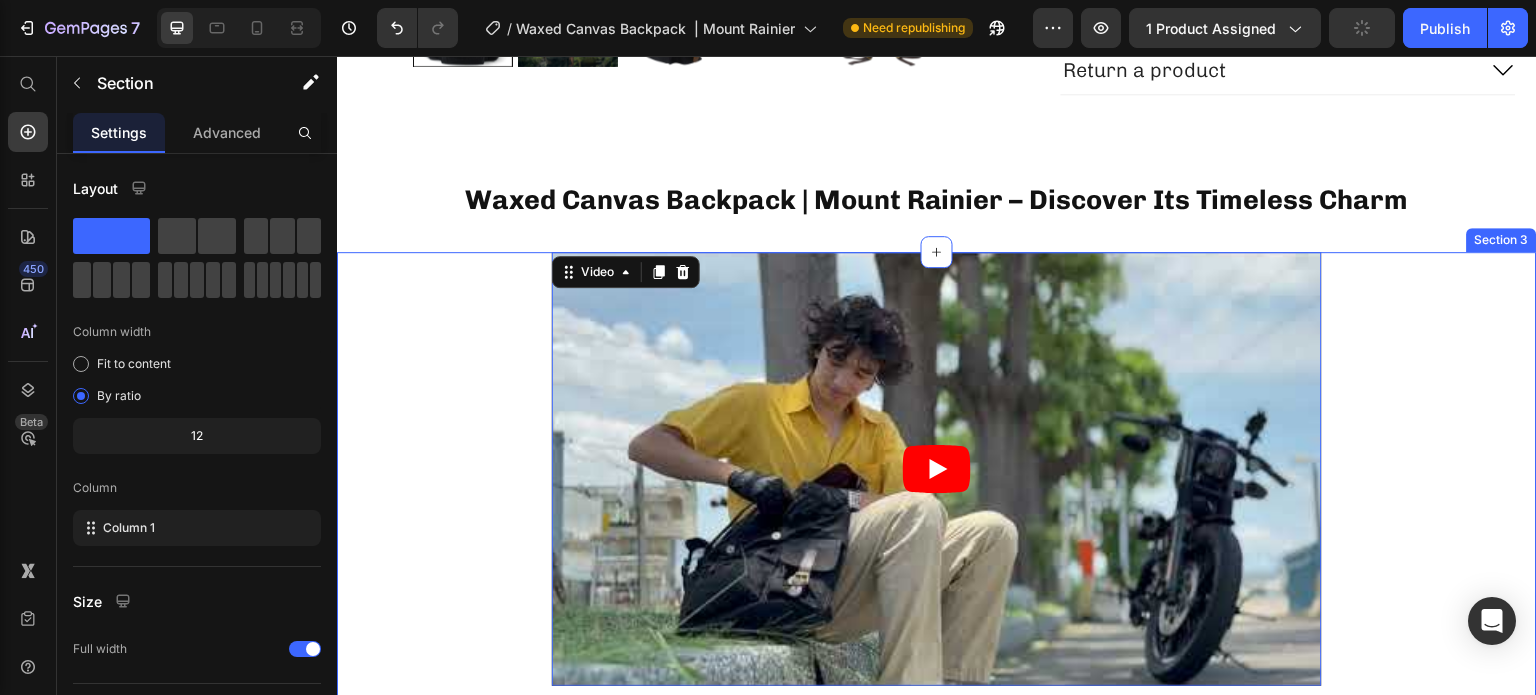 click on "Video   48 Row" at bounding box center [937, 492] 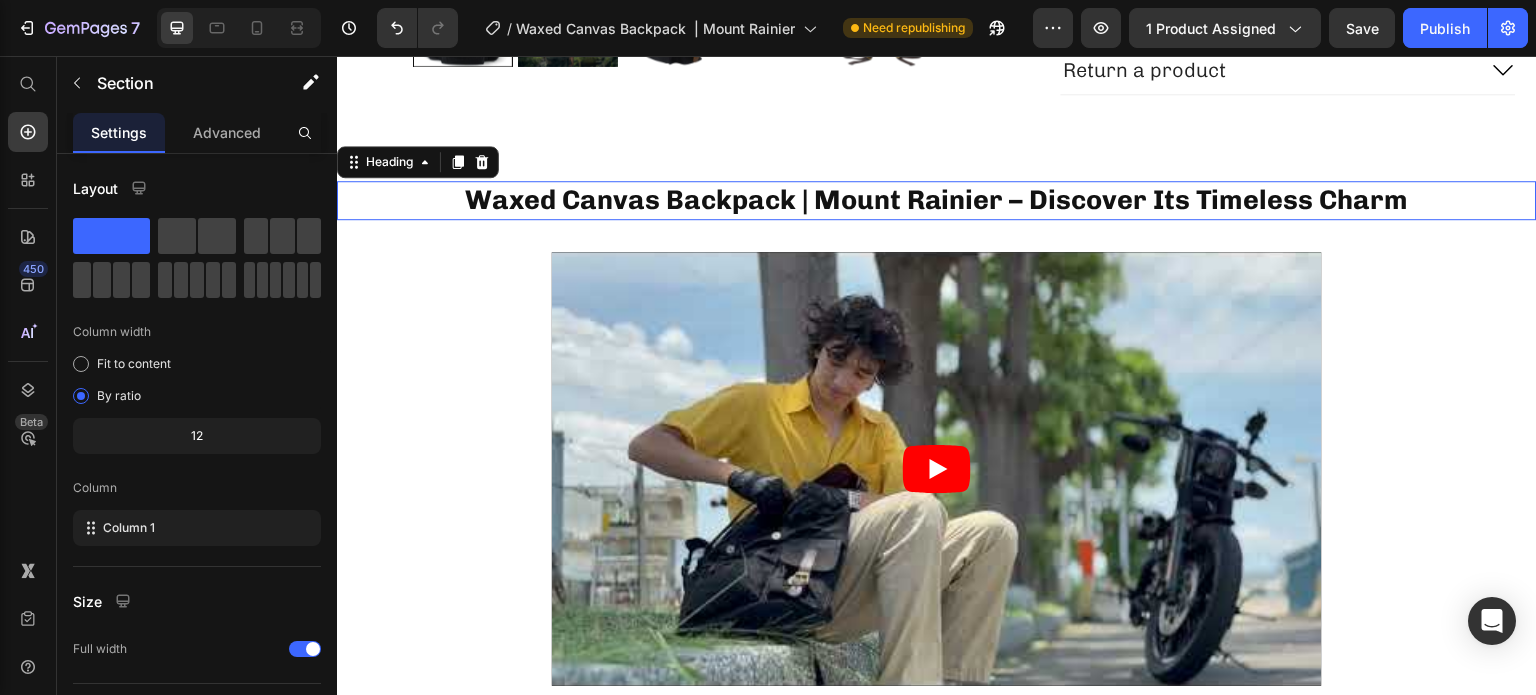 click on "Waxed Canvas Backpack | Mount Rainier – Discover Its Timeless Charm" at bounding box center [937, 200] 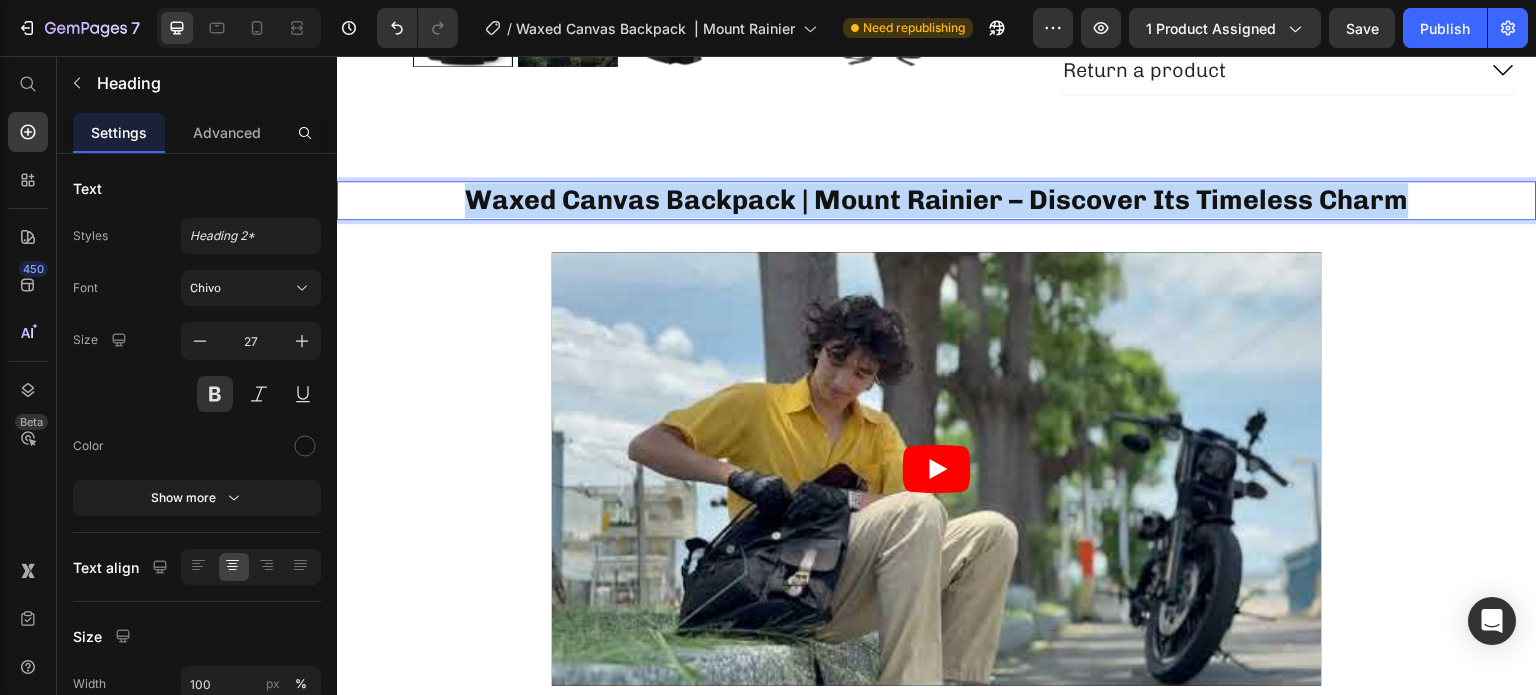 click on "Waxed Canvas Backpack | Mount Rainier – Discover Its Timeless Charm" at bounding box center [937, 200] 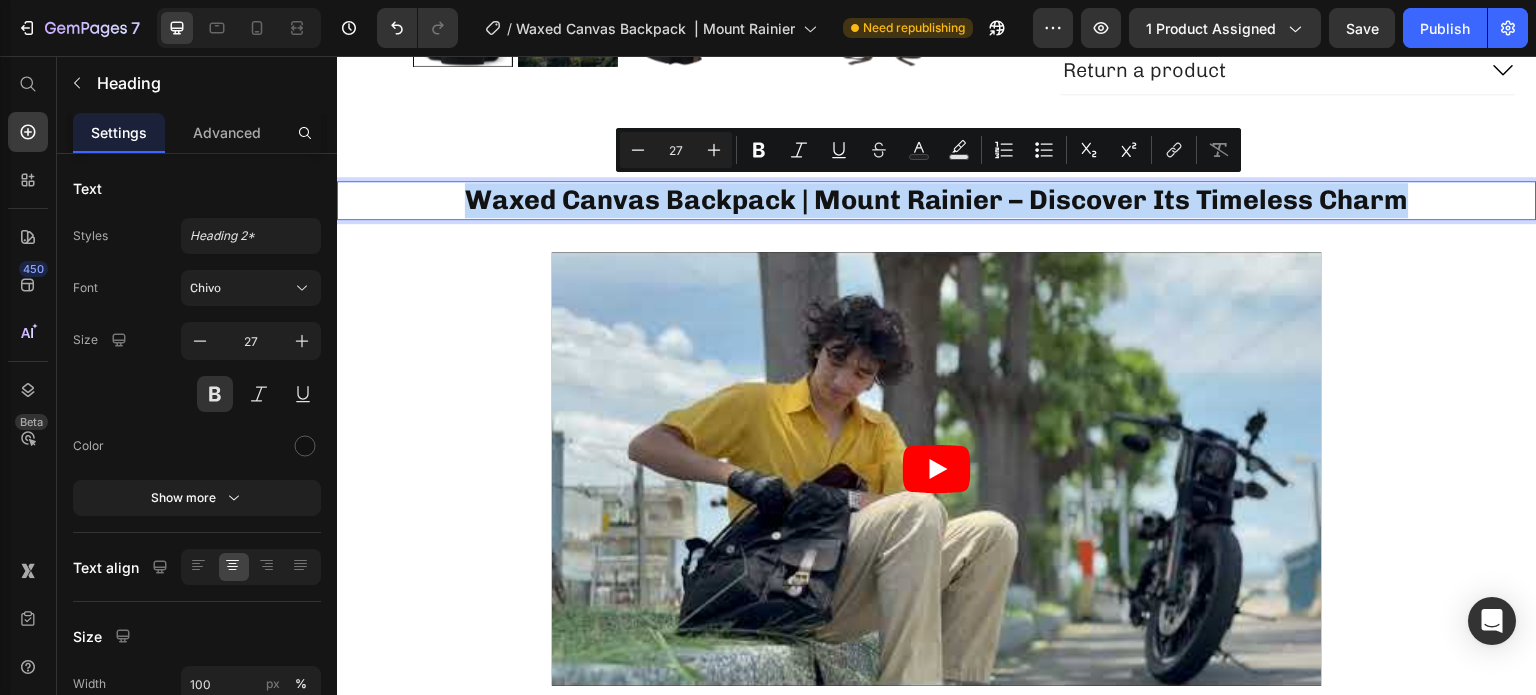 copy on "Waxed Canvas Backpack | Mount Rainier – Discover Its Timeless Charm" 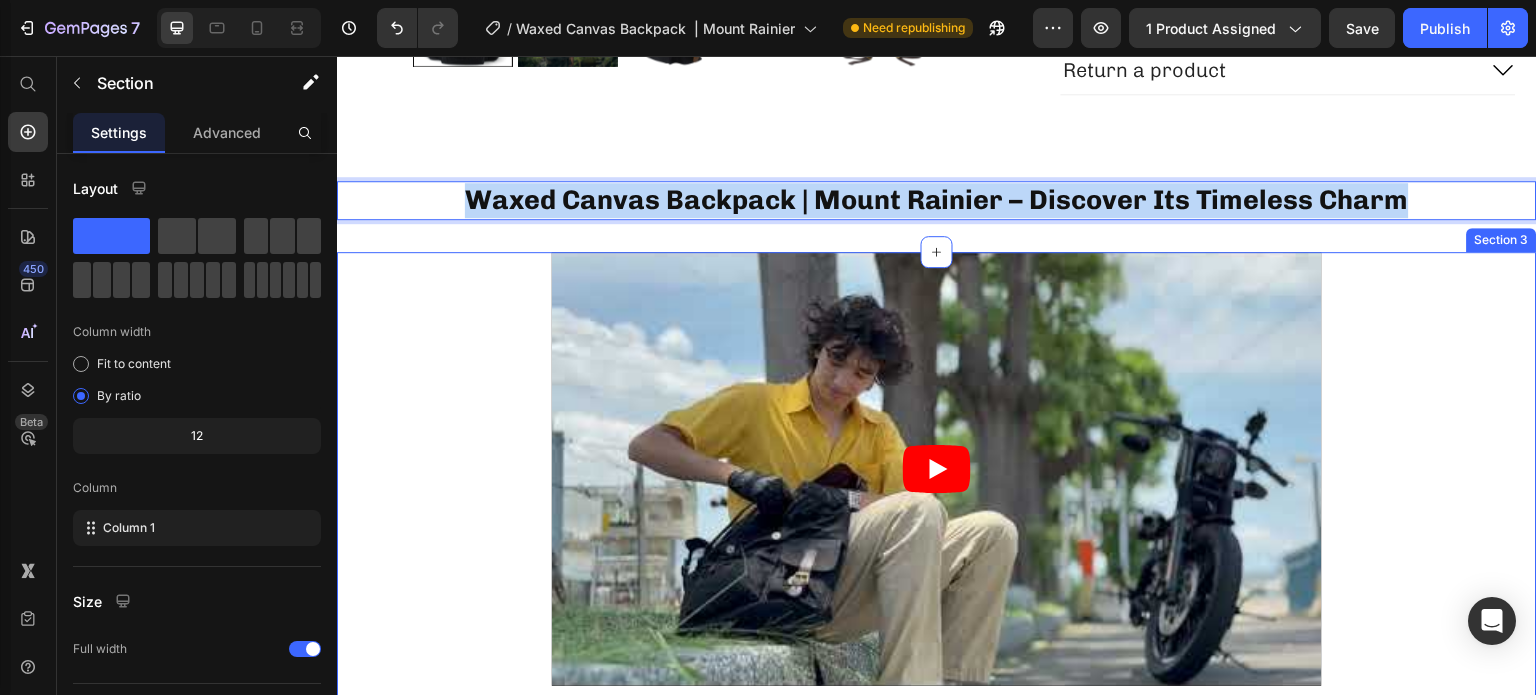 click on "Video Row" at bounding box center [937, 492] 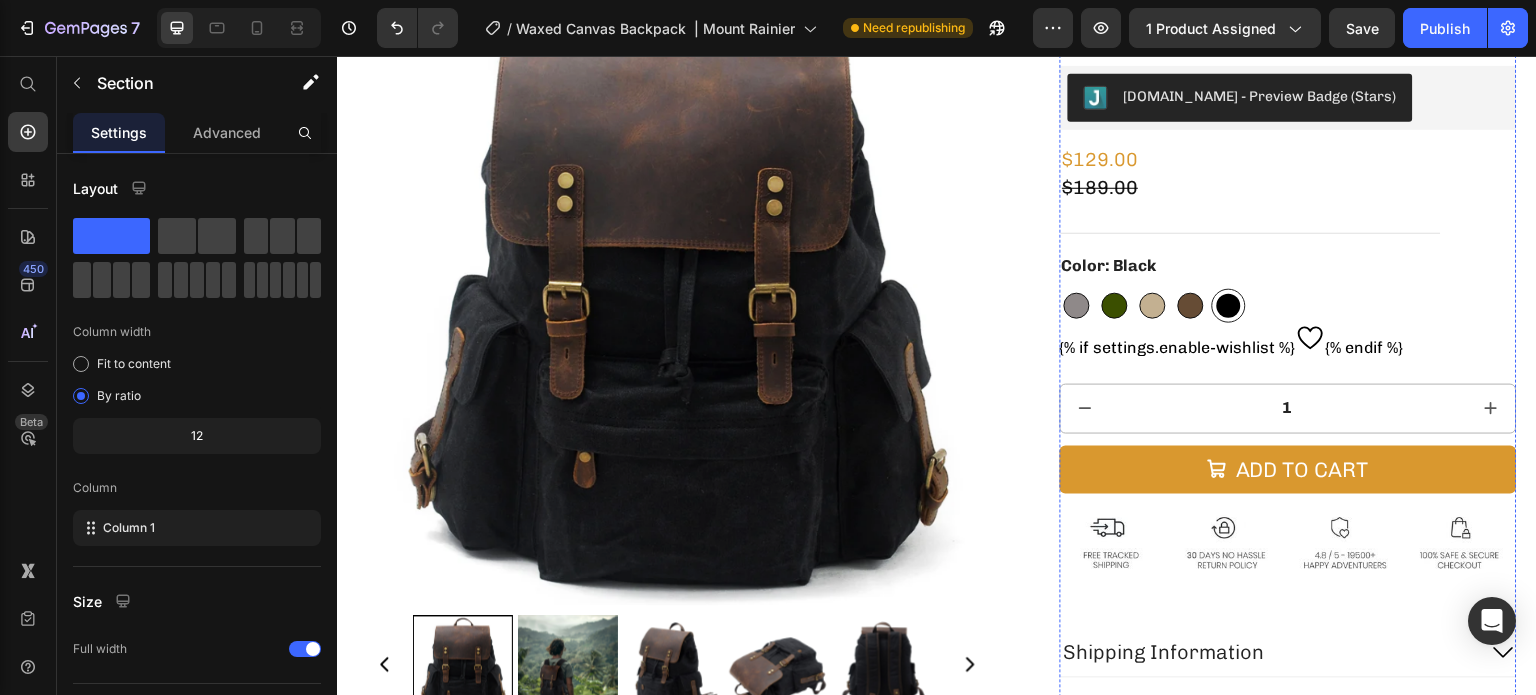 scroll, scrollTop: 0, scrollLeft: 0, axis: both 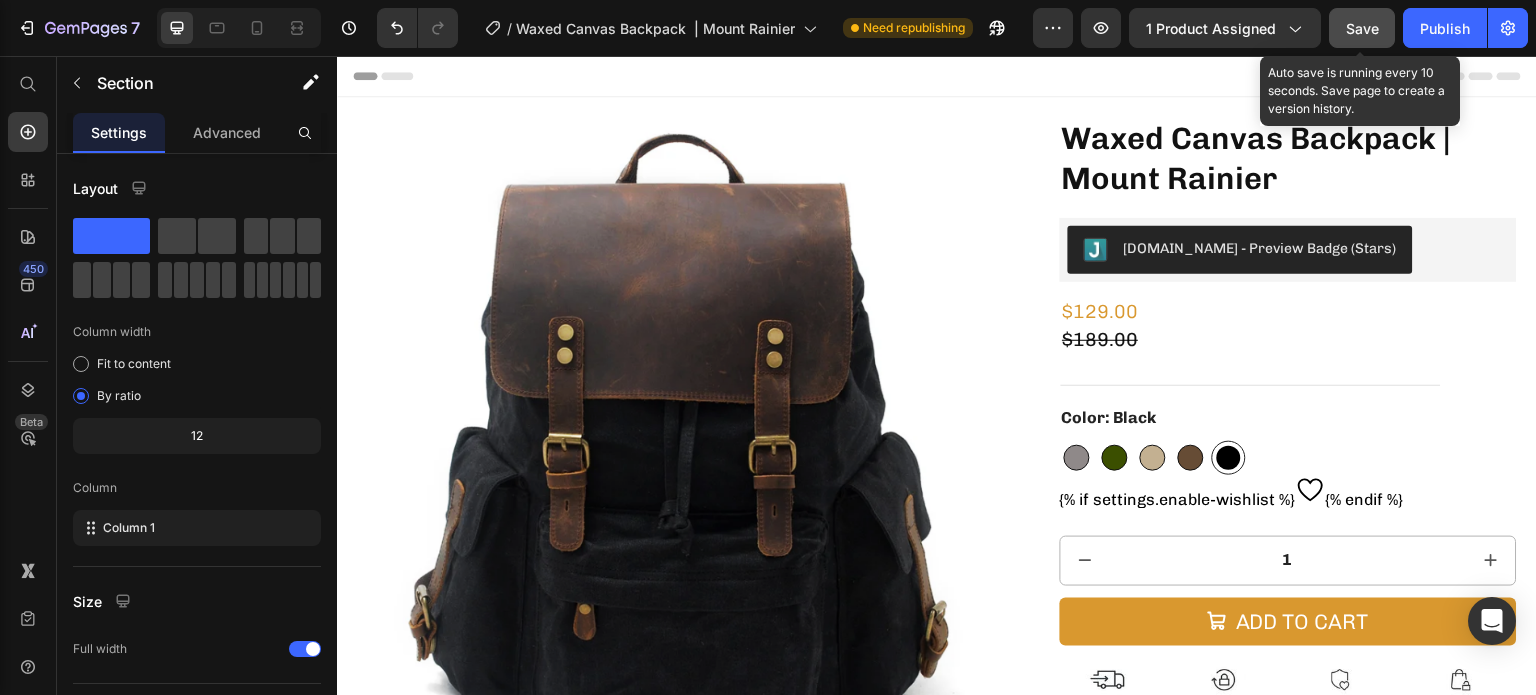 click on "Save" at bounding box center [1362, 28] 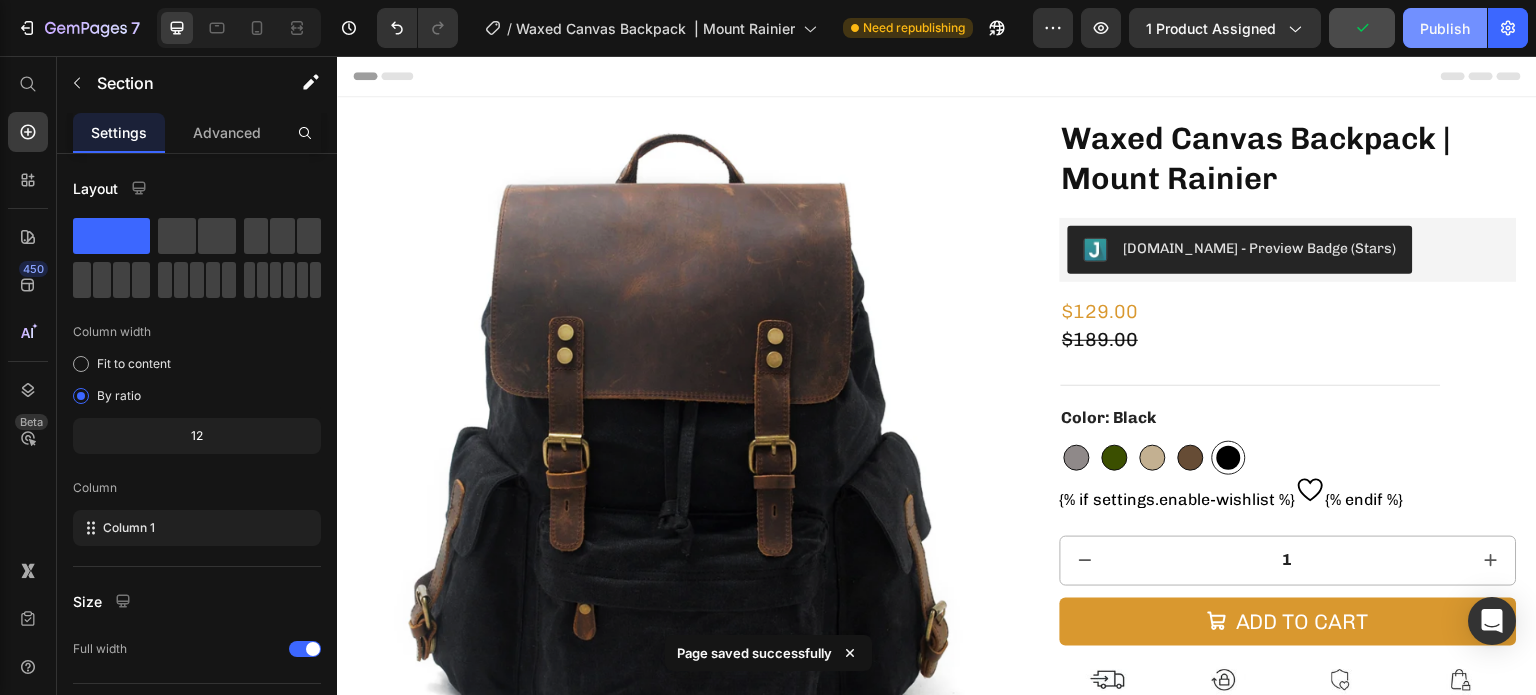 click on "Publish" at bounding box center (1445, 28) 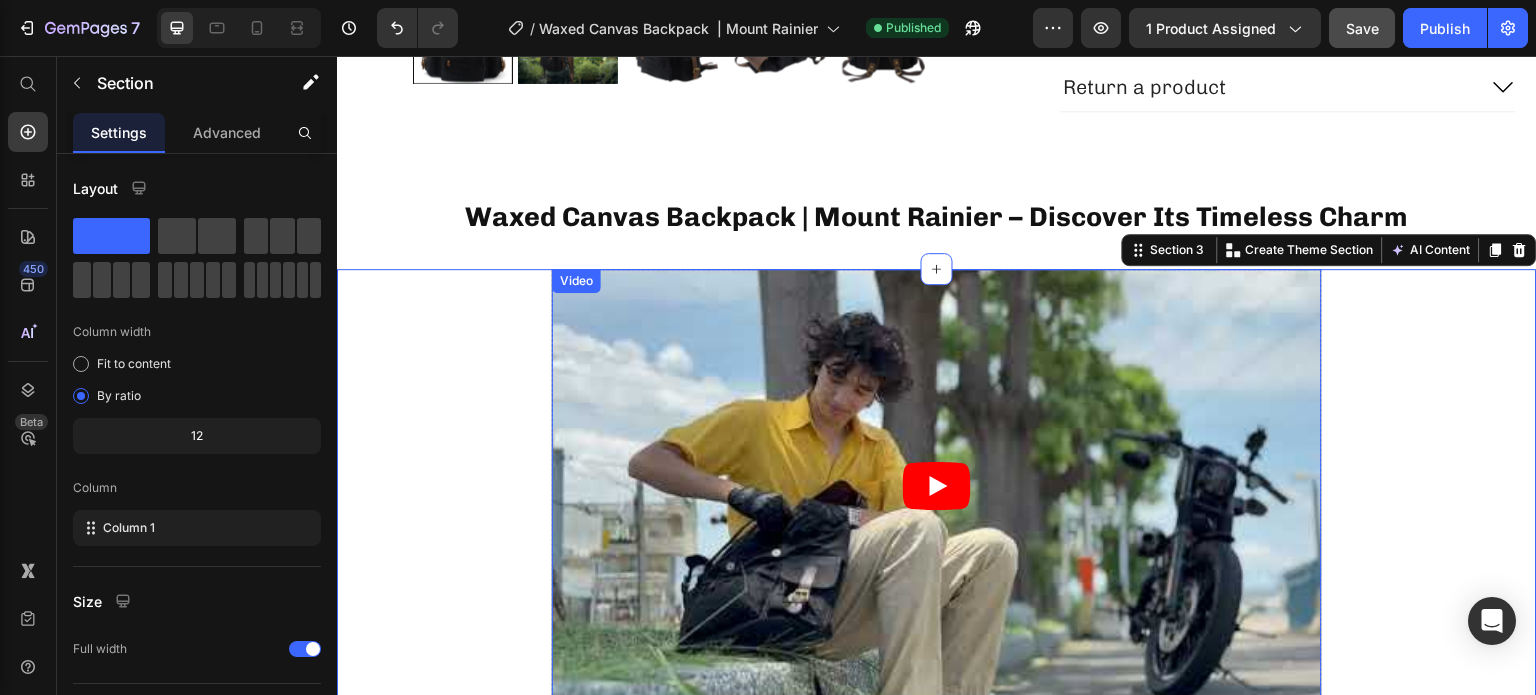 scroll, scrollTop: 900, scrollLeft: 0, axis: vertical 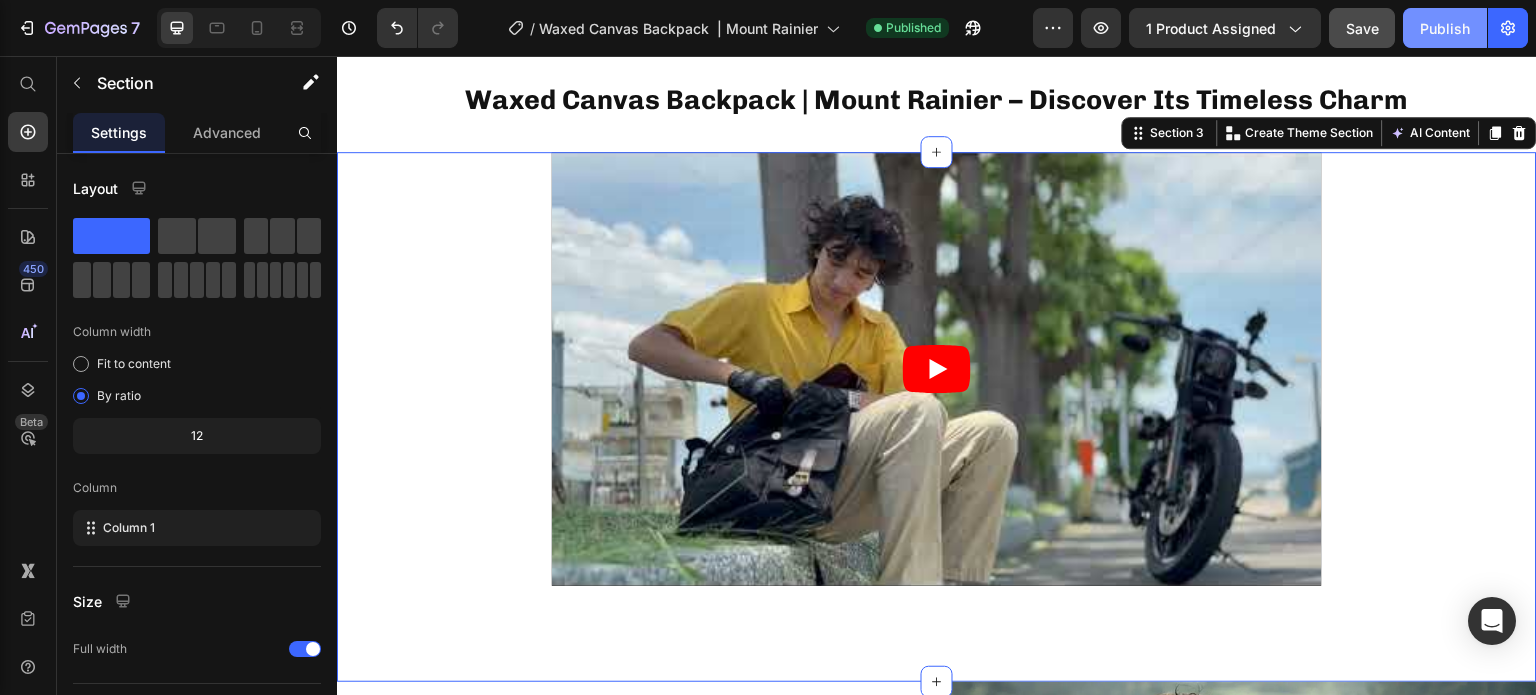 click on "Publish" 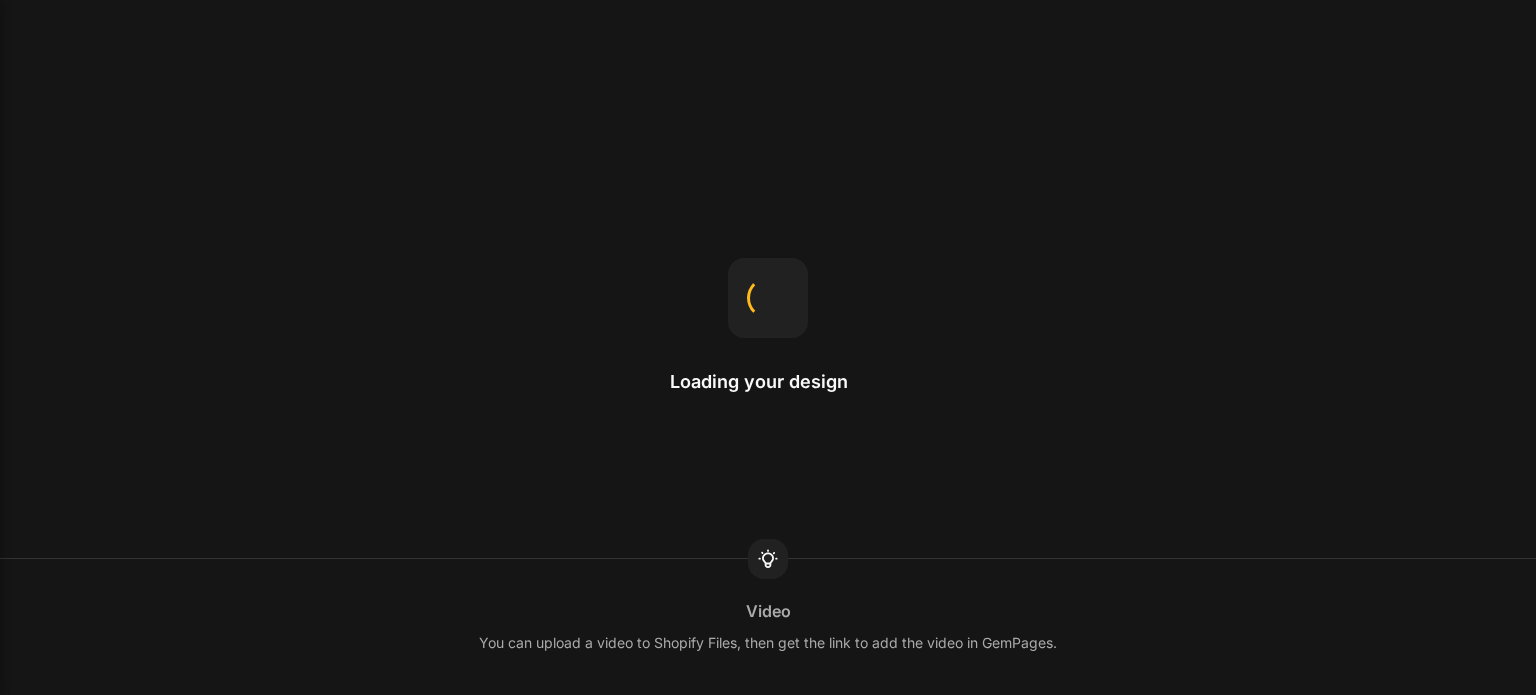 scroll, scrollTop: 0, scrollLeft: 0, axis: both 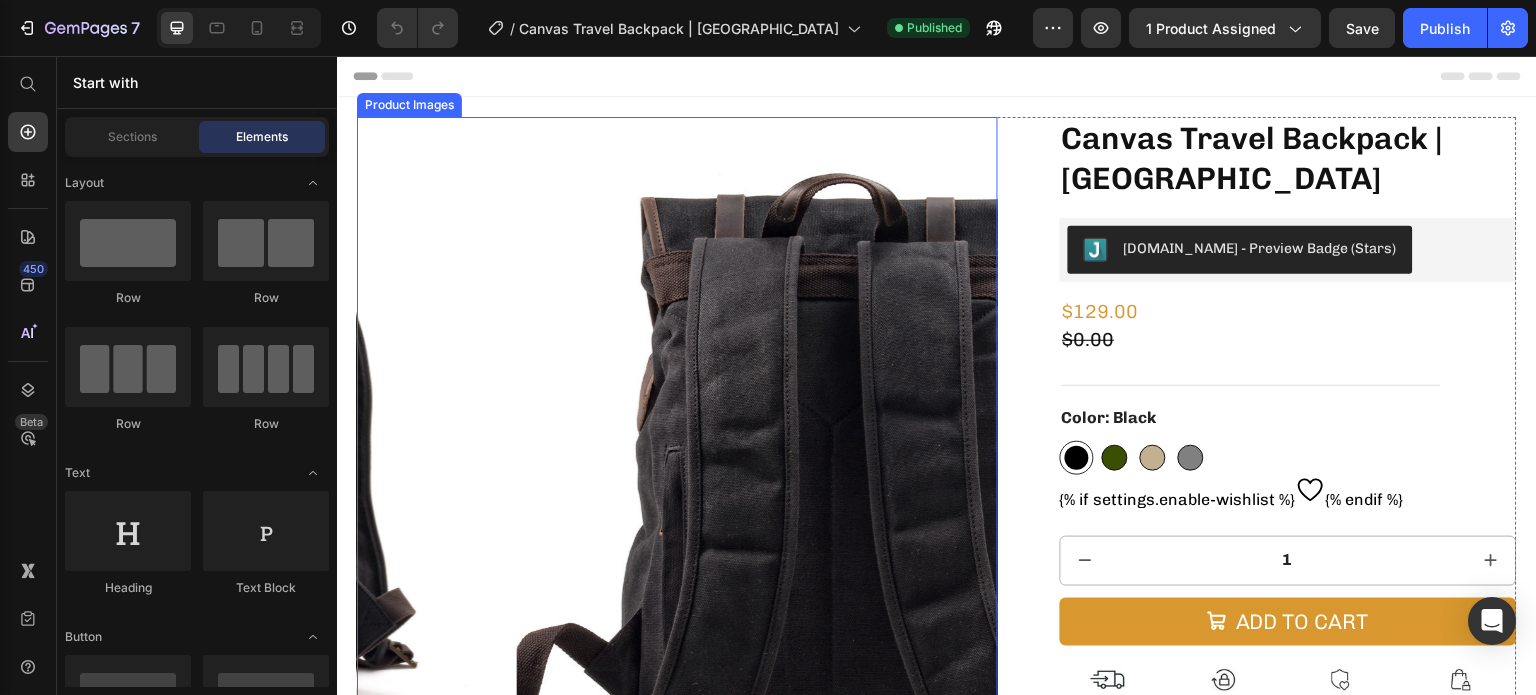click at bounding box center [837, 437] 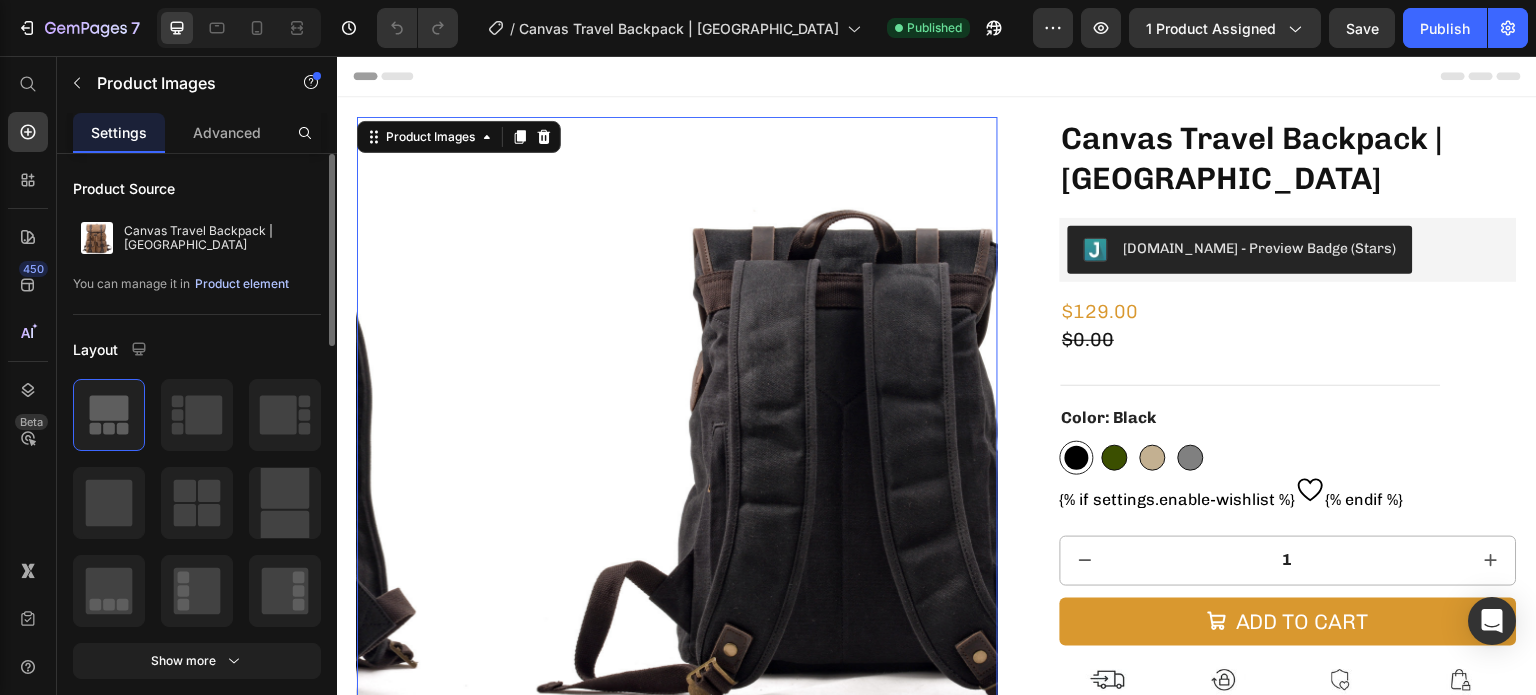 click on "Product element" at bounding box center (242, 284) 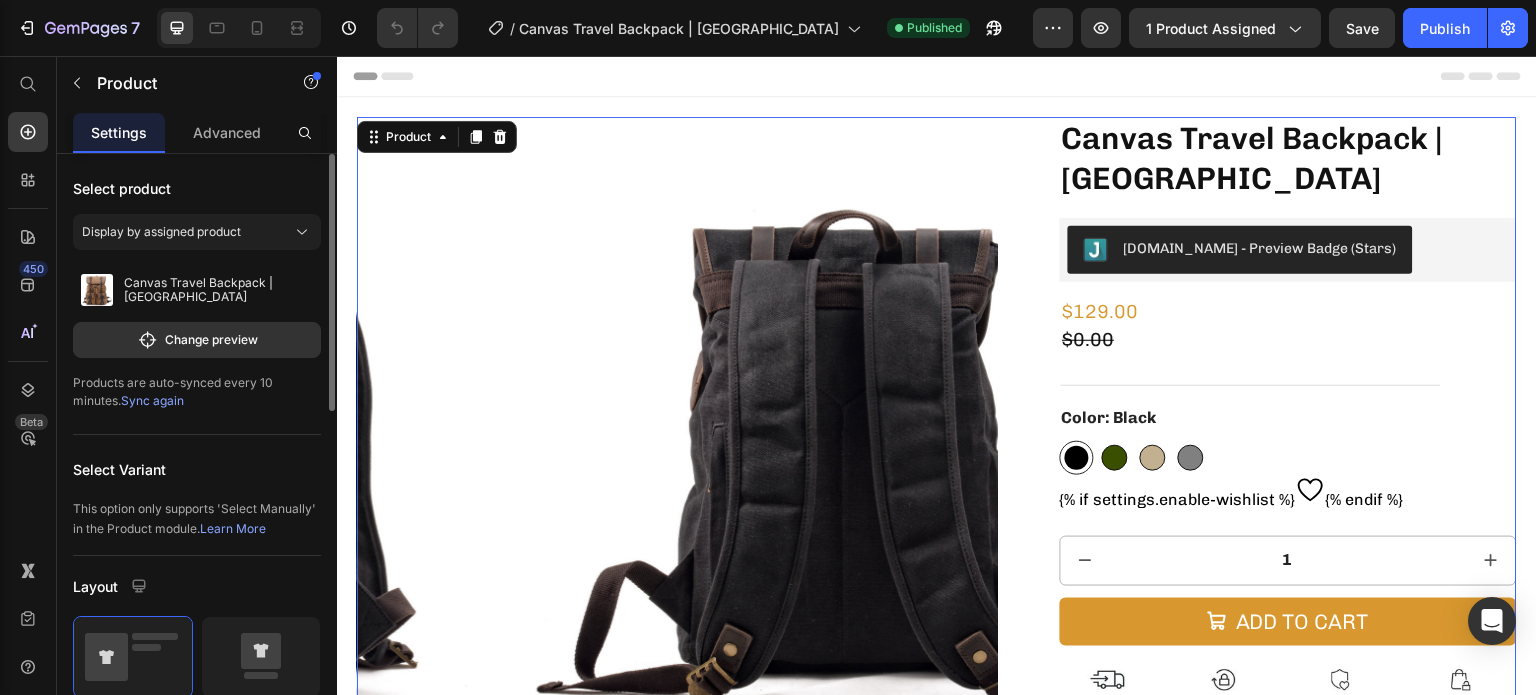click on "Sync again" at bounding box center (152, 400) 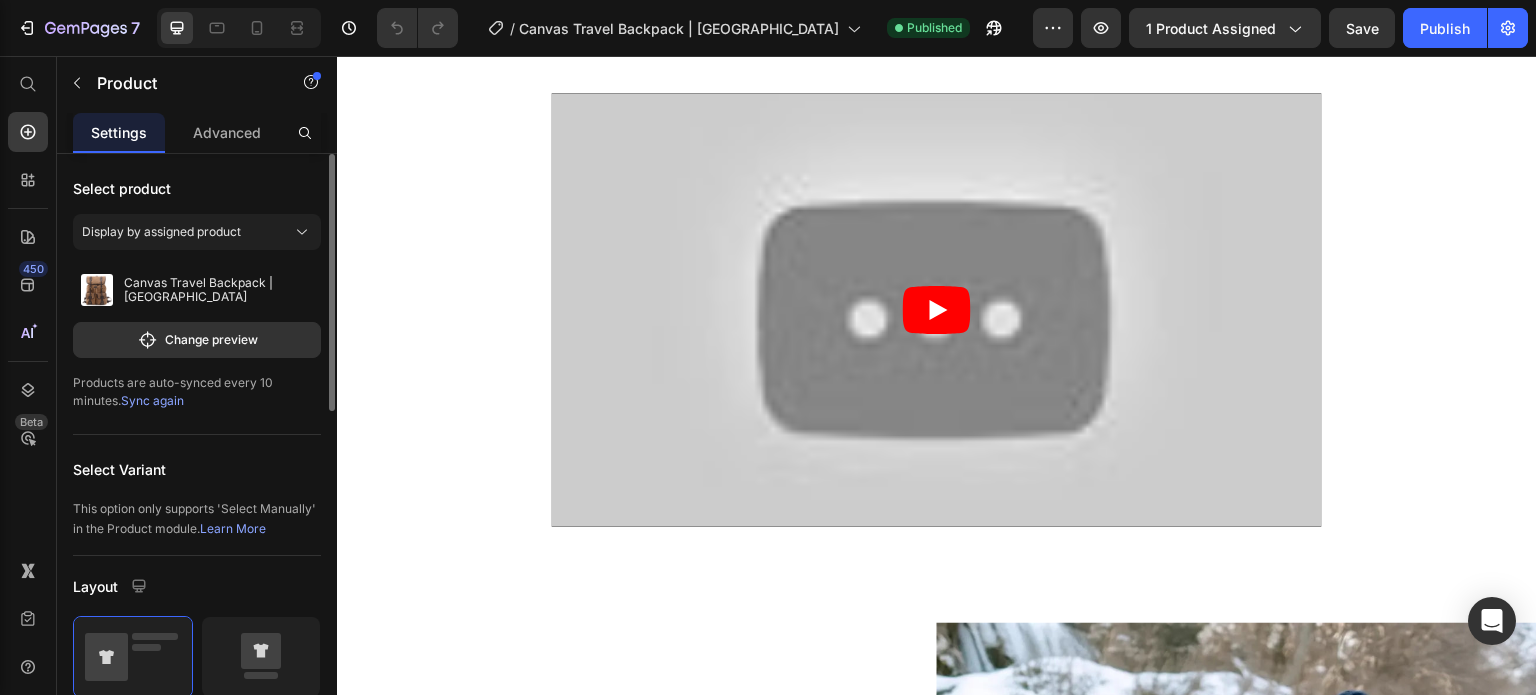 scroll, scrollTop: 960, scrollLeft: 0, axis: vertical 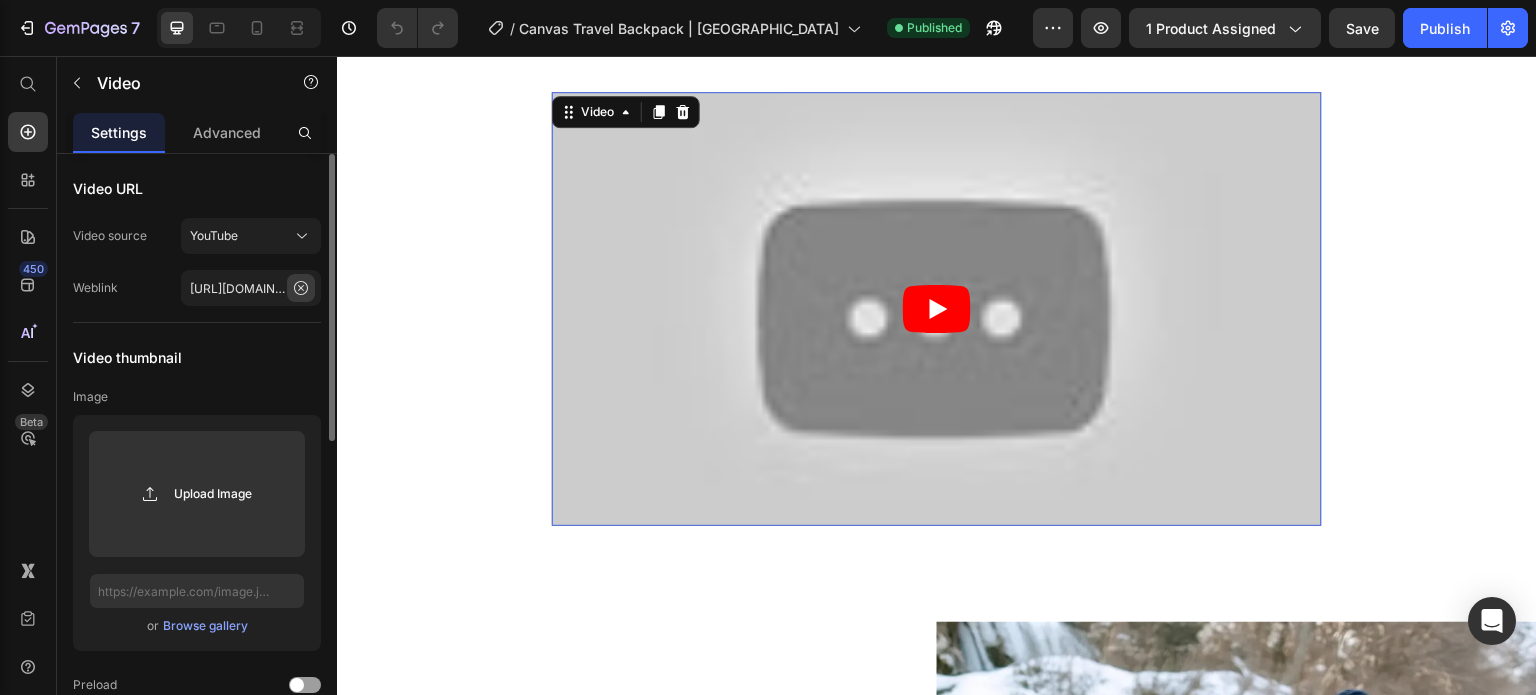 click 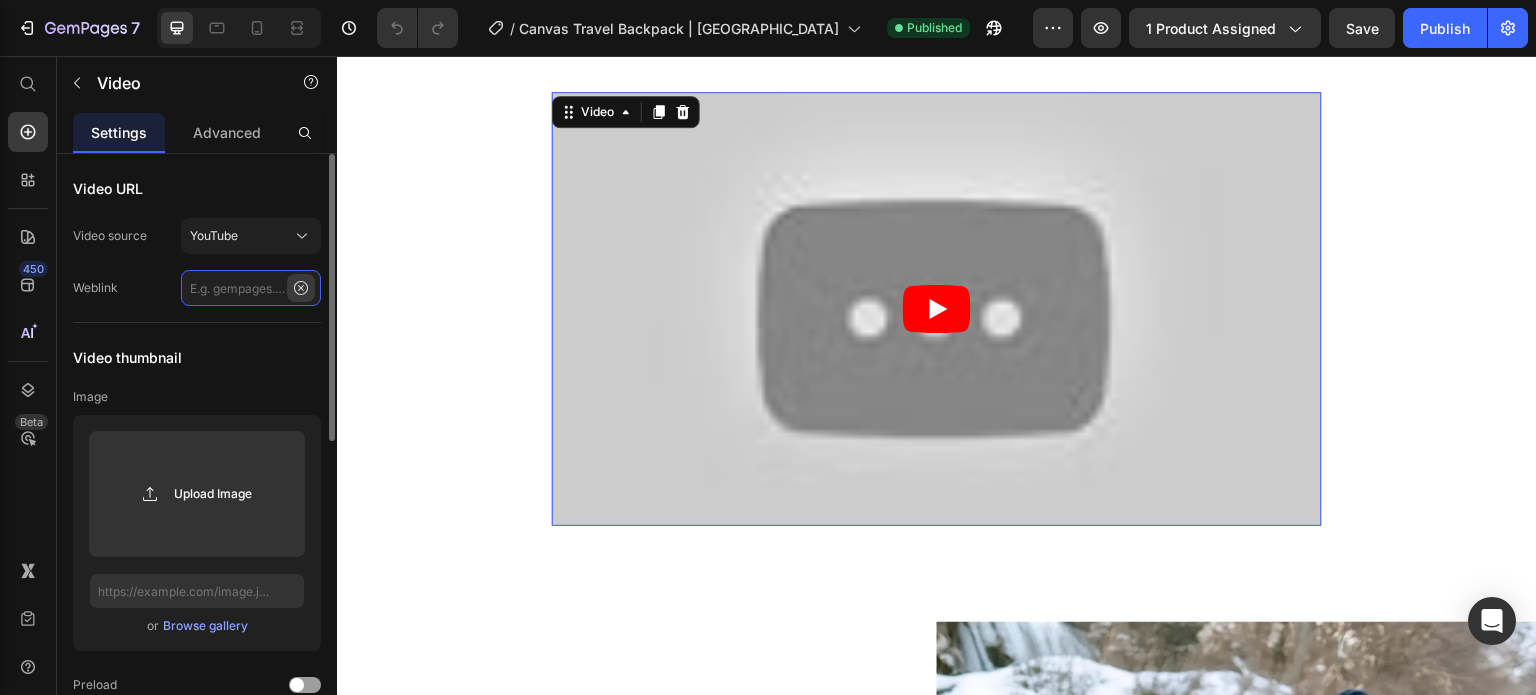 scroll, scrollTop: 0, scrollLeft: 0, axis: both 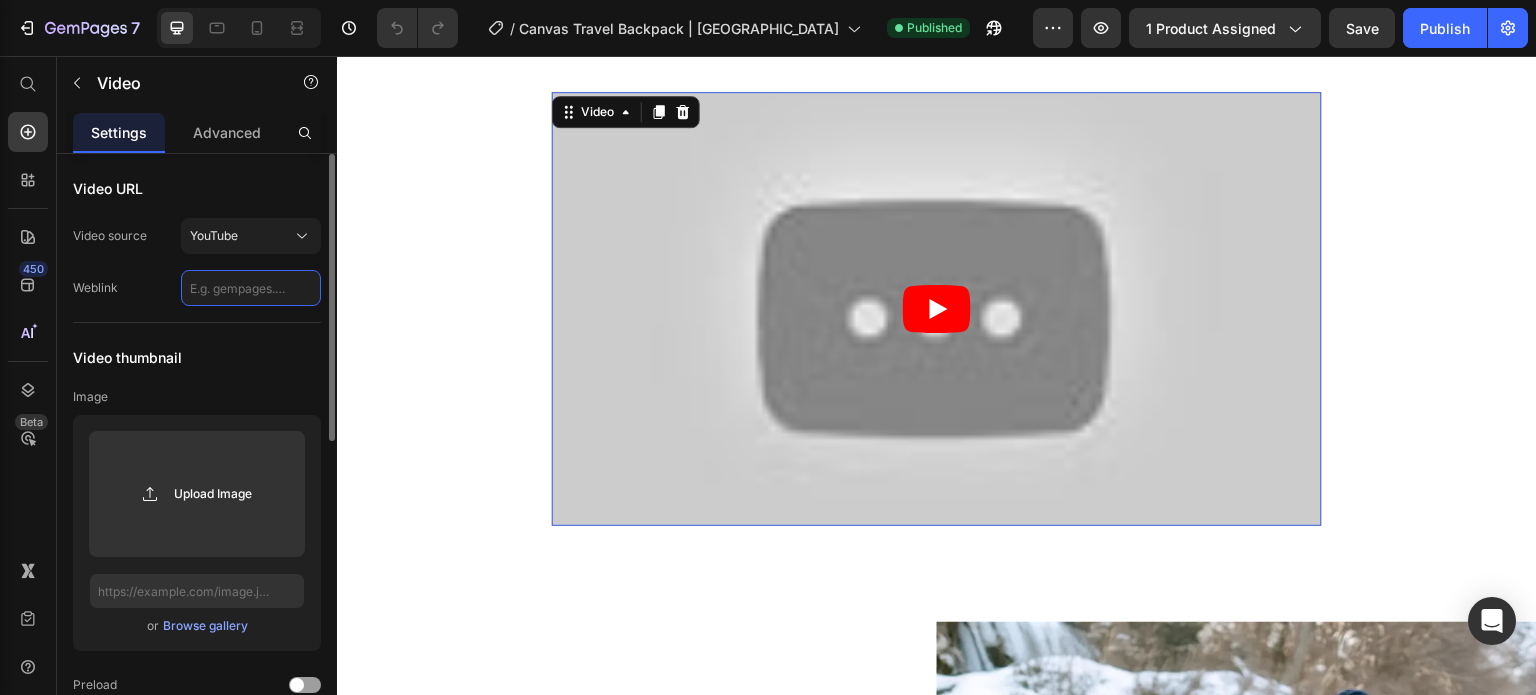 click 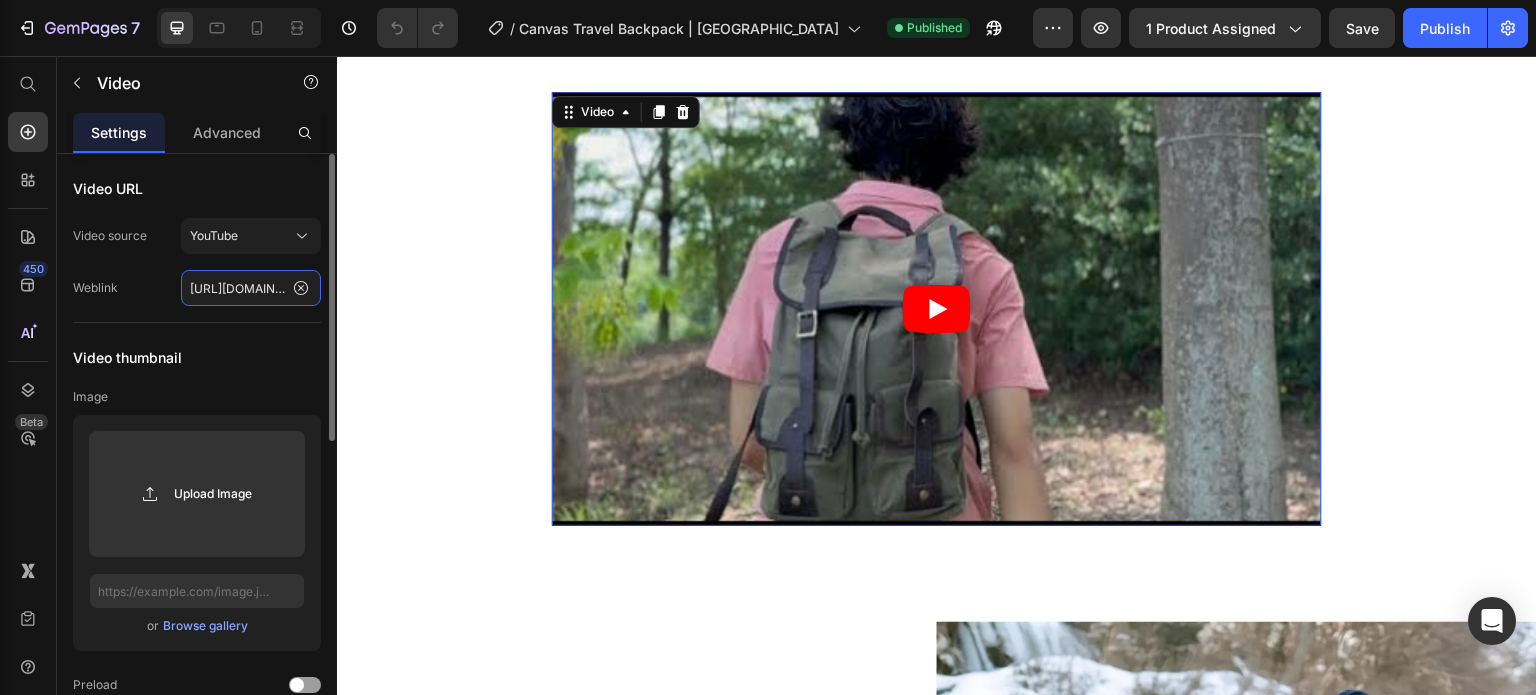 scroll, scrollTop: 0, scrollLeft: 78, axis: horizontal 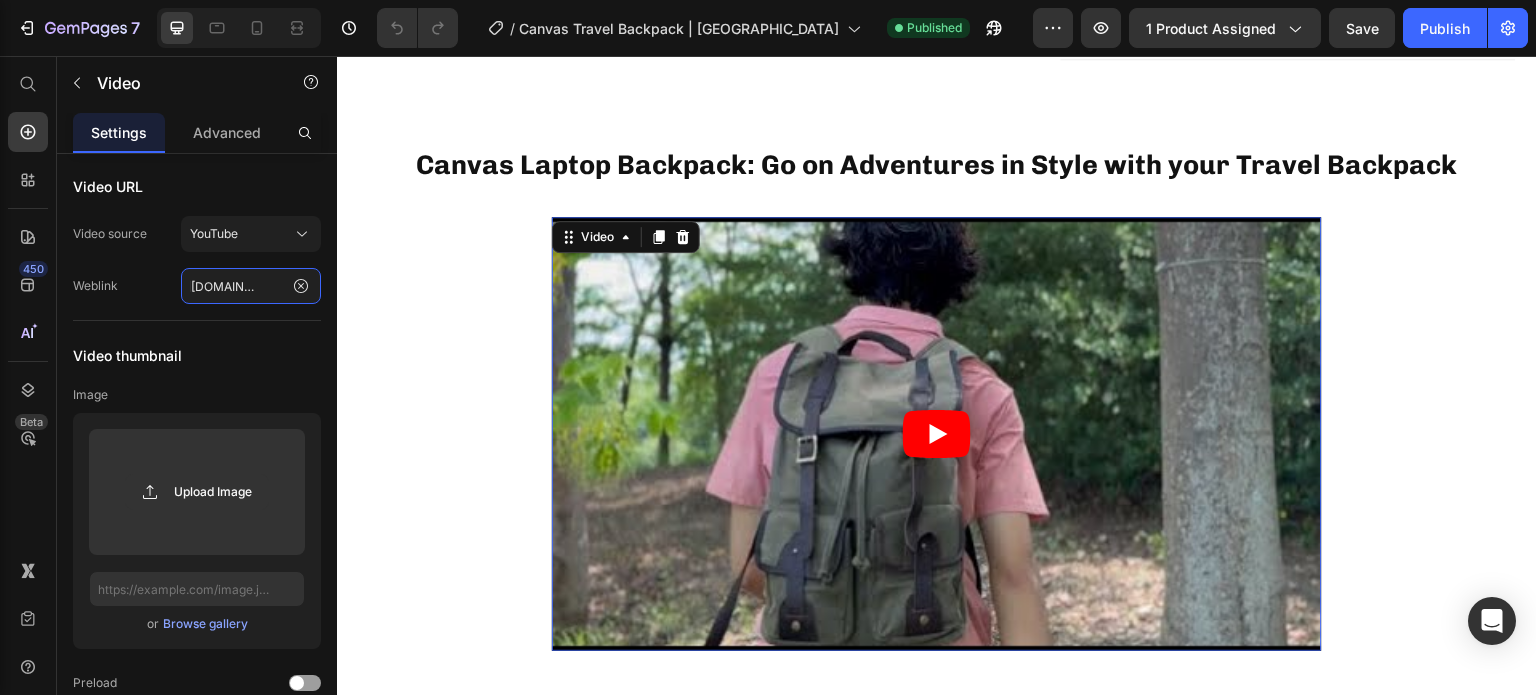type on "https://youtu.be/W744I5b97wo" 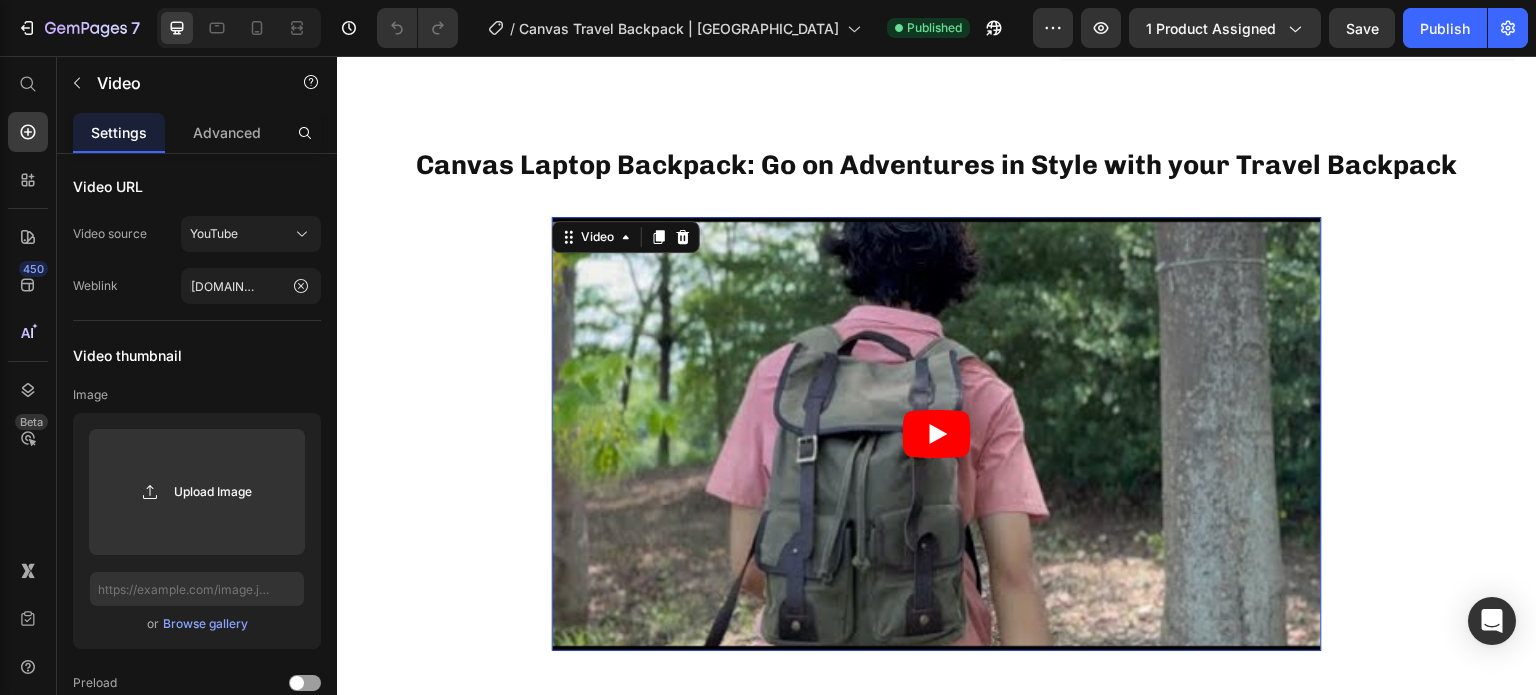 scroll, scrollTop: 0, scrollLeft: 0, axis: both 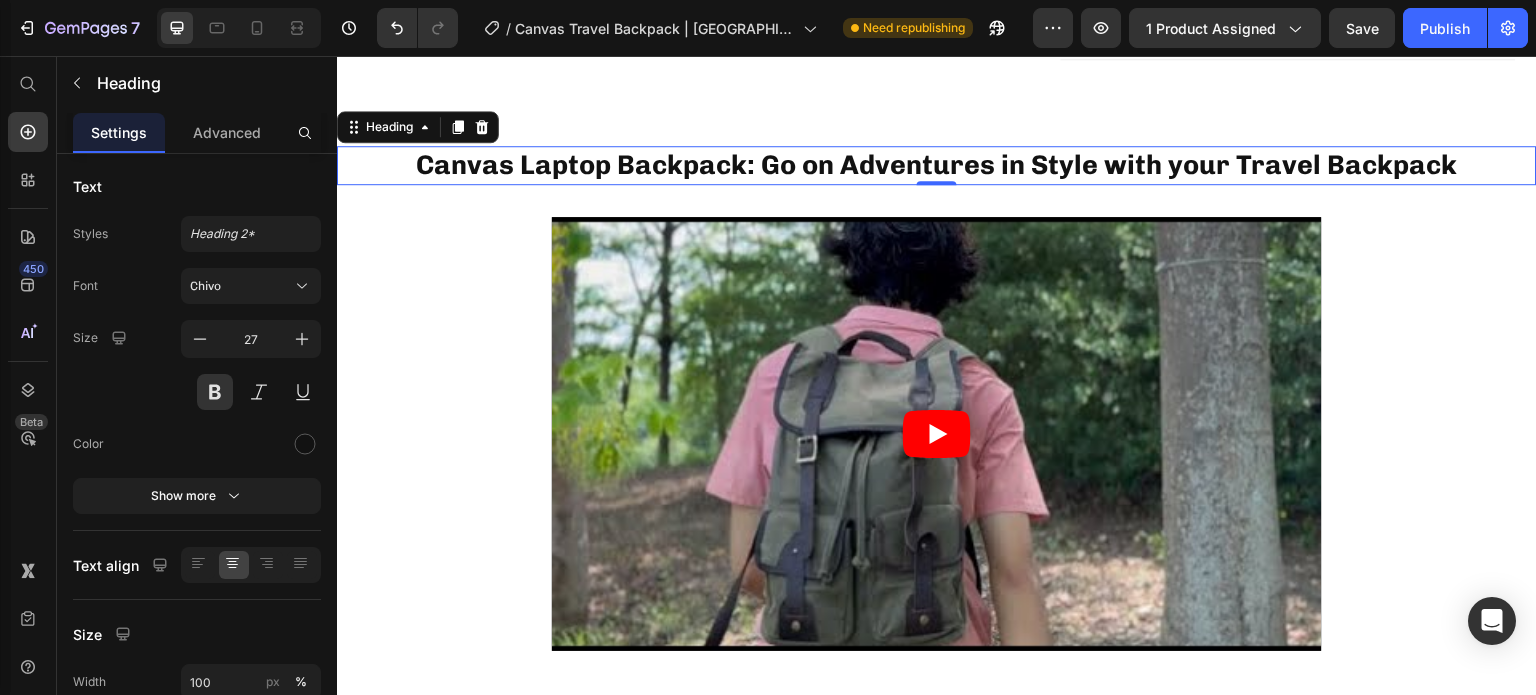 click on "Canvas Laptop Backpack: Go on Adventures in Style with your Travel Backpack" at bounding box center (937, 165) 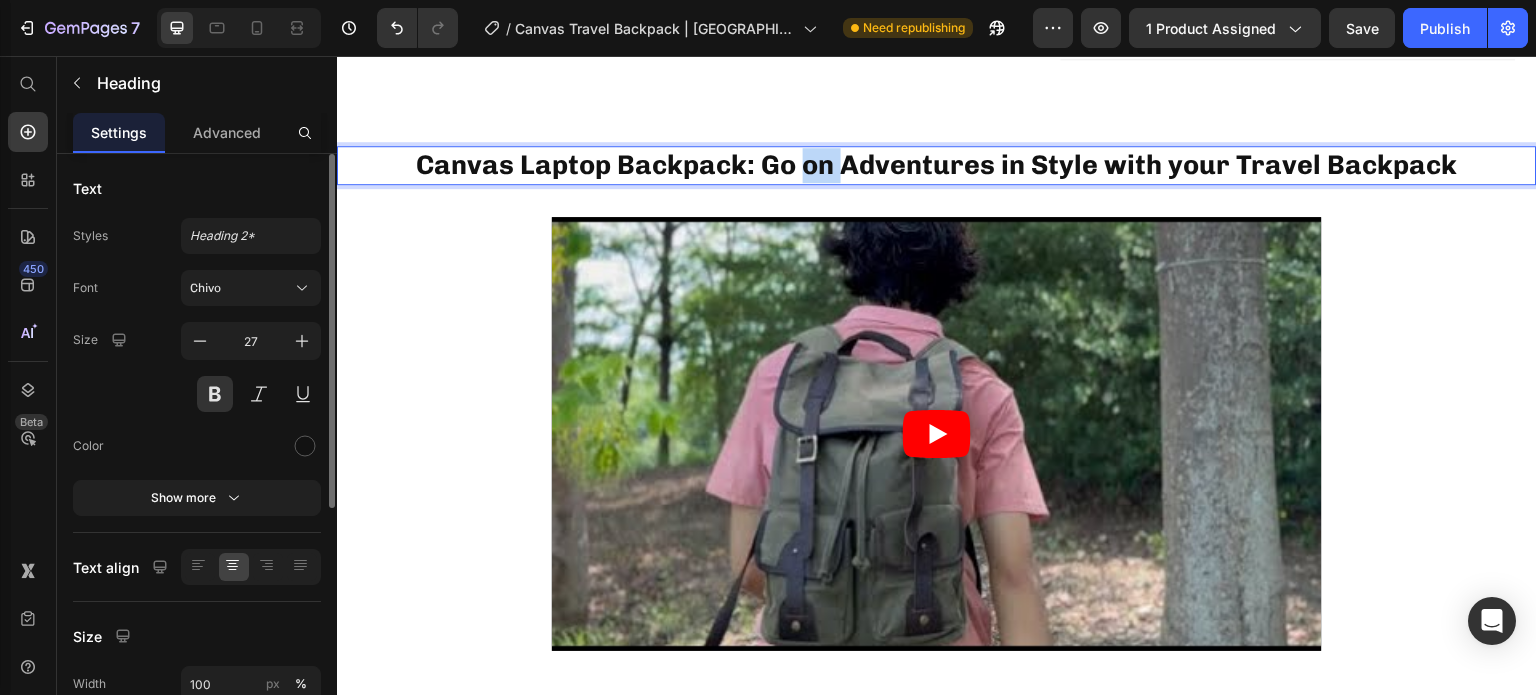 click on "Canvas Laptop Backpack: Go on Adventures in Style with your Travel Backpack" at bounding box center (937, 165) 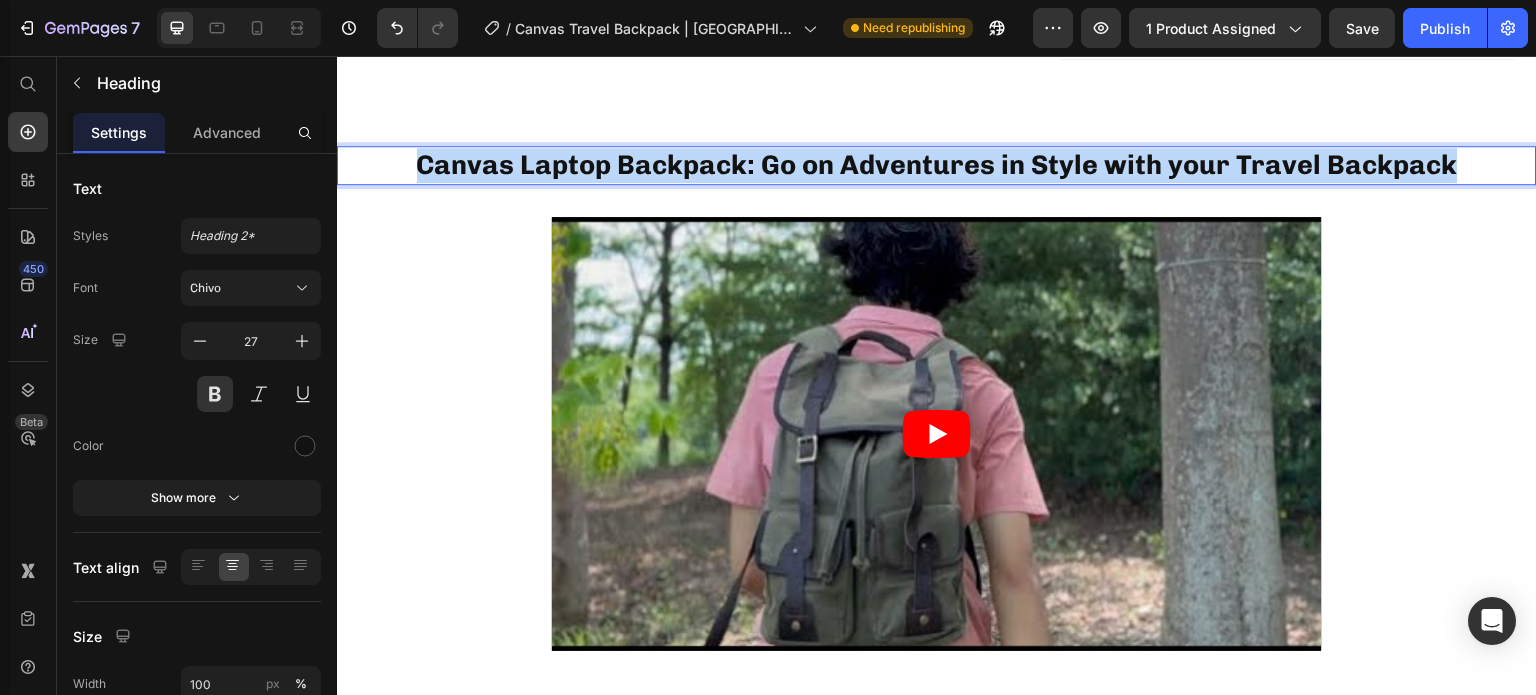 click on "Canvas Laptop Backpack: Go on Adventures in Style with your Travel Backpack" at bounding box center (937, 165) 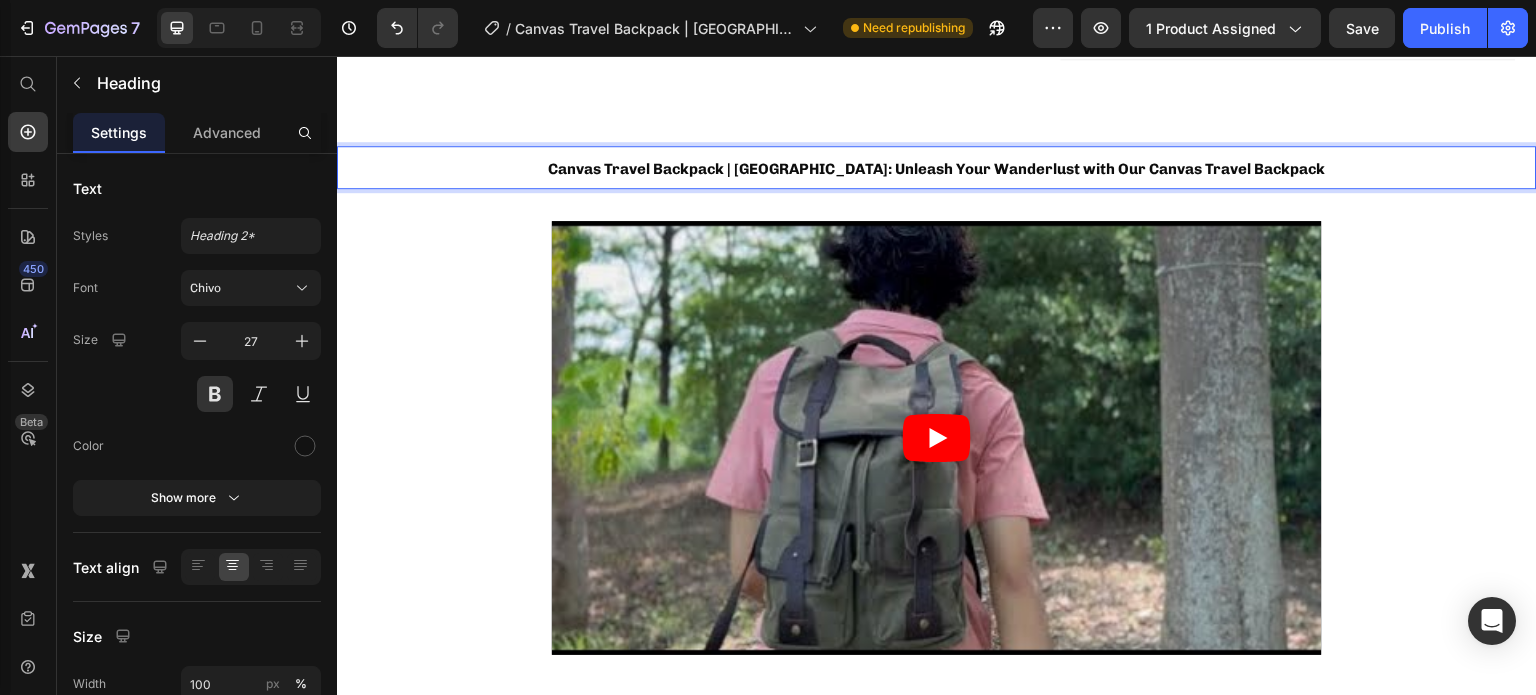 click on "Canvas Travel Backpack | Makalu: Unleash Your Wanderlust with Our Canvas Travel Backpack" at bounding box center (937, 169) 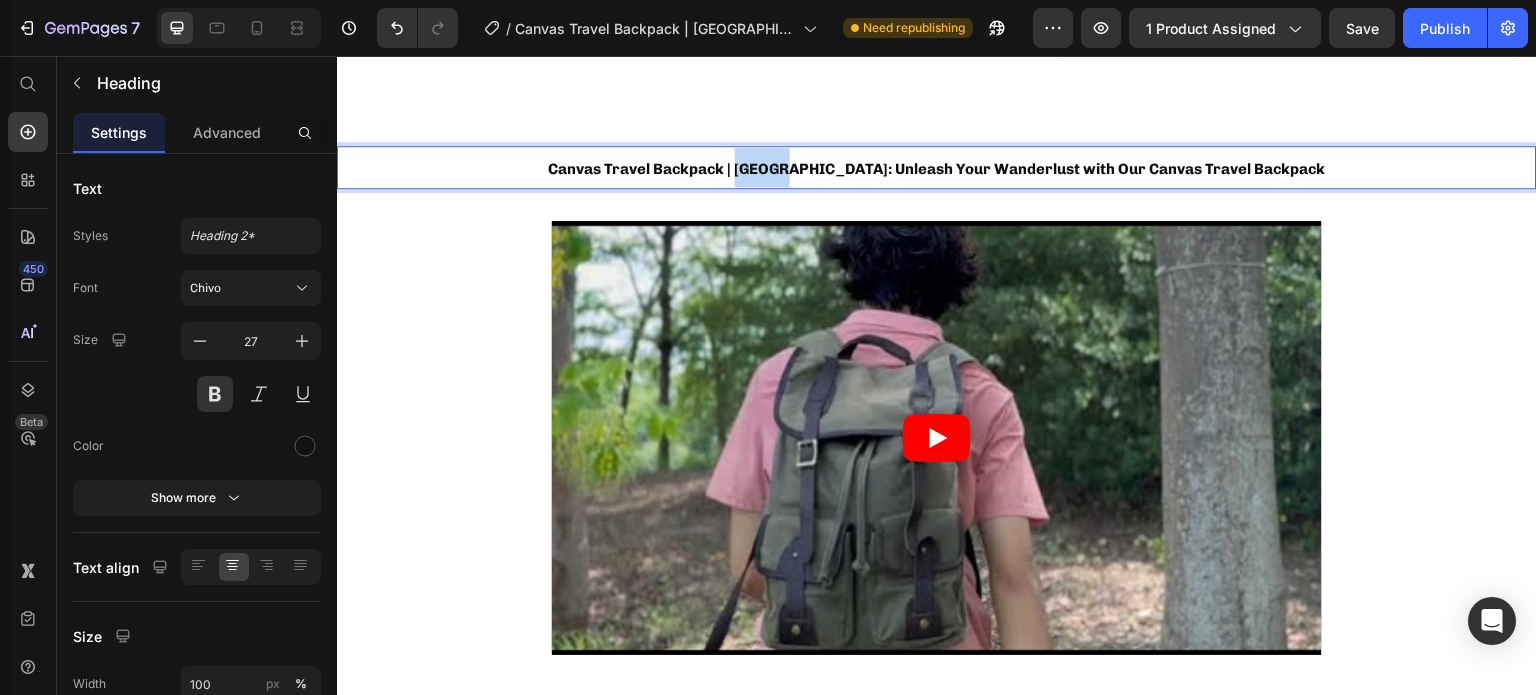 click on "Canvas Travel Backpack | Makalu: Unleash Your Wanderlust with Our Canvas Travel Backpack" at bounding box center [937, 169] 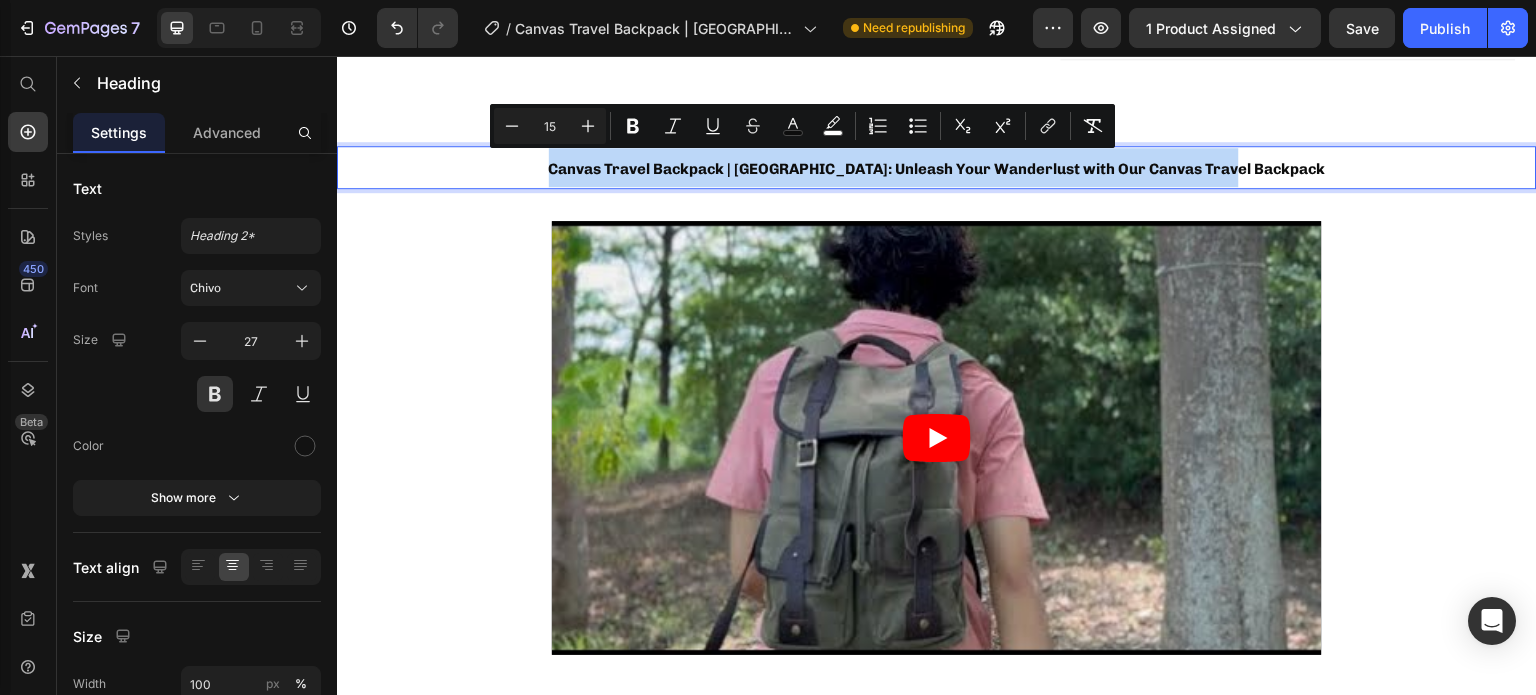 click on "Canvas Travel Backpack | Makalu: Unleash Your Wanderlust with Our Canvas Travel Backpack" at bounding box center (937, 169) 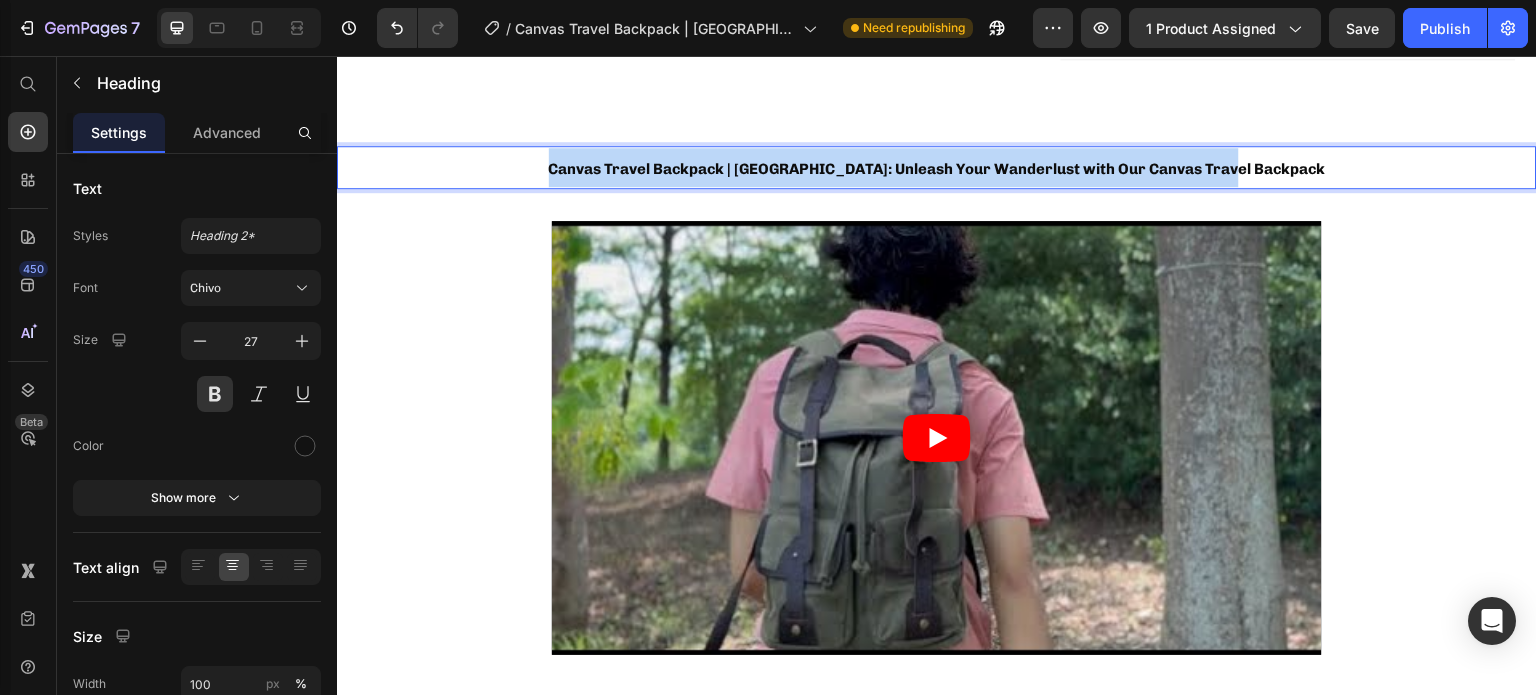 click on "Canvas Travel Backpack | Makalu: Unleash Your Wanderlust with Our Canvas Travel Backpack" at bounding box center [937, 169] 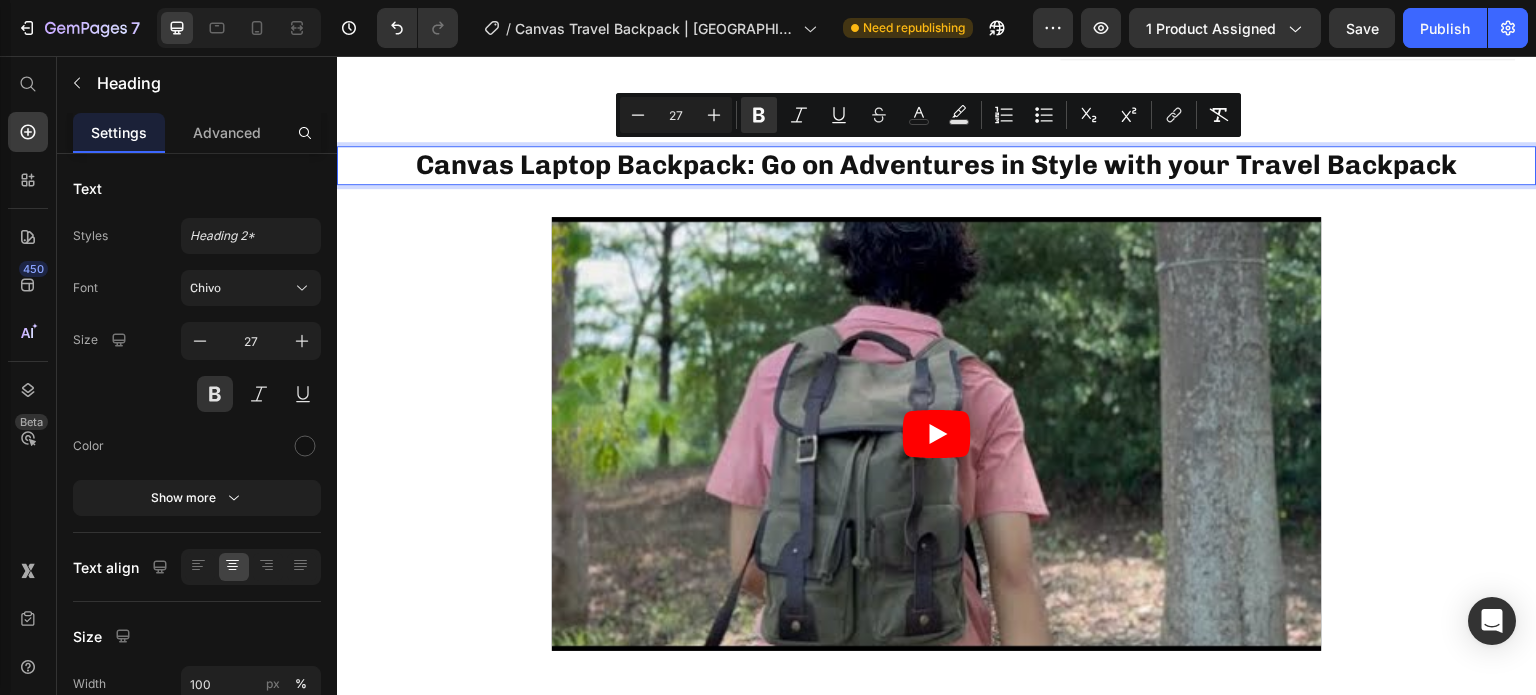 click on "Canvas Laptop Backpack: Go on Adventures in Style with your Travel Backpack" at bounding box center [937, 165] 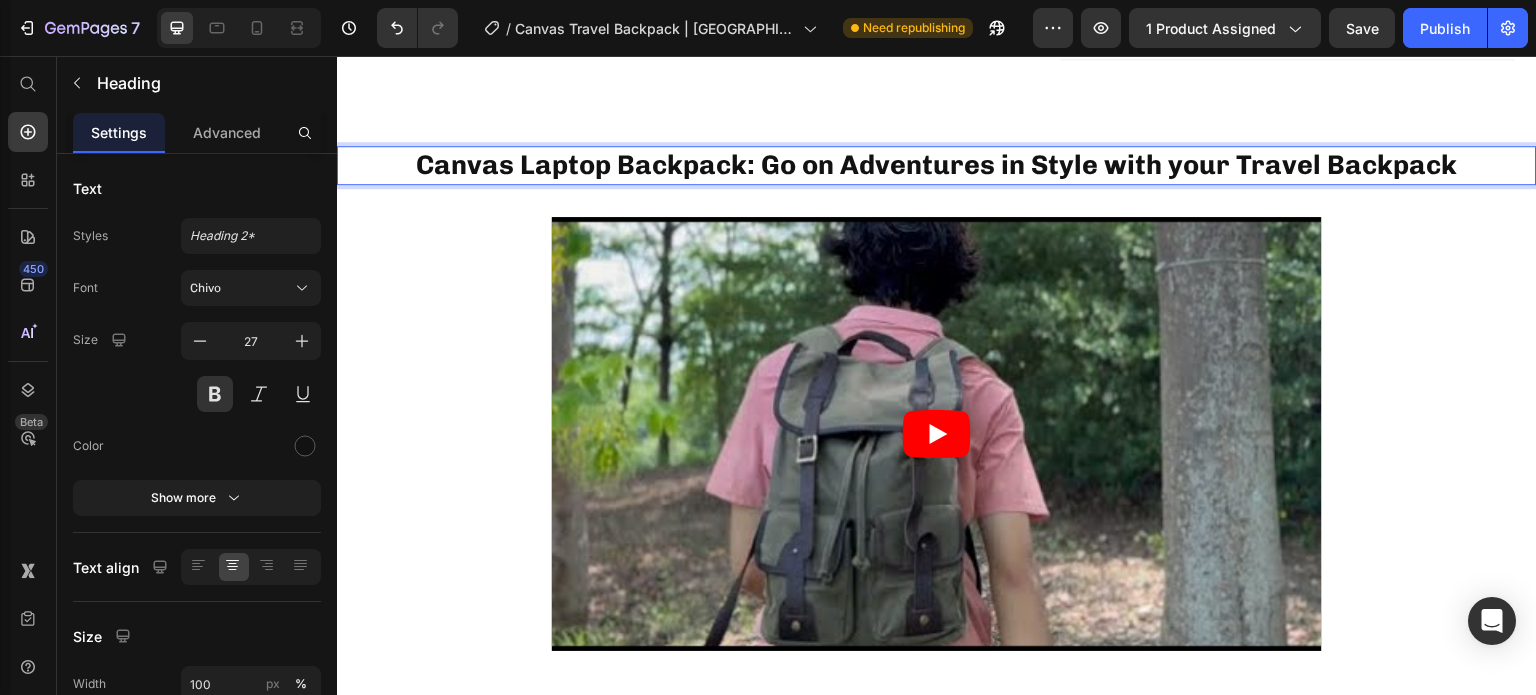 click on "Canvas Laptop Backpack: Go on Adventures in Style with your Travel Backpack" at bounding box center [937, 165] 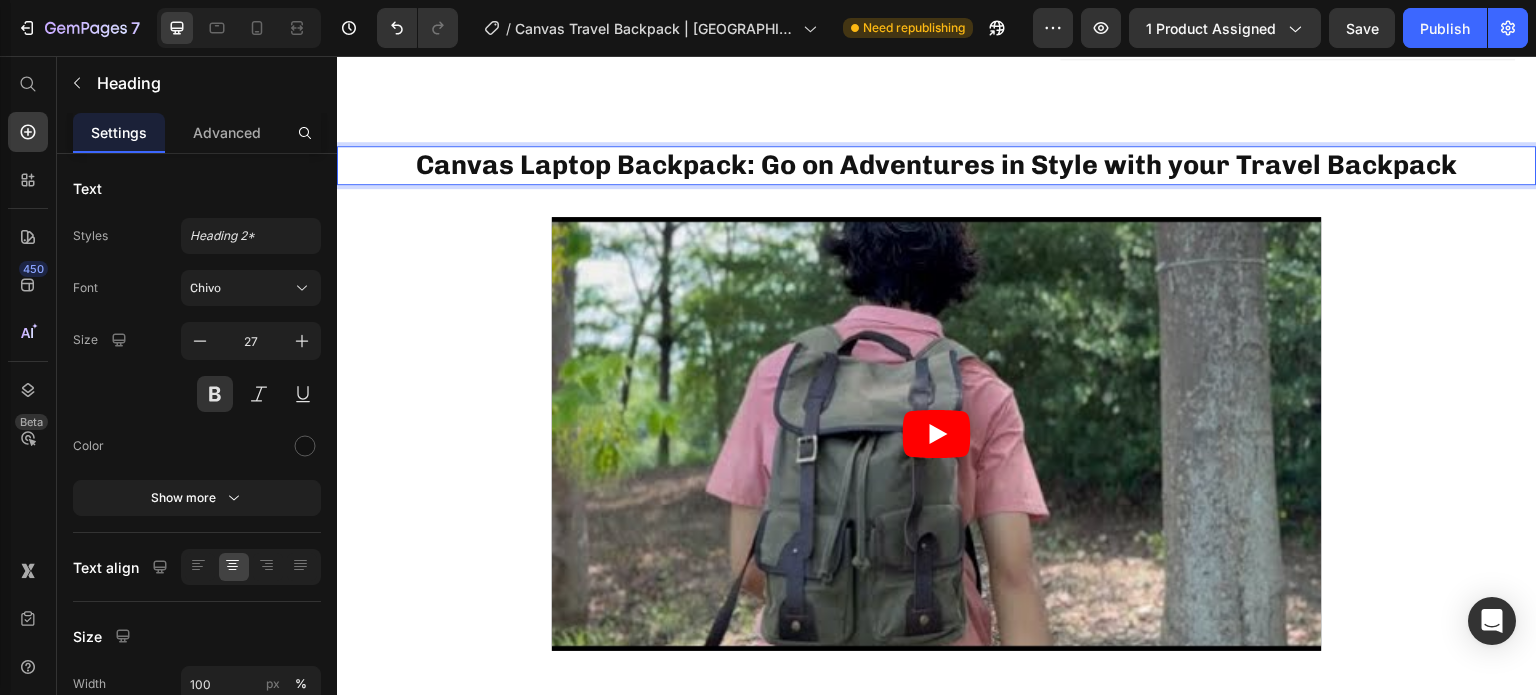 click on "Canvas Laptop Backpack: Go on Adventures in Style with your Travel Backpack" at bounding box center (937, 165) 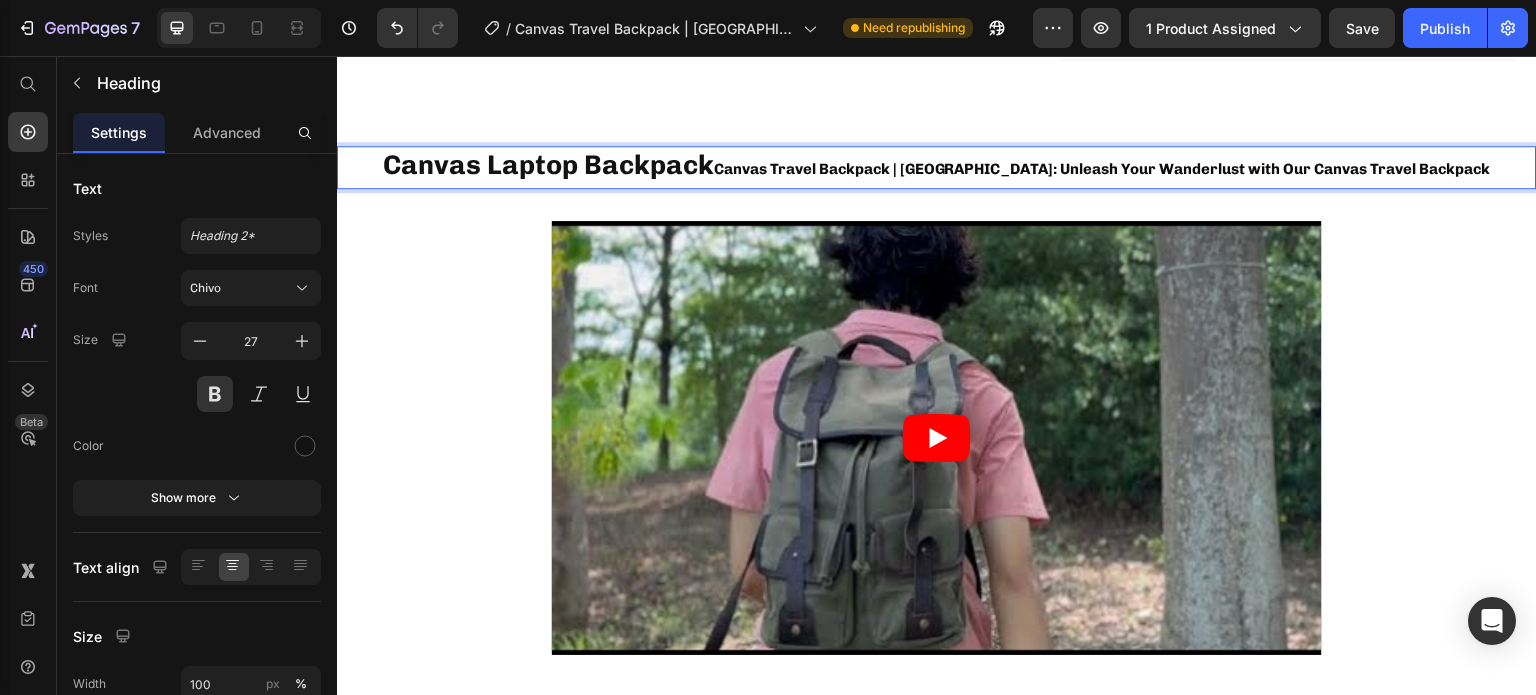 click on "Canvas Laptop Backpack" at bounding box center [548, 165] 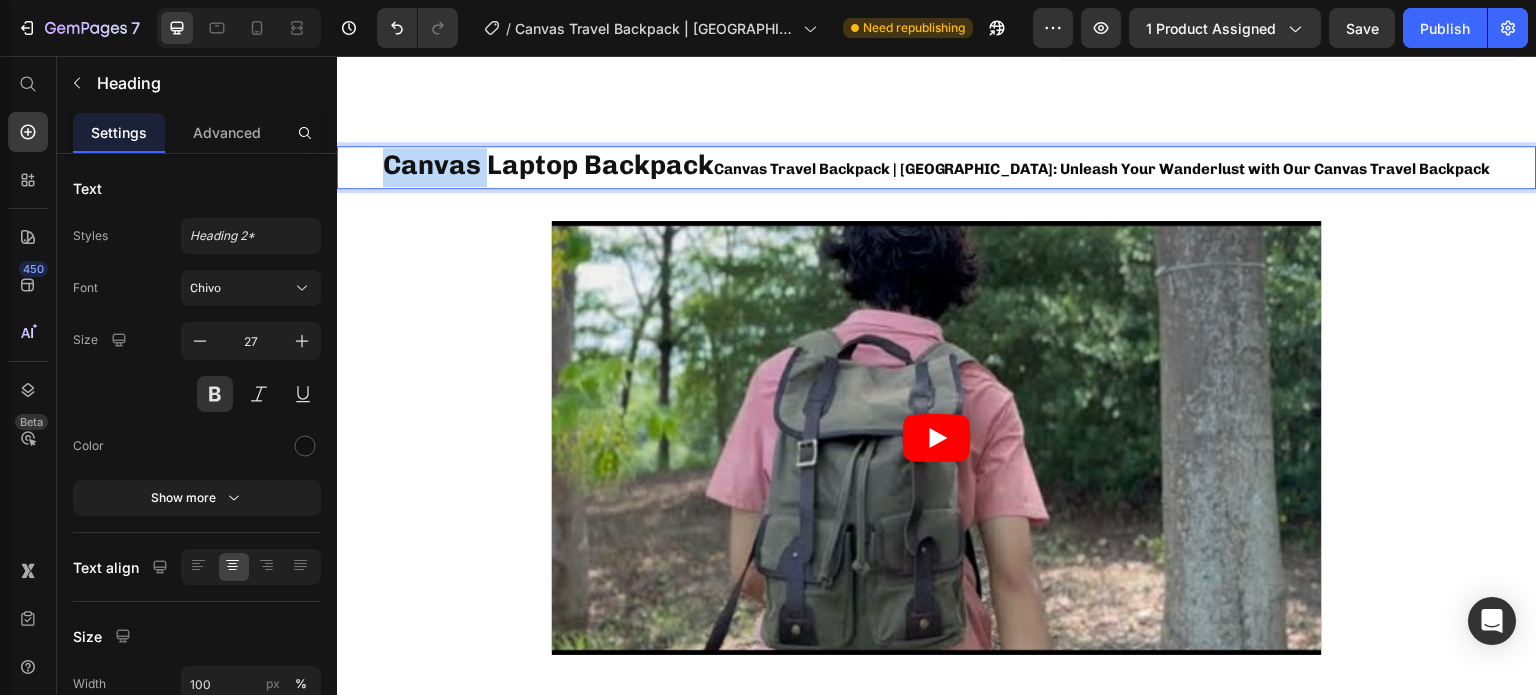 click on "Canvas Laptop Backpack" at bounding box center (548, 165) 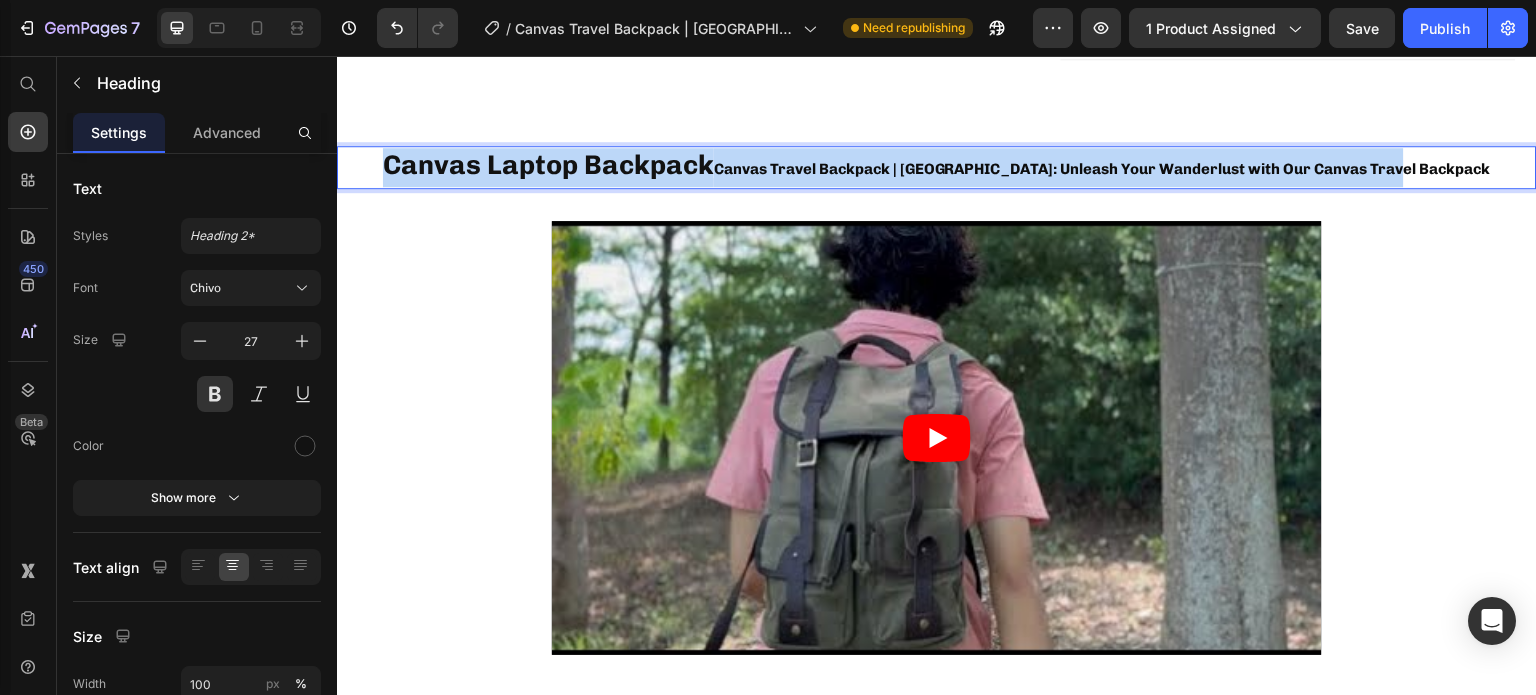 click on "Canvas Laptop Backpack" at bounding box center (548, 165) 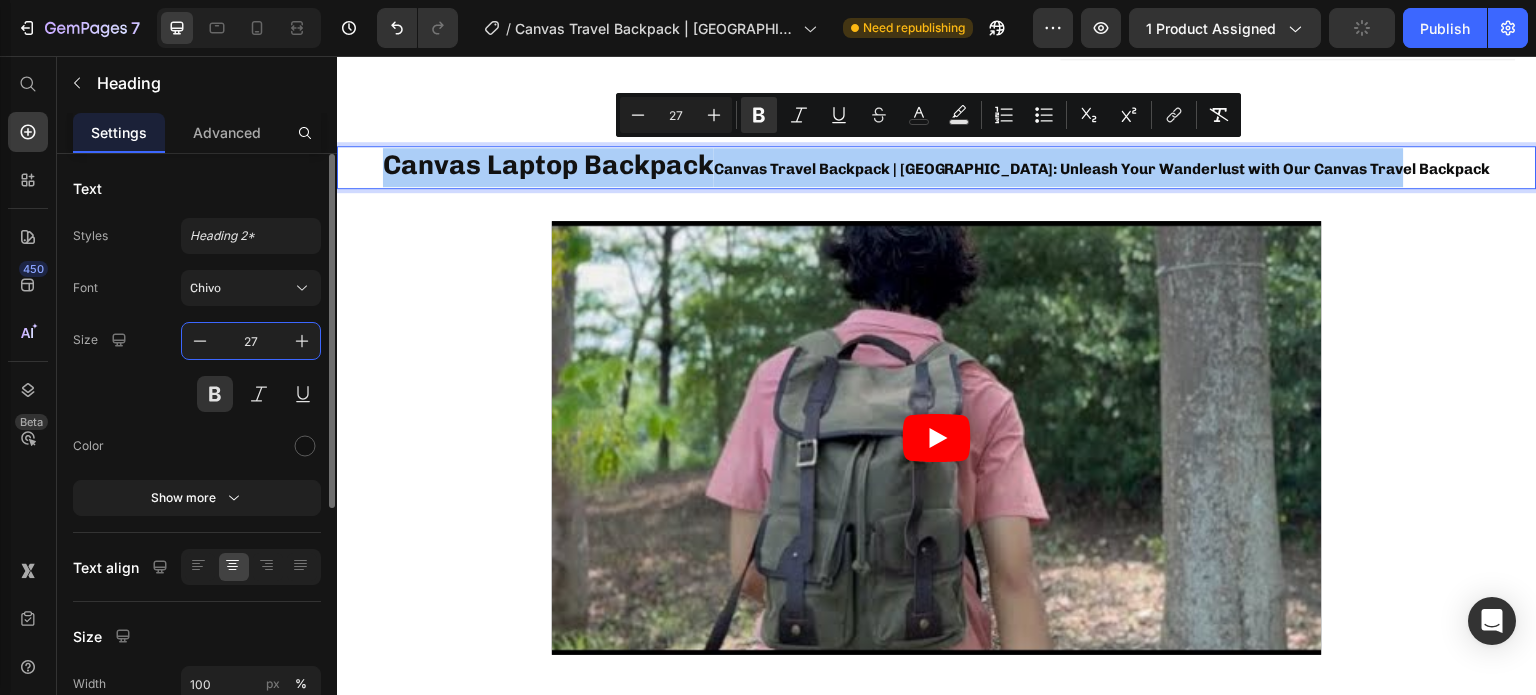 click on "27" at bounding box center [251, 341] 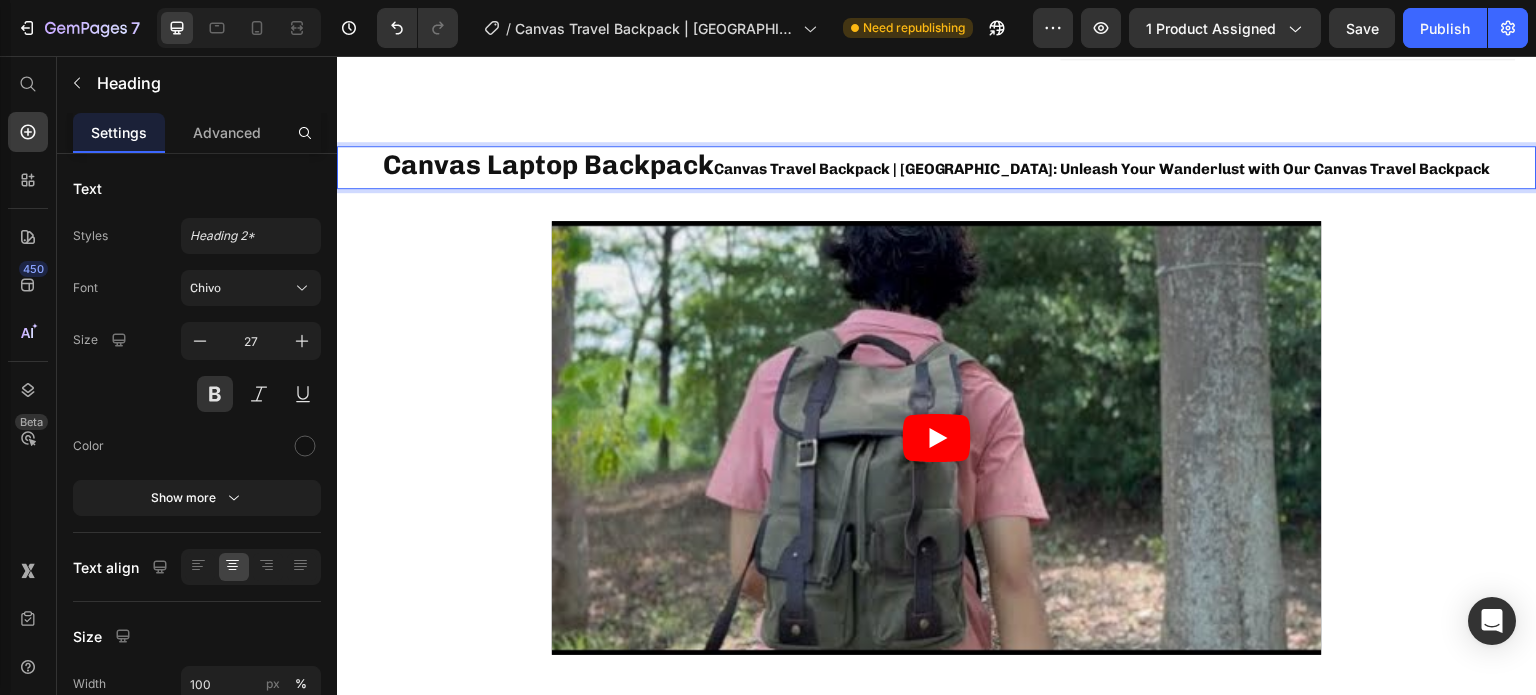 click on "Canvas Laptop Backpack Canvas Travel Backpack | Makalu: Unleash Your Wanderlust with Our Canvas Travel Backpack" at bounding box center (937, 167) 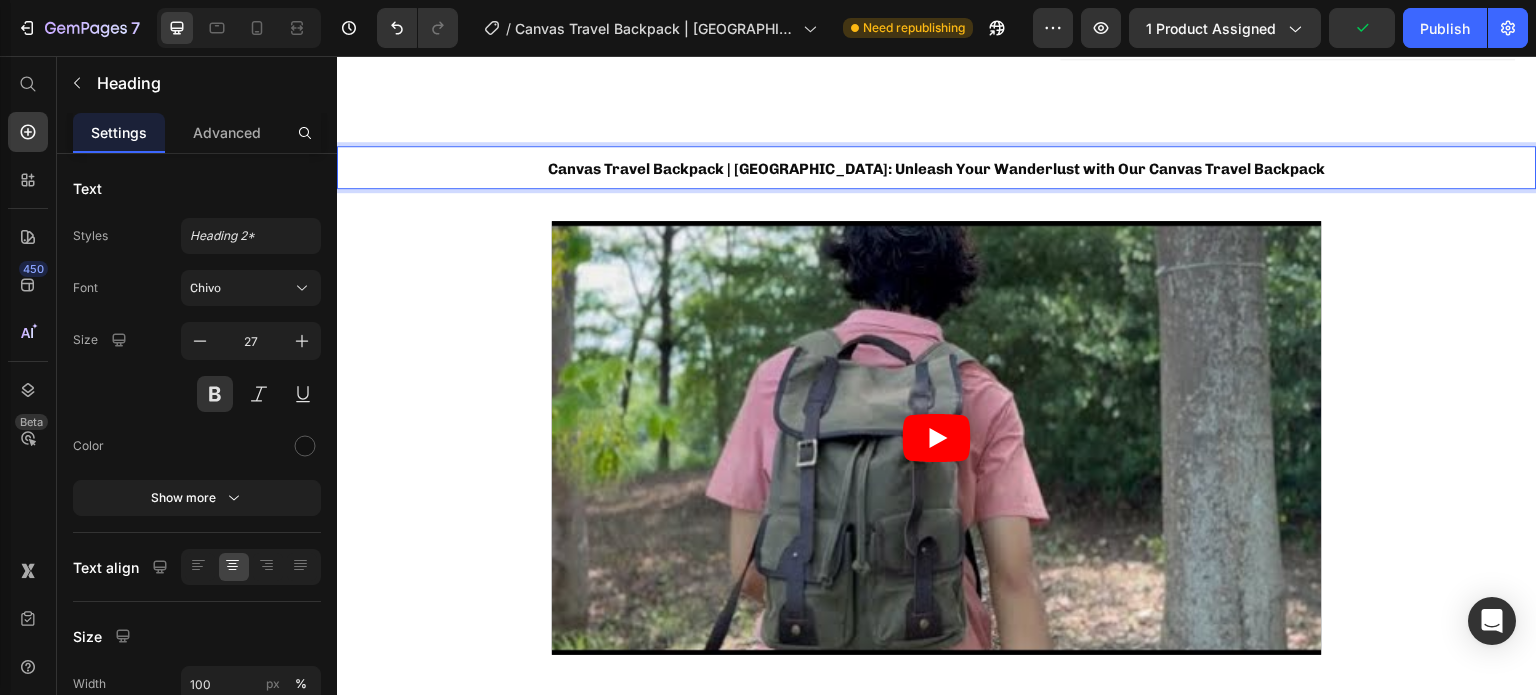 click on "Canvas Travel Backpack | Makalu: Unleash Your Wanderlust with Our Canvas Travel Backpack" at bounding box center [937, 169] 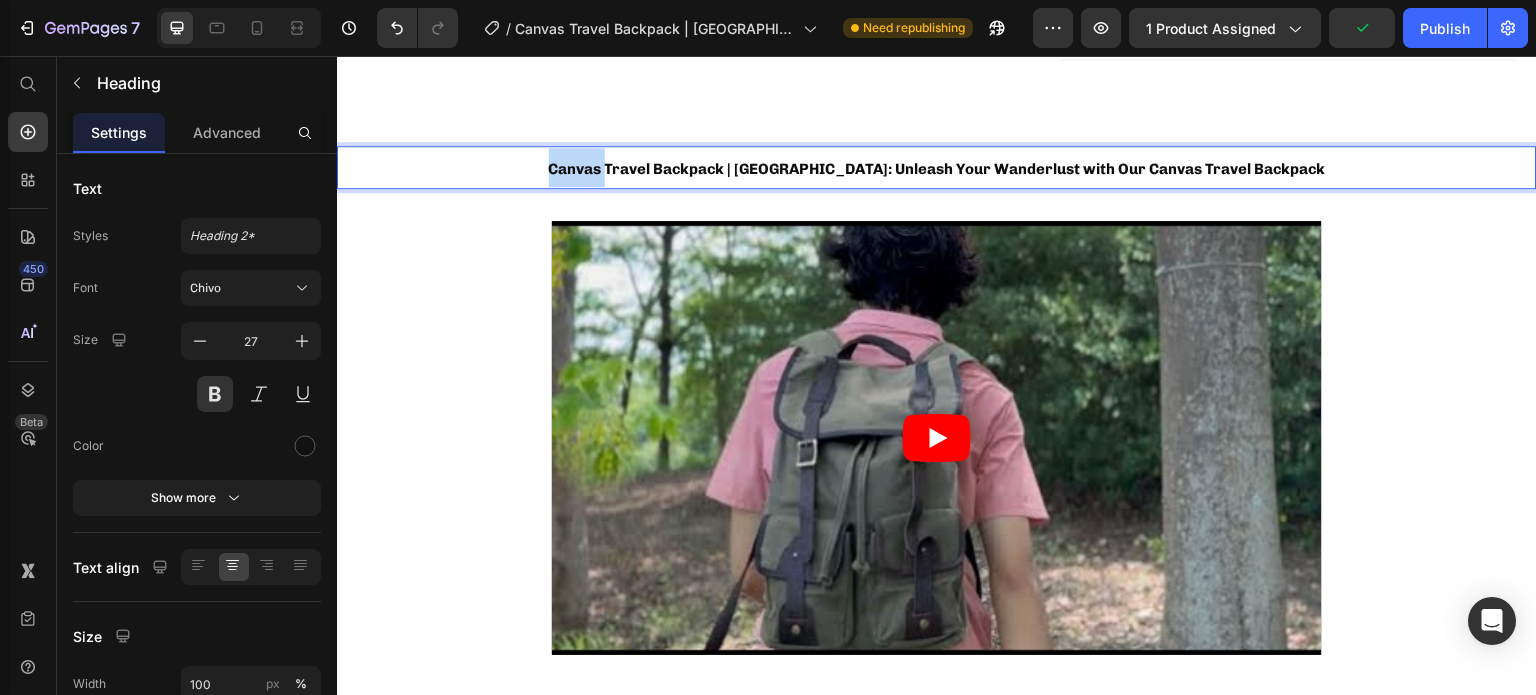 click on "Canvas Travel Backpack | Makalu: Unleash Your Wanderlust with Our Canvas Travel Backpack" at bounding box center [937, 169] 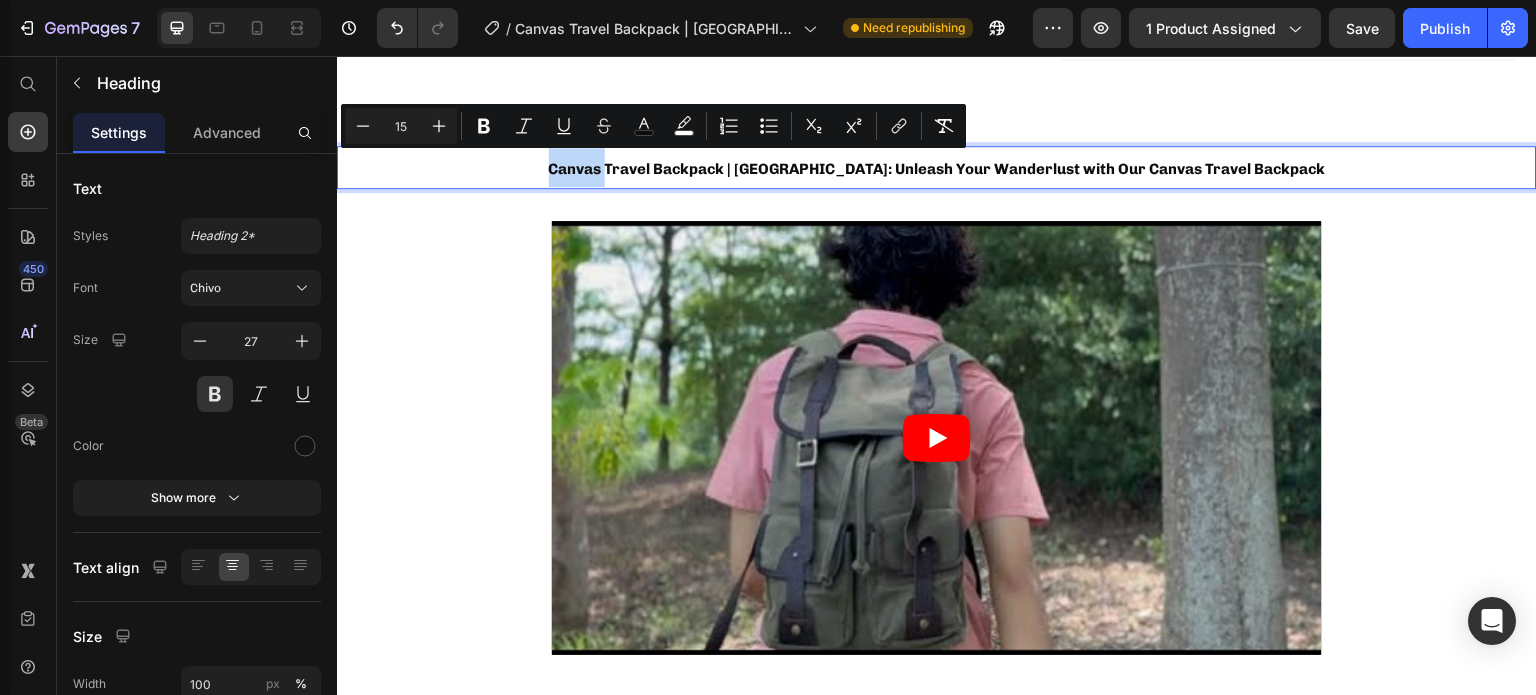 click on "Canvas Travel Backpack | Makalu: Unleash Your Wanderlust with Our Canvas Travel Backpack" at bounding box center (937, 169) 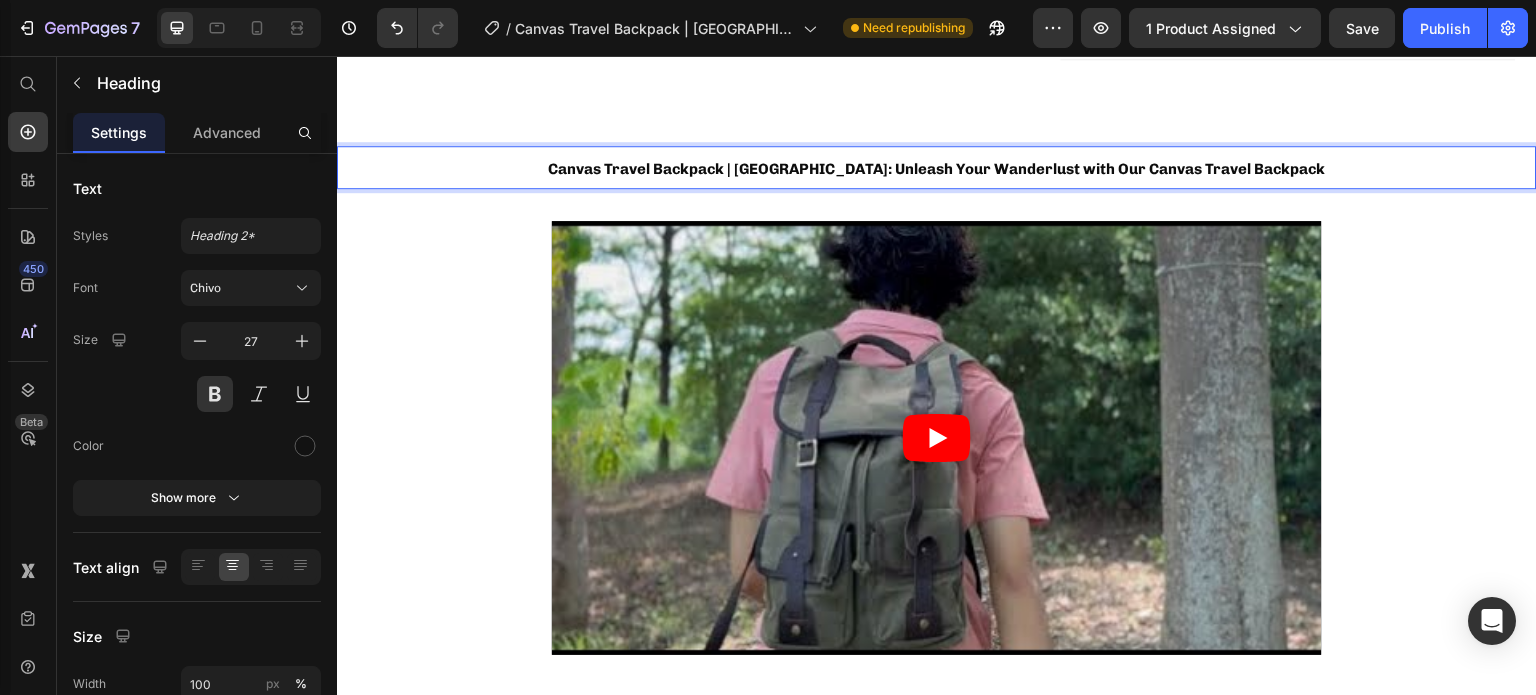 click on "Canvas Travel Backpack | Makalu: Unleash Your Wanderlust with Our Canvas Travel Backpack" at bounding box center [937, 169] 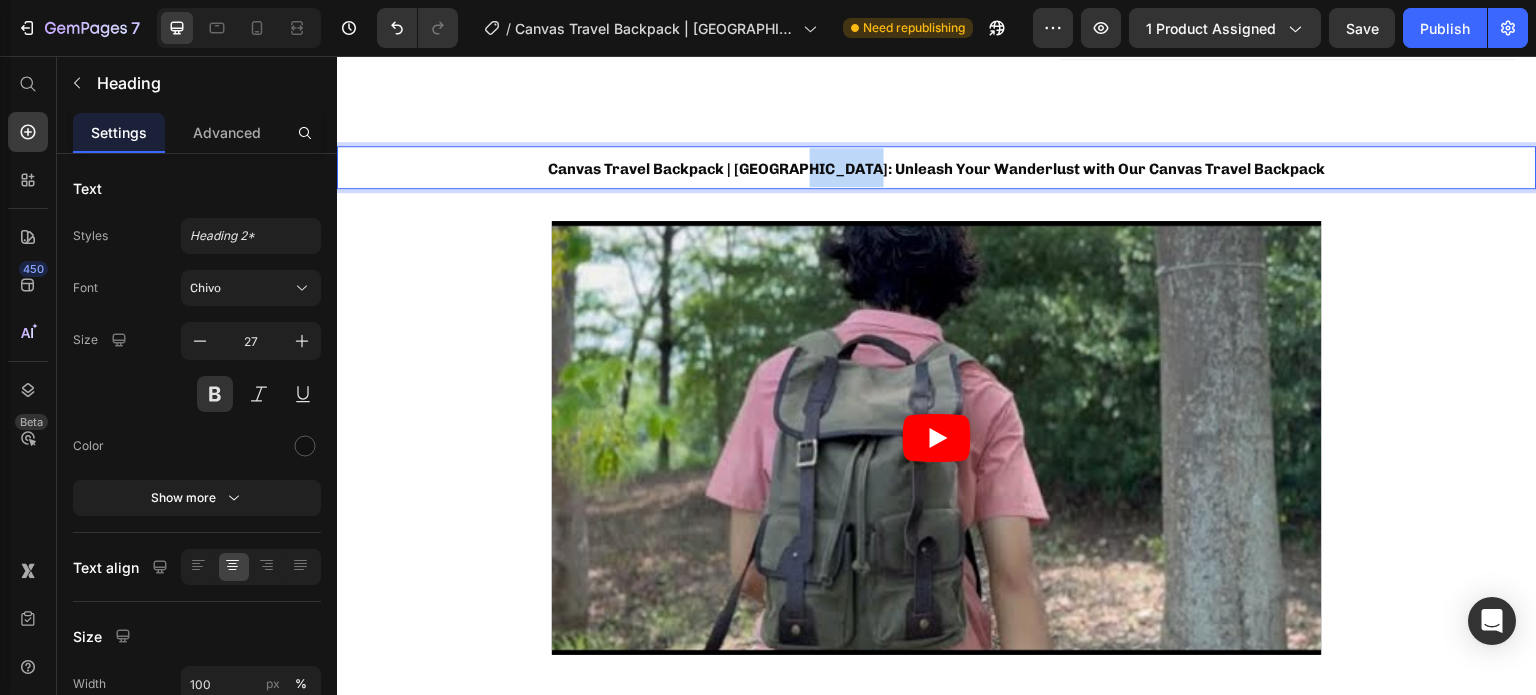 click on "Canvas Travel Backpack | Makalu: Unleash Your Wanderlust with Our Canvas Travel Backpack" at bounding box center (937, 169) 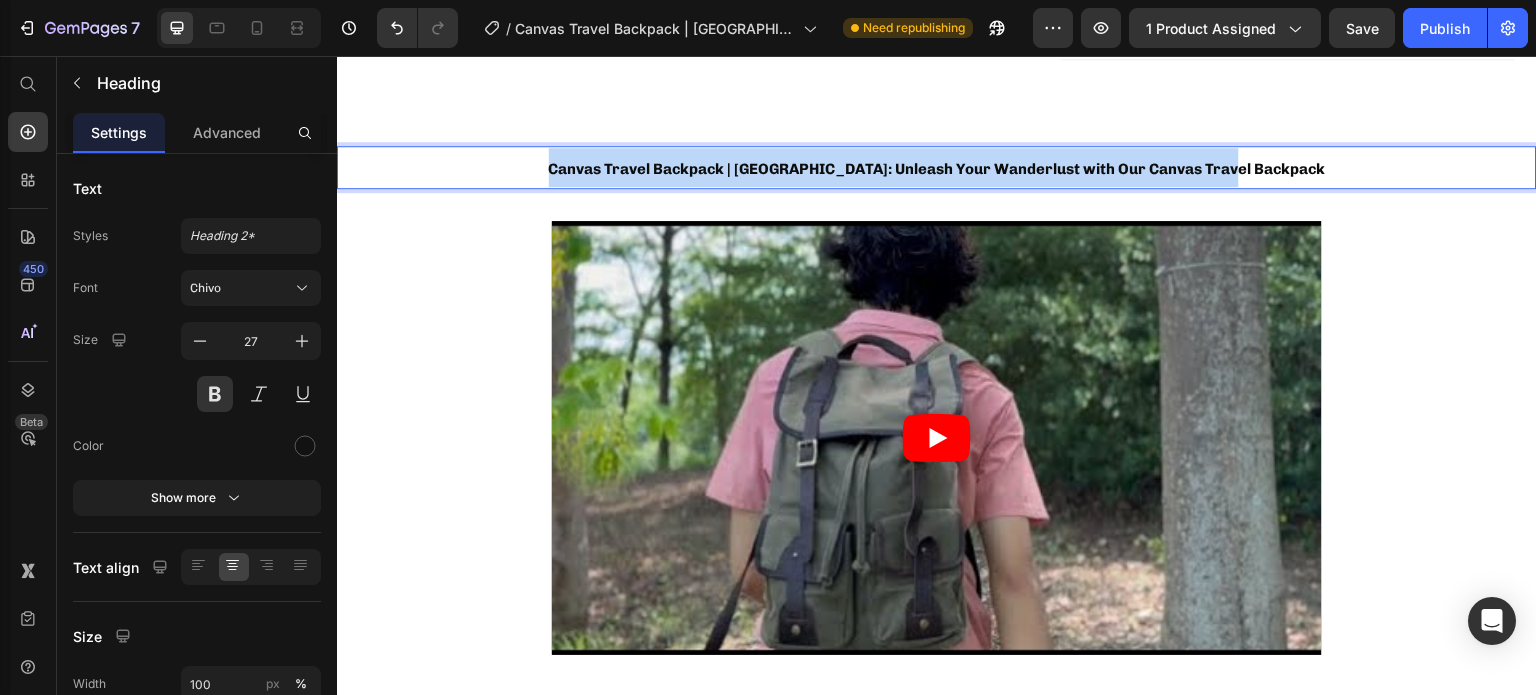click on "Canvas Travel Backpack | Makalu: Unleash Your Wanderlust with Our Canvas Travel Backpack" at bounding box center [937, 169] 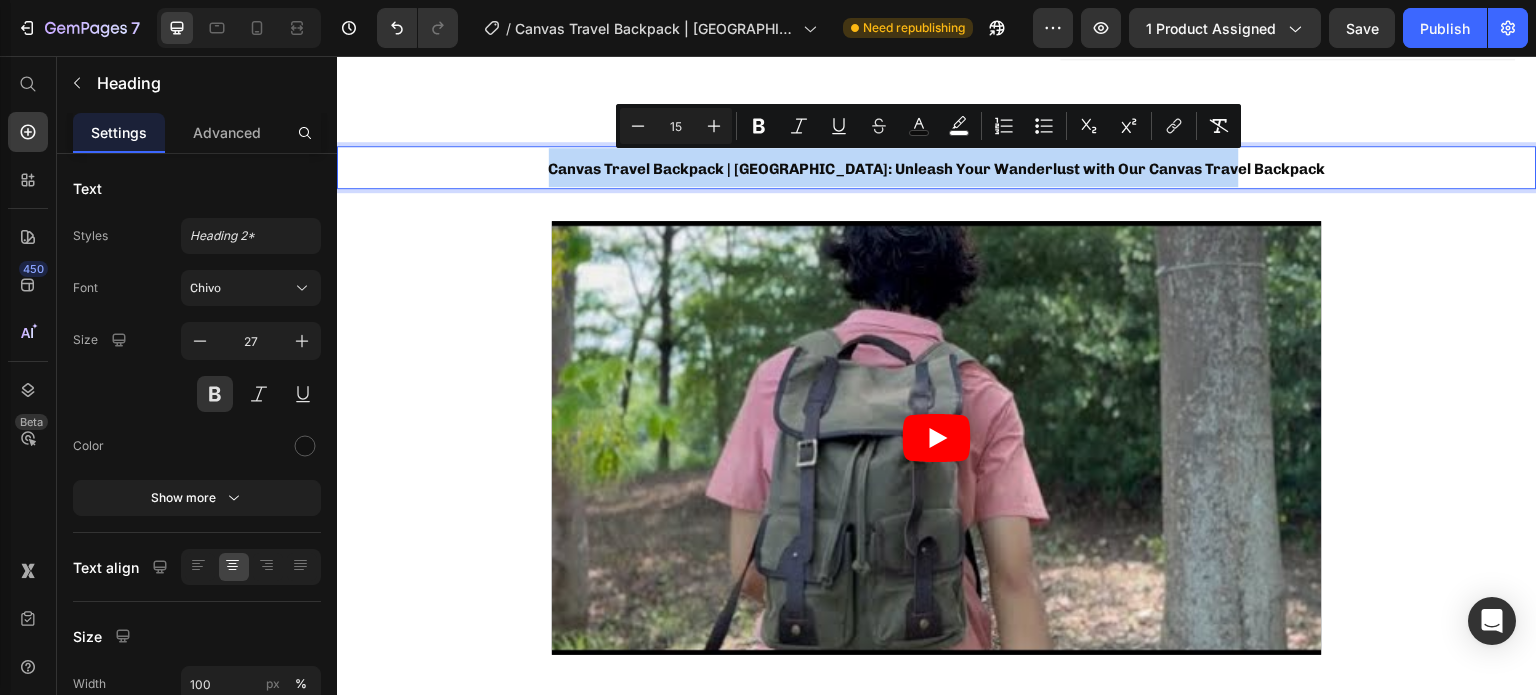 click on "Canvas Travel Backpack | Makalu: Unleash Your Wanderlust with Our Canvas Travel Backpack" at bounding box center [937, 169] 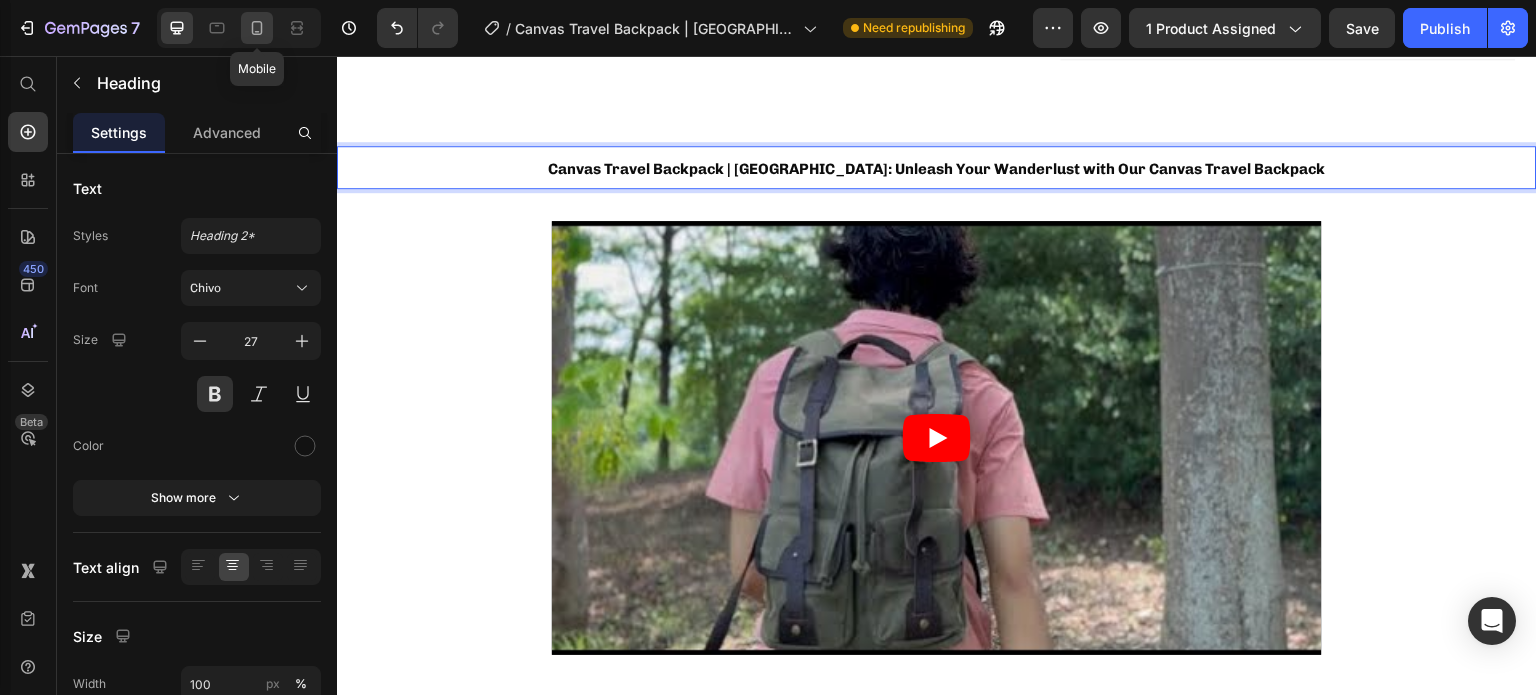 click 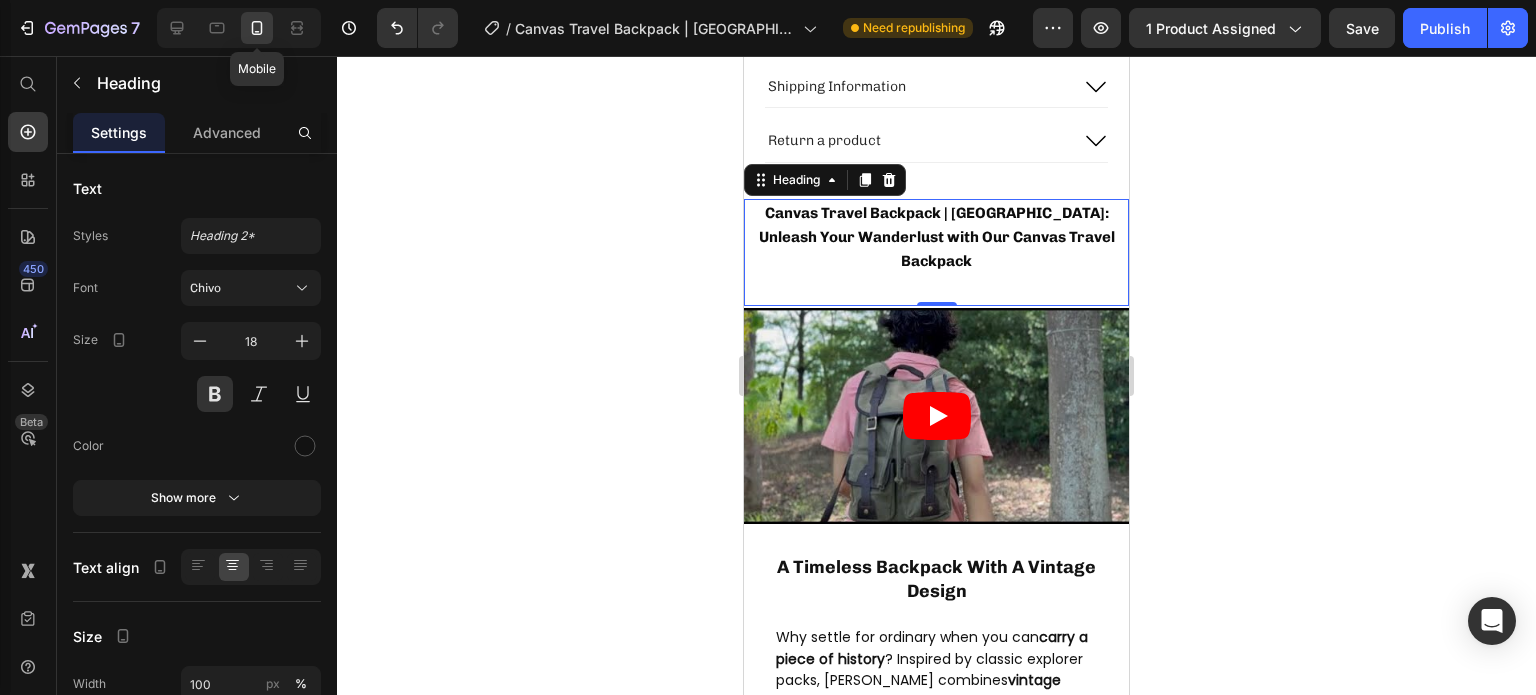 scroll, scrollTop: 1168, scrollLeft: 0, axis: vertical 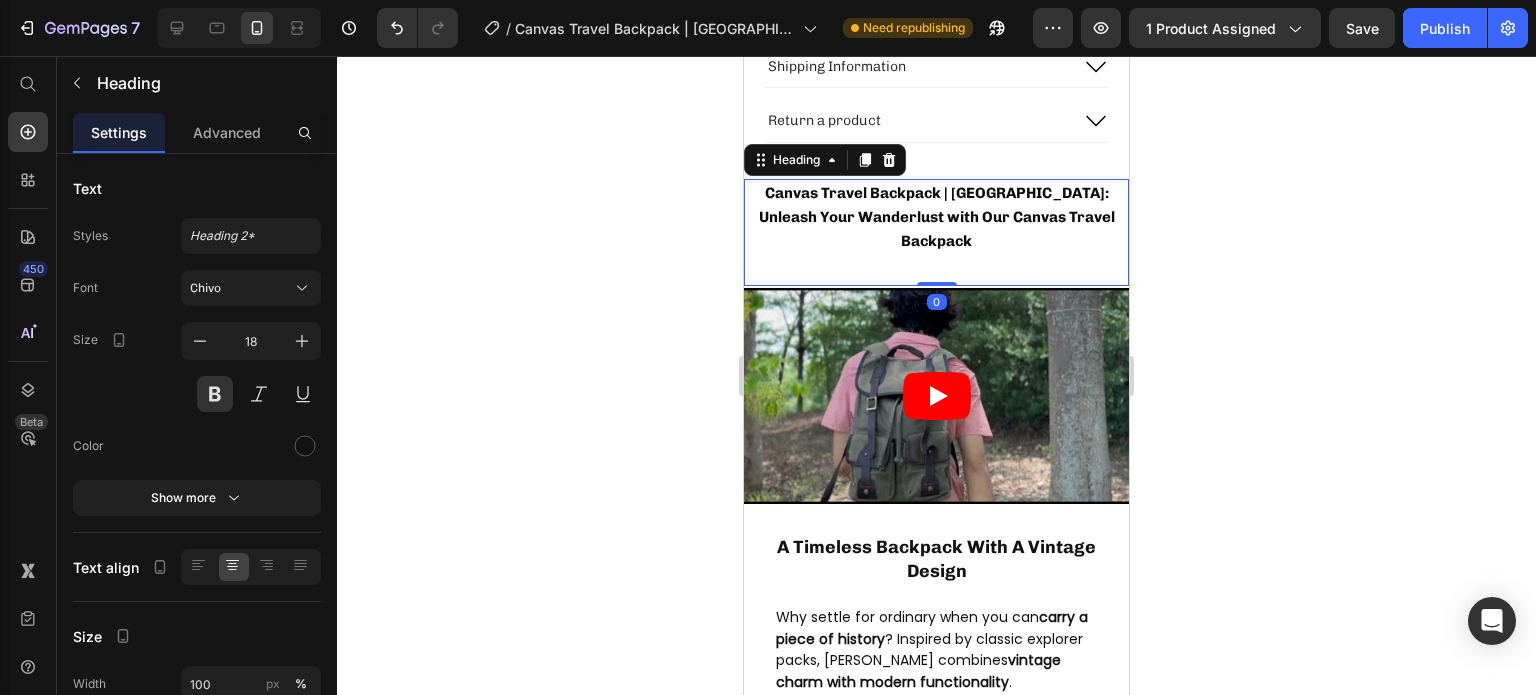 drag, startPoint x: 916, startPoint y: 227, endPoint x: 916, endPoint y: 211, distance: 16 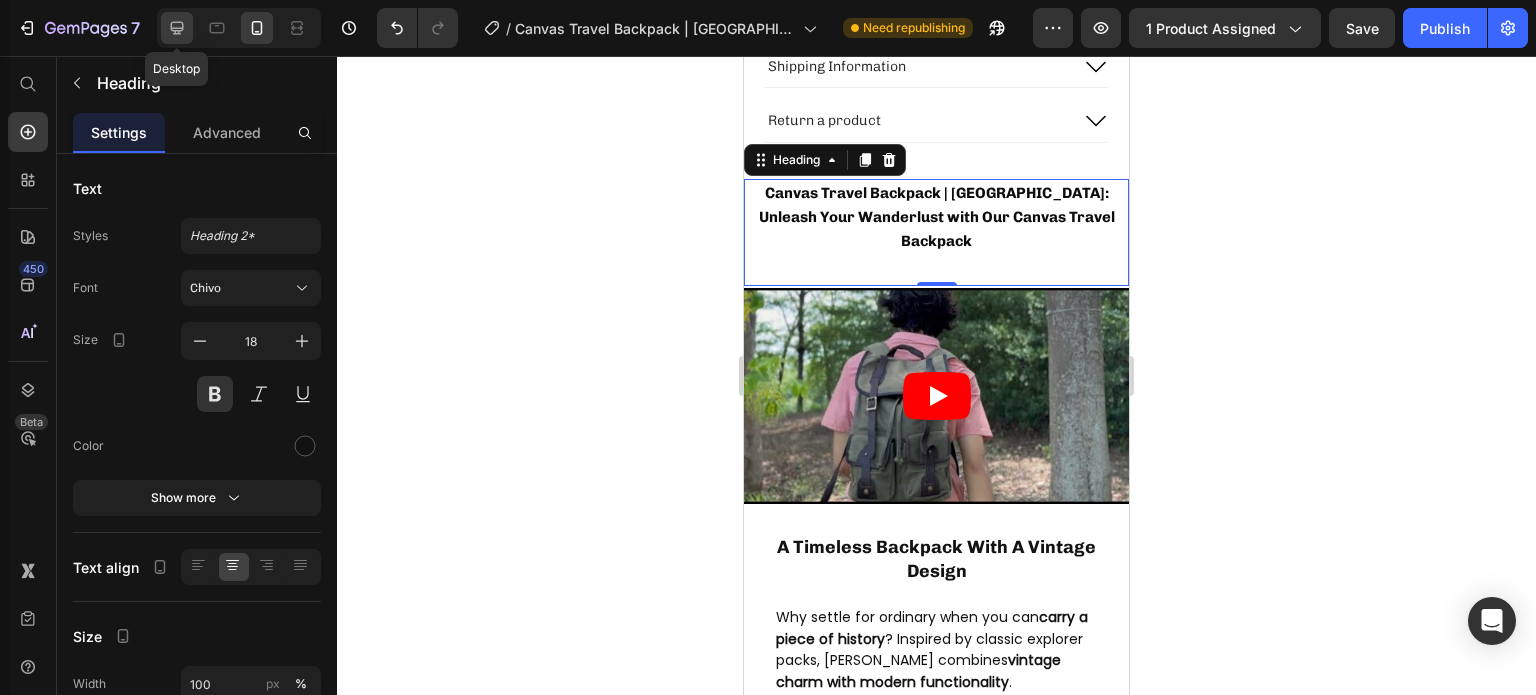 click 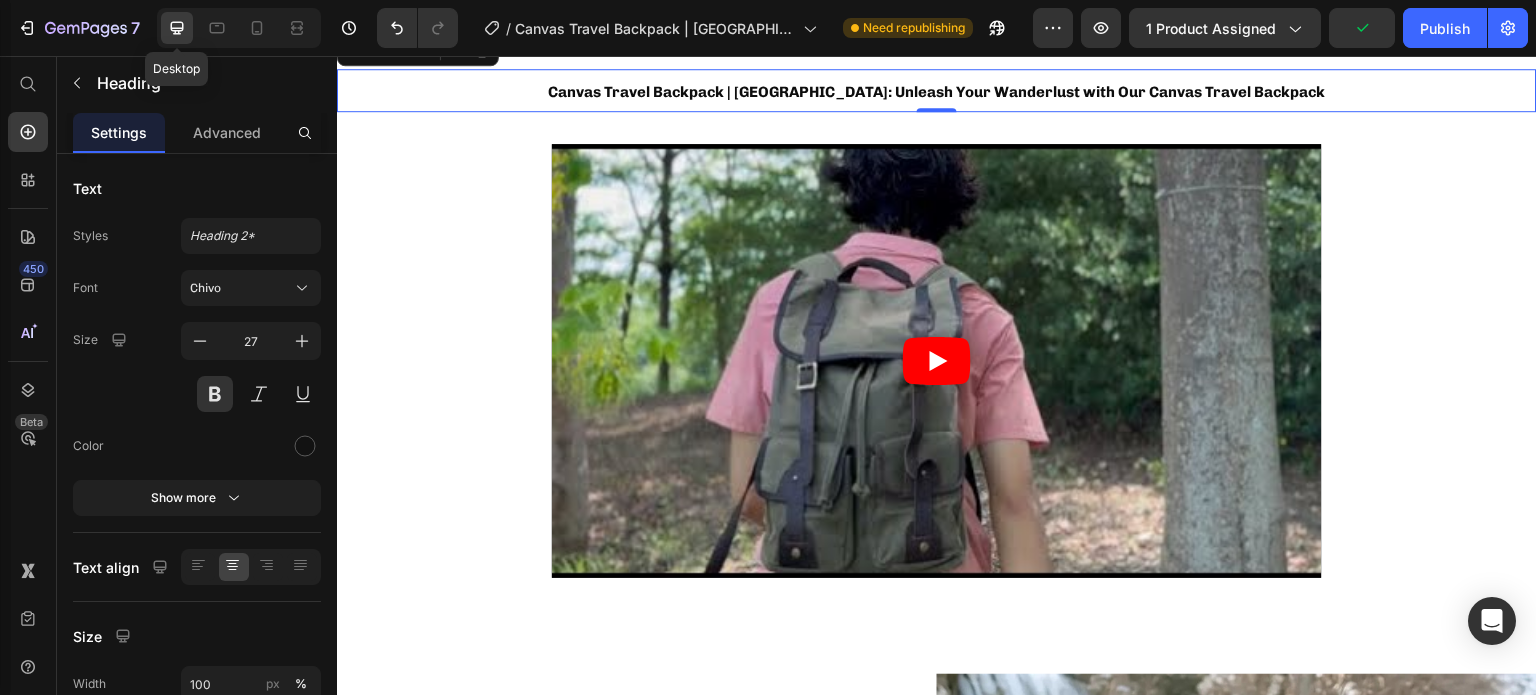 scroll, scrollTop: 852, scrollLeft: 0, axis: vertical 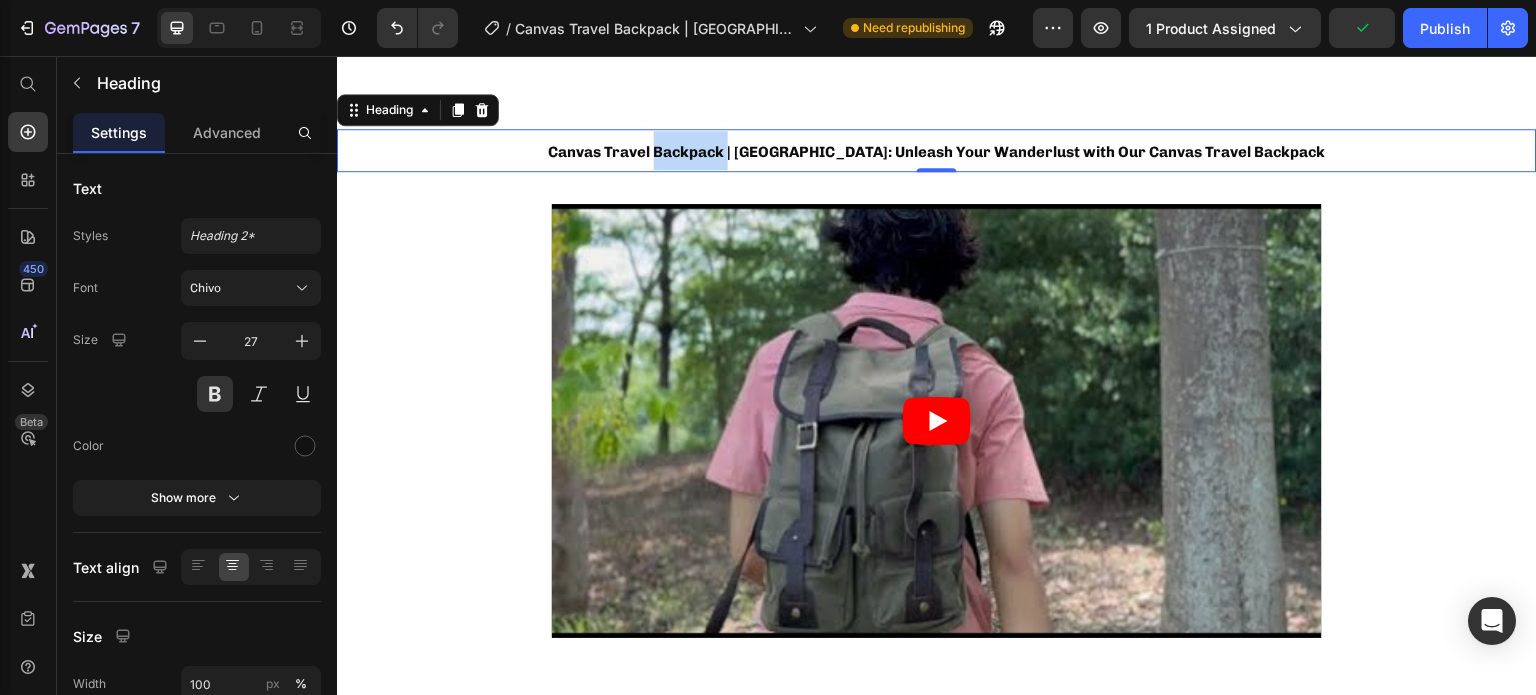click on "Canvas Travel Backpack | Makalu: Unleash Your Wanderlust with Our Canvas Travel Backpack" at bounding box center [937, 152] 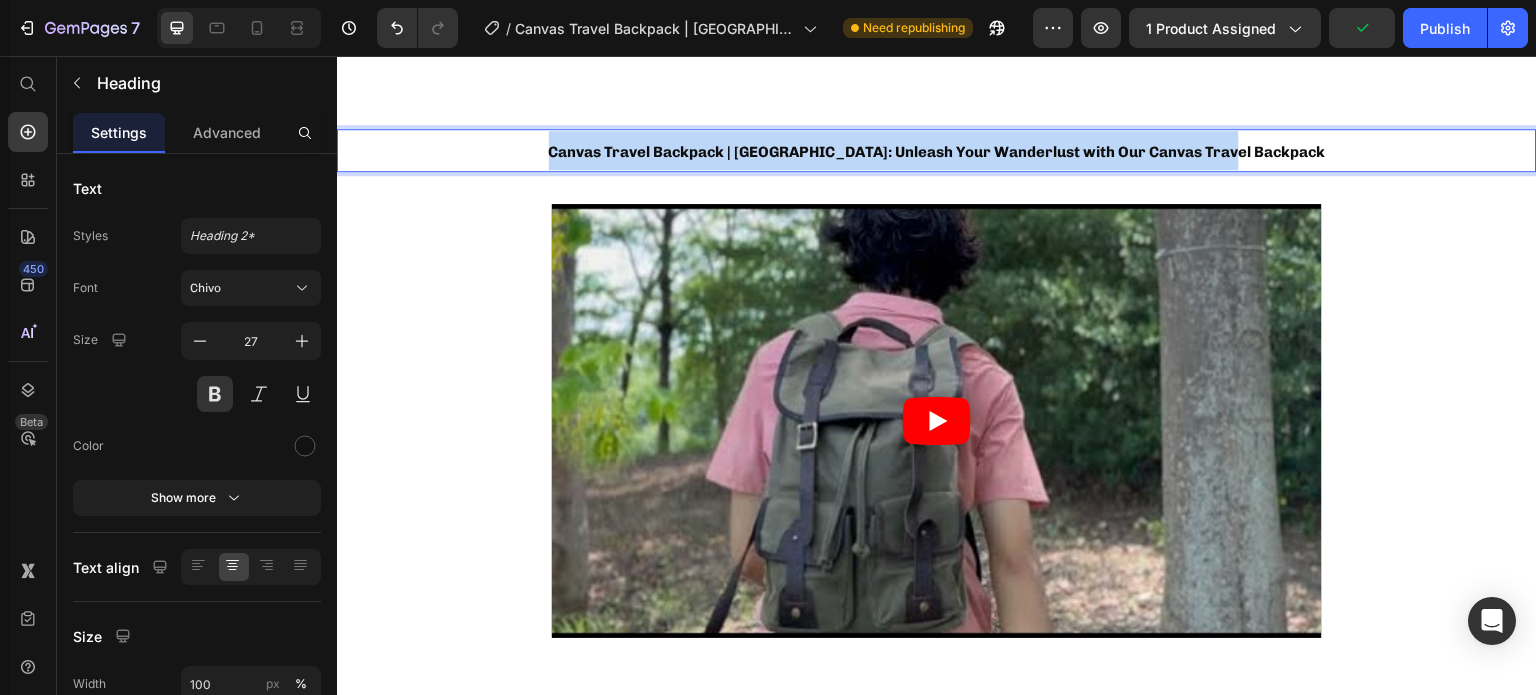 click on "Canvas Travel Backpack | Makalu: Unleash Your Wanderlust with Our Canvas Travel Backpack" at bounding box center (937, 152) 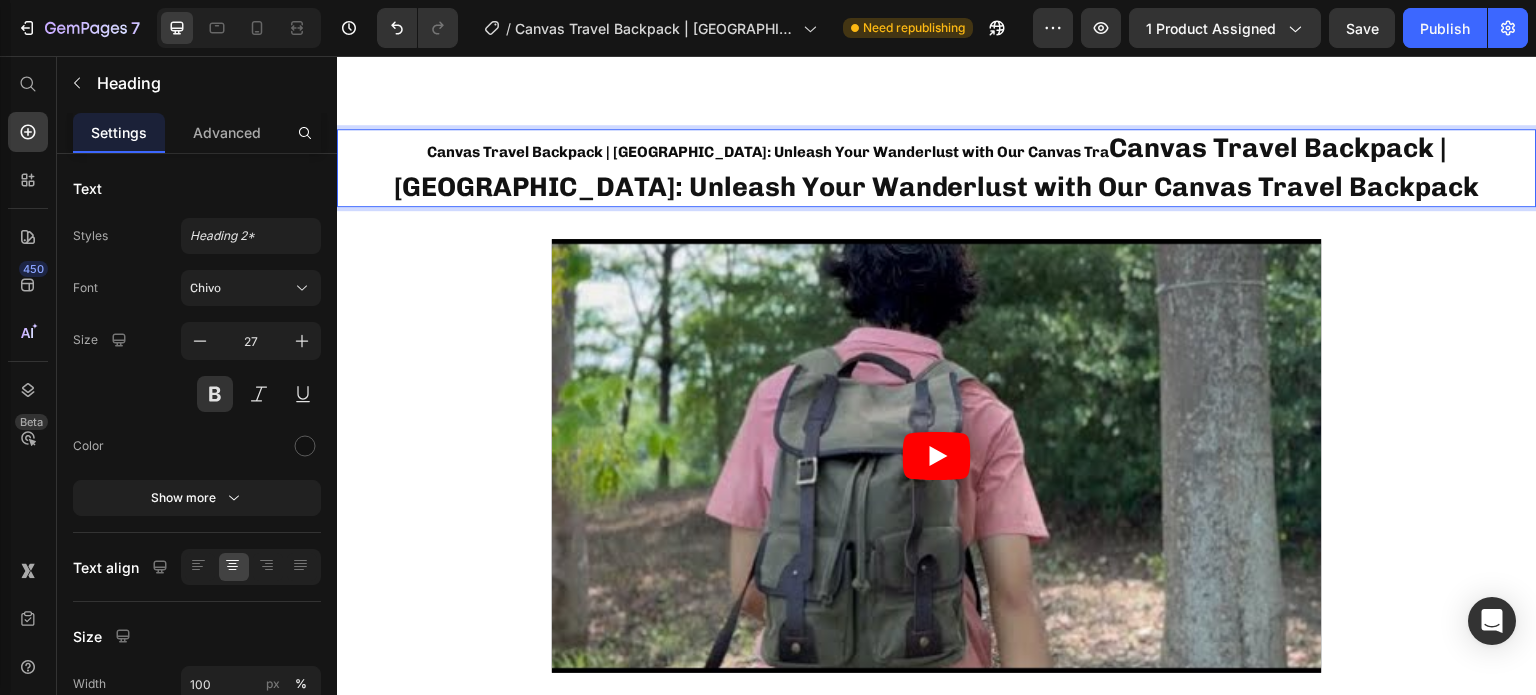 click on "Canvas Travel Backpack | Makalu: Unleash Your Wanderlust with Our Canvas Travel Backpack" at bounding box center (937, 167) 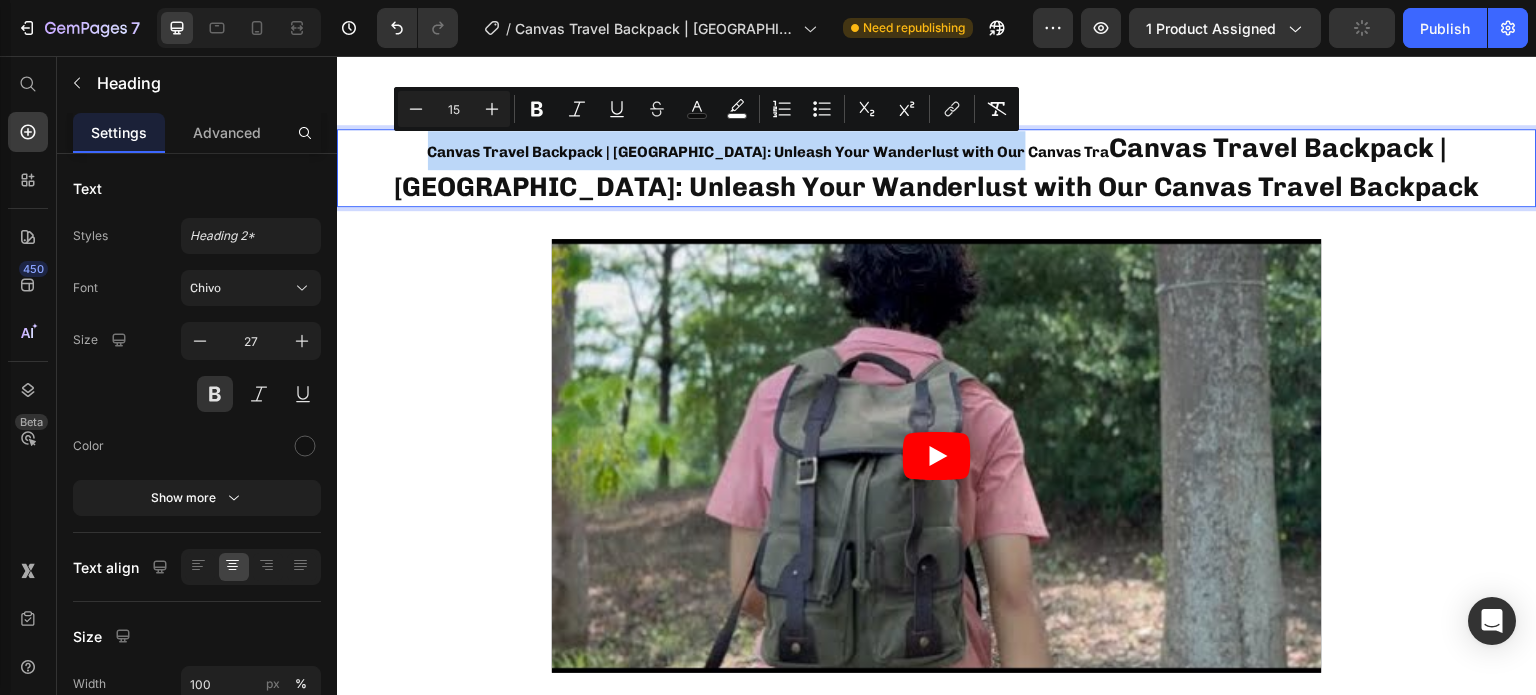 drag, startPoint x: 999, startPoint y: 147, endPoint x: 411, endPoint y: 155, distance: 588.05444 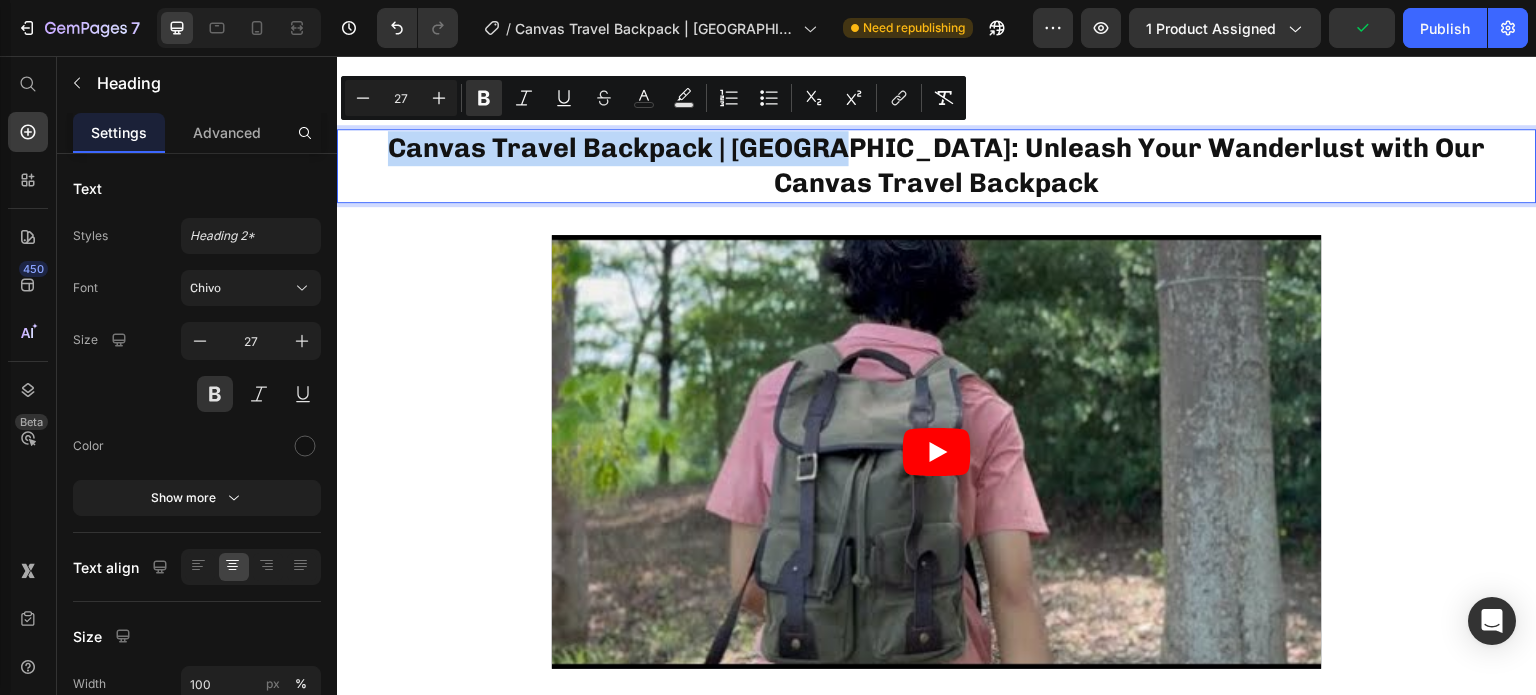 drag, startPoint x: 829, startPoint y: 142, endPoint x: 365, endPoint y: 145, distance: 464.0097 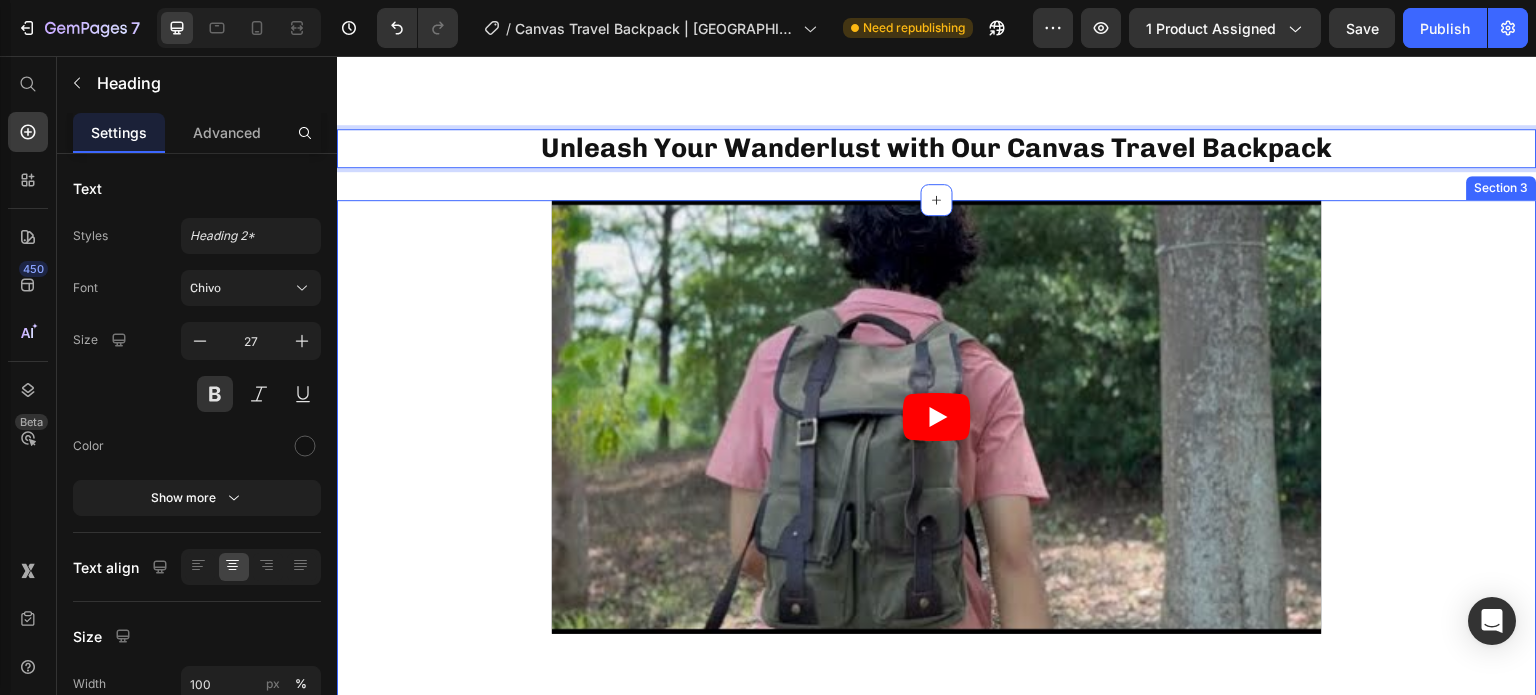 click on "Video Row" at bounding box center (937, 440) 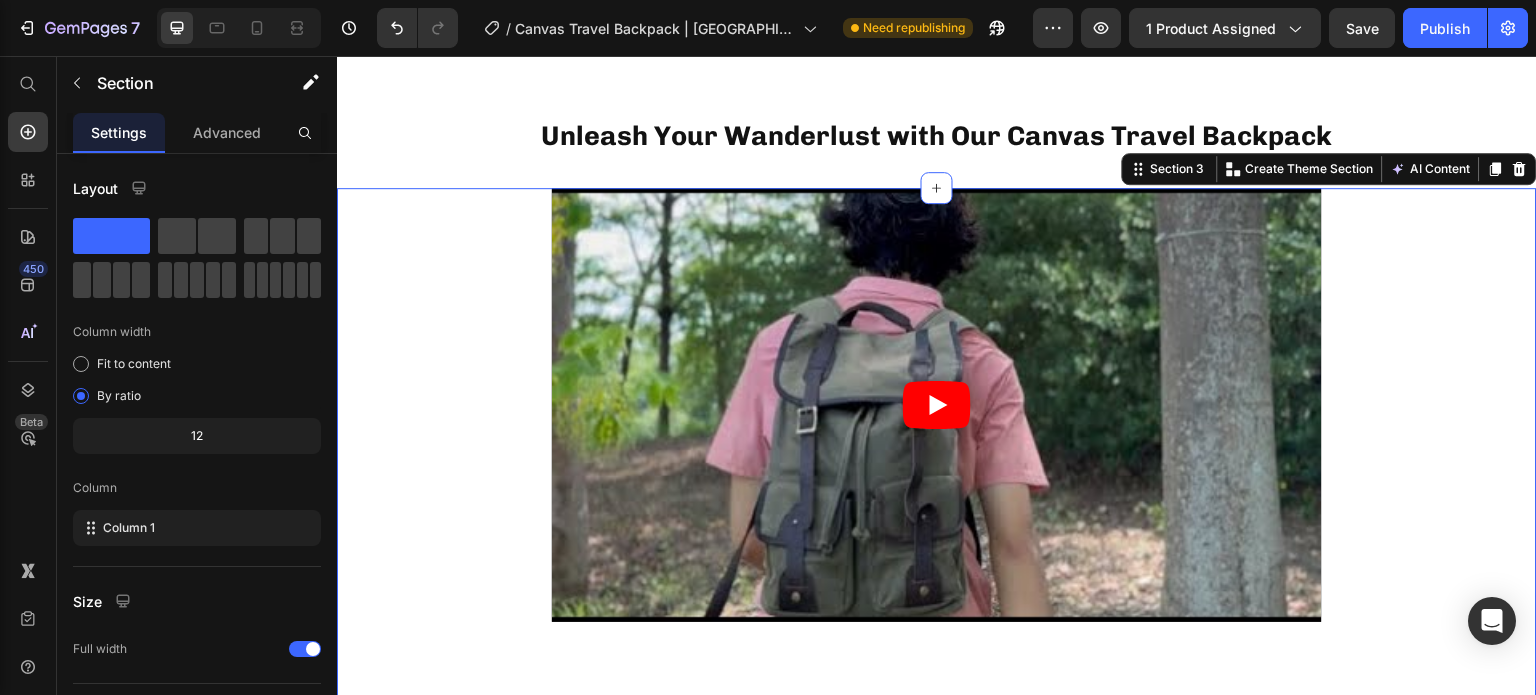 scroll, scrollTop: 852, scrollLeft: 0, axis: vertical 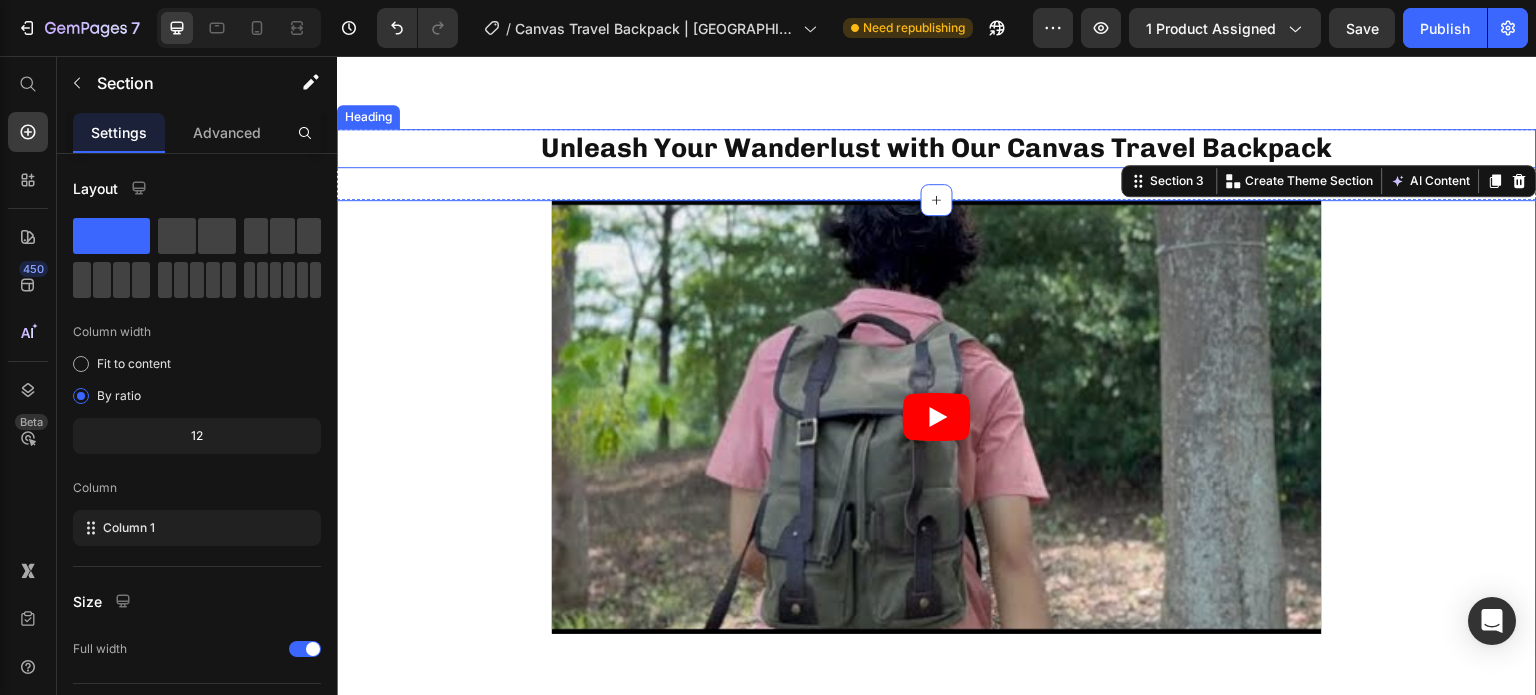 click on "Unleash Your Wanderlust with Our Canvas Travel Backpack" at bounding box center (937, 148) 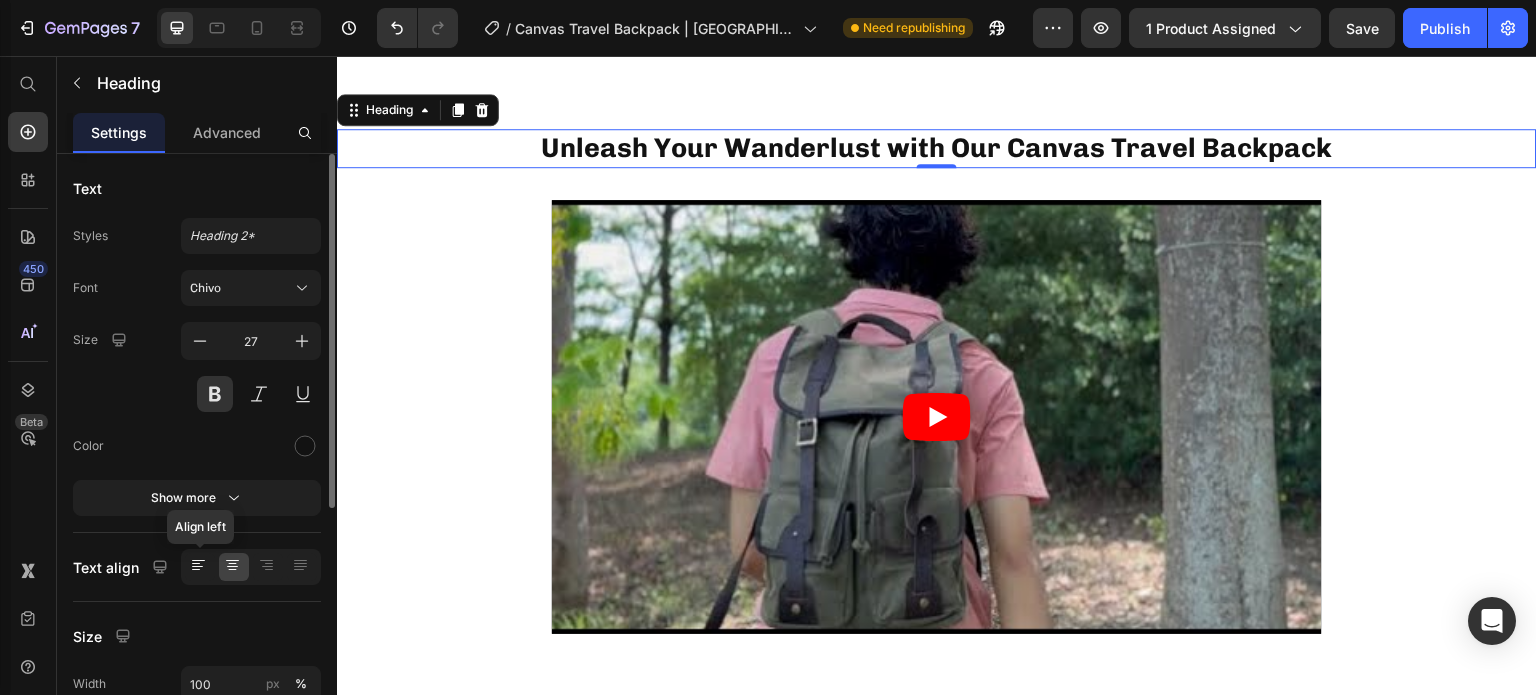 click 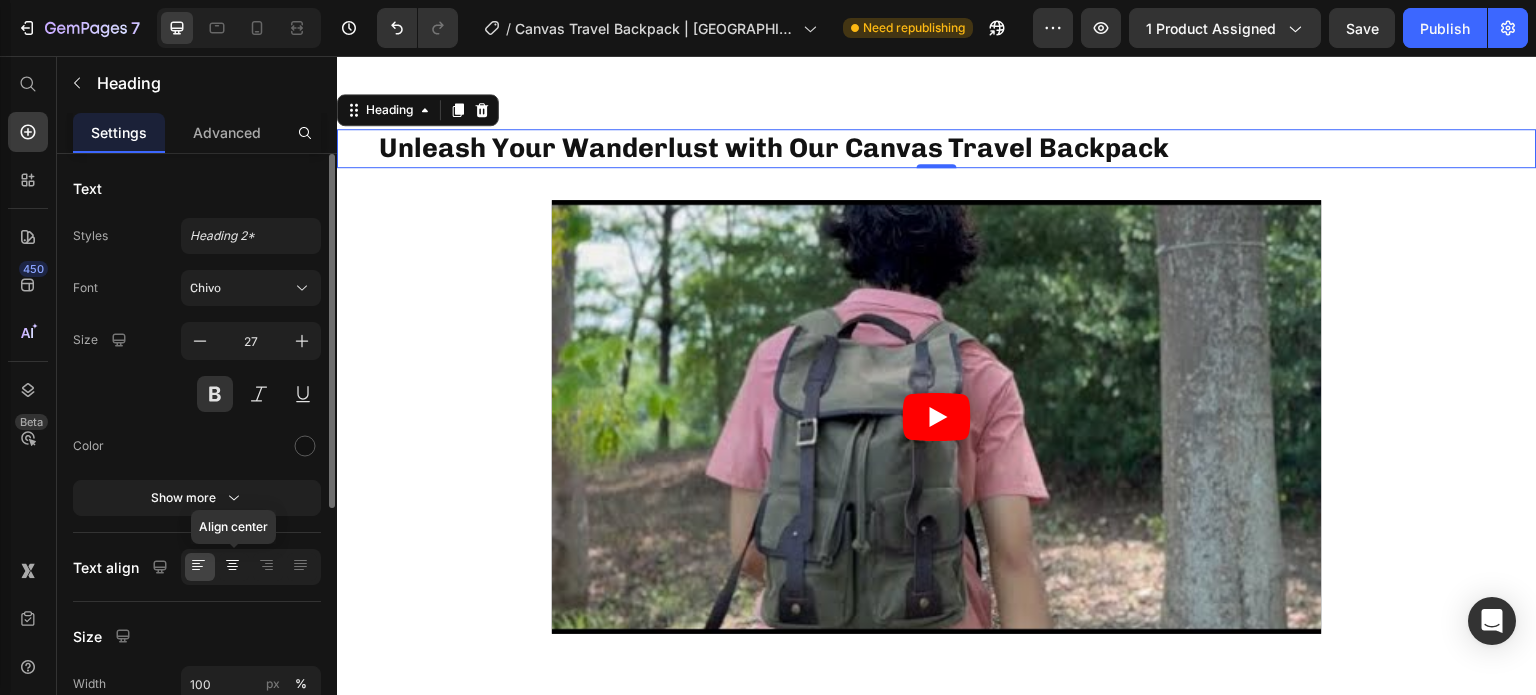 click 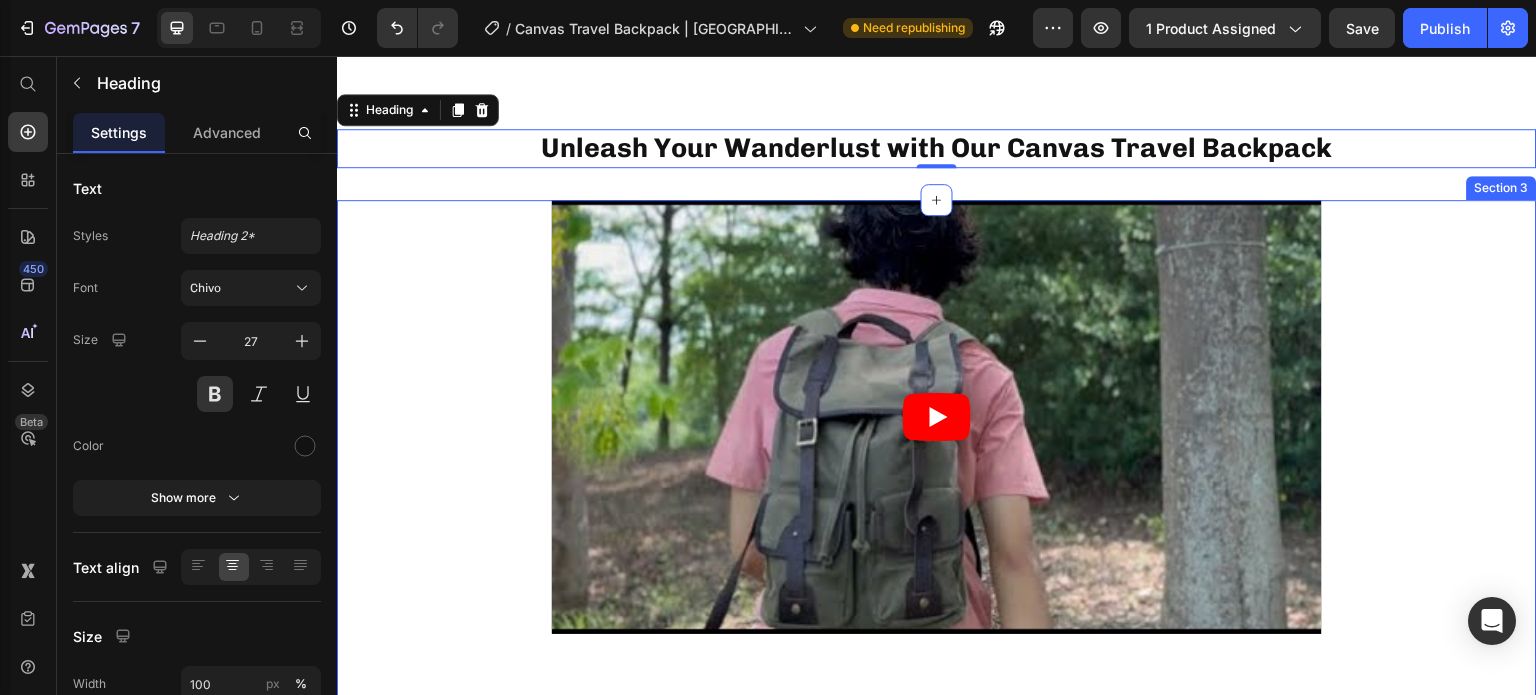 click on "Video Row" at bounding box center [937, 440] 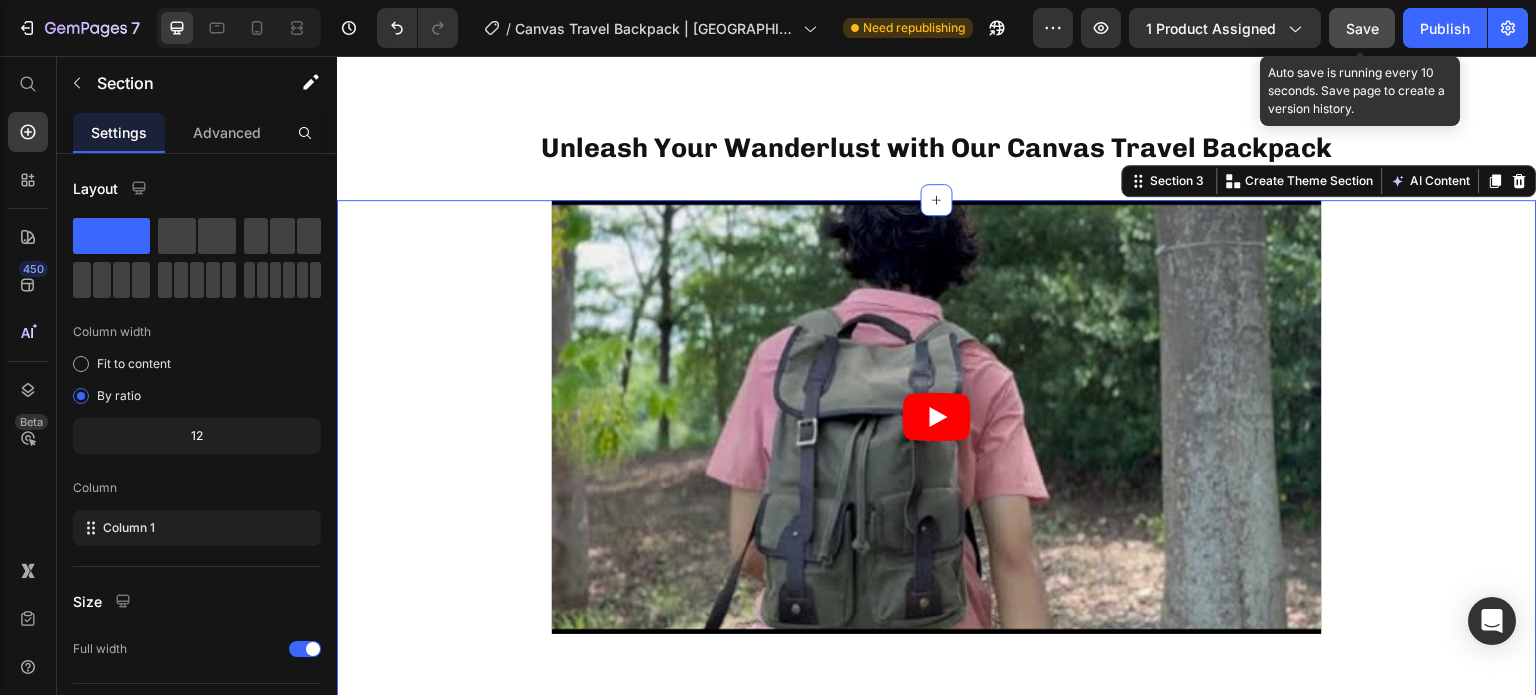 click on "Save" 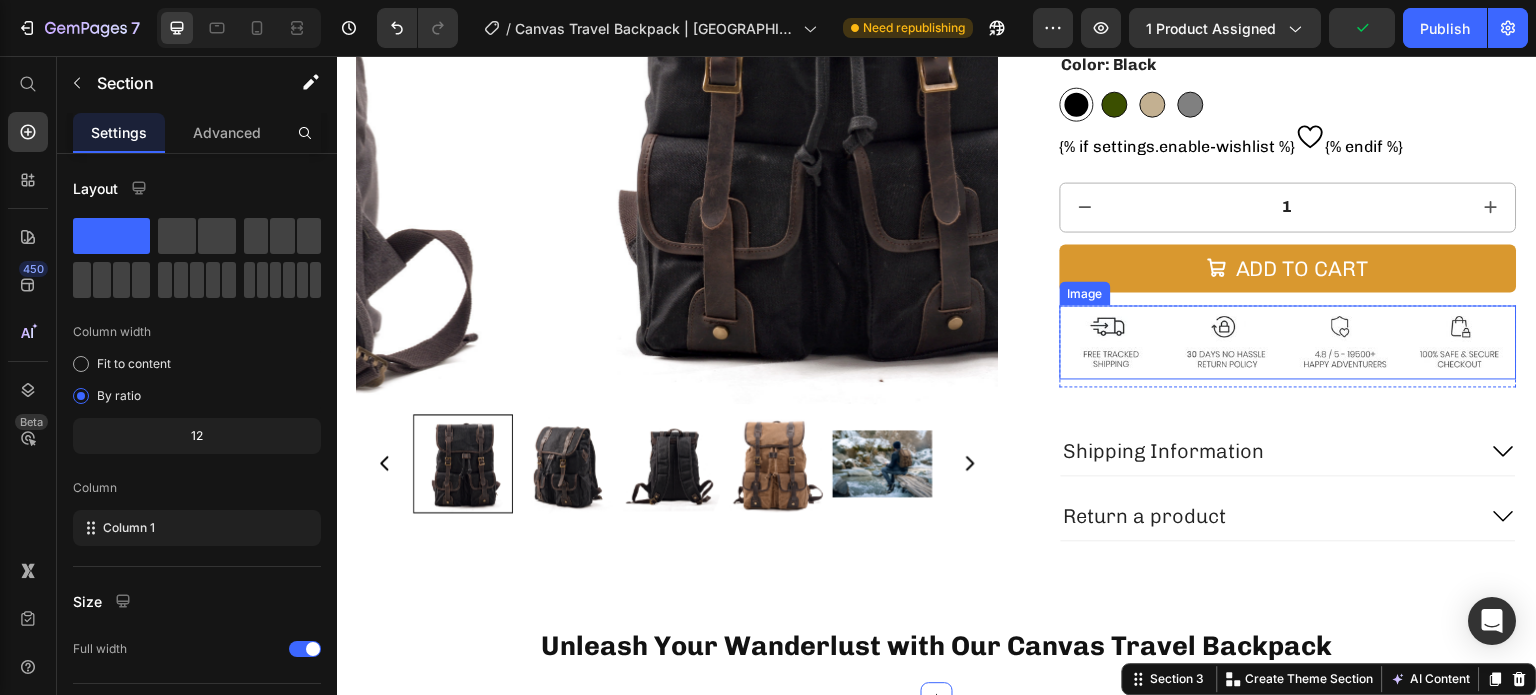 scroll, scrollTop: 52, scrollLeft: 0, axis: vertical 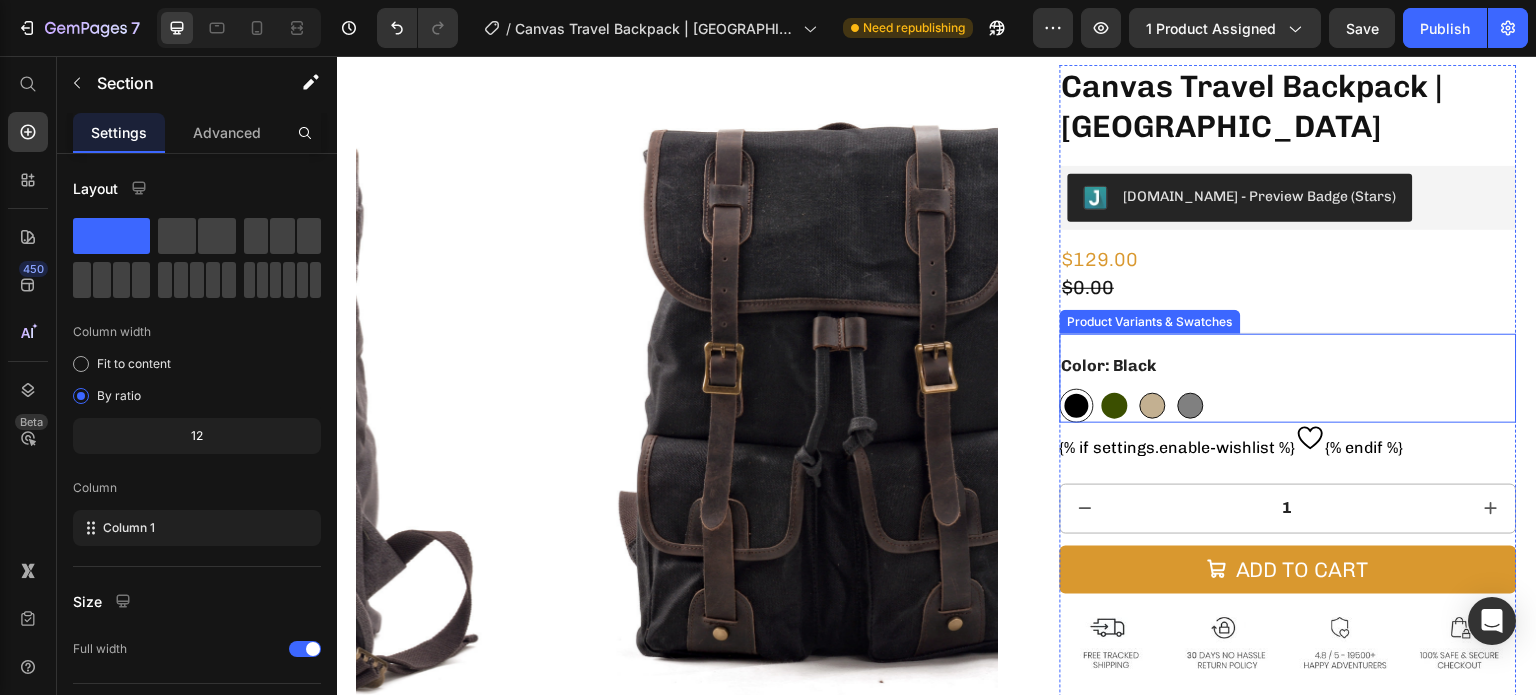 click at bounding box center [1115, 406] 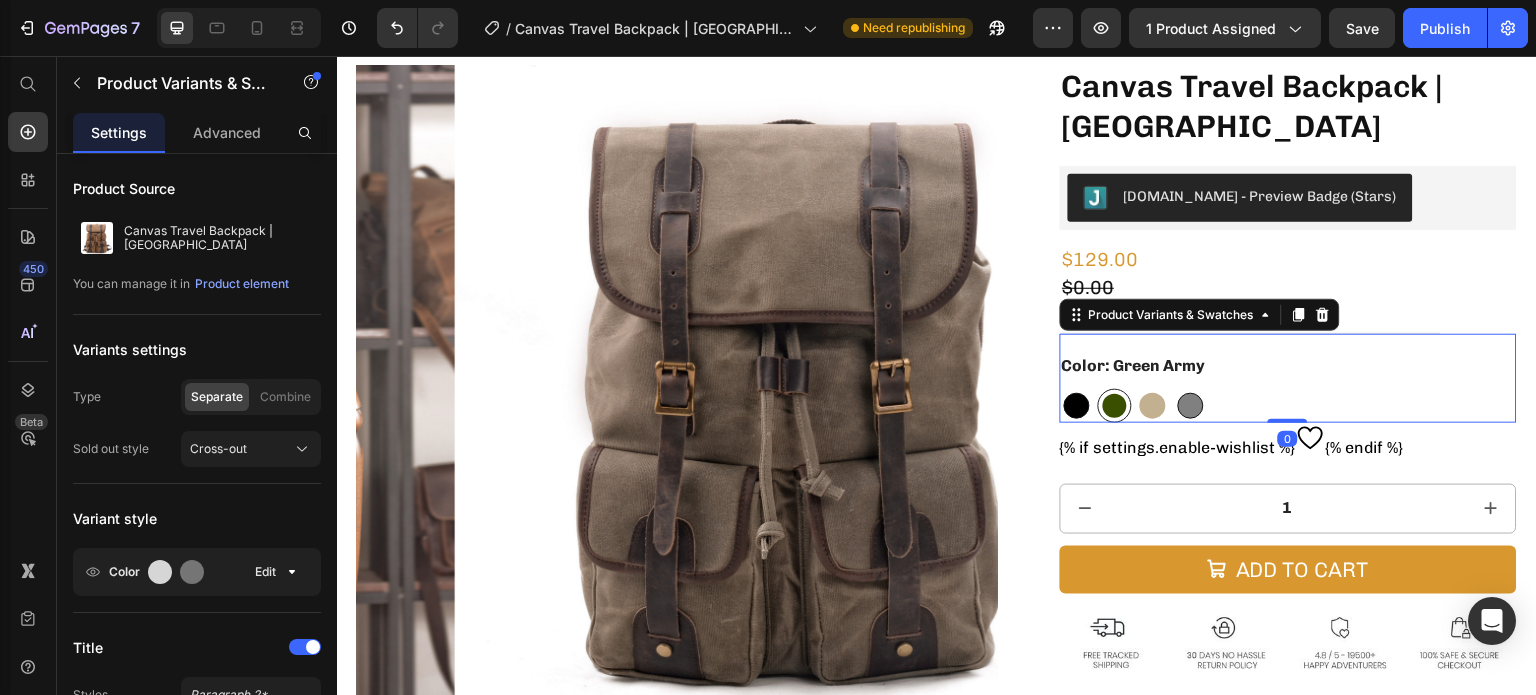 click at bounding box center [1153, 406] 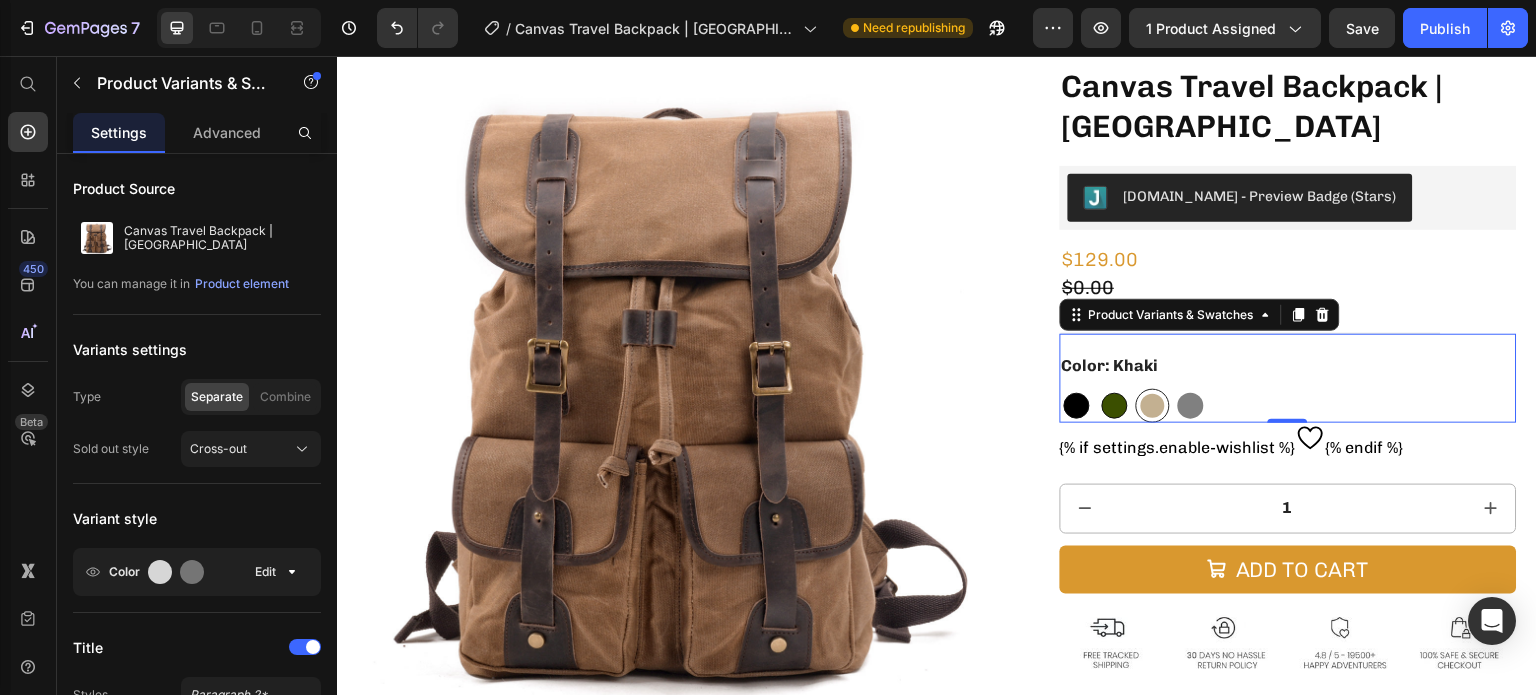 click at bounding box center [1191, 406] 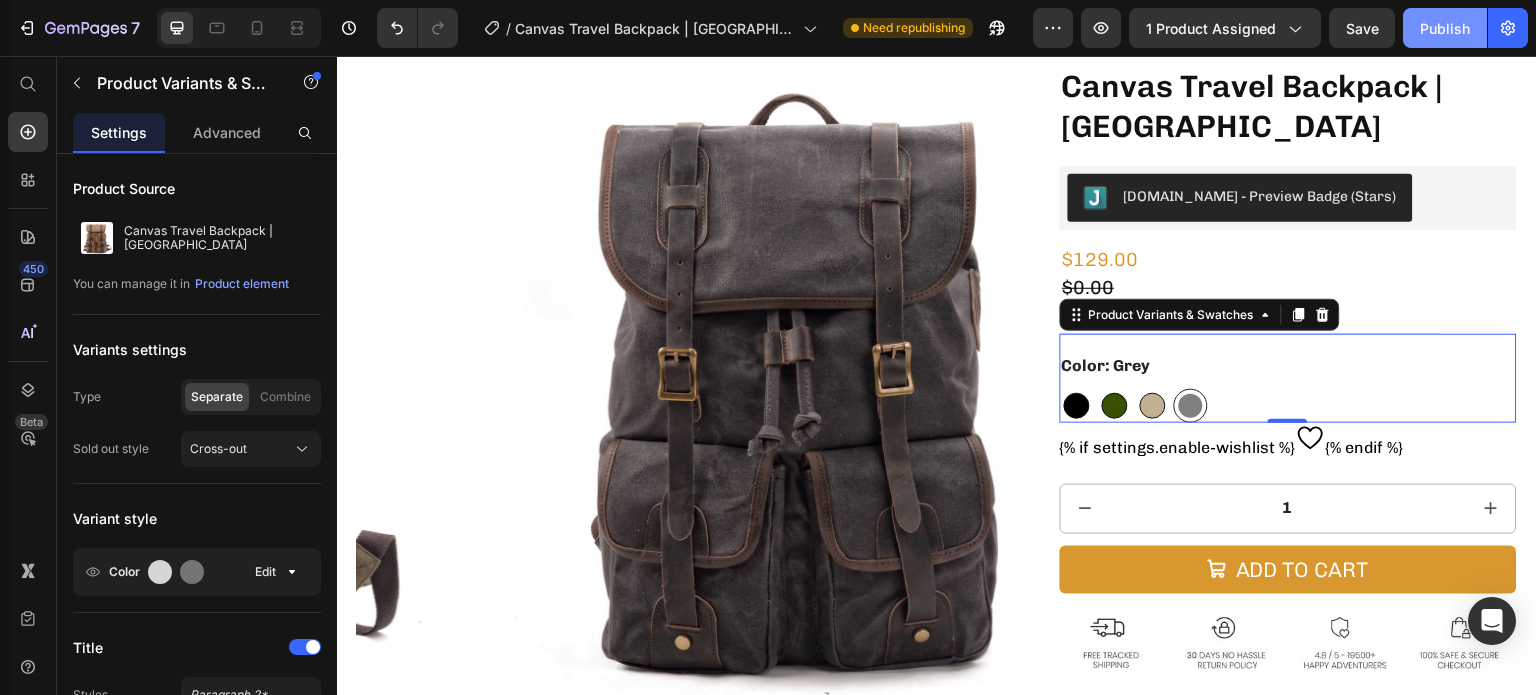 click on "Publish" at bounding box center (1445, 28) 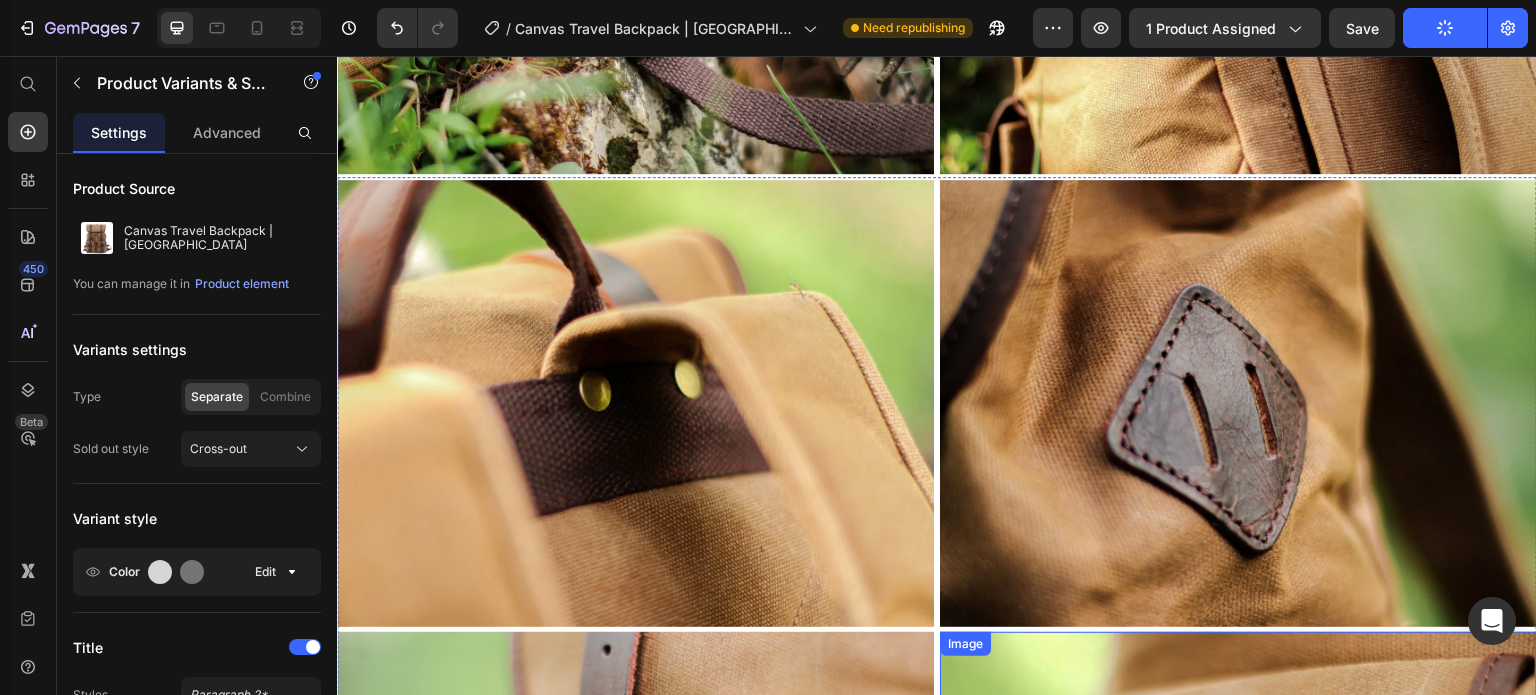 scroll, scrollTop: 3952, scrollLeft: 0, axis: vertical 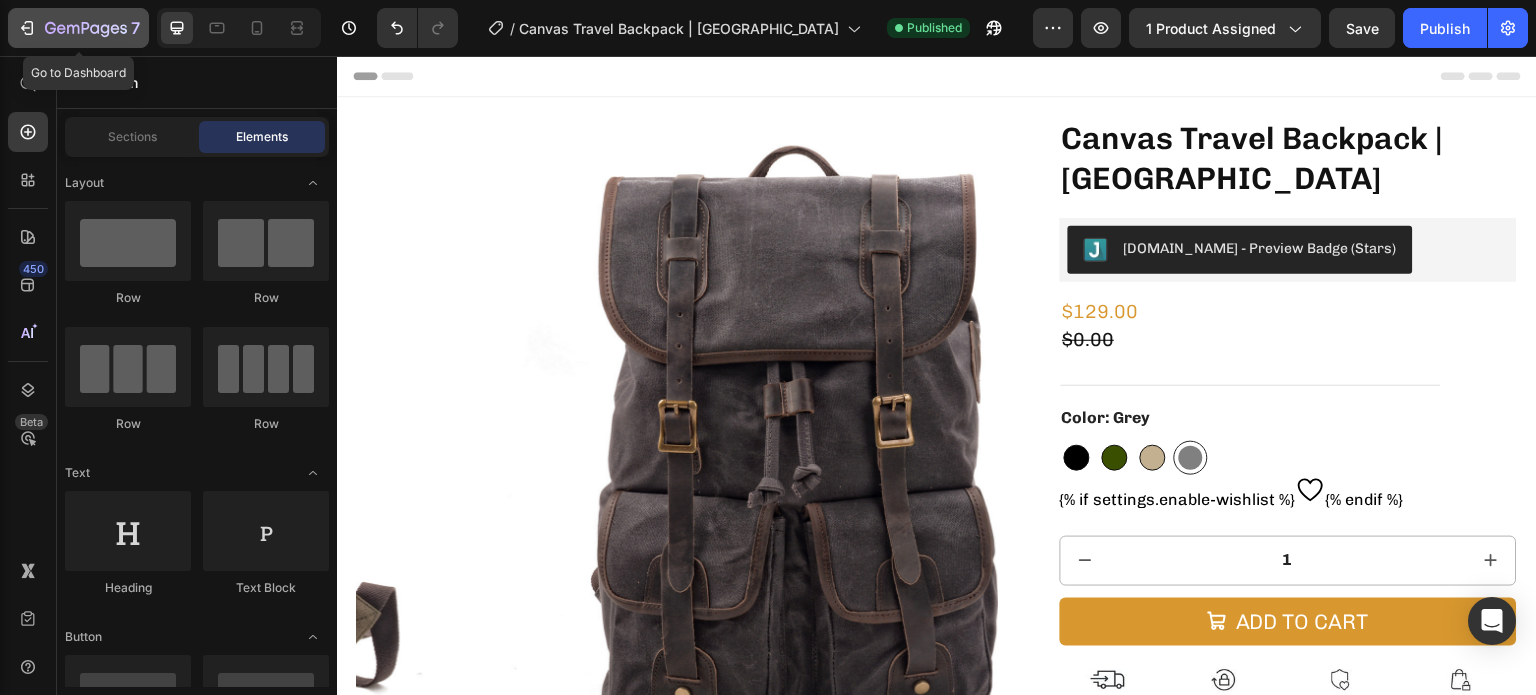 click on "7" 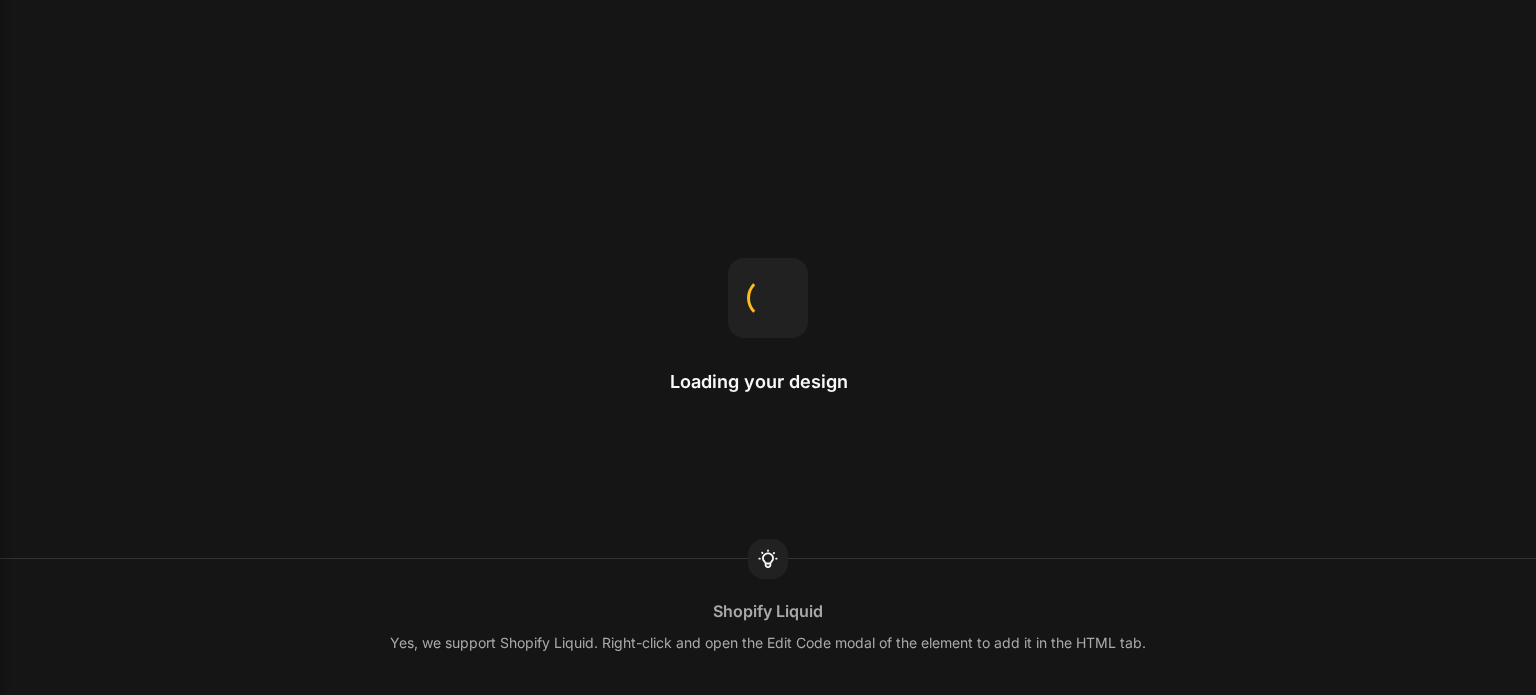 scroll, scrollTop: 0, scrollLeft: 0, axis: both 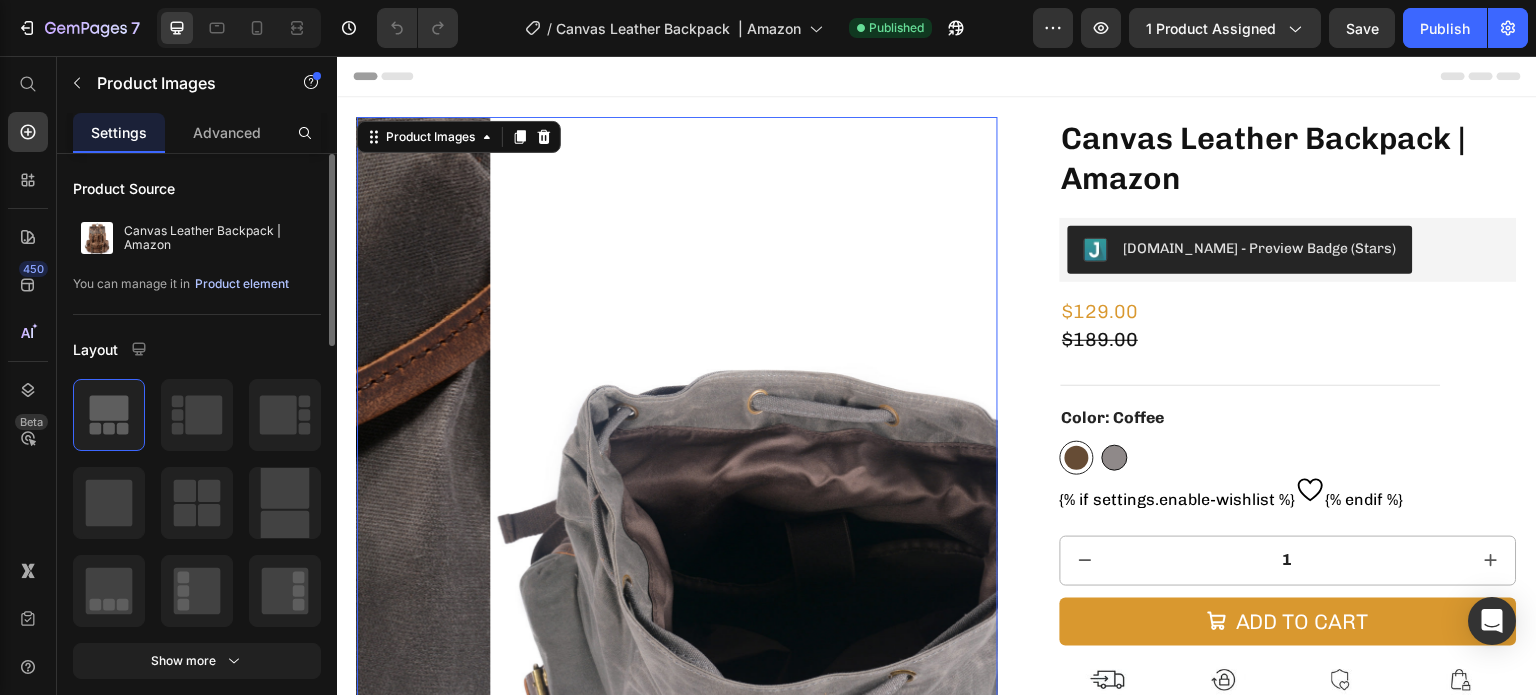 click on "Product element" at bounding box center (242, 284) 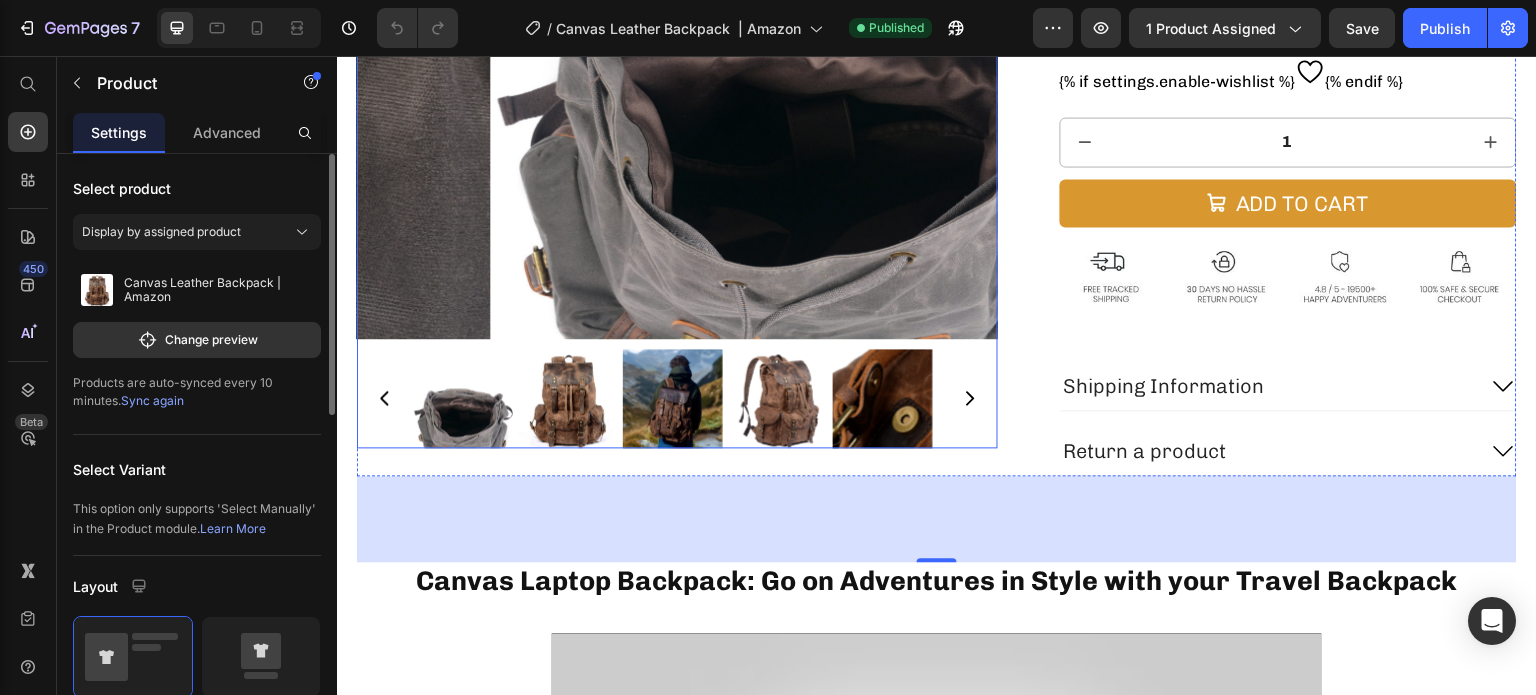 scroll, scrollTop: 411, scrollLeft: 0, axis: vertical 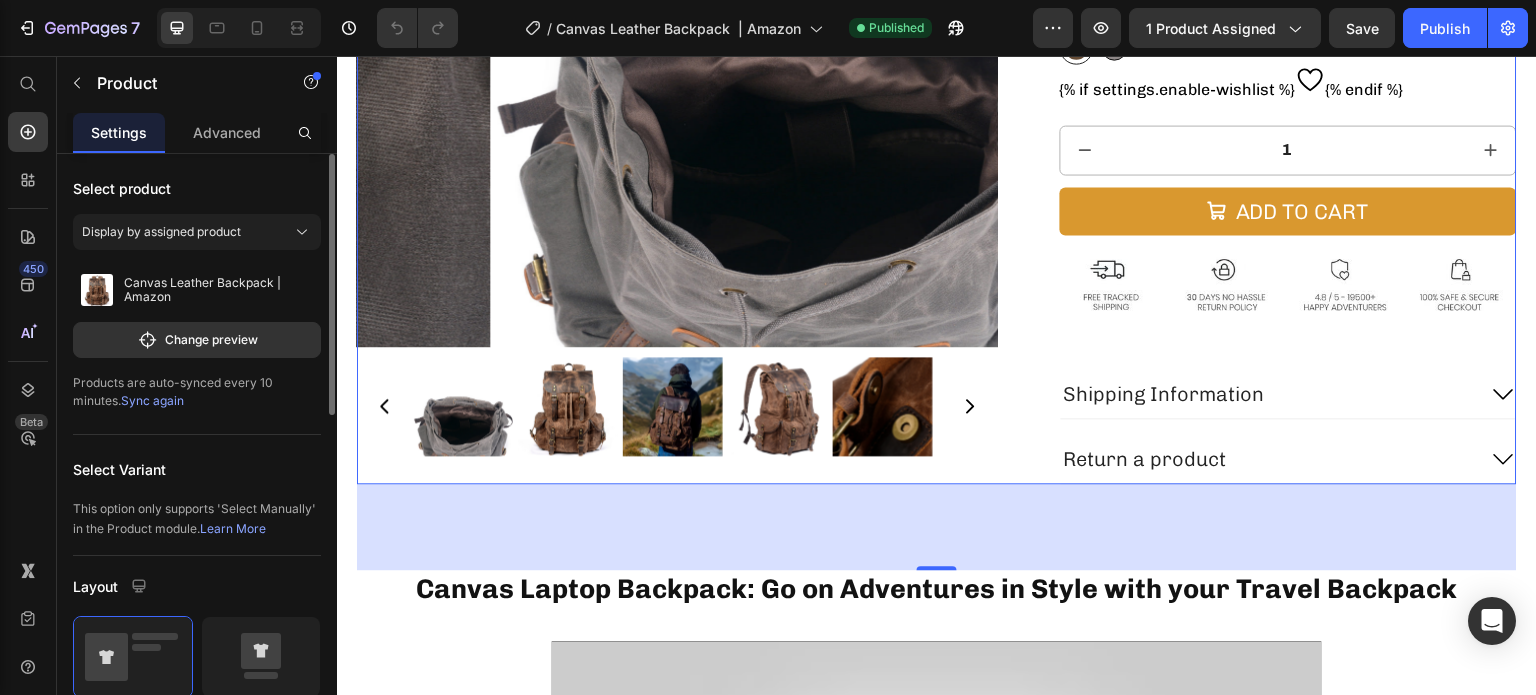 click on "Sync again" at bounding box center (152, 400) 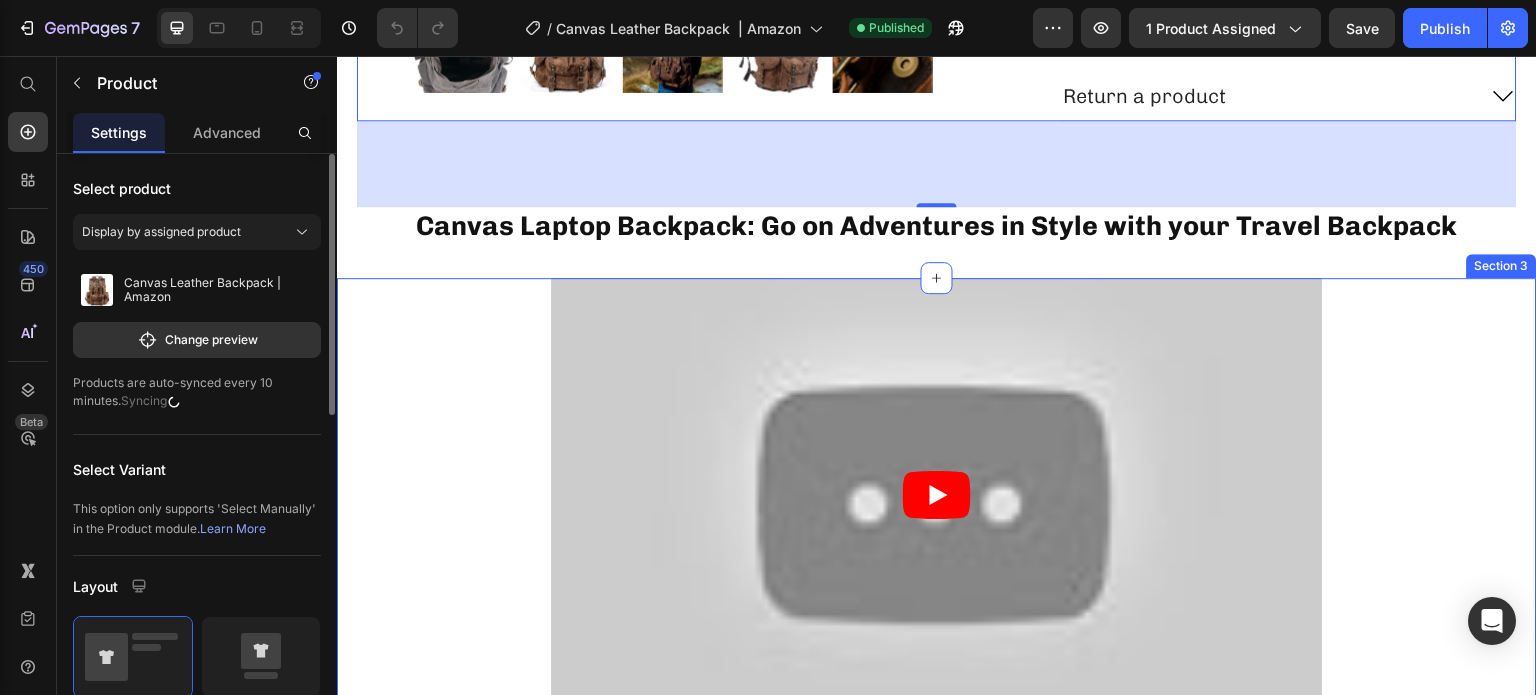 scroll, scrollTop: 772, scrollLeft: 0, axis: vertical 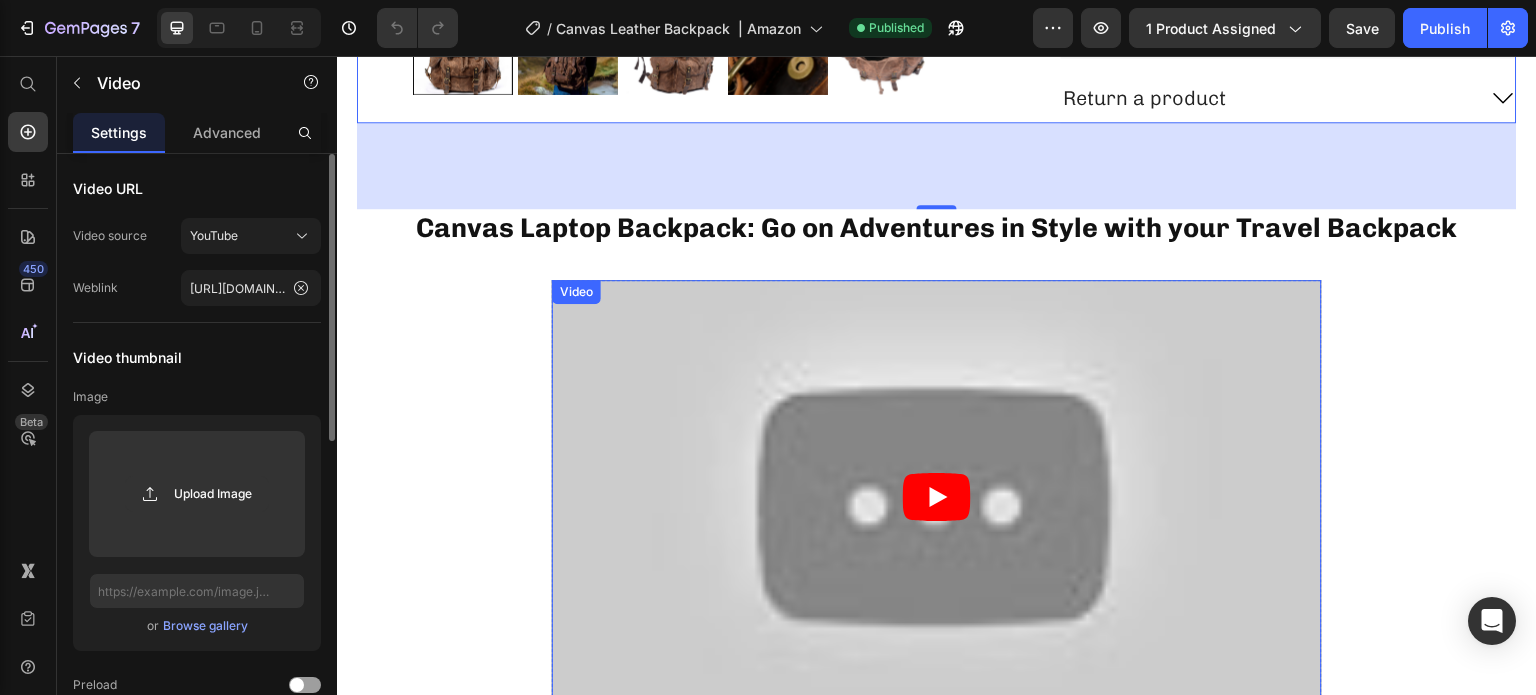 click at bounding box center [937, 496] 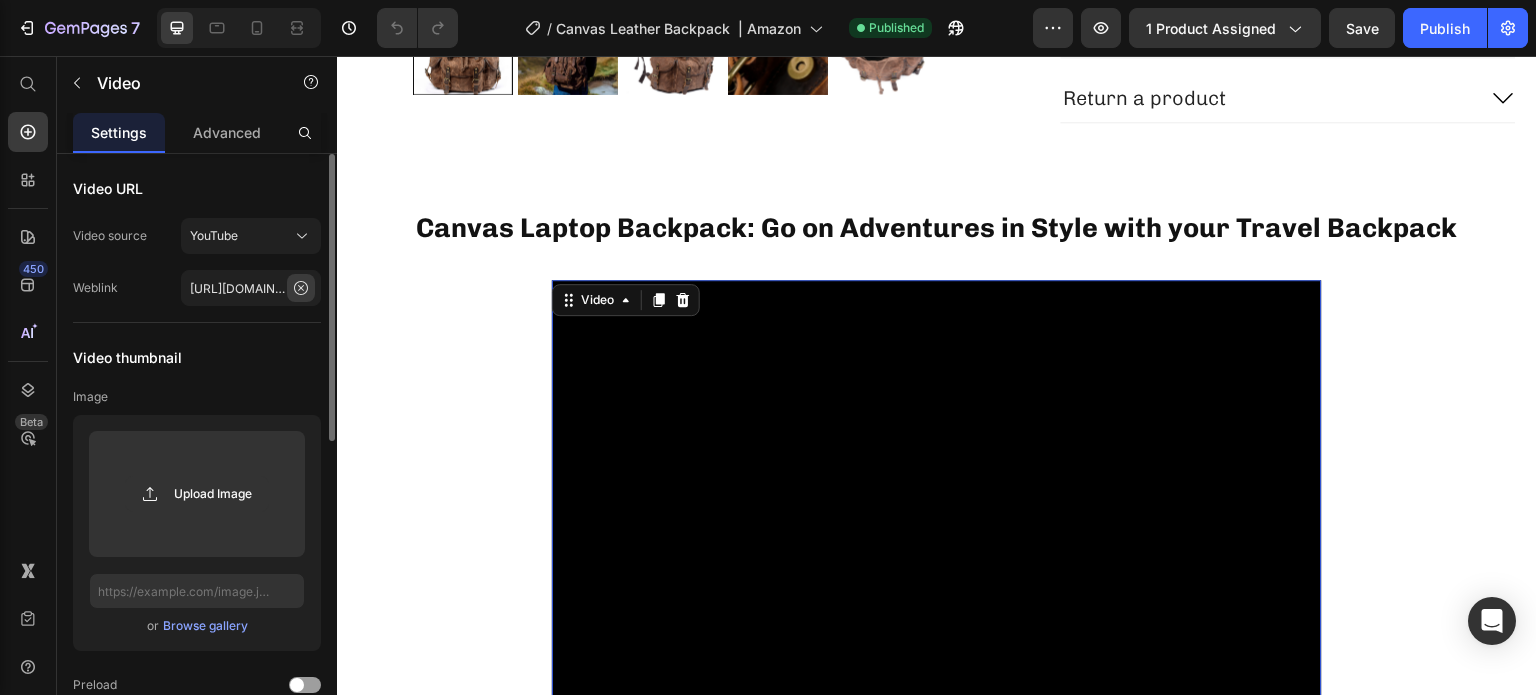 click 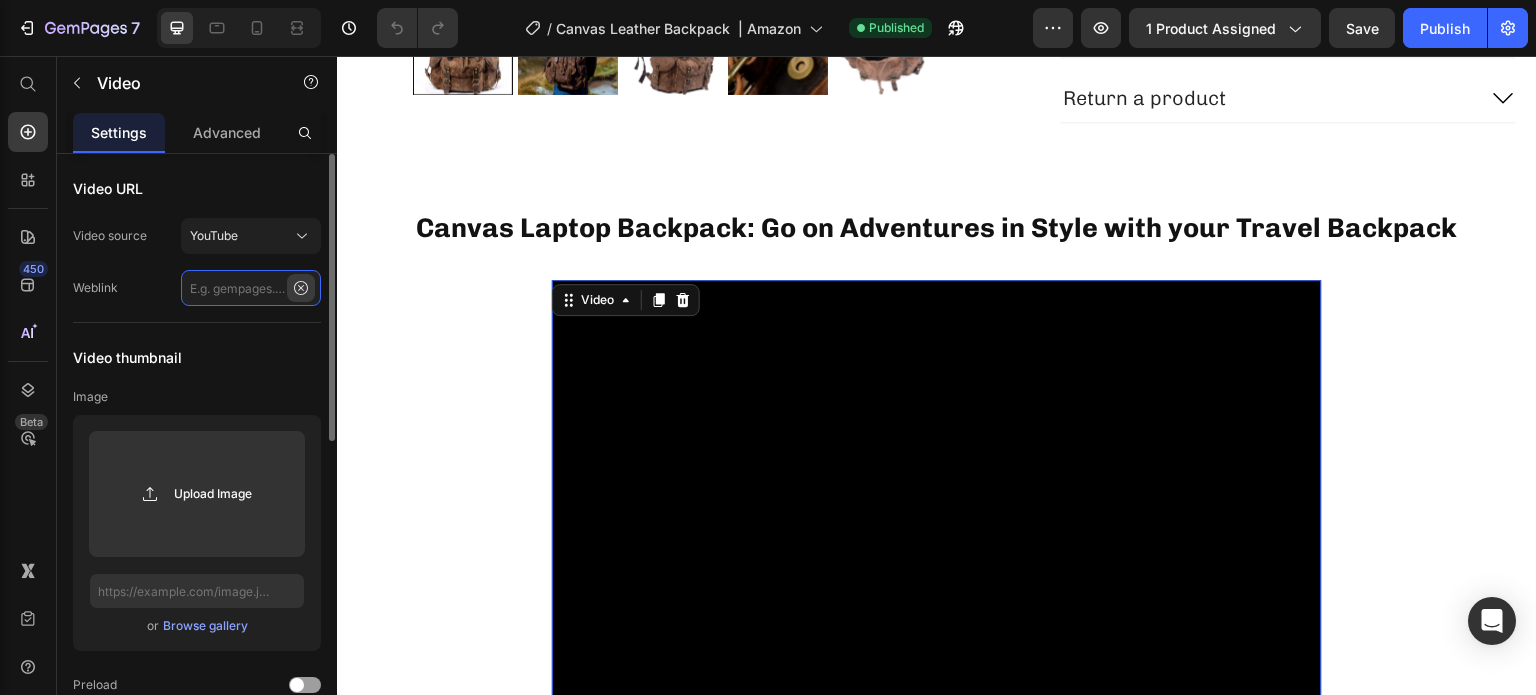 scroll, scrollTop: 0, scrollLeft: 0, axis: both 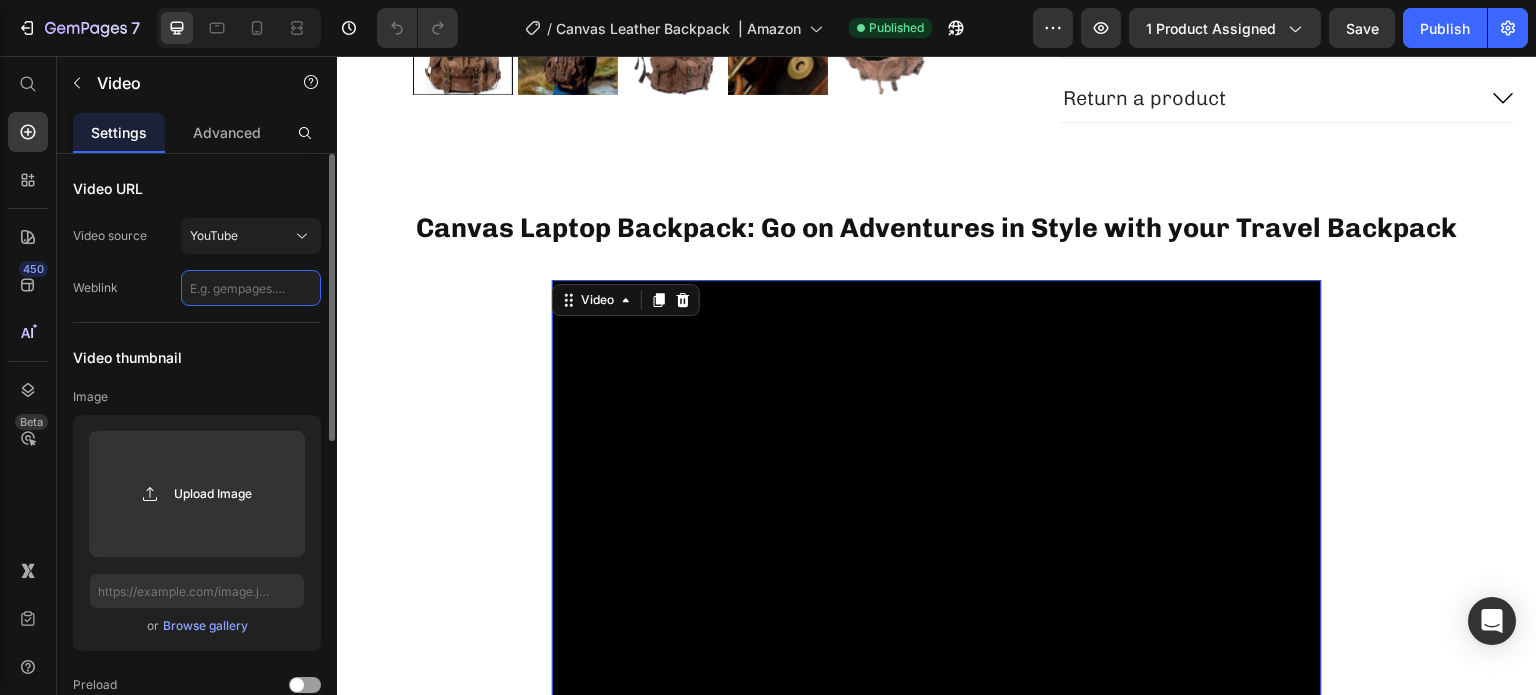 paste on "[URL][DOMAIN_NAME]" 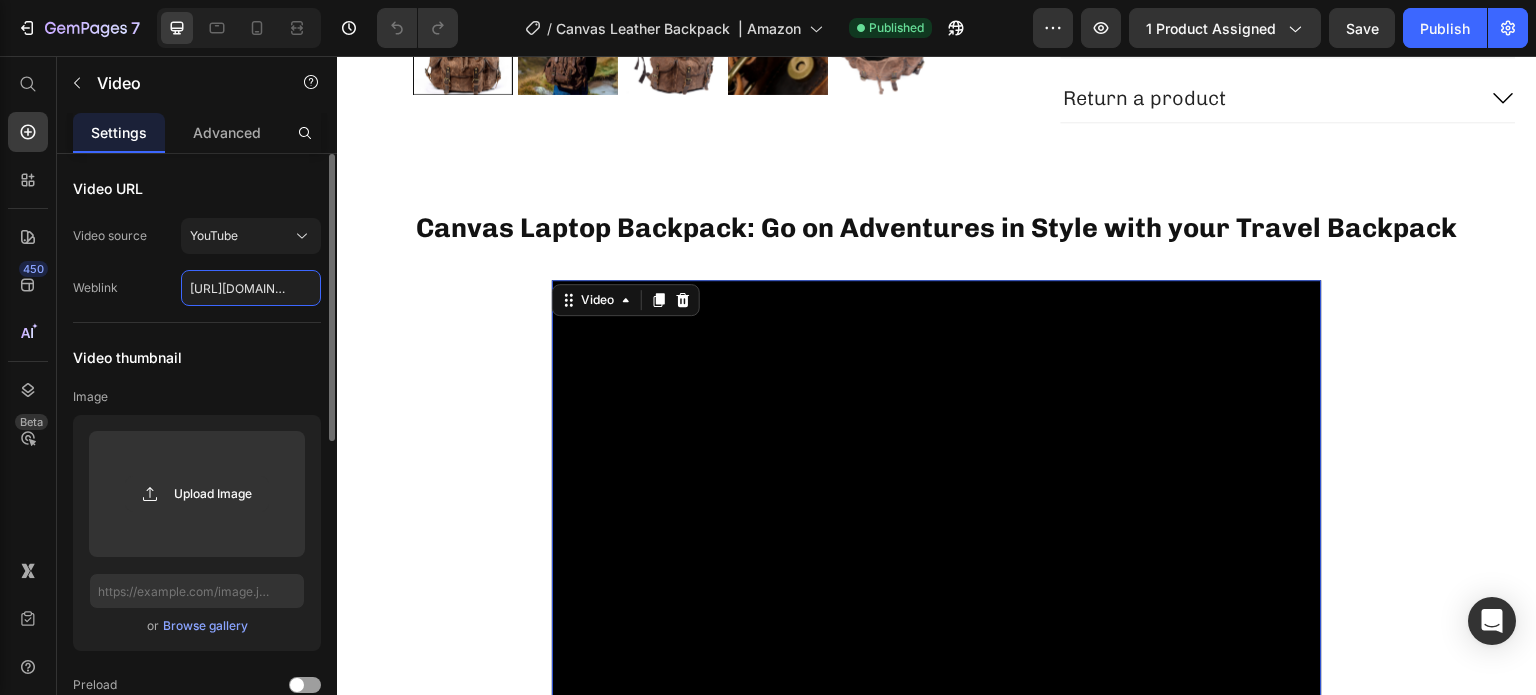 scroll, scrollTop: 0, scrollLeft: 180, axis: horizontal 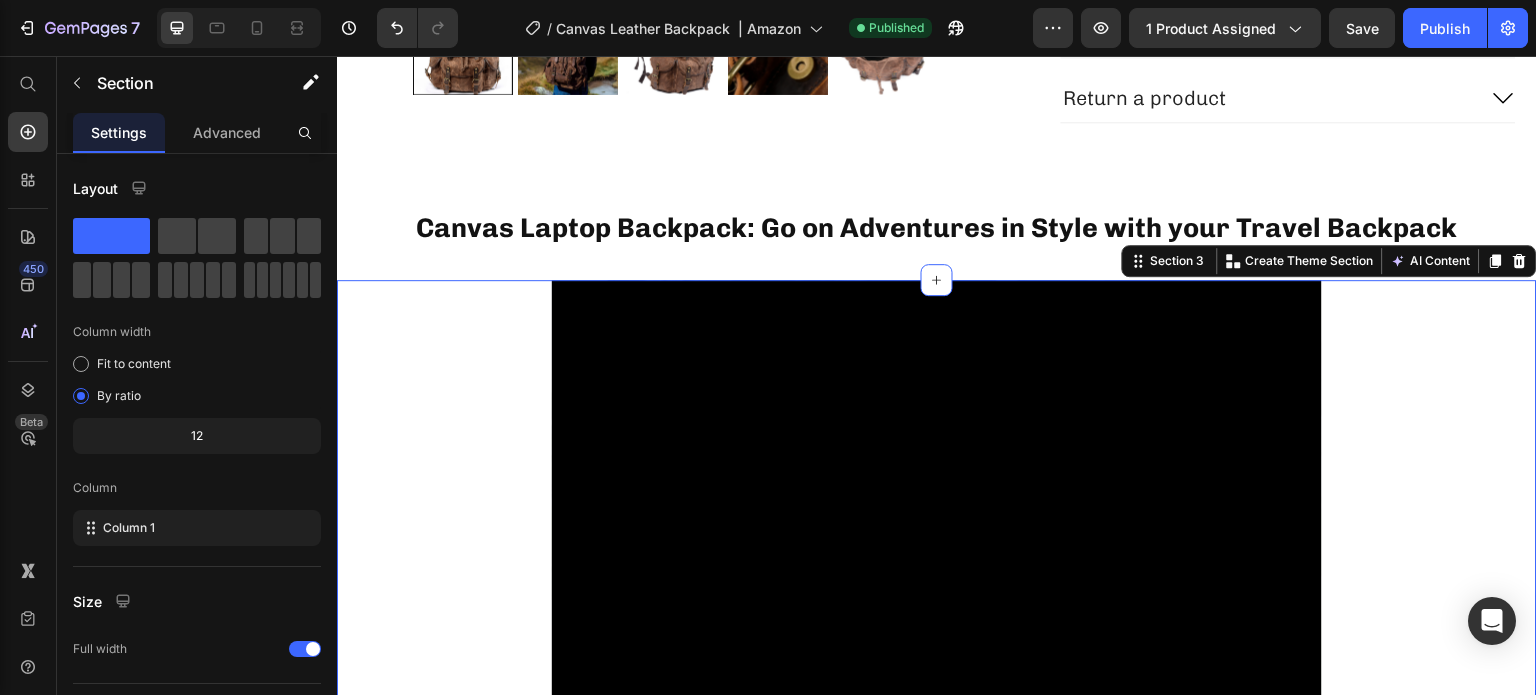 click on "Video Row" at bounding box center [937, 520] 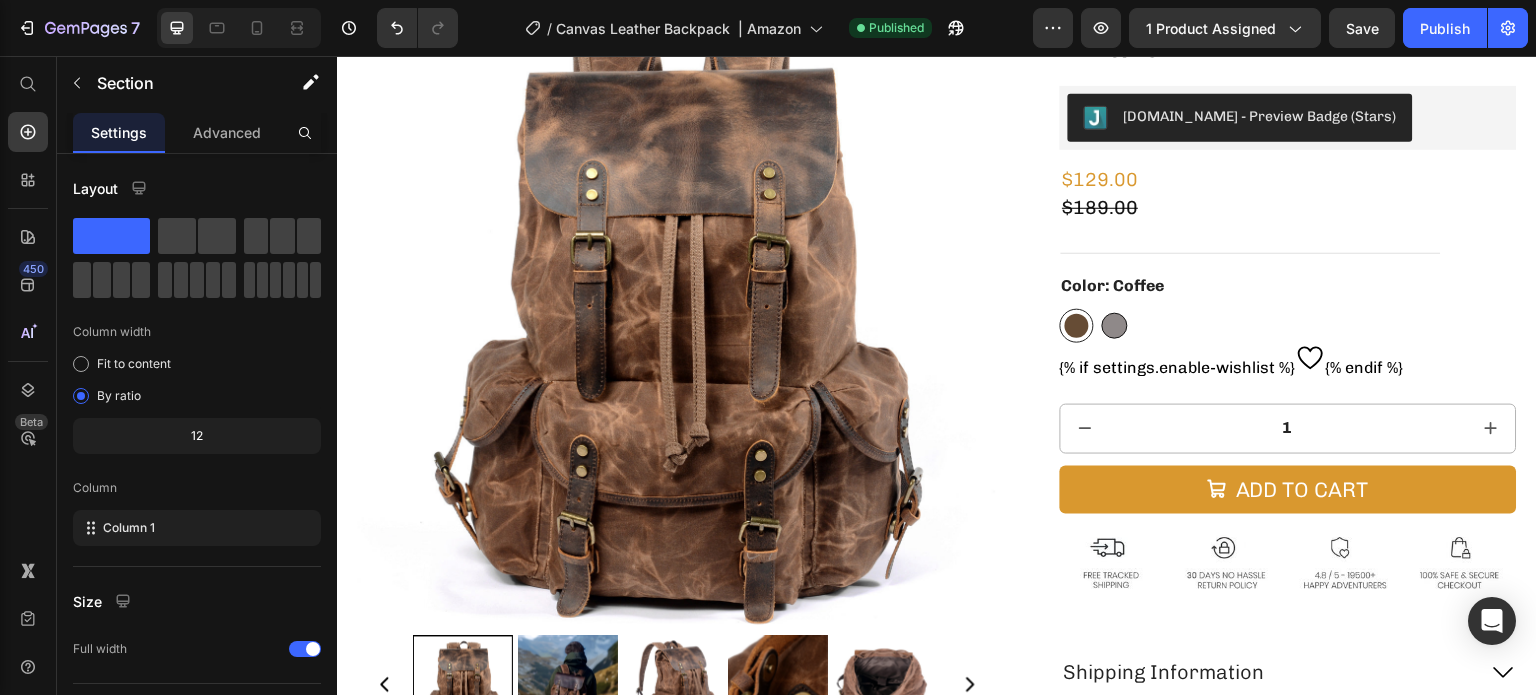 scroll, scrollTop: 100, scrollLeft: 0, axis: vertical 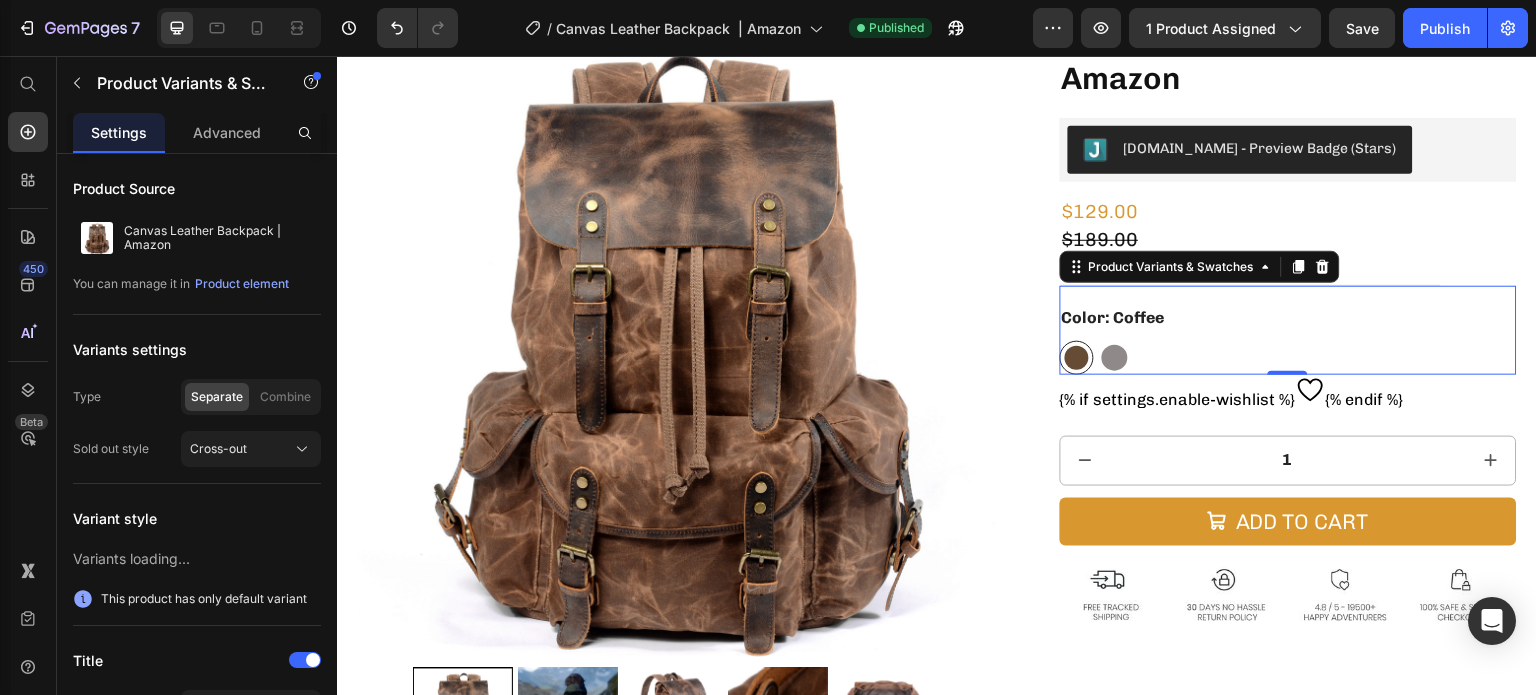 click at bounding box center (1115, 358) 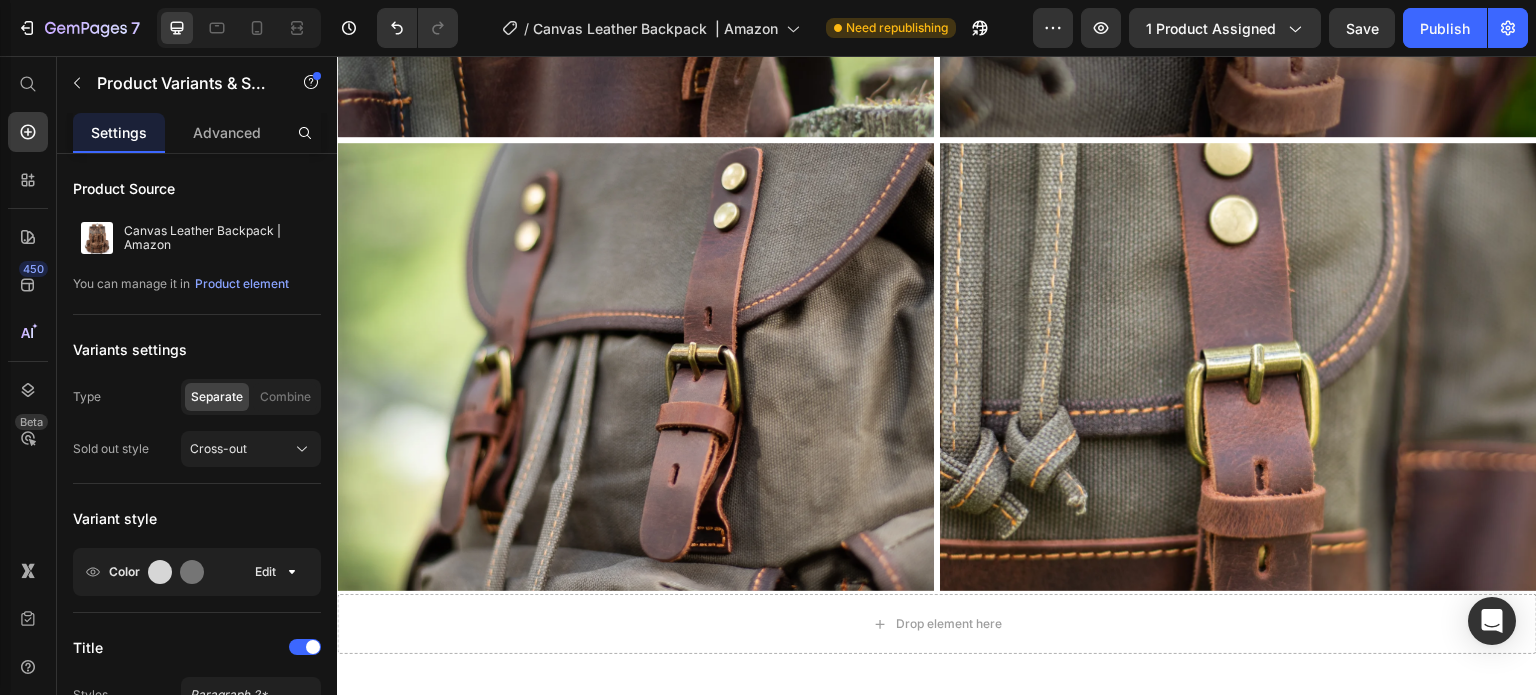 scroll, scrollTop: 3688, scrollLeft: 0, axis: vertical 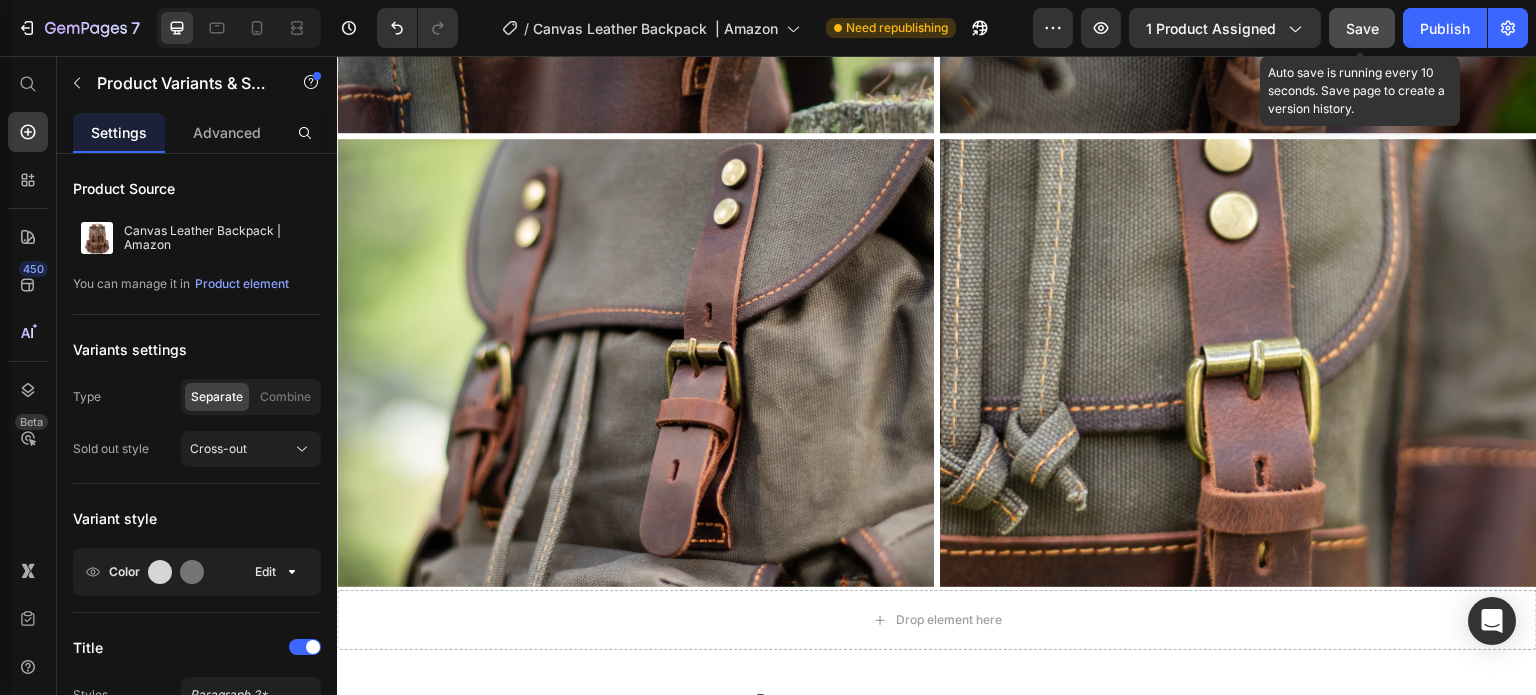 click on "Save" at bounding box center (1362, 28) 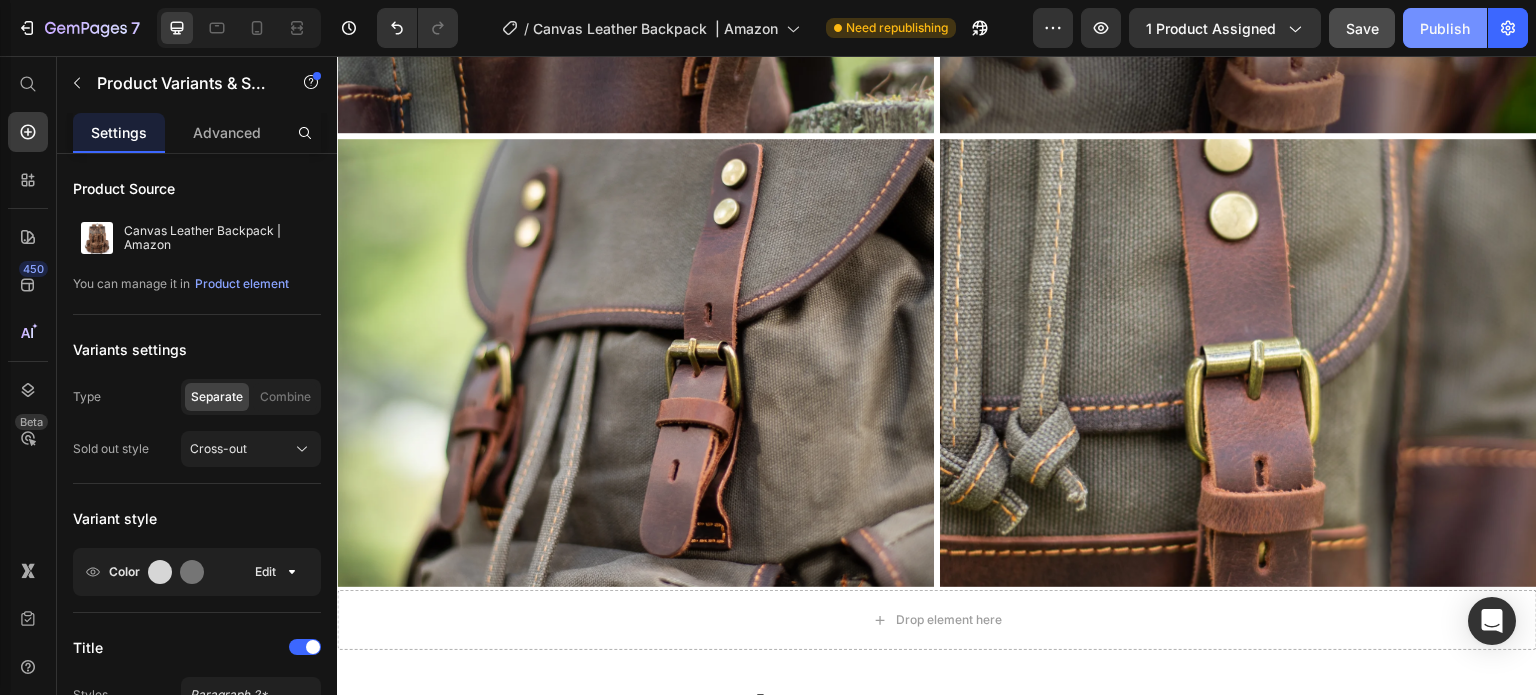 click on "Publish" at bounding box center [1445, 28] 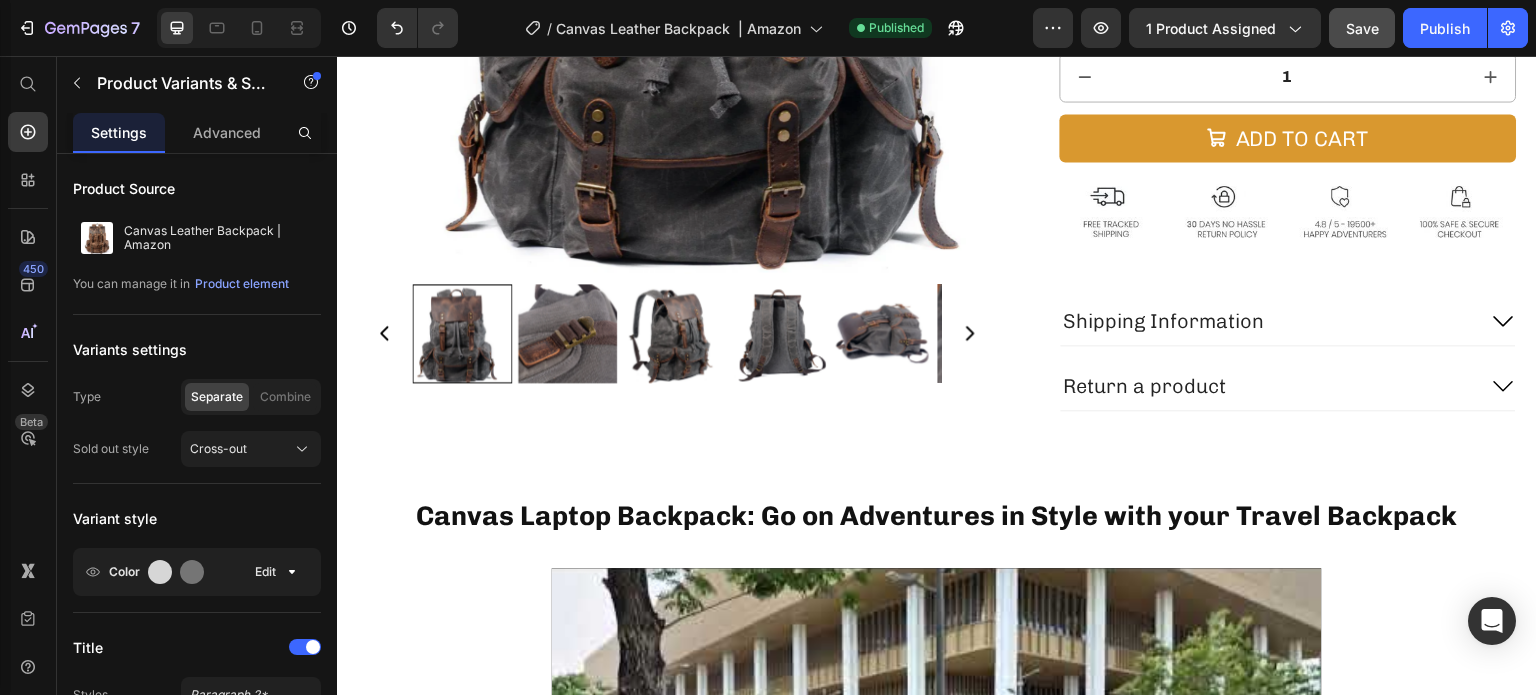 scroll, scrollTop: 681, scrollLeft: 0, axis: vertical 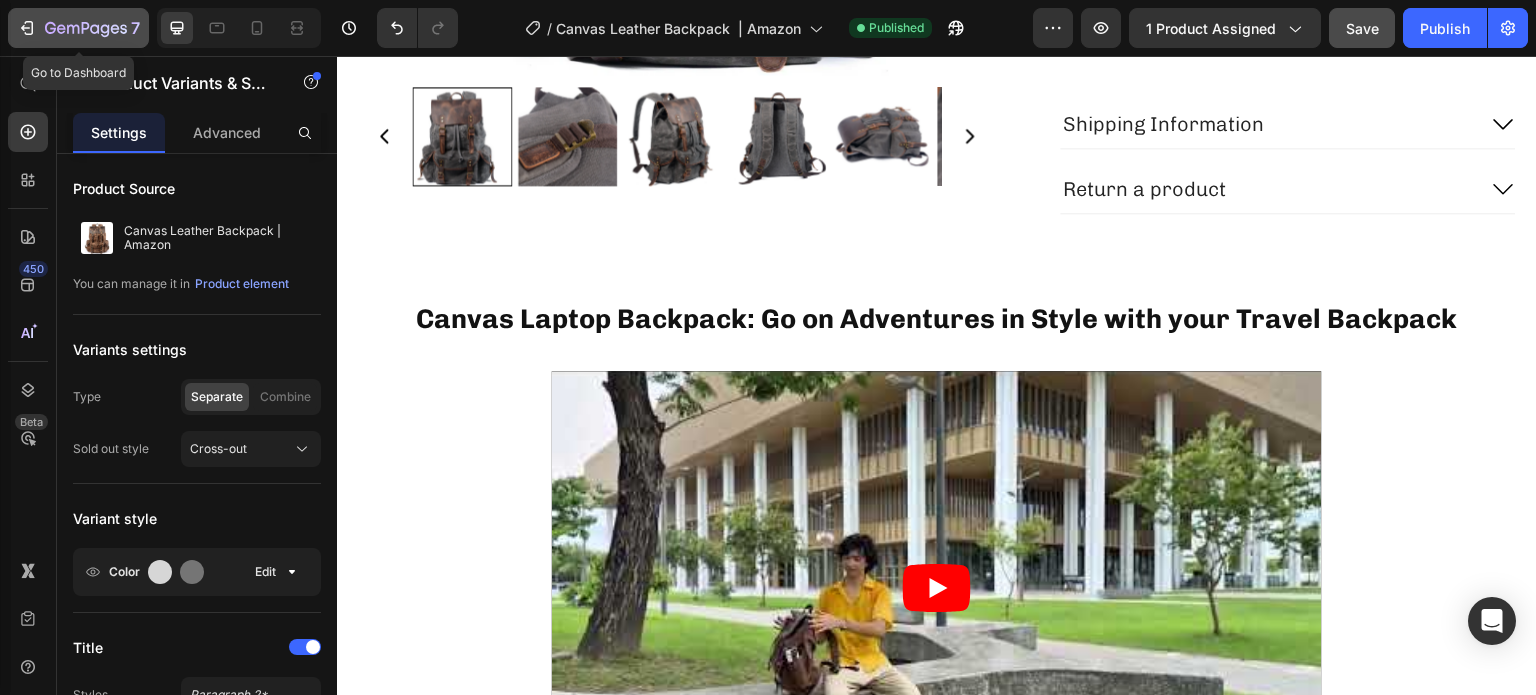 click on "7" at bounding box center [78, 28] 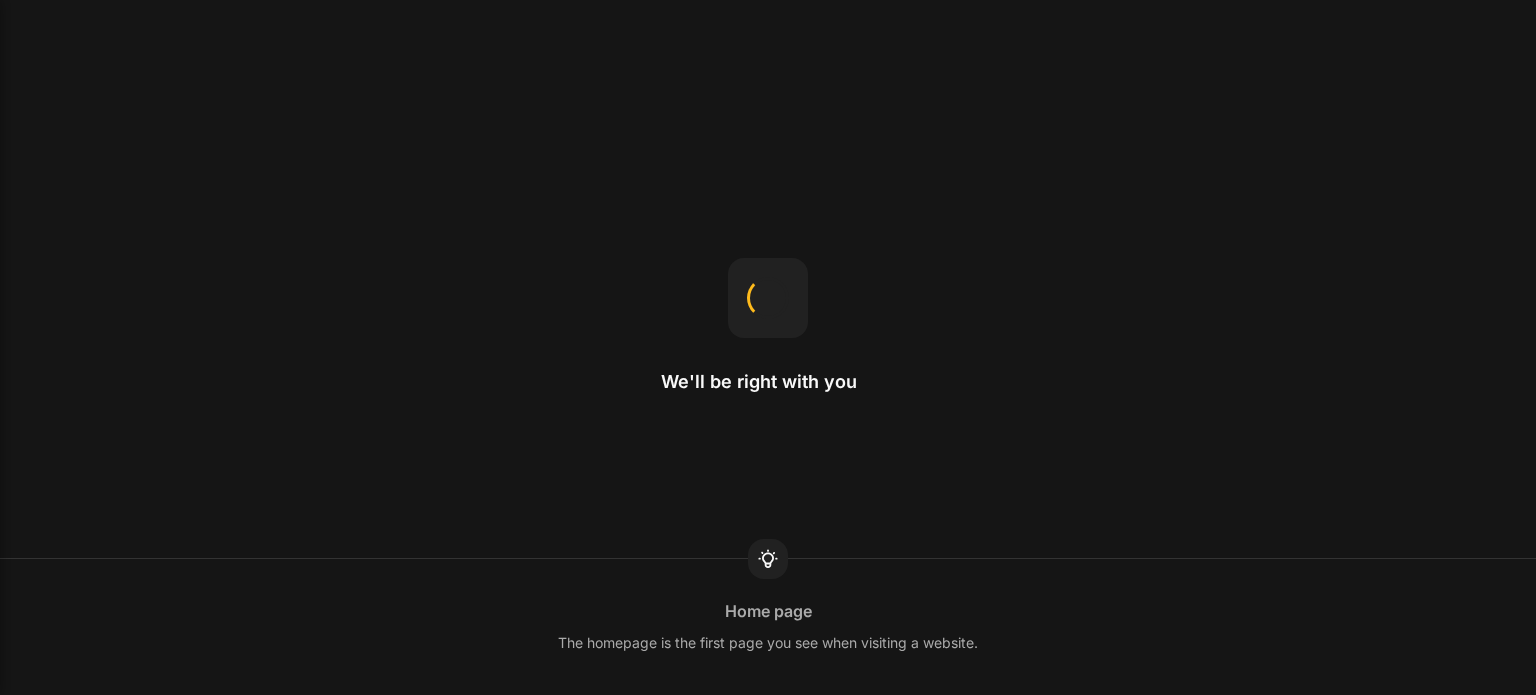 scroll, scrollTop: 0, scrollLeft: 0, axis: both 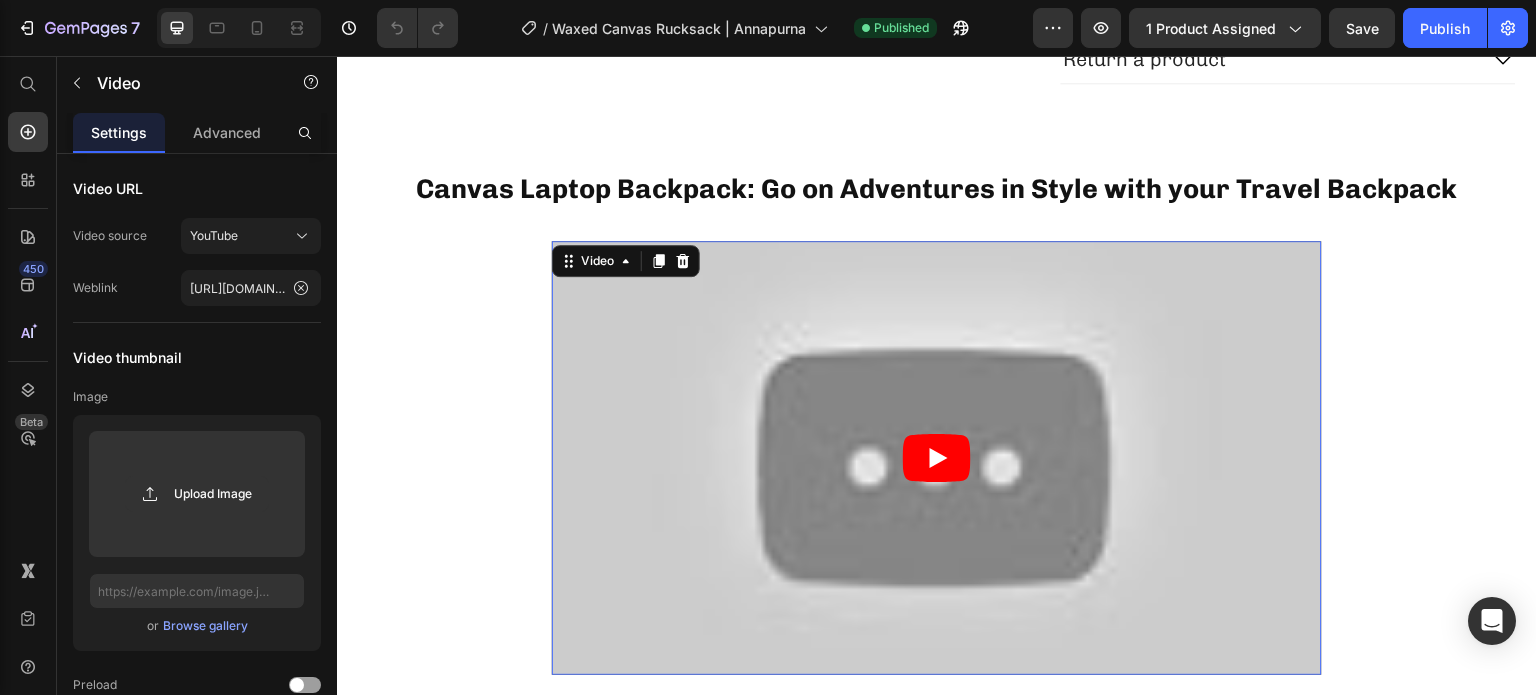 click at bounding box center (937, 457) 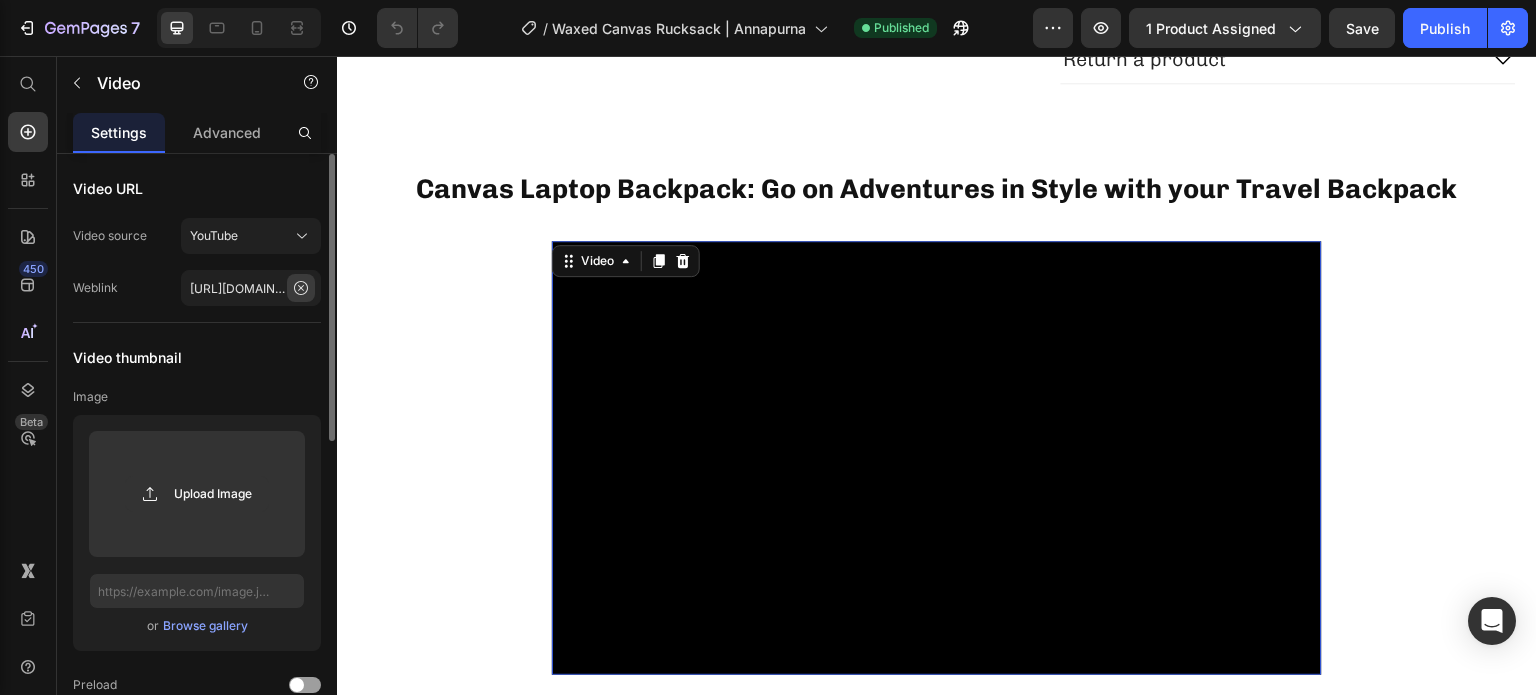 click 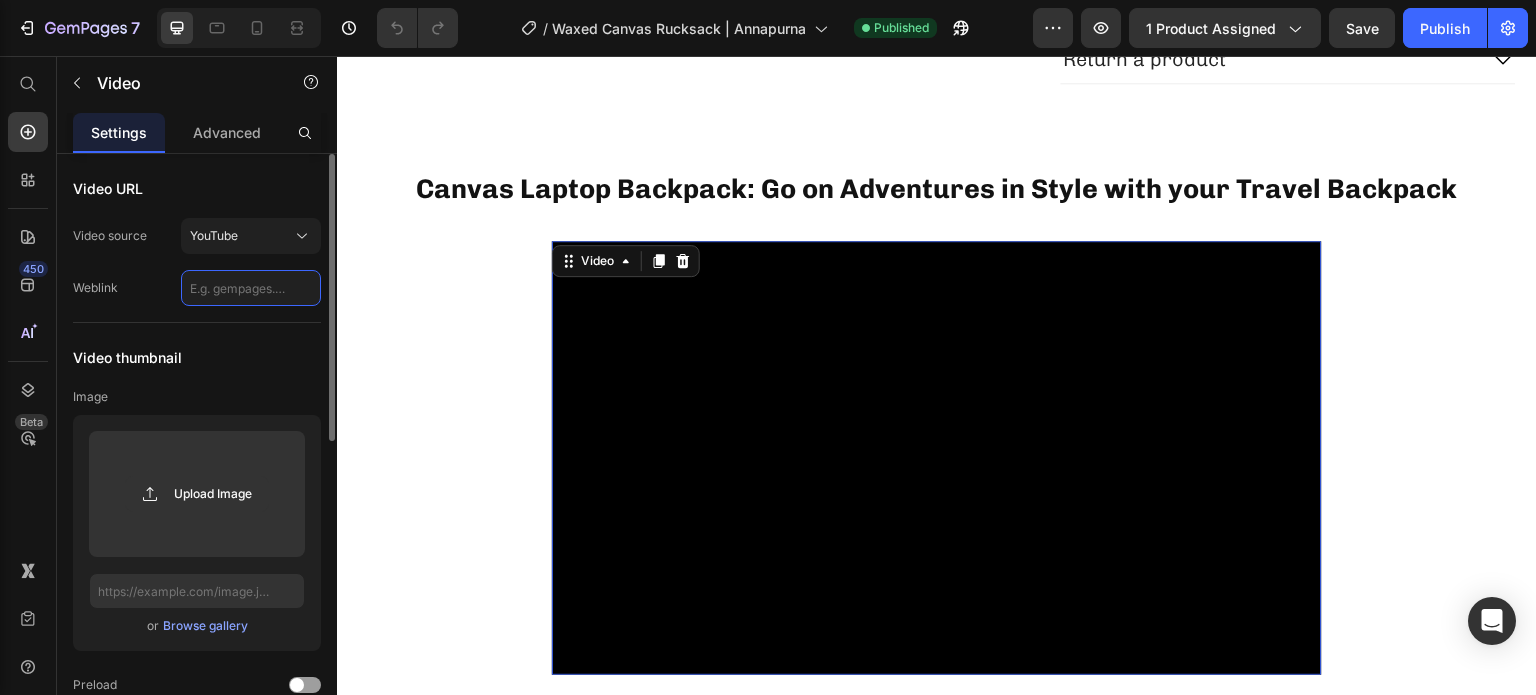 scroll, scrollTop: 0, scrollLeft: 0, axis: both 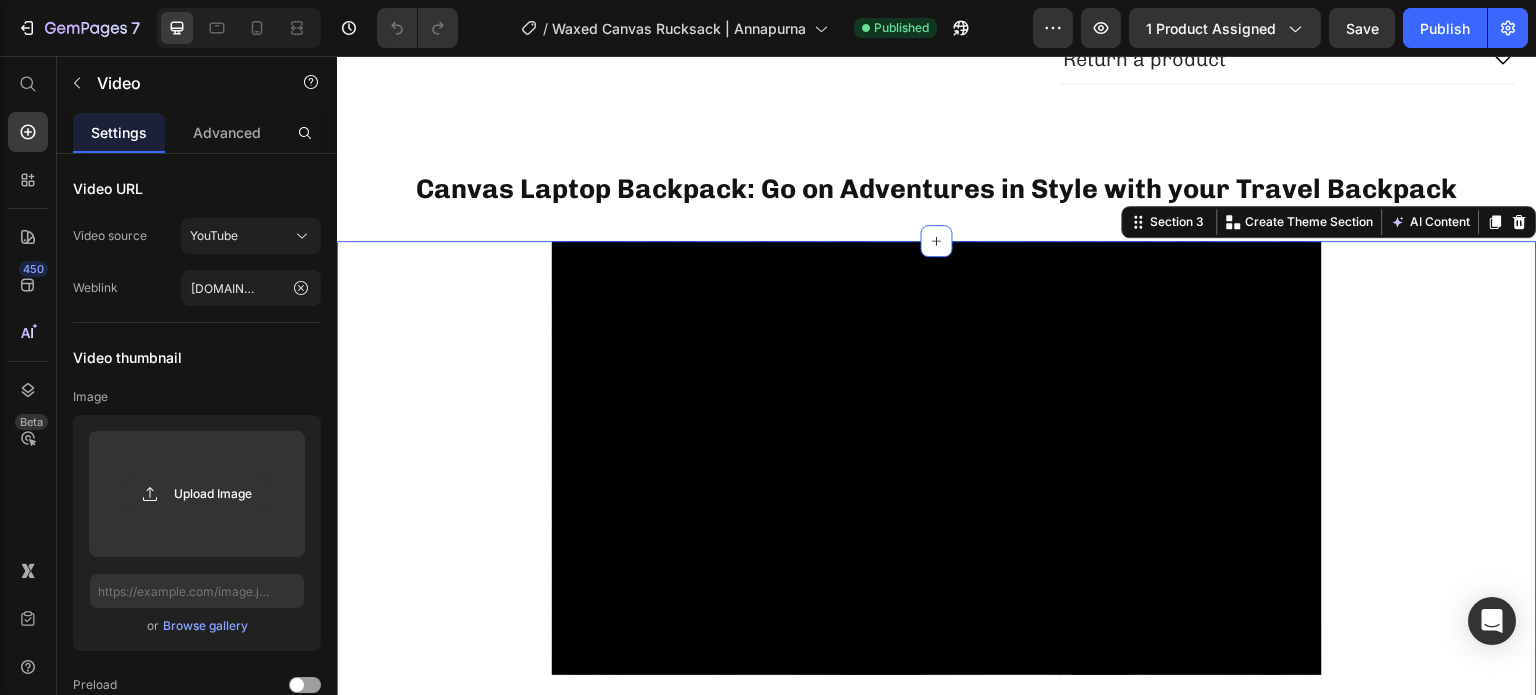 click on "Video Row" at bounding box center (937, 481) 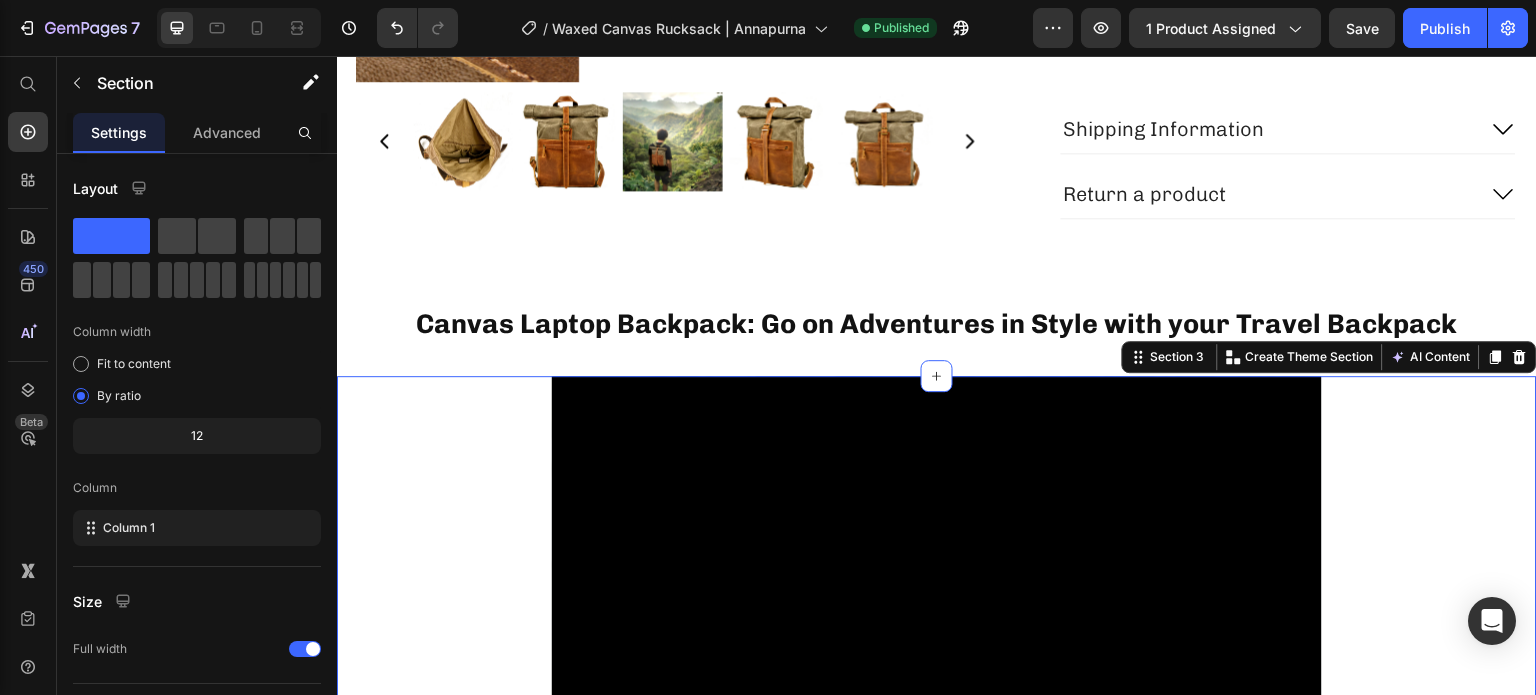 scroll, scrollTop: 651, scrollLeft: 0, axis: vertical 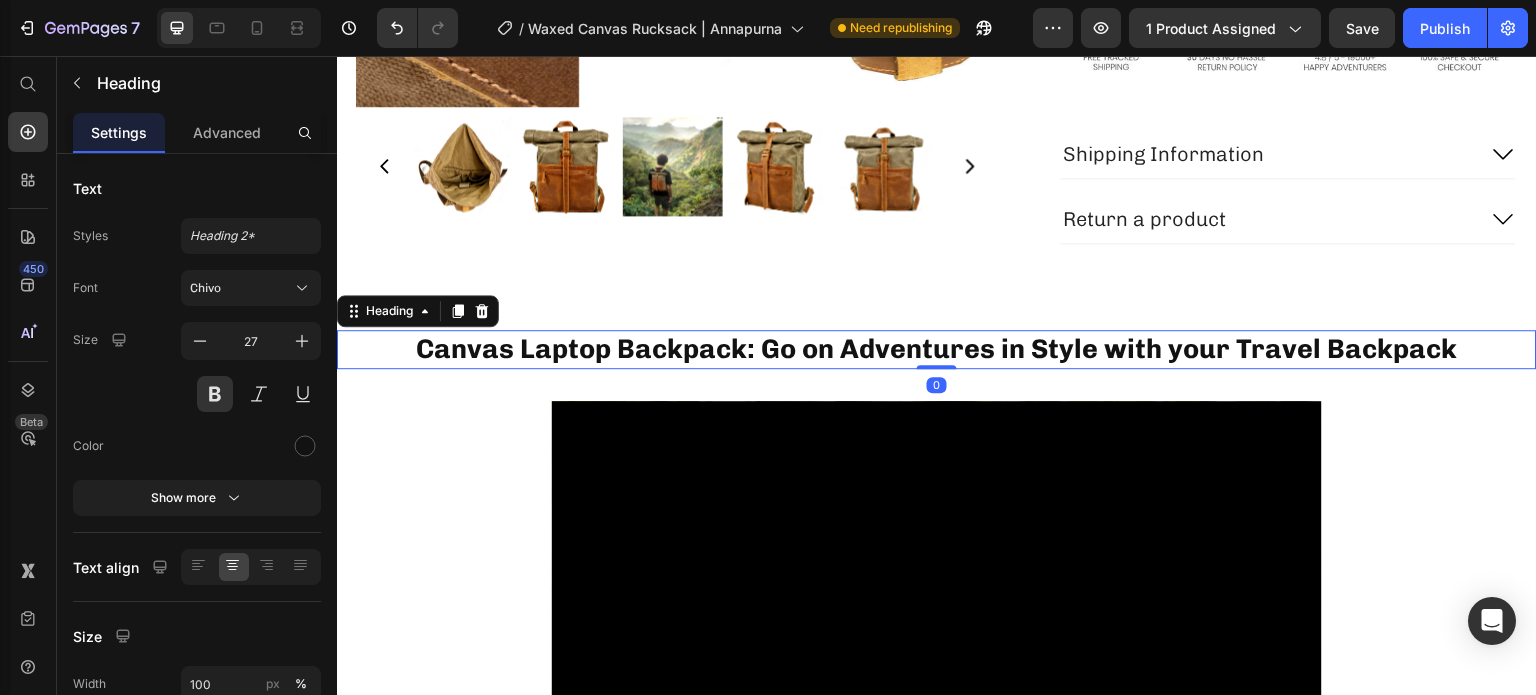 click on "Canvas Laptop Backpack: Go on Adventures in Style with your Travel Backpack" at bounding box center [937, 349] 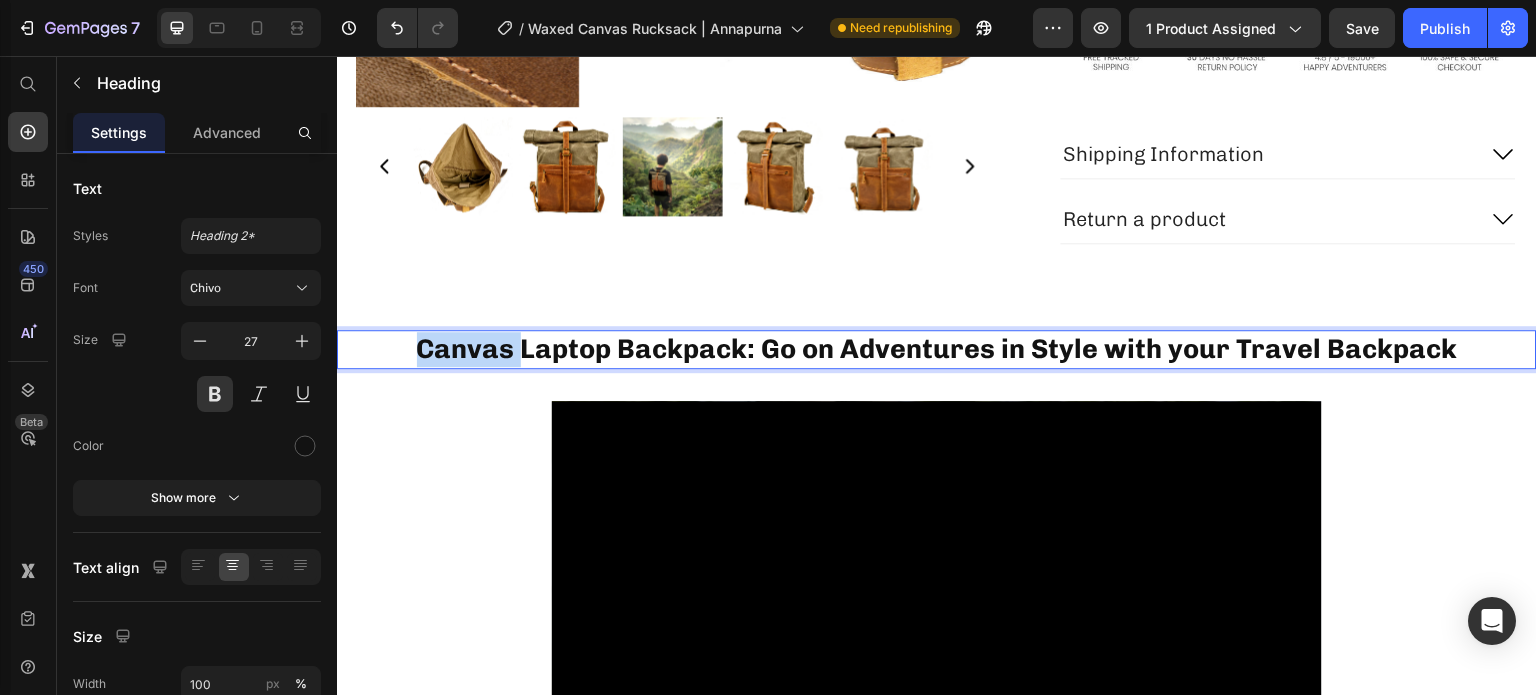 click on "Canvas Laptop Backpack: Go on Adventures in Style with your Travel Backpack" at bounding box center [937, 349] 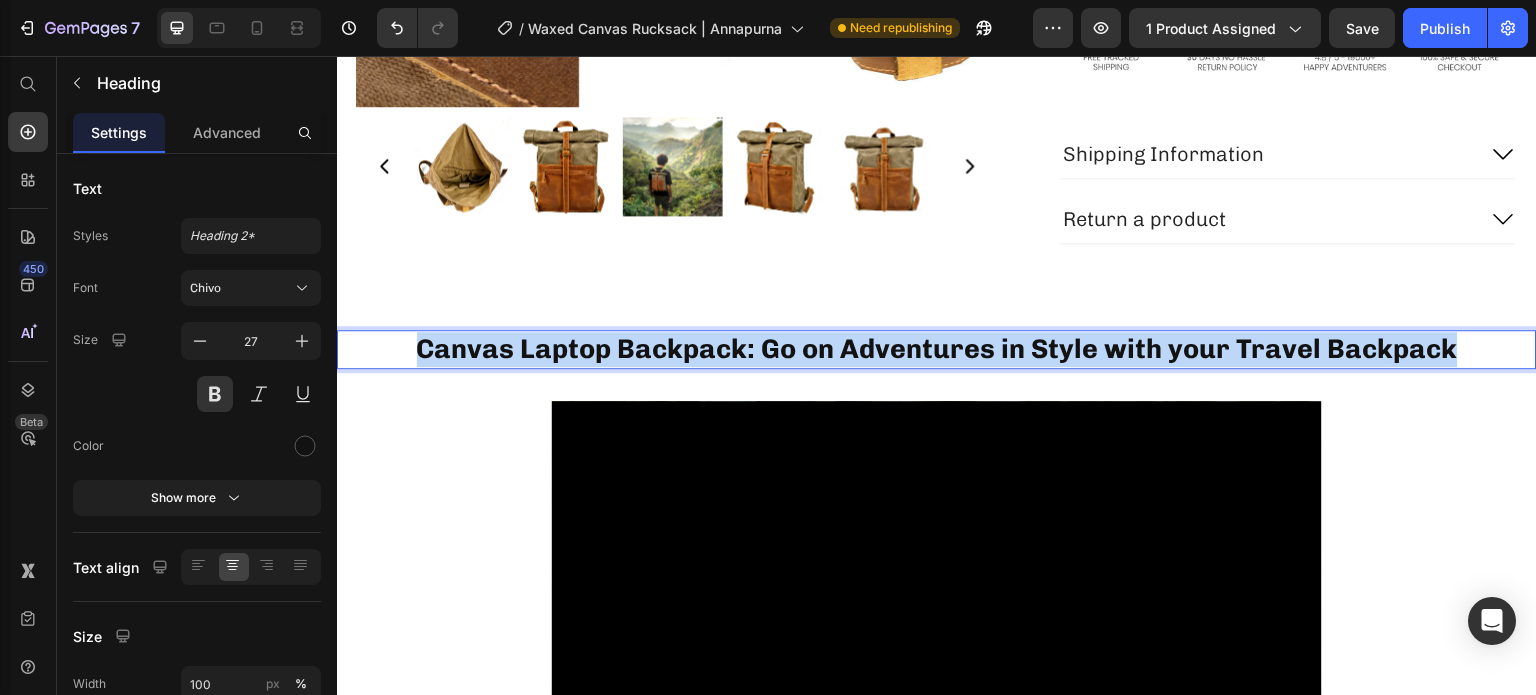 click on "Canvas Laptop Backpack: Go on Adventures in Style with your Travel Backpack" at bounding box center (937, 349) 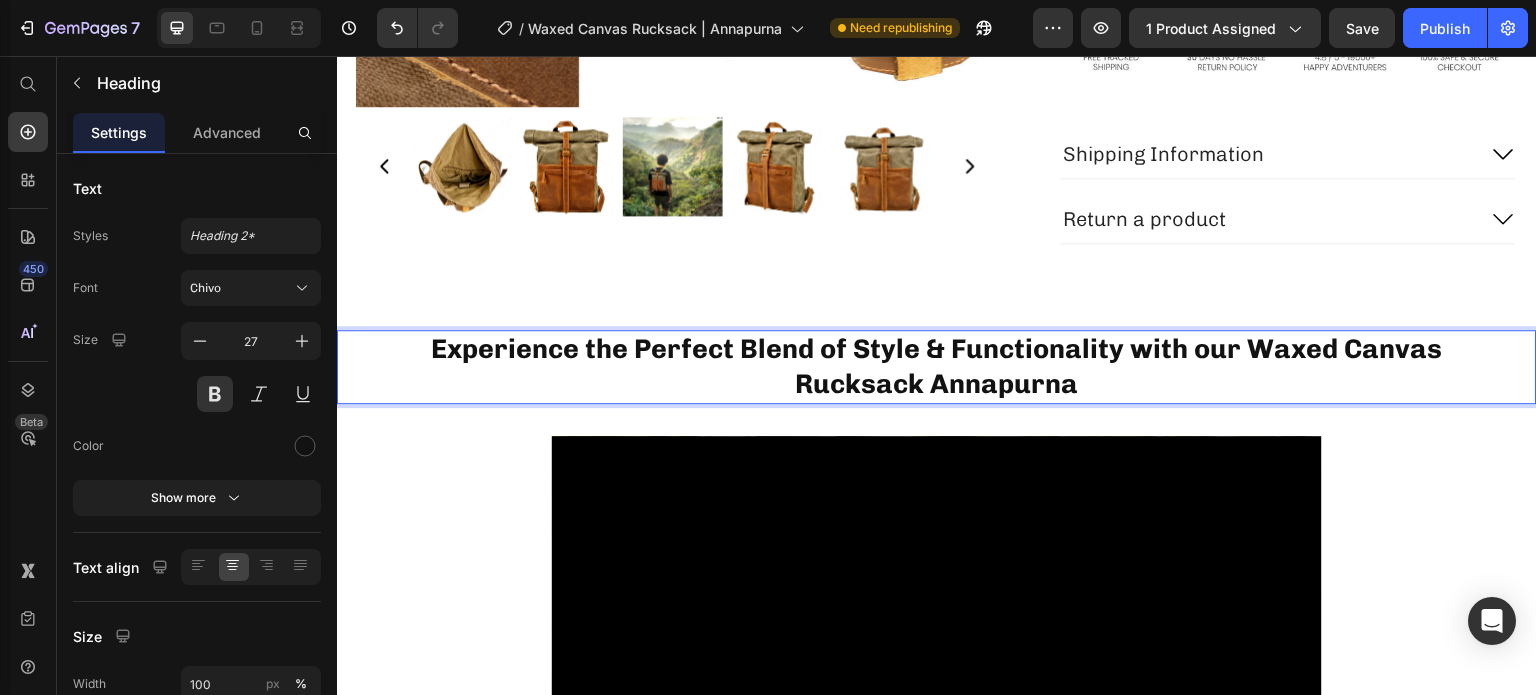click on "Experience the Perfect Blend of Style & Functionality with our Waxed Canvas Rucksack Annapurna" at bounding box center [937, 366] 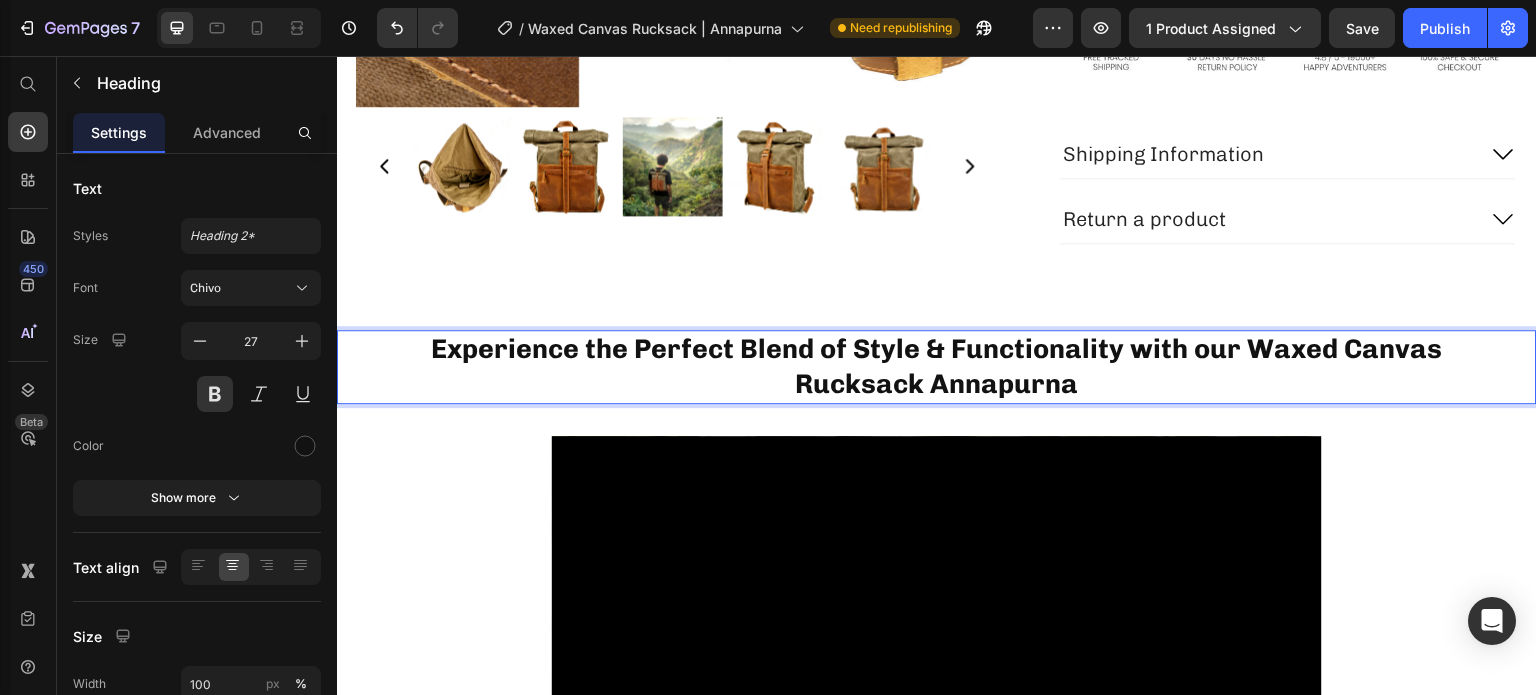 click on "Experience the Perfect Blend of Style & Functionality with our Waxed Canvas Rucksack Annapurna" at bounding box center (937, 366) 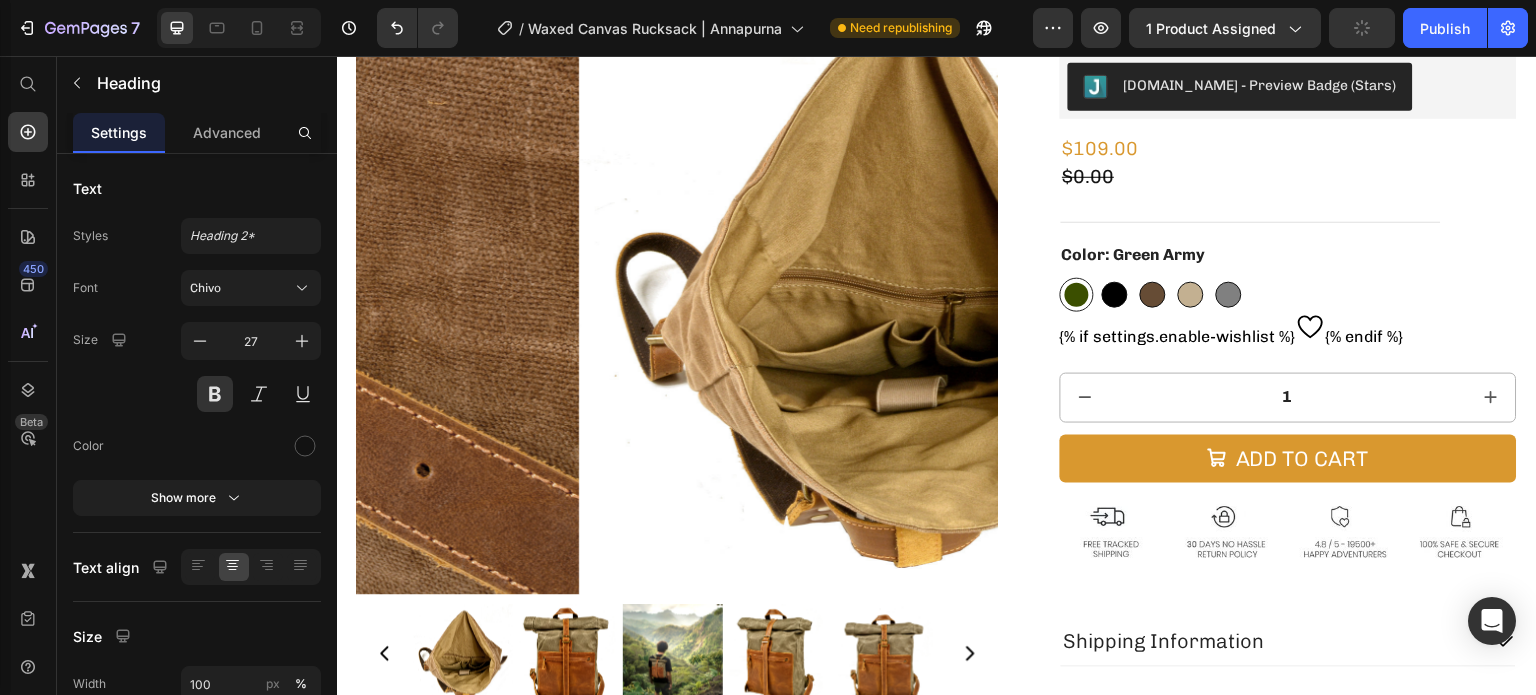 scroll, scrollTop: 140, scrollLeft: 0, axis: vertical 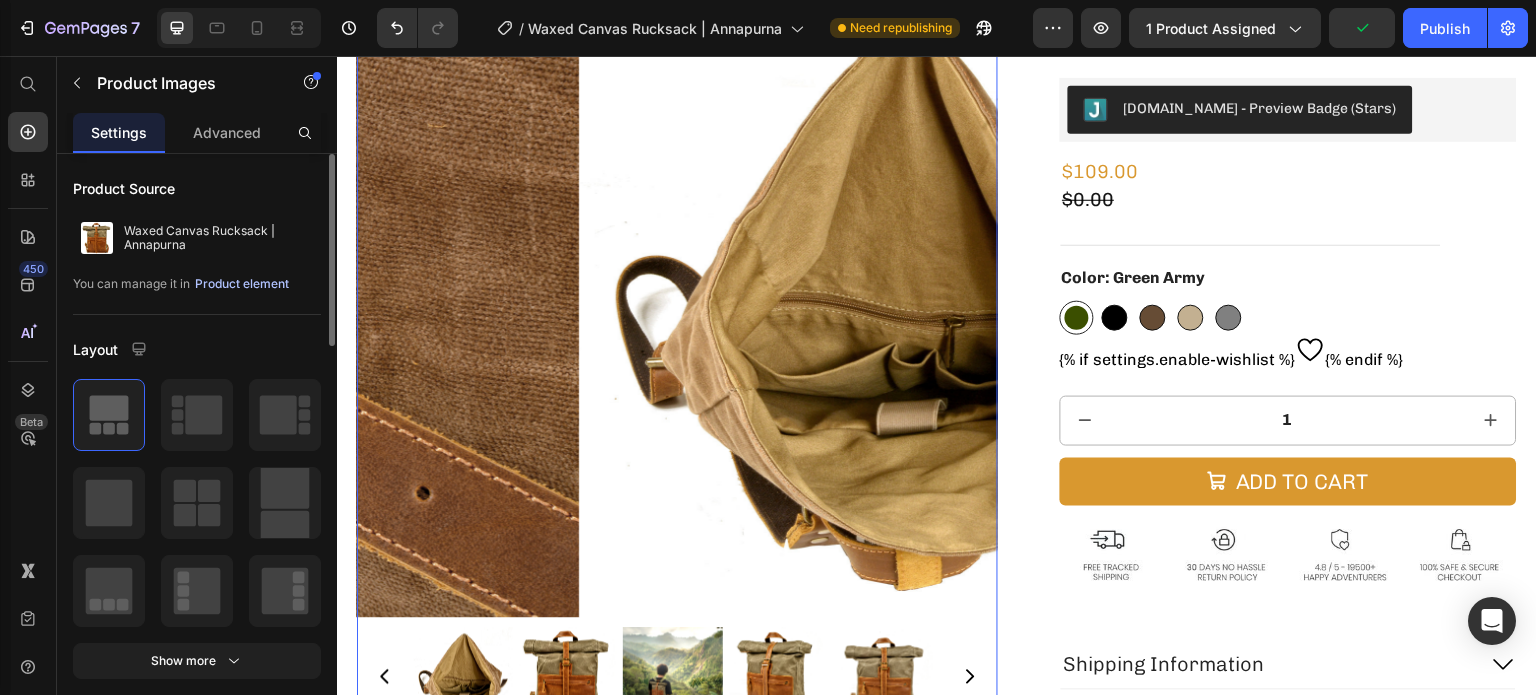click on "Product element" at bounding box center [242, 284] 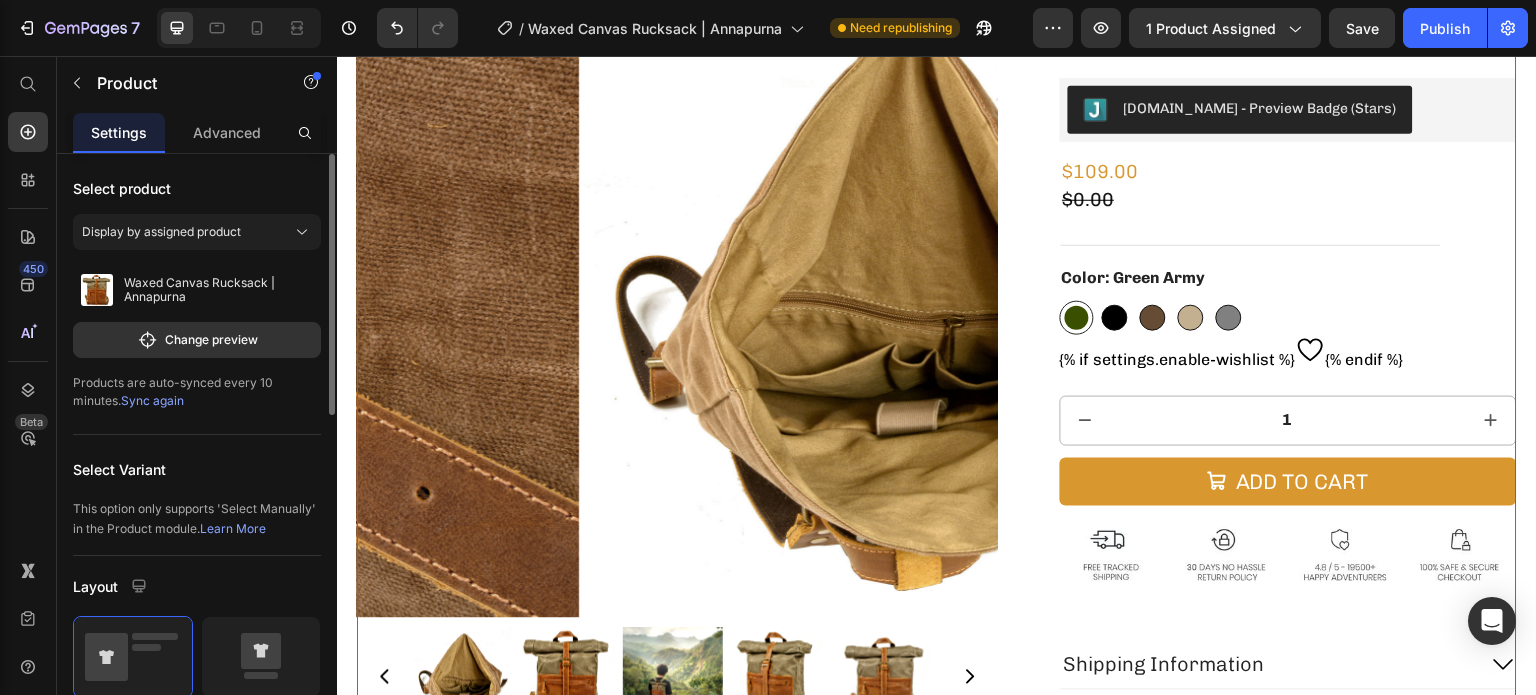 click on "Sync again" at bounding box center [152, 400] 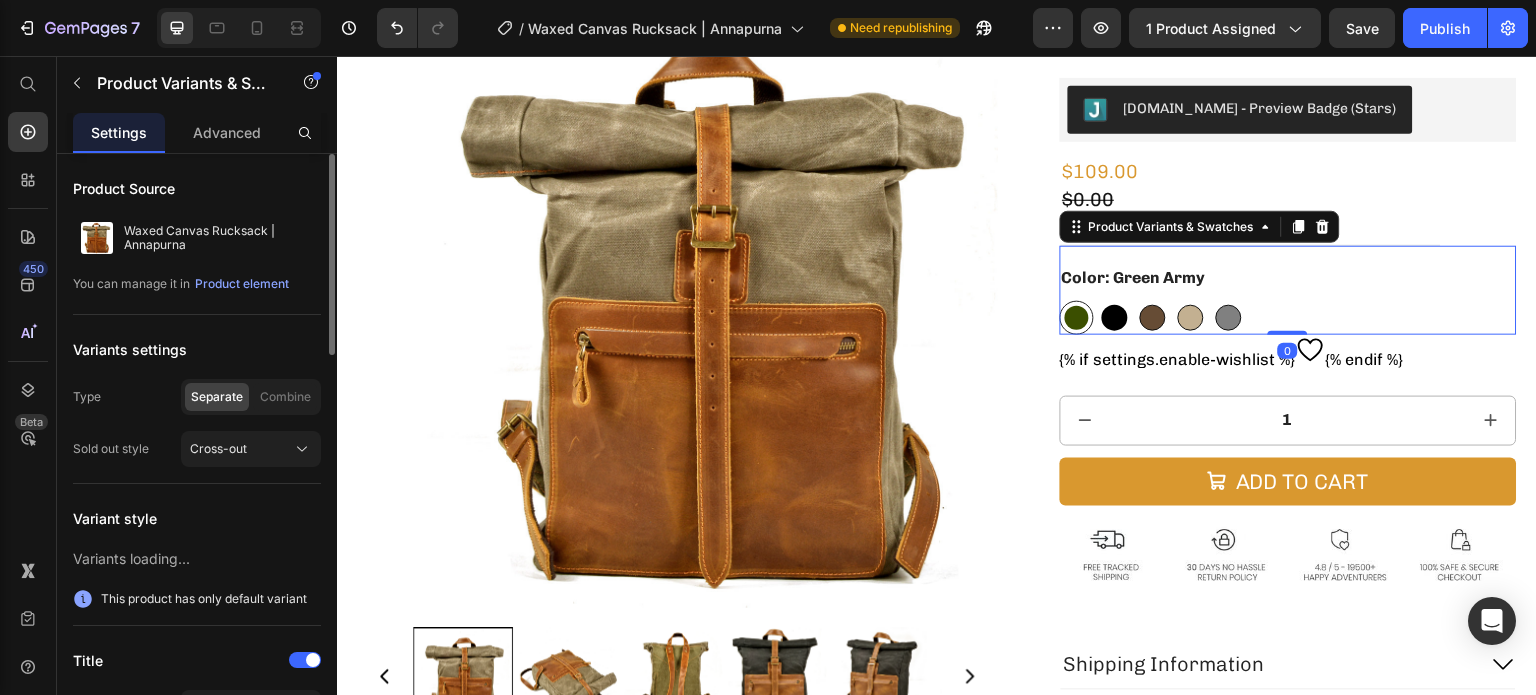 click at bounding box center (1115, 318) 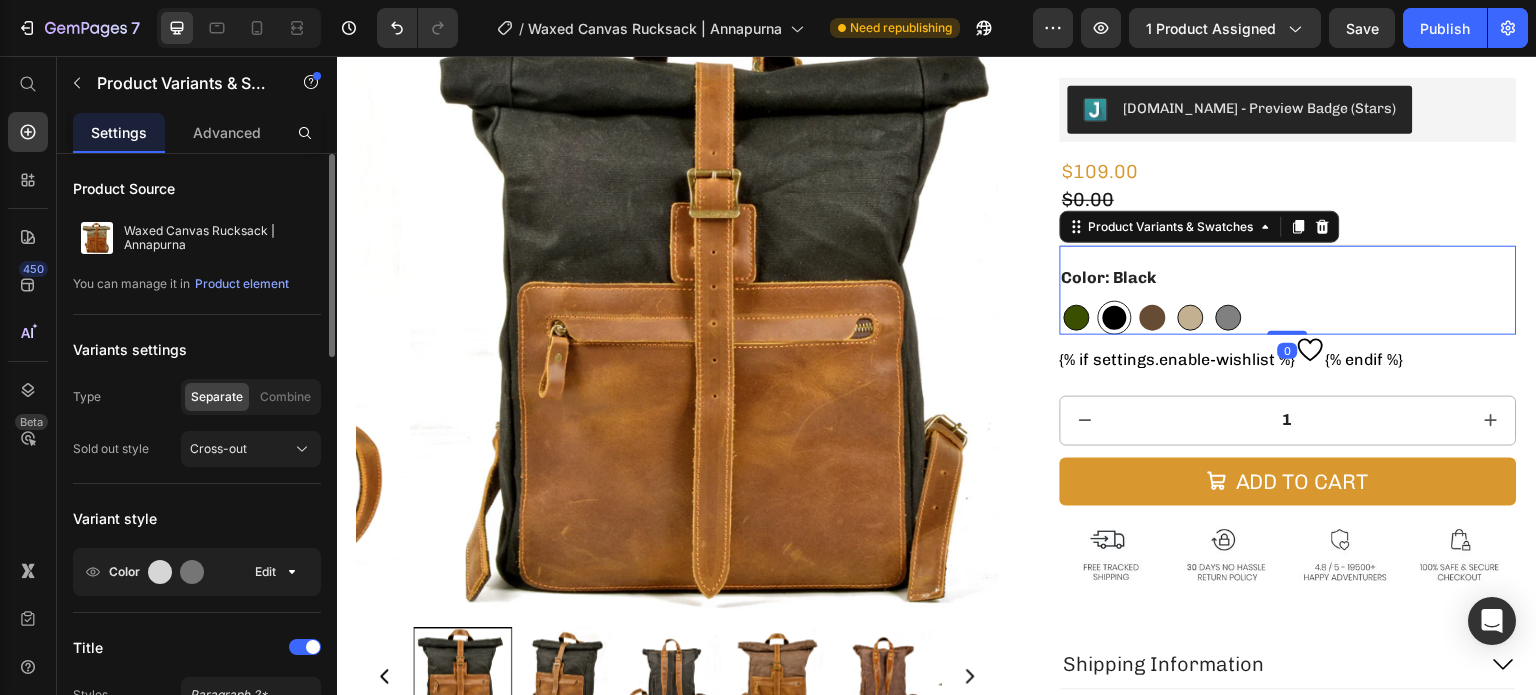 click at bounding box center [1153, 318] 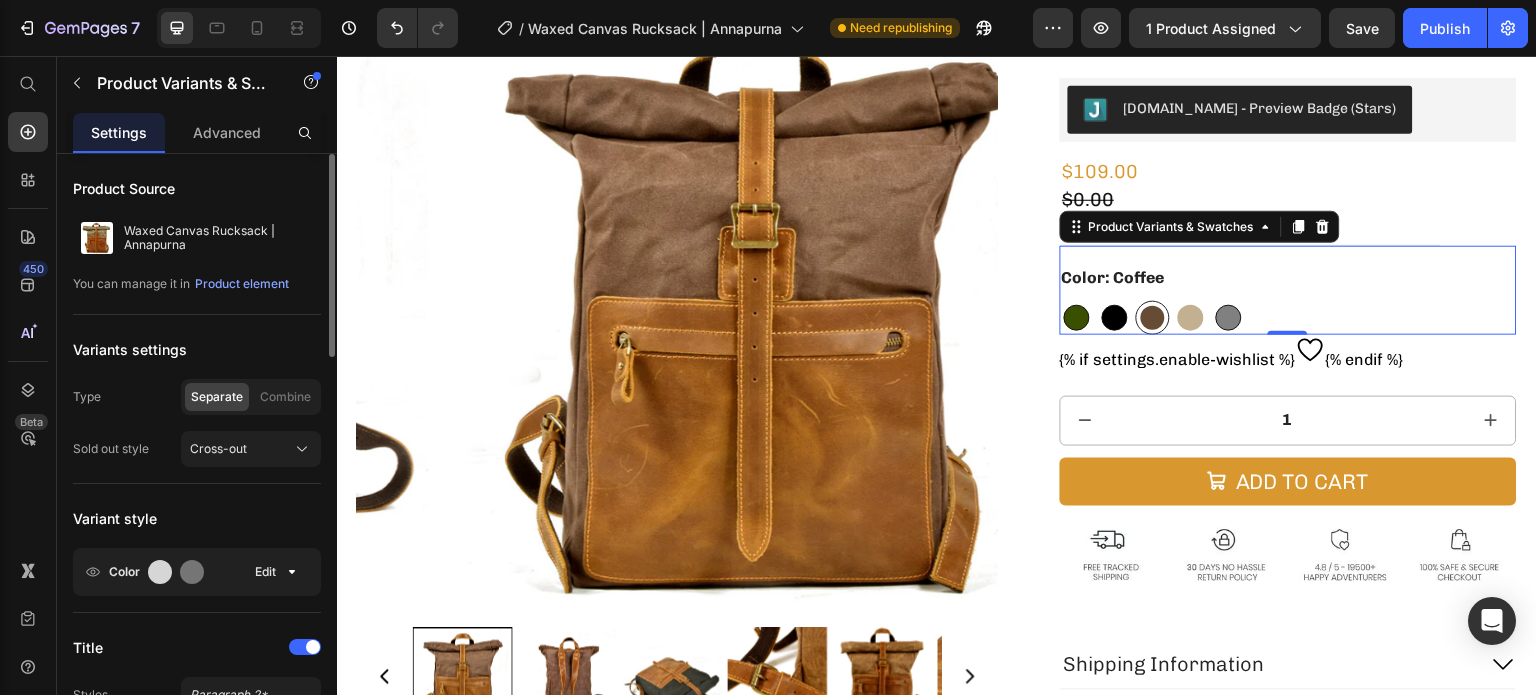 click at bounding box center (1191, 318) 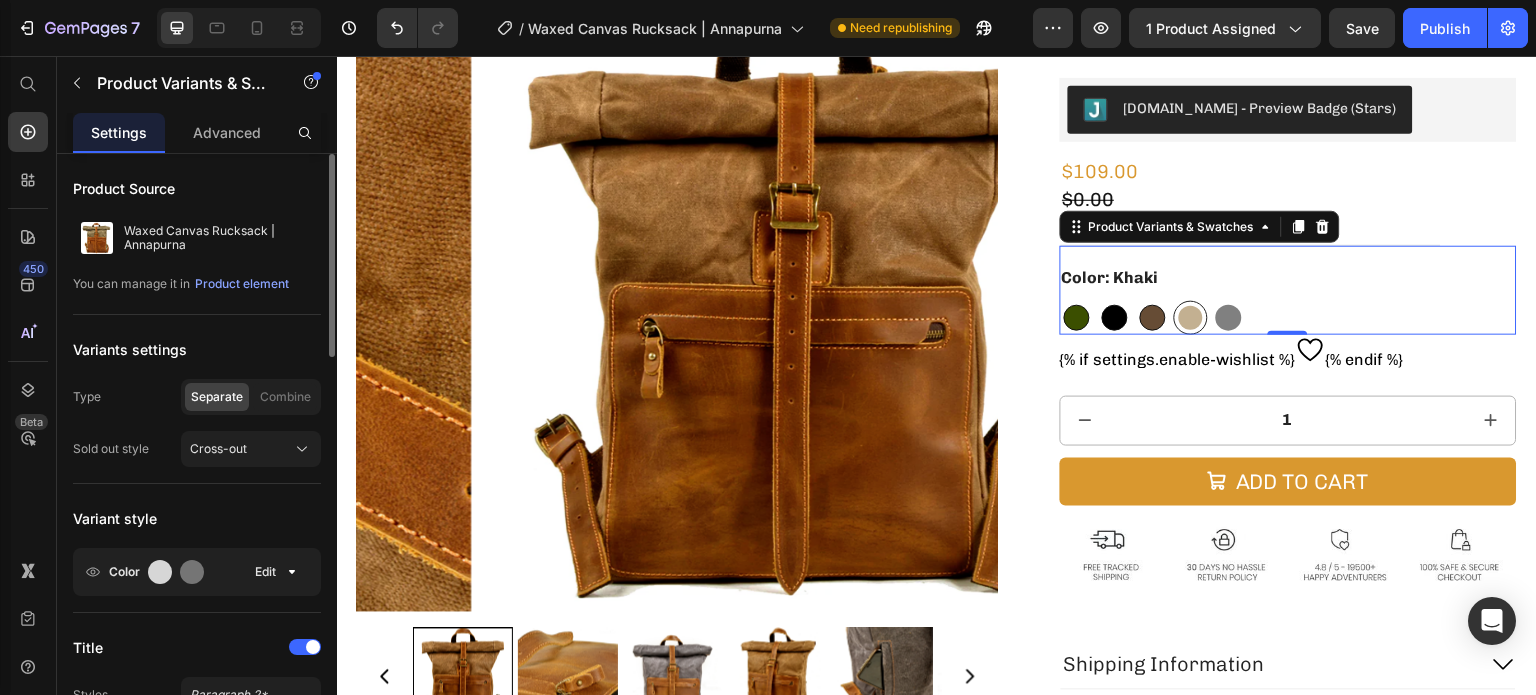click at bounding box center (1229, 318) 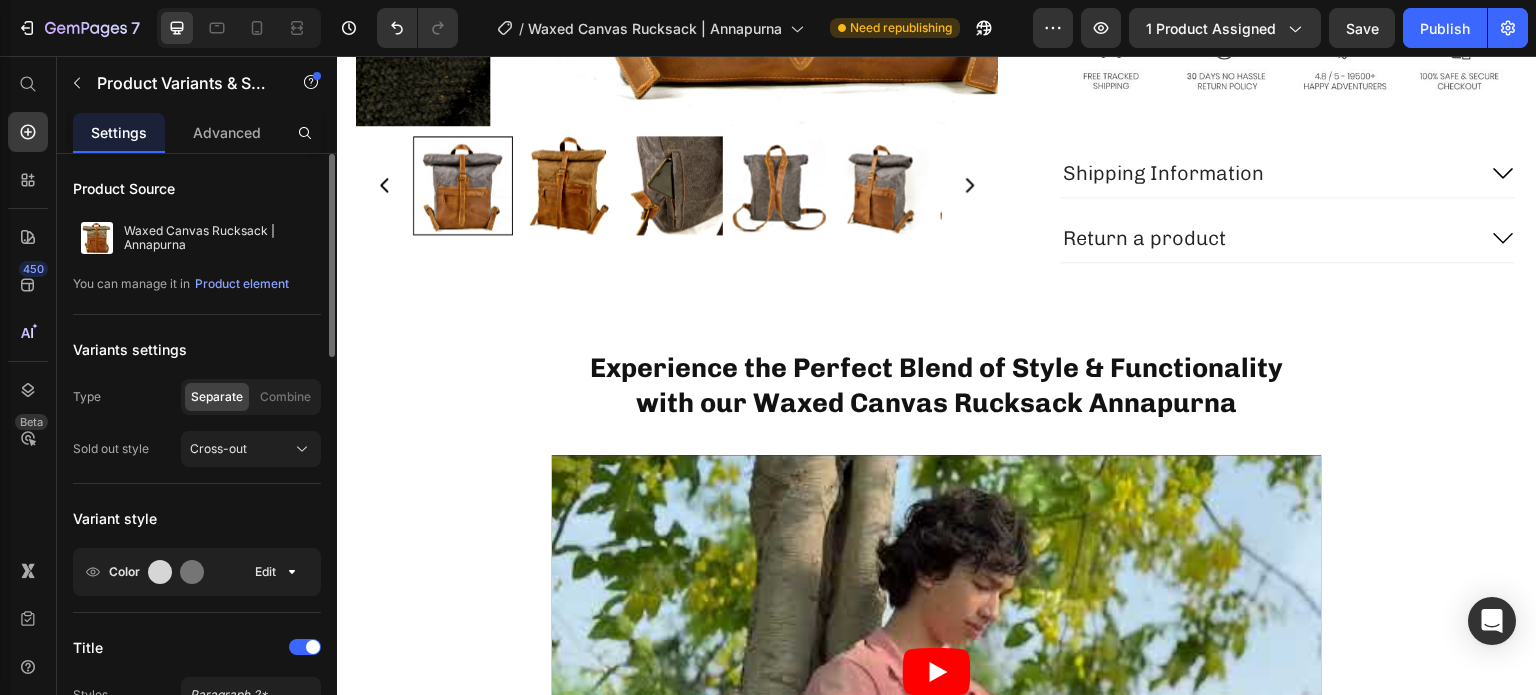 scroll, scrollTop: 631, scrollLeft: 0, axis: vertical 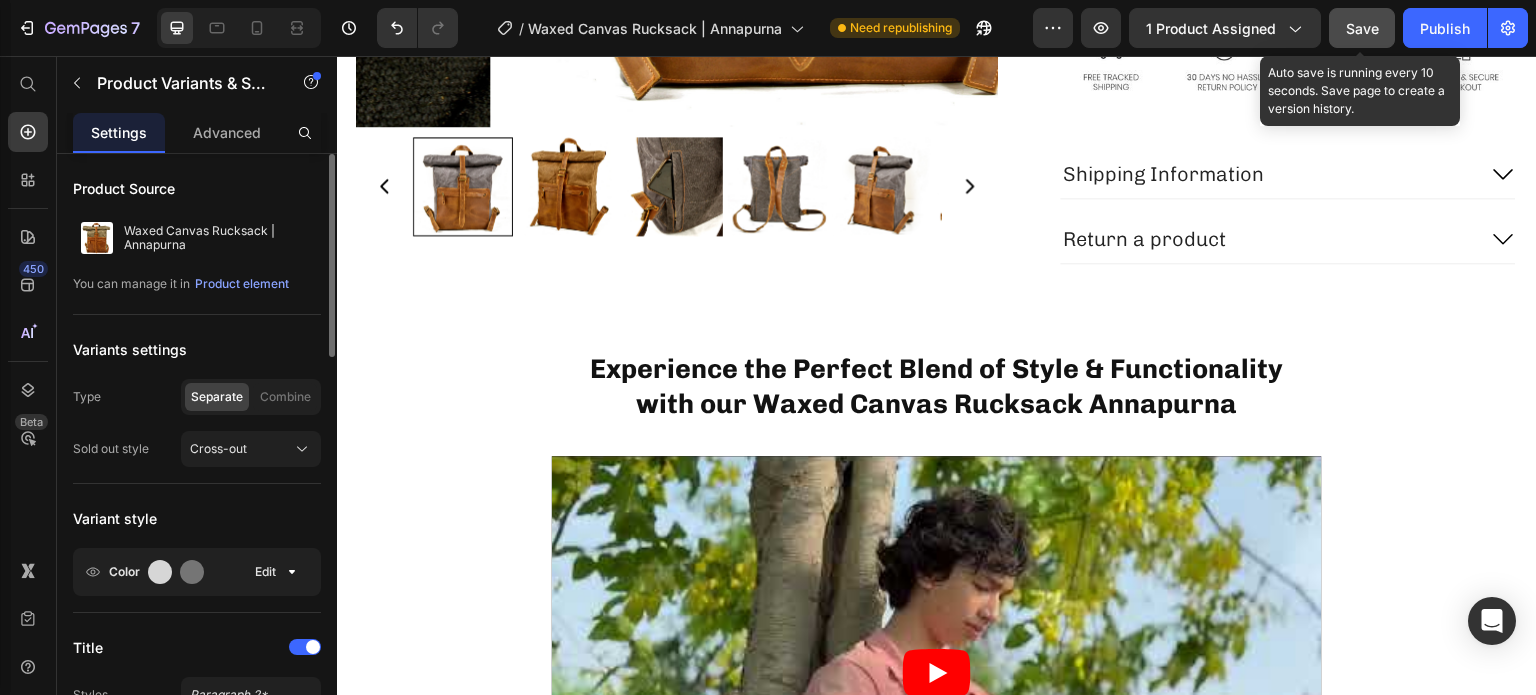 click on "Save" at bounding box center [1362, 28] 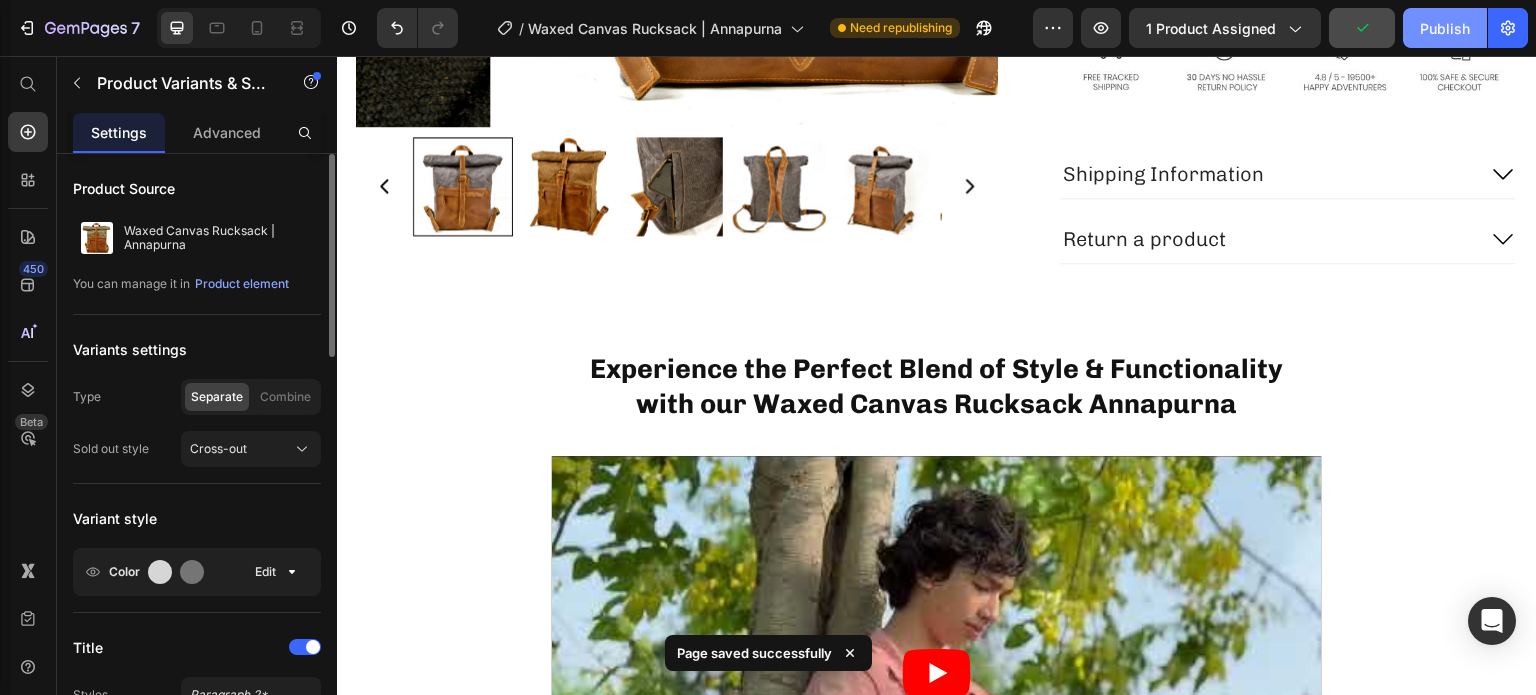 click on "Publish" at bounding box center [1445, 28] 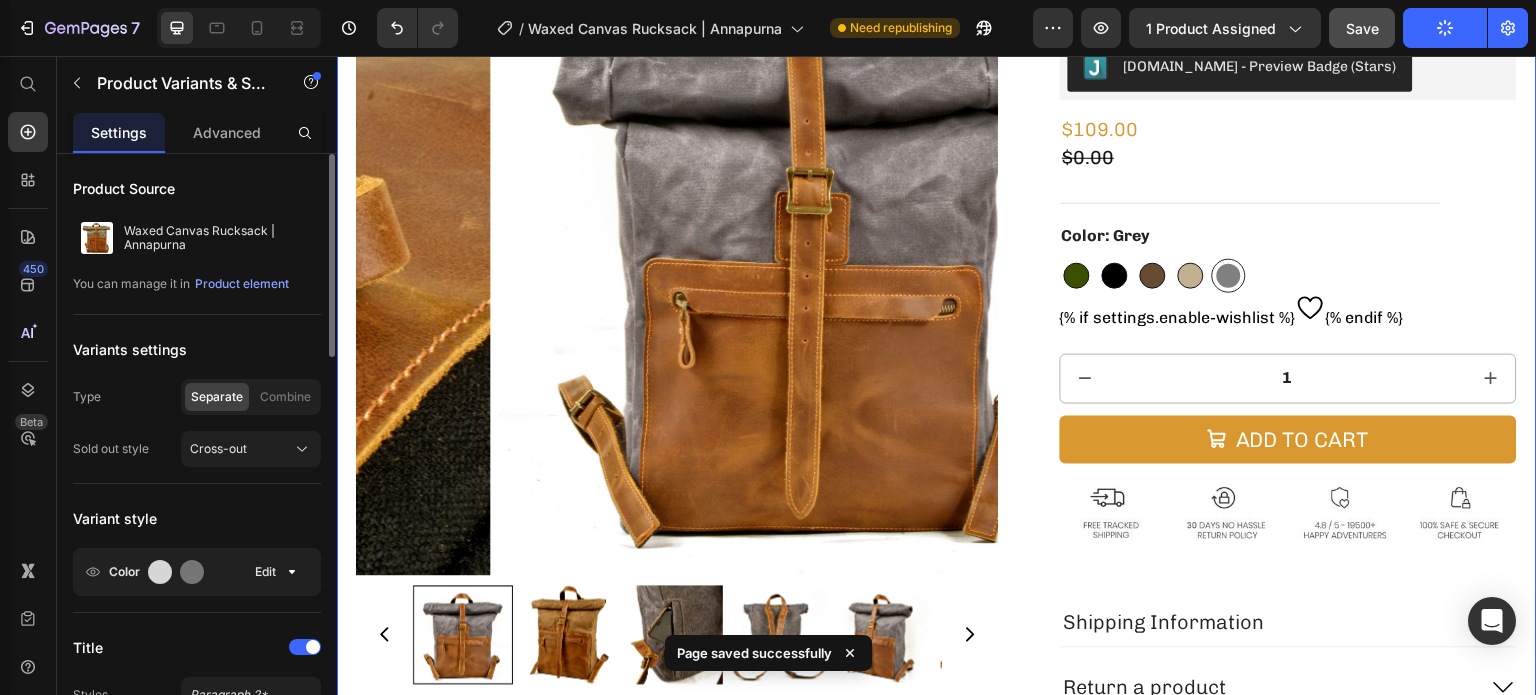 scroll, scrollTop: 0, scrollLeft: 0, axis: both 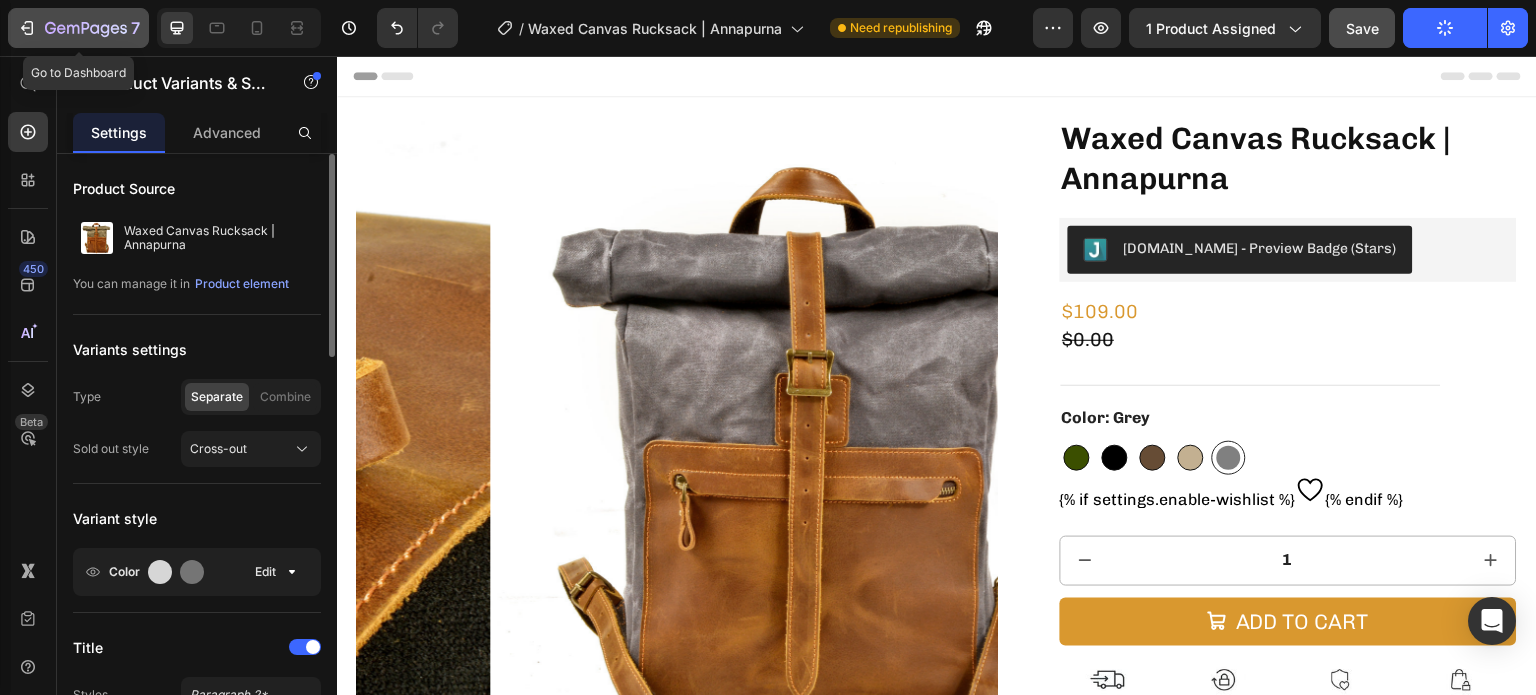click 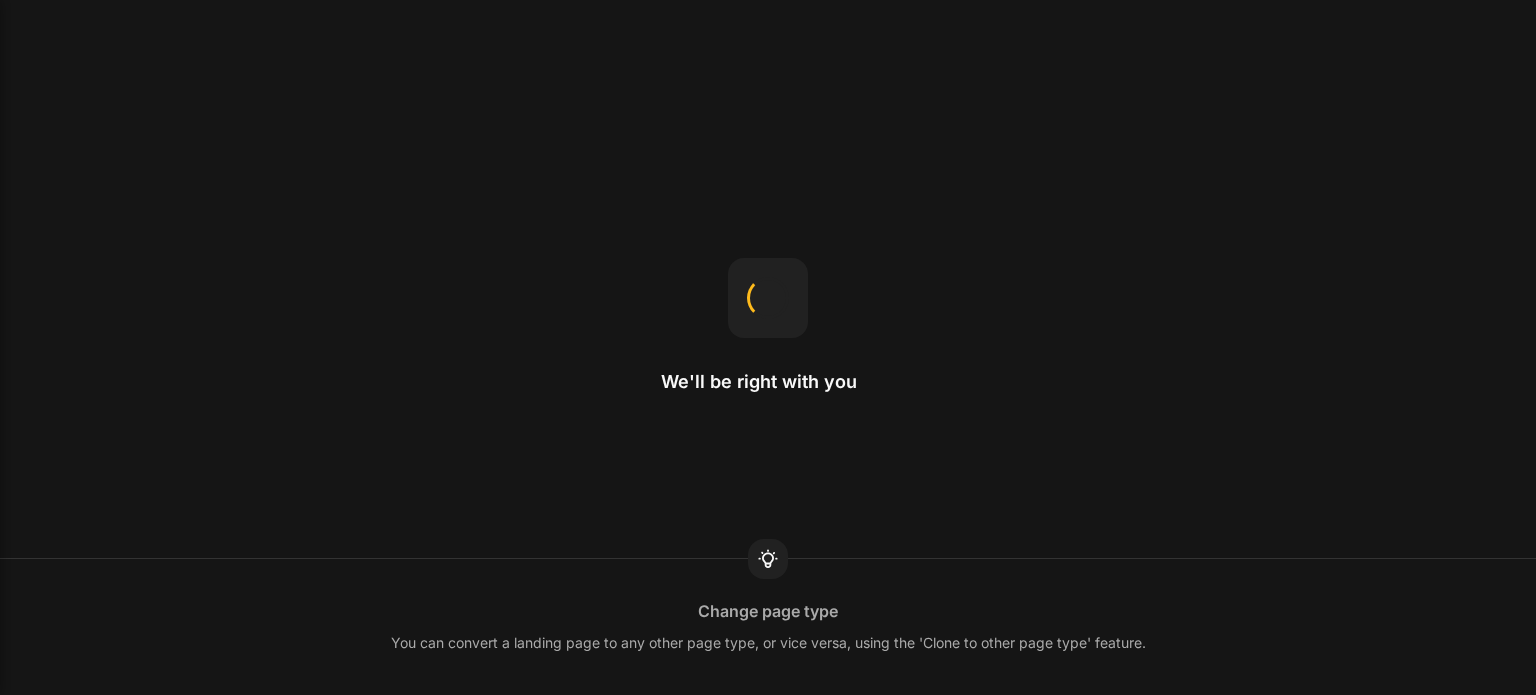 scroll, scrollTop: 0, scrollLeft: 0, axis: both 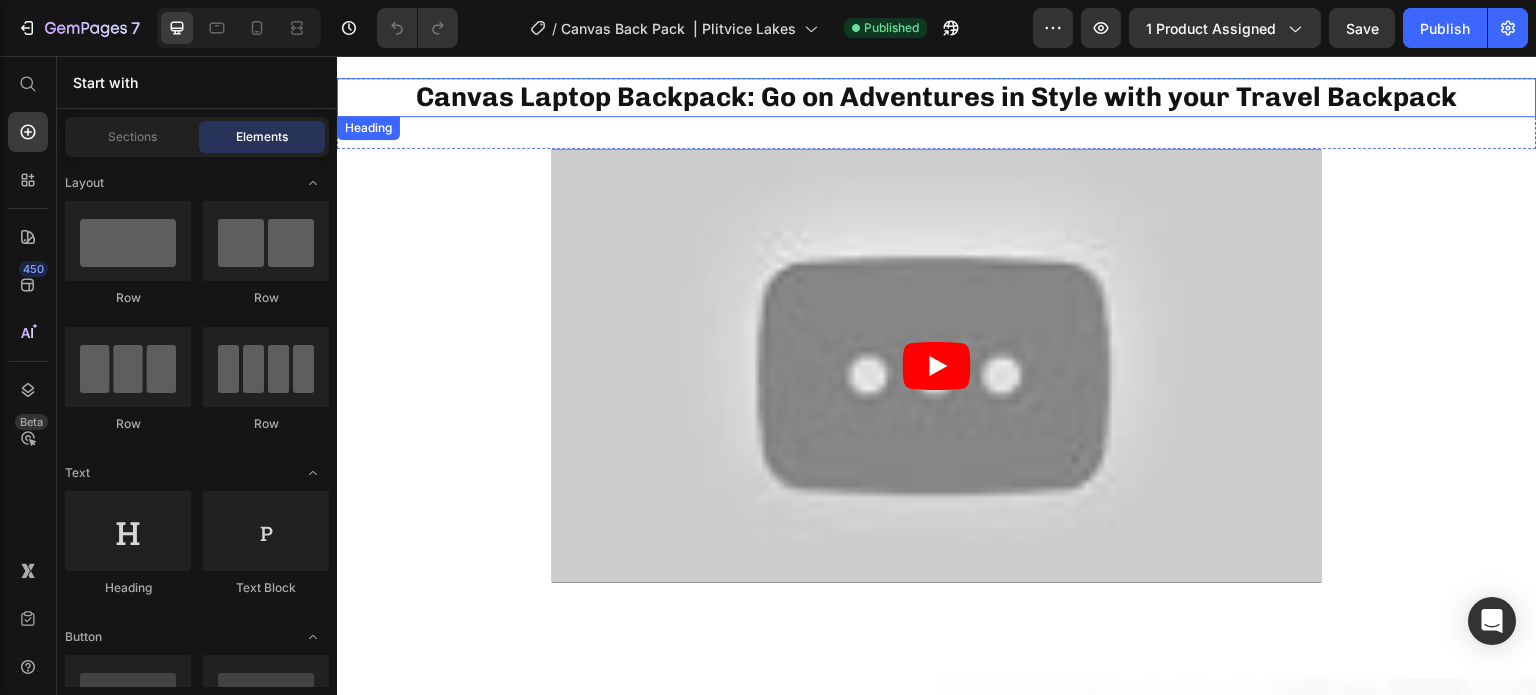 click on "Canvas Laptop Backpack: Go on Adventures in Style with your Travel Backpack" at bounding box center [937, 97] 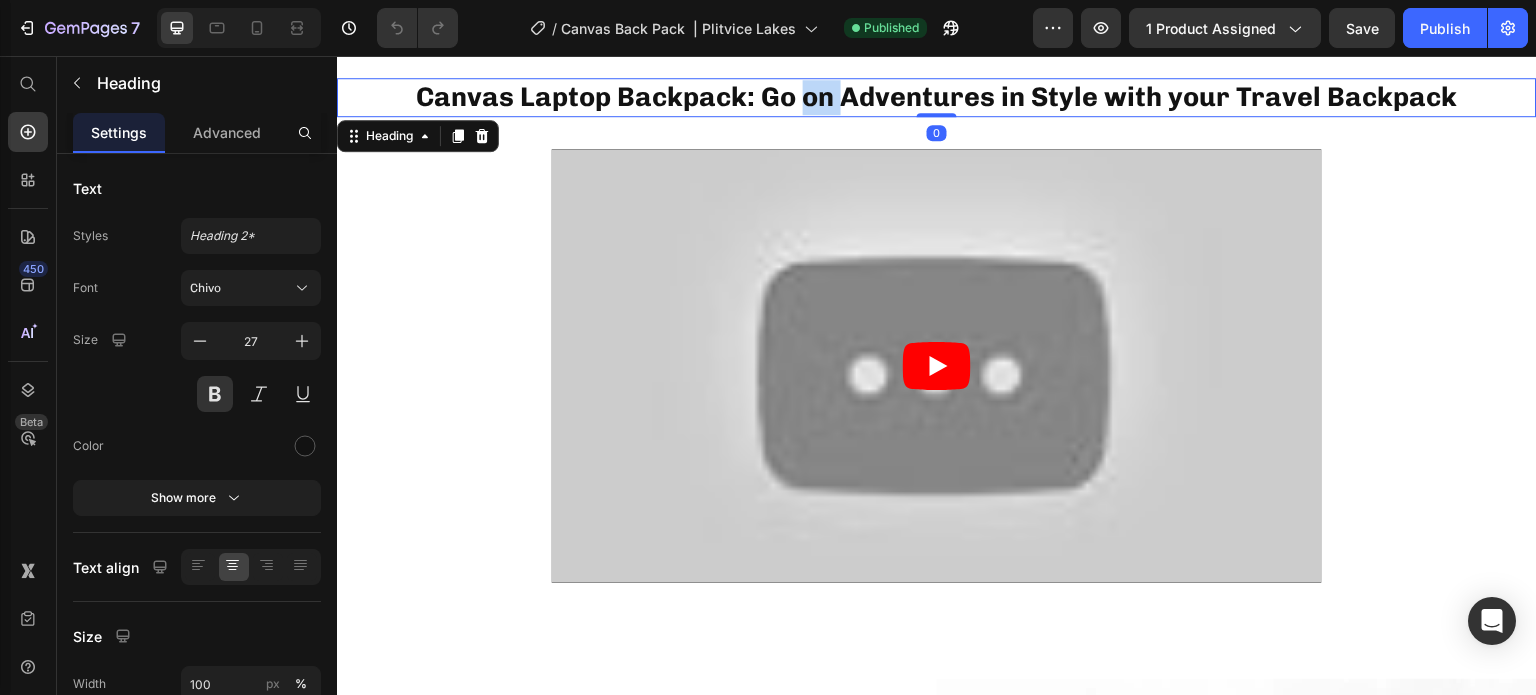 click on "Canvas Laptop Backpack: Go on Adventures in Style with your Travel Backpack" at bounding box center (937, 97) 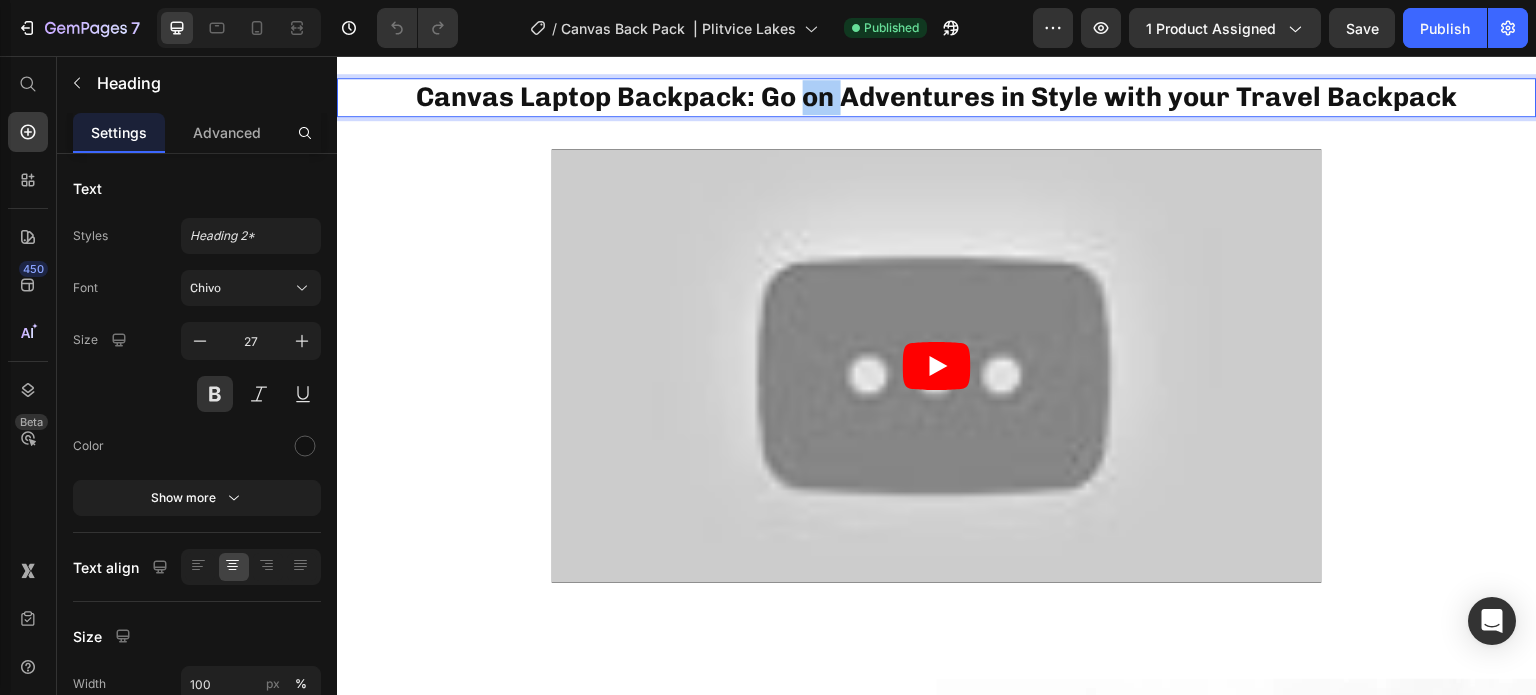 type on "121212" 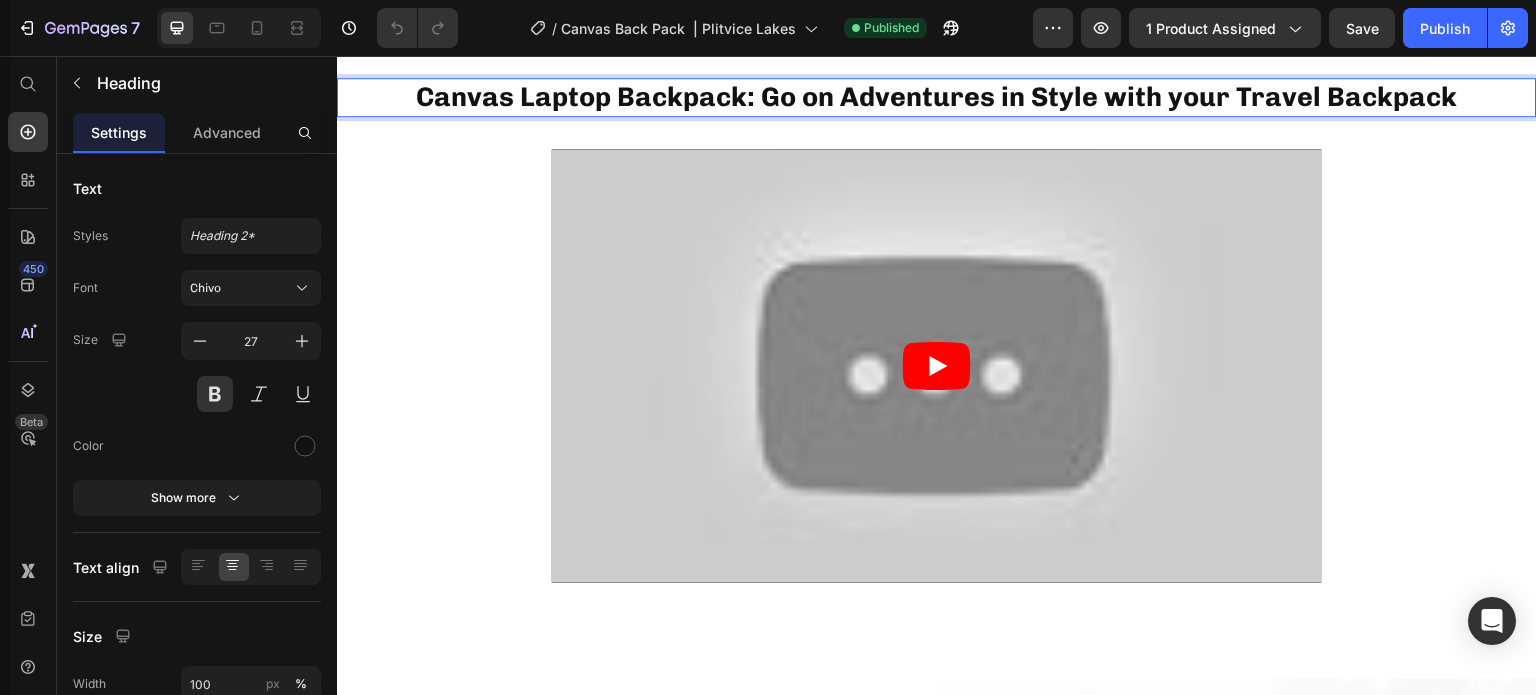 click on "Canvas Laptop Backpack: Go on Adventures in Style with your Travel Backpack" at bounding box center (937, 97) 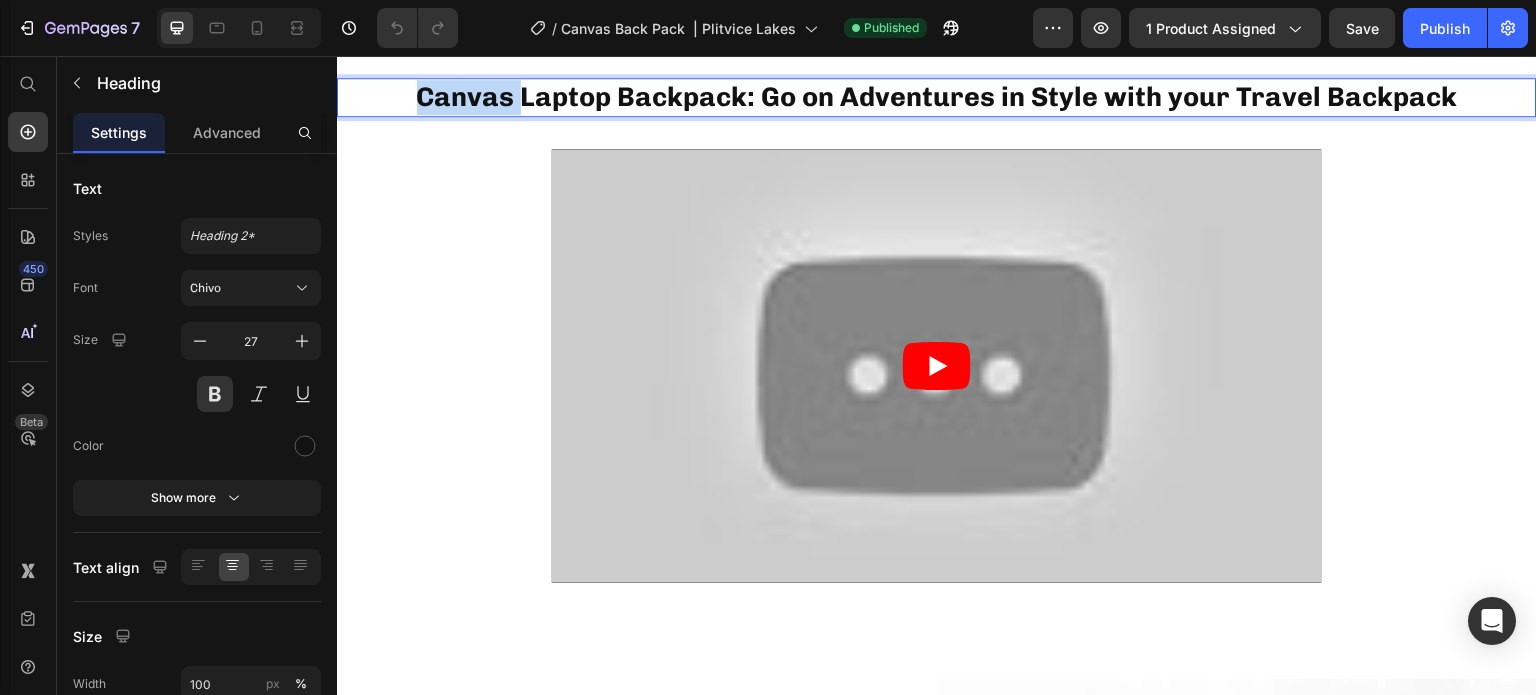 click on "Canvas Laptop Backpack: Go on Adventures in Style with your Travel Backpack" at bounding box center [937, 97] 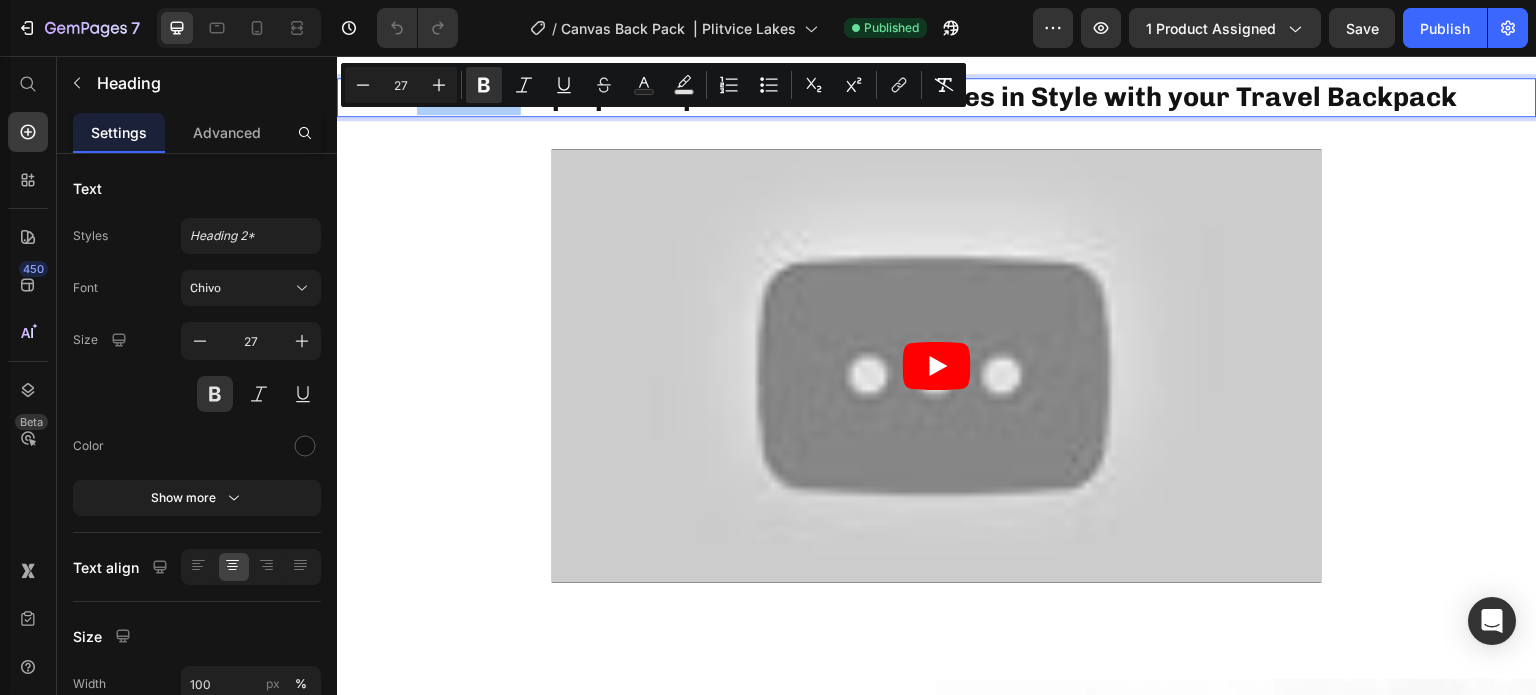 click on "Bold" at bounding box center (484, 85) 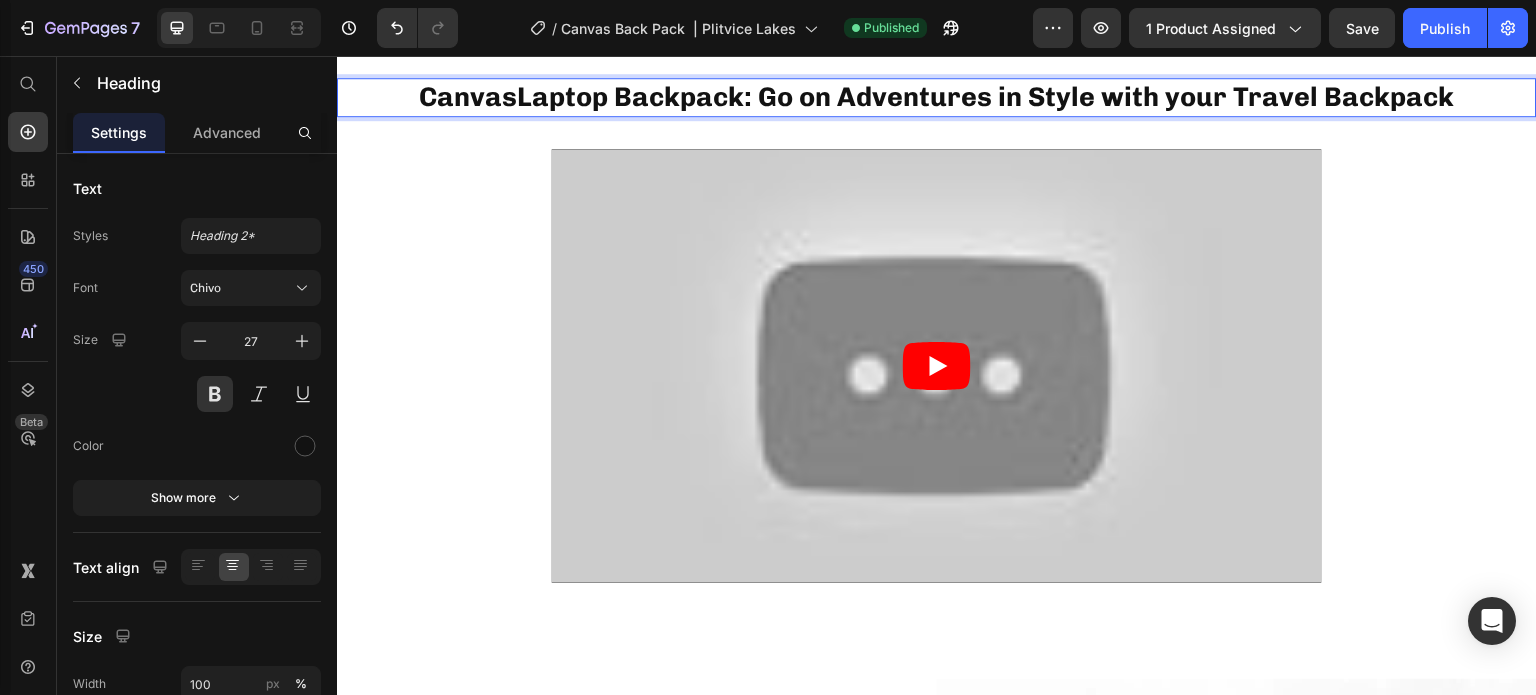 click on "Laptop Backpack: Go on Adventures in Style with your Travel Backpack" at bounding box center (986, 97) 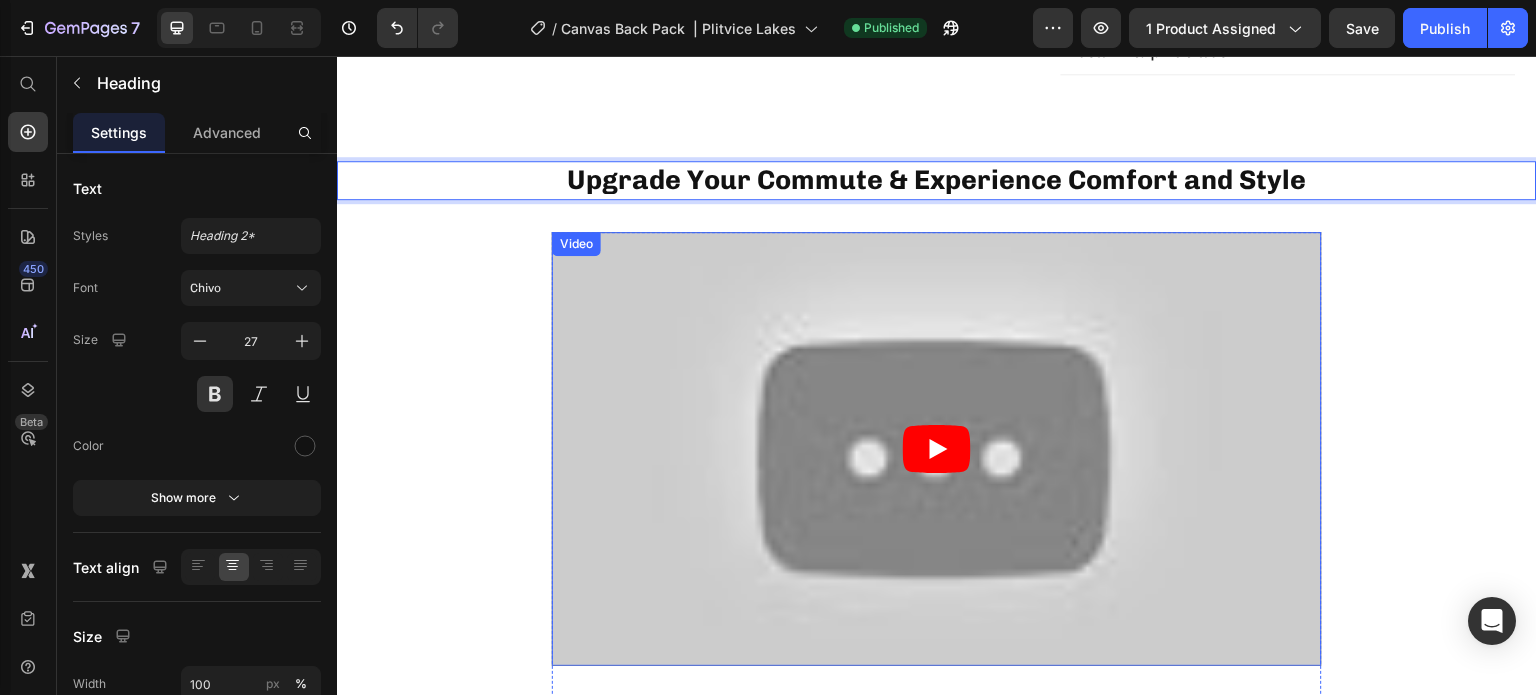 scroll, scrollTop: 819, scrollLeft: 0, axis: vertical 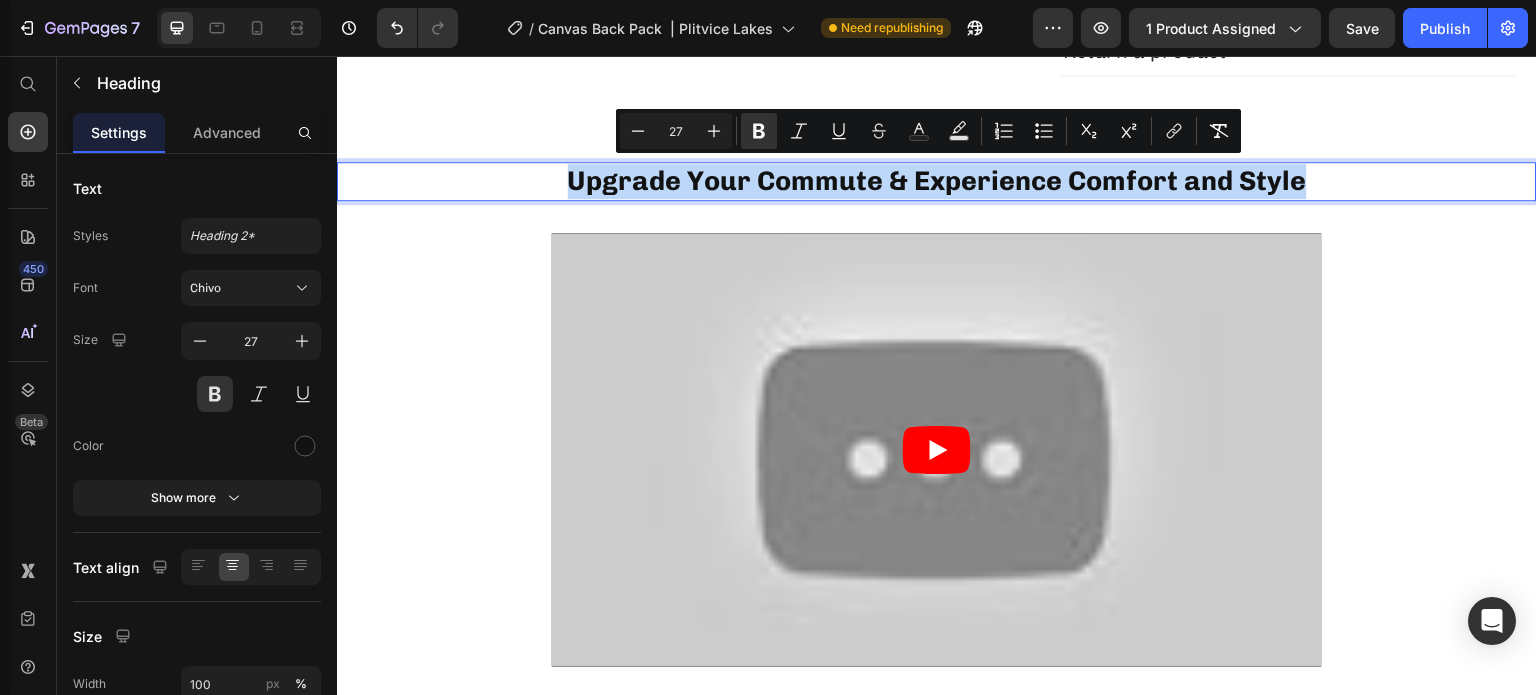 drag, startPoint x: 1300, startPoint y: 176, endPoint x: 566, endPoint y: 163, distance: 734.1151 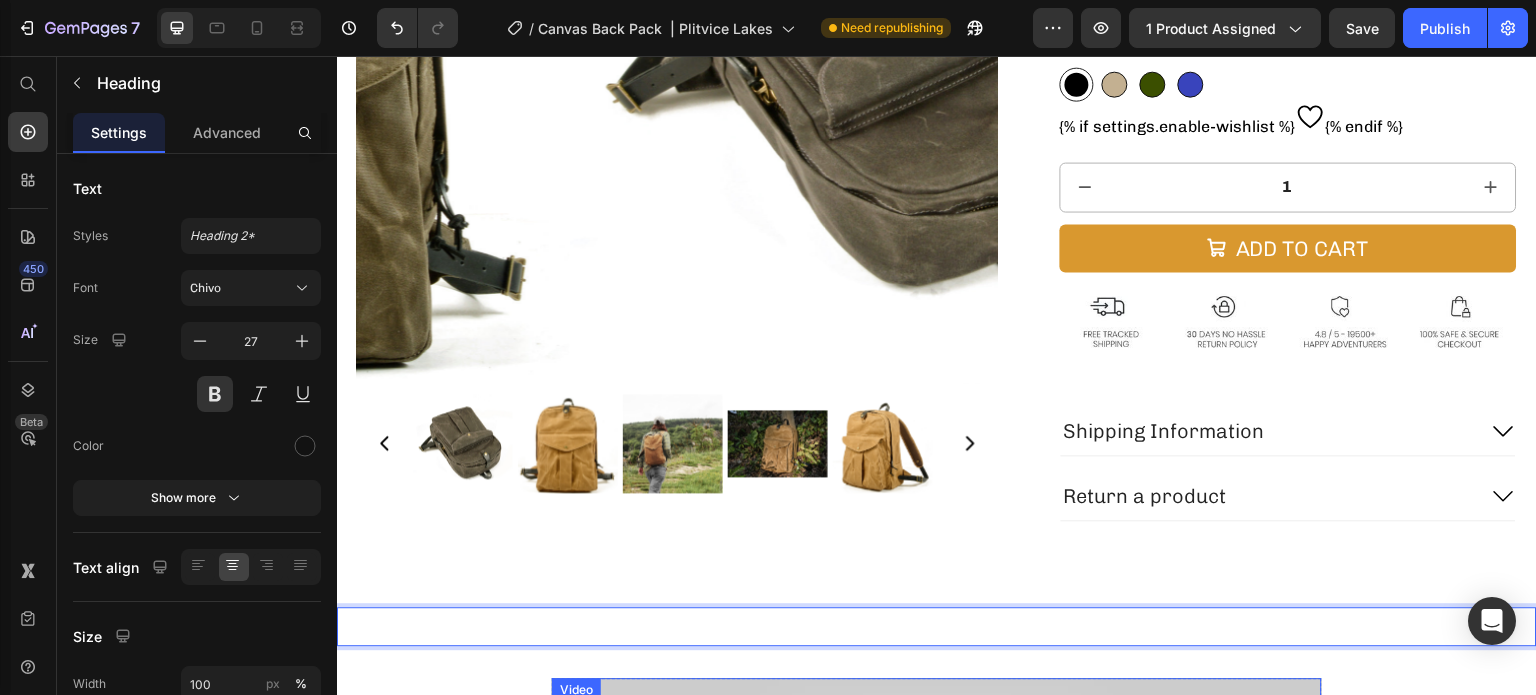 scroll, scrollTop: 160, scrollLeft: 0, axis: vertical 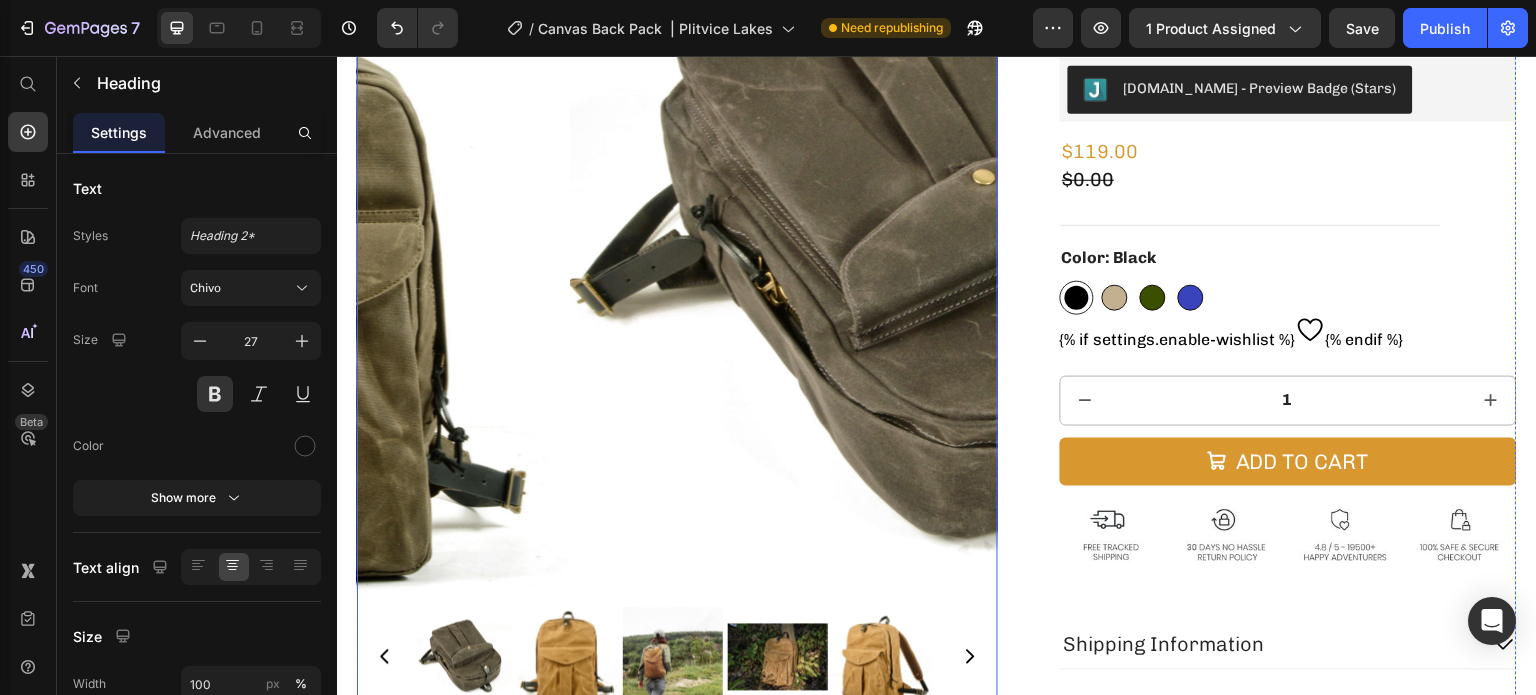 click at bounding box center [890, 277] 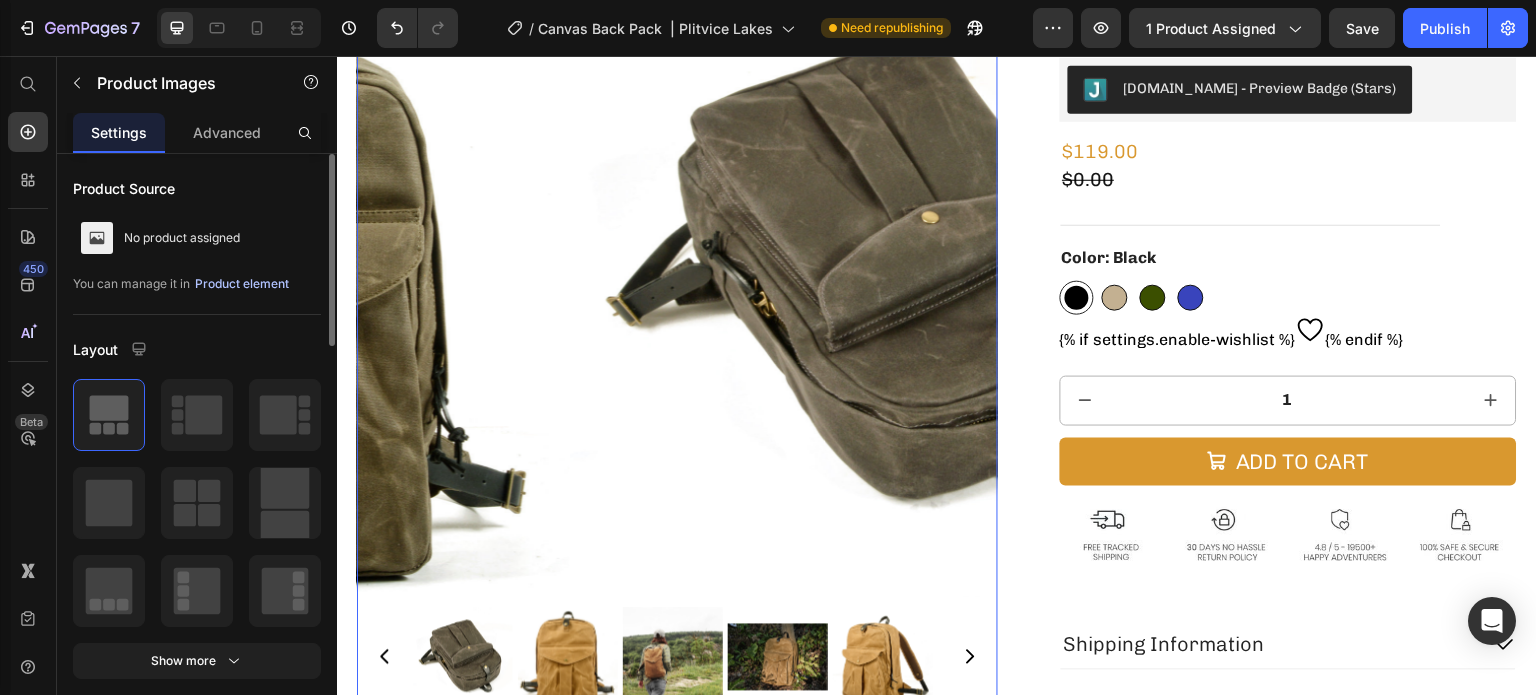 click on "Product element" at bounding box center (242, 284) 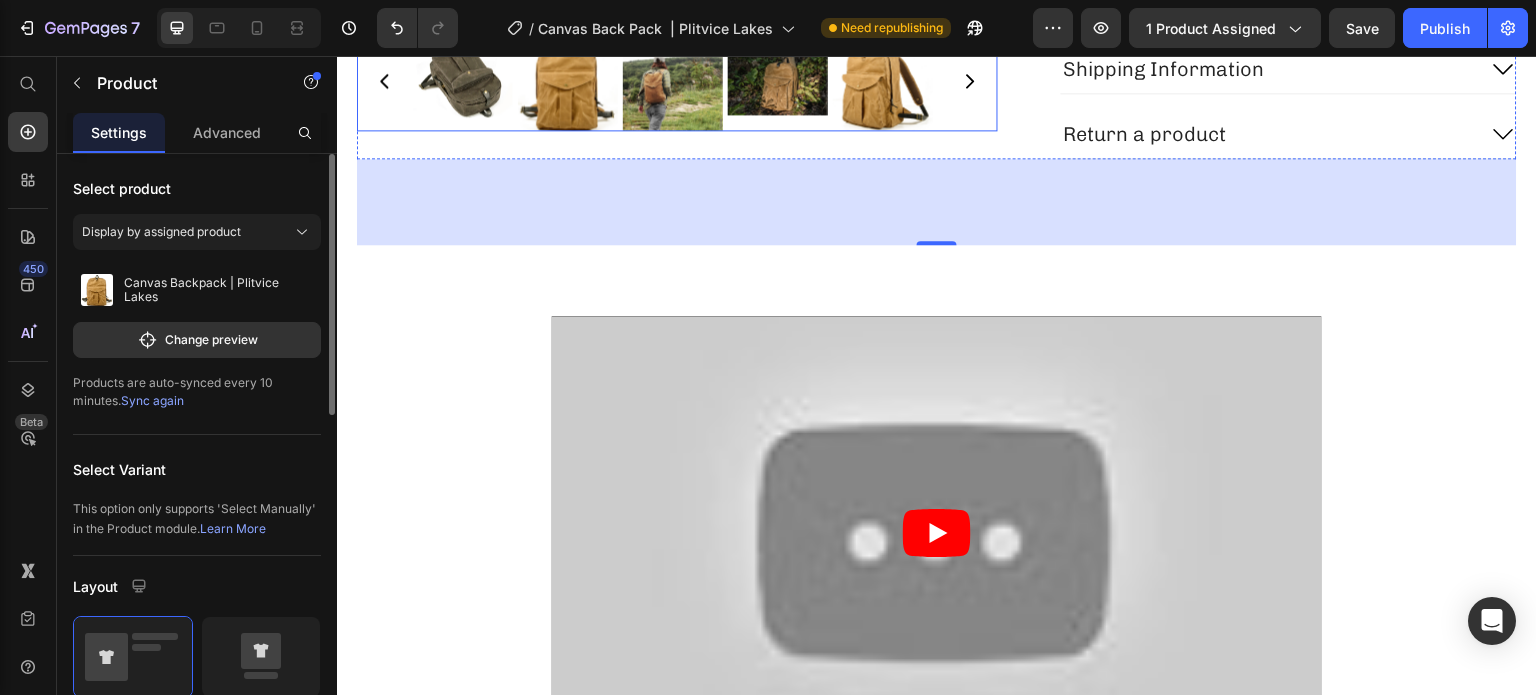 scroll, scrollTop: 732, scrollLeft: 0, axis: vertical 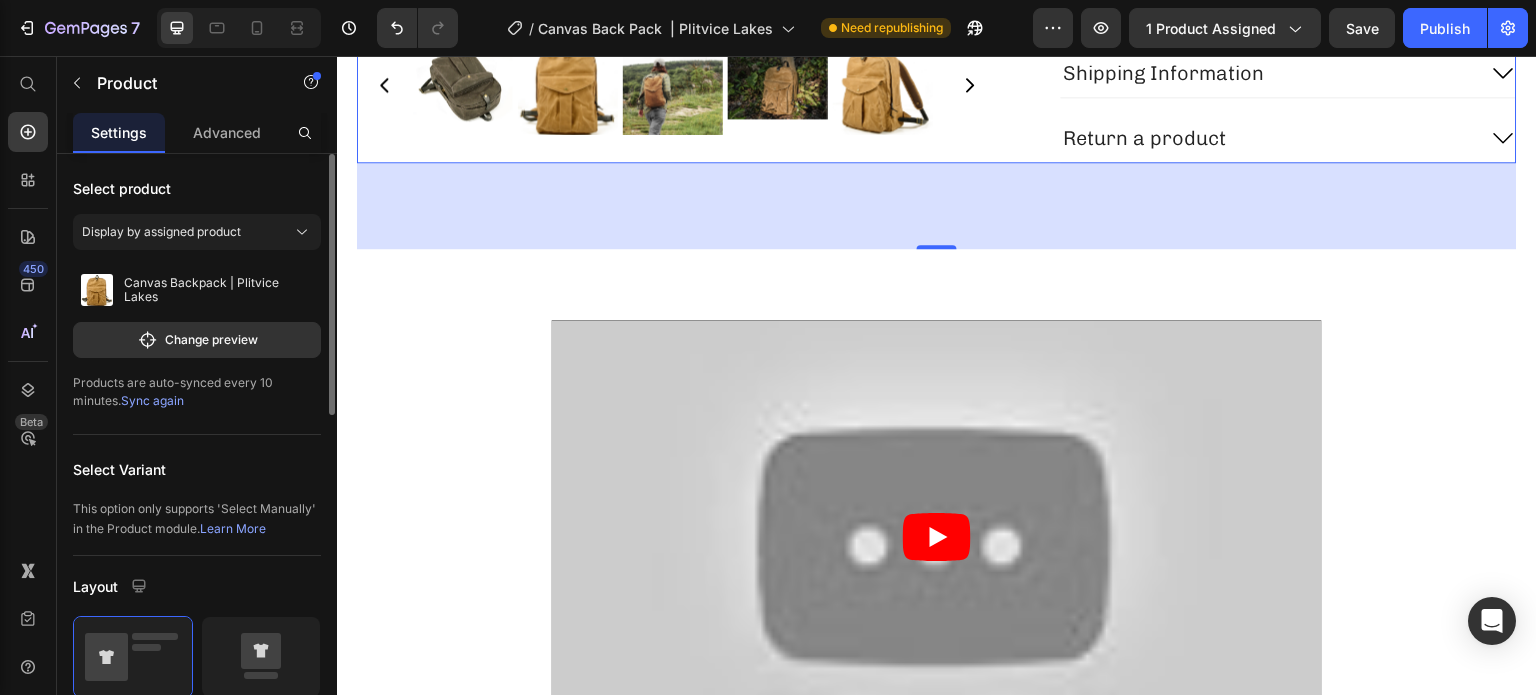 click on "86" at bounding box center (937, 206) 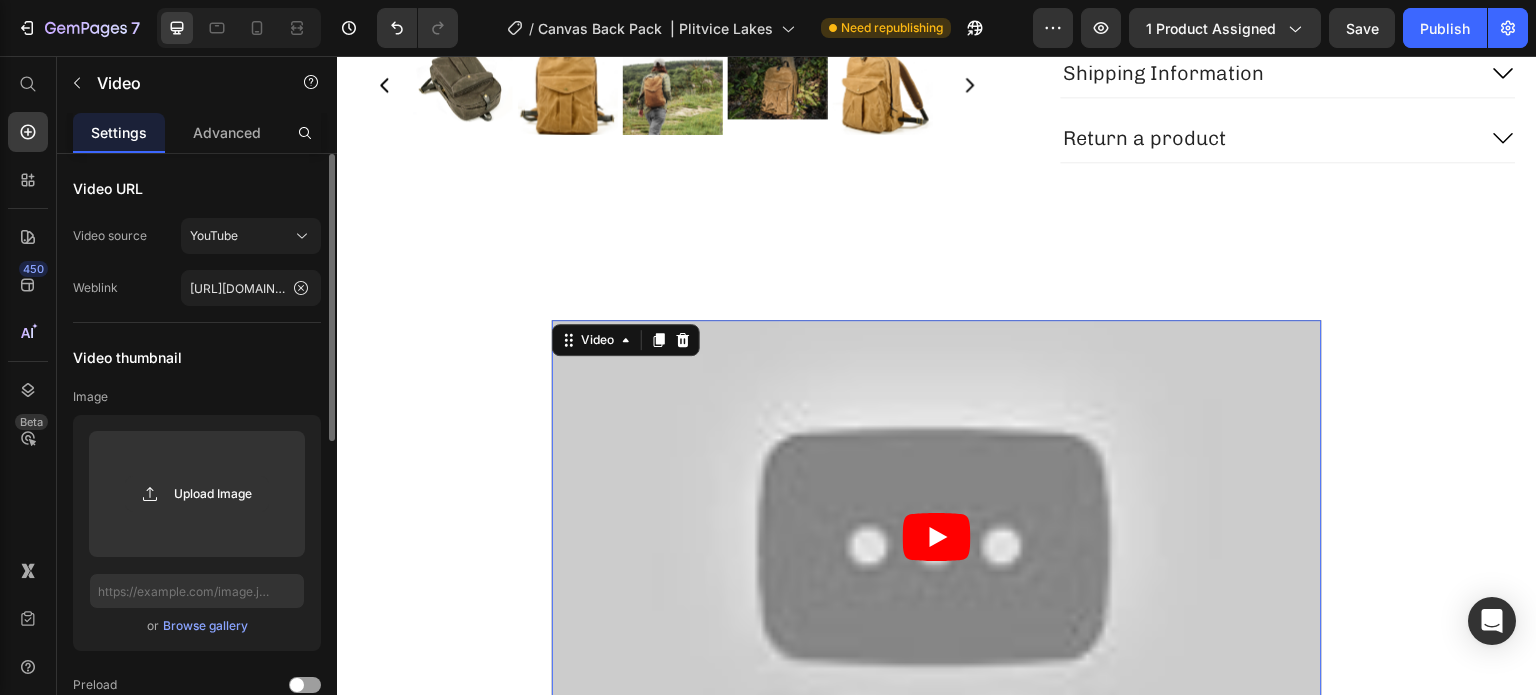 click at bounding box center (937, 536) 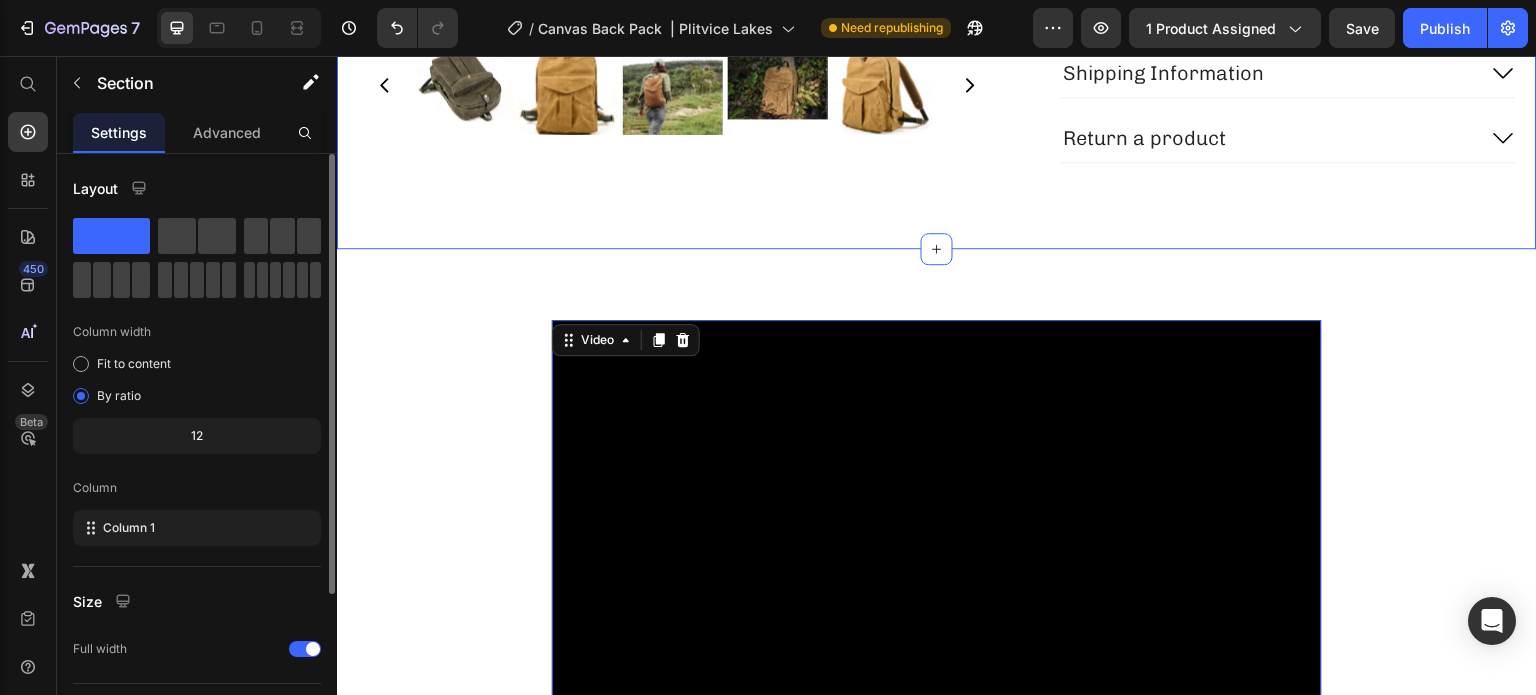 click on "Product Images Canvas Backpack  | Plitvice Lakes Product Title [DOMAIN_NAME] - Preview Badge (Stars) [DOMAIN_NAME] $119.00 Product Price $0.00 Product Price Row Color: Black Black Black Khaki Khaki Green Army Green Army Blue Blue Product Variants & Swatches {% if settings.enable-wishlist %}
{% endif %} Custom Code 1 Product Quantity
Add to cart Add to Cart Image Row
Shipping Information
Return a product Accordion Row Product" at bounding box center [937, -183] 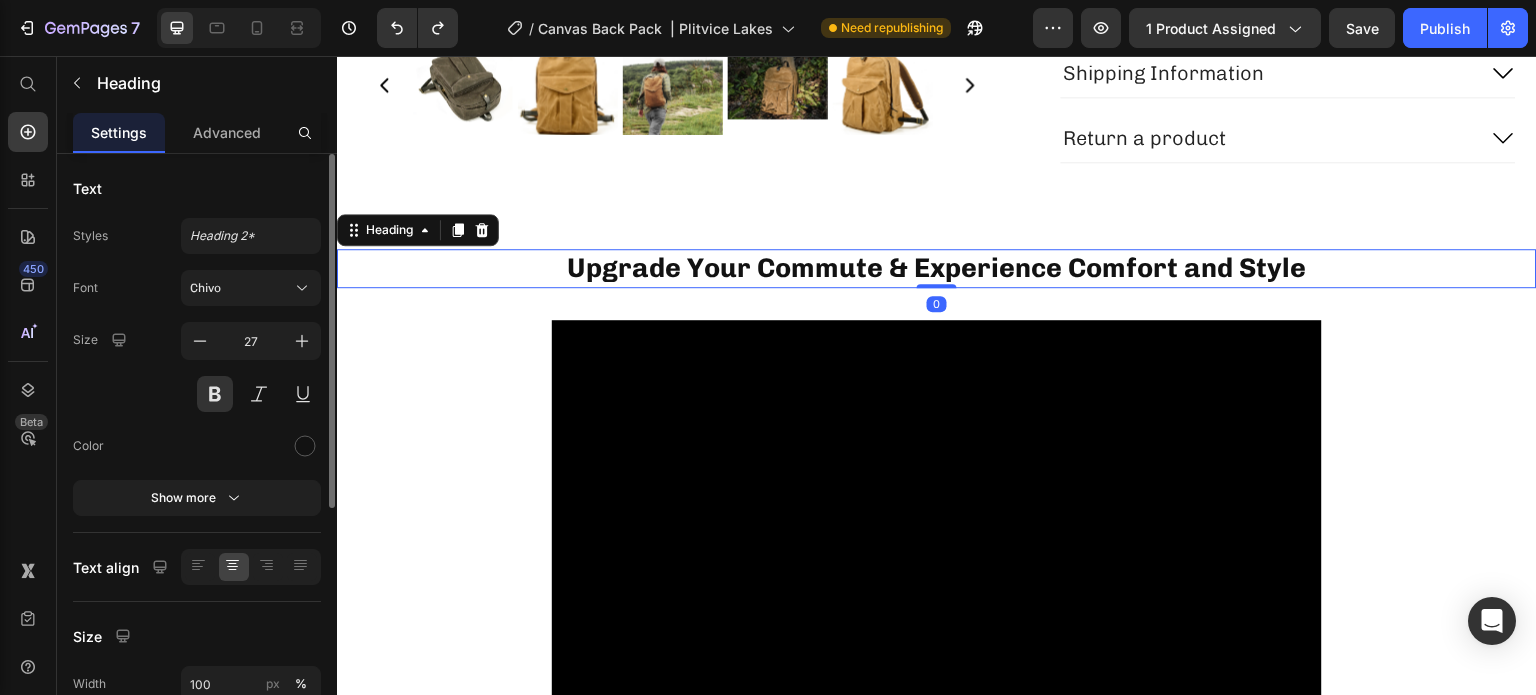 click on "Upgrade Your Commute & Experience Comfort and Style" at bounding box center (937, 268) 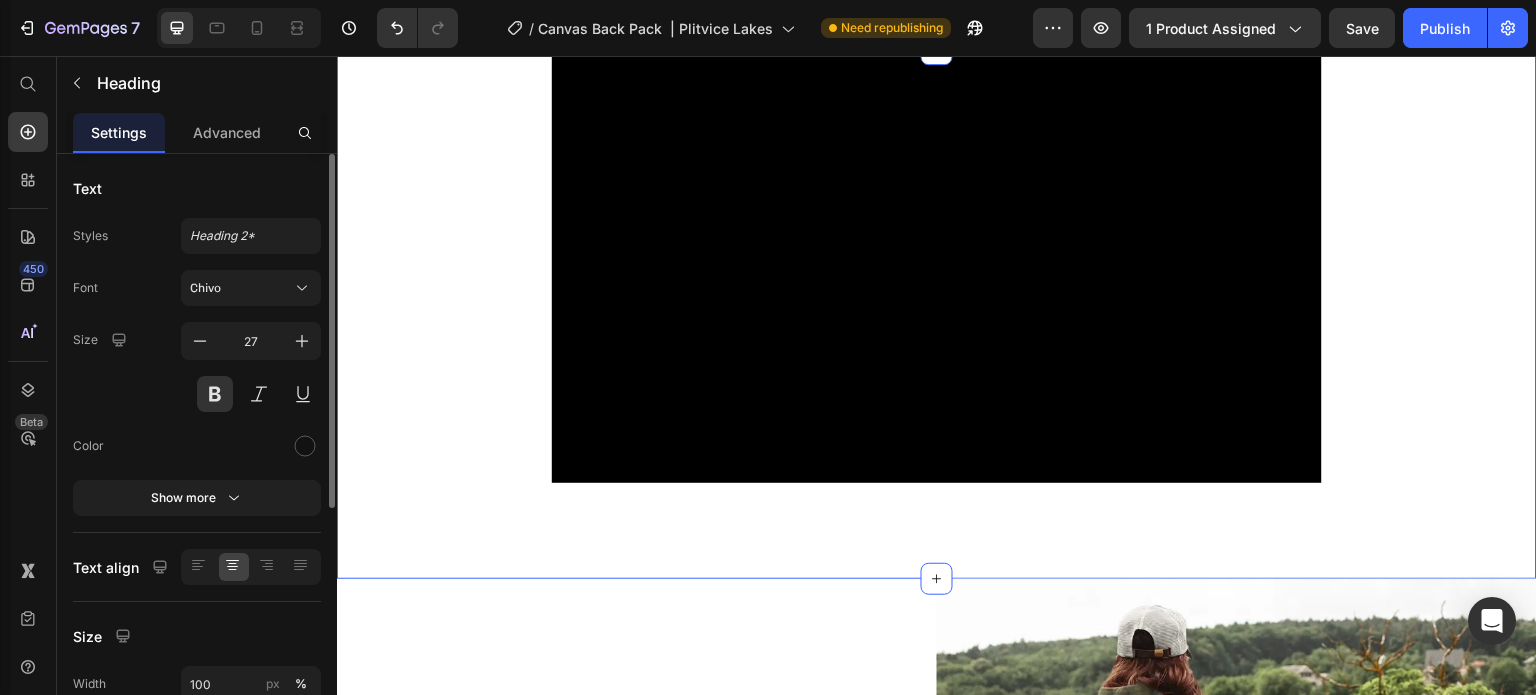 scroll, scrollTop: 1004, scrollLeft: 0, axis: vertical 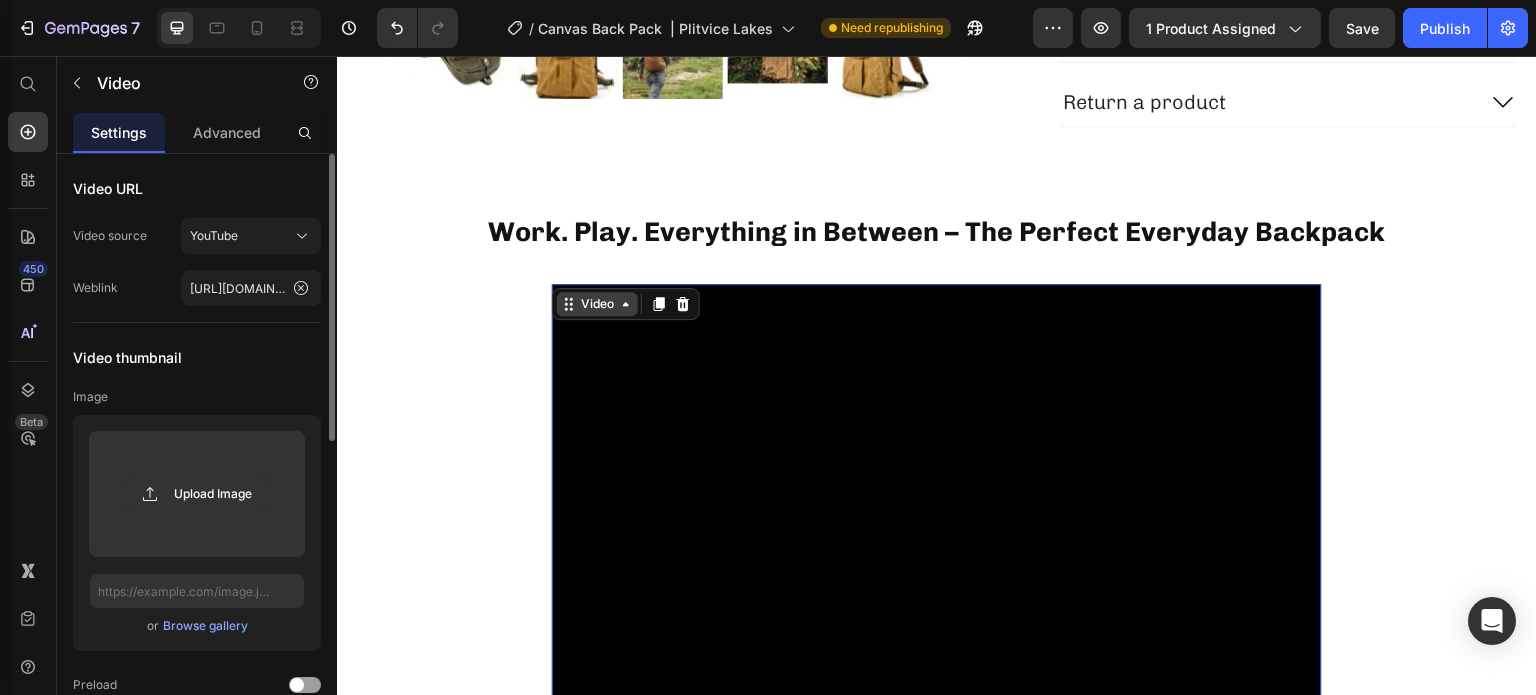 click on "Video" at bounding box center (597, 304) 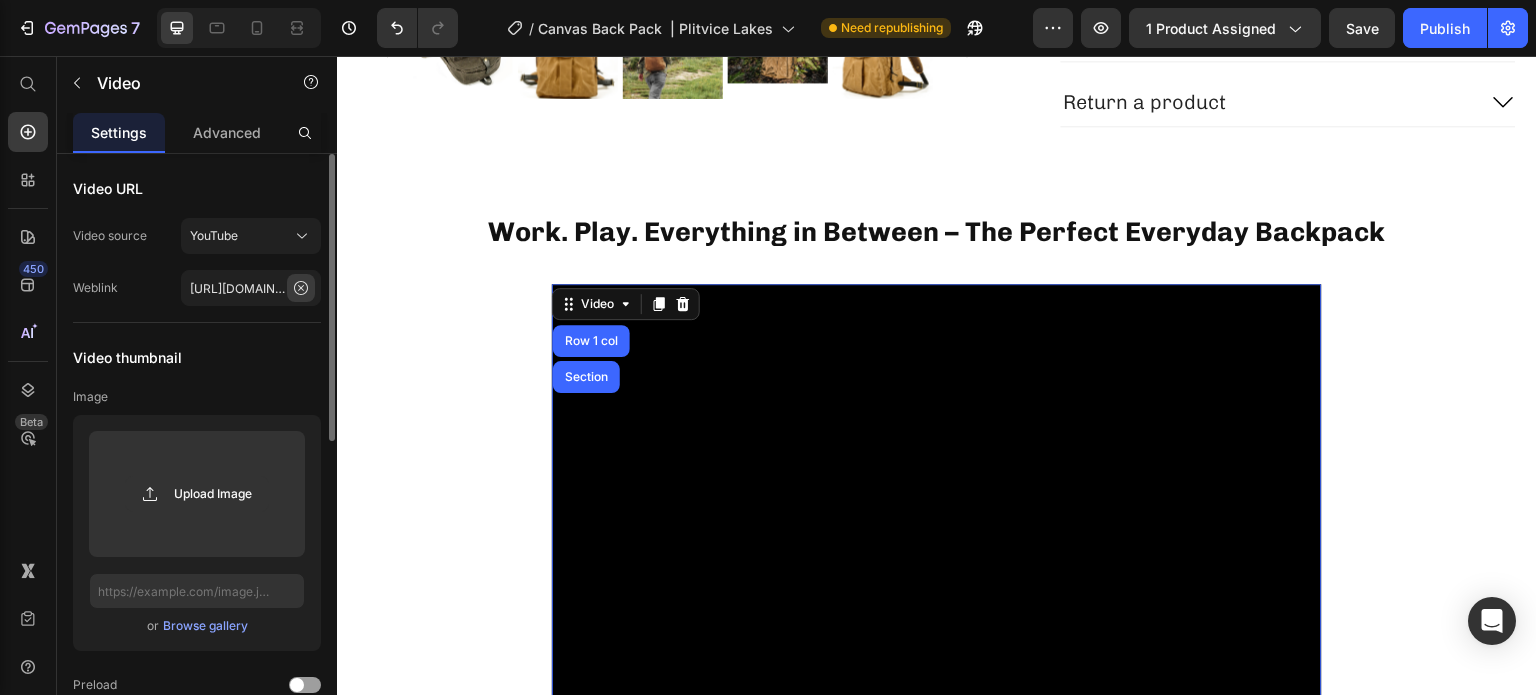 click 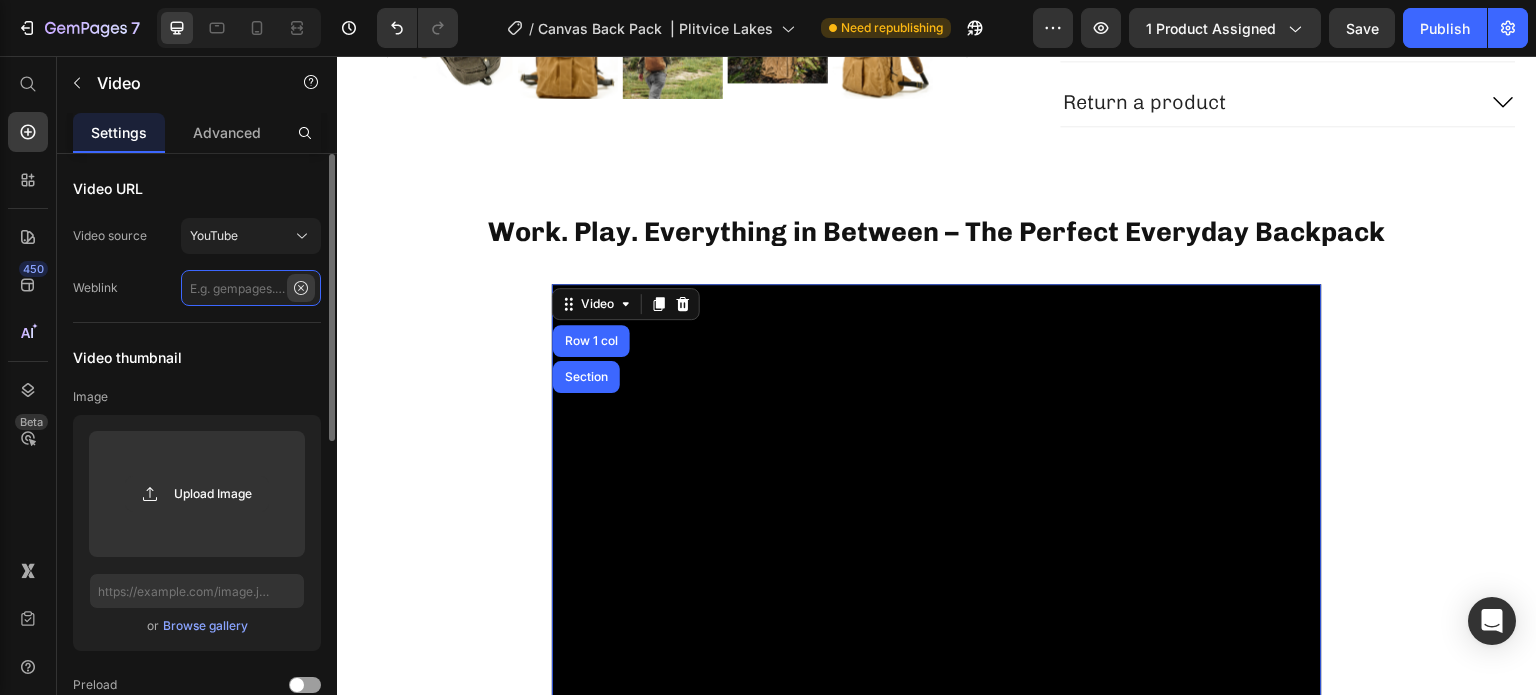 scroll, scrollTop: 0, scrollLeft: 0, axis: both 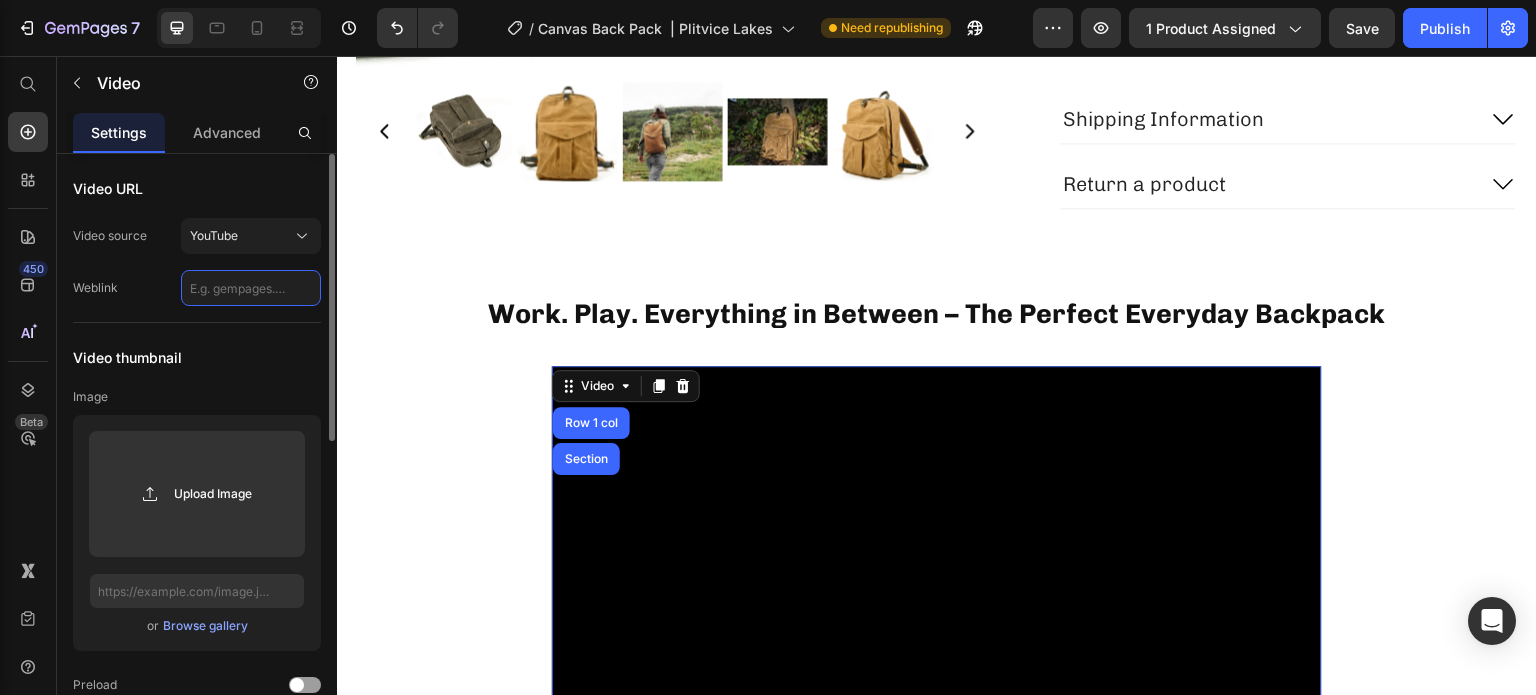 paste on "[URL][DOMAIN_NAME]" 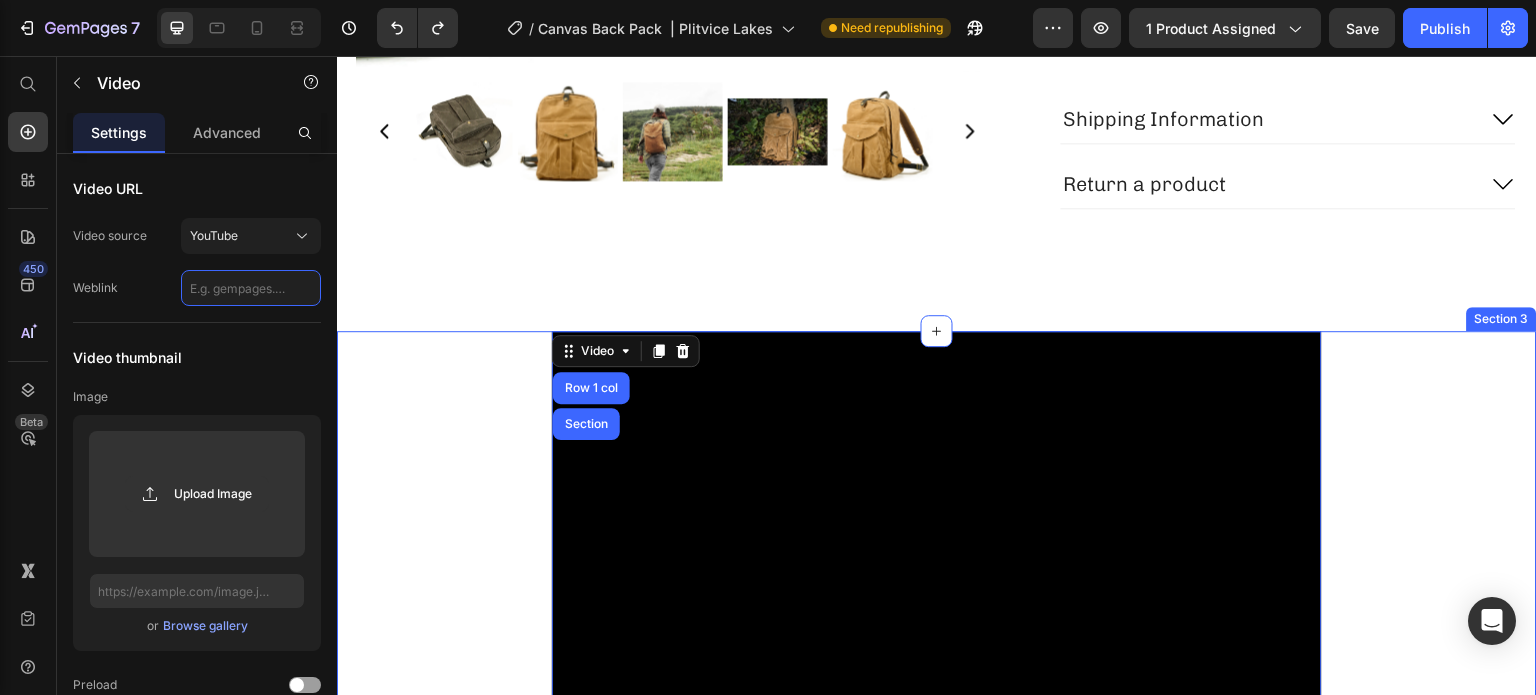 scroll, scrollTop: 0, scrollLeft: 0, axis: both 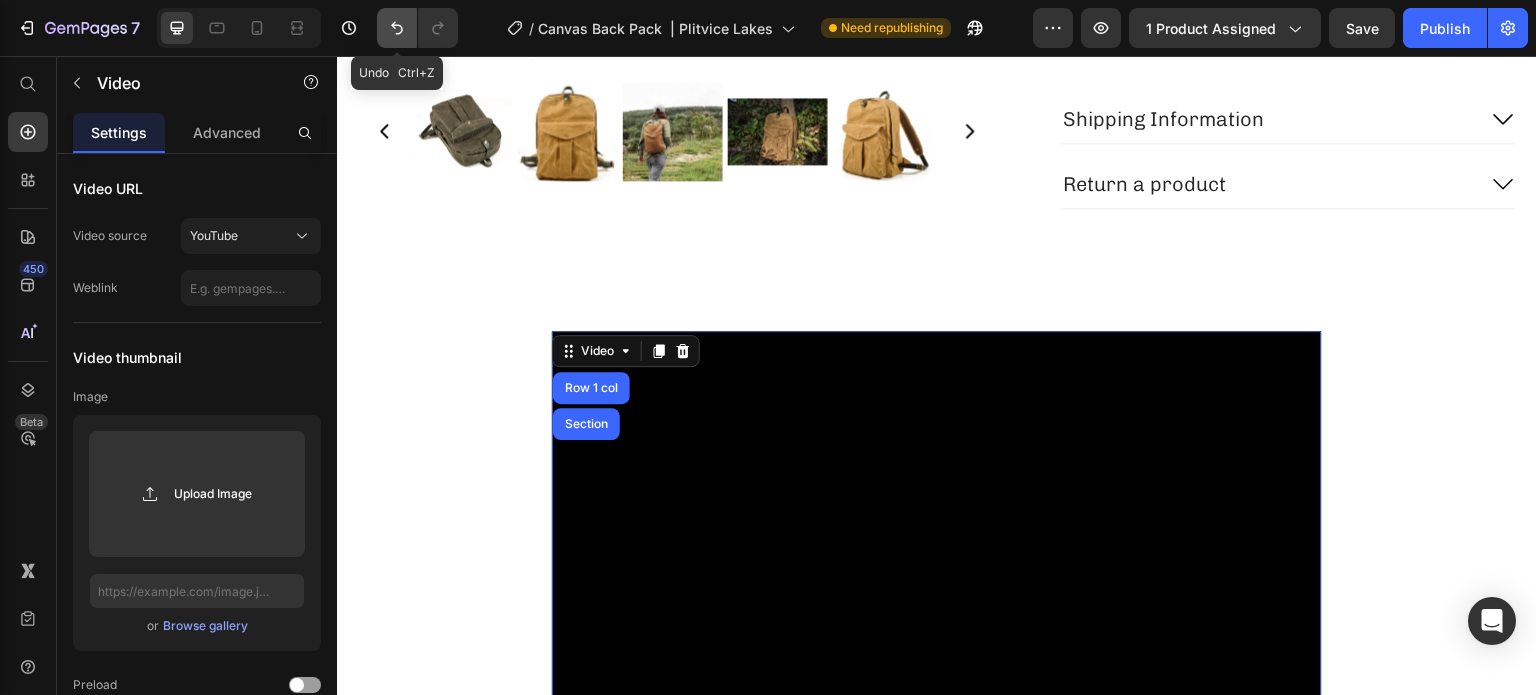 click 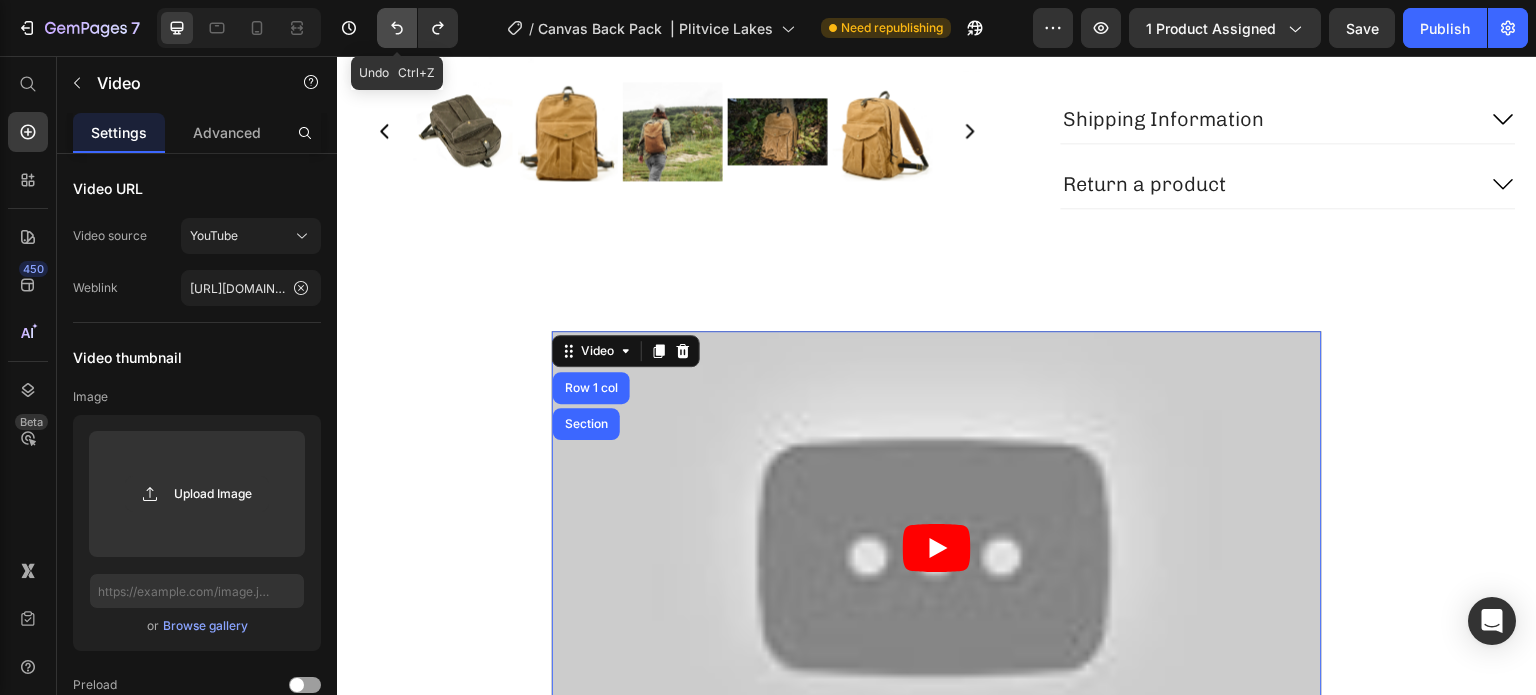 click 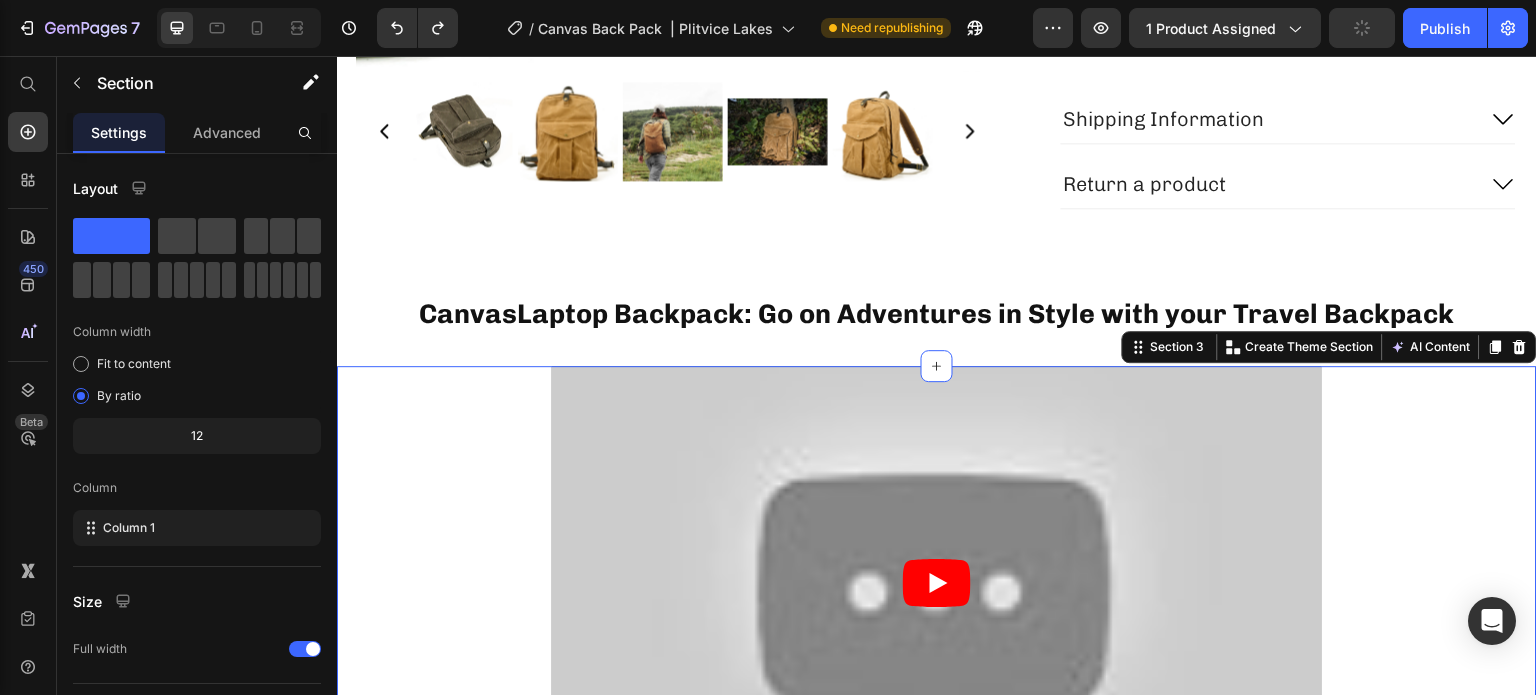 click on "Video Row" at bounding box center [937, 606] 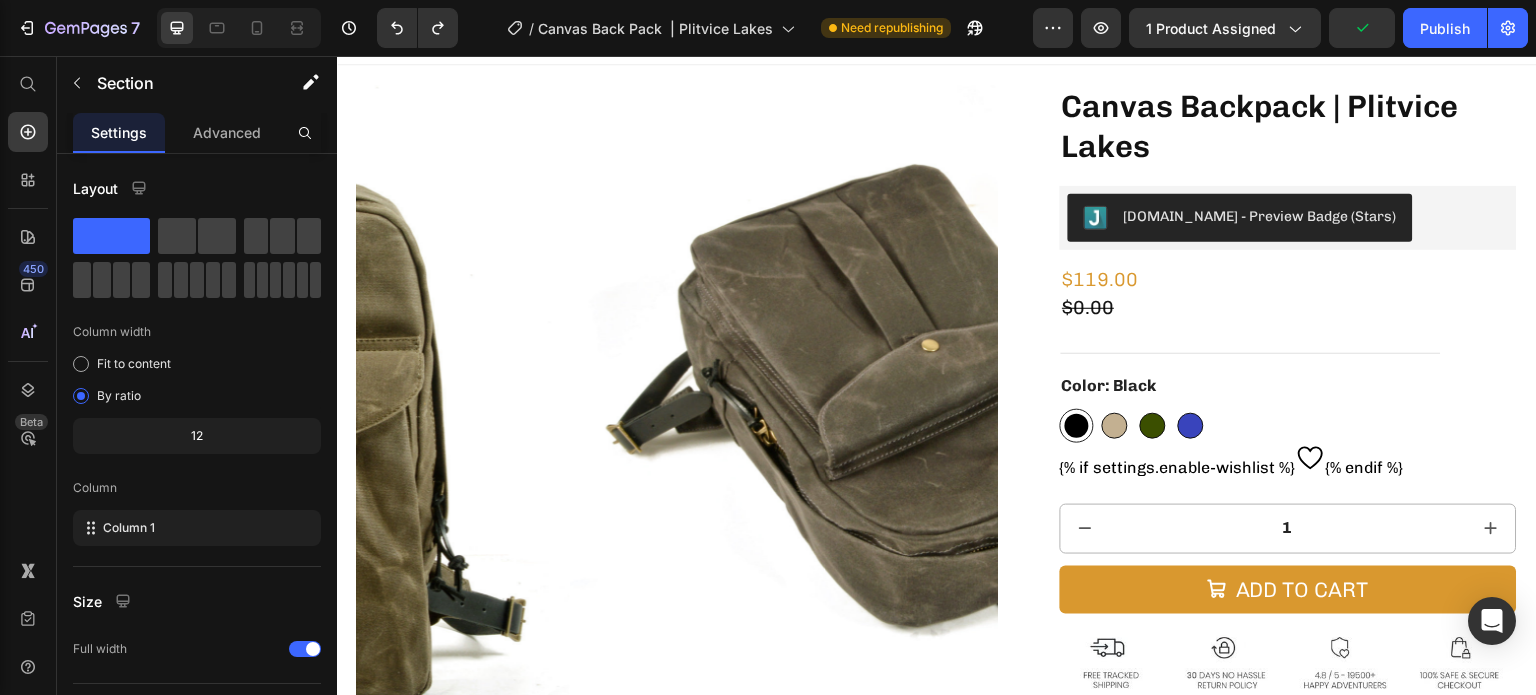 scroll, scrollTop: 0, scrollLeft: 0, axis: both 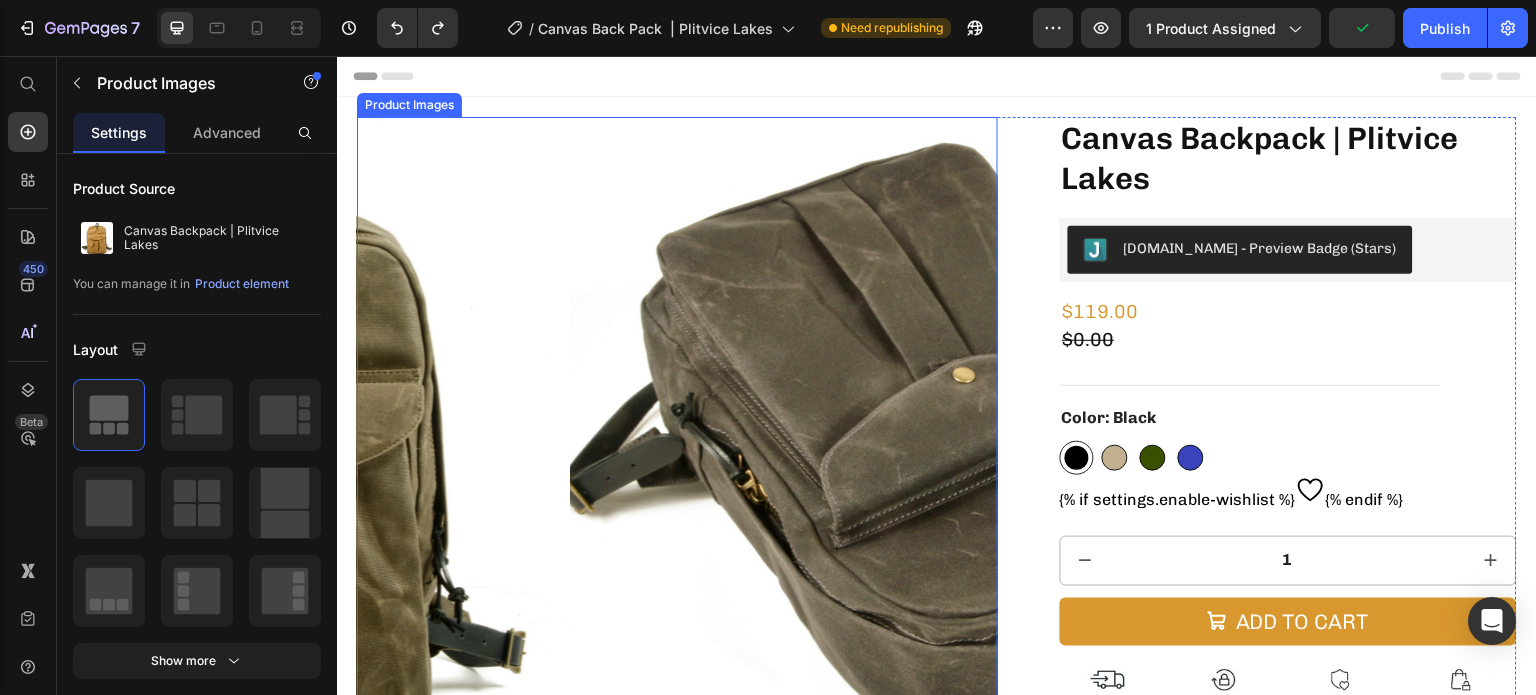 click at bounding box center [890, 437] 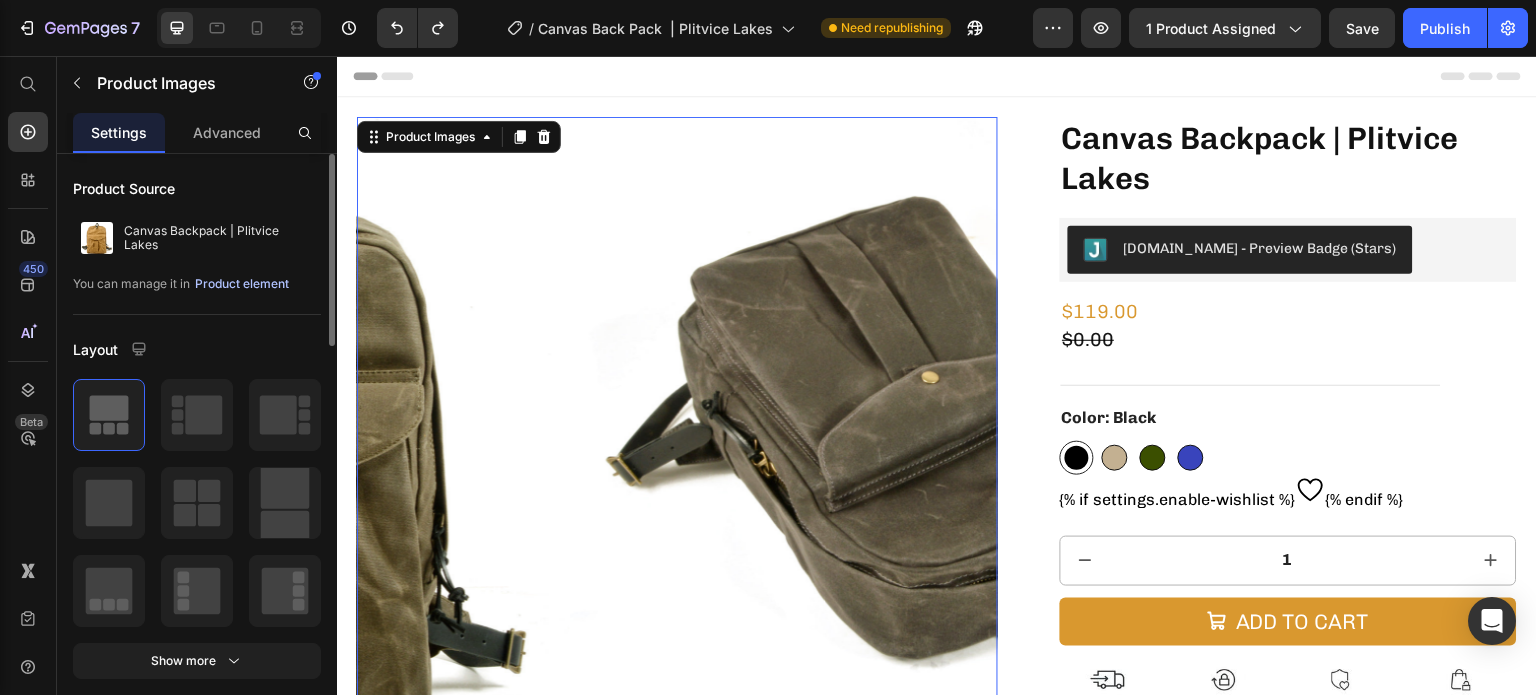 click on "Product element" at bounding box center (242, 284) 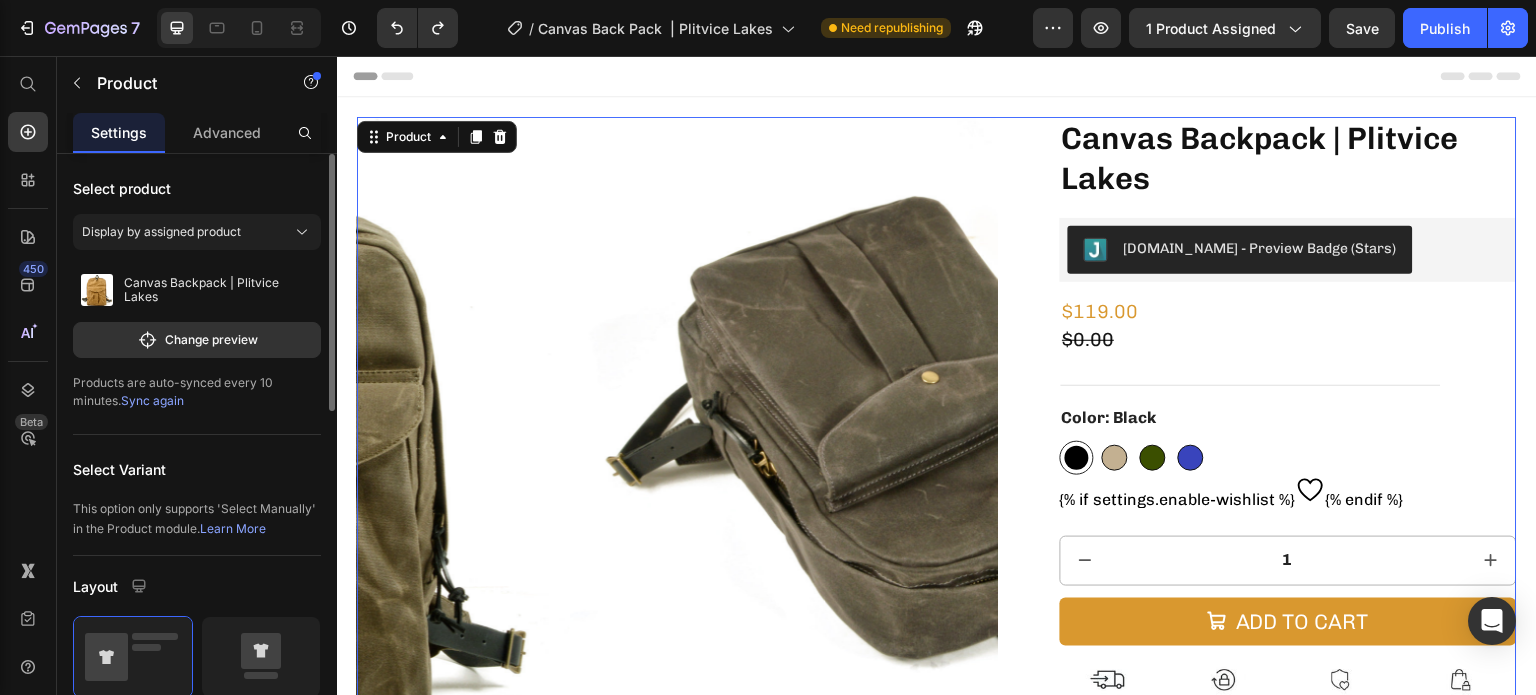 click on "Sync again" at bounding box center [152, 400] 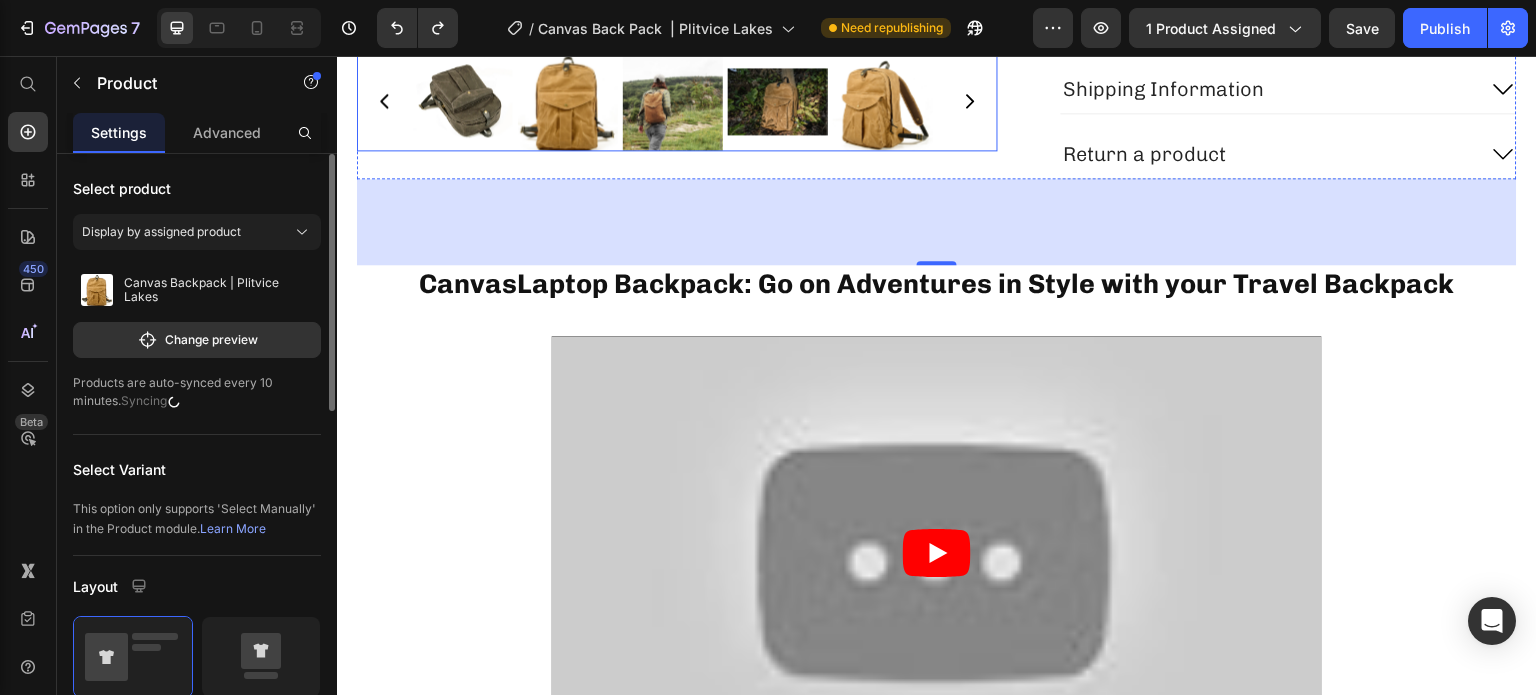scroll, scrollTop: 851, scrollLeft: 0, axis: vertical 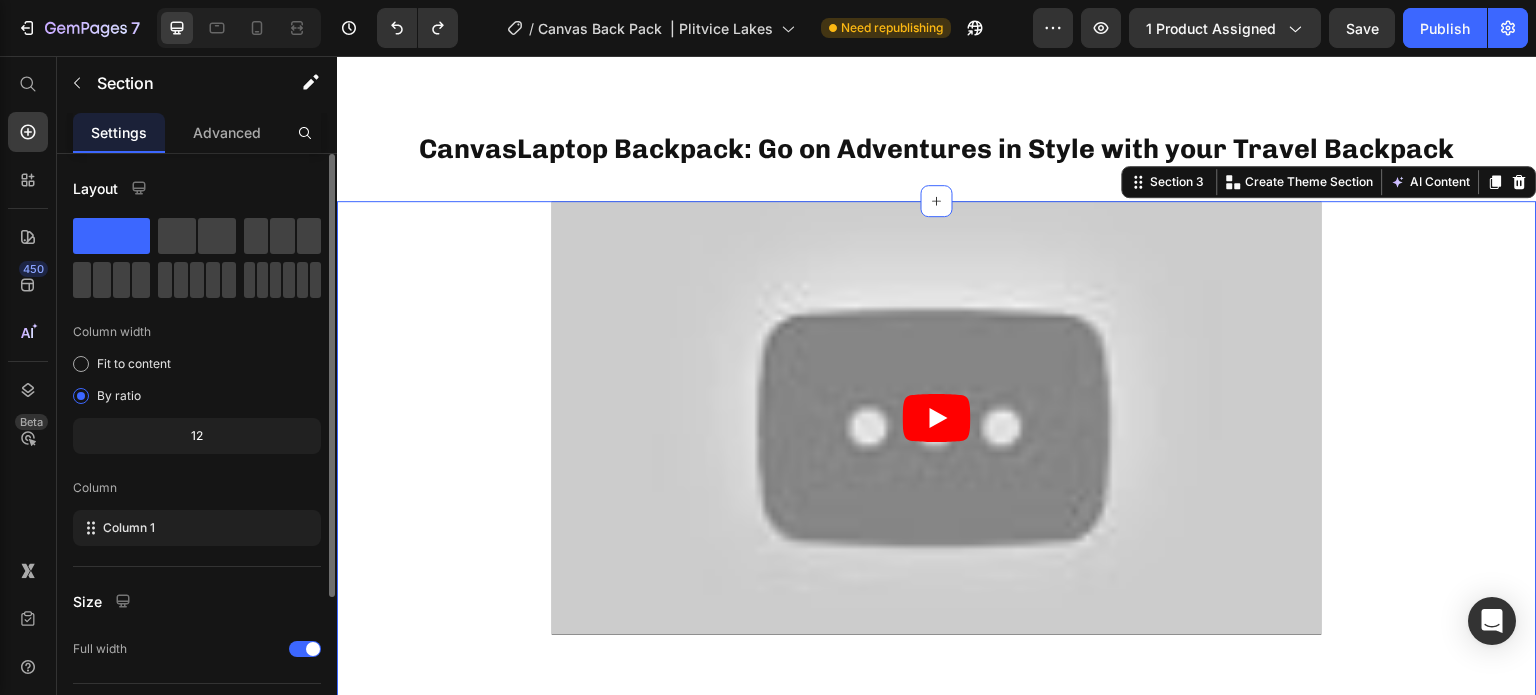 click on "Video Row" at bounding box center [937, 441] 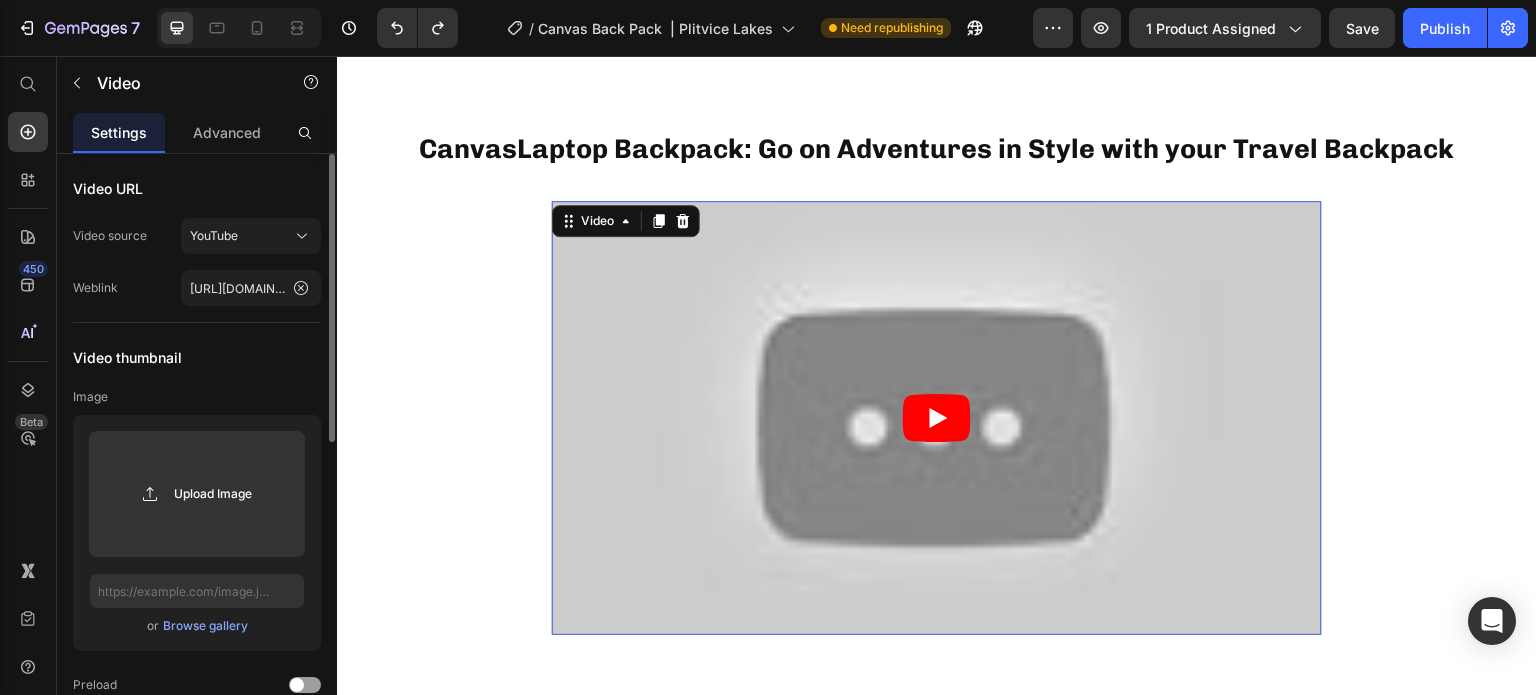 click at bounding box center (937, 417) 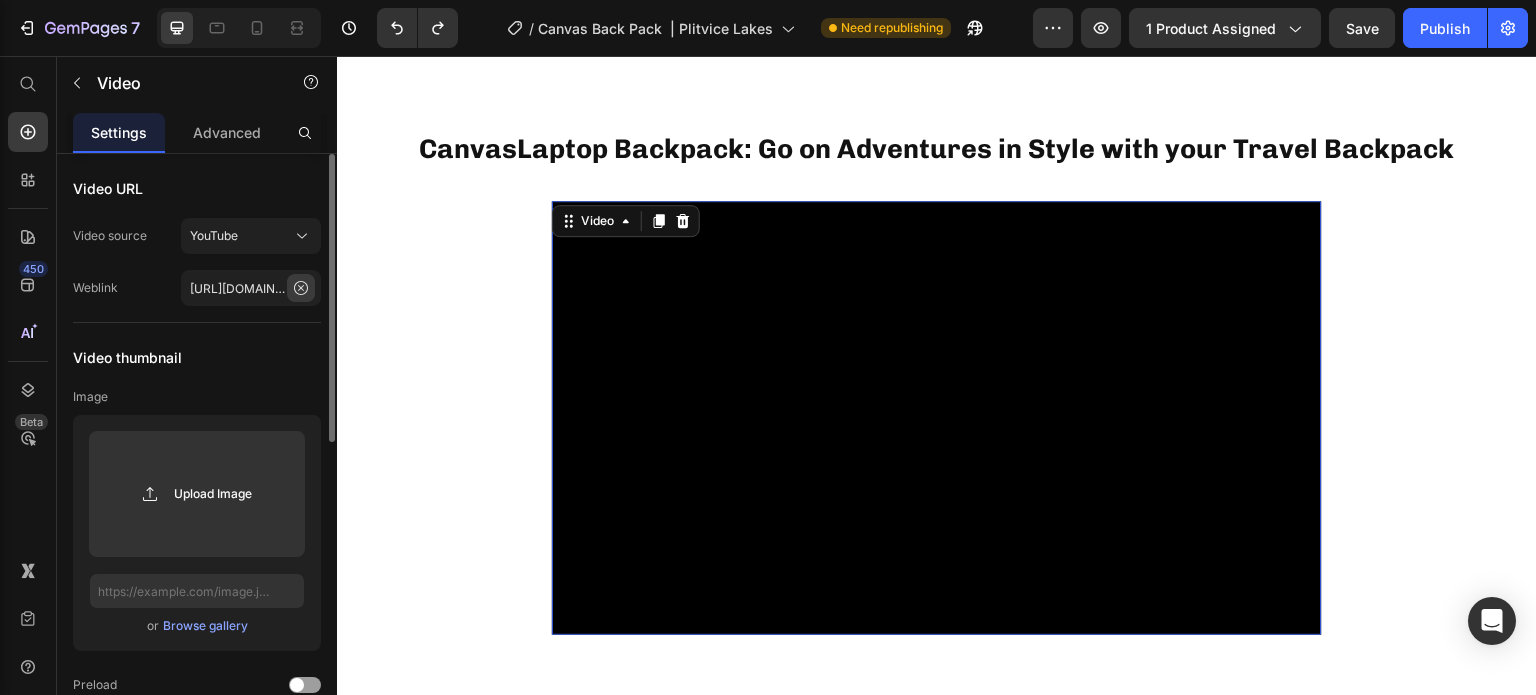 click 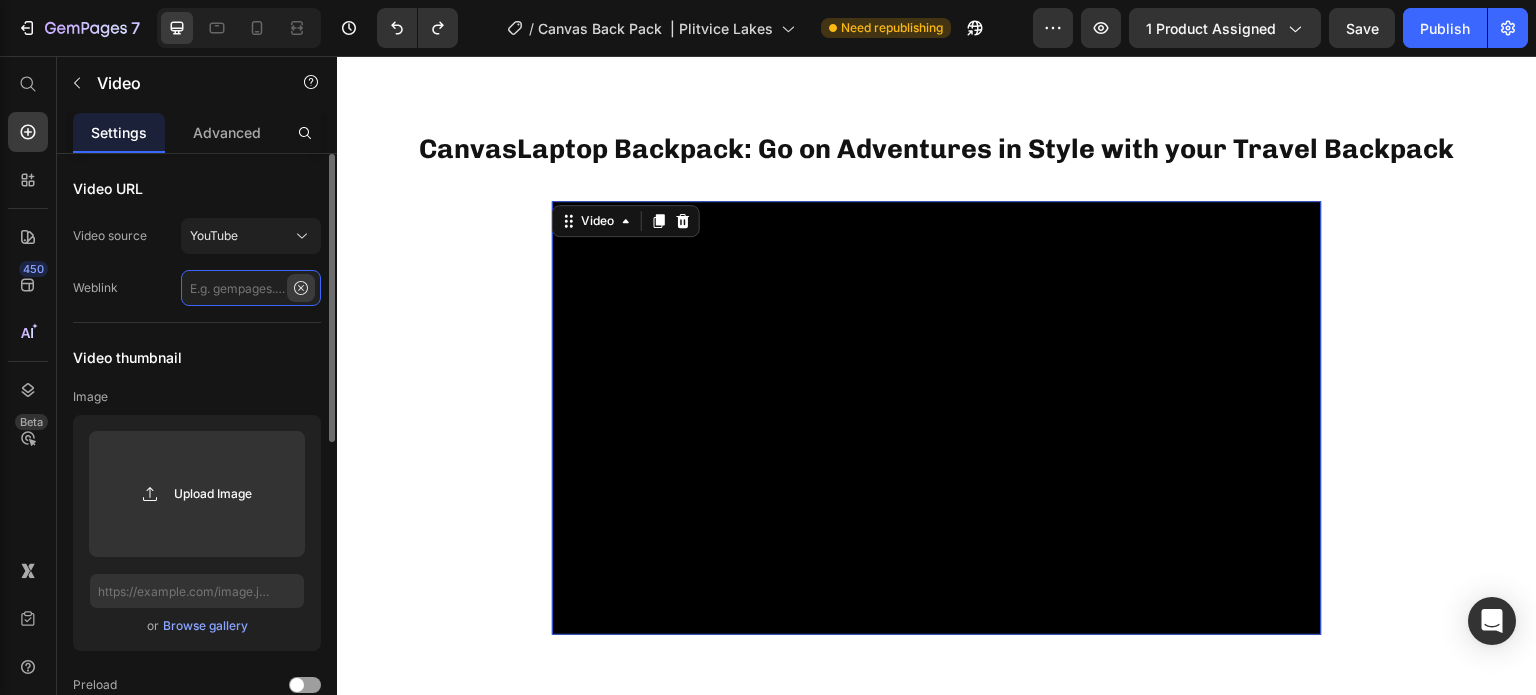 scroll, scrollTop: 0, scrollLeft: 0, axis: both 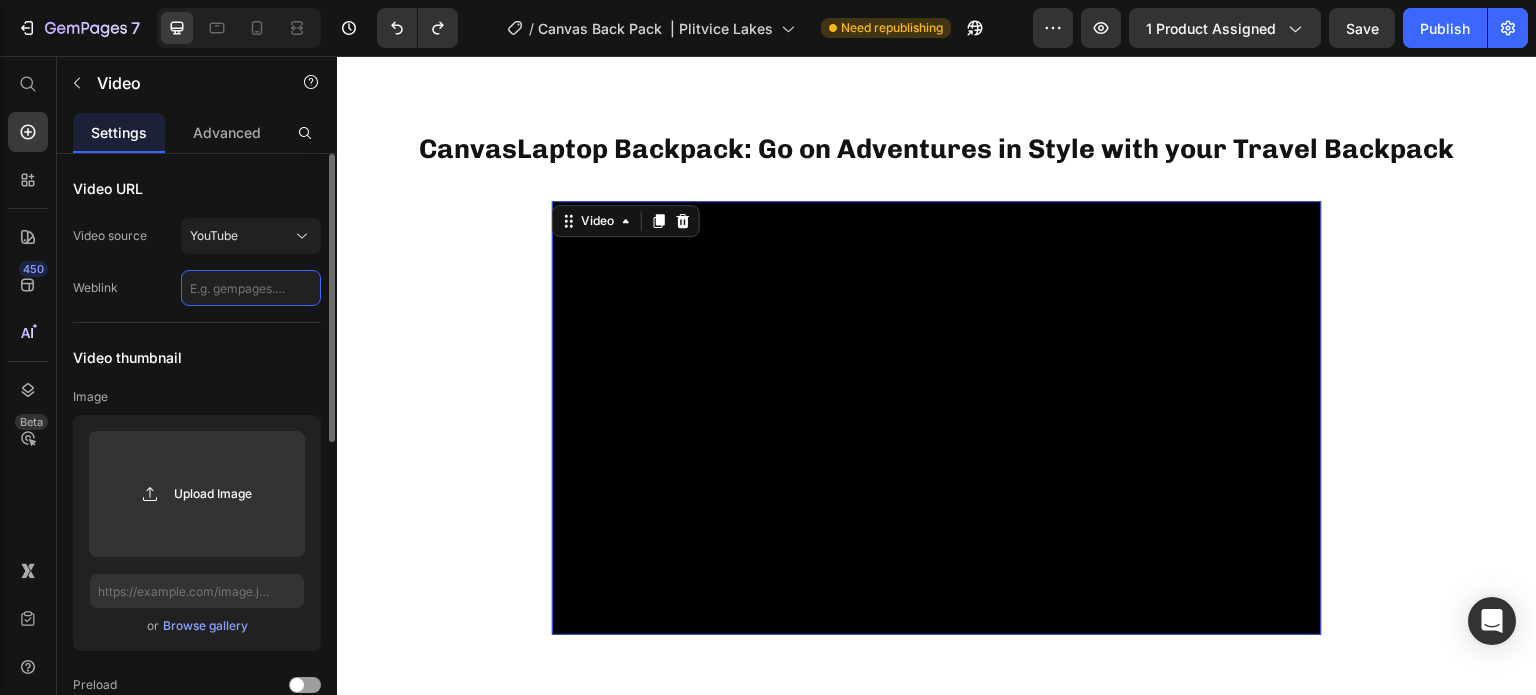 click 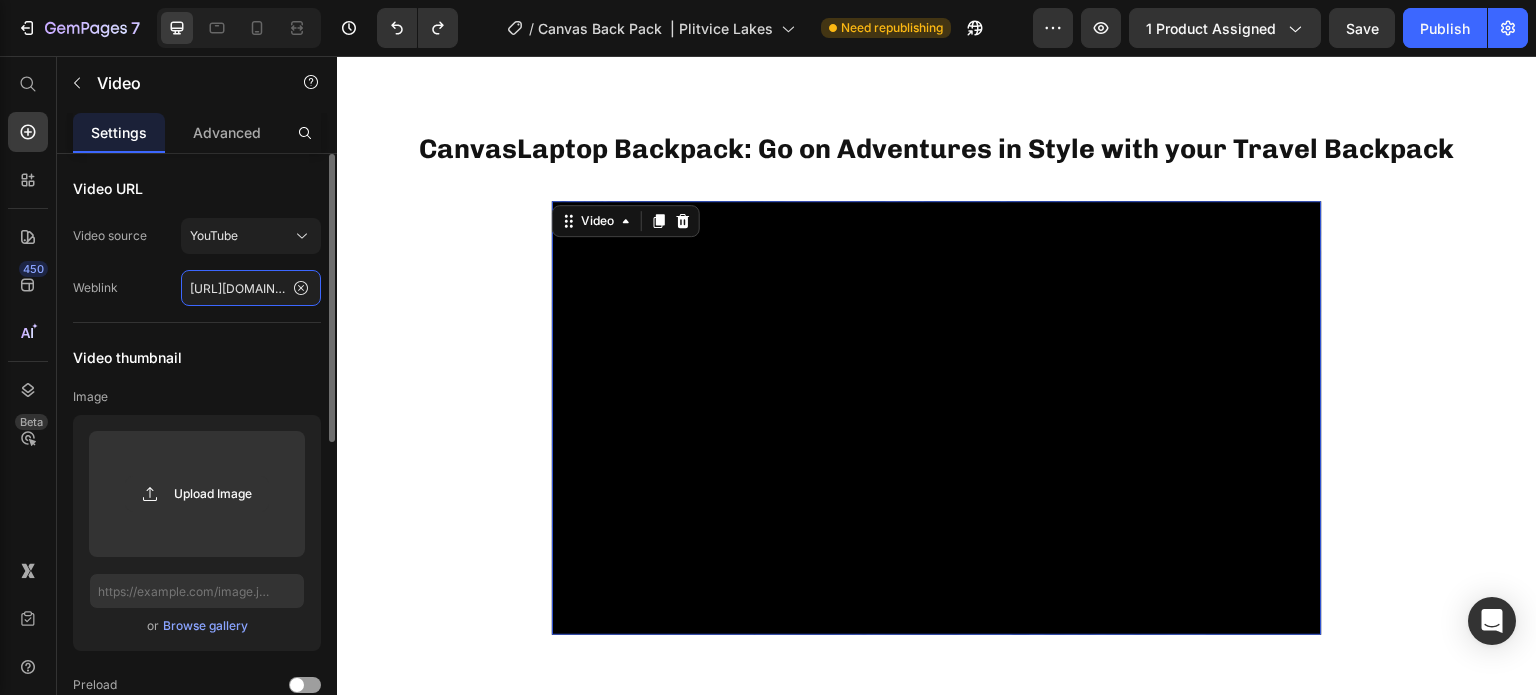 scroll, scrollTop: 0, scrollLeft: 72, axis: horizontal 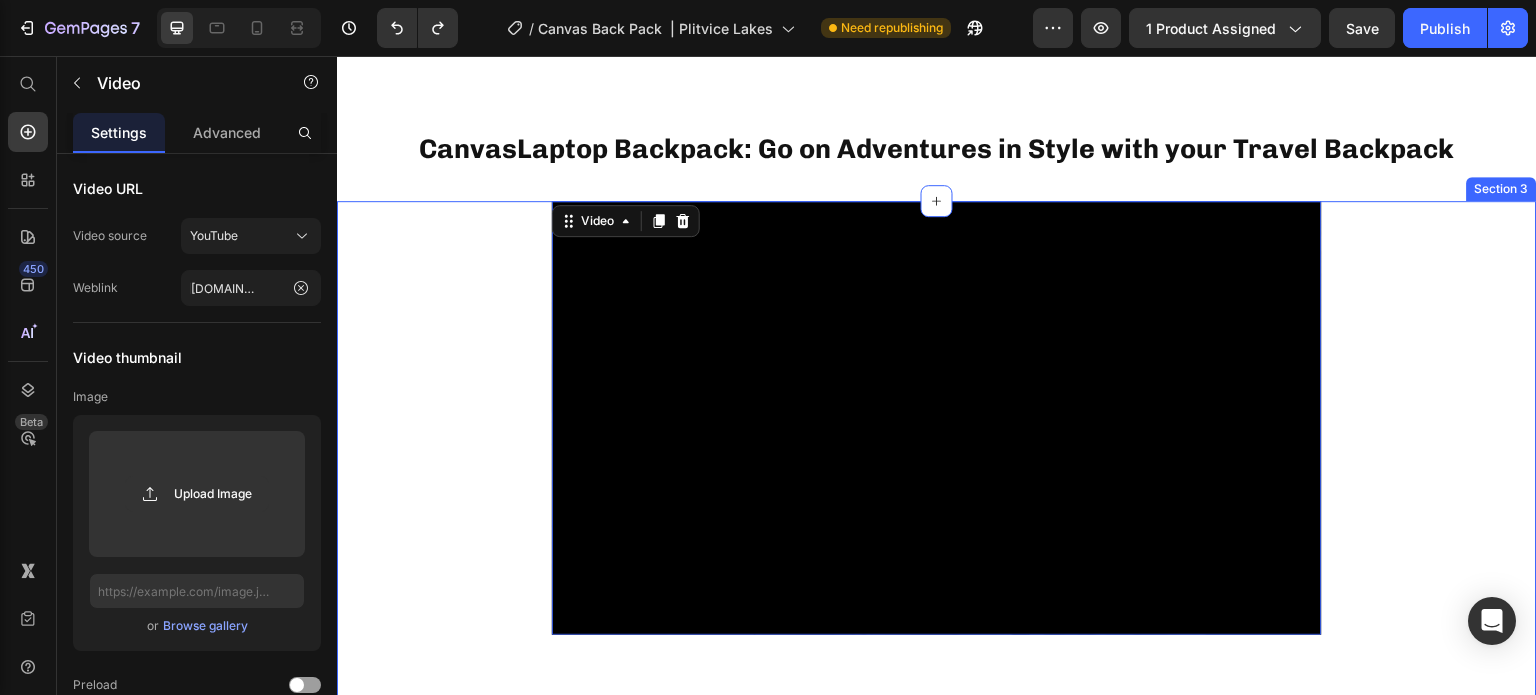 click on "Video   48 Row" at bounding box center [937, 441] 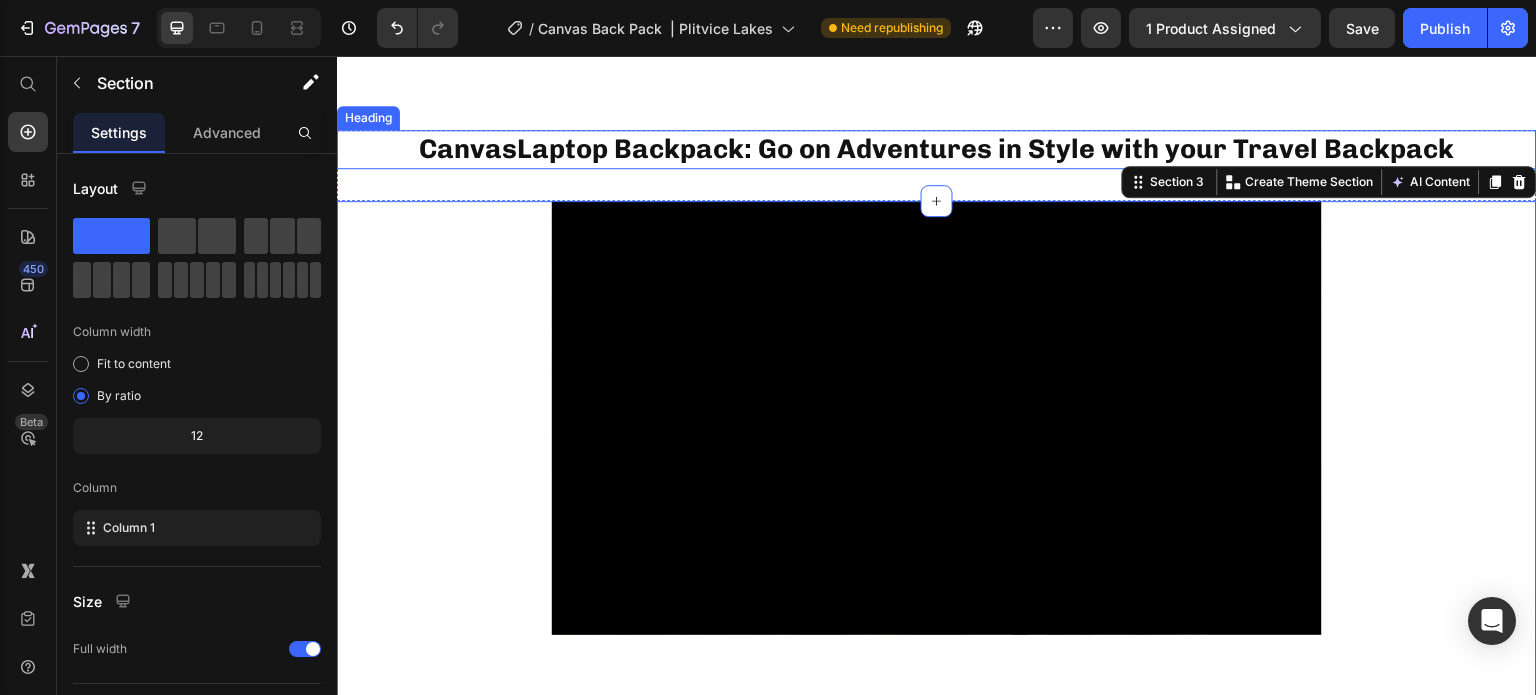 click on "Laptop Backpack: Go on Adventures in Style with your Travel Backpack" at bounding box center [986, 149] 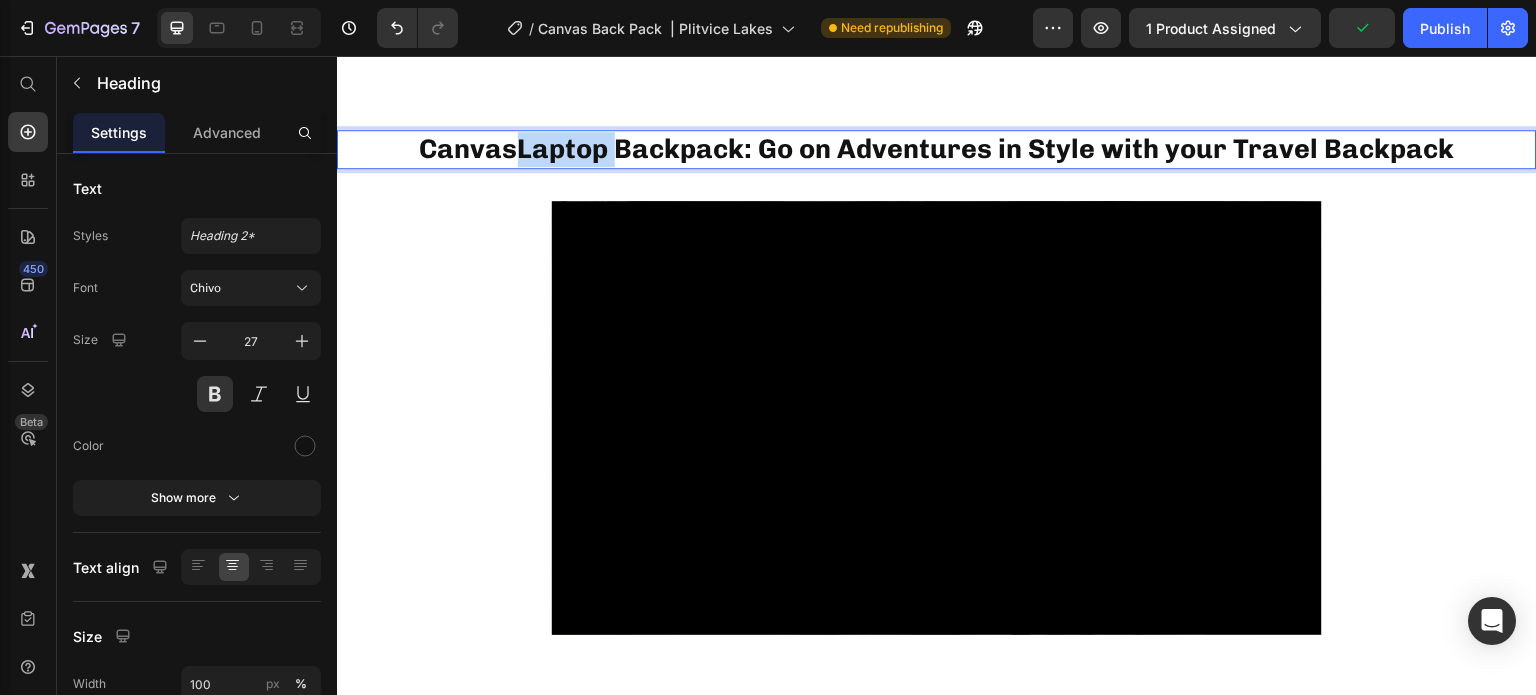 click on "Laptop Backpack: Go on Adventures in Style with your Travel Backpack" at bounding box center (986, 149) 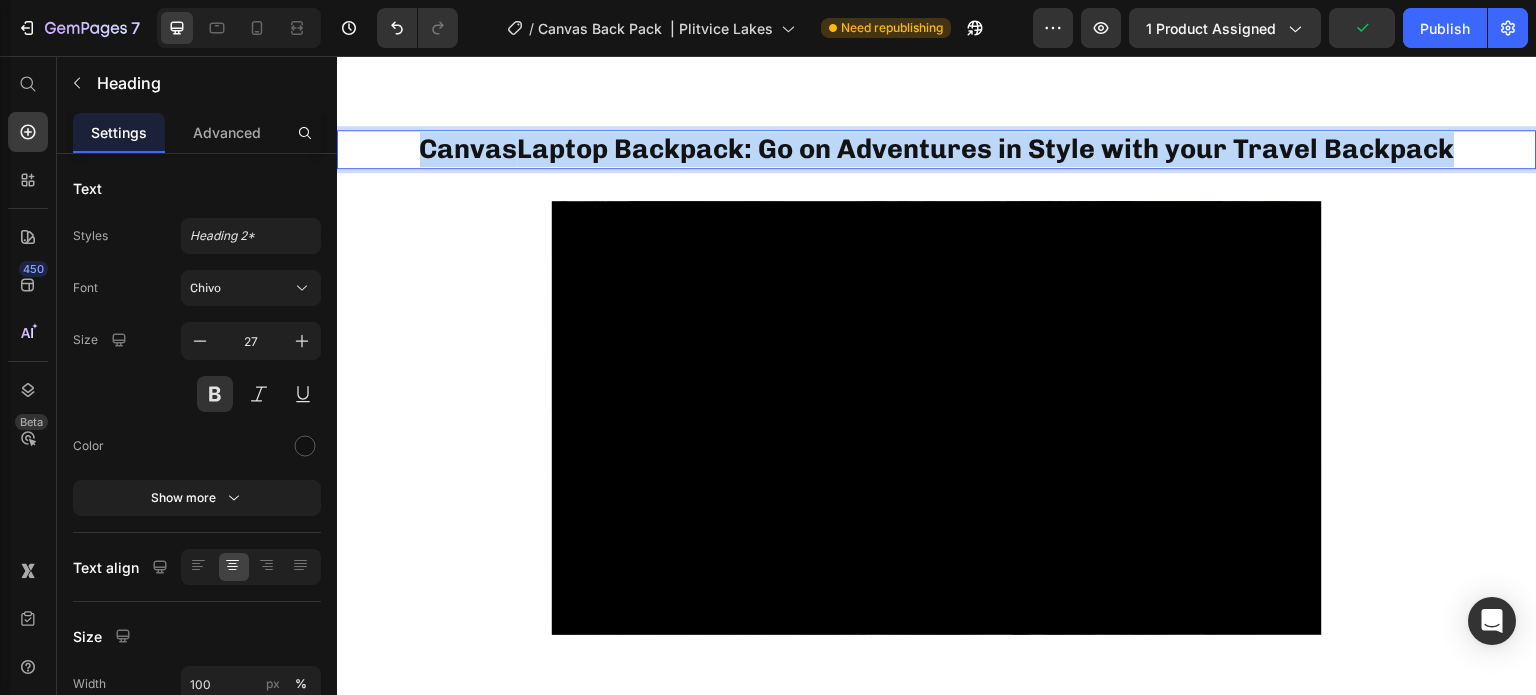 click on "Laptop Backpack: Go on Adventures in Style with your Travel Backpack" at bounding box center (986, 149) 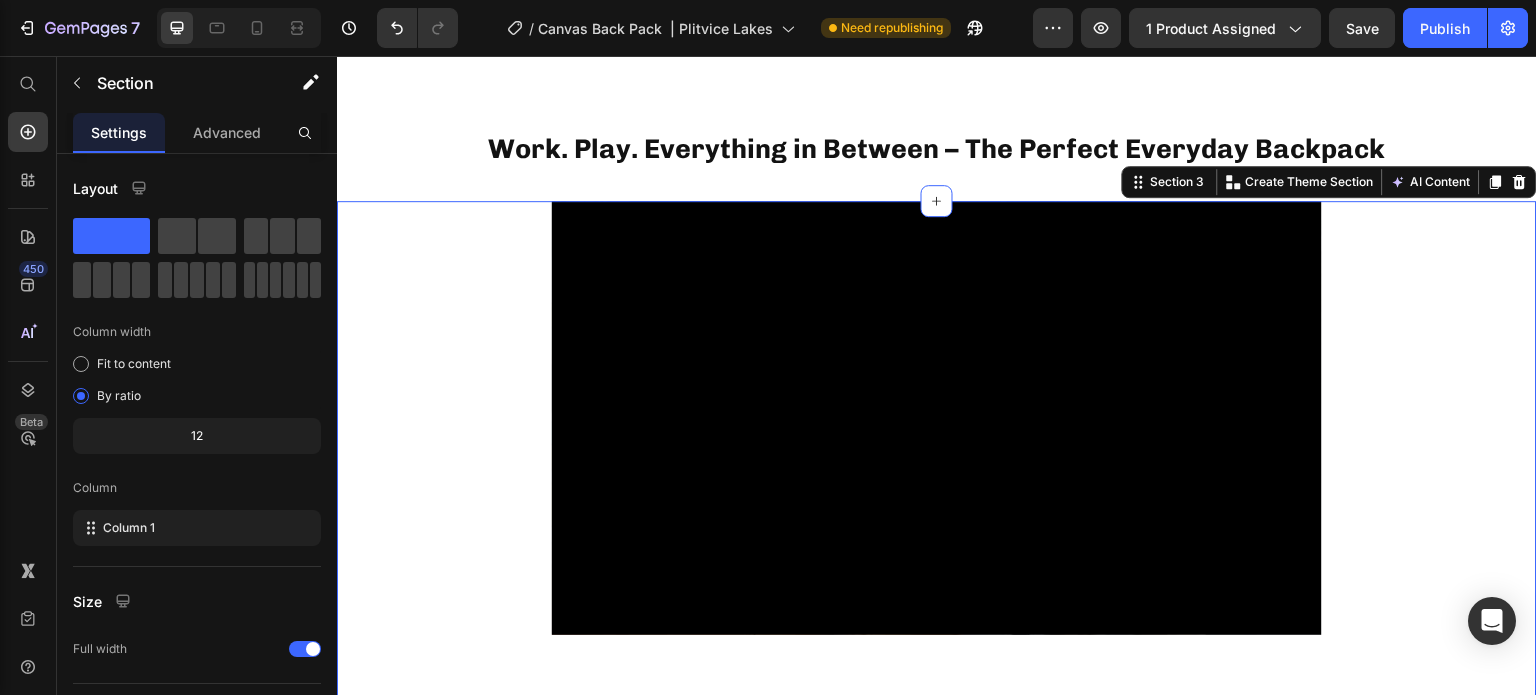 click on "Video Row" at bounding box center (937, 441) 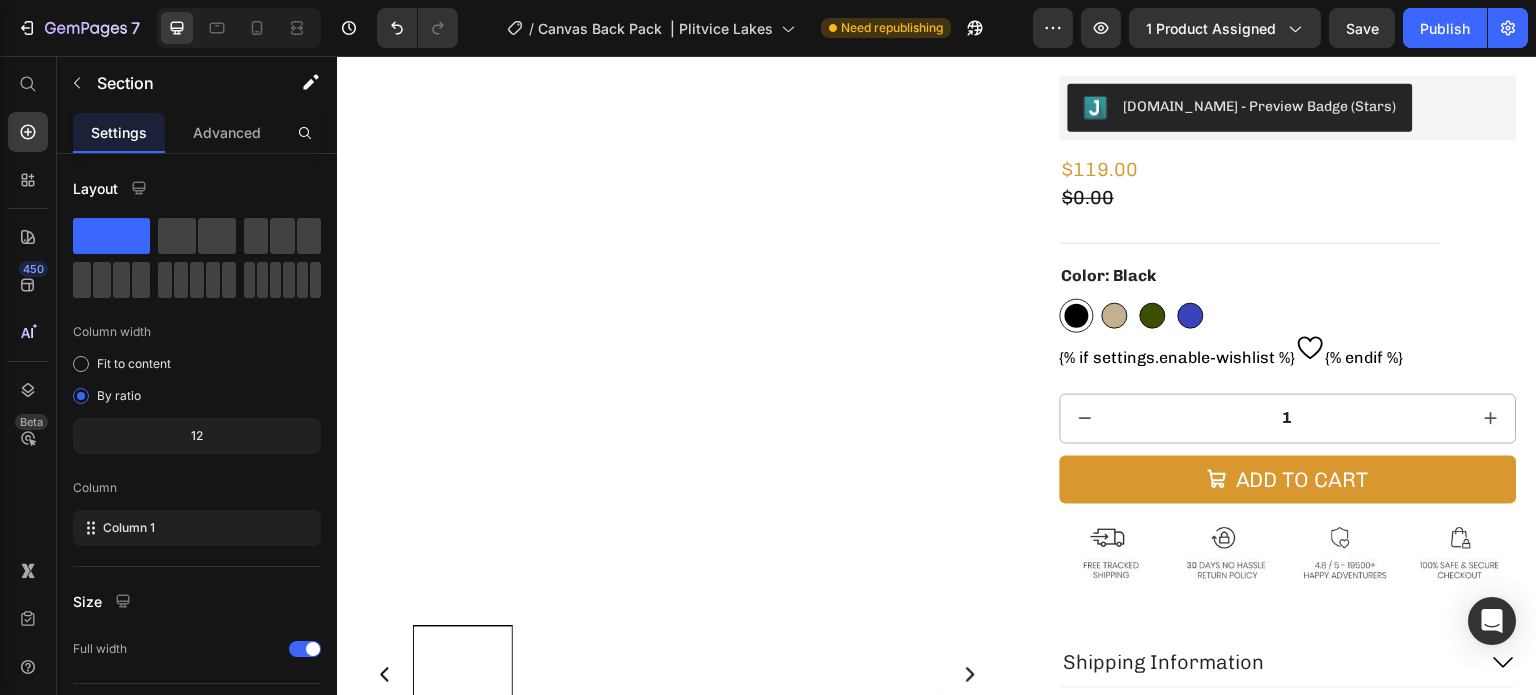 scroll, scrollTop: 138, scrollLeft: 0, axis: vertical 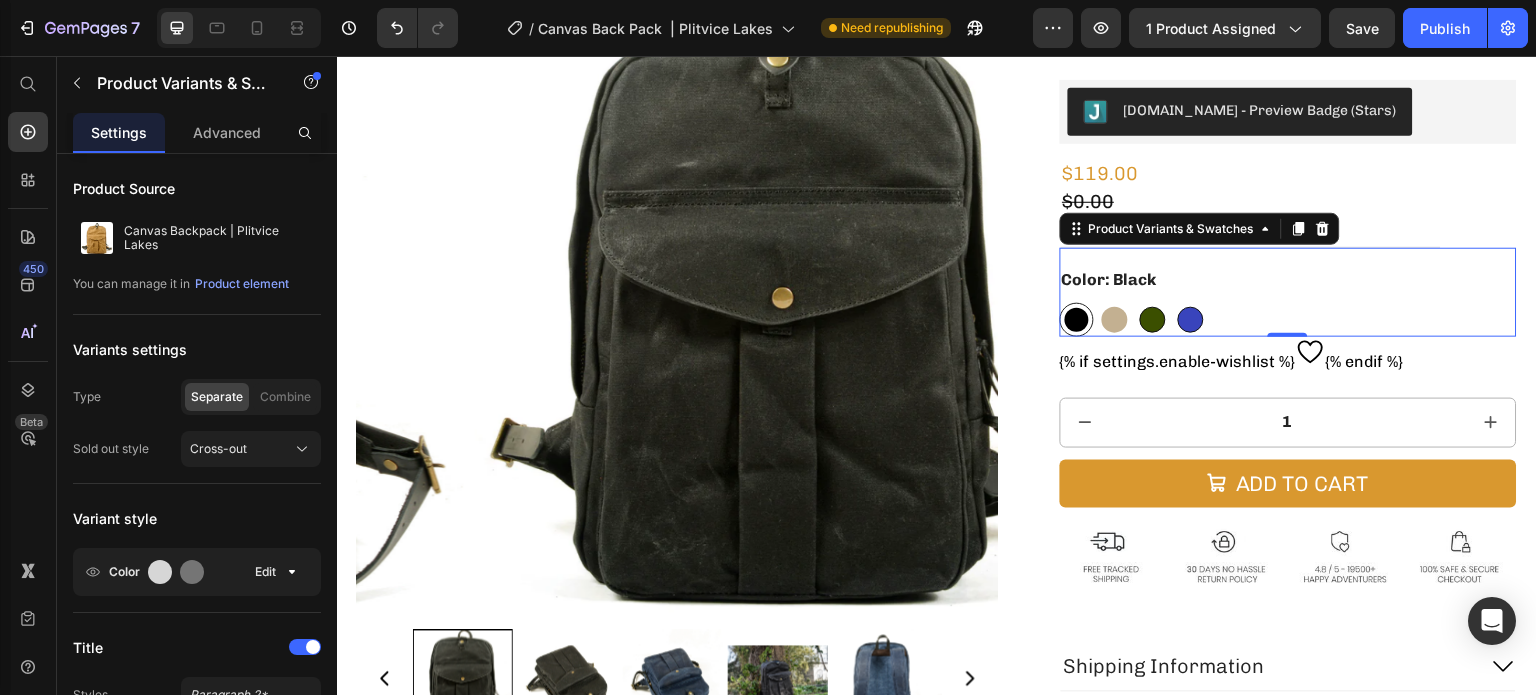 click at bounding box center (1115, 320) 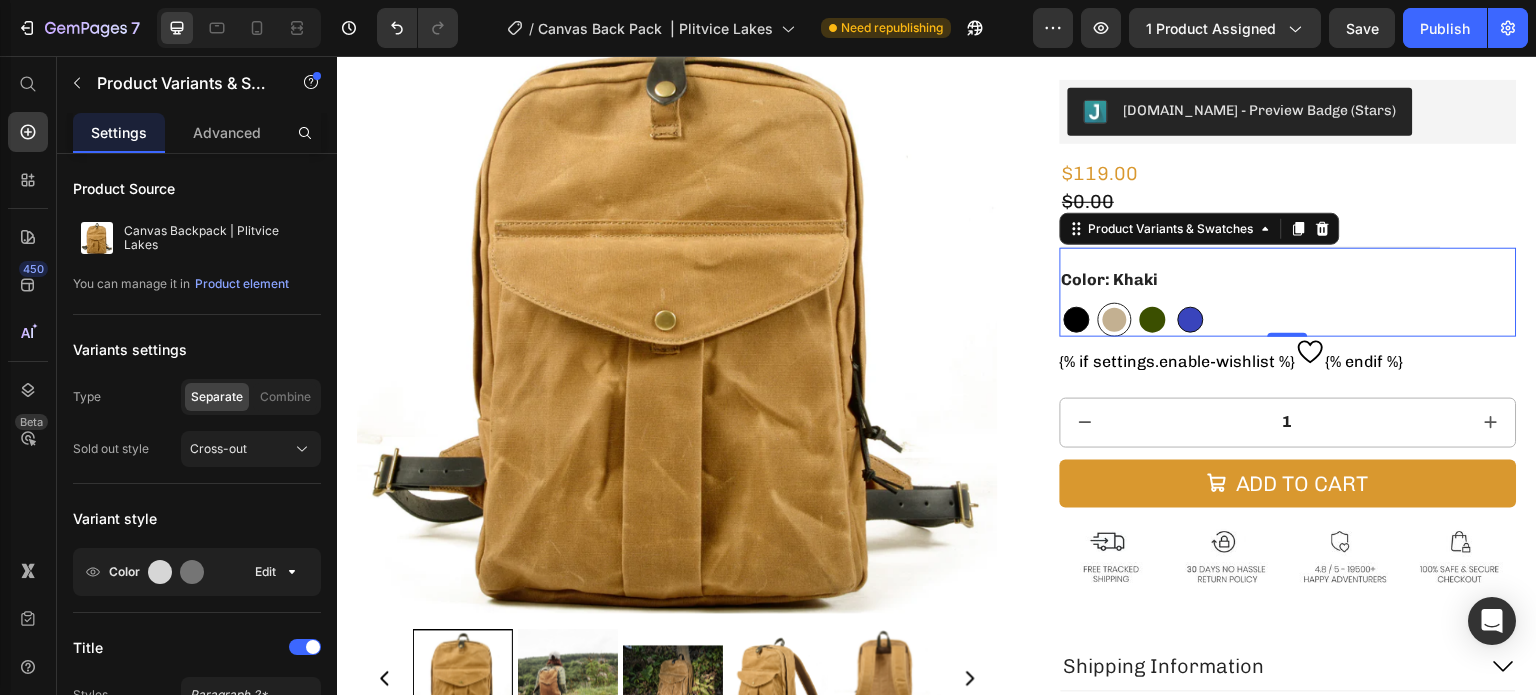click at bounding box center [1153, 320] 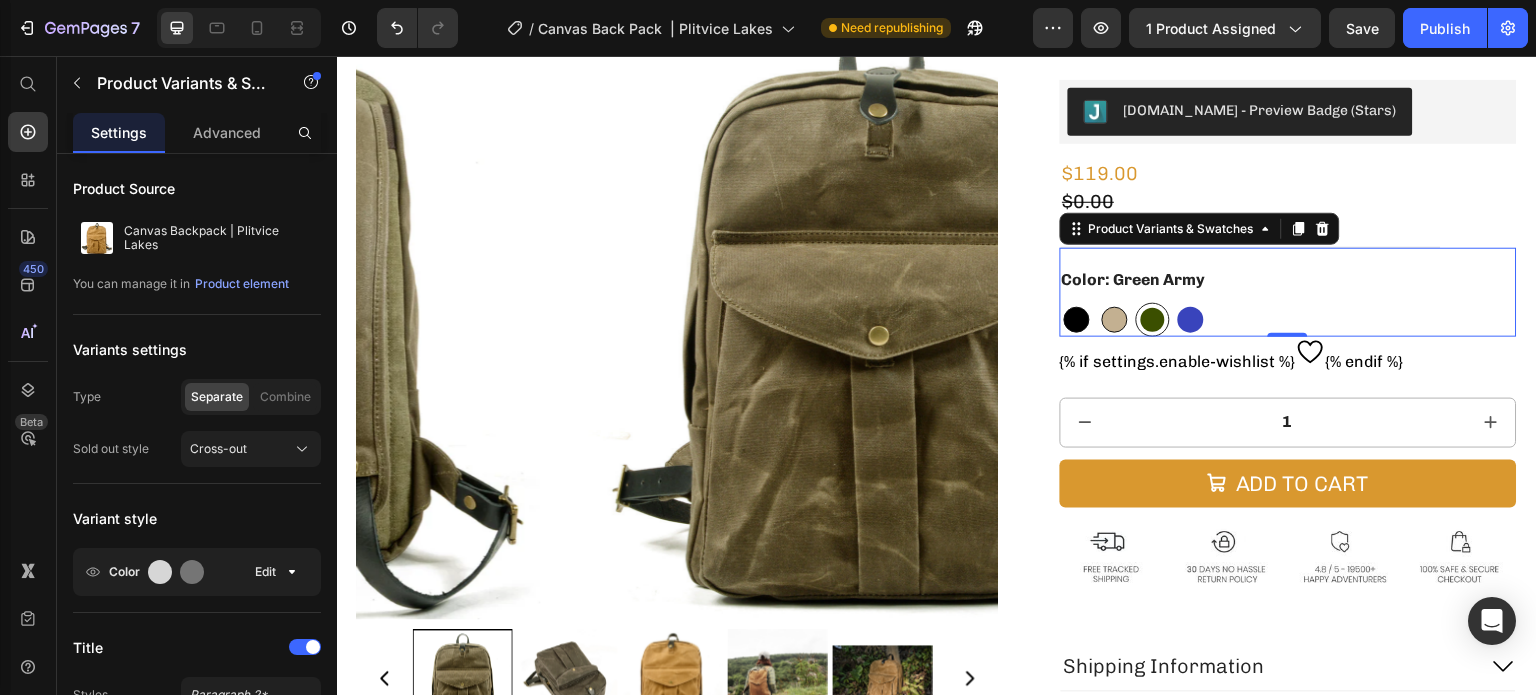 click at bounding box center [1191, 320] 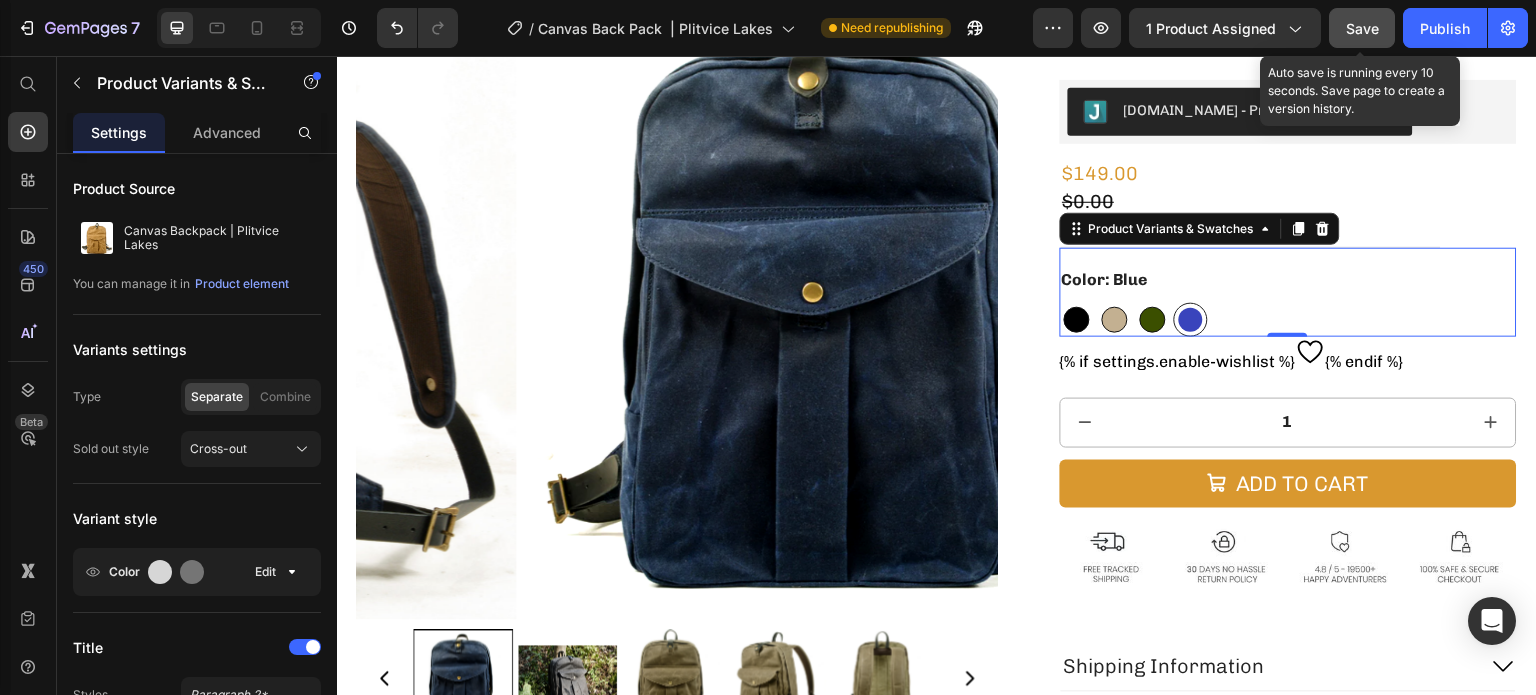 click on "Save" 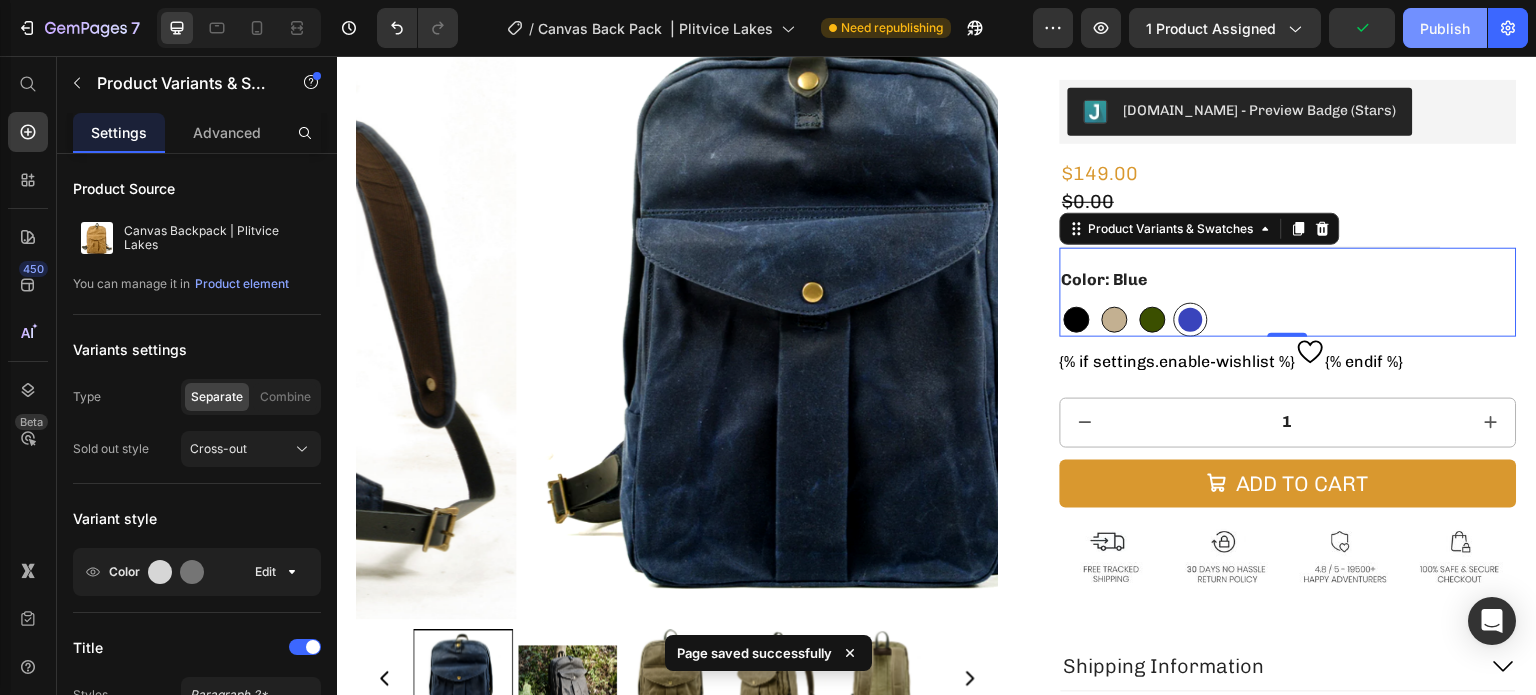 click on "Publish" at bounding box center [1445, 28] 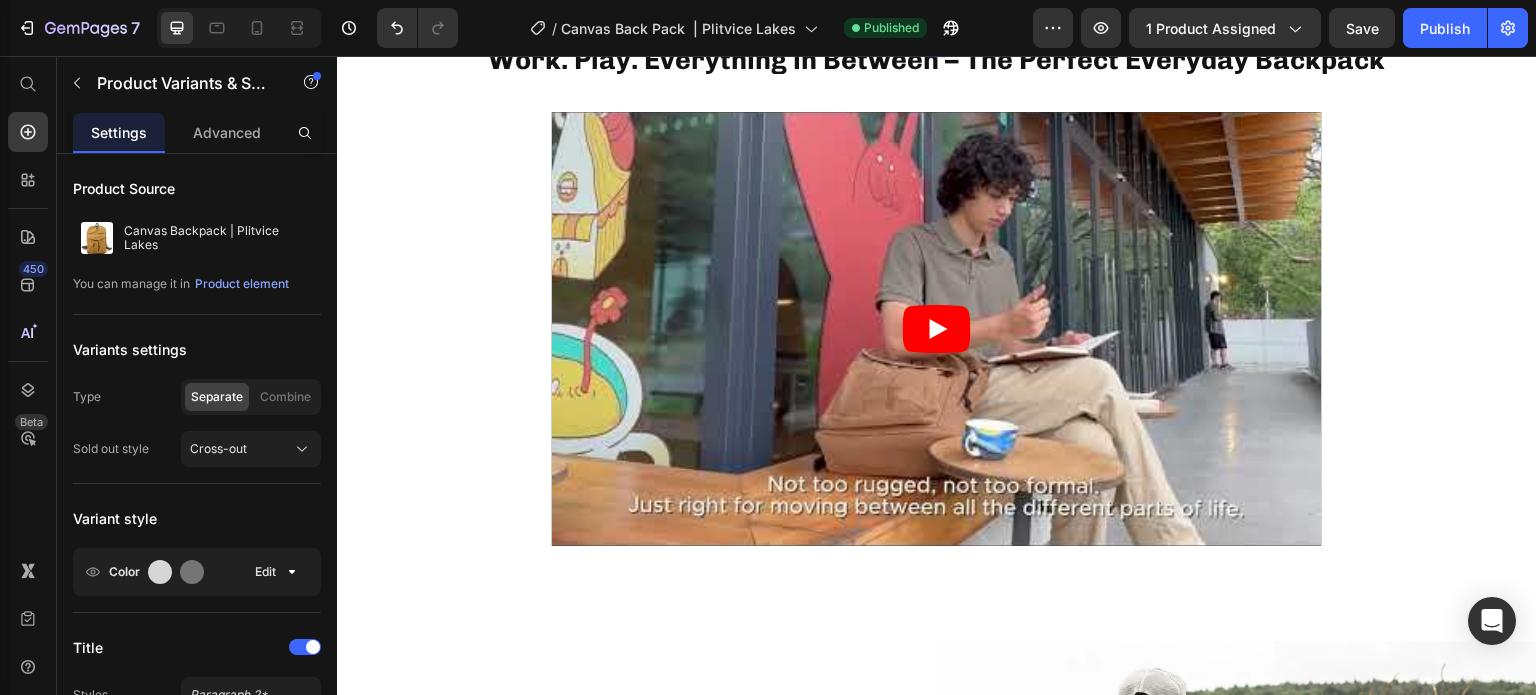 scroll, scrollTop: 939, scrollLeft: 0, axis: vertical 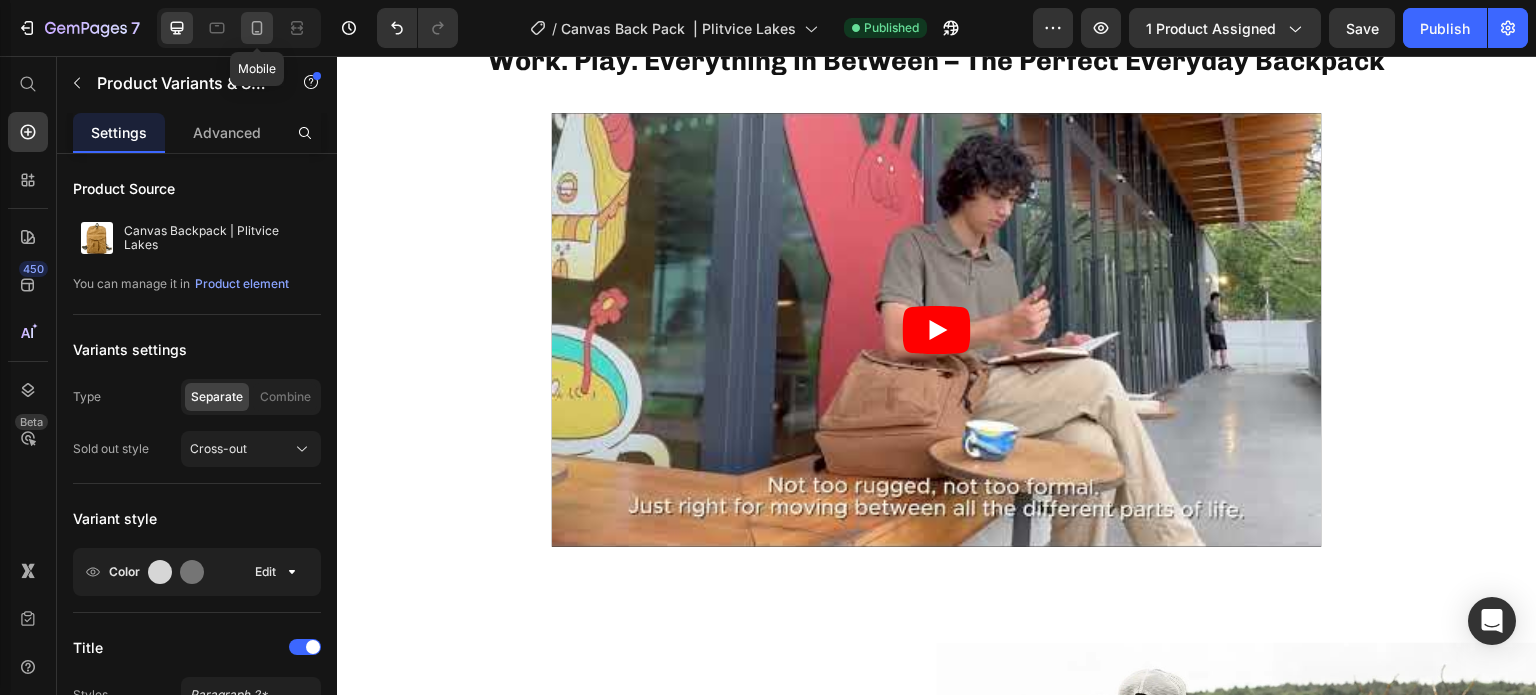 click 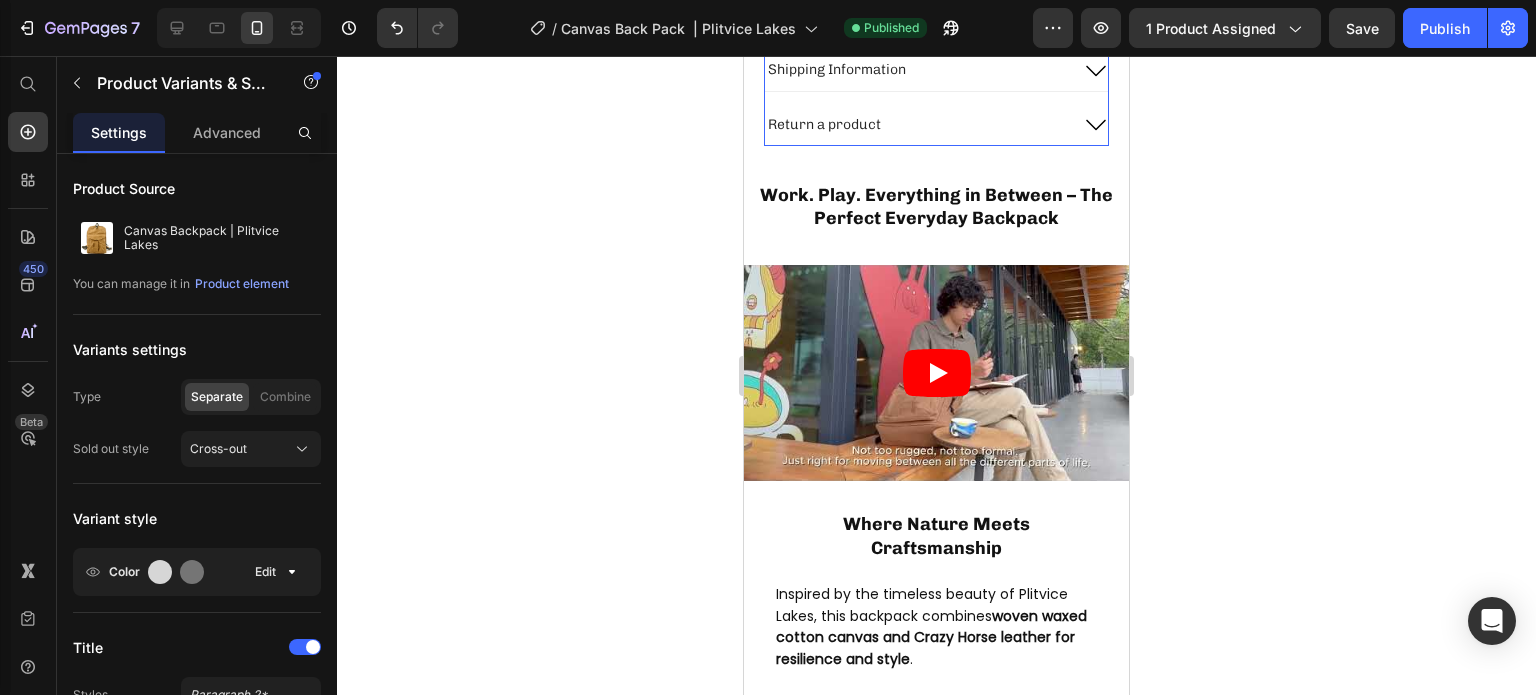 scroll, scrollTop: 1128, scrollLeft: 0, axis: vertical 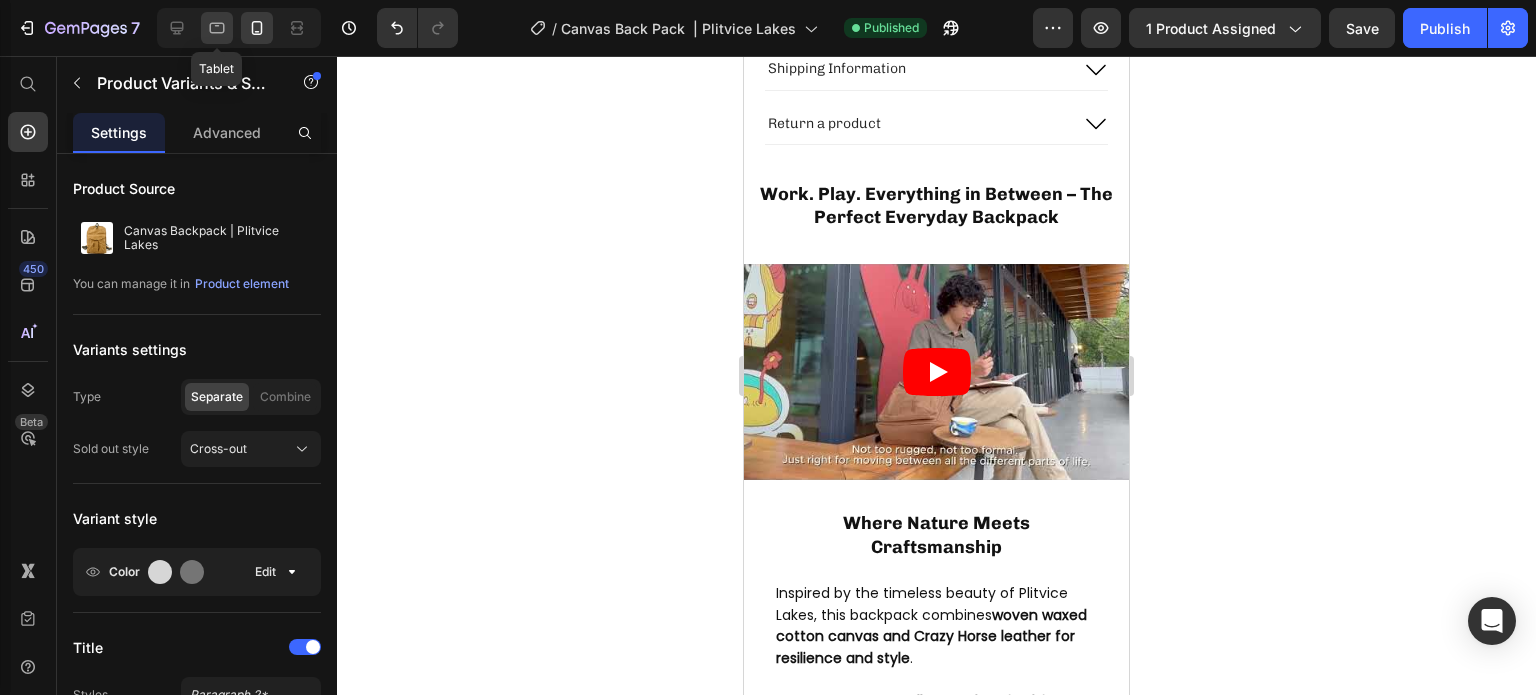 click 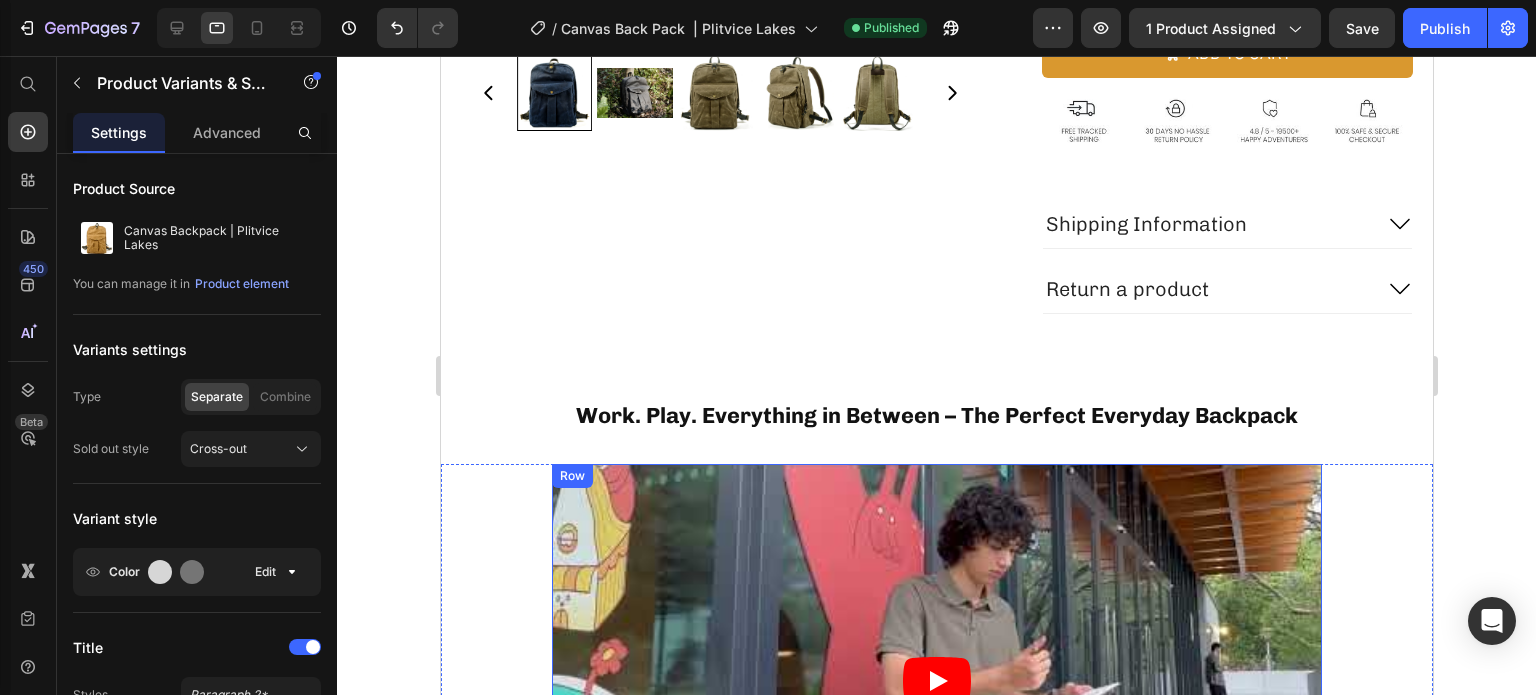 scroll, scrollTop: 744, scrollLeft: 0, axis: vertical 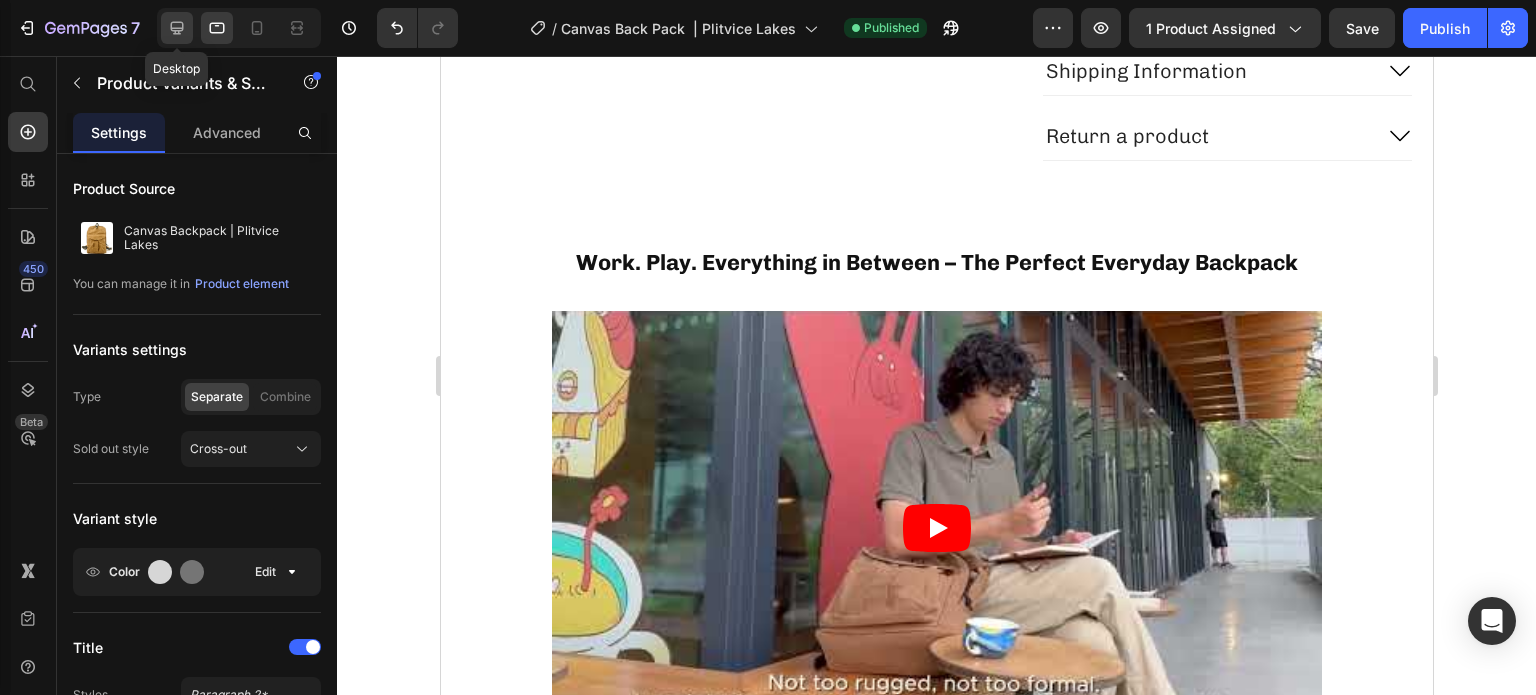 click 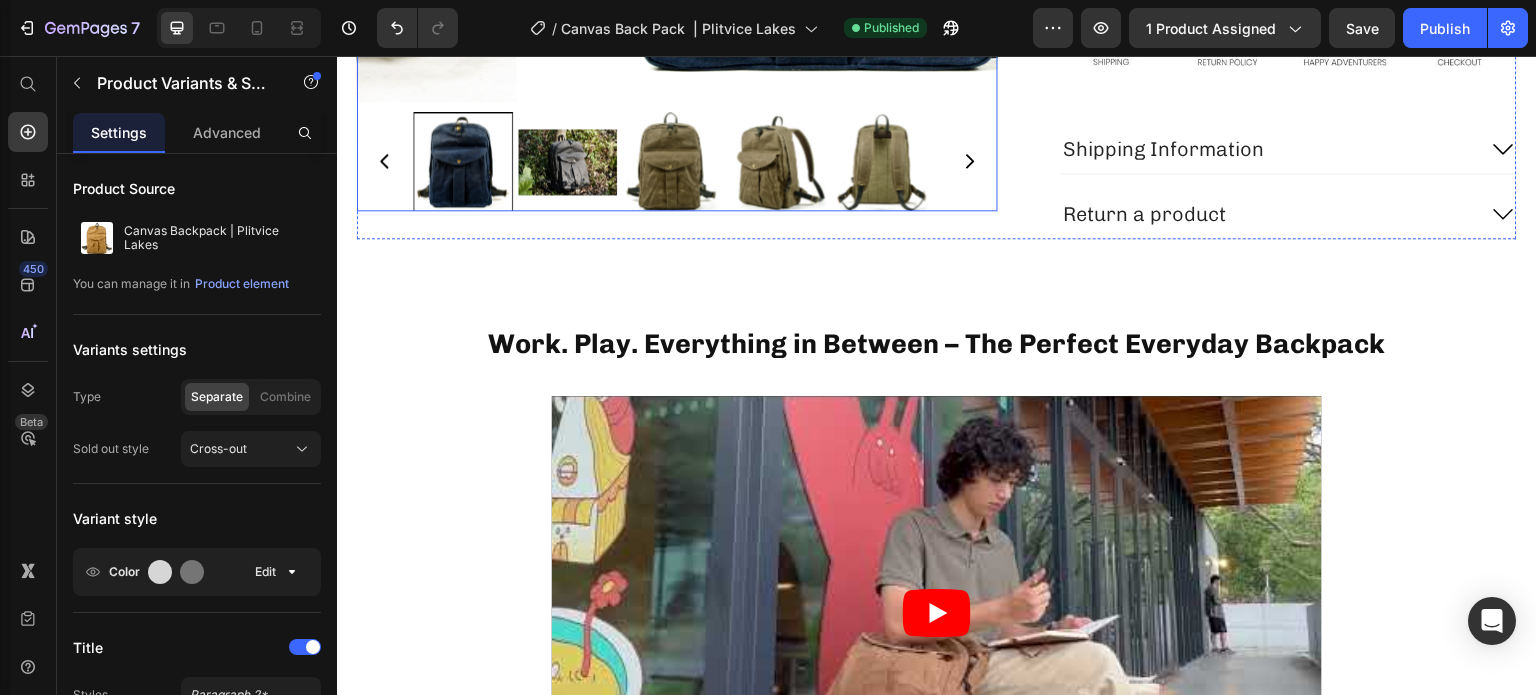scroll, scrollTop: 685, scrollLeft: 0, axis: vertical 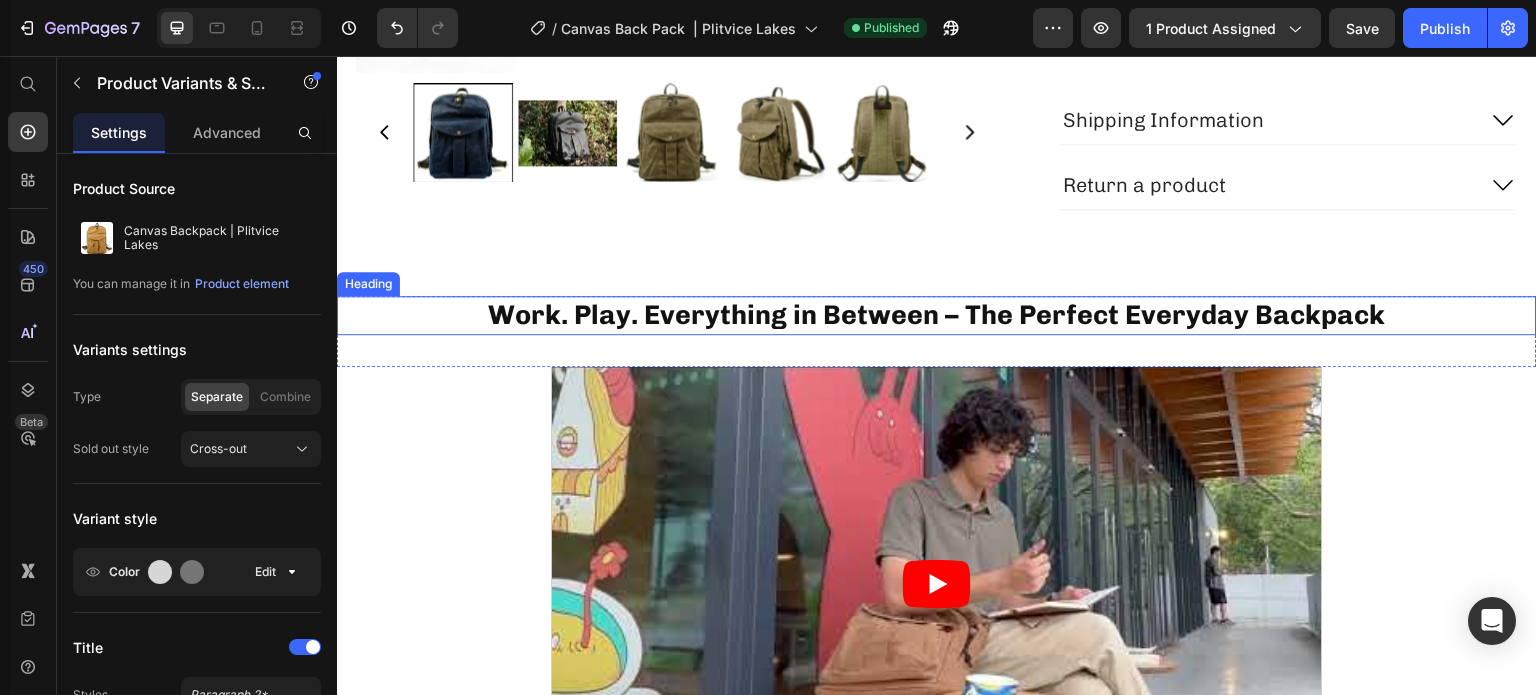 click on "Work. Play. Everything in Between – The Perfect Everyday Backpack" at bounding box center [937, 315] 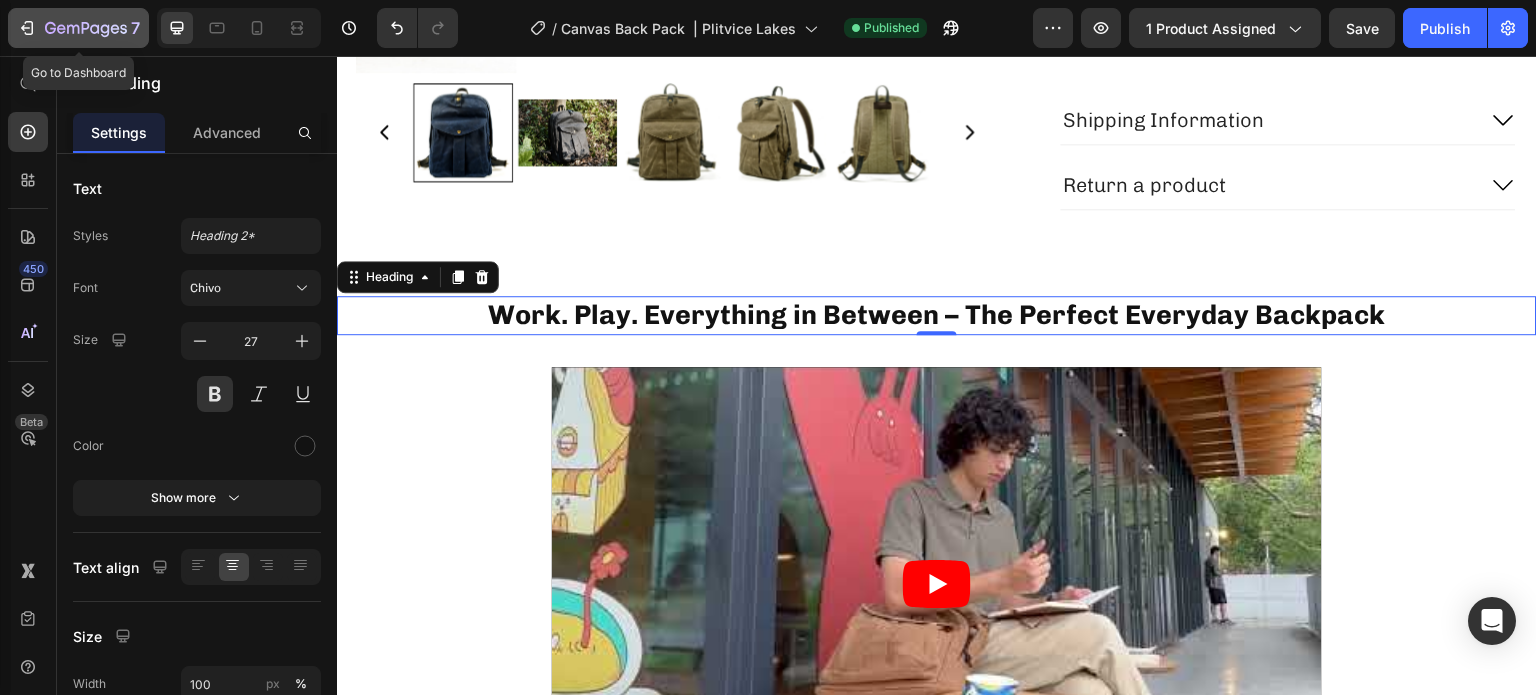click 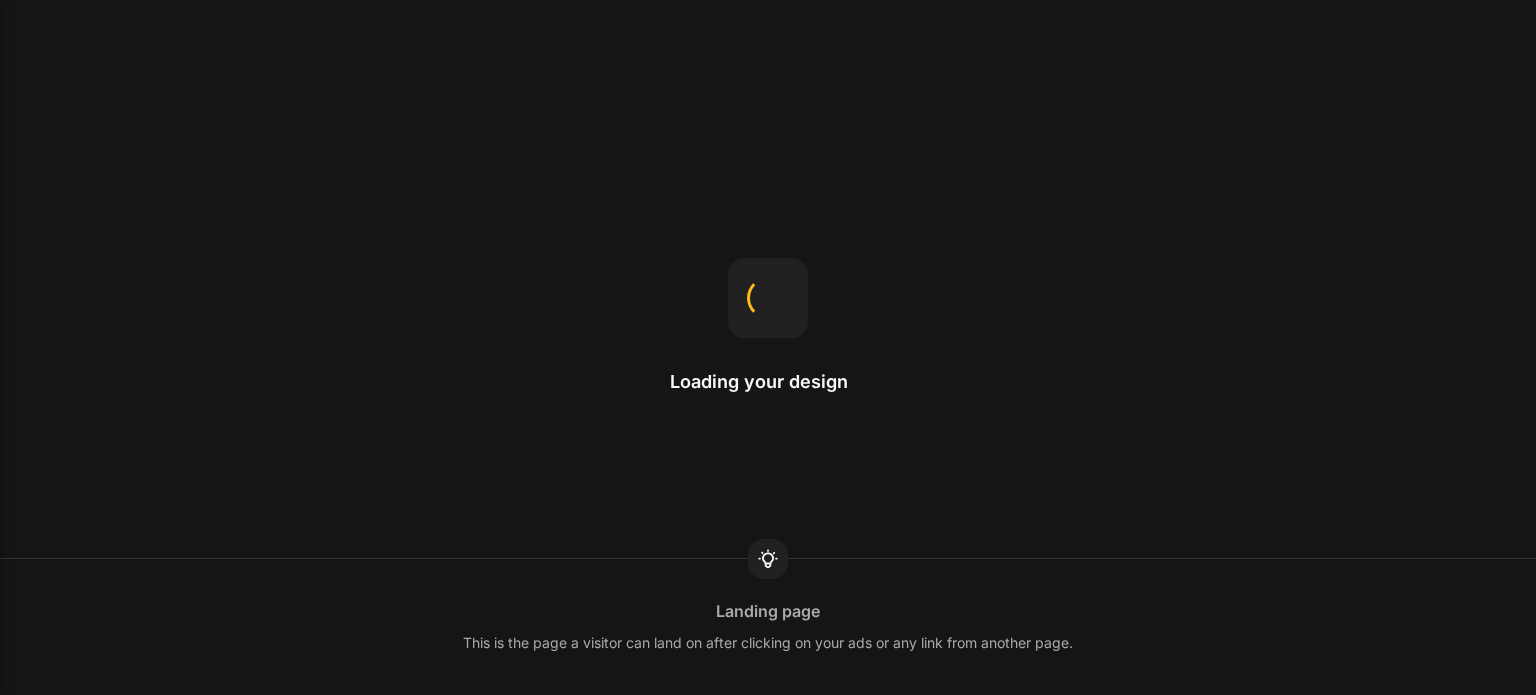 scroll, scrollTop: 0, scrollLeft: 0, axis: both 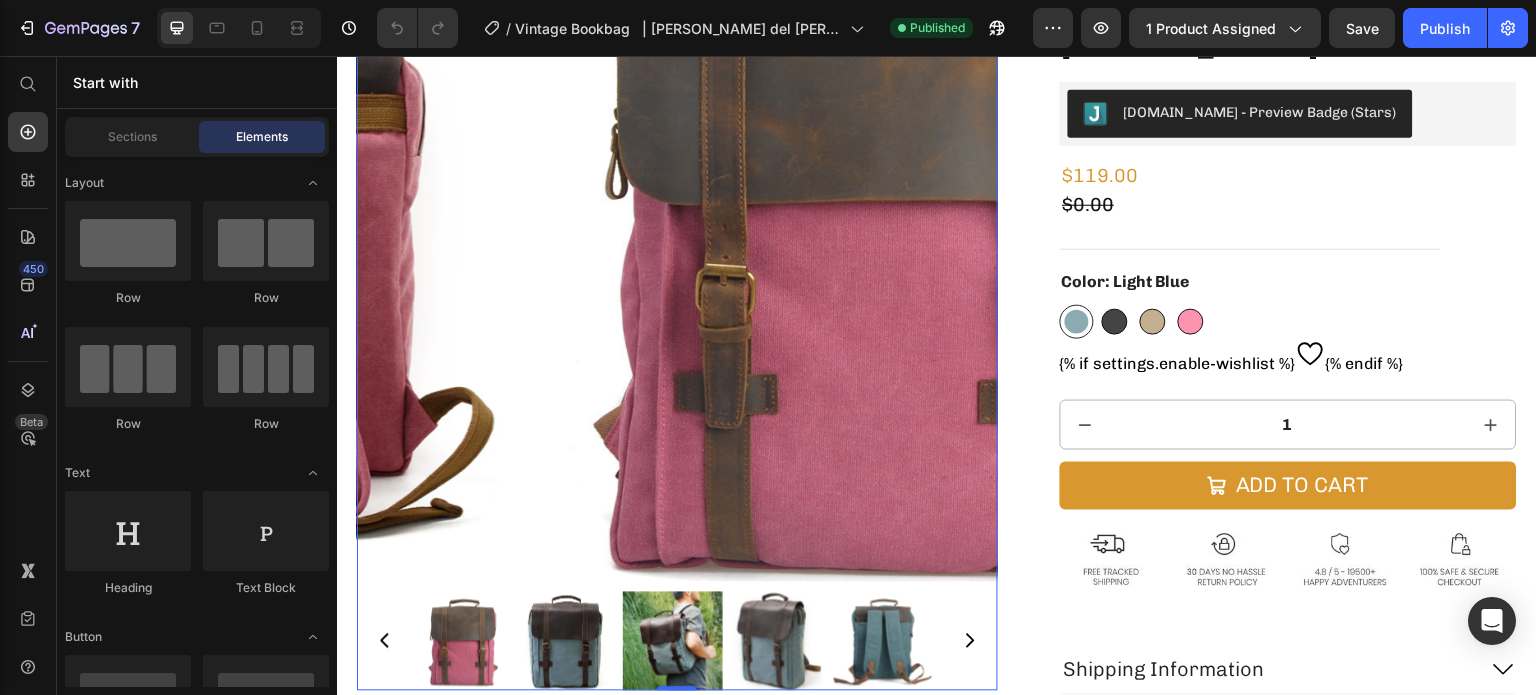 click at bounding box center (872, 261) 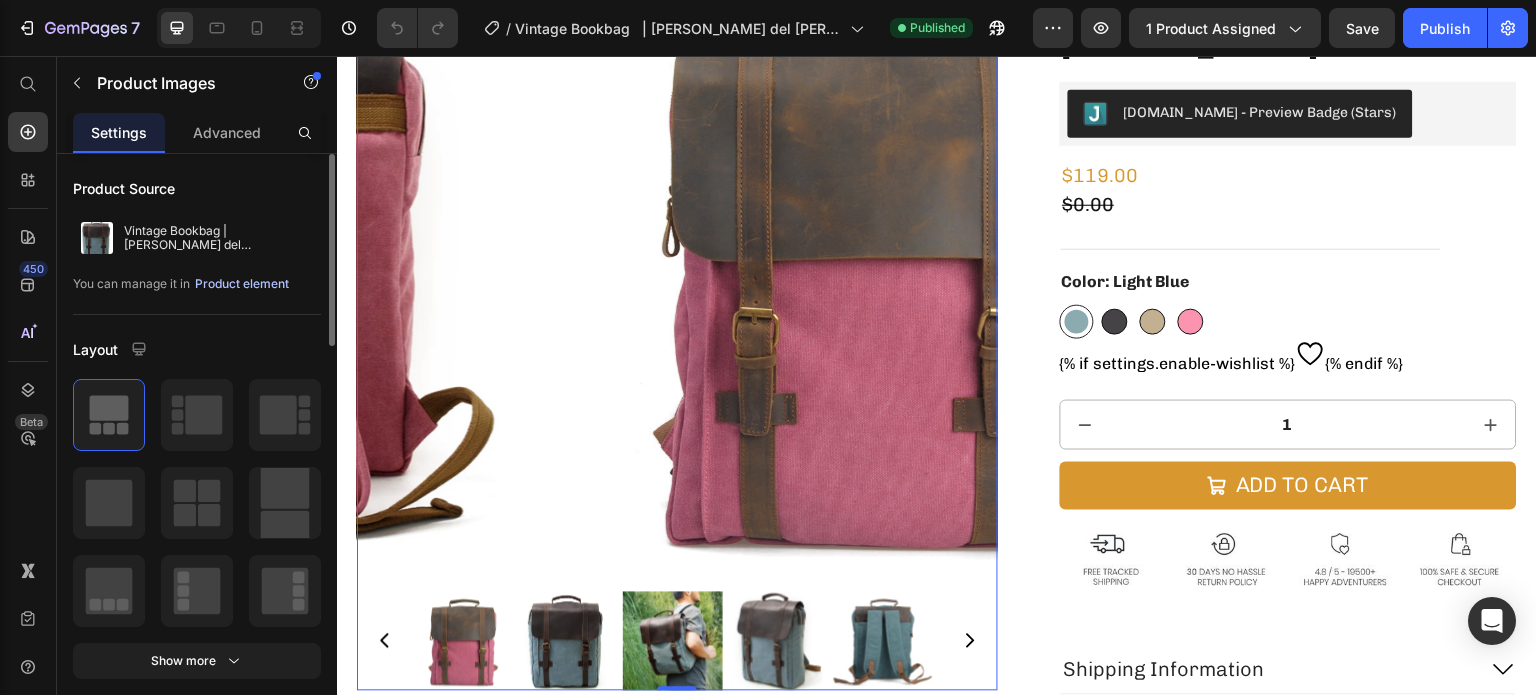 click on "Product element" at bounding box center [242, 284] 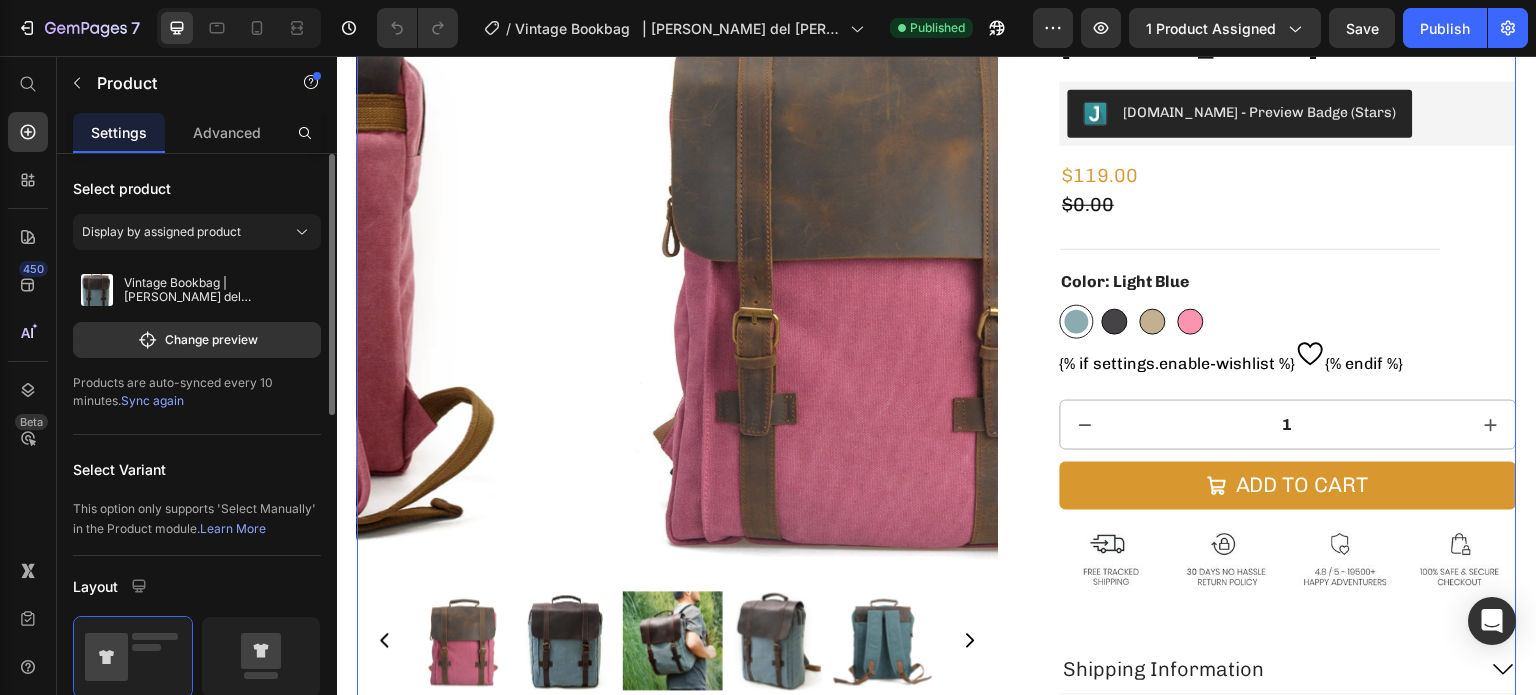 click on "Sync again" at bounding box center [152, 400] 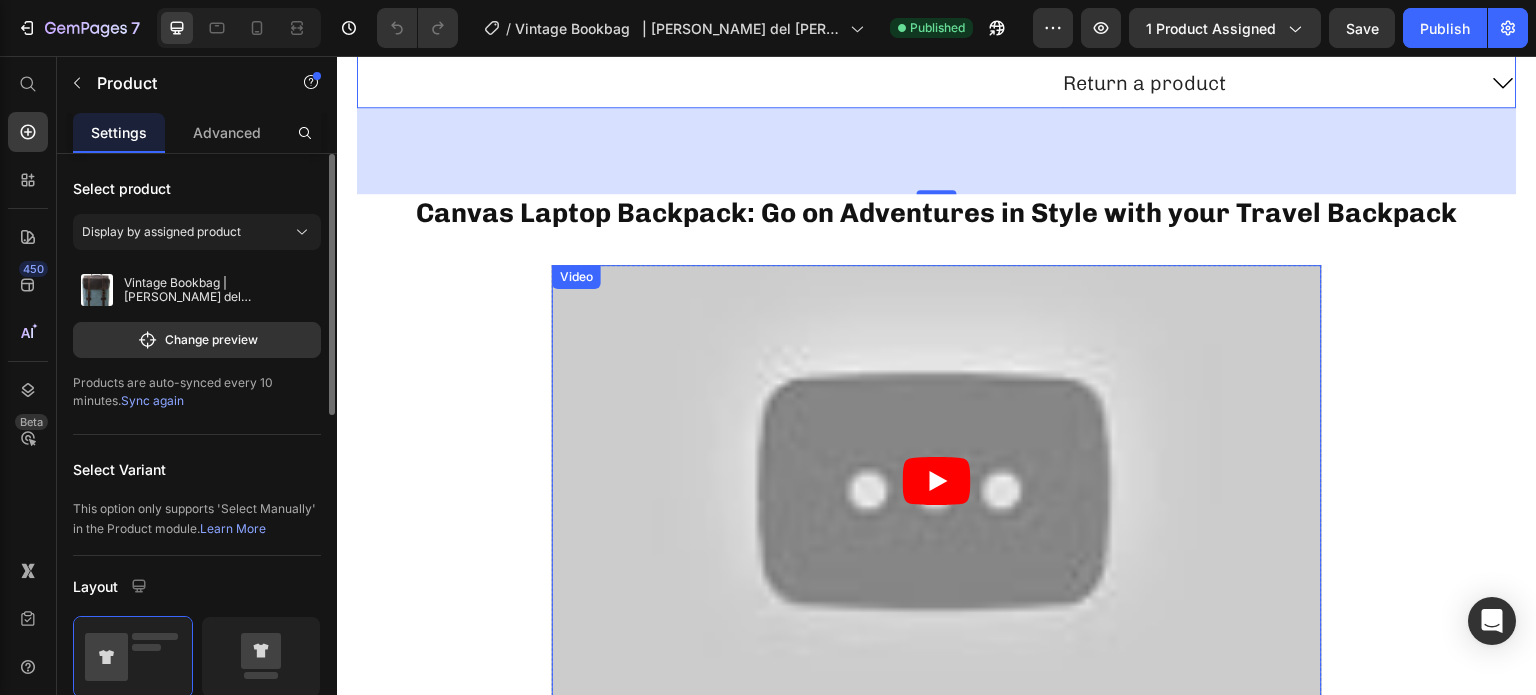 scroll, scrollTop: 820, scrollLeft: 0, axis: vertical 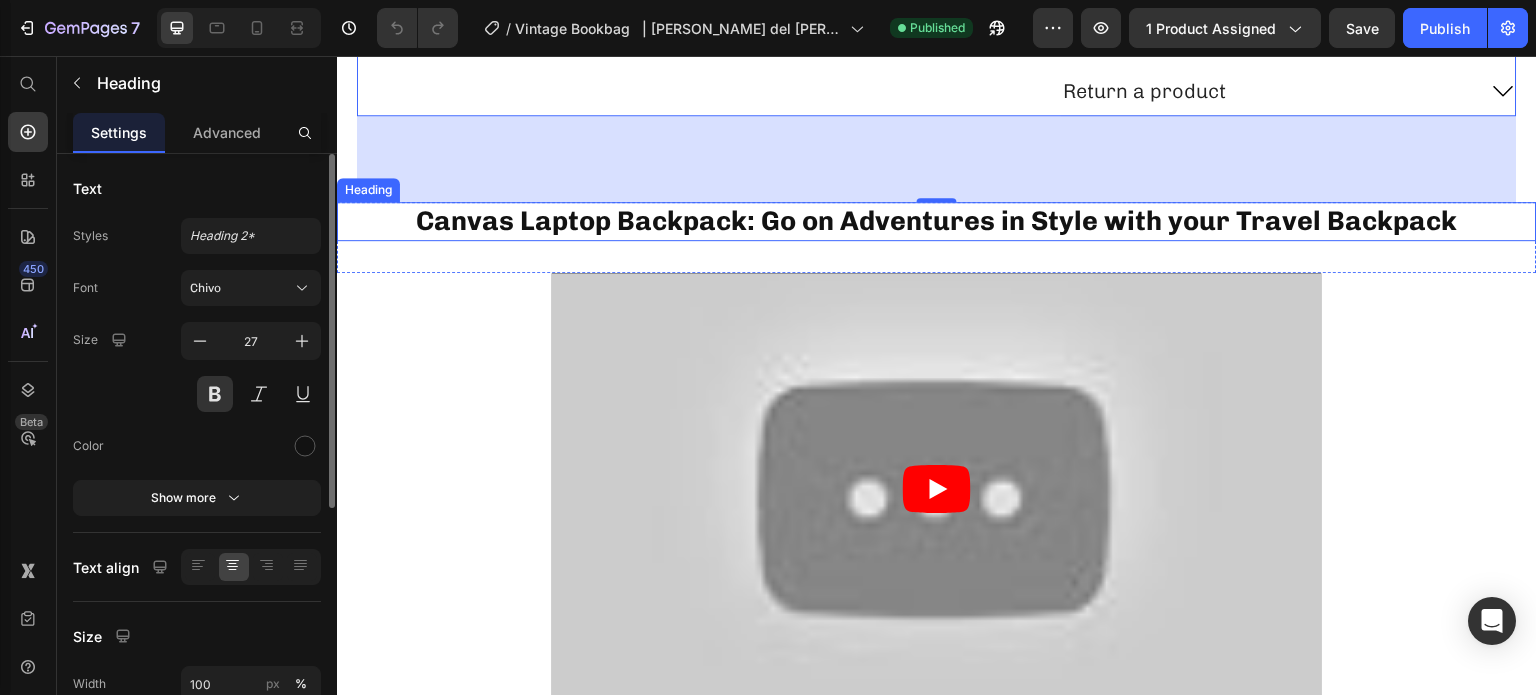 click on "Canvas Laptop Backpack: Go on Adventures in Style with your Travel Backpack" at bounding box center (937, 221) 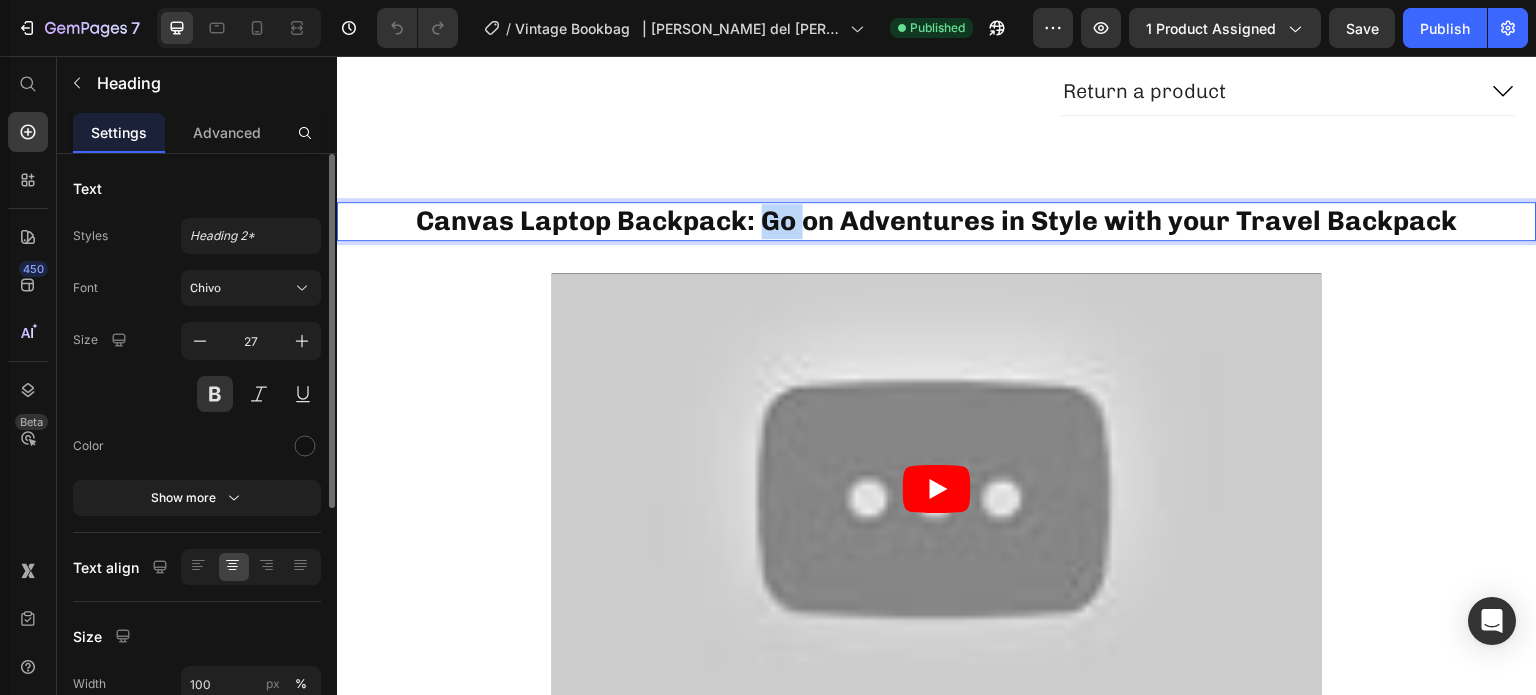 click on "Canvas Laptop Backpack: Go on Adventures in Style with your Travel Backpack" at bounding box center [937, 221] 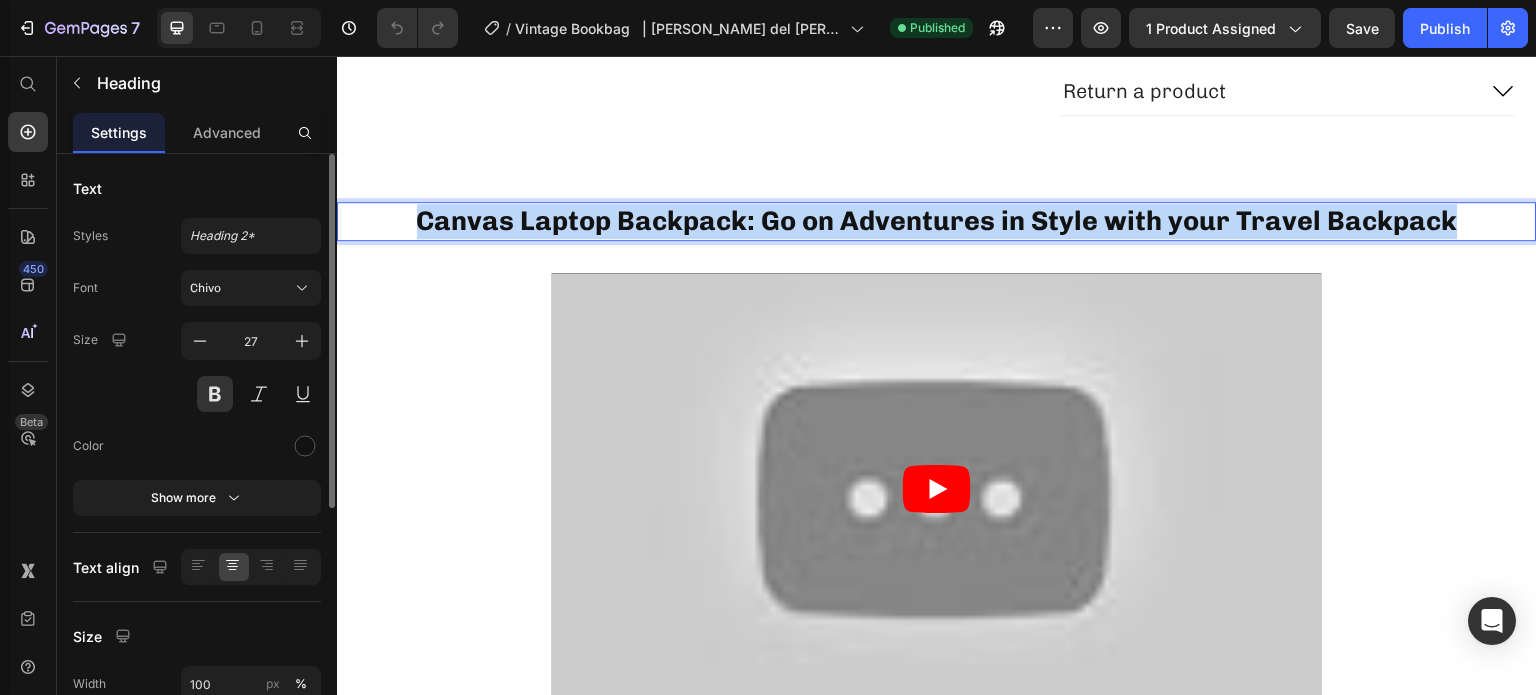 click on "Canvas Laptop Backpack: Go on Adventures in Style with your Travel Backpack" at bounding box center [937, 221] 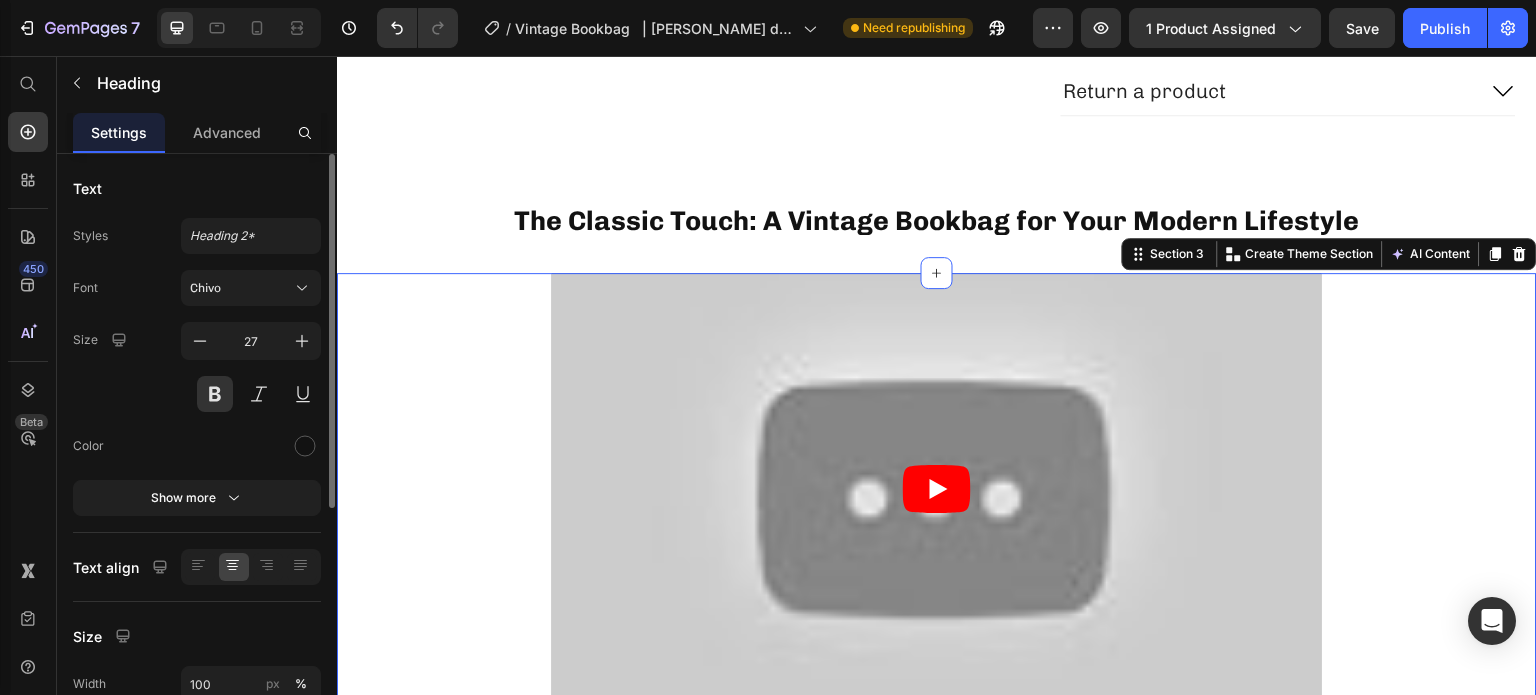 click on "Video Row" at bounding box center (937, 513) 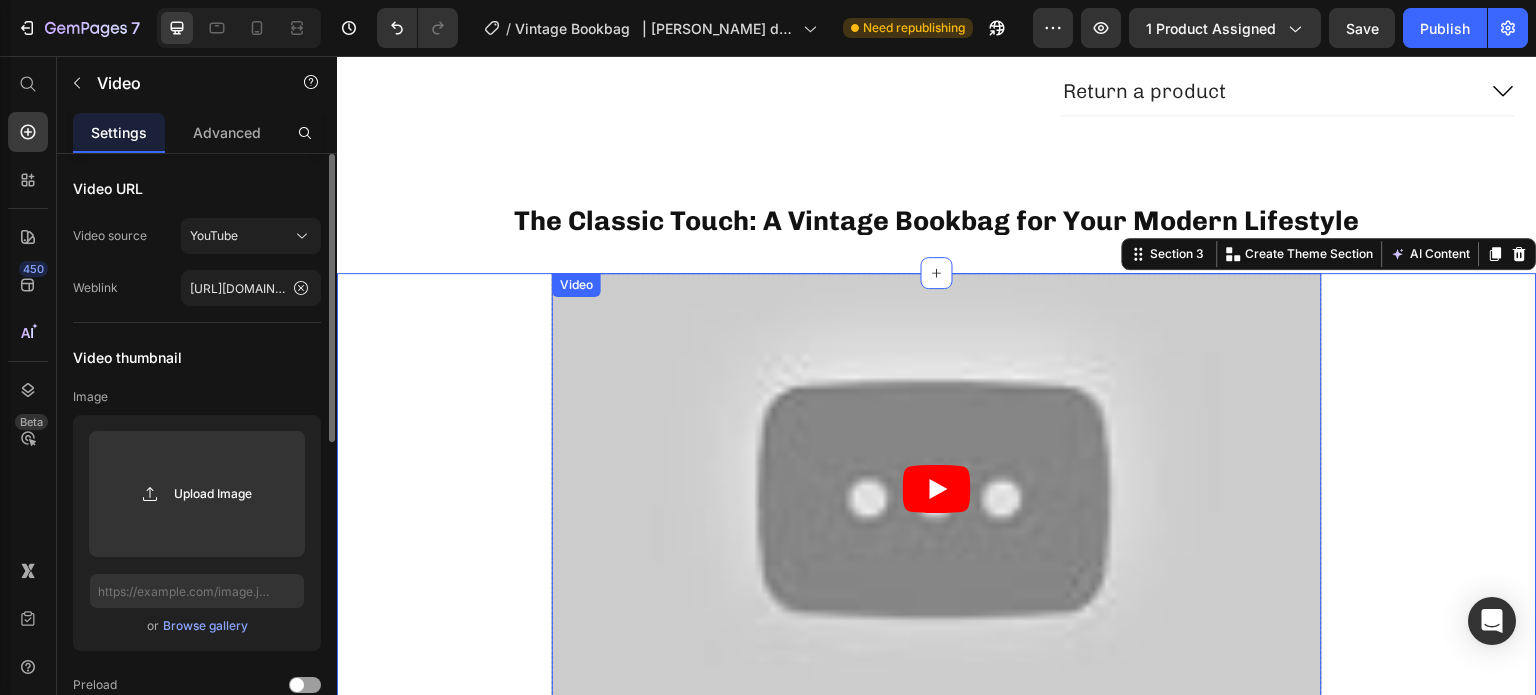 click at bounding box center [937, 489] 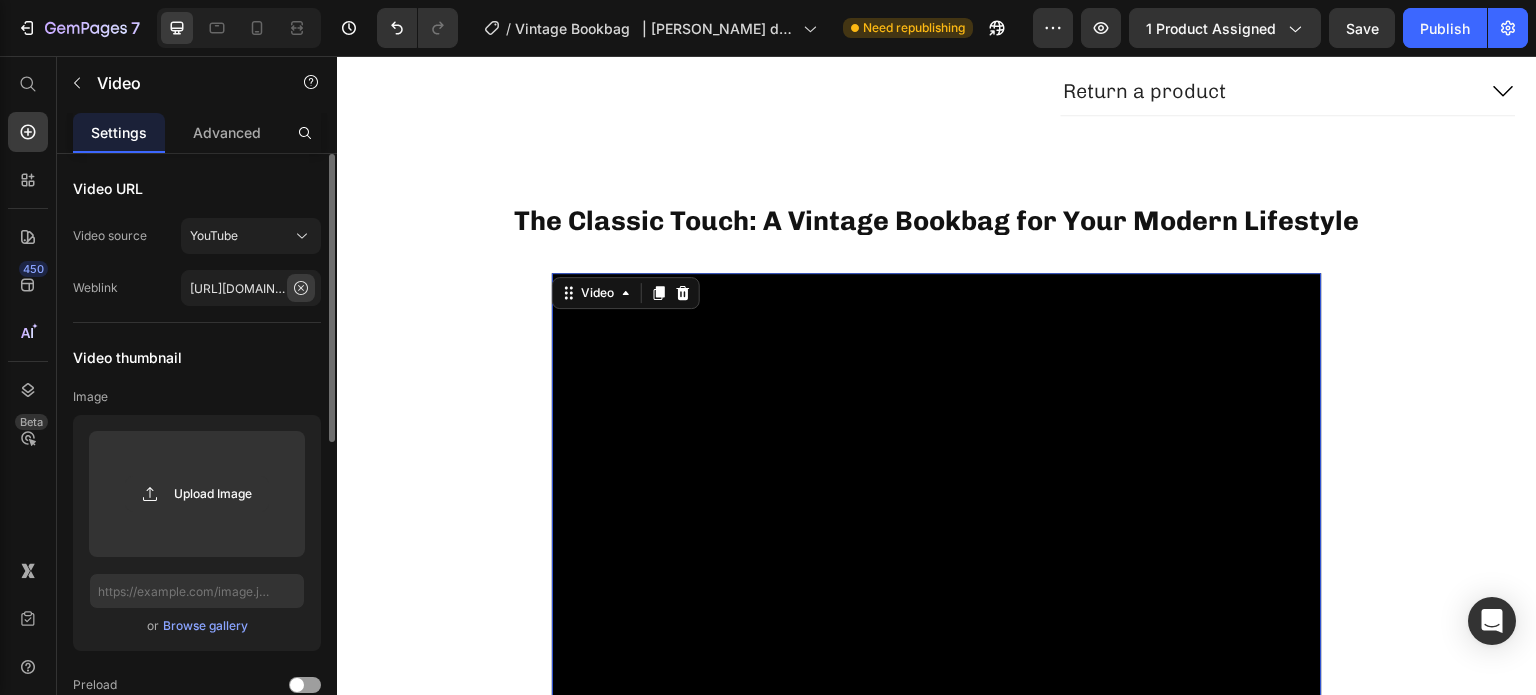 click 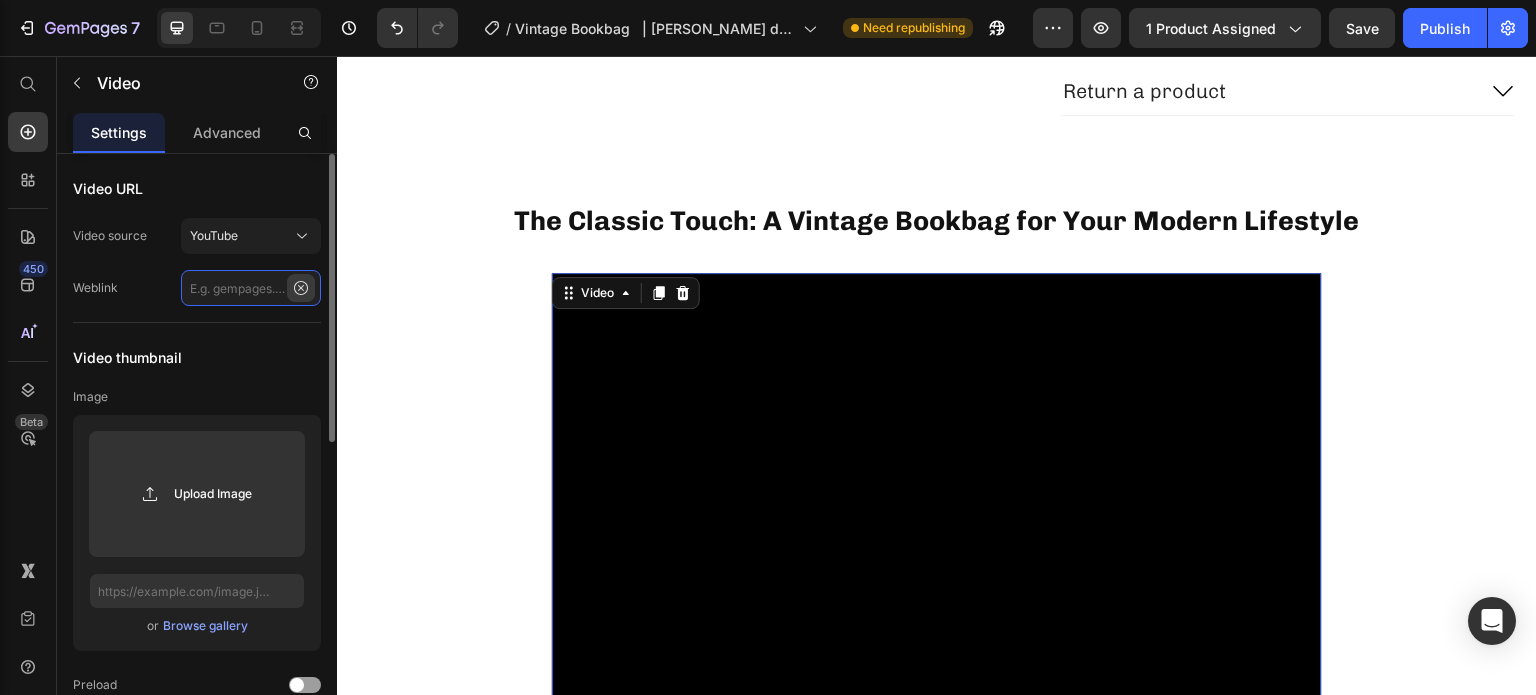 scroll, scrollTop: 0, scrollLeft: 0, axis: both 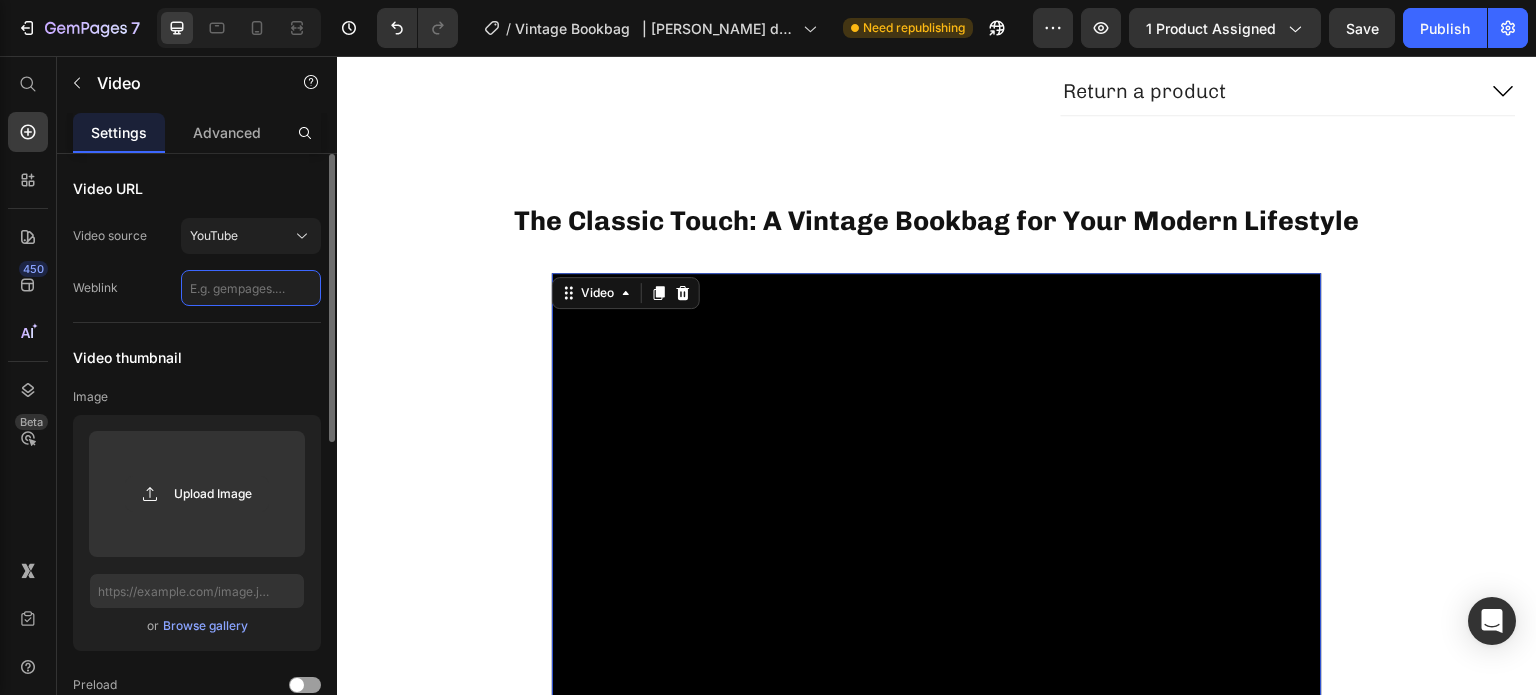 paste on "https://youtu.be/WampME0XfcE" 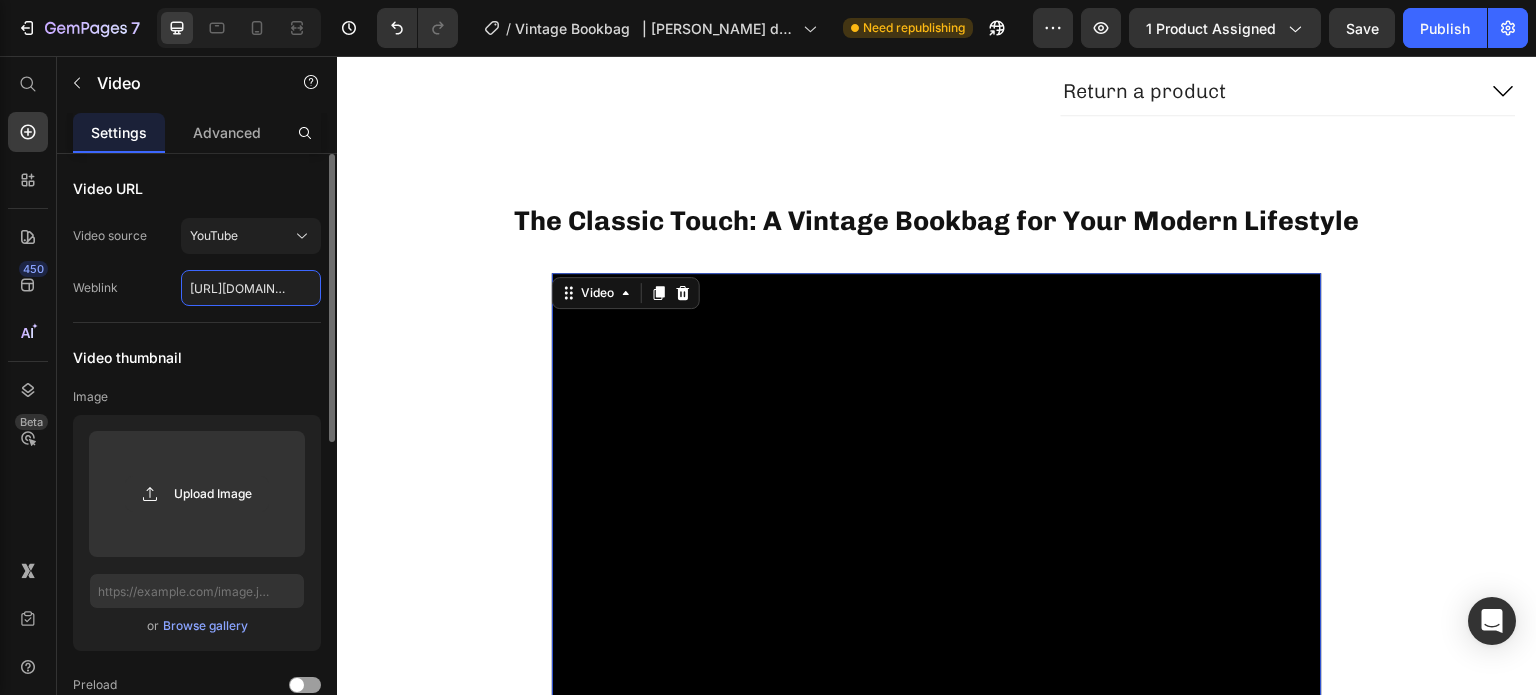 scroll, scrollTop: 0, scrollLeft: 84, axis: horizontal 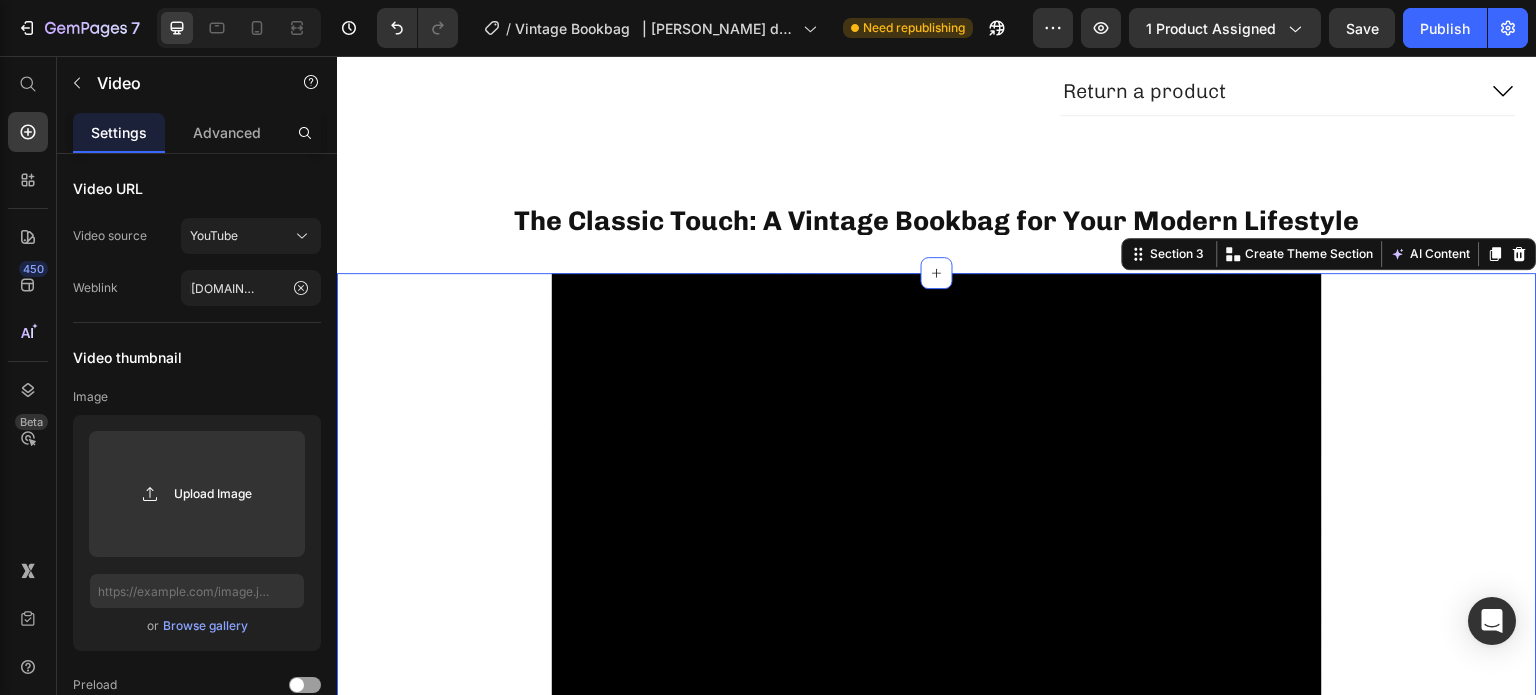 click on "Video Row" at bounding box center (937, 513) 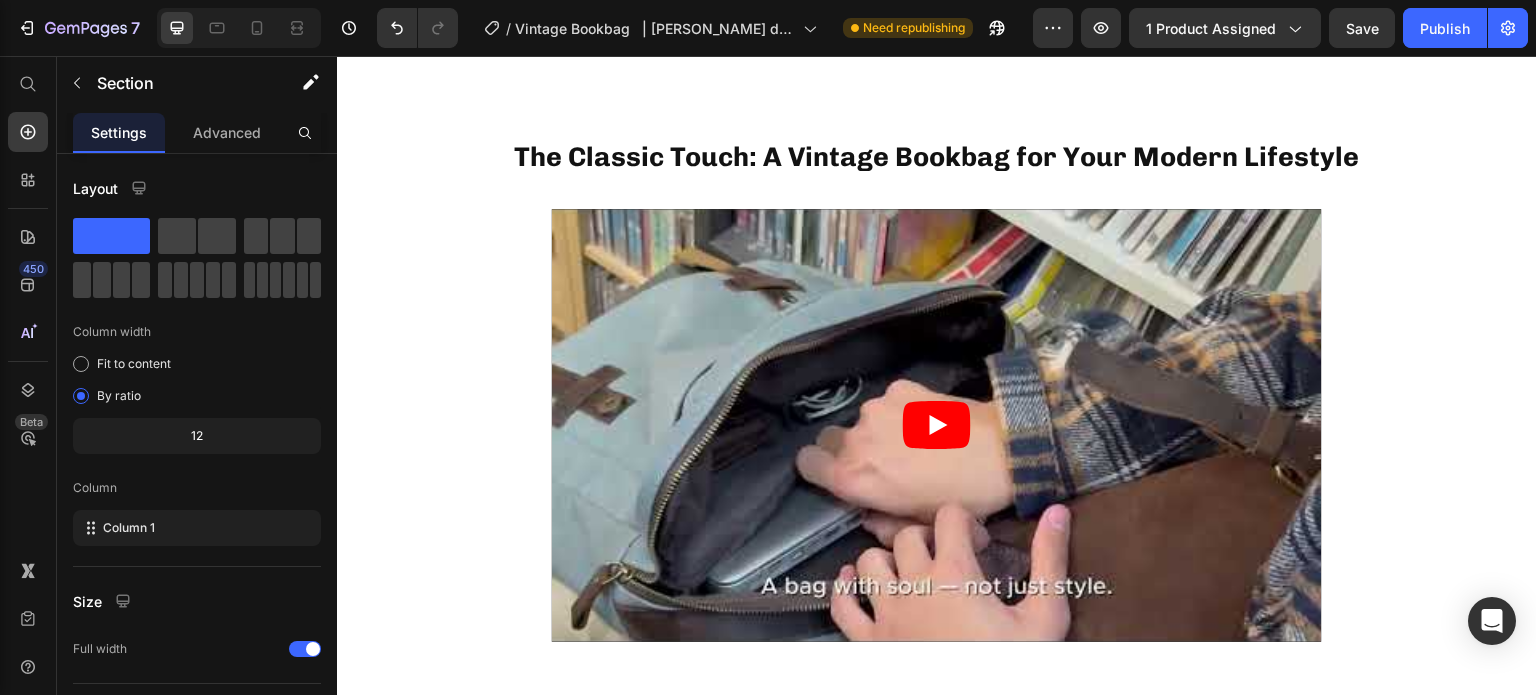 scroll, scrollTop: 860, scrollLeft: 0, axis: vertical 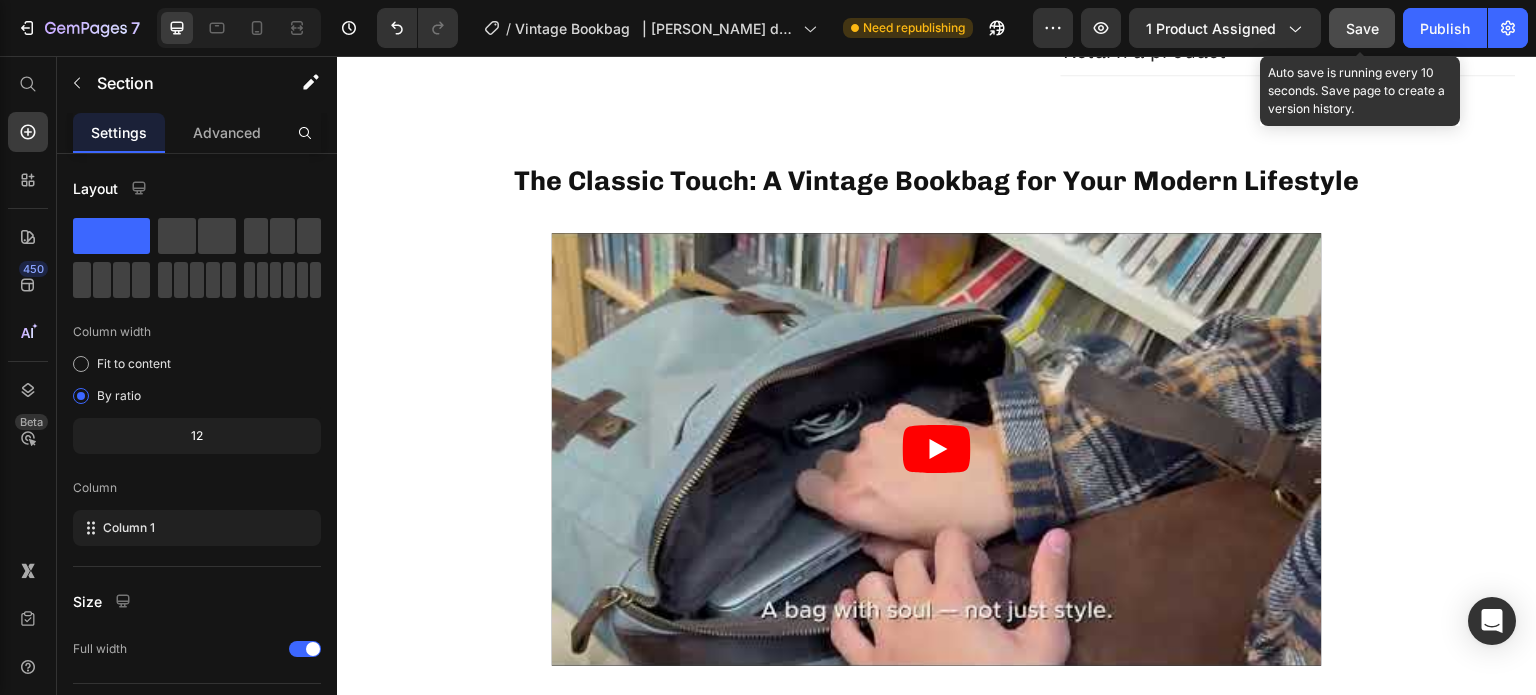 click on "Save" at bounding box center [1362, 28] 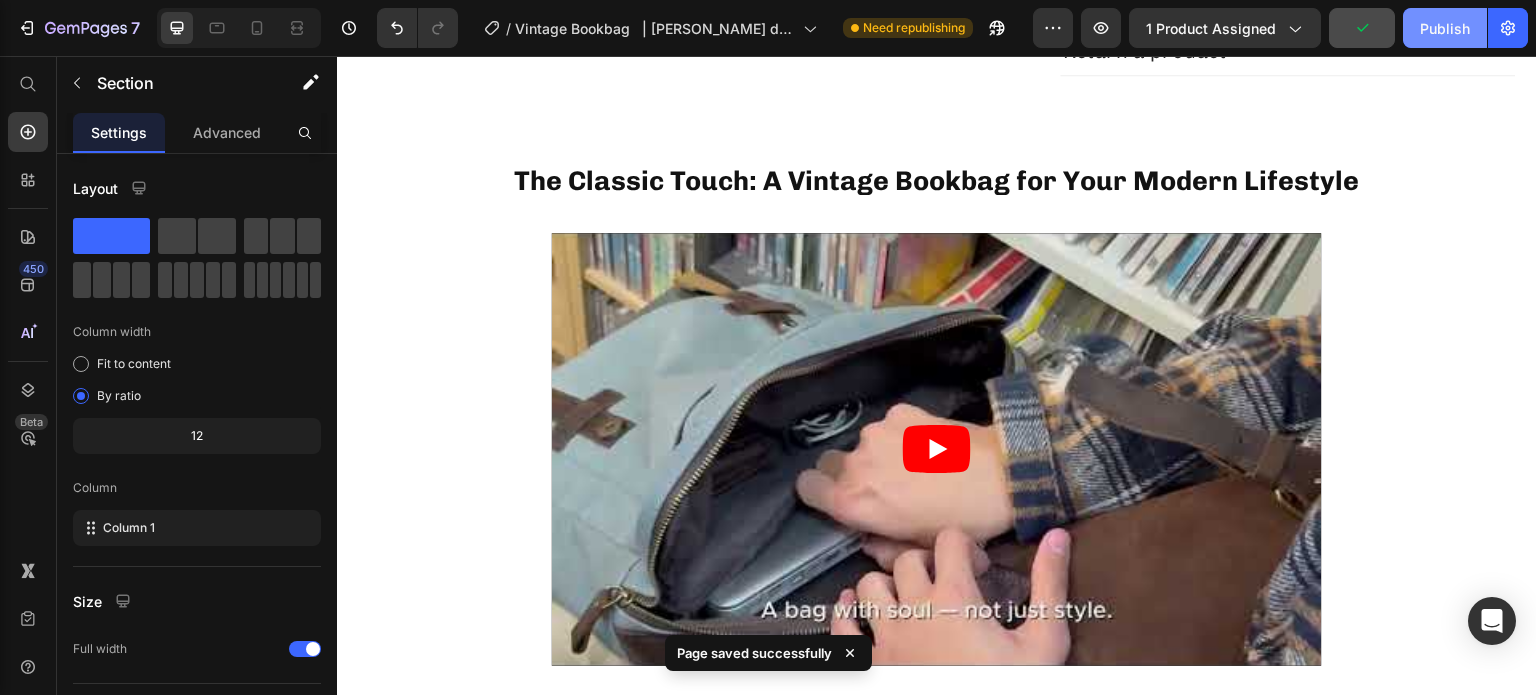 click on "Publish" at bounding box center (1445, 28) 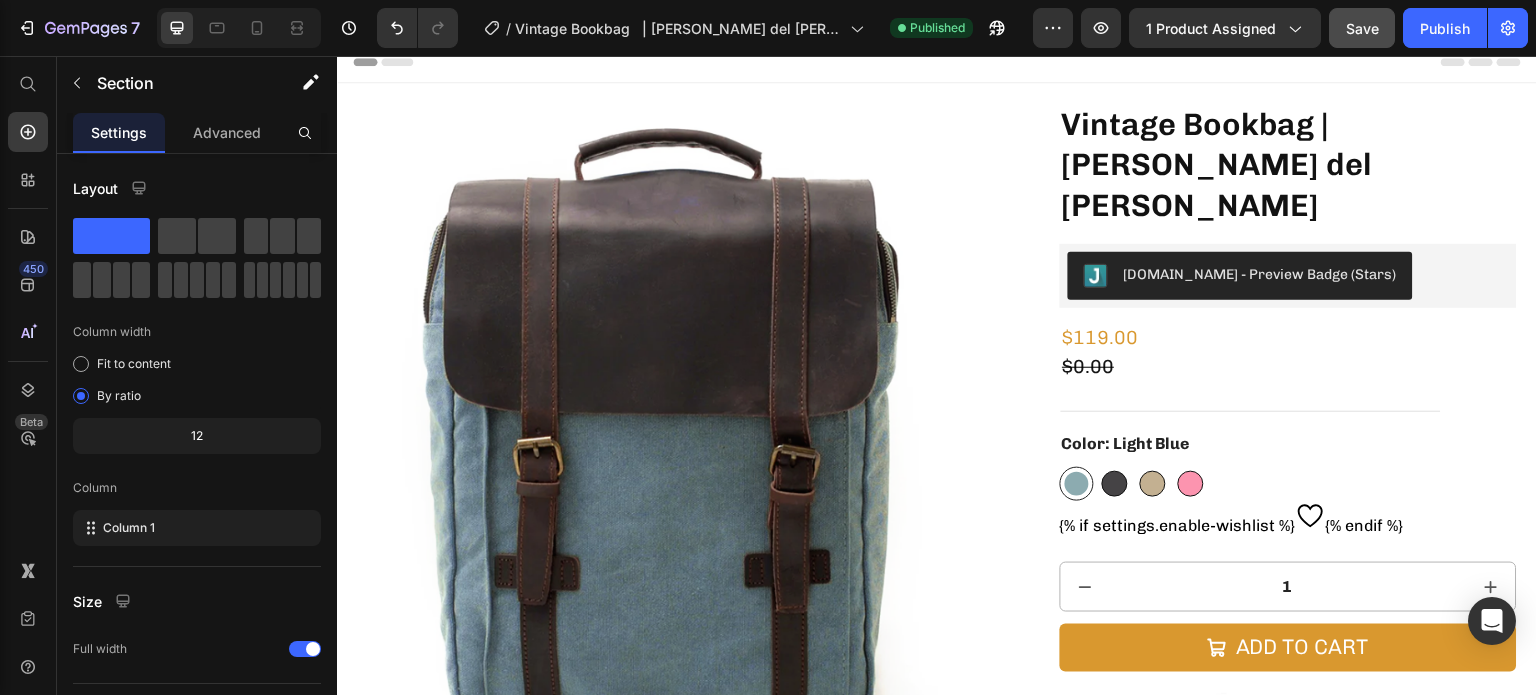 scroll, scrollTop: 0, scrollLeft: 0, axis: both 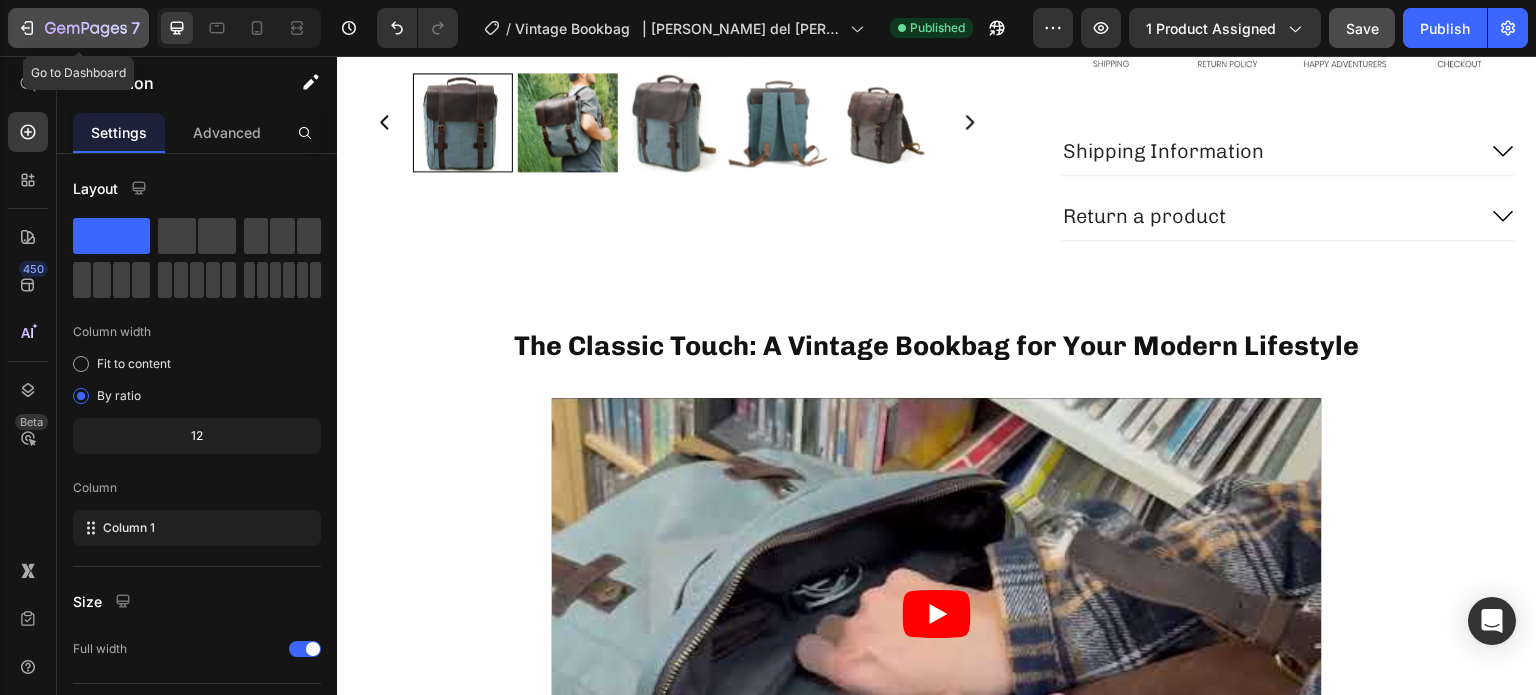click 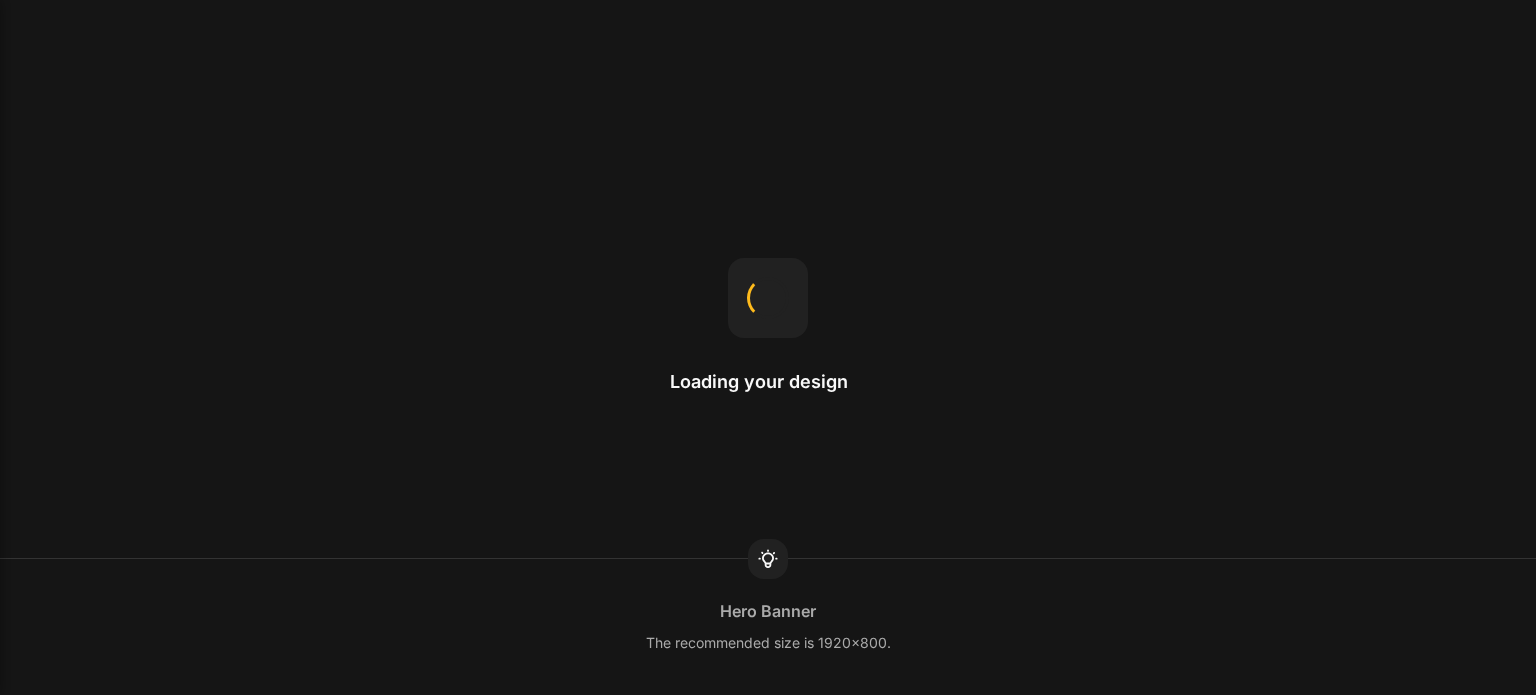 scroll, scrollTop: 0, scrollLeft: 0, axis: both 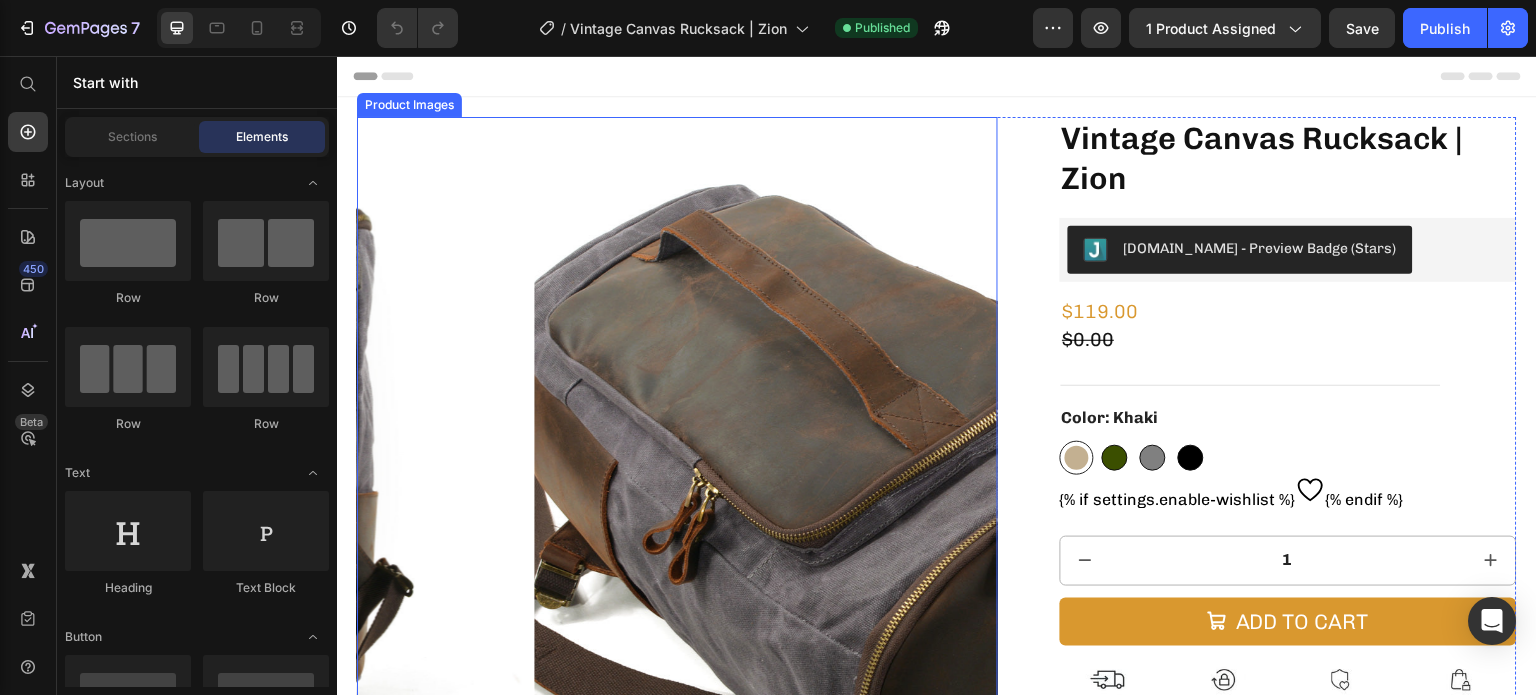 click at bounding box center [855, 437] 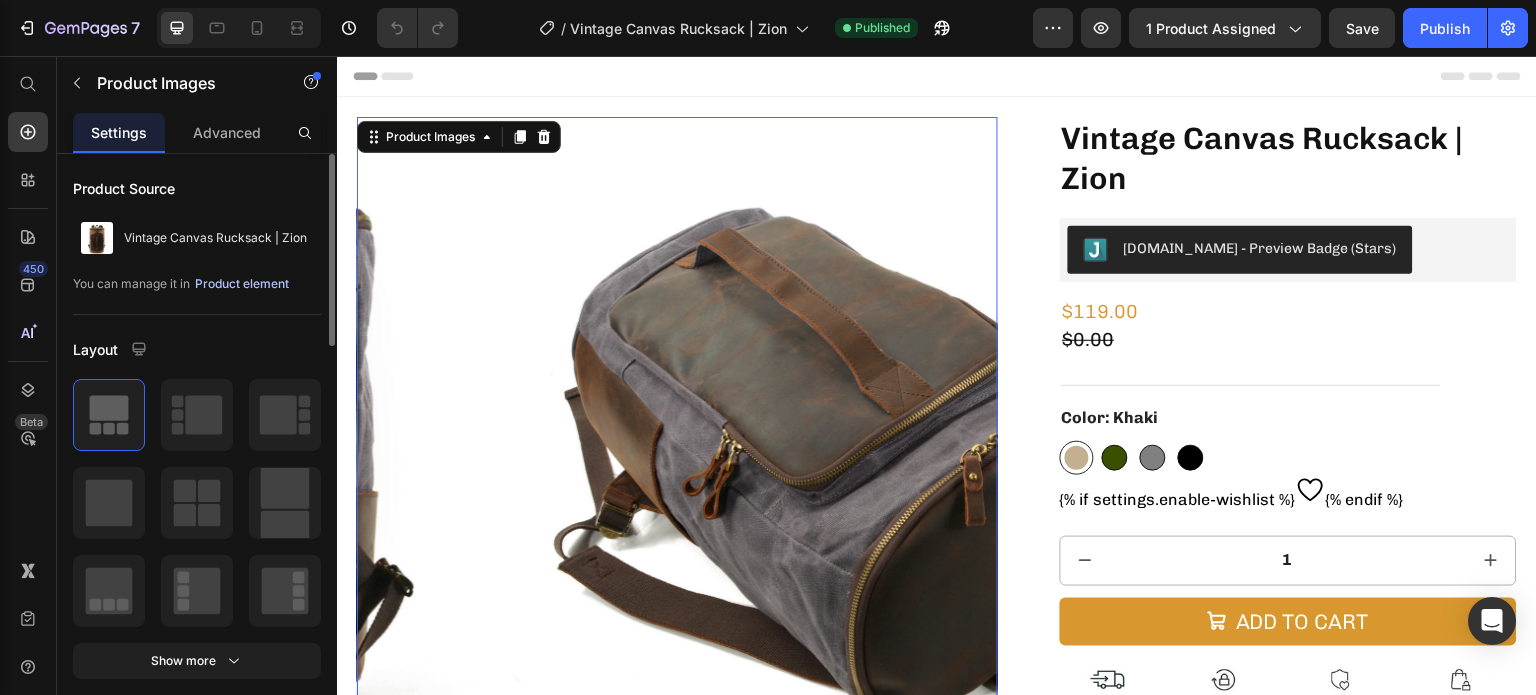 click on "Product element" at bounding box center [242, 284] 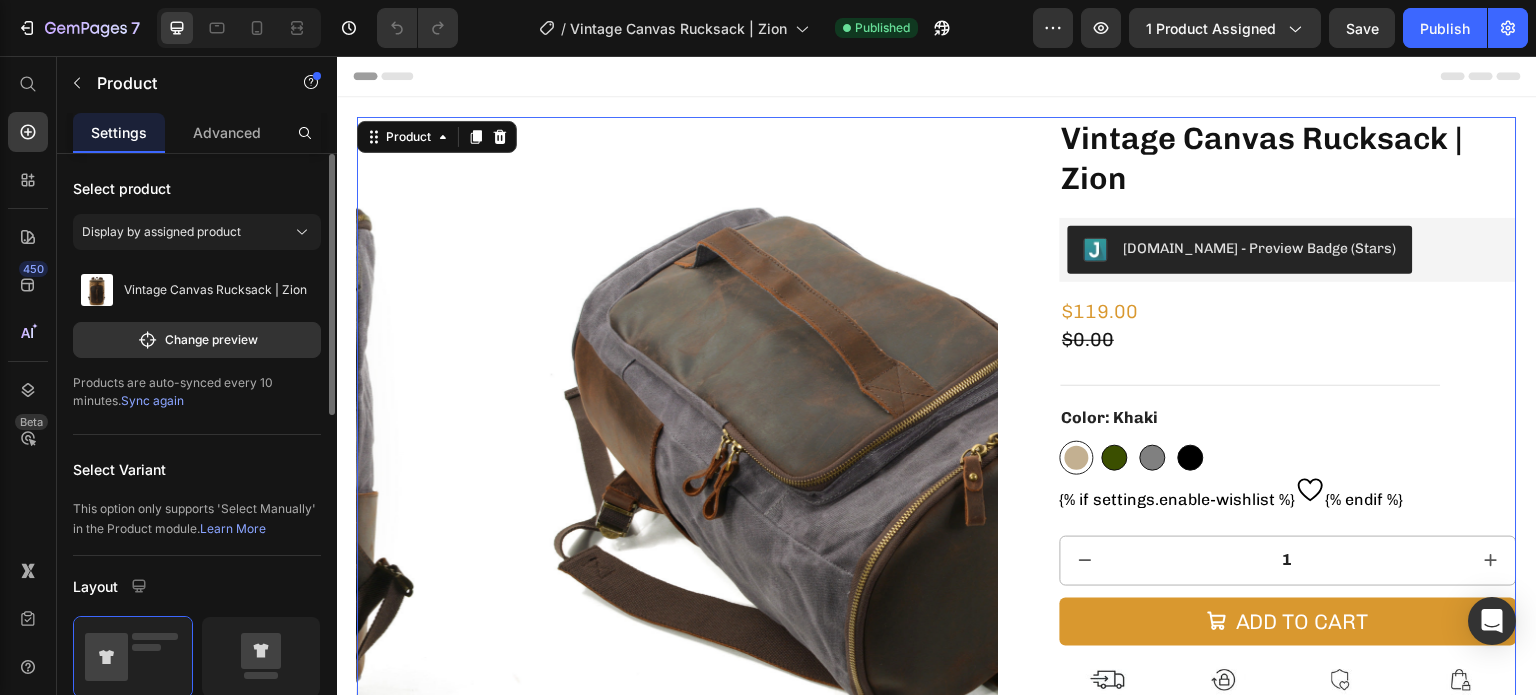 click on "Sync again" at bounding box center (152, 400) 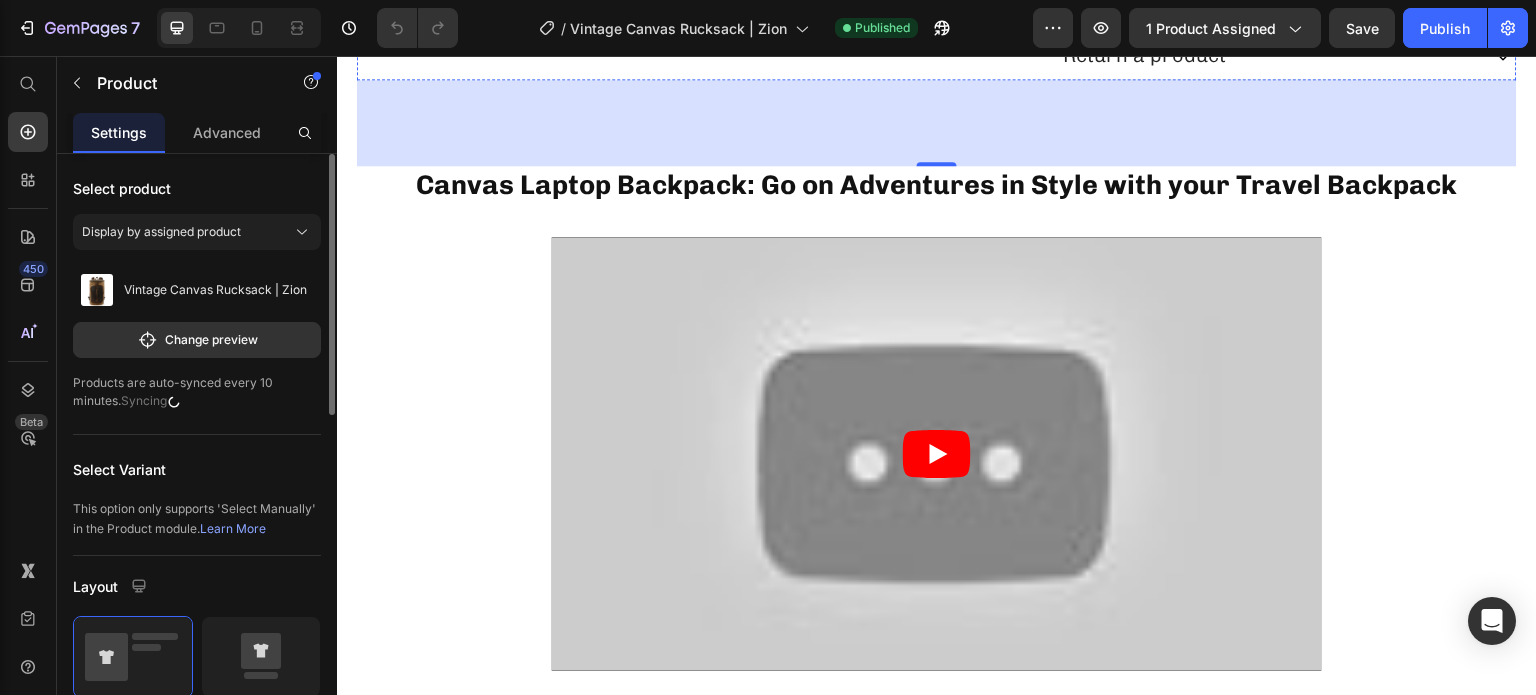 scroll, scrollTop: 831, scrollLeft: 0, axis: vertical 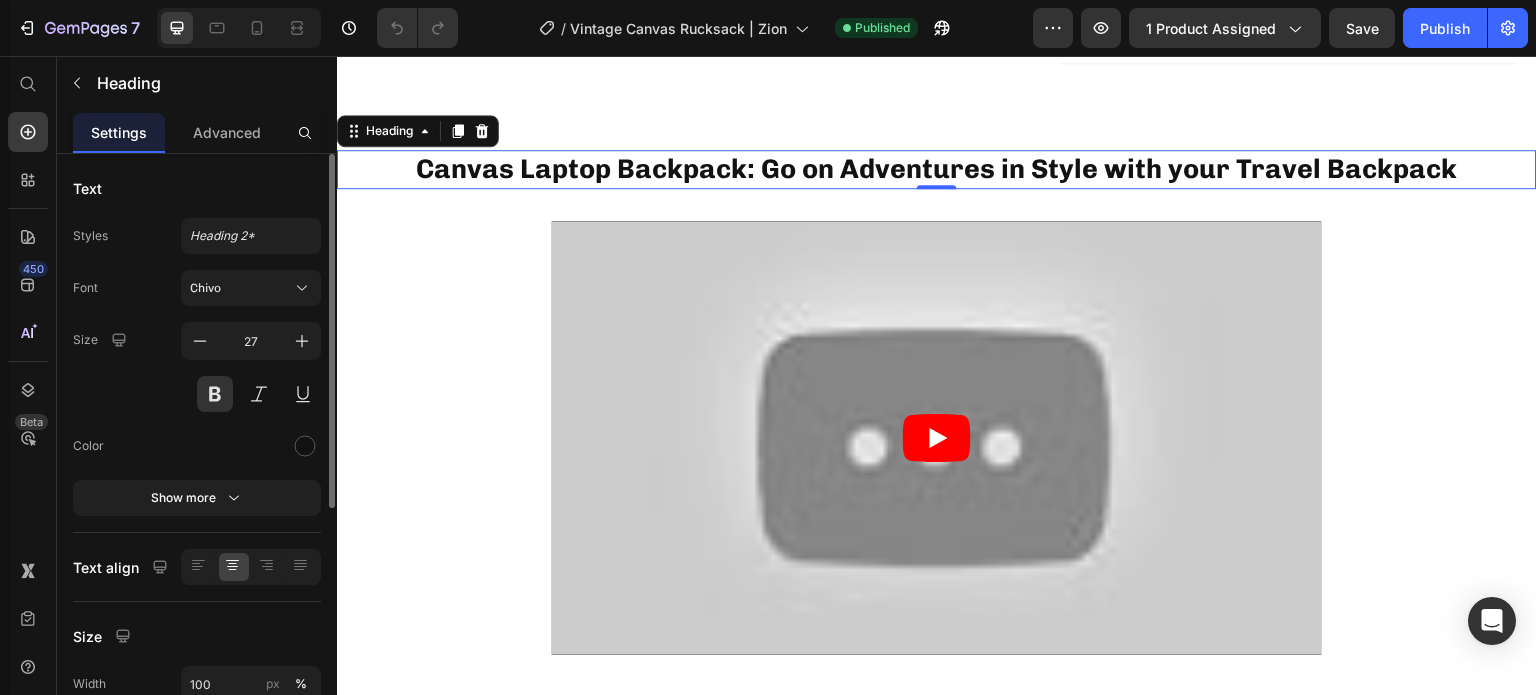 click on "Canvas Laptop Backpack: Go on Adventures in Style with your Travel Backpack" at bounding box center (937, 169) 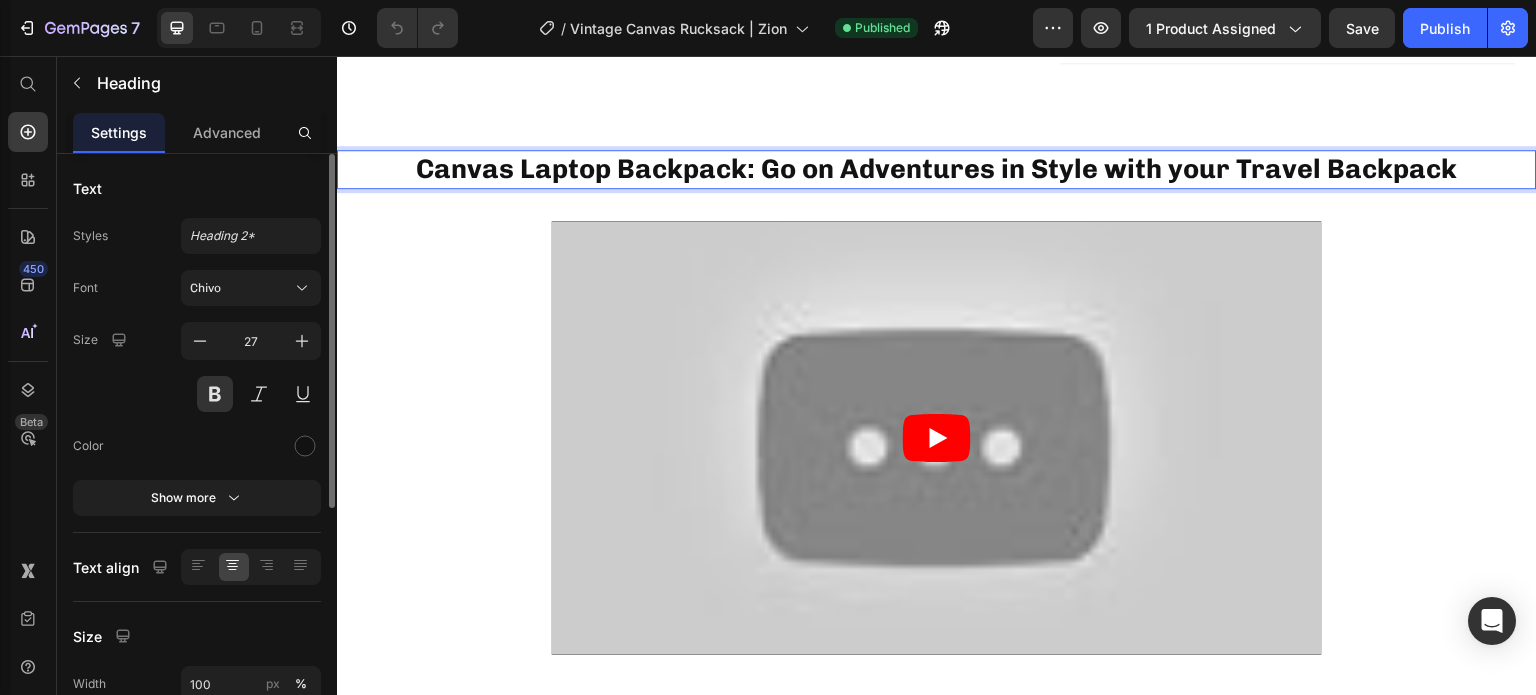 click on "Canvas Laptop Backpack: Go on Adventures in Style with your Travel Backpack" at bounding box center (937, 169) 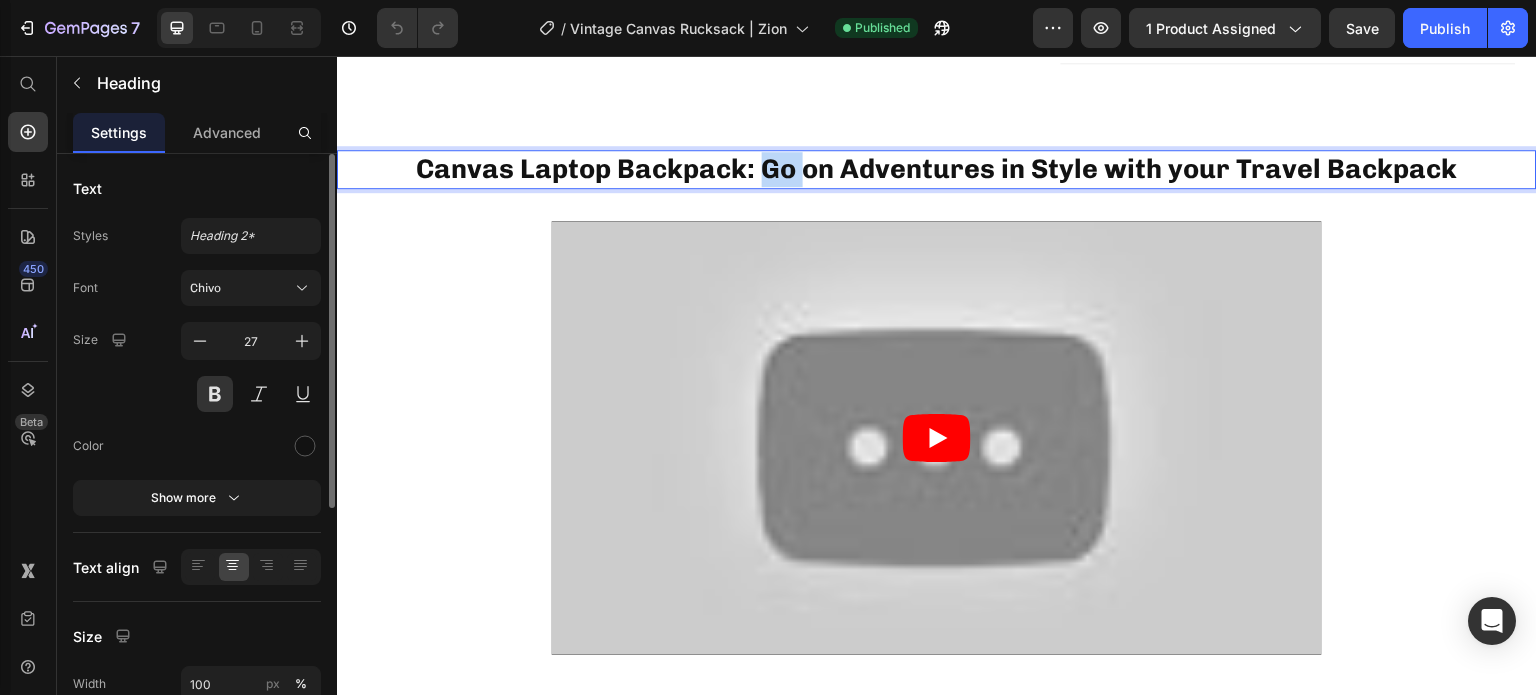 click on "Canvas Laptop Backpack: Go on Adventures in Style with your Travel Backpack" at bounding box center [937, 169] 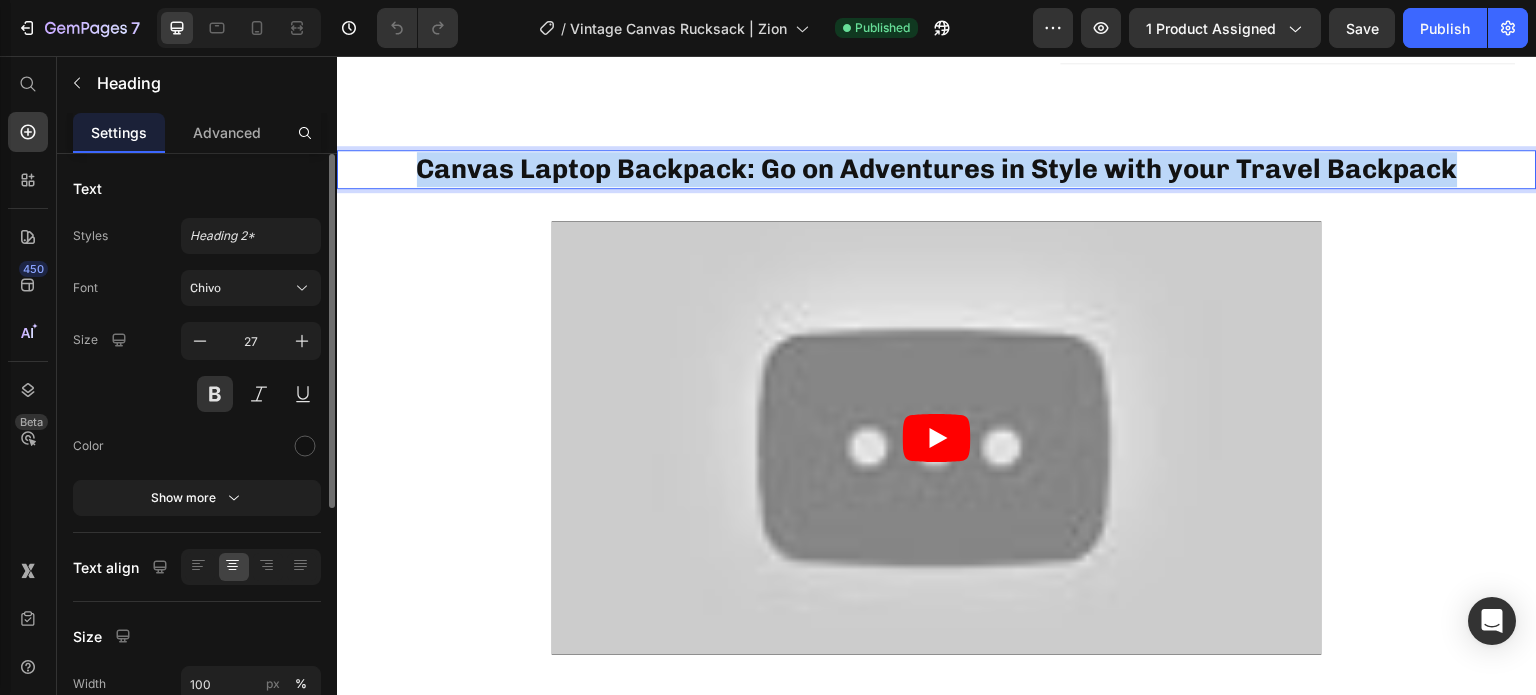 click on "Canvas Laptop Backpack: Go on Adventures in Style with your Travel Backpack" at bounding box center [937, 169] 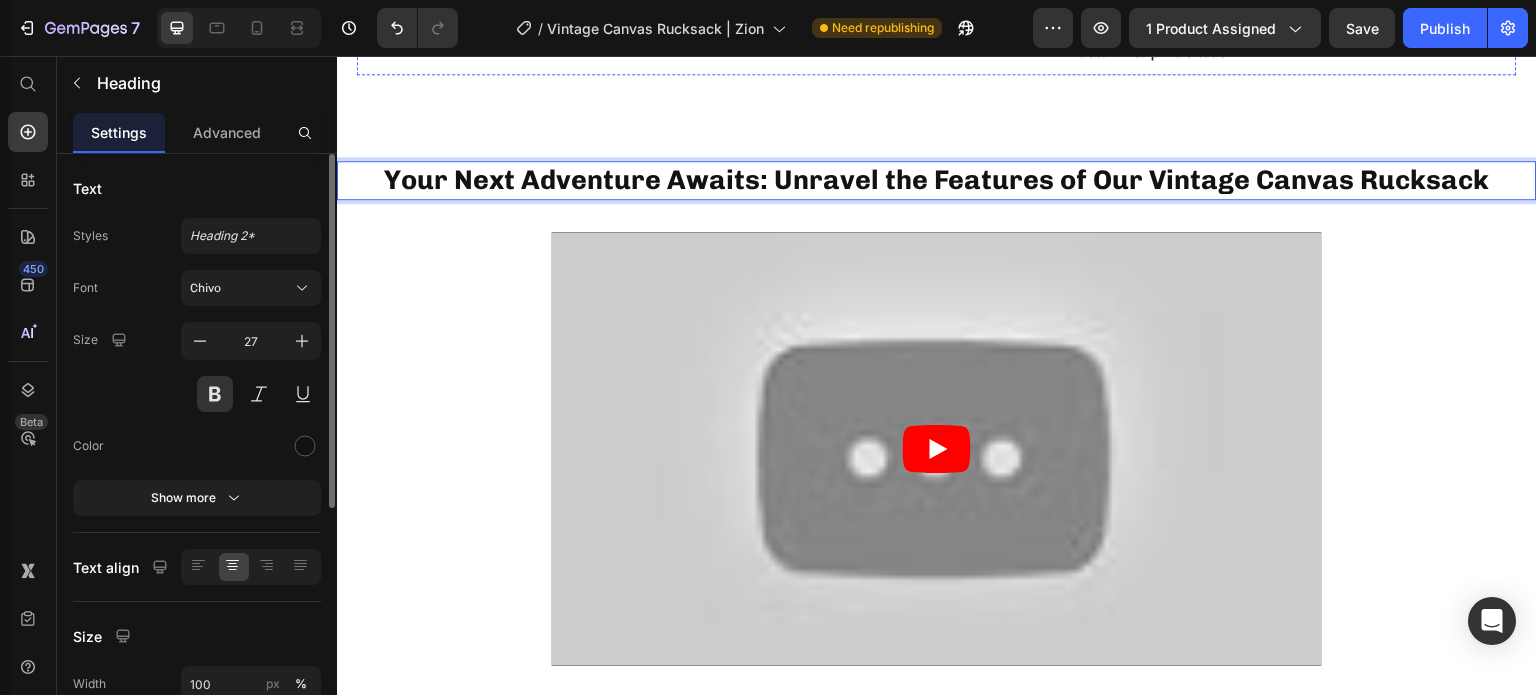 scroll, scrollTop: 824, scrollLeft: 0, axis: vertical 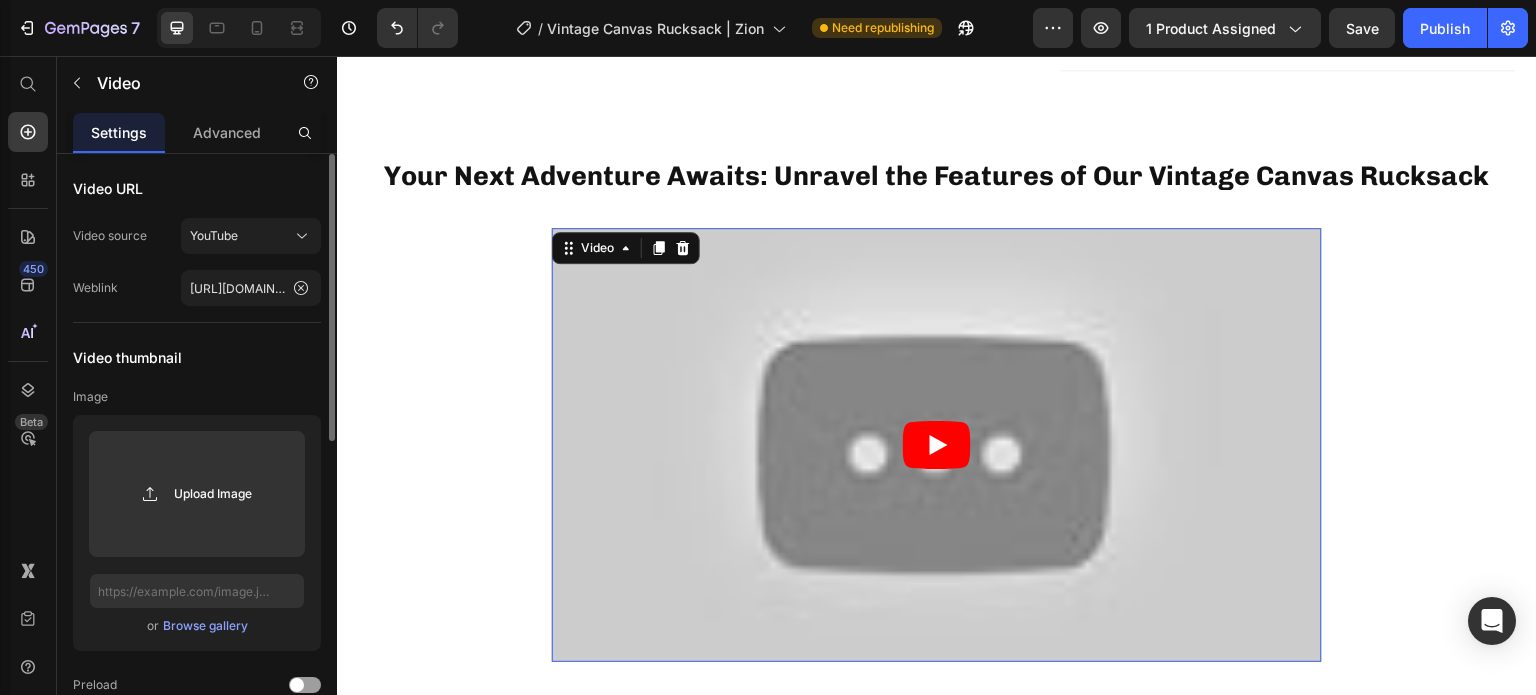 click at bounding box center [937, 444] 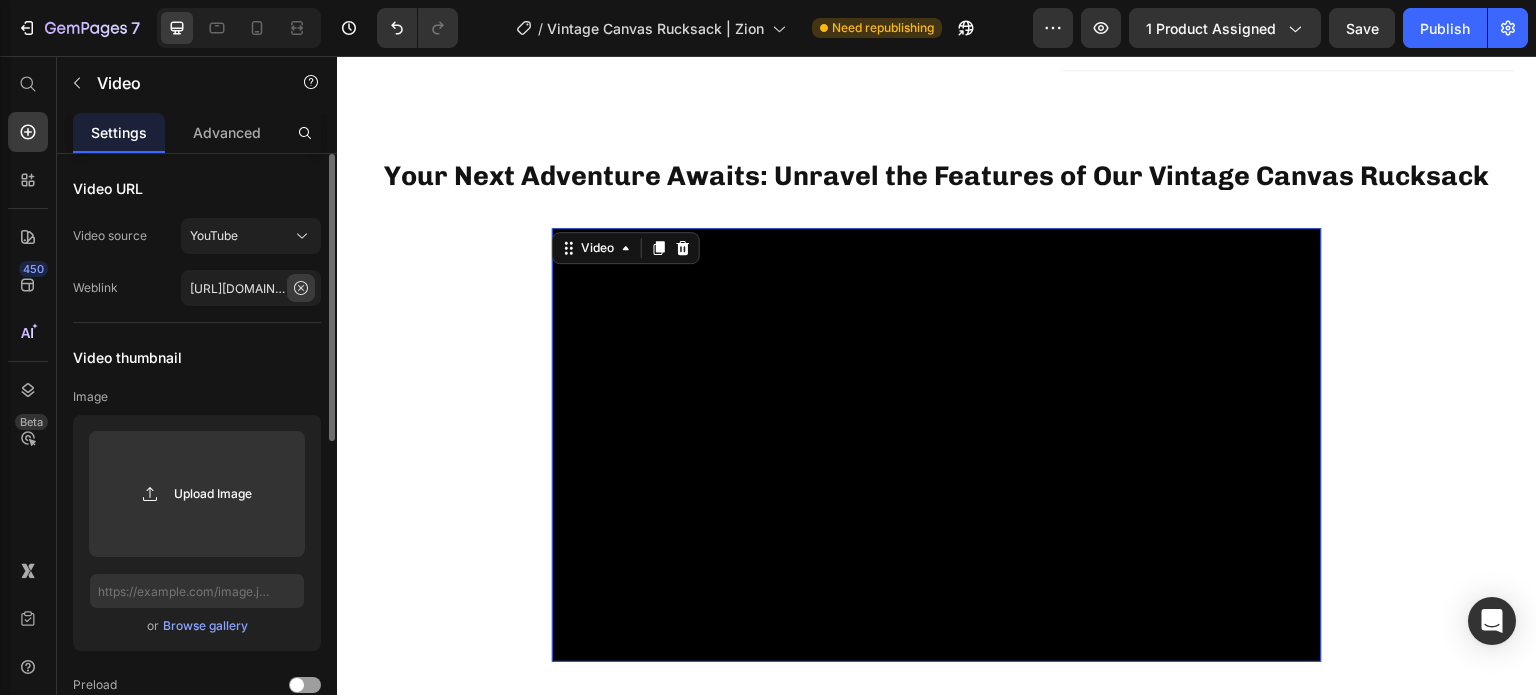 click 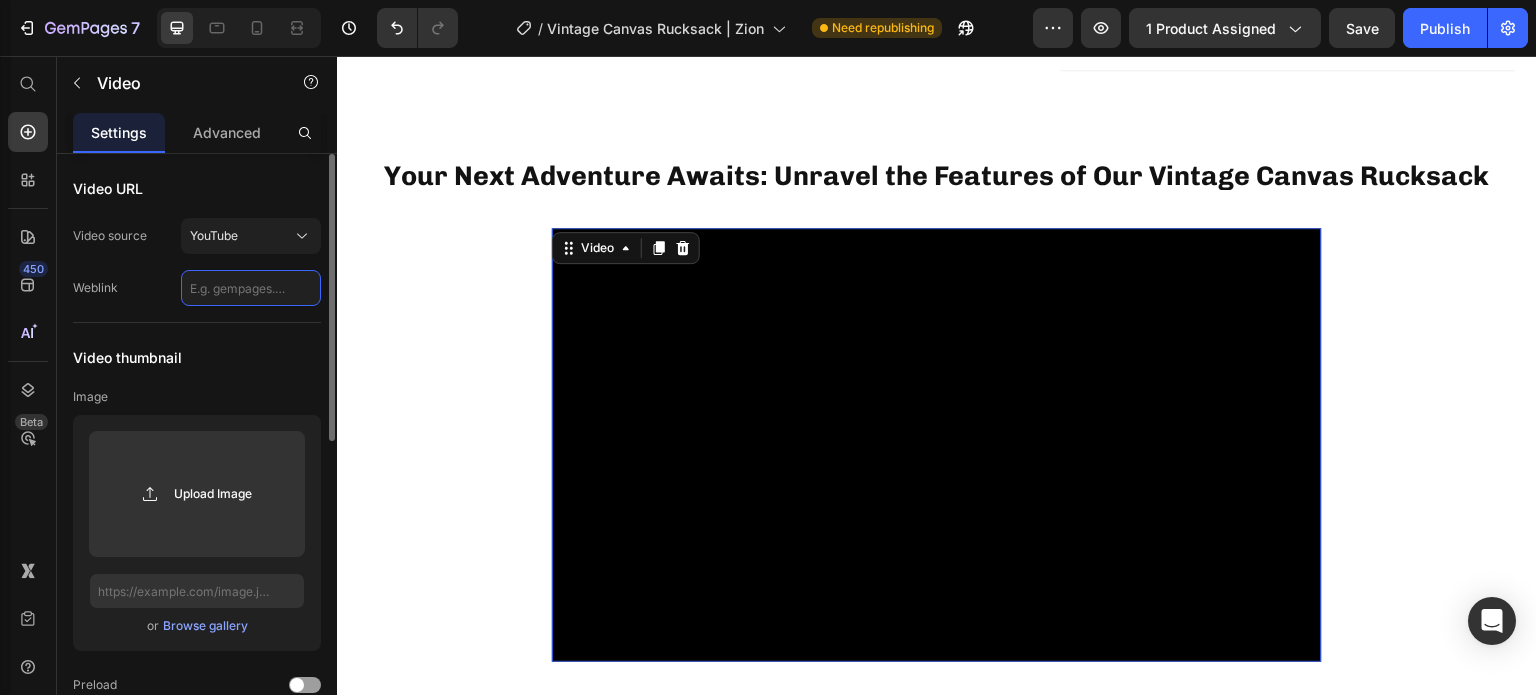 scroll, scrollTop: 0, scrollLeft: 0, axis: both 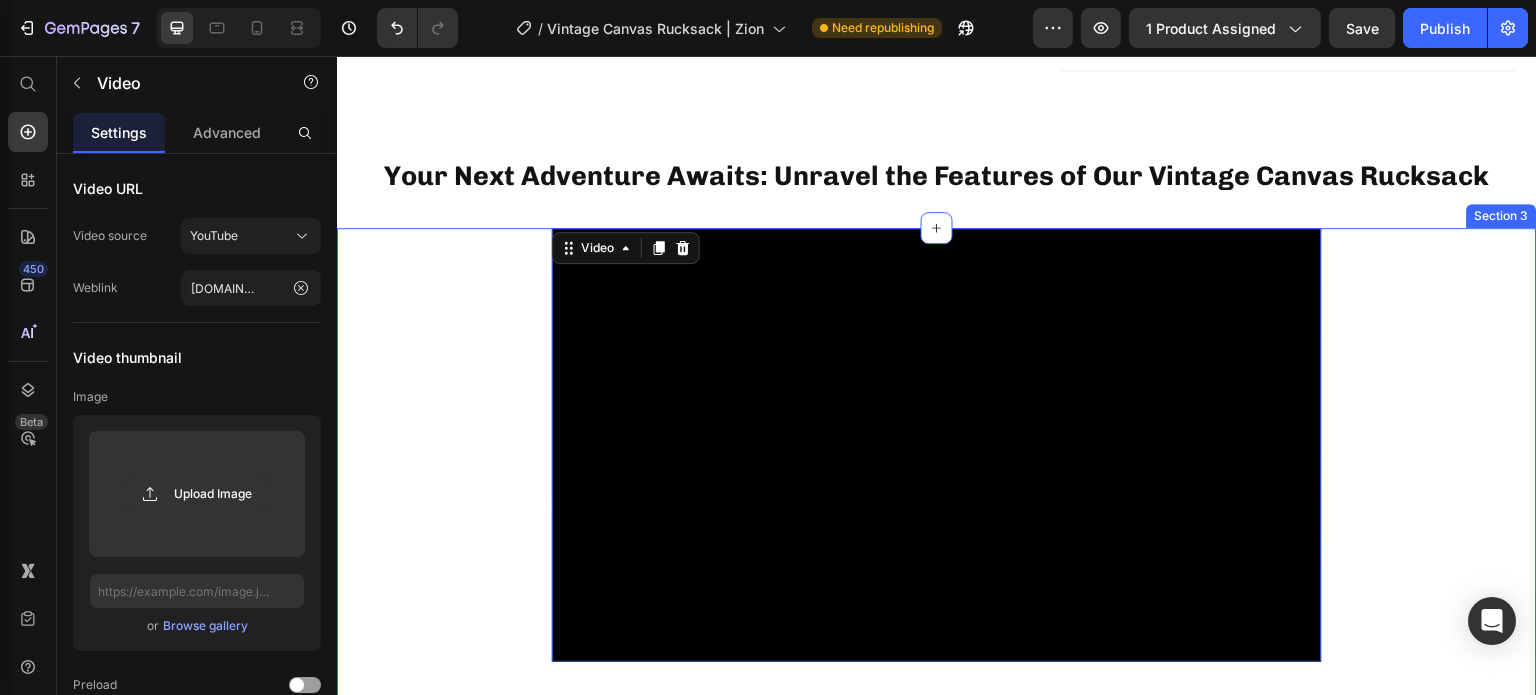 click on "Video   48 Row" at bounding box center (937, 468) 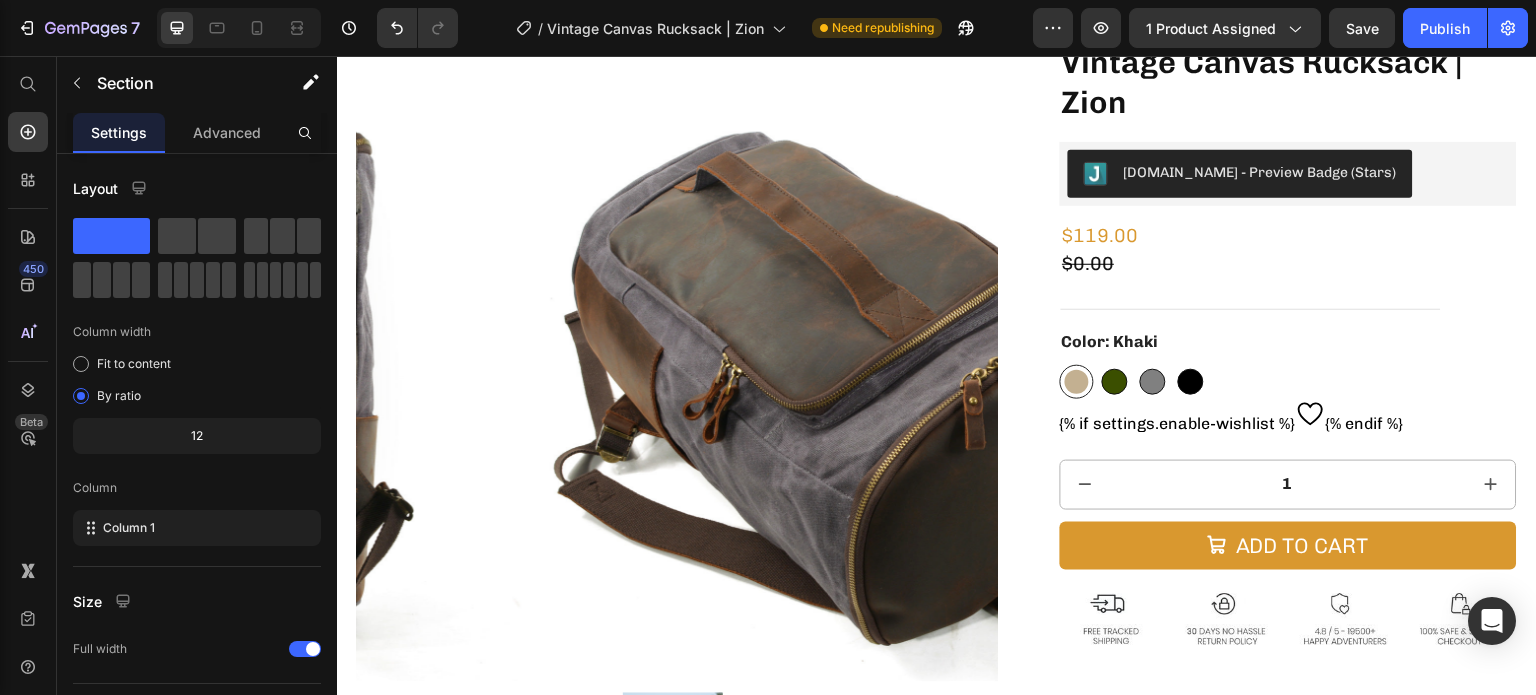 scroll, scrollTop: 79, scrollLeft: 0, axis: vertical 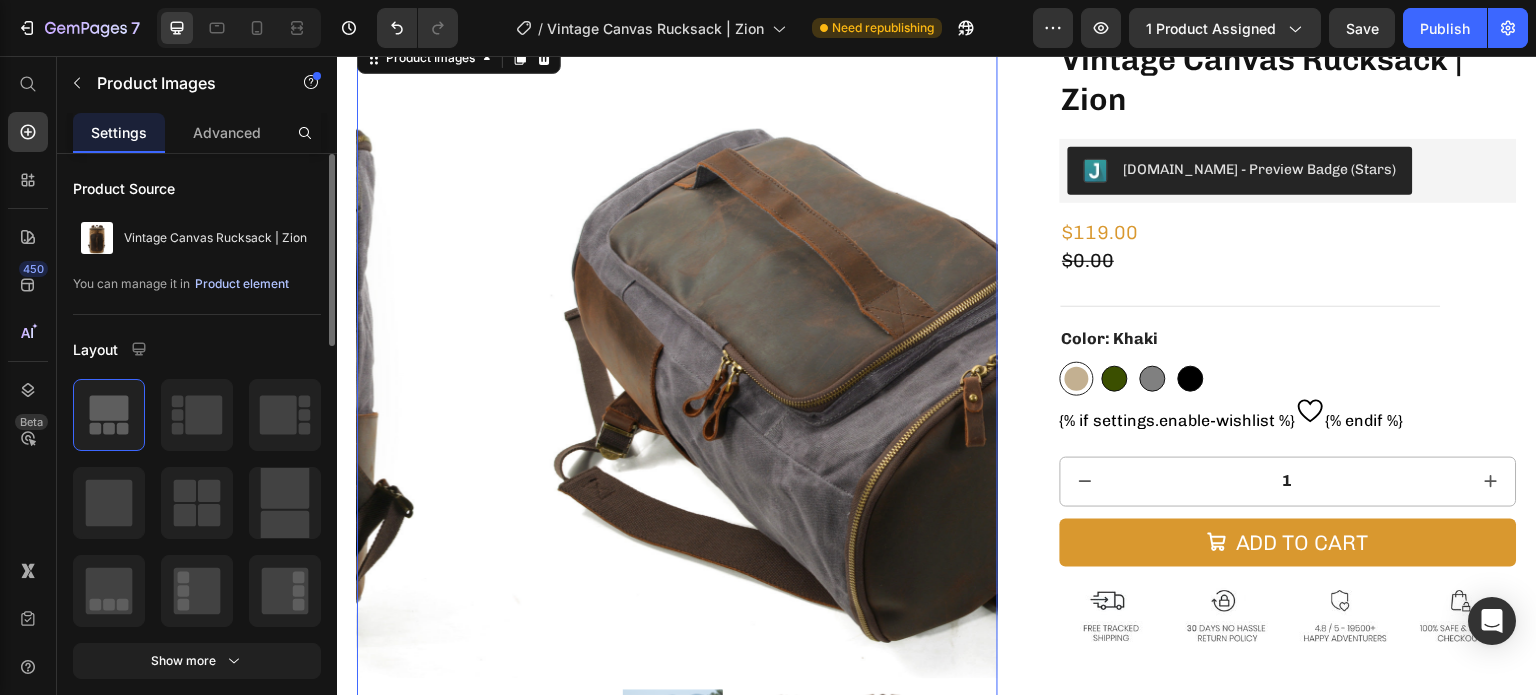 click on "Product element" at bounding box center (242, 284) 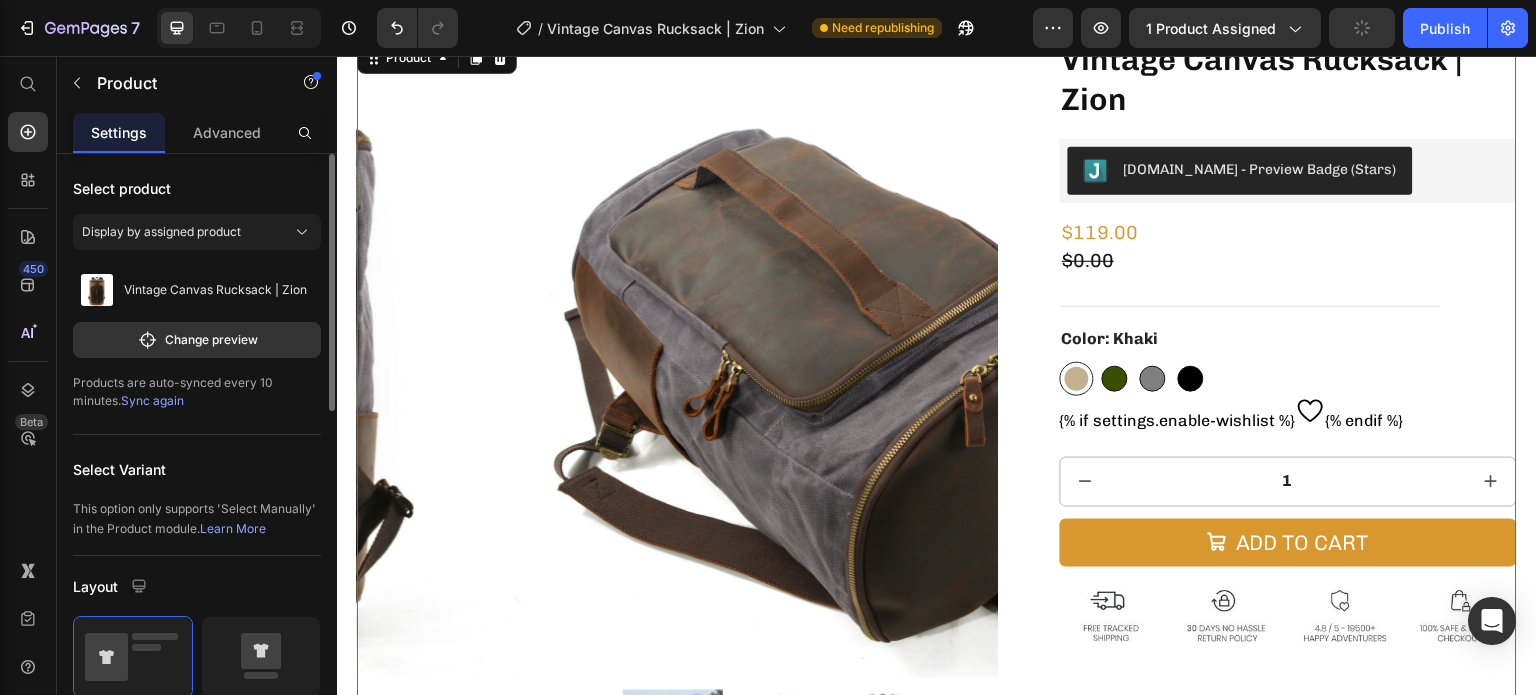 click on "Sync again" at bounding box center [152, 400] 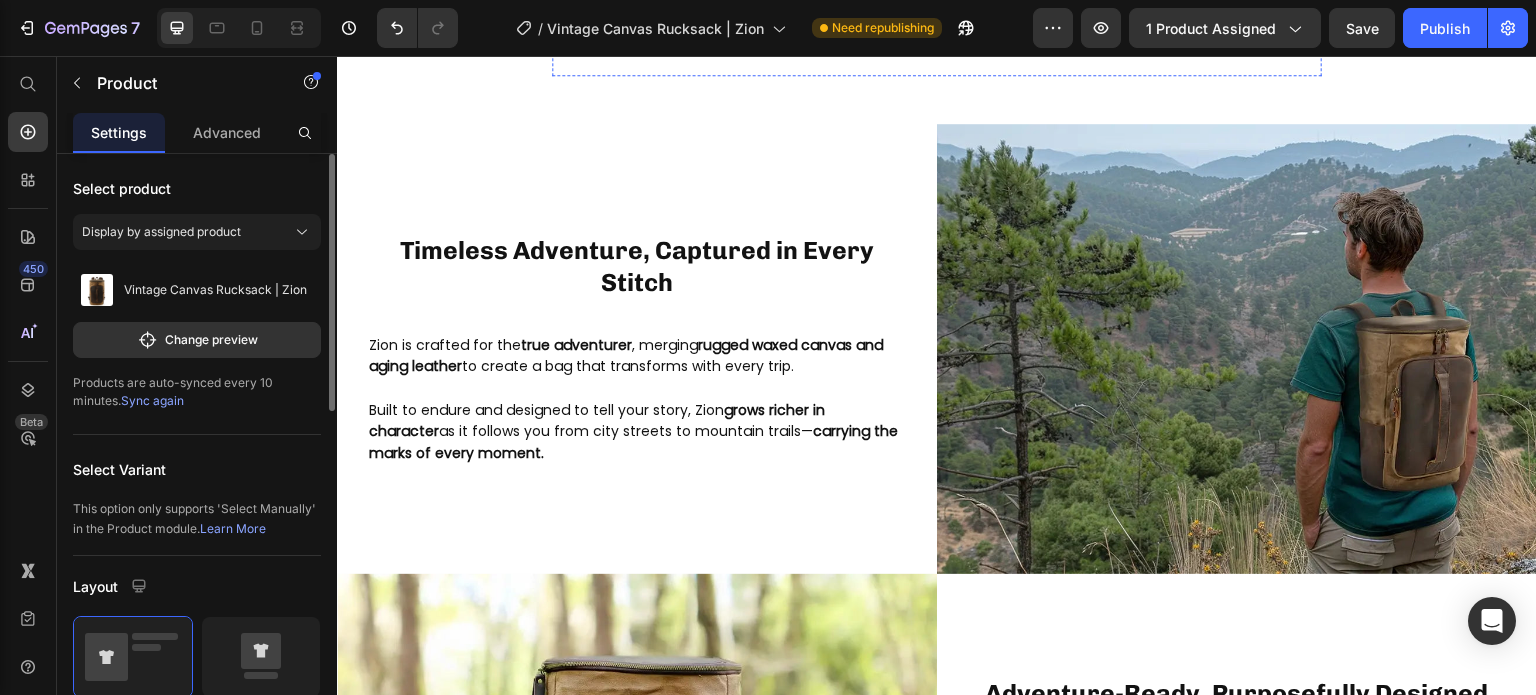 scroll, scrollTop: 1456, scrollLeft: 0, axis: vertical 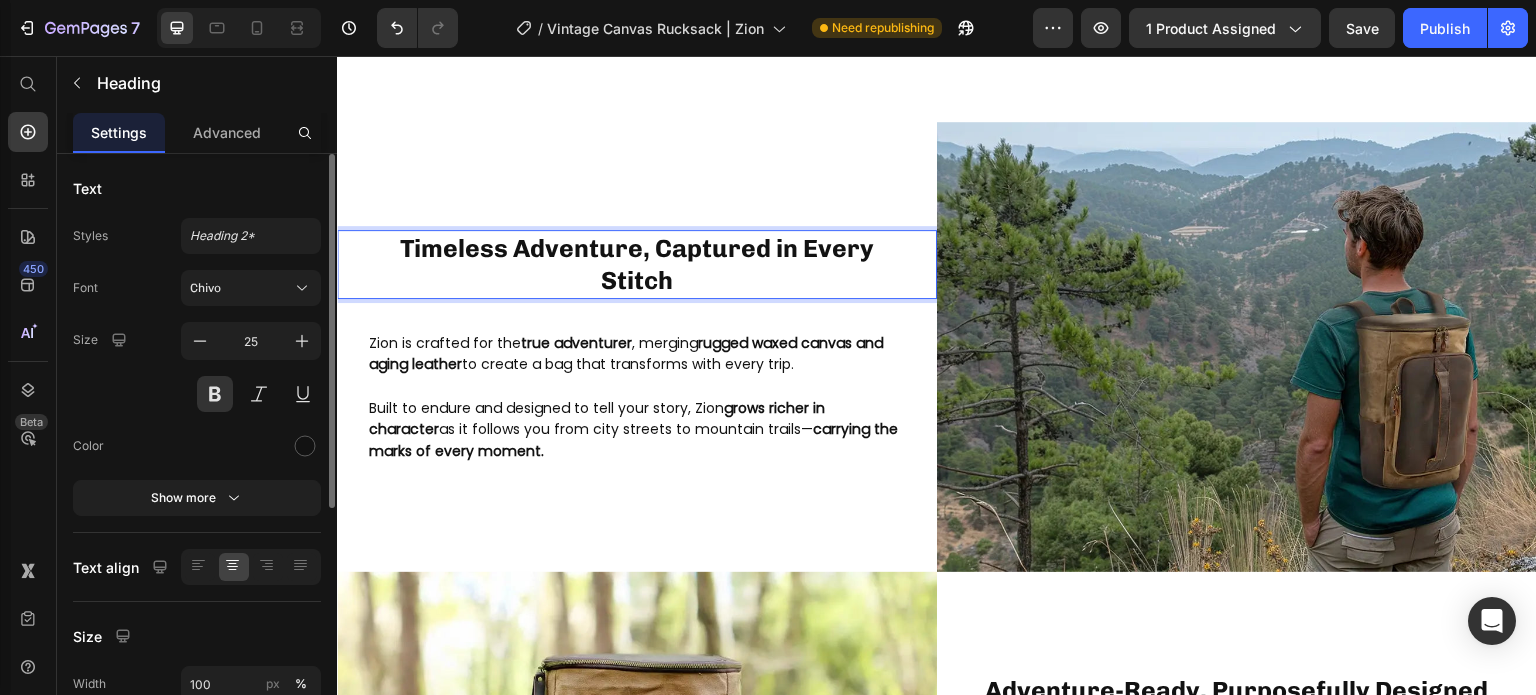 click on "Timeless Adventure, Captured in Every Stitch Heading   32 Zion is crafted for the  true adventurer , merging  rugged waxed canvas and aging leather  to create a bag that transforms with every trip.    Built to endure and designed to tell your story, Zion  grows richer in character  as it follows you from city streets to mountain trails— carrying the marks of every moment. Text Block" at bounding box center (637, 347) 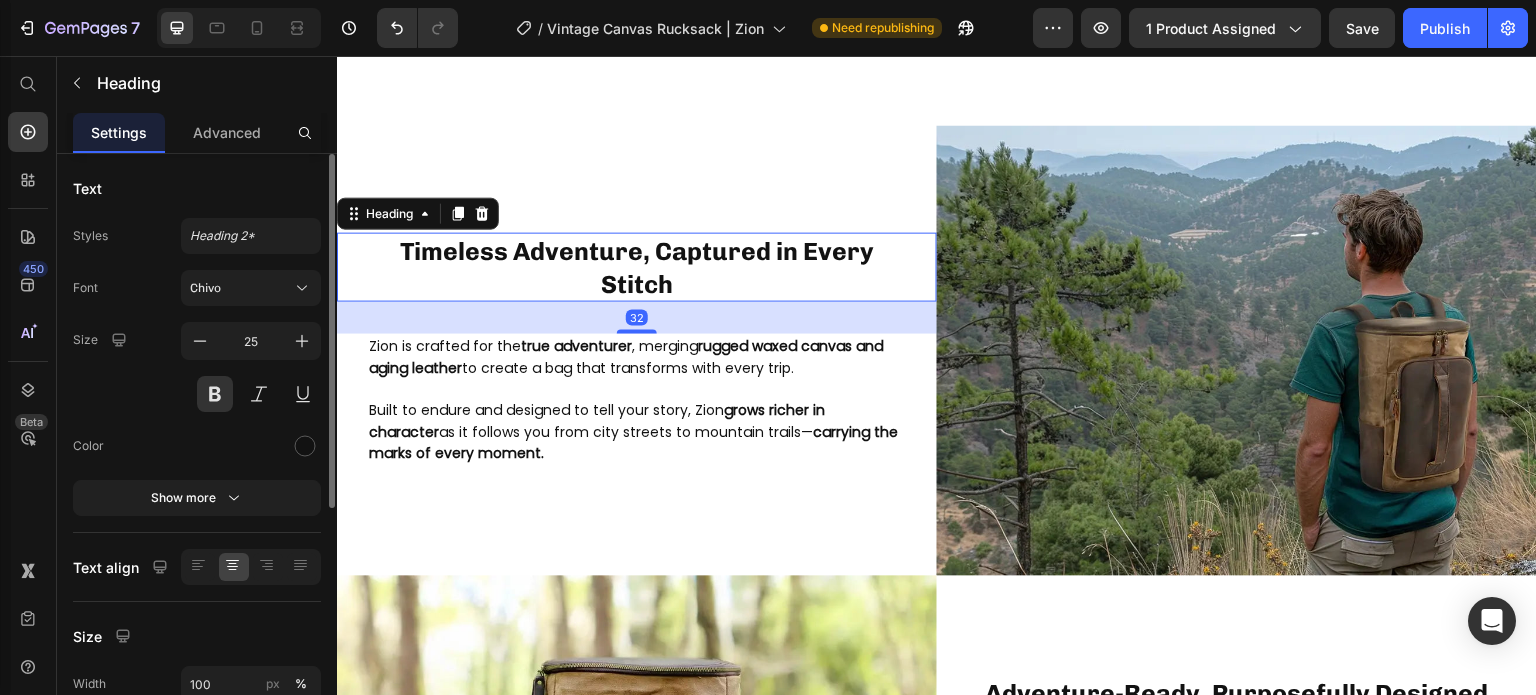 scroll, scrollTop: 1405, scrollLeft: 0, axis: vertical 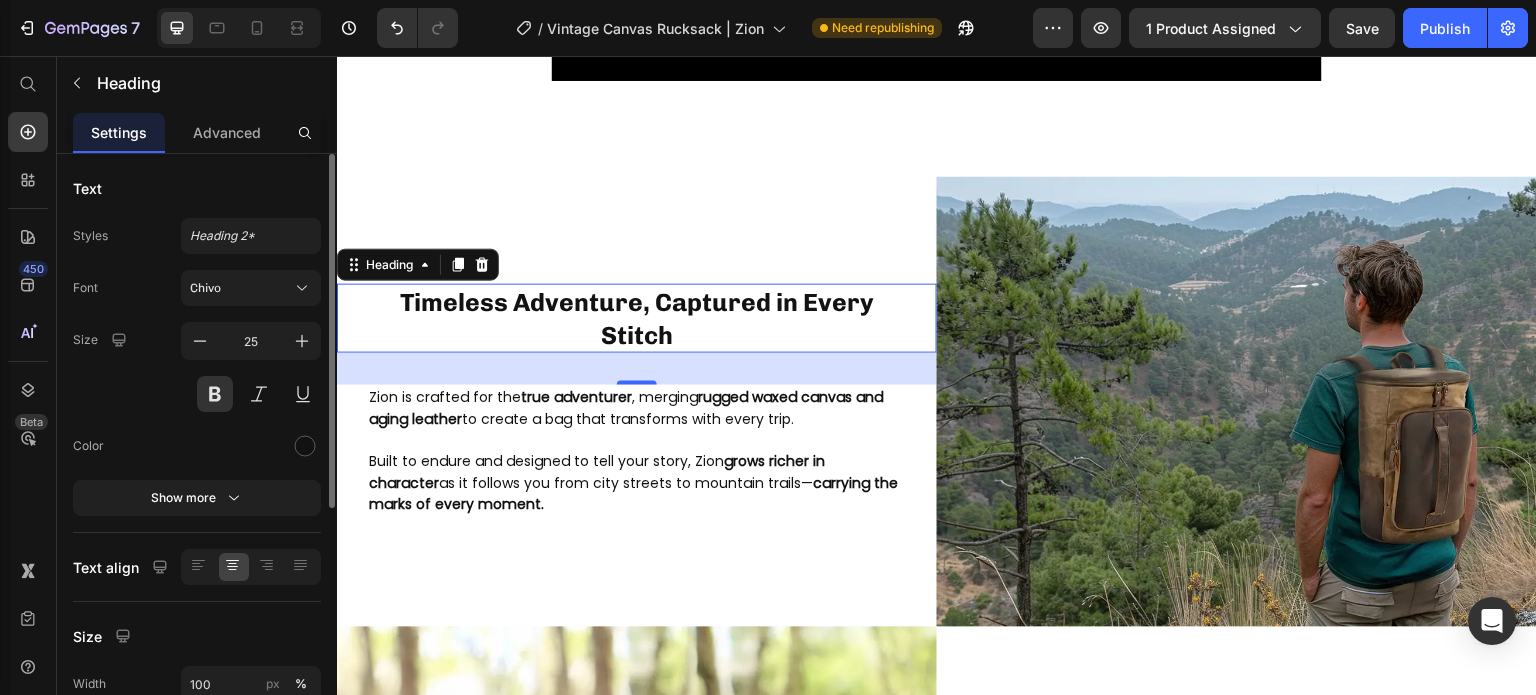 click on "Timeless Adventure, Captured in Every Stitch" at bounding box center [637, 318] 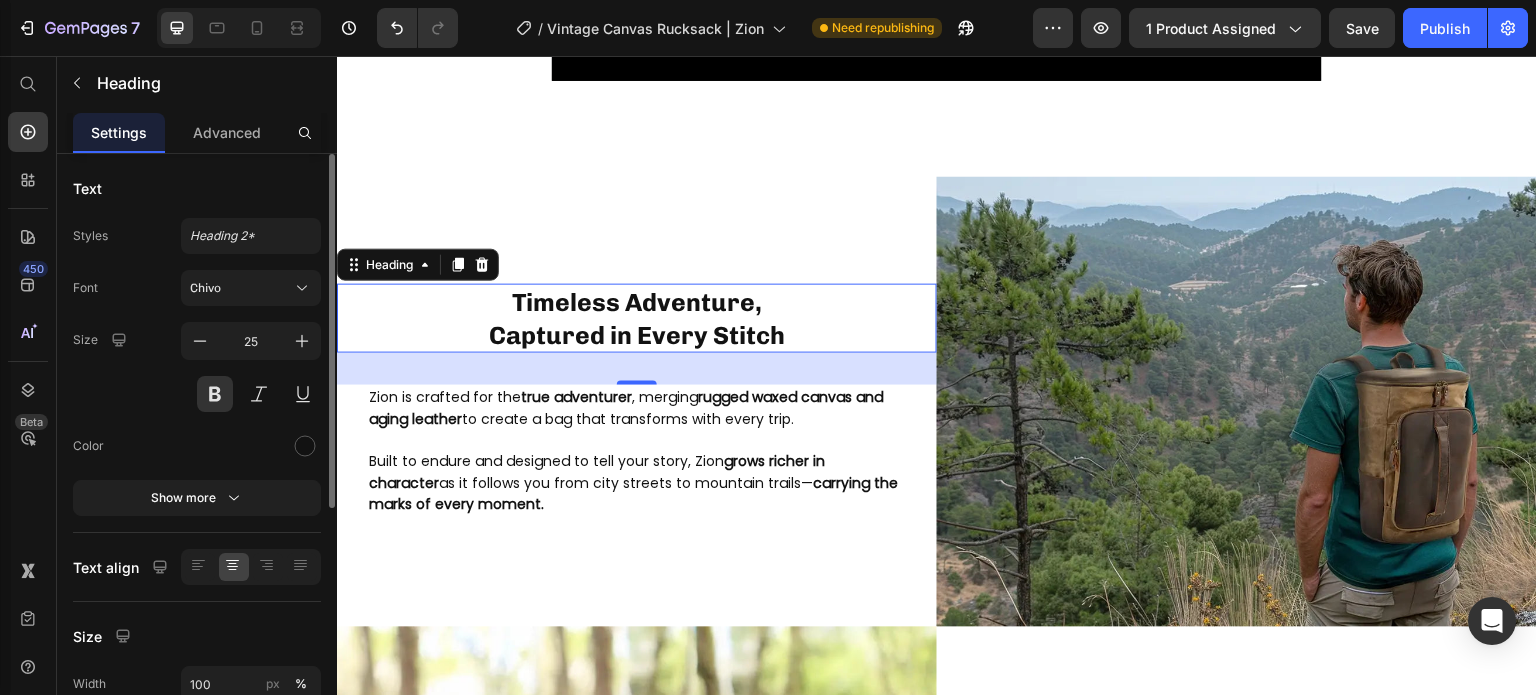 click on "Timeless Adventure,  Captured in Every Stitch" at bounding box center (637, 318) 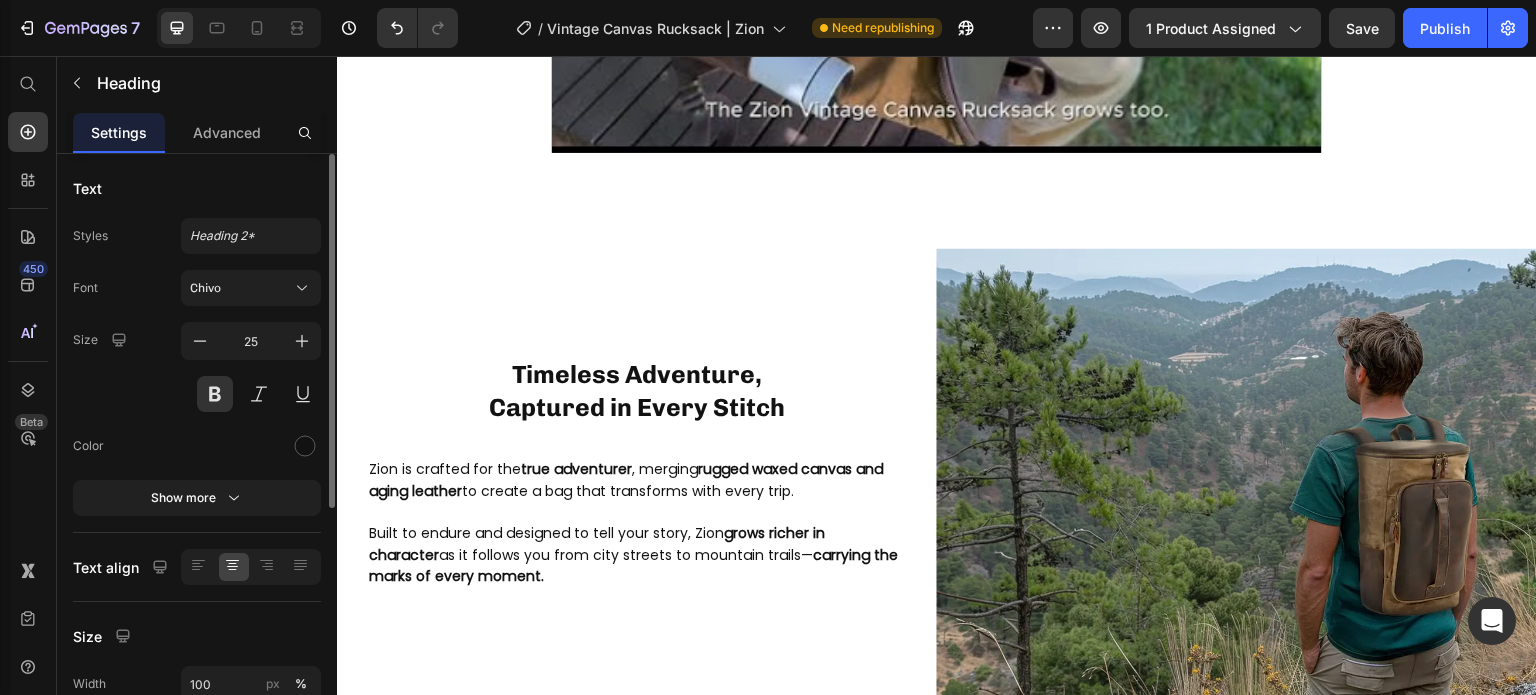 scroll, scrollTop: 1352, scrollLeft: 0, axis: vertical 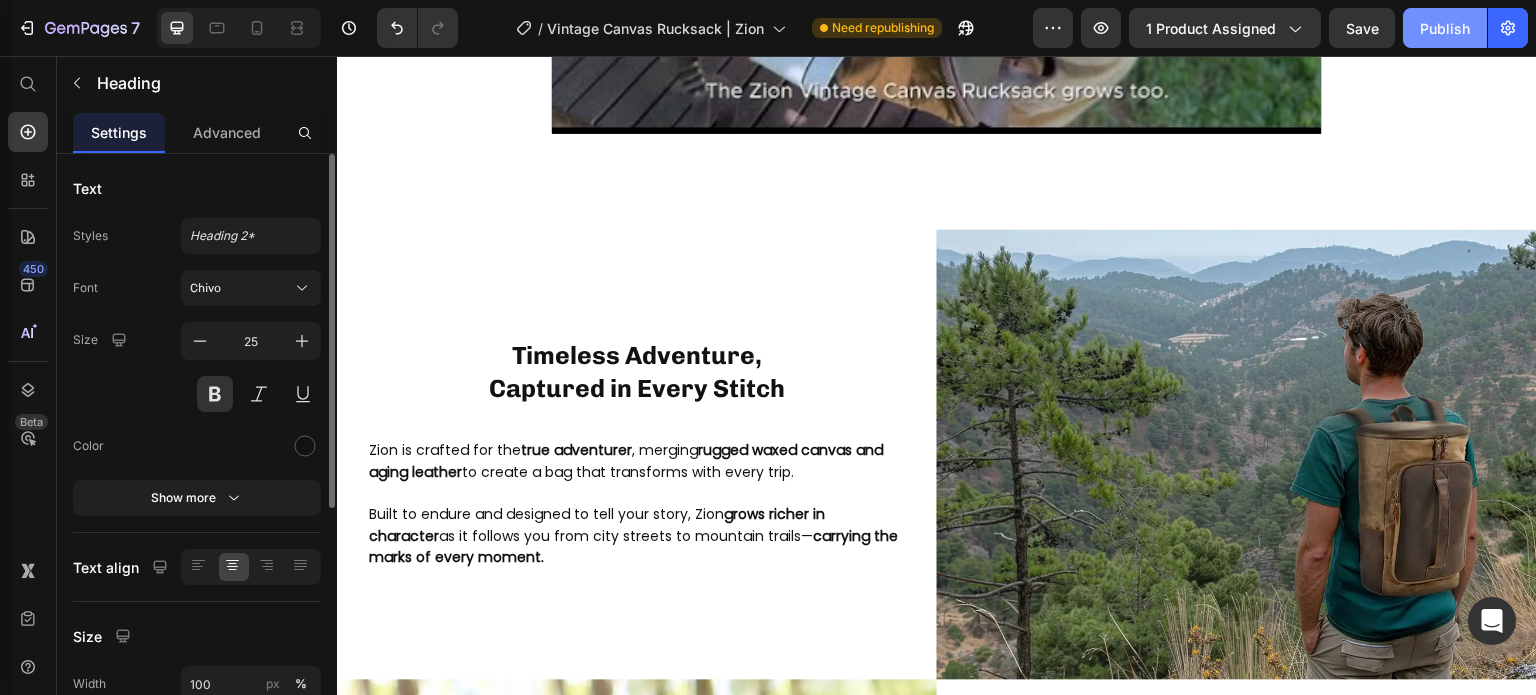 click on "Publish" at bounding box center [1445, 28] 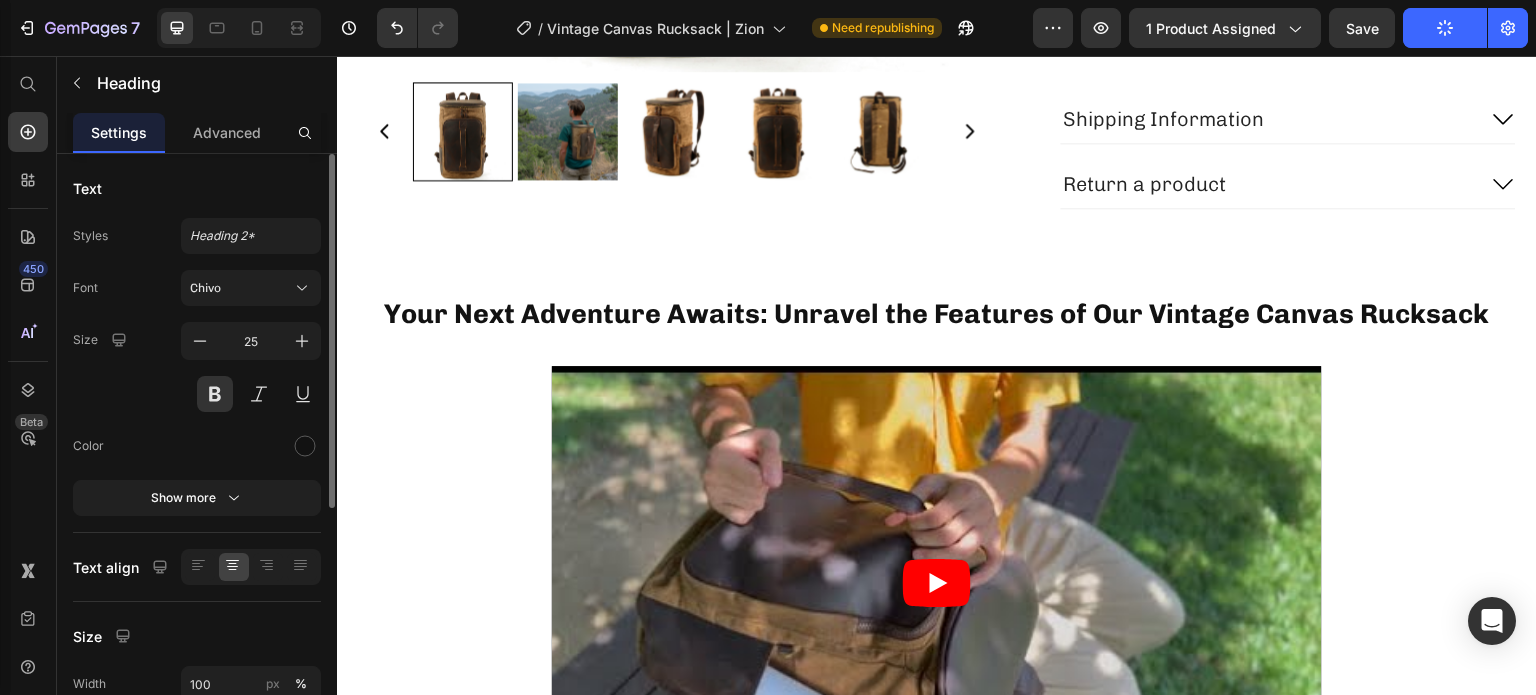 scroll, scrollTop: 685, scrollLeft: 0, axis: vertical 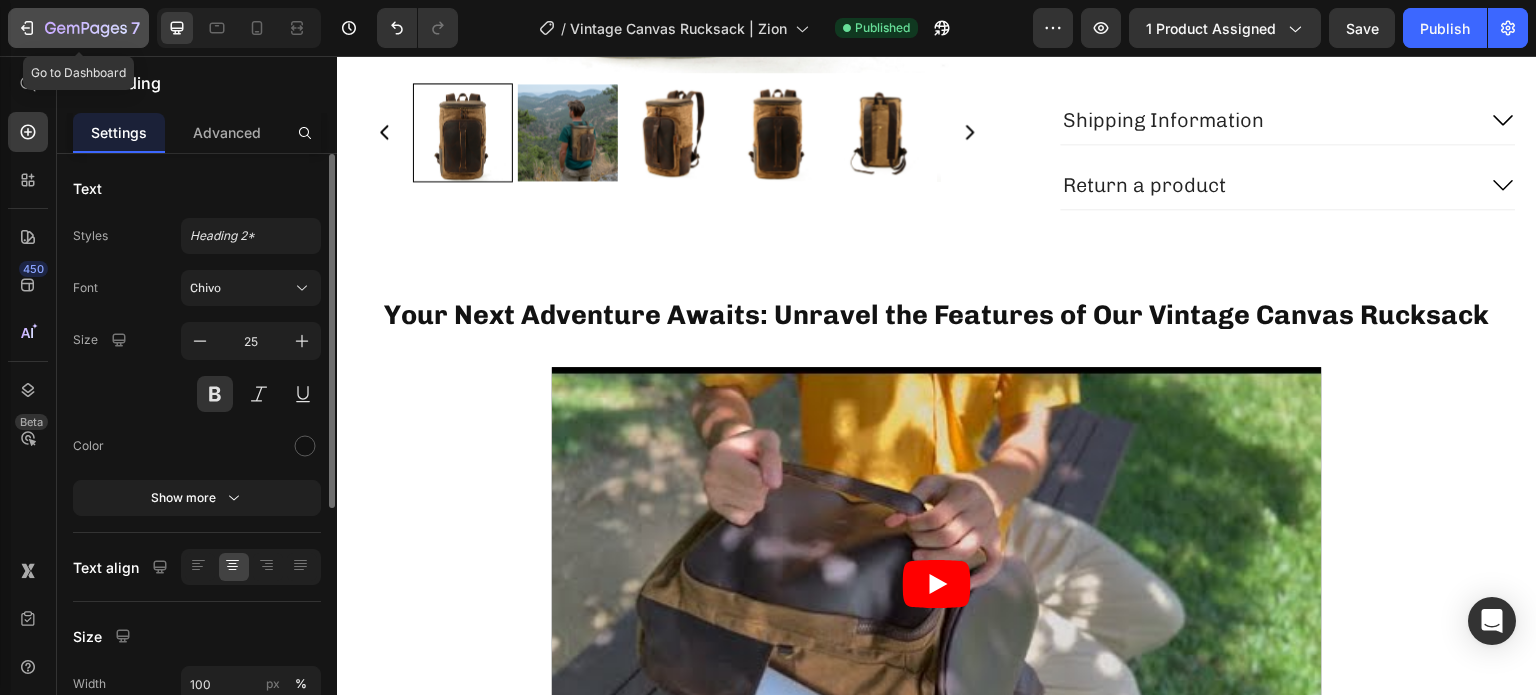 click 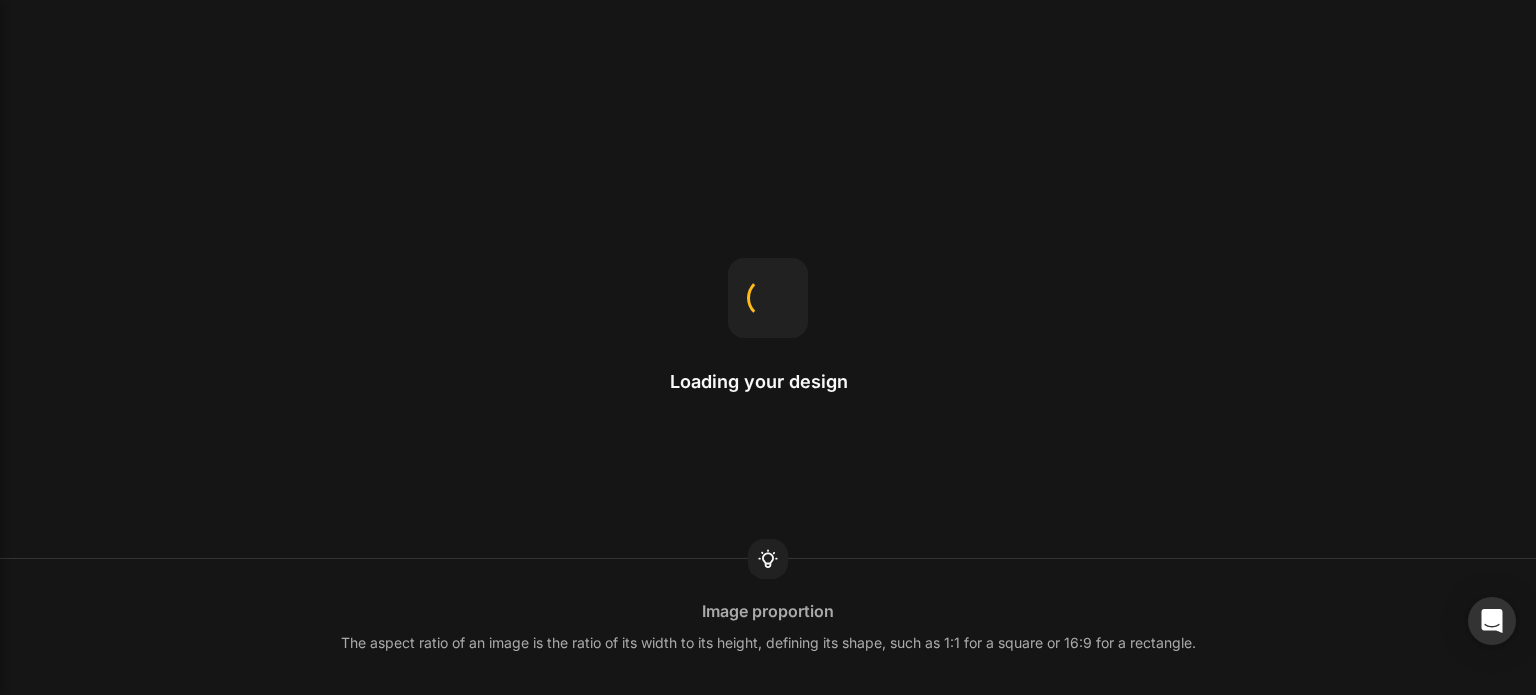 scroll, scrollTop: 0, scrollLeft: 0, axis: both 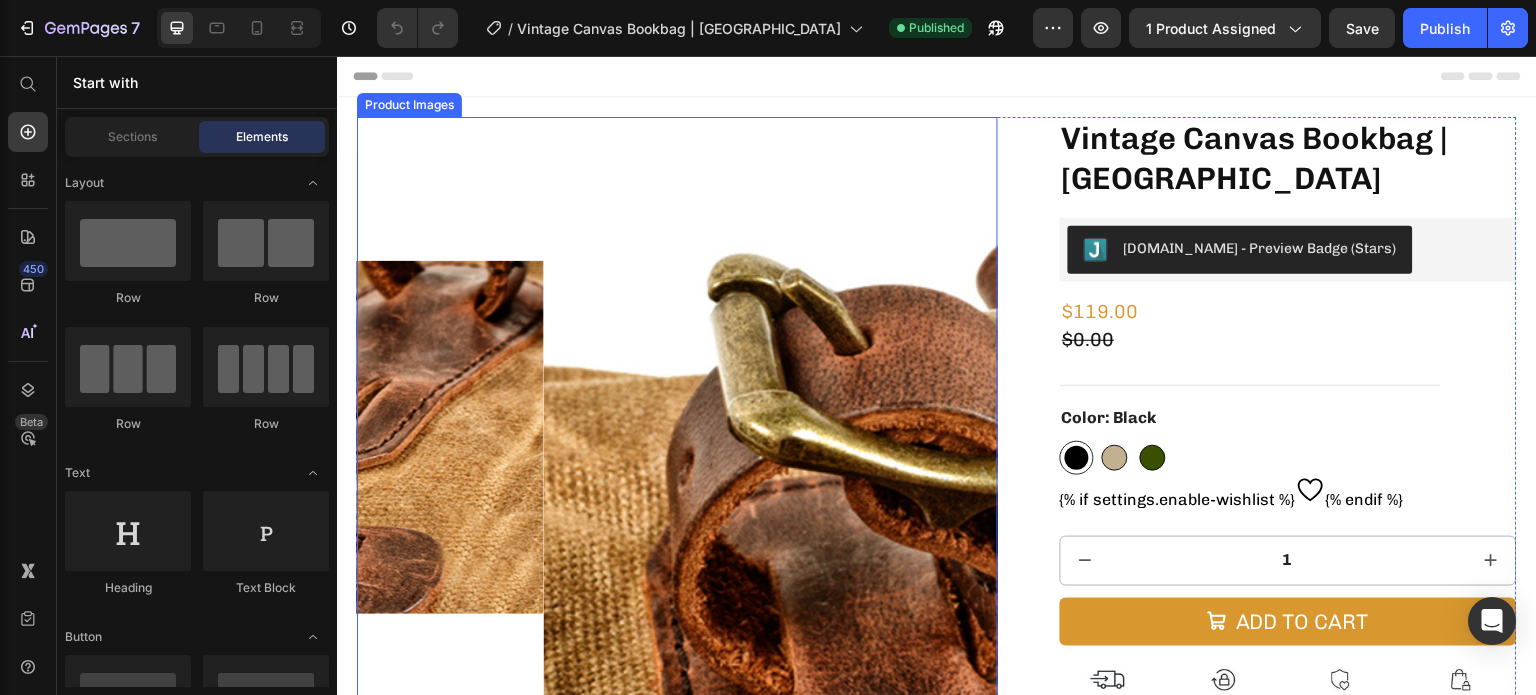 click at bounding box center (863, 437) 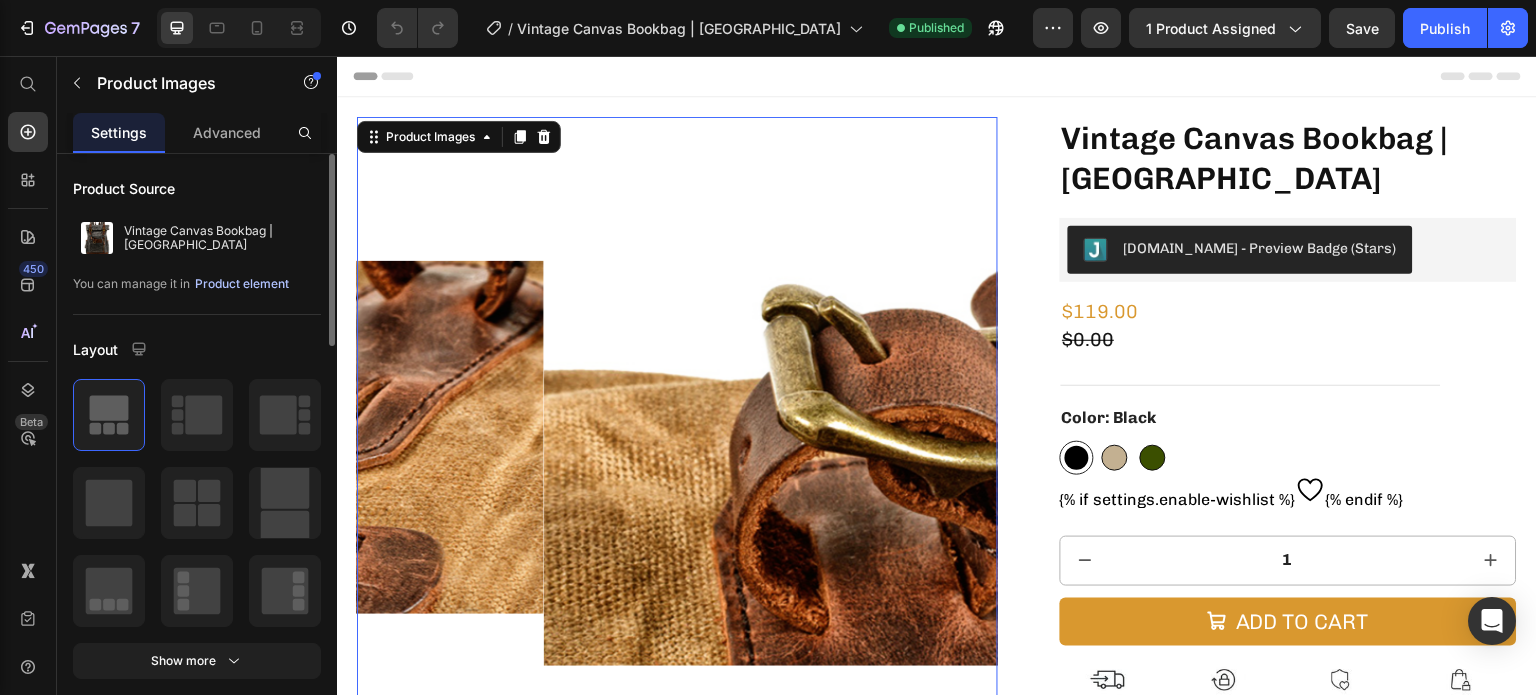 click on "Product element" at bounding box center [242, 284] 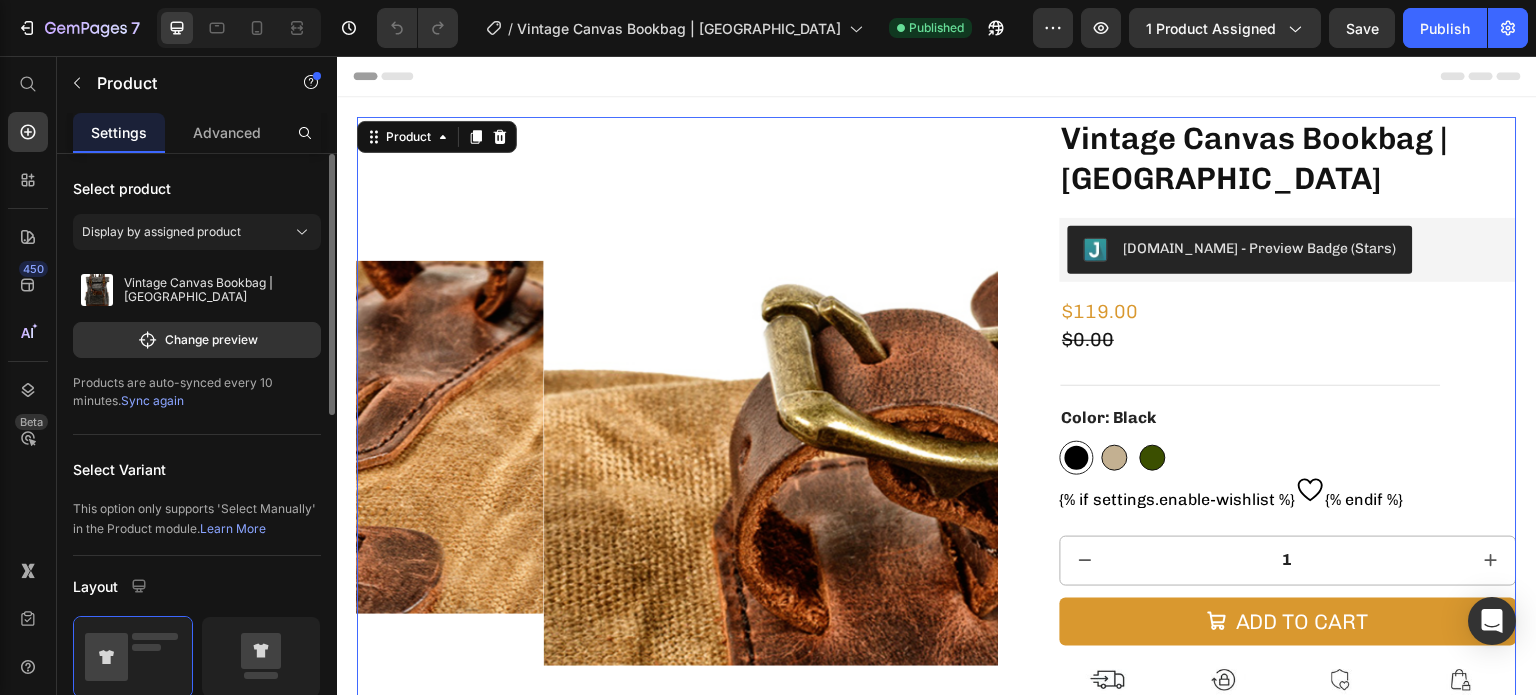 click on "Products are auto-synced every 10 minutes.  Sync again" at bounding box center (197, 392) 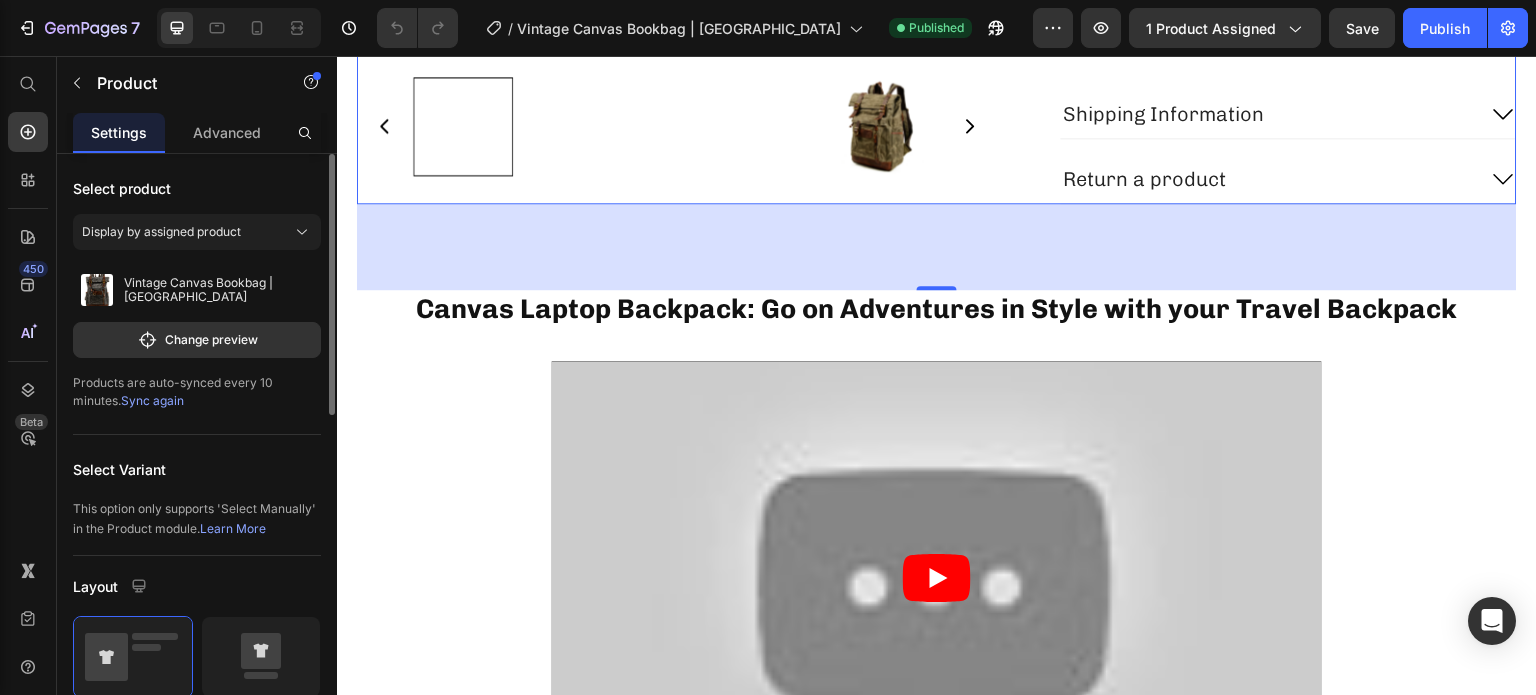 scroll, scrollTop: 731, scrollLeft: 0, axis: vertical 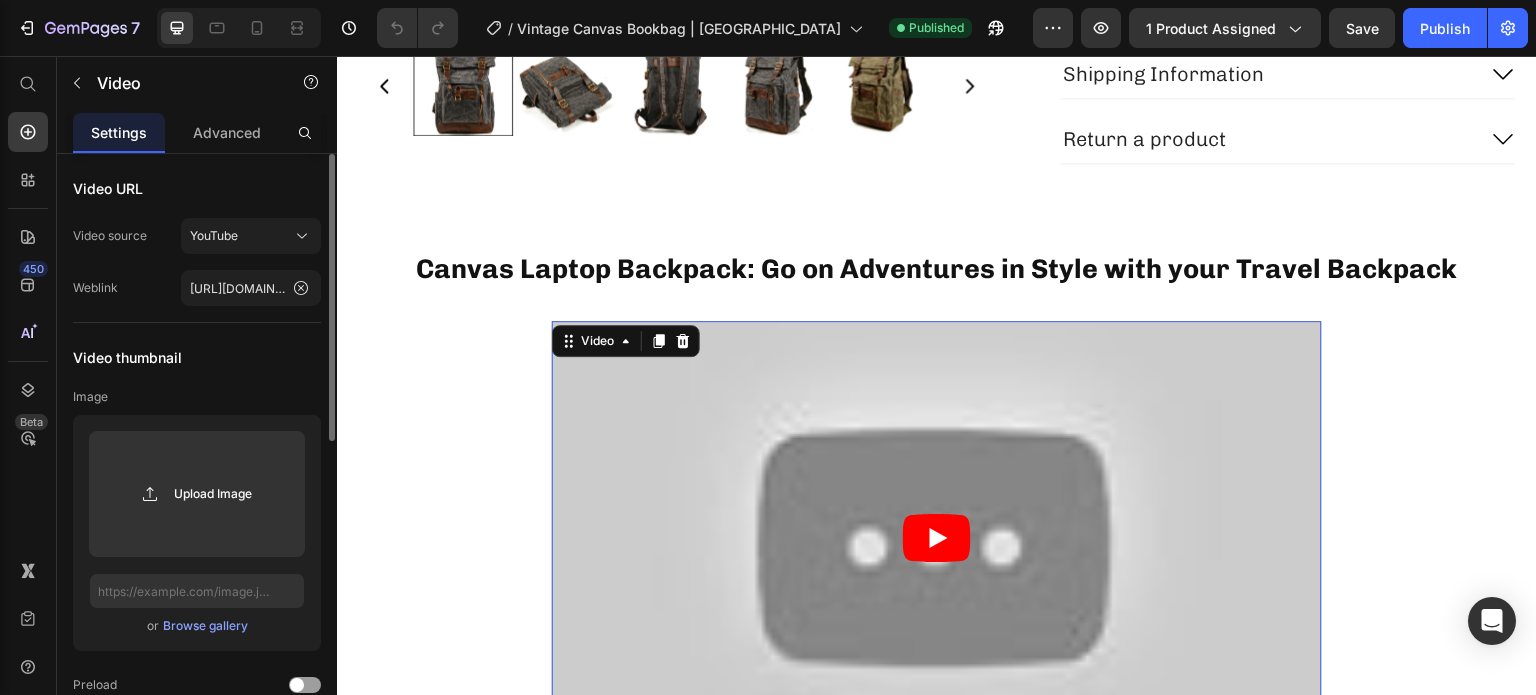 click at bounding box center (937, 537) 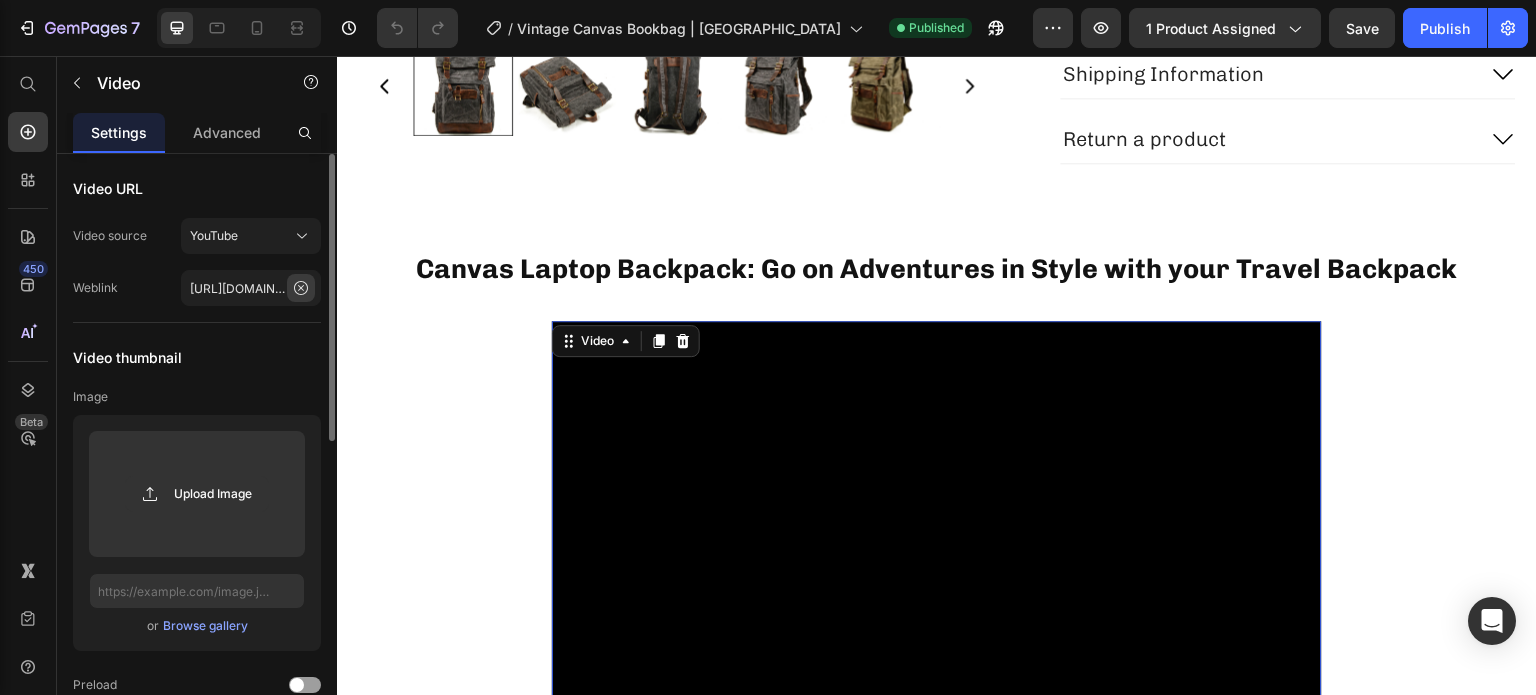 click 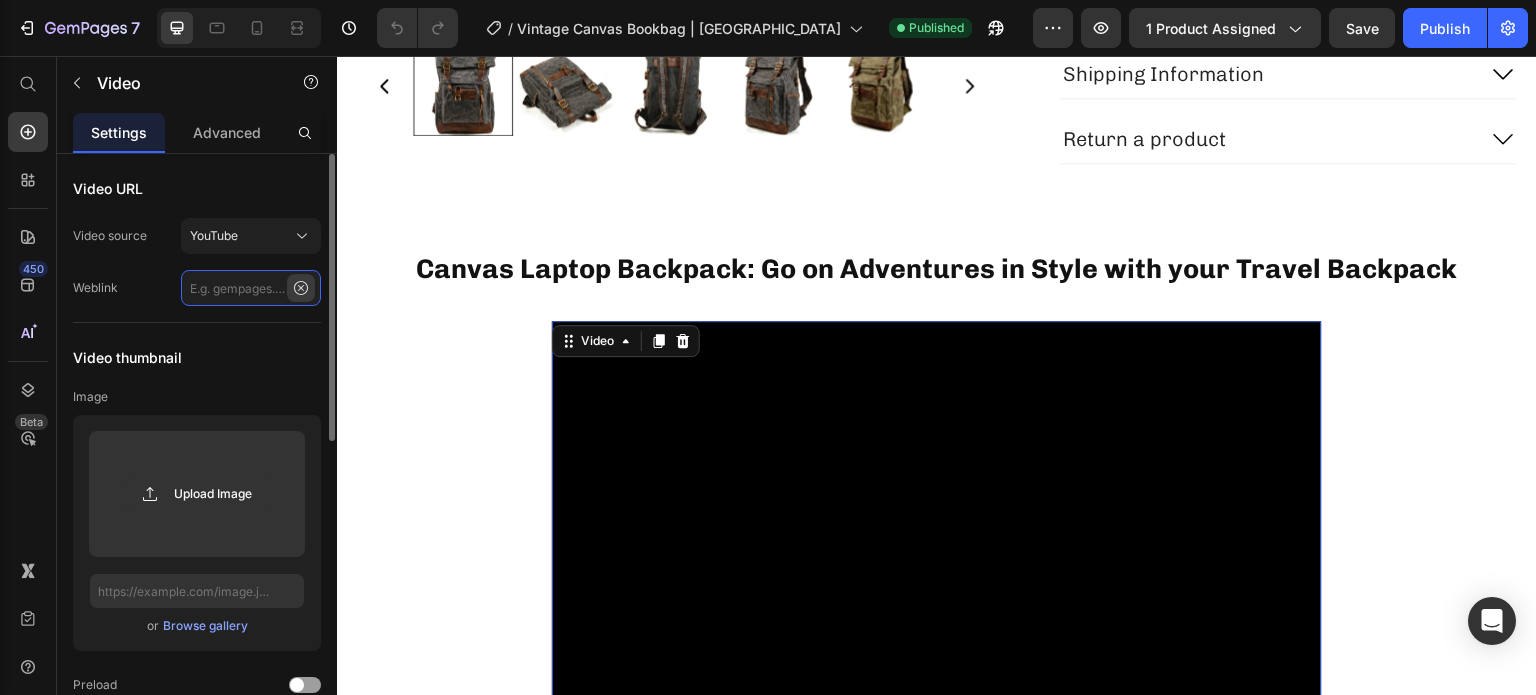 scroll, scrollTop: 0, scrollLeft: 0, axis: both 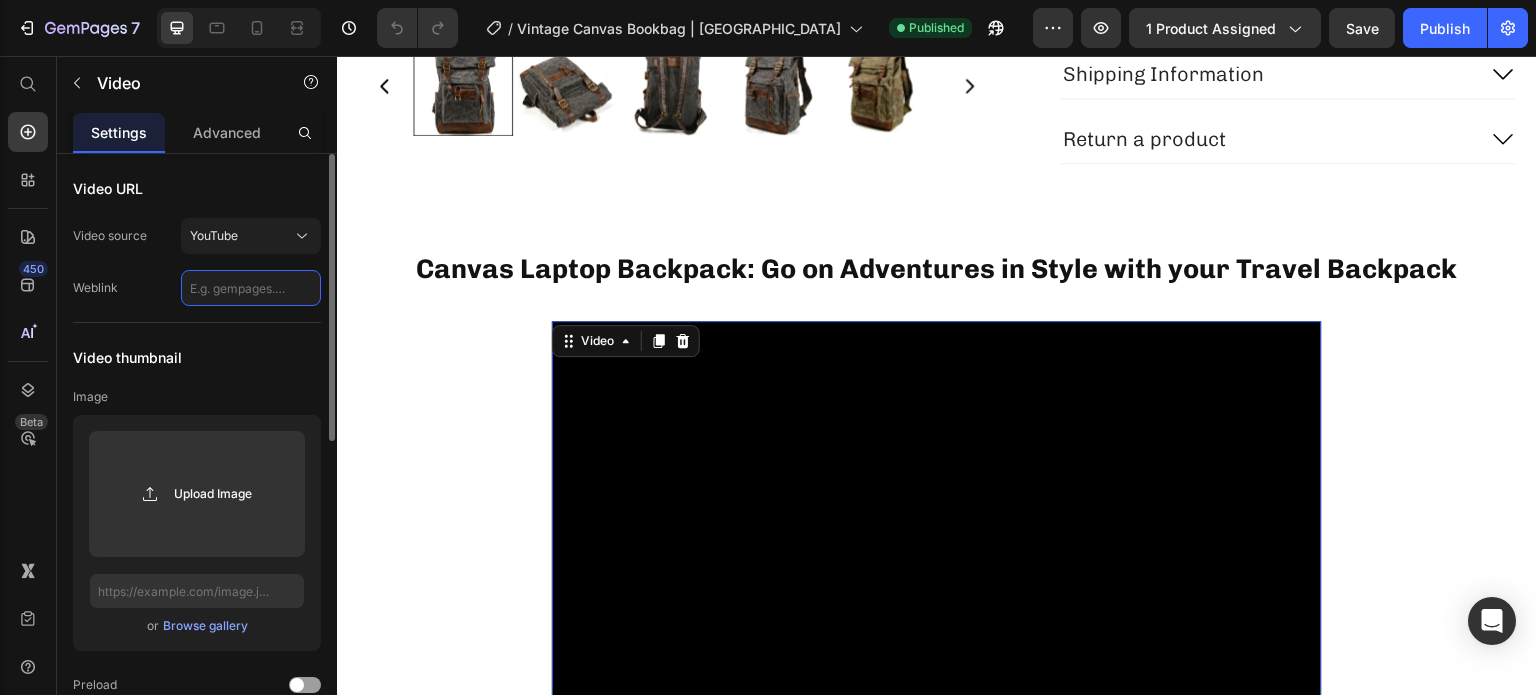 click 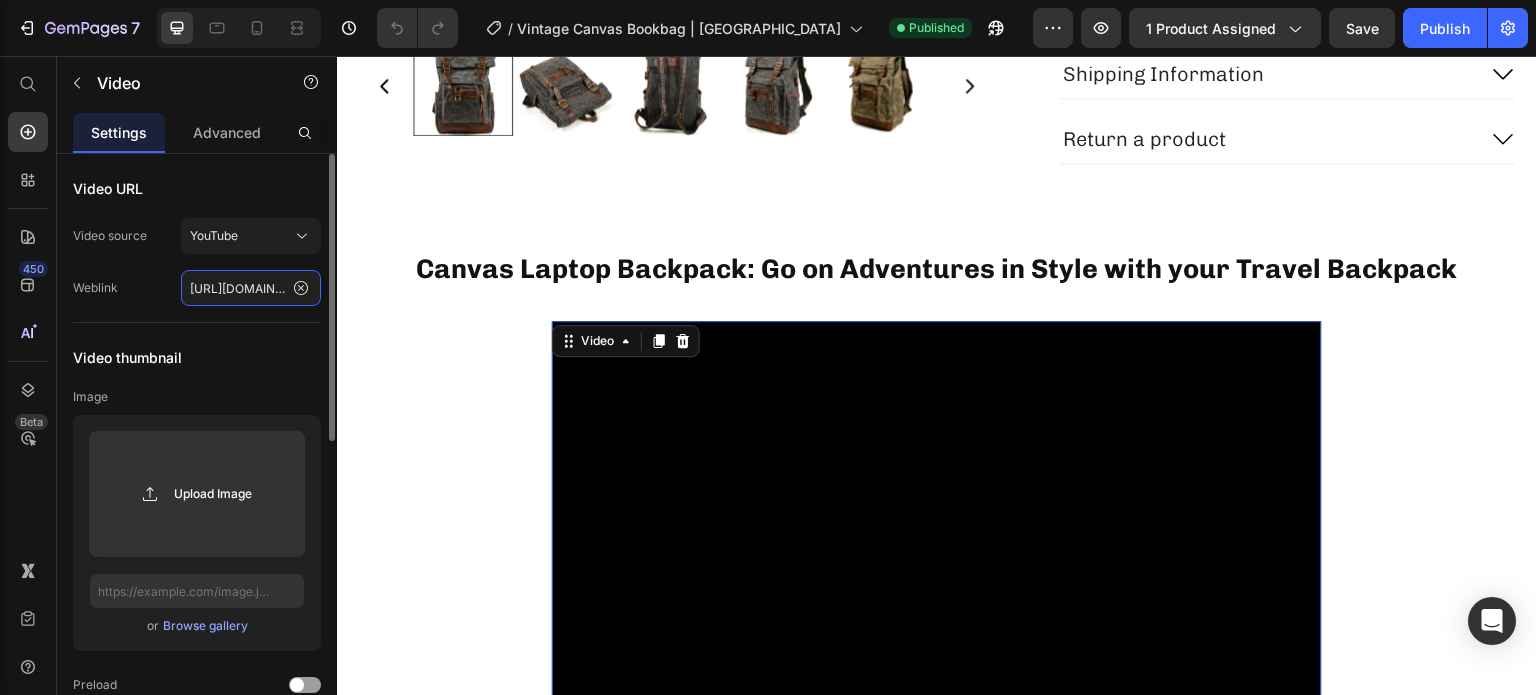 scroll, scrollTop: 0, scrollLeft: 73, axis: horizontal 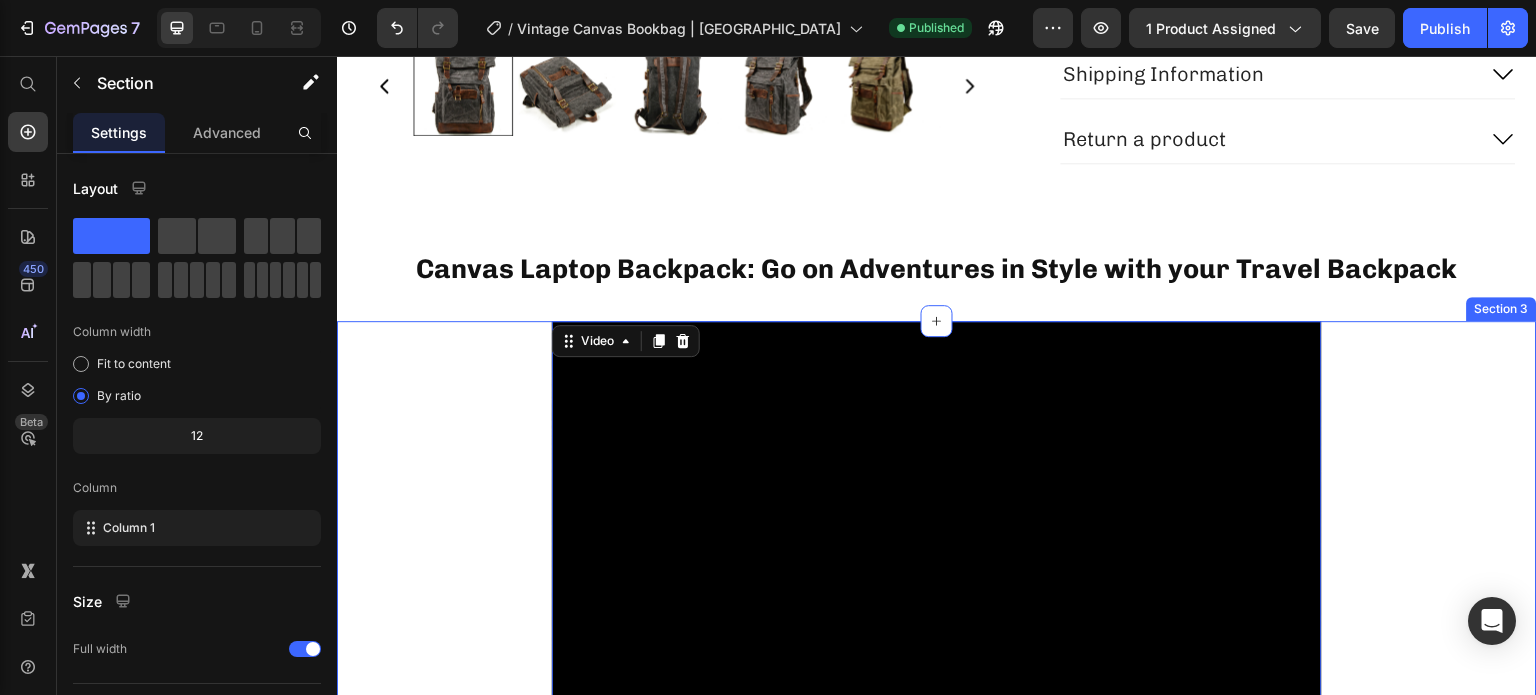 click on "Video   48 Row" at bounding box center (937, 561) 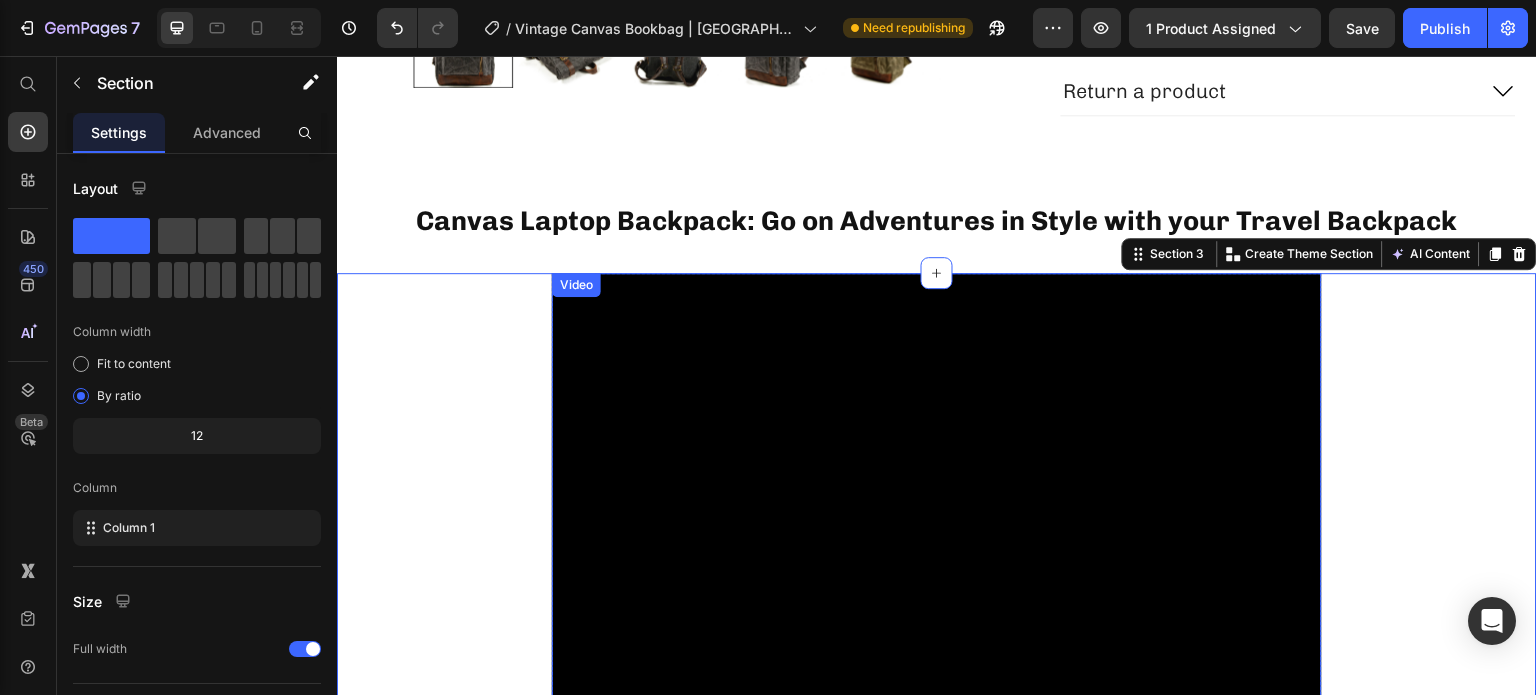 scroll, scrollTop: 778, scrollLeft: 0, axis: vertical 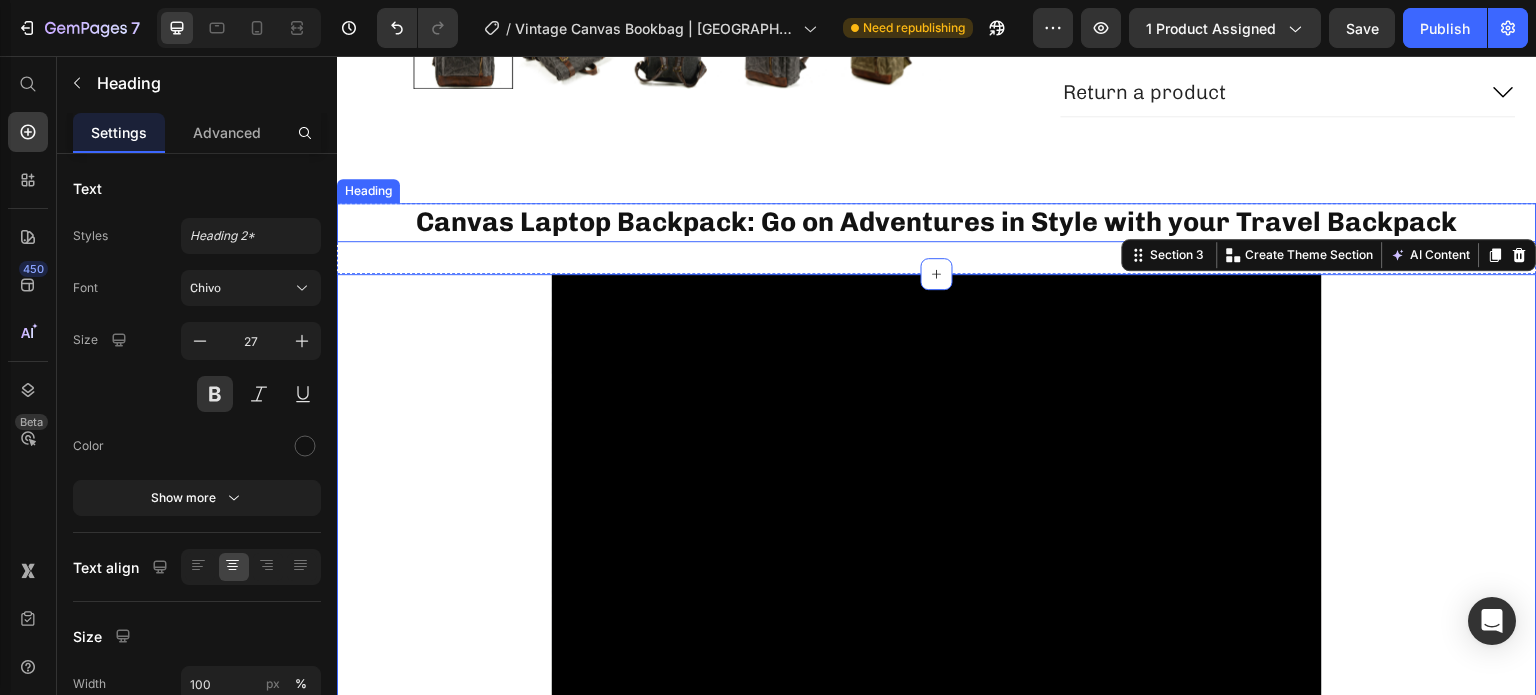 click on "Canvas Laptop Backpack: Go on Adventures in Style with your Travel Backpack" at bounding box center (937, 222) 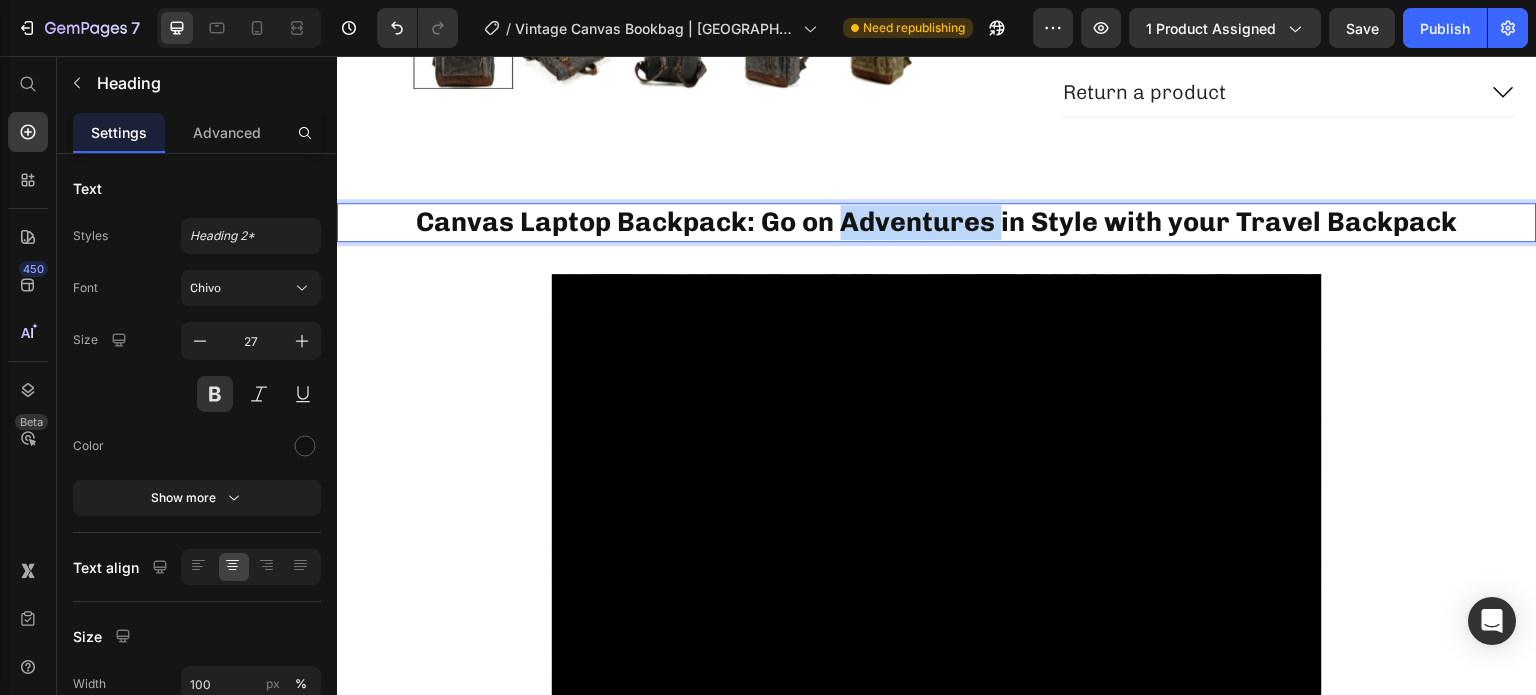 click on "Canvas Laptop Backpack: Go on Adventures in Style with your Travel Backpack" at bounding box center [937, 222] 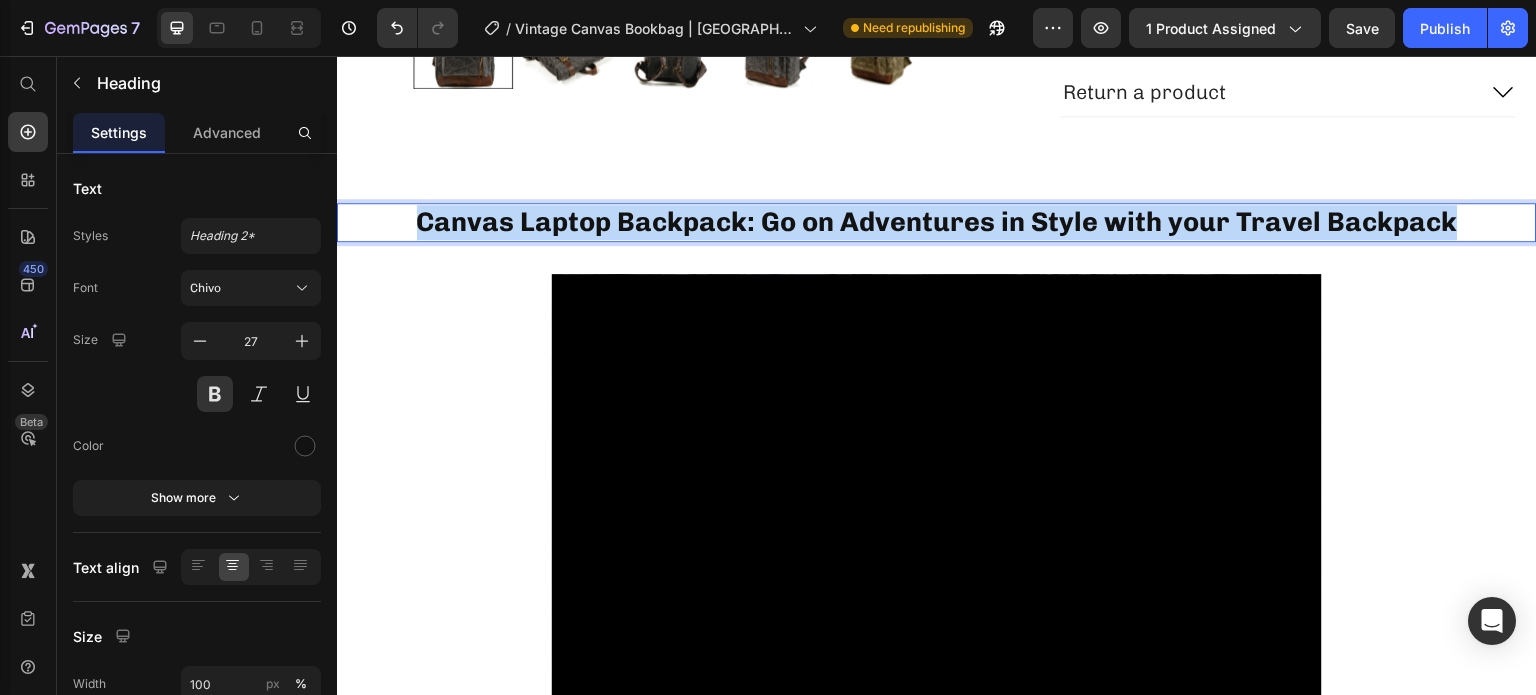 click on "Canvas Laptop Backpack: Go on Adventures in Style with your Travel Backpack" at bounding box center (937, 222) 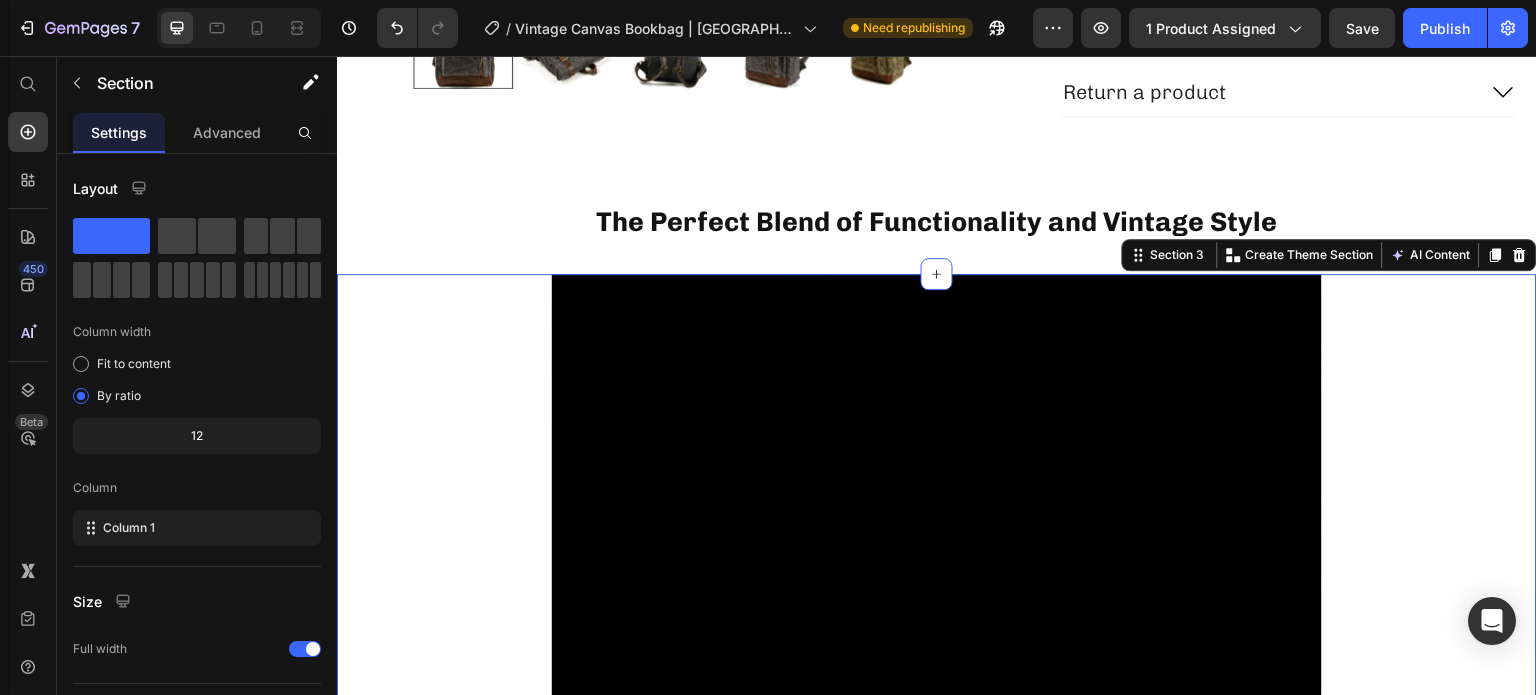 click on "Video Row" at bounding box center [937, 514] 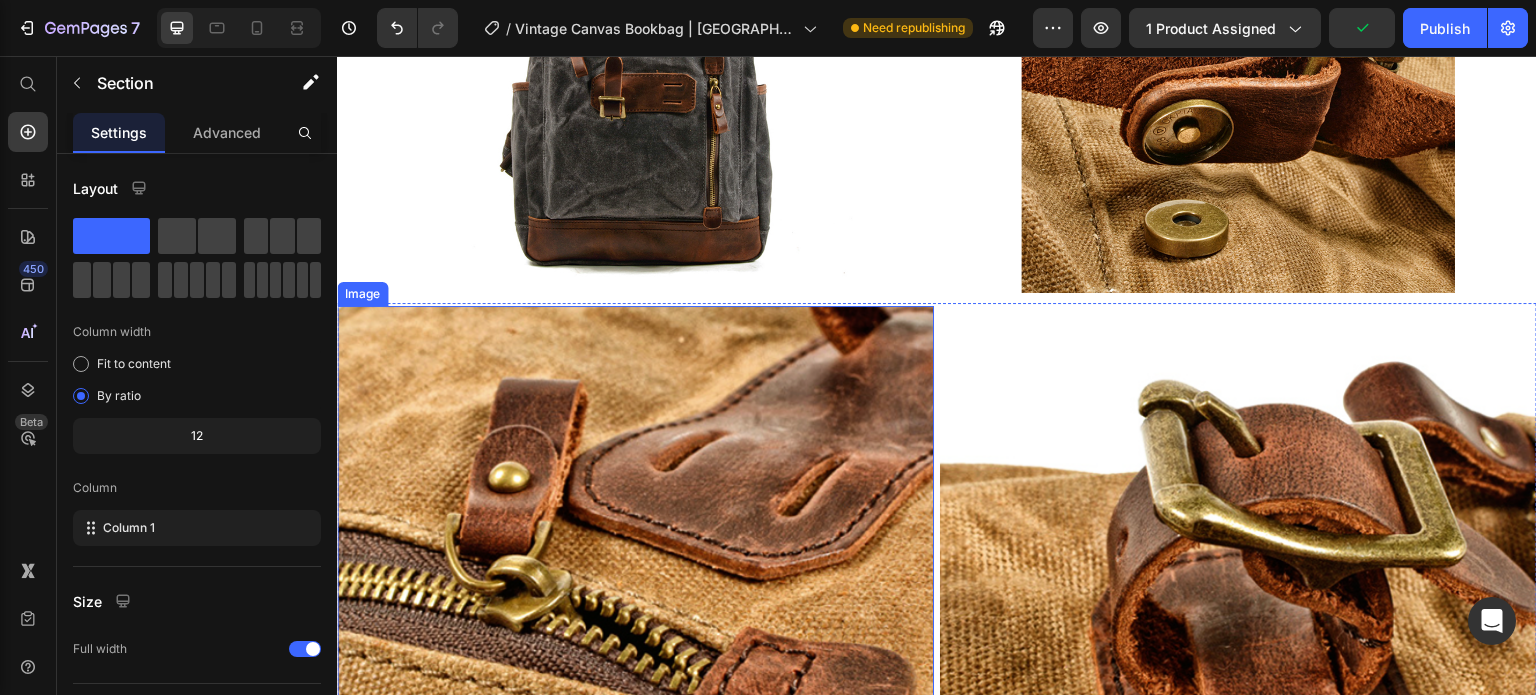 scroll, scrollTop: 4036, scrollLeft: 0, axis: vertical 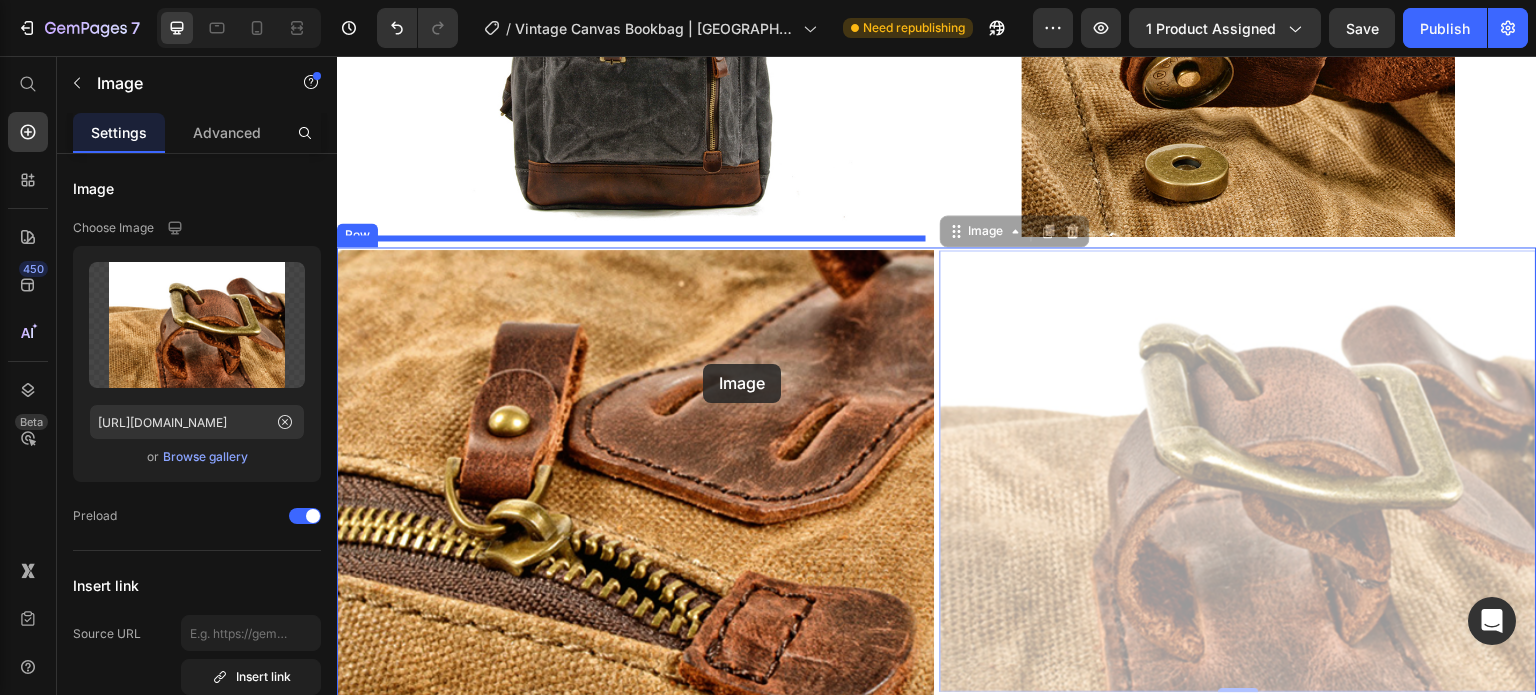 drag, startPoint x: 1040, startPoint y: 346, endPoint x: 703, endPoint y: 364, distance: 337.48038 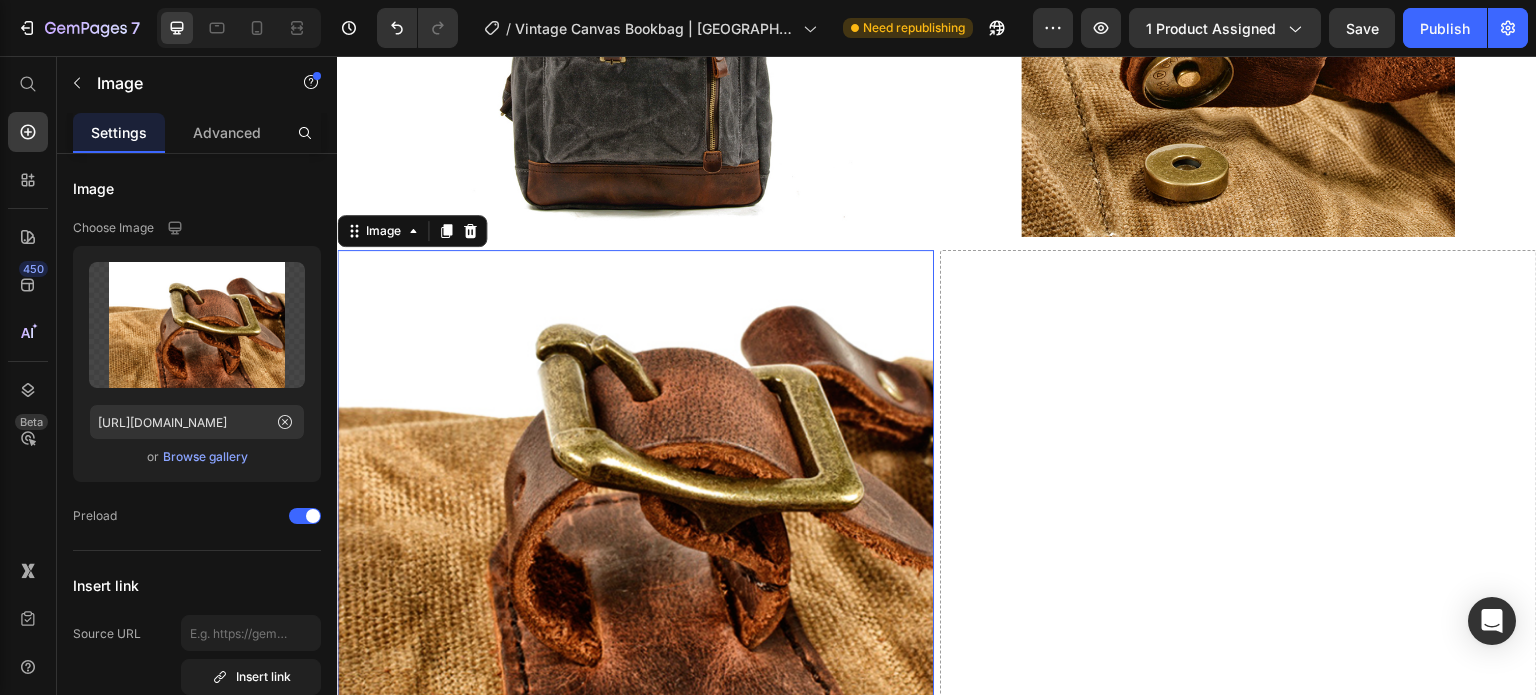 click at bounding box center (635, 474) 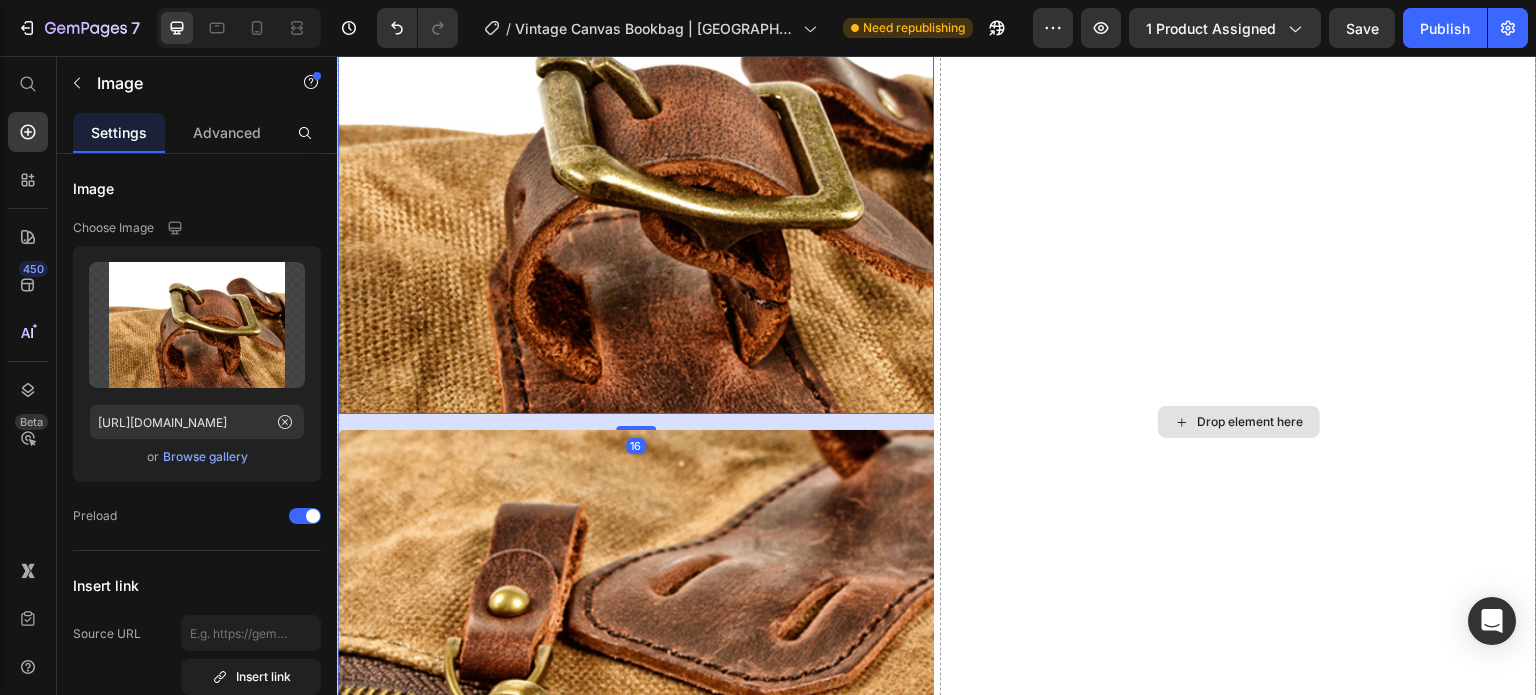 scroll, scrollTop: 4322, scrollLeft: 0, axis: vertical 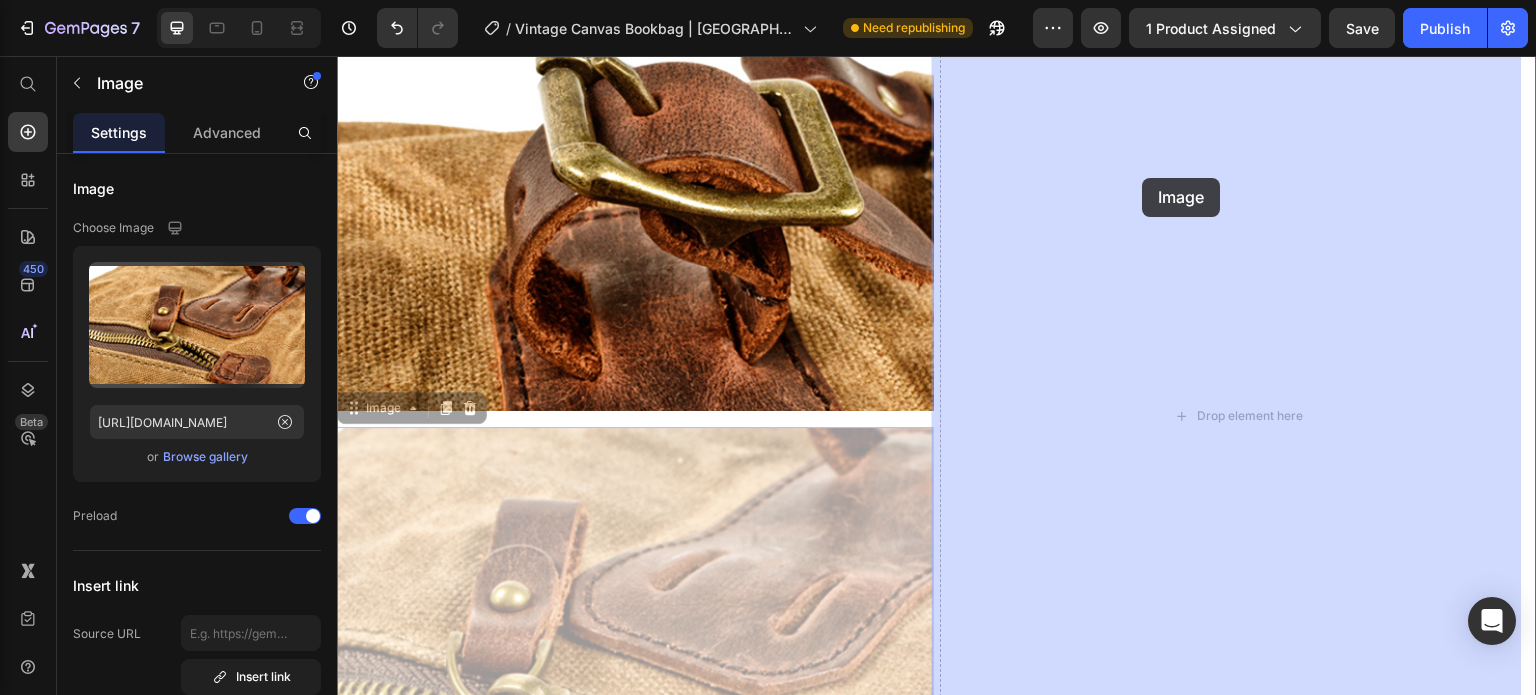 drag, startPoint x: 892, startPoint y: 490, endPoint x: 1143, endPoint y: 178, distance: 400.43103 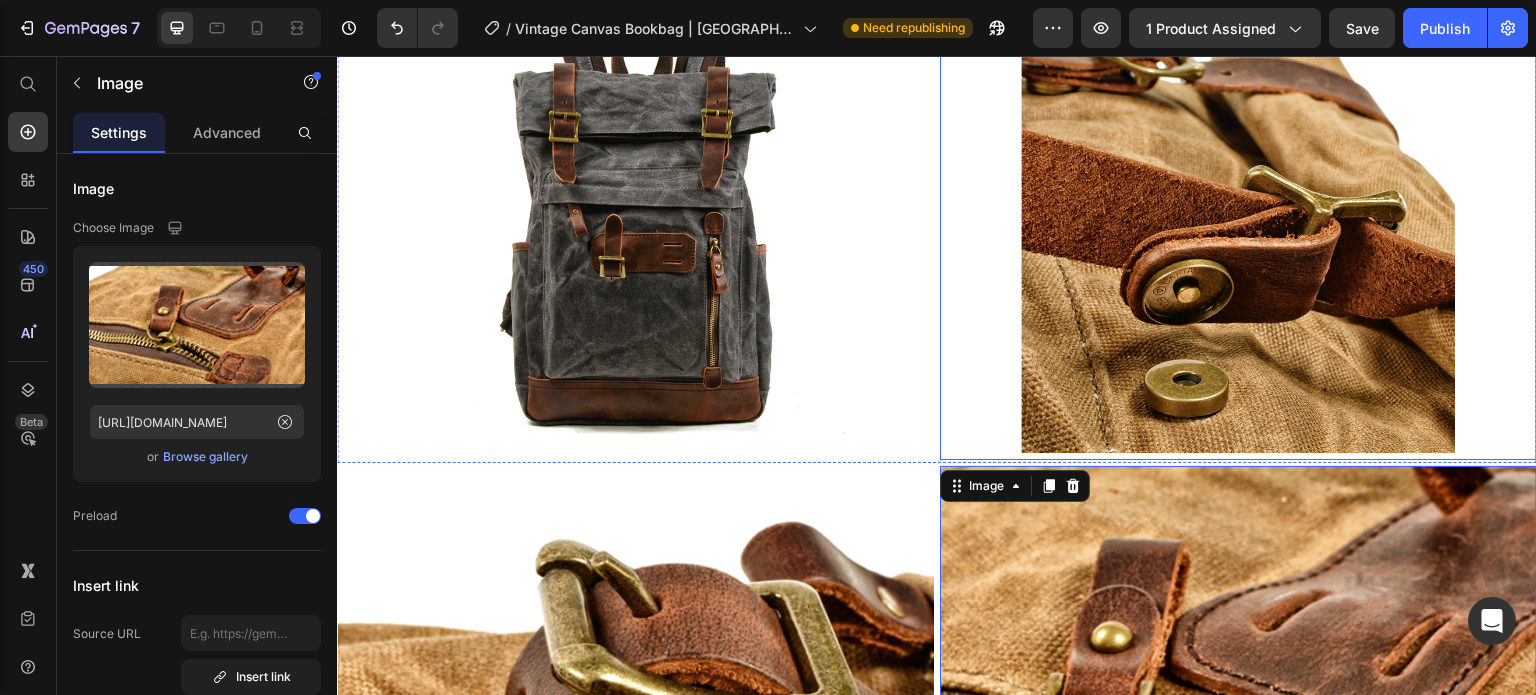 scroll, scrollTop: 3819, scrollLeft: 0, axis: vertical 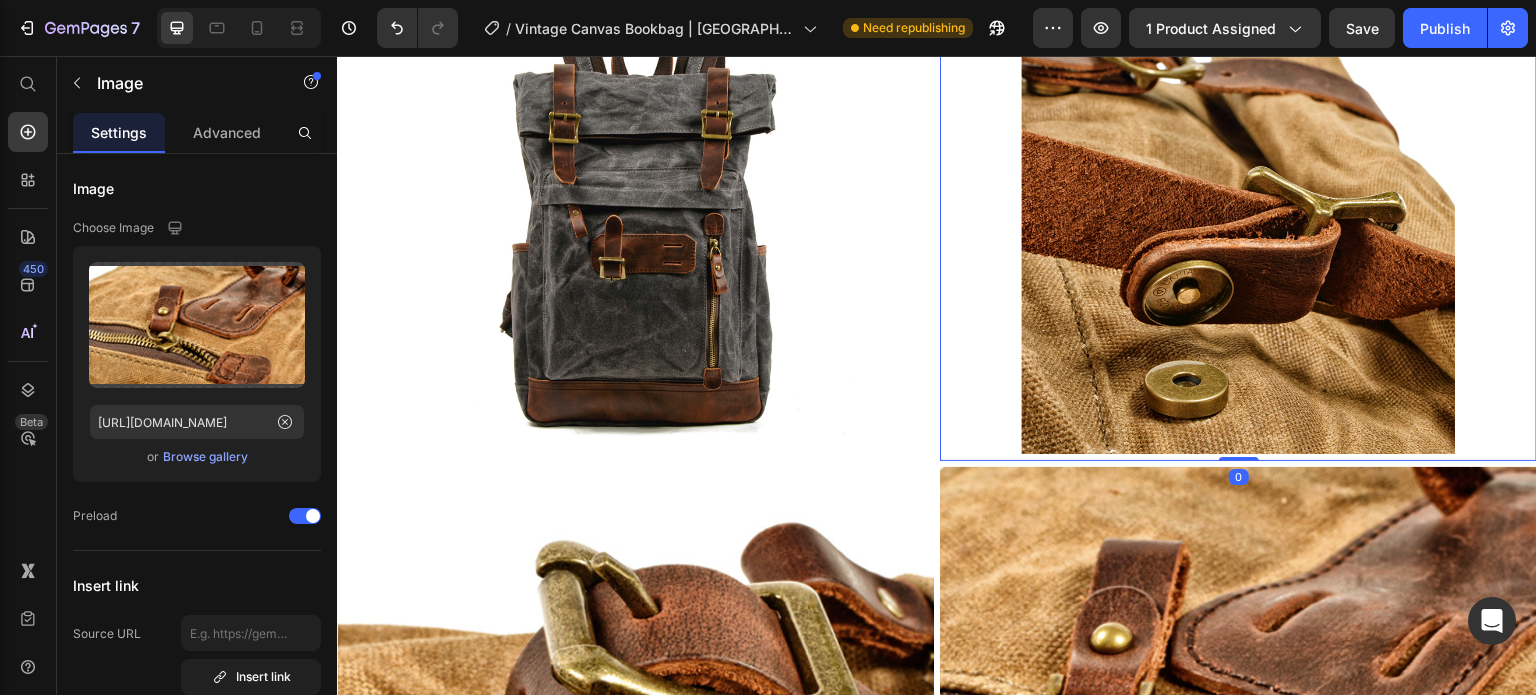 click at bounding box center (1238, 237) 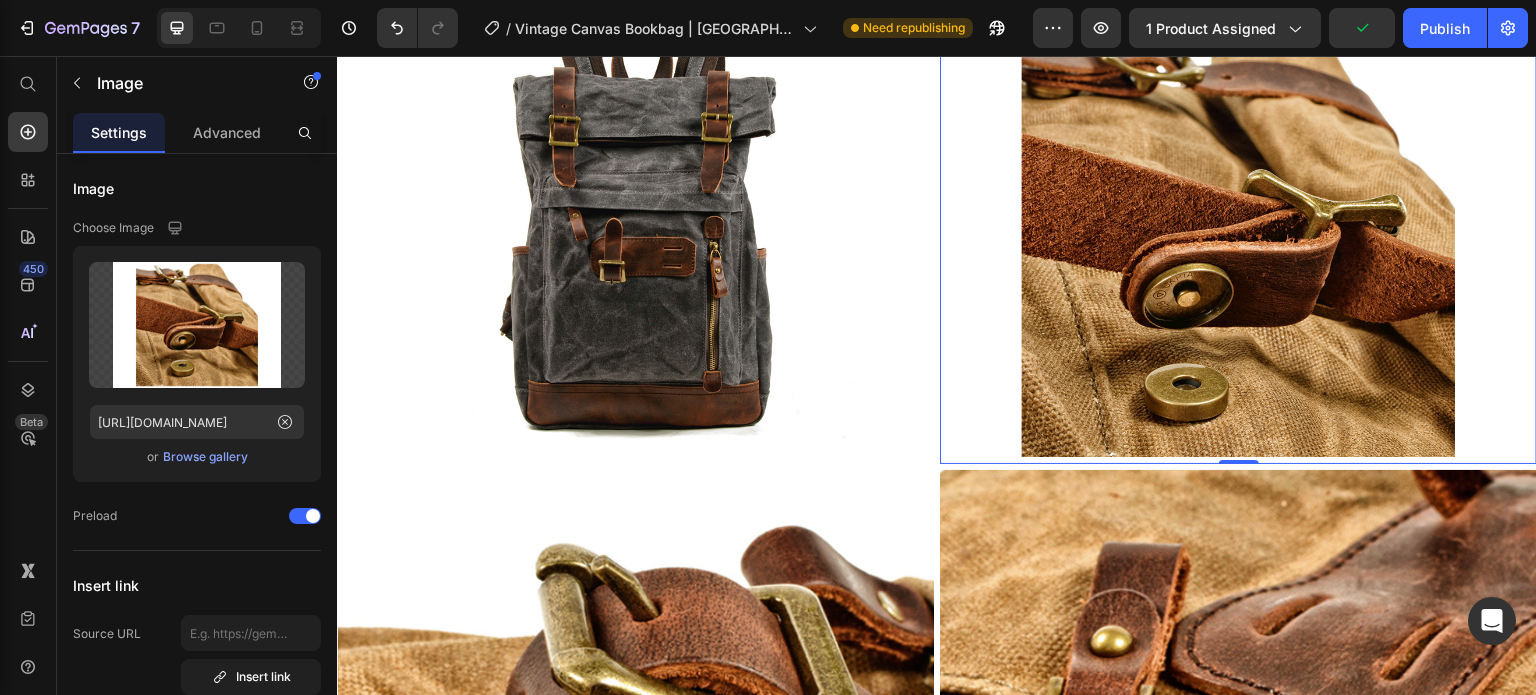 scroll, scrollTop: 3816, scrollLeft: 0, axis: vertical 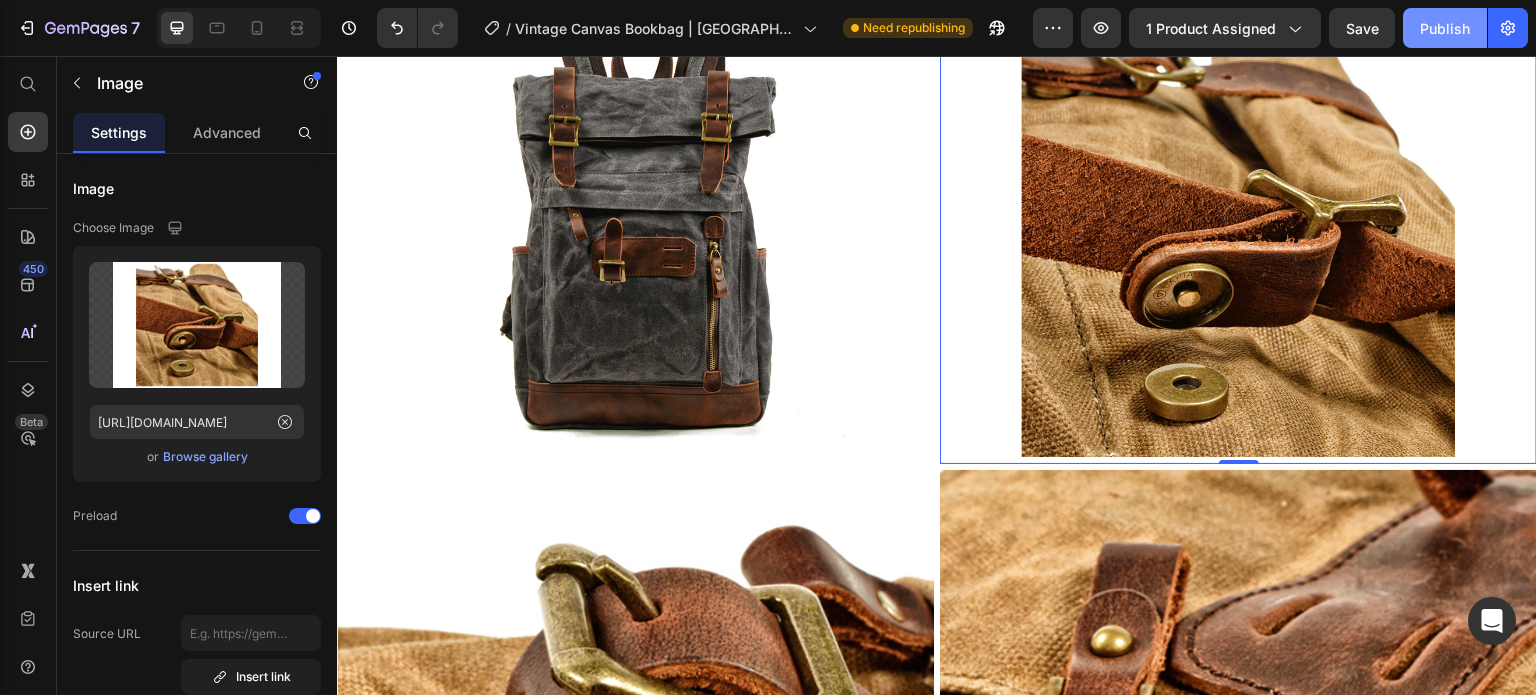 click on "Publish" at bounding box center (1445, 28) 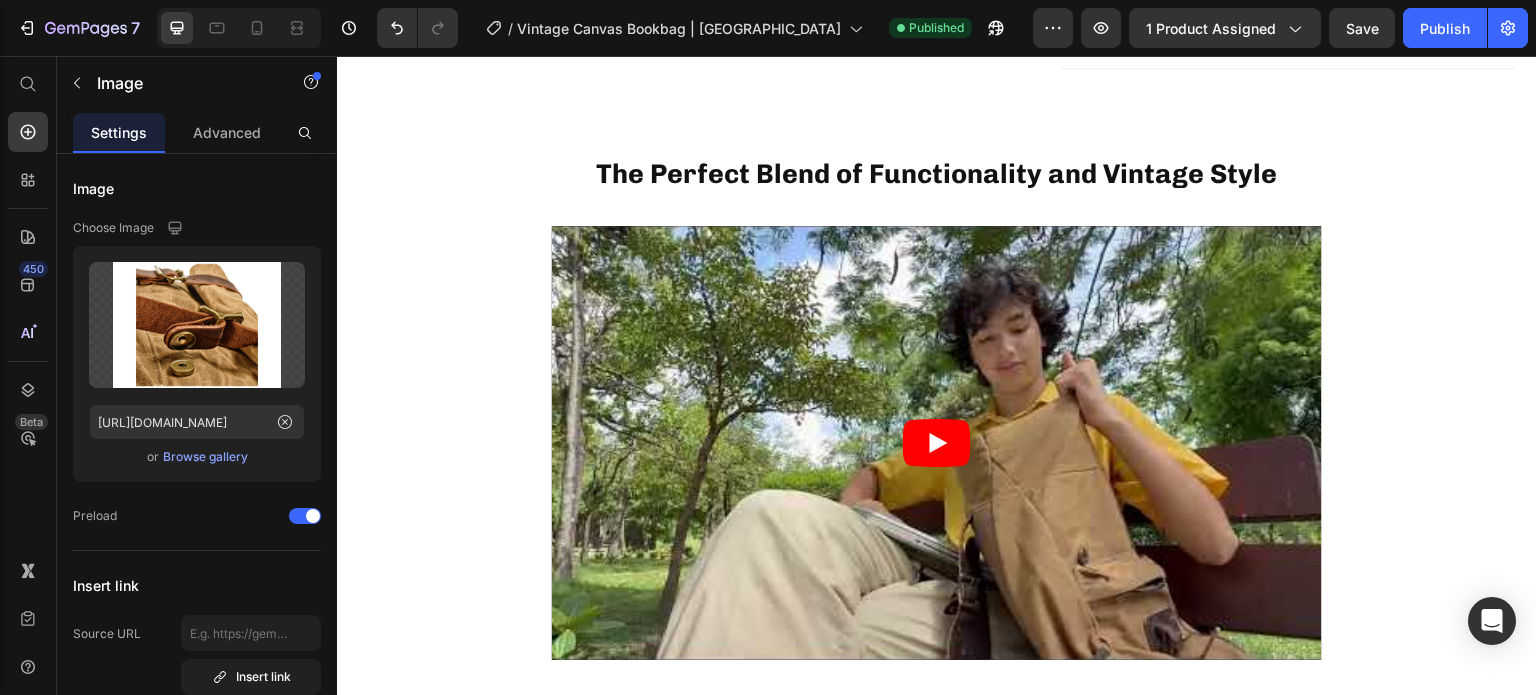 scroll, scrollTop: 835, scrollLeft: 0, axis: vertical 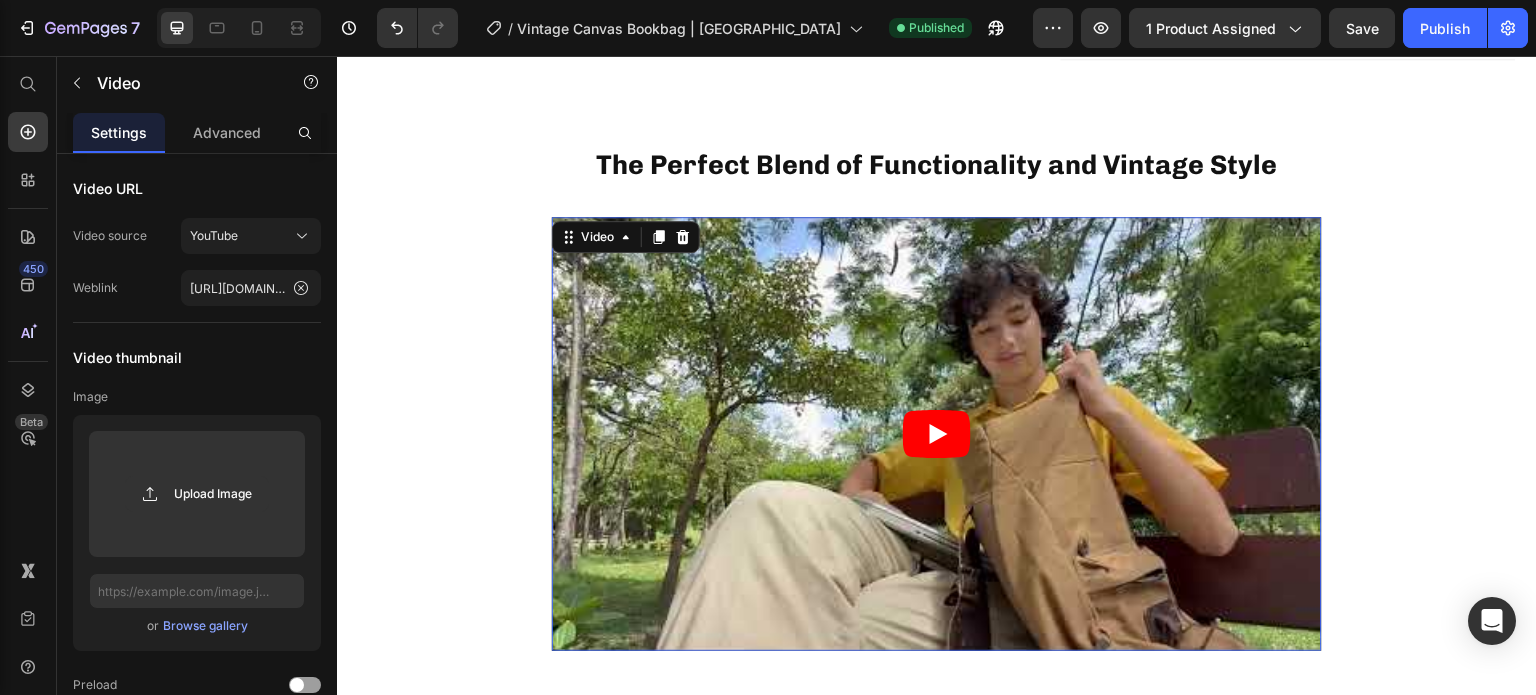 click 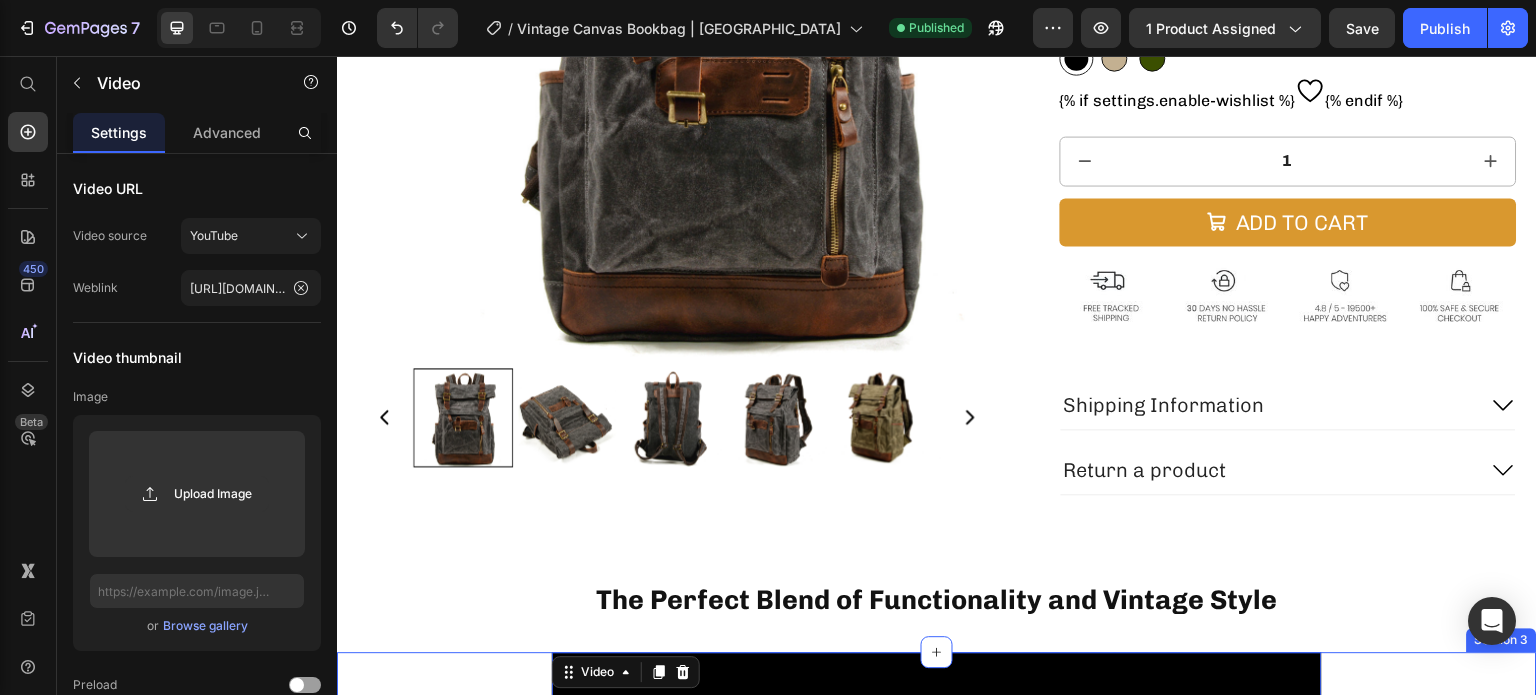 scroll, scrollTop: 106, scrollLeft: 0, axis: vertical 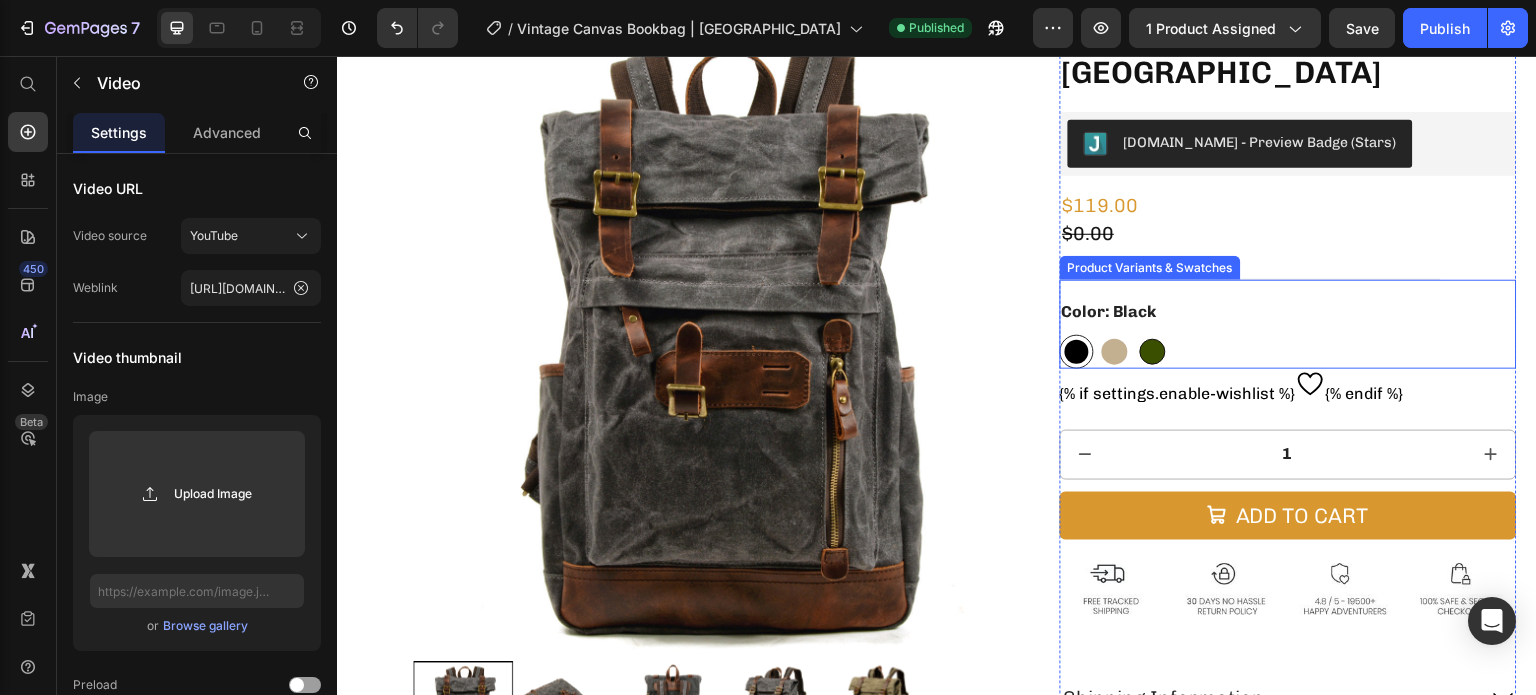 click at bounding box center (1115, 352) 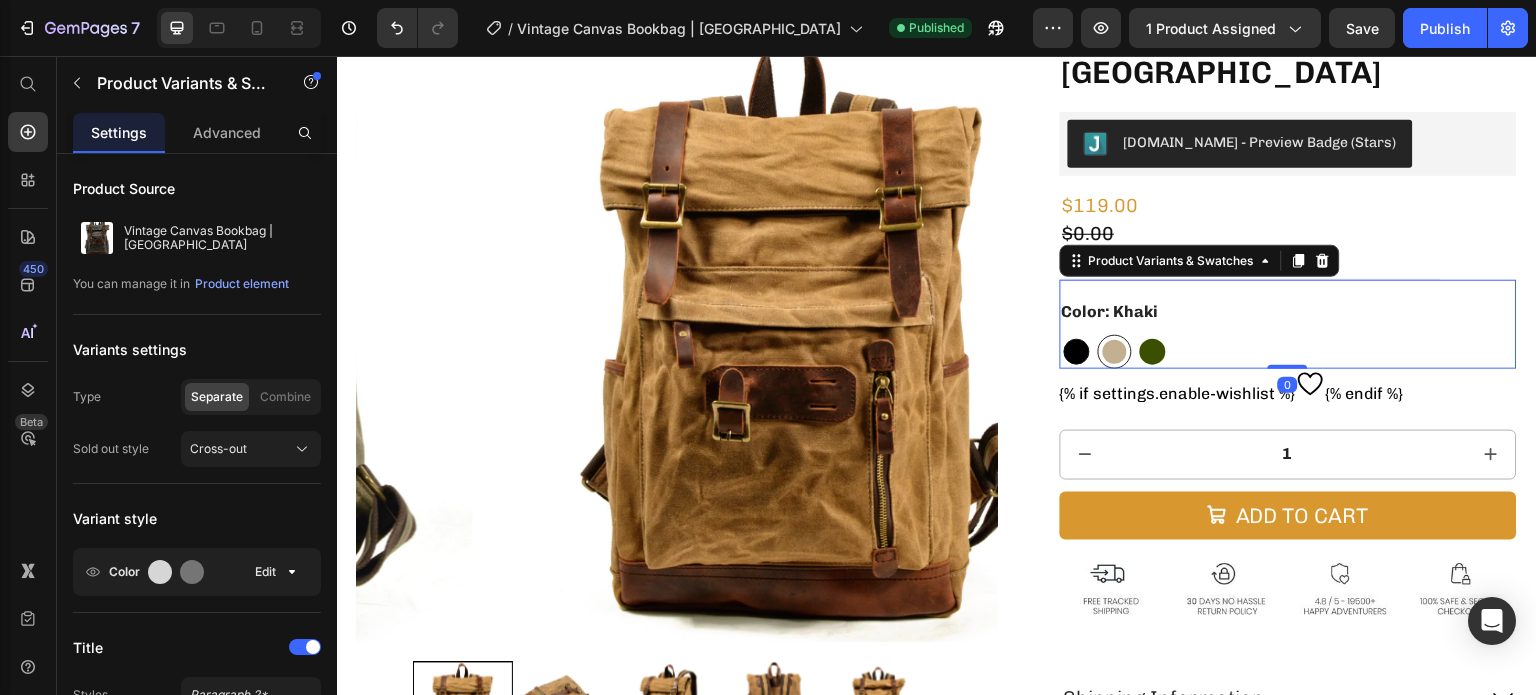 click at bounding box center [1153, 352] 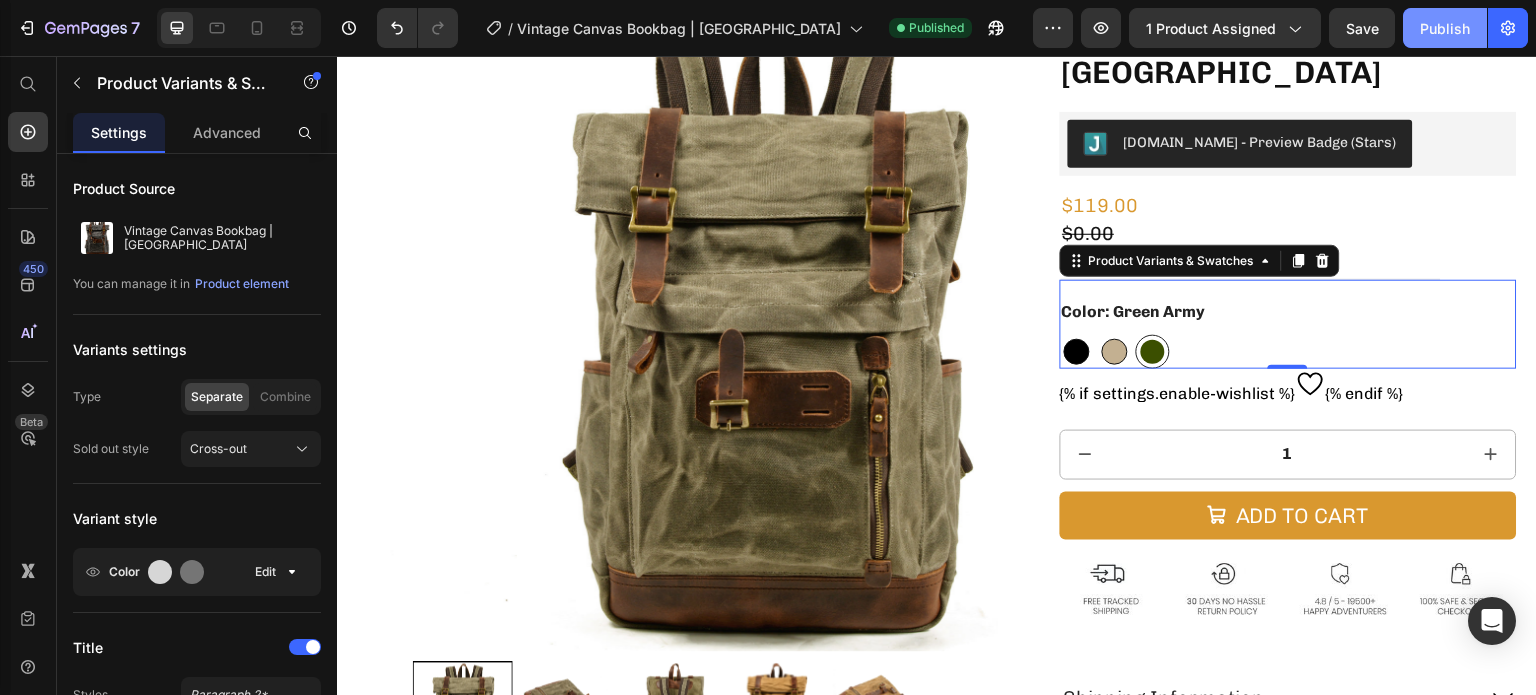 click on "Publish" at bounding box center [1445, 28] 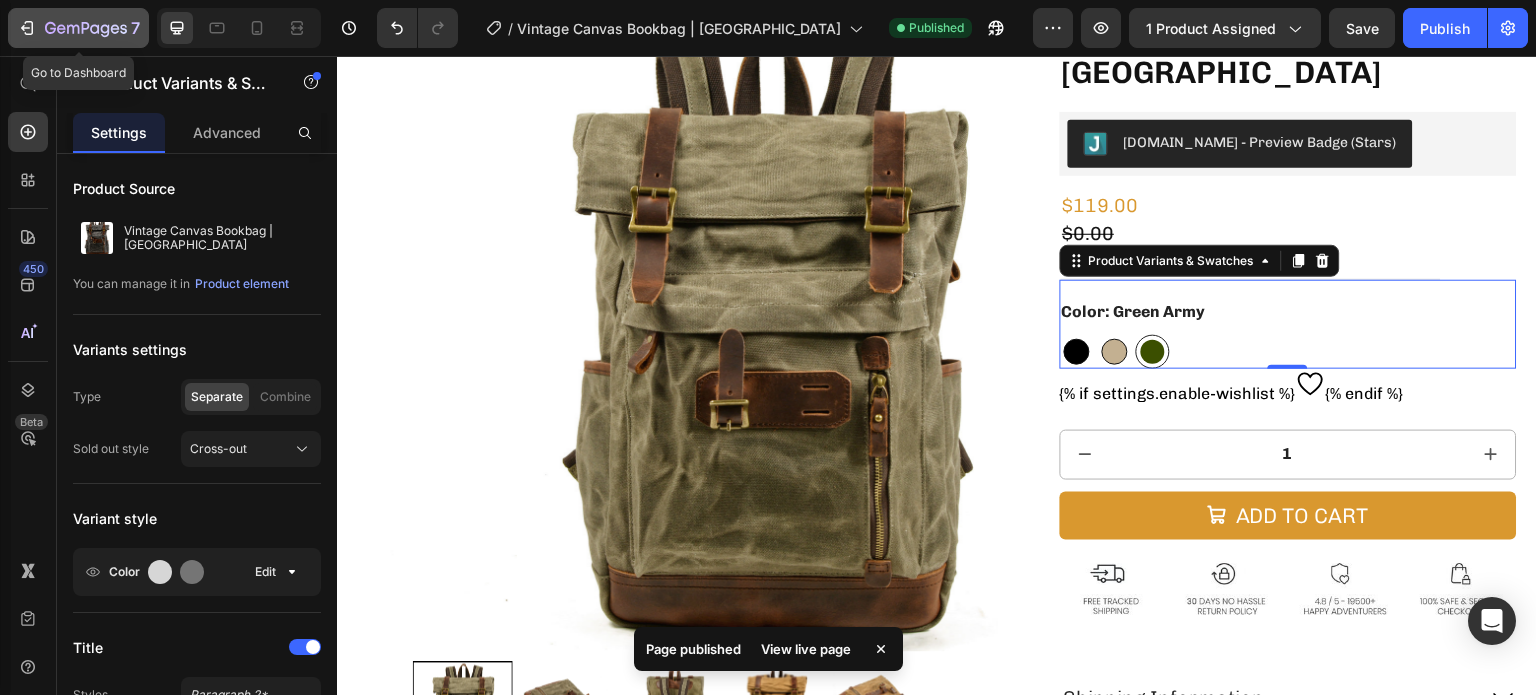 click 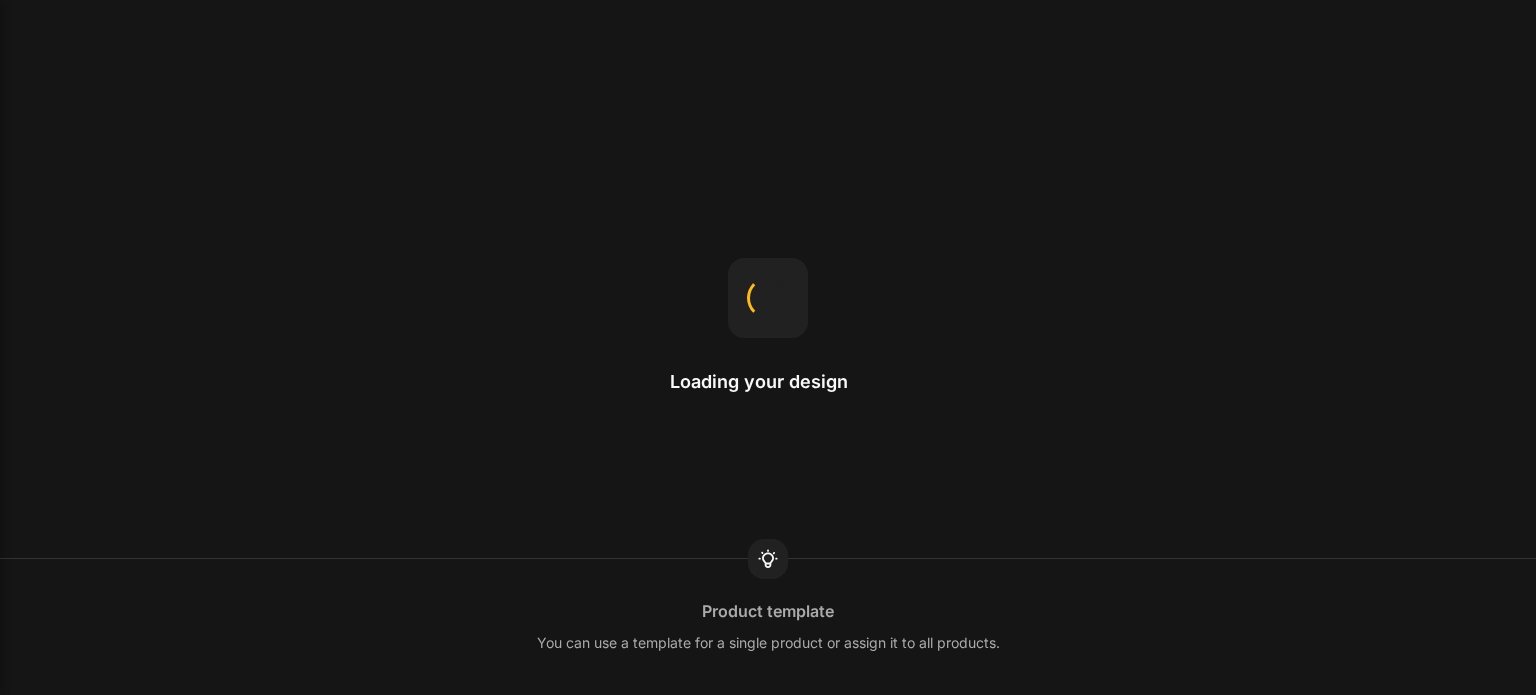 scroll, scrollTop: 0, scrollLeft: 0, axis: both 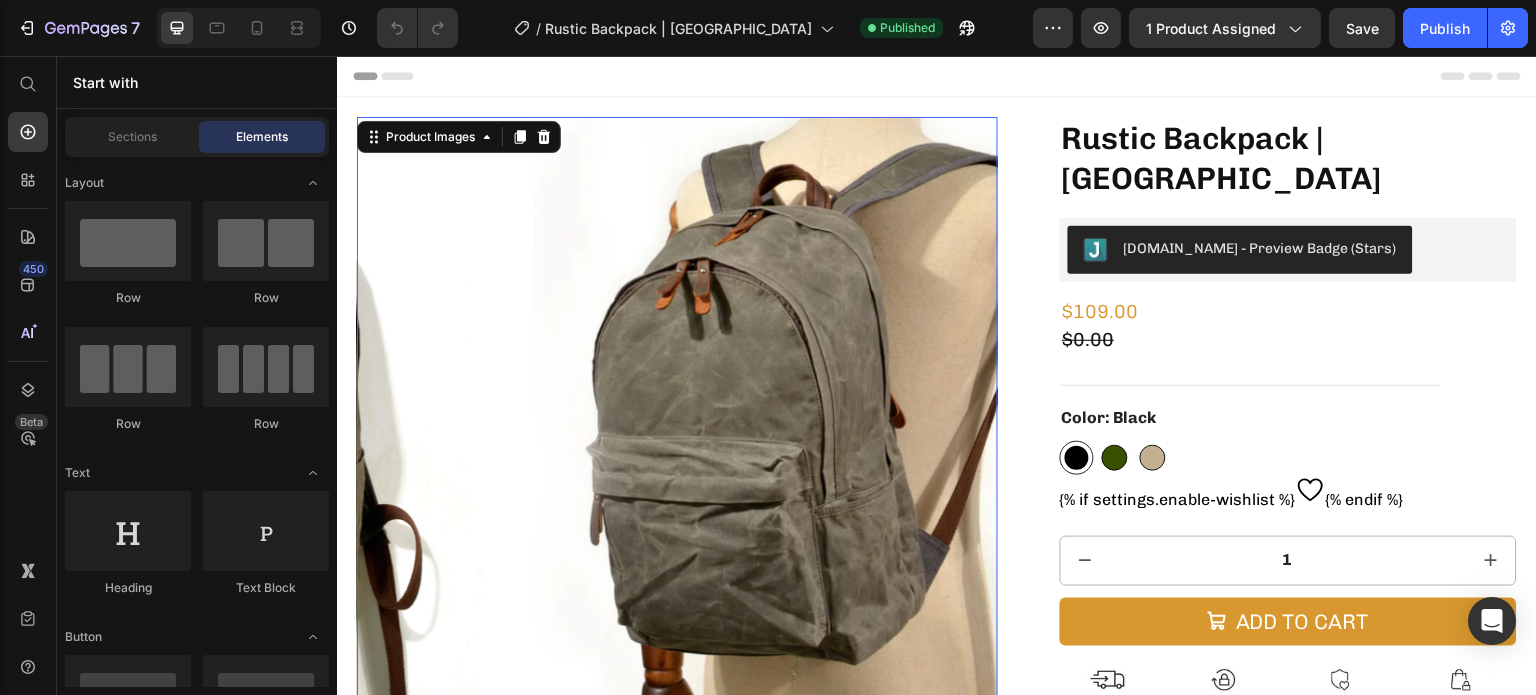 click at bounding box center [855, 437] 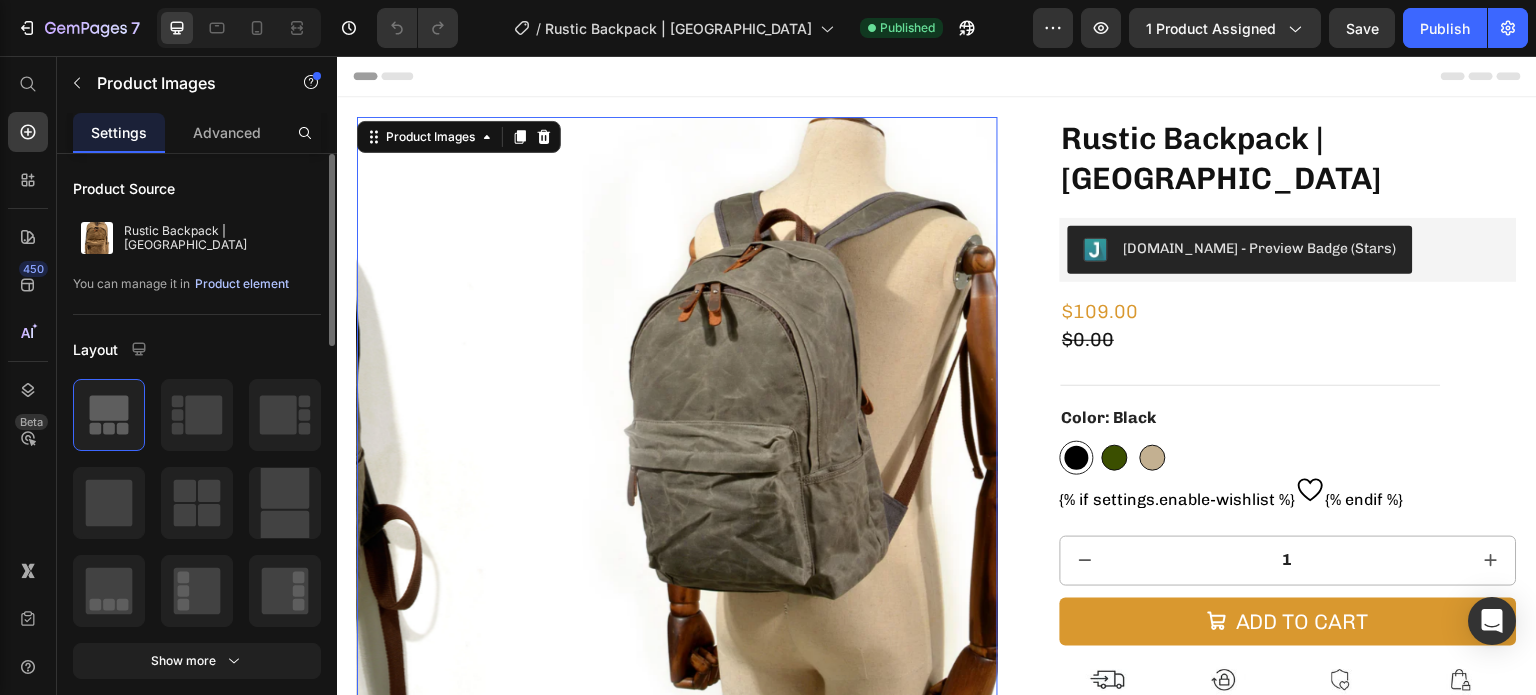click on "Product element" at bounding box center (242, 284) 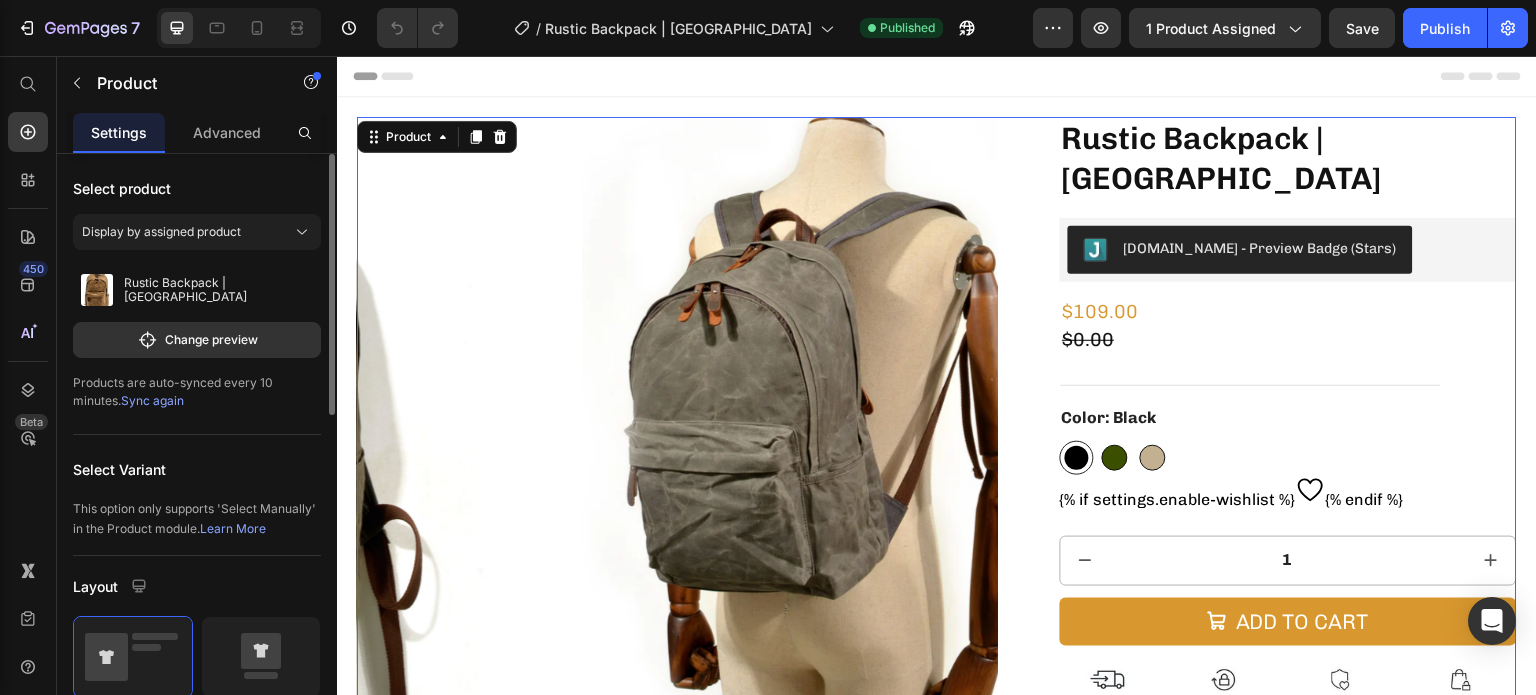click on "Sync again" at bounding box center [152, 400] 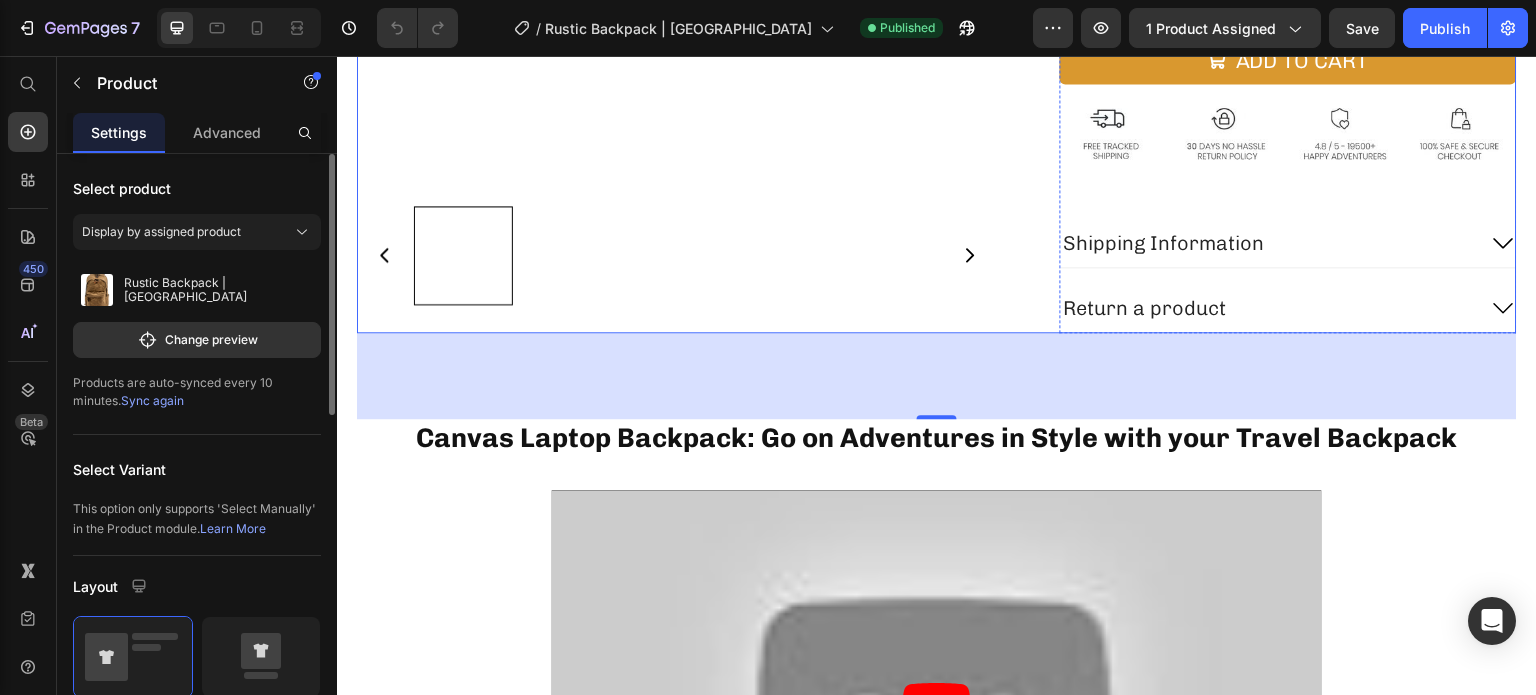scroll, scrollTop: 772, scrollLeft: 0, axis: vertical 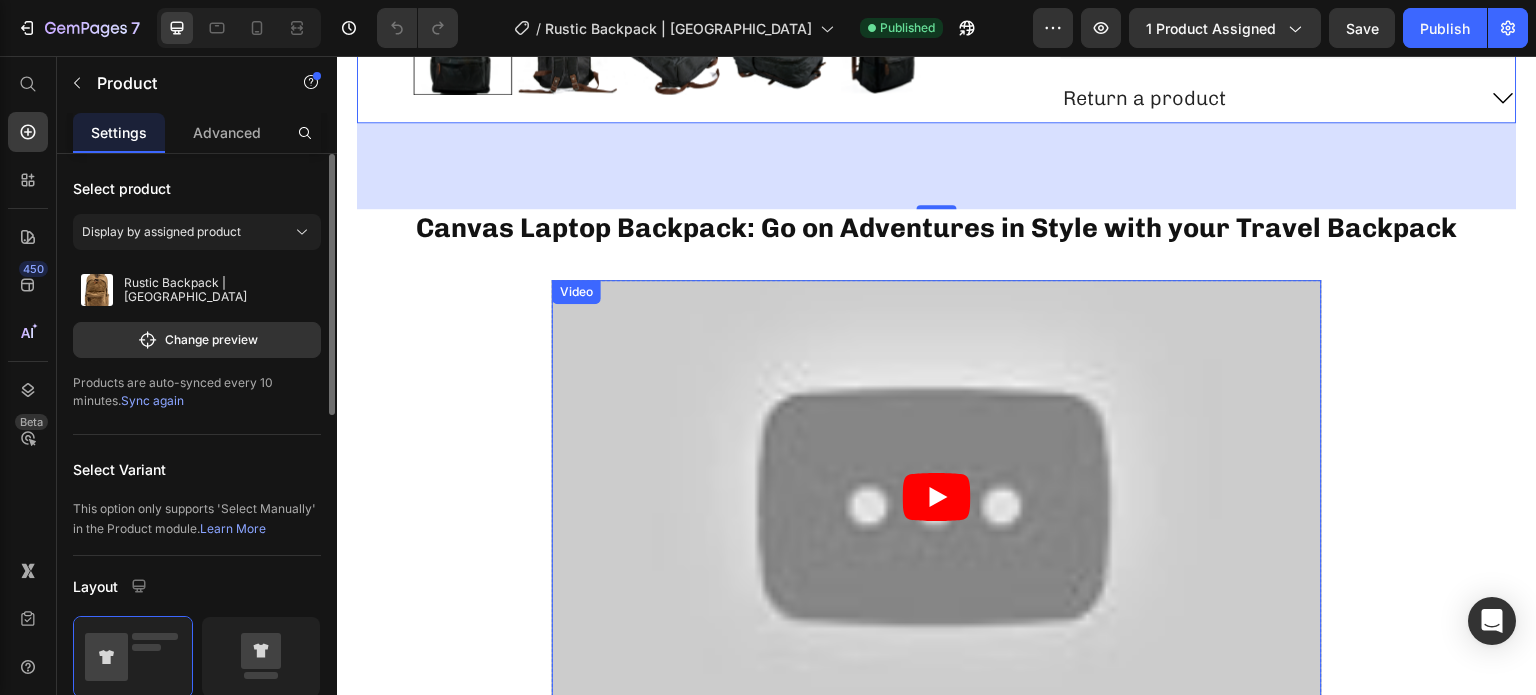 click at bounding box center (937, 496) 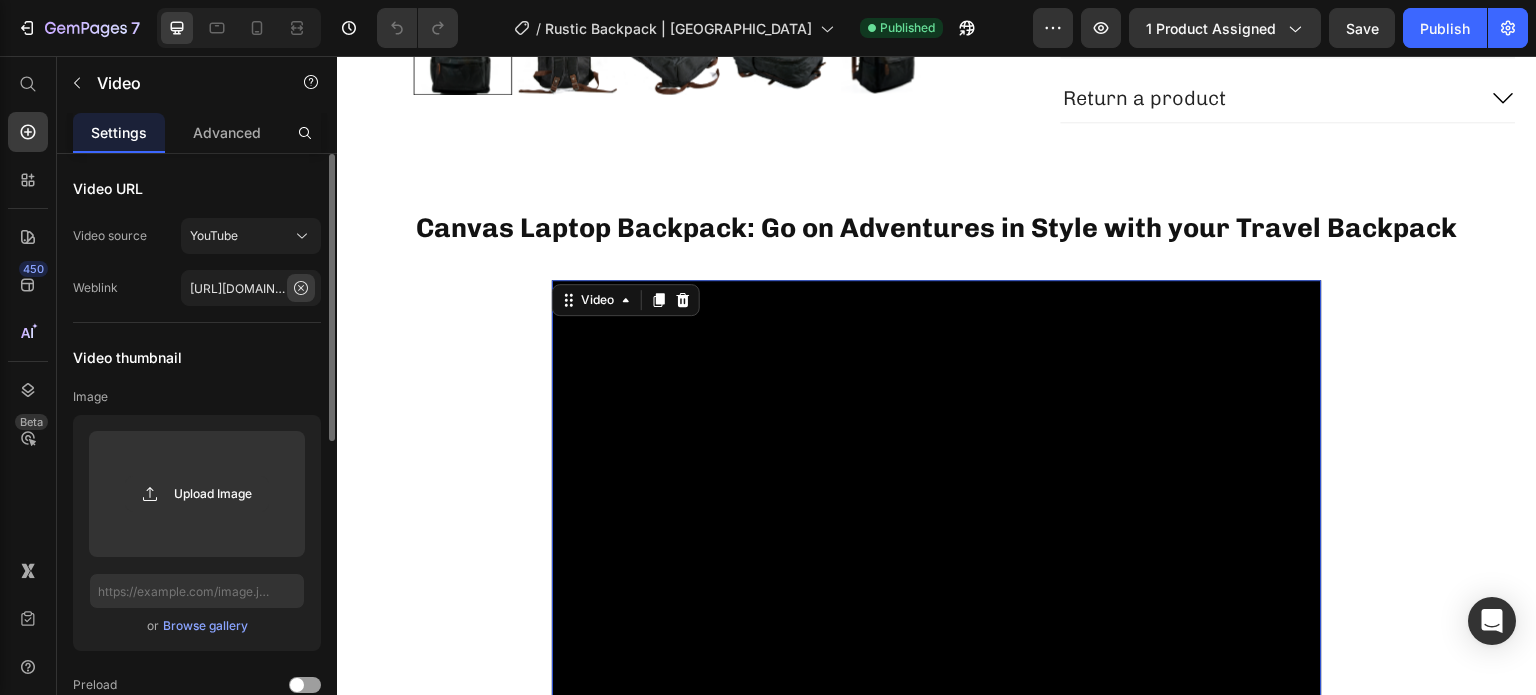 click 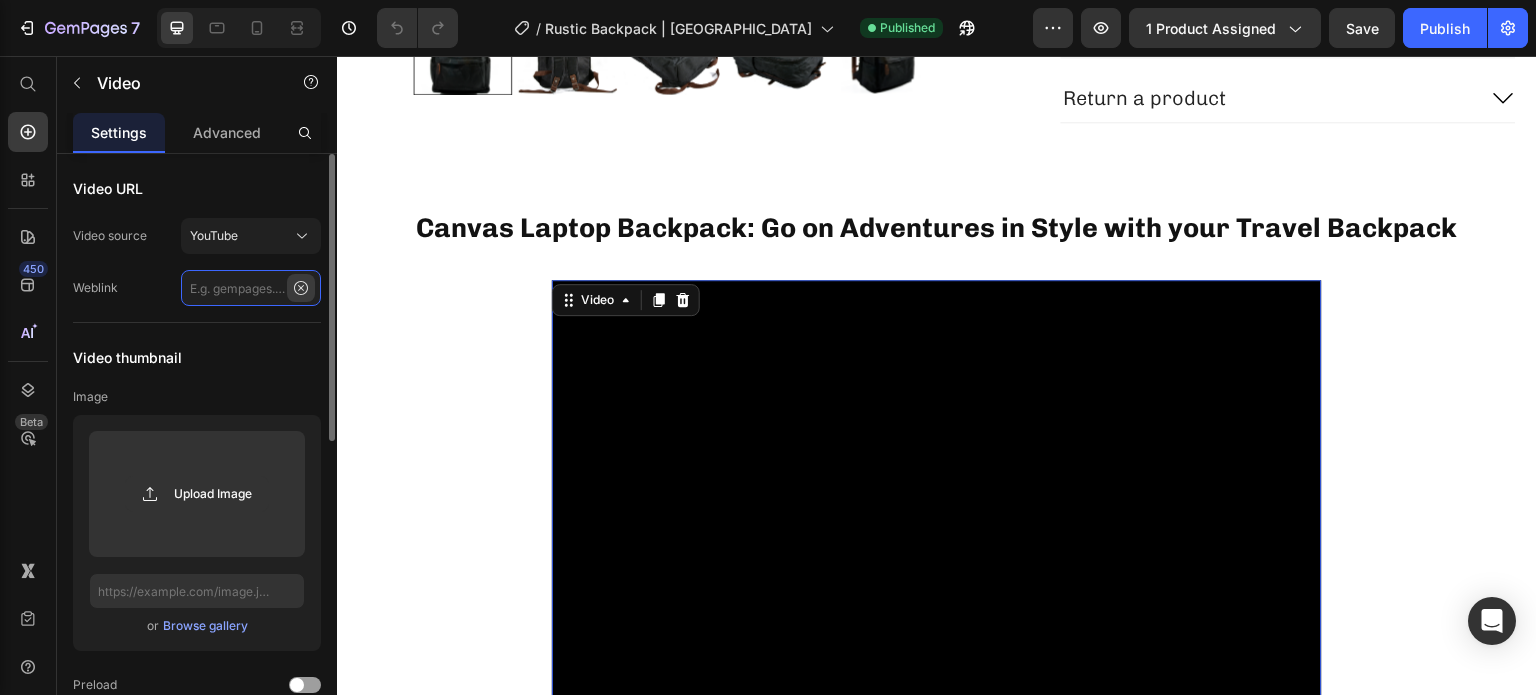 scroll, scrollTop: 0, scrollLeft: 0, axis: both 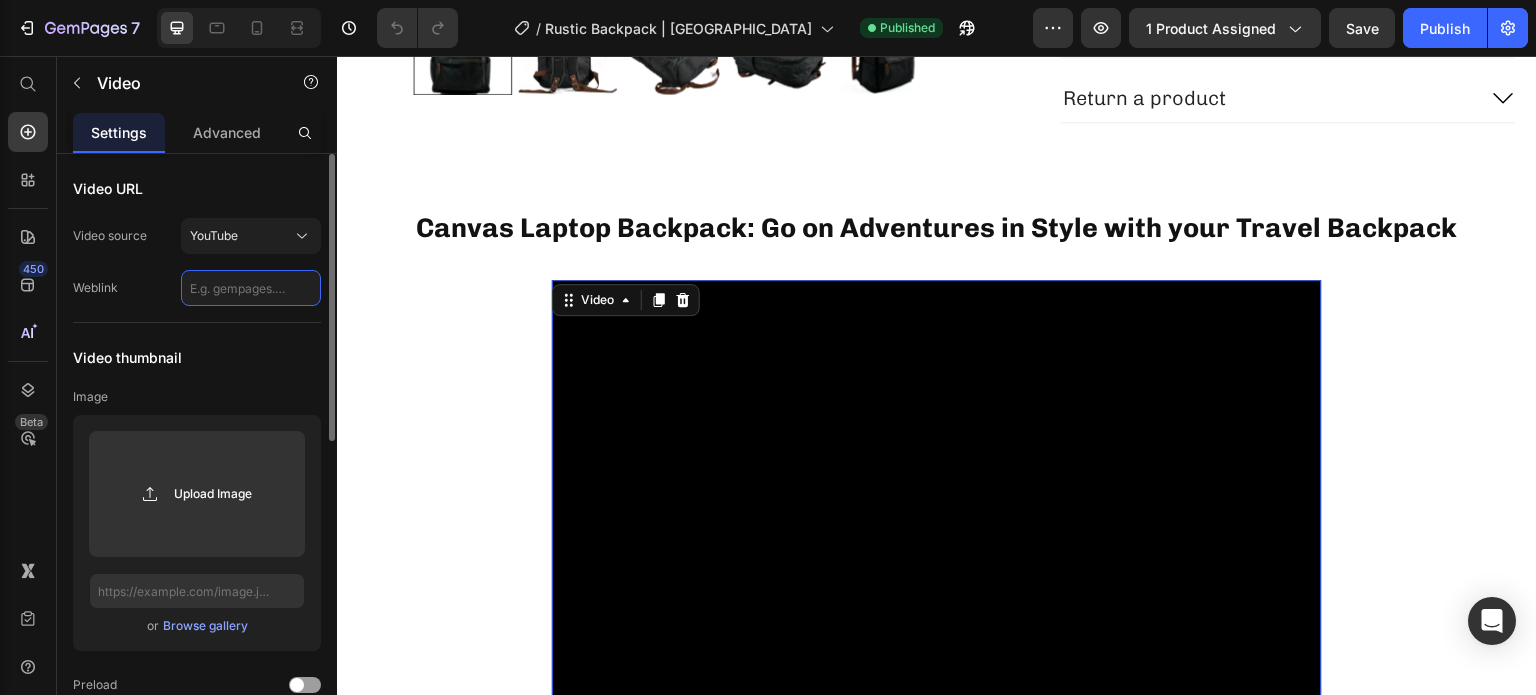 paste on "[URL][DOMAIN_NAME]" 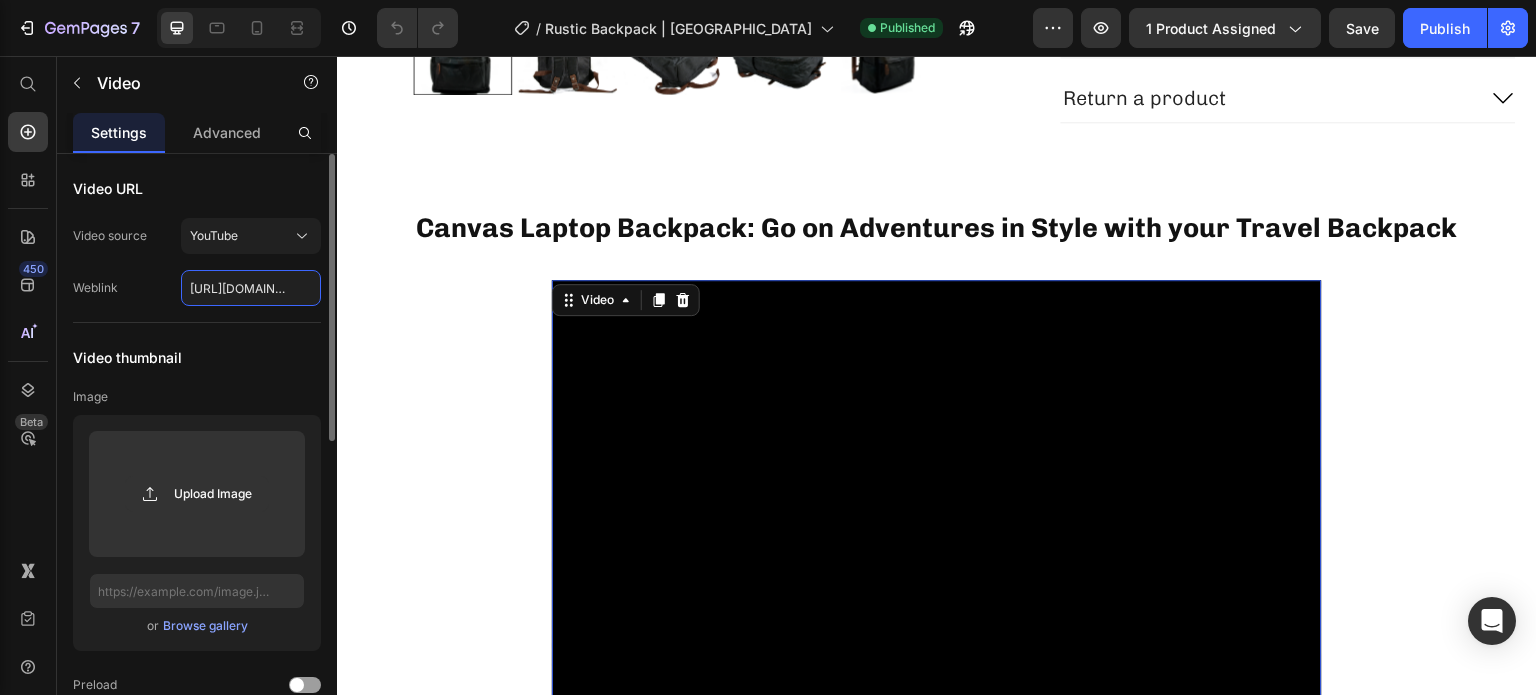 scroll, scrollTop: 0, scrollLeft: 93, axis: horizontal 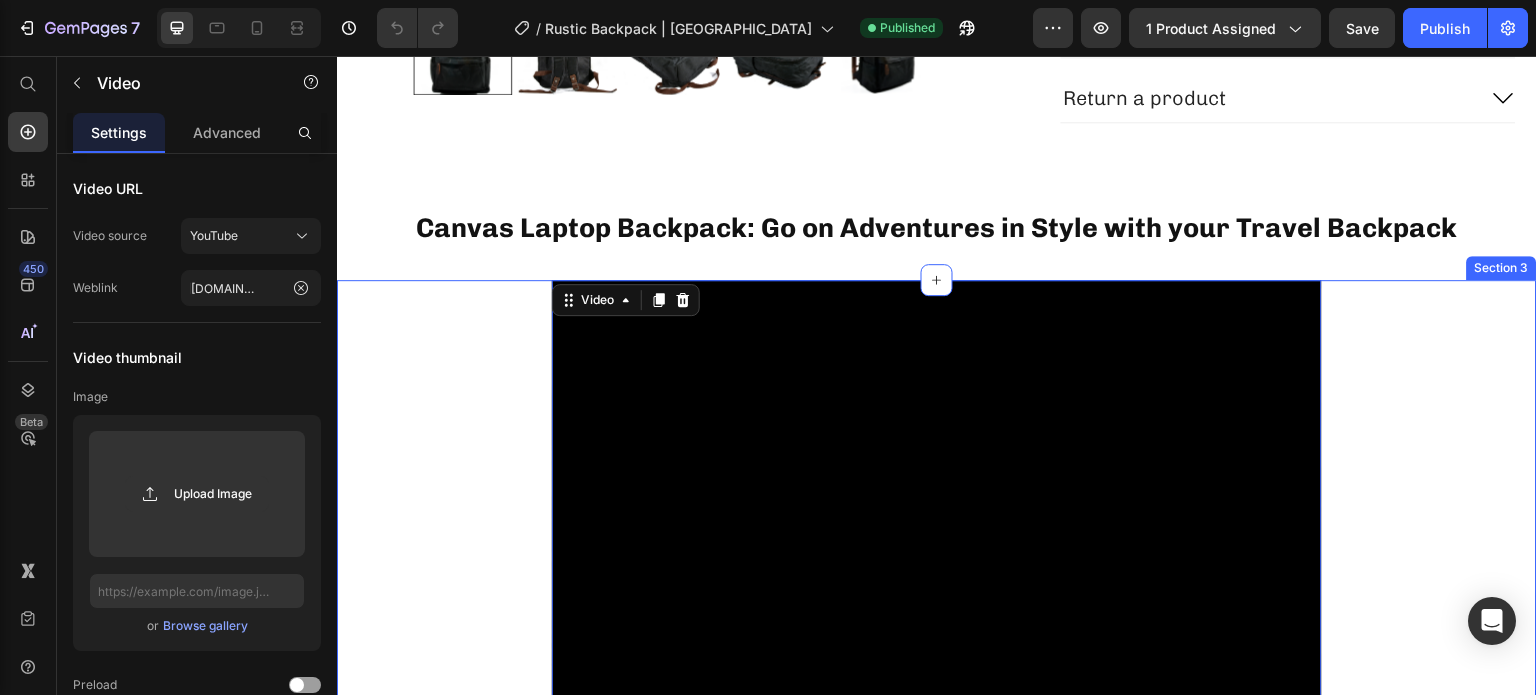 click on "Video   48 Row" at bounding box center [937, 520] 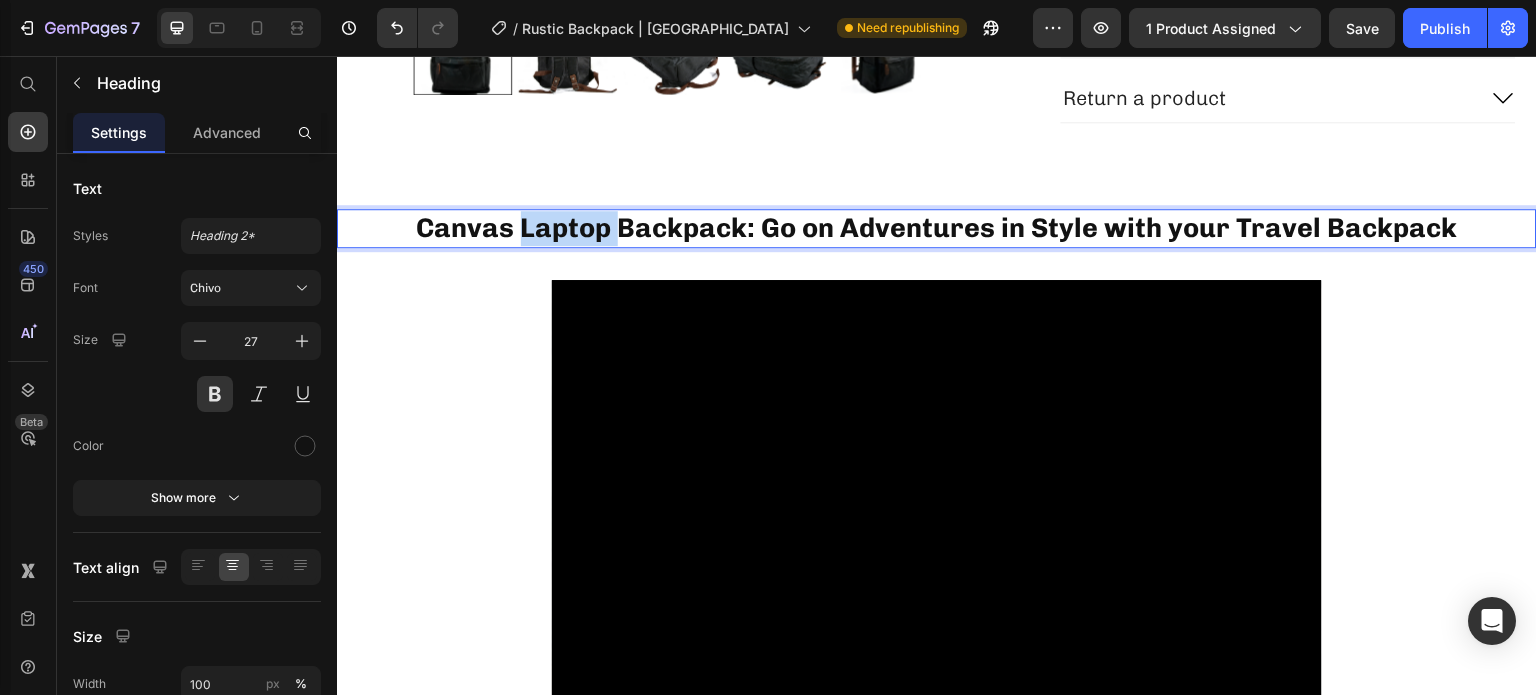 click on "Canvas Laptop Backpack: Go on Adventures in Style with your Travel Backpack" at bounding box center (937, 228) 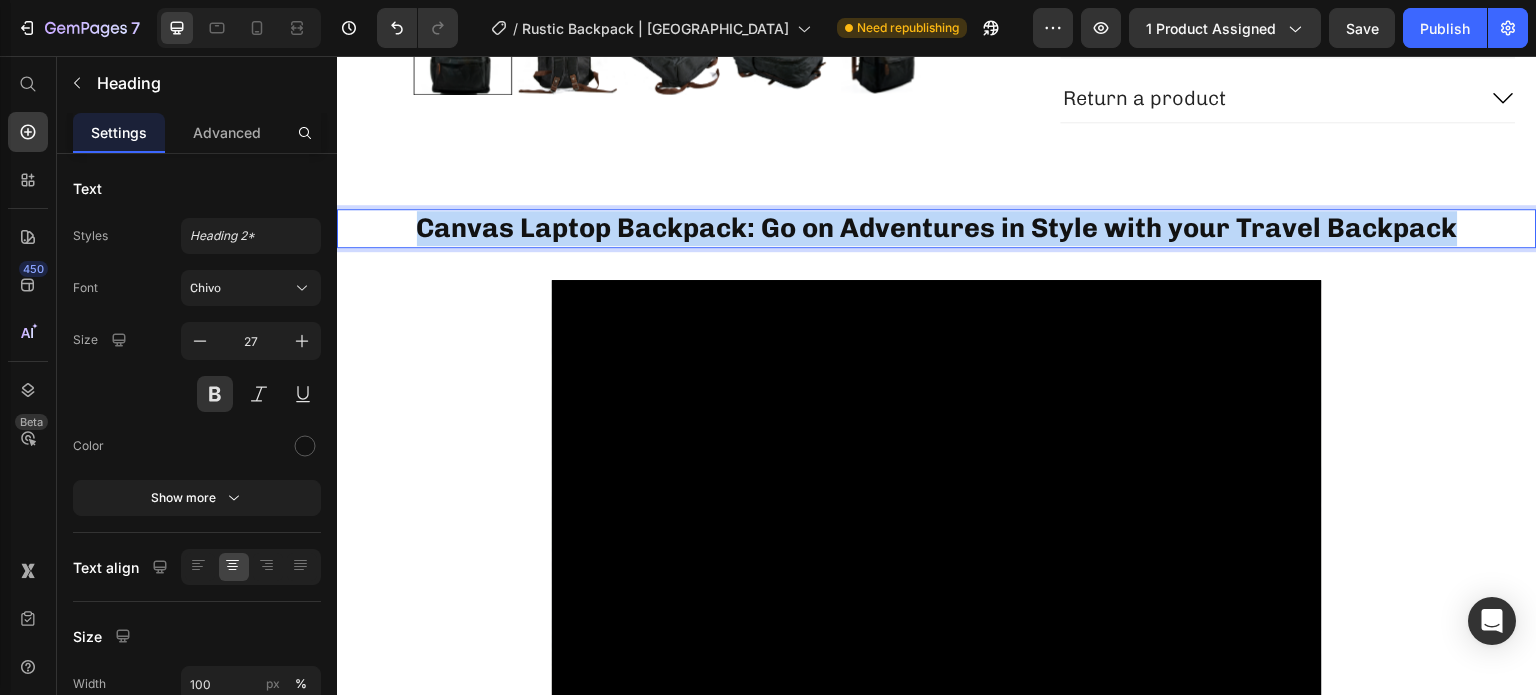 click on "Canvas Laptop Backpack: Go on Adventures in Style with your Travel Backpack" at bounding box center [937, 228] 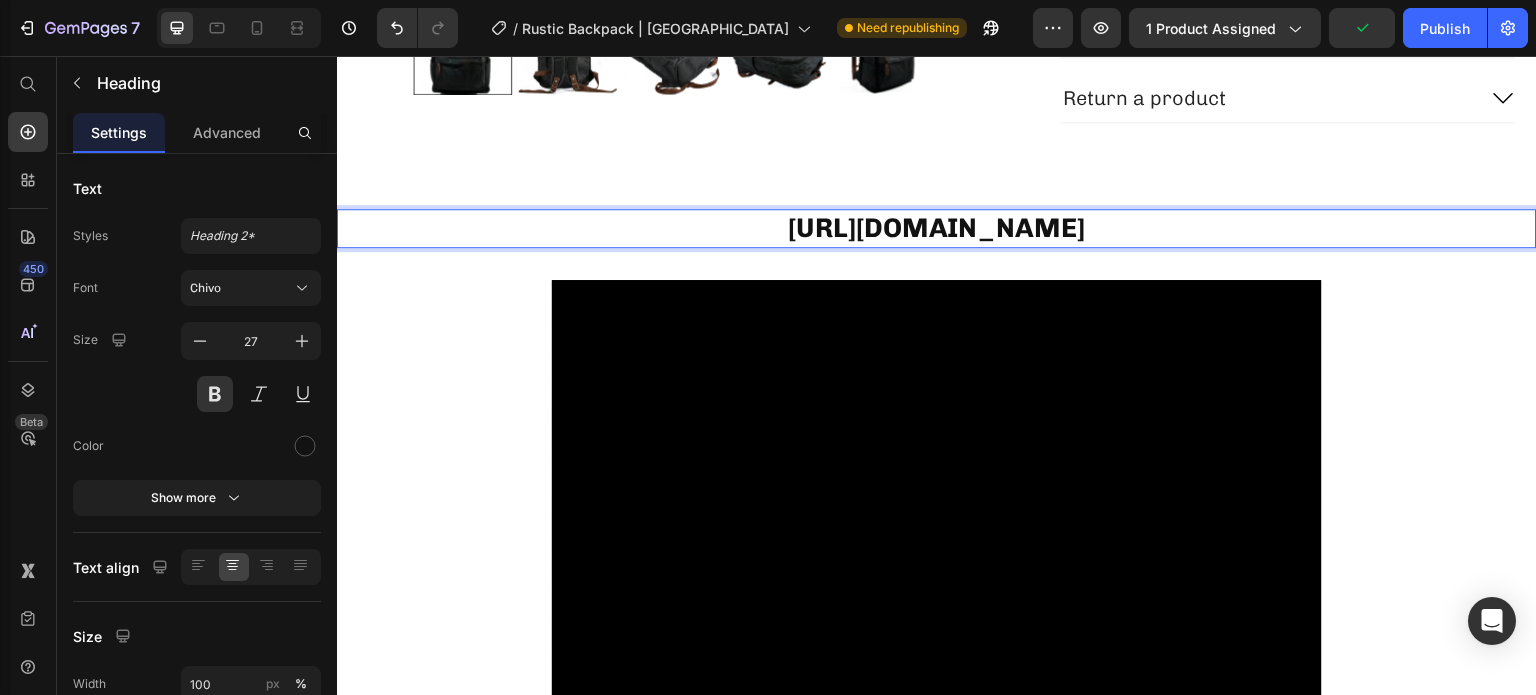 click on "[URL][DOMAIN_NAME]" at bounding box center (937, 228) 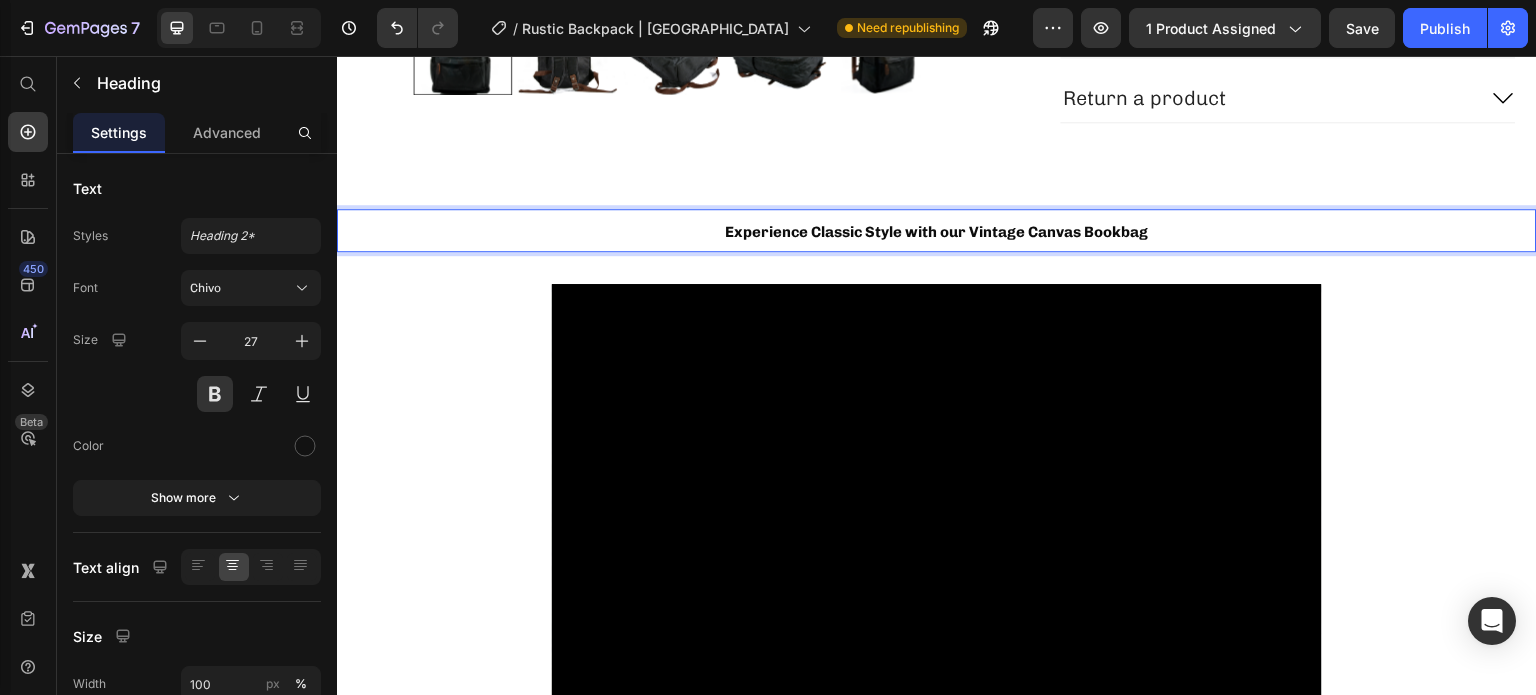 click on "Experience Classic Style with our Vintage Canvas Bookbag" at bounding box center (937, 232) 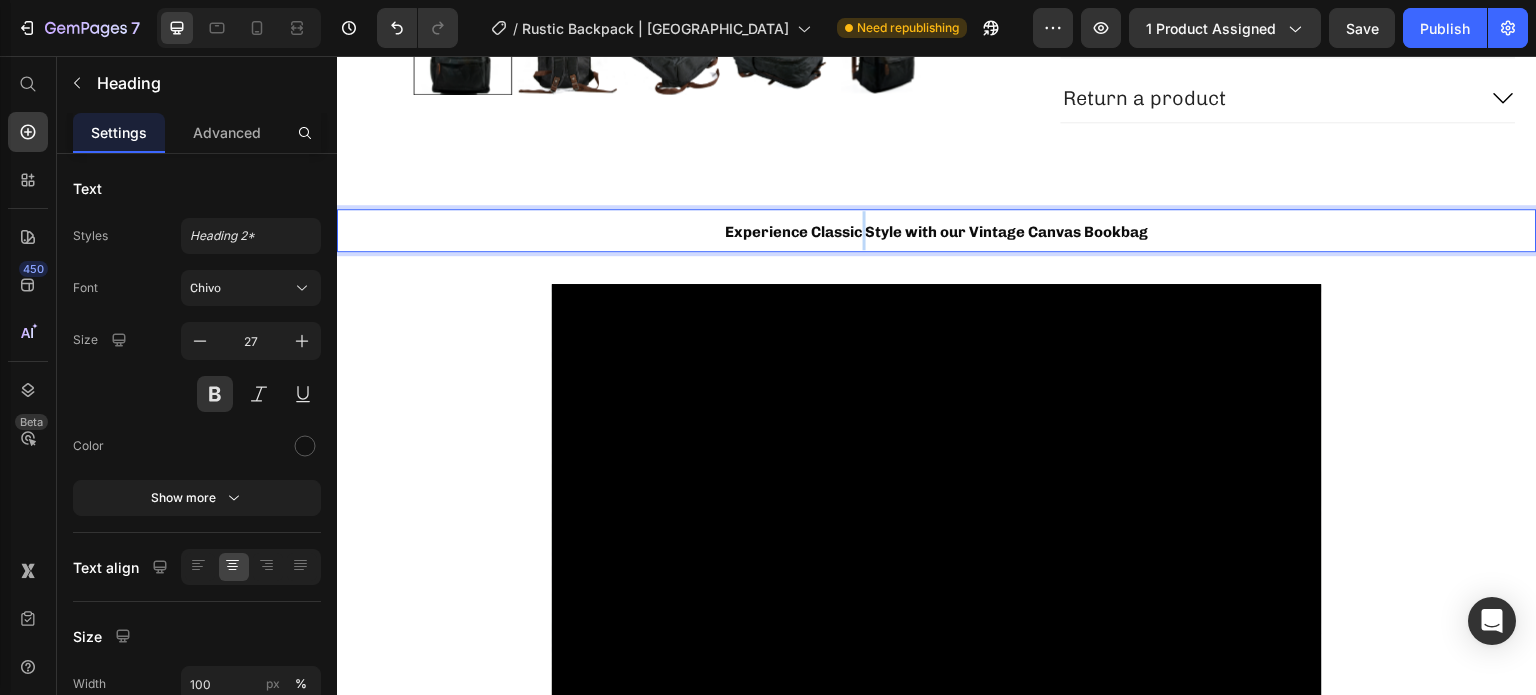 click on "Experience Classic Style with our Vintage Canvas Bookbag" at bounding box center (937, 232) 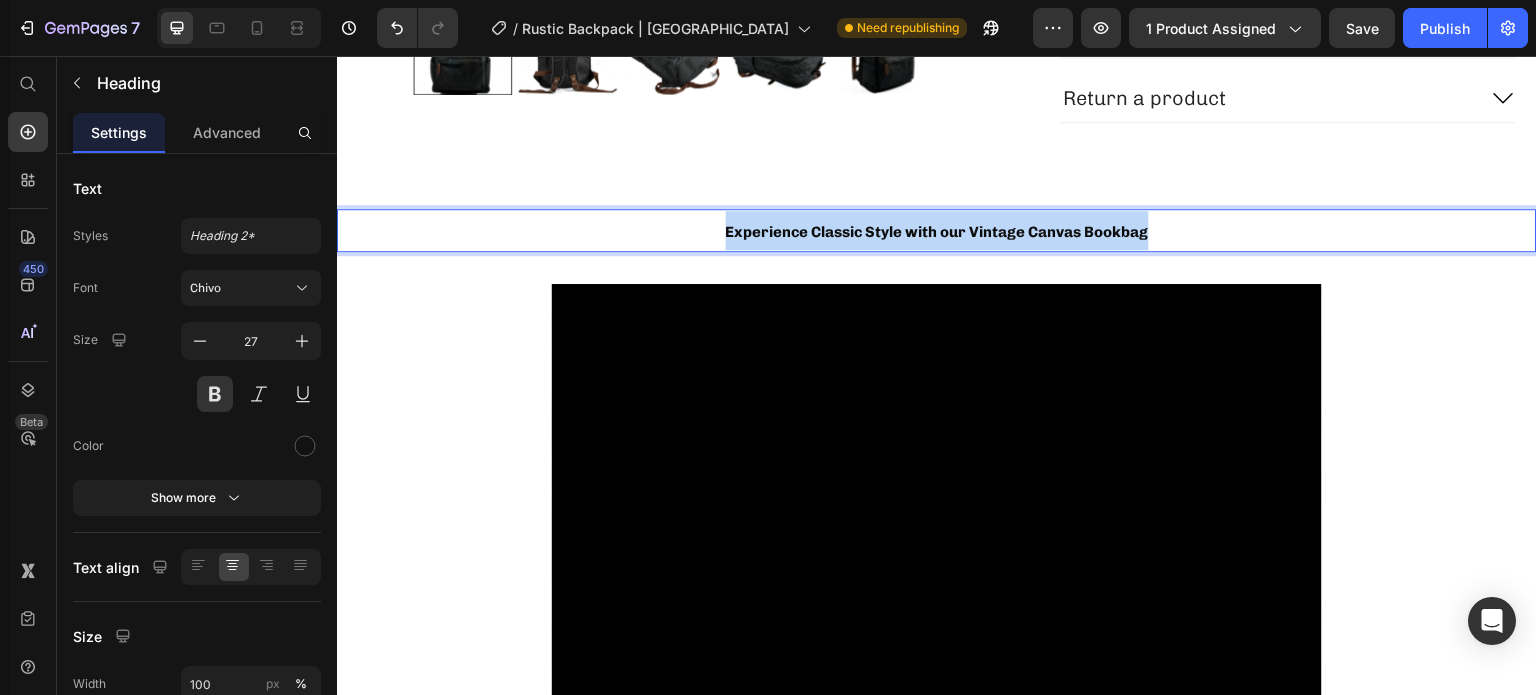 click on "Experience Classic Style with our Vintage Canvas Bookbag" at bounding box center (937, 232) 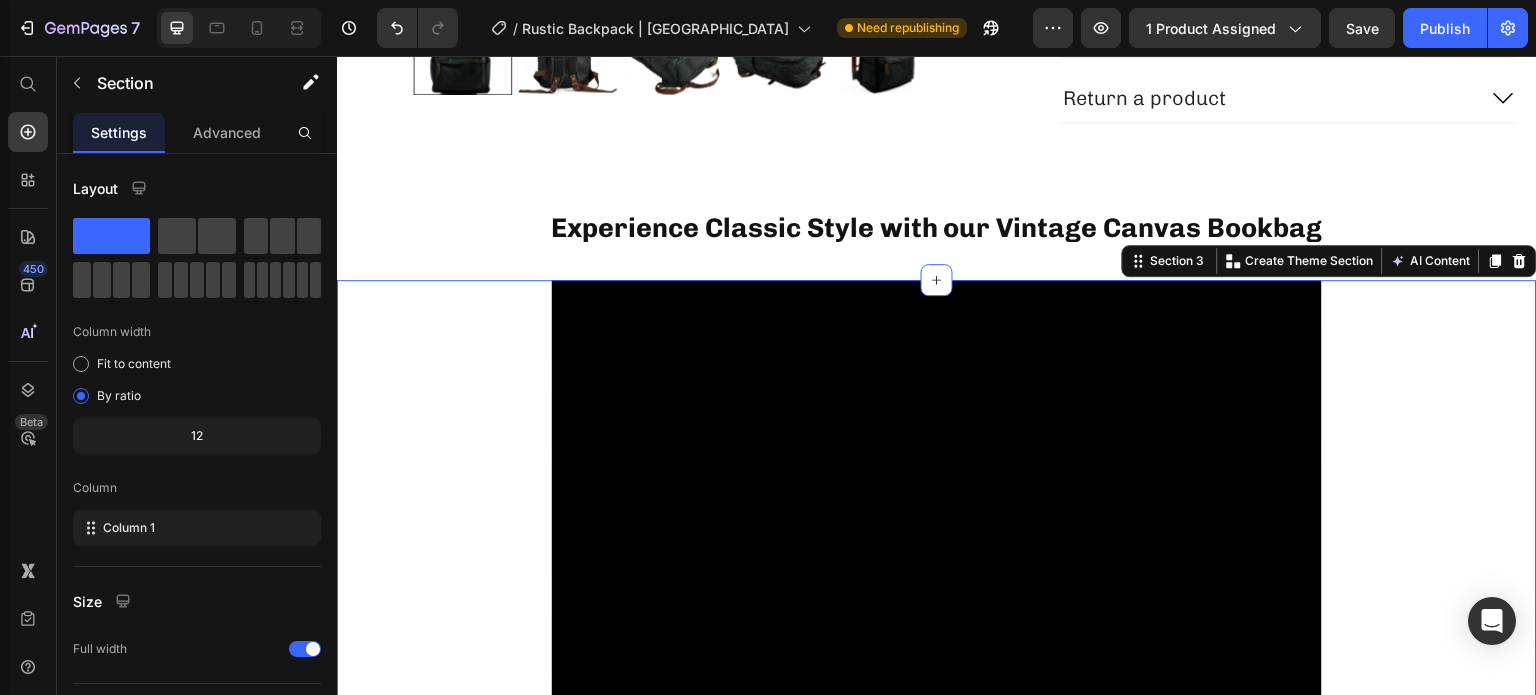 click on "Video Row" at bounding box center [937, 520] 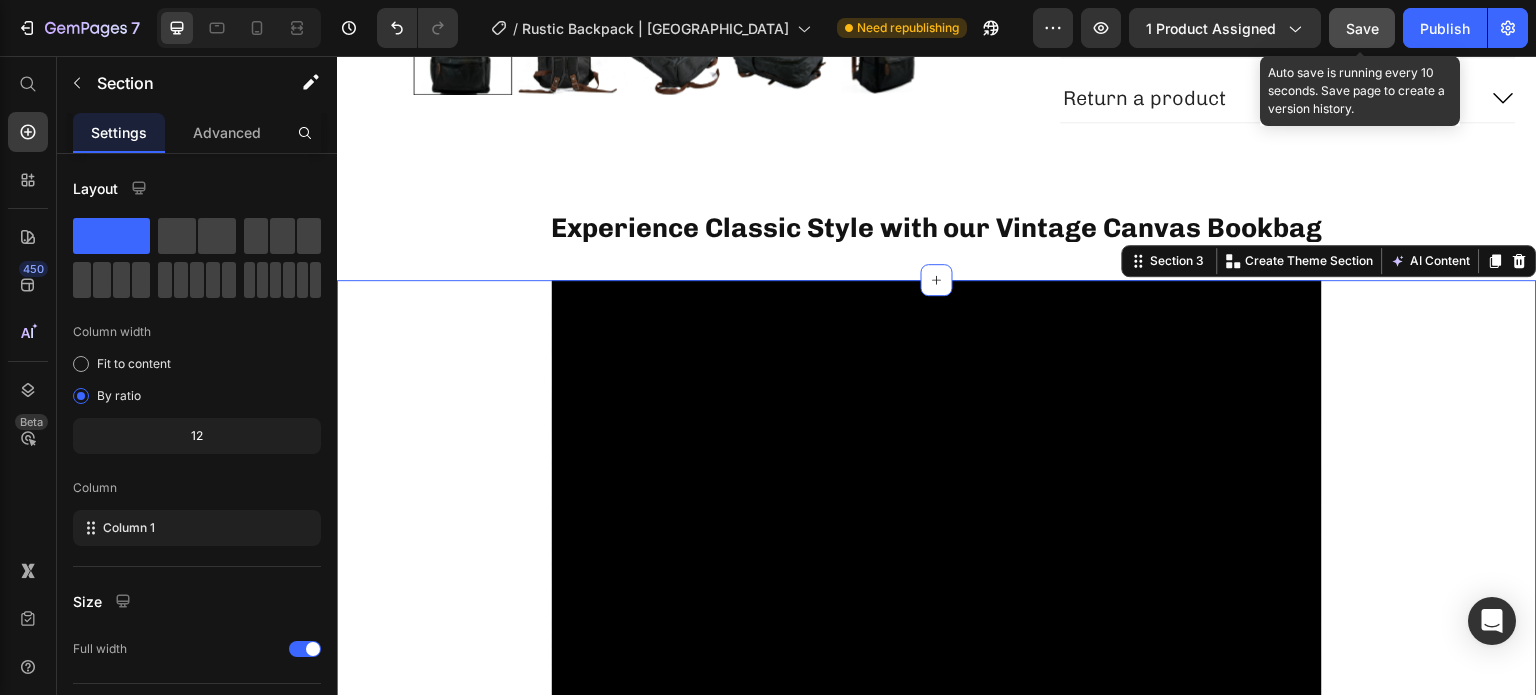 click on "Save" at bounding box center (1362, 28) 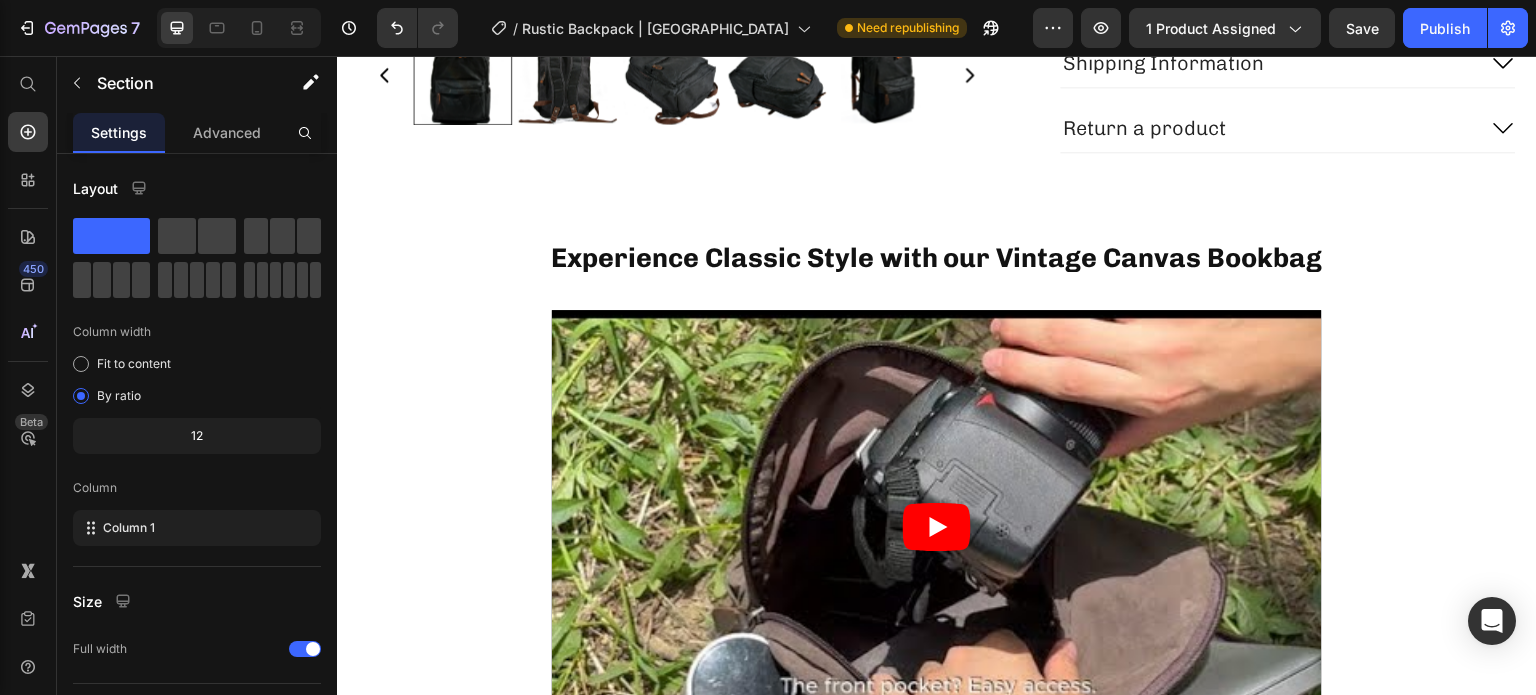 scroll, scrollTop: 740, scrollLeft: 0, axis: vertical 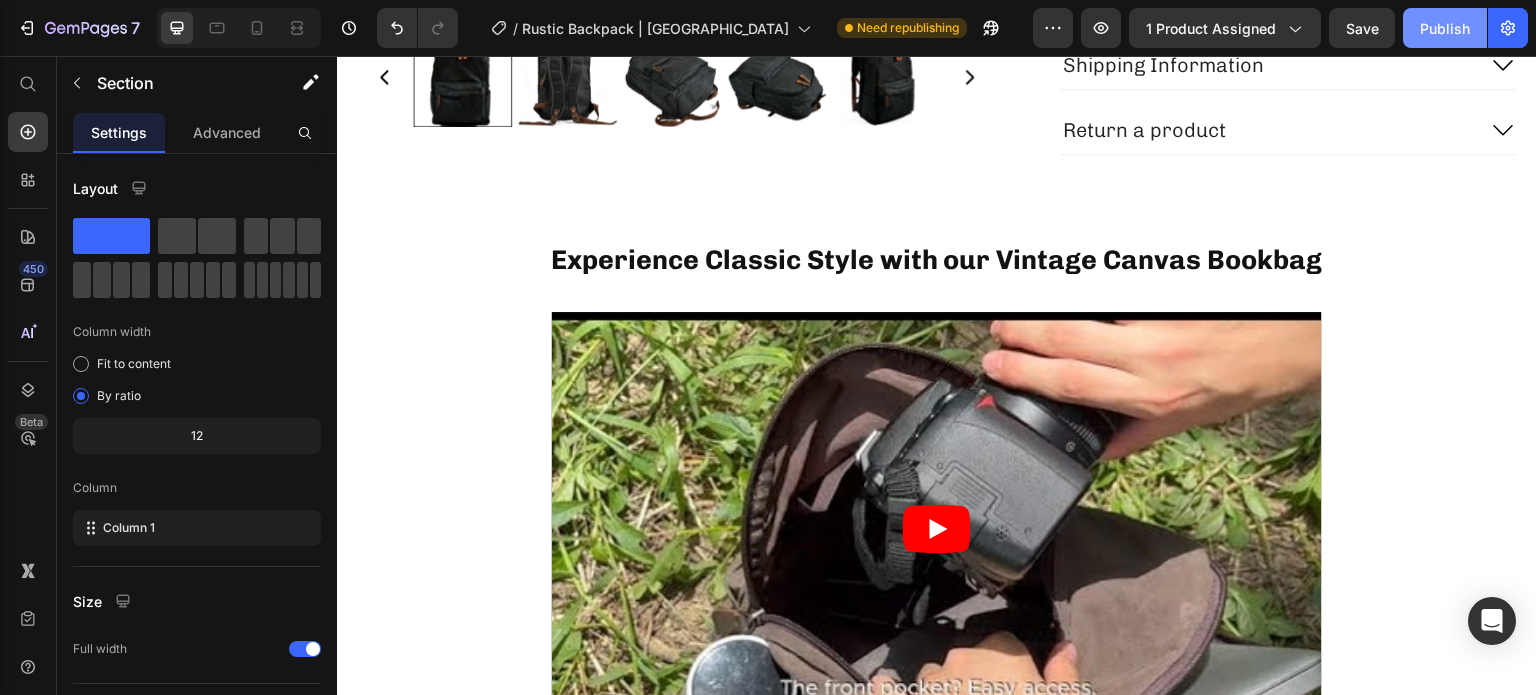 click on "Publish" at bounding box center (1445, 28) 